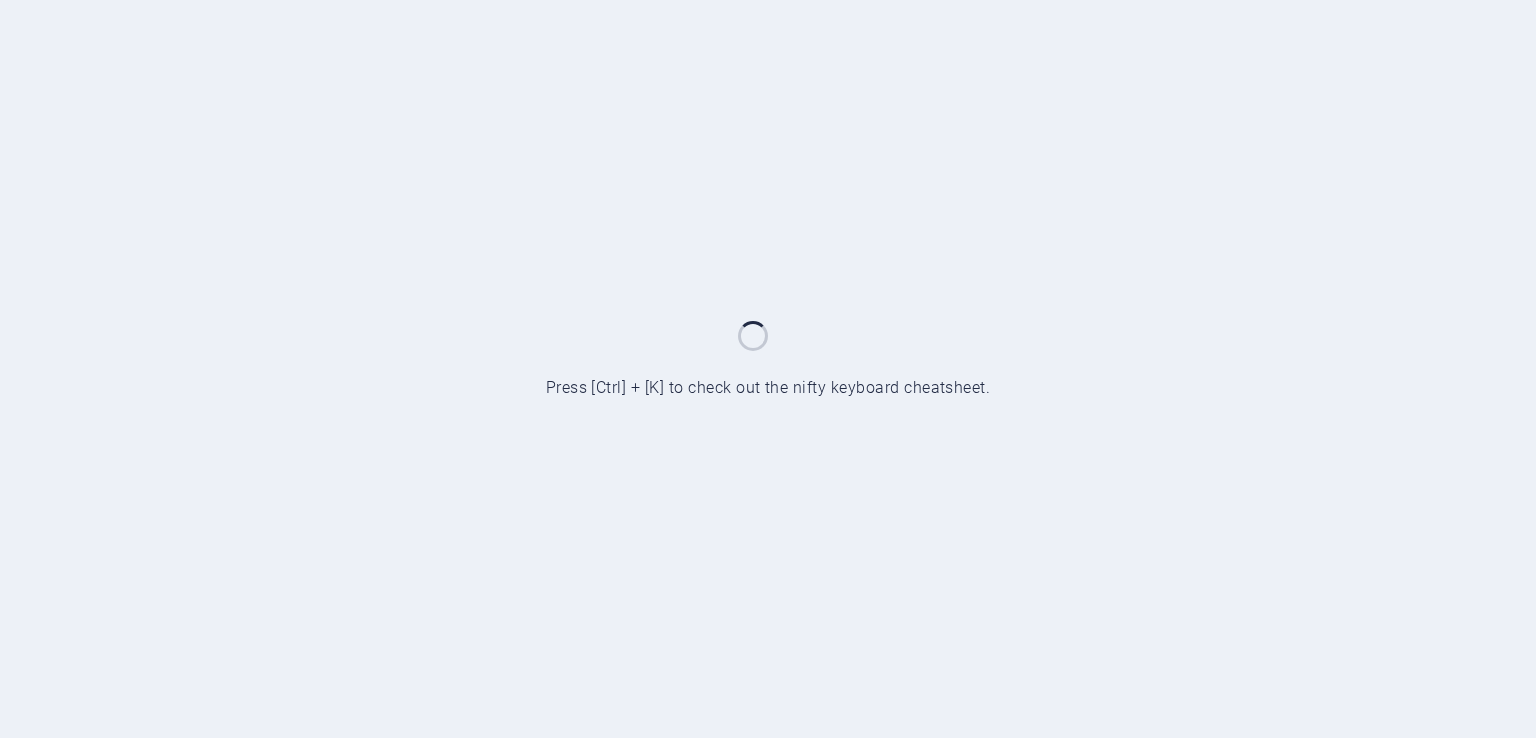 scroll, scrollTop: 0, scrollLeft: 0, axis: both 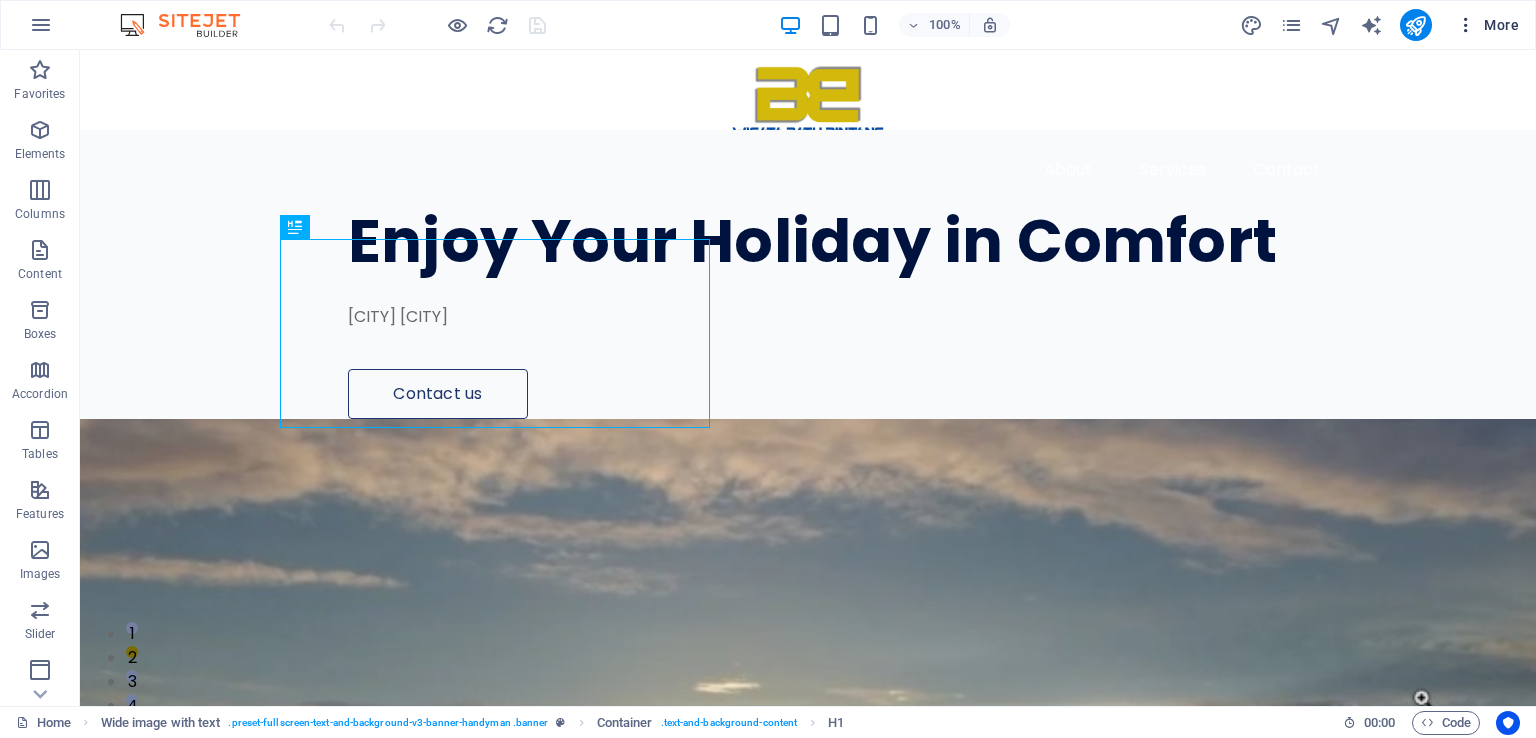 click at bounding box center [1466, 25] 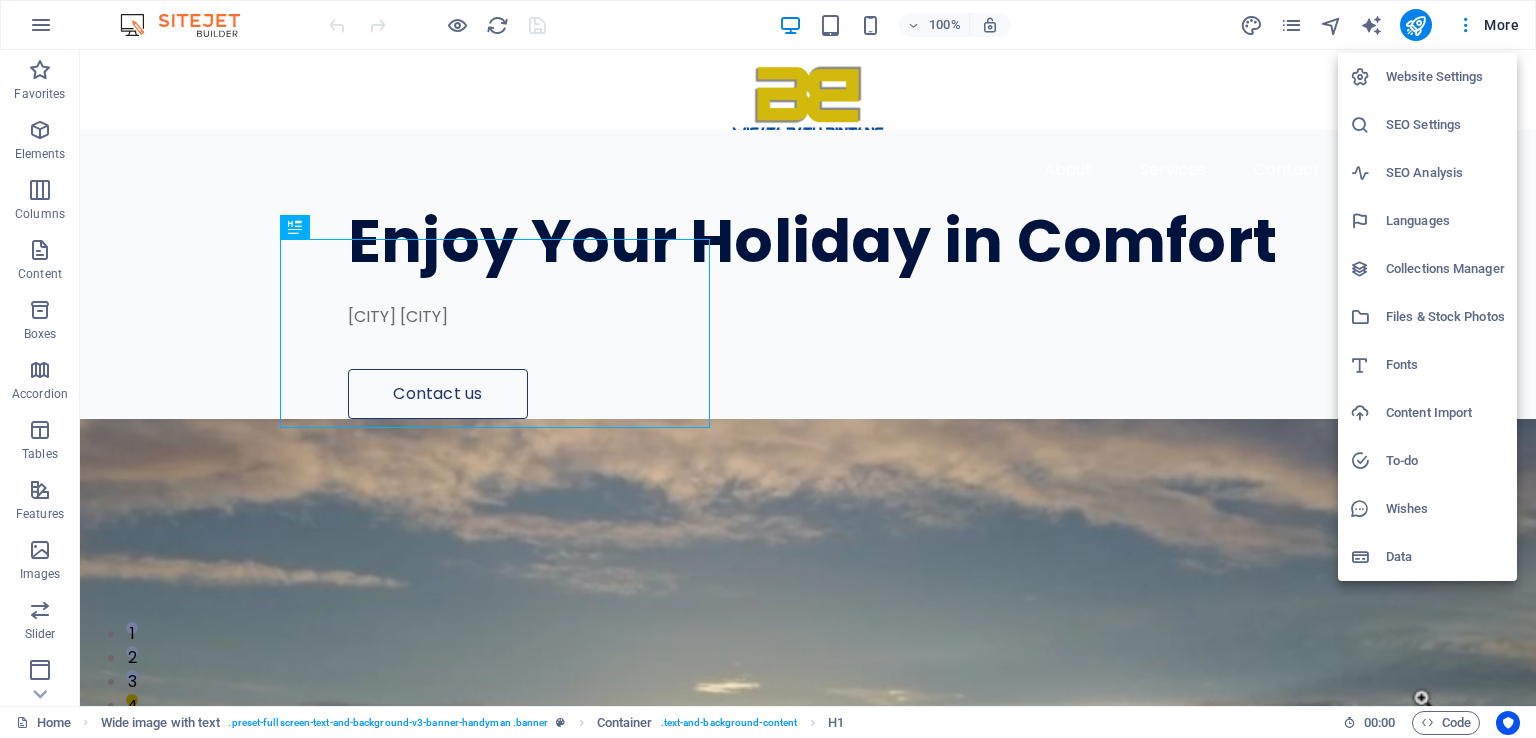 click at bounding box center (768, 369) 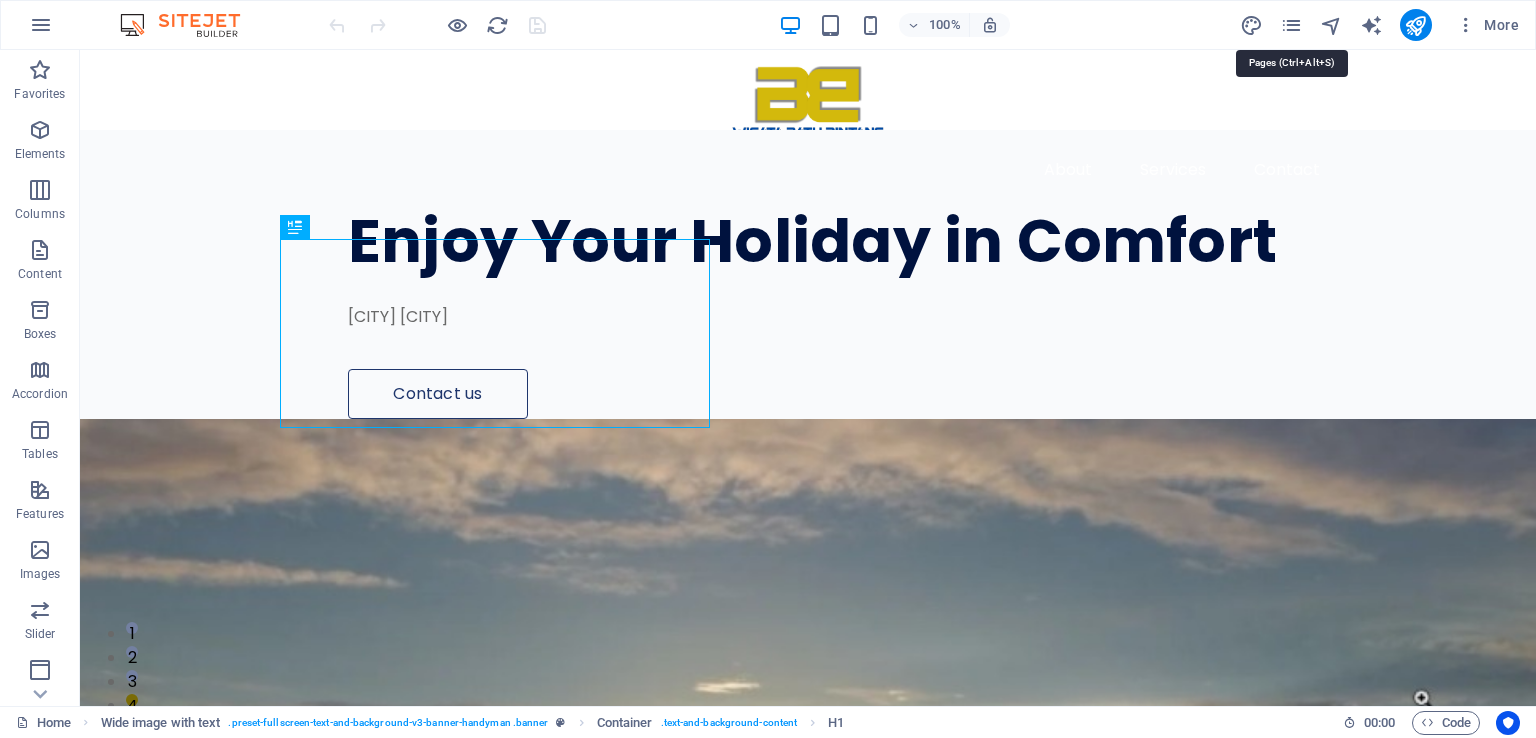click at bounding box center [1291, 25] 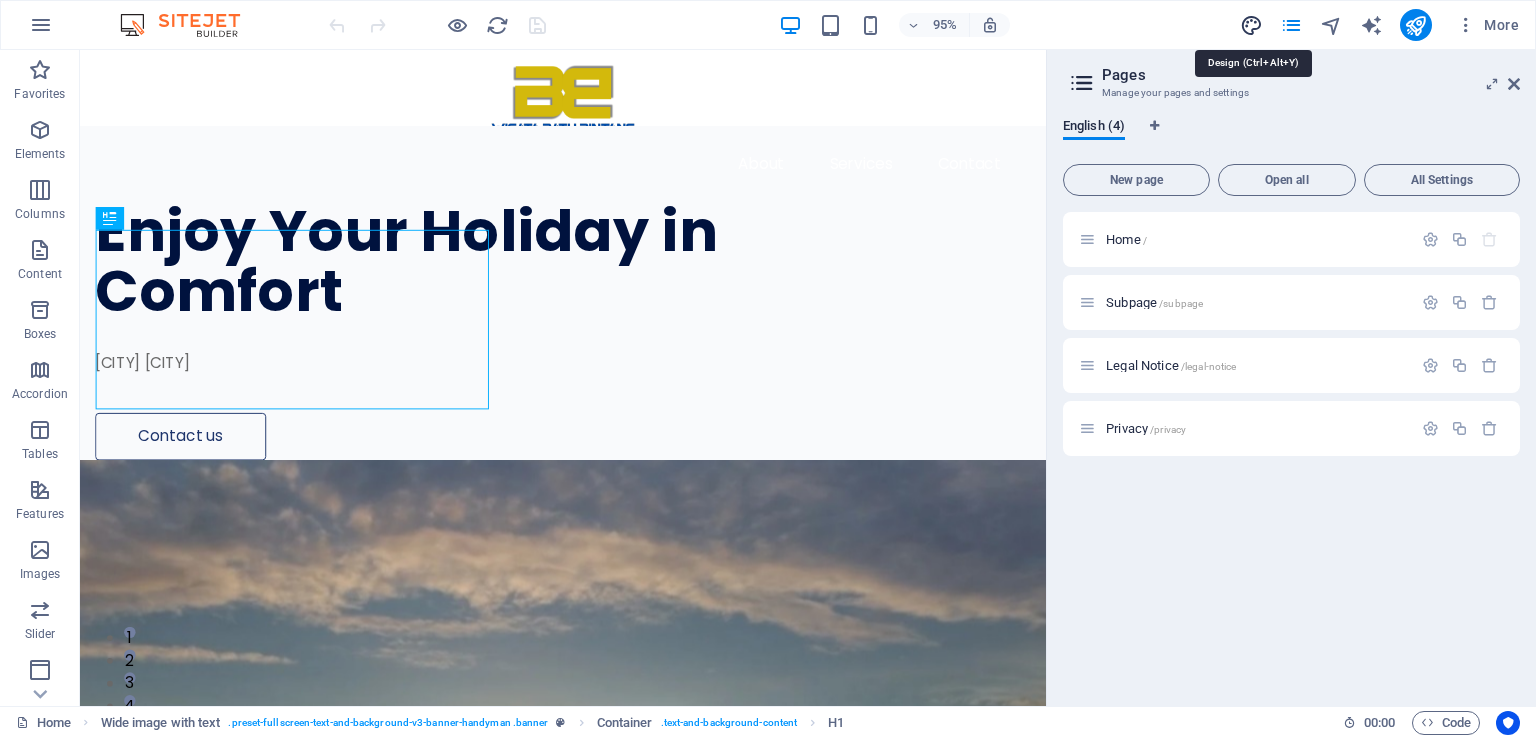 click at bounding box center [1251, 25] 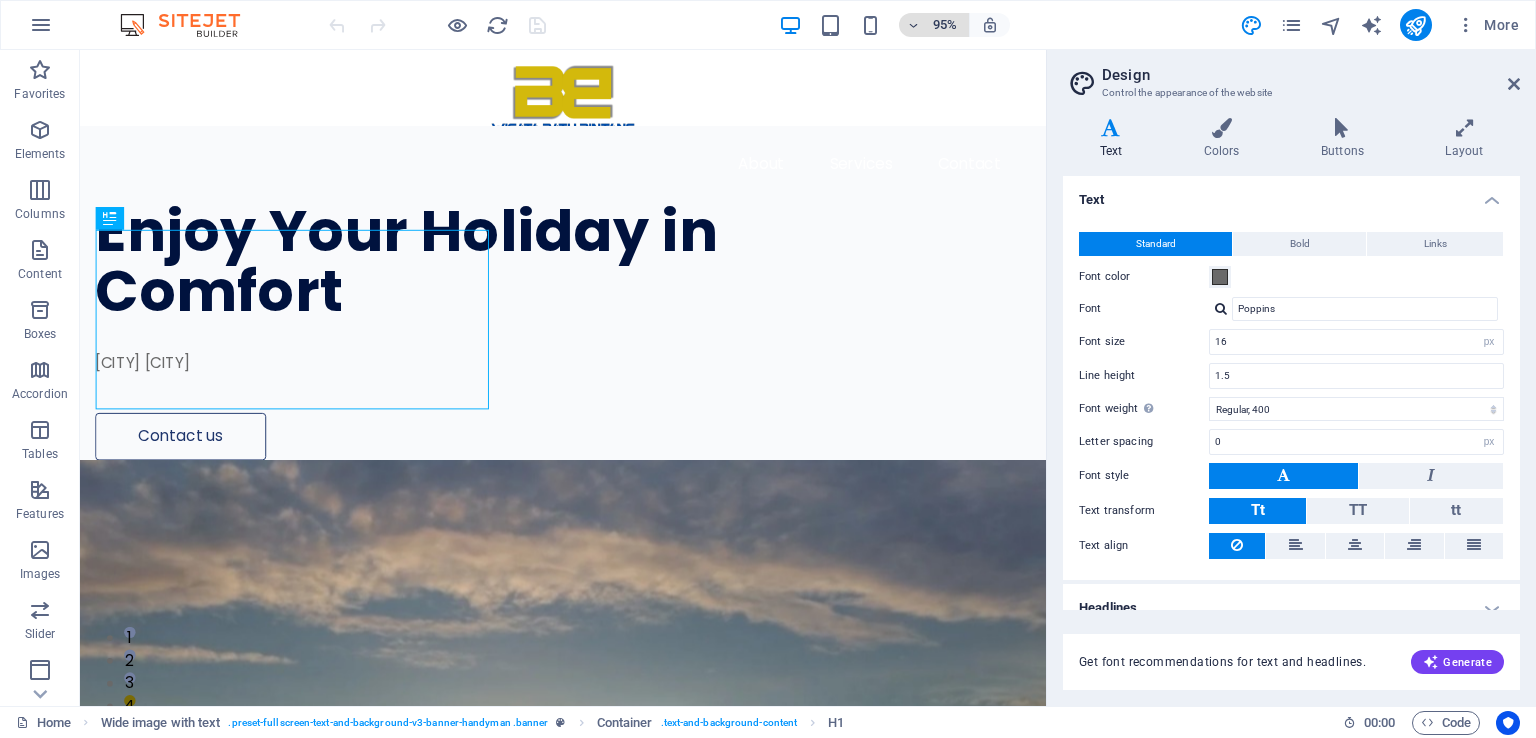 click at bounding box center (914, 25) 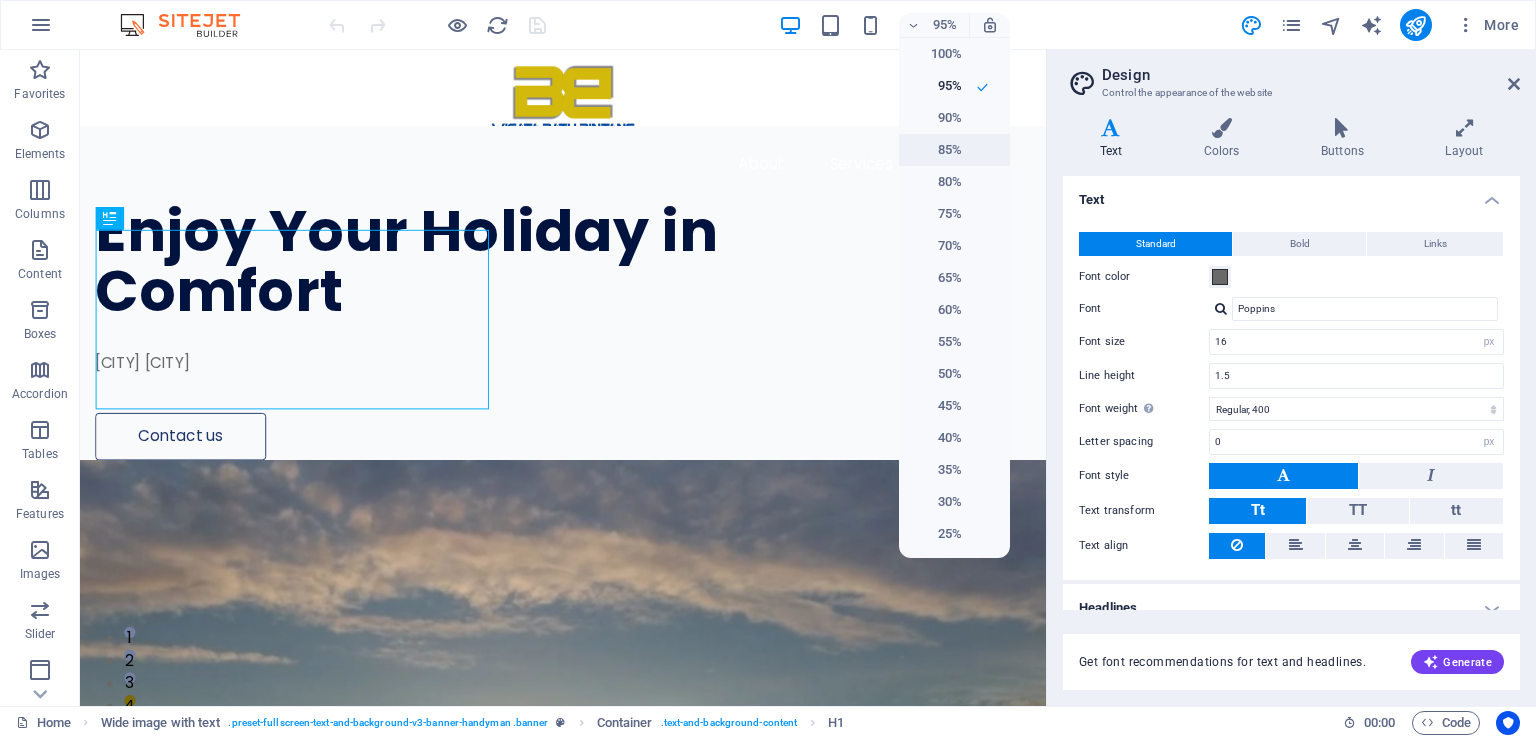 click on "85%" at bounding box center [954, 150] 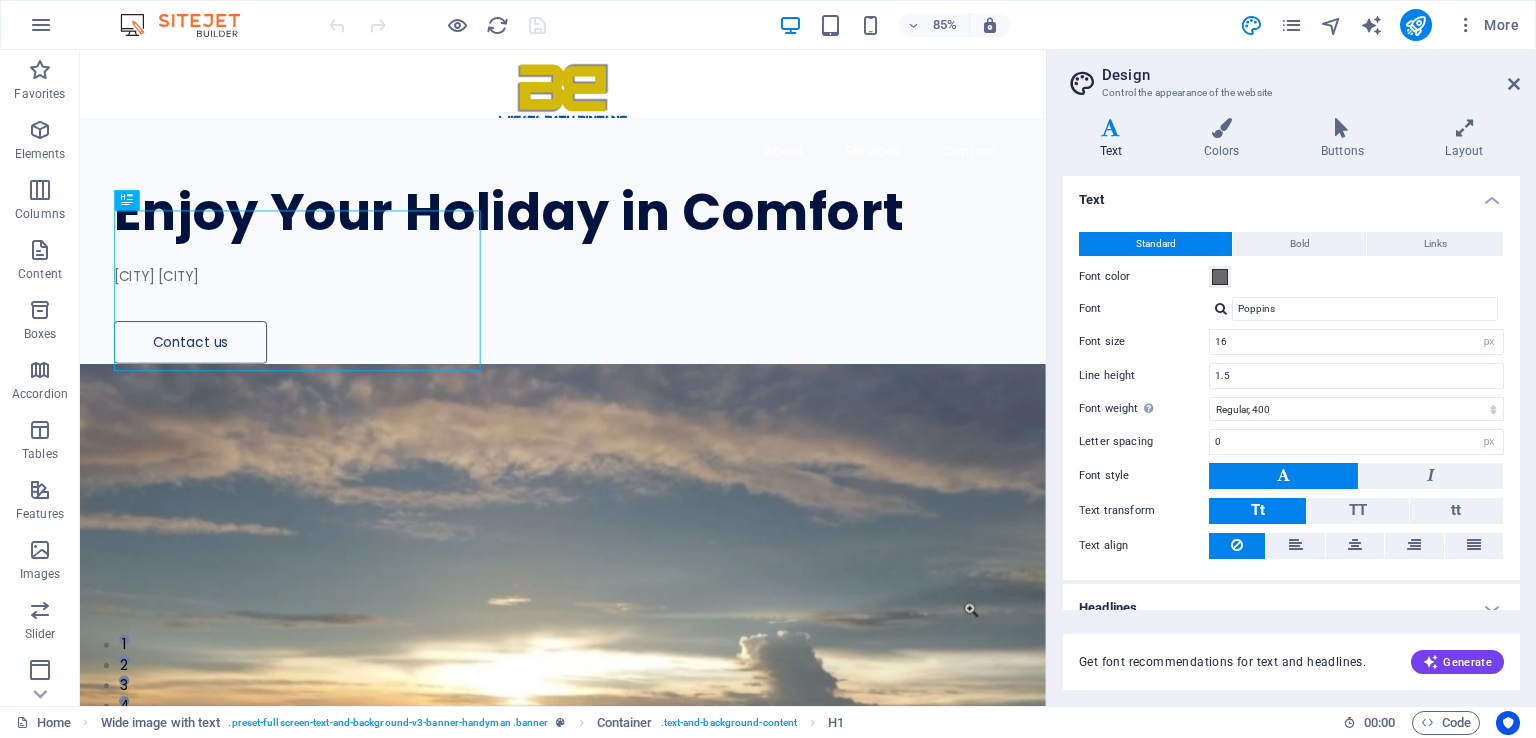 click on "85%" at bounding box center [894, 25] 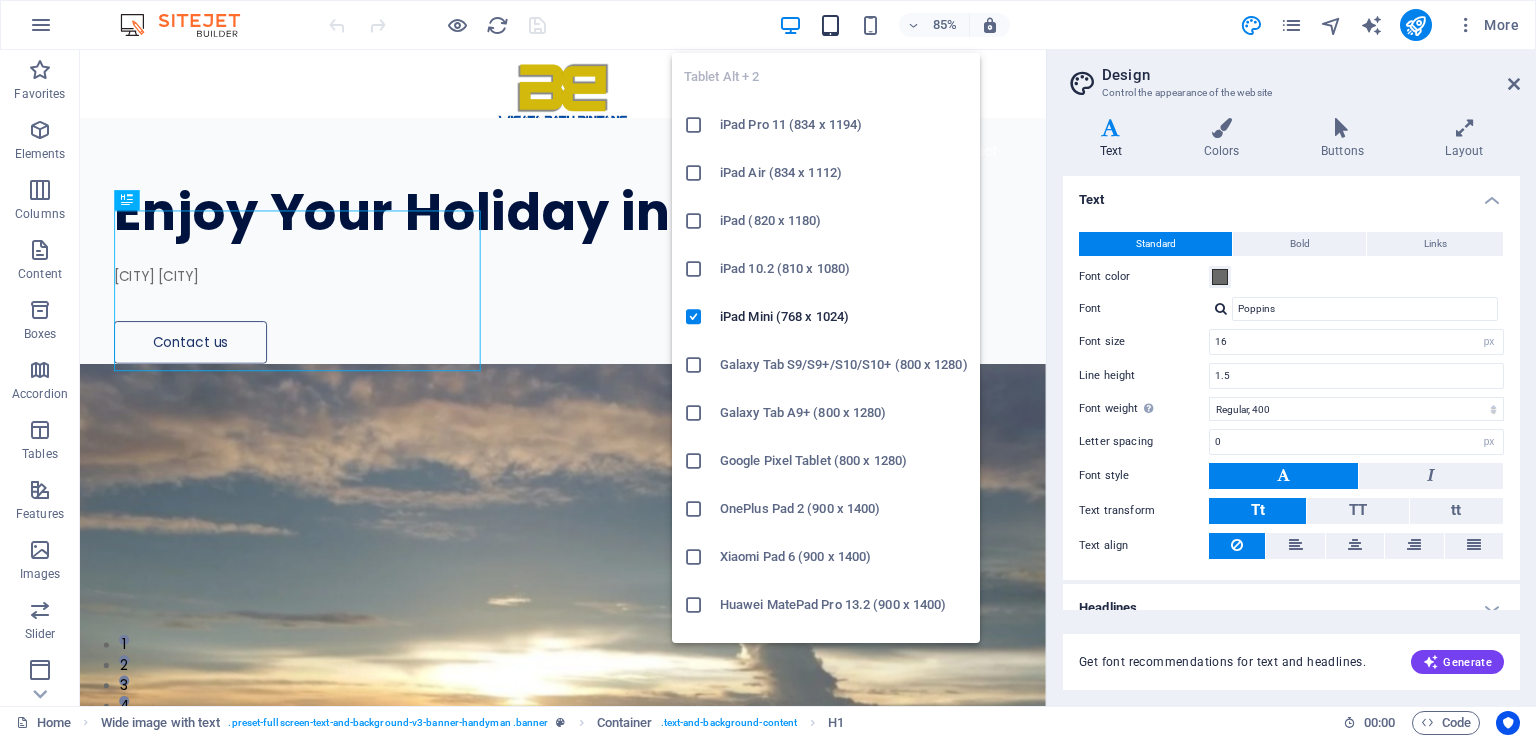 click at bounding box center (830, 25) 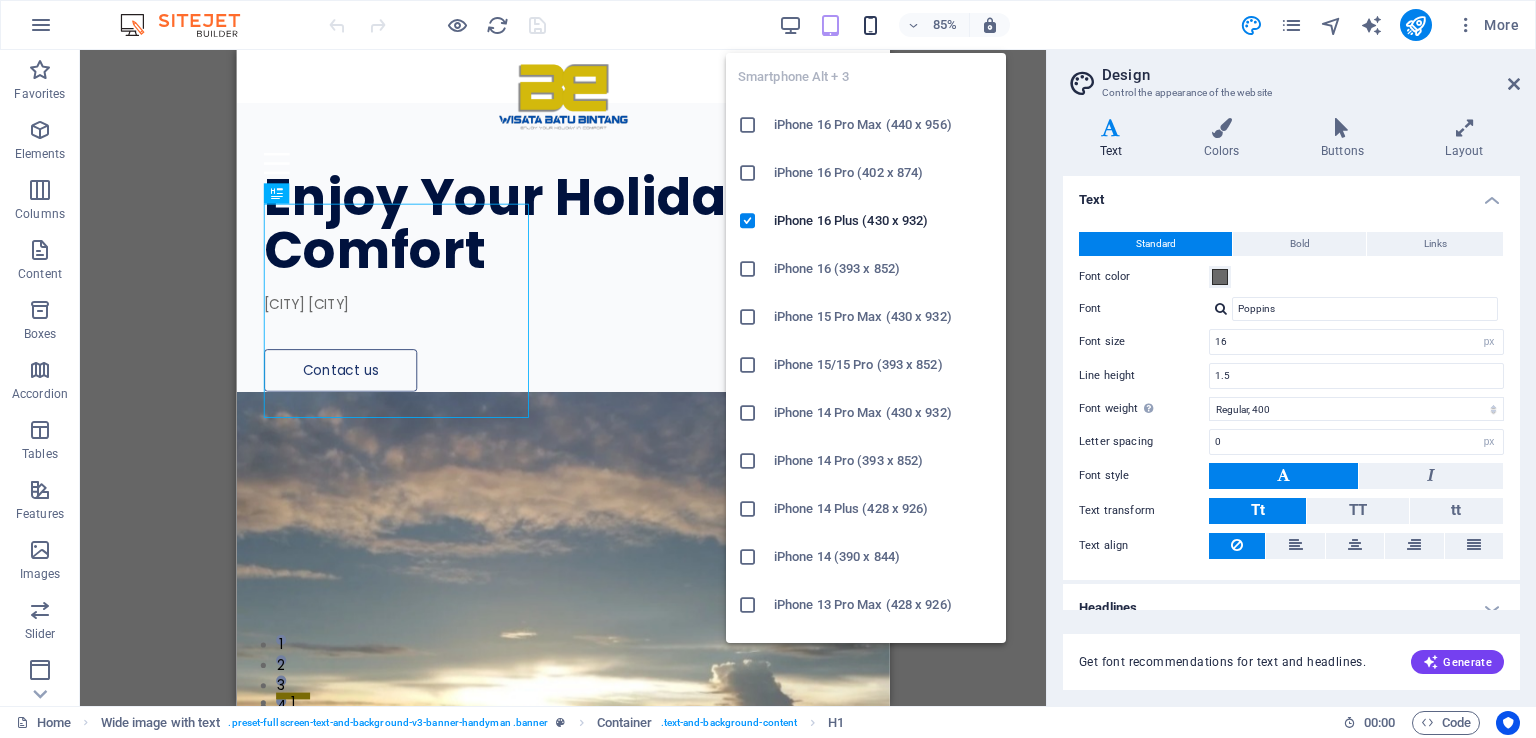 click at bounding box center [870, 25] 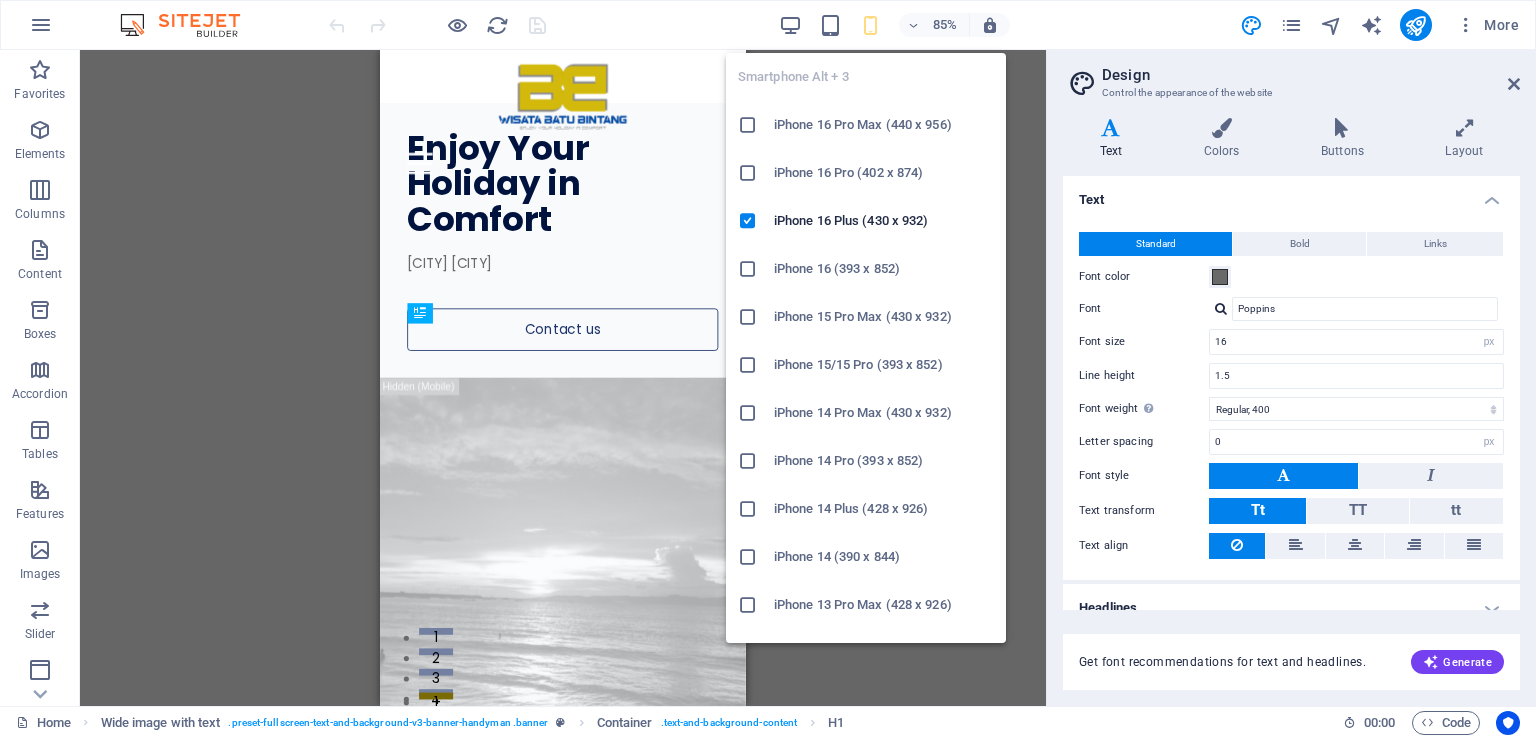 scroll, scrollTop: 521, scrollLeft: 0, axis: vertical 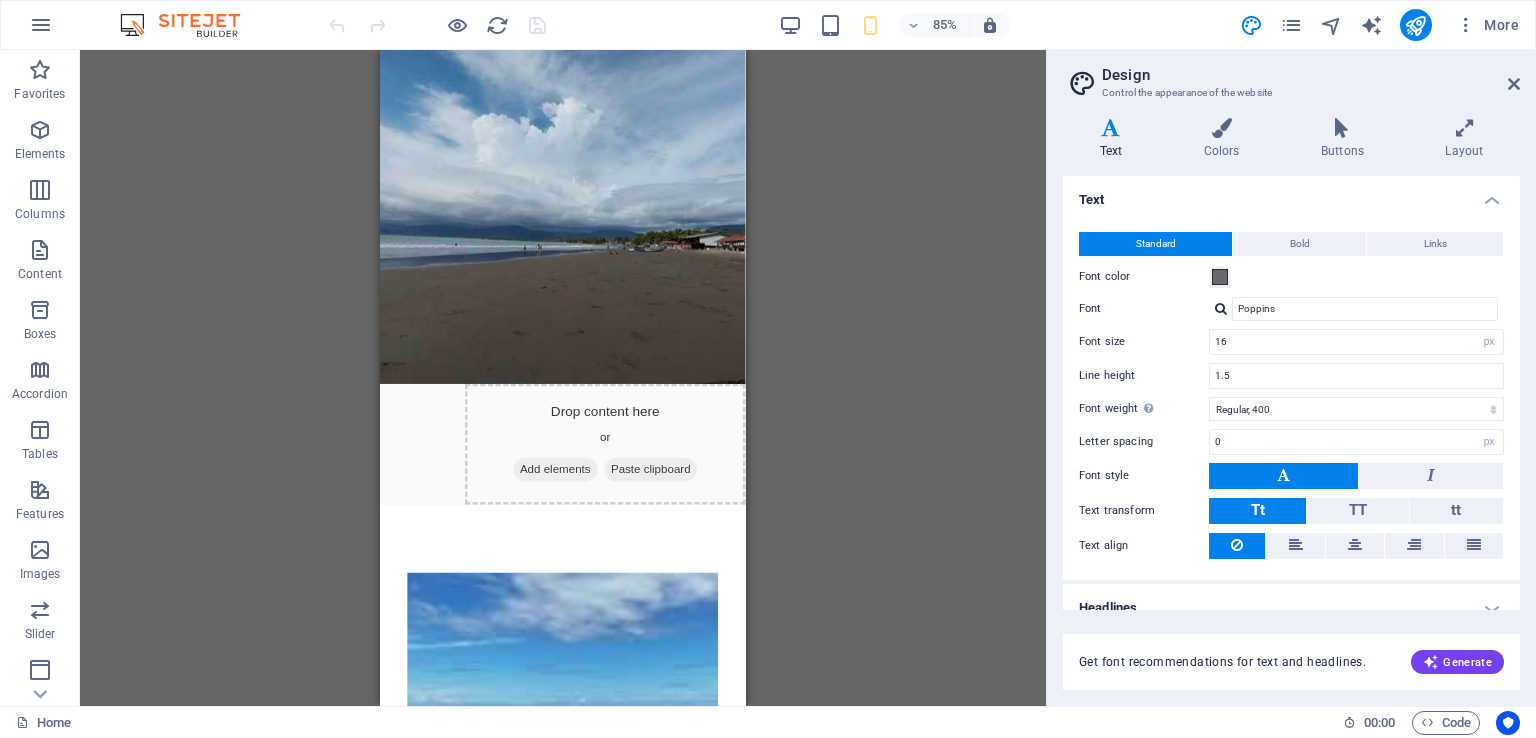 click on "Drag here to replace the existing content. Press “Ctrl” if you want to create a new element.
H1   Wide image with text   Container   Menu Bar   Menu   Text   Placeholder   Container" at bounding box center (563, 378) 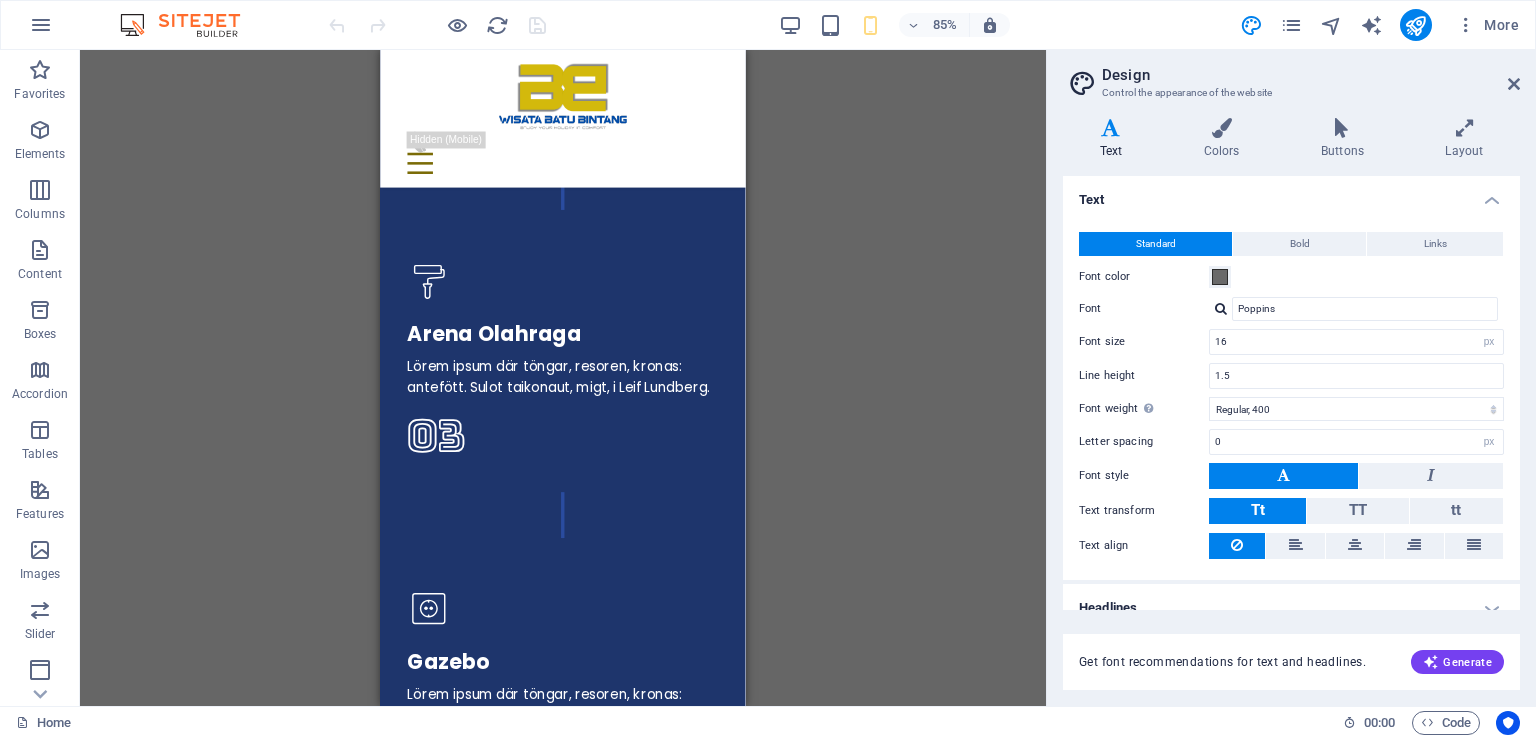 scroll, scrollTop: 4539, scrollLeft: 0, axis: vertical 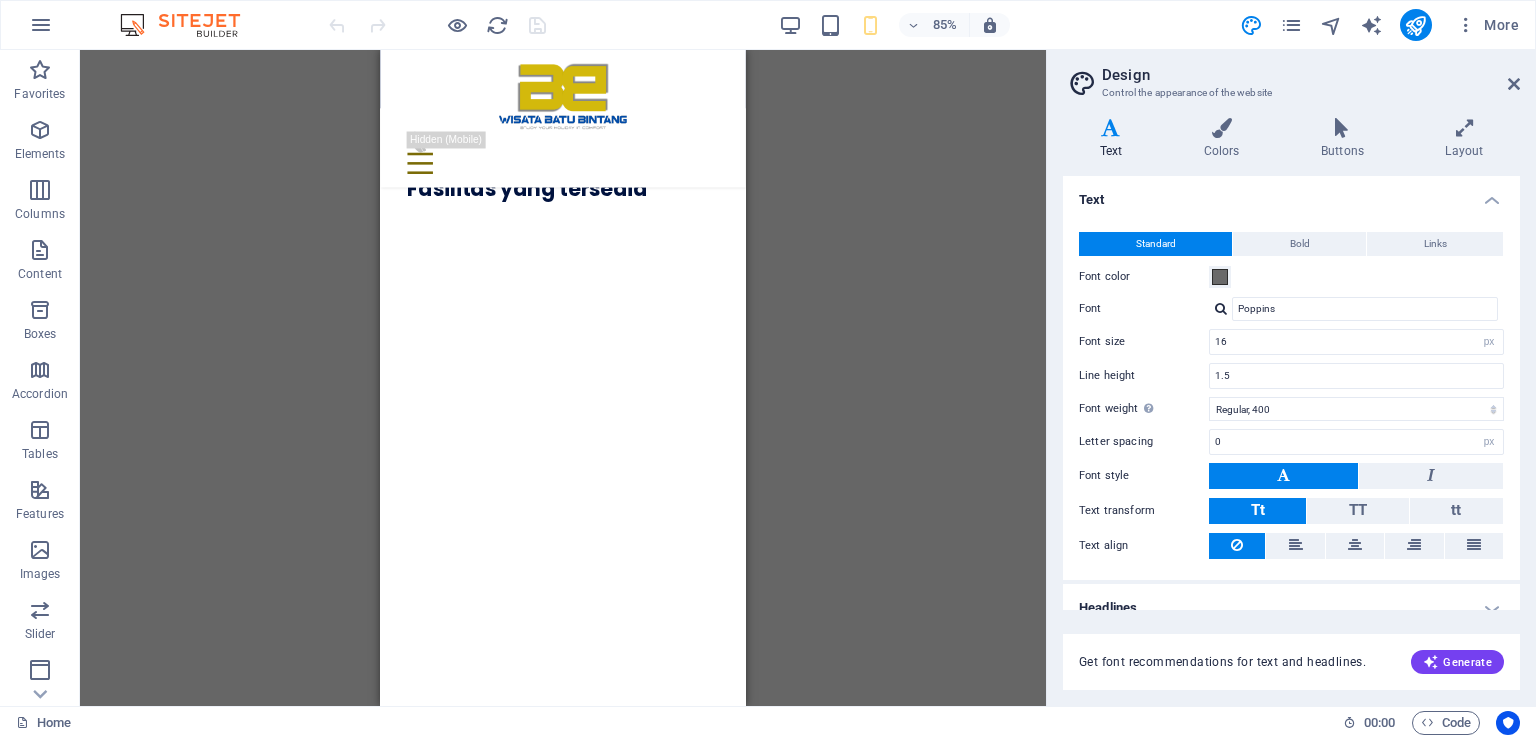 drag, startPoint x: 803, startPoint y: 166, endPoint x: 1136, endPoint y: 565, distance: 519.70184 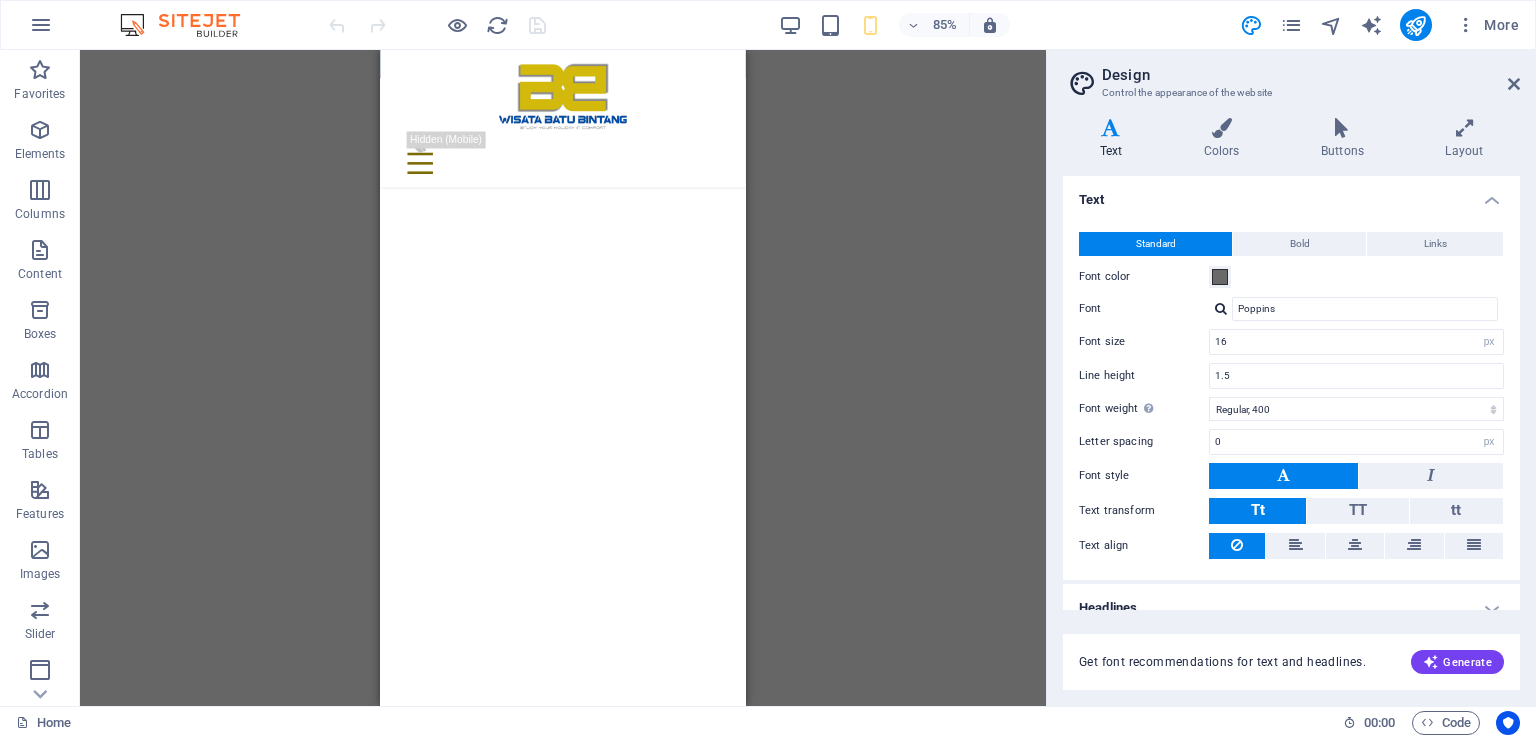 drag, startPoint x: 1143, startPoint y: 590, endPoint x: 800, endPoint y: 676, distance: 353.61703 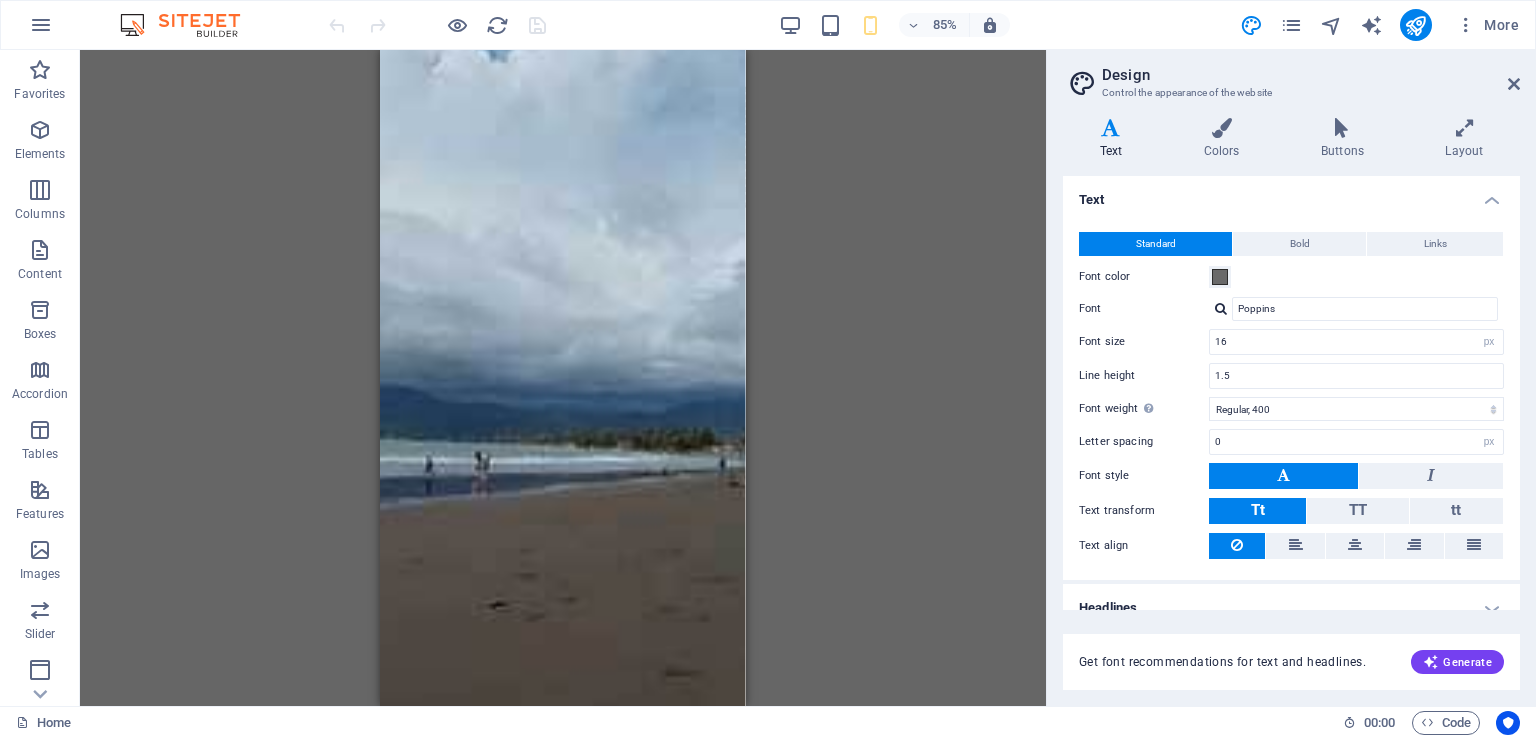 scroll, scrollTop: 0, scrollLeft: 0, axis: both 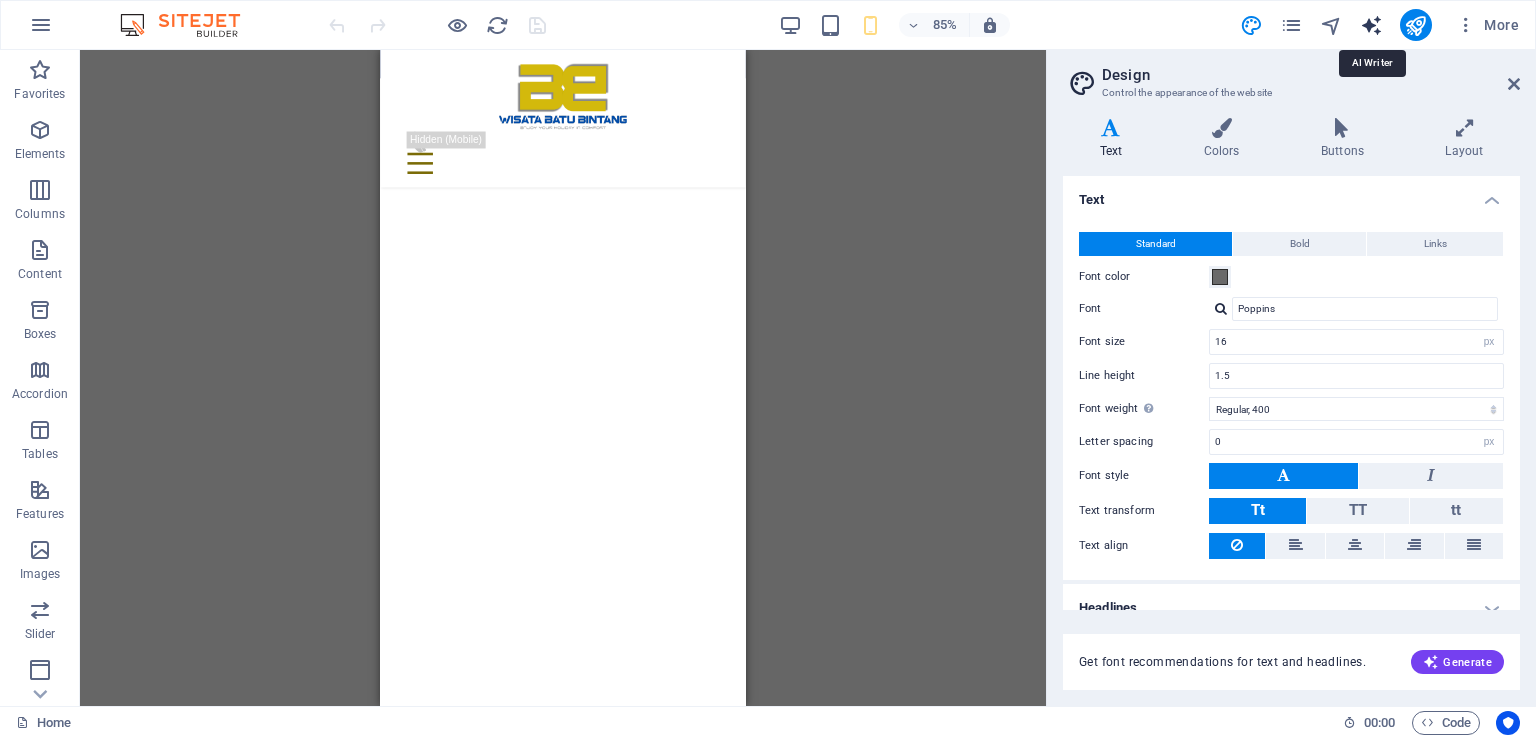 click at bounding box center (1371, 25) 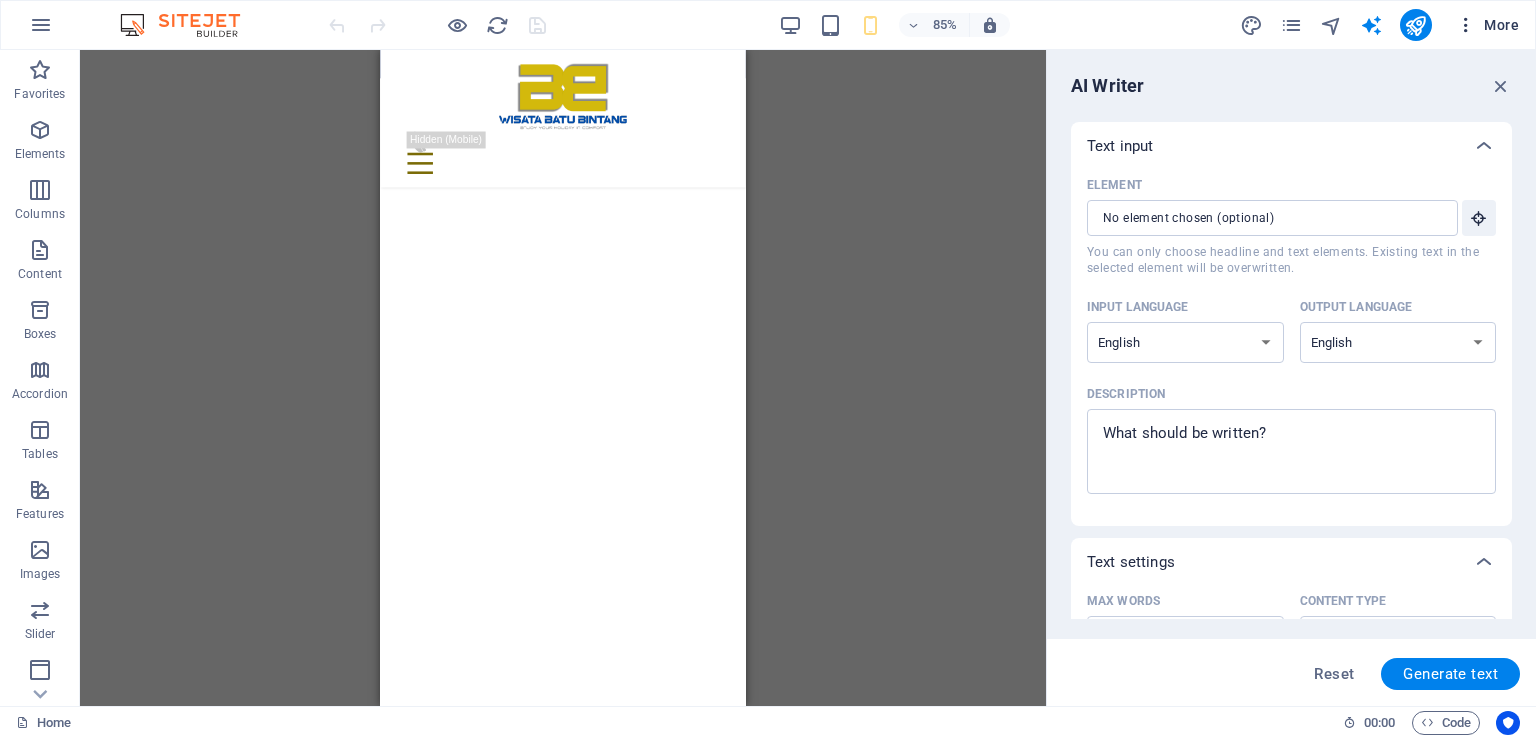 click on "More" at bounding box center [1487, 25] 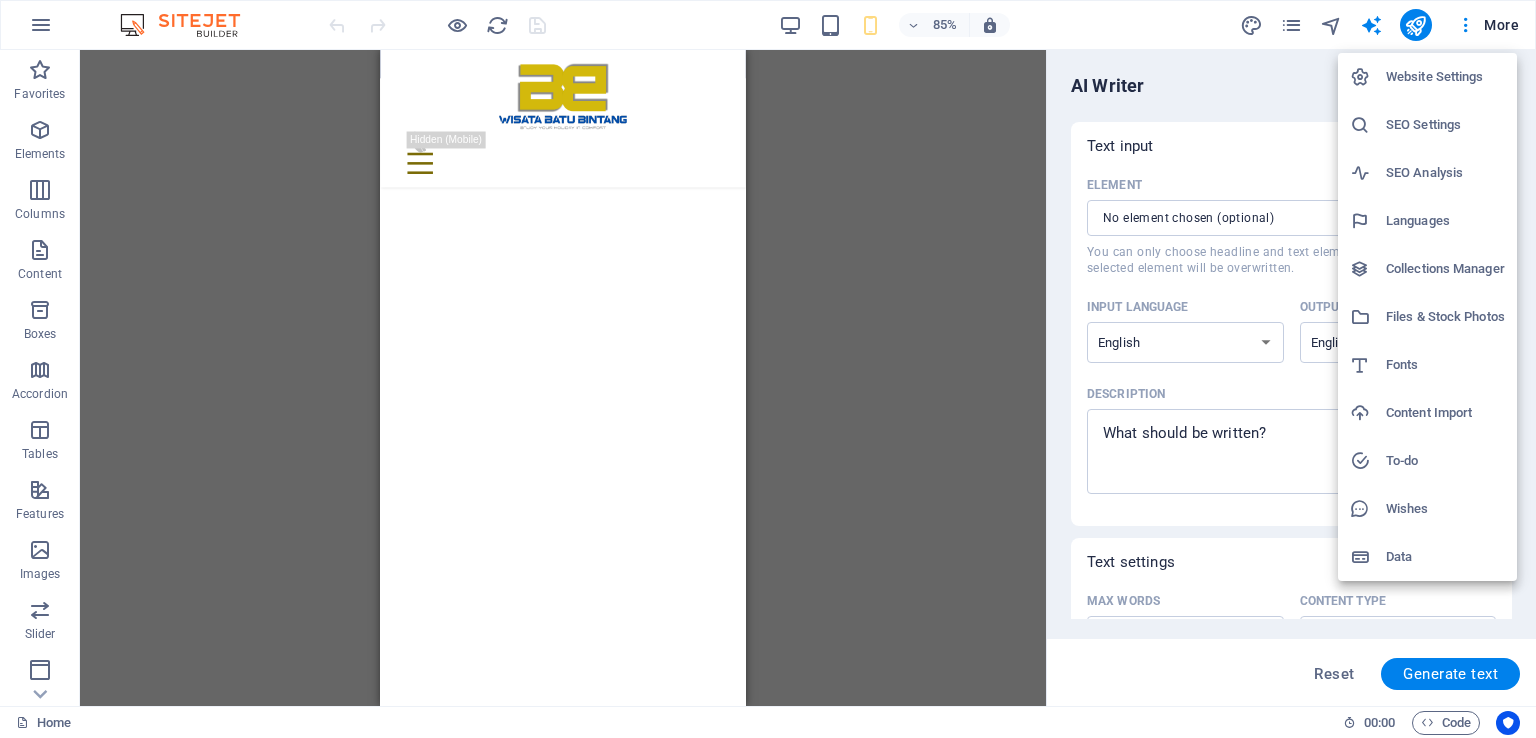 click at bounding box center (768, 369) 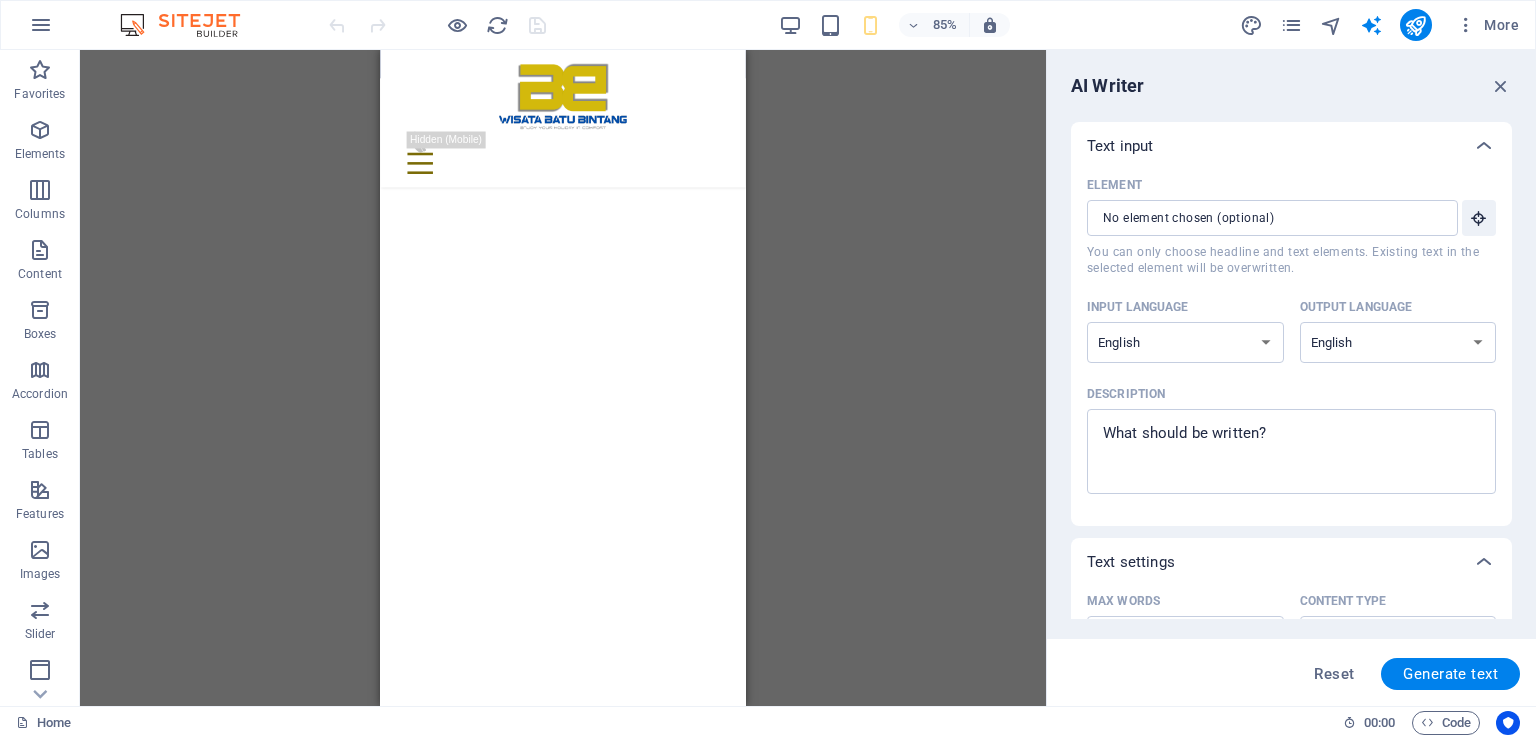 click 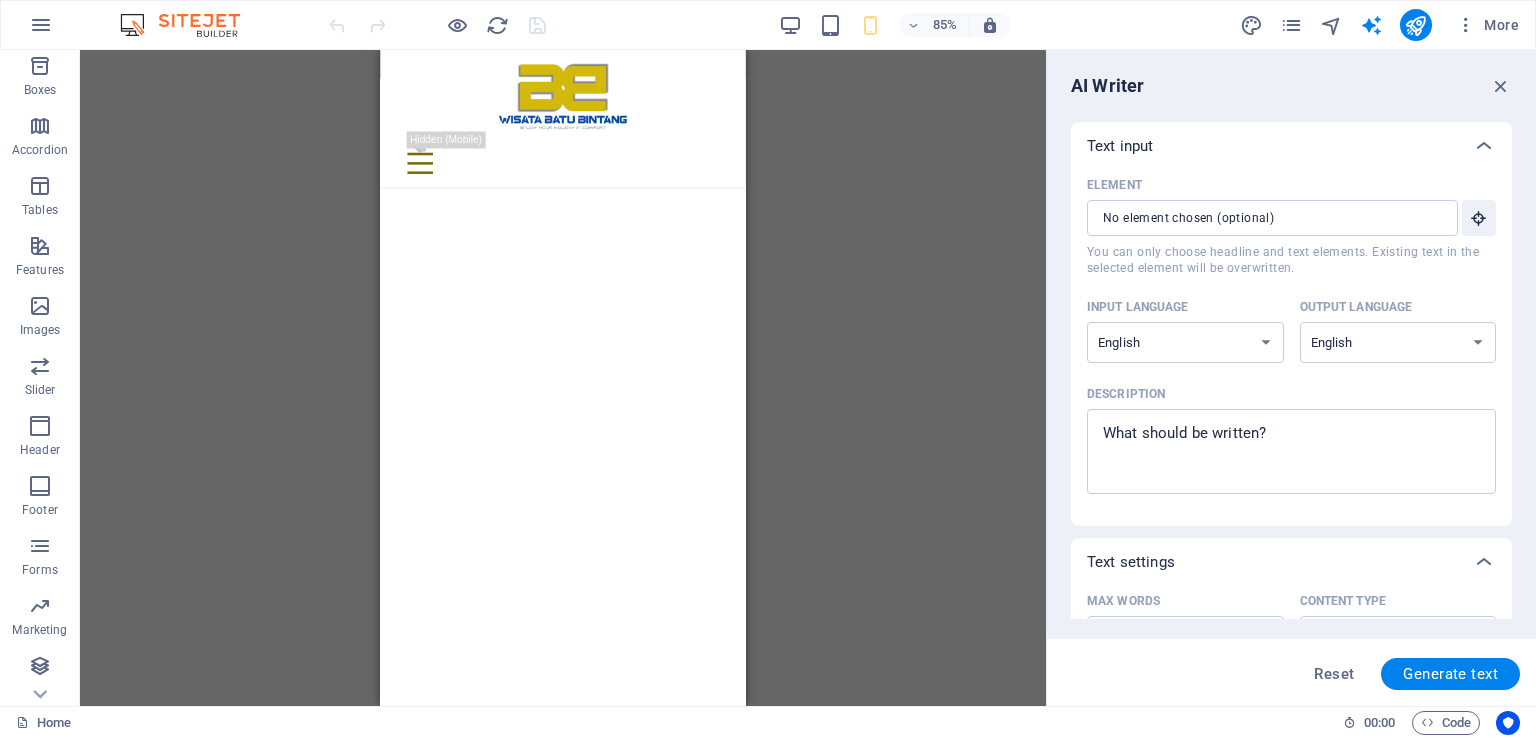 scroll, scrollTop: 244, scrollLeft: 0, axis: vertical 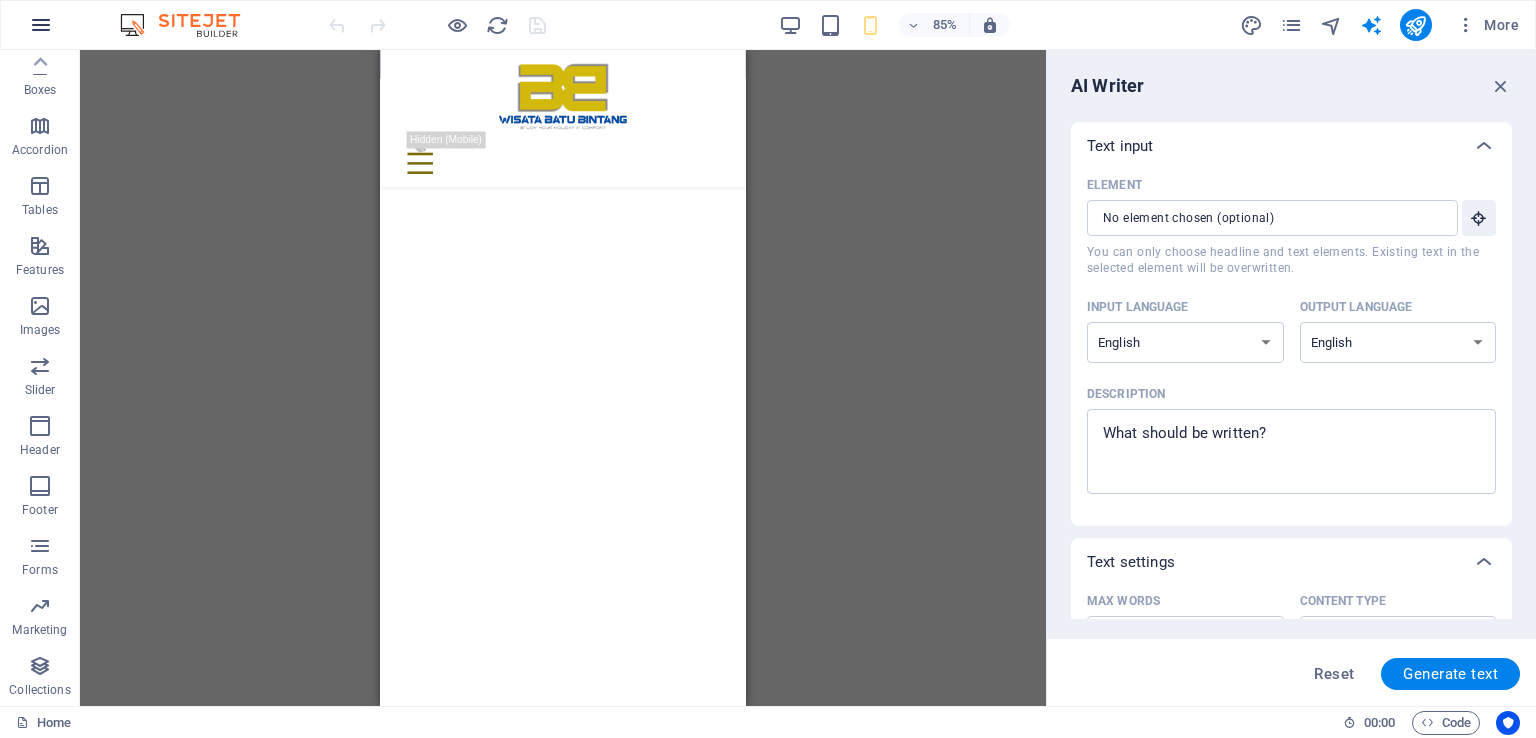 click at bounding box center [41, 25] 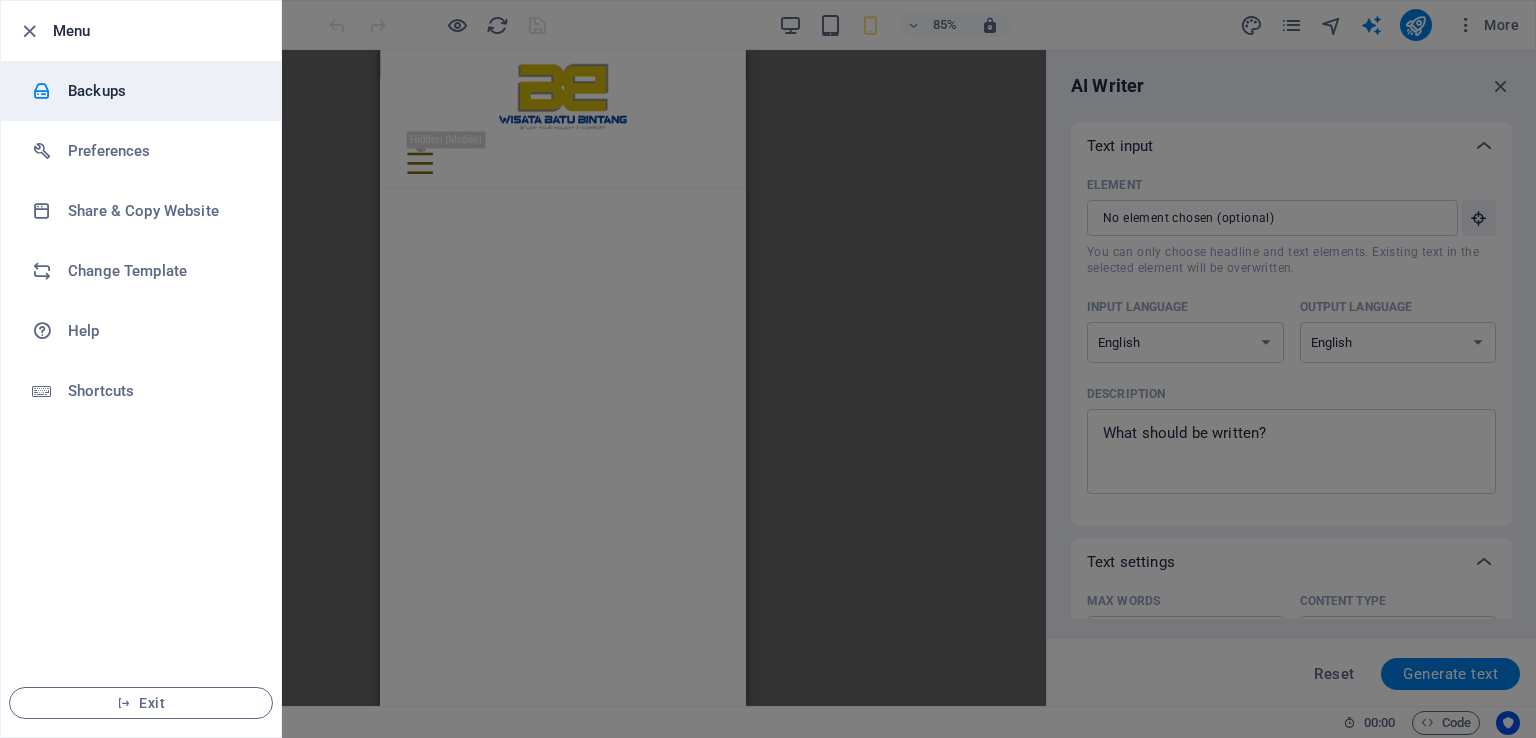 click on "Backups" at bounding box center [160, 91] 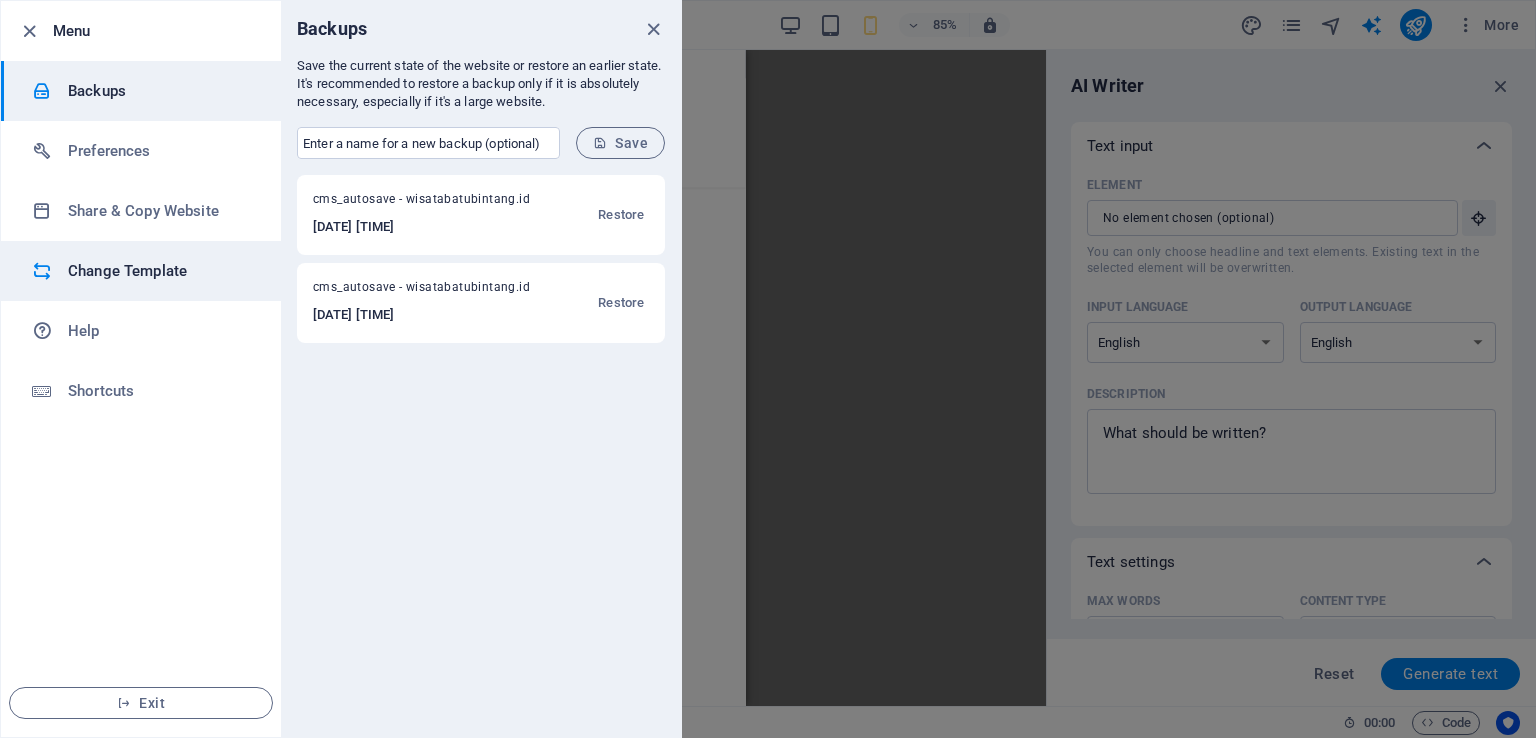 click on "Change Template" at bounding box center (160, 271) 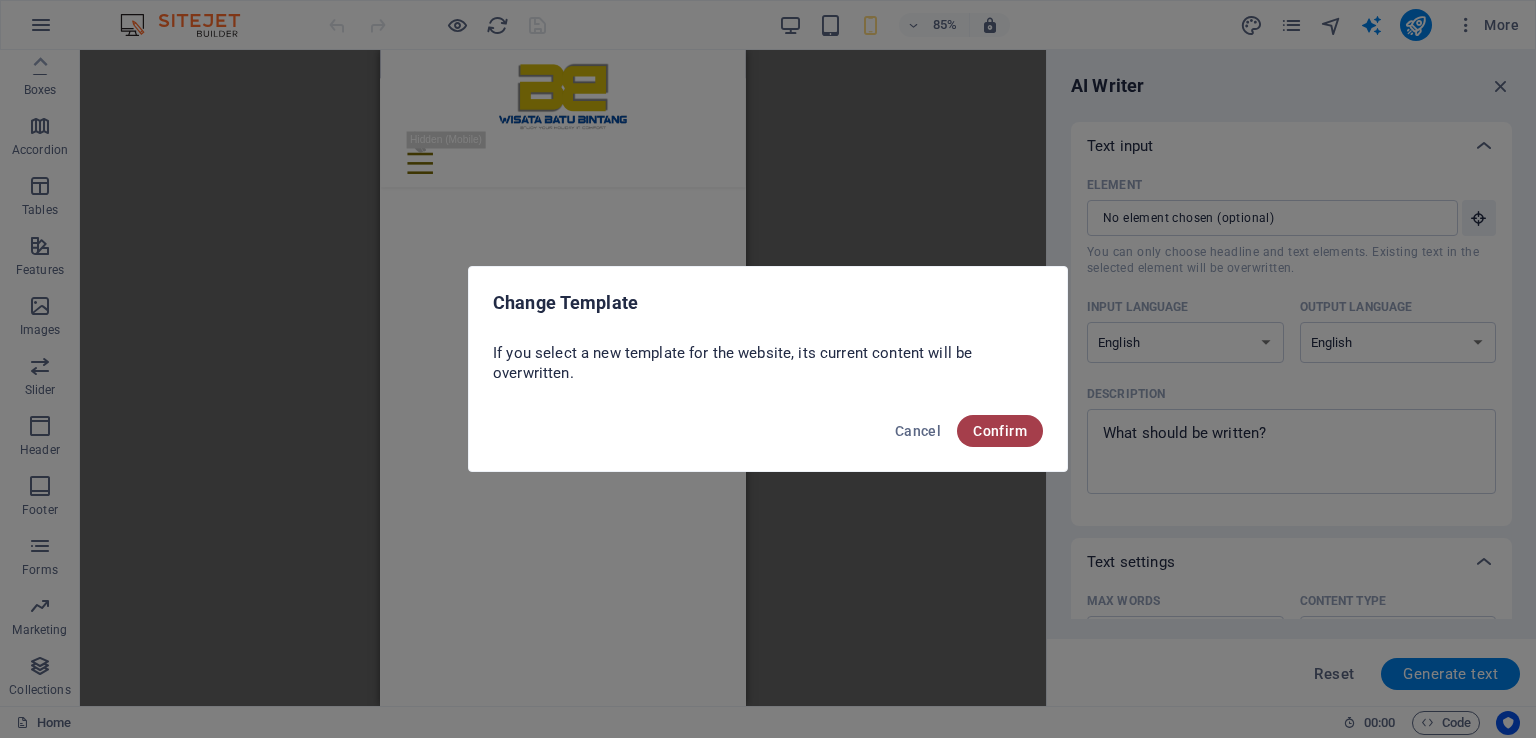 click on "Confirm" at bounding box center [1000, 431] 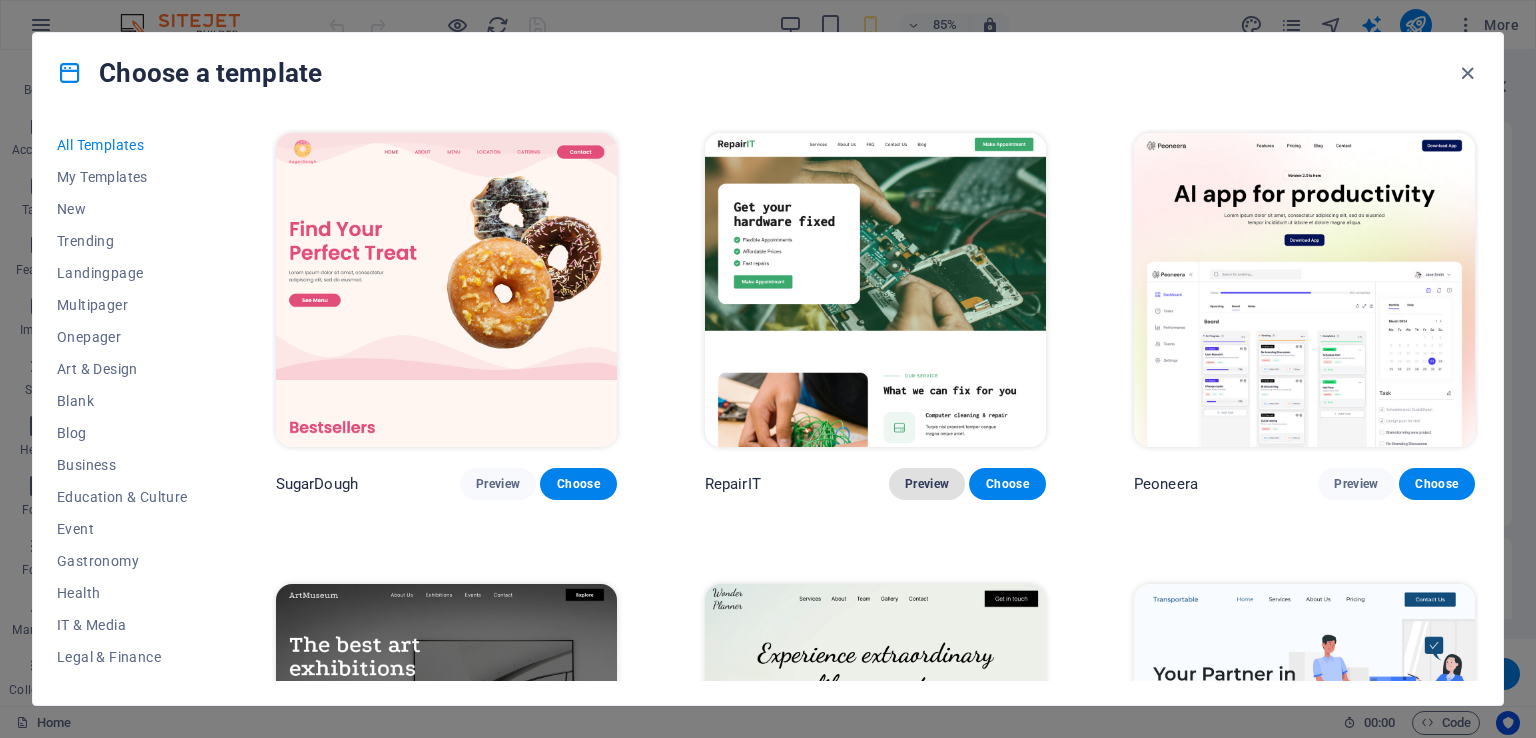 click on "Preview" at bounding box center [927, 484] 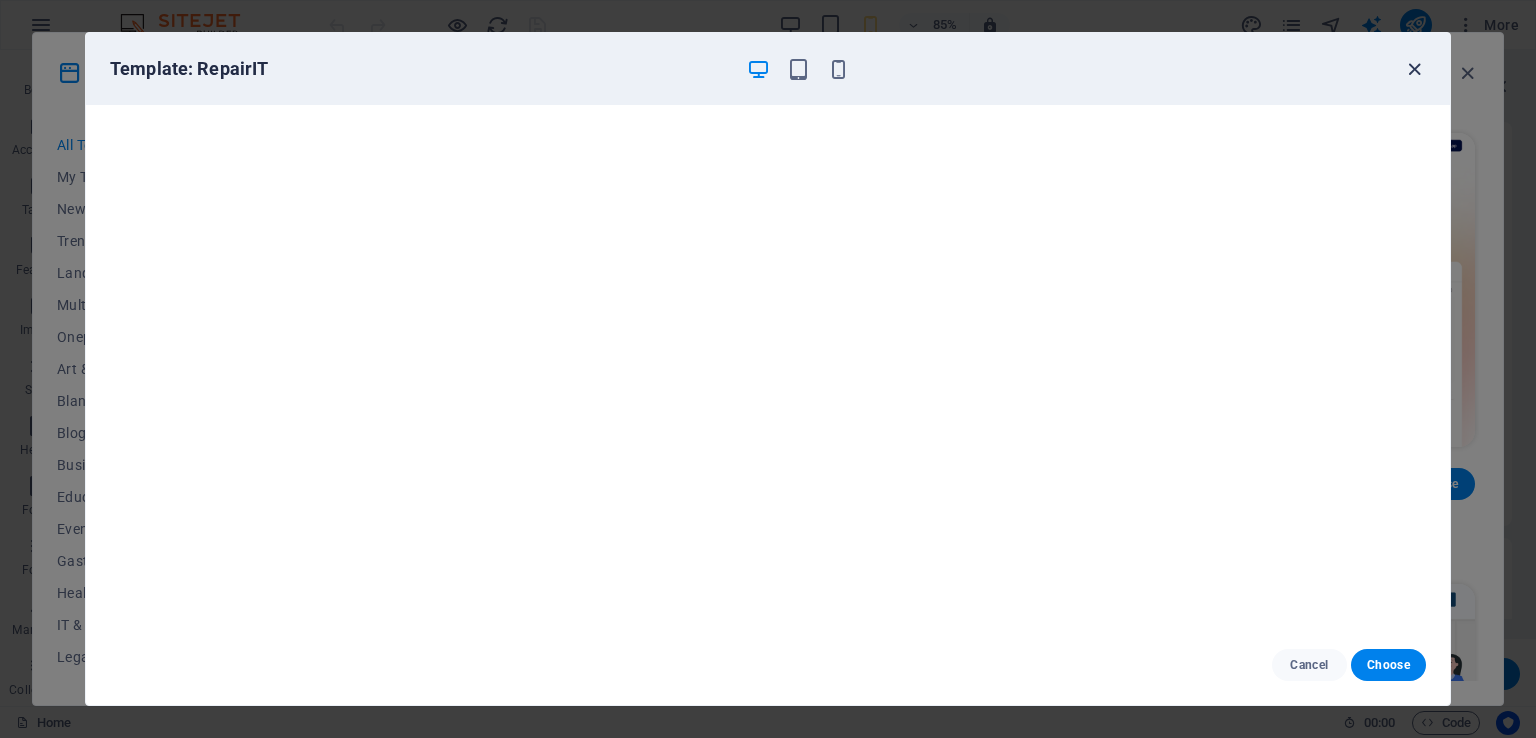 click at bounding box center [1414, 69] 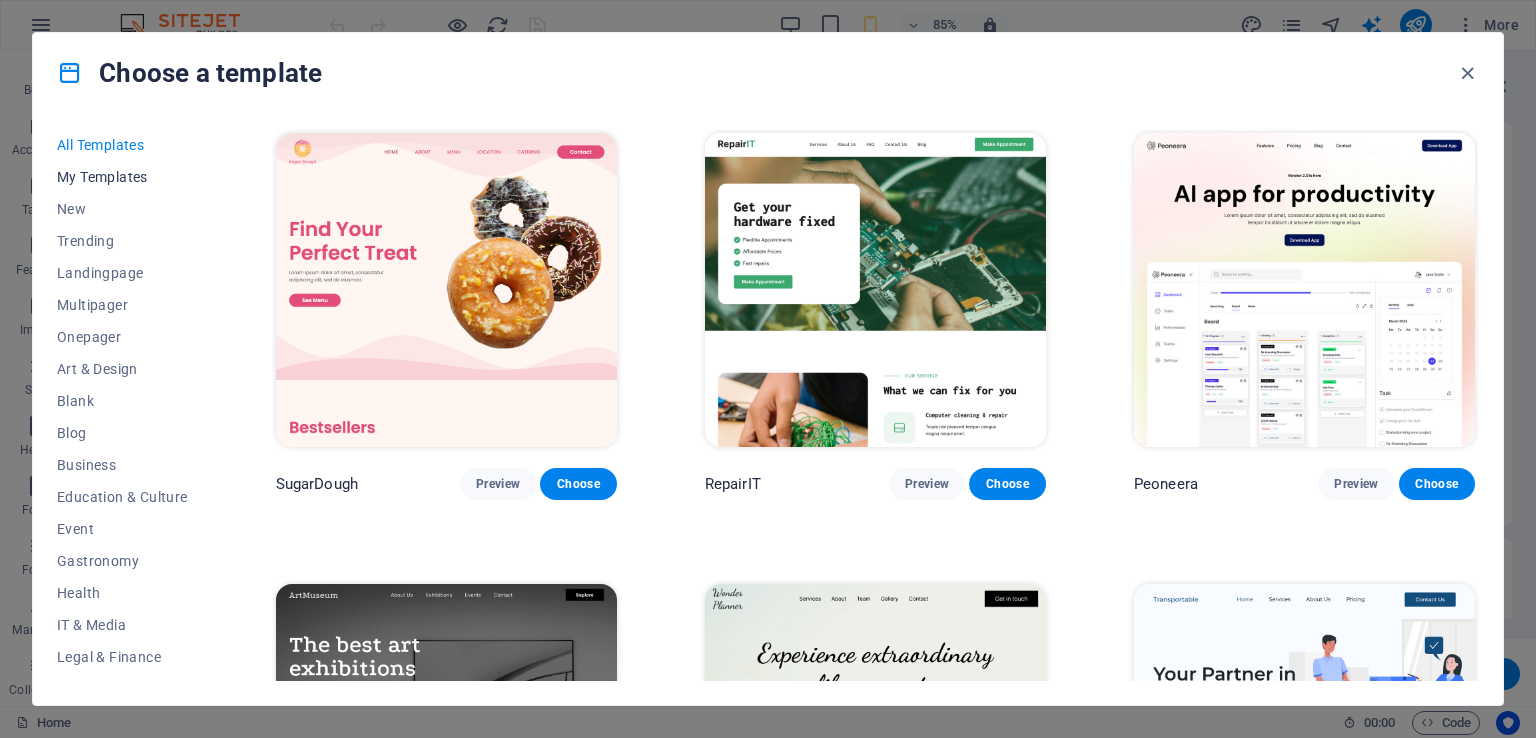 click on "My Templates" at bounding box center [122, 177] 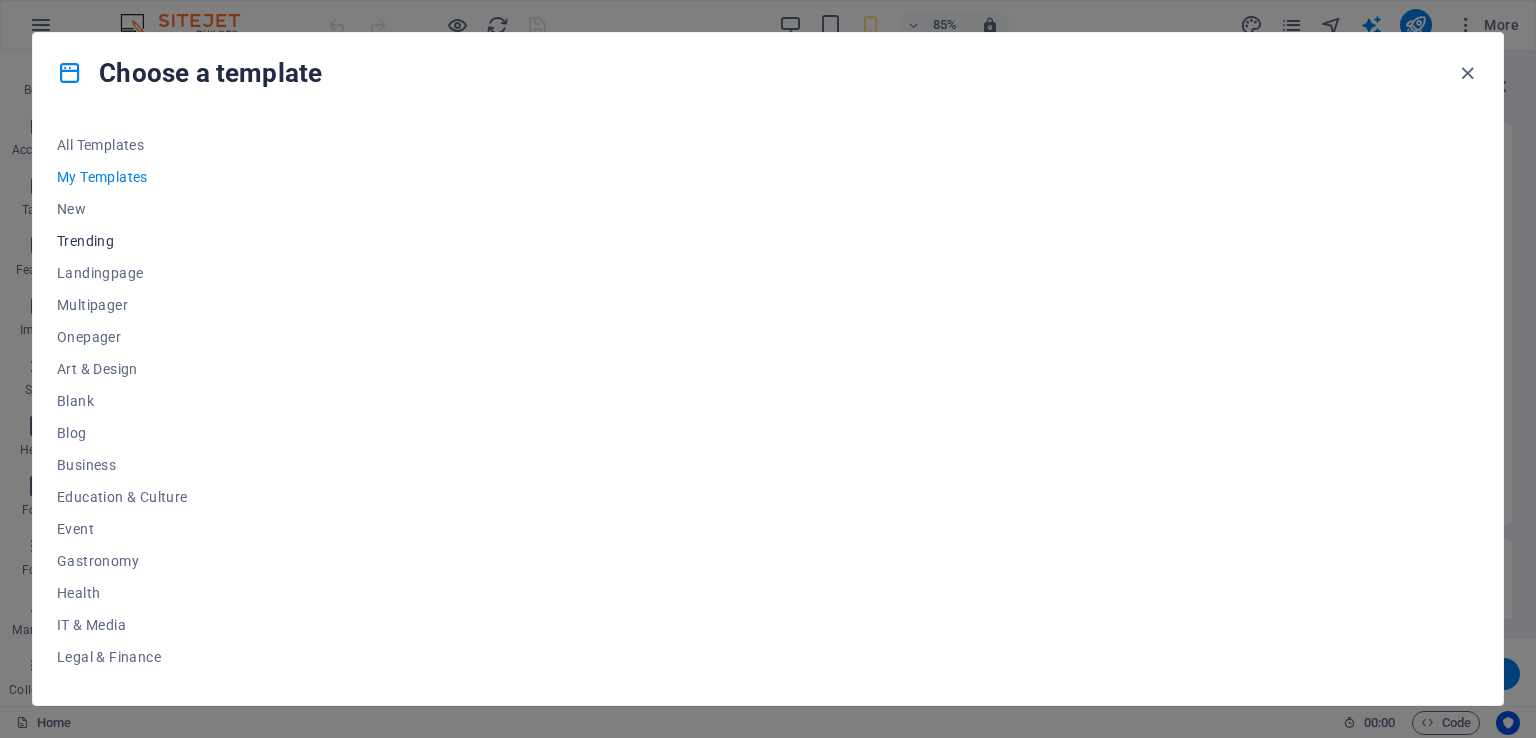click on "Trending" at bounding box center [122, 241] 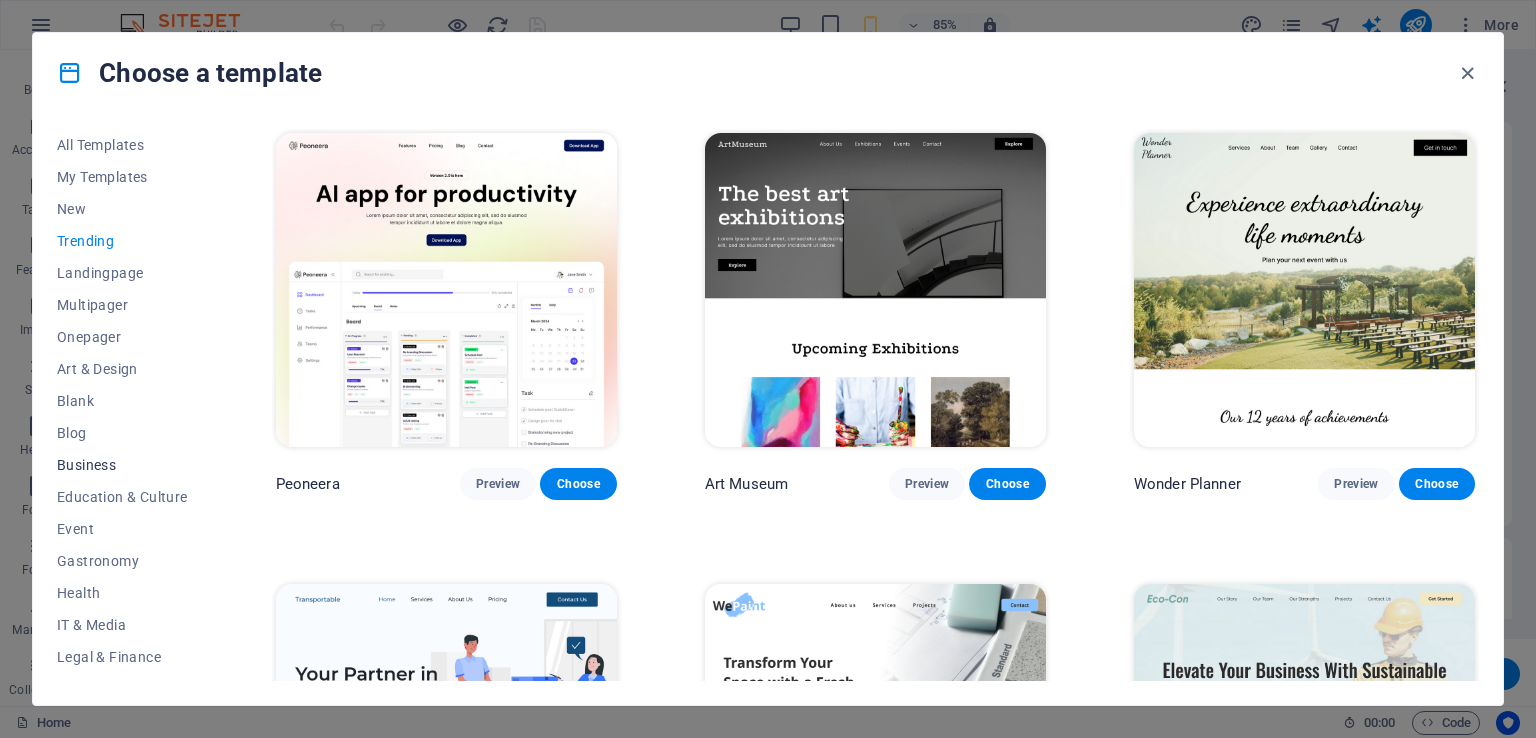 click on "Business" at bounding box center (122, 465) 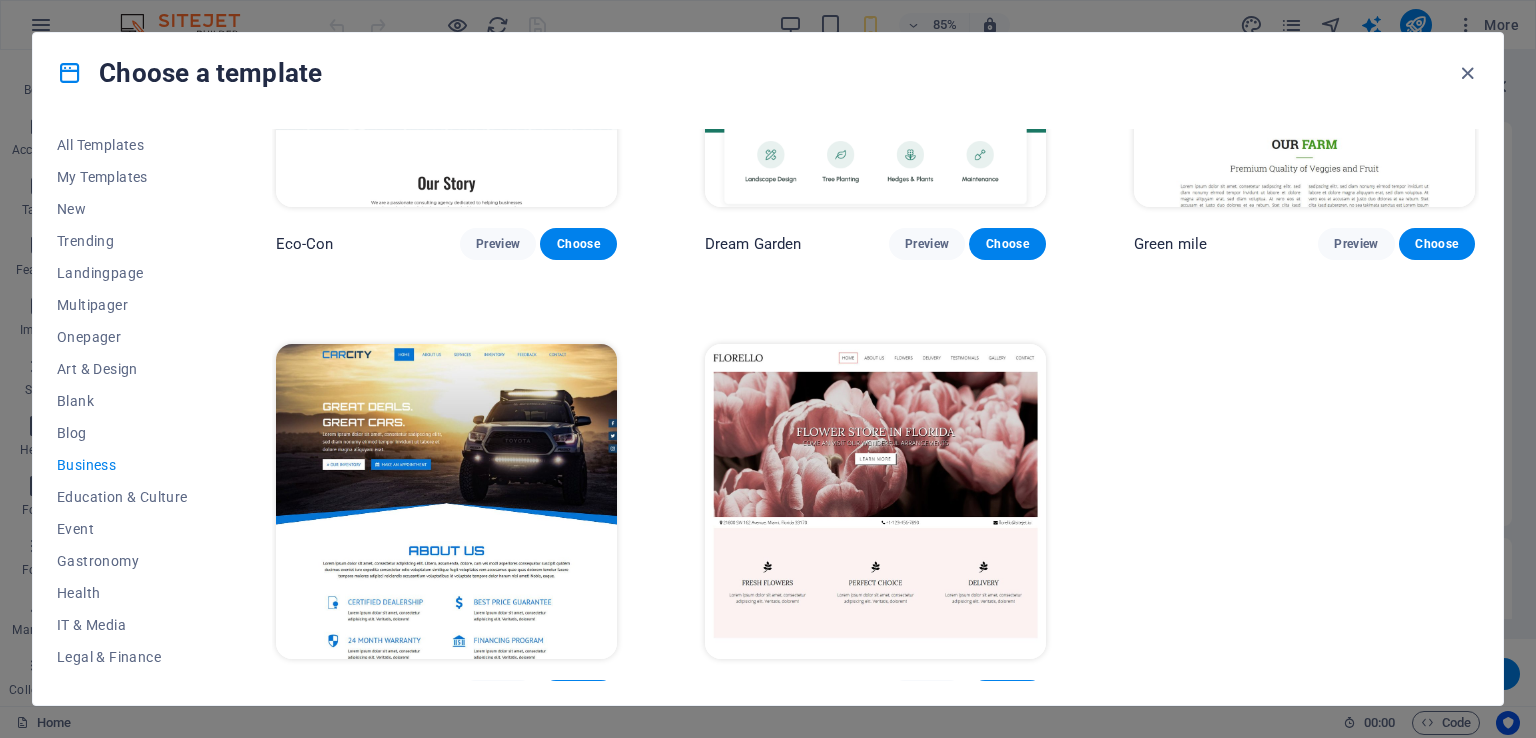 scroll, scrollTop: 266, scrollLeft: 0, axis: vertical 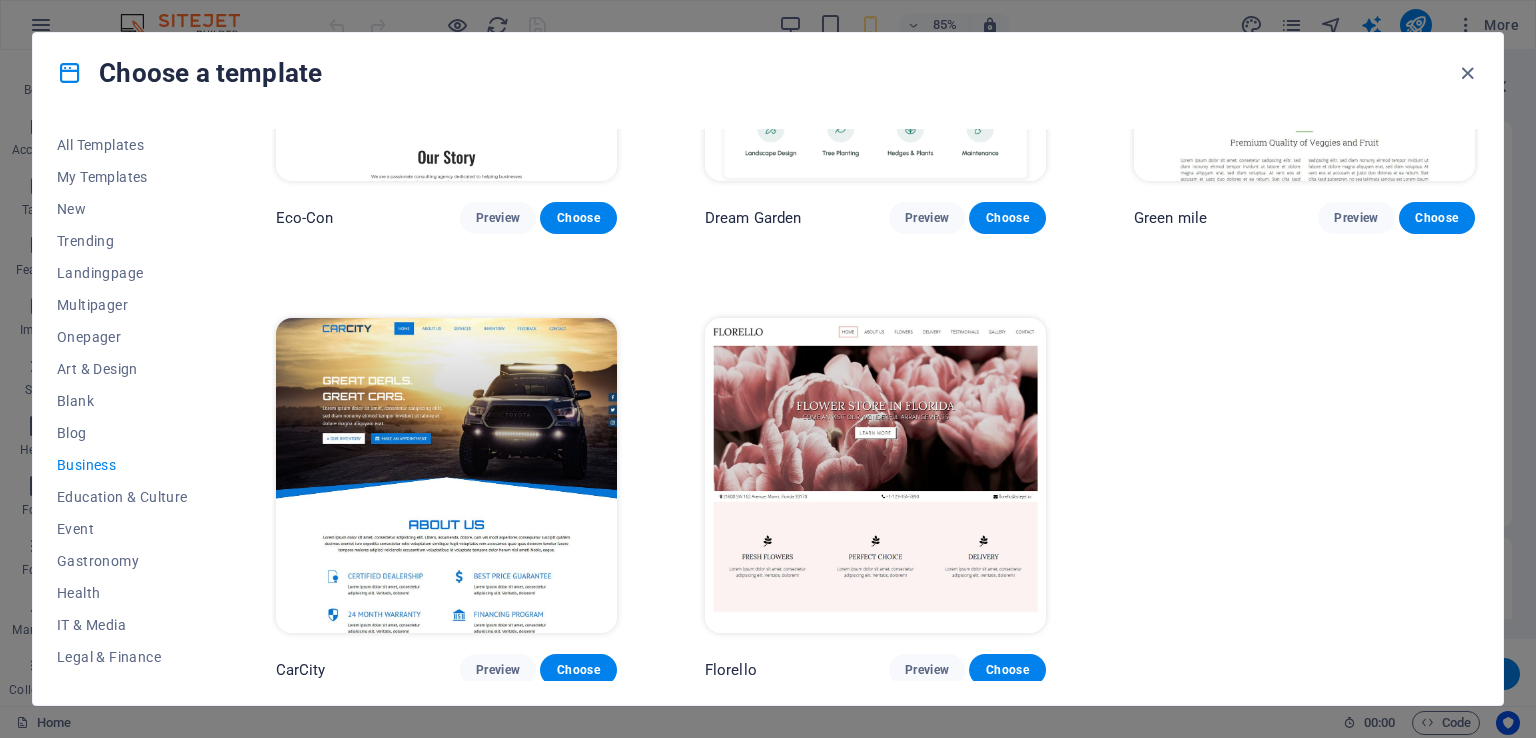 drag, startPoint x: 1491, startPoint y: 389, endPoint x: 1491, endPoint y: 427, distance: 38 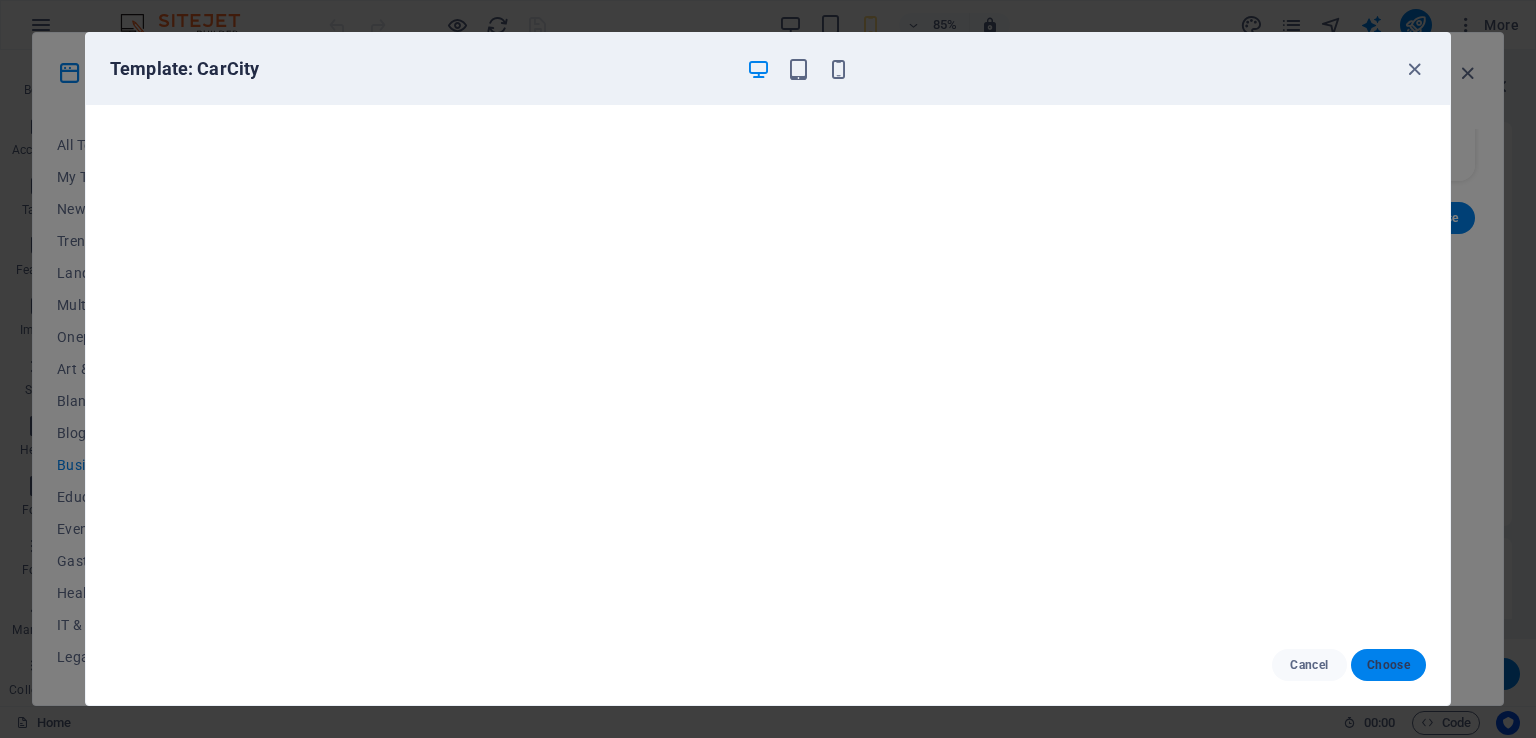 click on "Choose" at bounding box center (1388, 665) 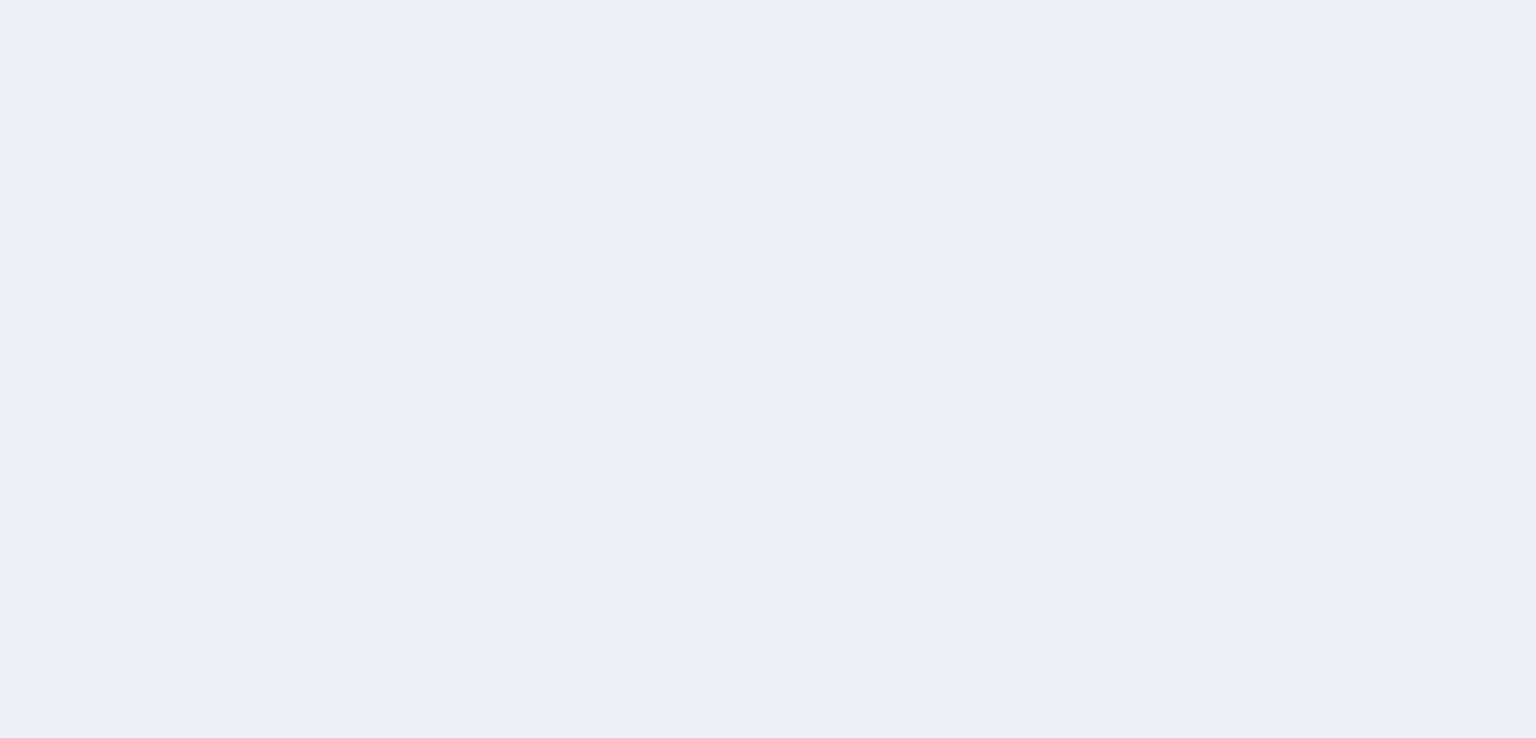 scroll, scrollTop: 0, scrollLeft: 0, axis: both 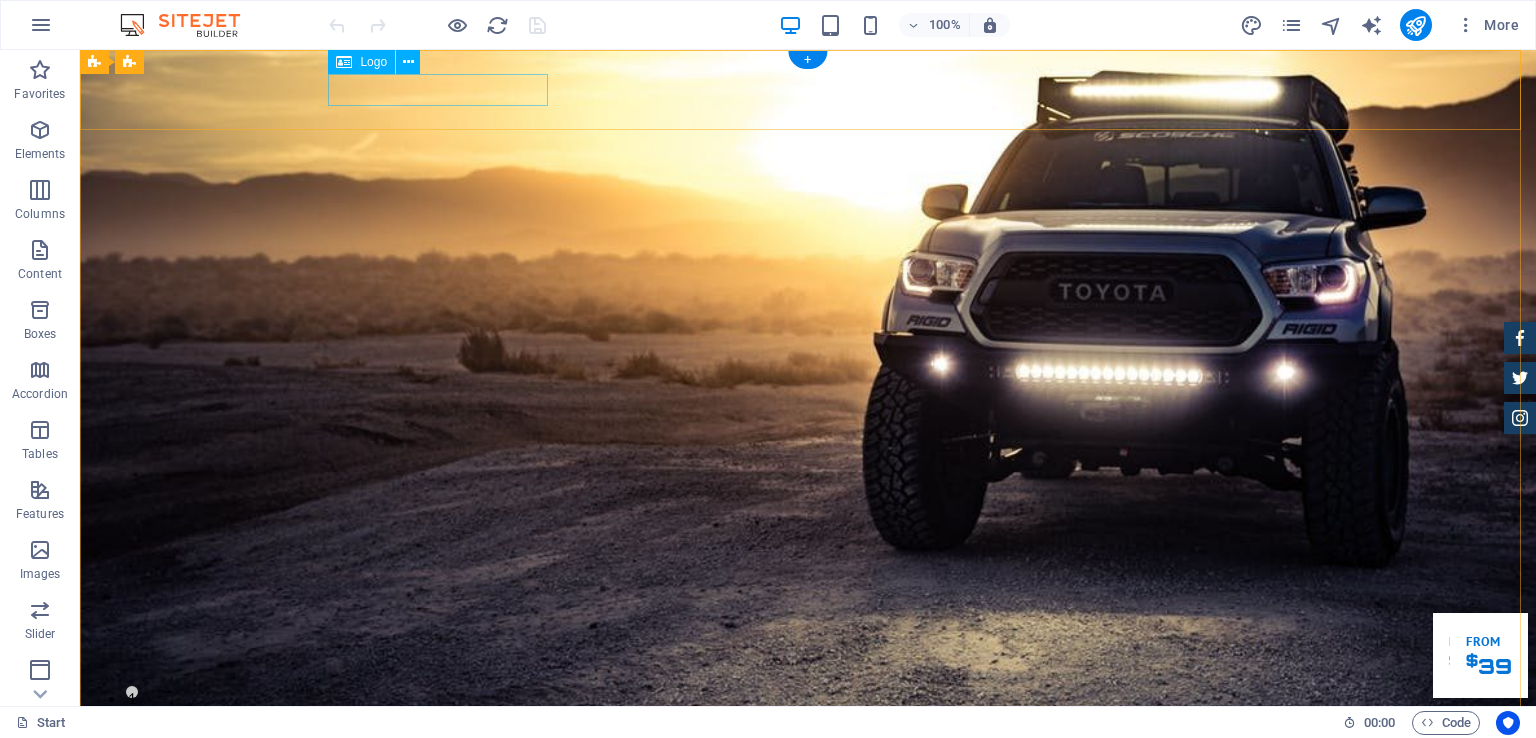 click at bounding box center (808, 780) 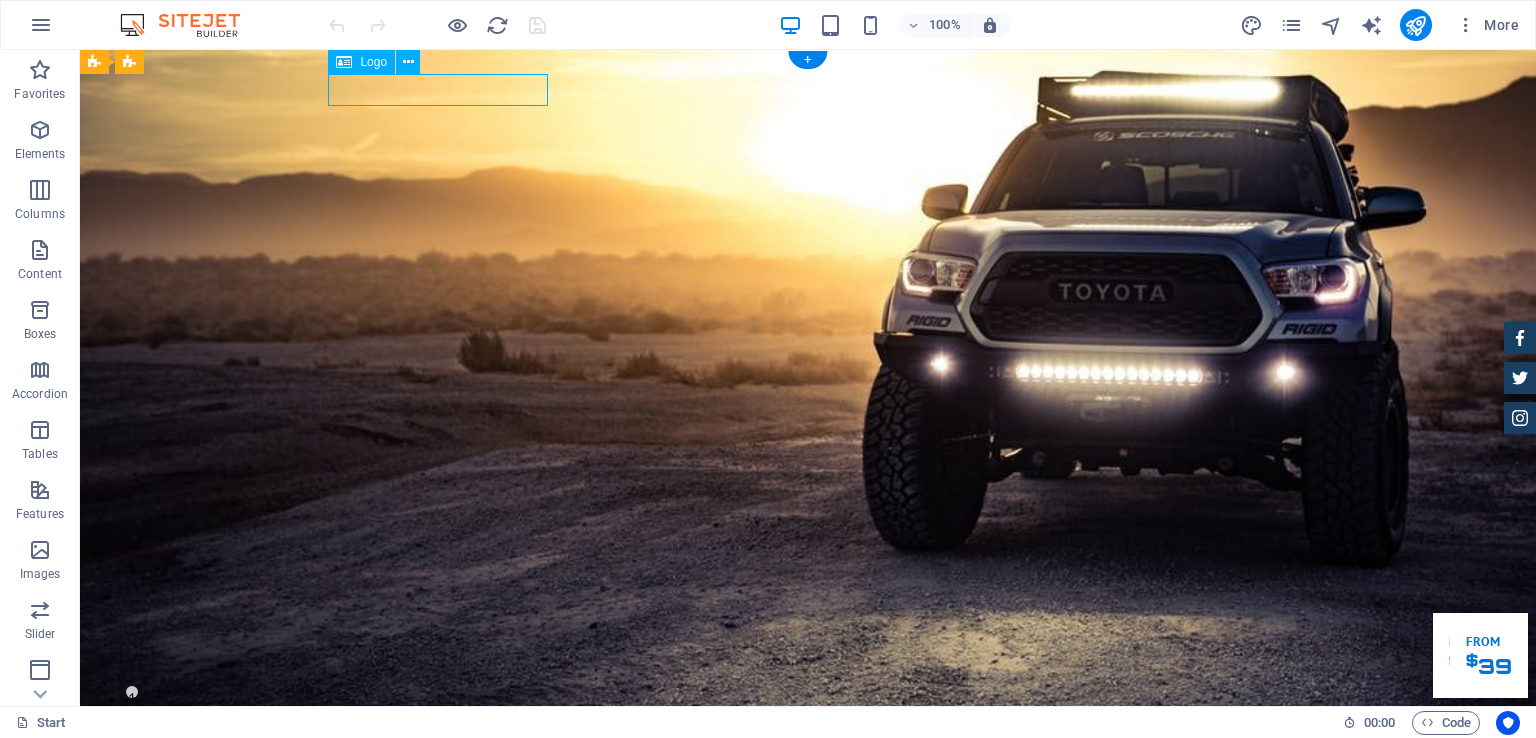 click at bounding box center (808, 780) 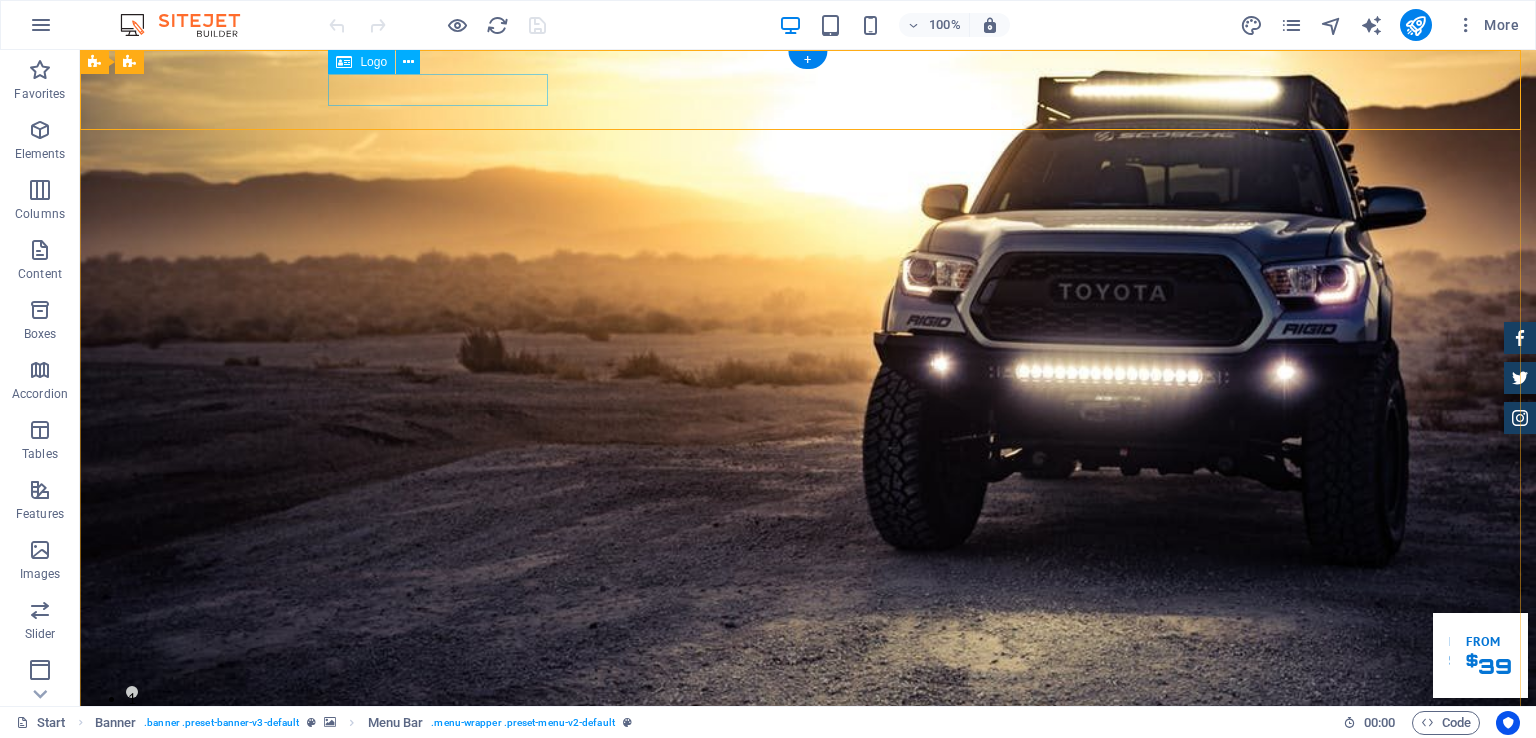 click at bounding box center (808, 780) 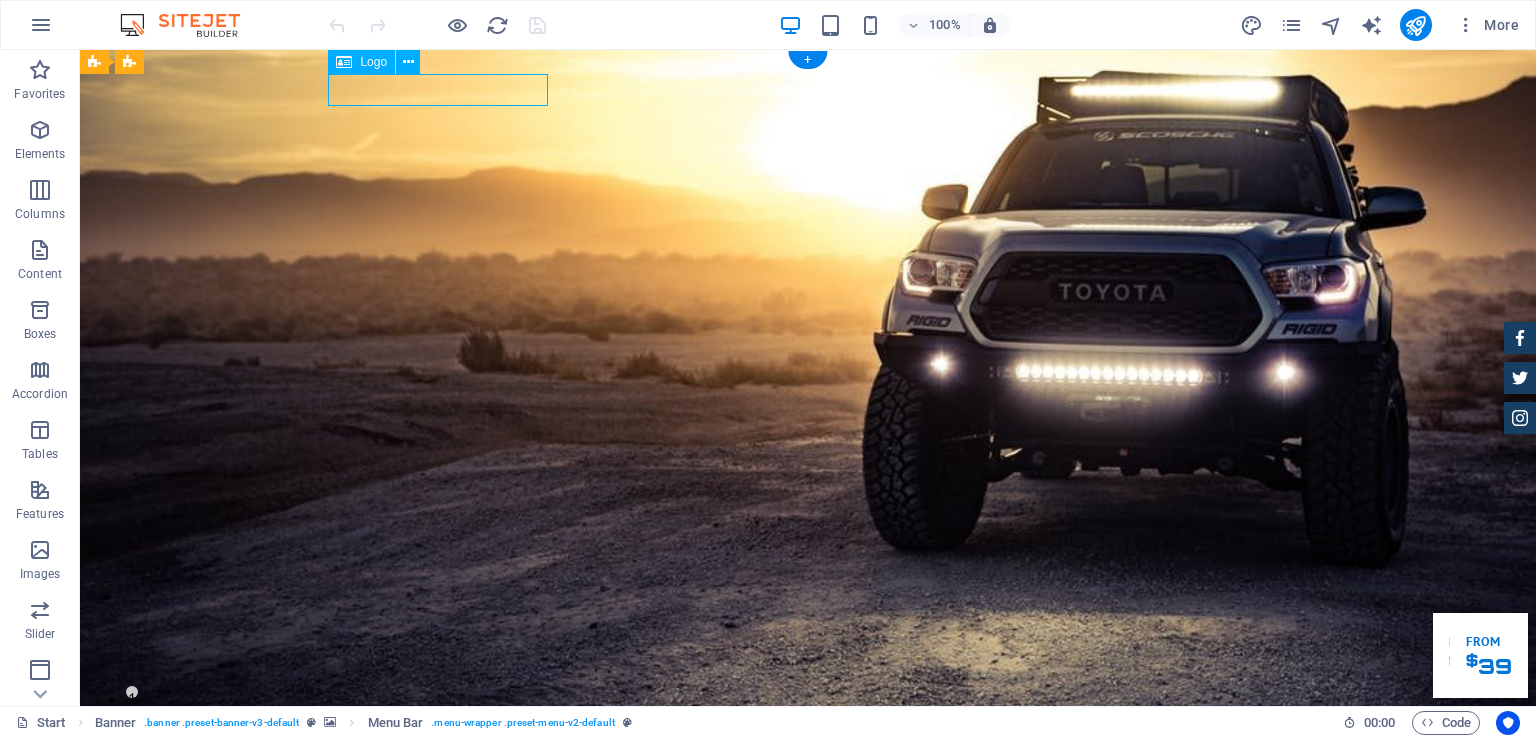 click at bounding box center (808, 780) 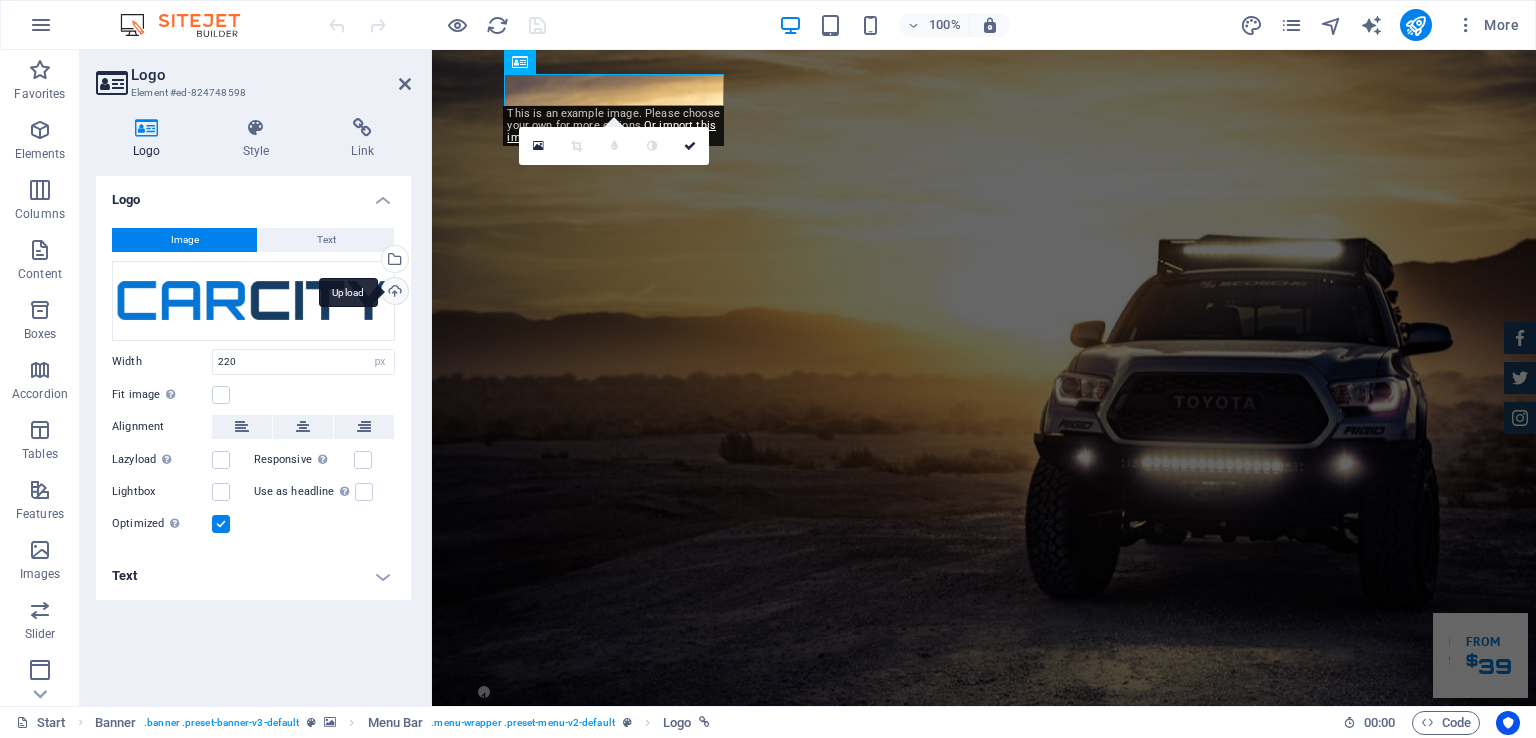 click on "Upload" at bounding box center [393, 293] 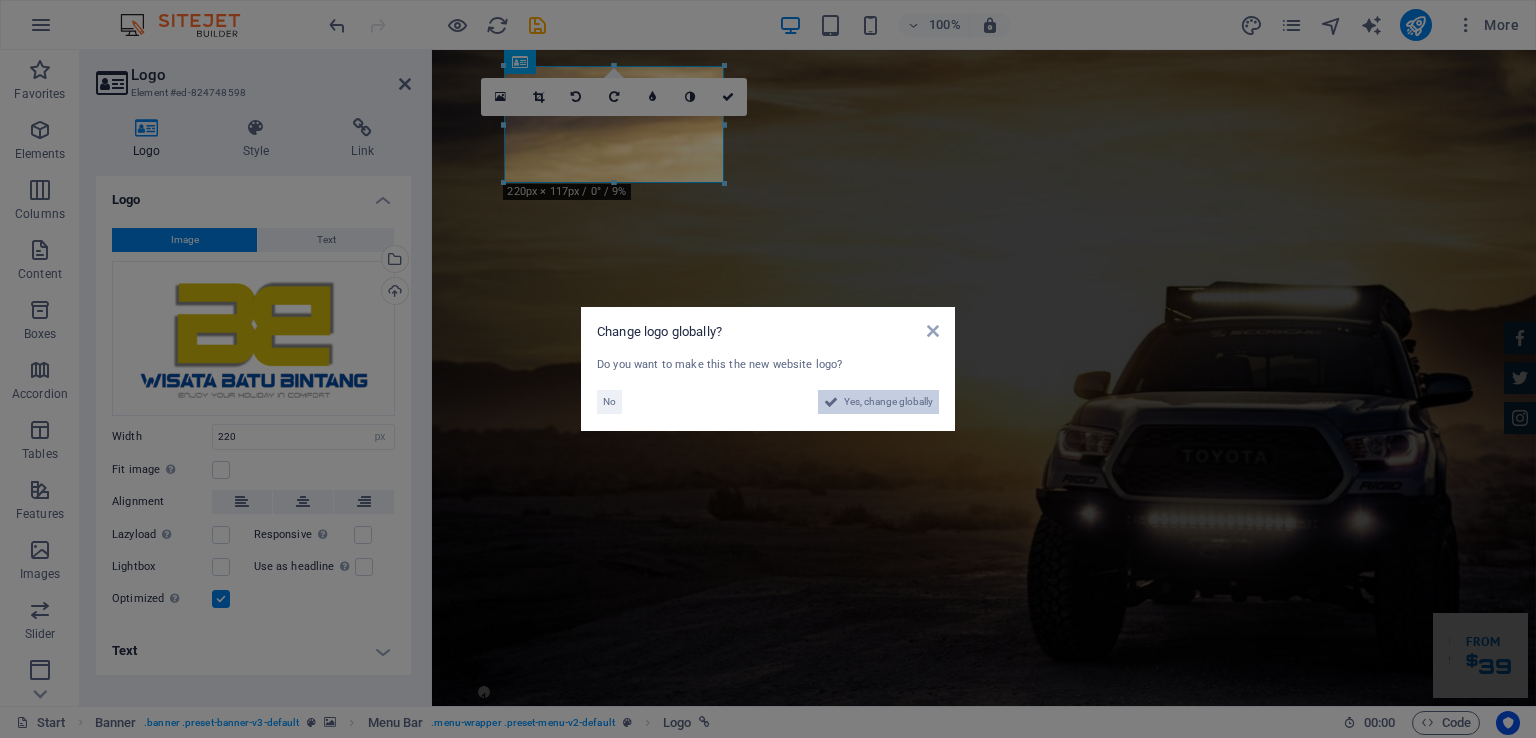 click on "Yes, change globally" at bounding box center (888, 402) 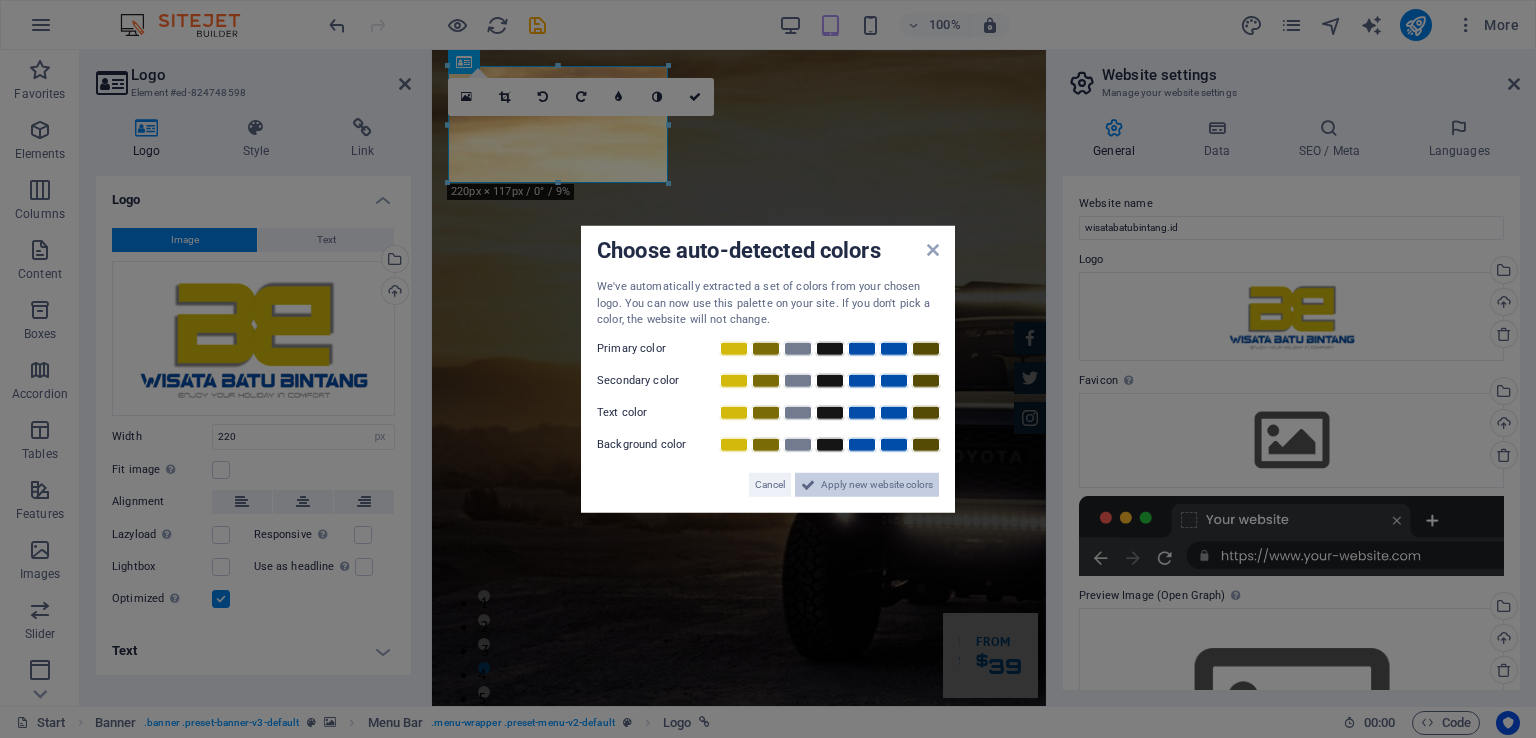 click on "Apply new website colors" at bounding box center (877, 484) 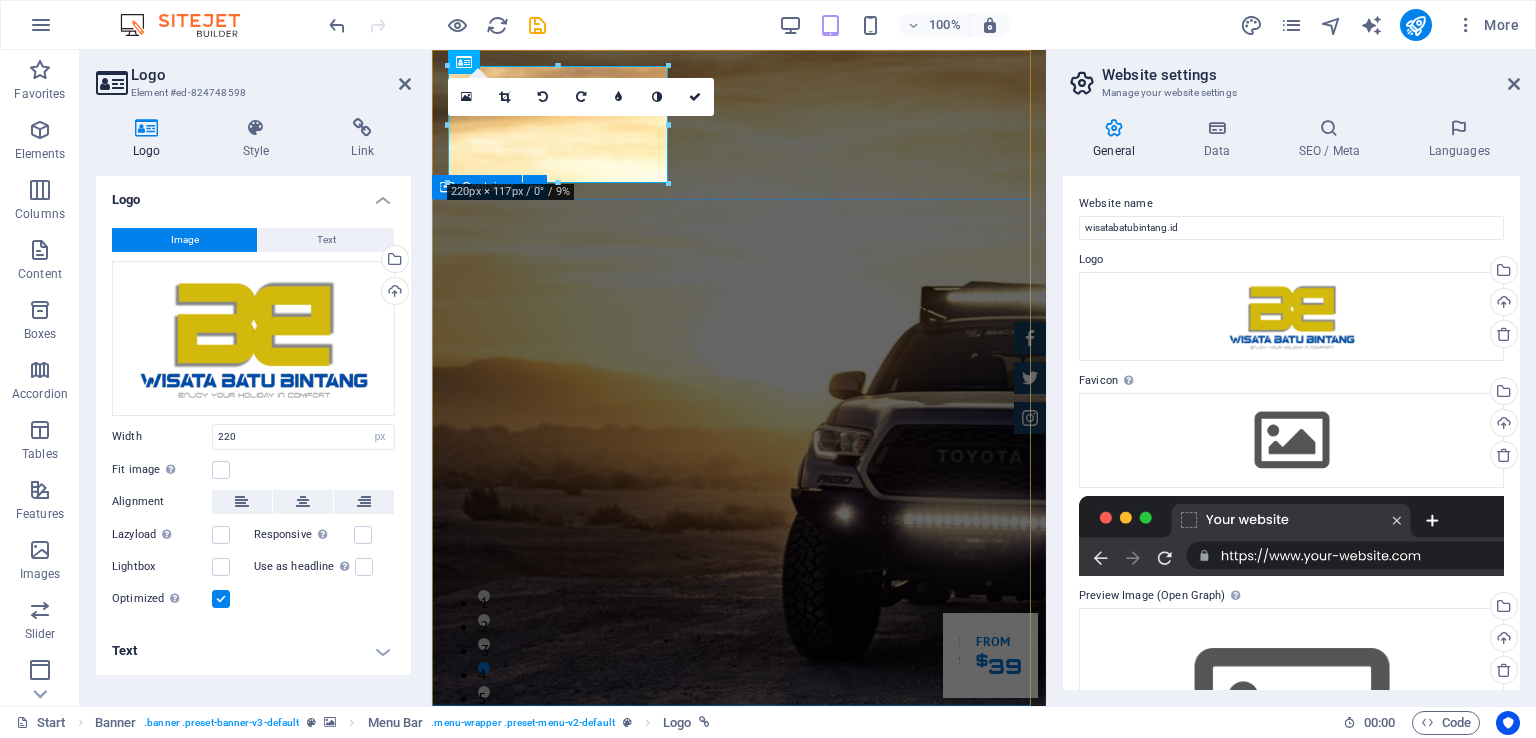 click on "GReat Deals. Great Cars. Lorem ipsum dolor sit amet, consetetur sadipscing elitr, sed diam nonumy eirmod tempor invidunt ut labore et dolore magna aliquyam erat.  Our Inventory   Make an appointment" at bounding box center [739, 1305] 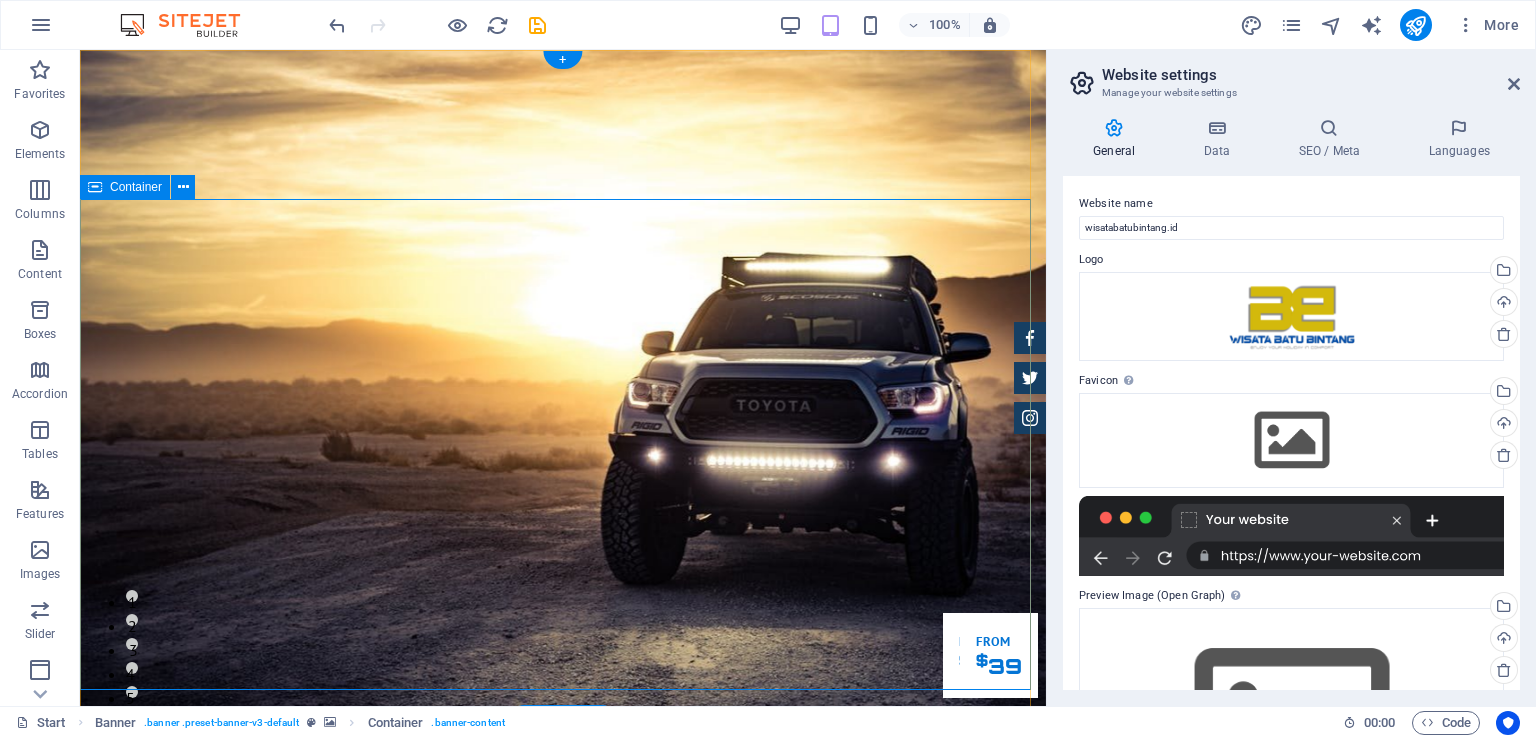 click on "GReat Deals. Great Cars. Lorem ipsum dolor sit amet, consetetur sadipscing elitr, sed diam nonumy eirmod tempor invidunt ut labore et dolore magna aliquyam erat.  Our Inventory   Make an appointment" at bounding box center (563, 1191) 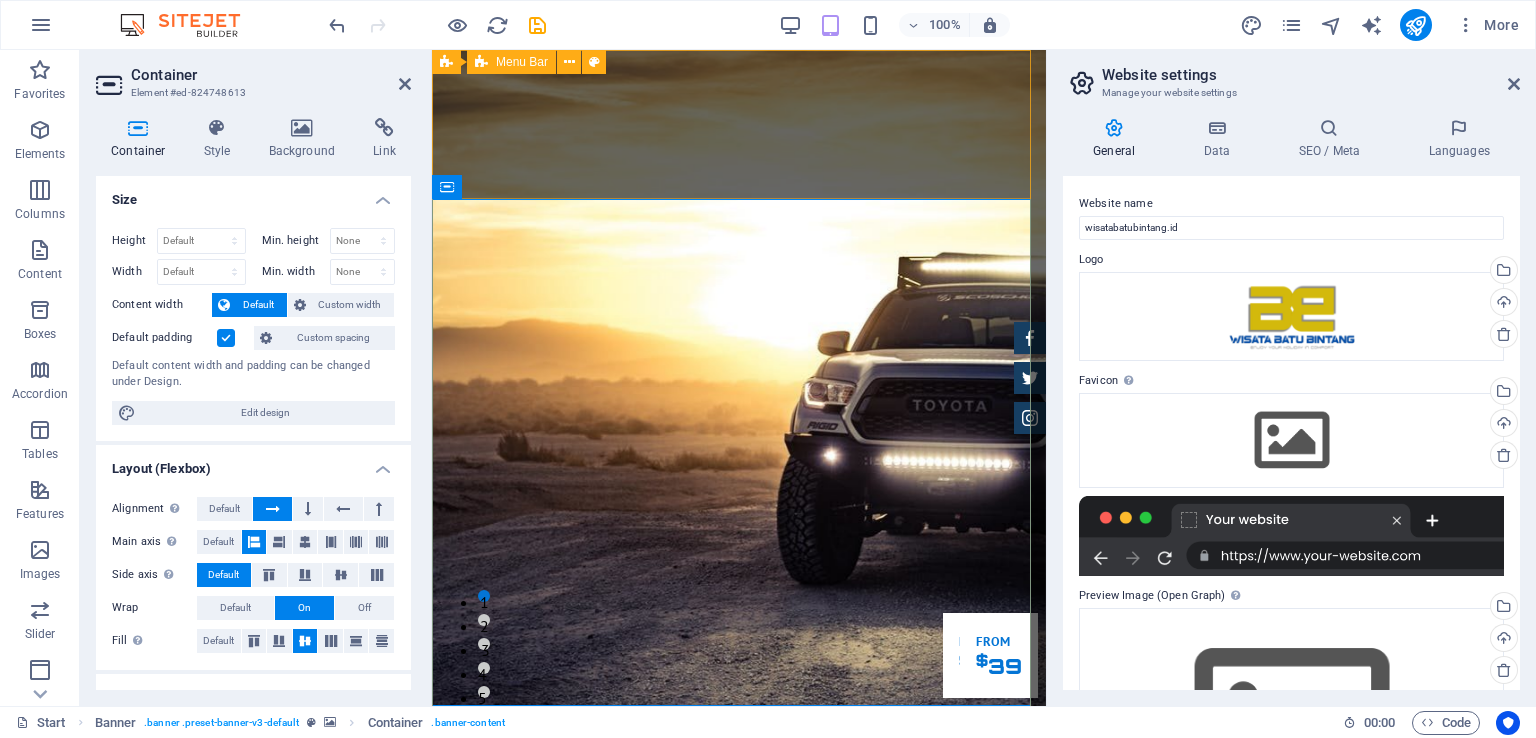 click on "Home About us Services Inventory Feedback Contact" at bounding box center [739, 821] 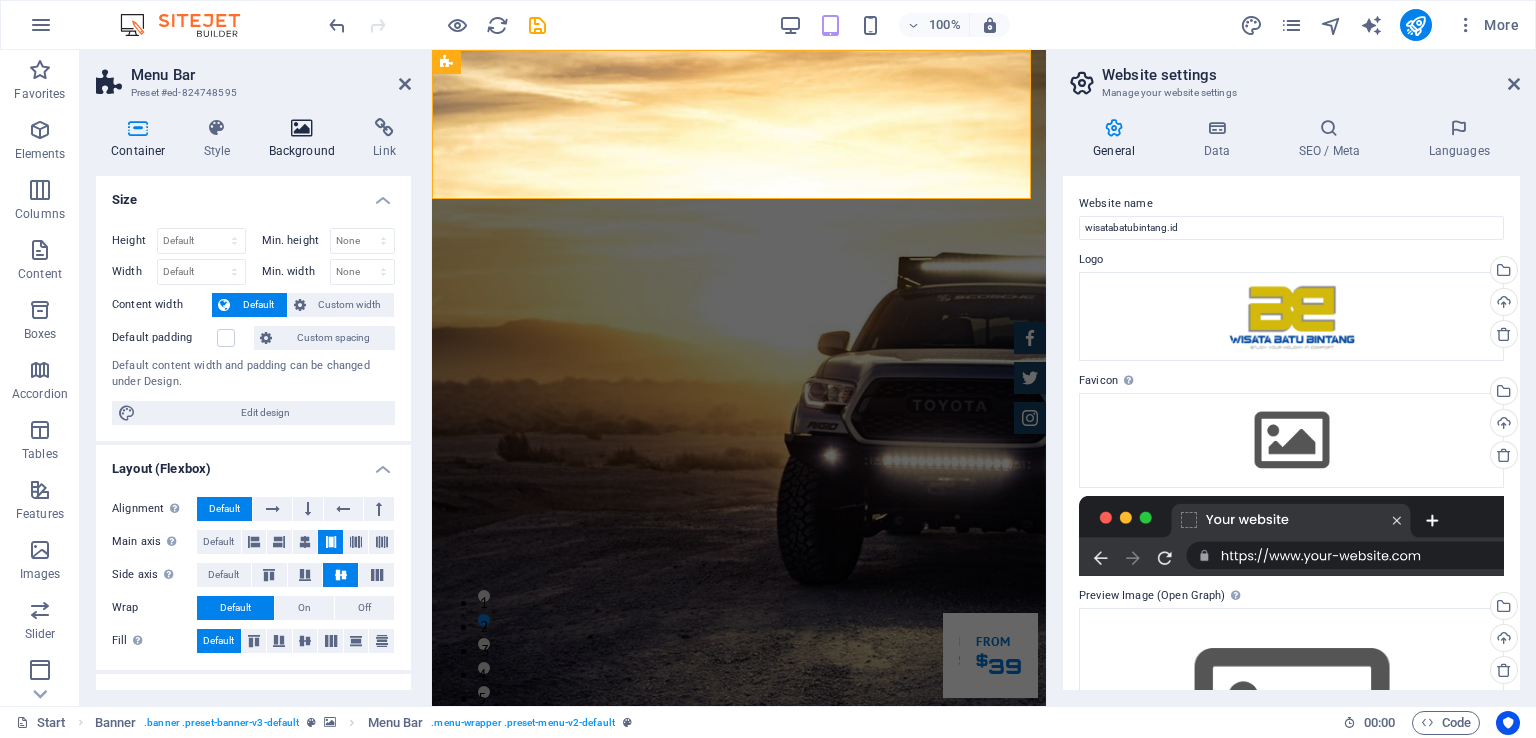 click on "Background" at bounding box center (306, 139) 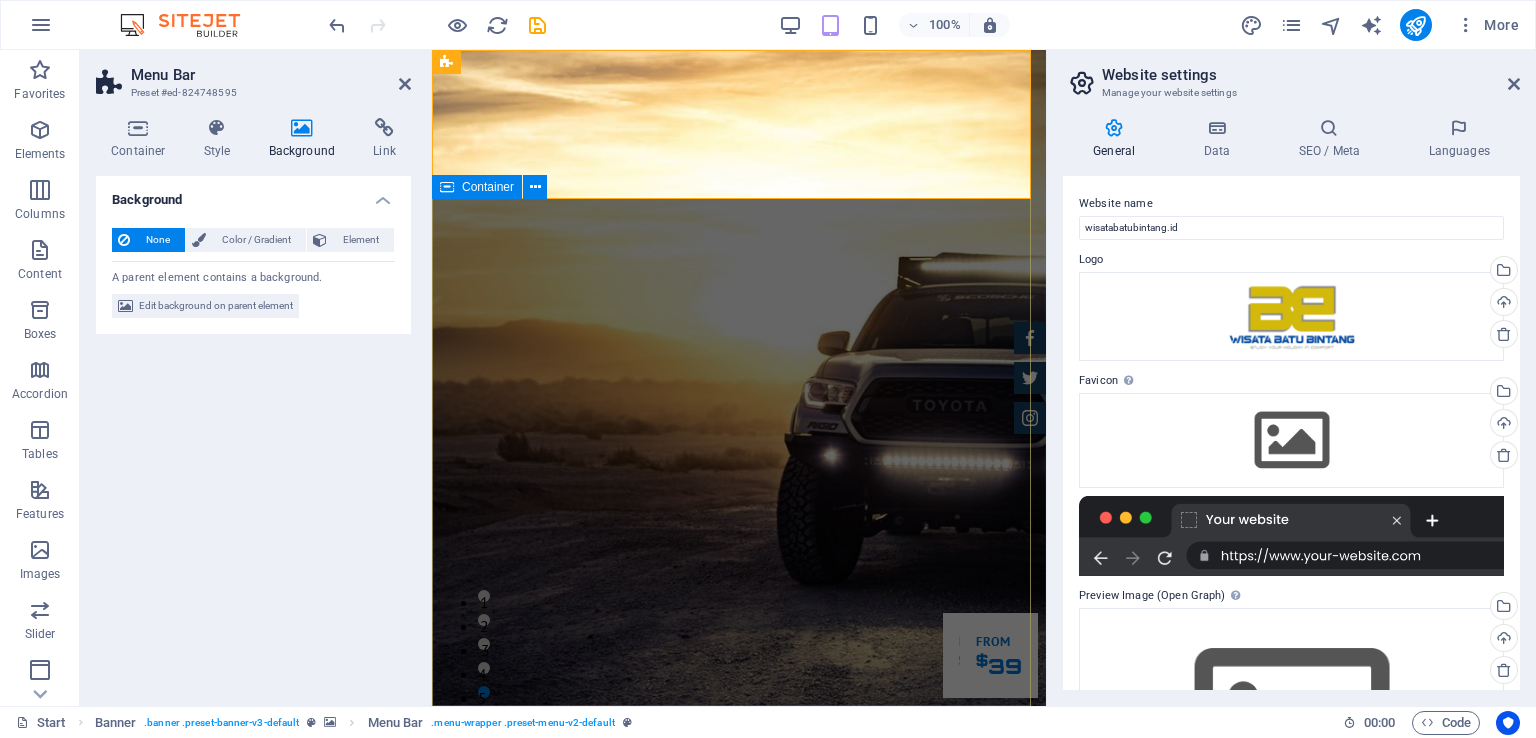 click on "GReat Deals. Great Cars. Lorem ipsum dolor sit amet, consetetur sadipscing elitr, sed diam nonumy eirmod tempor invidunt ut labore et dolore magna aliquyam erat.  Our Inventory   Make an appointment" at bounding box center [739, 1209] 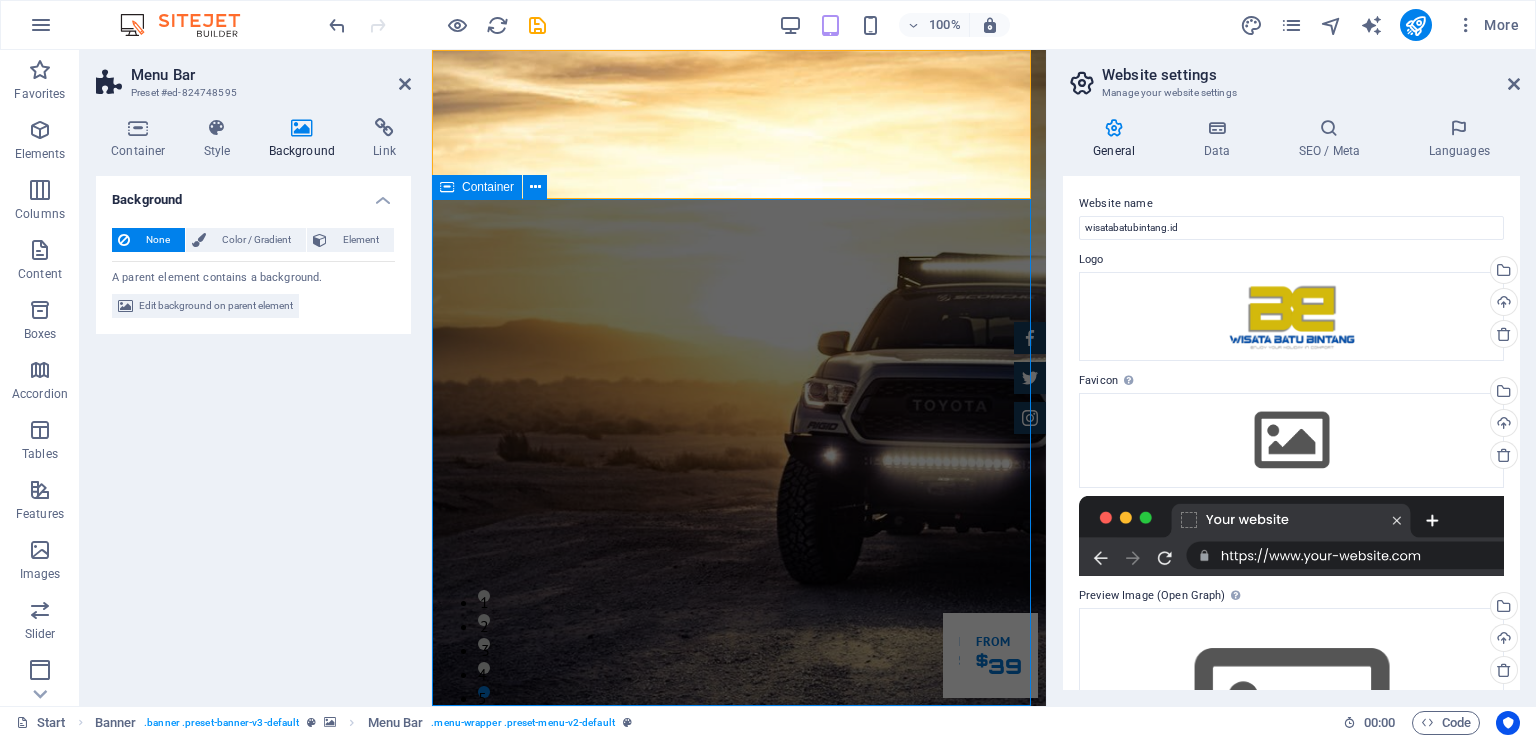 click on "GReat Deals. Great Cars. Lorem ipsum dolor sit amet, consetetur sadipscing elitr, sed diam nonumy eirmod tempor invidunt ut labore et dolore magna aliquyam erat.  Our Inventory   Make an appointment" at bounding box center (739, 1209) 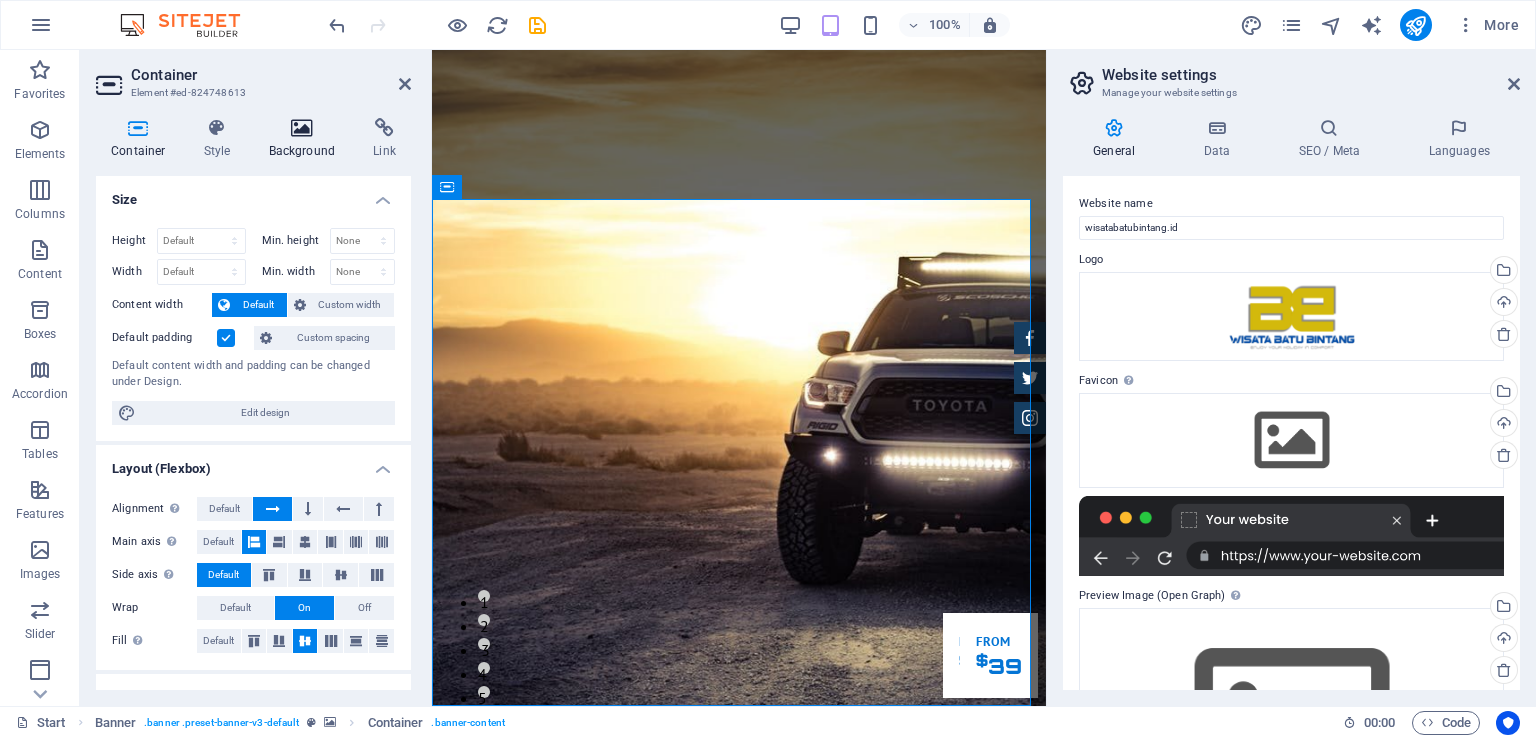click on "Background" at bounding box center (306, 139) 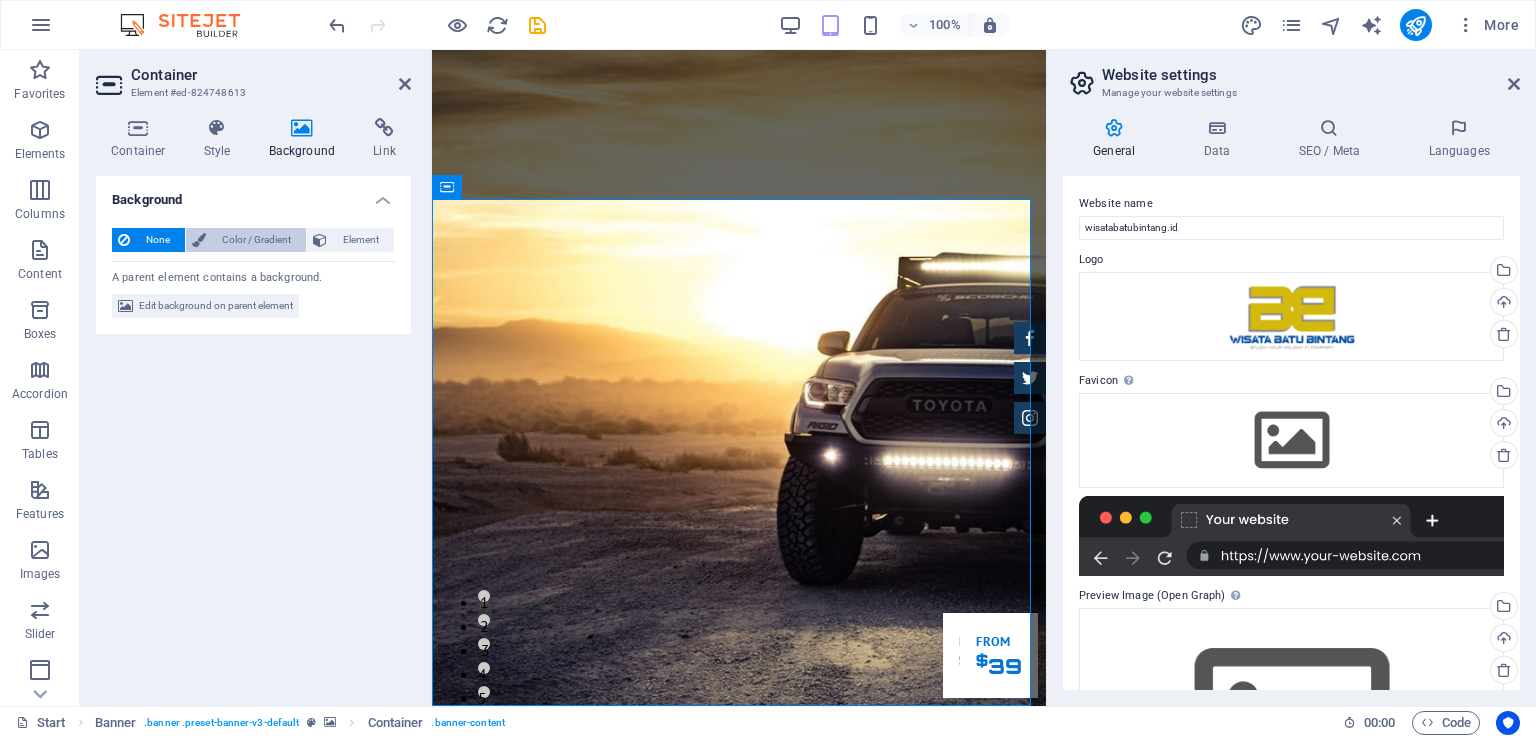 click on "Color / Gradient" at bounding box center (256, 240) 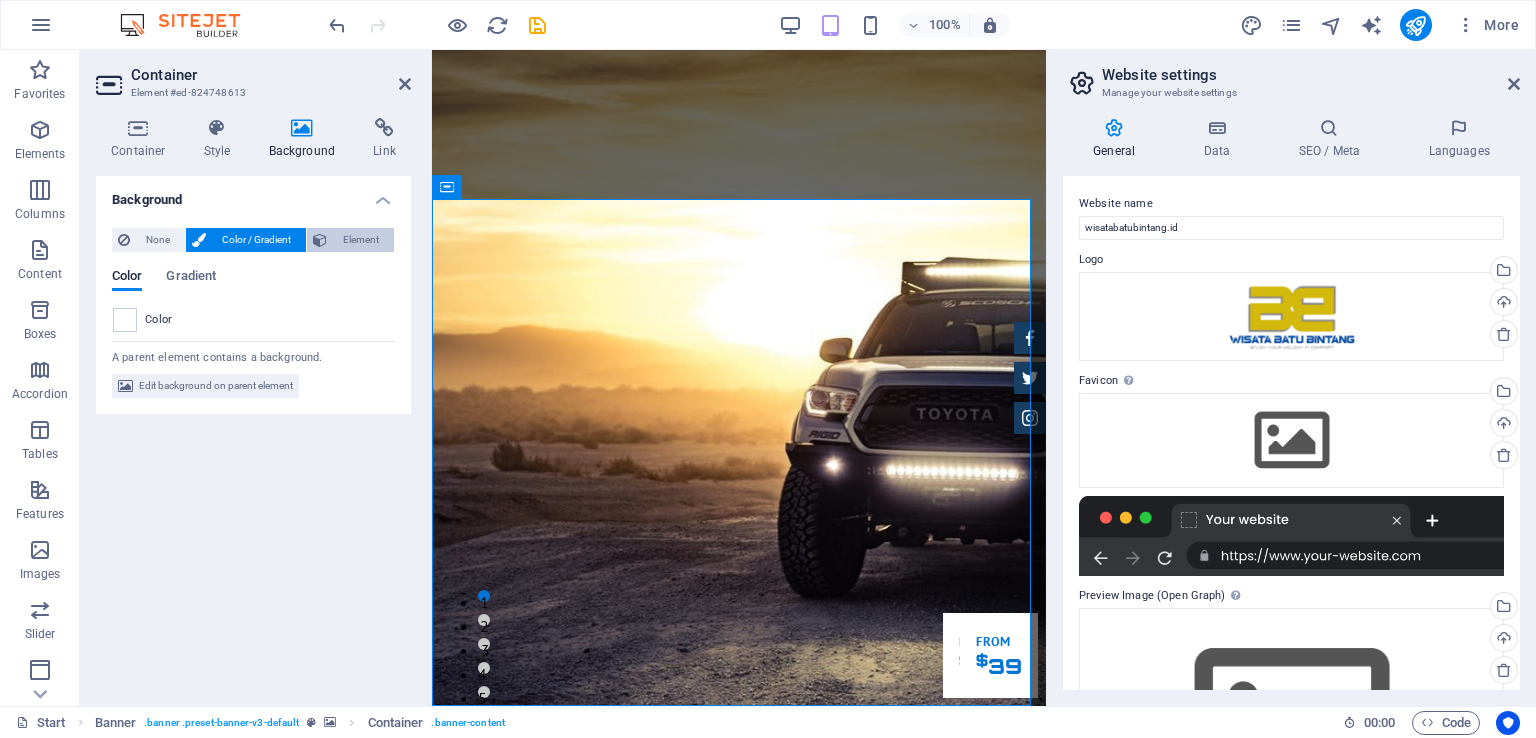 click on "Element" at bounding box center (360, 240) 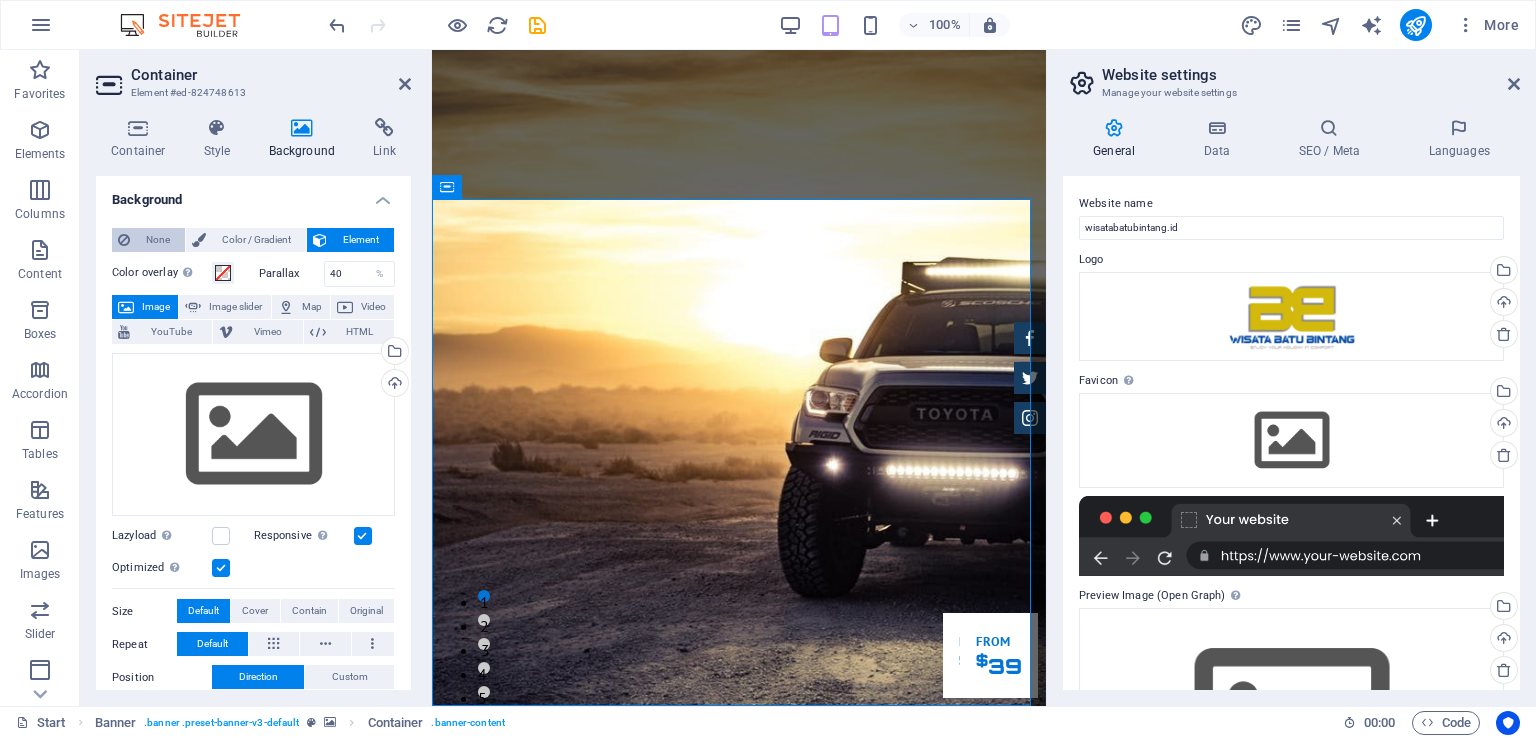 click on "None" at bounding box center (157, 240) 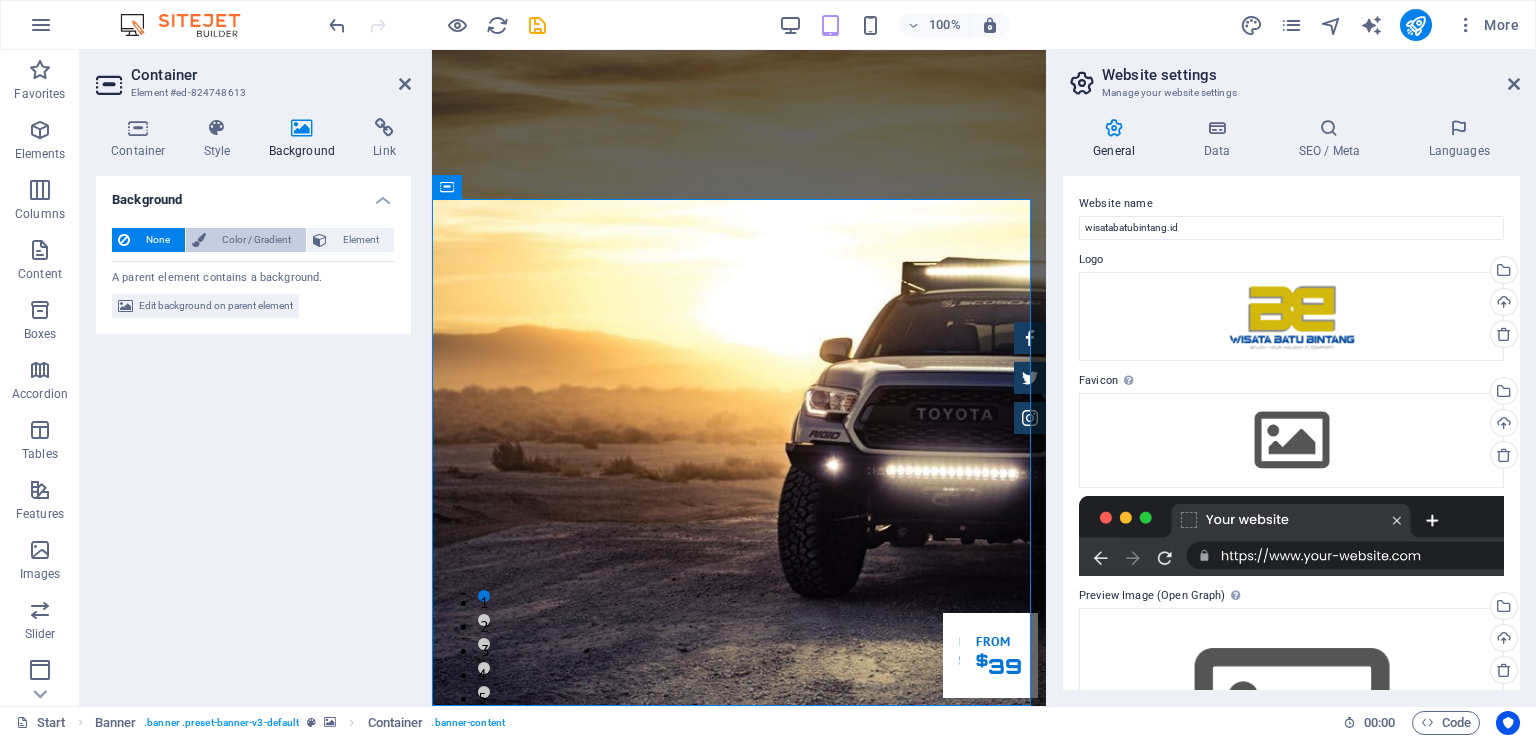 click on "Color / Gradient" at bounding box center (256, 240) 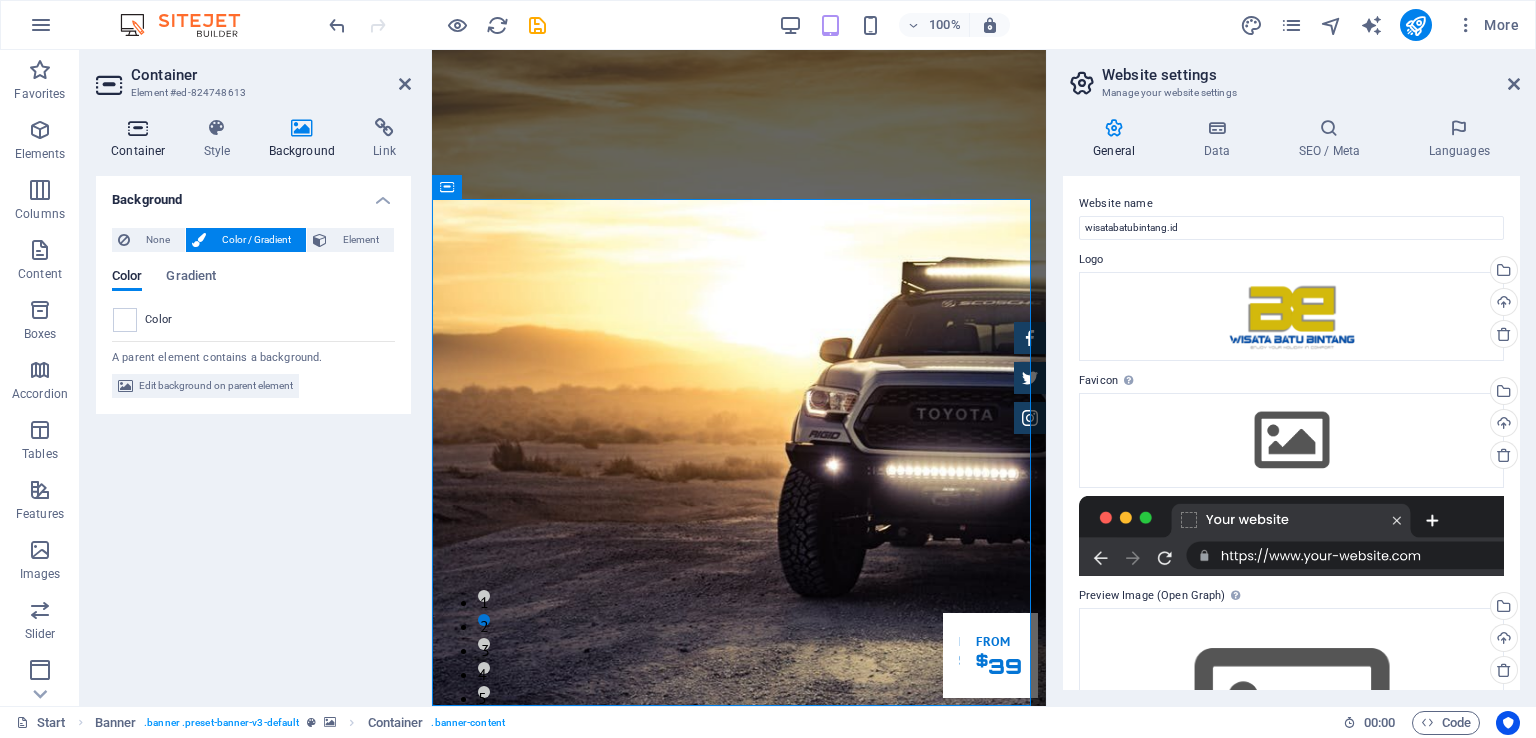 click at bounding box center [138, 128] 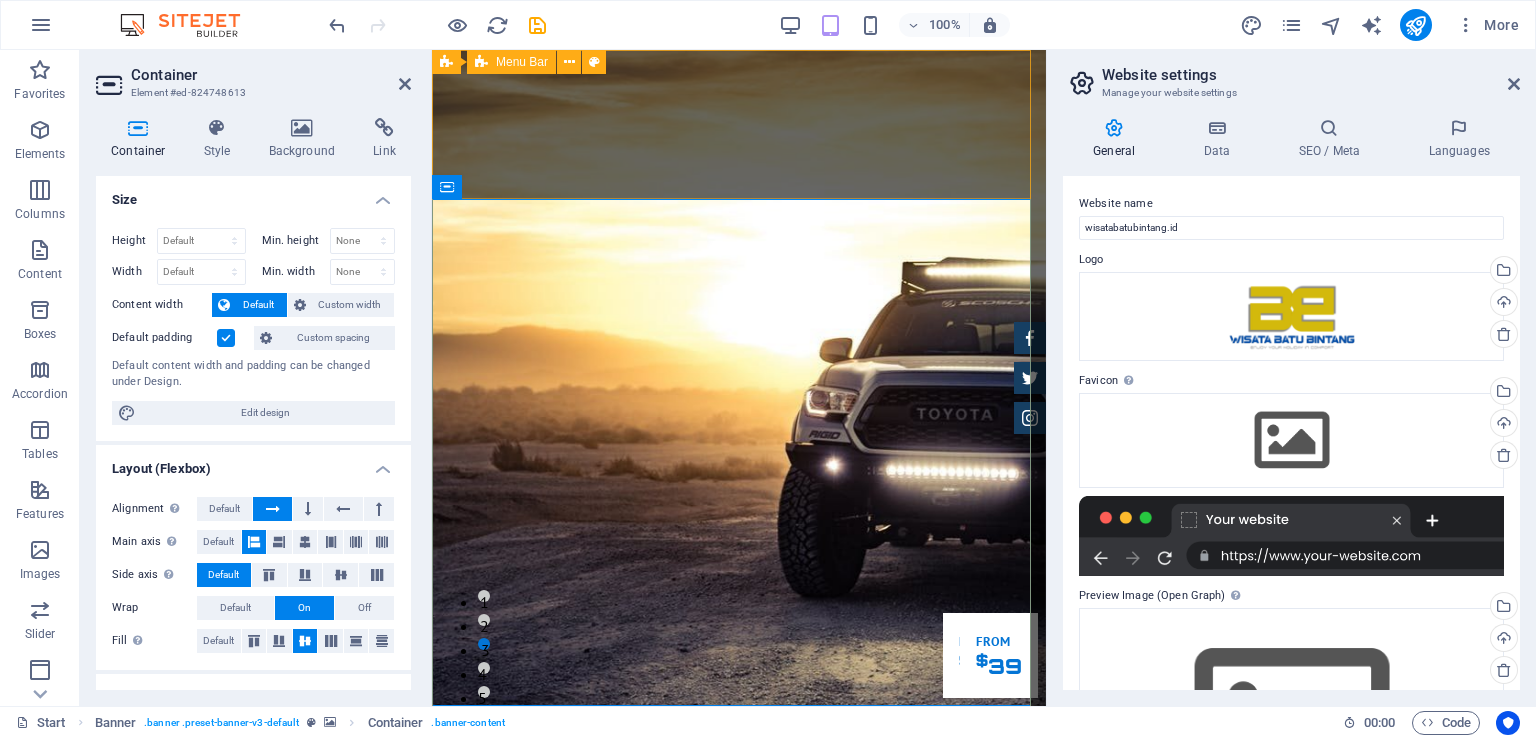 click on "Home About us Services Inventory Feedback Contact" at bounding box center [739, 837] 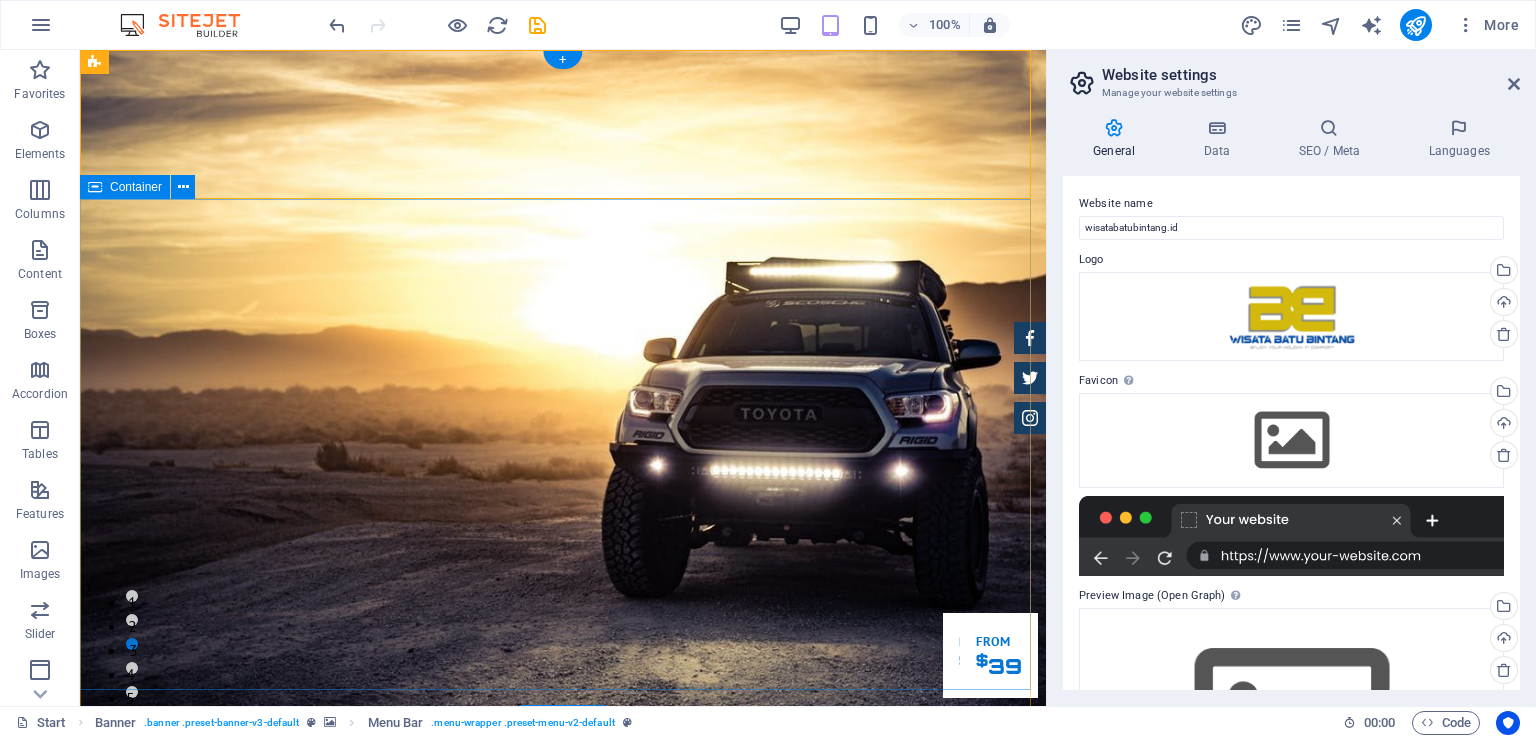 click on "GReat Deals. Great Cars. Lorem ipsum dolor sit amet, consetetur sadipscing elitr, sed diam nonumy eirmod tempor invidunt ut labore et dolore magna aliquyam erat.  Our Inventory   Make an appointment" at bounding box center [563, 1207] 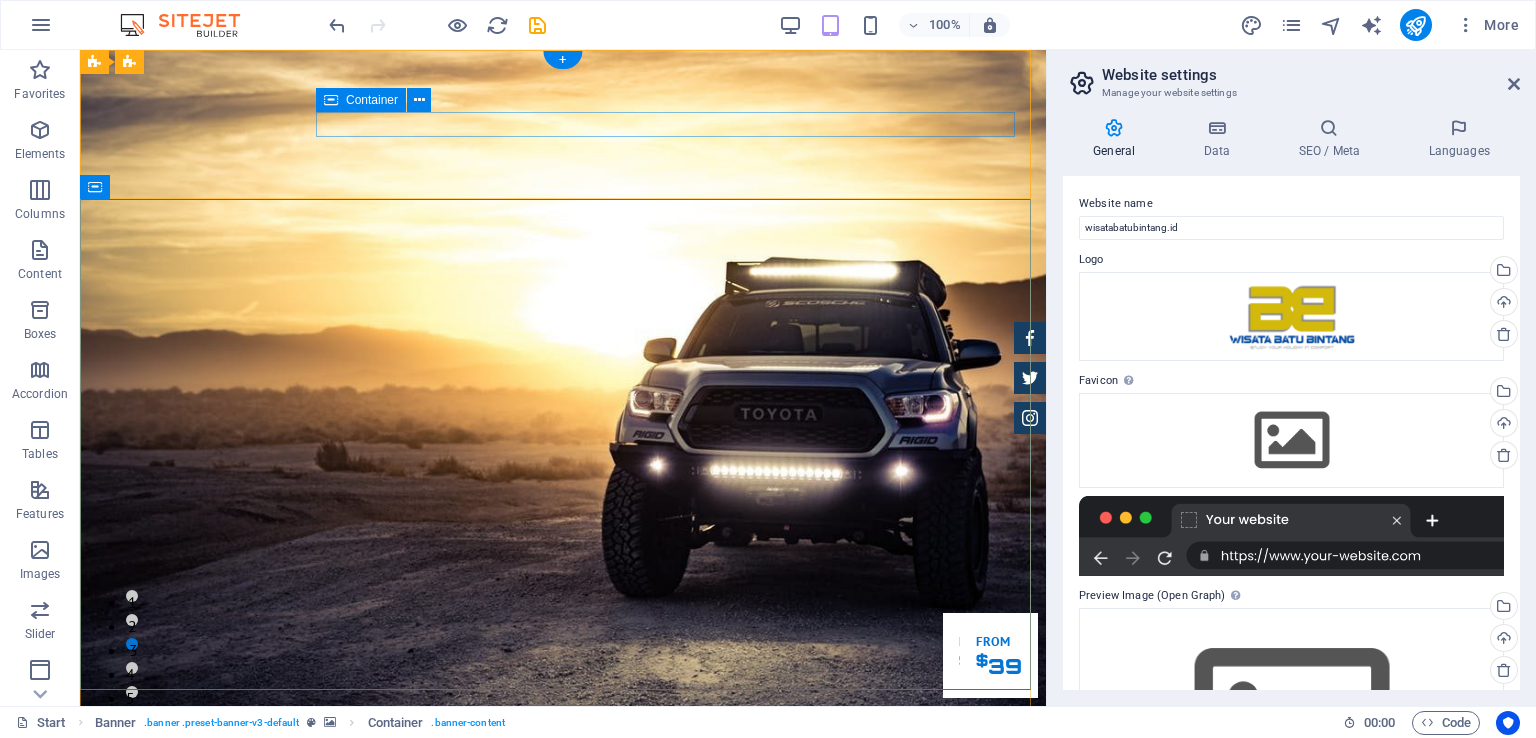 click at bounding box center (563, 896) 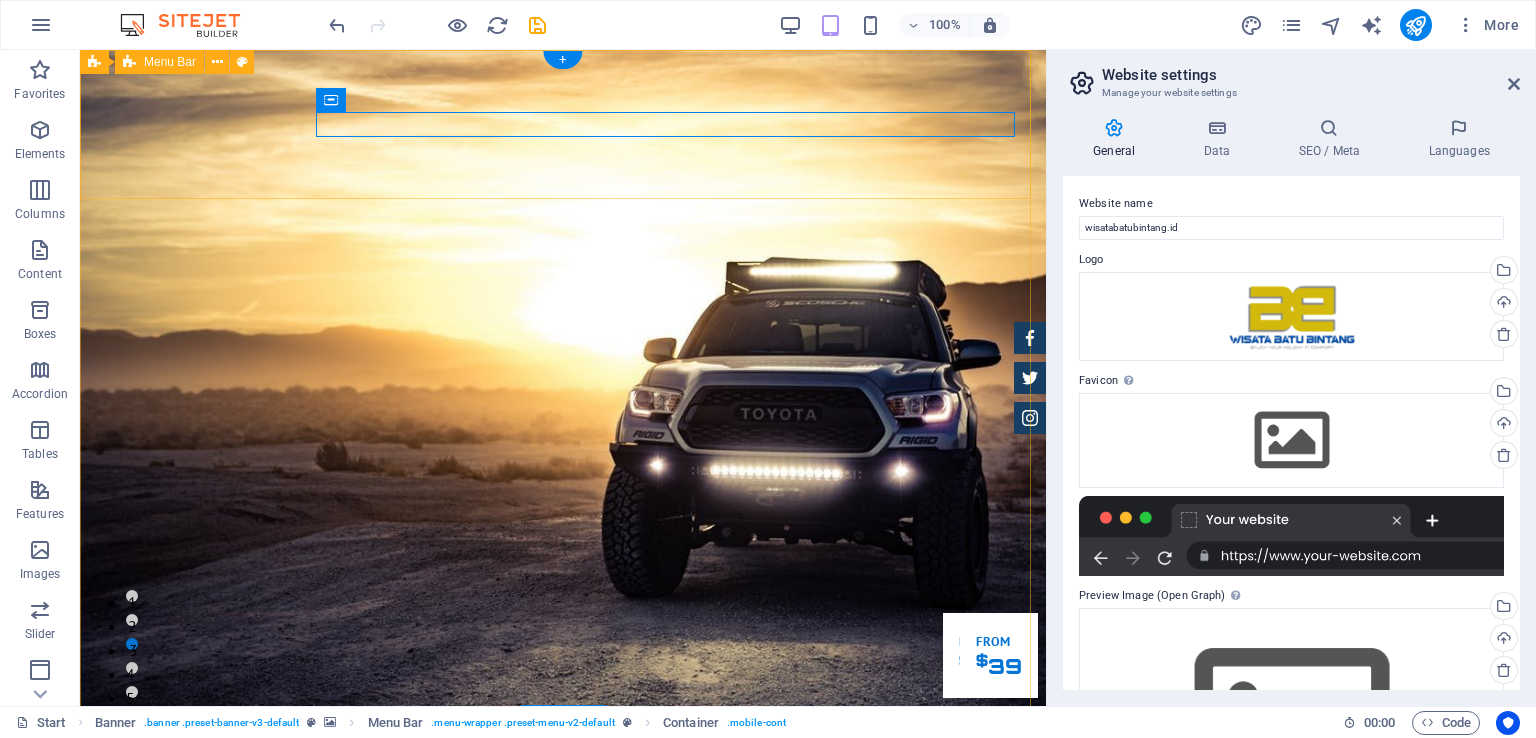 click on "Home About us Services Inventory Feedback Contact" at bounding box center (563, 837) 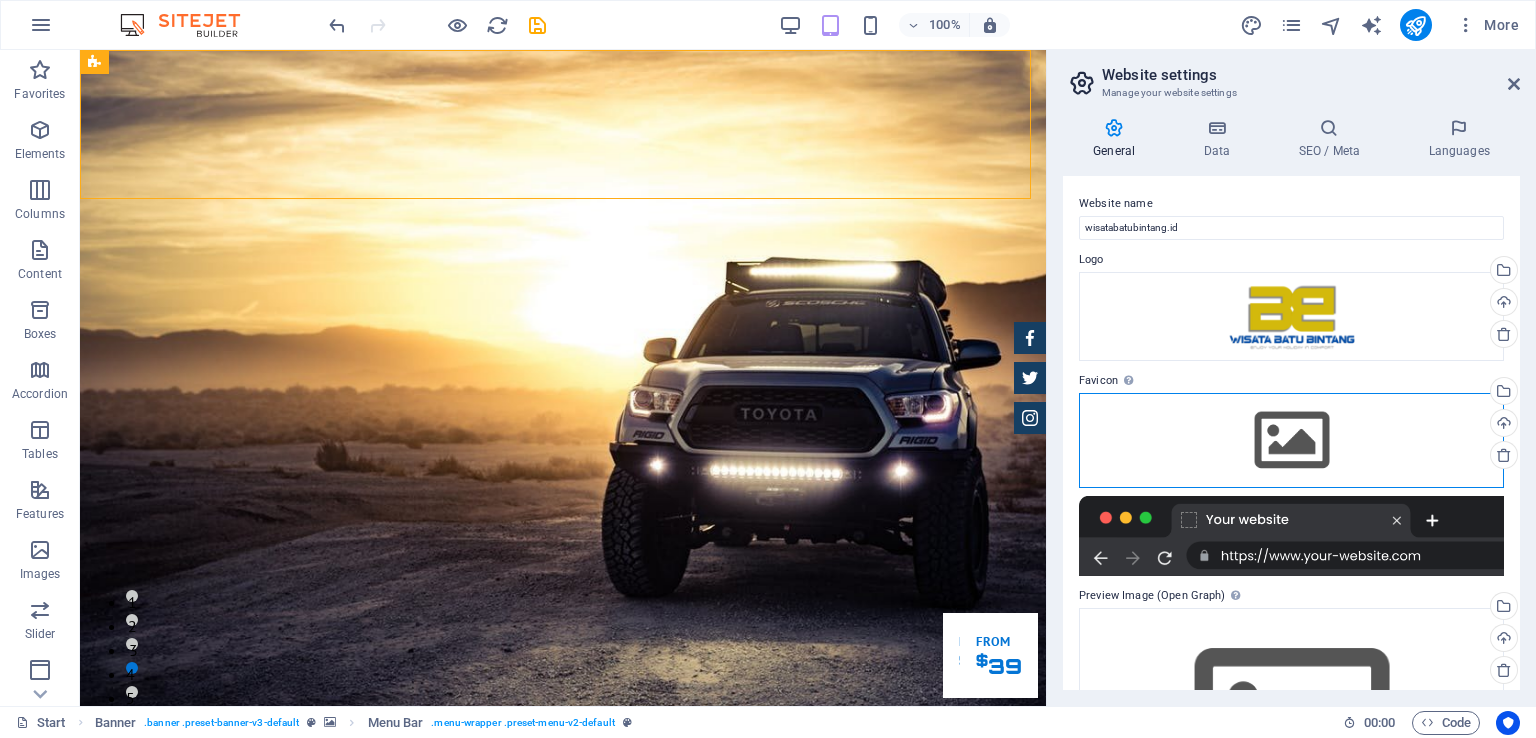 click on "Drag files here, click to choose files or select files from Files or our free stock photos & videos" at bounding box center (1291, 440) 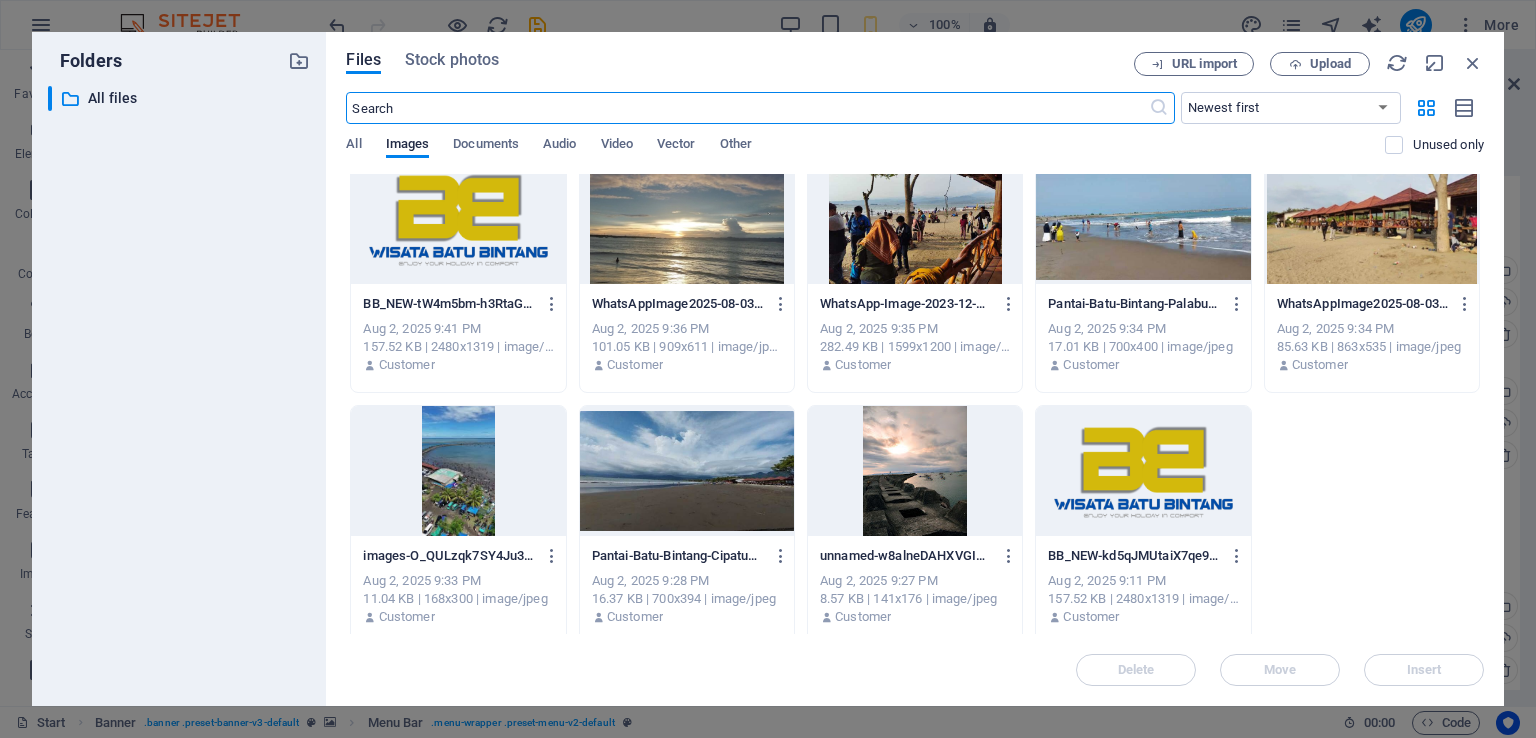 scroll, scrollTop: 284, scrollLeft: 0, axis: vertical 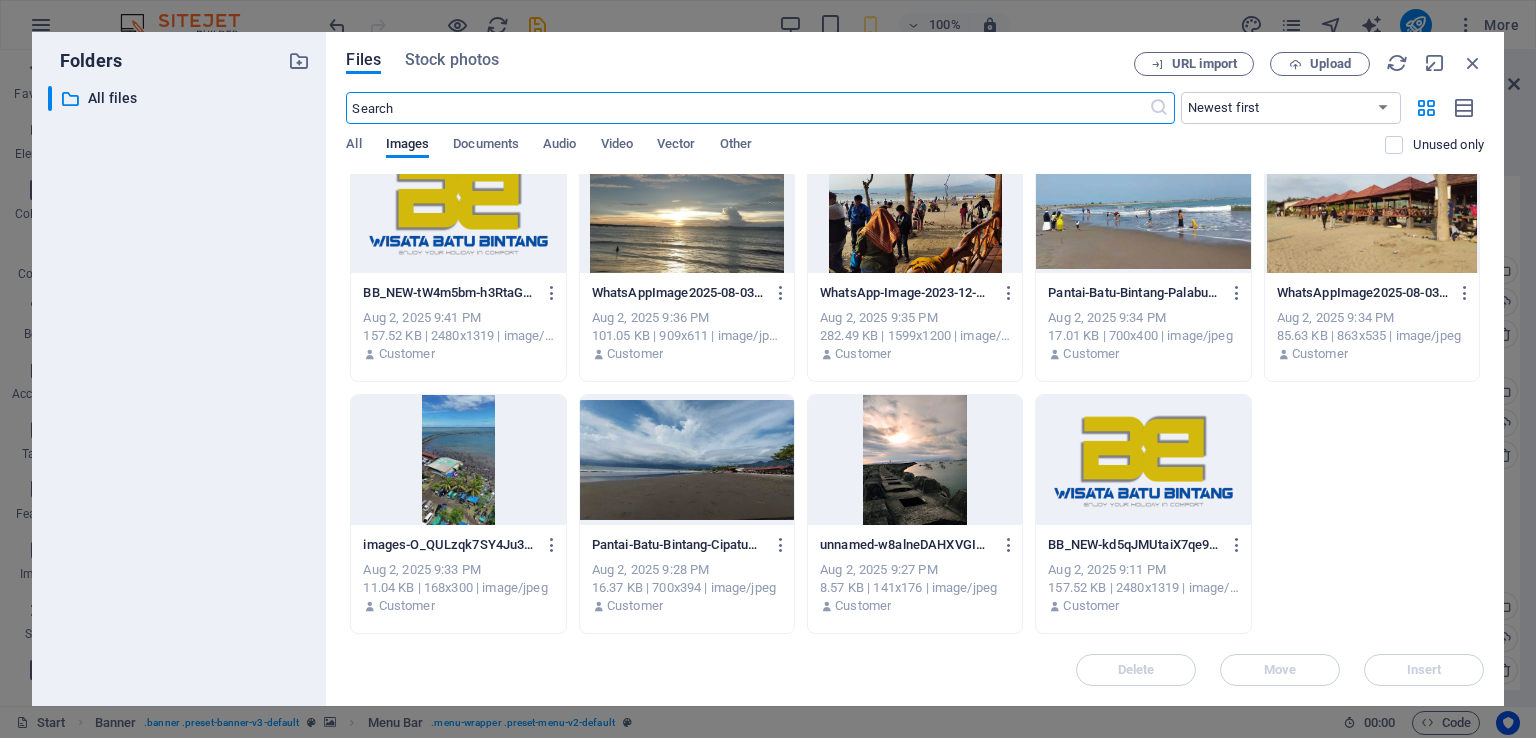 click at bounding box center [687, 208] 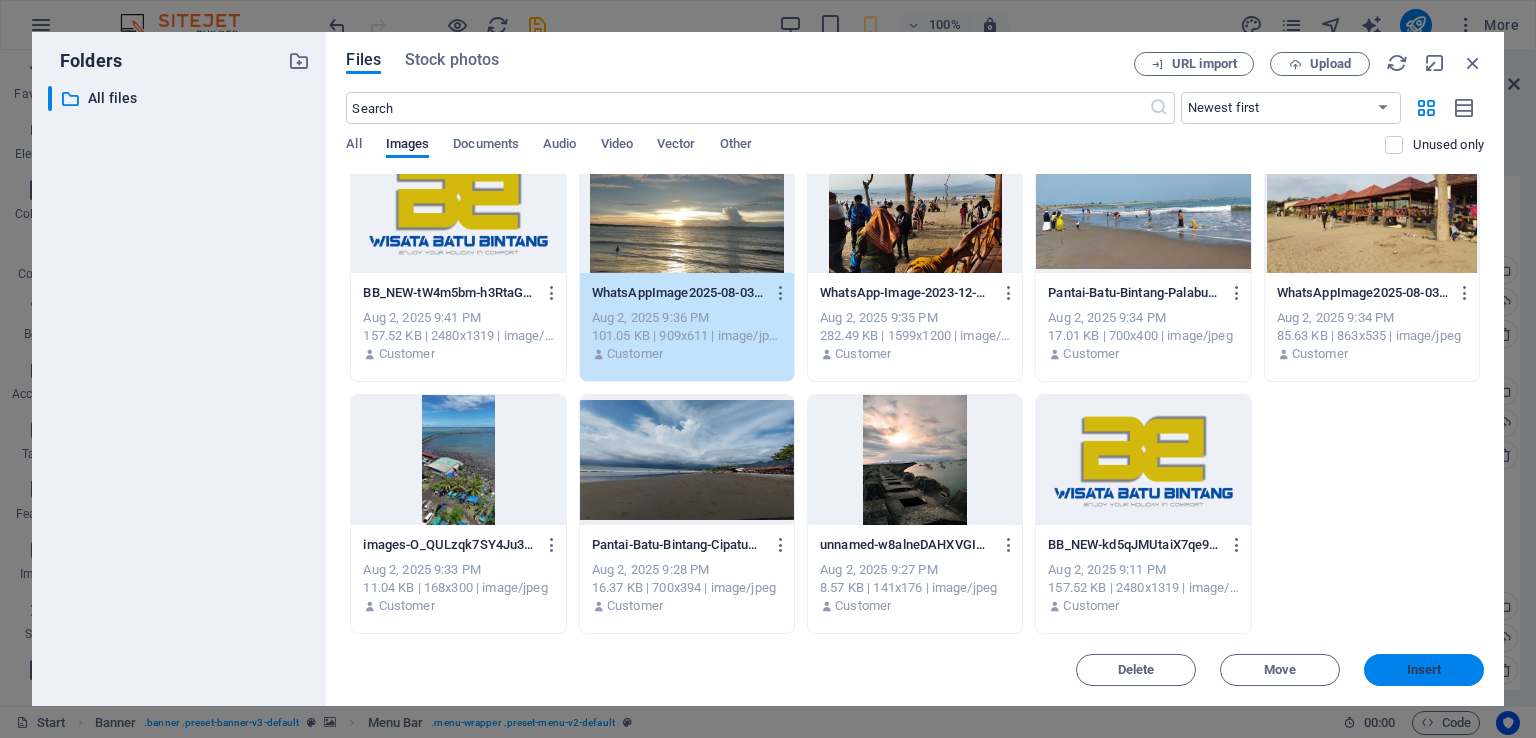click on "Insert" at bounding box center [1424, 670] 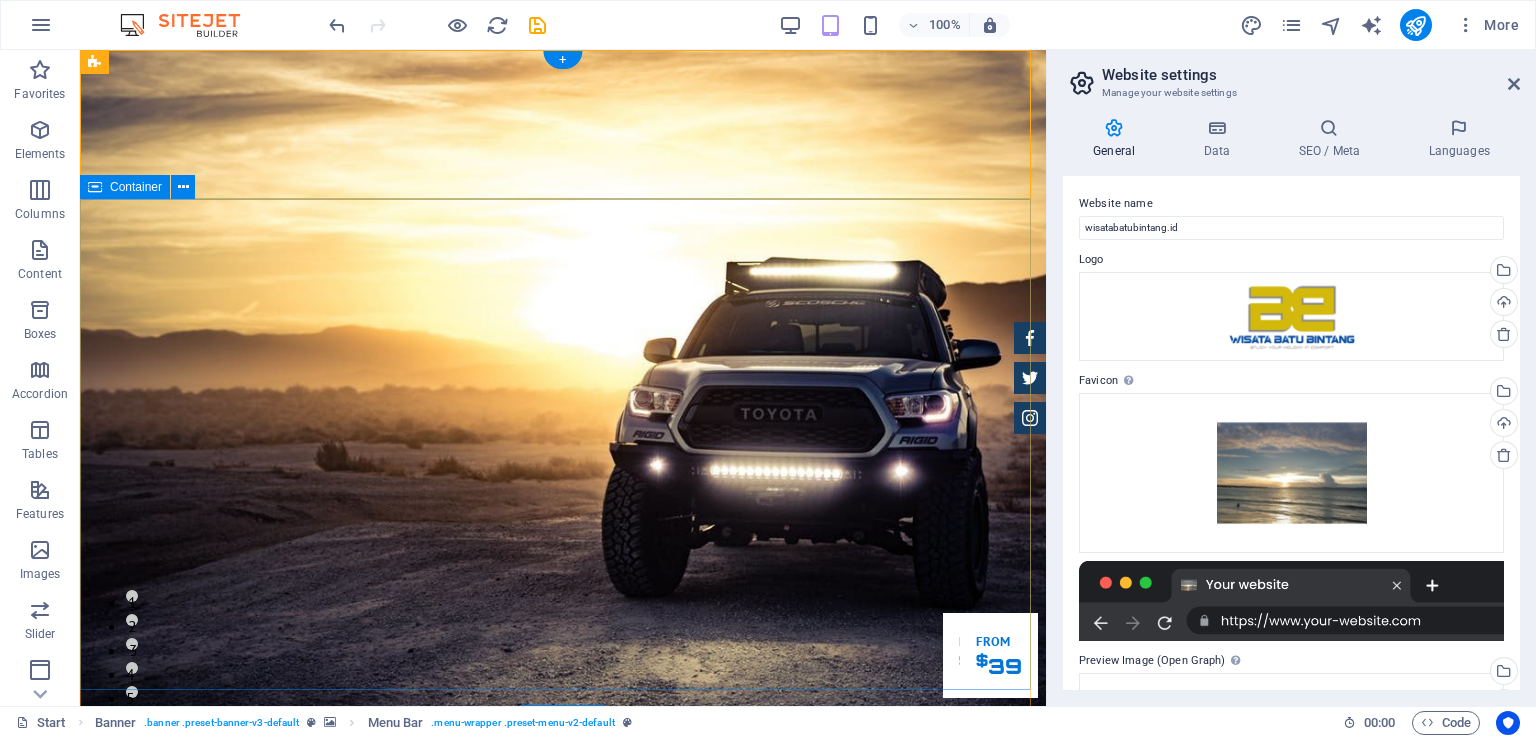 click on "GReat Deals. Great Cars. Lorem ipsum dolor sit amet, consetetur sadipscing elitr, sed diam nonumy eirmod tempor invidunt ut labore et dolore magna aliquyam erat.  Our Inventory   Make an appointment" at bounding box center [563, 1207] 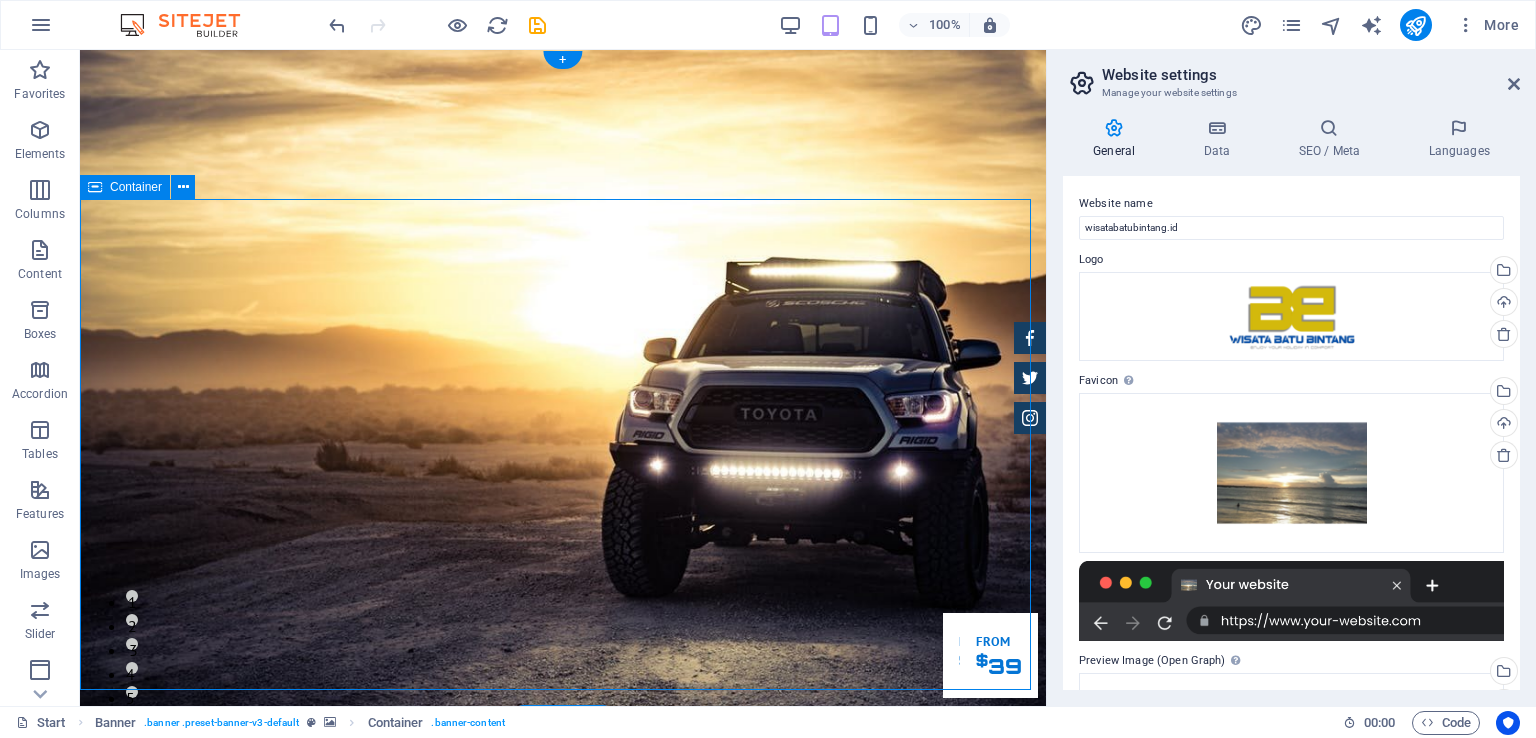 click on "GReat Deals. Great Cars. Lorem ipsum dolor sit amet, consetetur sadipscing elitr, sed diam nonumy eirmod tempor invidunt ut labore et dolore magna aliquyam erat.  Our Inventory   Make an appointment" at bounding box center [563, 1207] 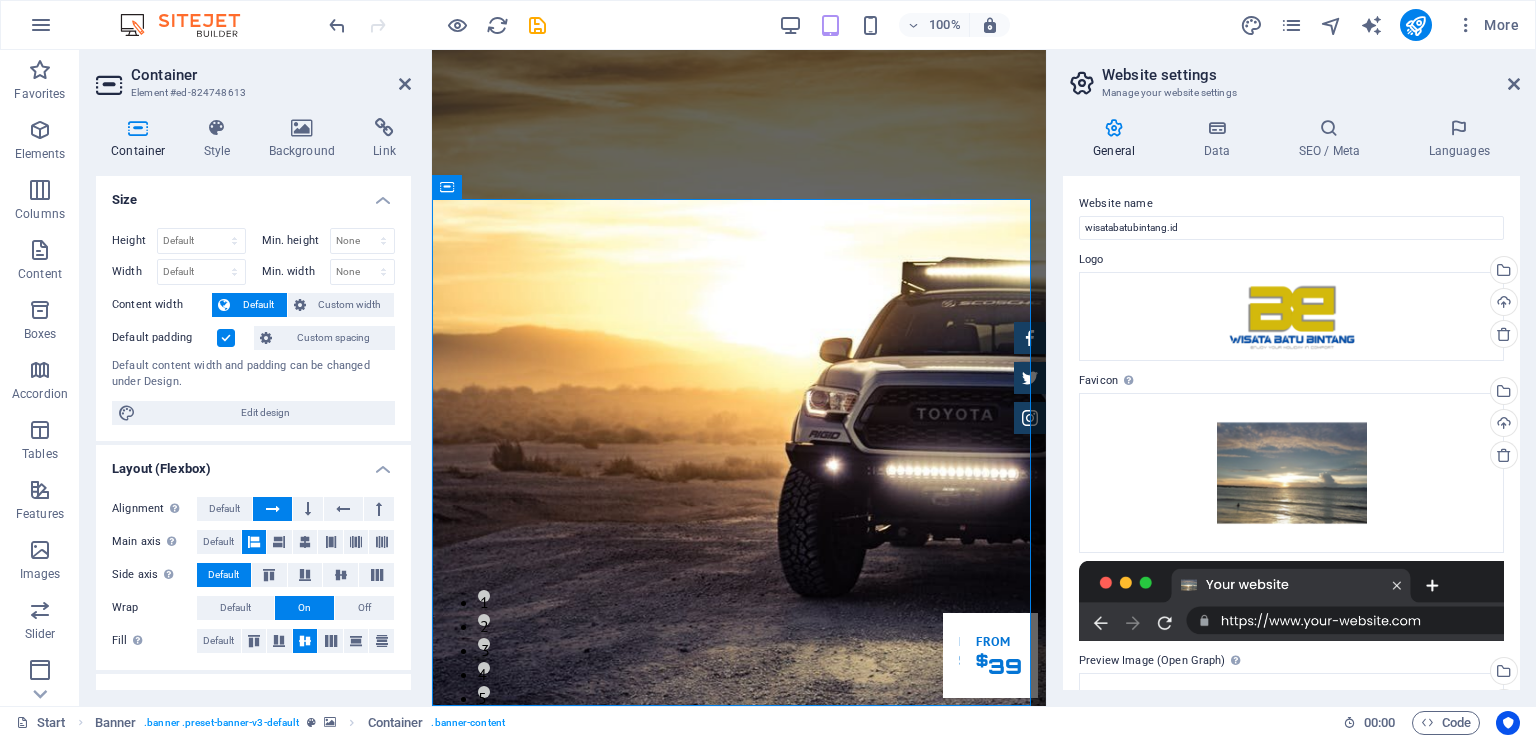 drag, startPoint x: 411, startPoint y: 356, endPoint x: 405, endPoint y: 455, distance: 99.18165 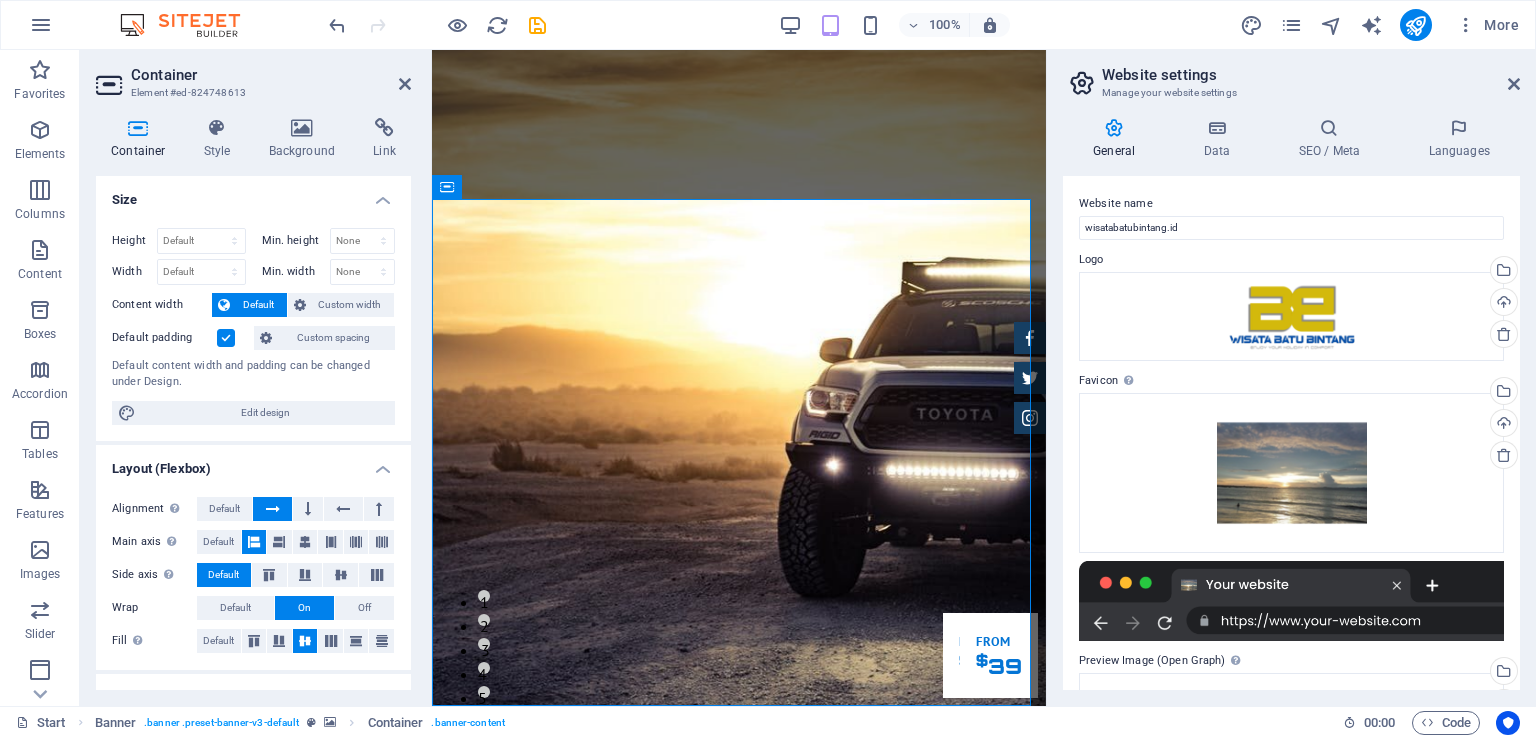 click on "Container Style Background Link Size Height Default px rem % vh vw Min. height None px rem % vh vw Width Default px rem % em vh vw Min. width None px rem % vh vw Content width Default Custom width Width Default px rem % em vh vw Min. width None px rem % vh vw Default padding Custom spacing Default content width and padding can be changed under Design. Edit design Layout (Flexbox) Alignment Determines the flex direction. Default Main axis Determine how elements should behave along the main axis inside this container (justify content). Default Side axis Control the vertical direction of the element inside of the container (align items). Default Wrap Default On Off Fill Controls the distances and direction of elements on the y-axis across several lines (align content). Default Accessibility ARIA helps assistive technologies (like screen readers) to understand the role, state, and behavior of web elements Role The ARIA role defines the purpose of an element.  None Alert Article Banner Comment Fan" at bounding box center (253, 404) 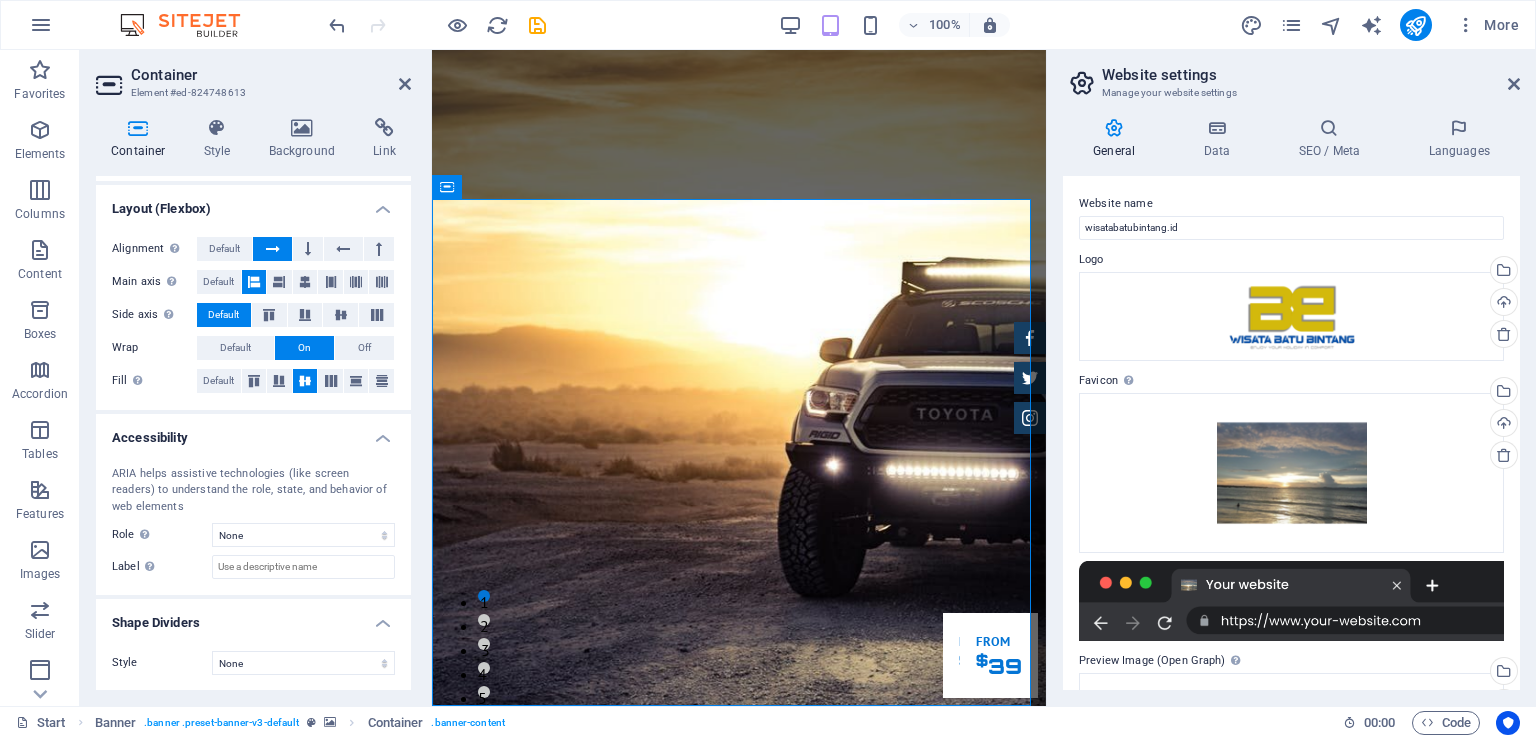 scroll, scrollTop: 0, scrollLeft: 0, axis: both 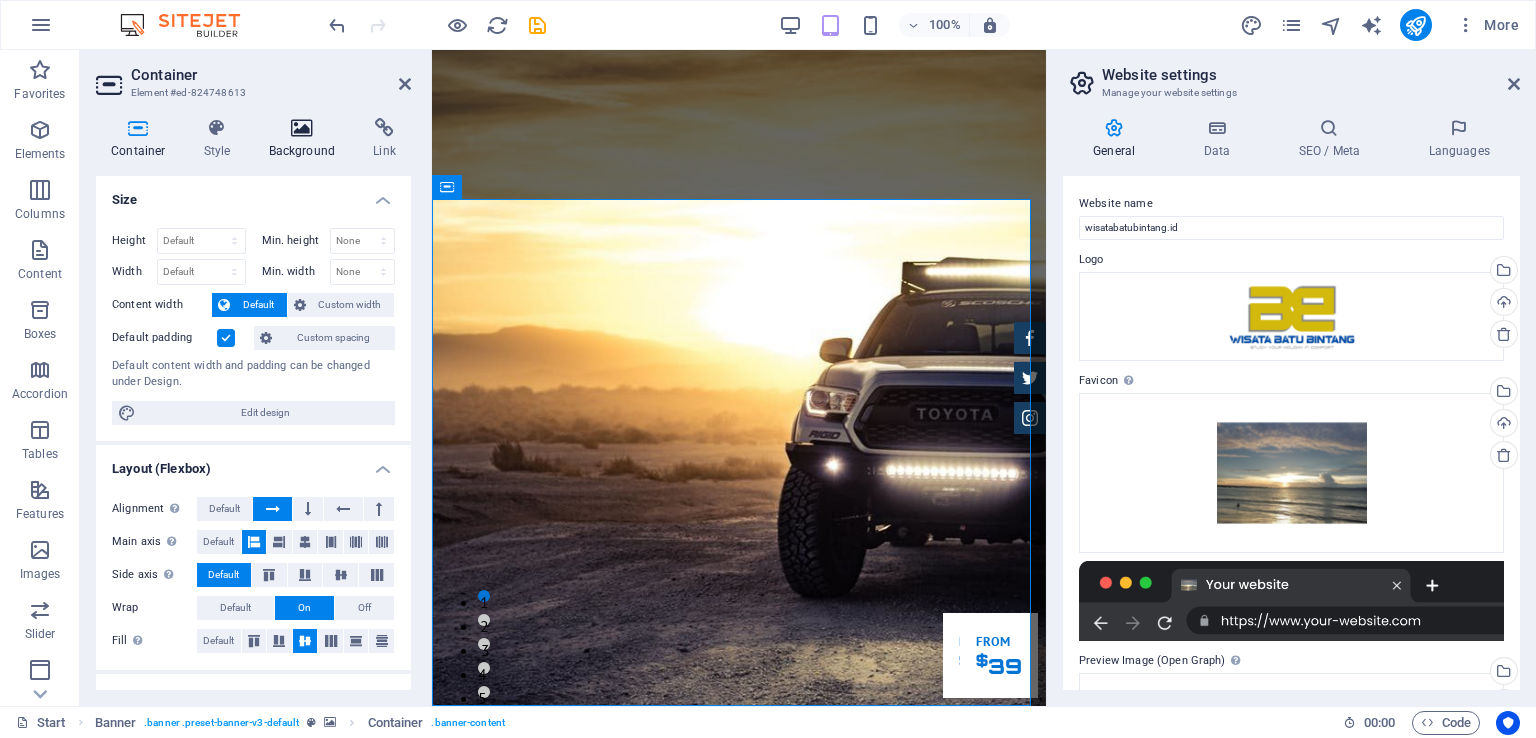 click at bounding box center (302, 128) 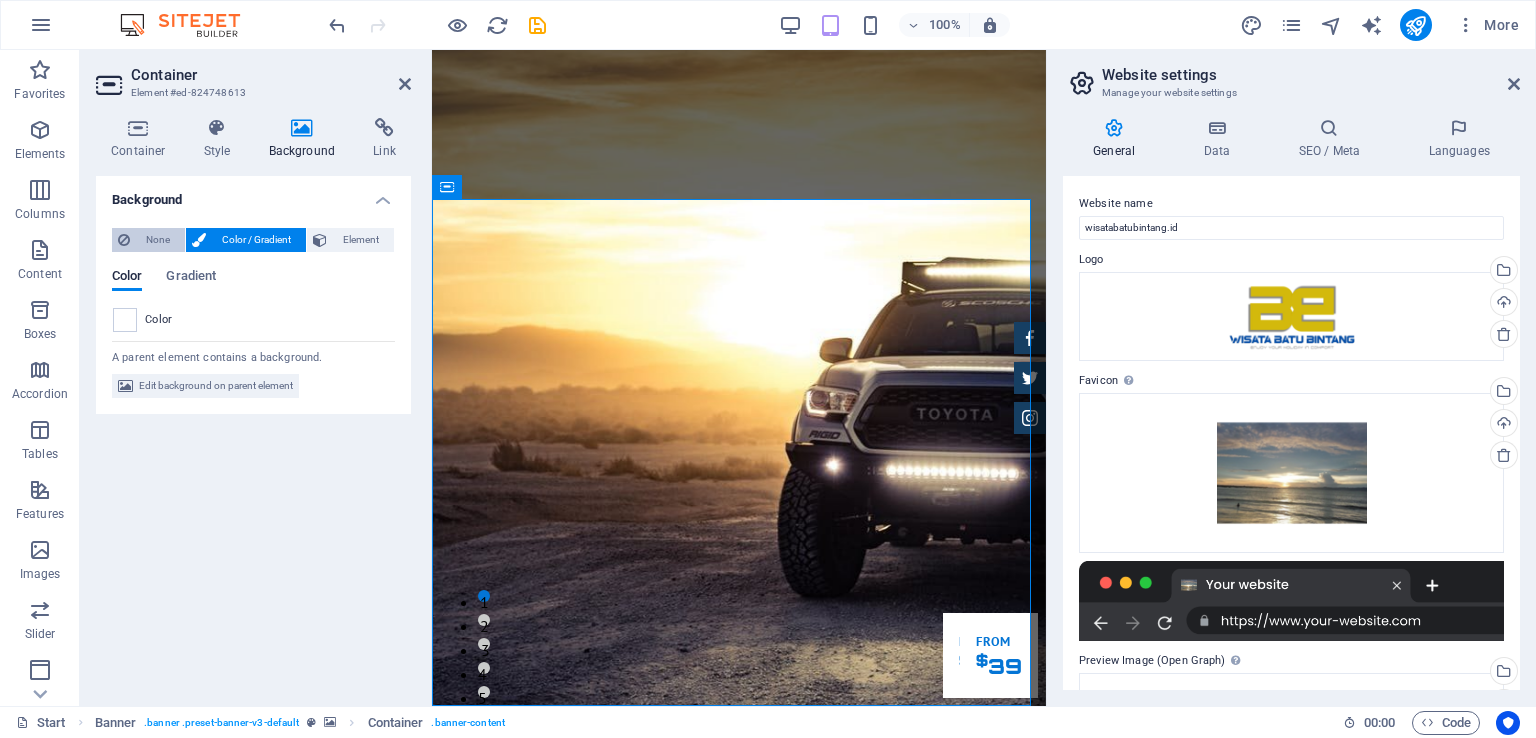 click on "None" at bounding box center (157, 240) 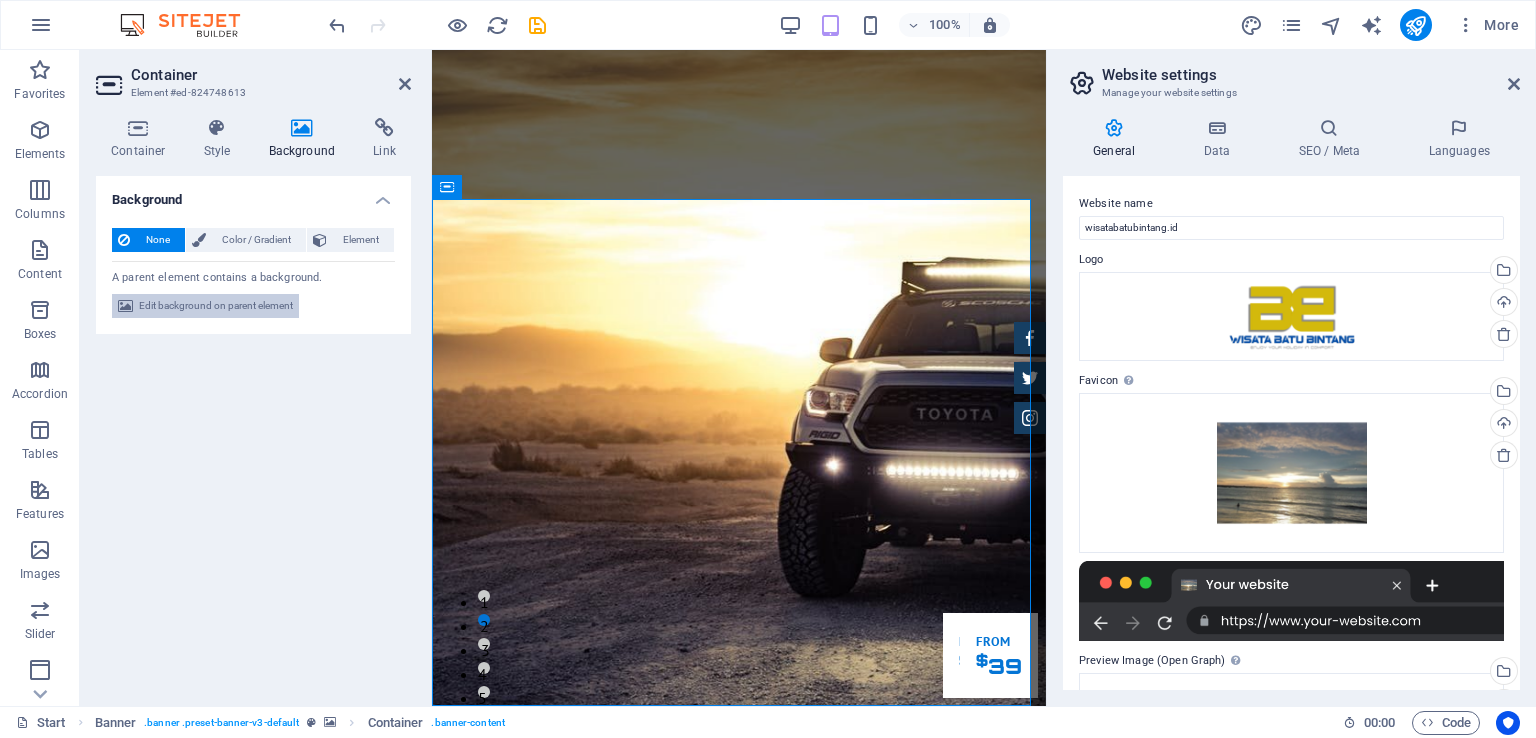 click on "Edit background on parent element" at bounding box center (216, 306) 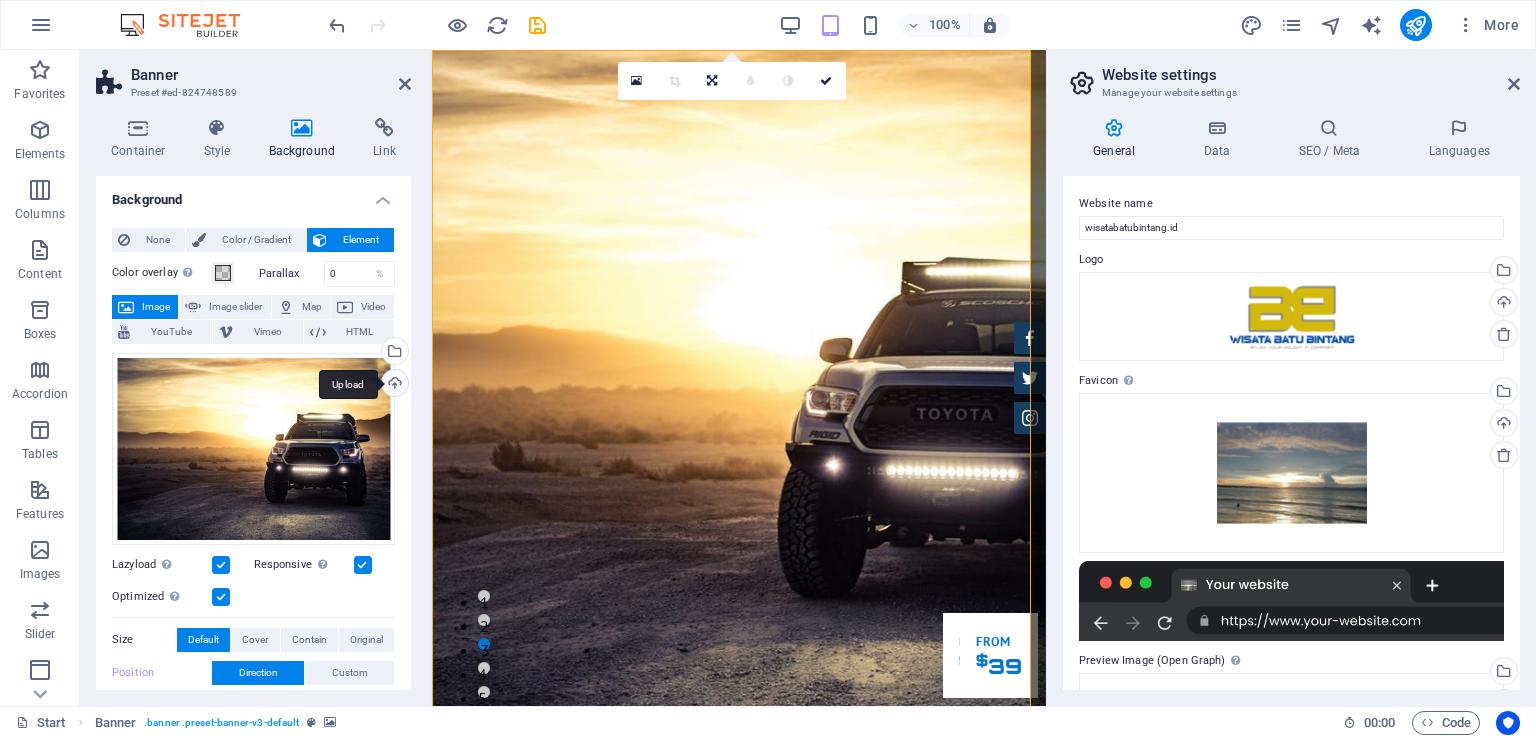 click on "Upload" at bounding box center [393, 385] 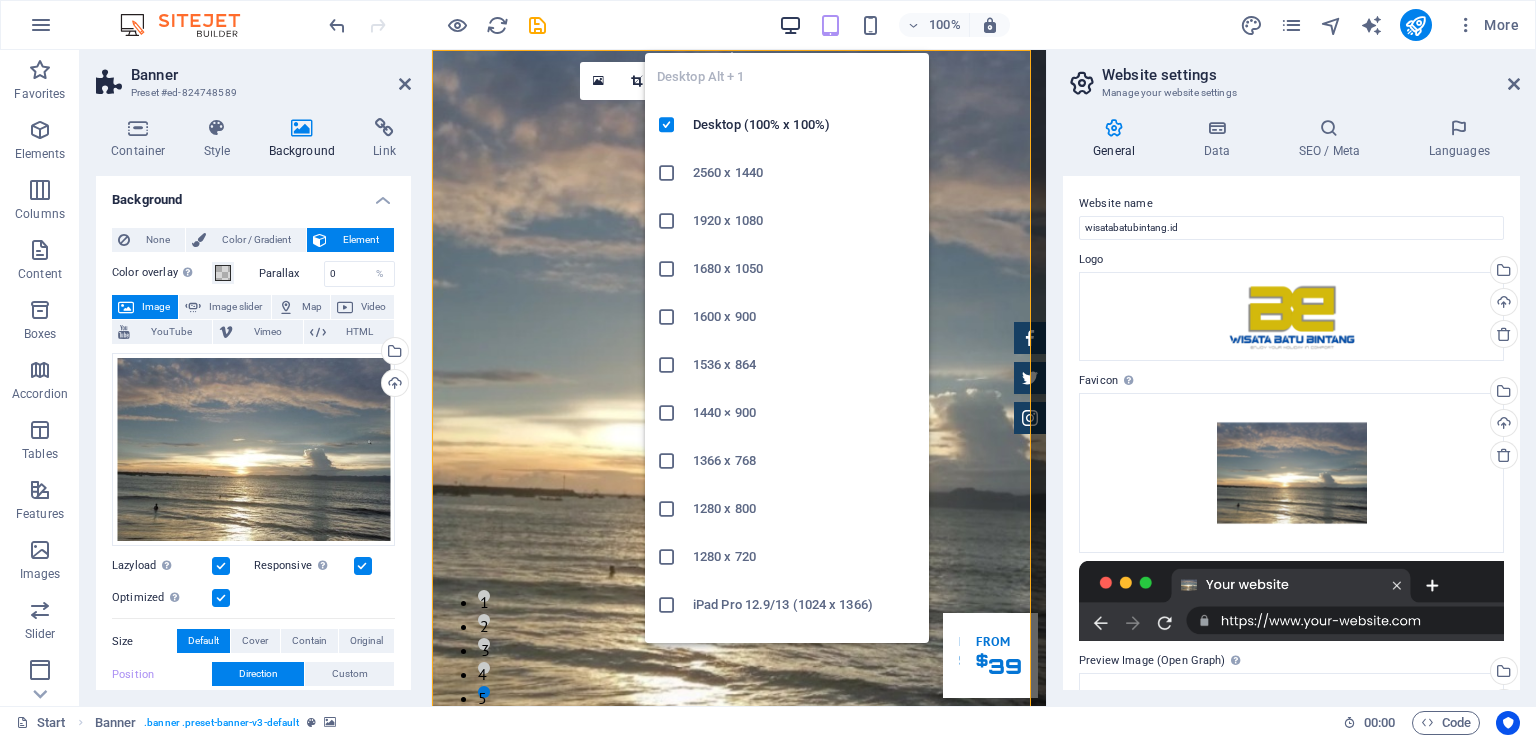 click at bounding box center (790, 25) 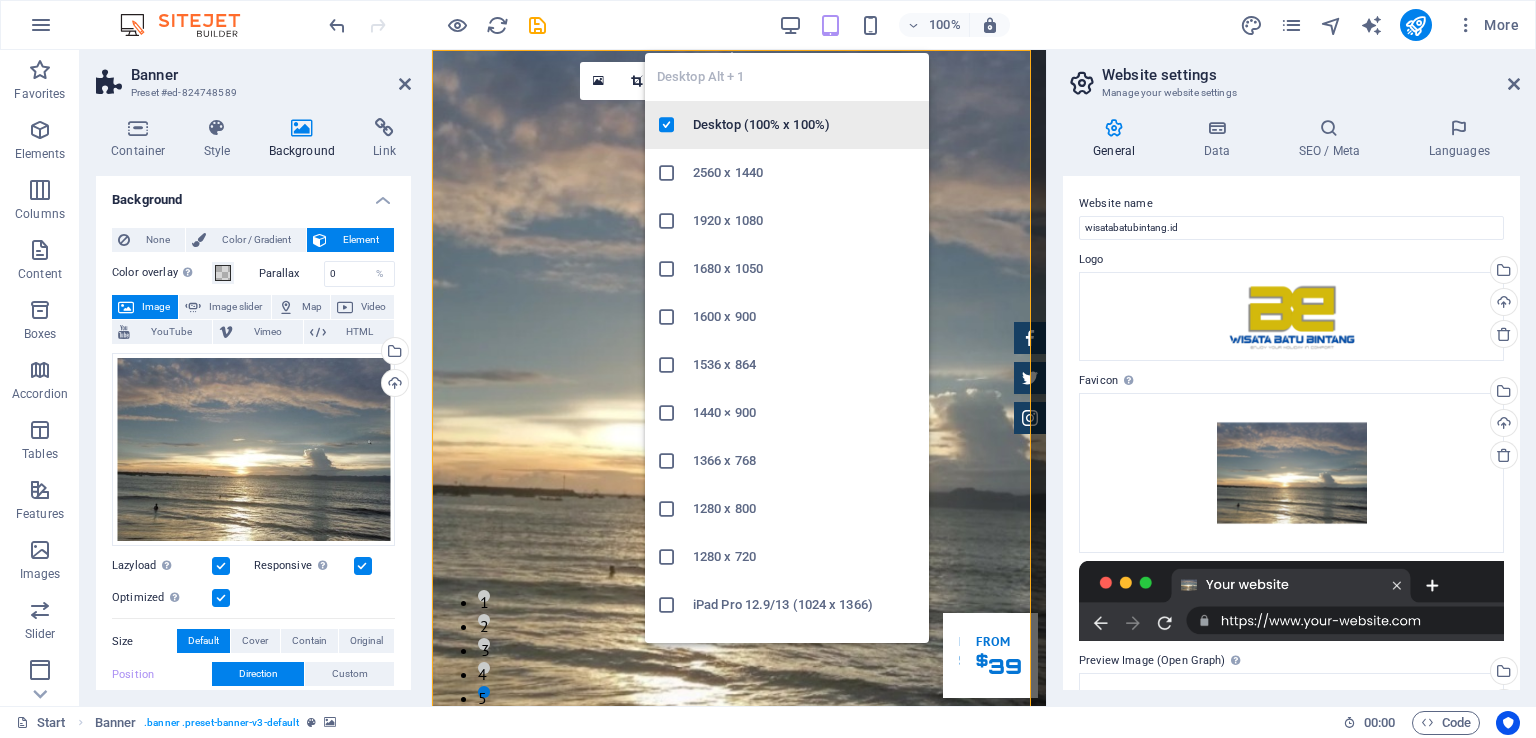 click on "Desktop (100% x 100%)" at bounding box center [805, 125] 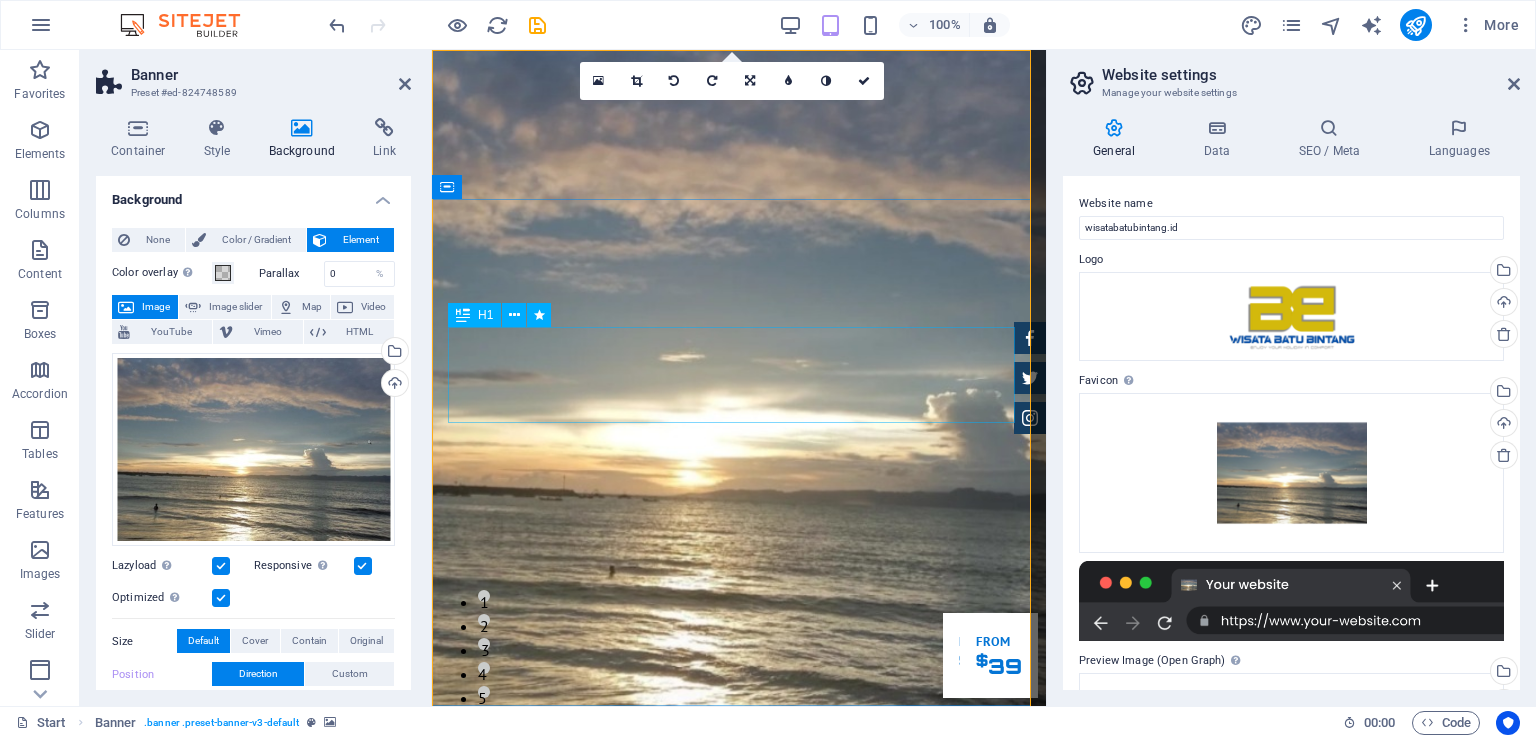 click on "GReat Deals. Great Cars." at bounding box center [739, 1113] 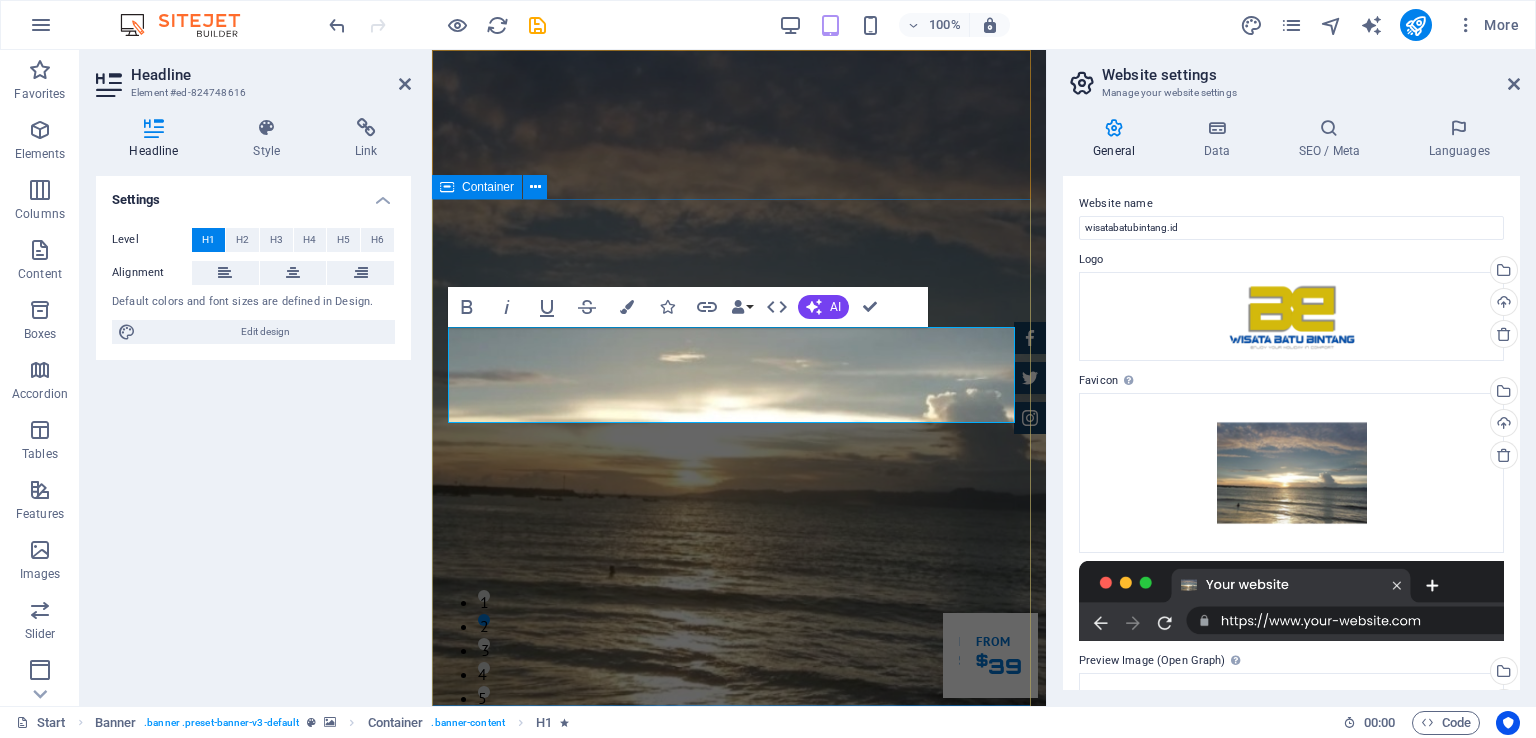 type 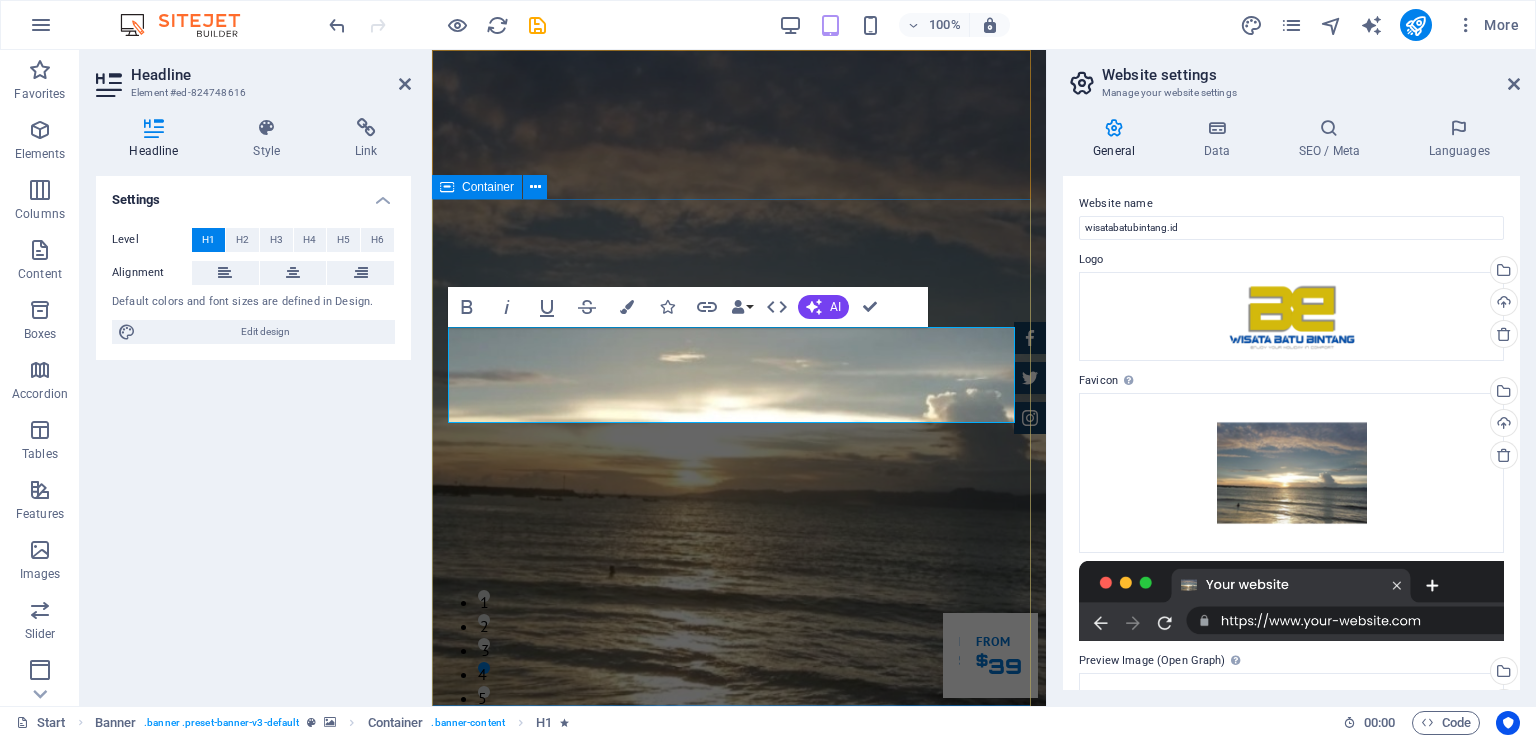 click on "Wisata Batu bintang Lorem ipsum dolor sit amet, consetetur sadipscing elitr, sed diam nonumy eirmod tempor invidunt ut labore et dolore magna aliquyam erat.  Our Inventory   Make an appointment" at bounding box center [739, 1225] 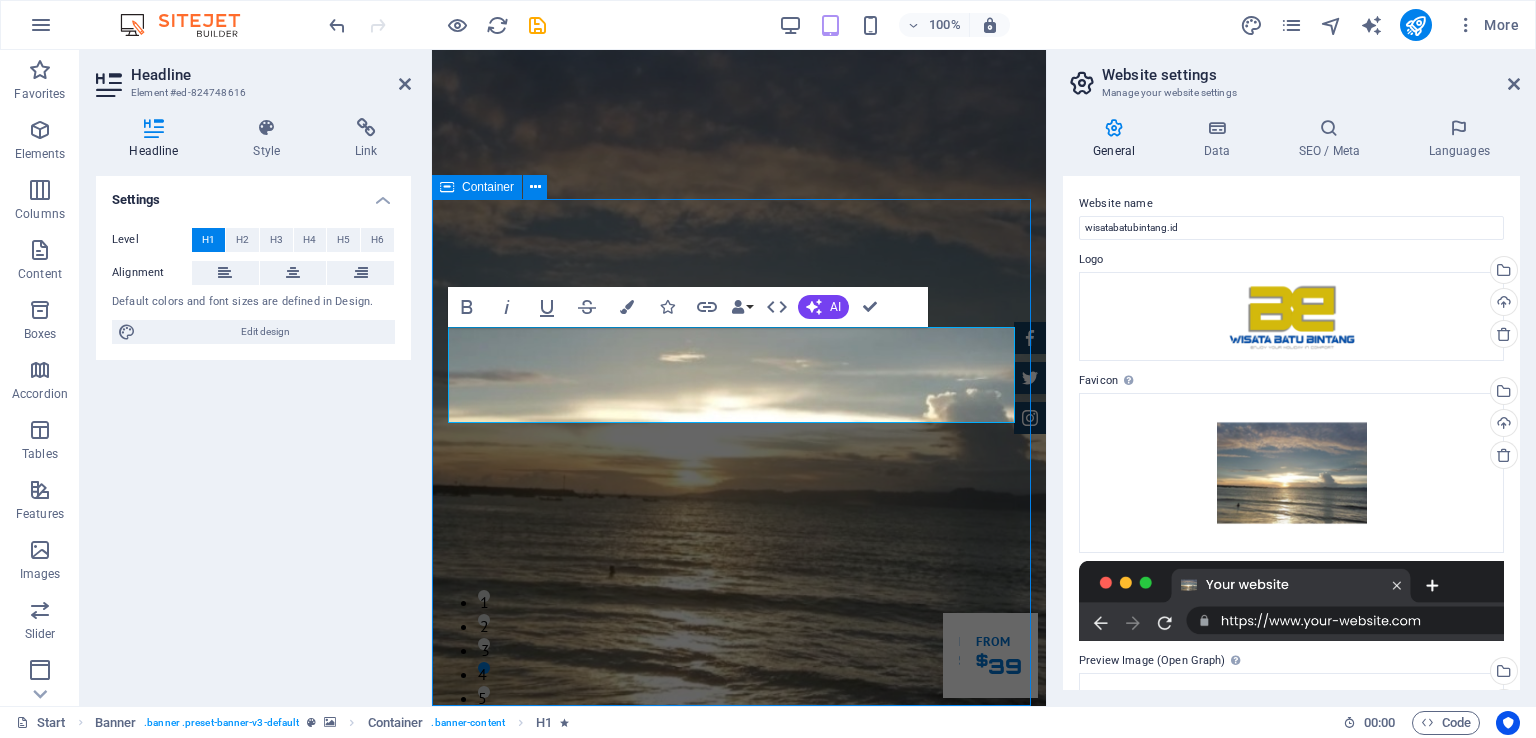 click on "Wisata Batu bintang Lorem ipsum dolor sit amet, consetetur sadipscing elitr, sed diam nonumy eirmod tempor invidunt ut labore et dolore magna aliquyam erat.  Our Inventory   Make an appointment" at bounding box center (739, 1225) 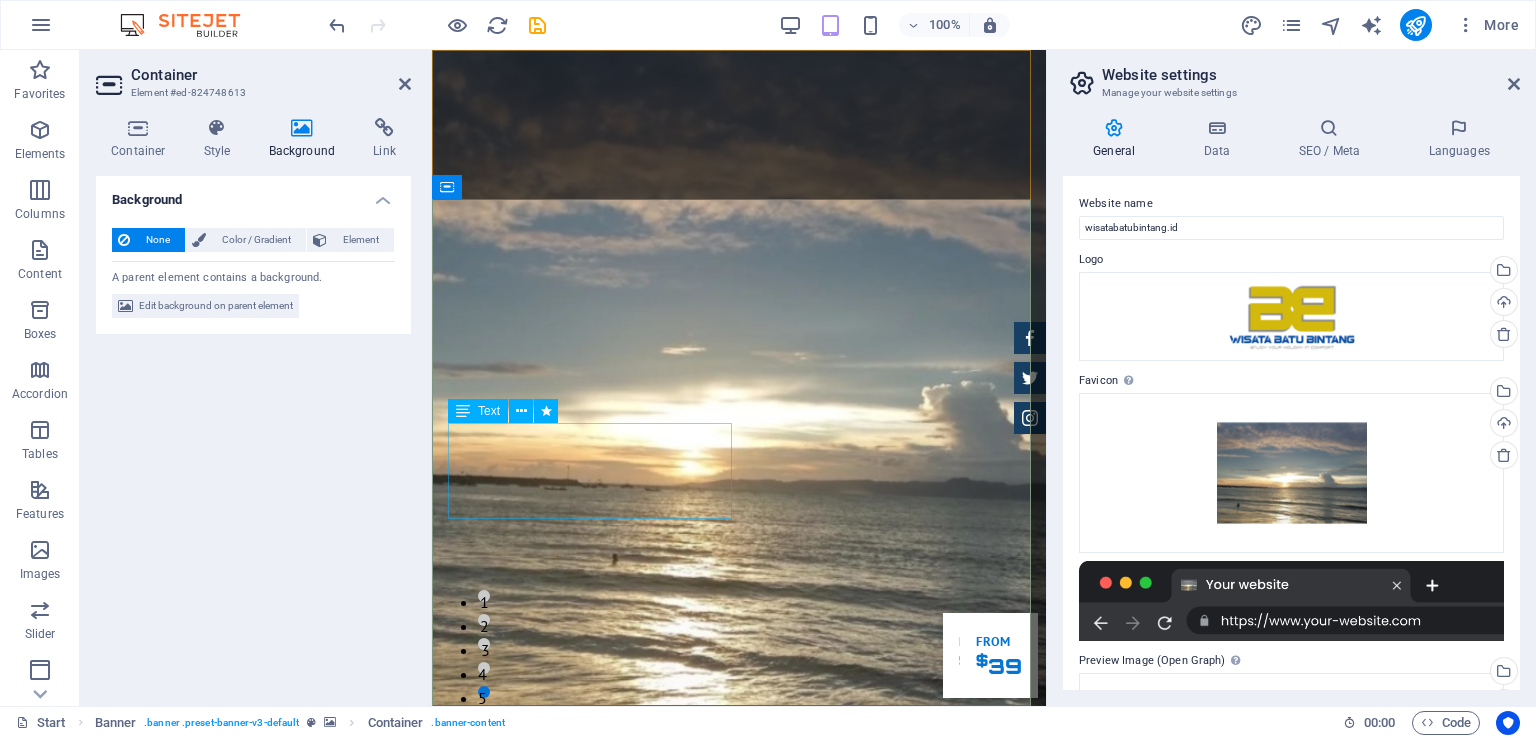 click on "Lorem ipsum dolor sit amet, consetetur sadipscing elitr, sed diam nonumy eirmod tempor invidunt ut labore et dolore magna aliquyam erat." at bounding box center (739, 1205) 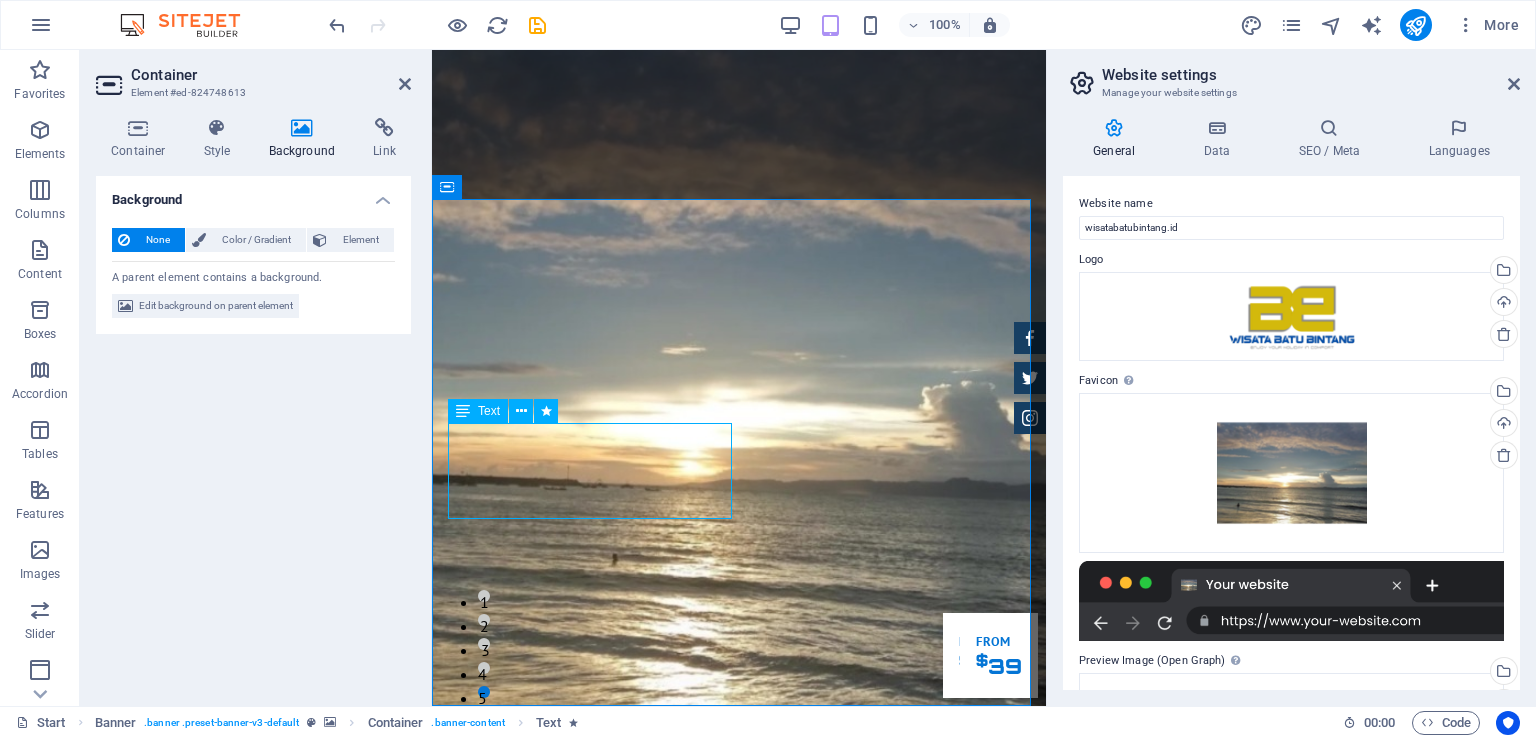 click on "Lorem ipsum dolor sit amet, consetetur sadipscing elitr, sed diam nonumy eirmod tempor invidunt ut labore et dolore magna aliquyam erat." at bounding box center [739, 1205] 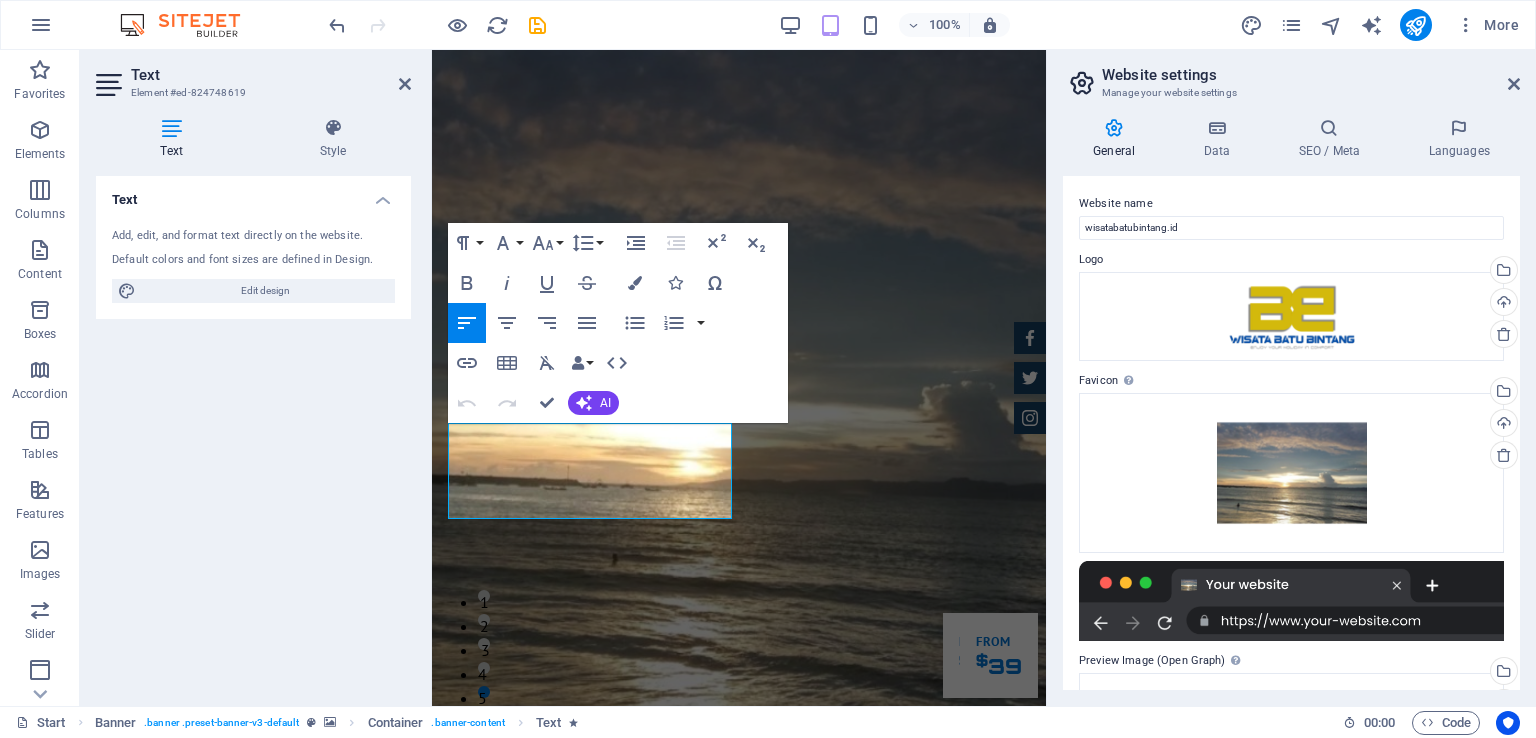 drag, startPoint x: 620, startPoint y: 508, endPoint x: 355, endPoint y: 389, distance: 290.49268 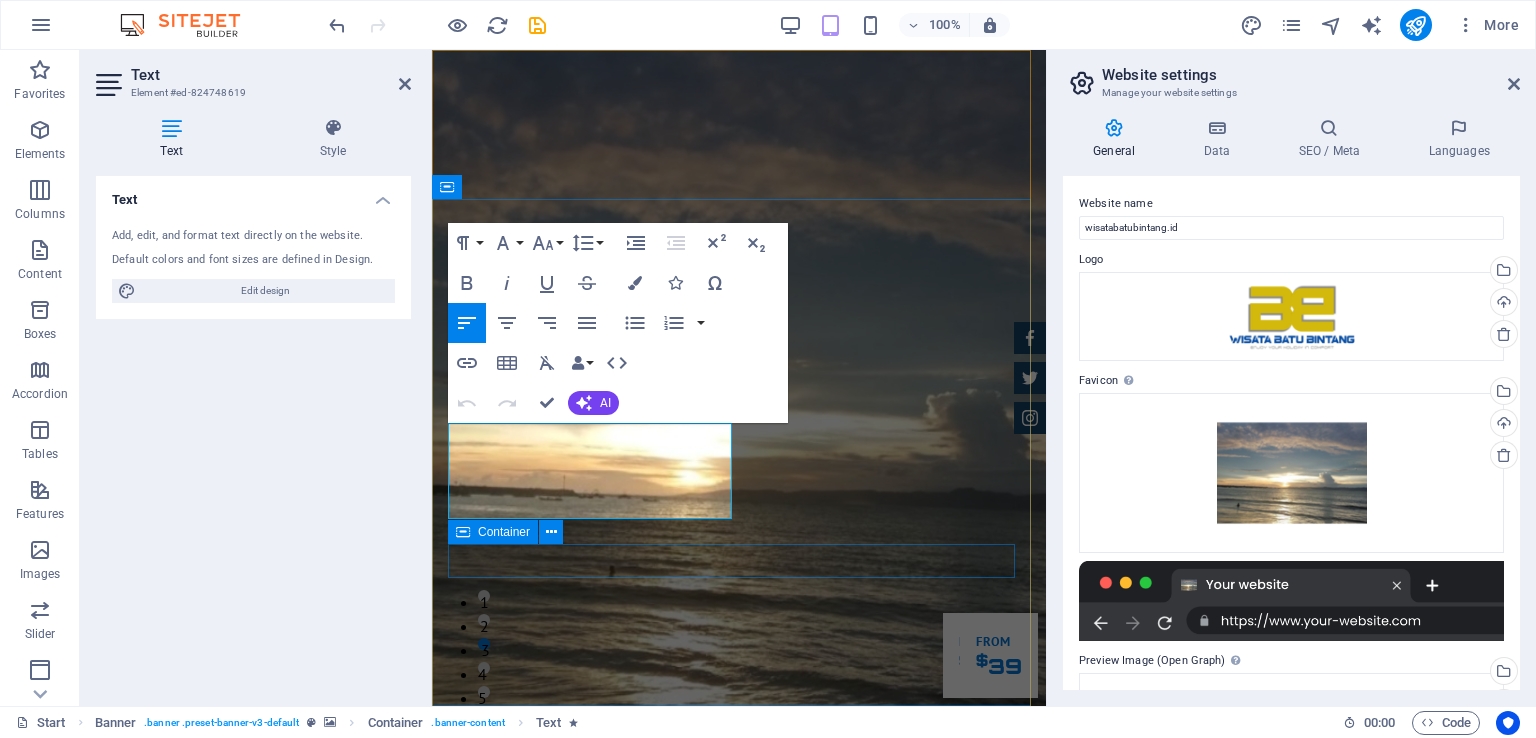 type 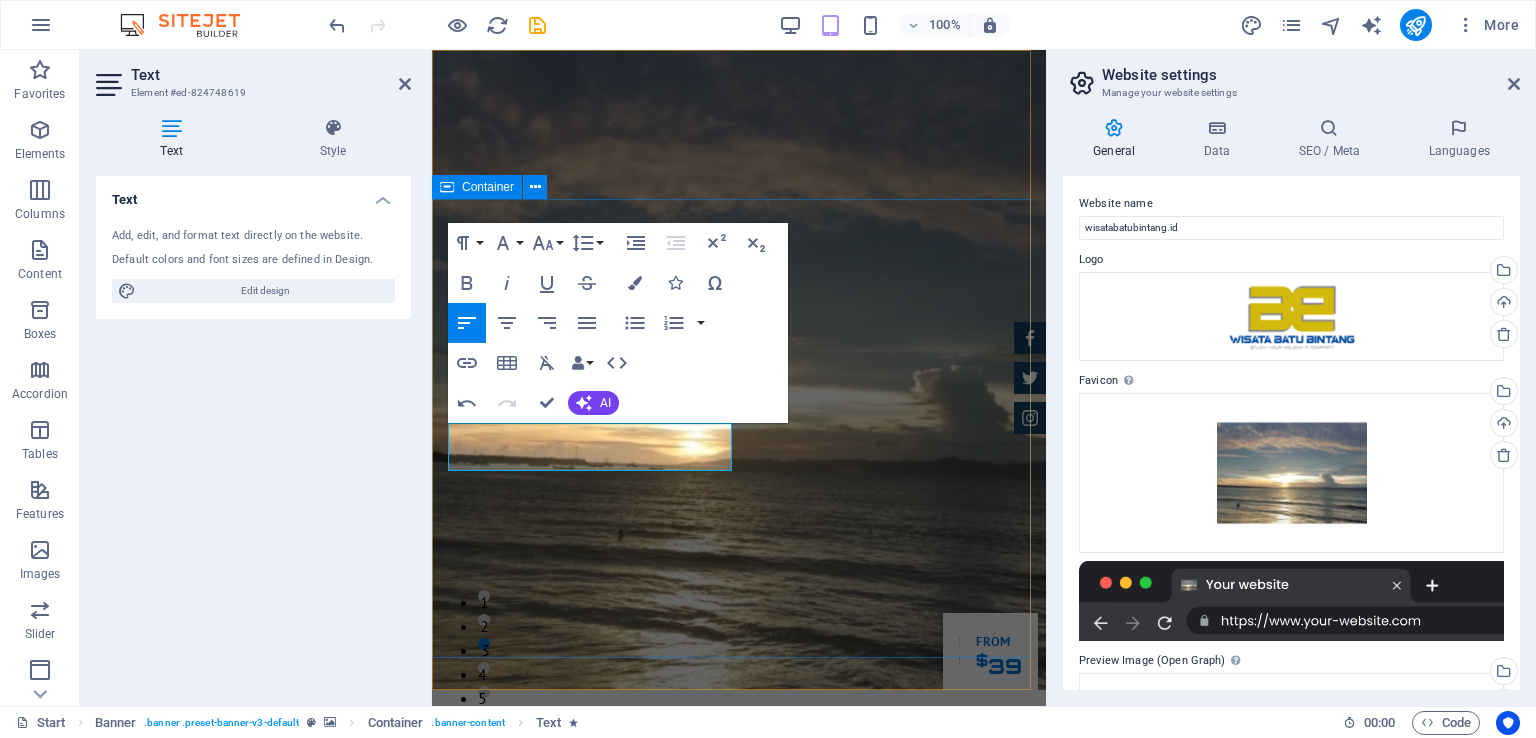 click on "Wisata Batu bintang Kenyamanan anda saat berlibur adalah prioritas kami  Our Inventory   Make an appointment" at bounding box center [739, 1141] 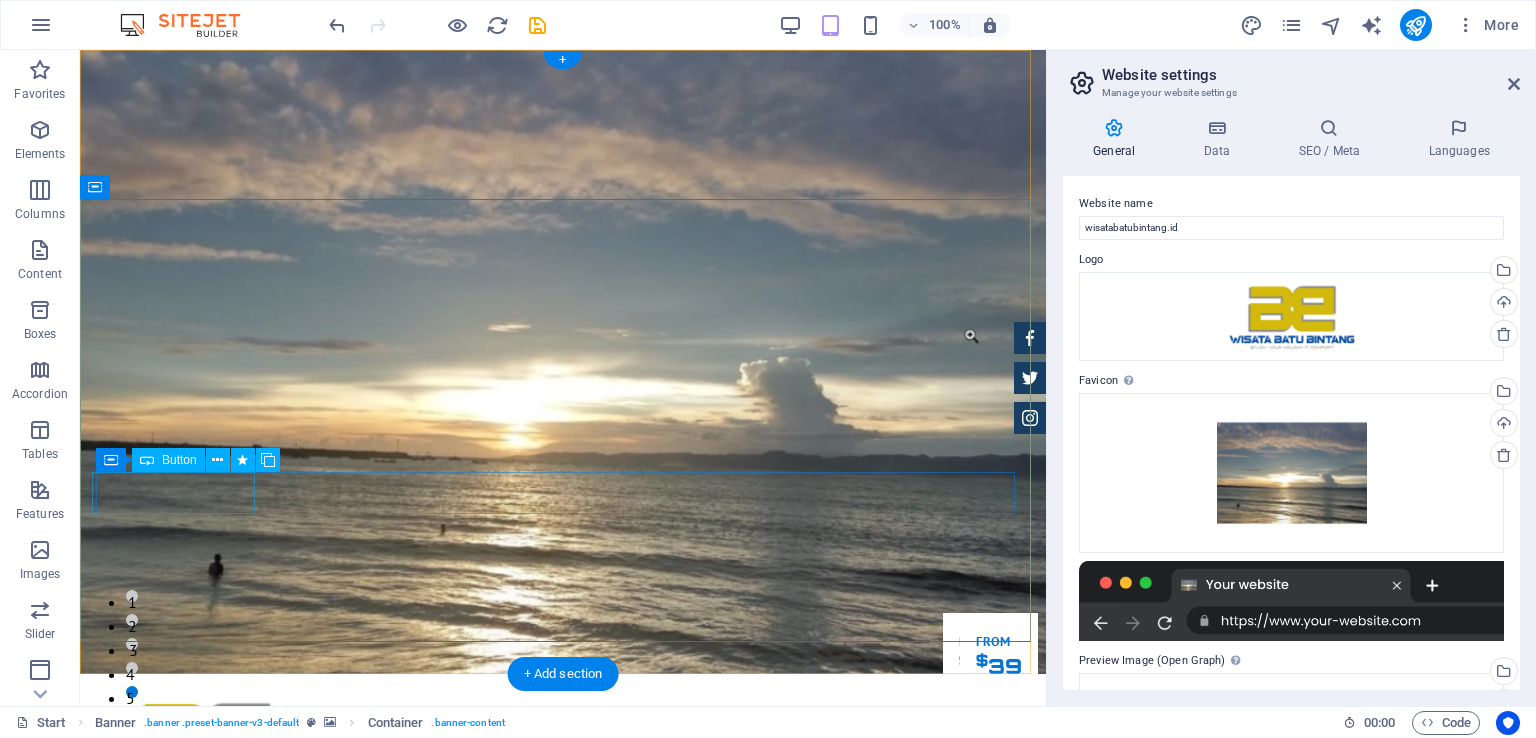 click on "Our Inventory" at bounding box center [567, 1191] 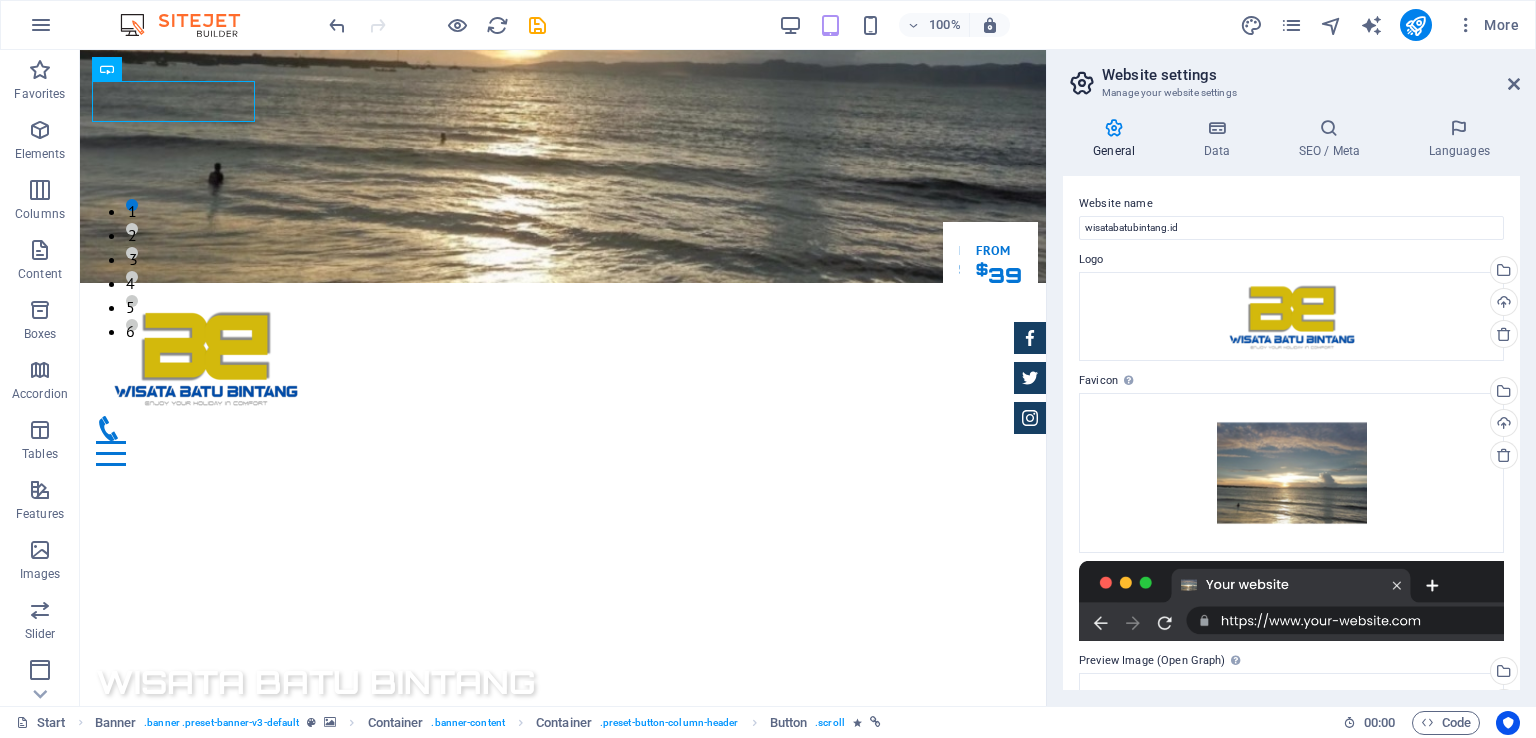 scroll, scrollTop: 492, scrollLeft: 0, axis: vertical 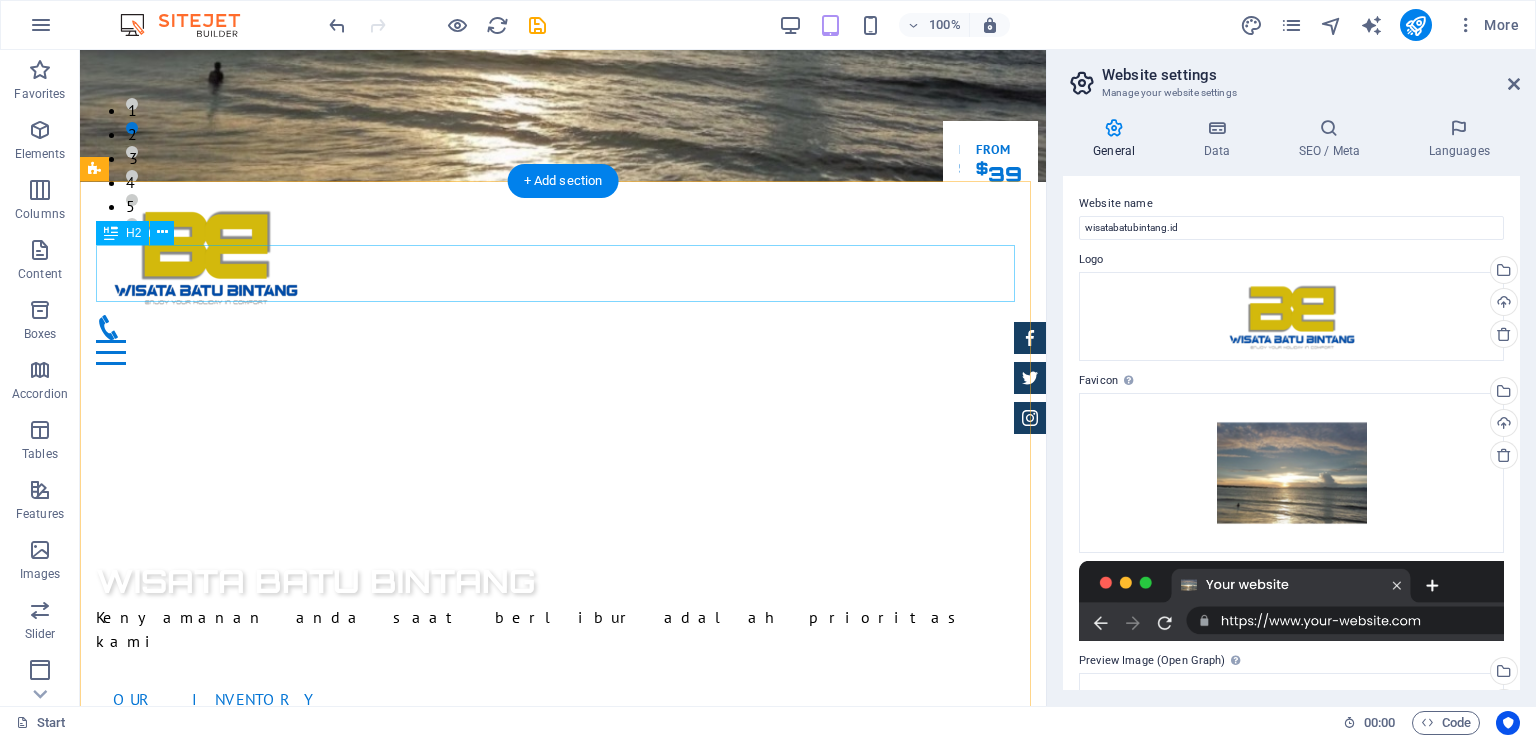 click on "About us" at bounding box center (563, 1023) 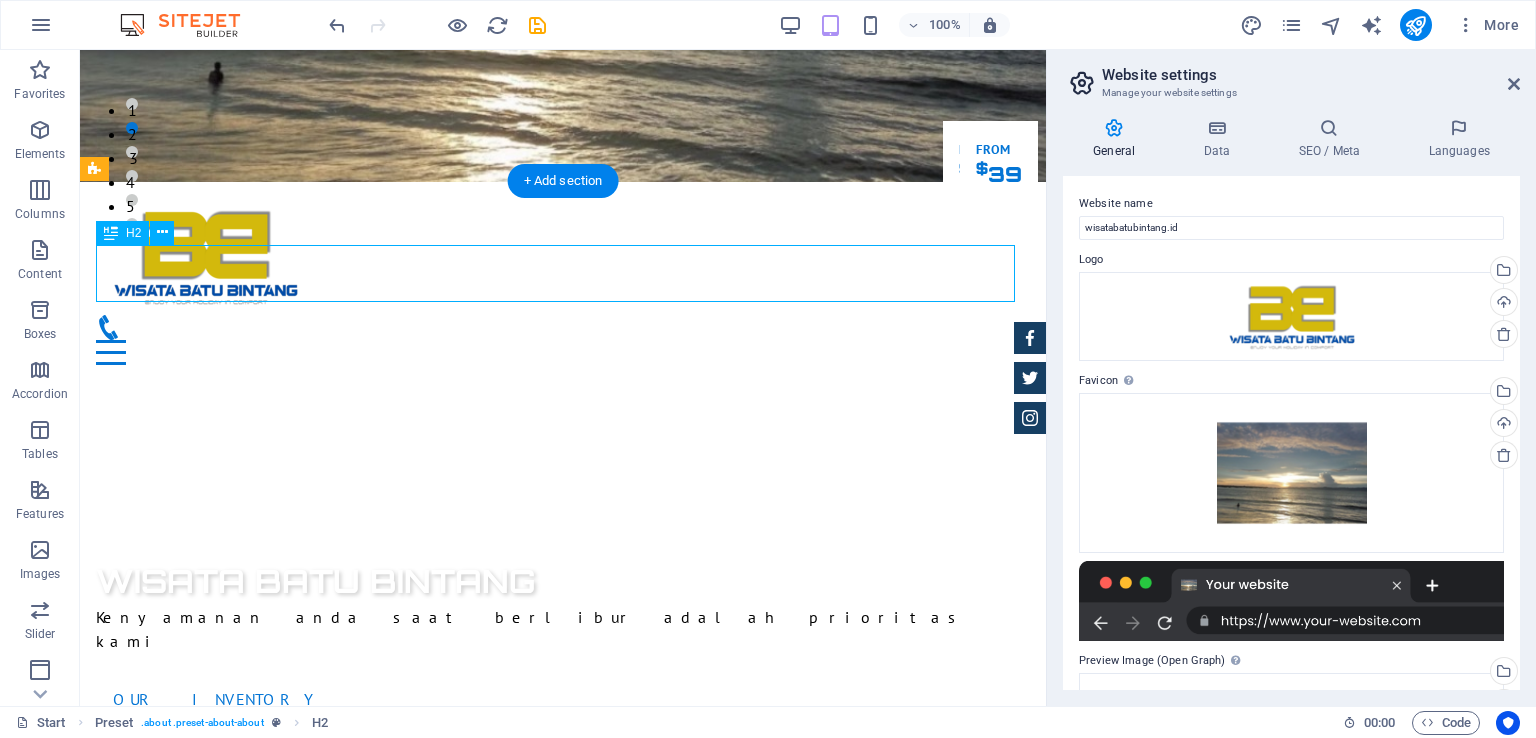 click on "About us" at bounding box center (563, 1023) 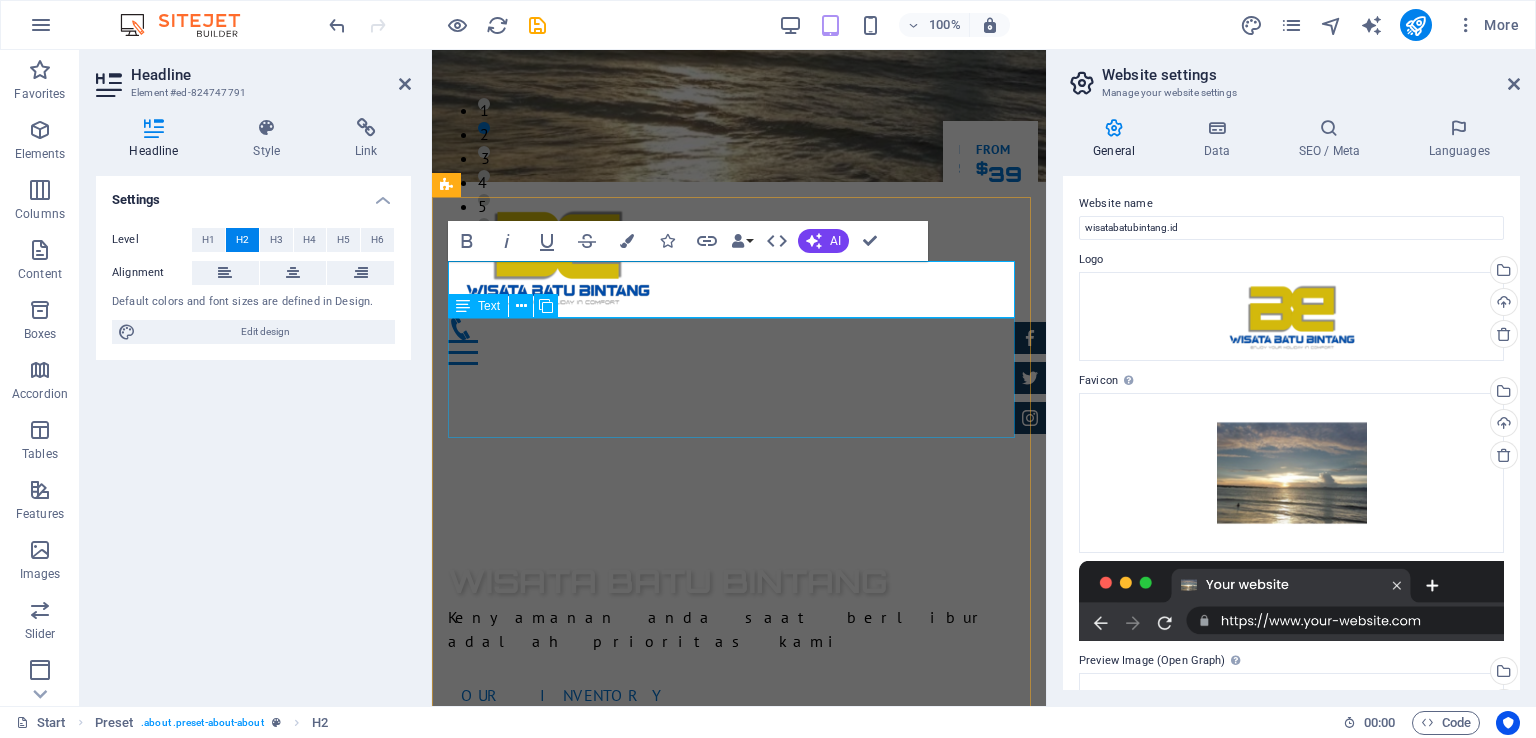 type 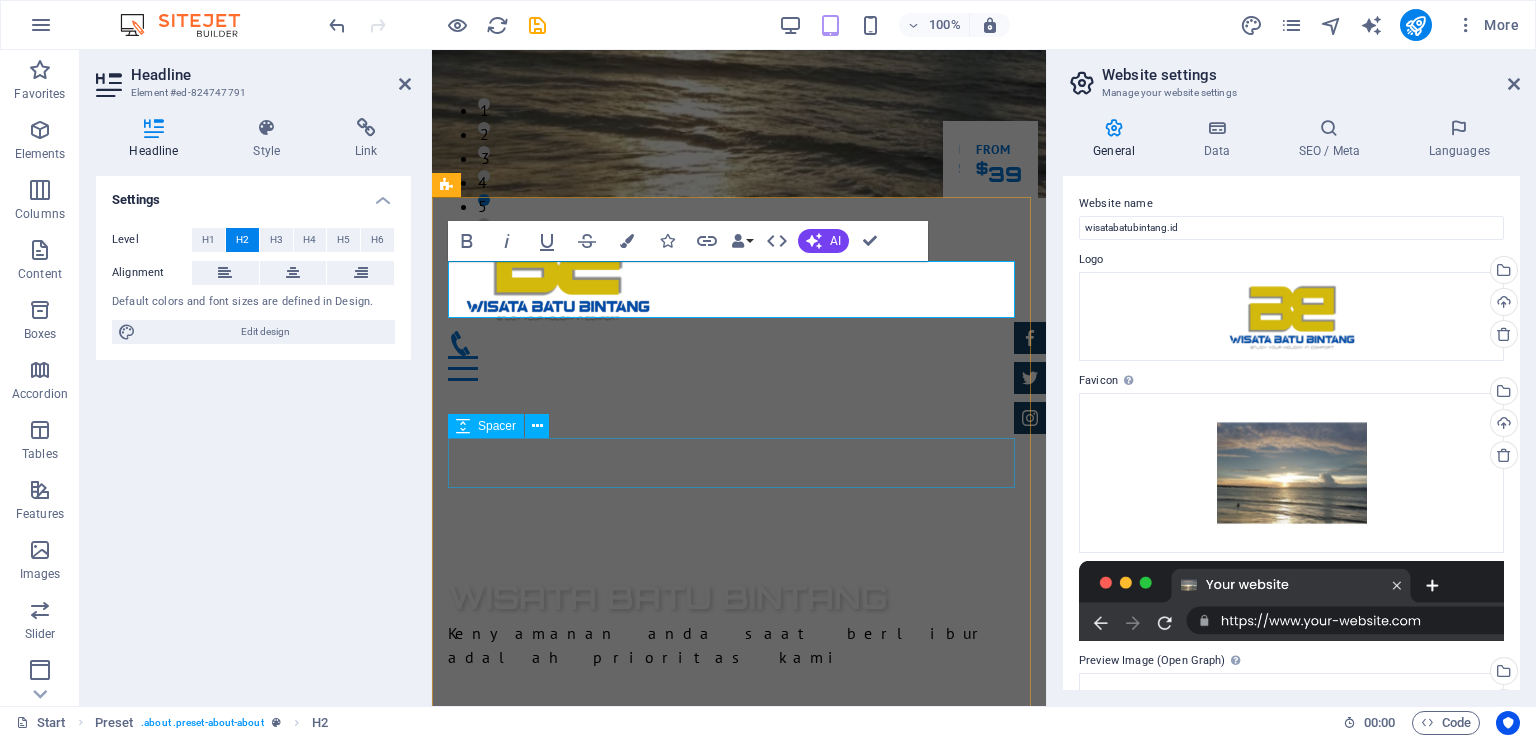 click at bounding box center [739, 1417] 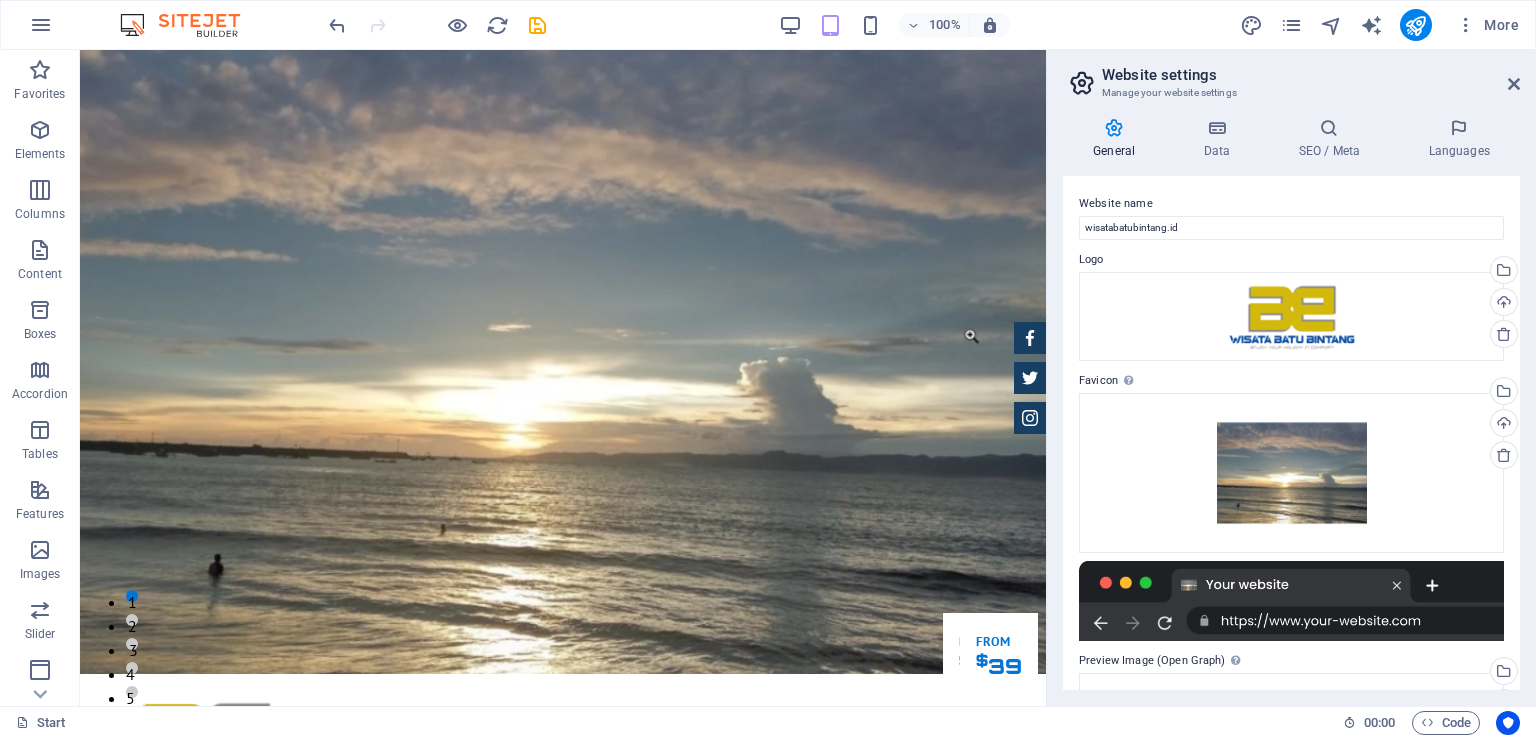 scroll, scrollTop: 44, scrollLeft: 0, axis: vertical 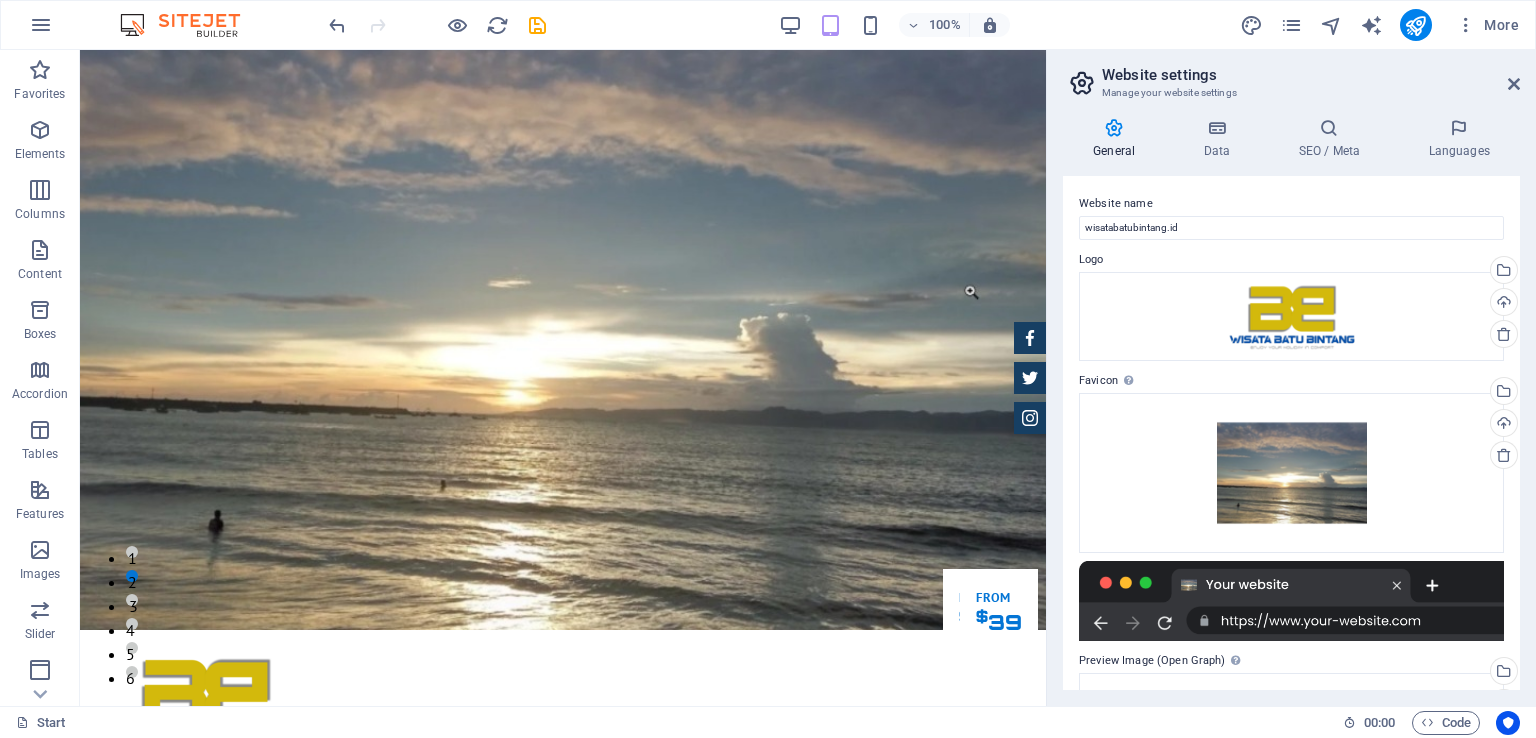 drag, startPoint x: 1043, startPoint y: 103, endPoint x: 1129, endPoint y: 128, distance: 89.560036 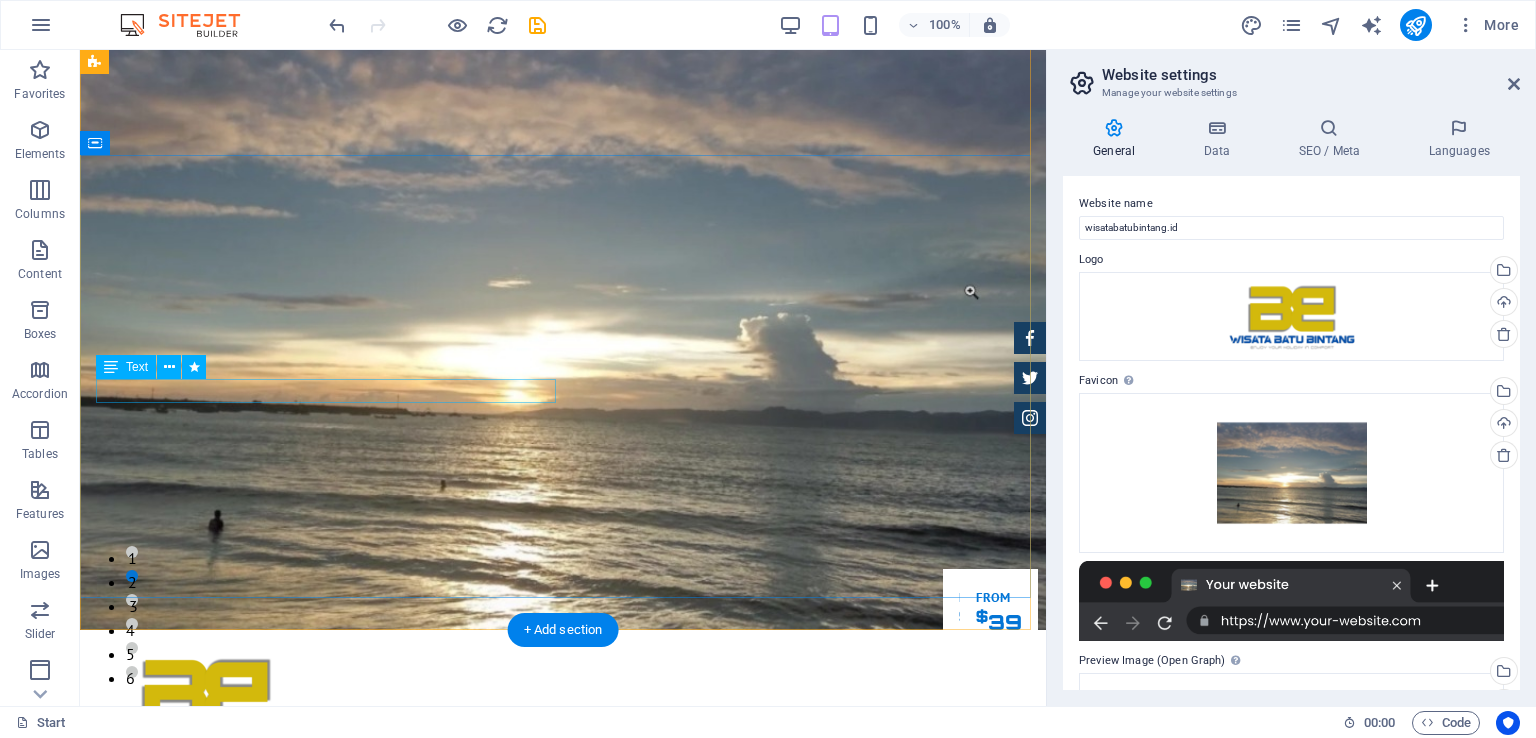 click on "Kenyamanan anda saat berlibur adalah prioritas kami" at bounding box center [563, 1077] 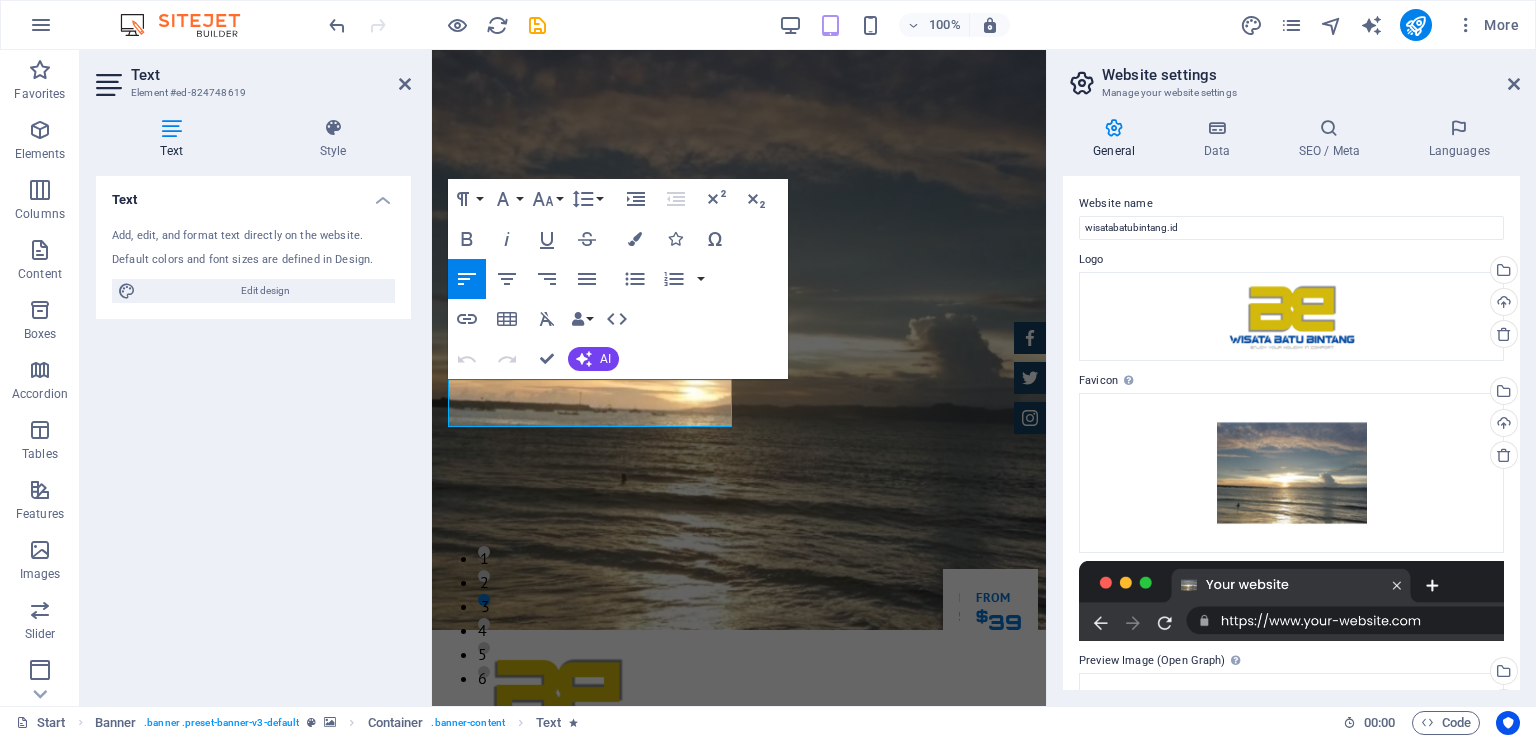 drag, startPoint x: 619, startPoint y: 411, endPoint x: 382, endPoint y: 369, distance: 240.69275 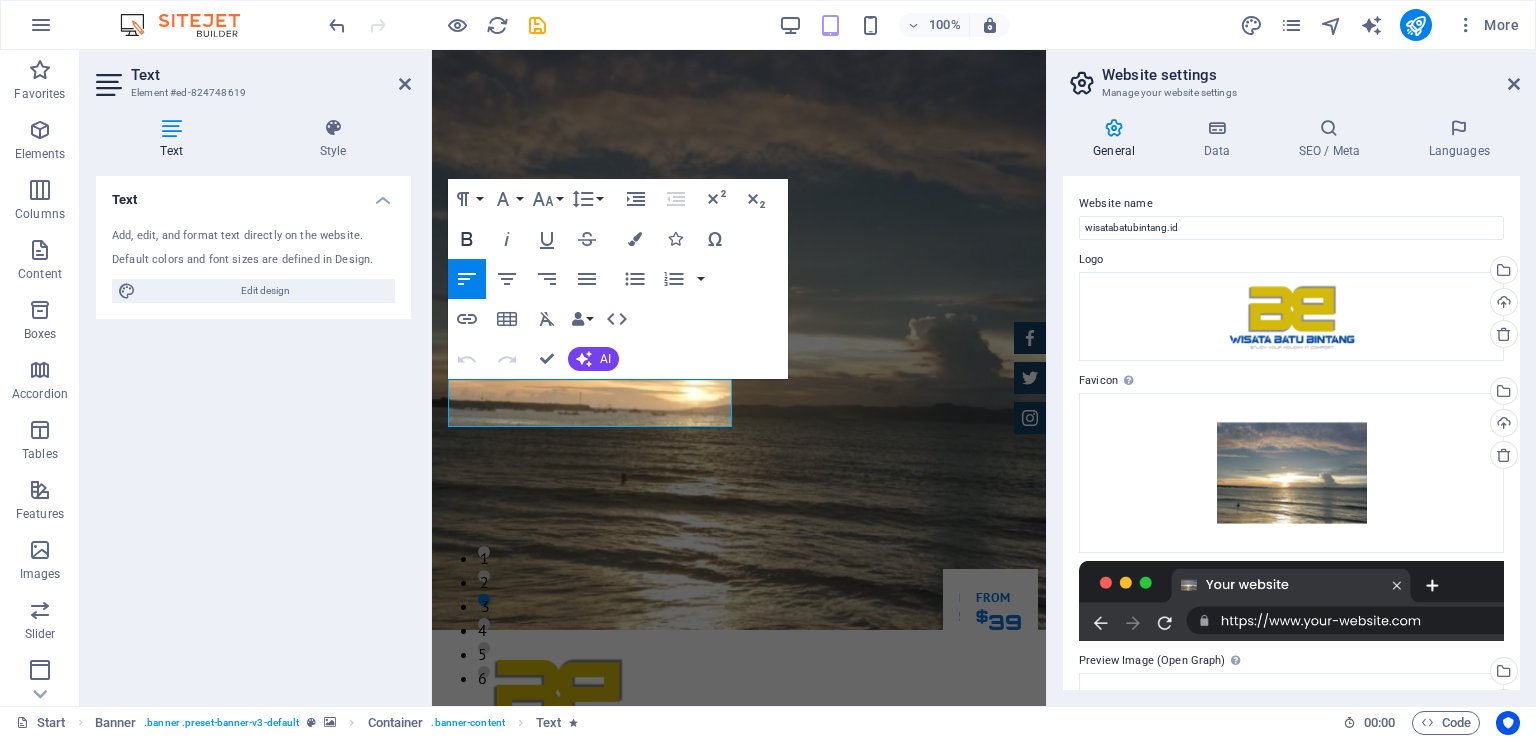 click 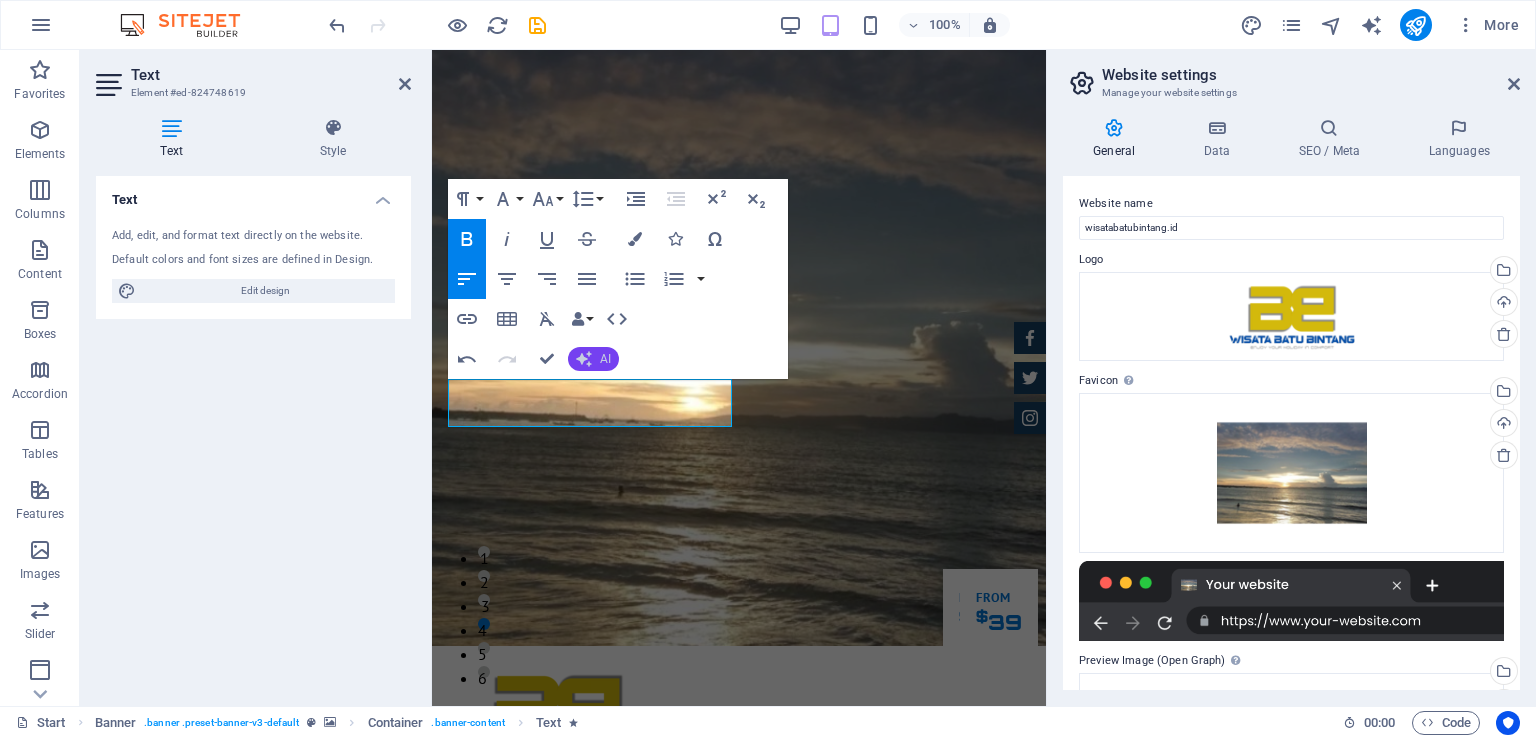 click on "AI" at bounding box center (593, 359) 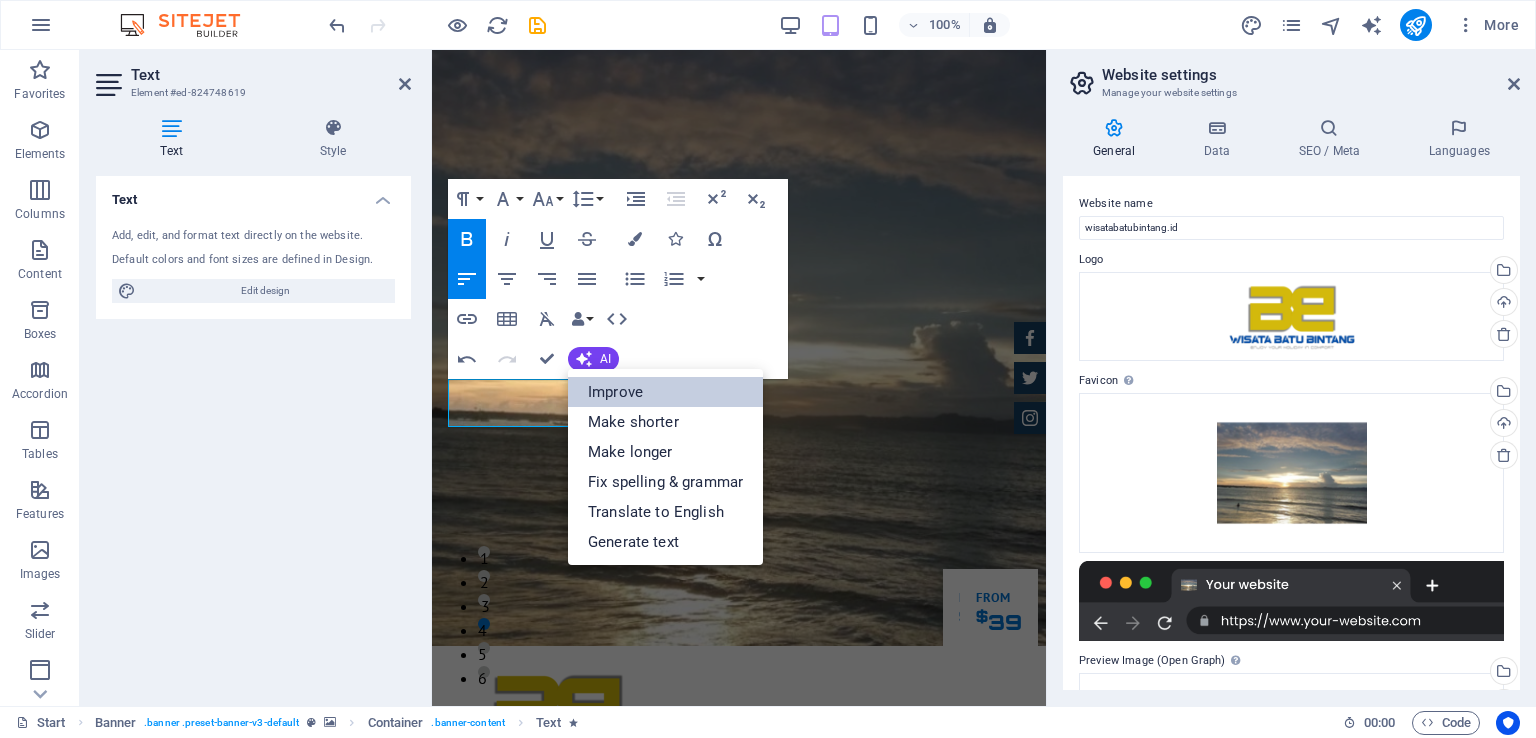 click on "Improve" at bounding box center [665, 392] 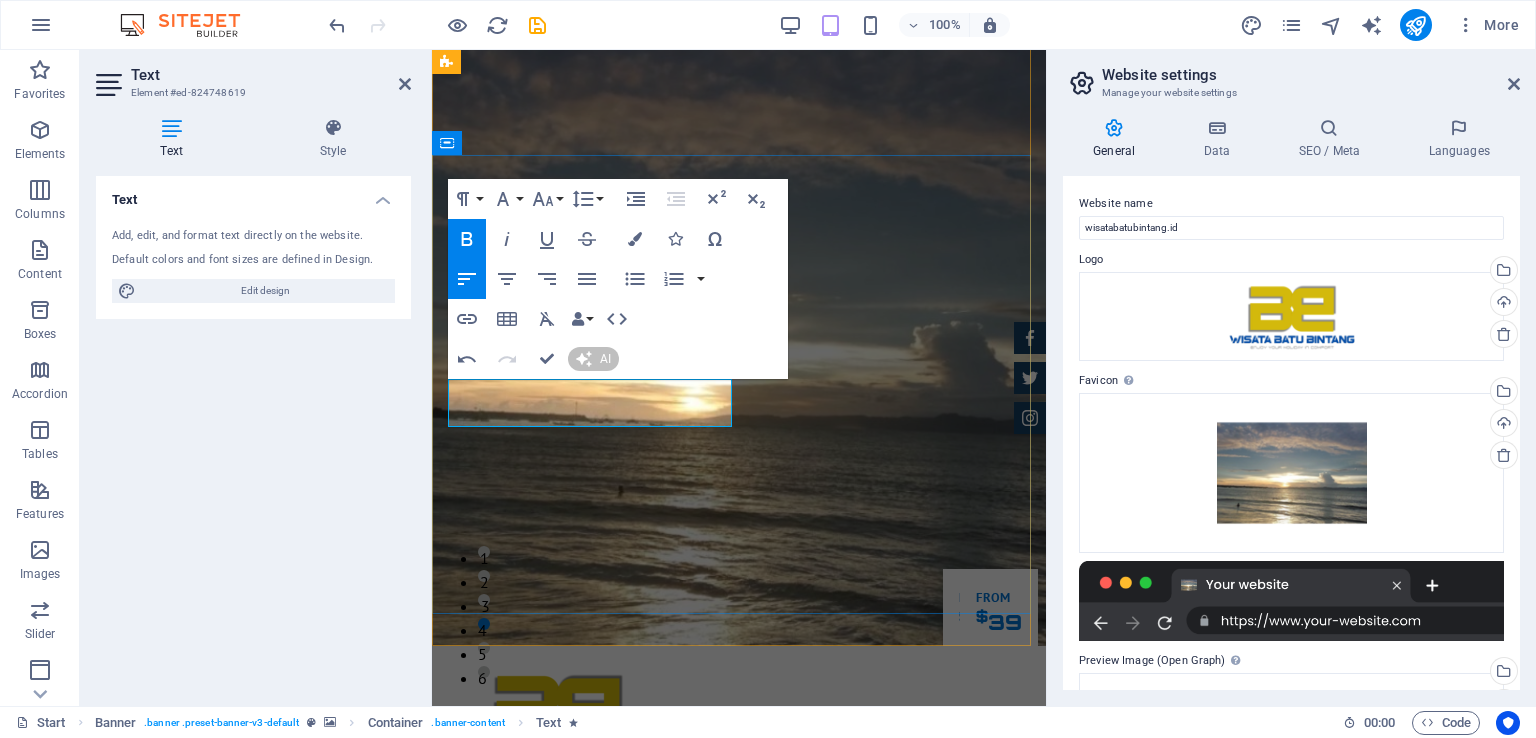 type 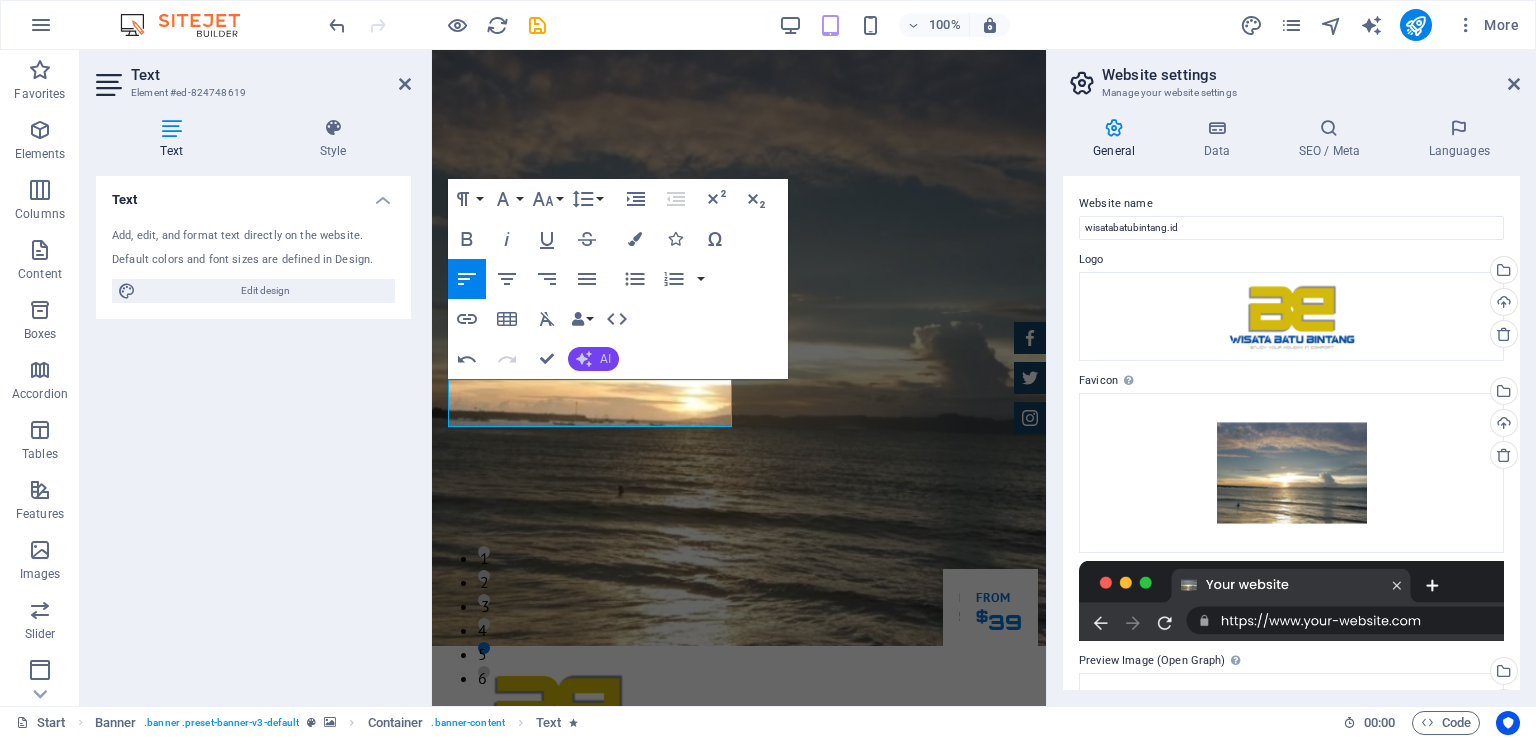 click on "AI" at bounding box center (593, 359) 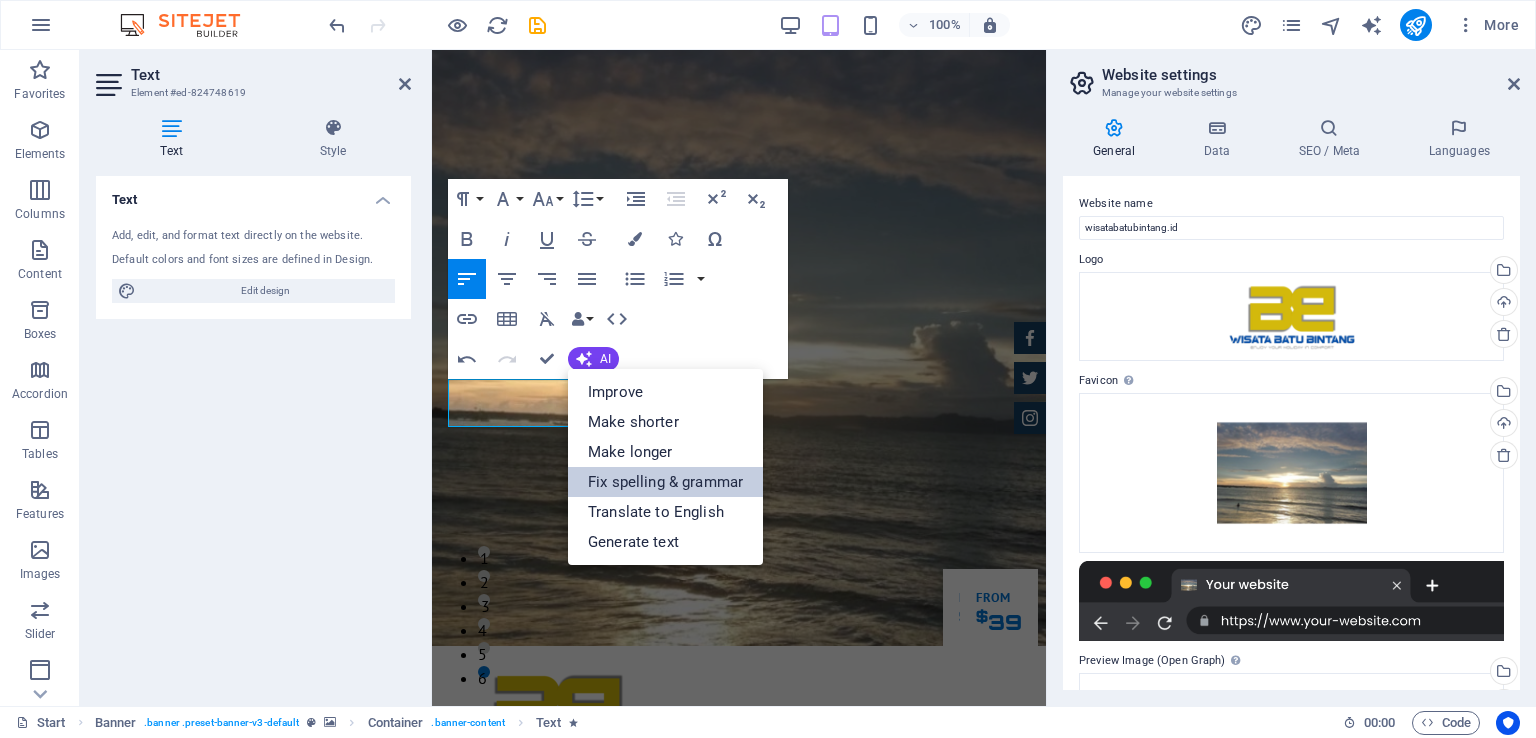 click on "Fix spelling & grammar" at bounding box center [665, 482] 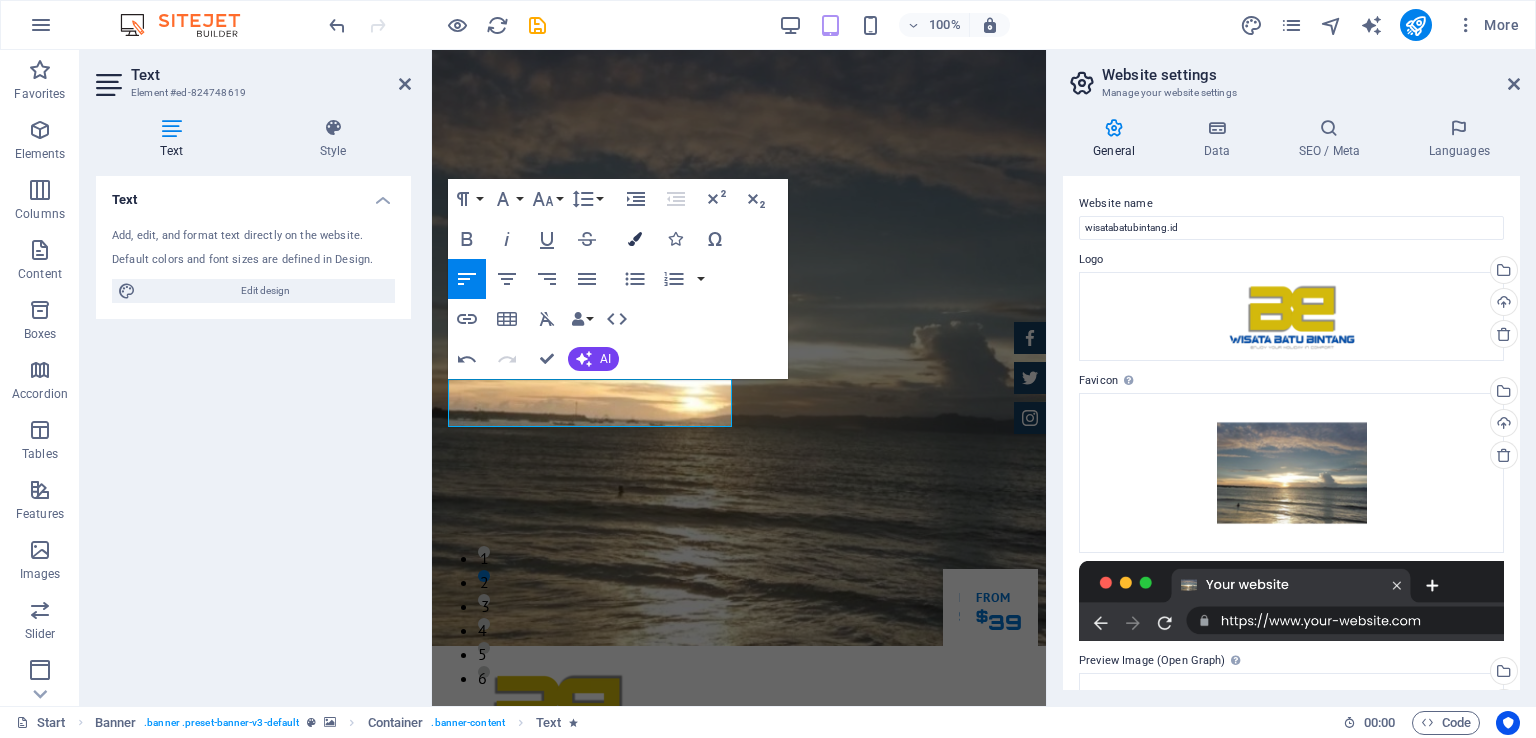 click at bounding box center [635, 239] 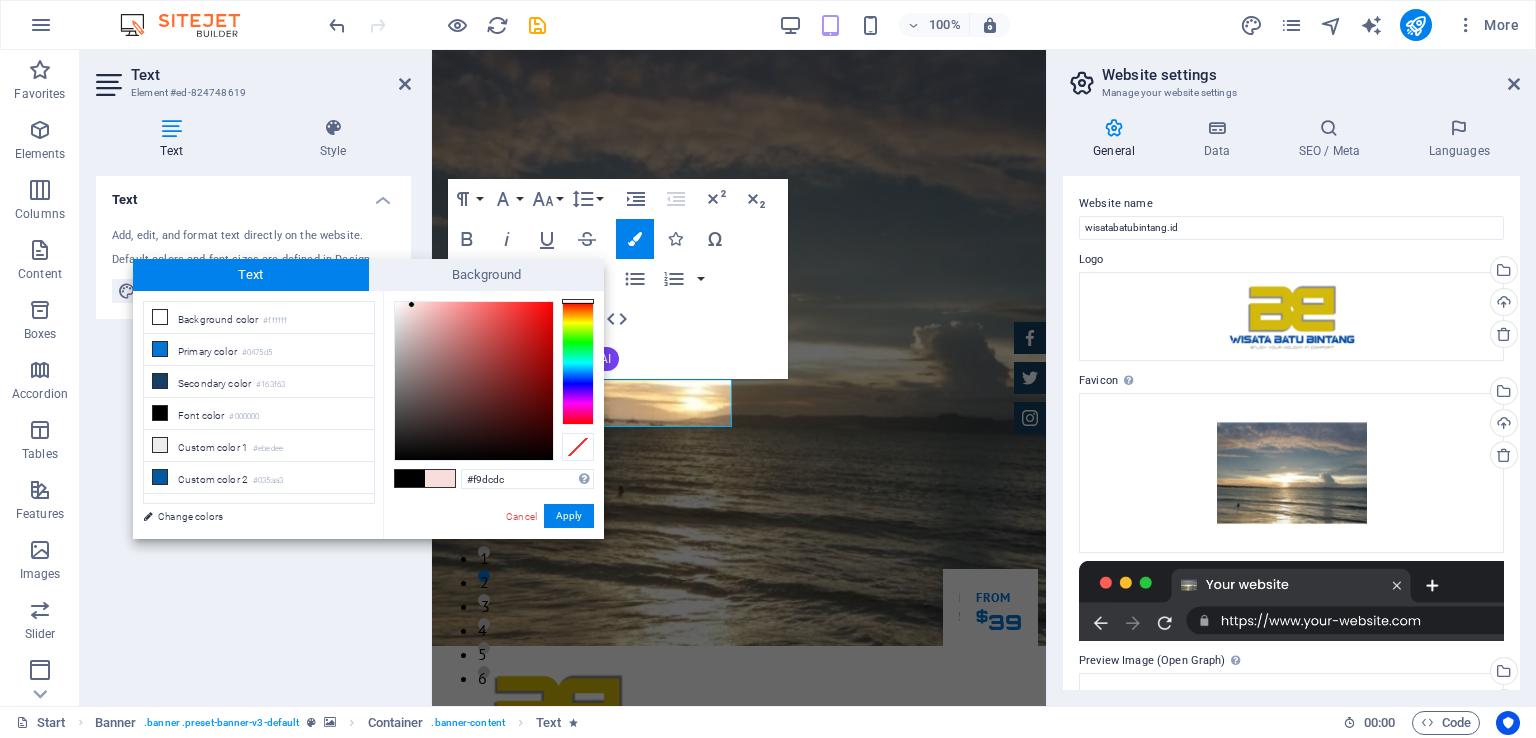 drag, startPoint x: 500, startPoint y: 337, endPoint x: 412, endPoint y: 305, distance: 93.637596 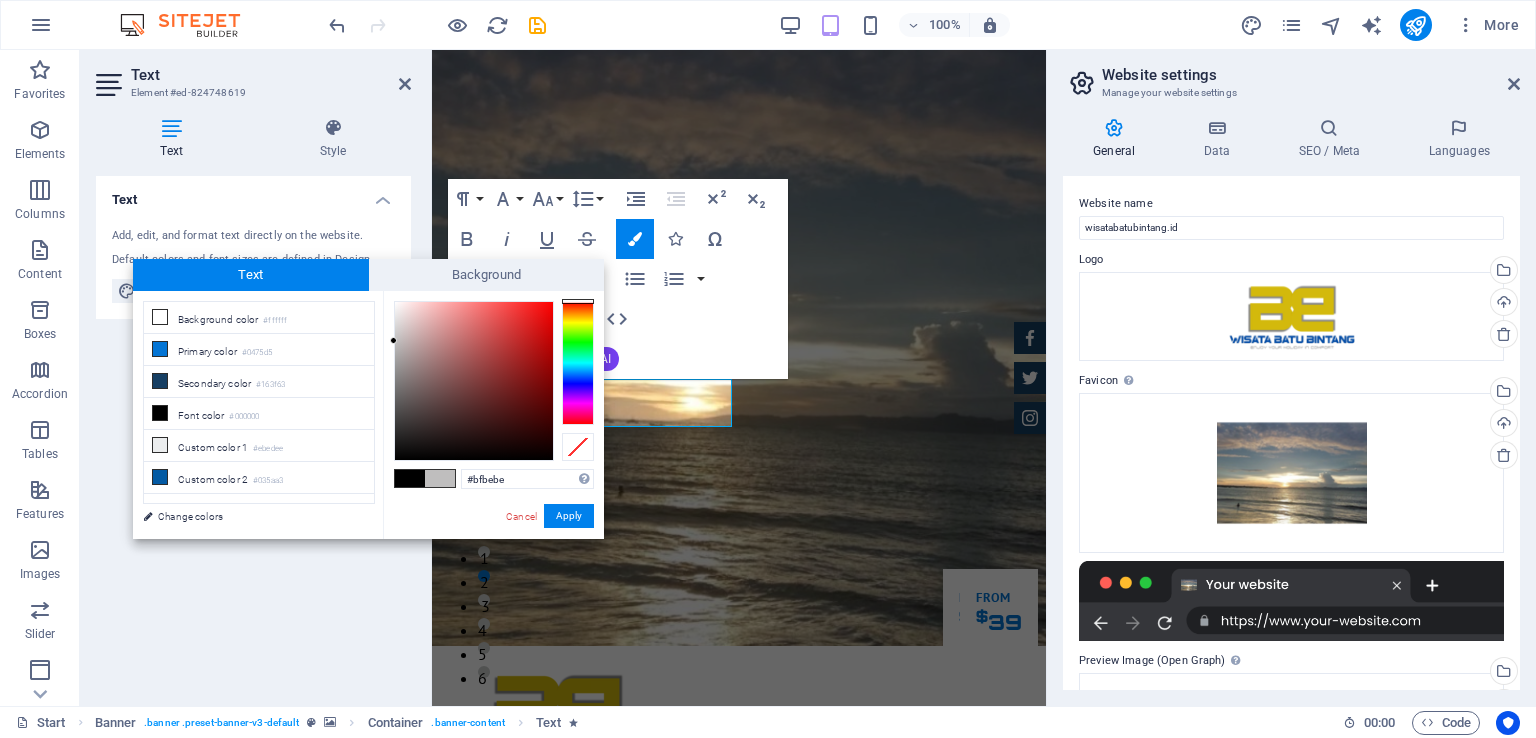 drag, startPoint x: 412, startPoint y: 305, endPoint x: 394, endPoint y: 341, distance: 40.24922 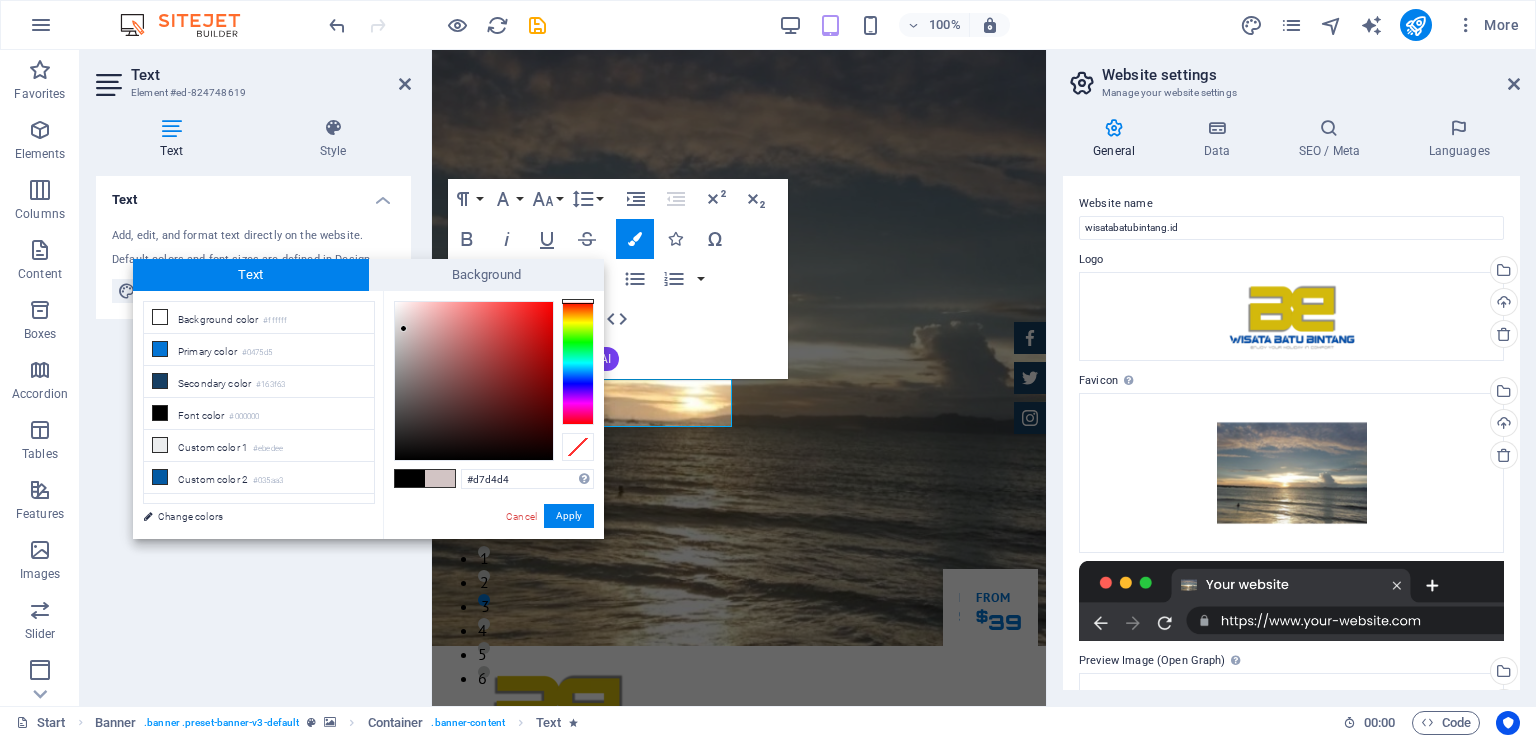 type on "#d7d5d5" 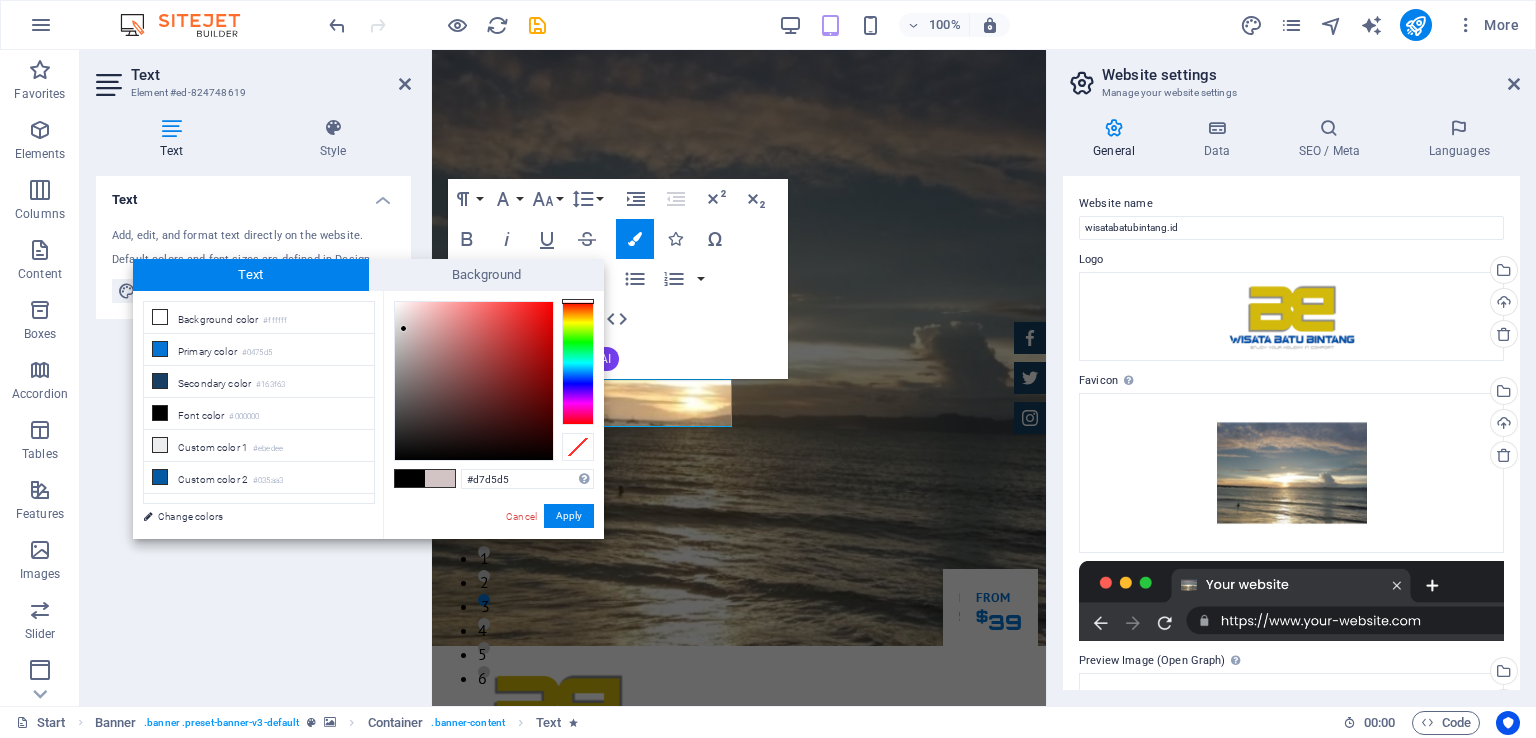 drag, startPoint x: 416, startPoint y: 333, endPoint x: 395, endPoint y: 326, distance: 22.135944 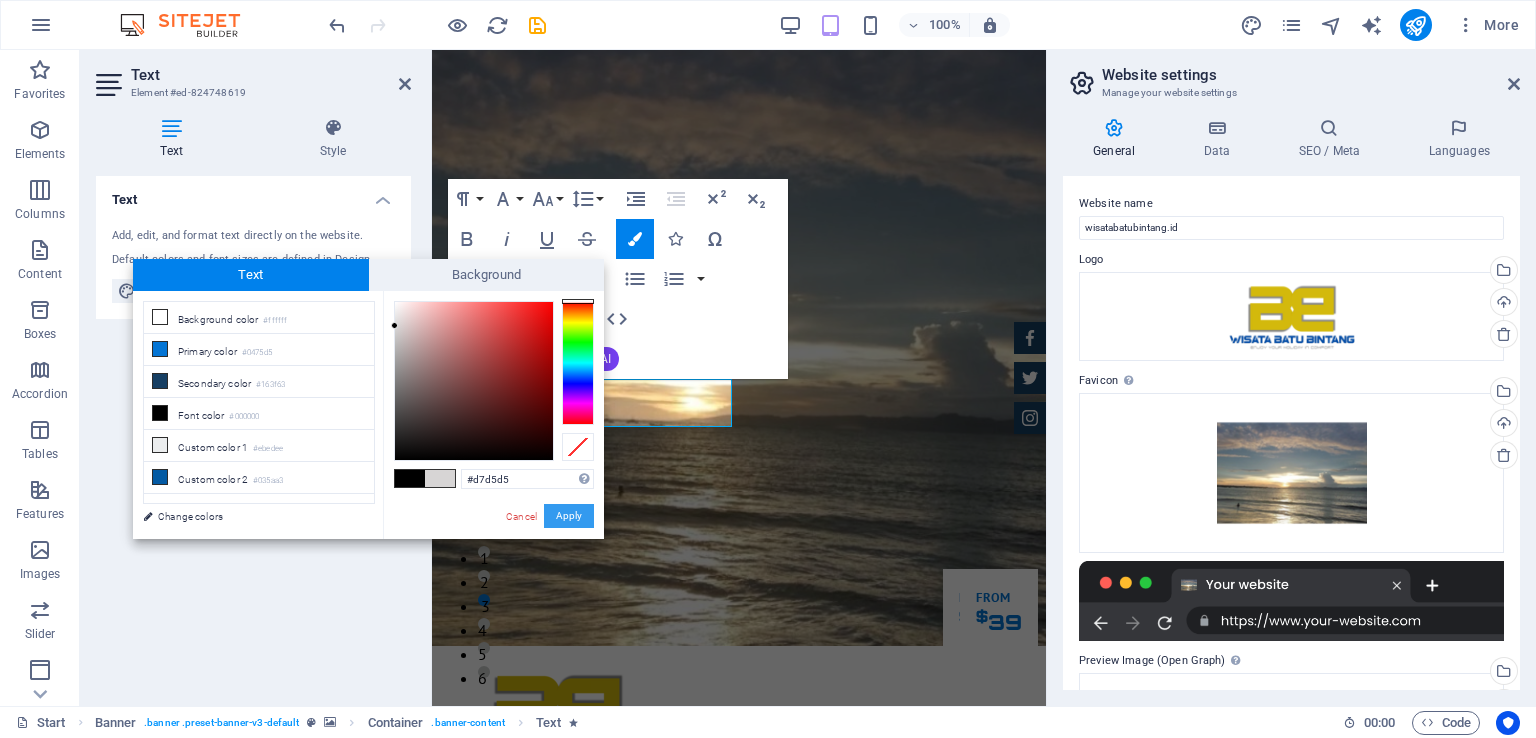 click on "Apply" at bounding box center [569, 516] 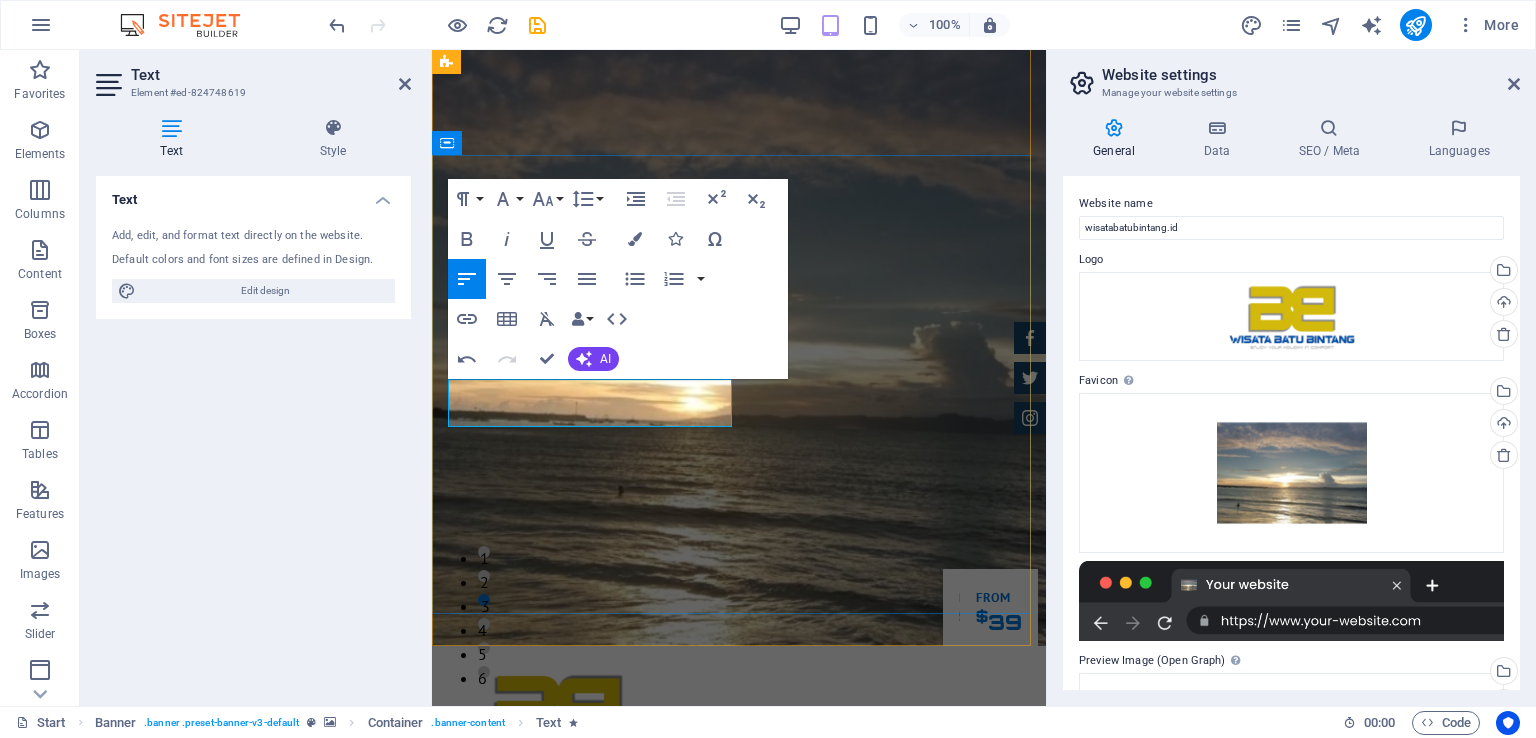 click on "Kenyamanan Anda saat berlibur adalah prioritas utama kami." at bounding box center [714, 1093] 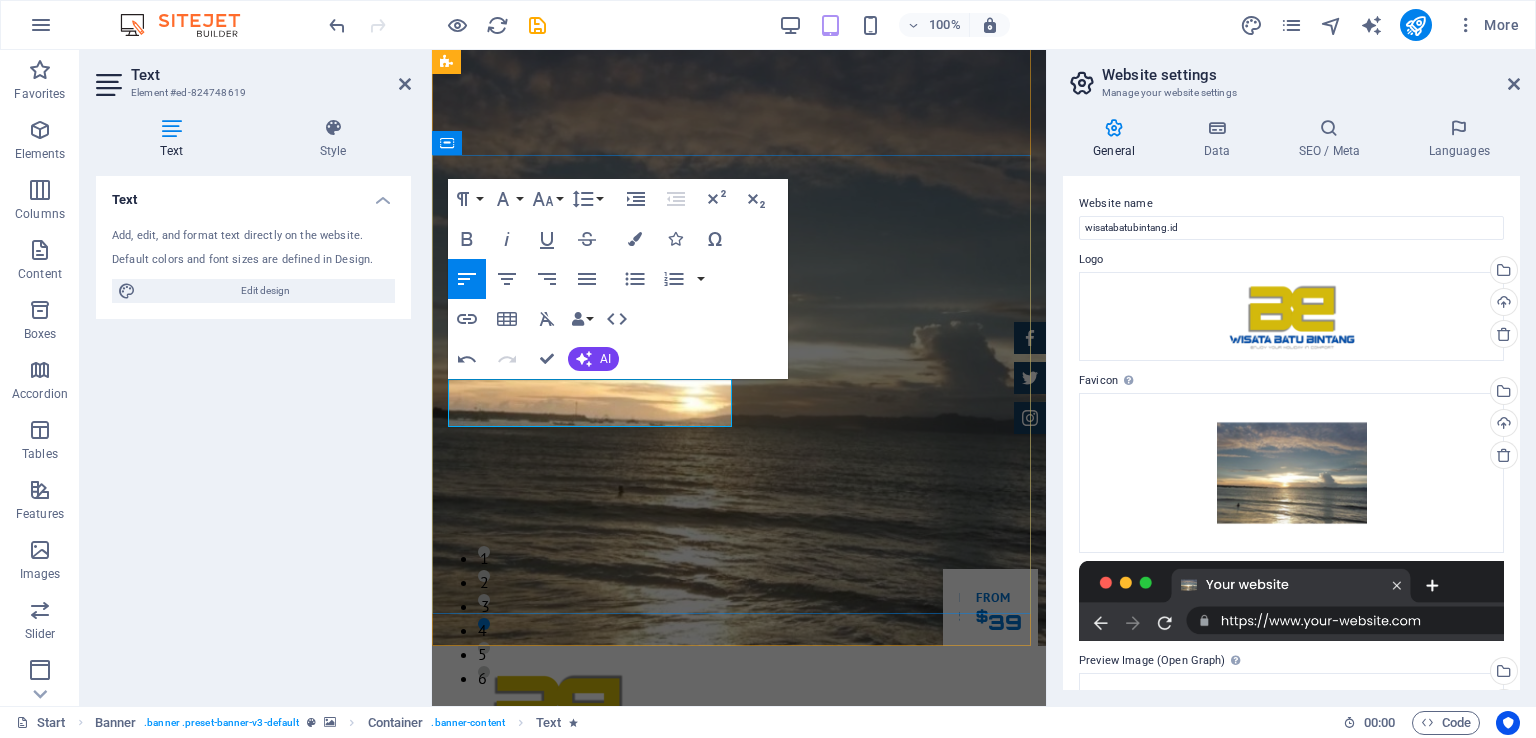 click on "Kenyamanan Anda saat berlibur adalah prioritas utama kami." at bounding box center [714, 1093] 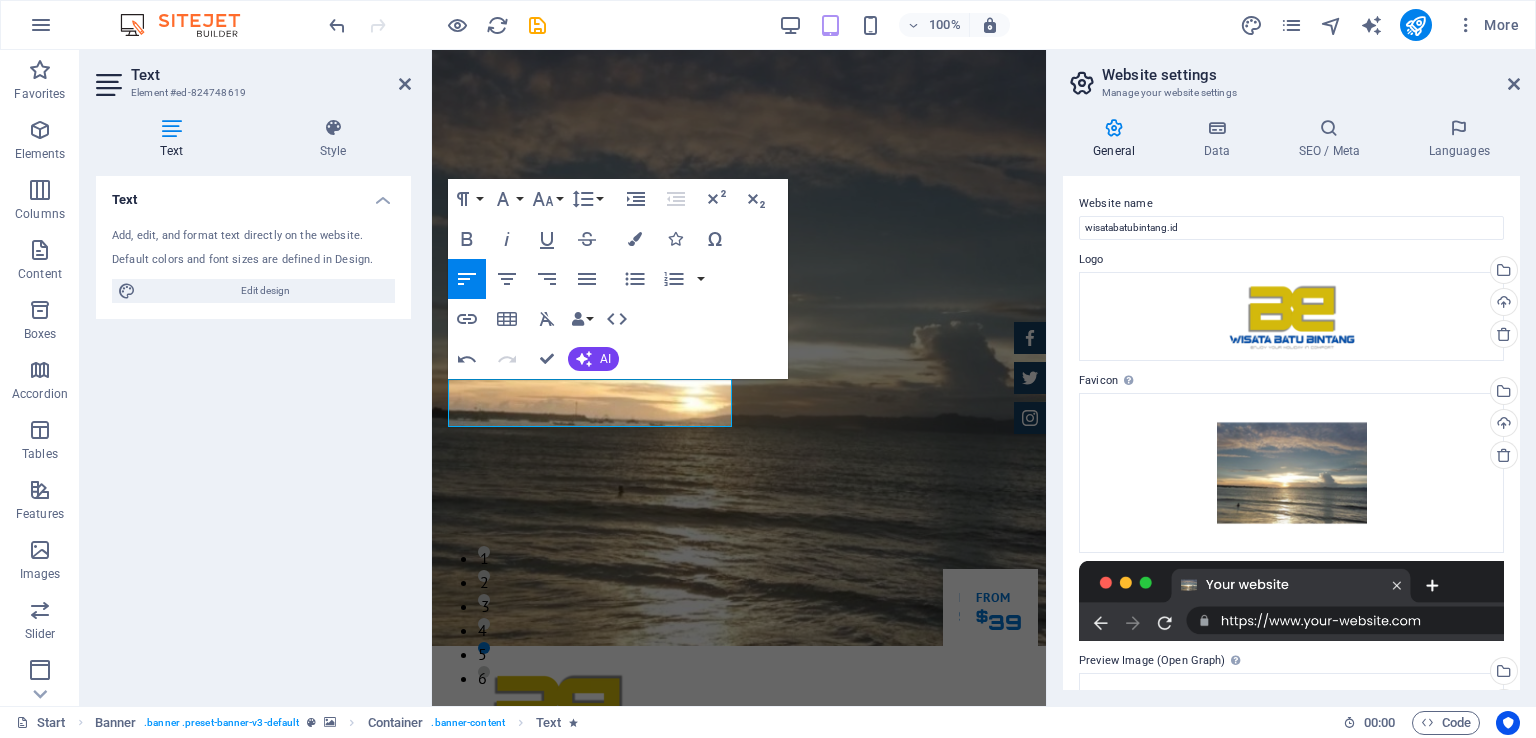 drag, startPoint x: 617, startPoint y: 418, endPoint x: 805, endPoint y: 426, distance: 188.17014 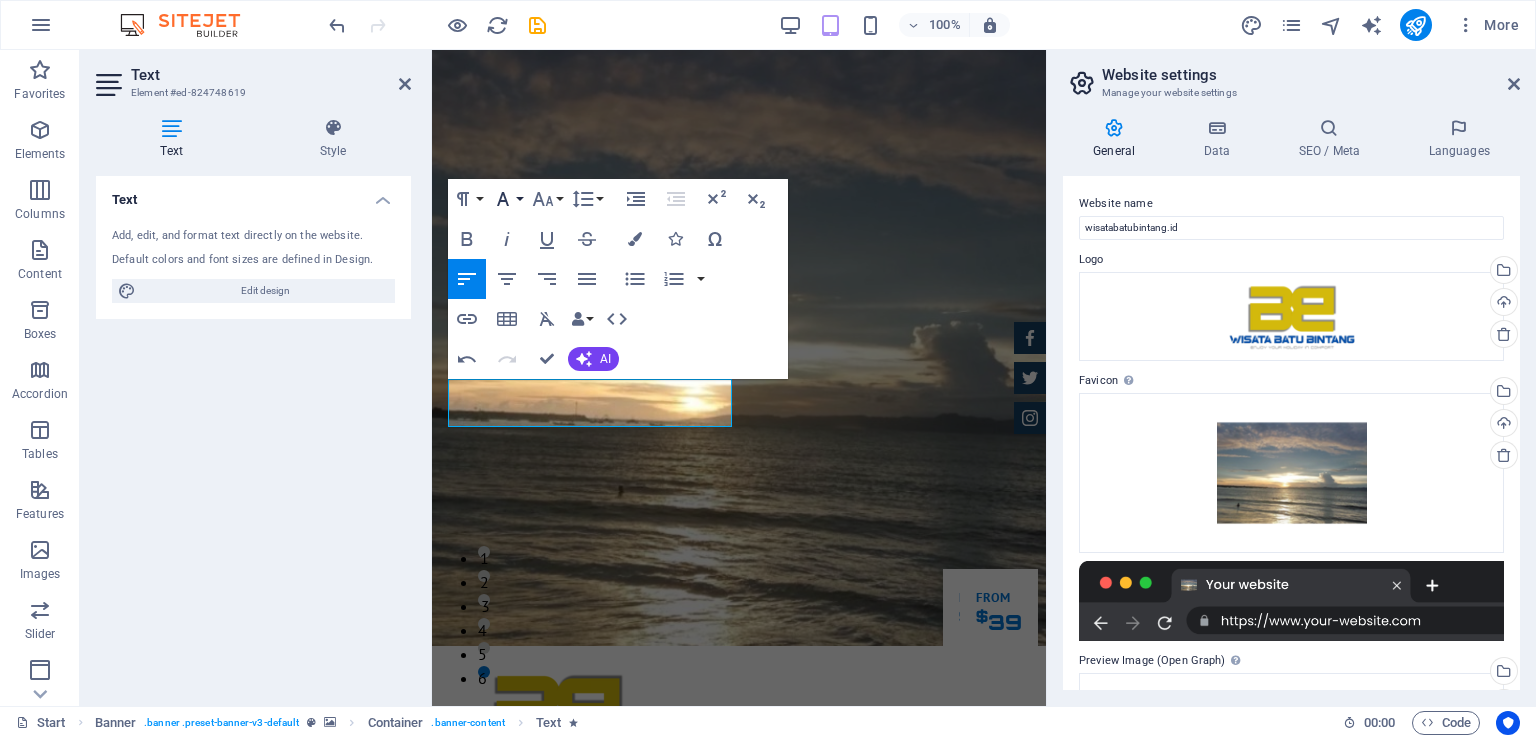 click on "Font Family" at bounding box center (507, 199) 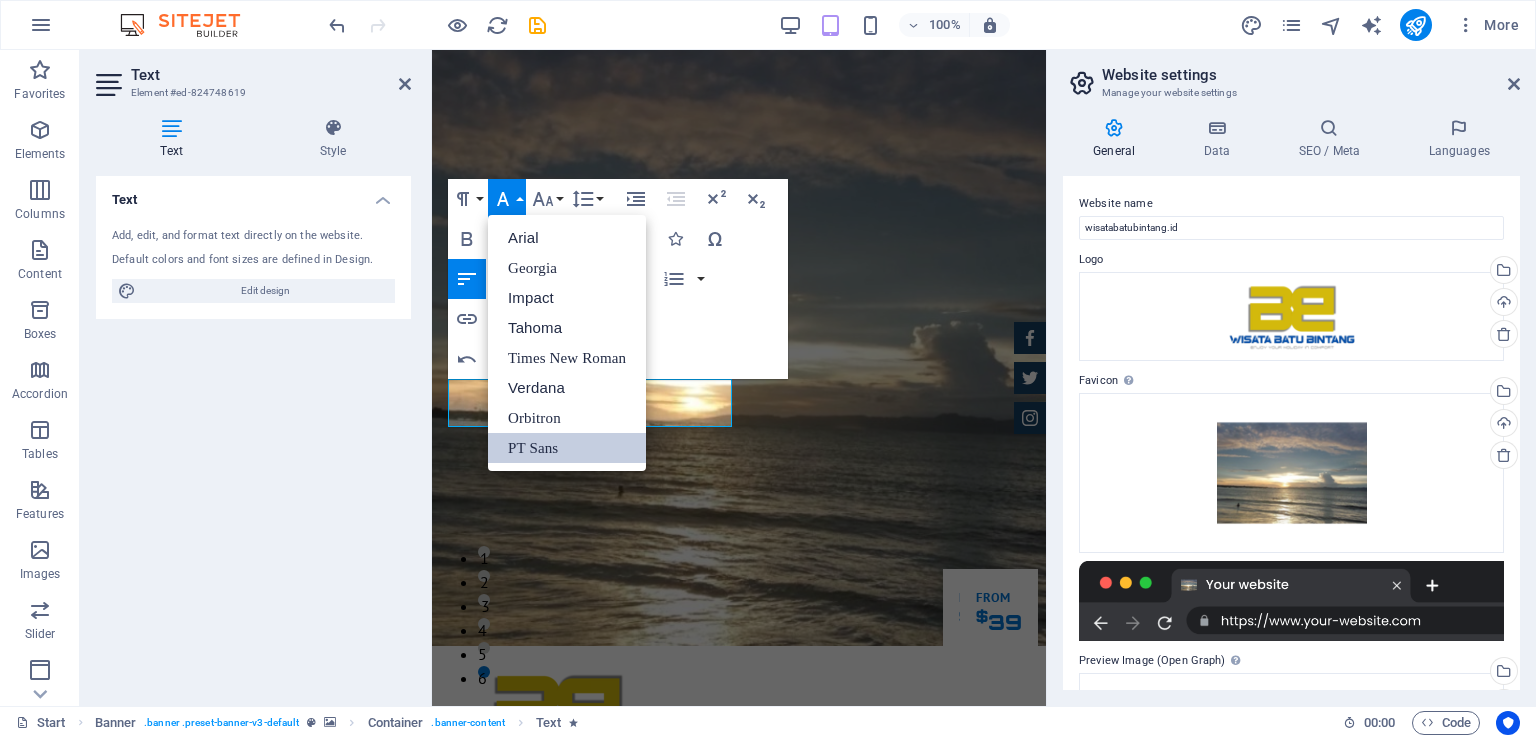 scroll, scrollTop: 0, scrollLeft: 0, axis: both 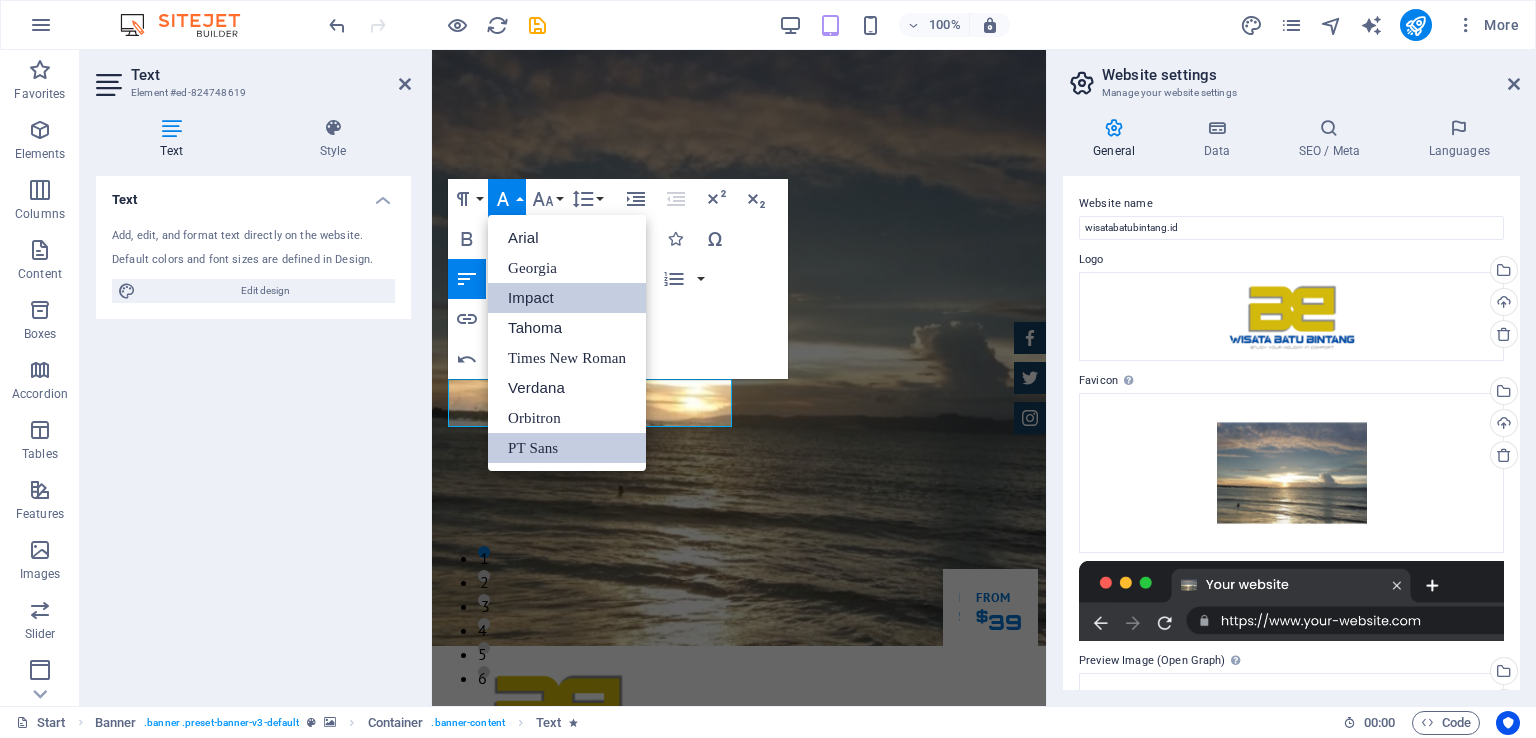 click on "Impact" at bounding box center [567, 298] 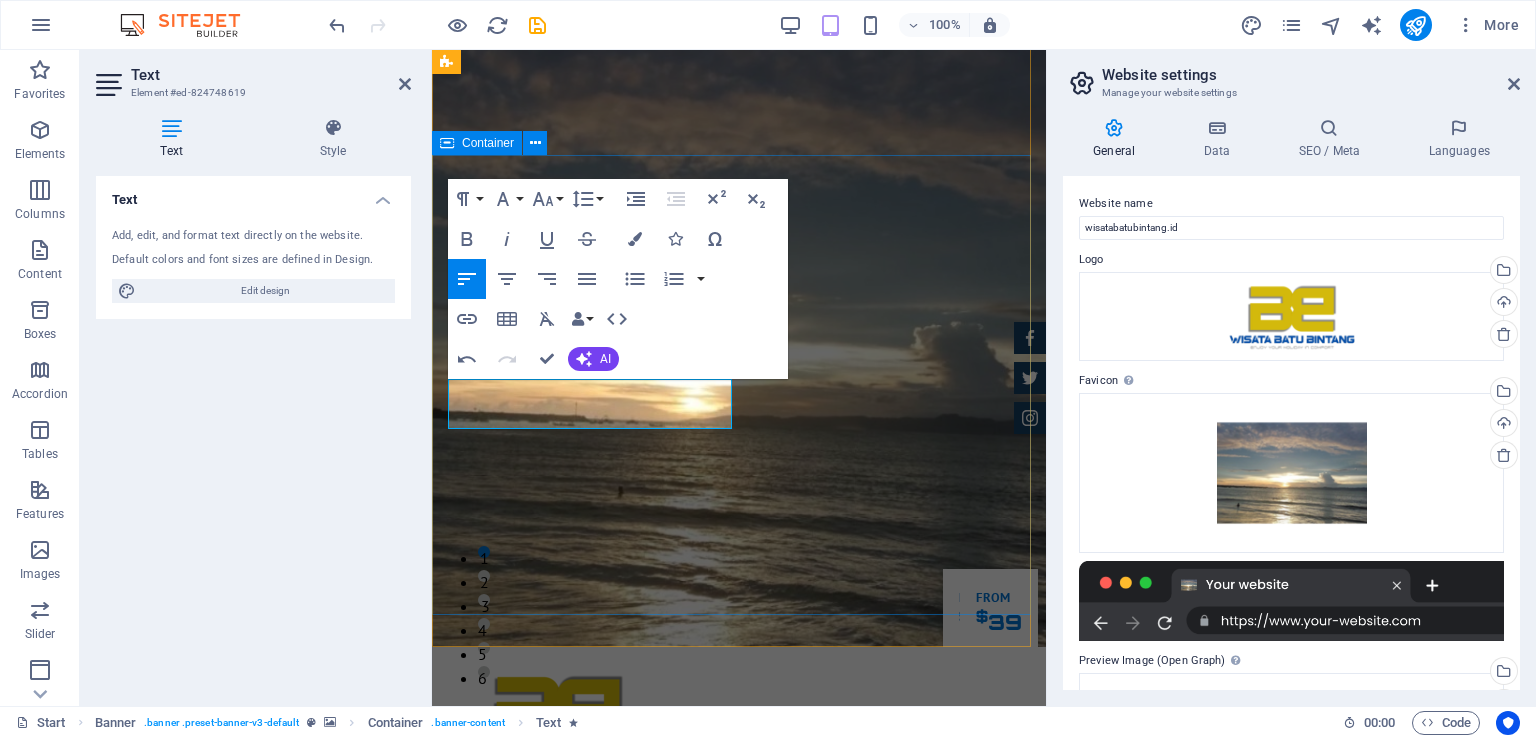 click on "Wisata Batu bintang Kenyamanan Anda saat berlibur adalah prioritas utama kami.  Our Inventory   Make an appointment" at bounding box center [739, 1087] 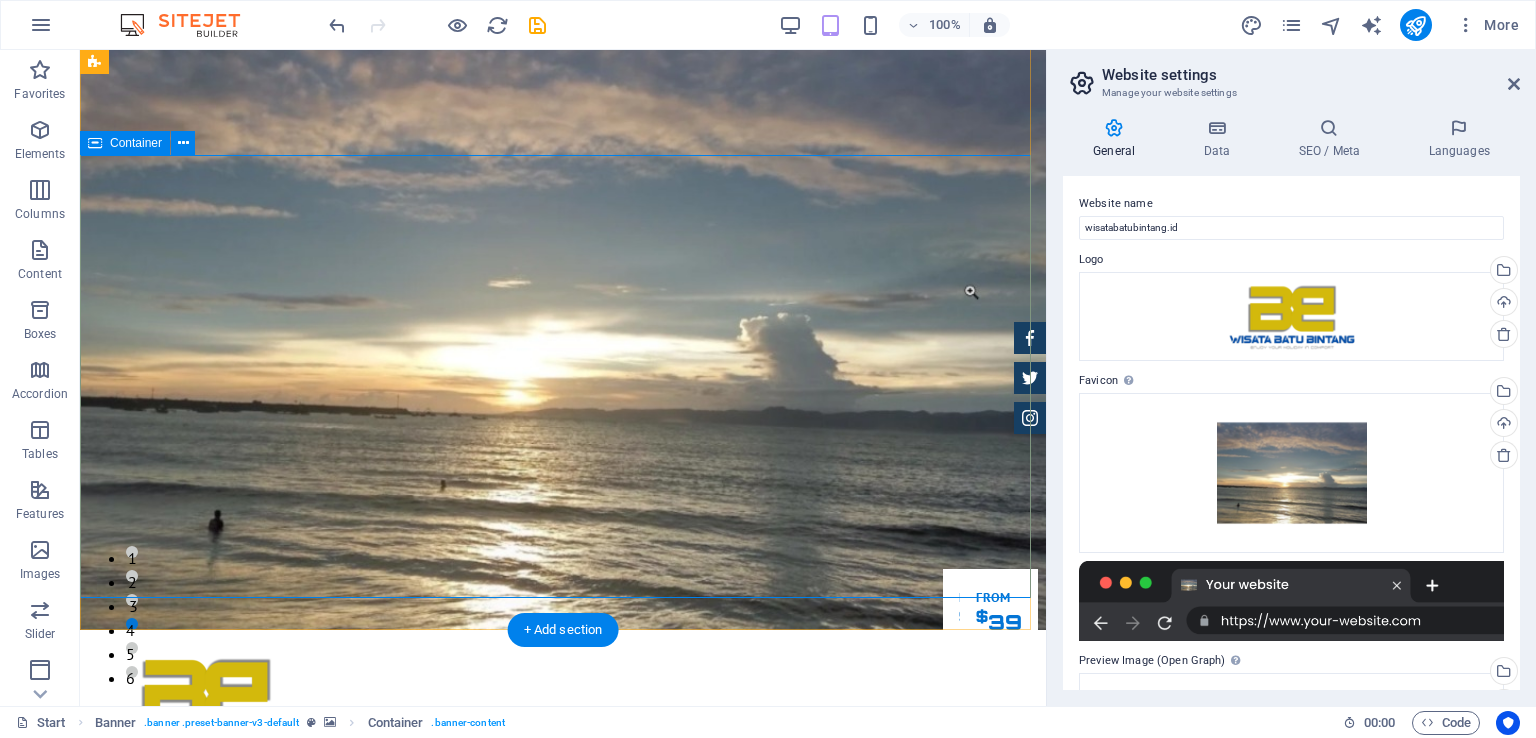 click on "Wisata Batu bintang Kenyamanan Anda saat berlibur adalah prioritas utama kami.  Our Inventory   Make an appointment" at bounding box center (563, 1076) 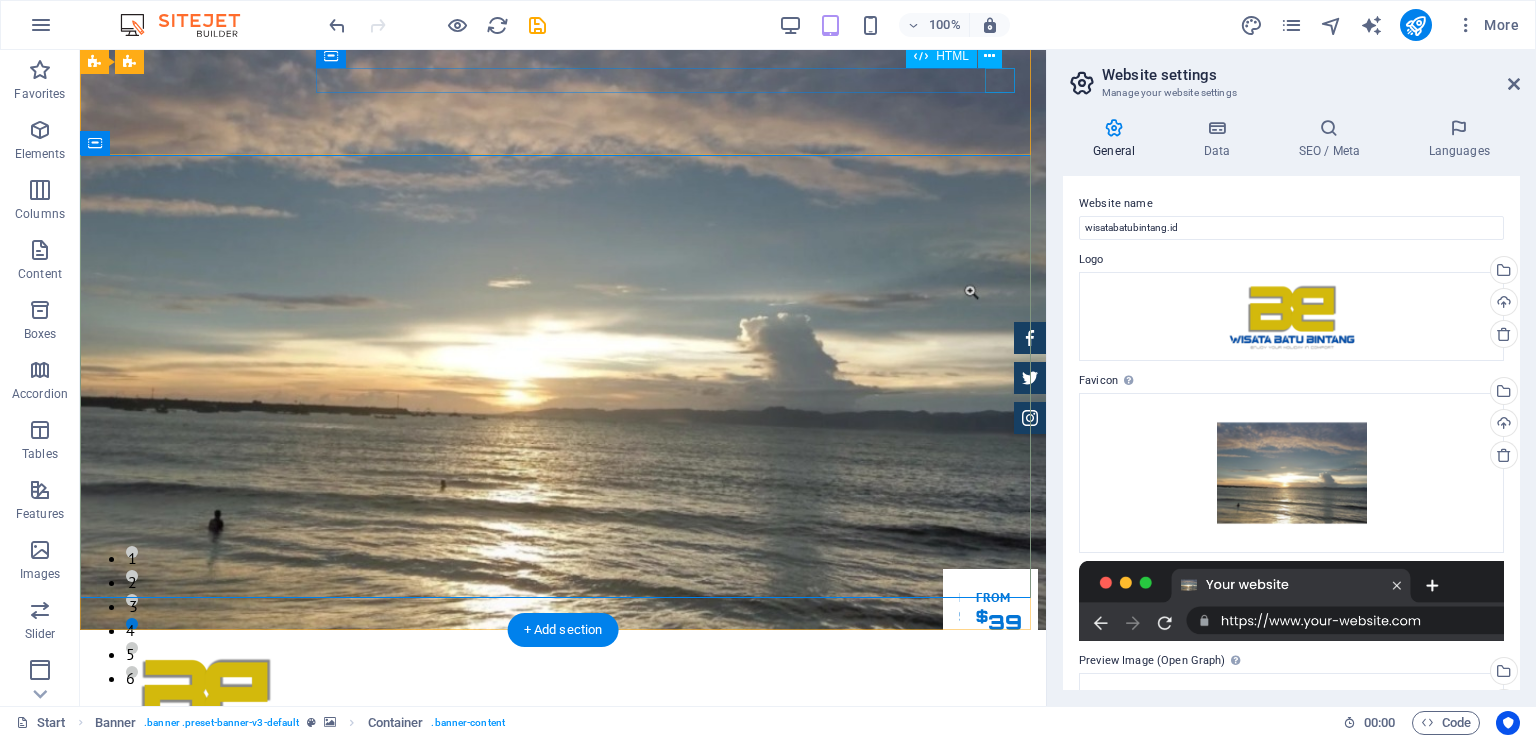 click at bounding box center [563, 800] 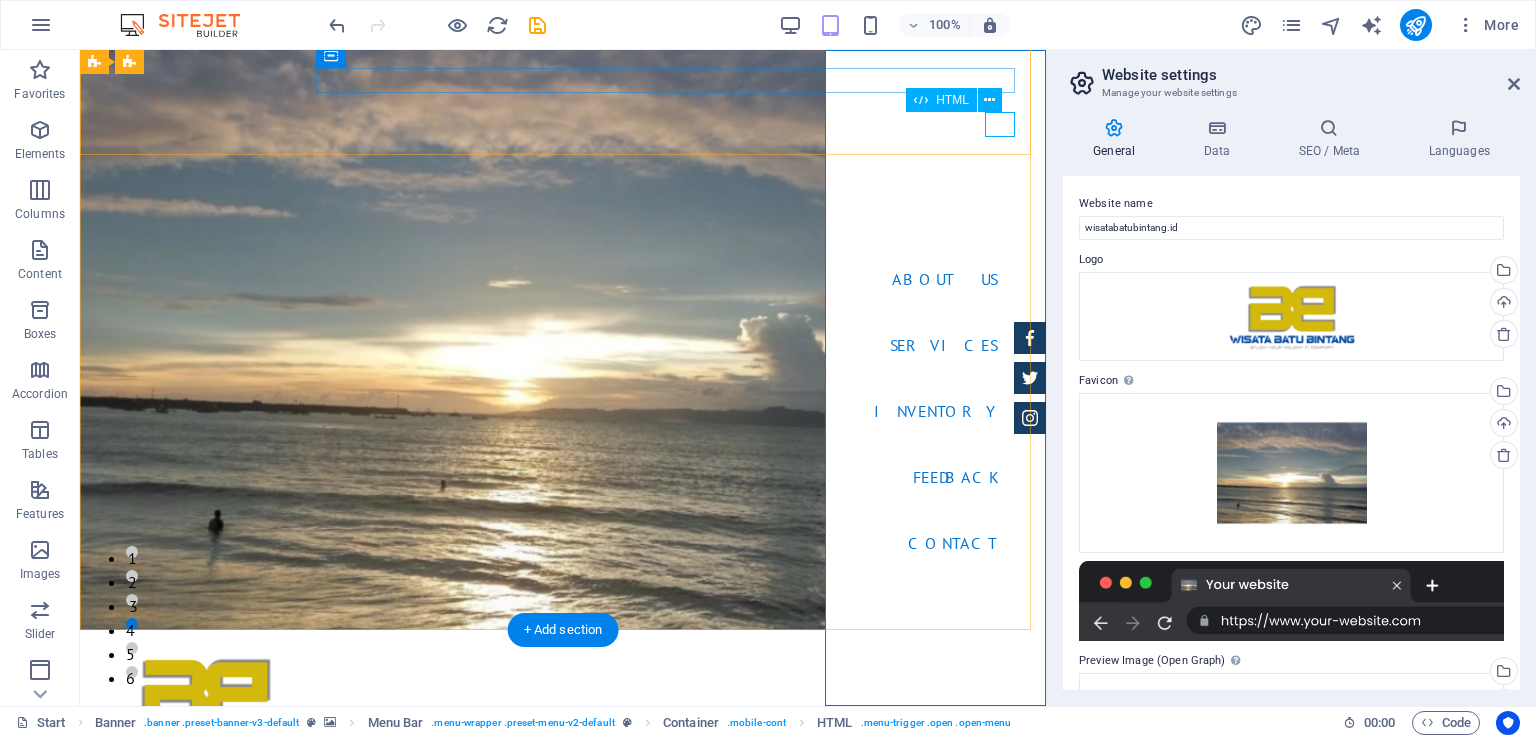 click at bounding box center [111, 844] 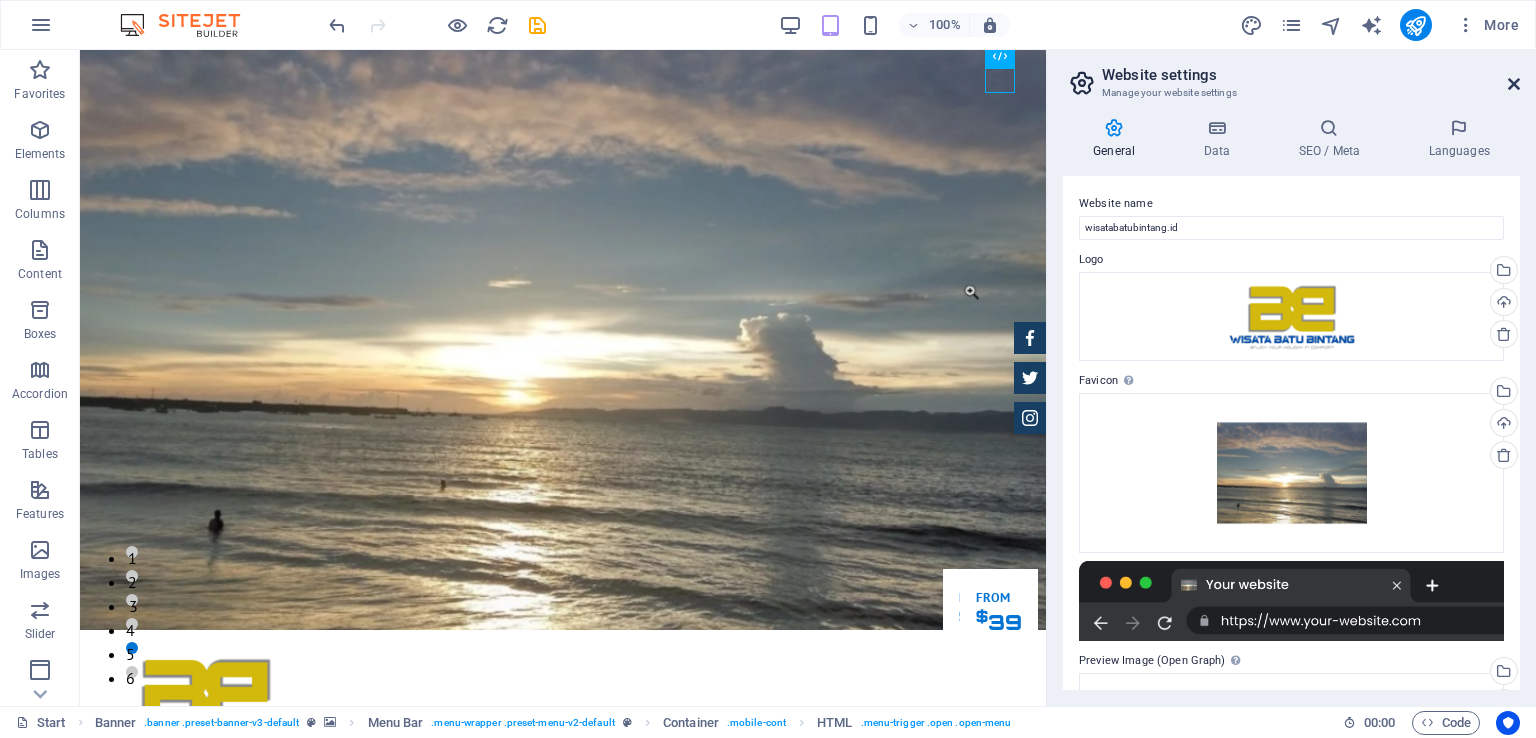click at bounding box center [1514, 84] 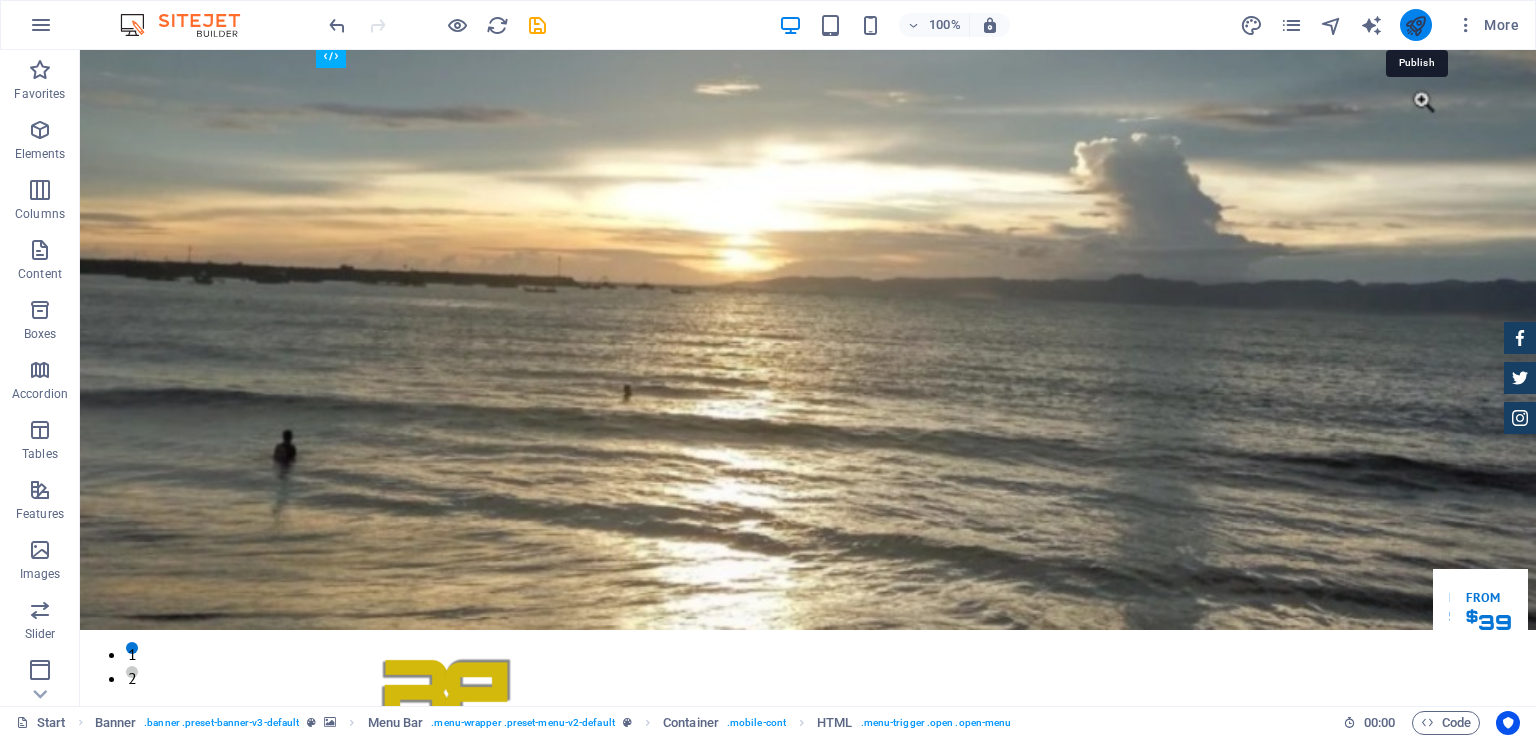 click at bounding box center [1415, 25] 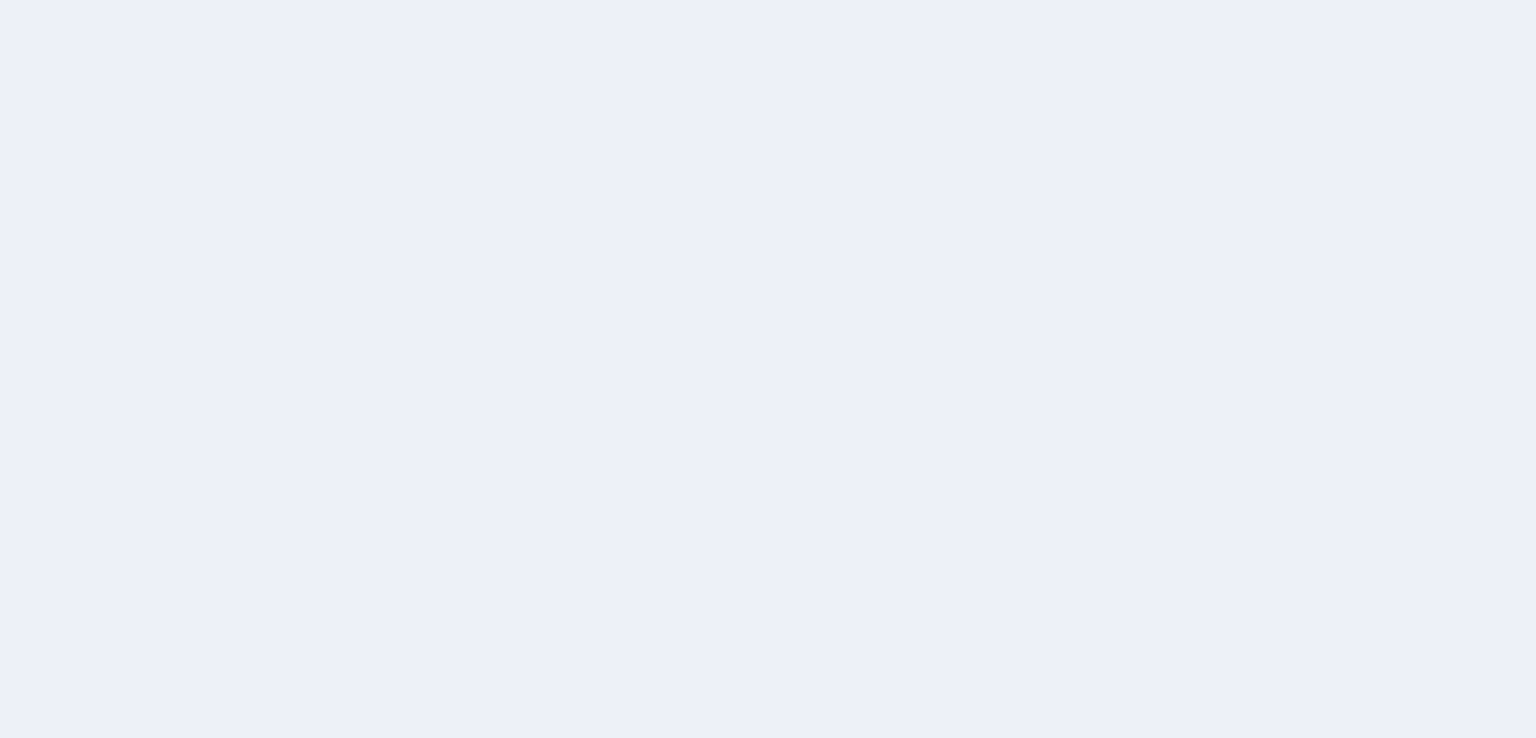 scroll, scrollTop: 0, scrollLeft: 0, axis: both 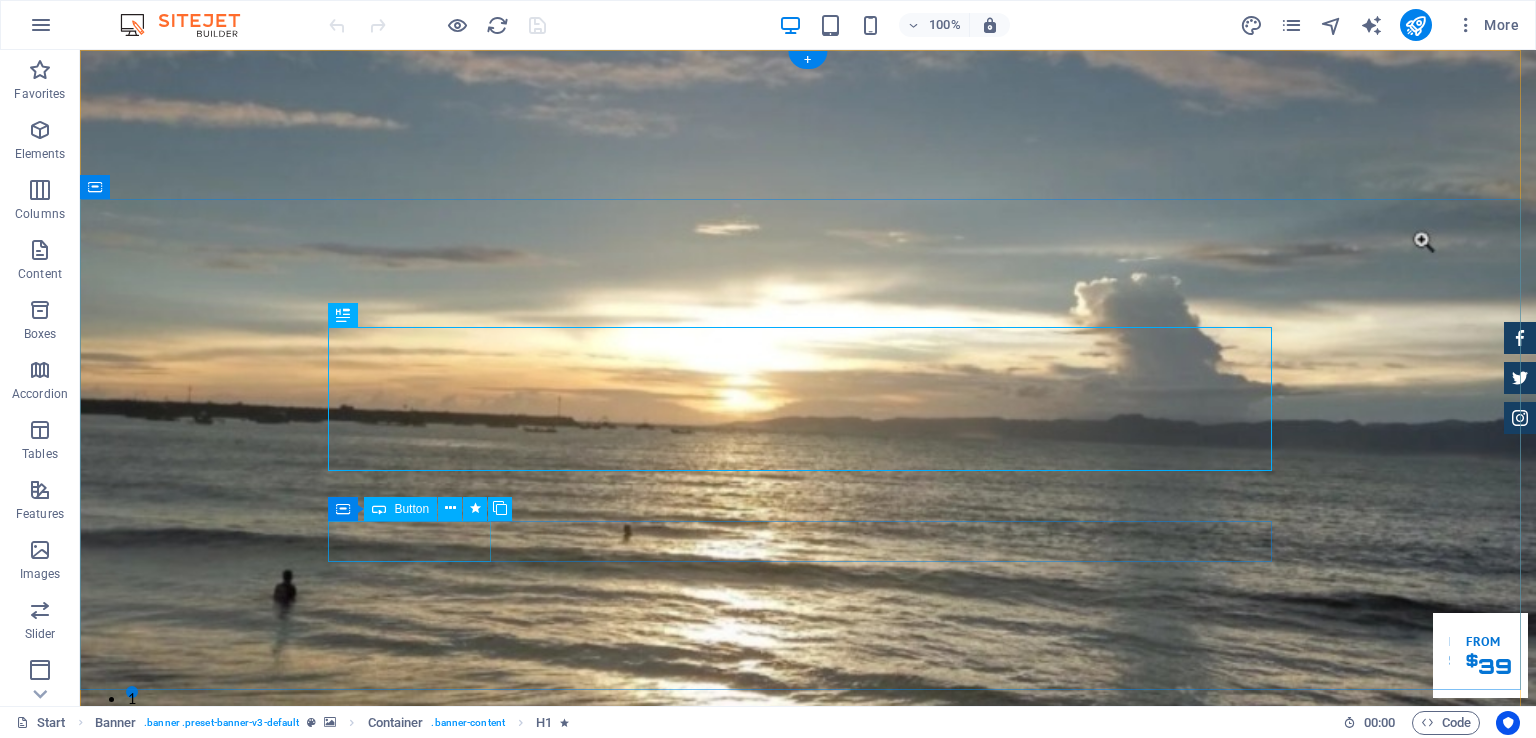 click on "Our Inventory" at bounding box center (808, 1310) 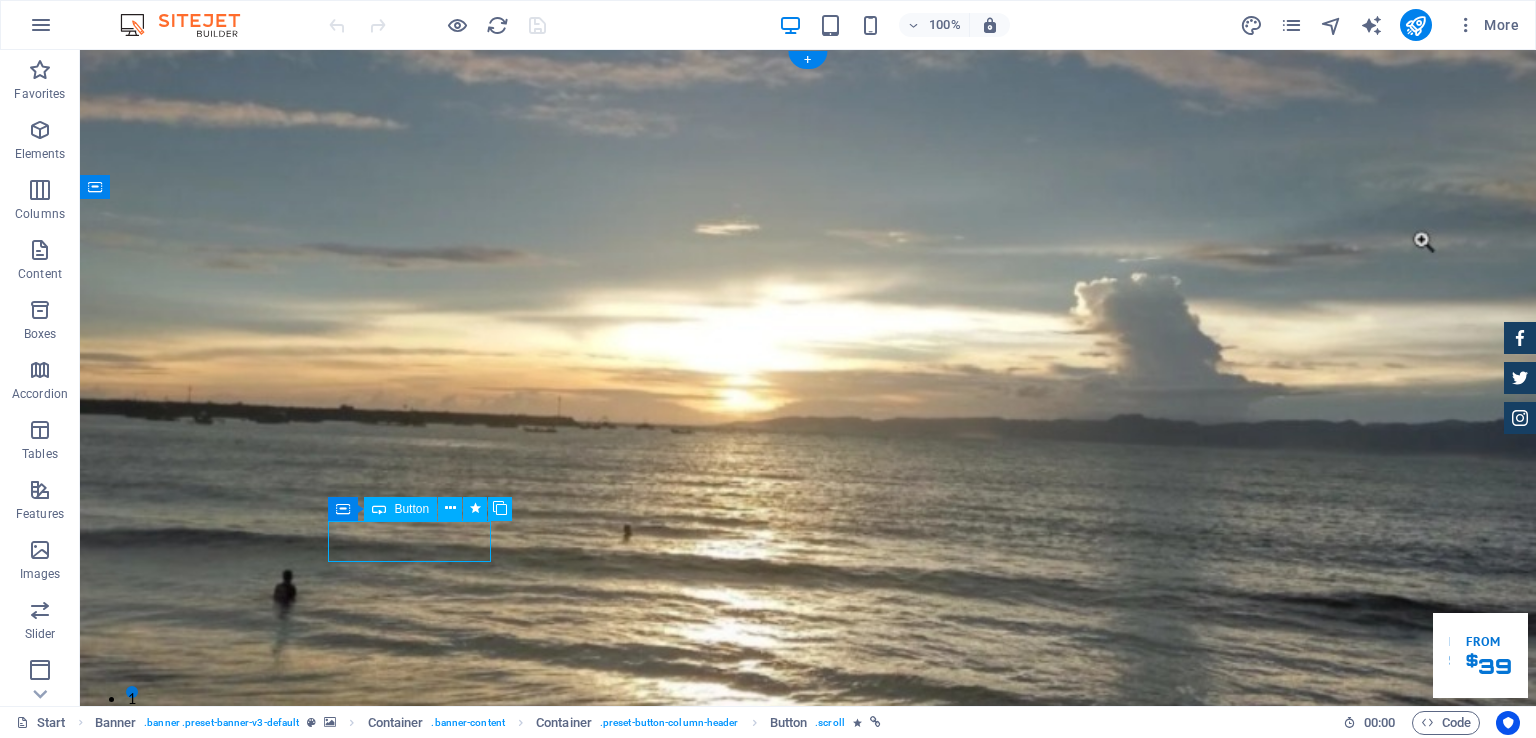 click on "Our Inventory" at bounding box center (808, 1310) 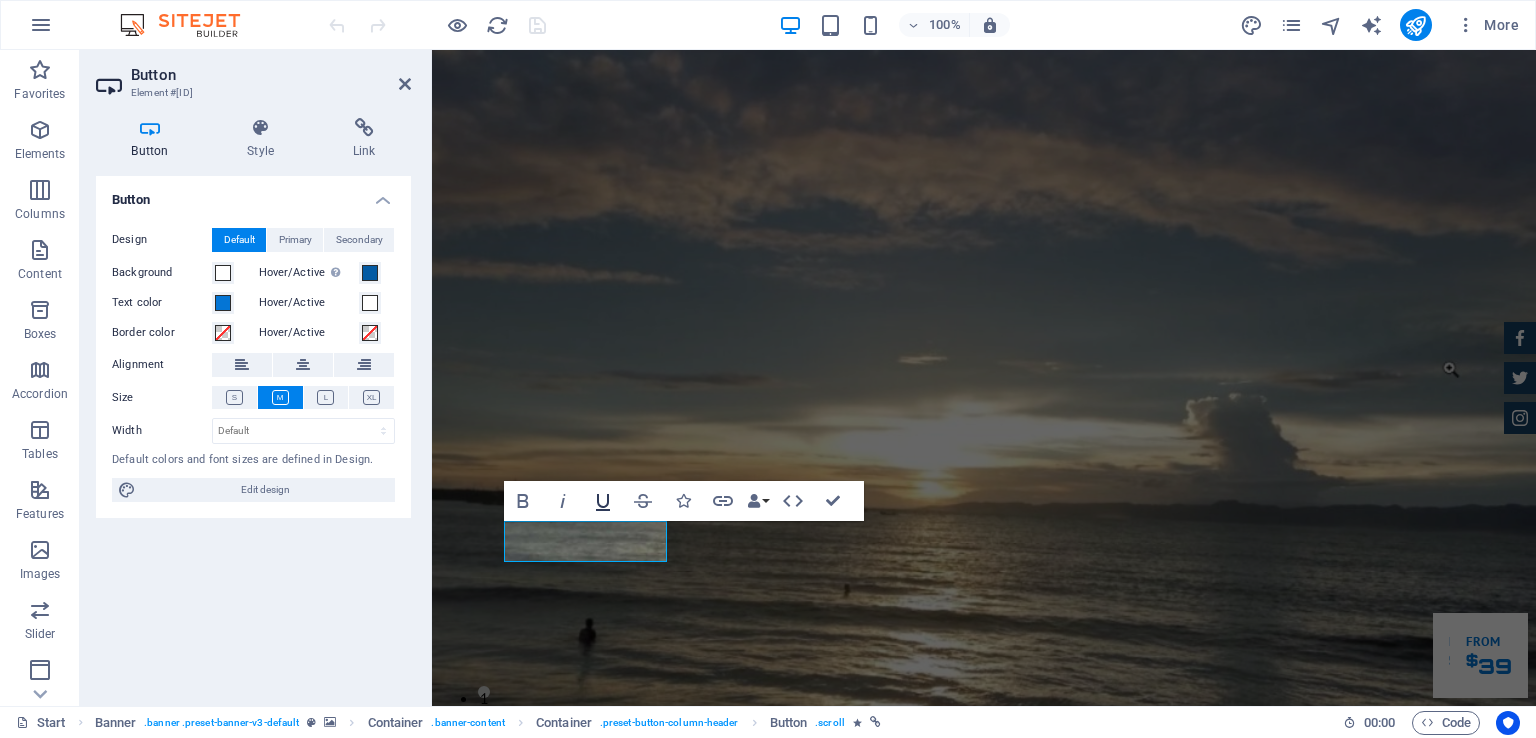 type 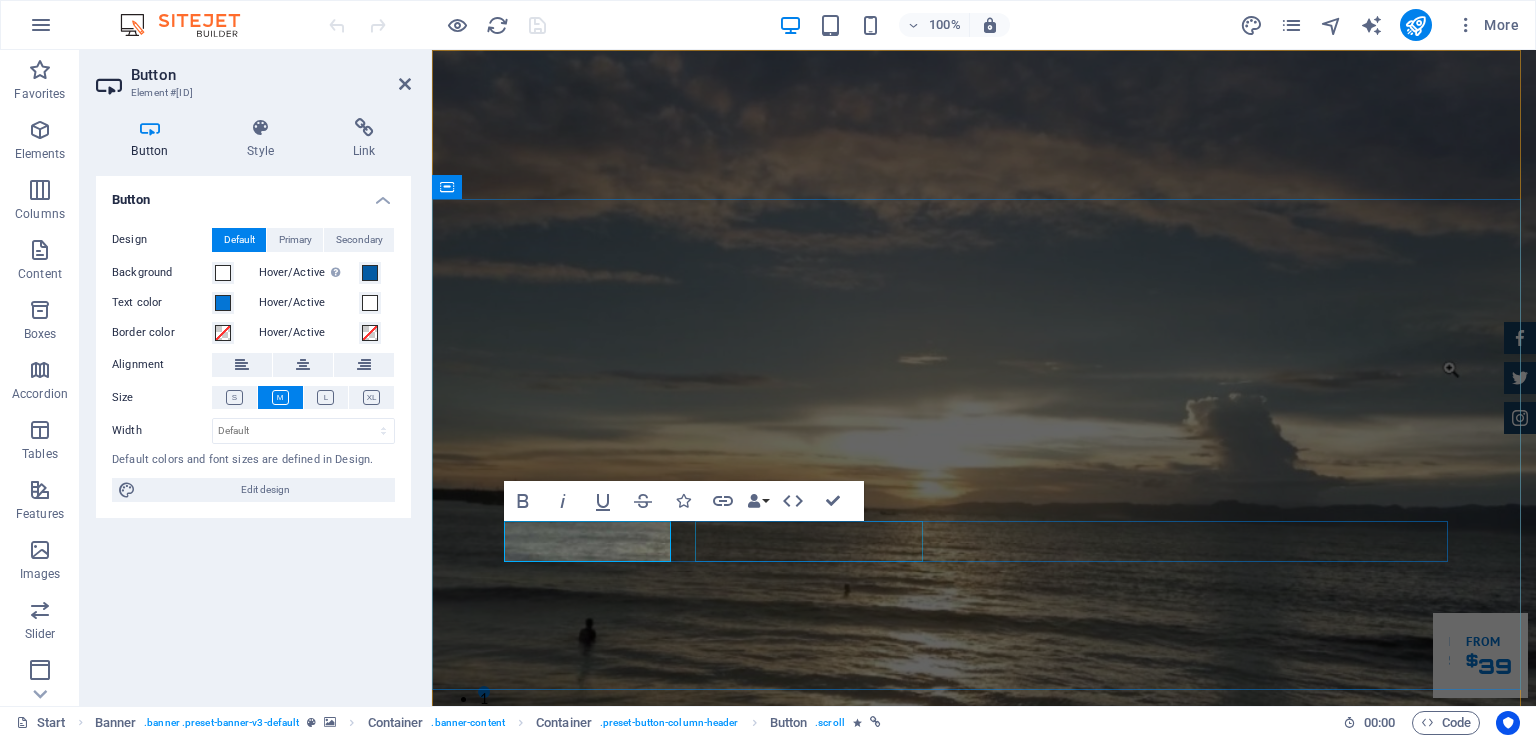 click on "Make an appointment" at bounding box center [984, 1364] 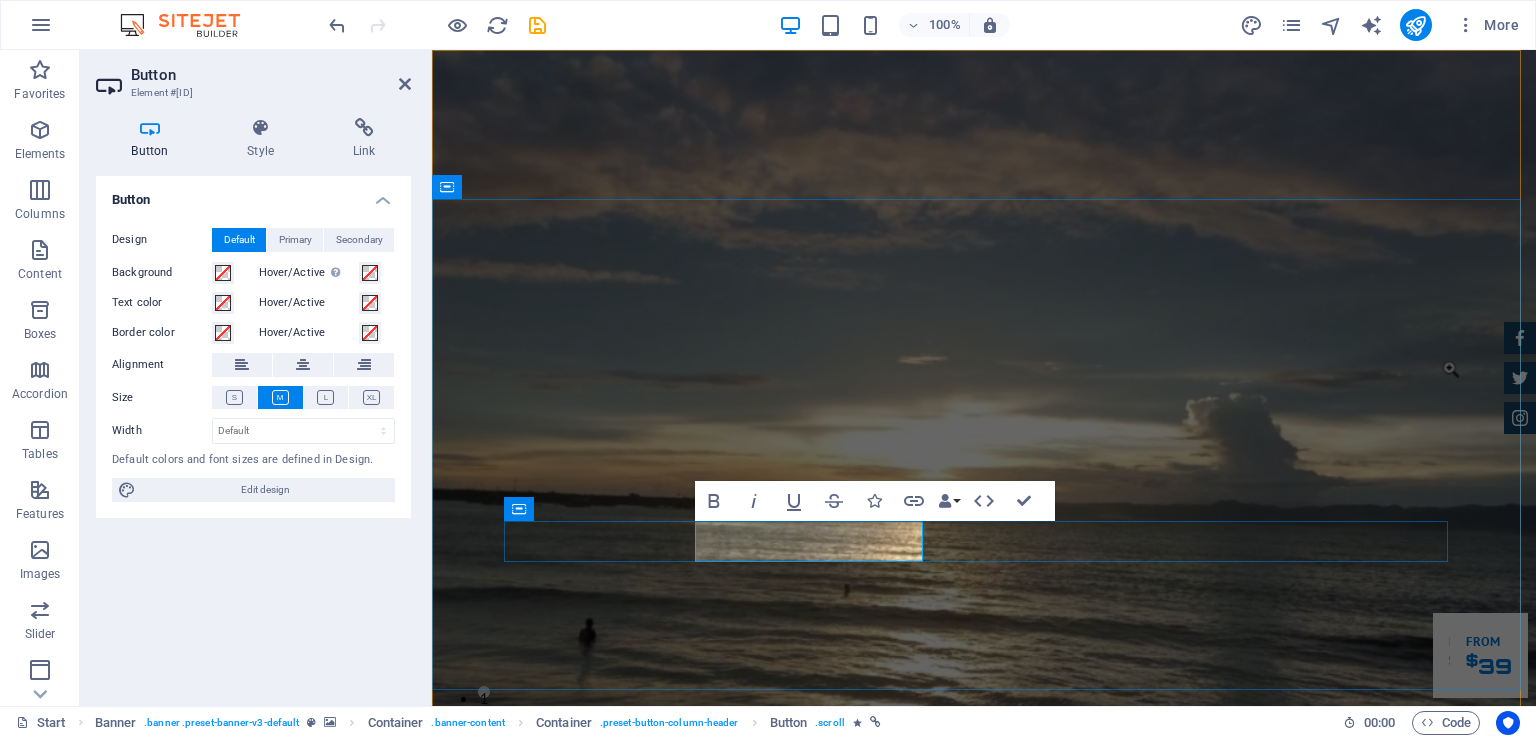 type 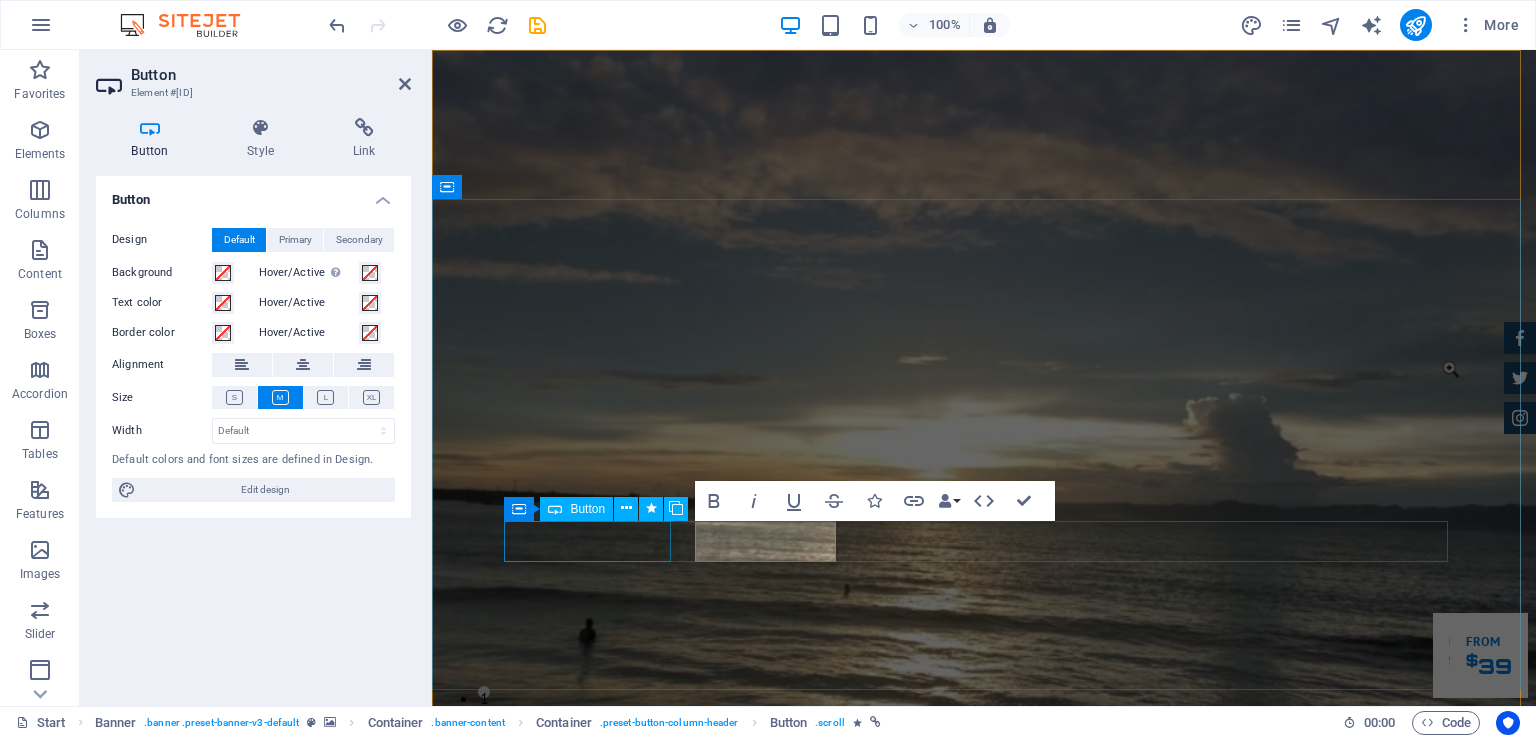 click on "Fasilitas Kami" at bounding box center [984, 1310] 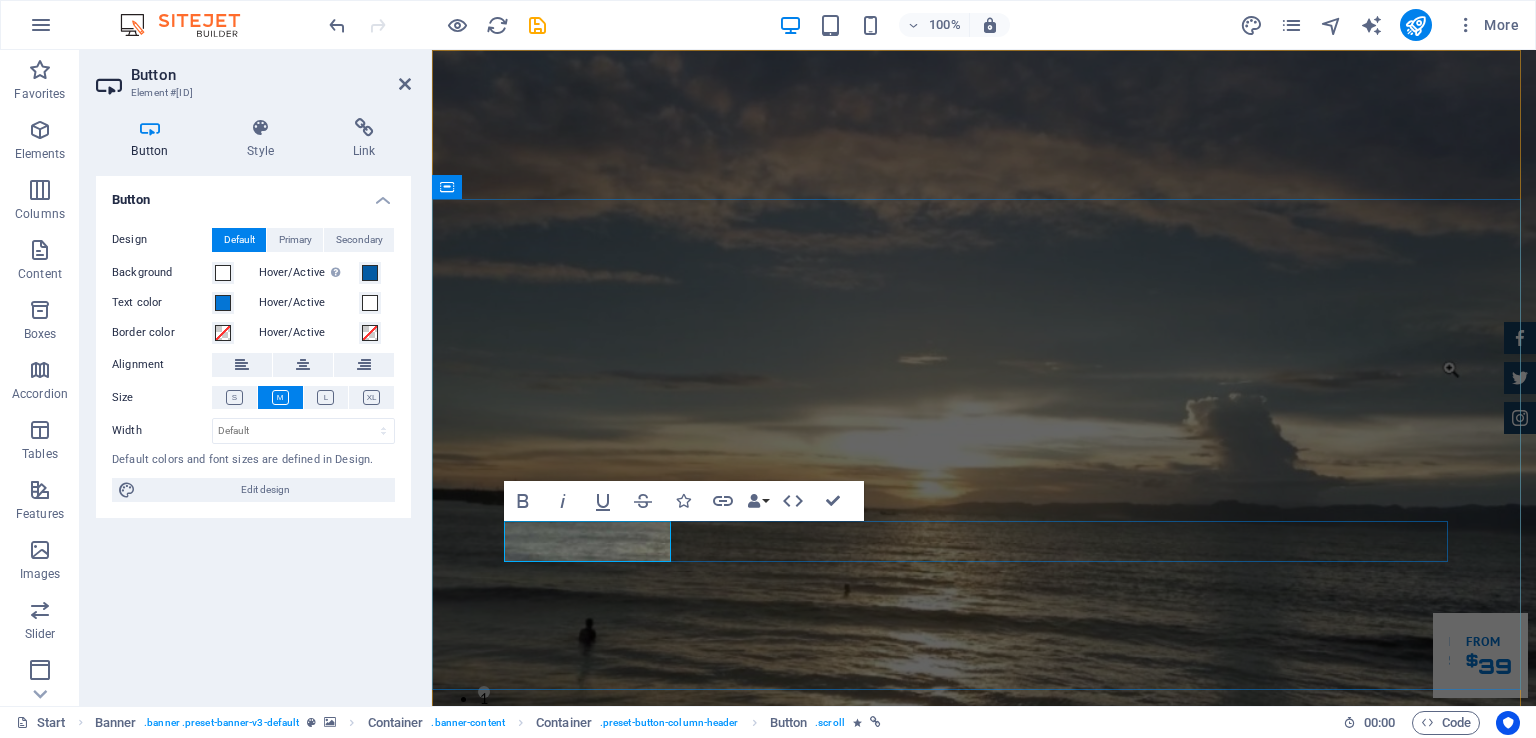 type 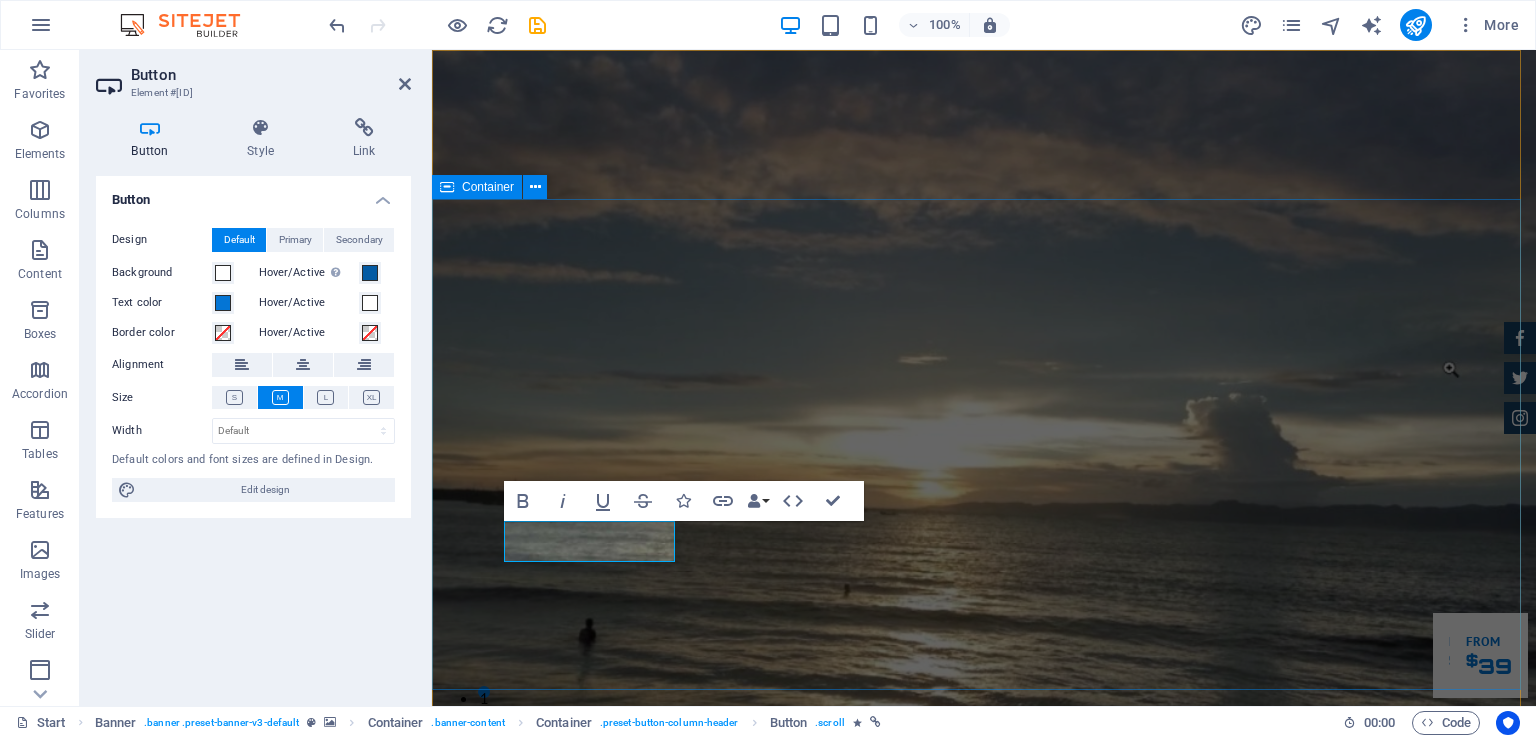 click on "Wisata Batu bintang Kenyamanan Anda saat berlibur adalah prioritas utama kami.  Fasilitas Kami   Reservasi" at bounding box center (984, 1240) 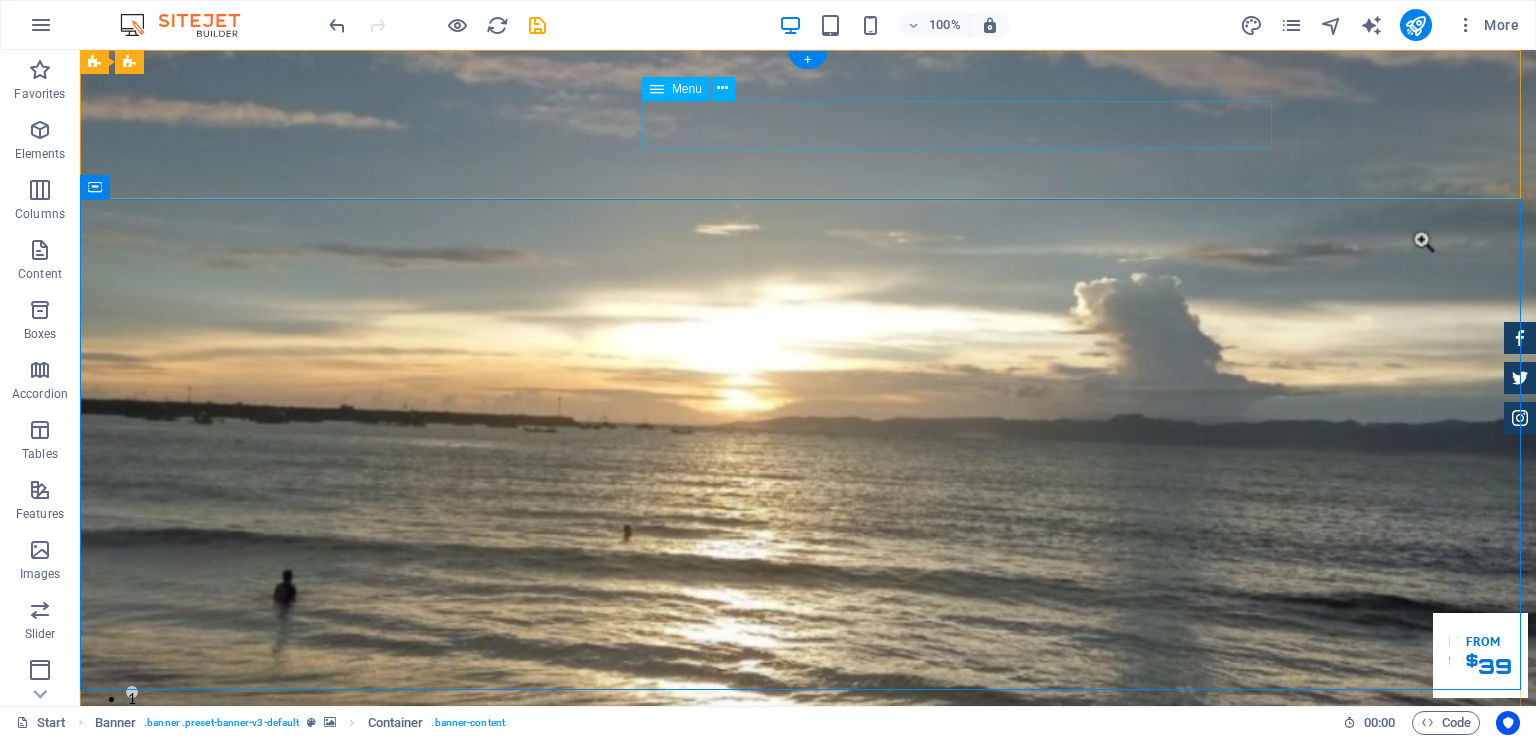 click on "Home About us Services Inventory Feedback Contact" at bounding box center [808, 927] 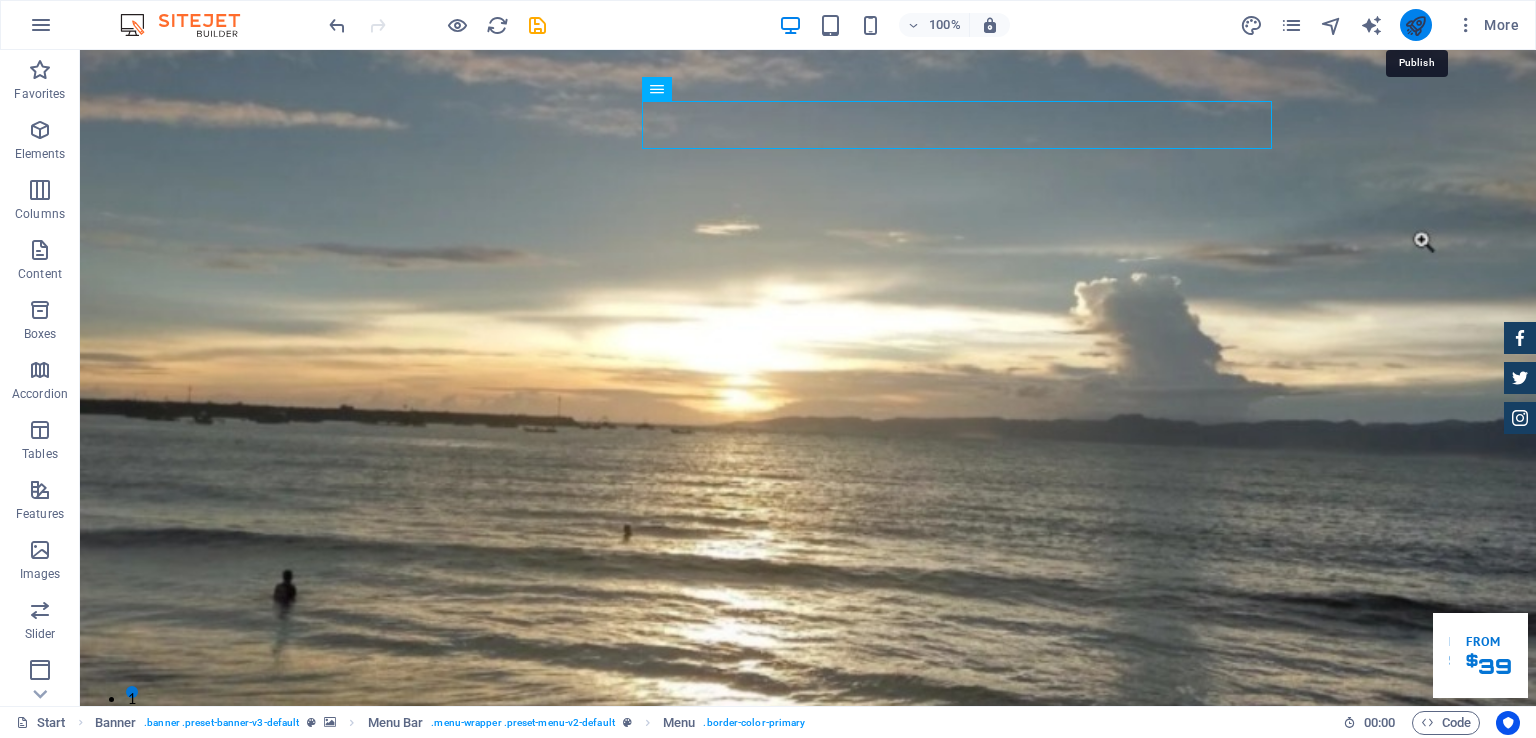 click at bounding box center (1415, 25) 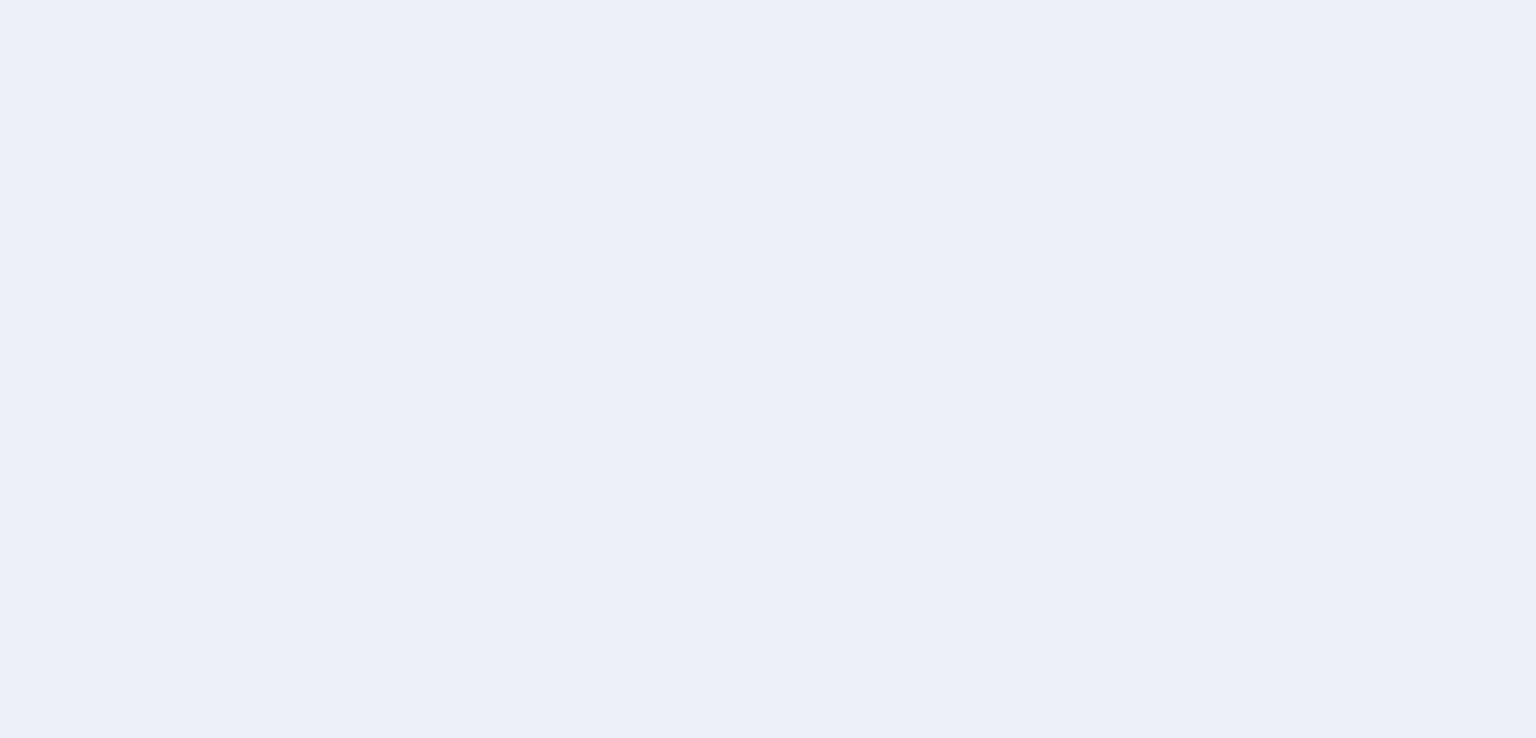 scroll, scrollTop: 0, scrollLeft: 0, axis: both 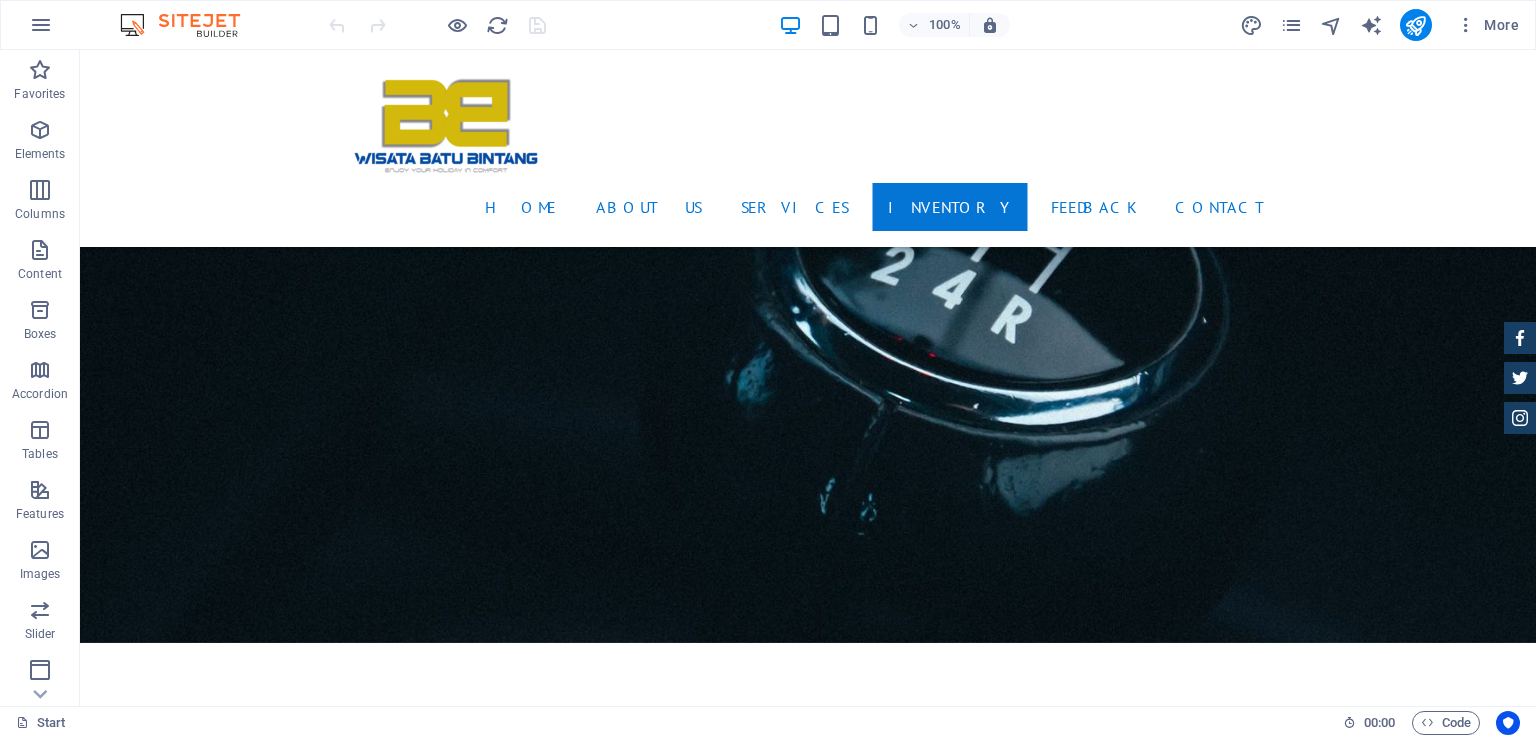 click at bounding box center (808, 3015) 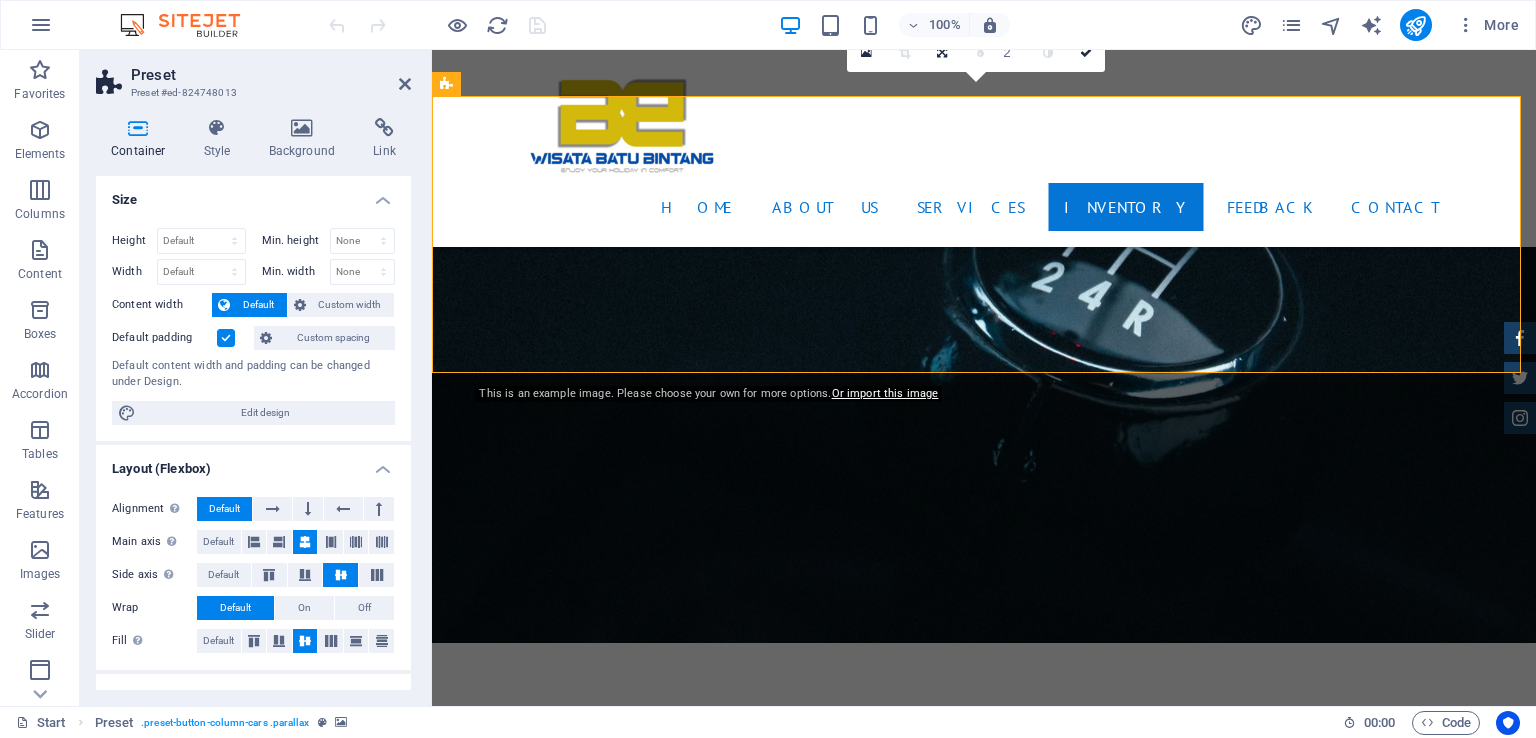 click at bounding box center (984, 3015) 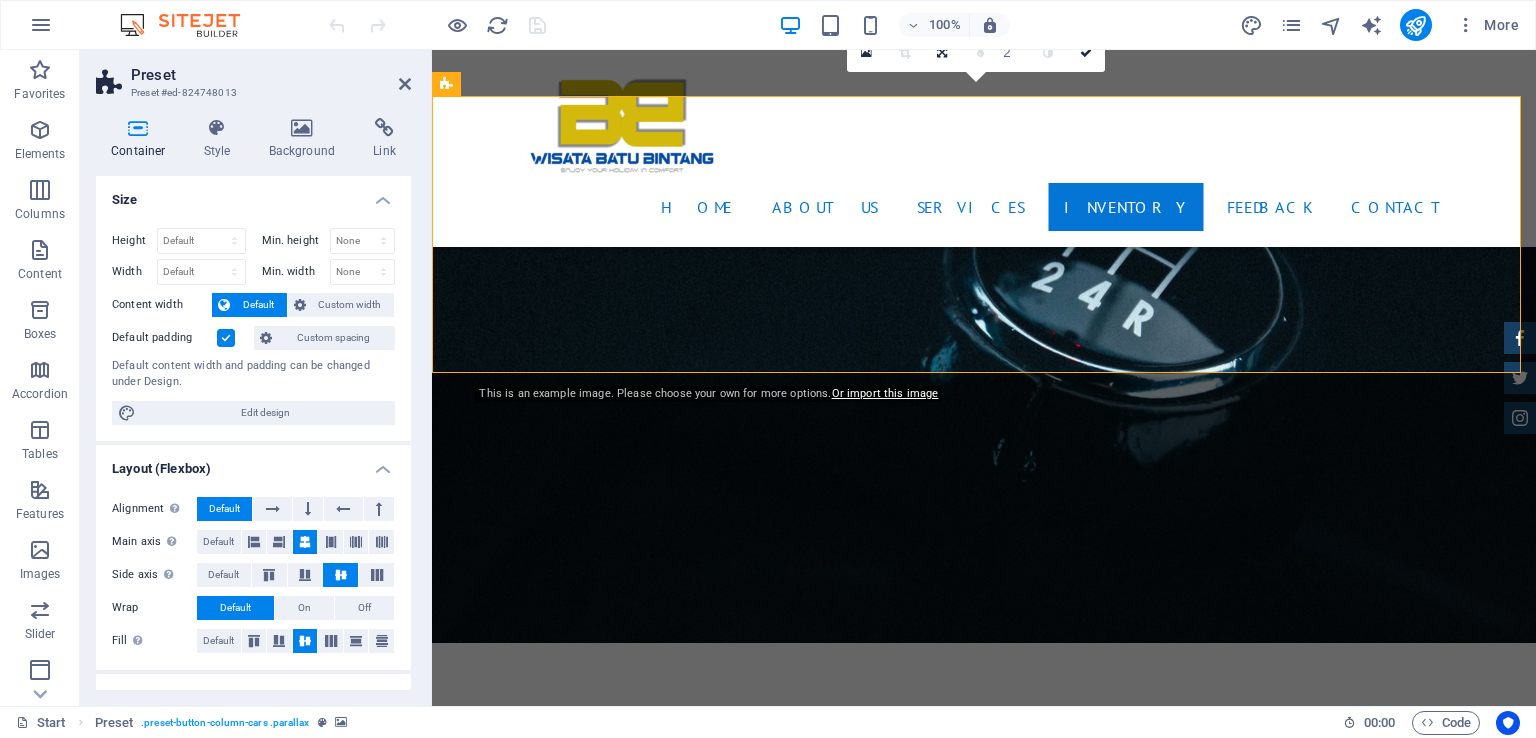 scroll, scrollTop: 70, scrollLeft: 0, axis: vertical 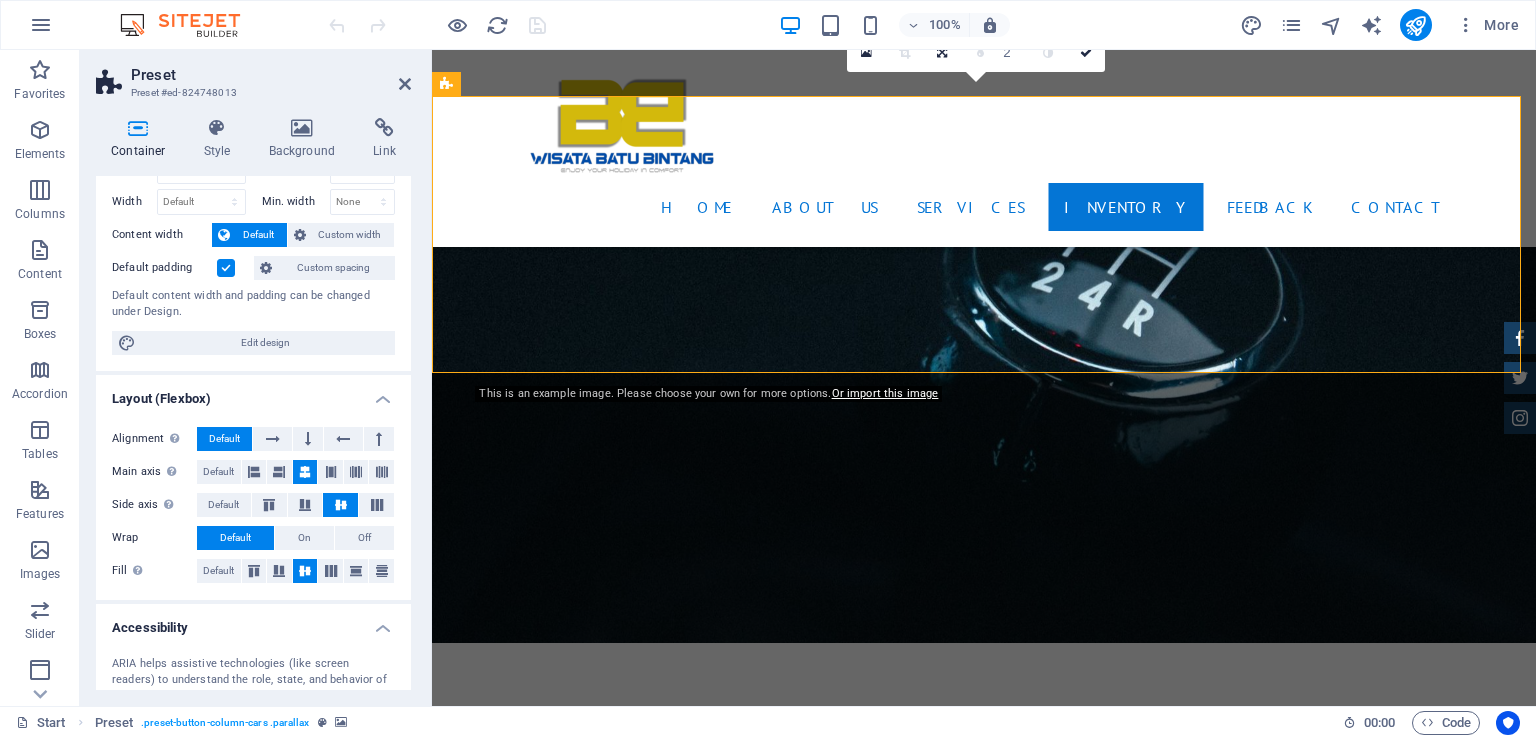 click at bounding box center (984, 3015) 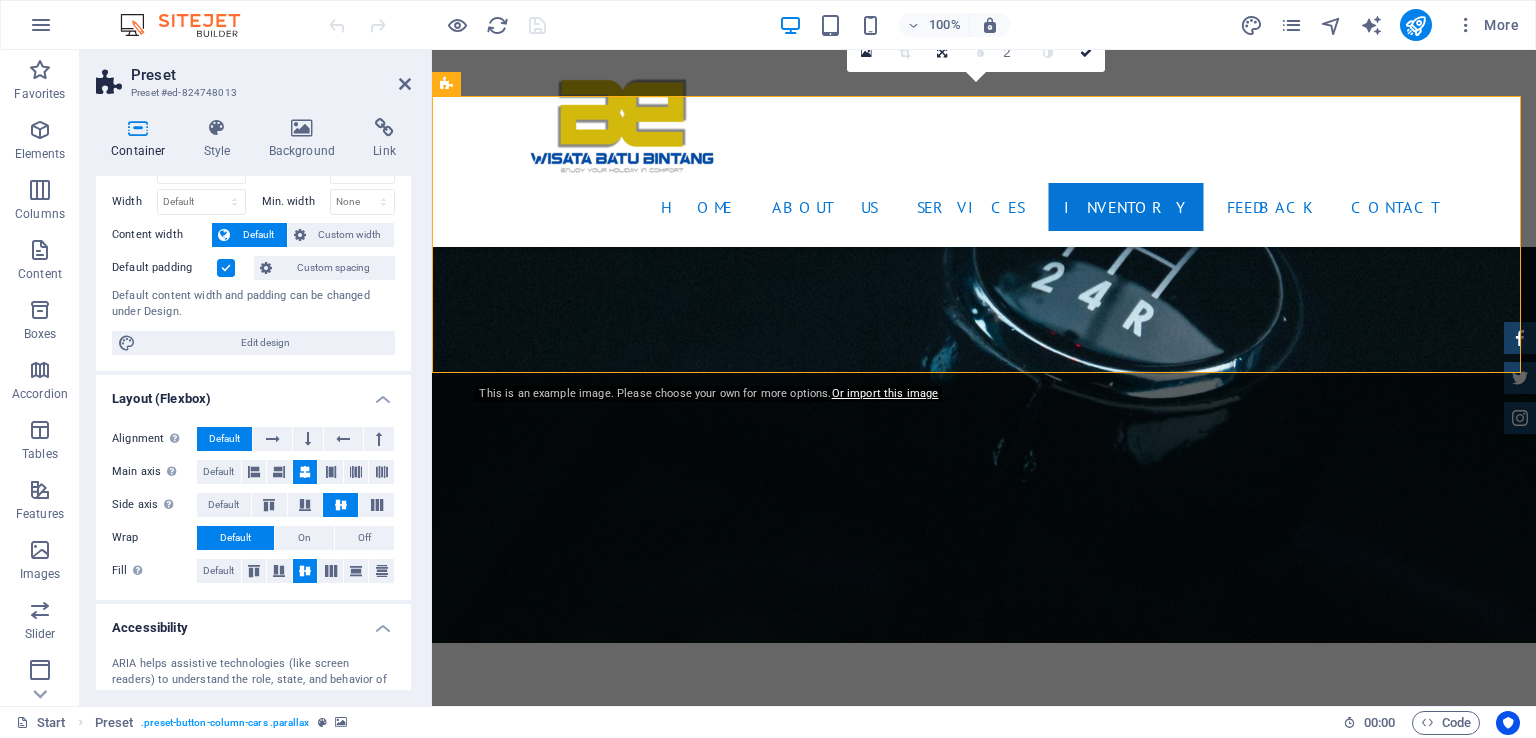 click at bounding box center (984, 3015) 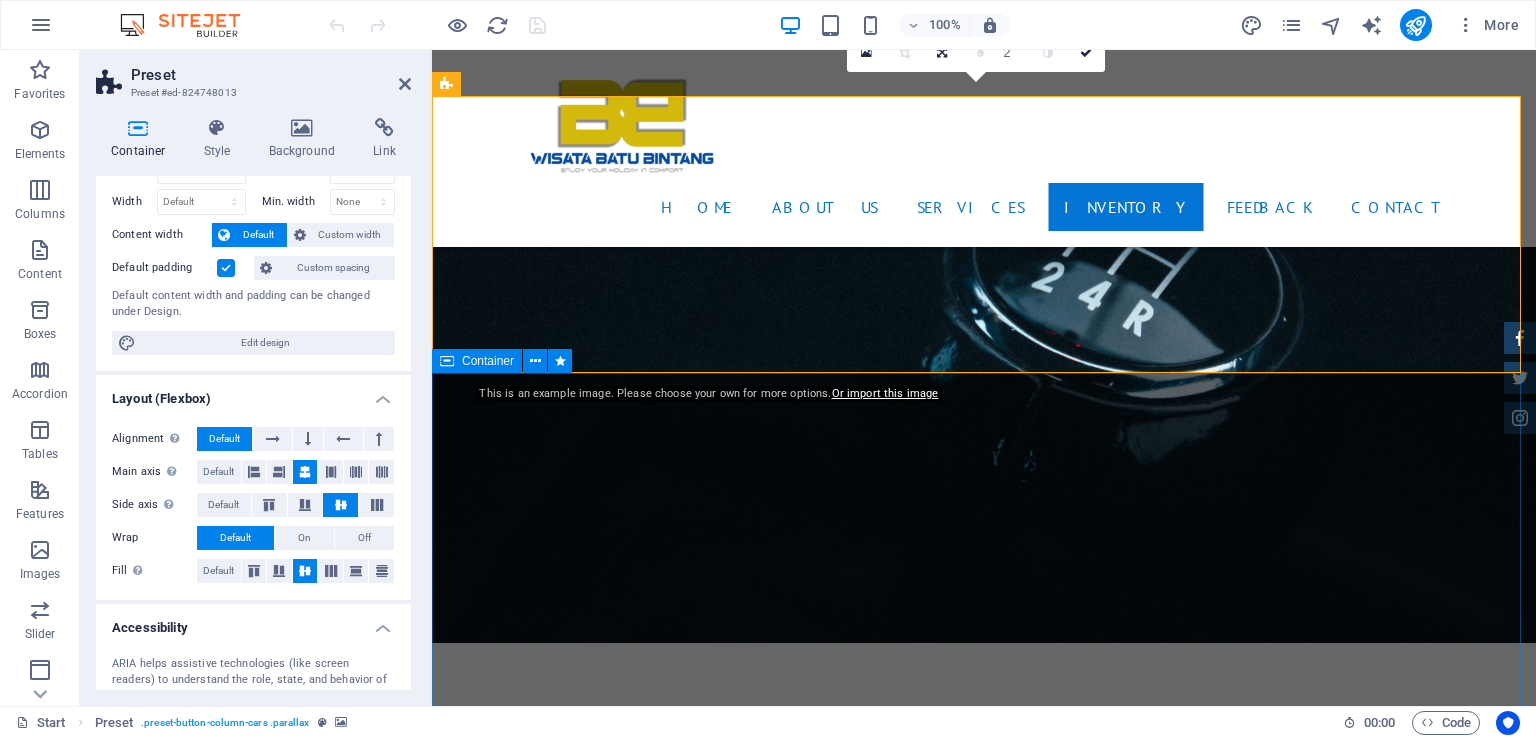 click on "New Cars BMW 535I Individual $ 49.999 Automatic  Transmission  | Vivid Blue More Details Land rover Range $ 49.999 Automatic  Transmission  | Pearl white More Details Aston martin  DB9 $ 49.999 Automatic  Transmission  | Coupe More Details Mercedes AMG $ 49.999 Automatic  Transmission  | Coupe More Details Audi RS7 $ 49.999 Automatic  Transmission  | Coupe More Details Jeep Compass $ 49.999 Automatic  Transmission  | Coupe More Details" at bounding box center (984, 6044) 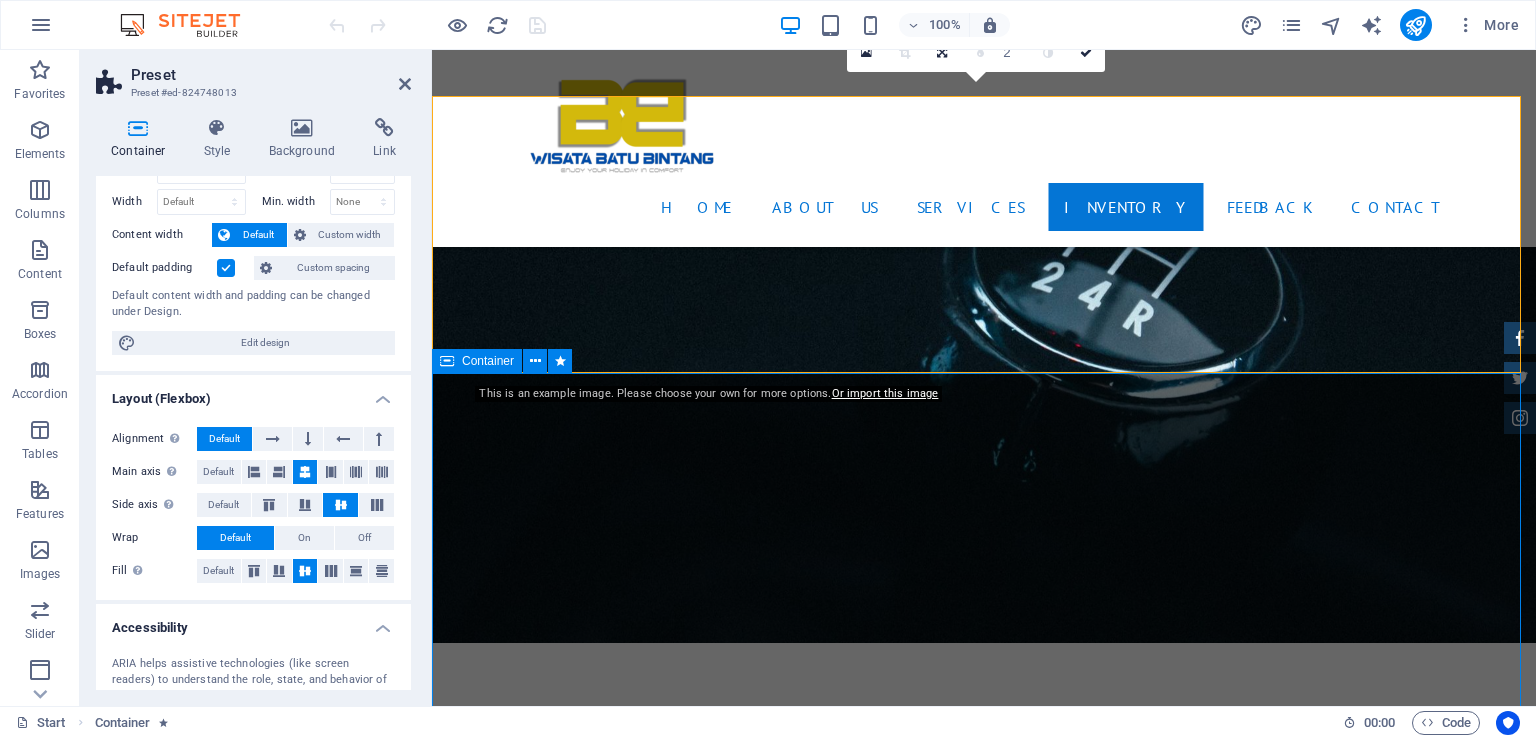 click on "New Cars BMW 535I Individual $ 49.999 Automatic  Transmission  | Vivid Blue More Details Land rover Range $ 49.999 Automatic  Transmission  | Pearl white More Details Aston martin  DB9 $ 49.999 Automatic  Transmission  | Coupe More Details Mercedes AMG $ 49.999 Automatic  Transmission  | Coupe More Details Audi RS7 $ 49.999 Automatic  Transmission  | Coupe More Details Jeep Compass $ 49.999 Automatic  Transmission  | Coupe More Details" at bounding box center (984, 6044) 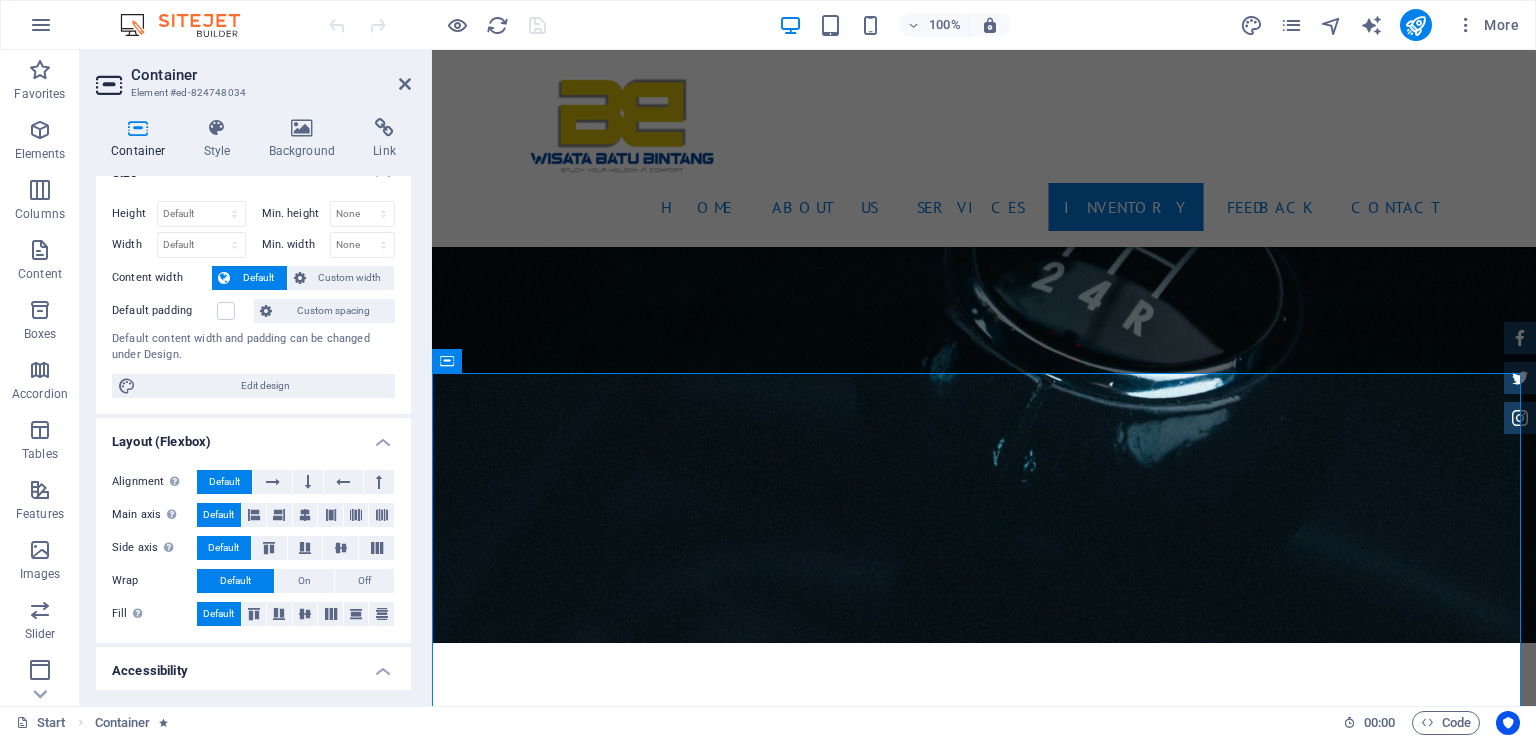 scroll, scrollTop: 0, scrollLeft: 0, axis: both 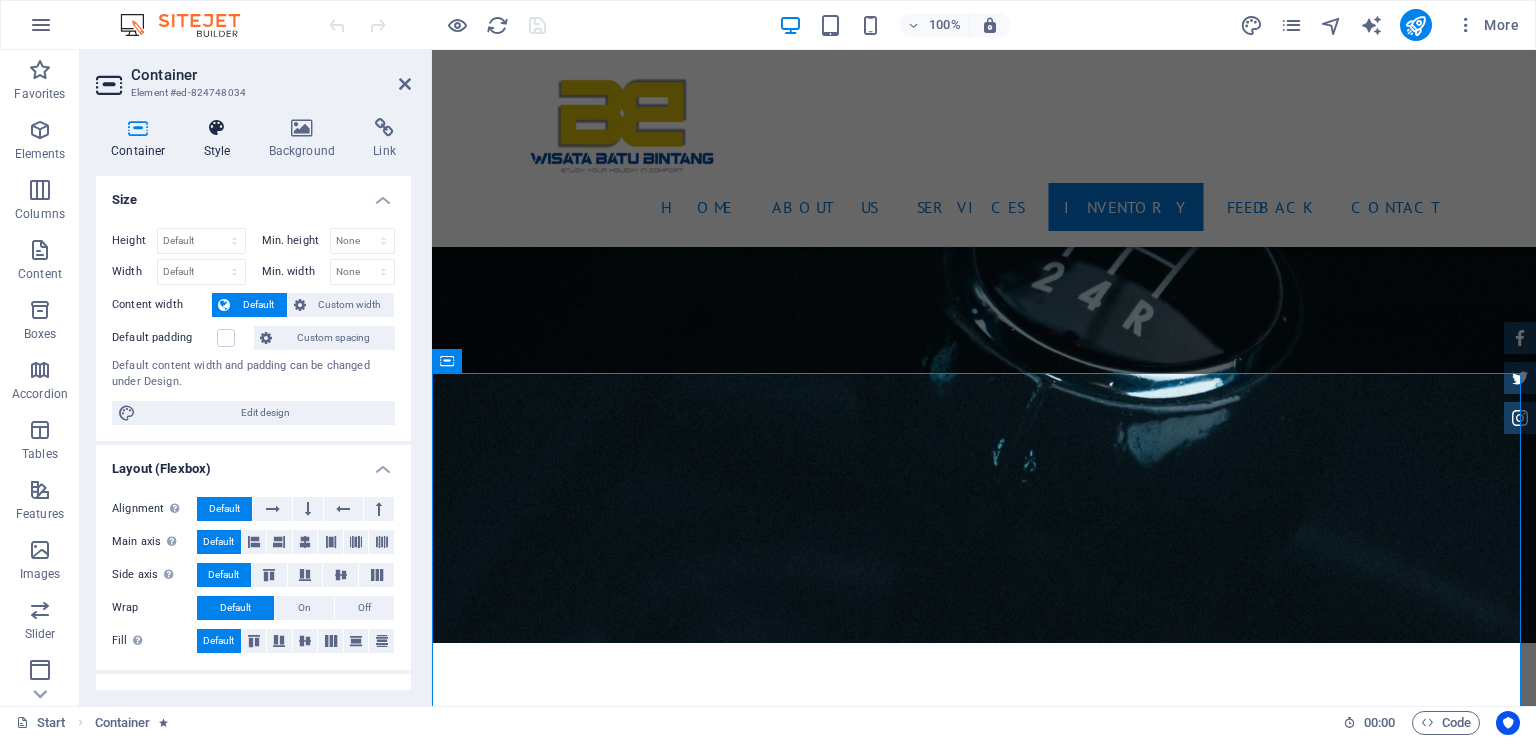 click at bounding box center (217, 128) 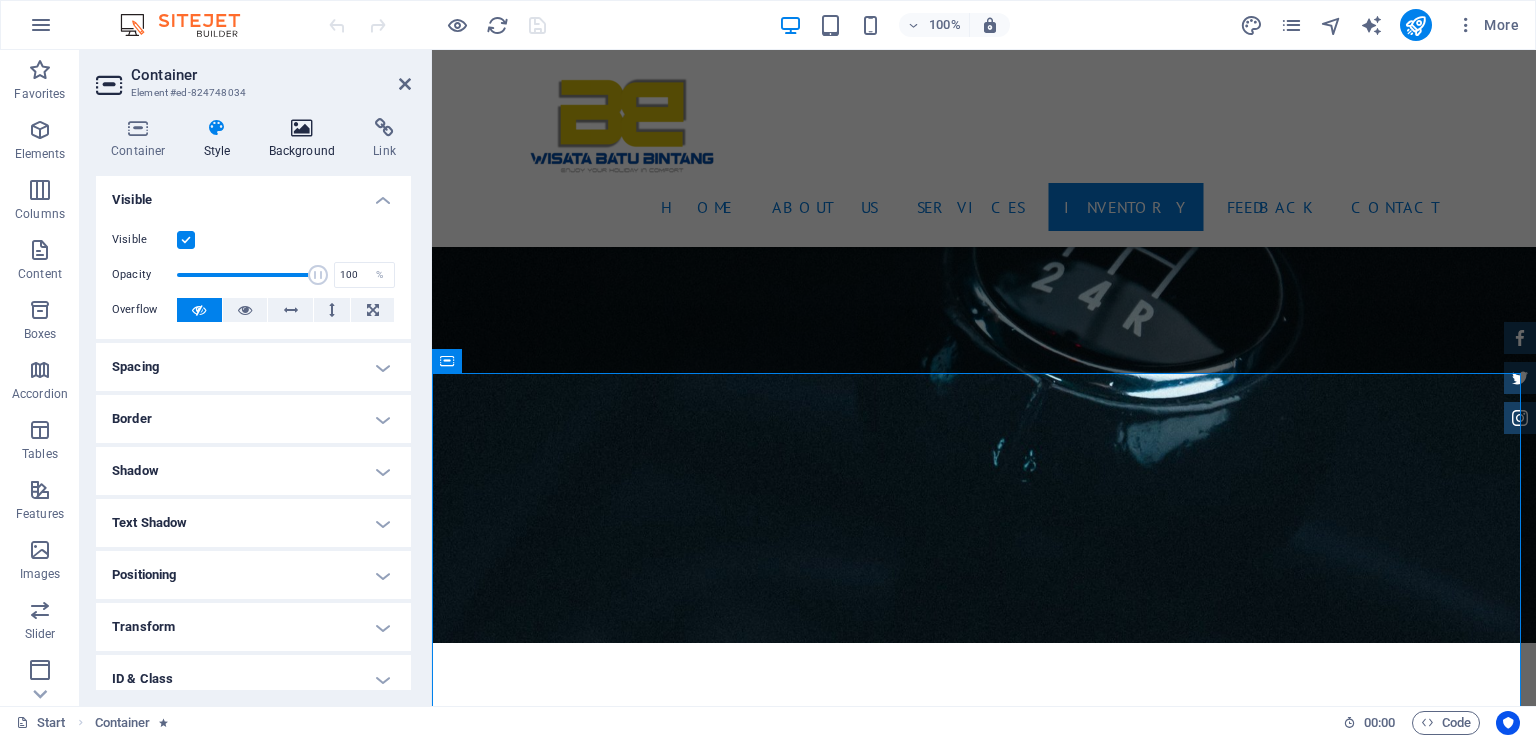 click at bounding box center [302, 128] 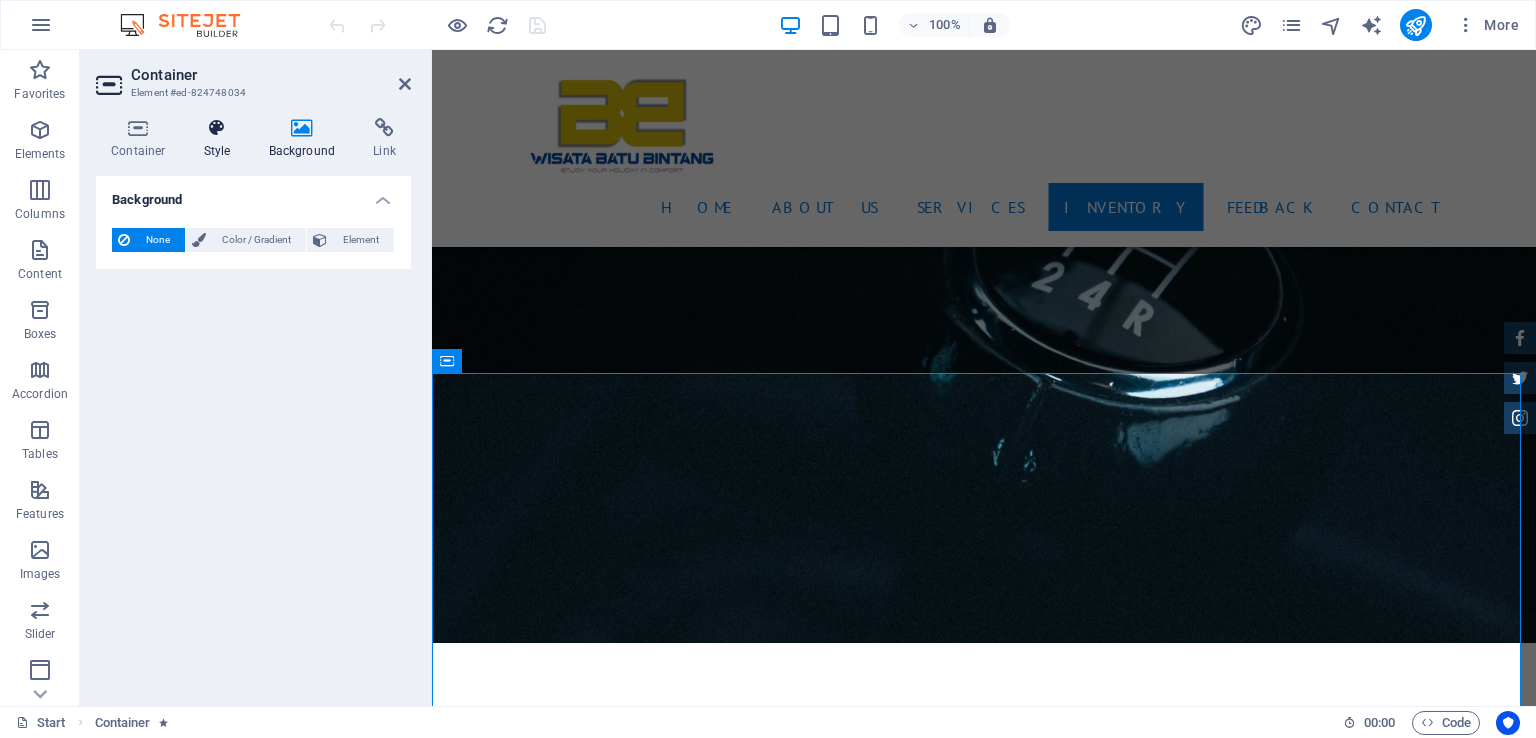click at bounding box center (217, 128) 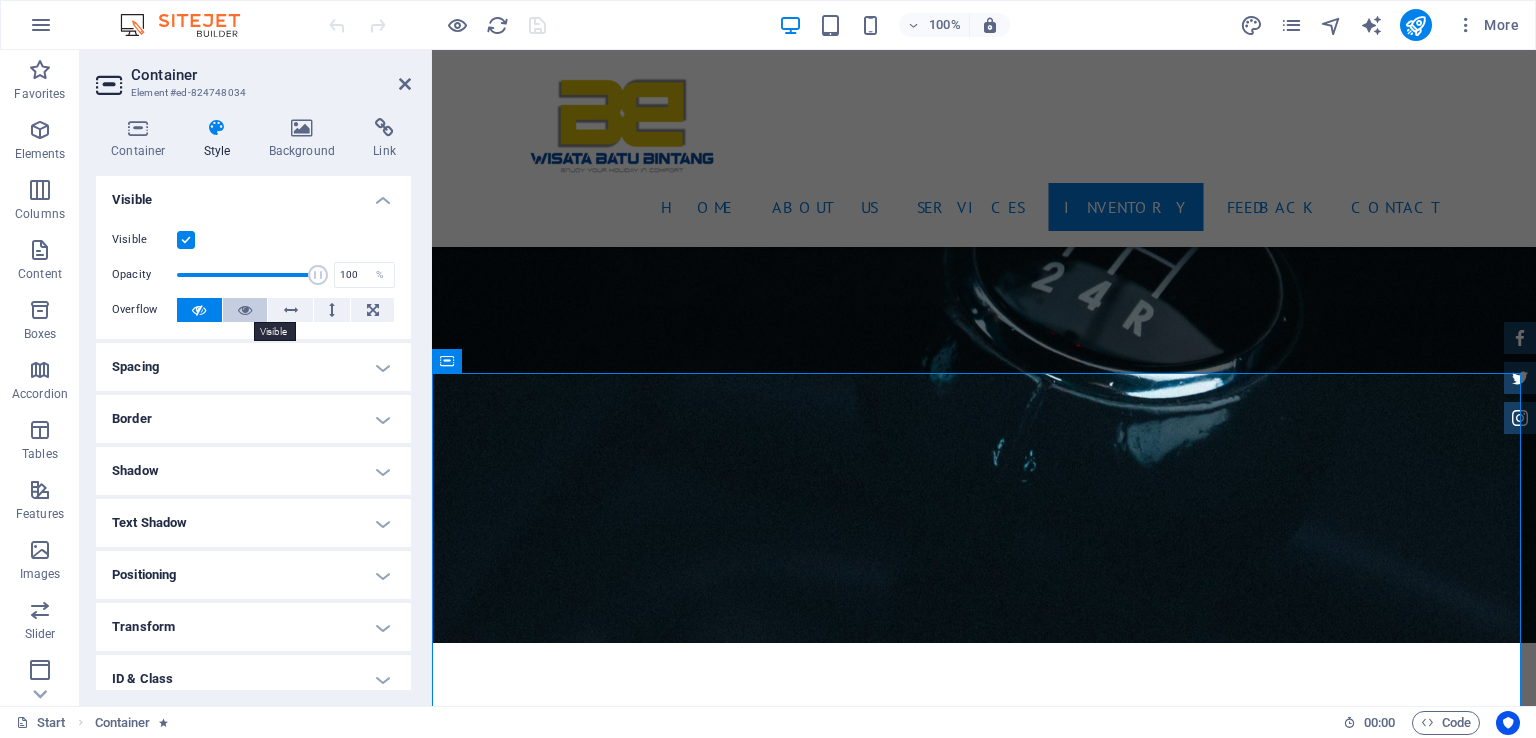 click at bounding box center [245, 310] 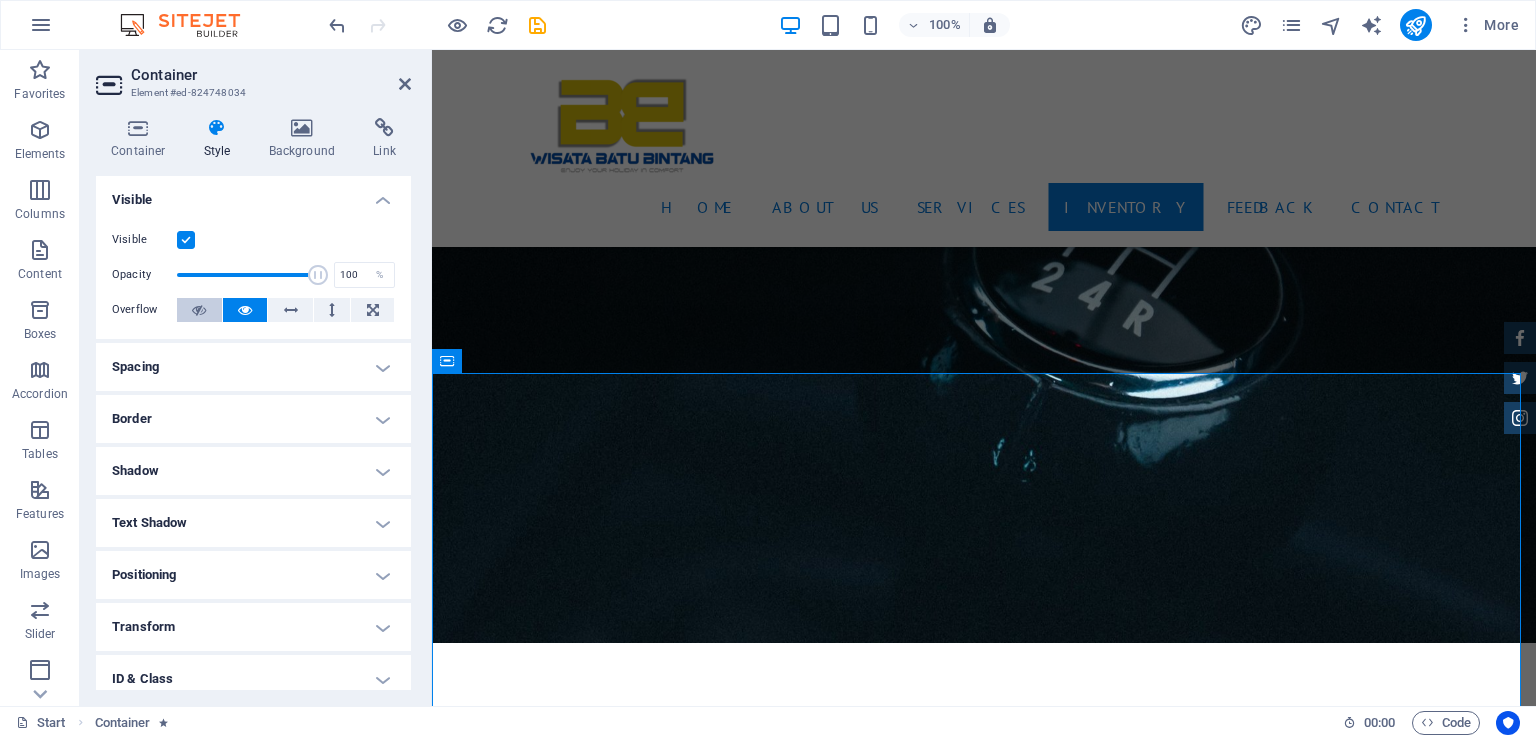 click at bounding box center [199, 310] 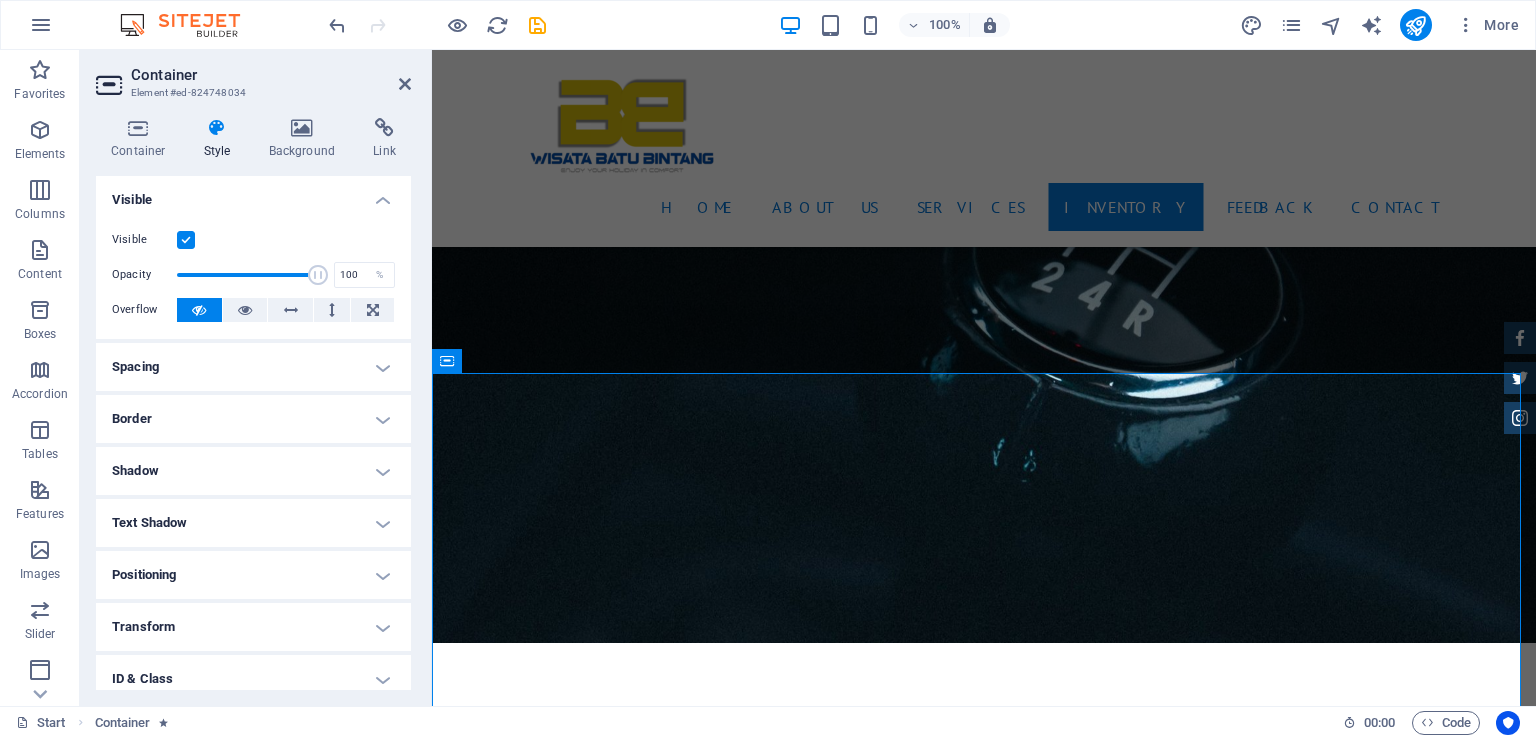 click at bounding box center [186, 240] 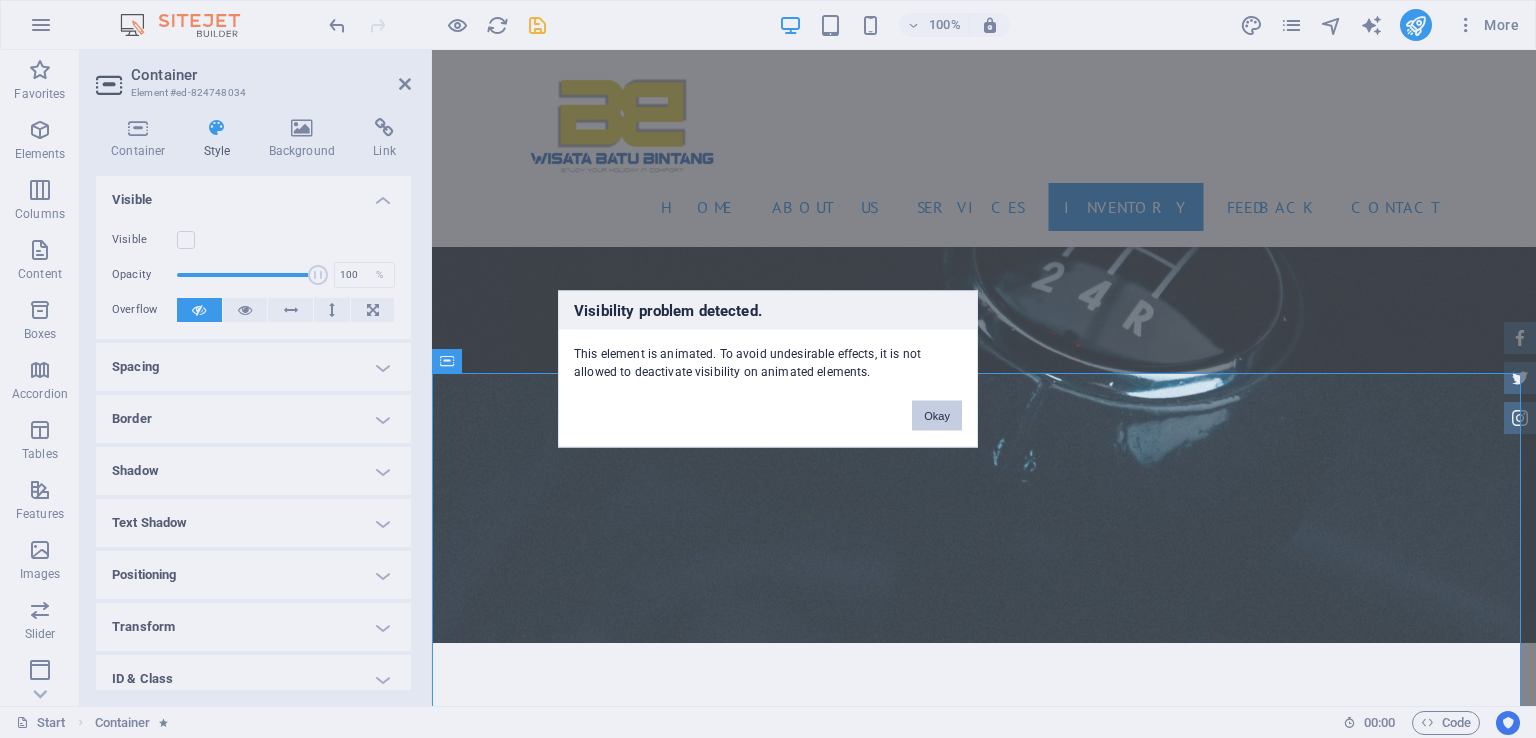 click on "Okay" at bounding box center (937, 416) 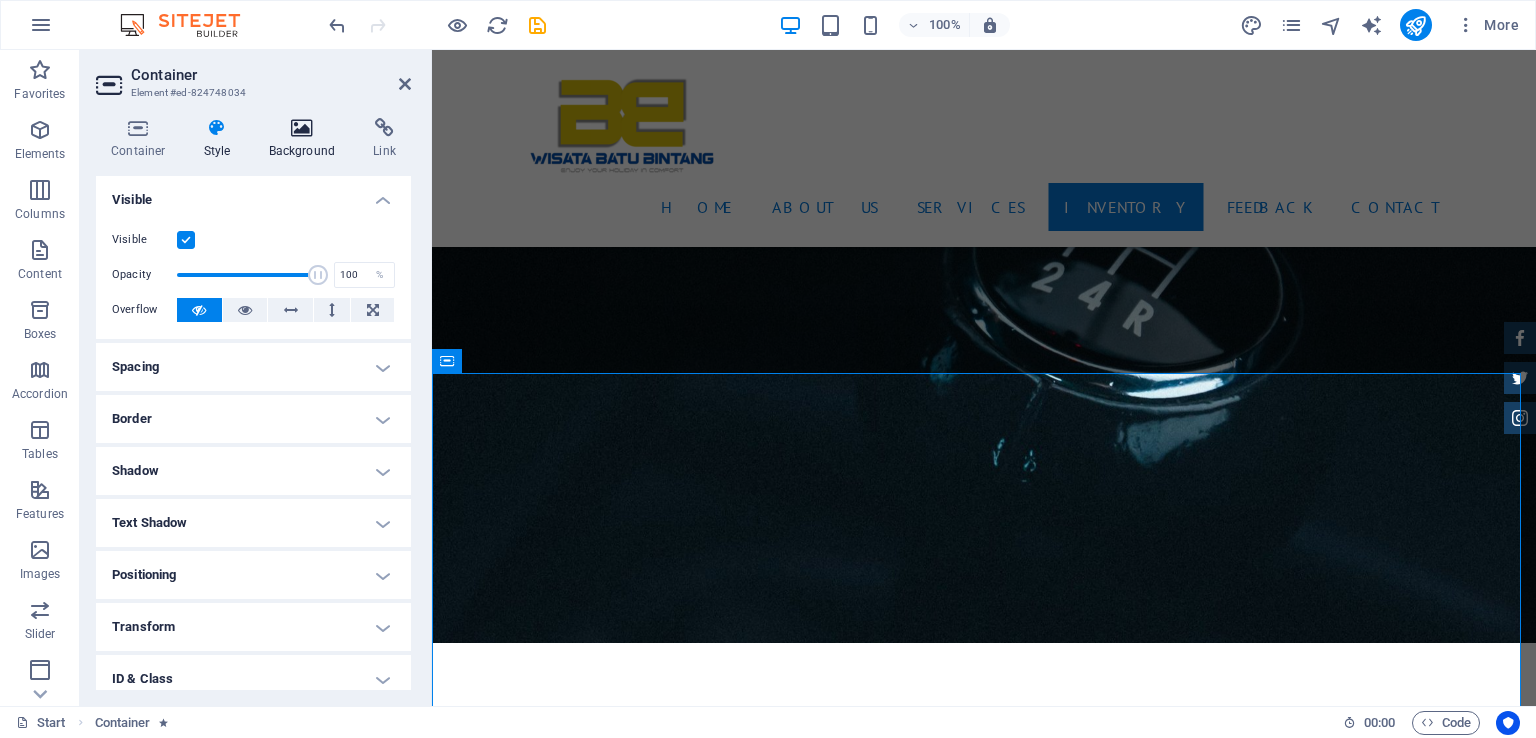 click on "Background" at bounding box center [306, 139] 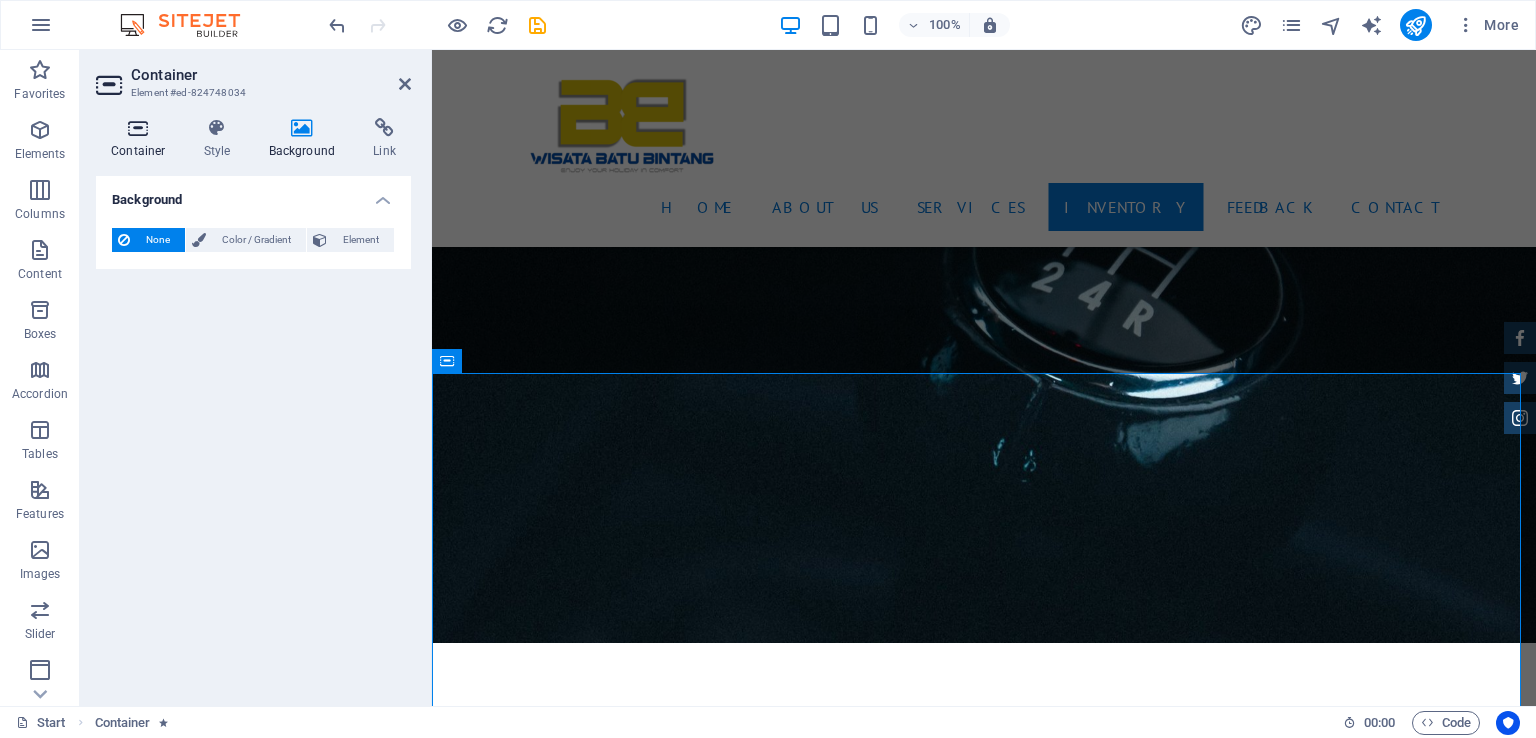 click at bounding box center (138, 128) 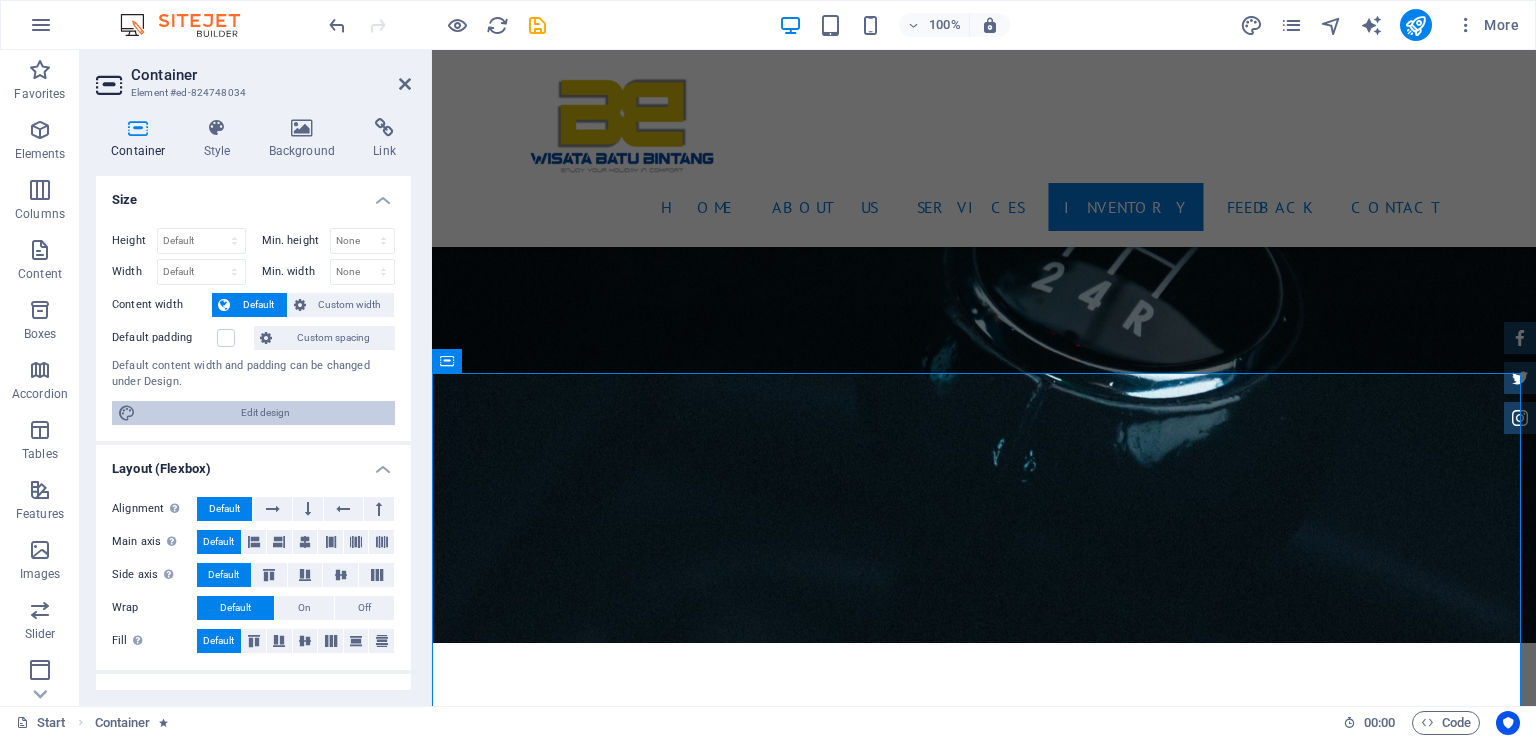 click on "Edit design" at bounding box center [265, 413] 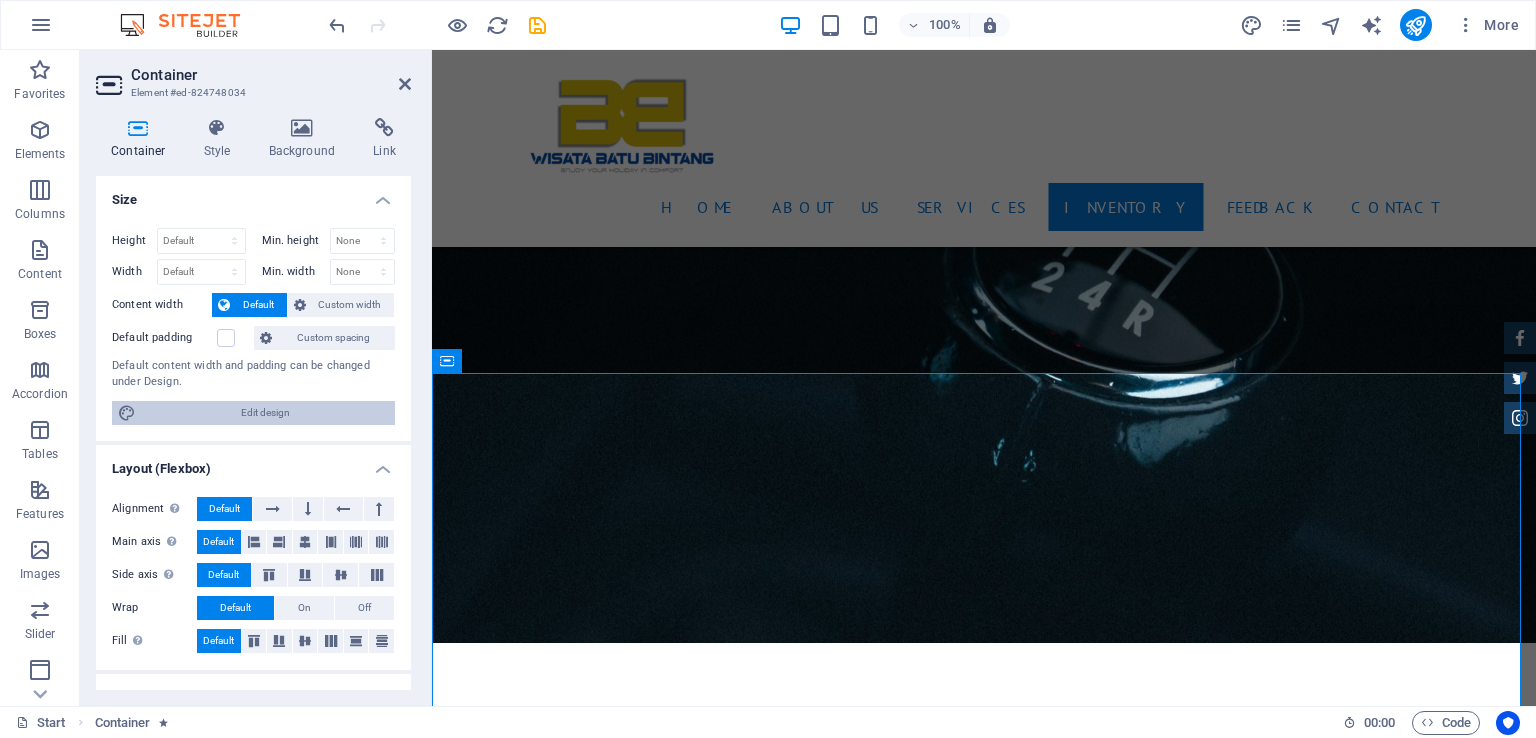 select on "rem" 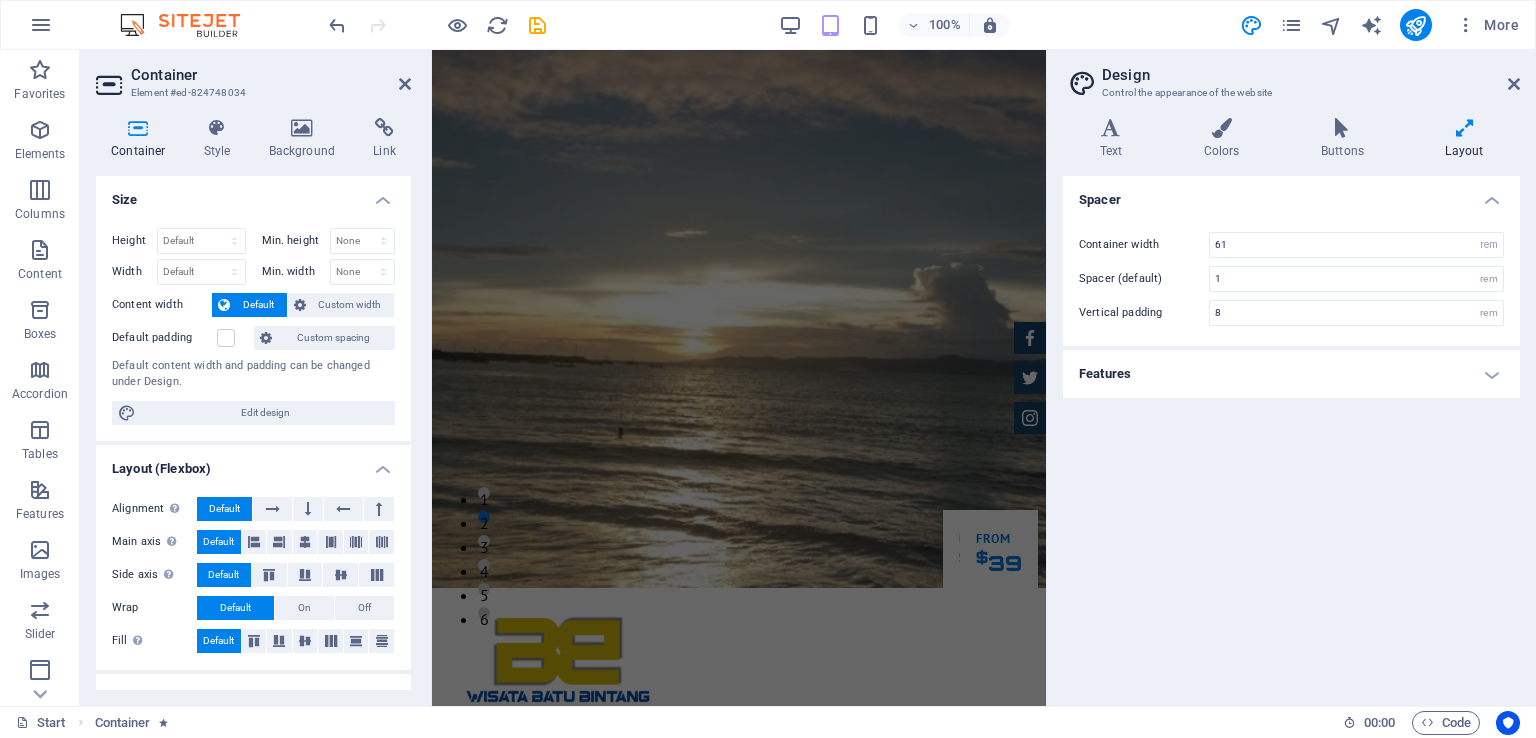 scroll, scrollTop: 0, scrollLeft: 0, axis: both 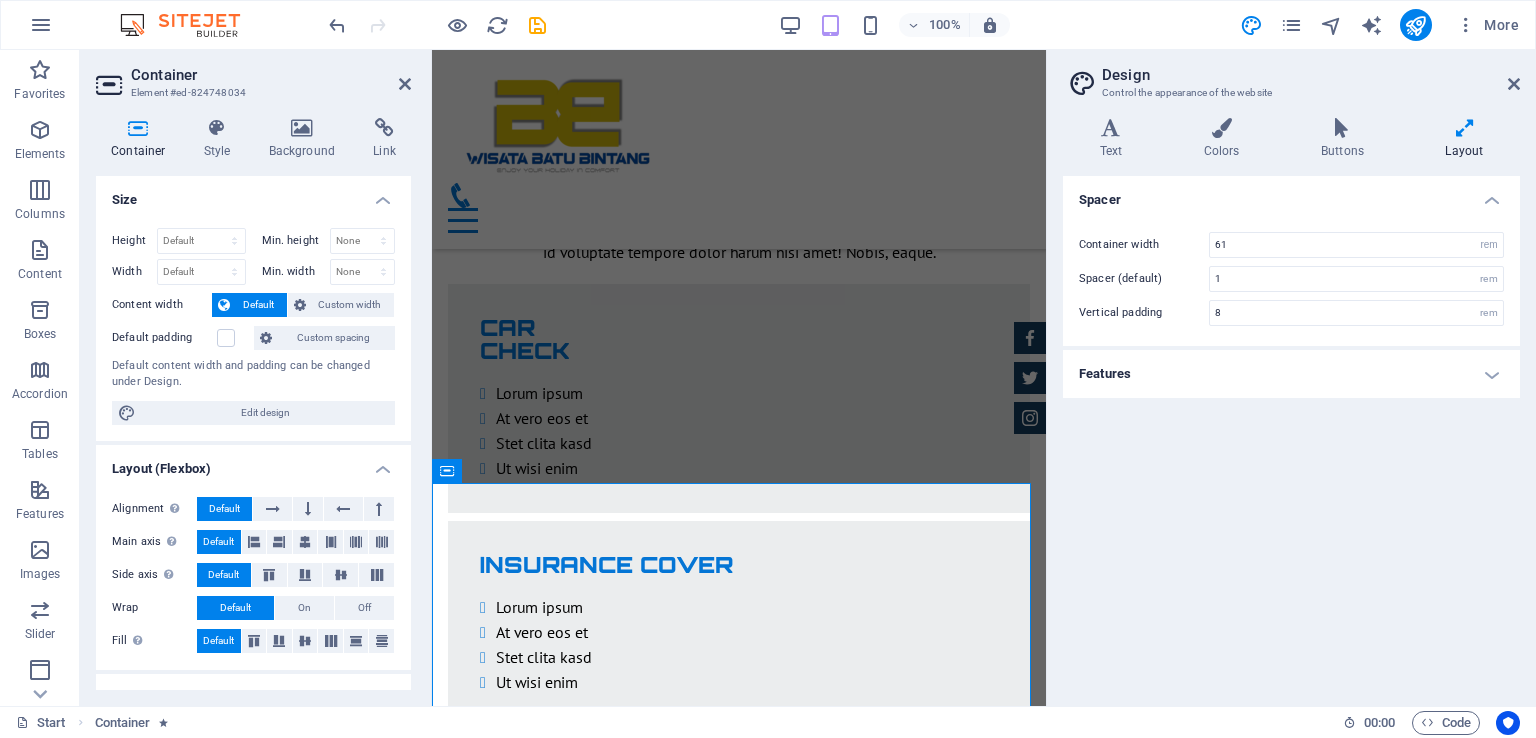 click at bounding box center (739, 2108) 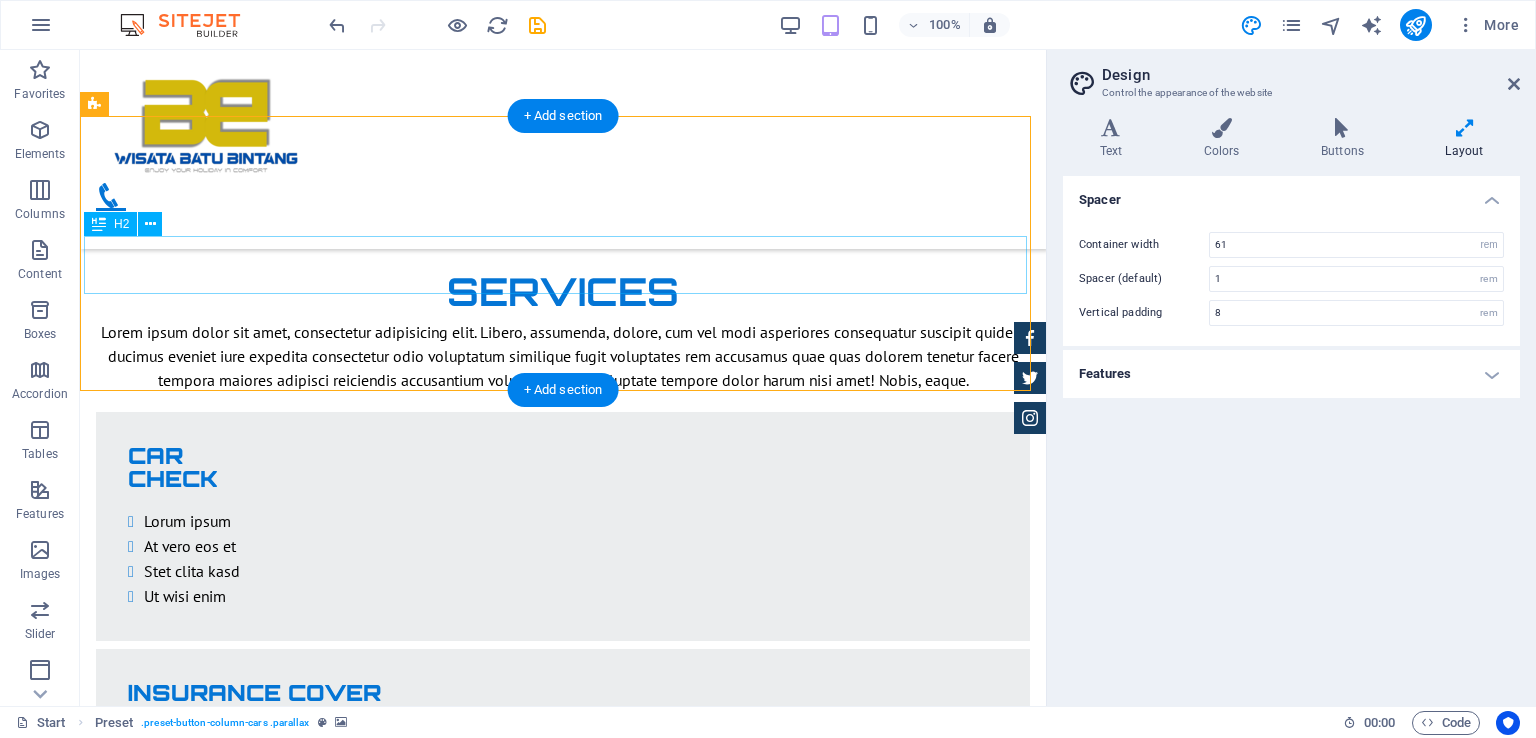 click on "Inventory" at bounding box center [567, 2599] 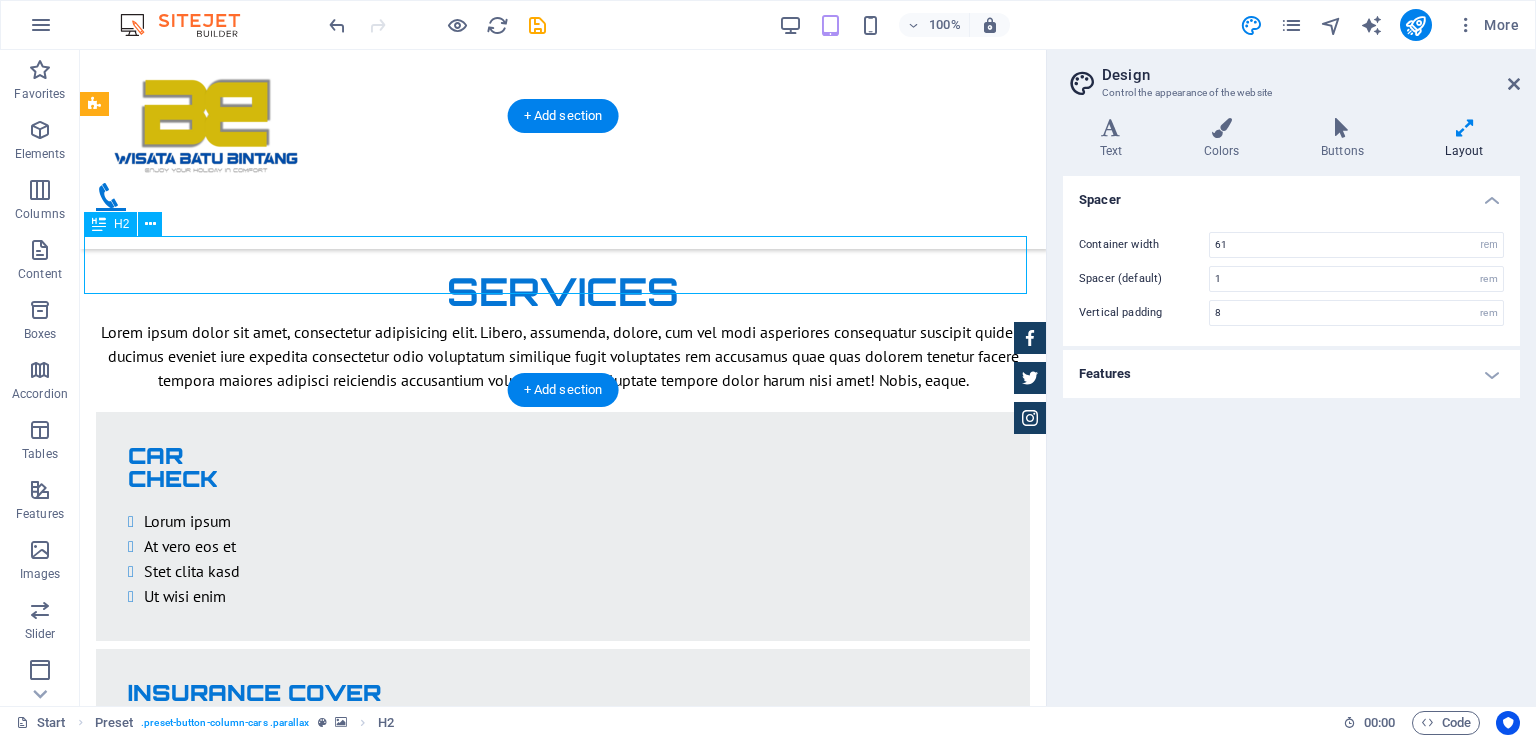 click on "Inventory" at bounding box center [567, 2599] 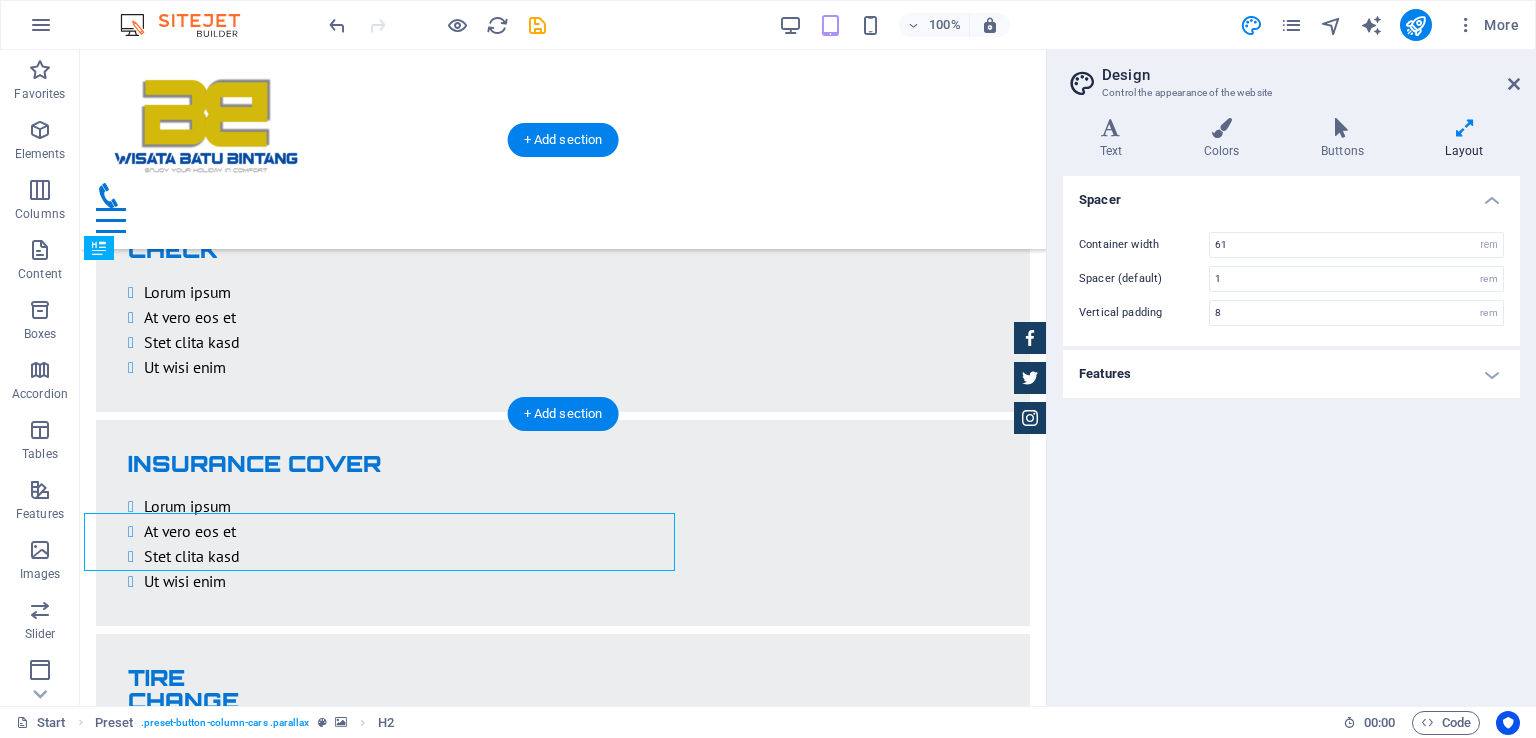 scroll, scrollTop: 3050, scrollLeft: 0, axis: vertical 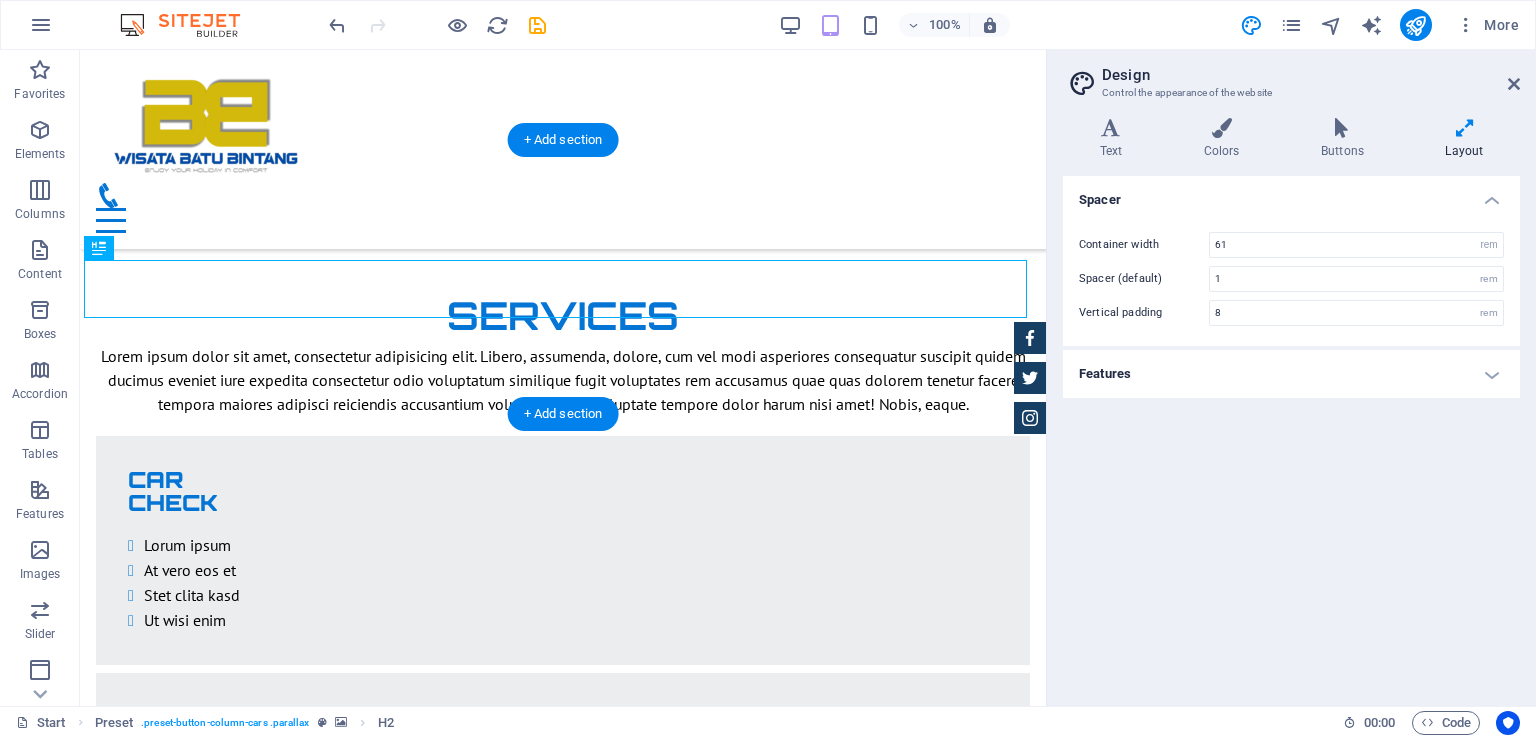 click at bounding box center [563, 2260] 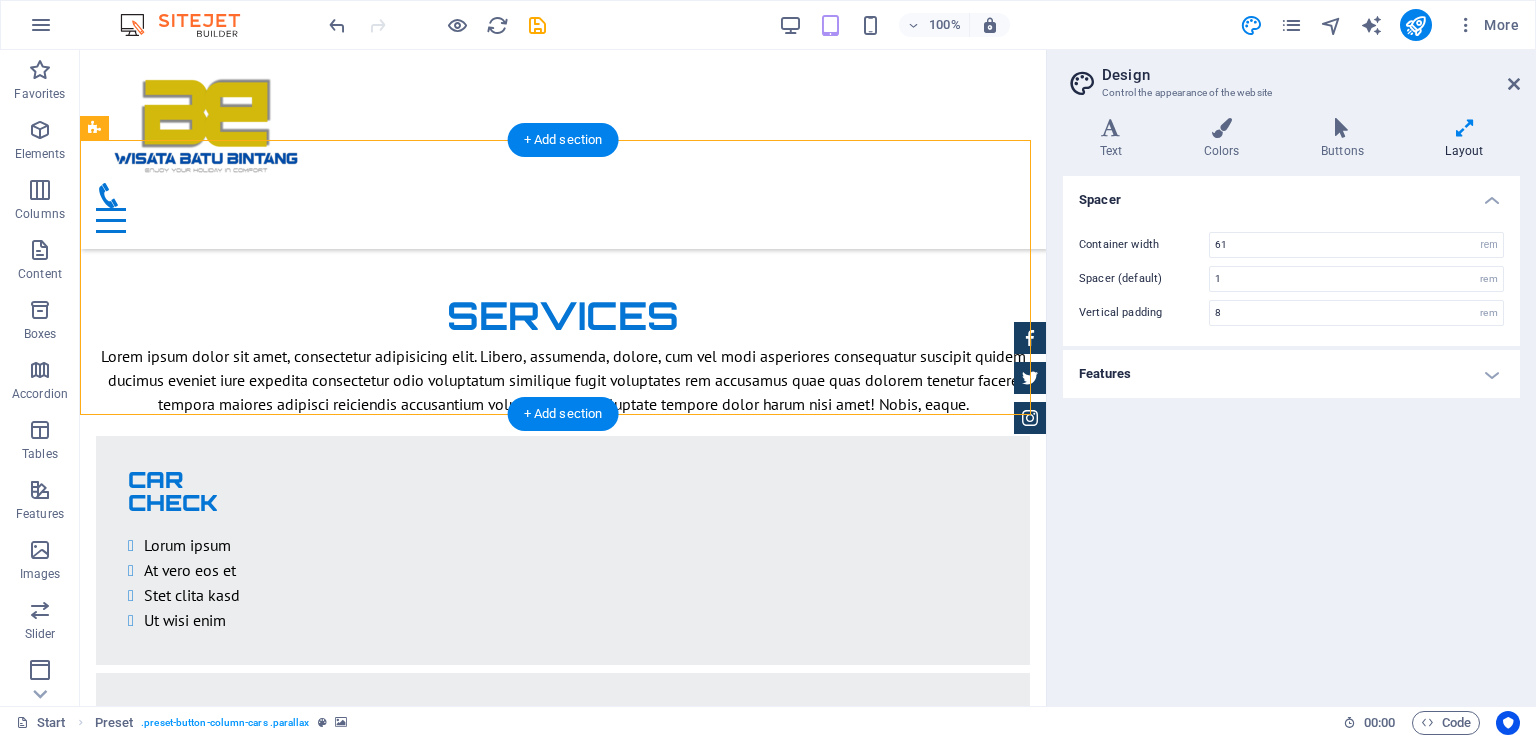 click at bounding box center (563, 2260) 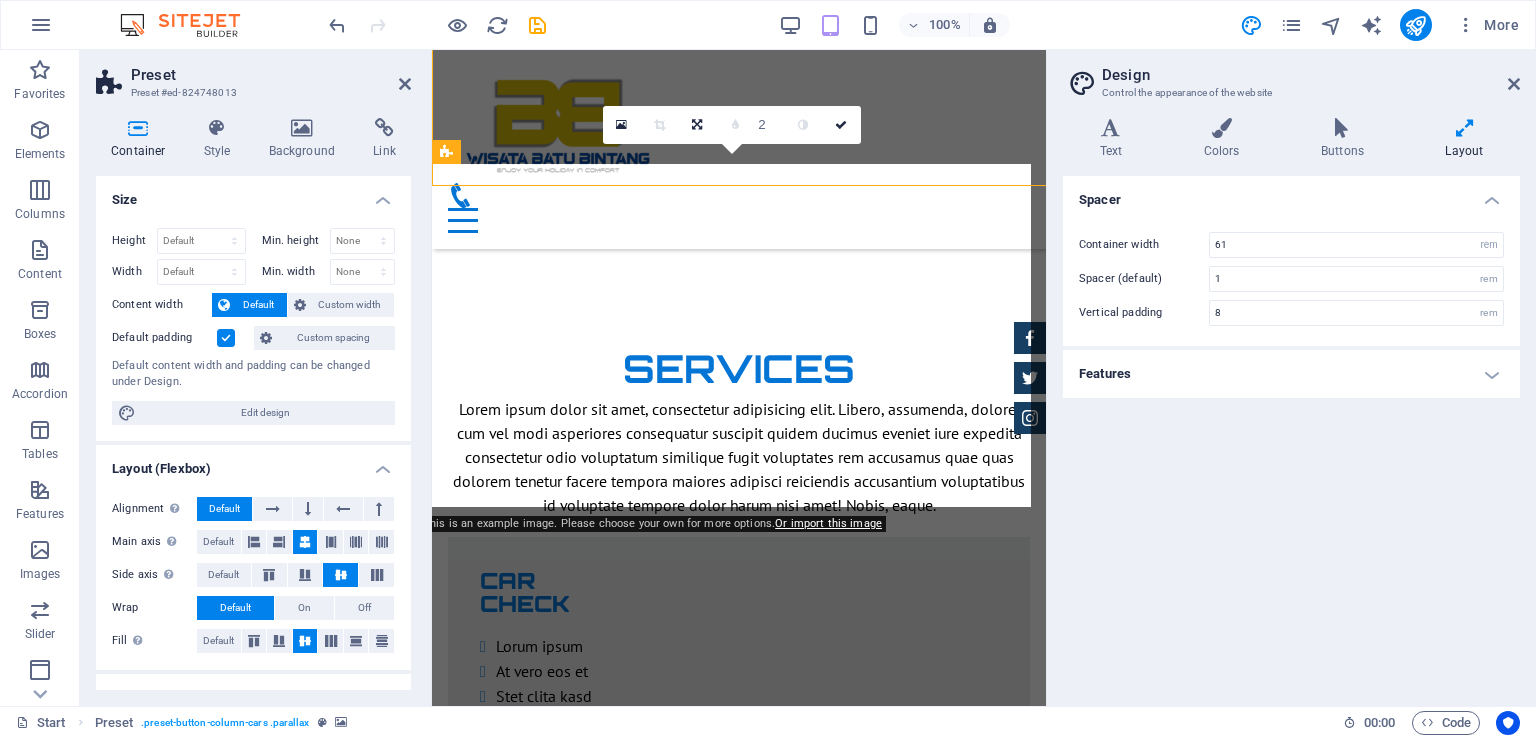 scroll, scrollTop: 3279, scrollLeft: 0, axis: vertical 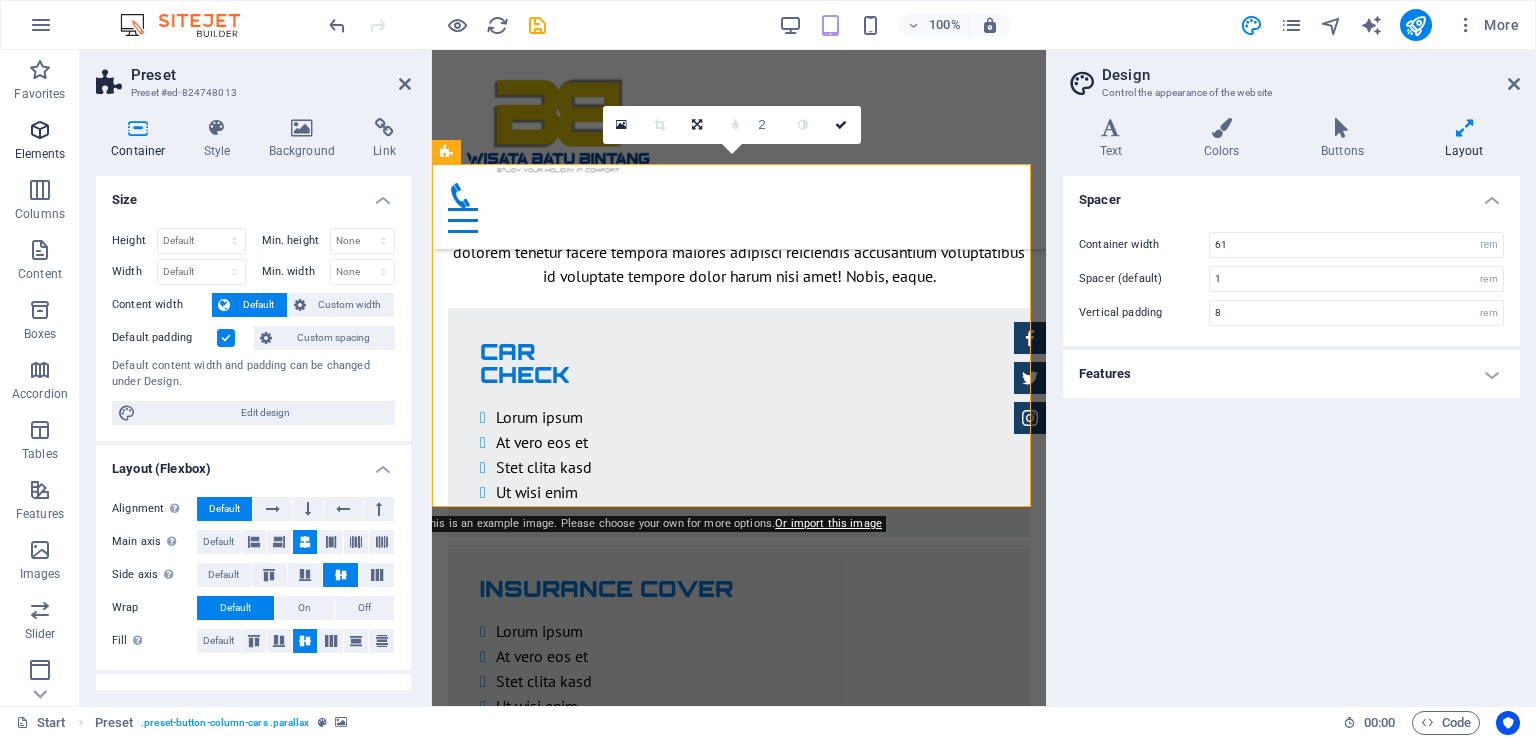 click on "Elements" at bounding box center [40, 142] 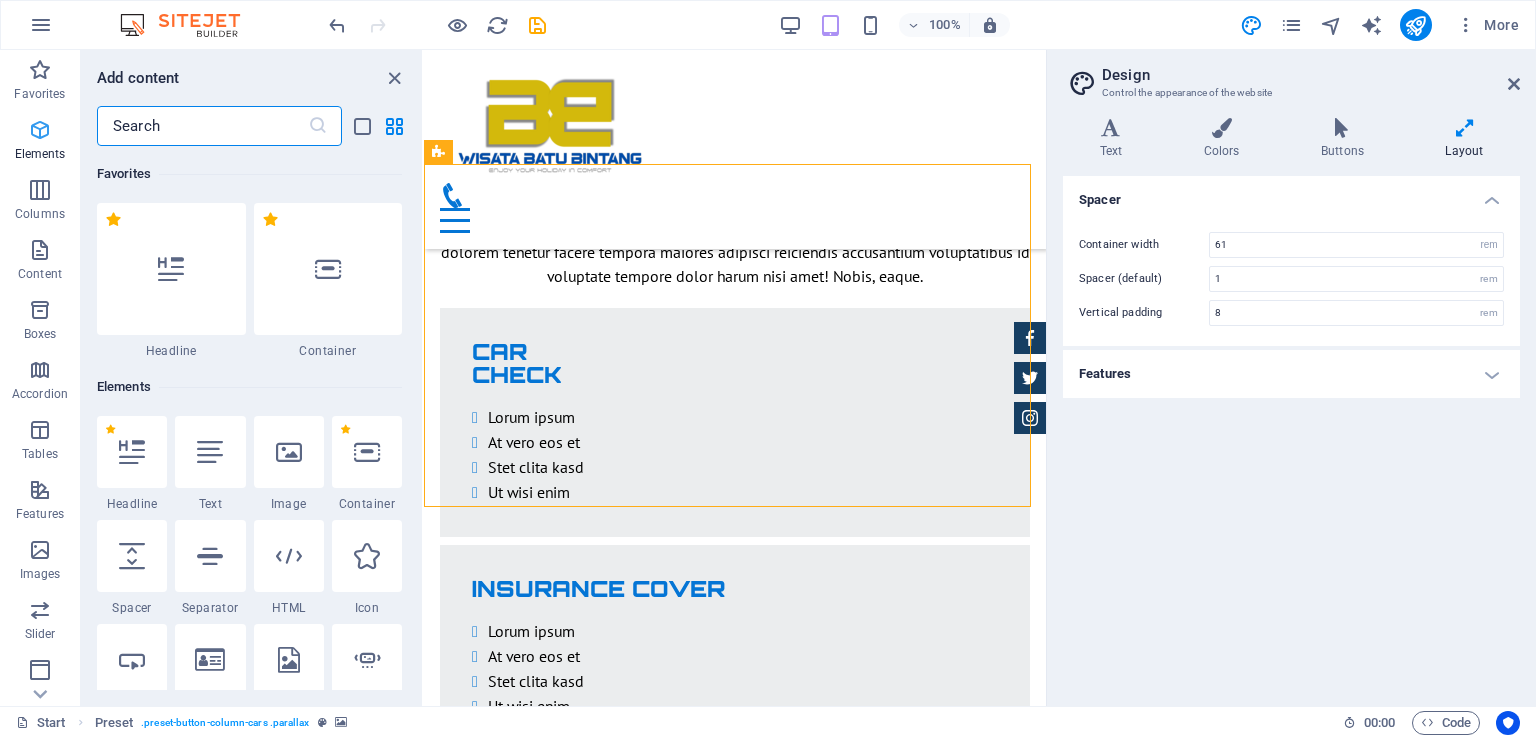 click on "Elements" at bounding box center (40, 142) 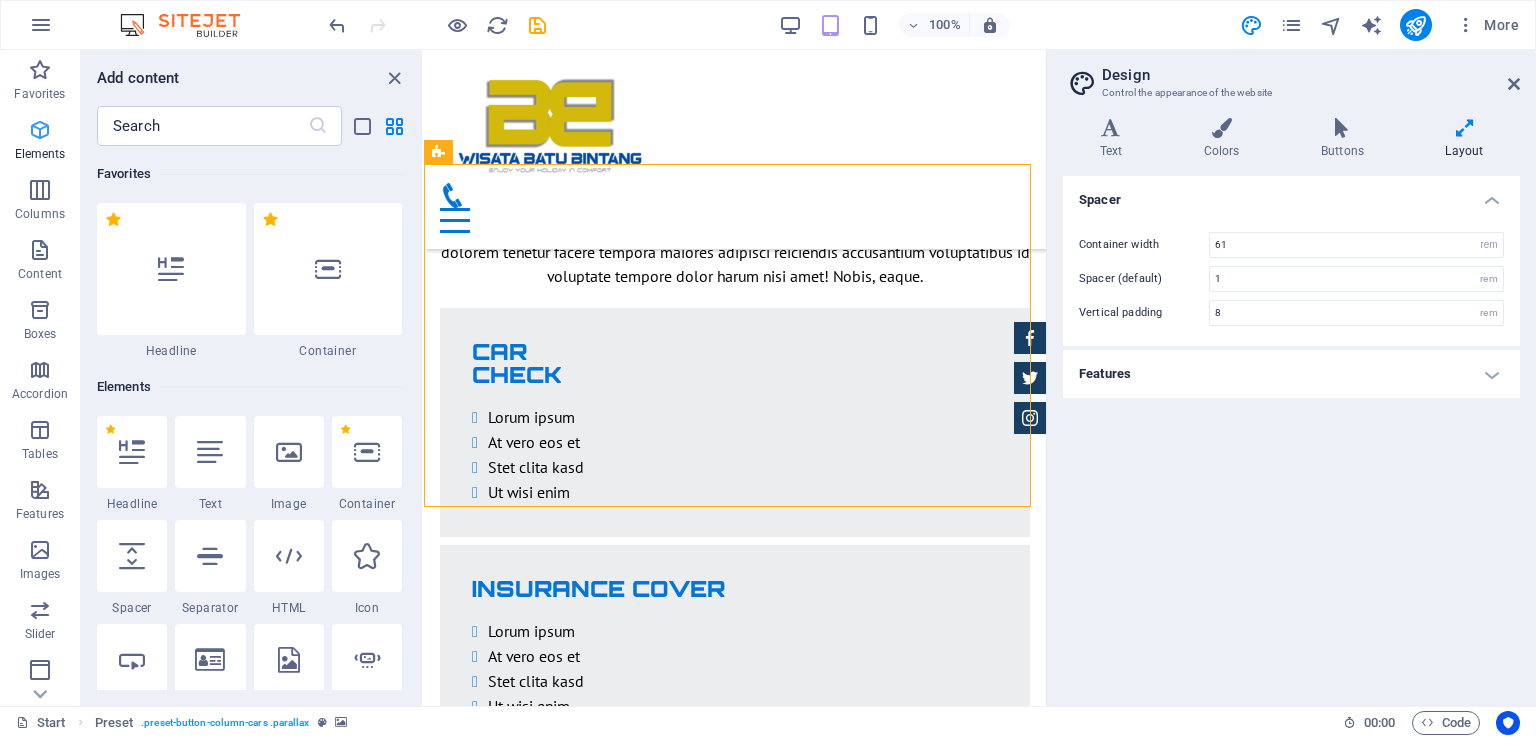 scroll, scrollTop: 8, scrollLeft: 0, axis: vertical 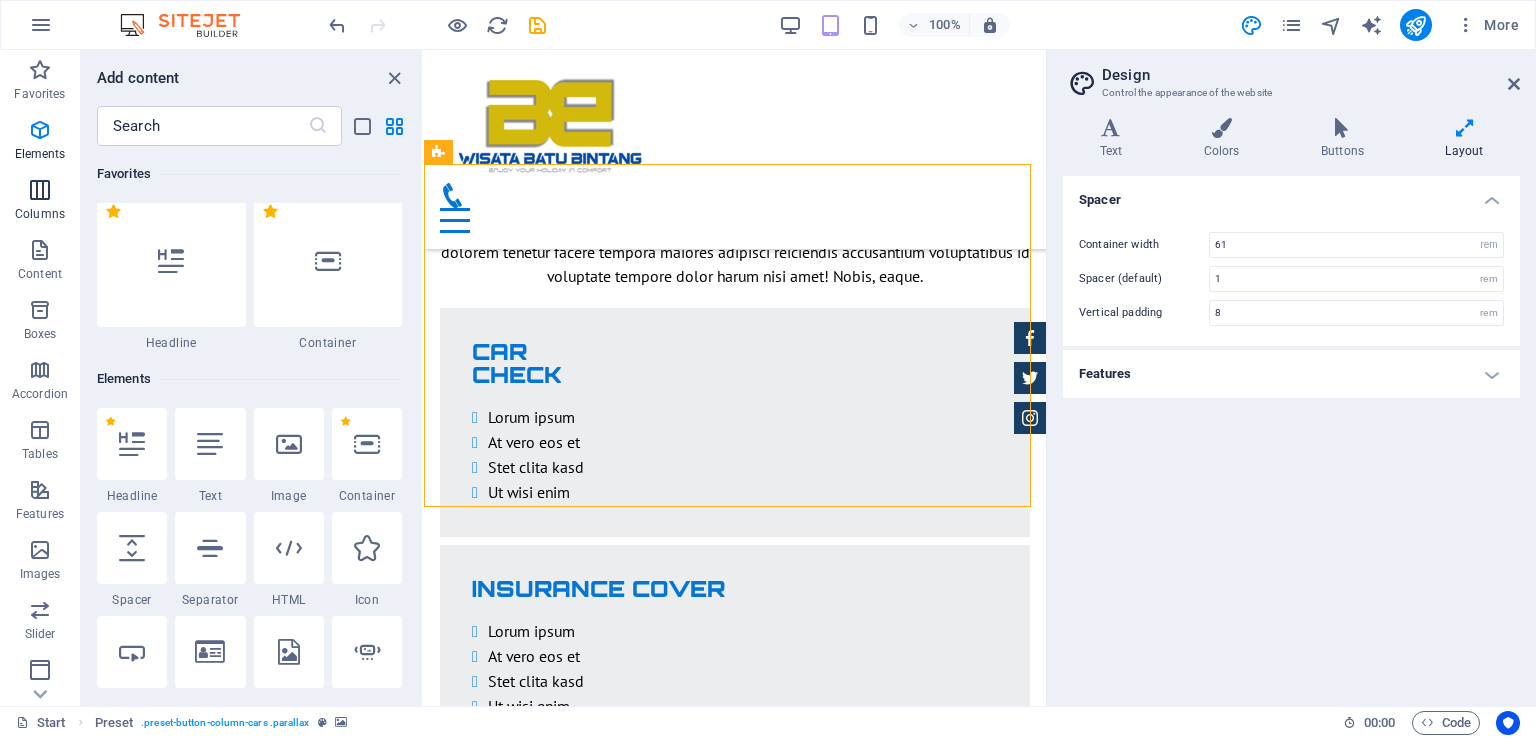 click at bounding box center (40, 190) 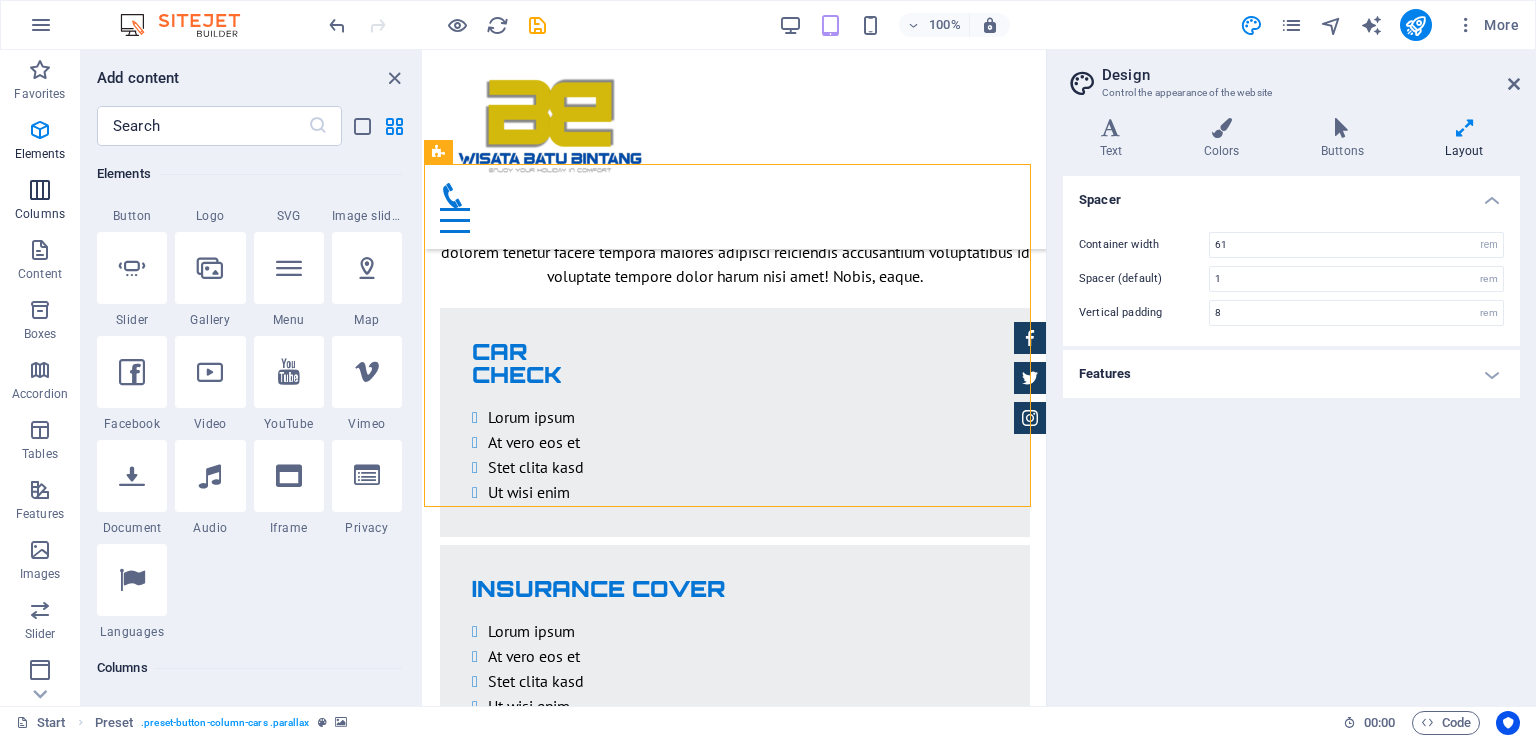 scroll, scrollTop: 989, scrollLeft: 0, axis: vertical 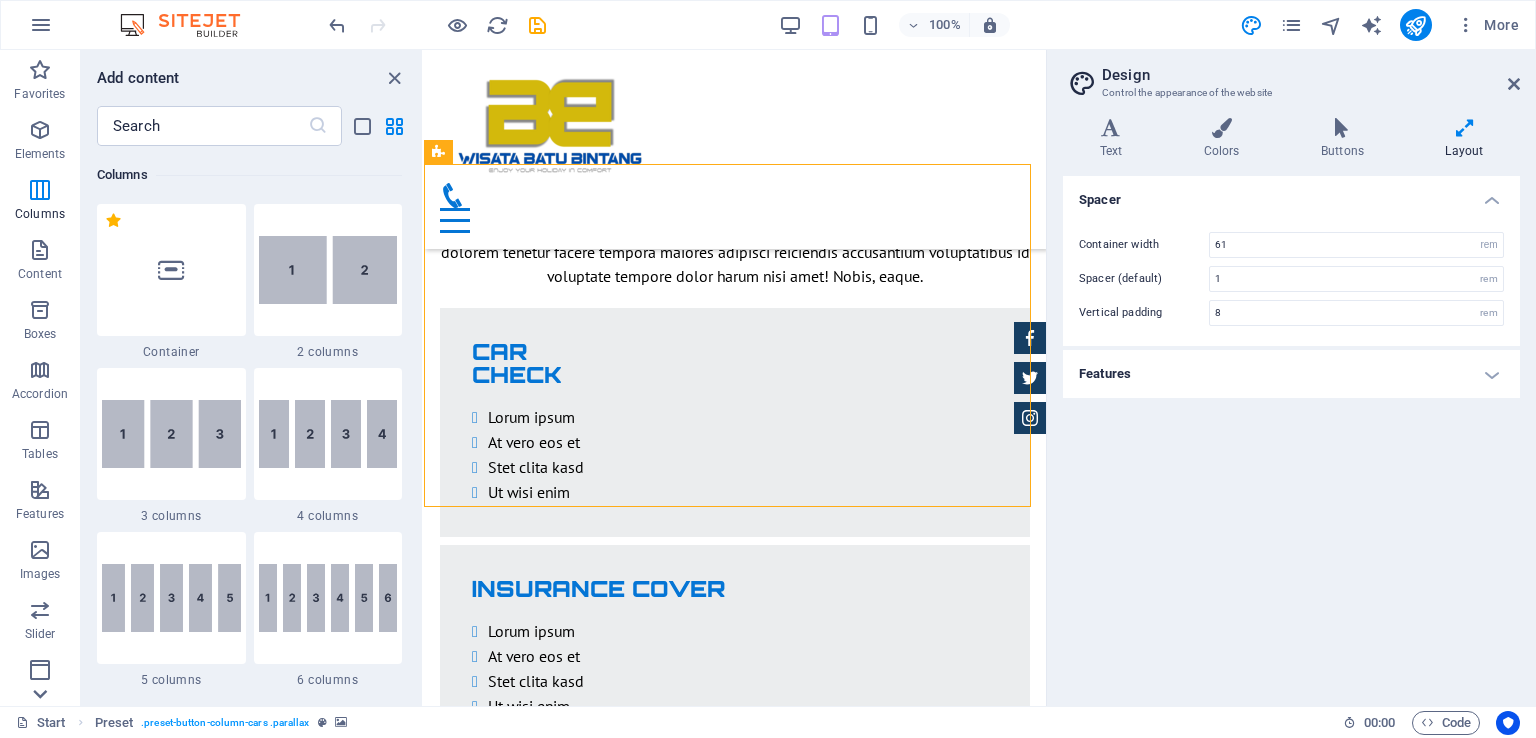 click 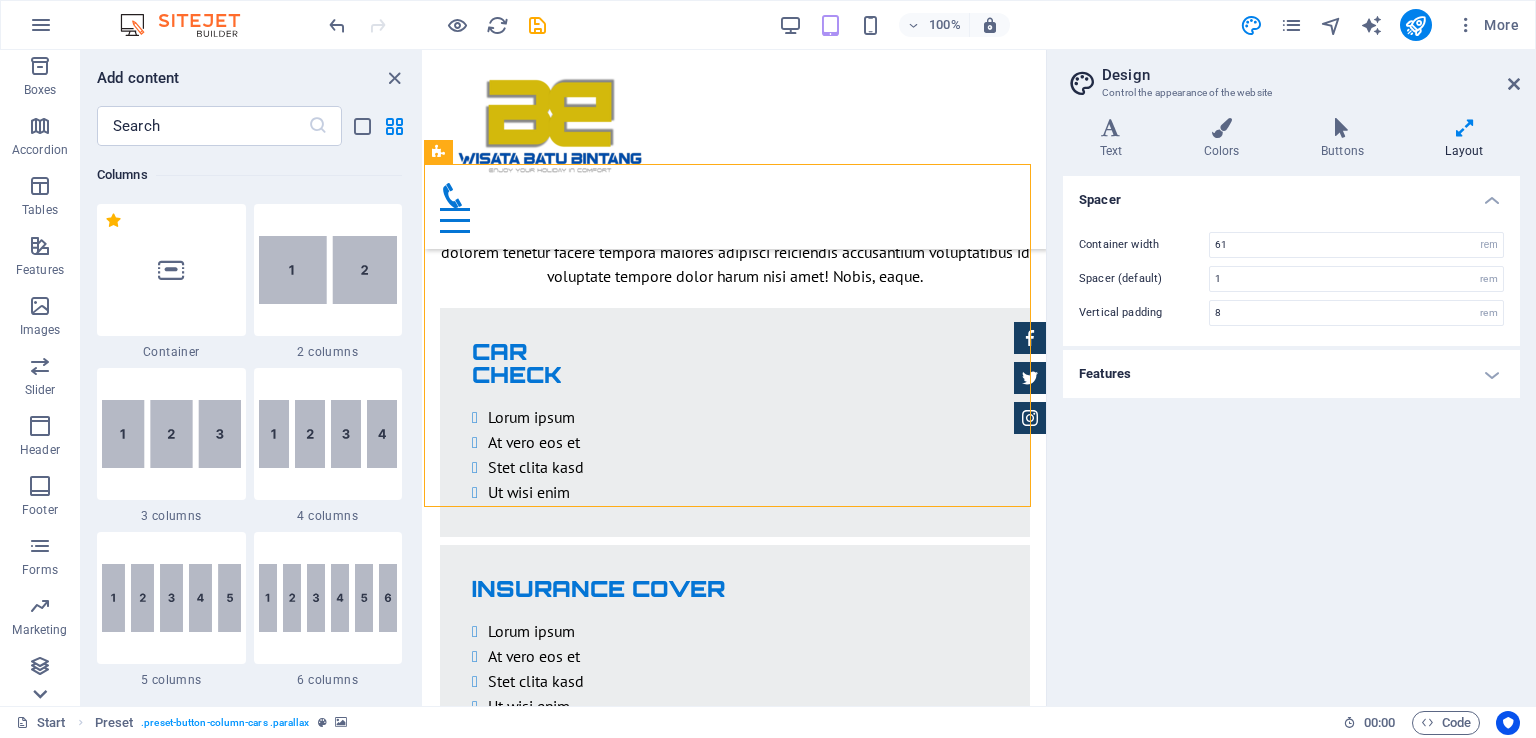 scroll, scrollTop: 244, scrollLeft: 0, axis: vertical 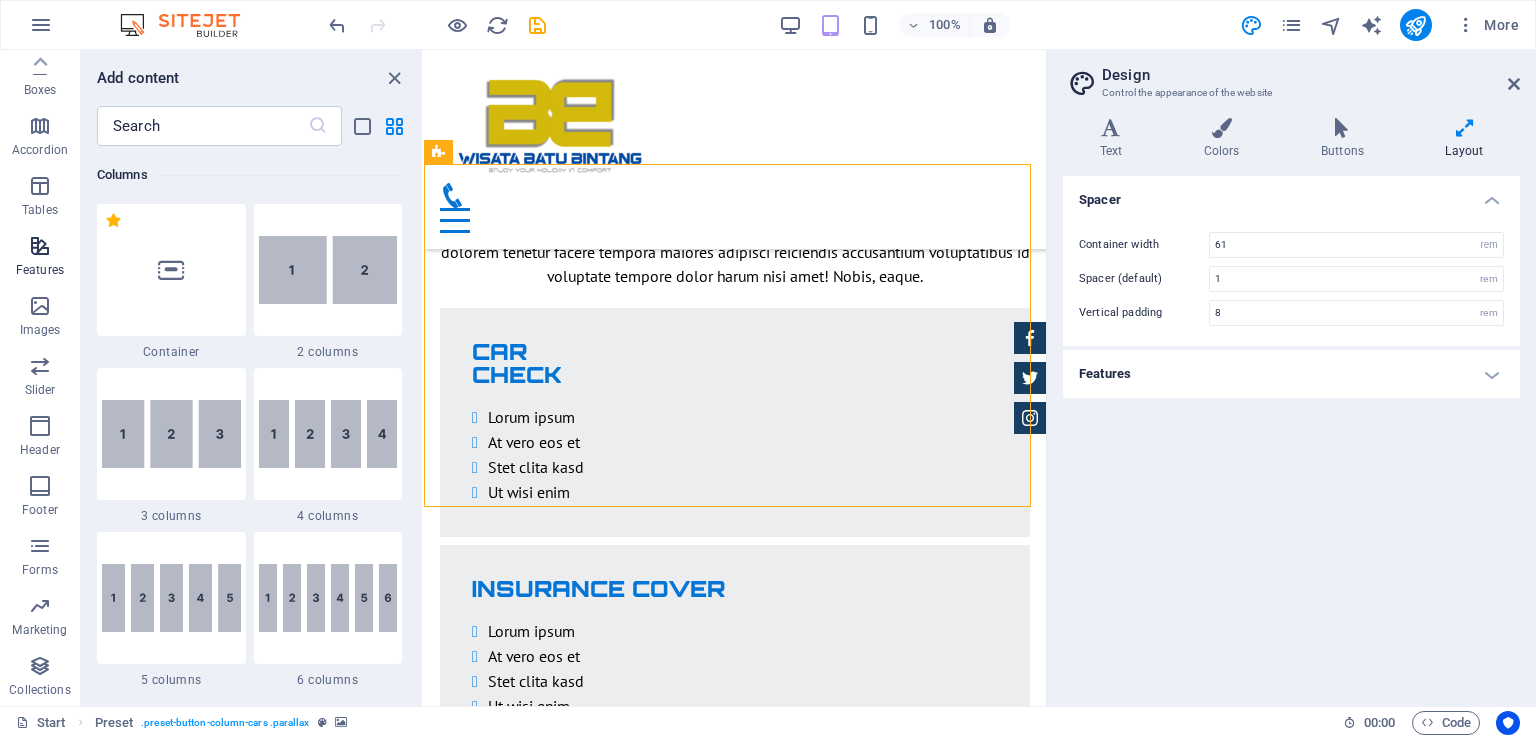 click at bounding box center [40, 246] 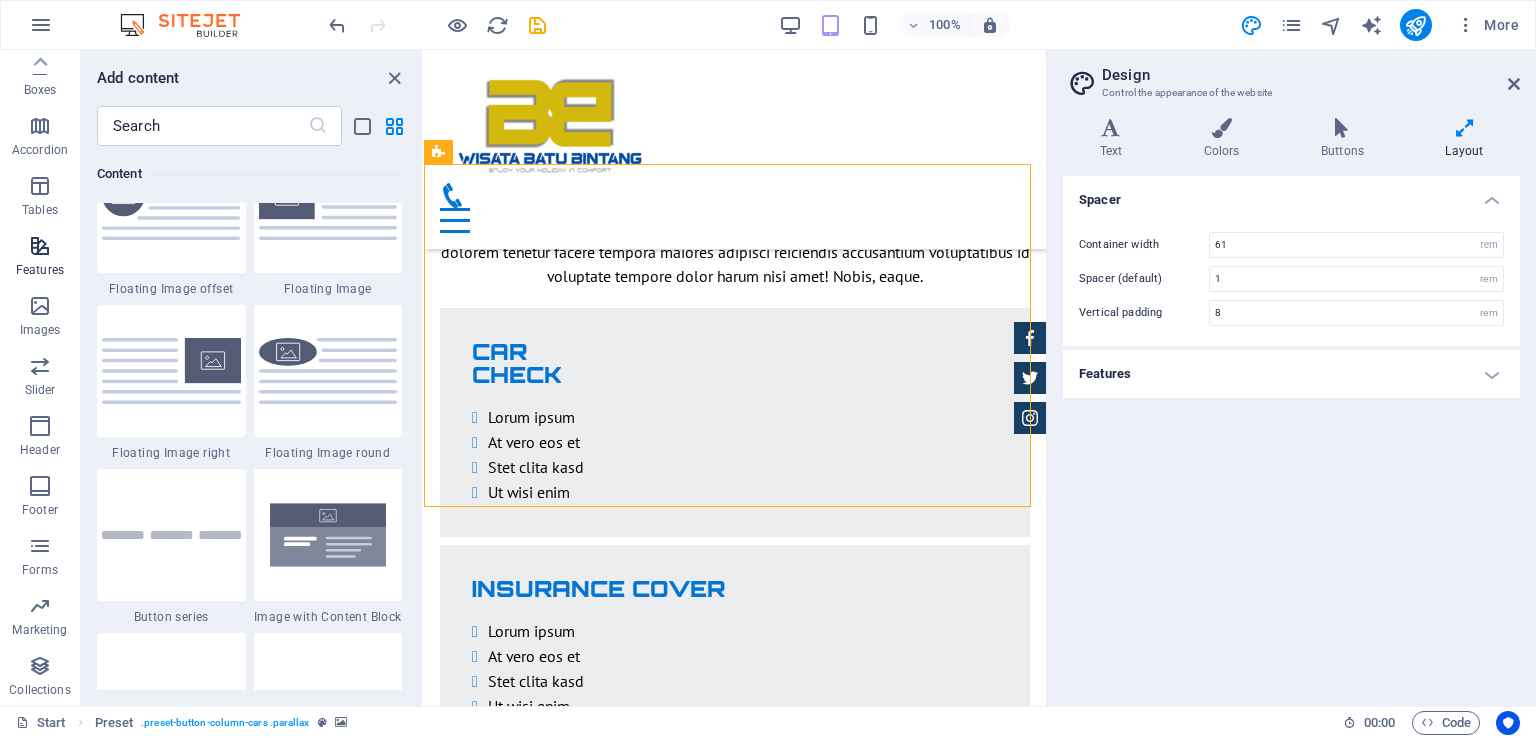 scroll, scrollTop: 7794, scrollLeft: 0, axis: vertical 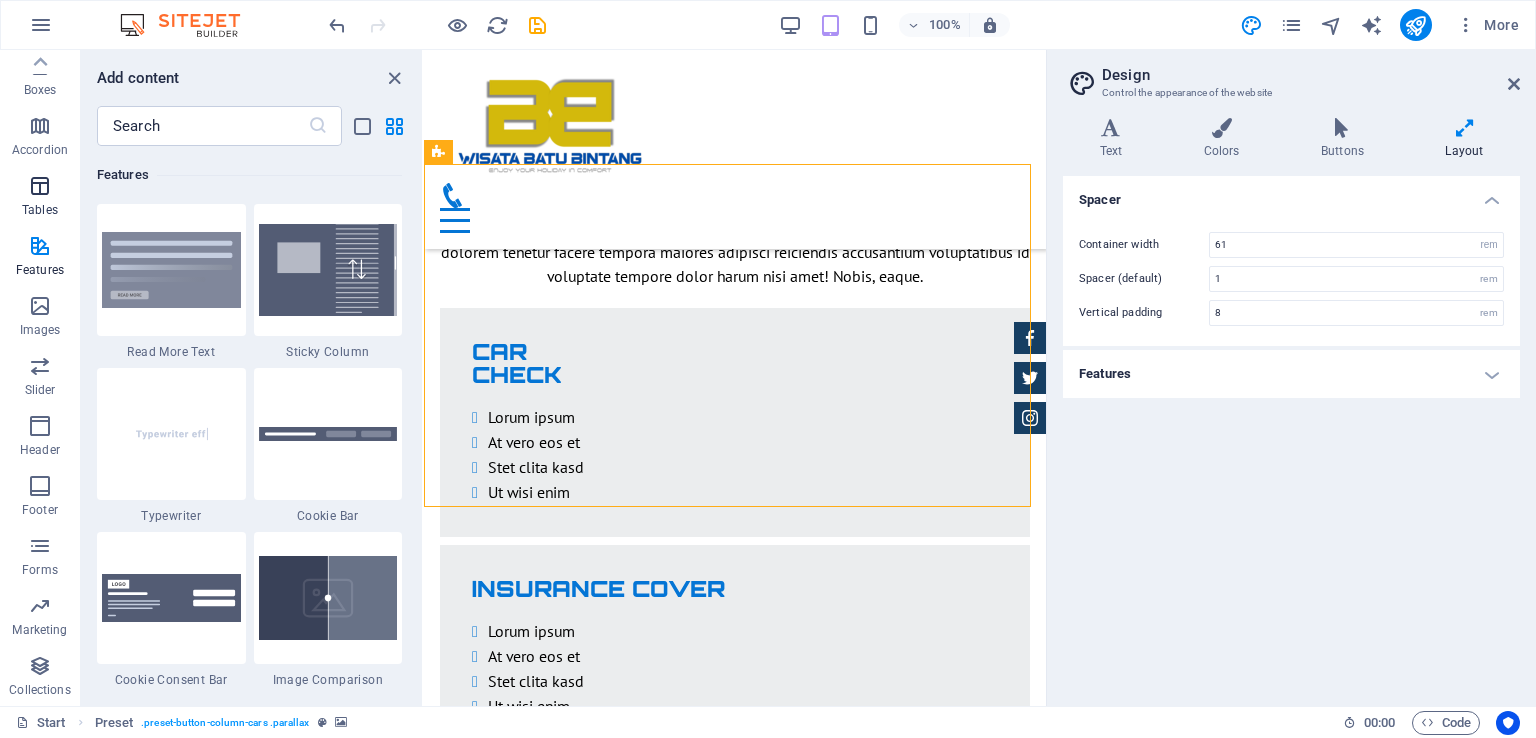 click on "Tables" at bounding box center (40, 210) 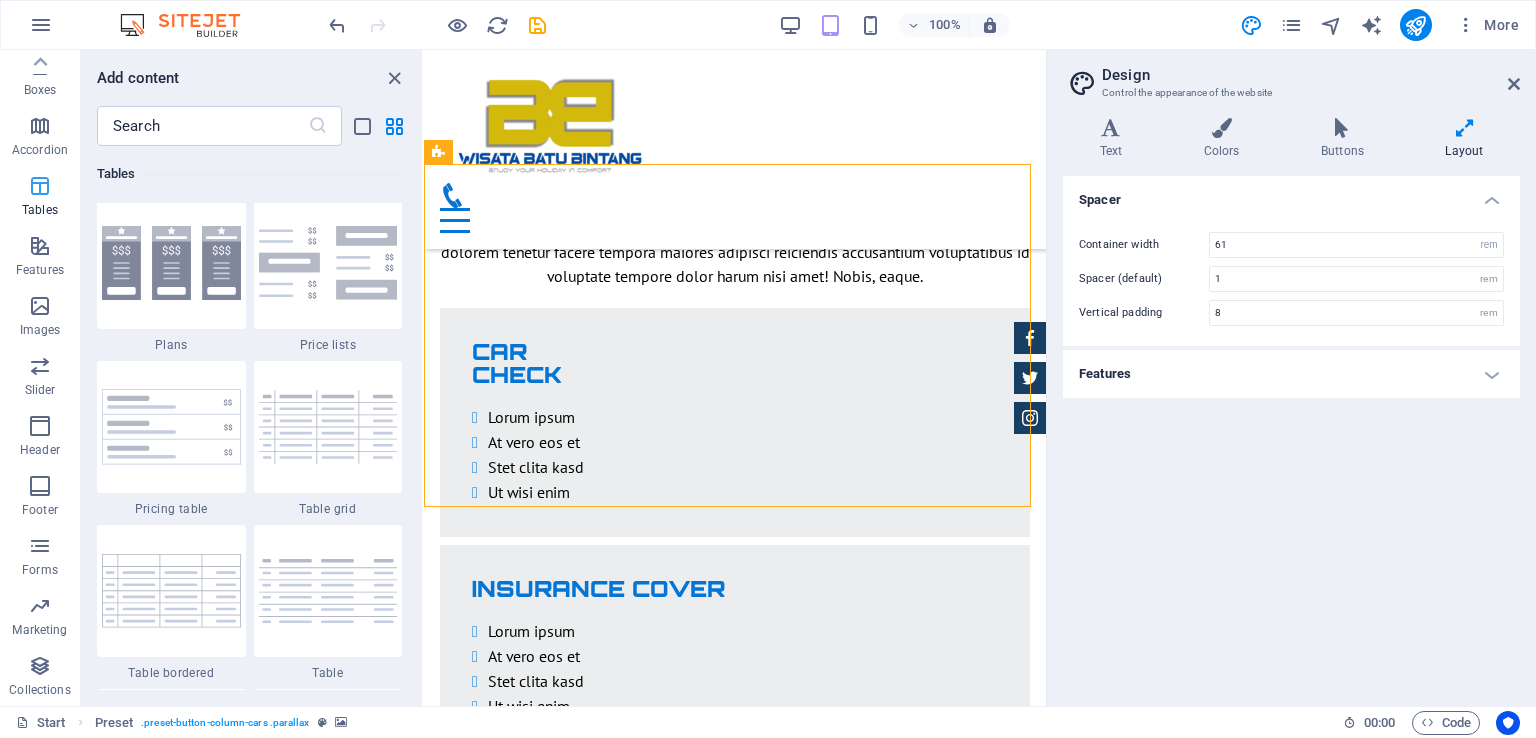 scroll, scrollTop: 6926, scrollLeft: 0, axis: vertical 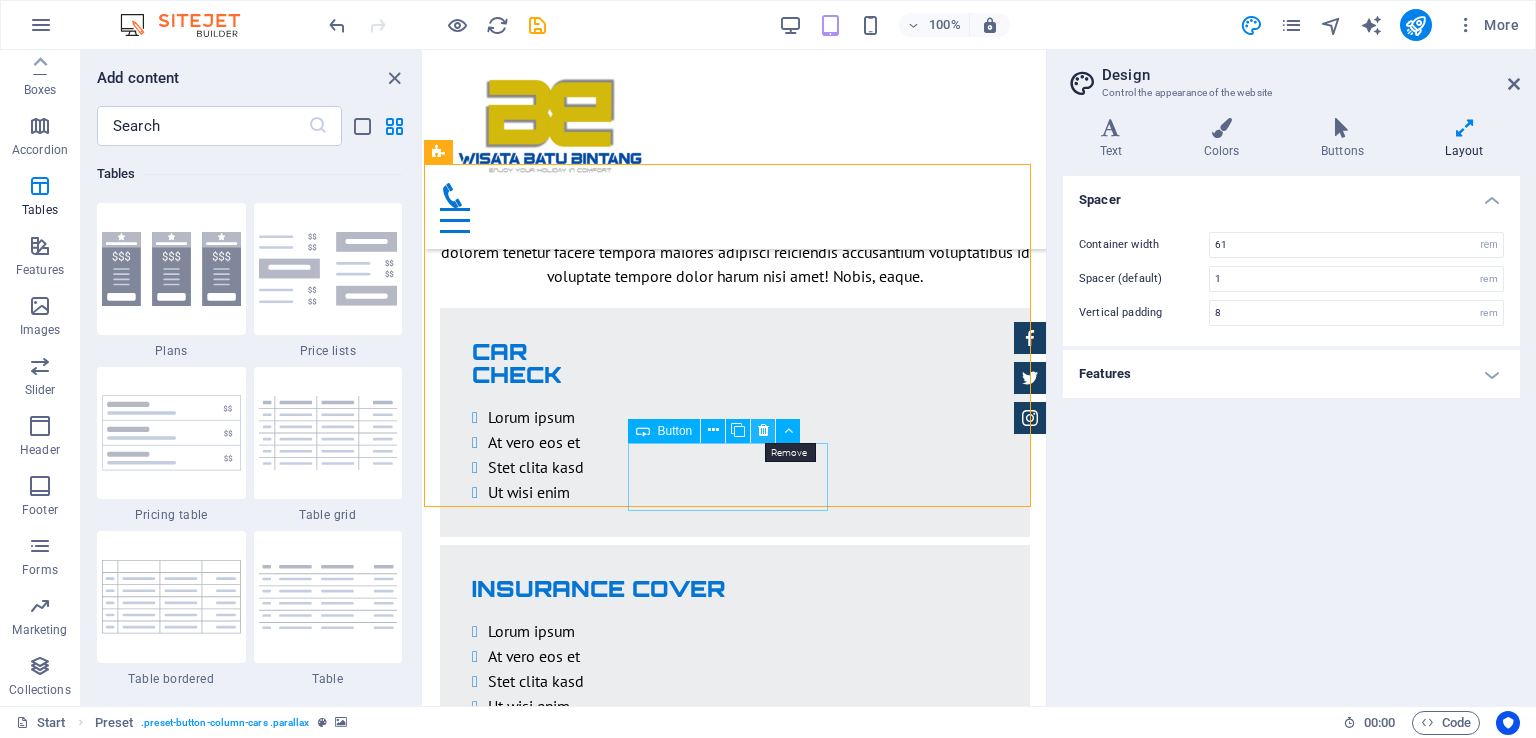 click at bounding box center [763, 430] 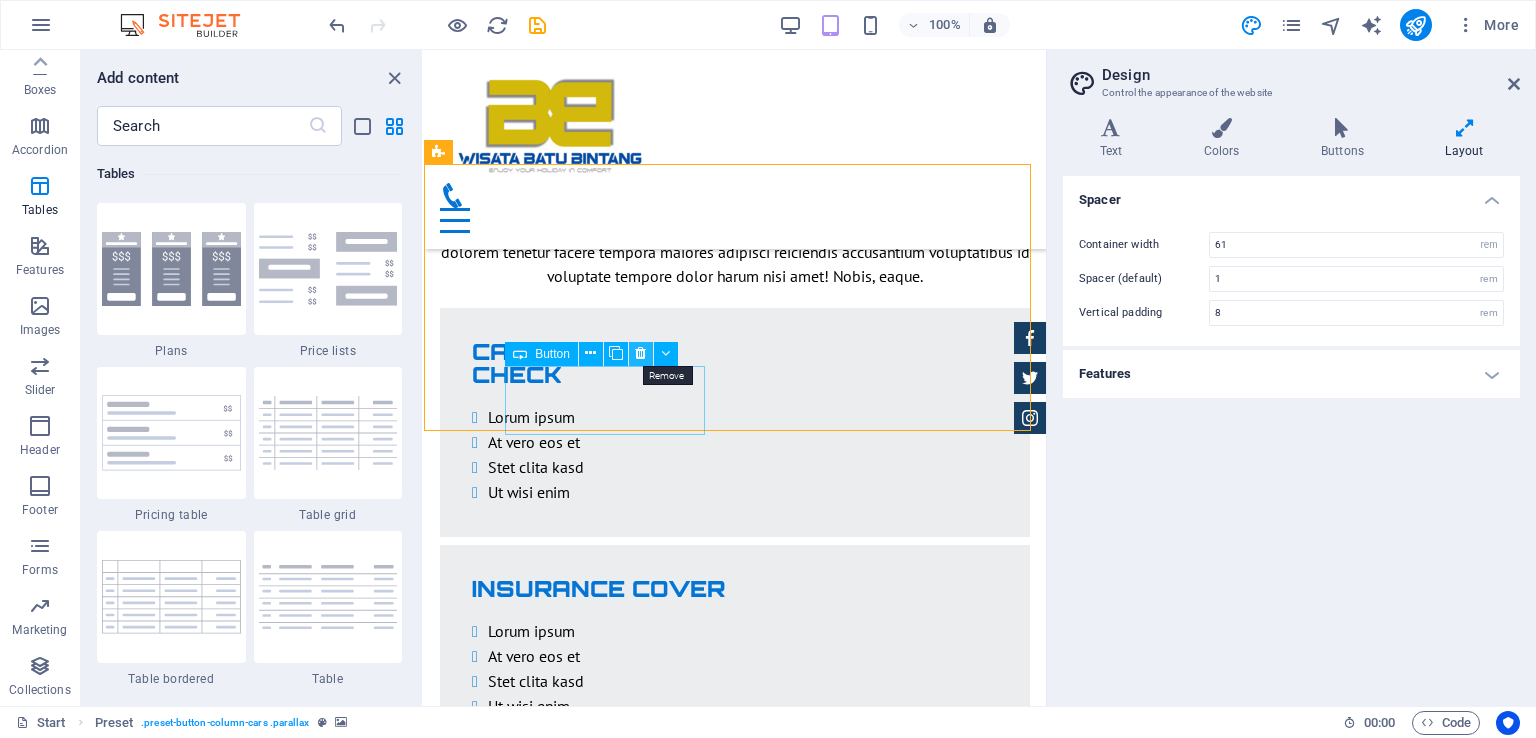 click at bounding box center (640, 353) 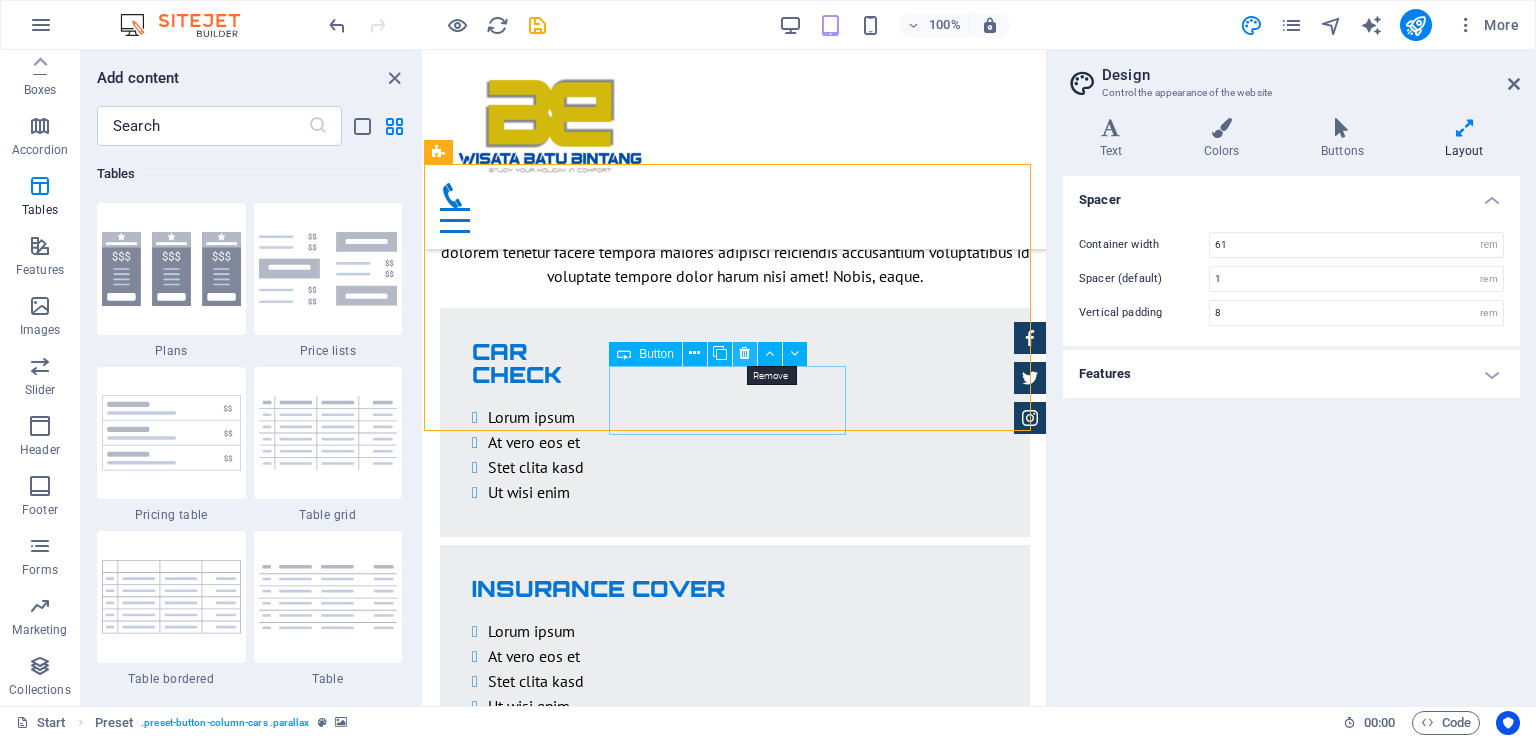 click at bounding box center (744, 353) 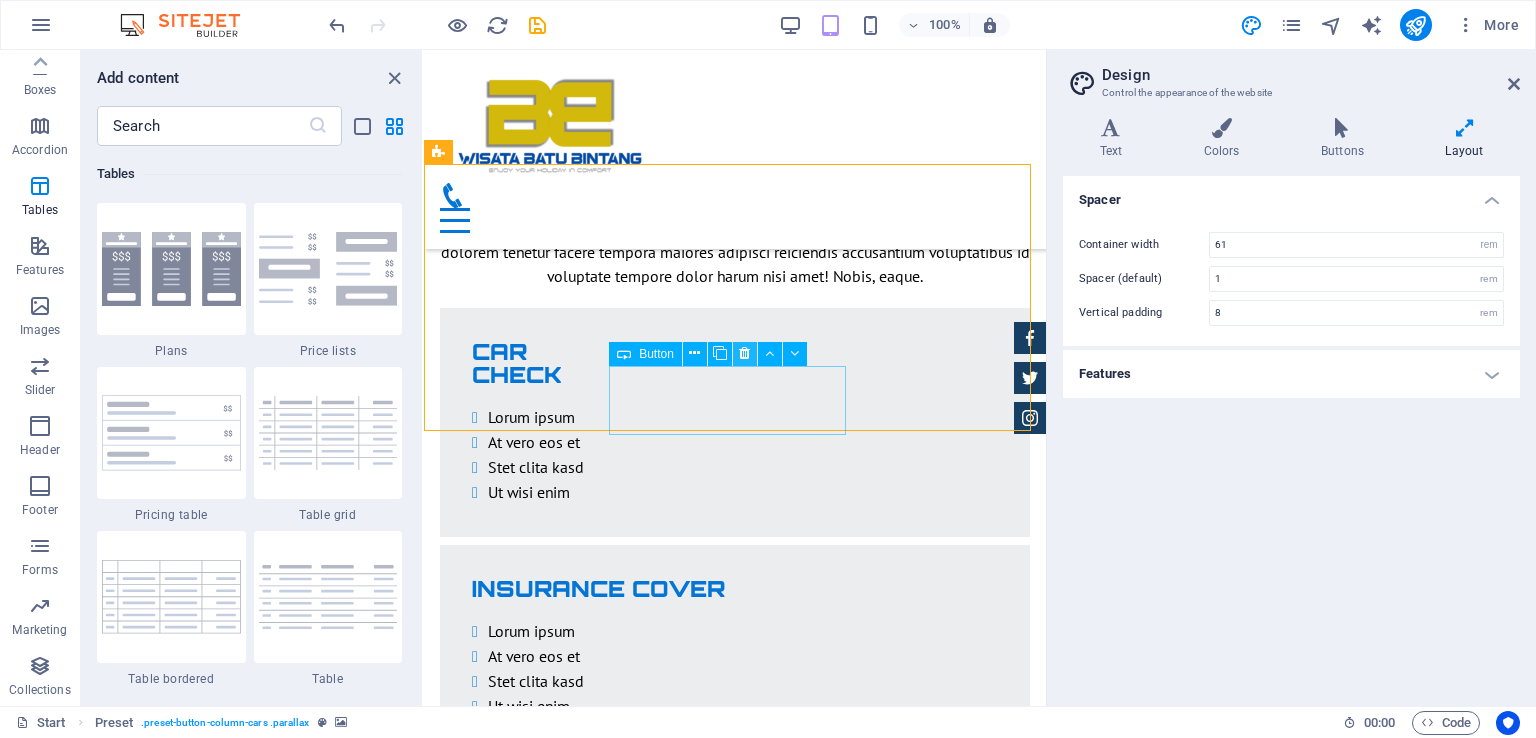 click at bounding box center (744, 353) 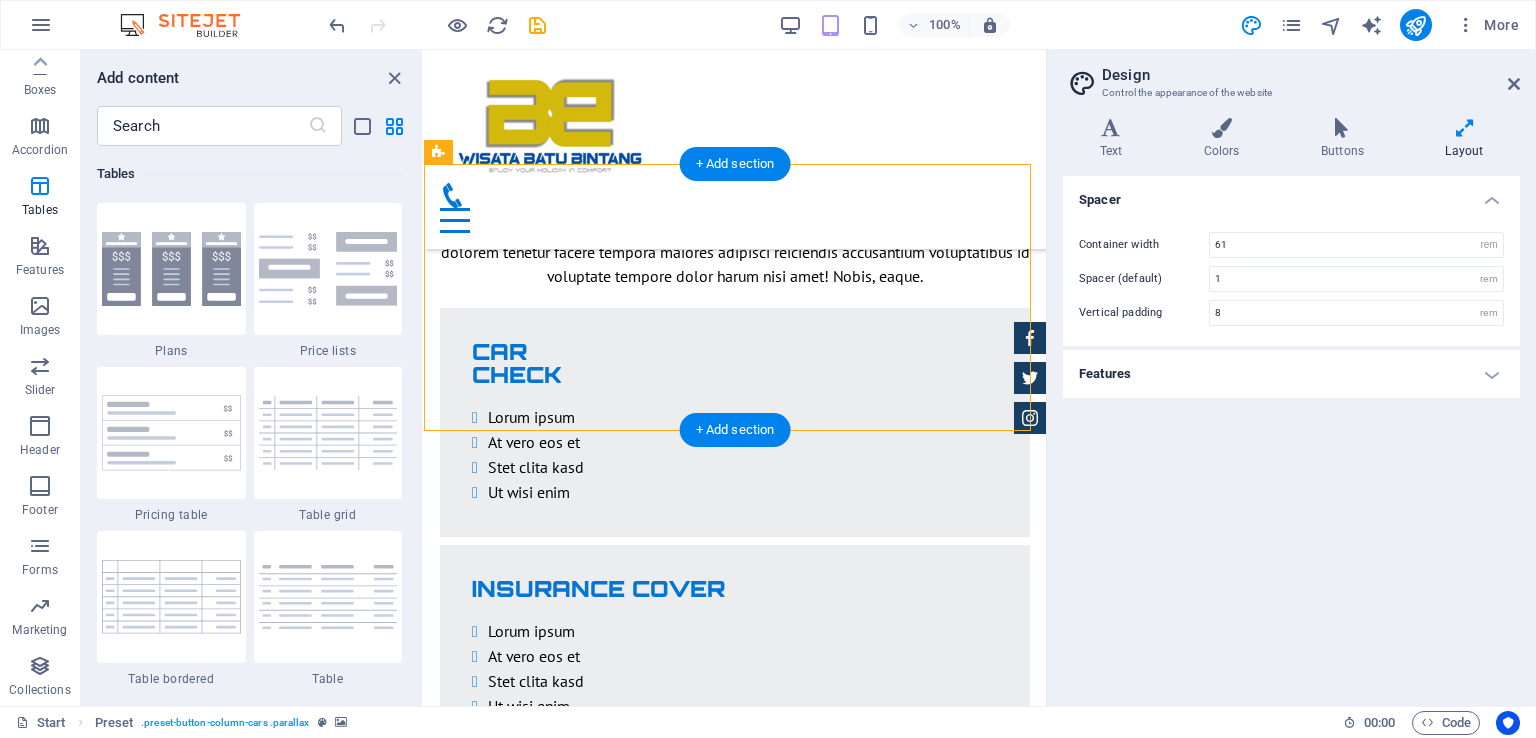 click at bounding box center [735, 2132] 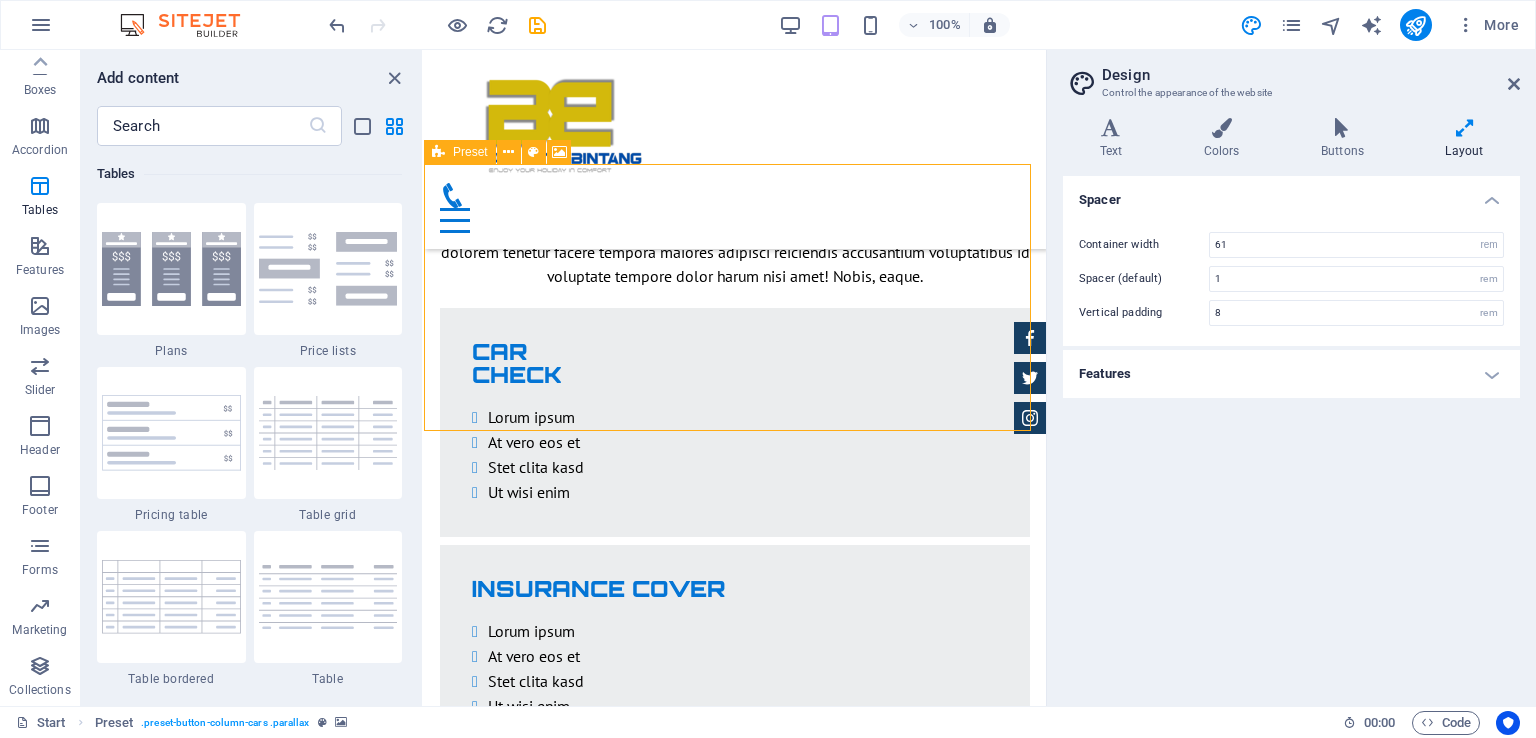 click on "Preset" at bounding box center (470, 152) 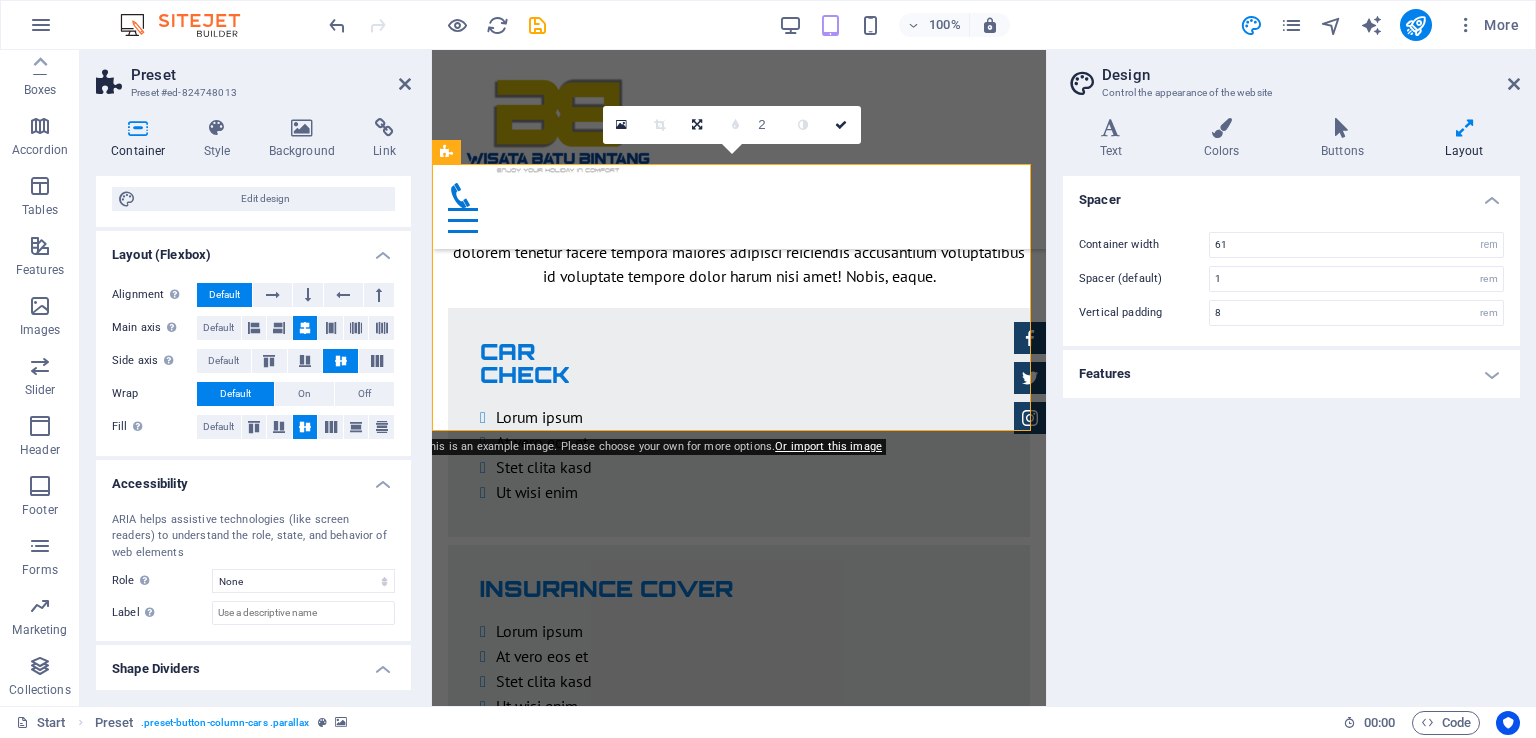 scroll, scrollTop: 260, scrollLeft: 0, axis: vertical 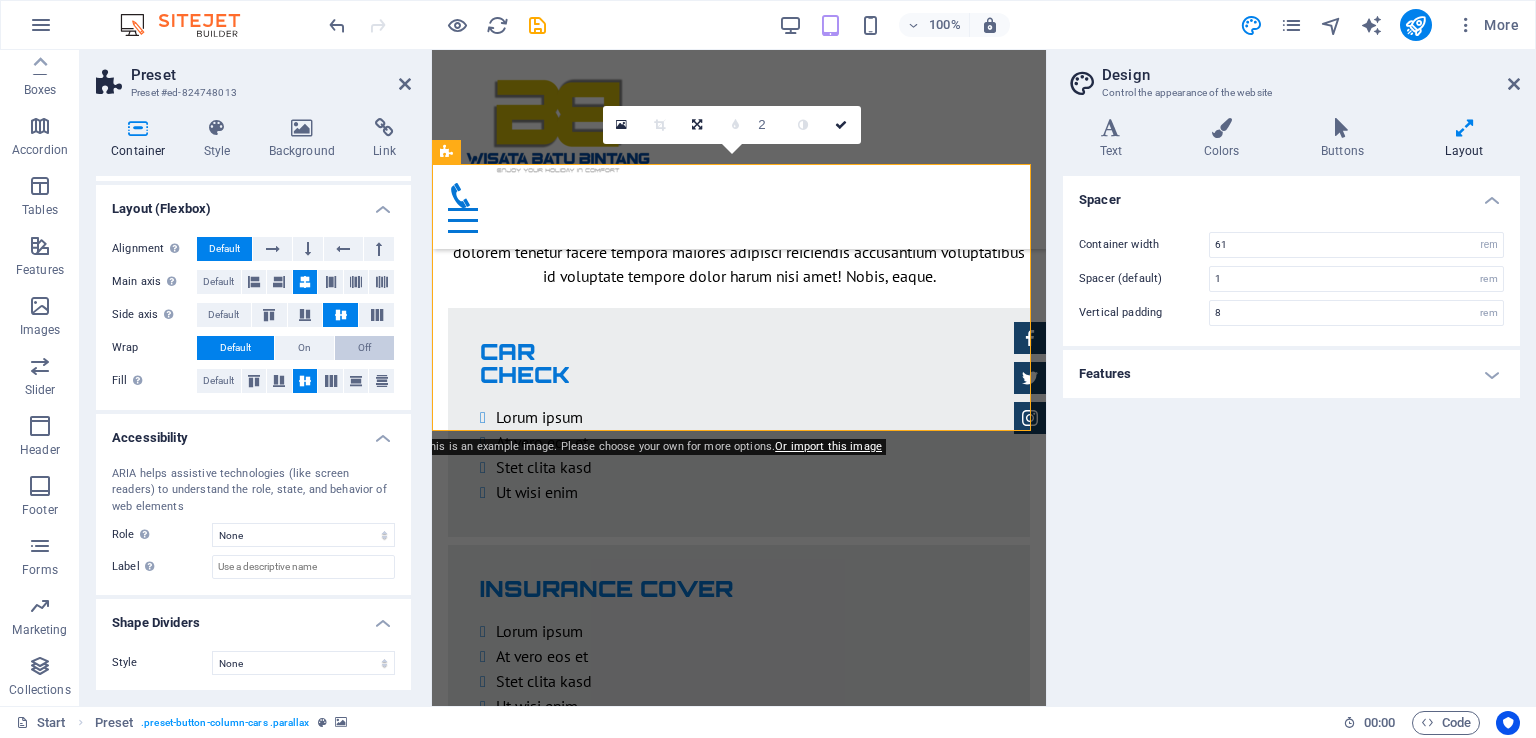 click on "Off" at bounding box center (364, 348) 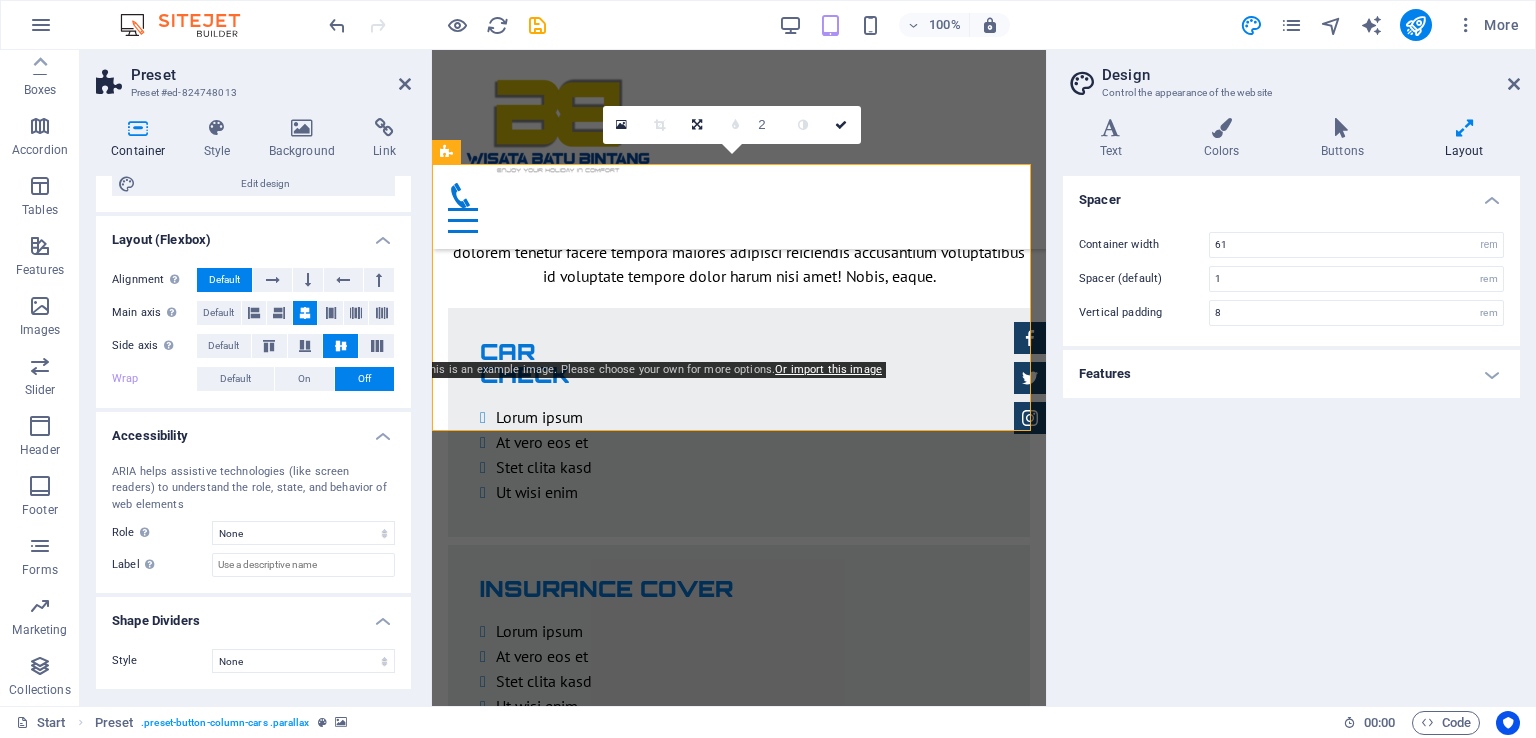 scroll, scrollTop: 227, scrollLeft: 0, axis: vertical 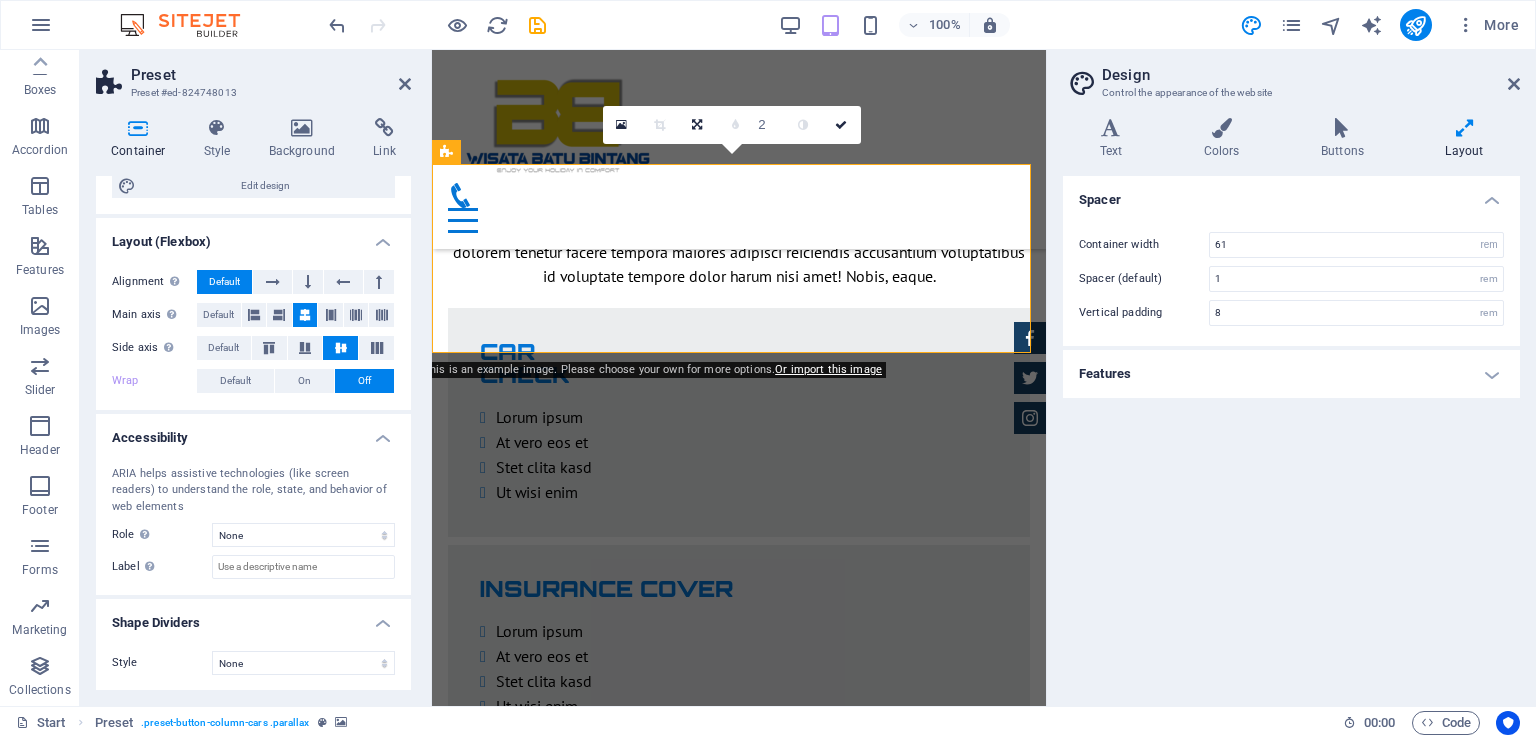 click at bounding box center (739, 2132) 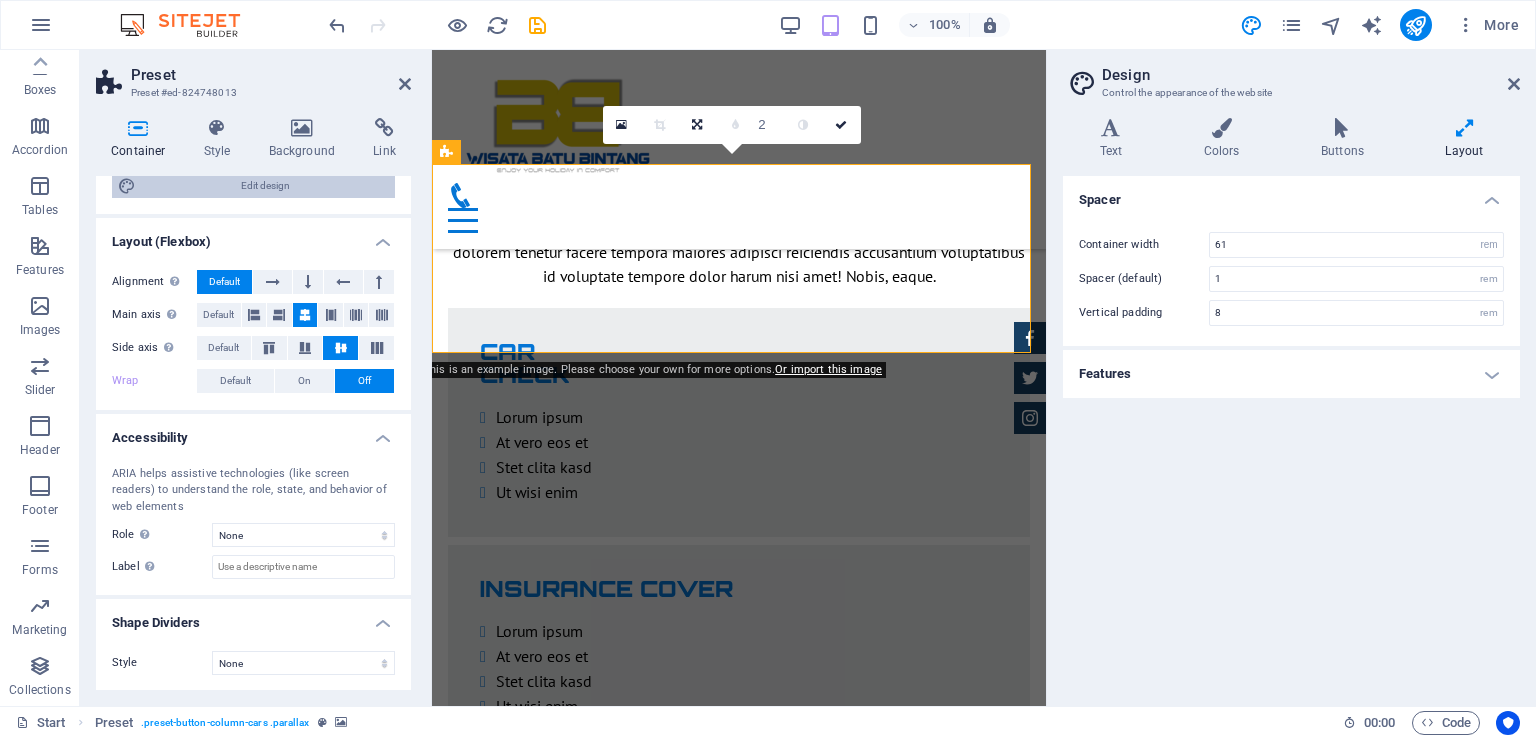 click on "Edit design" at bounding box center [265, 186] 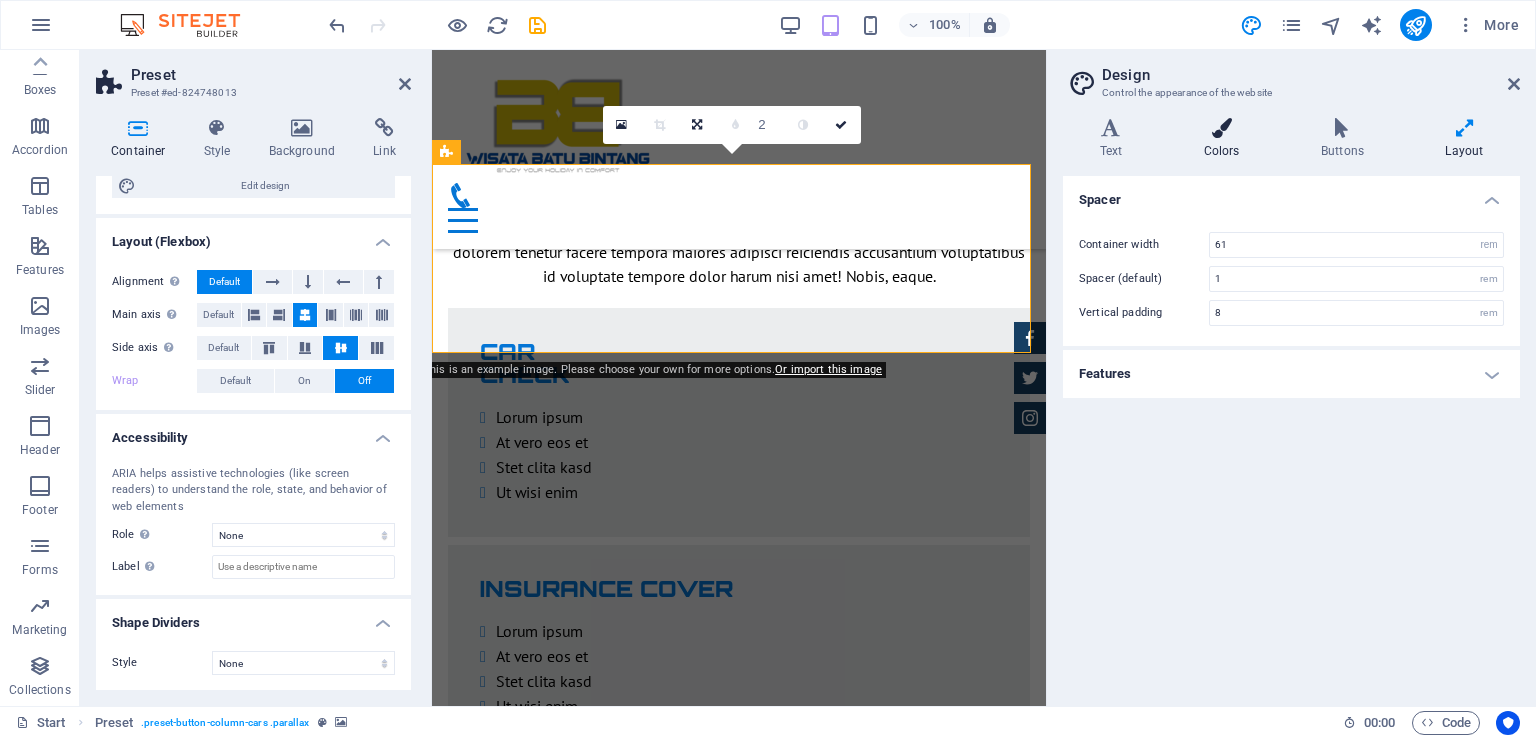 click at bounding box center (1221, 128) 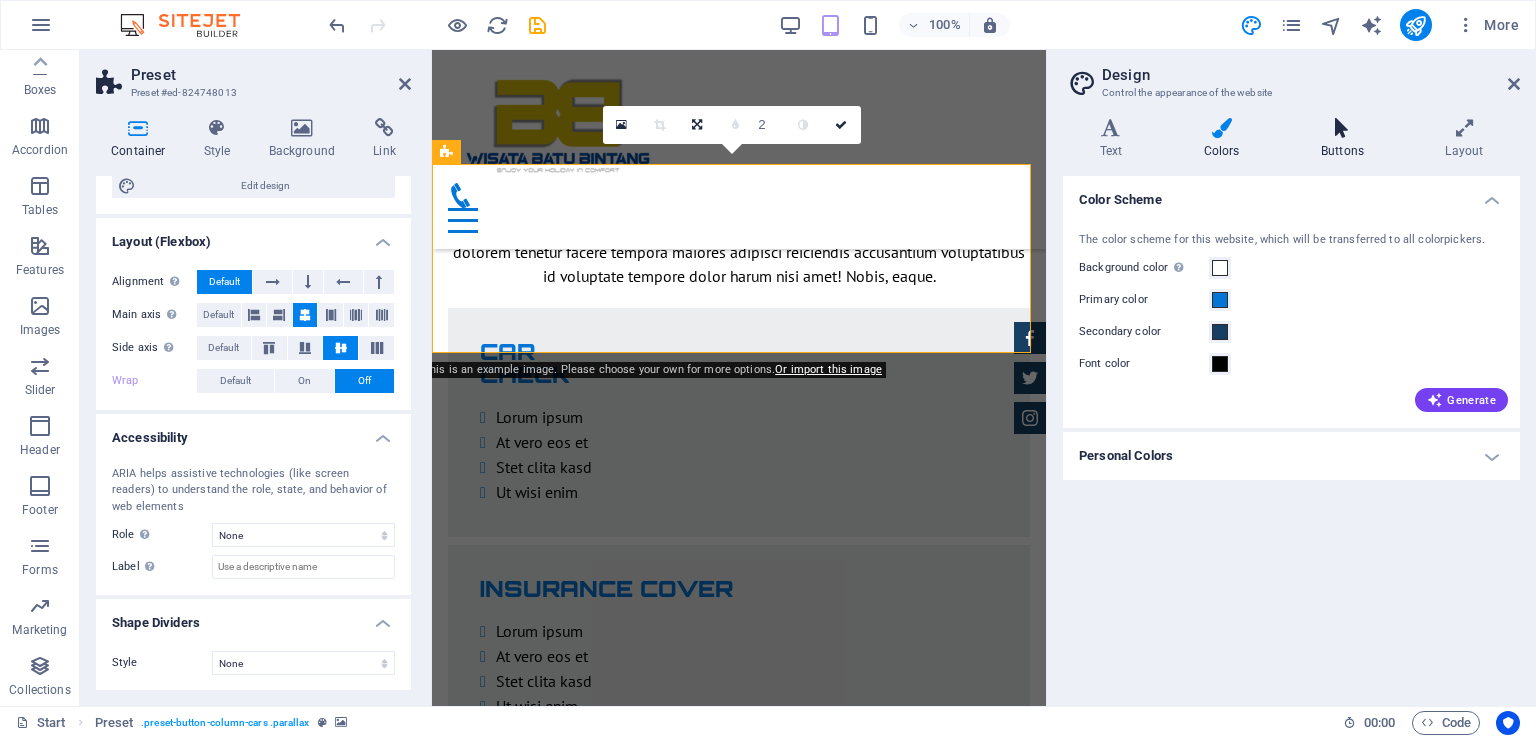 click on "Buttons" at bounding box center [1346, 139] 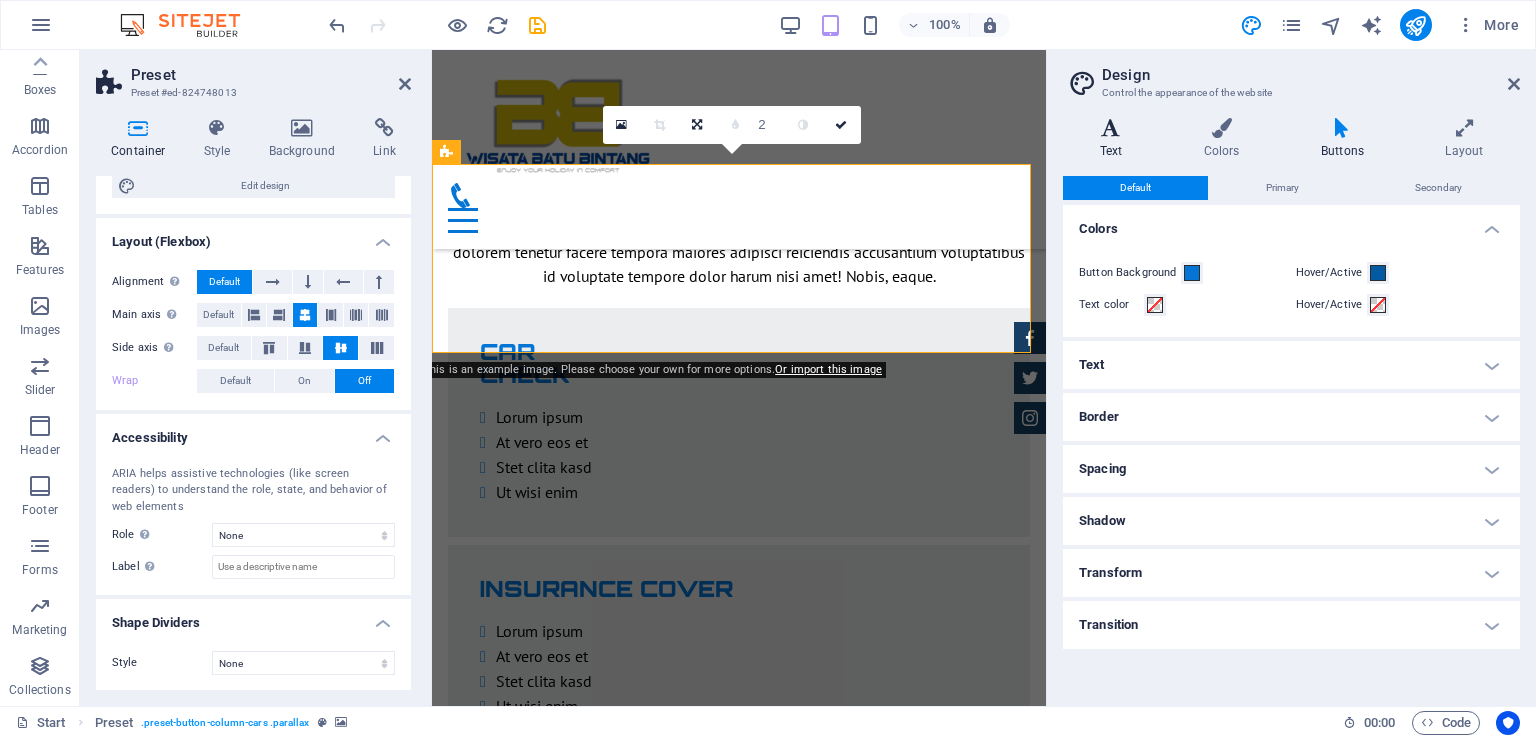 click at bounding box center [1111, 128] 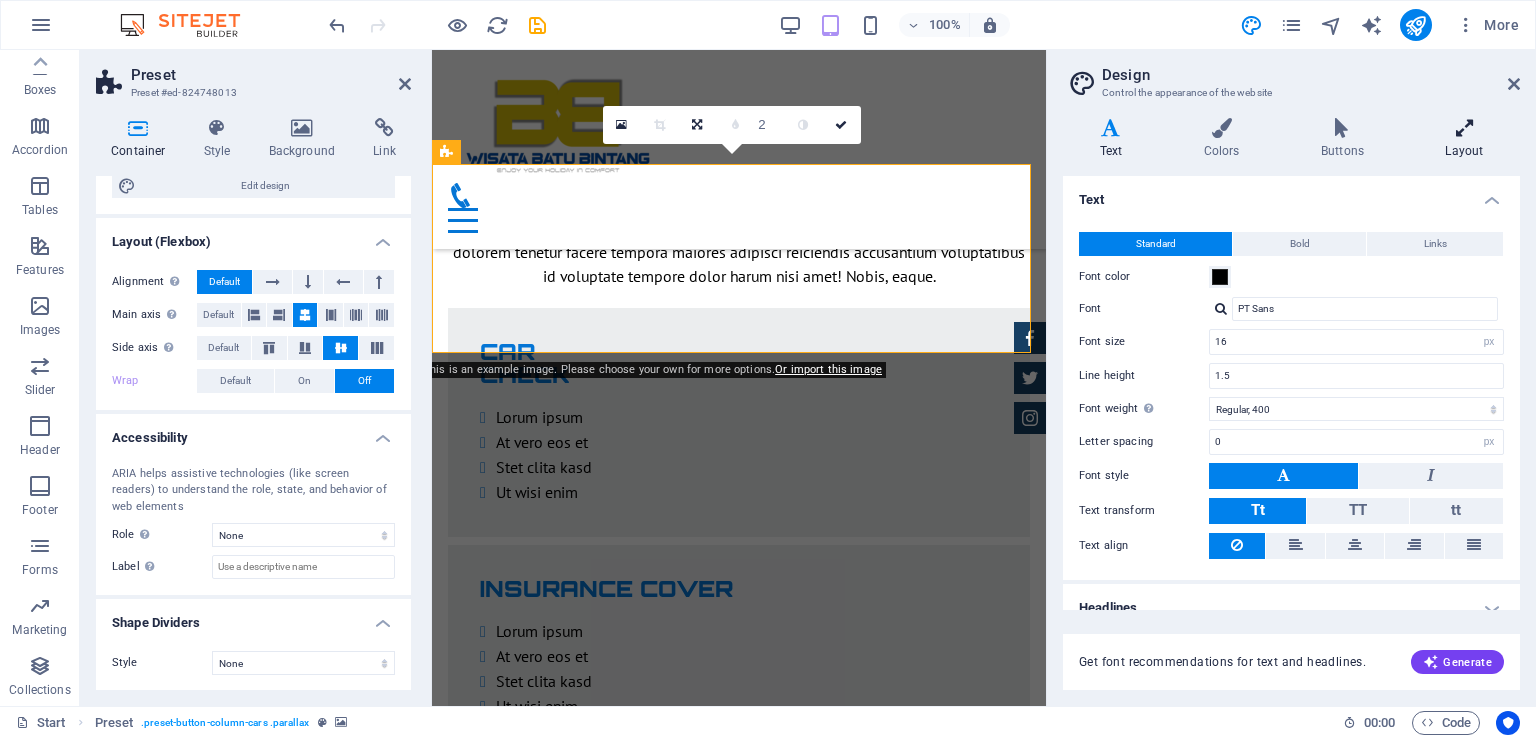 click at bounding box center [1464, 128] 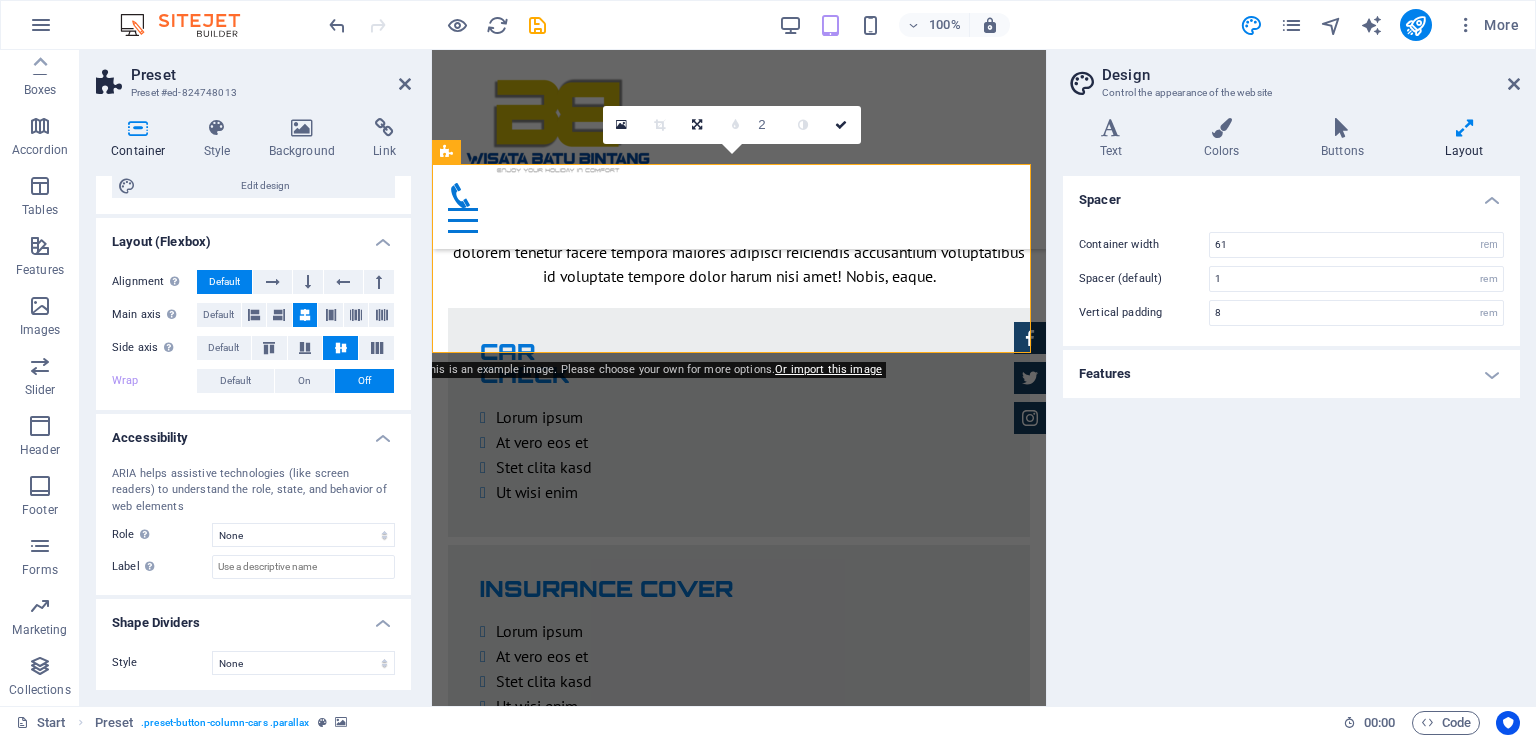 click on "Features" at bounding box center [1291, 374] 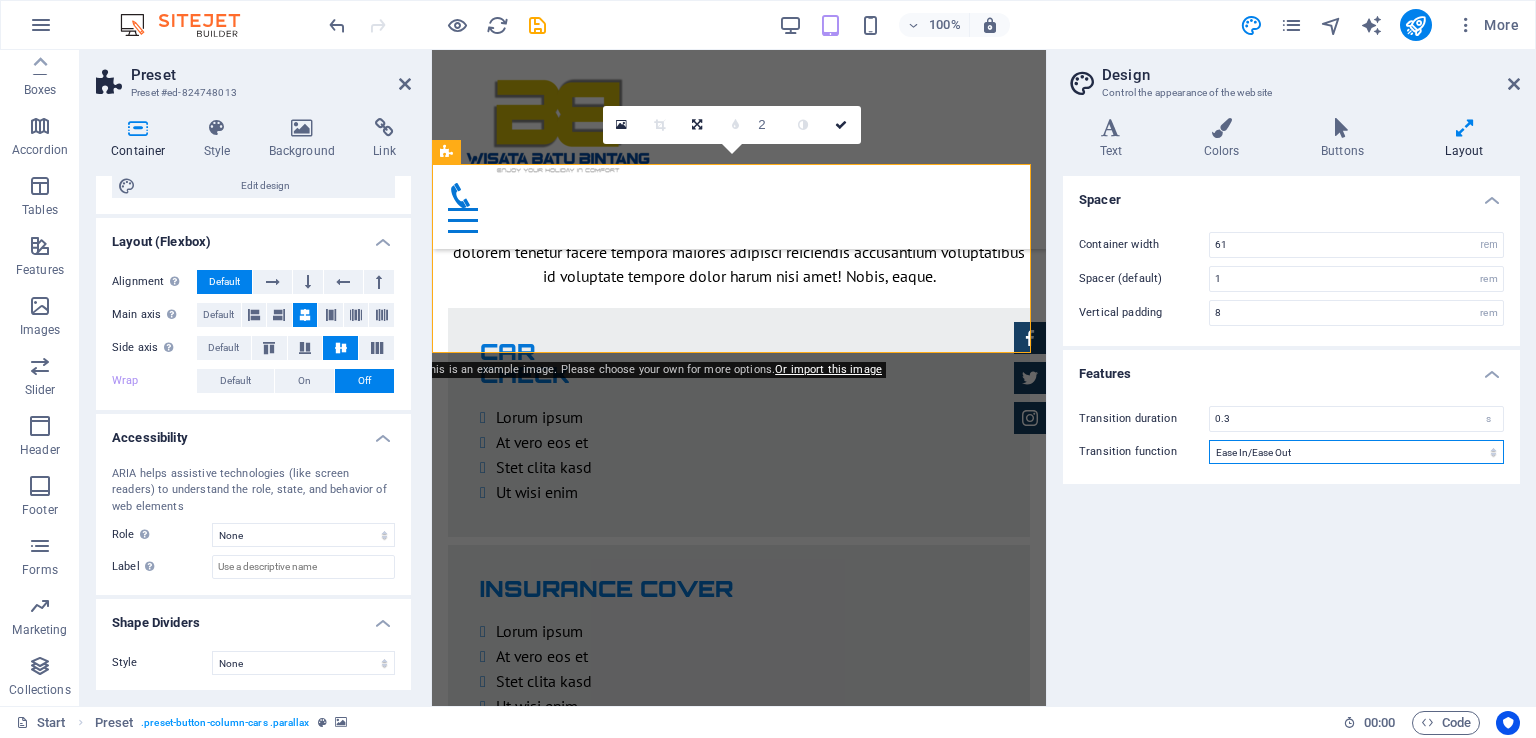 click on "Ease Ease In Ease Out Ease In/Ease Out Linear" at bounding box center [1356, 452] 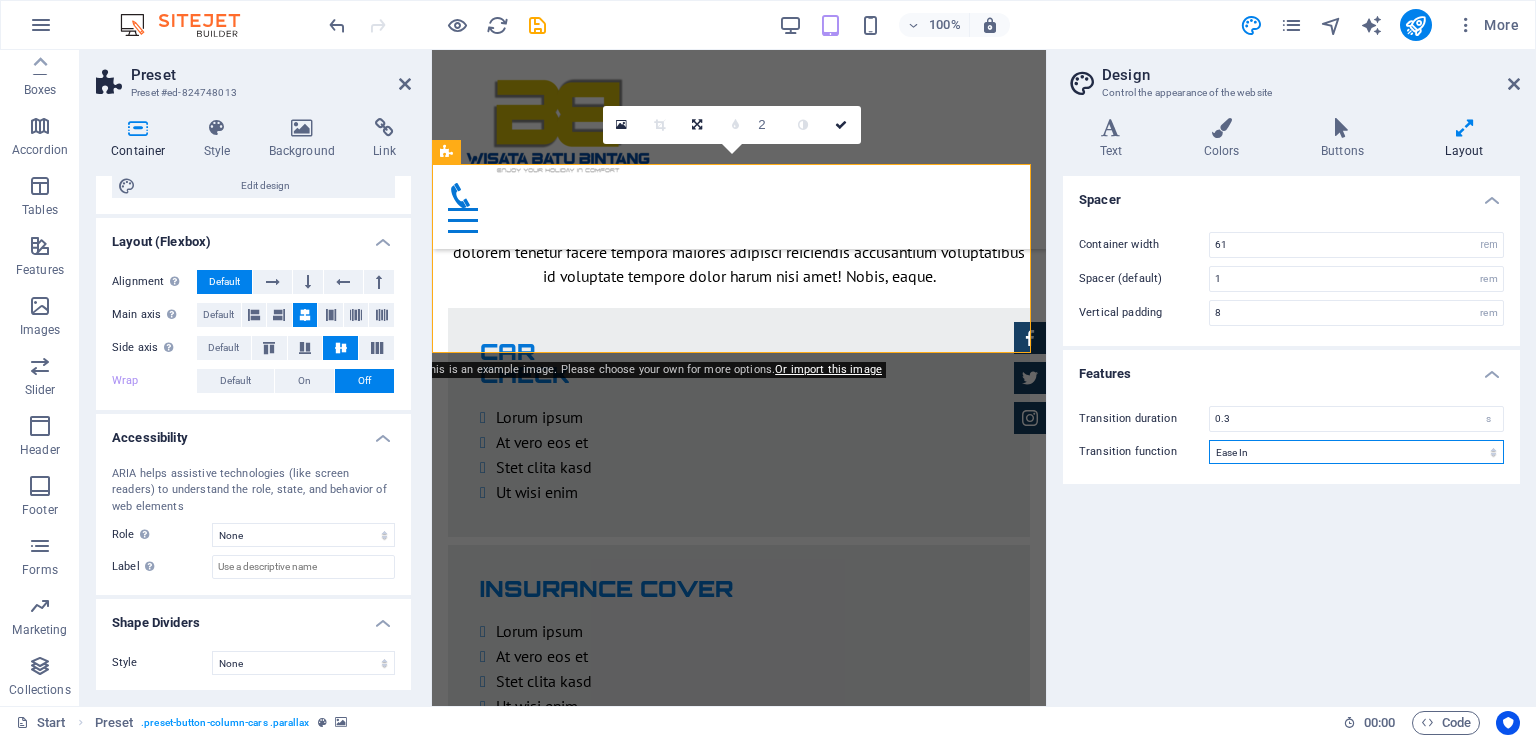 click on "Ease Ease In Ease Out Ease In/Ease Out Linear" at bounding box center [1356, 452] 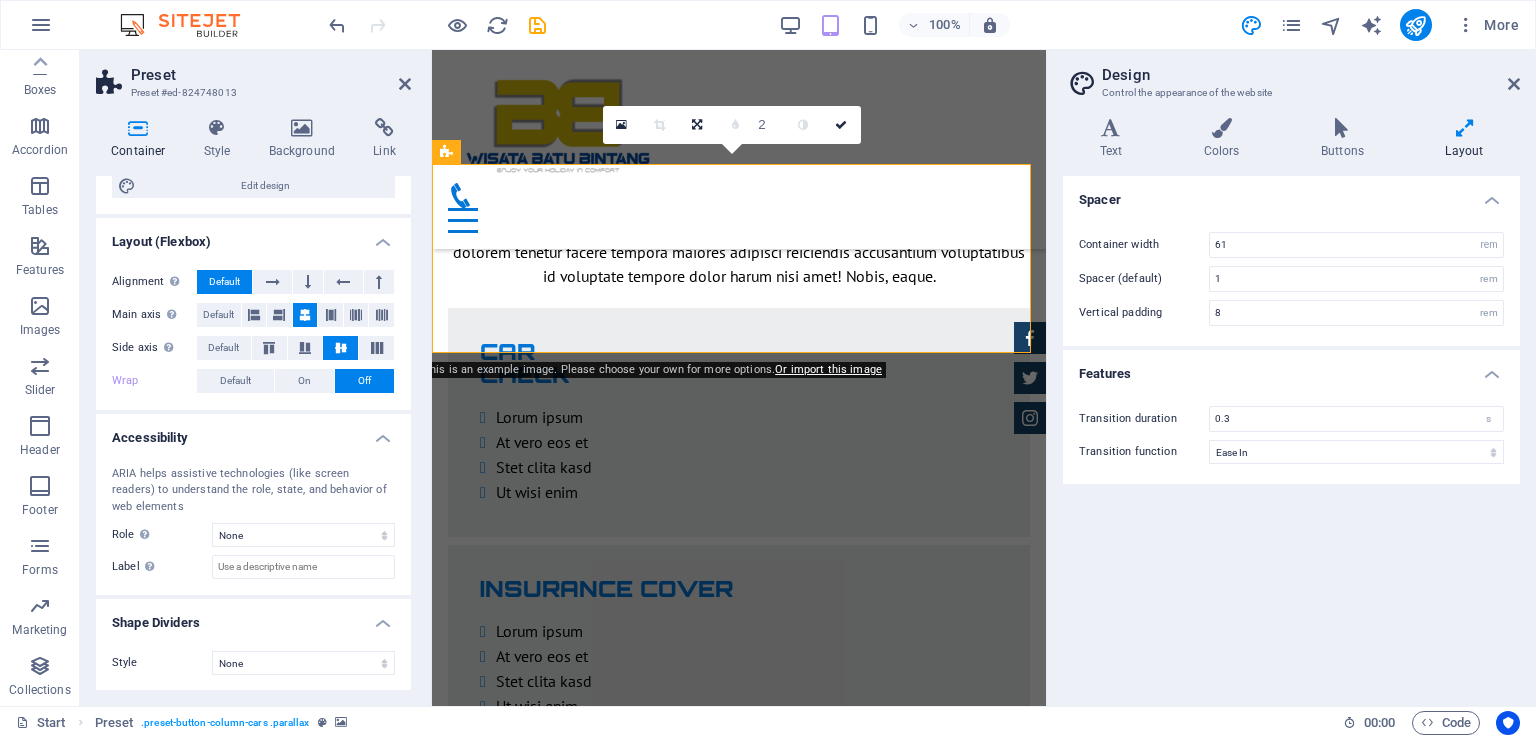 click on "Or import this image" at bounding box center (828, 369) 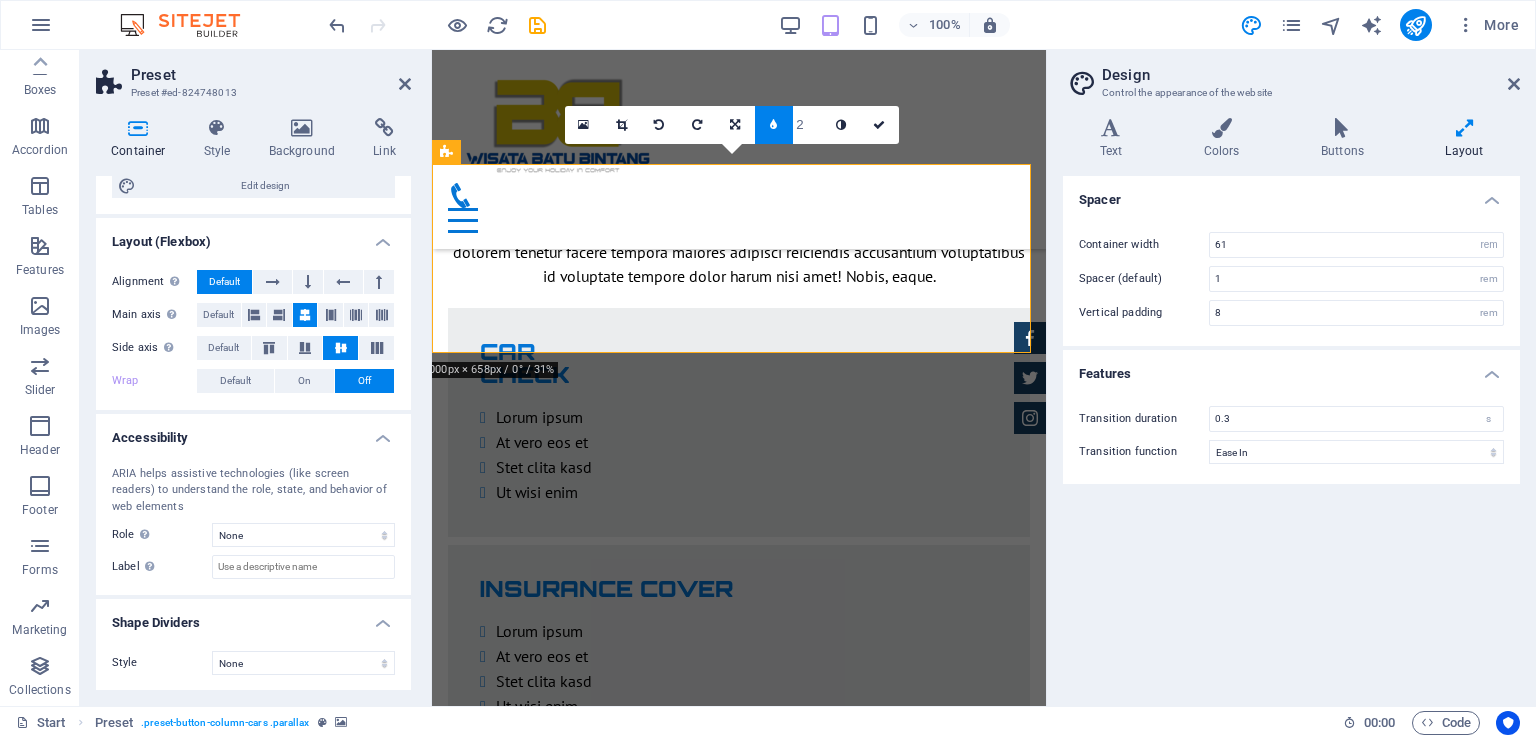 click at bounding box center [739, 2132] 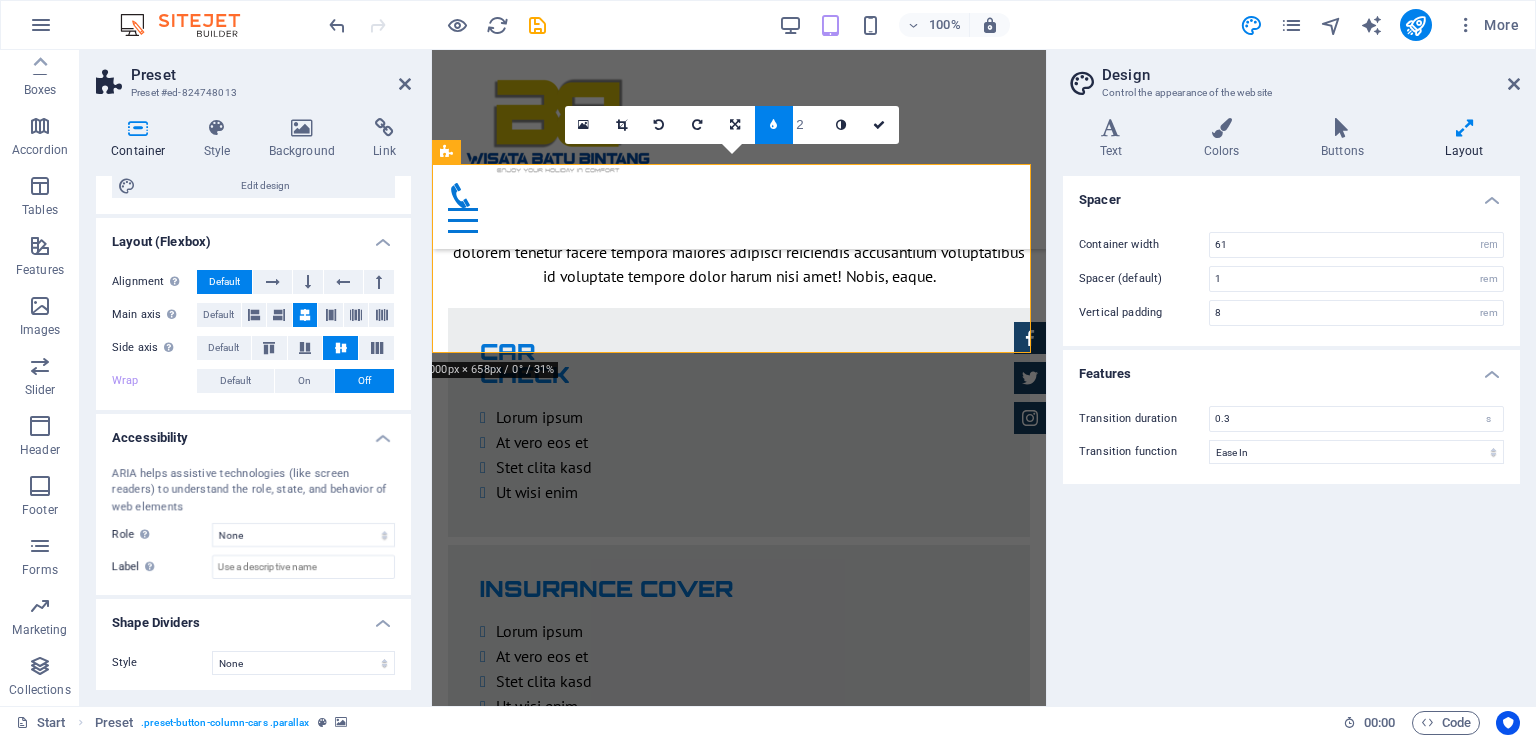 click at bounding box center (739, 2132) 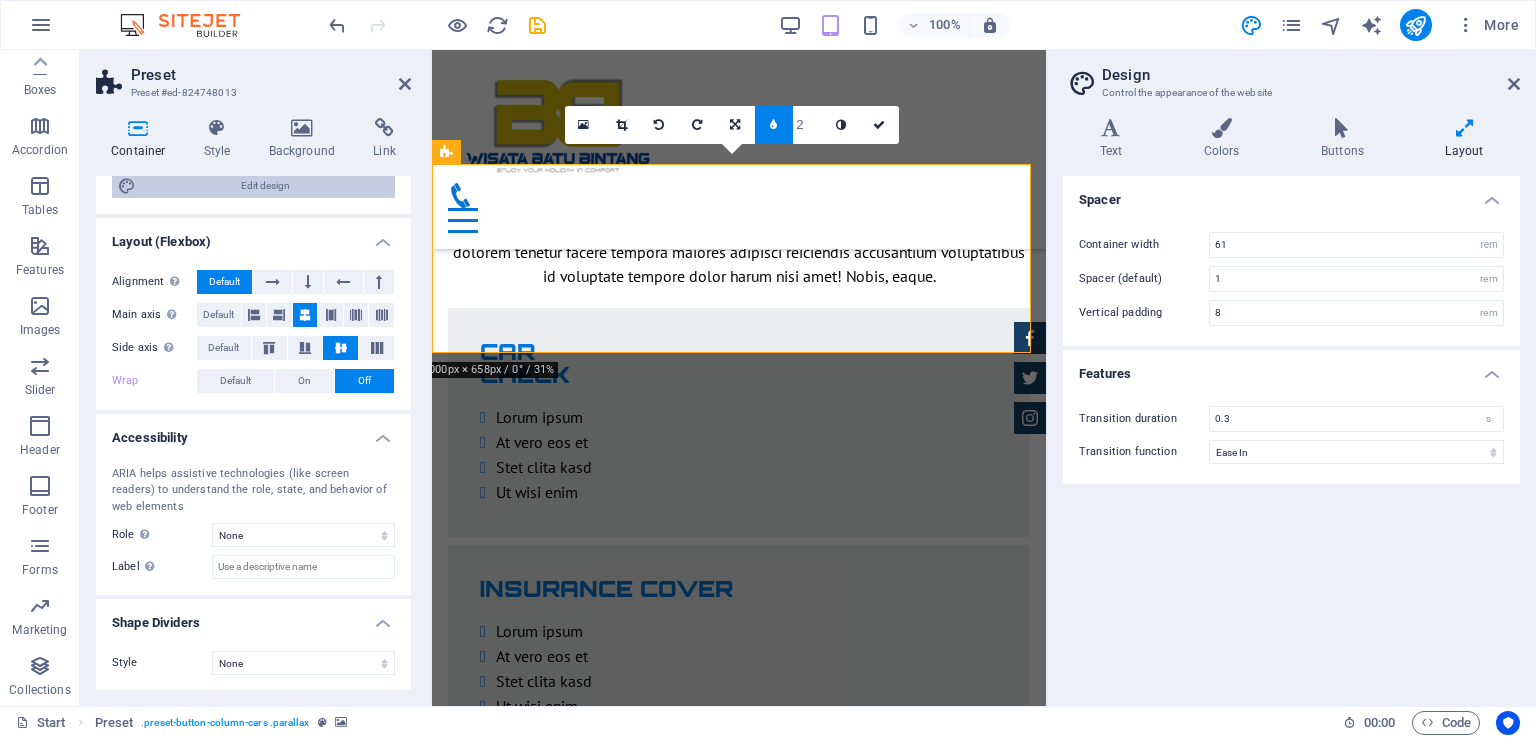 click on "Edit design" at bounding box center (265, 186) 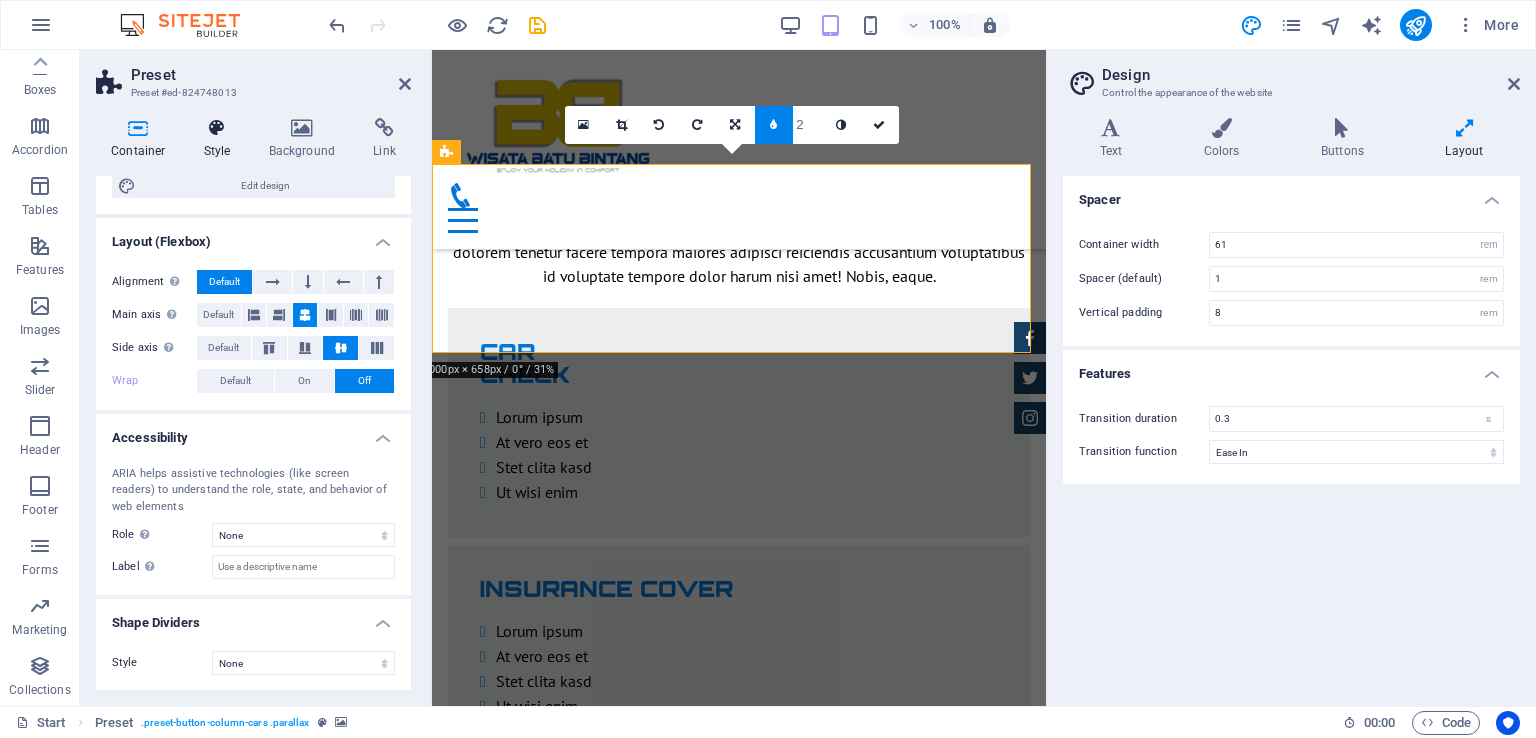 click on "Style" at bounding box center (221, 139) 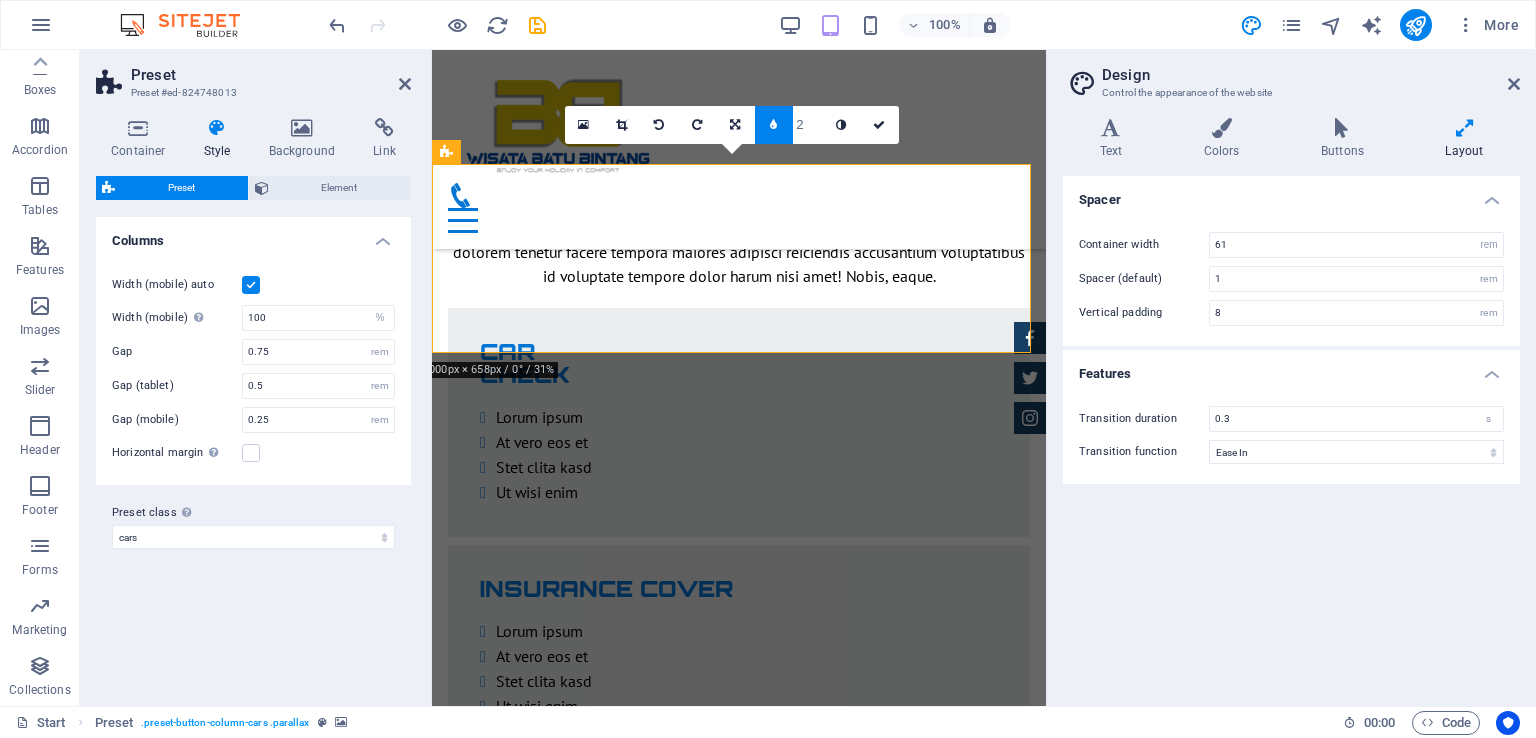 click at bounding box center [251, 285] 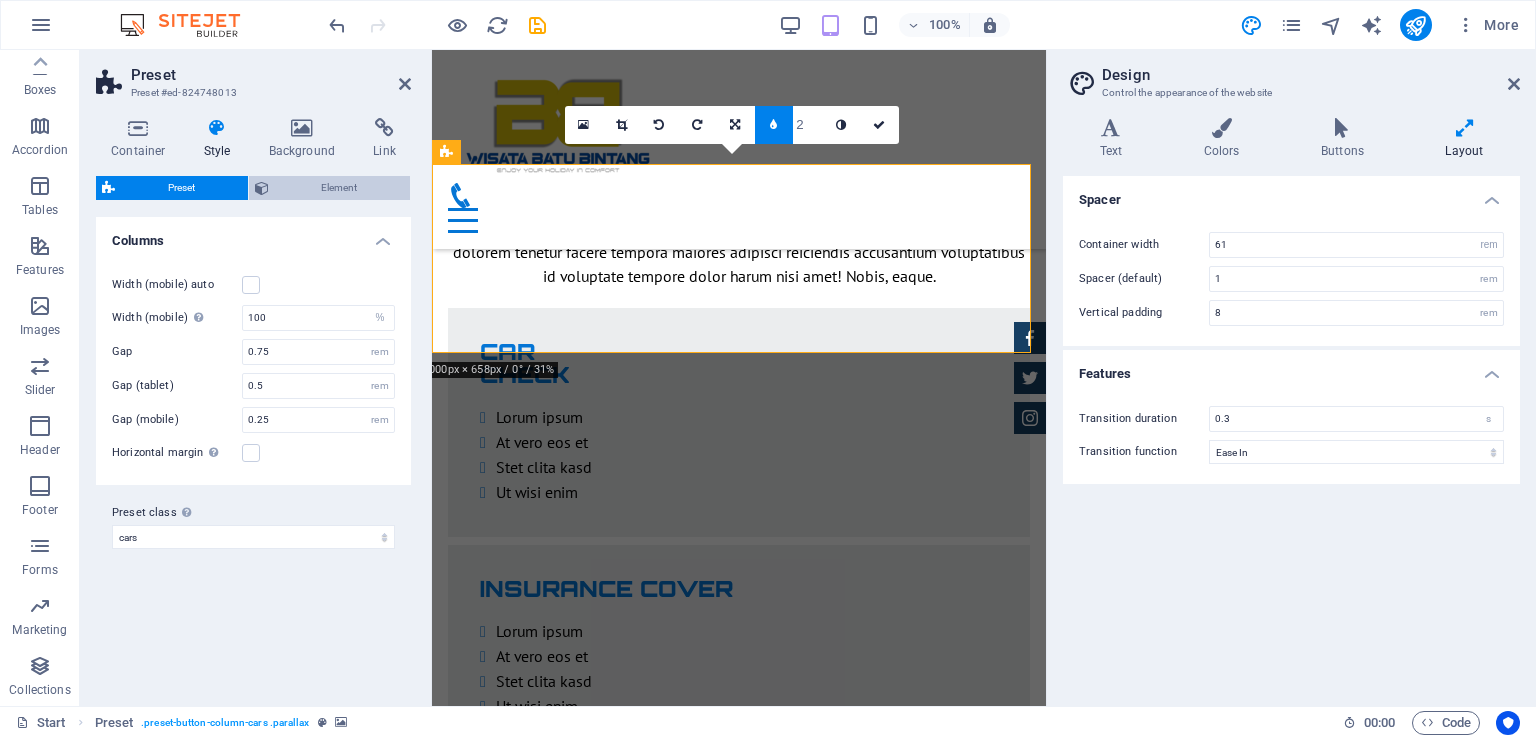 click on "Element" at bounding box center [340, 188] 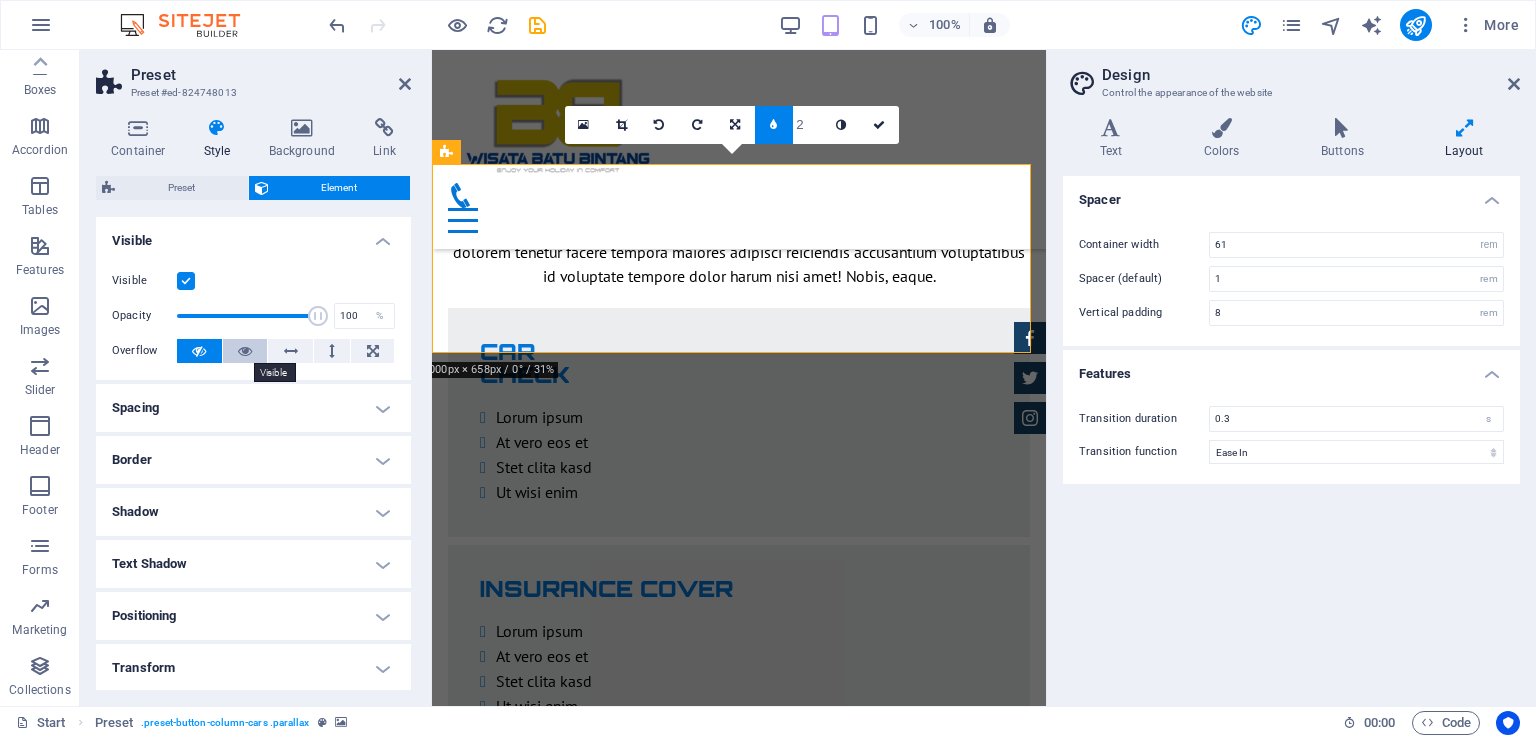 click at bounding box center [245, 351] 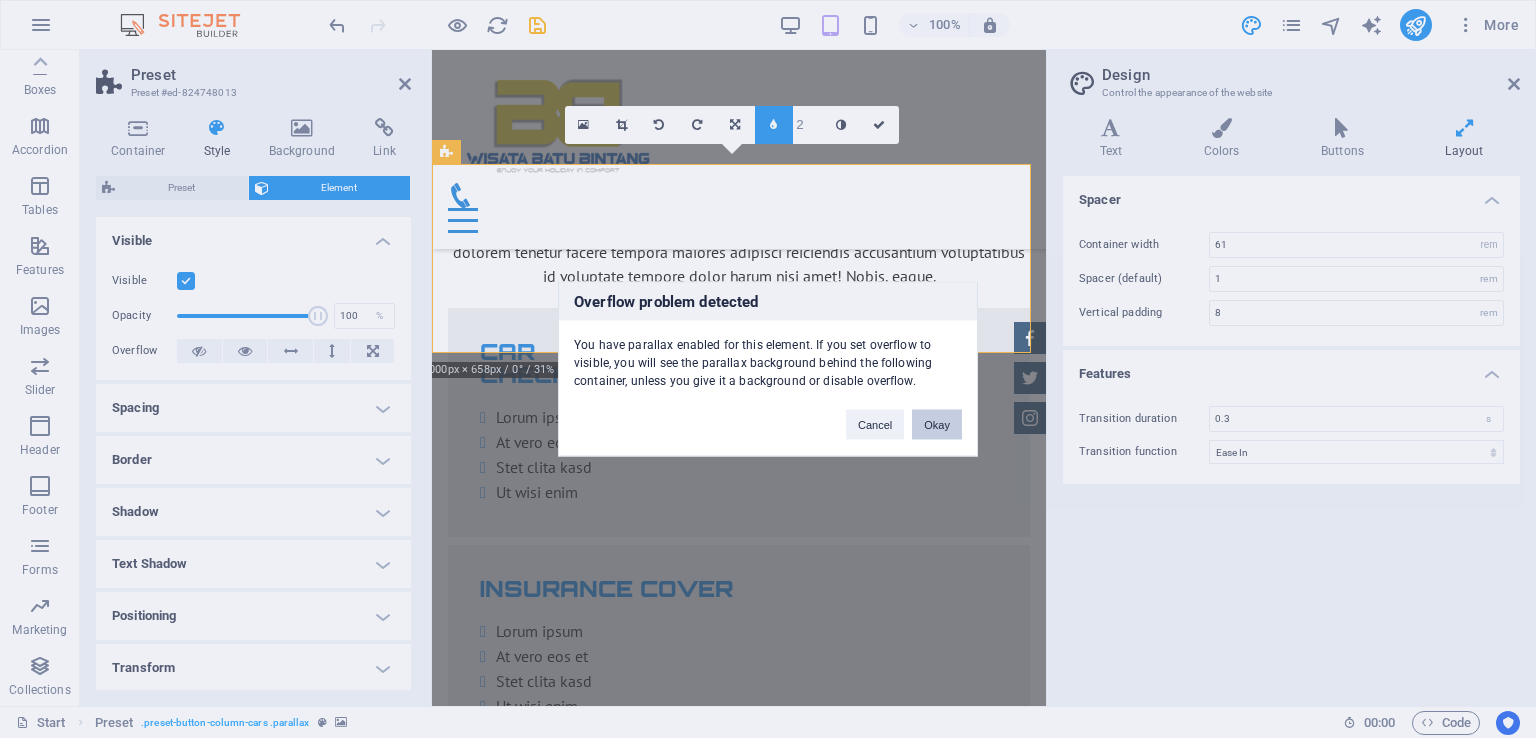 click on "Okay" at bounding box center [937, 425] 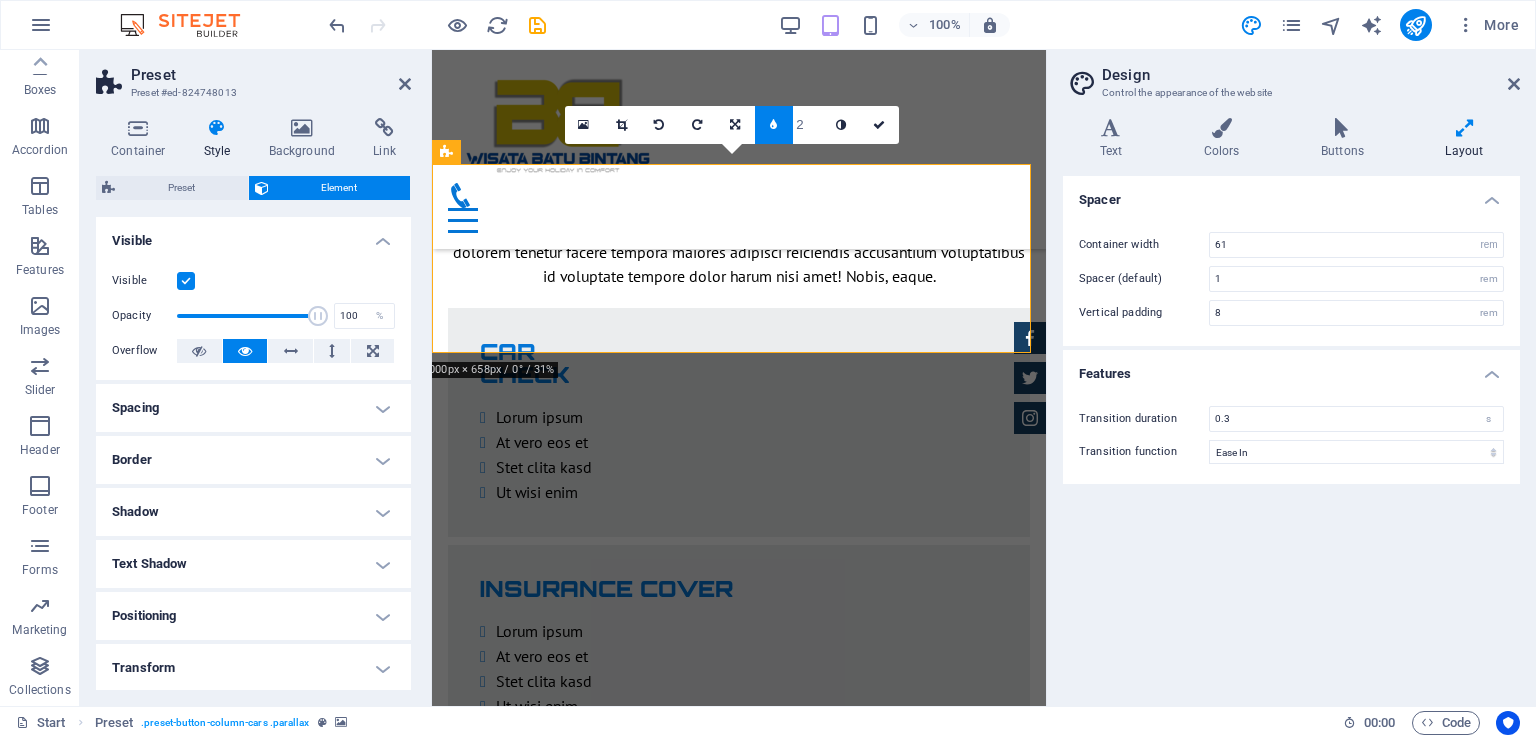 click on "Transform" at bounding box center [253, 668] 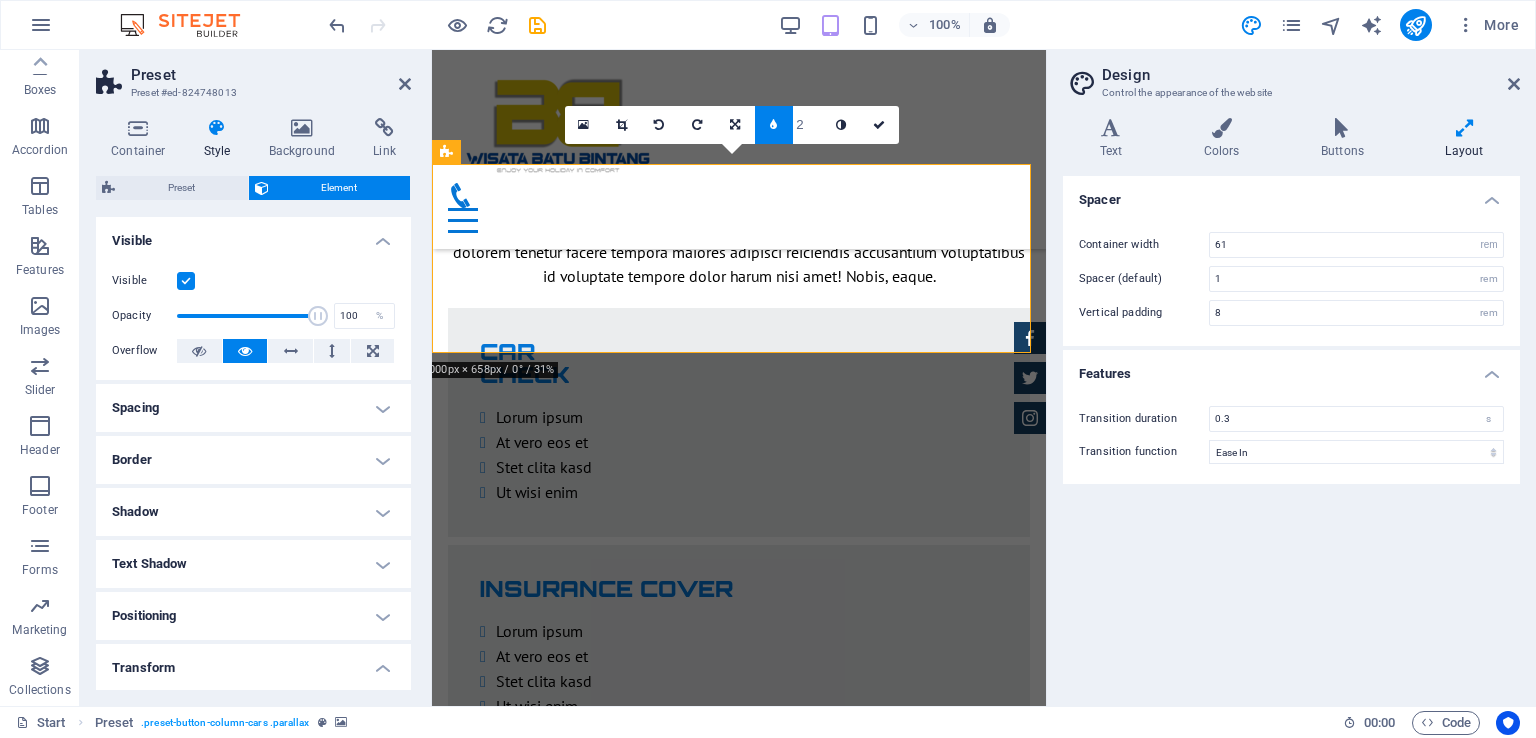 click on "Positioning" at bounding box center [253, 616] 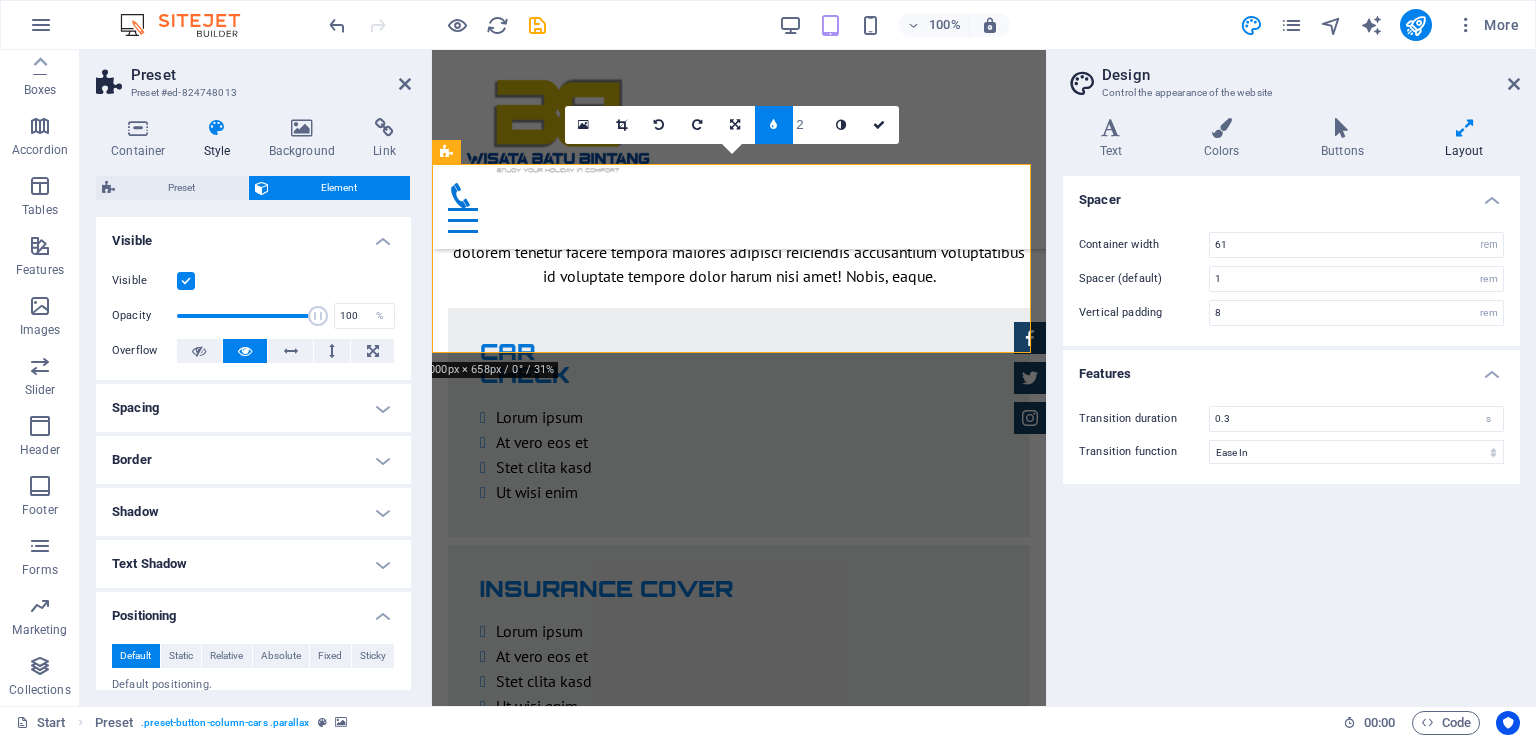 click on "Text Shadow" at bounding box center (253, 564) 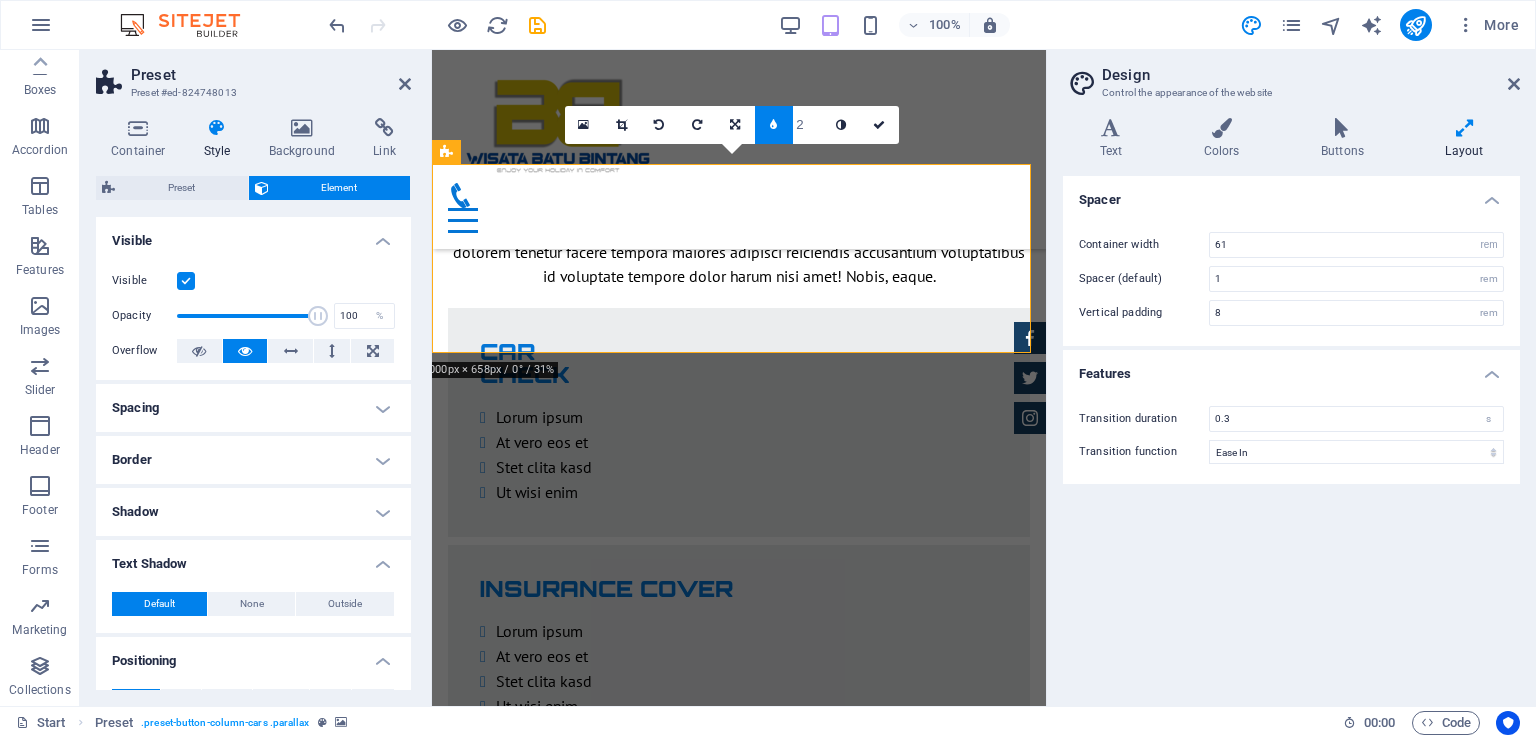 click on "Shadow" at bounding box center [253, 512] 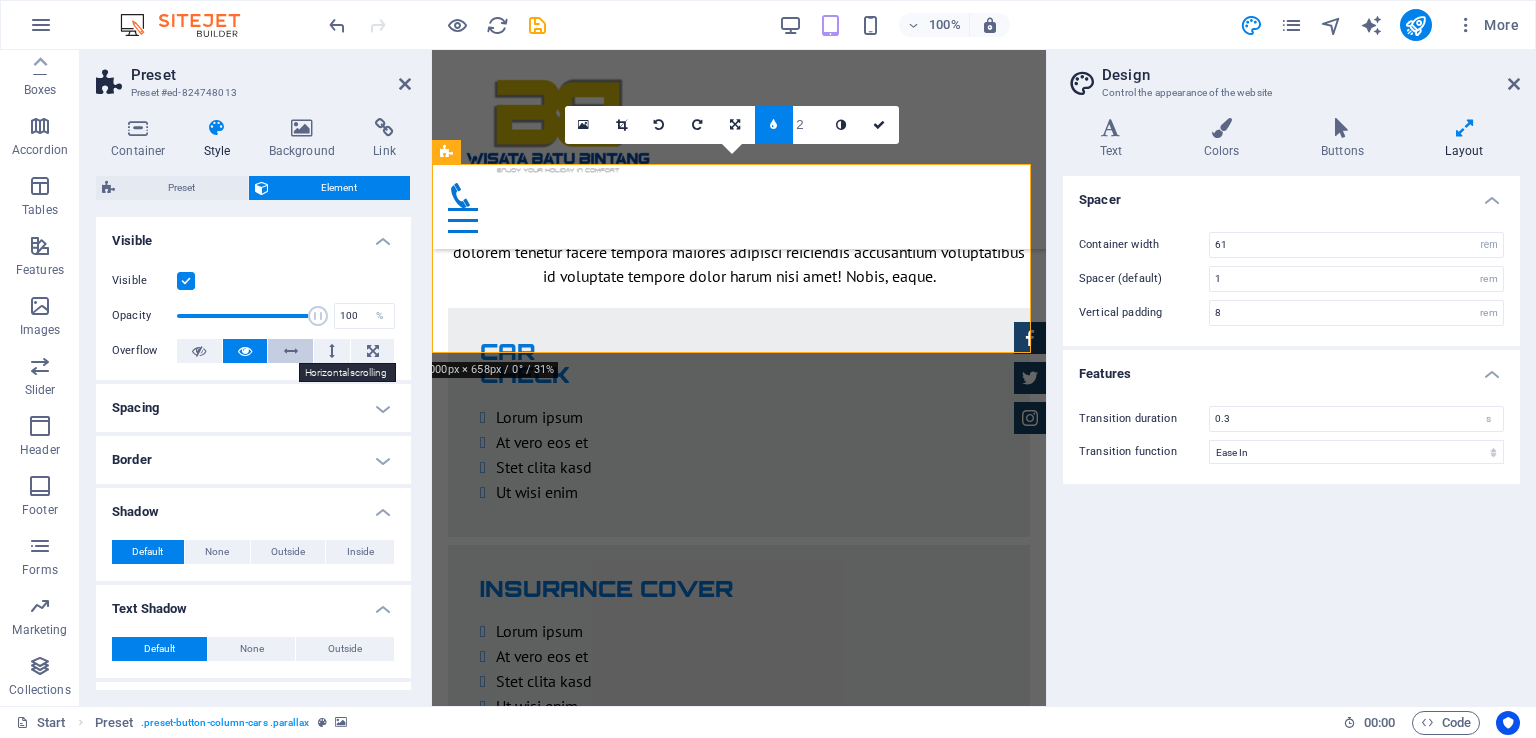 click at bounding box center [291, 351] 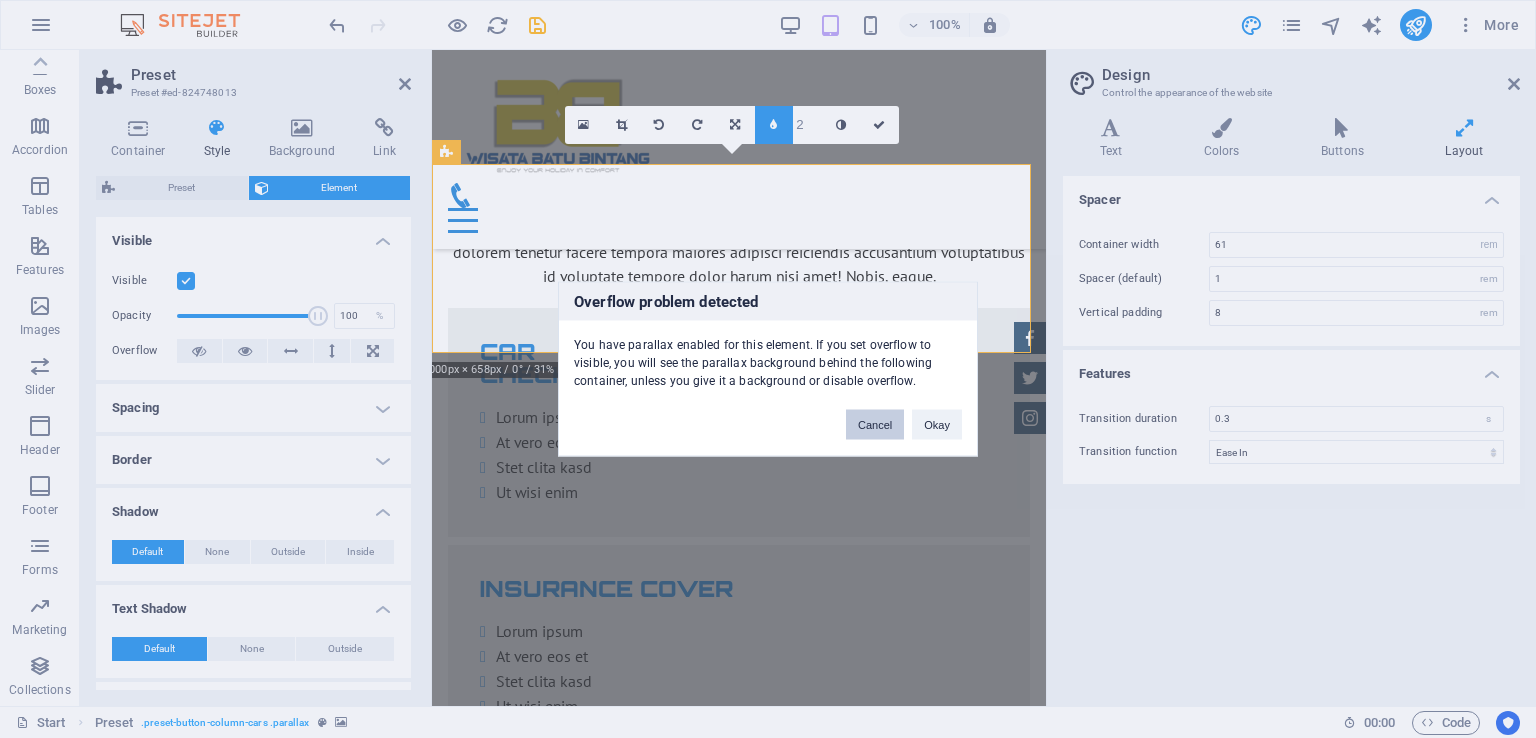 click on "Cancel" at bounding box center (875, 425) 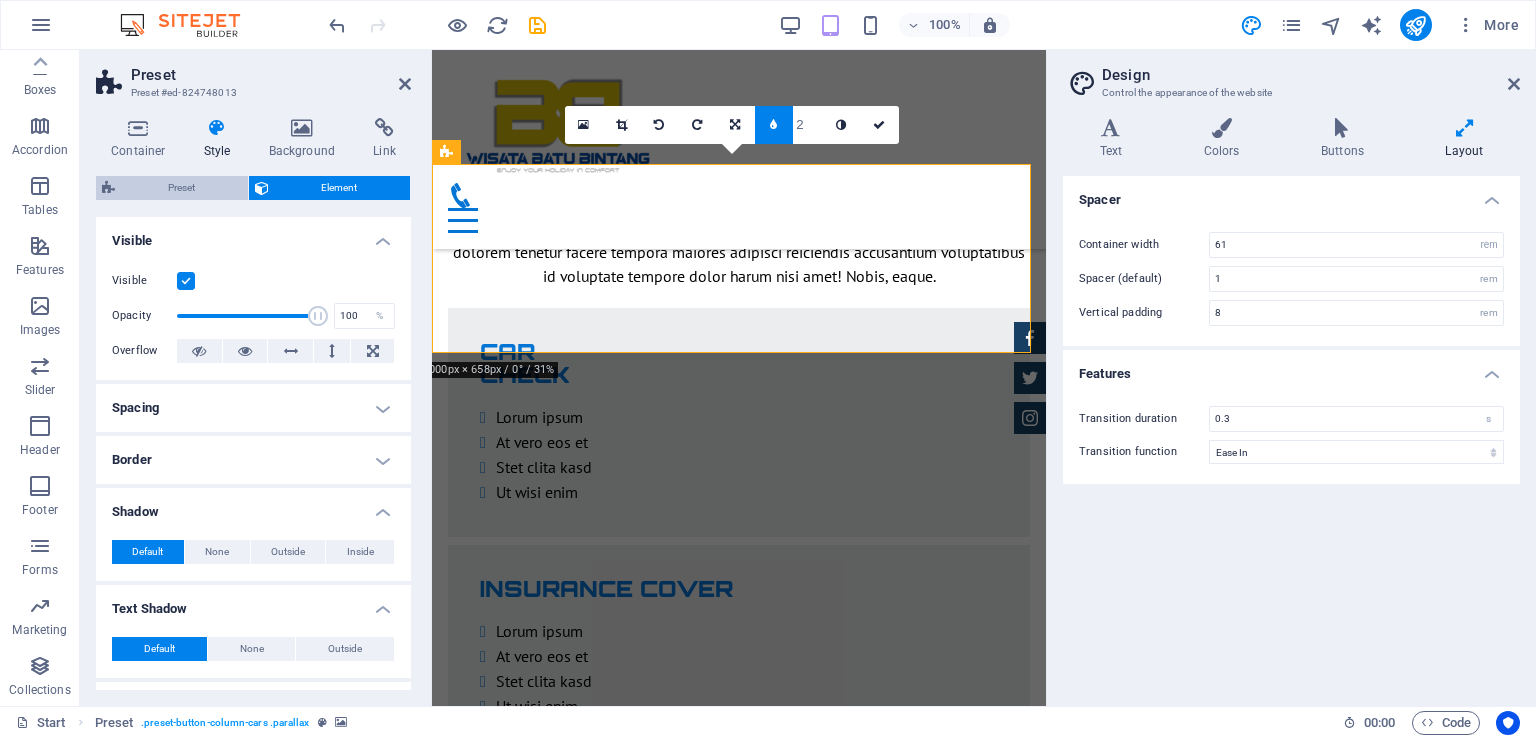 click on "Preset" at bounding box center [172, 188] 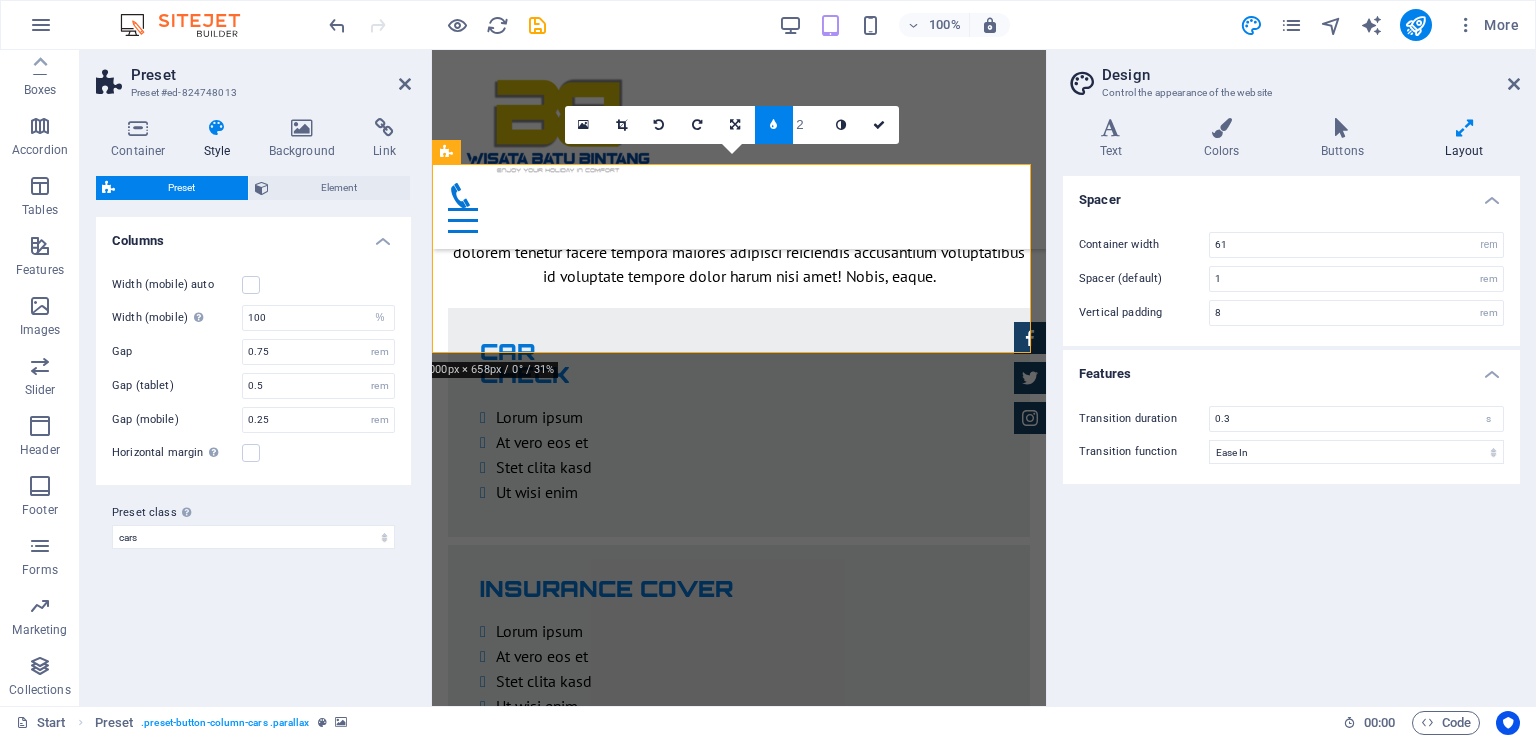 click on "Preset #ed-824748013" at bounding box center [251, 93] 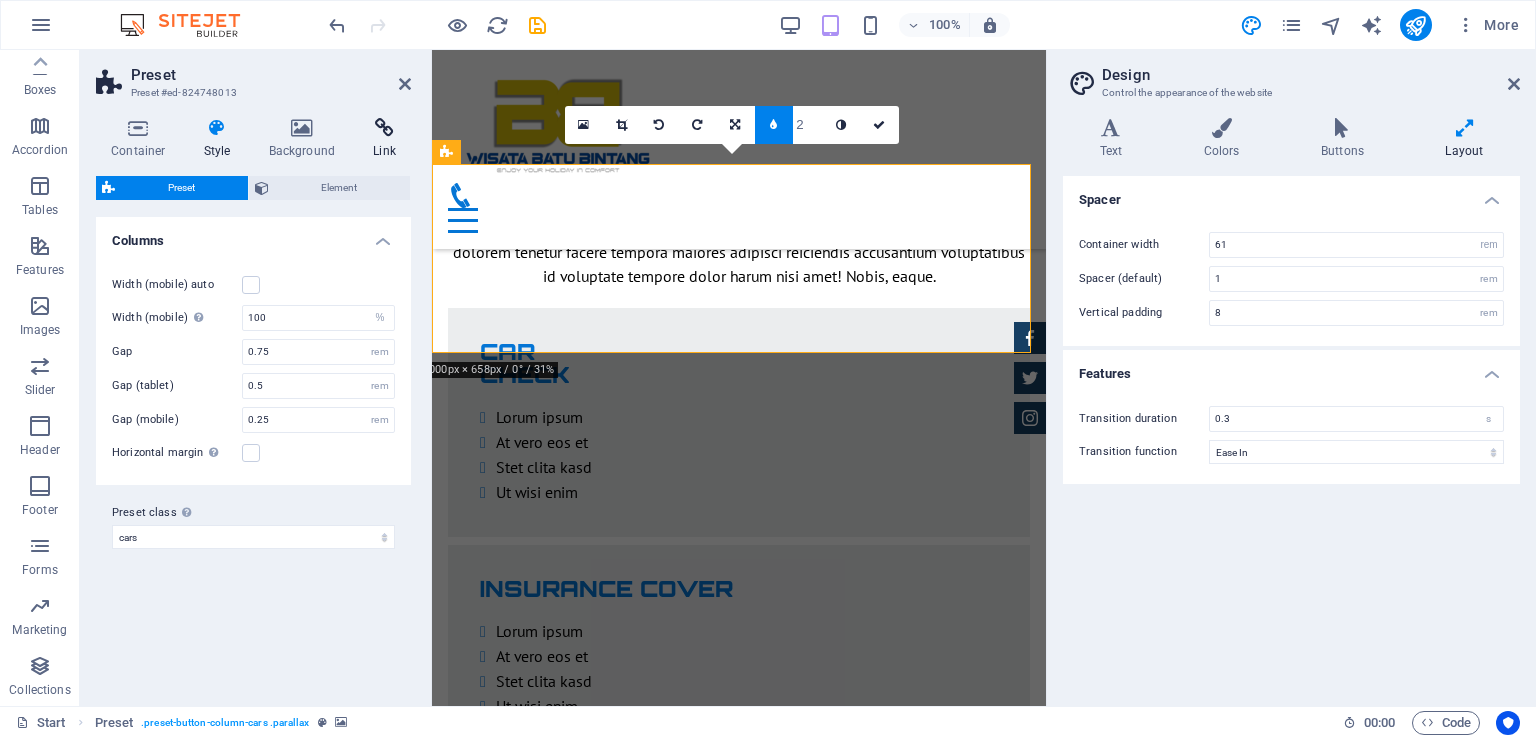 click at bounding box center (384, 128) 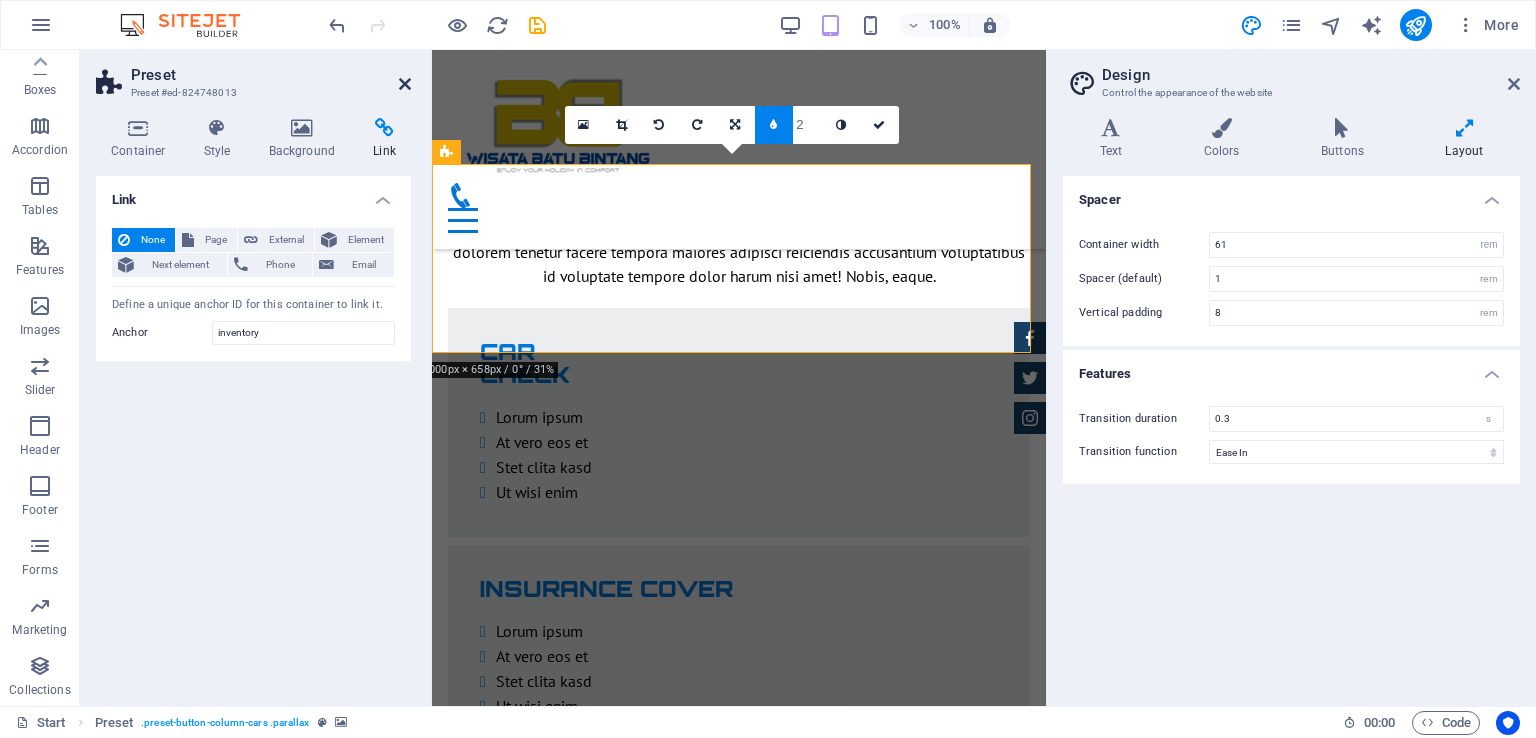 click at bounding box center [405, 84] 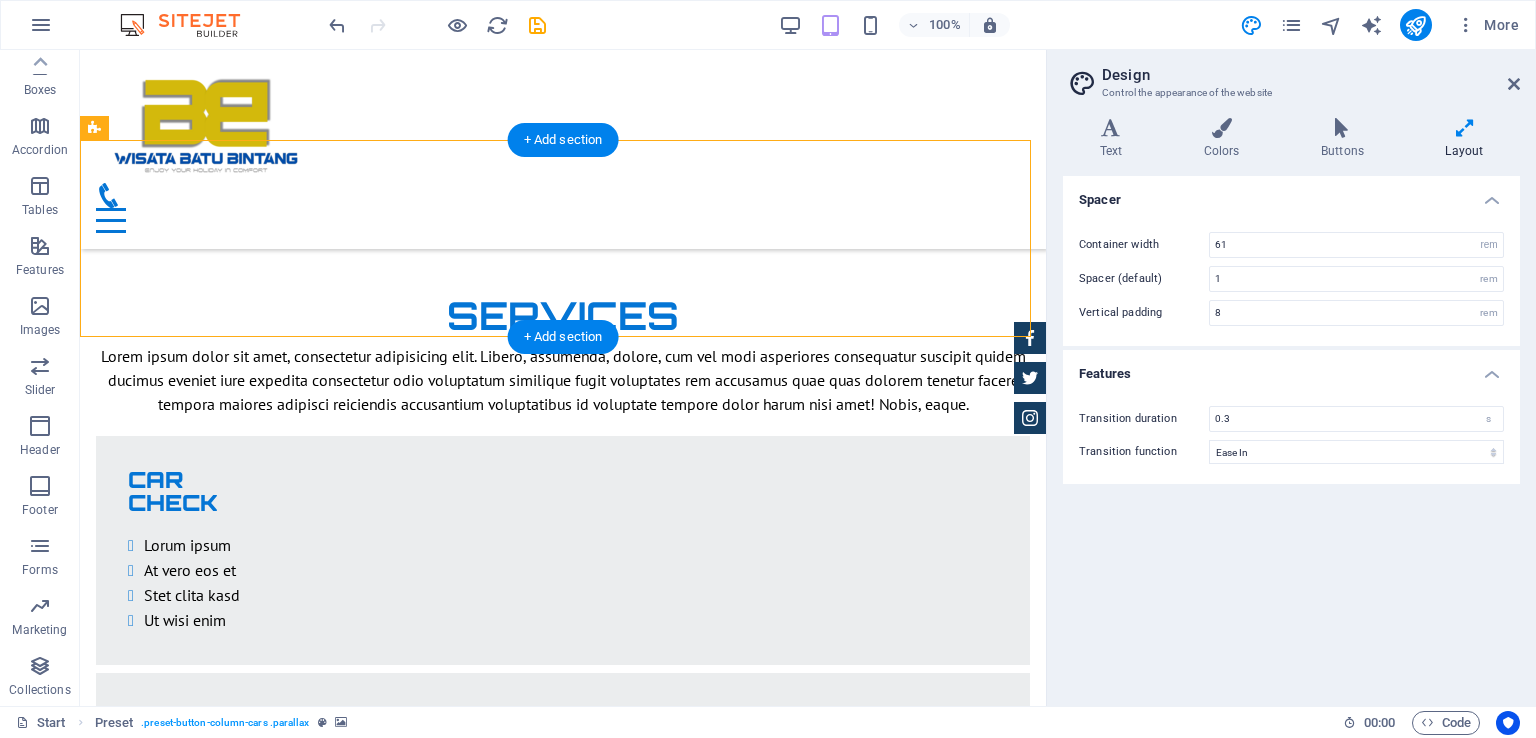 click at bounding box center [563, 2260] 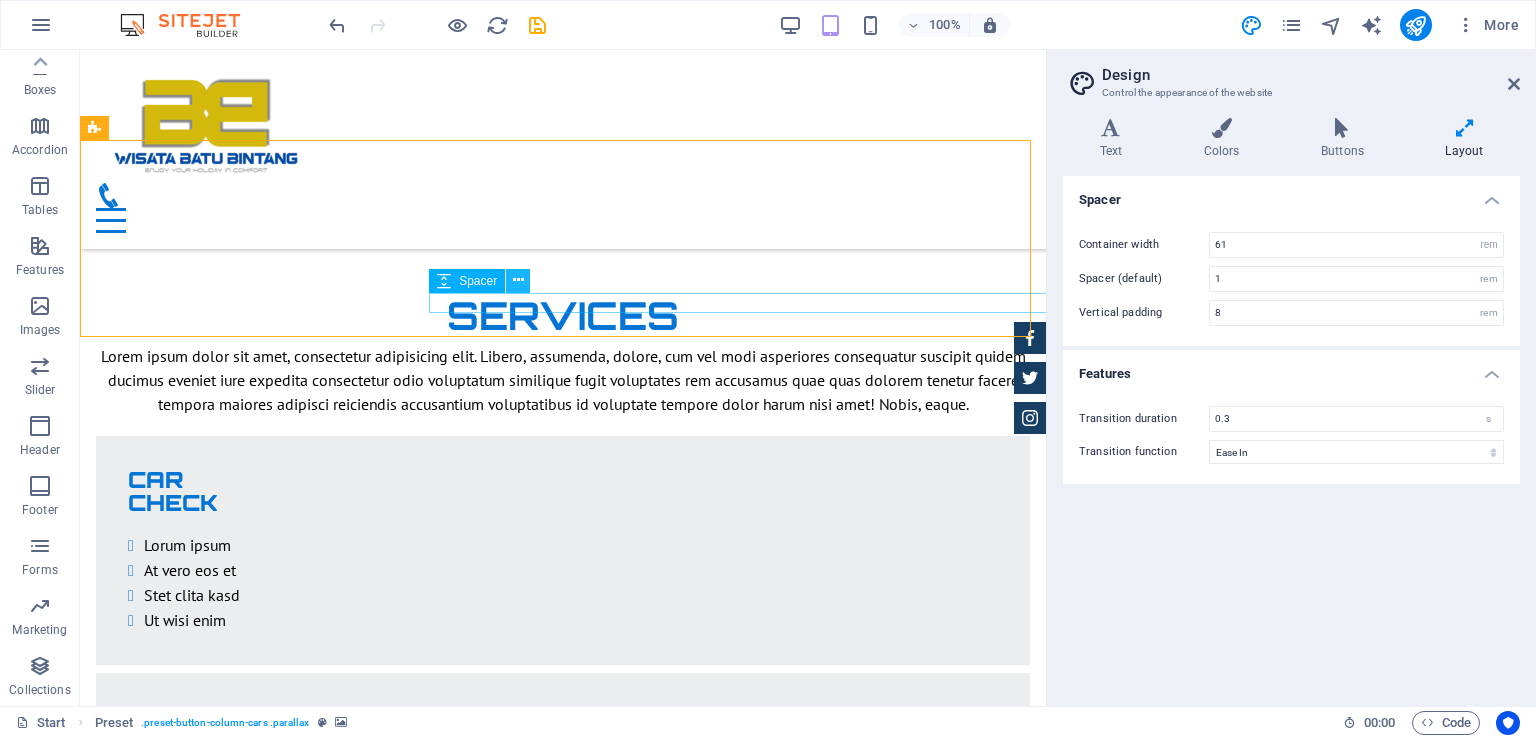 click at bounding box center [518, 280] 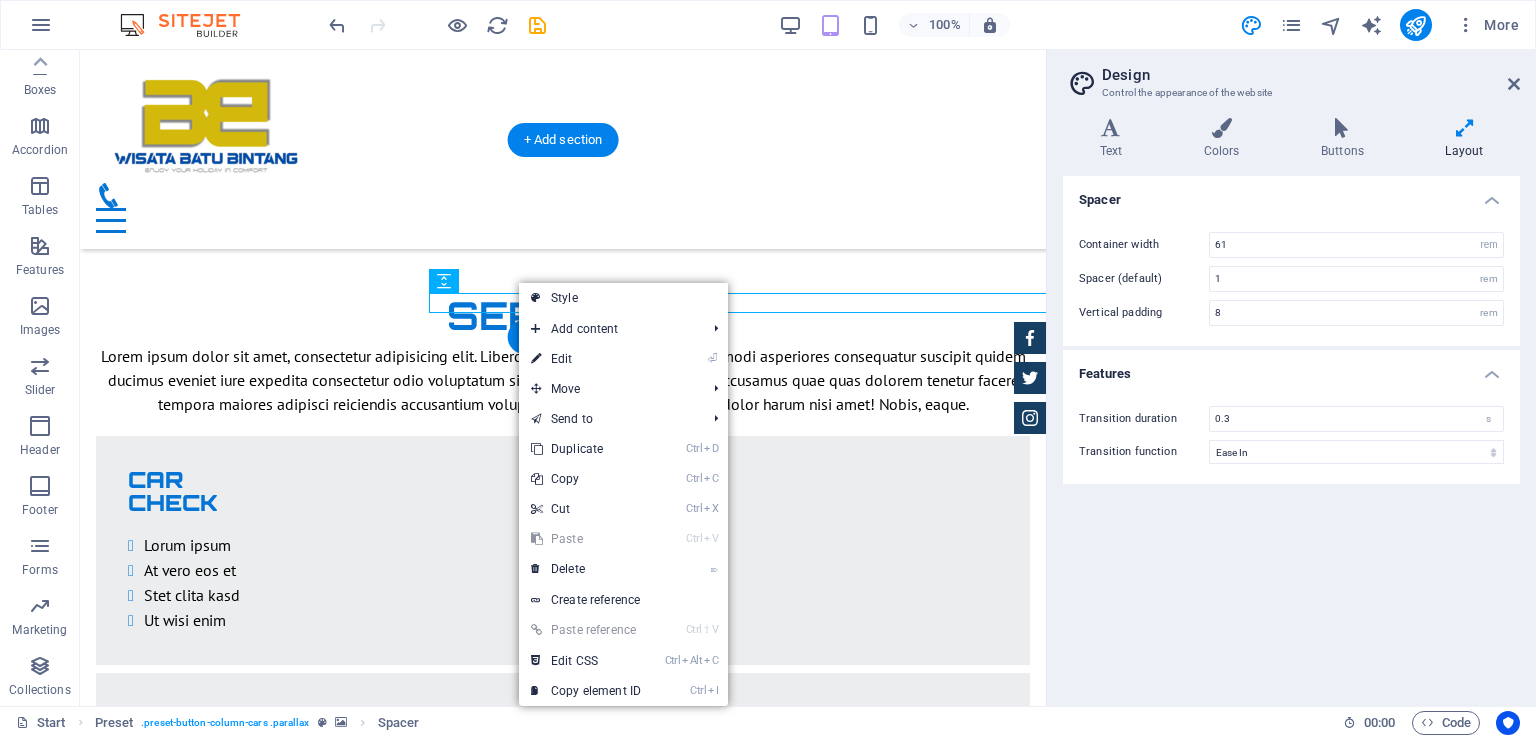click at bounding box center (563, 2260) 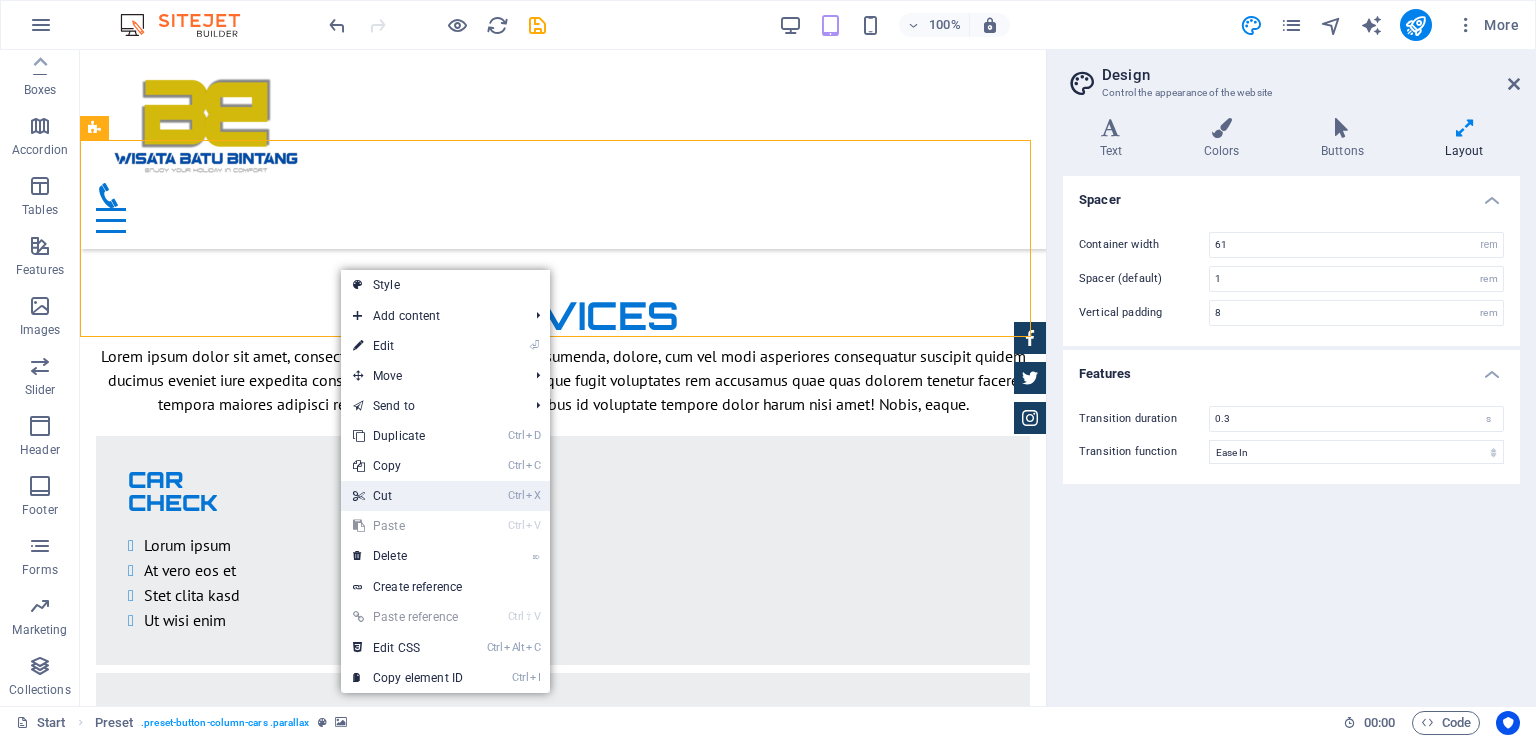 click on "Ctrl X  Cut" at bounding box center (408, 496) 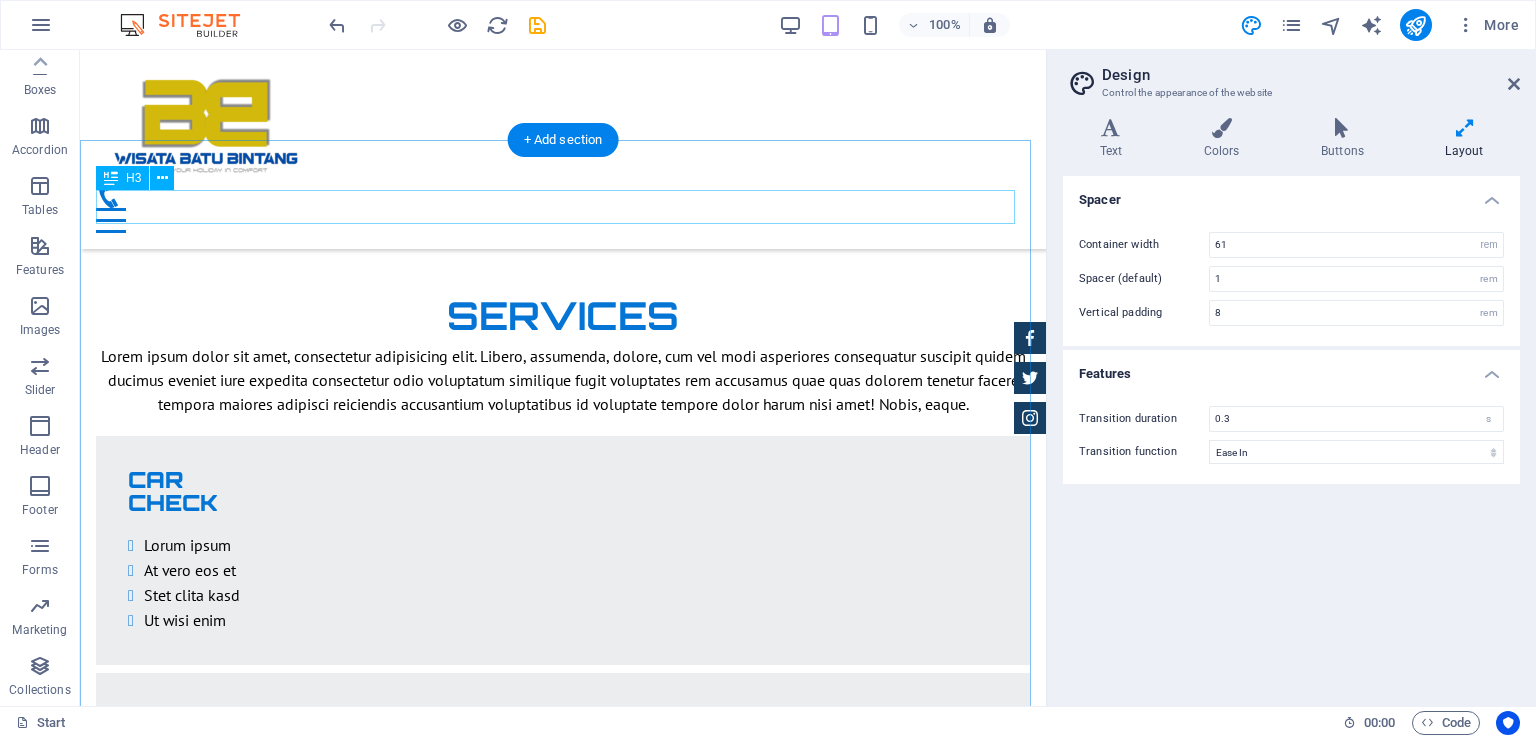 click on "New Cars" at bounding box center [563, 1999] 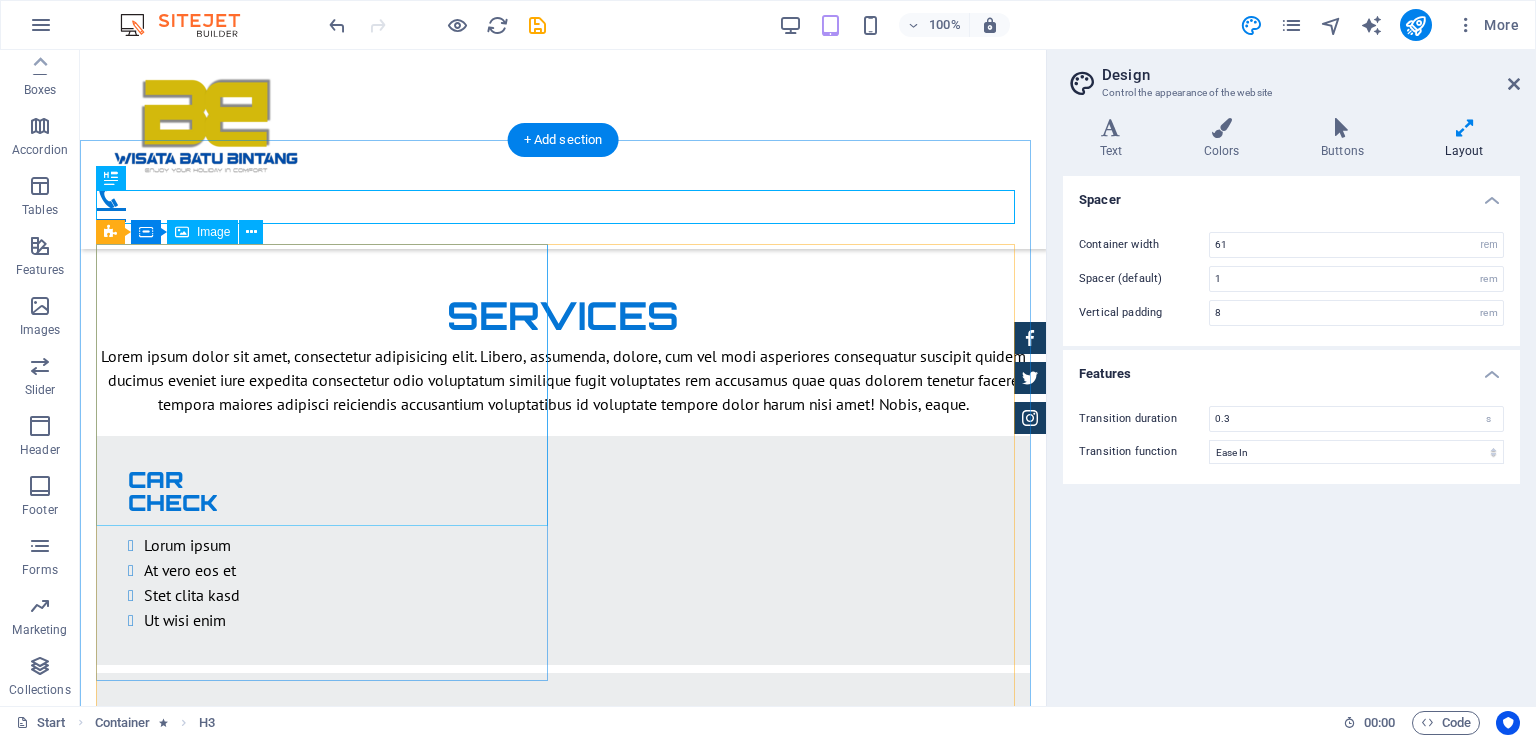 click at bounding box center [563, 2327] 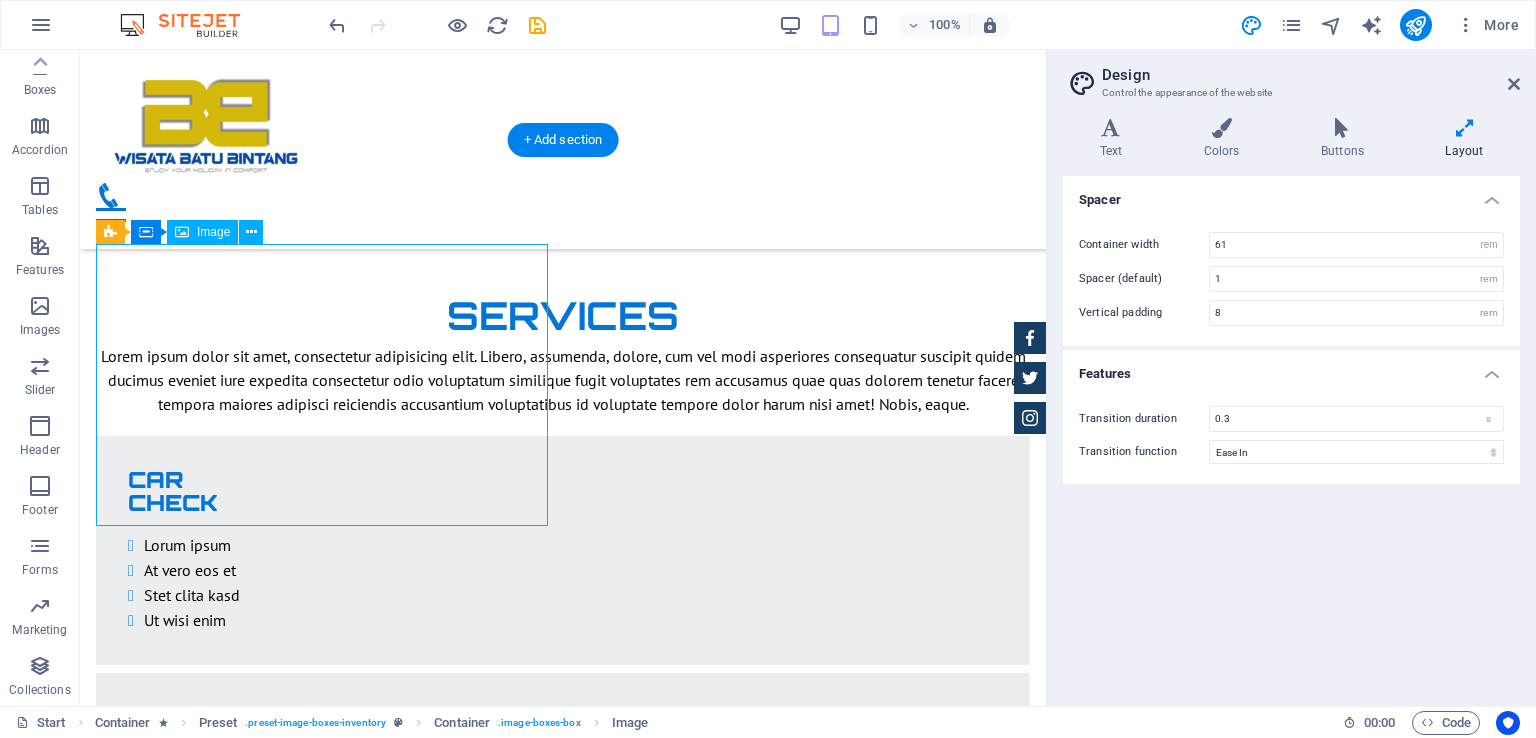 click at bounding box center (563, 2327) 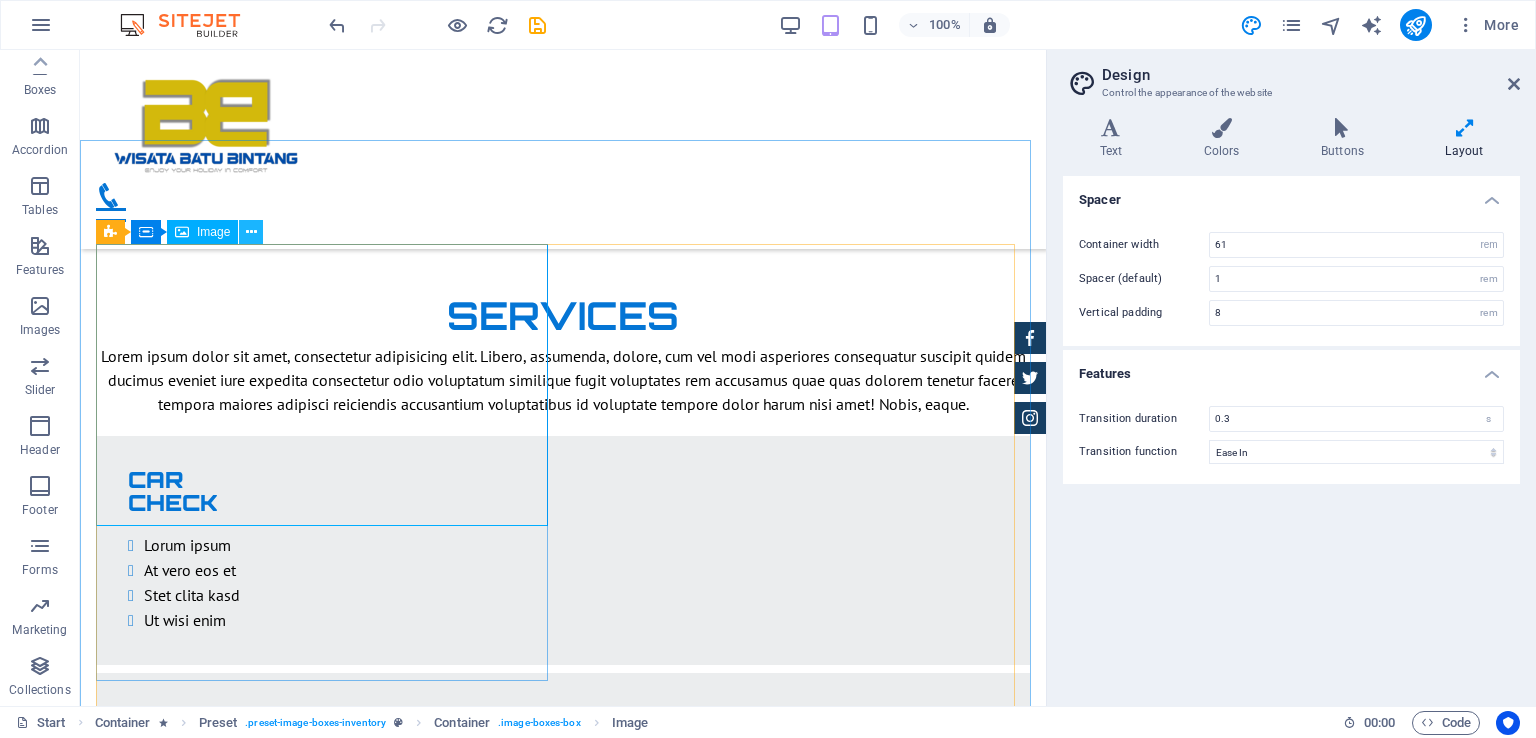 click at bounding box center (251, 232) 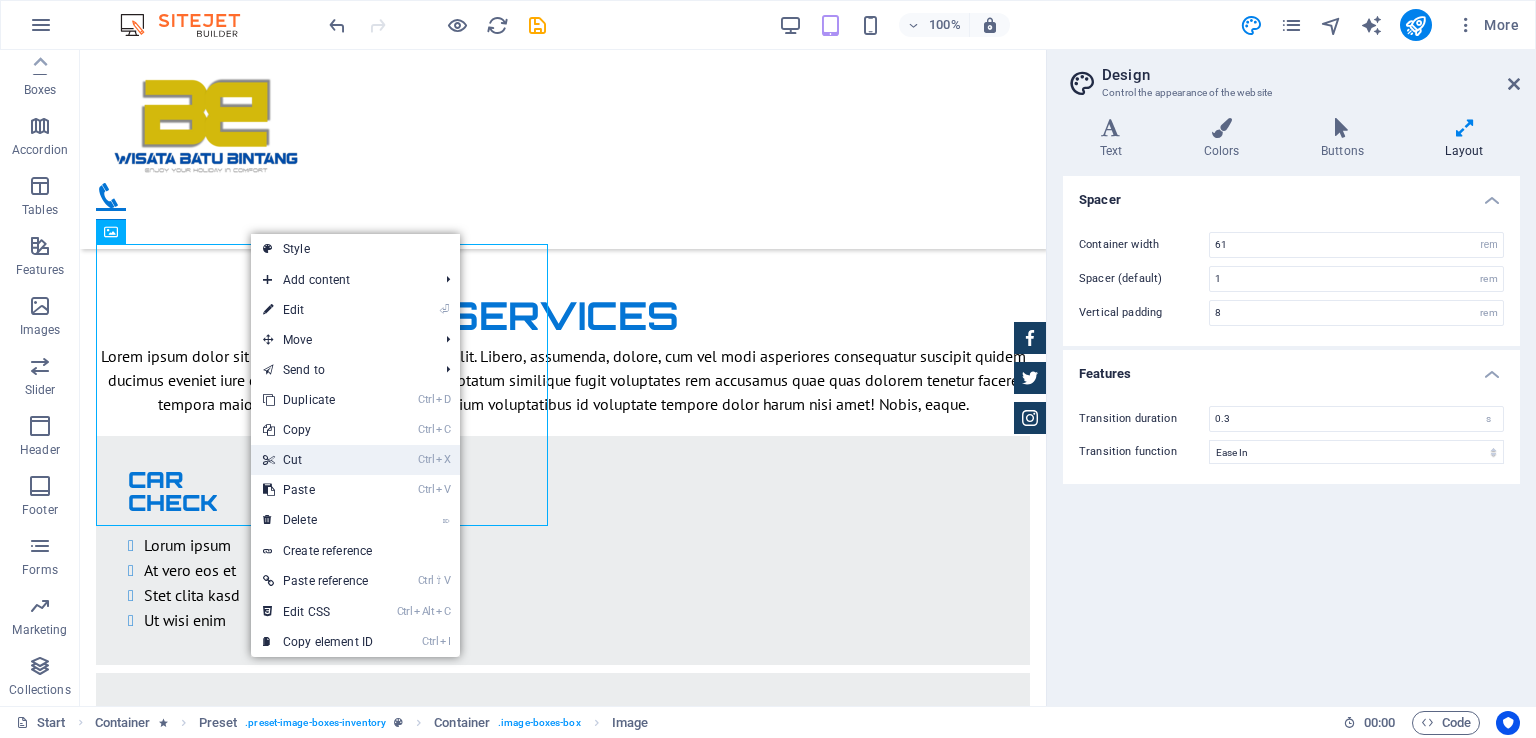 click on "Ctrl X  Cut" at bounding box center [318, 460] 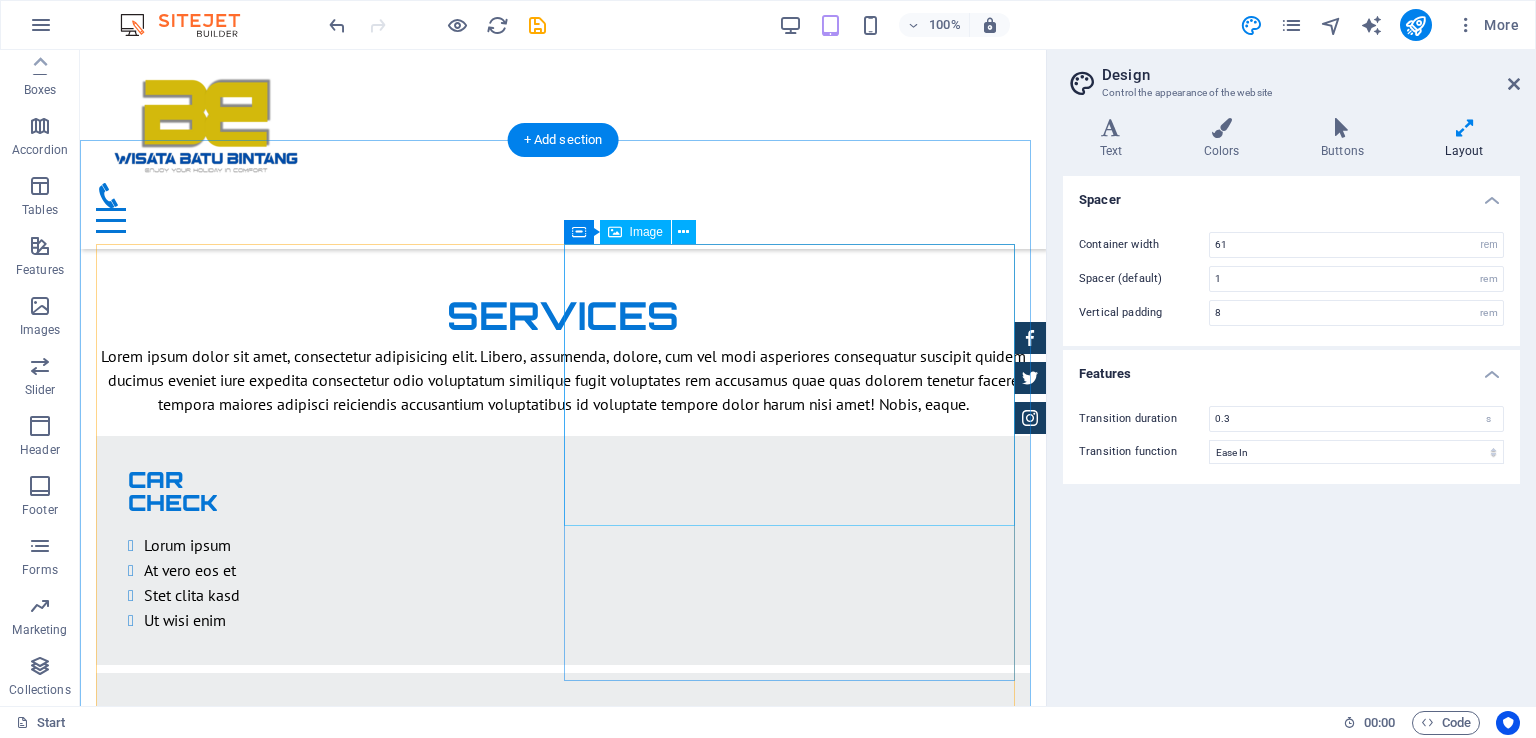 click at bounding box center [563, 2475] 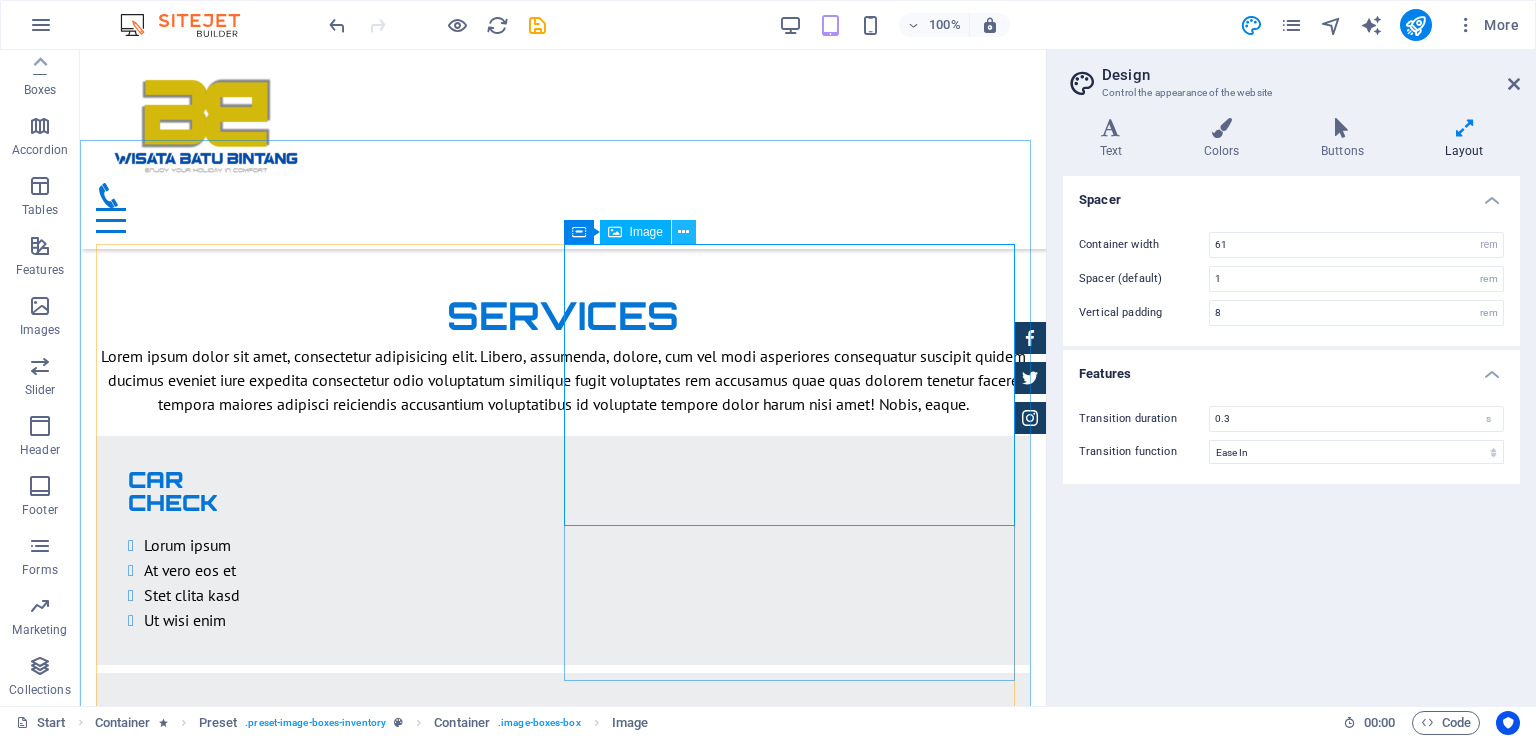 click at bounding box center [683, 232] 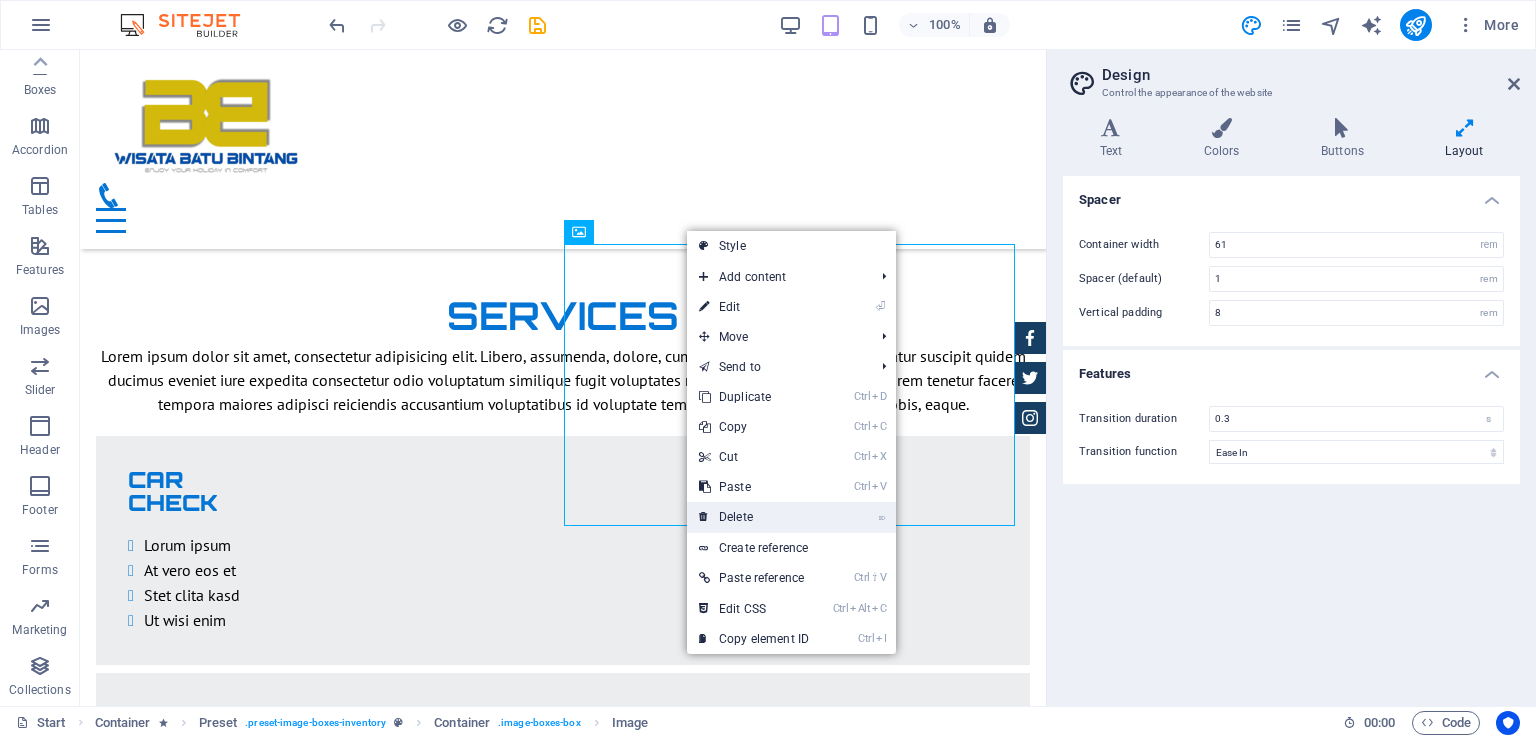 click on "⌦  Delete" at bounding box center (754, 517) 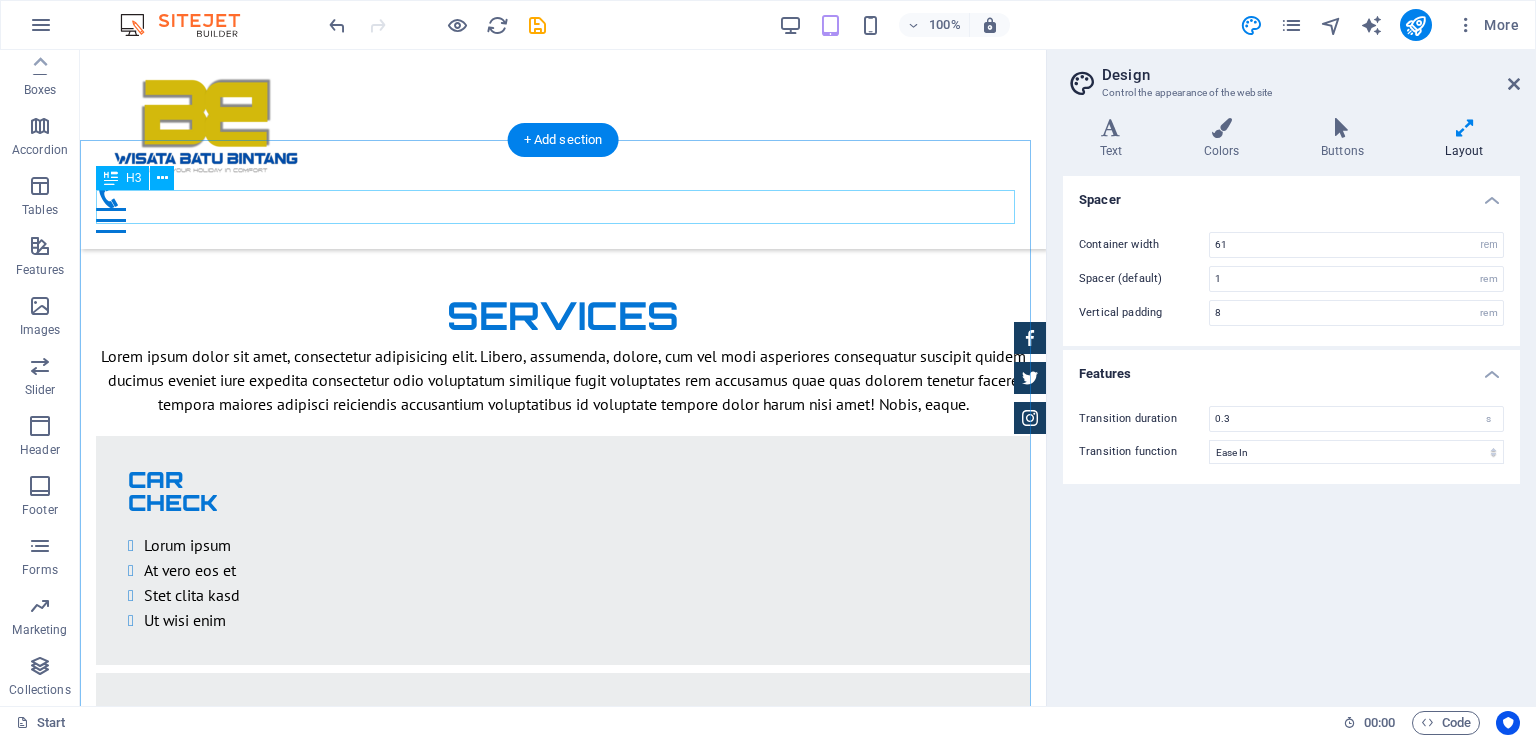 click on "New Cars" at bounding box center [563, 1999] 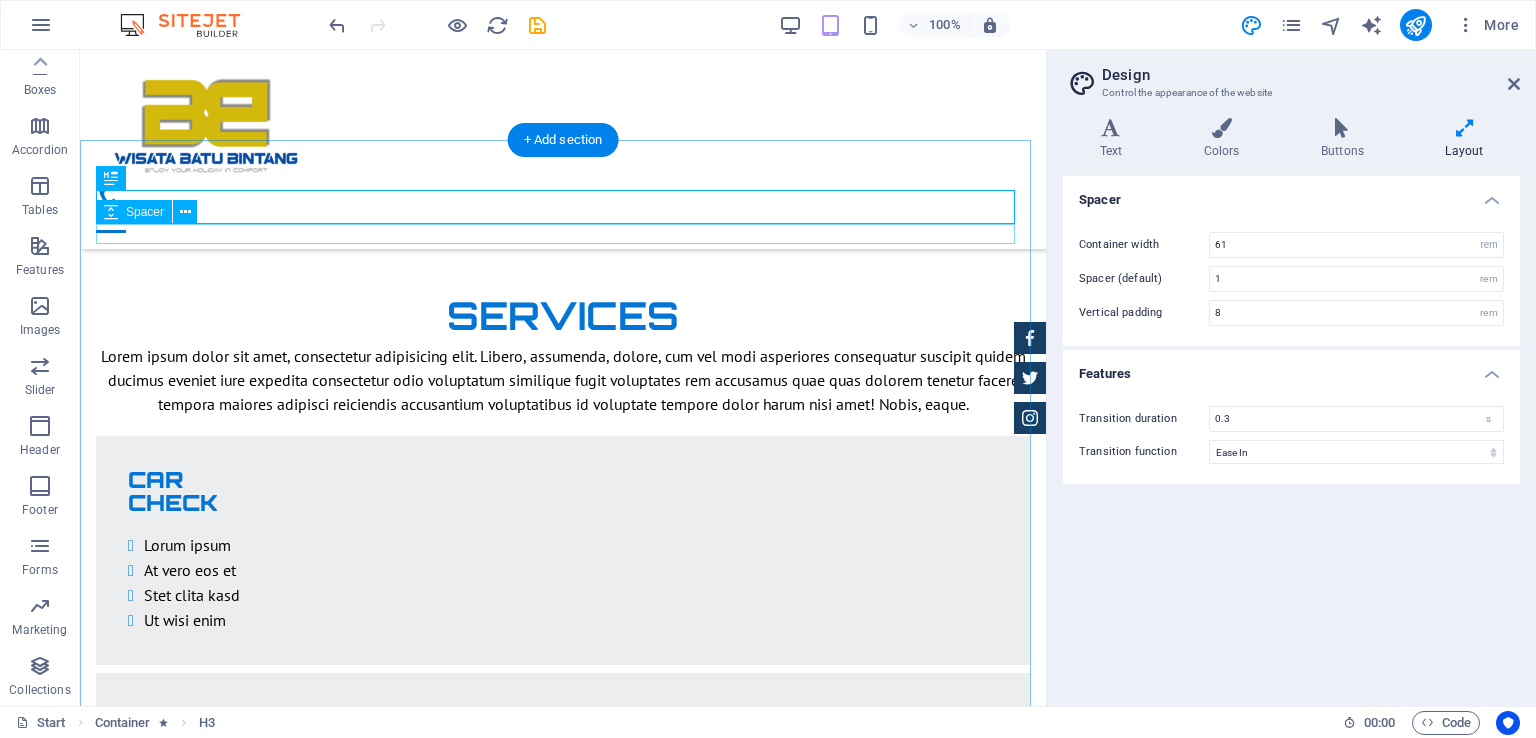 click on "New Cars" at bounding box center [563, 1999] 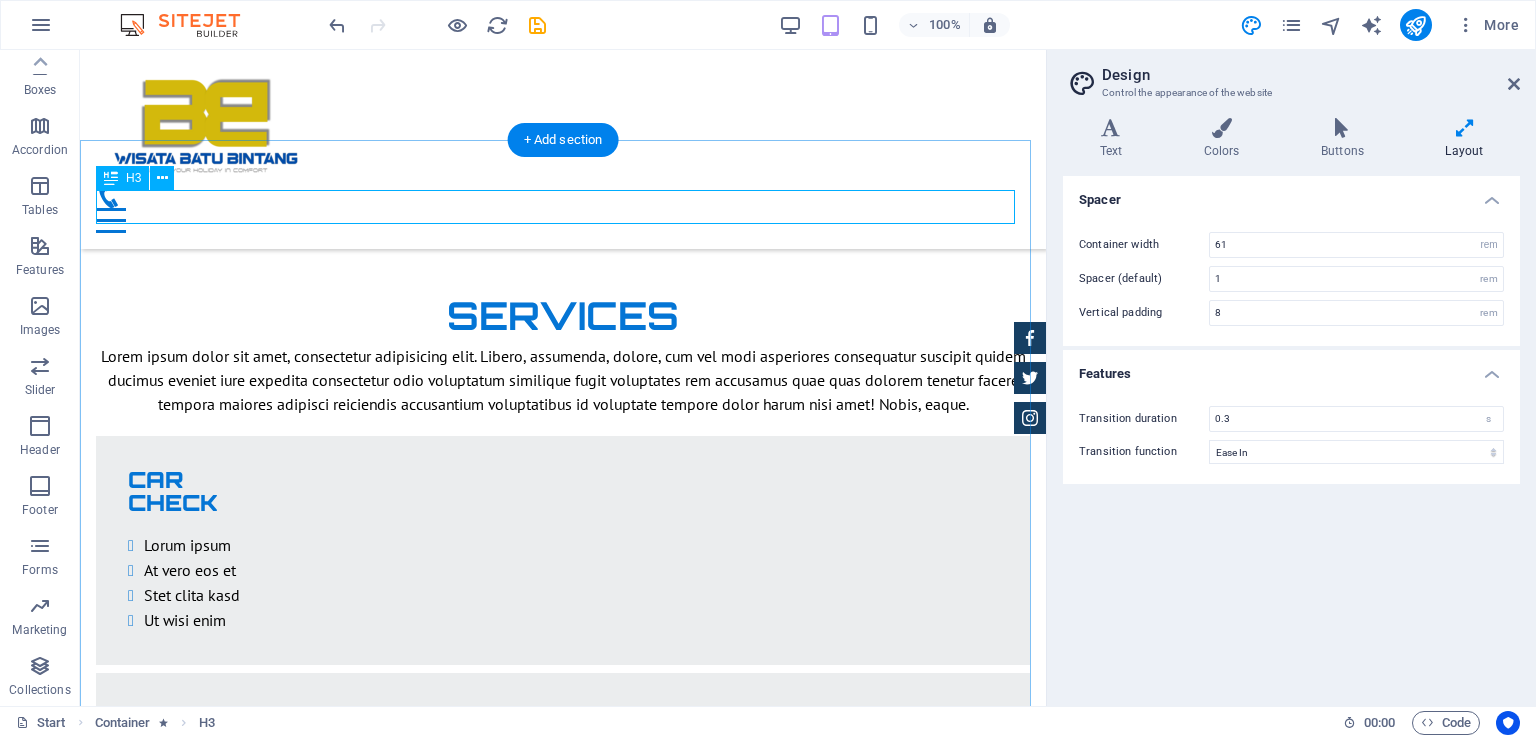 click on "New Cars" at bounding box center (563, 1999) 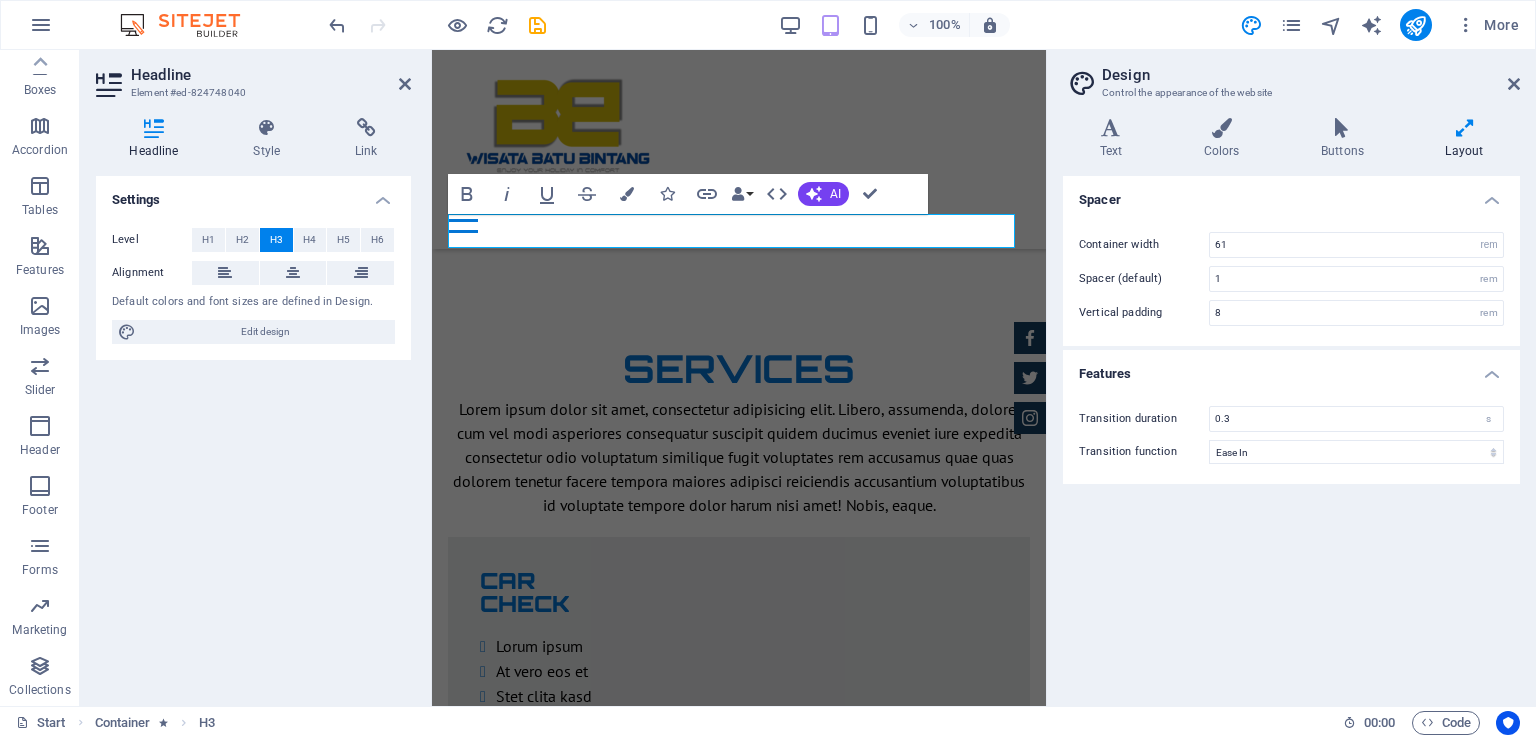 scroll, scrollTop: 3279, scrollLeft: 0, axis: vertical 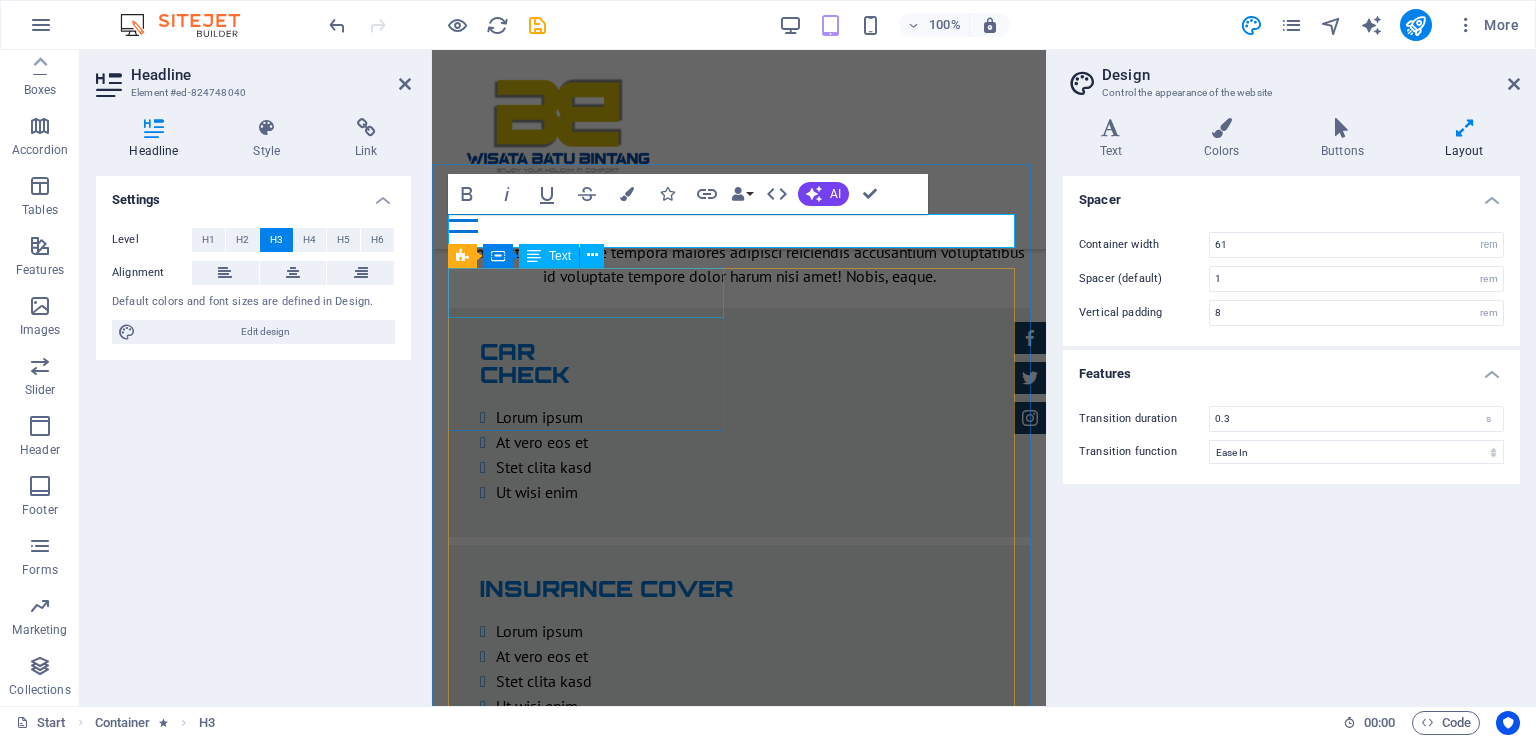 click on "BMW 535I Individual $ 49.999" at bounding box center (739, 1921) 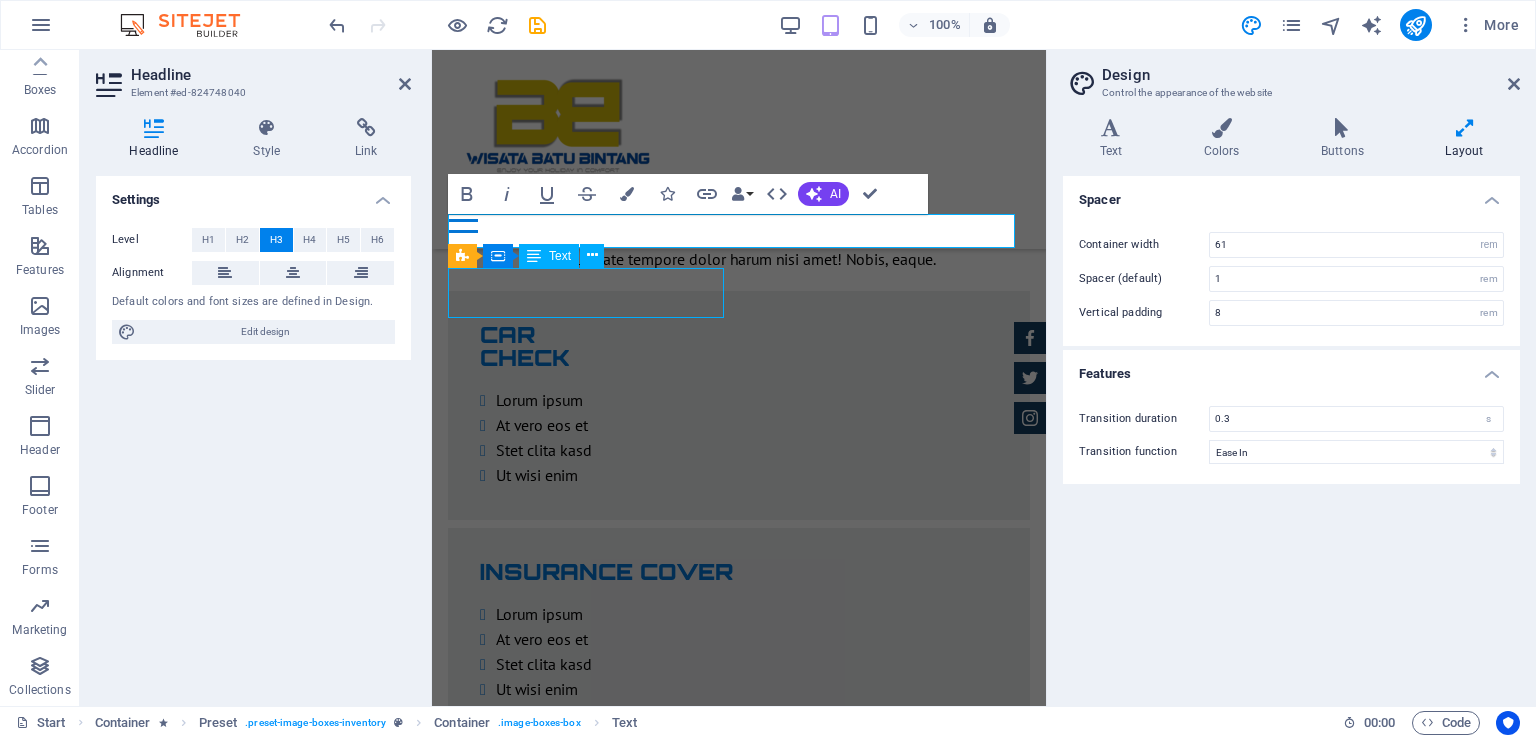 scroll, scrollTop: 3050, scrollLeft: 0, axis: vertical 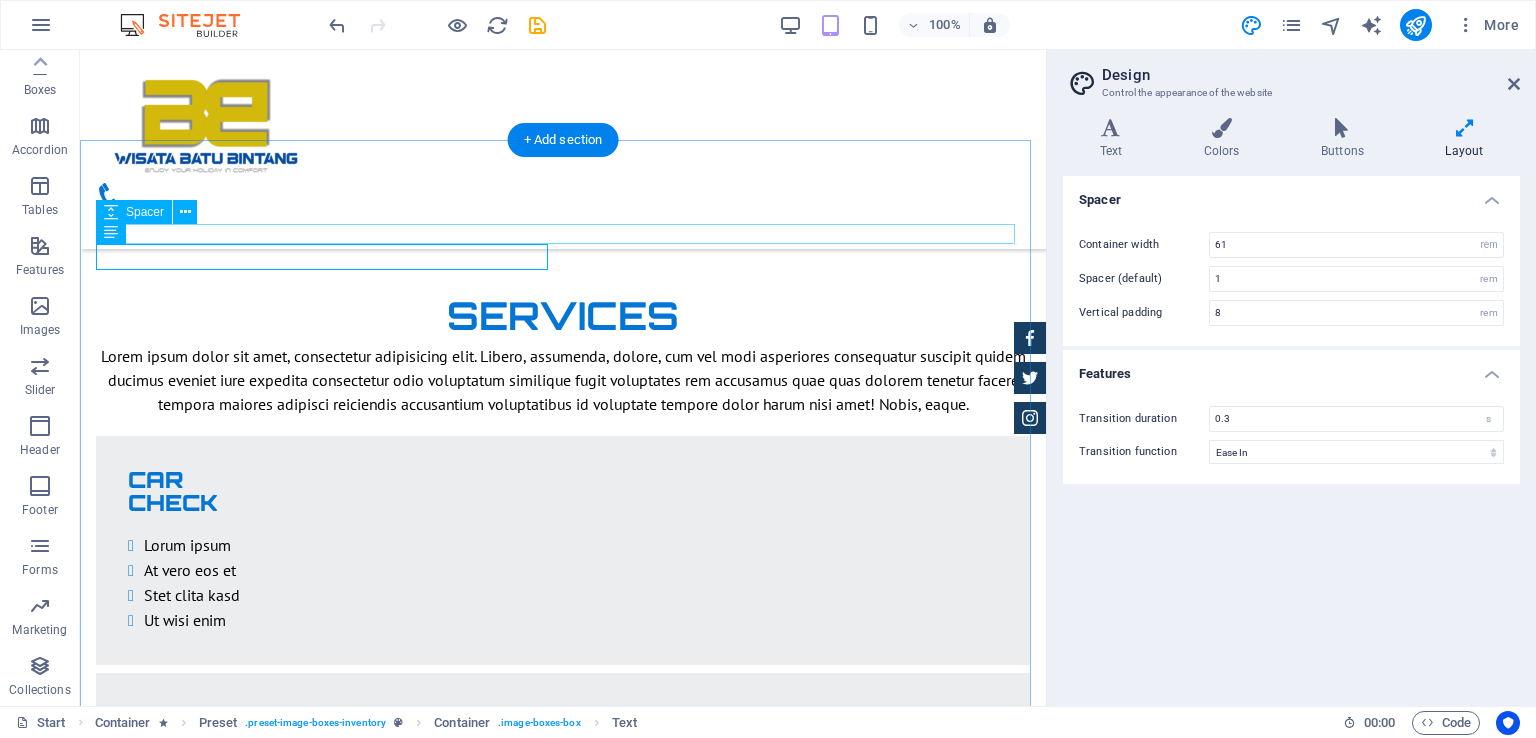 click at bounding box center (563, 2026) 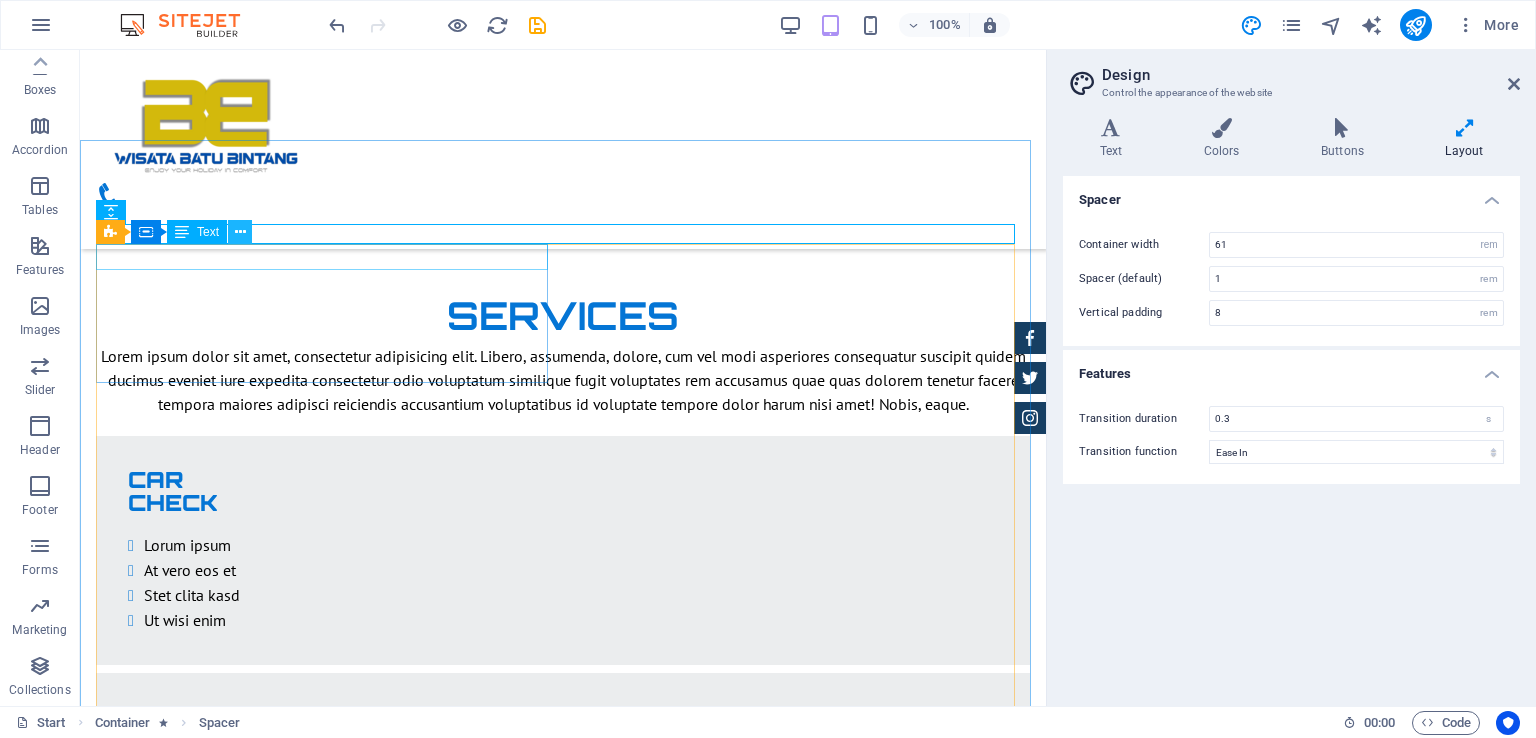click at bounding box center (240, 232) 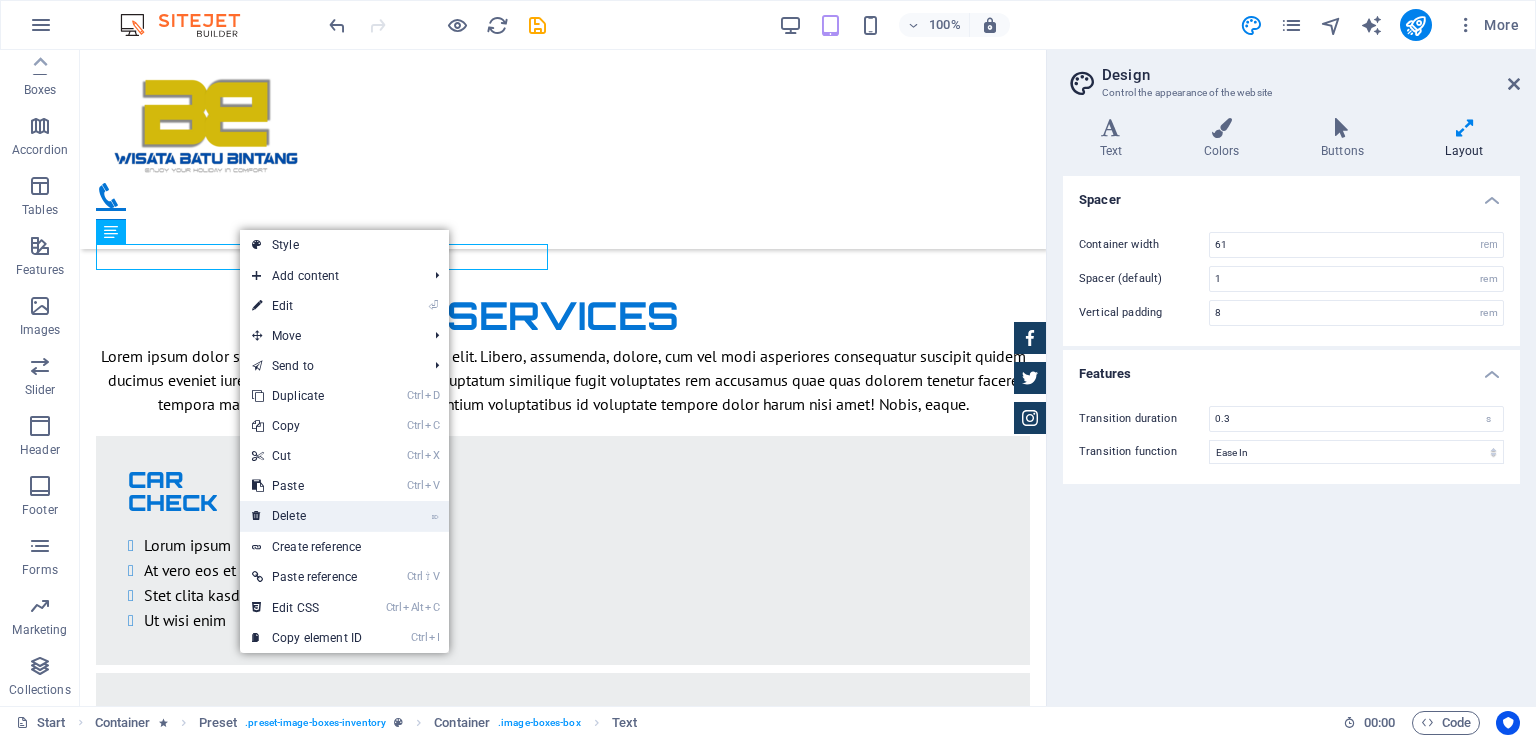click on "⌦  Delete" at bounding box center (307, 516) 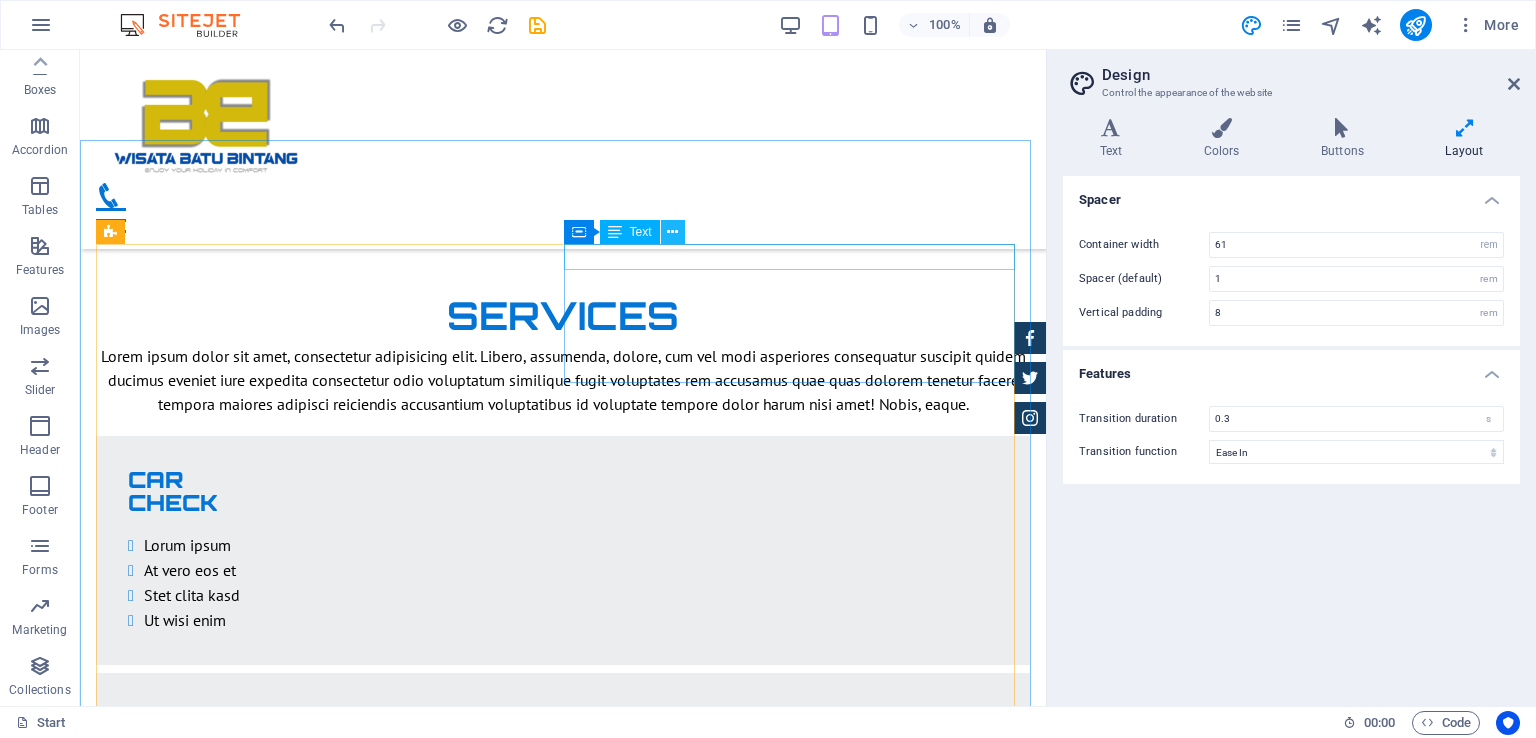 click at bounding box center [672, 232] 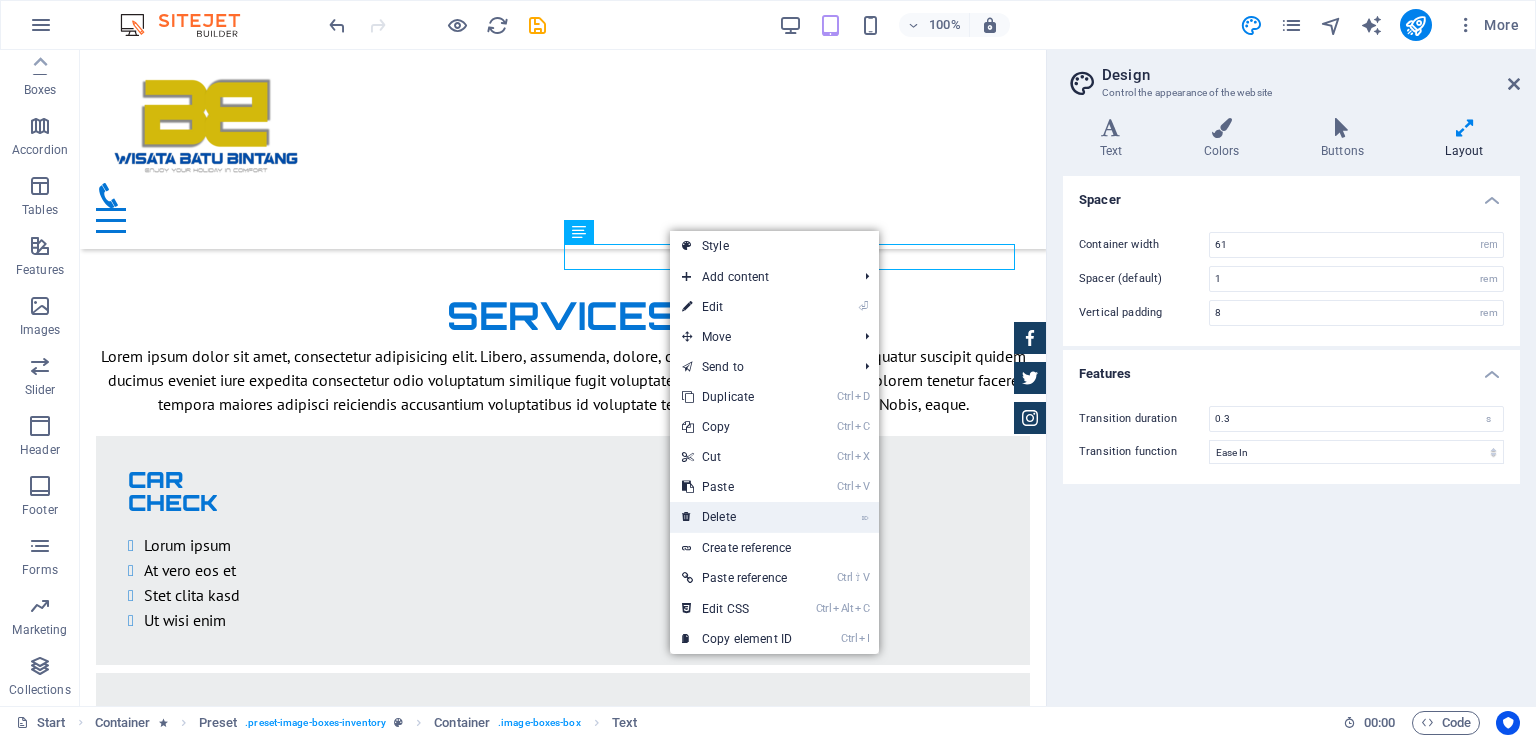click on "⌦  Delete" at bounding box center [737, 517] 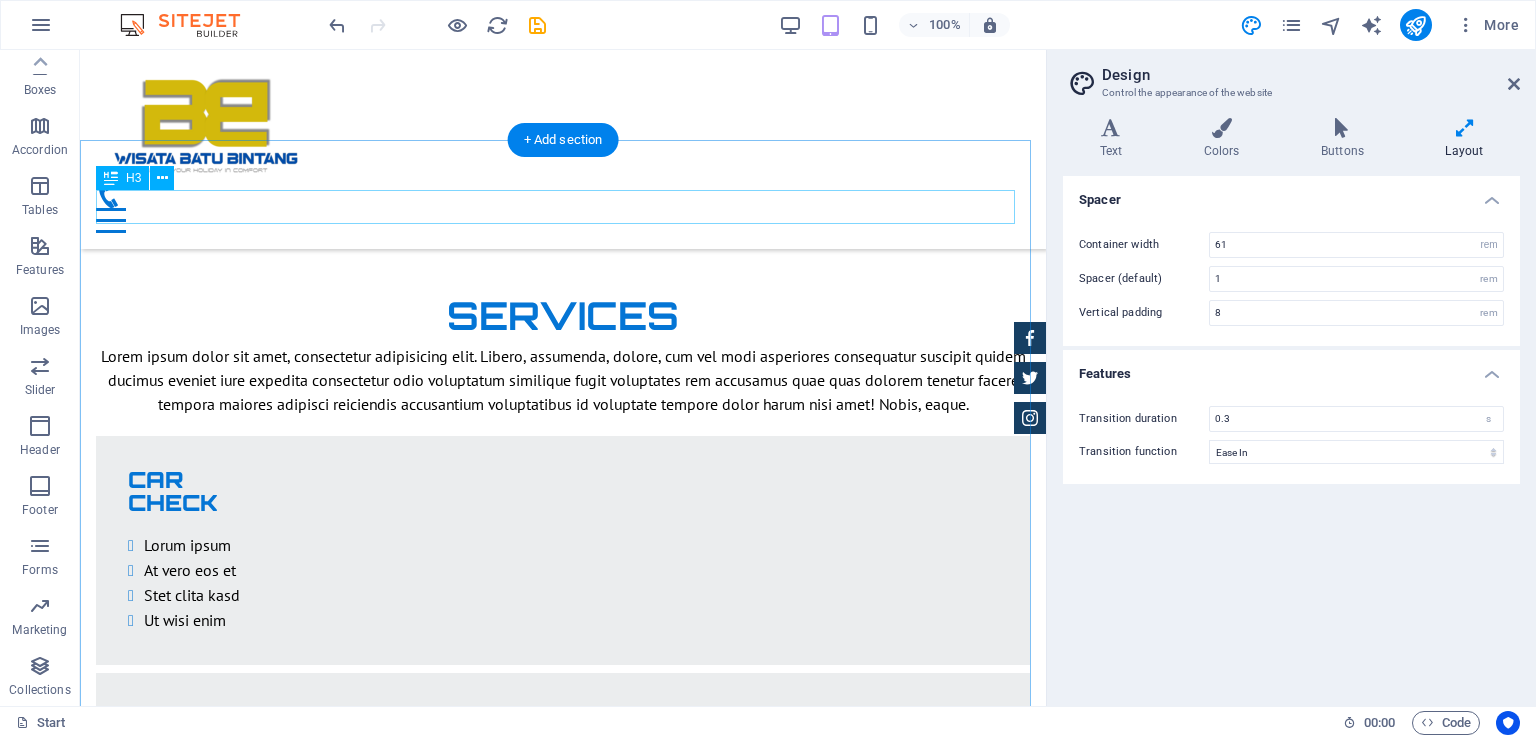 click on "New Cars" at bounding box center [563, 1999] 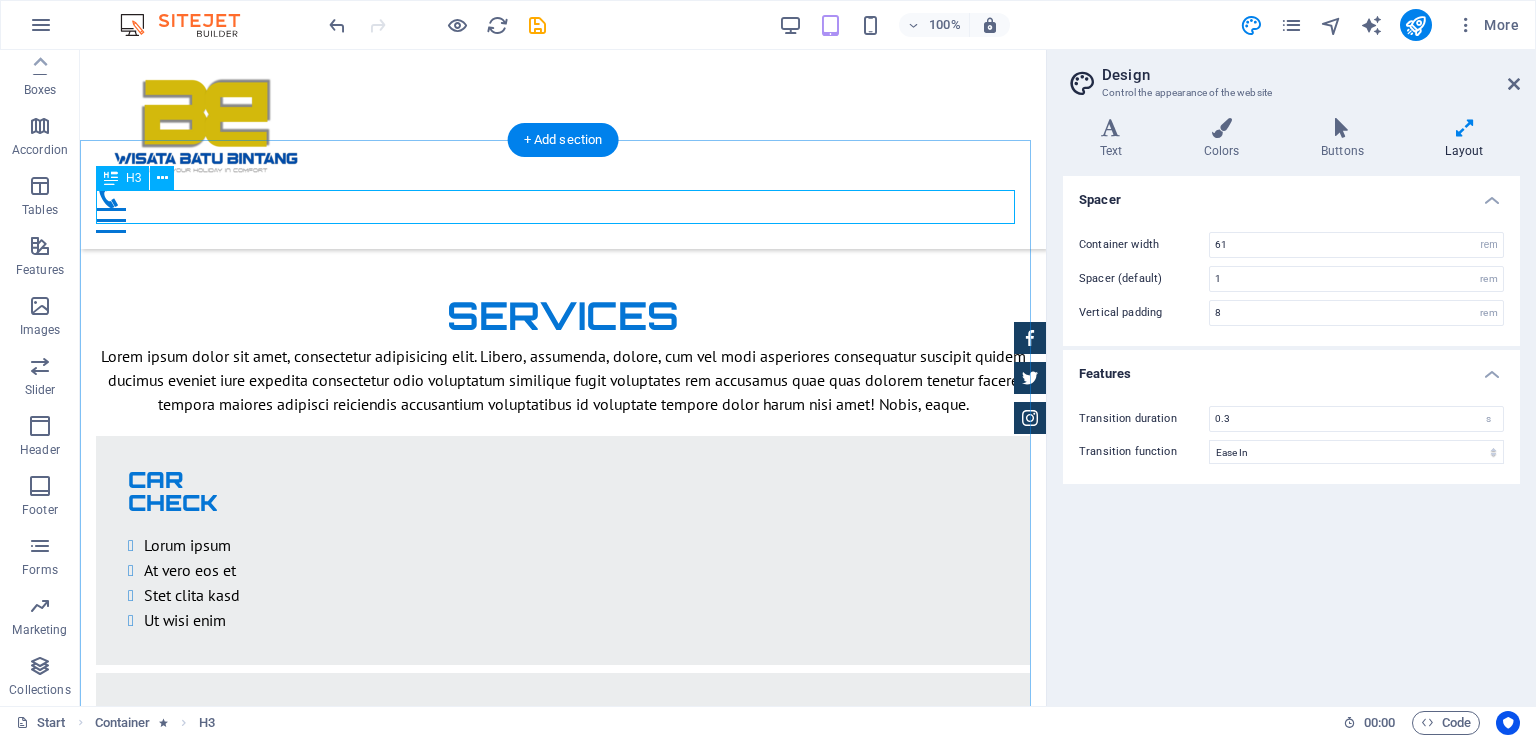 click on "New Cars" at bounding box center (563, 1999) 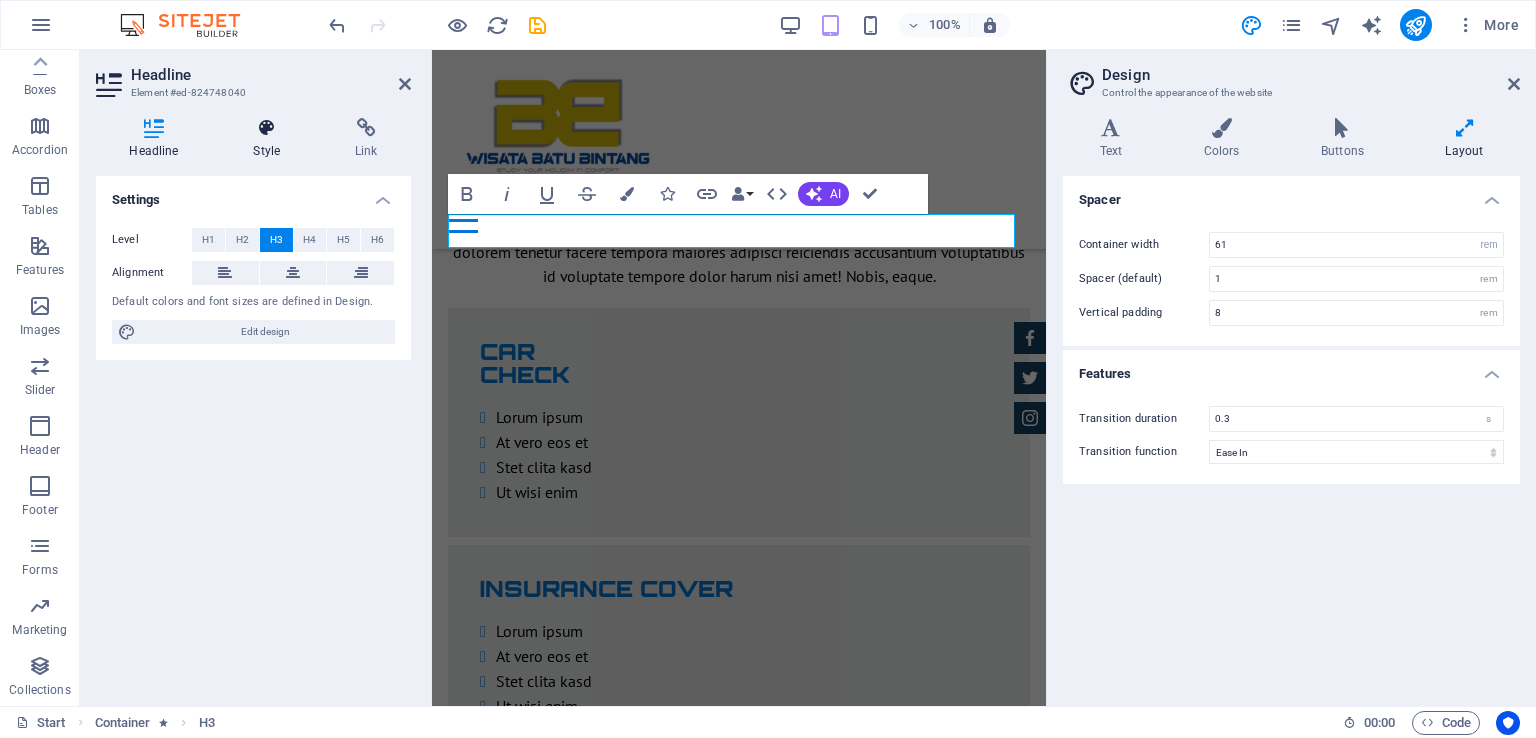 click on "Style" at bounding box center [271, 139] 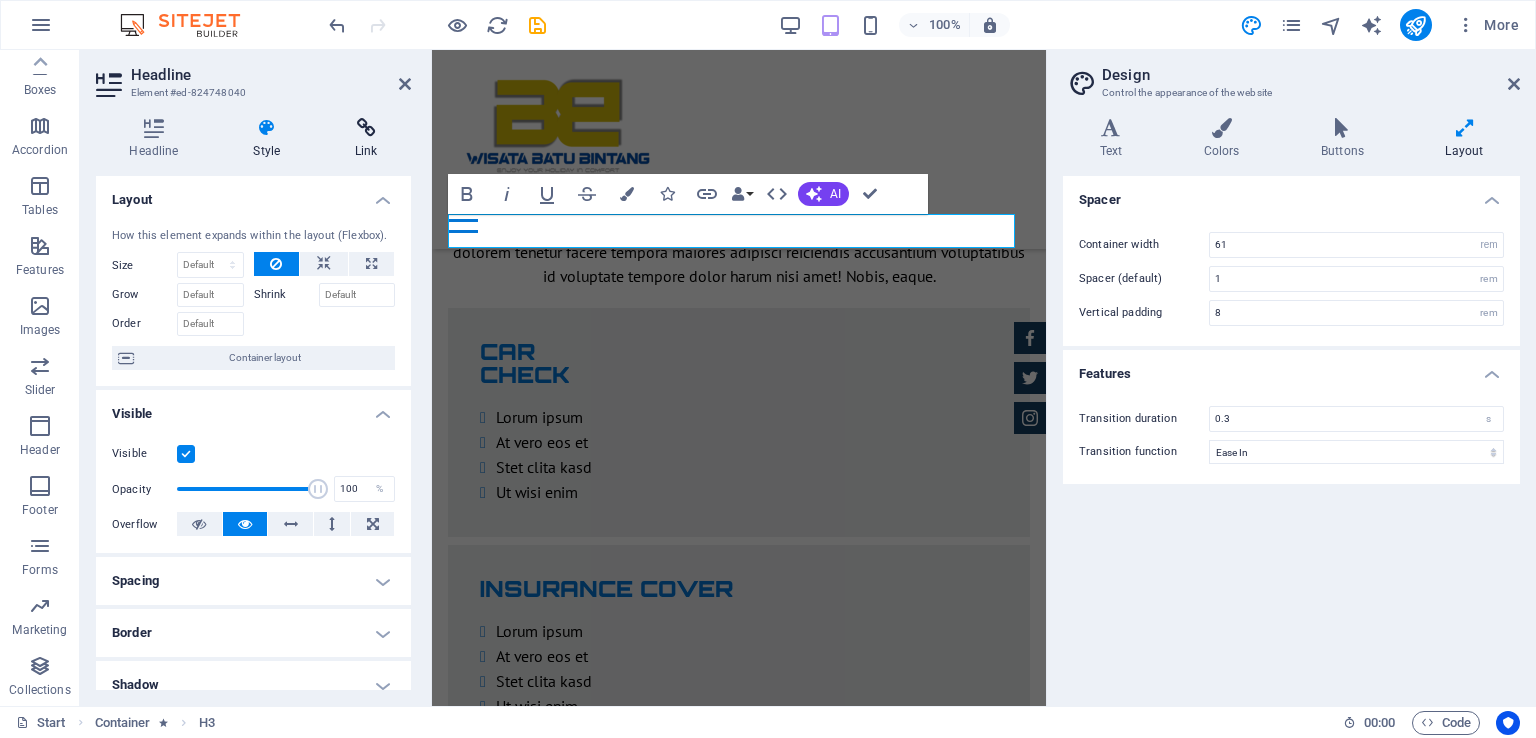 click on "Link" at bounding box center [366, 139] 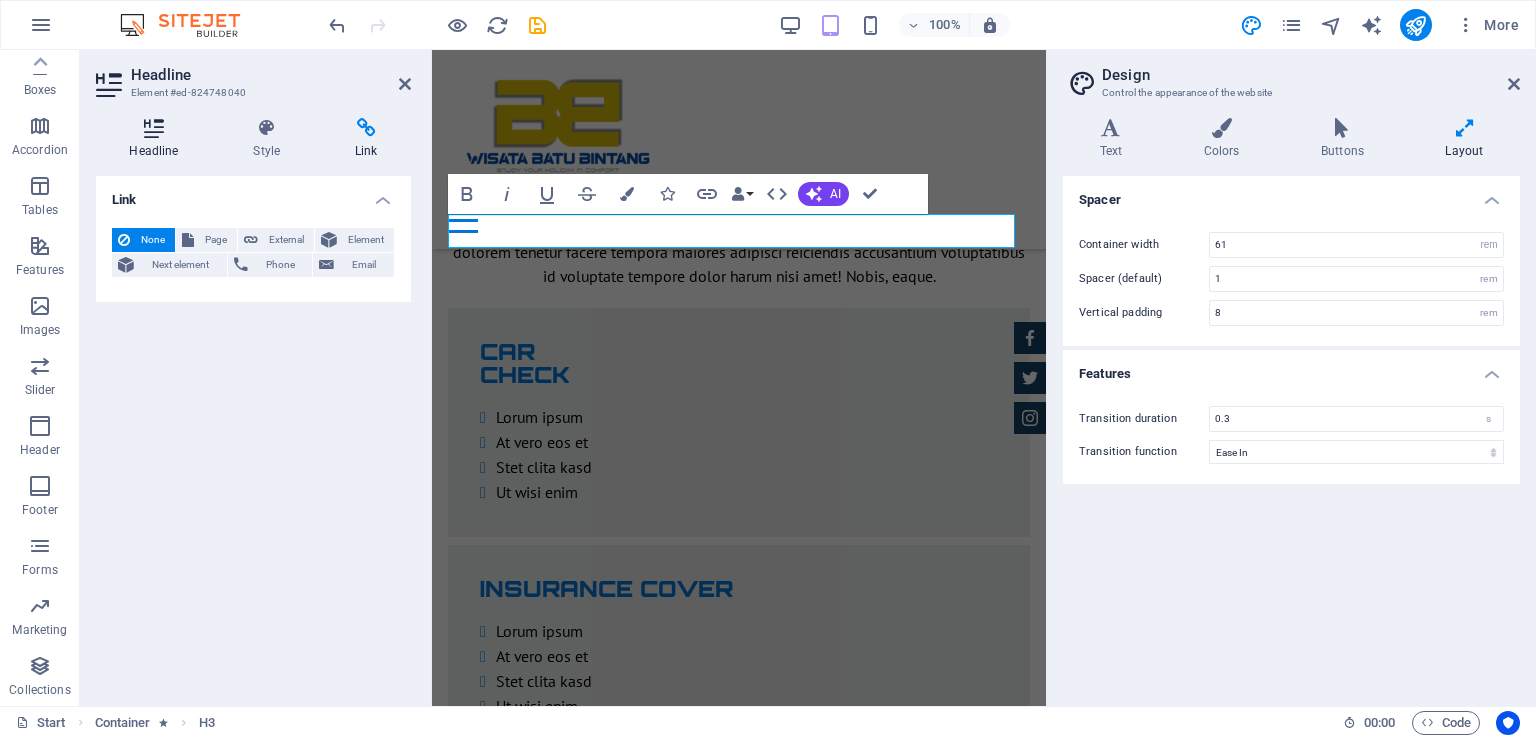 click at bounding box center [154, 128] 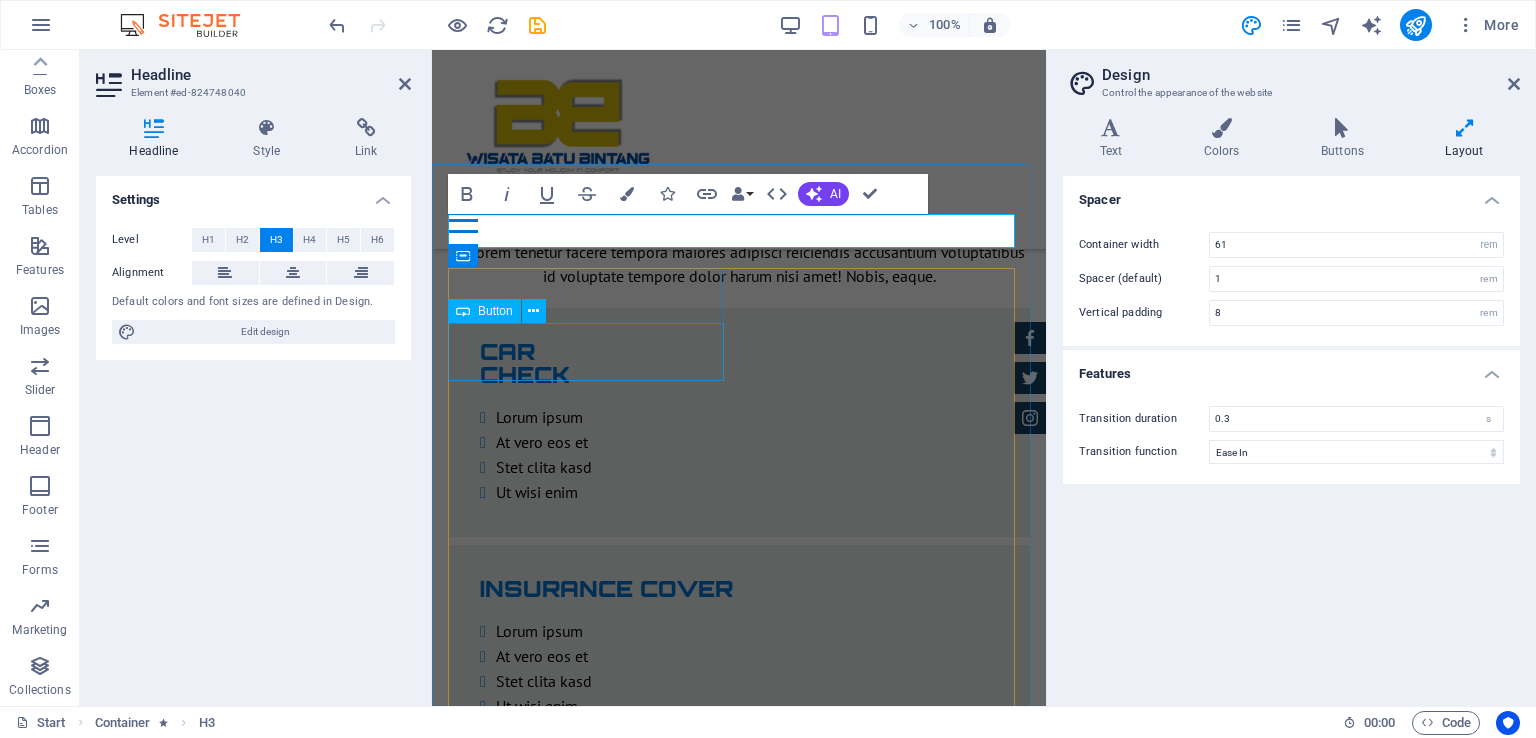 click on "More Details" at bounding box center [739, 1984] 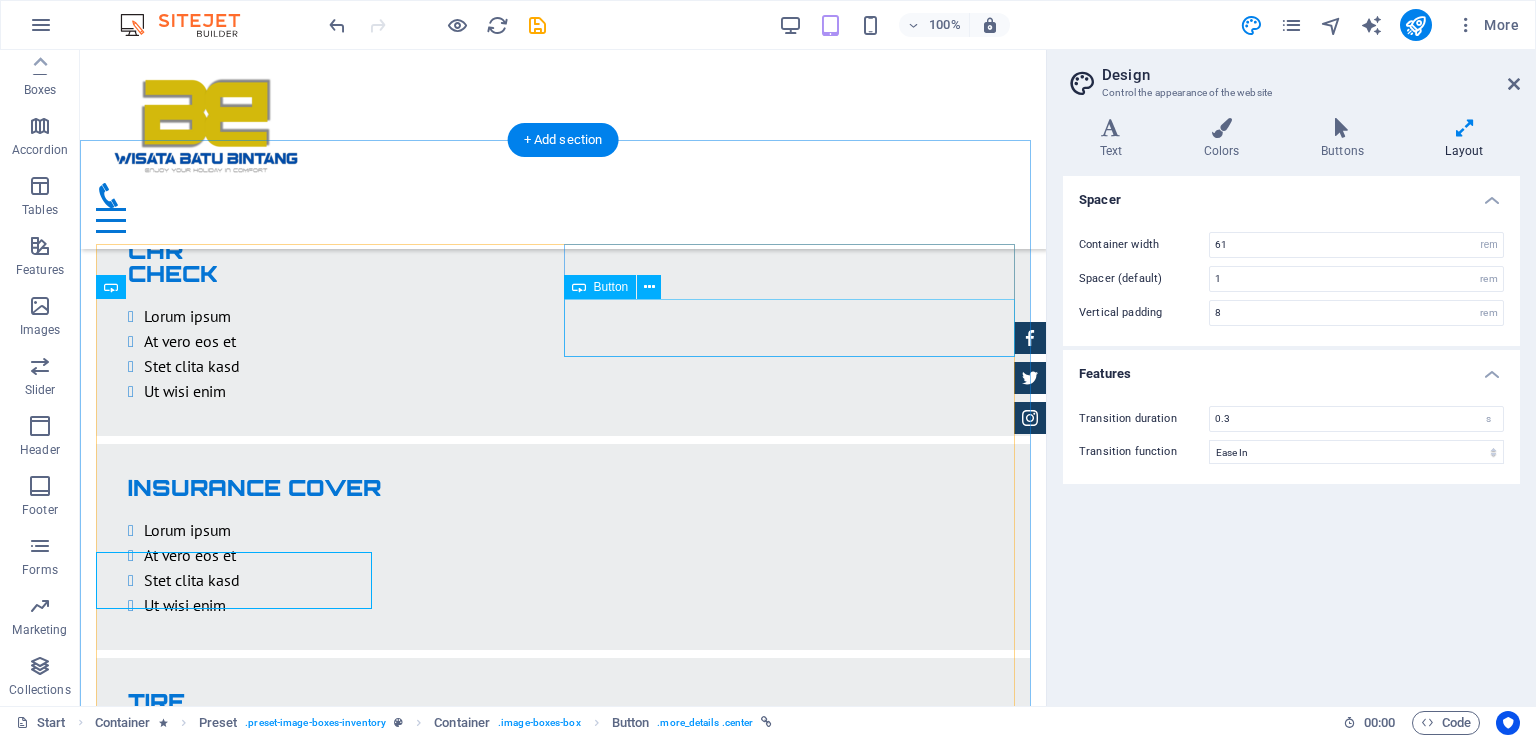 scroll, scrollTop: 3050, scrollLeft: 0, axis: vertical 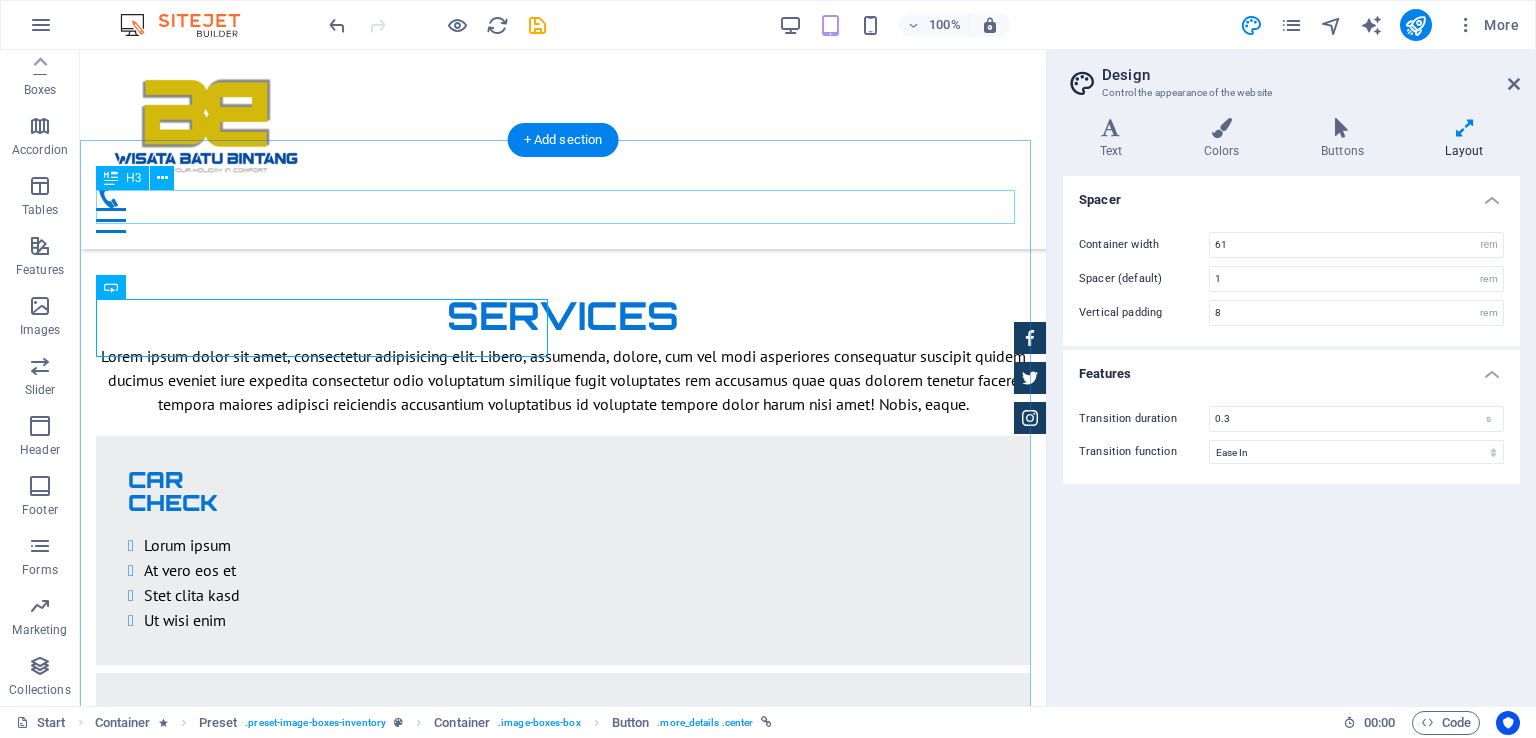 click on "New Cars" at bounding box center (563, 1999) 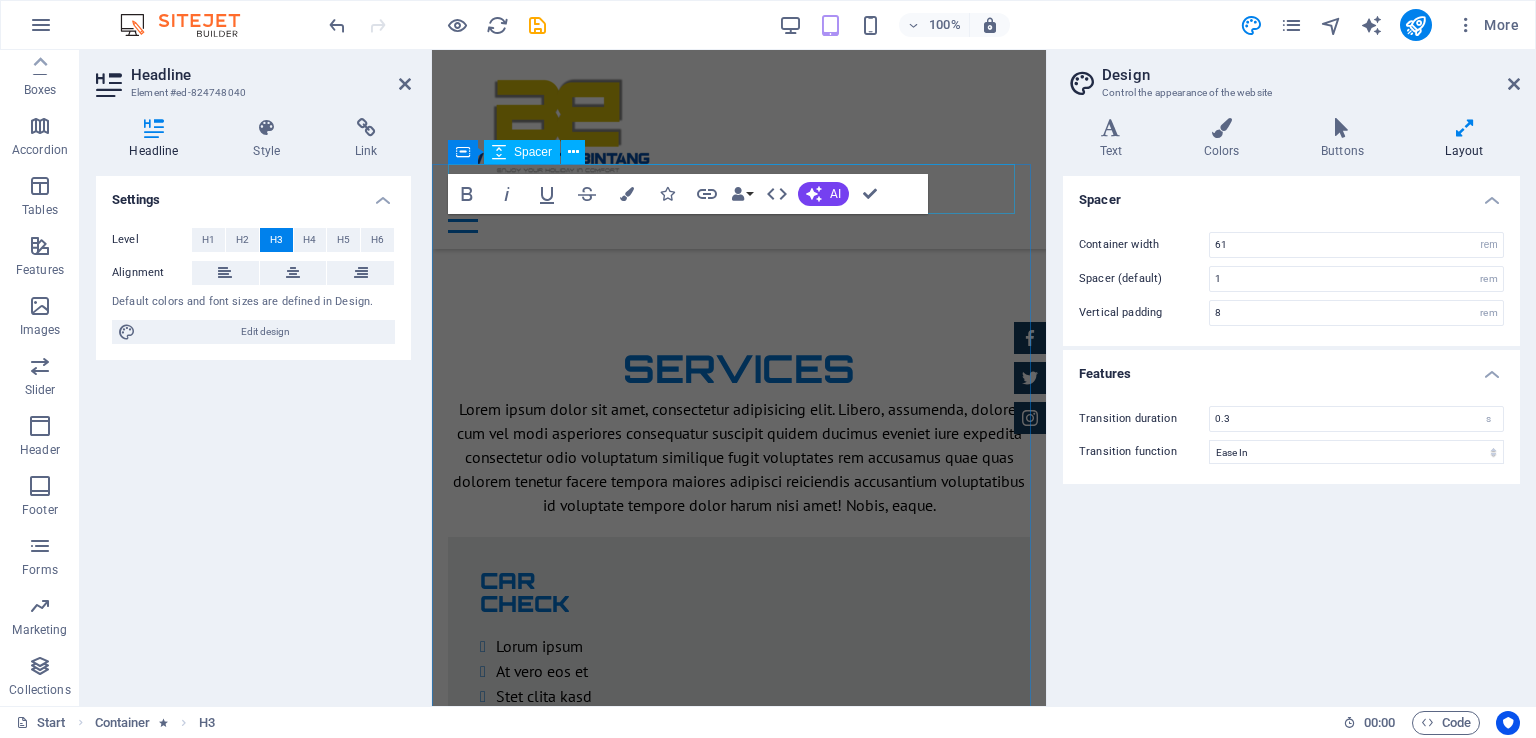 scroll, scrollTop: 3279, scrollLeft: 0, axis: vertical 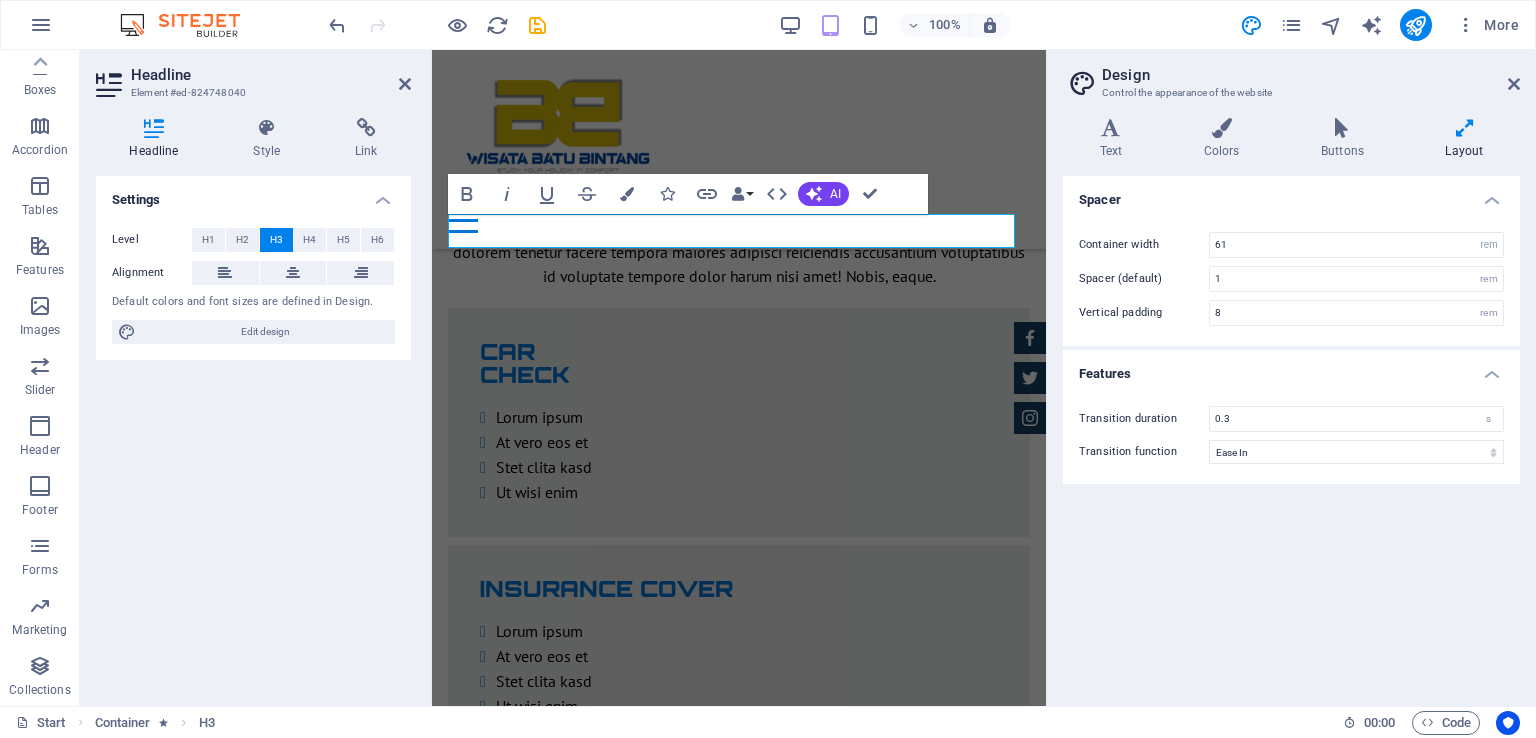 type 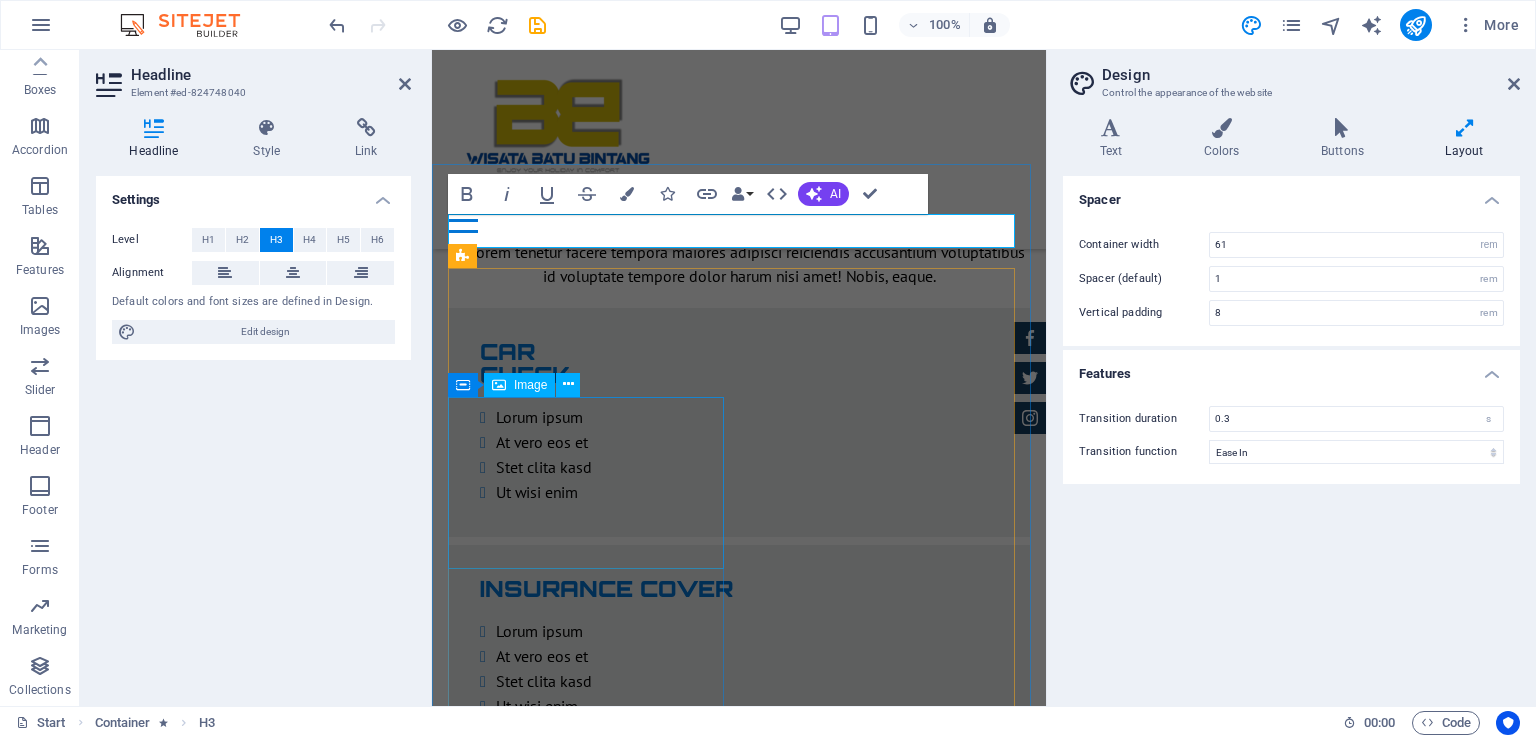 click at bounding box center (739, 2317) 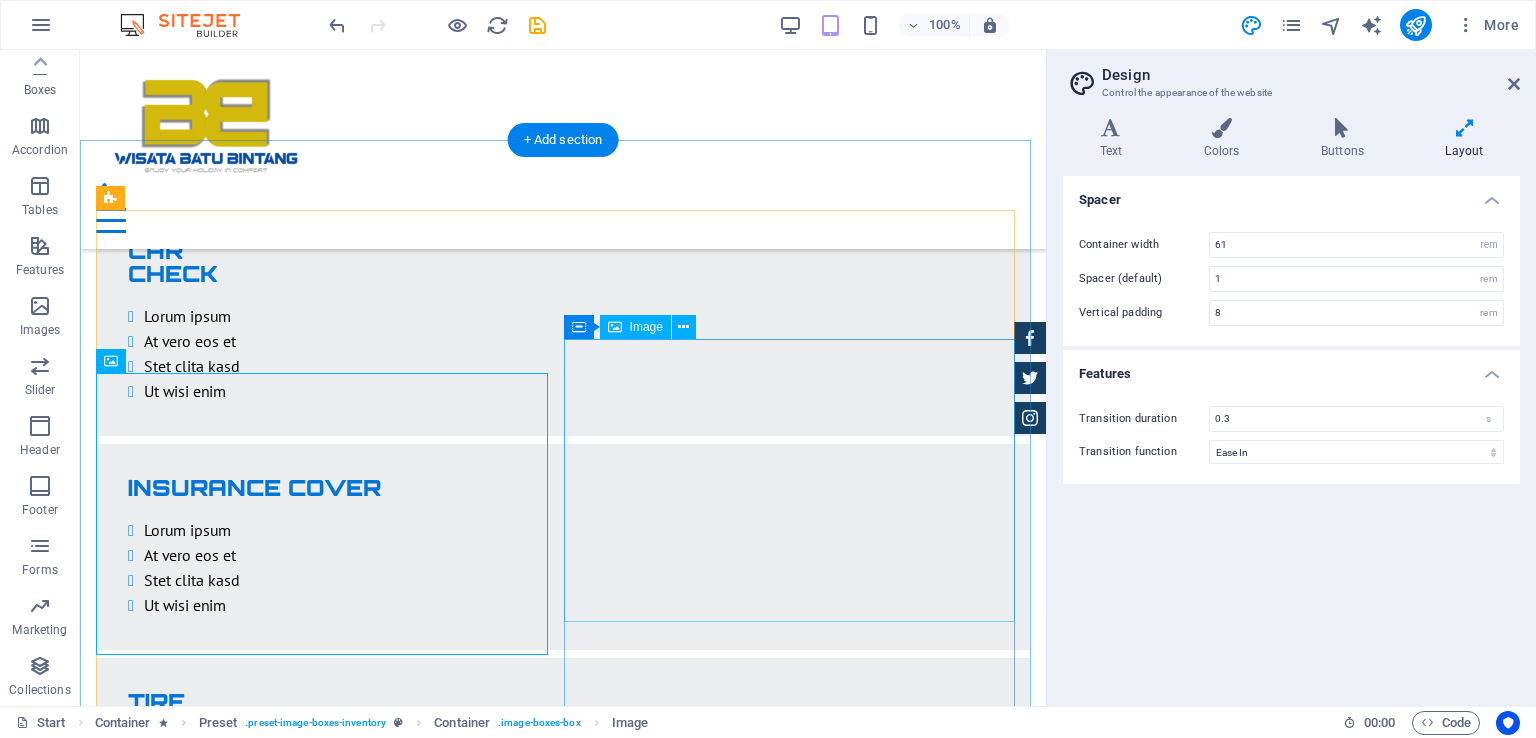 scroll, scrollTop: 3050, scrollLeft: 0, axis: vertical 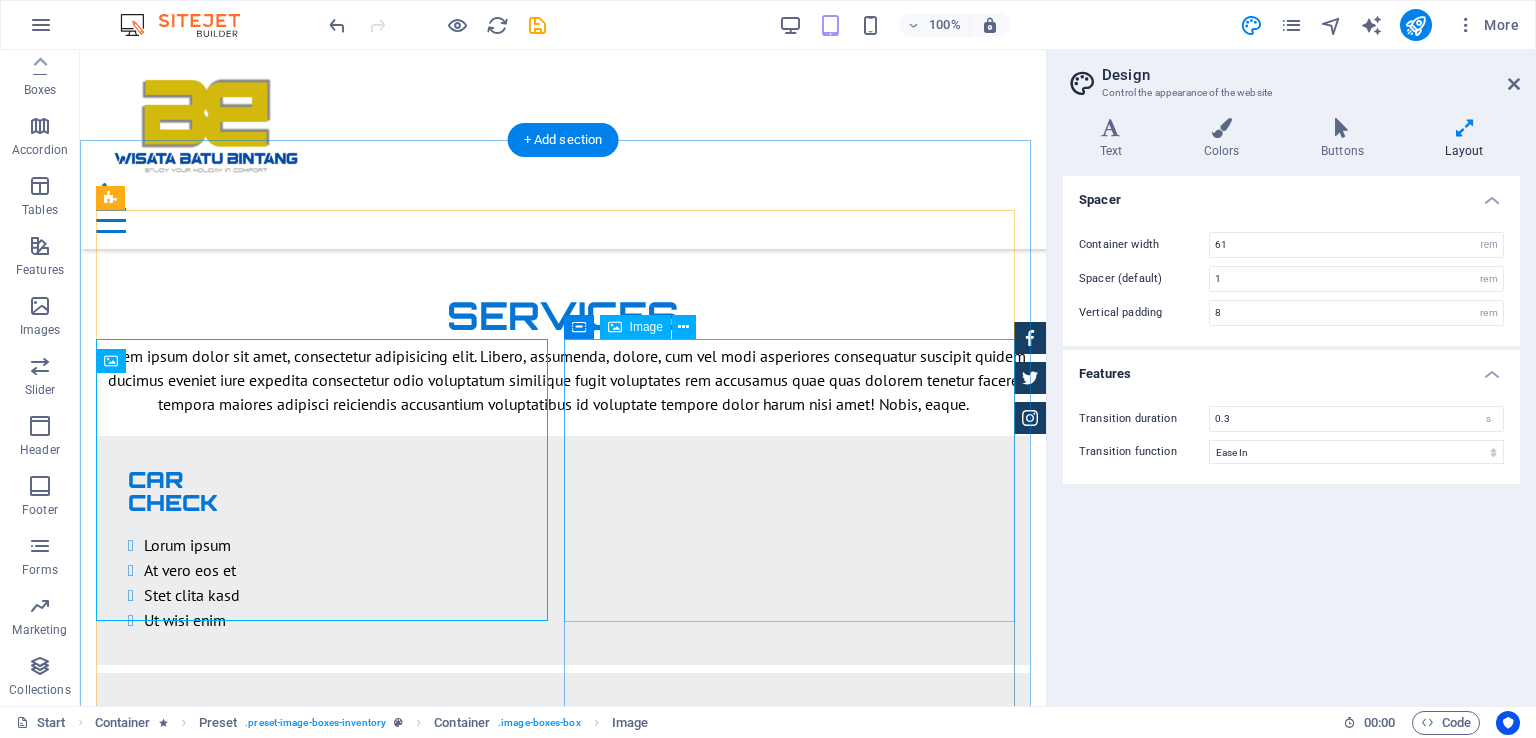 click at bounding box center (563, 3268) 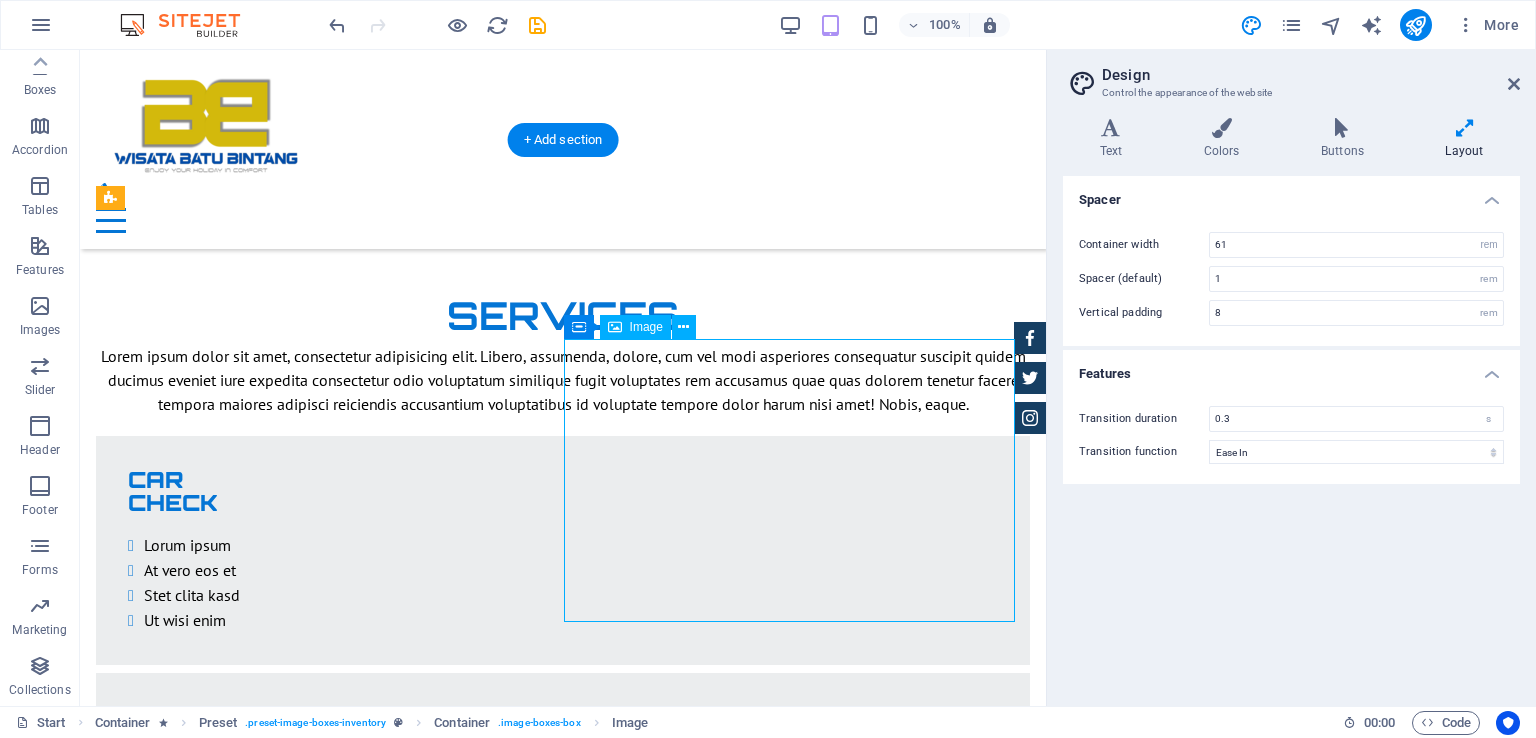 click at bounding box center [563, 3268] 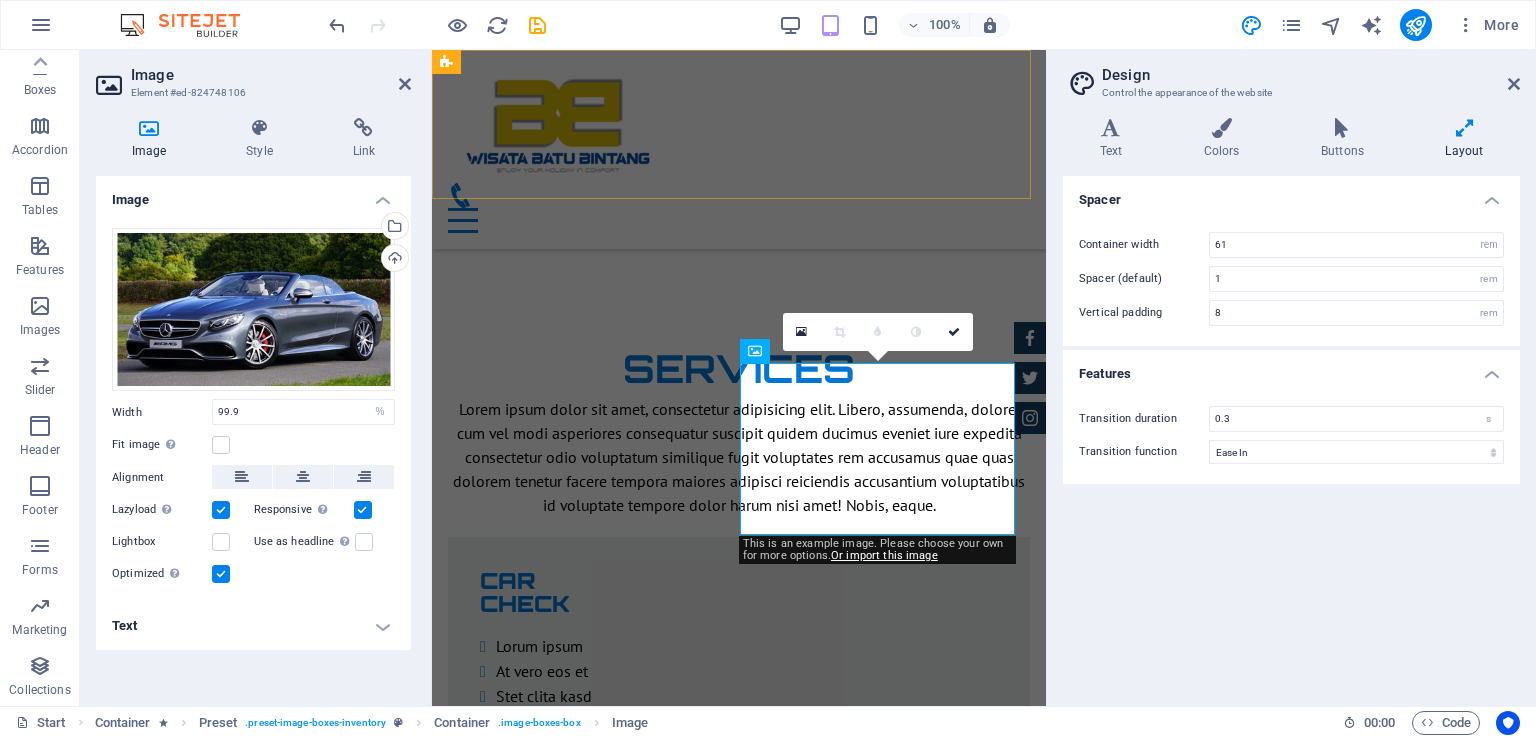 scroll, scrollTop: 3279, scrollLeft: 0, axis: vertical 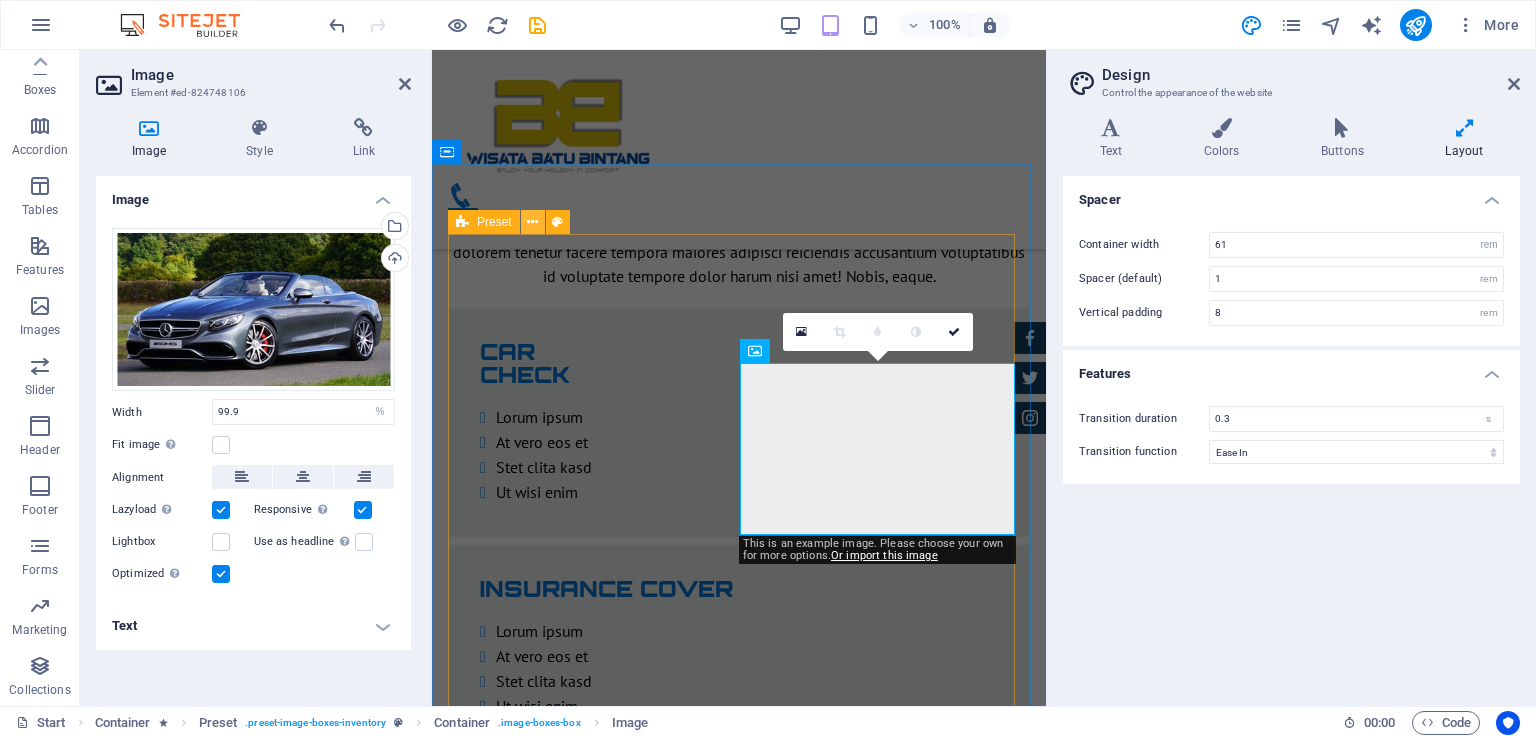 click at bounding box center (532, 222) 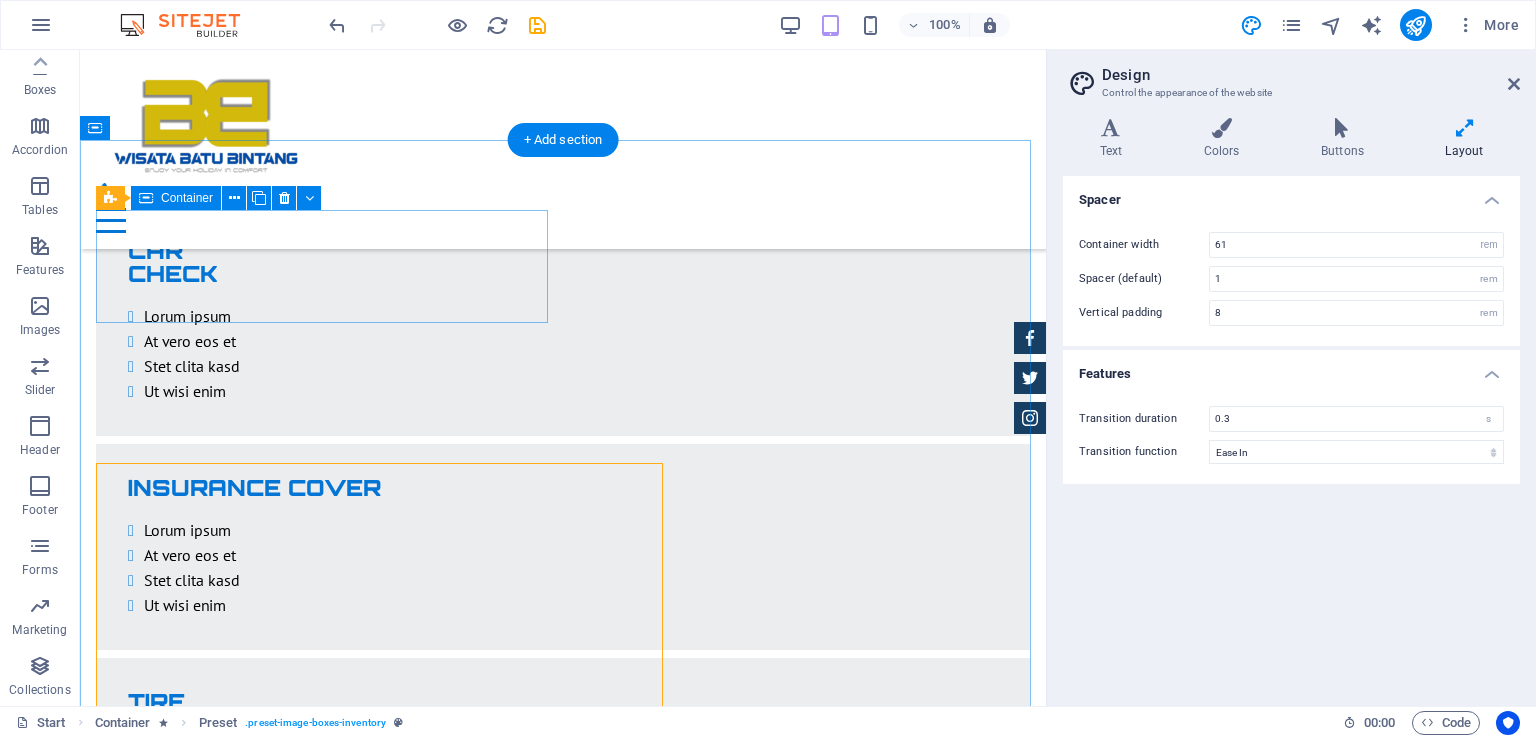 scroll, scrollTop: 3050, scrollLeft: 0, axis: vertical 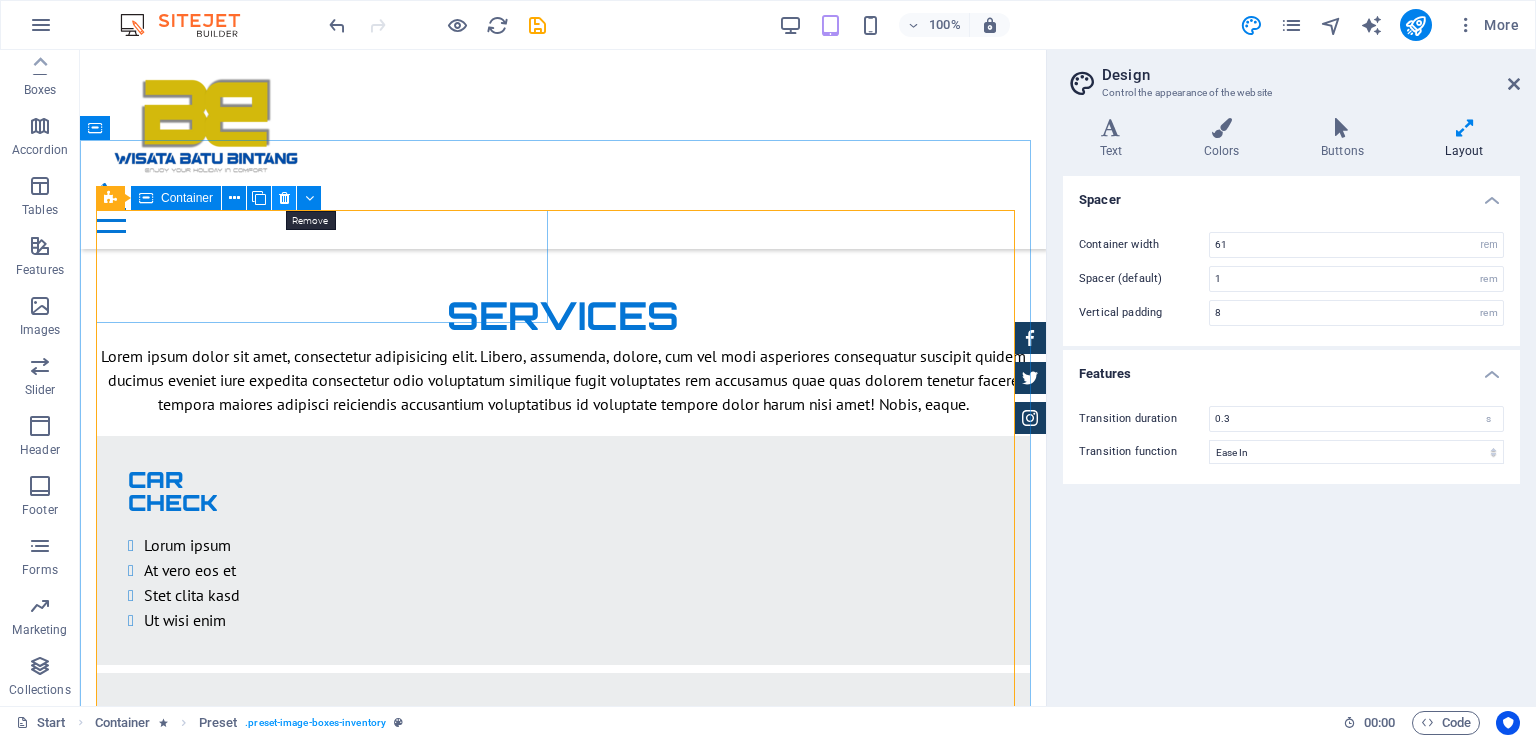 click at bounding box center [284, 198] 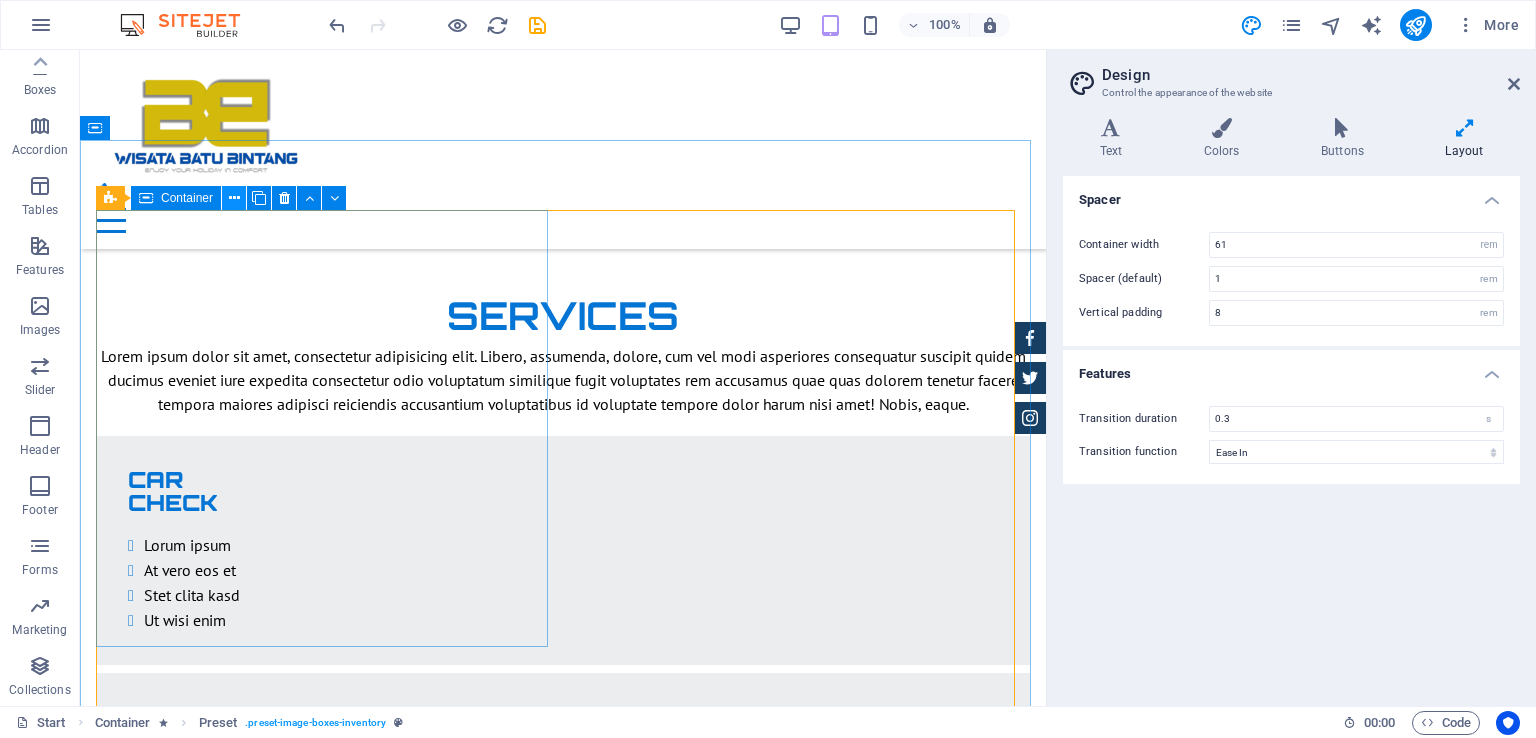 click at bounding box center (234, 198) 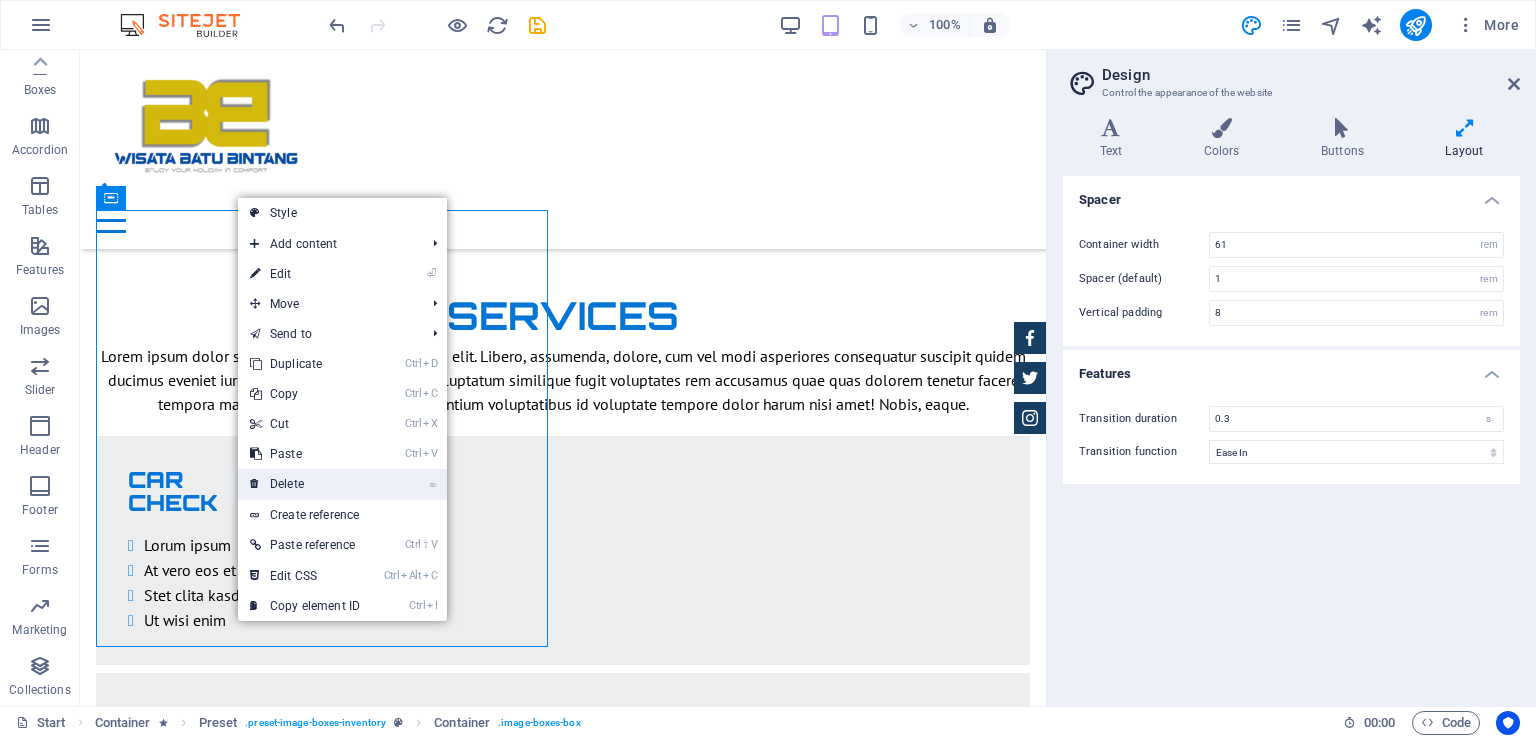click on "⌦  Delete" at bounding box center [305, 484] 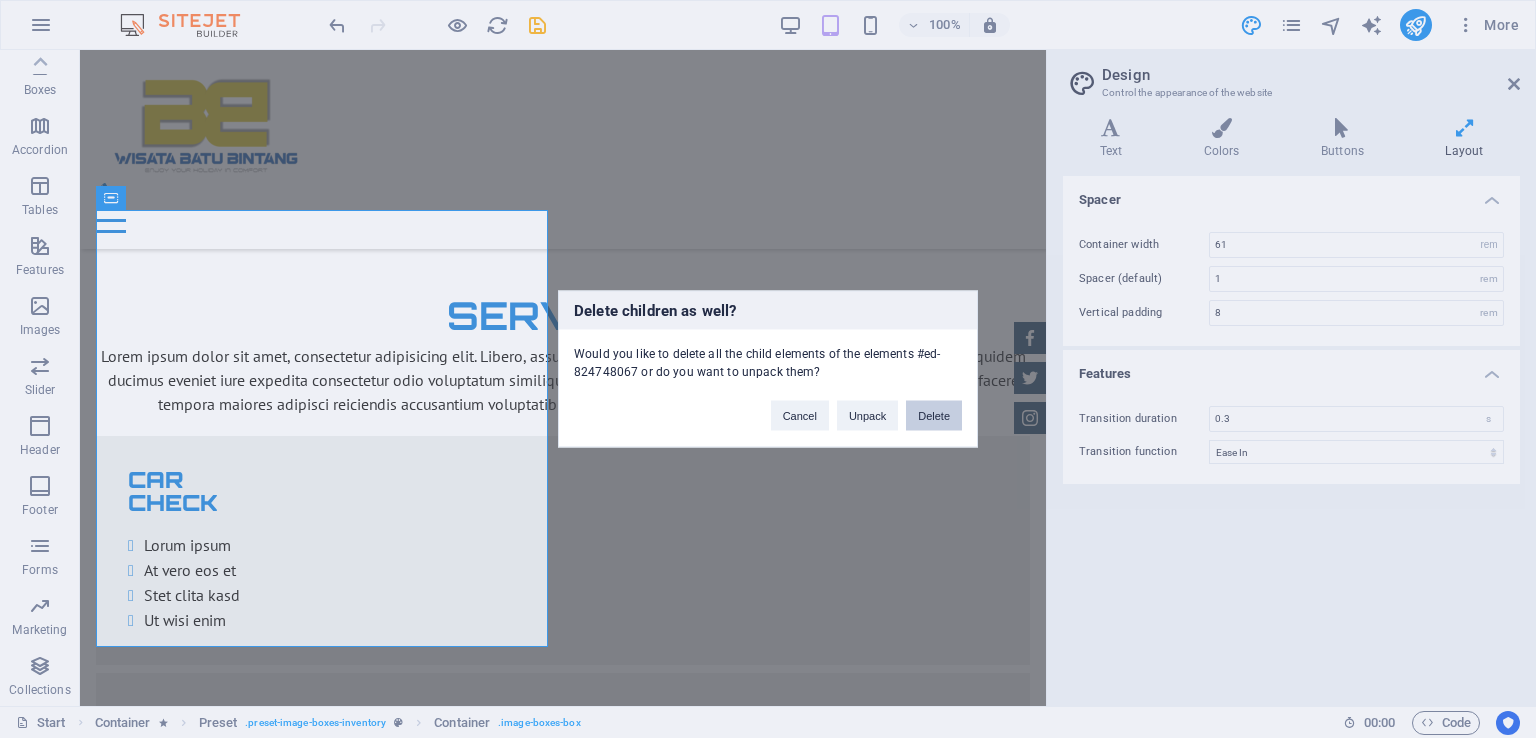 click on "Delete" at bounding box center [934, 416] 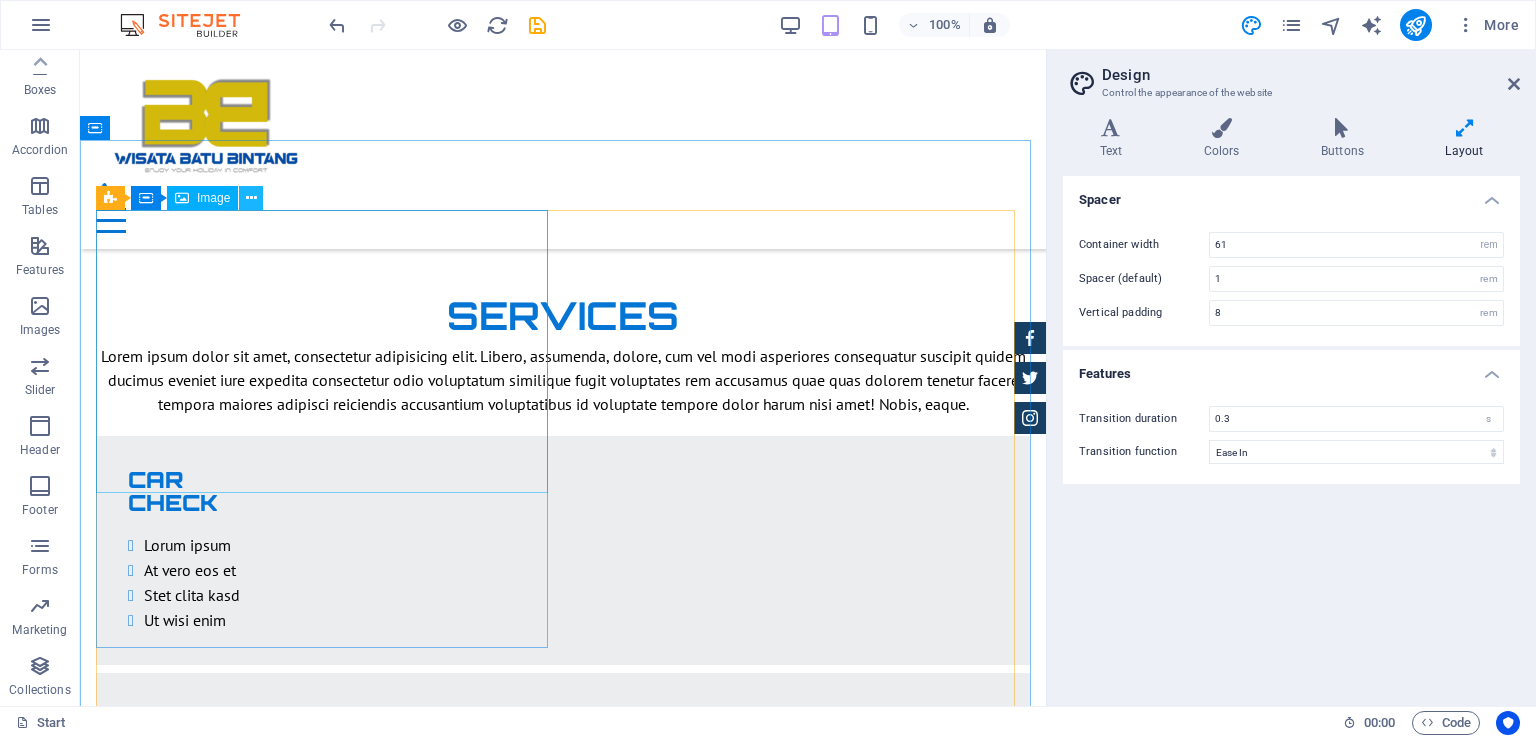 click at bounding box center [251, 198] 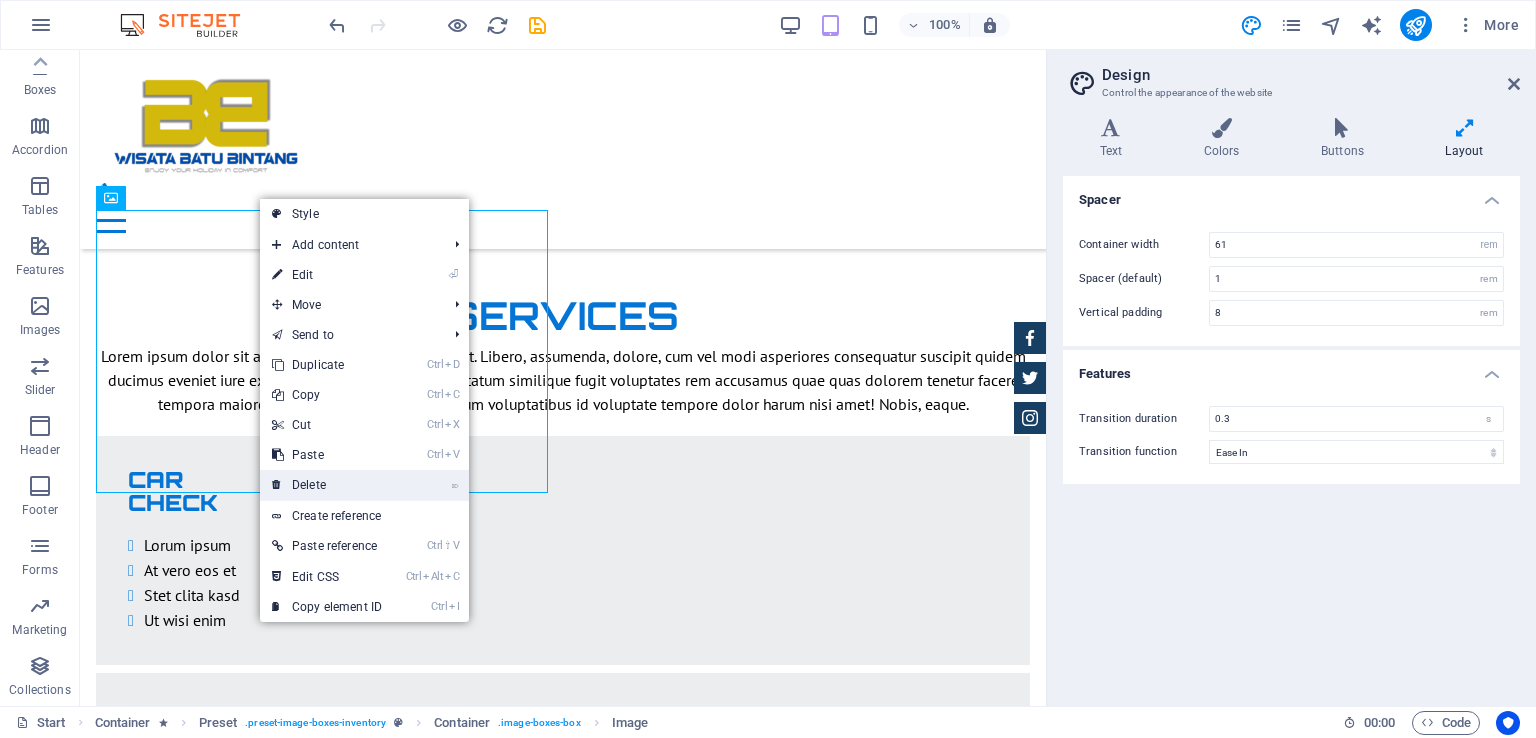click on "⌦  Delete" at bounding box center (327, 485) 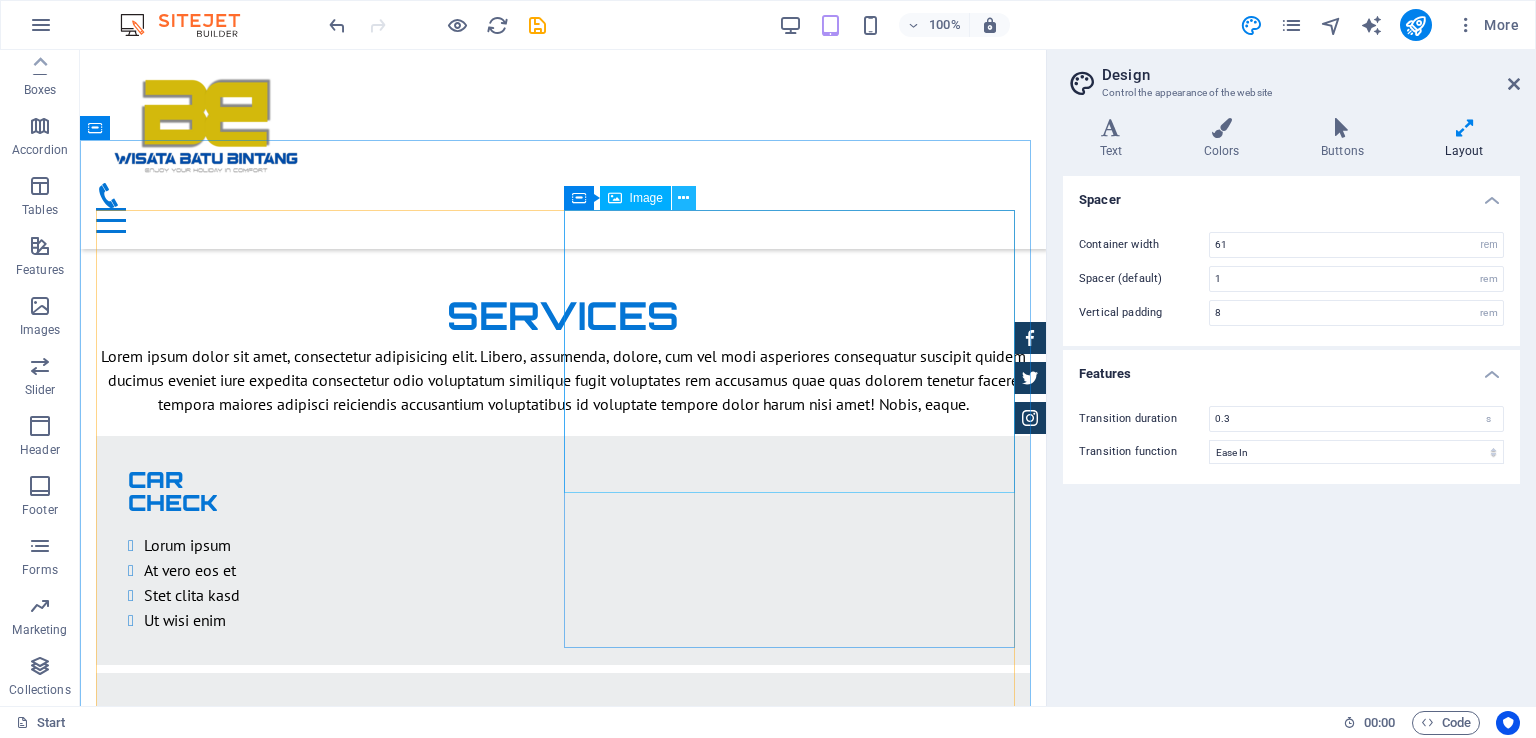 click at bounding box center [683, 198] 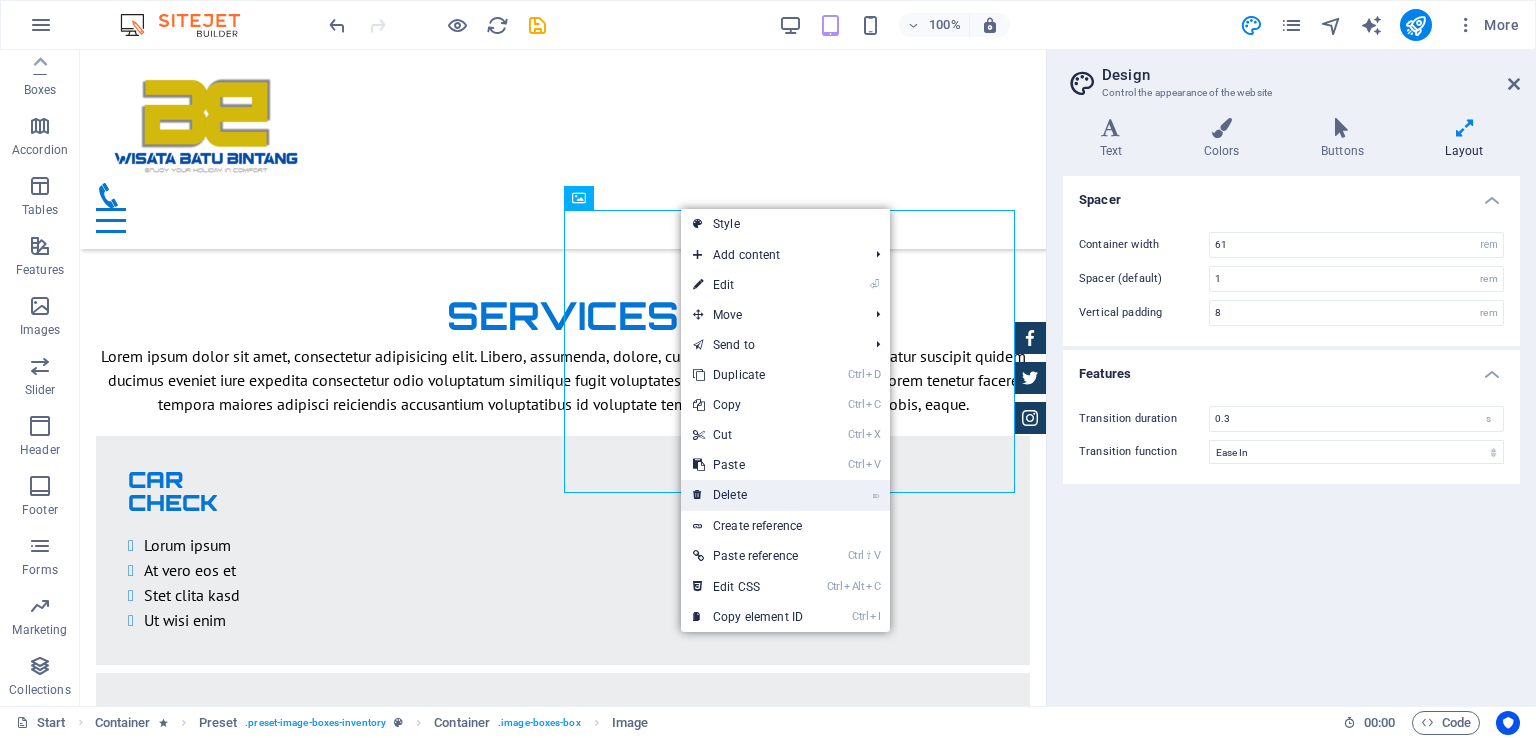 click on "⌦  Delete" at bounding box center (748, 495) 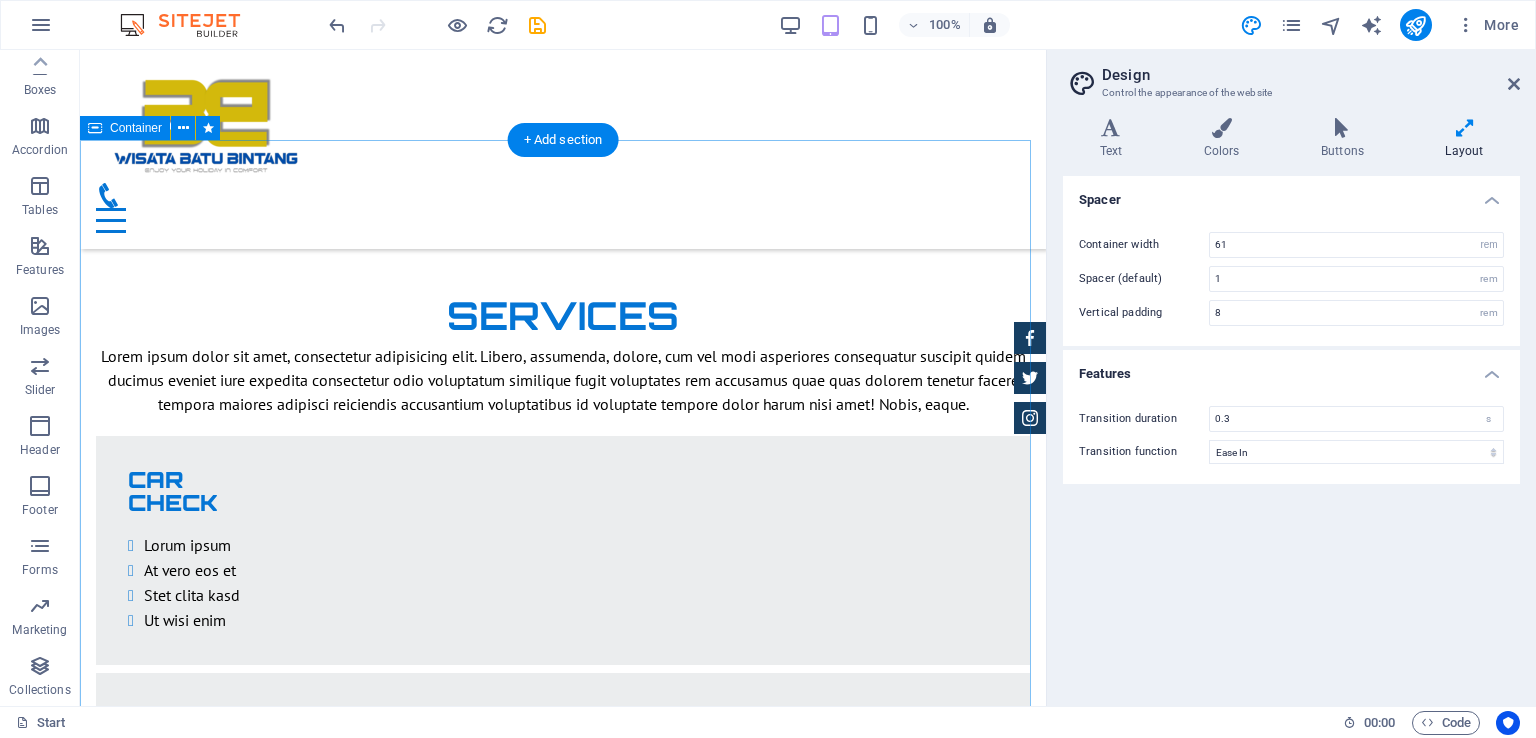 click on "Aston martin  DB9 $ 49.999 Automatic  Transmission  | Coupe More Details Mercedes AMG $ 49.999 Automatic  Transmission  | Coupe More Details Audi RS7 $ 49.999 Automatic  Transmission  | Coupe More Details Jeep Compass $ 49.999 Automatic  Transmission  | Coupe More Details" at bounding box center [563, 2921] 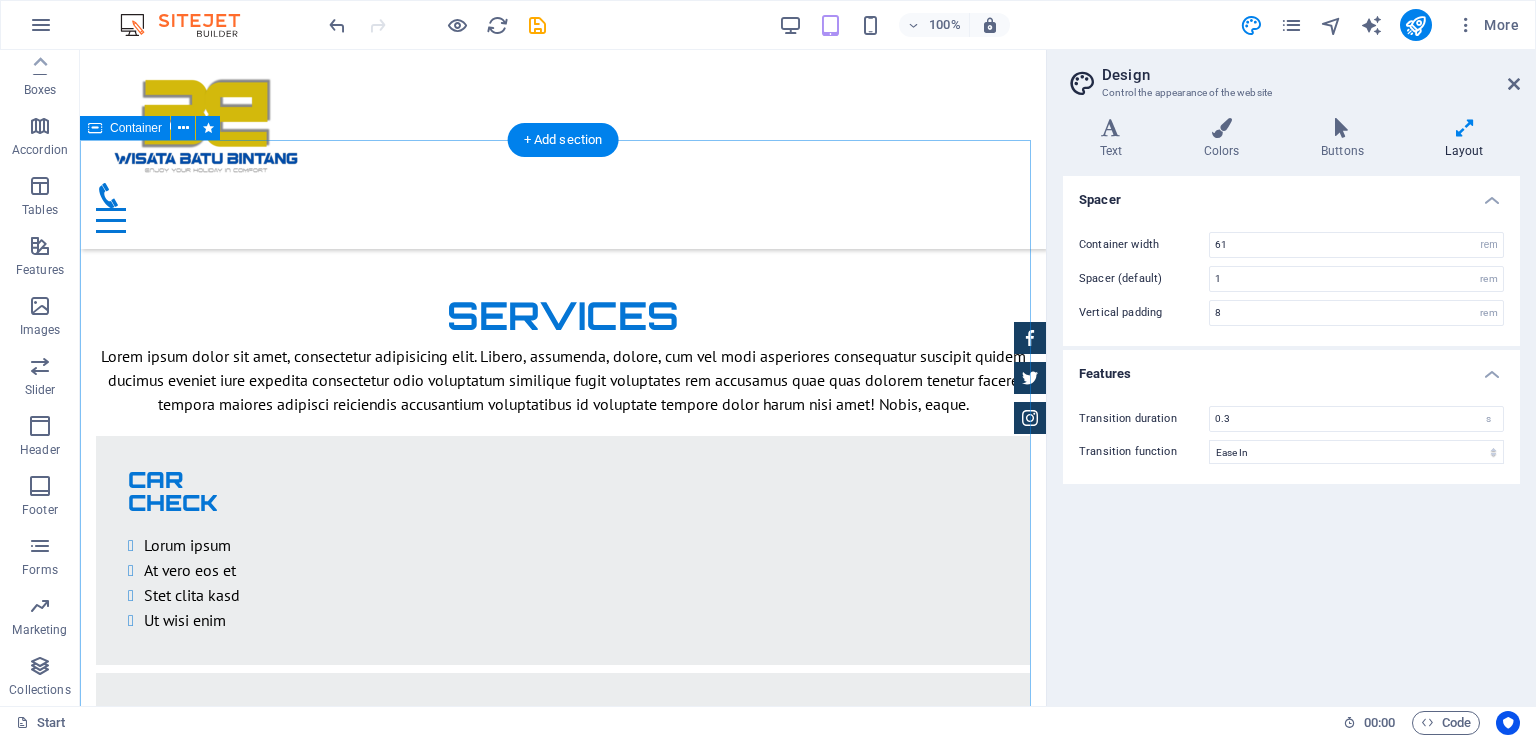 click on "Aston martin  DB9 $ 49.999 Automatic  Transmission  | Coupe More Details Mercedes AMG $ 49.999 Automatic  Transmission  | Coupe More Details Audi RS7 $ 49.999 Automatic  Transmission  | Coupe More Details Jeep Compass $ 49.999 Automatic  Transmission  | Coupe More Details" at bounding box center [563, 2921] 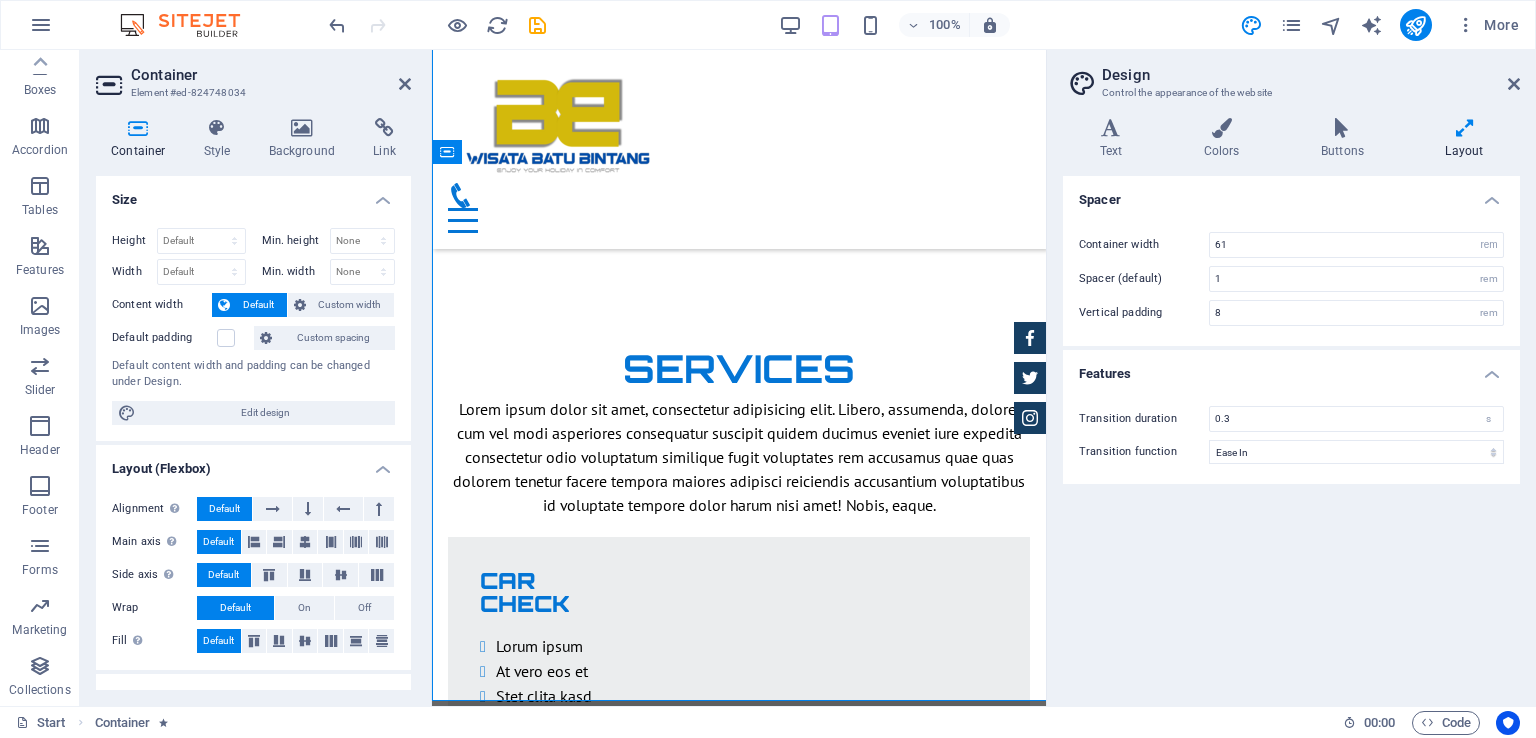 scroll, scrollTop: 3279, scrollLeft: 0, axis: vertical 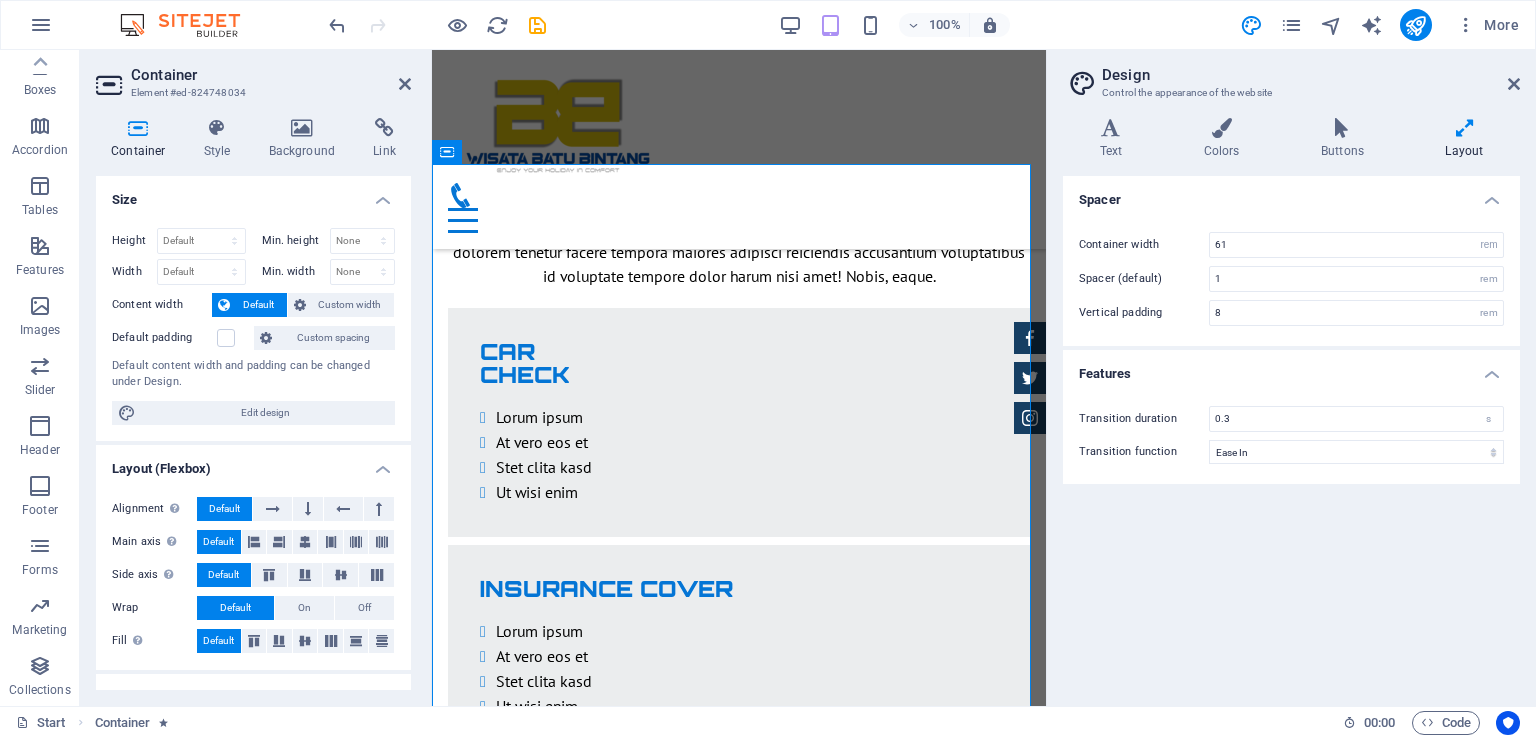 click on "Default padding" at bounding box center (180, 338) 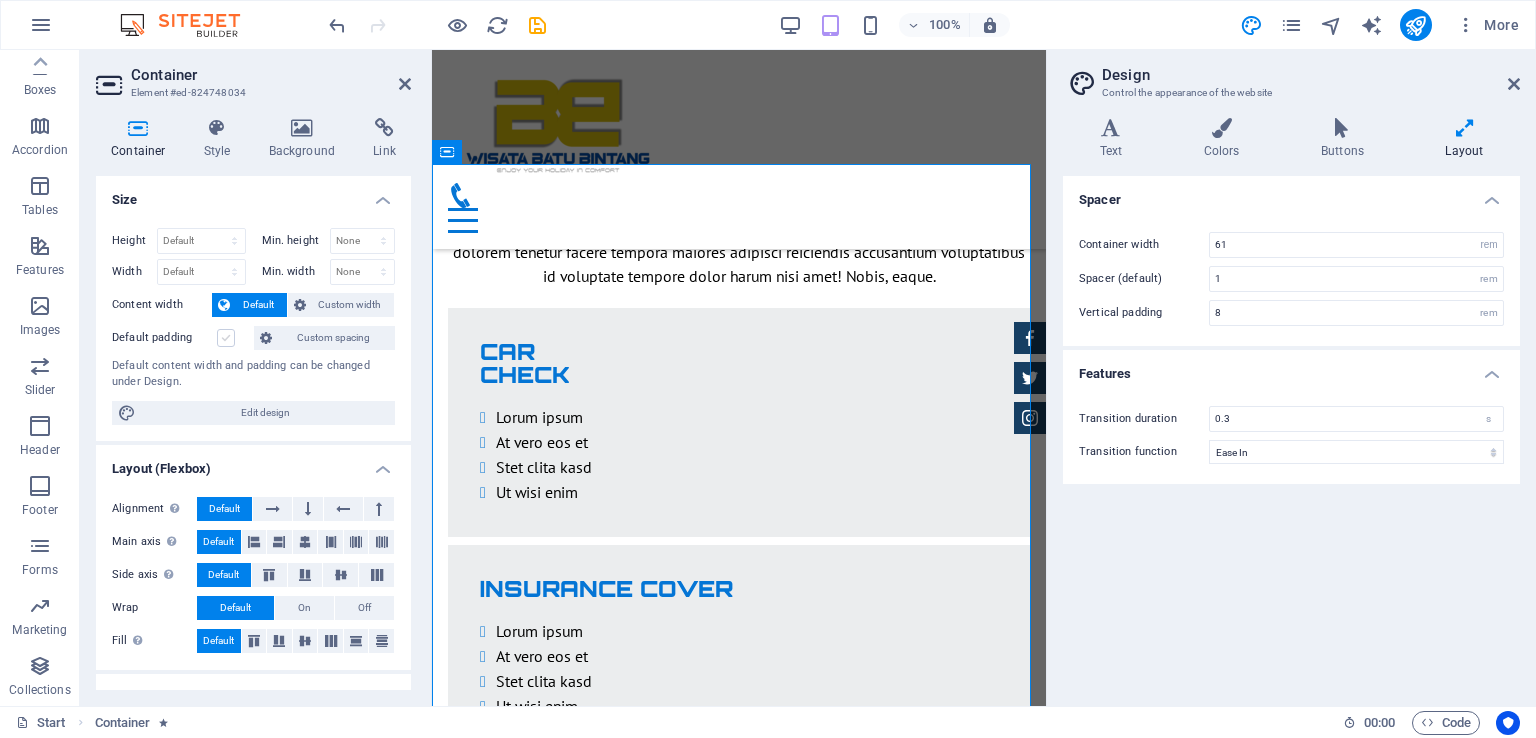 click at bounding box center (226, 338) 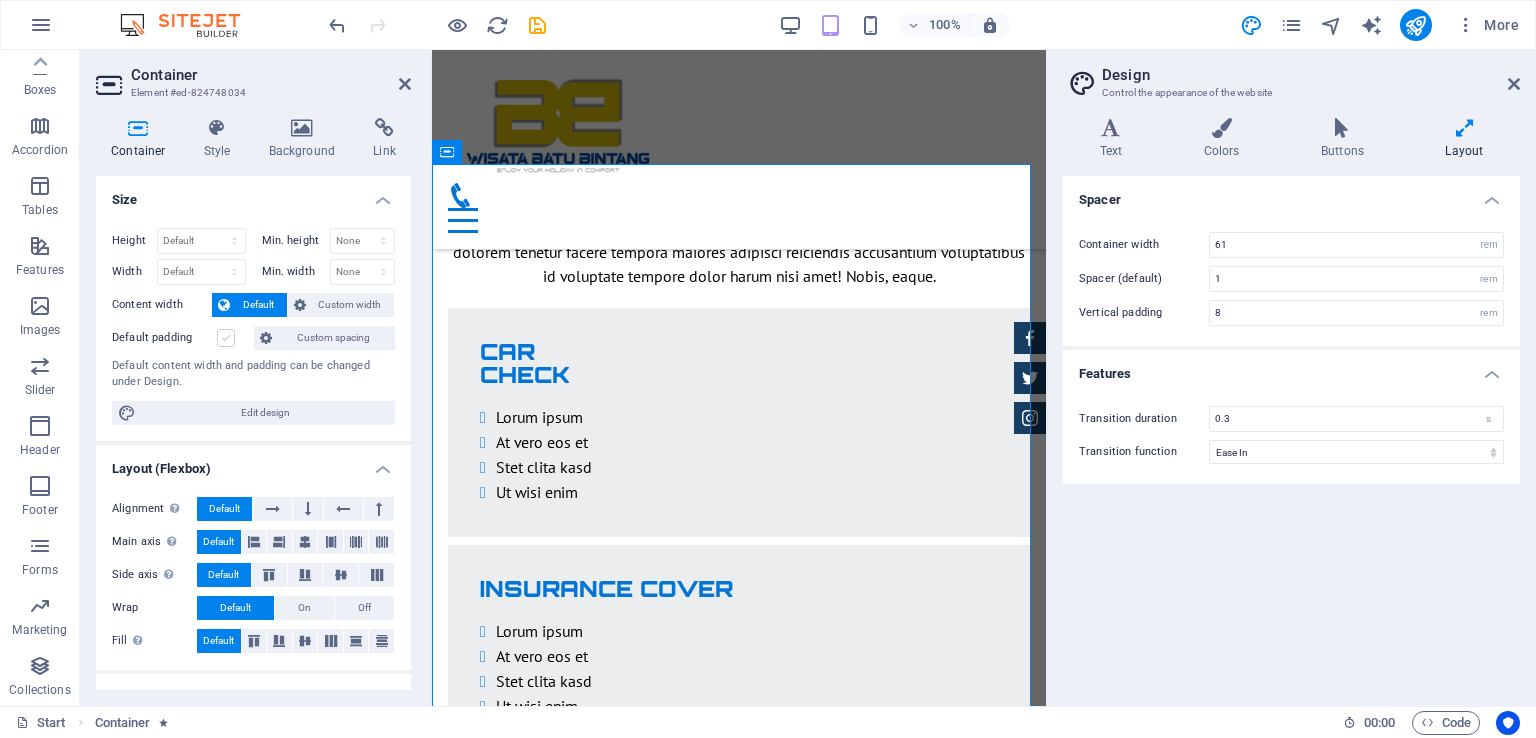 click on "Default padding" at bounding box center [0, 0] 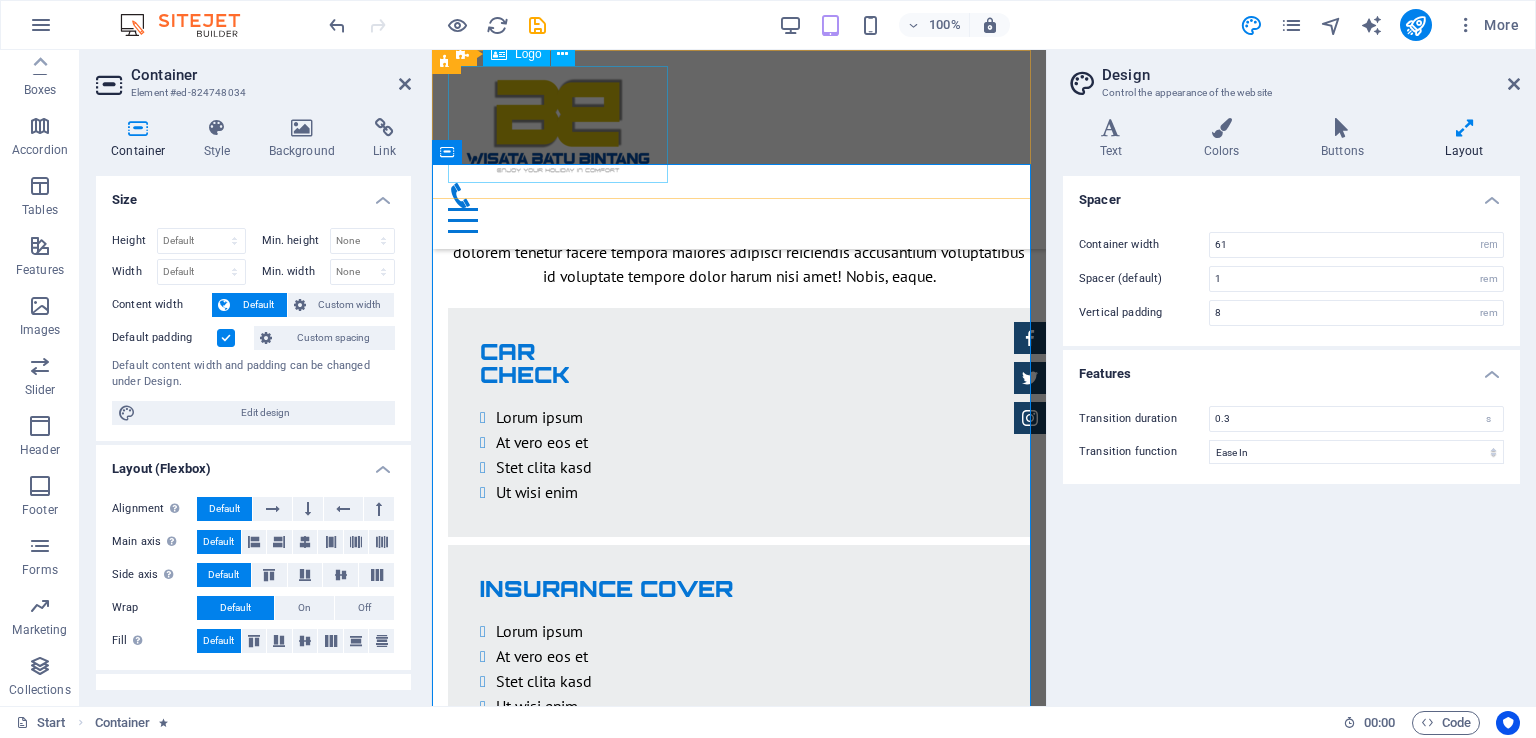 click at bounding box center (739, 124) 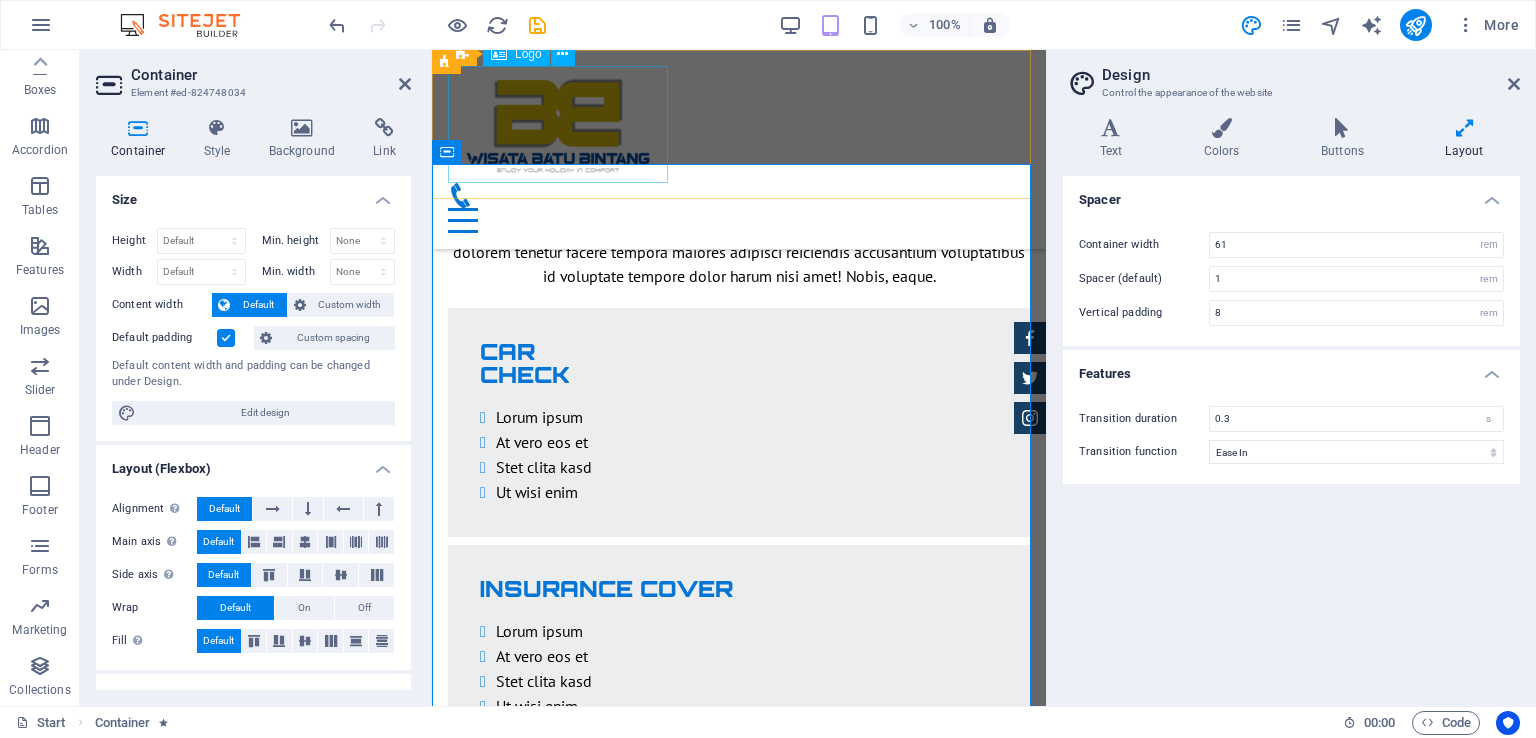 click at bounding box center [739, 124] 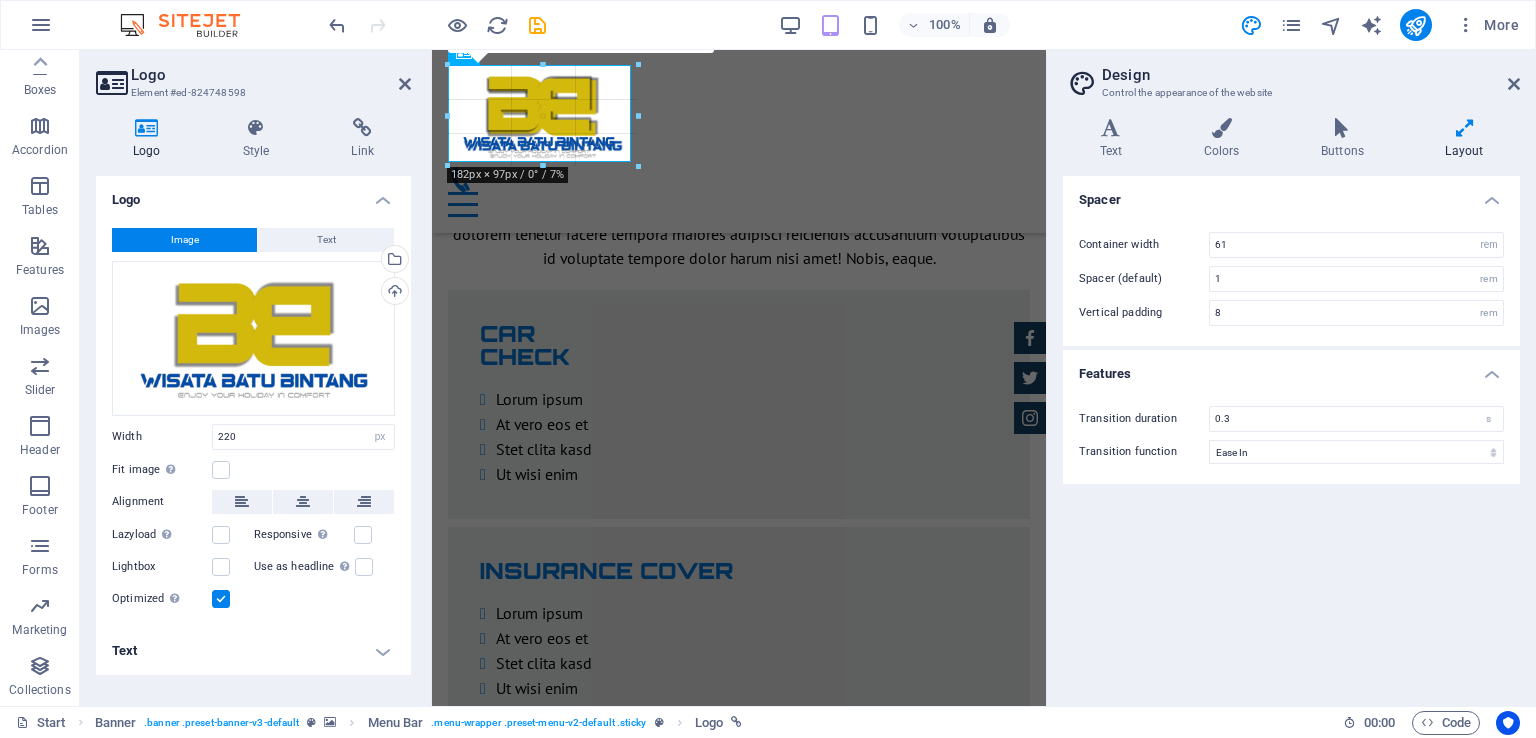 scroll, scrollTop: 3263, scrollLeft: 0, axis: vertical 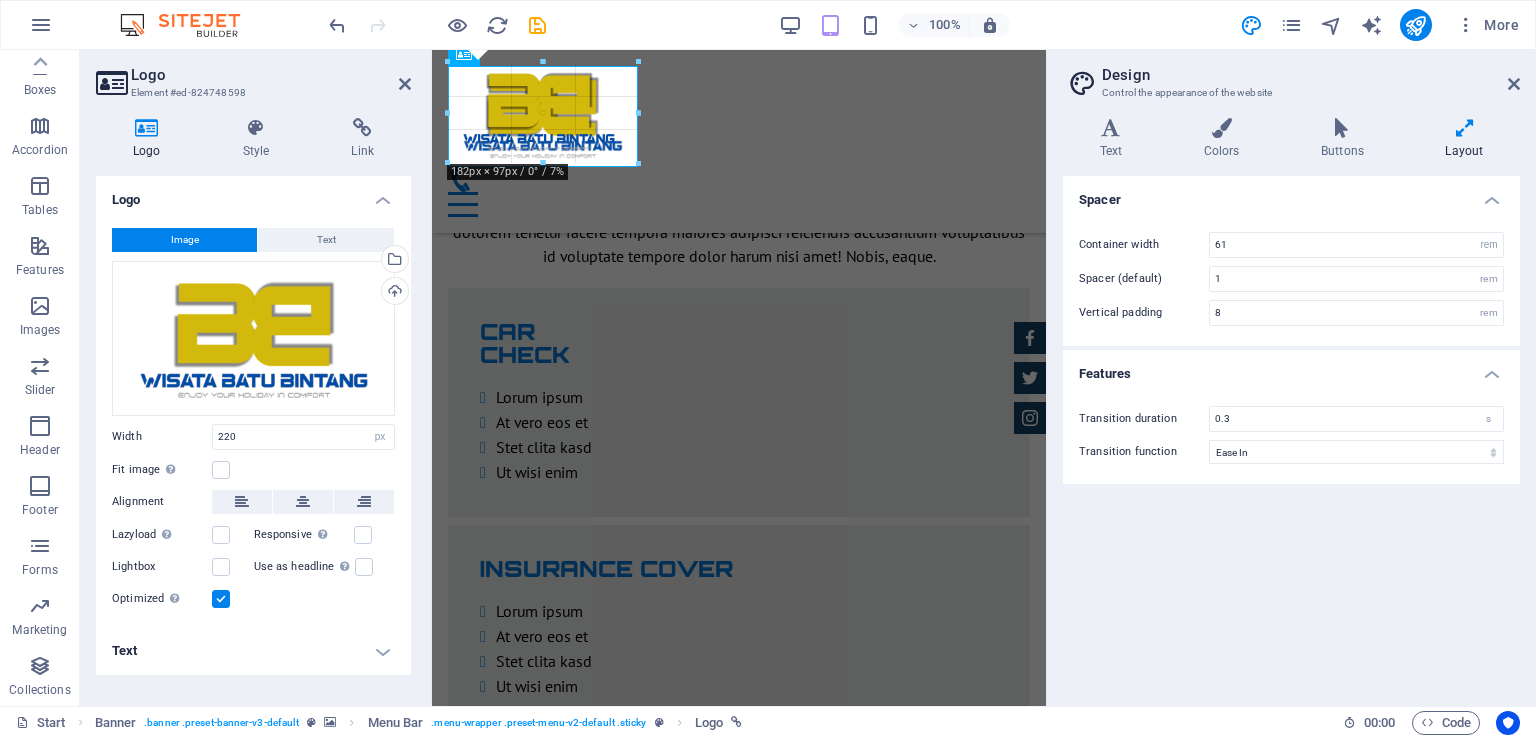 drag, startPoint x: 559, startPoint y: 181, endPoint x: 559, endPoint y: 162, distance: 19 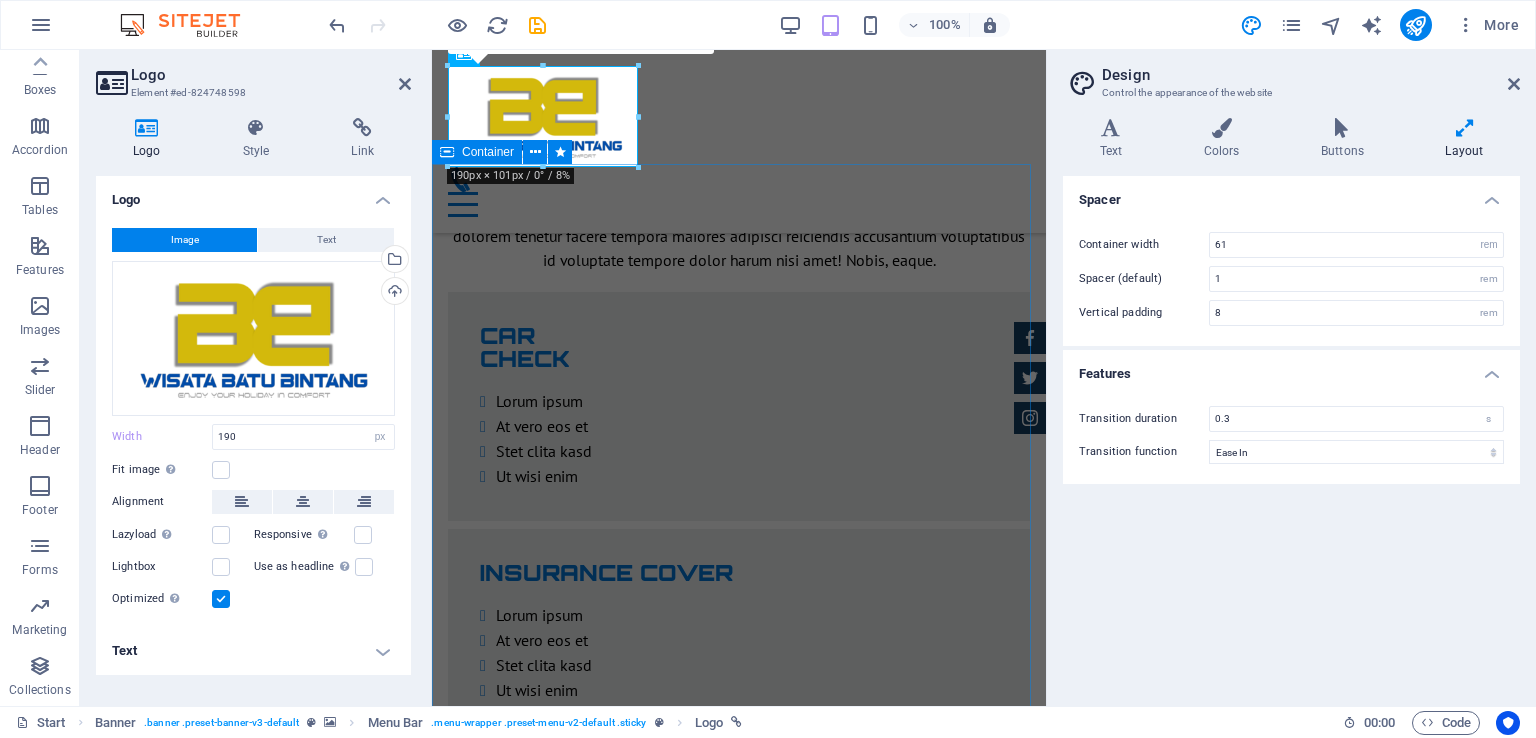 click on "Aston martin  DB9 $ 49.999 Automatic  Transmission  | Coupe More Details Mercedes AMG $ 49.999 Automatic  Transmission  | Coupe More Details Audi RS7 $ 49.999 Automatic  Transmission  | Coupe More Details Jeep Compass $ 49.999 Automatic  Transmission  | Coupe More Details" at bounding box center (739, 2685) 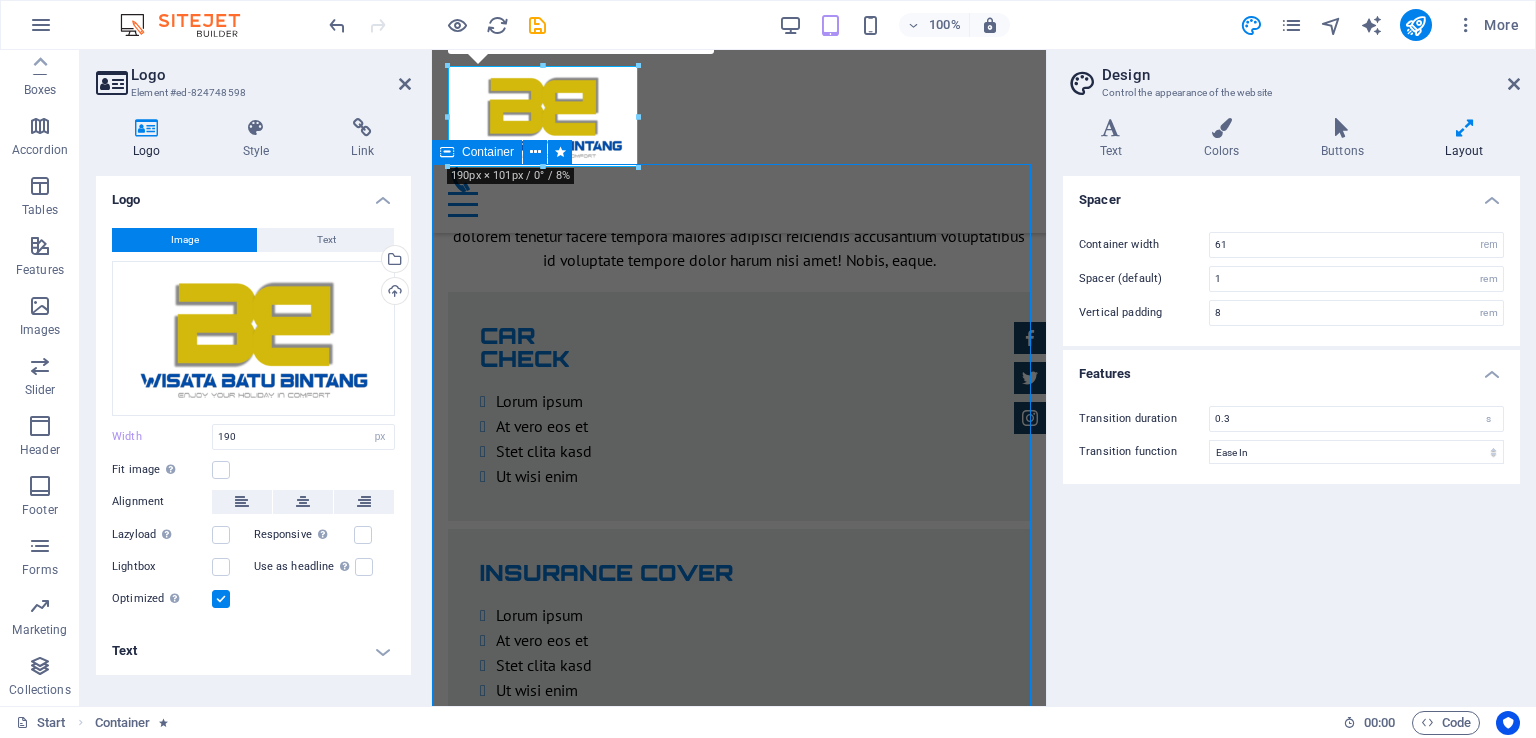 scroll, scrollTop: 3034, scrollLeft: 0, axis: vertical 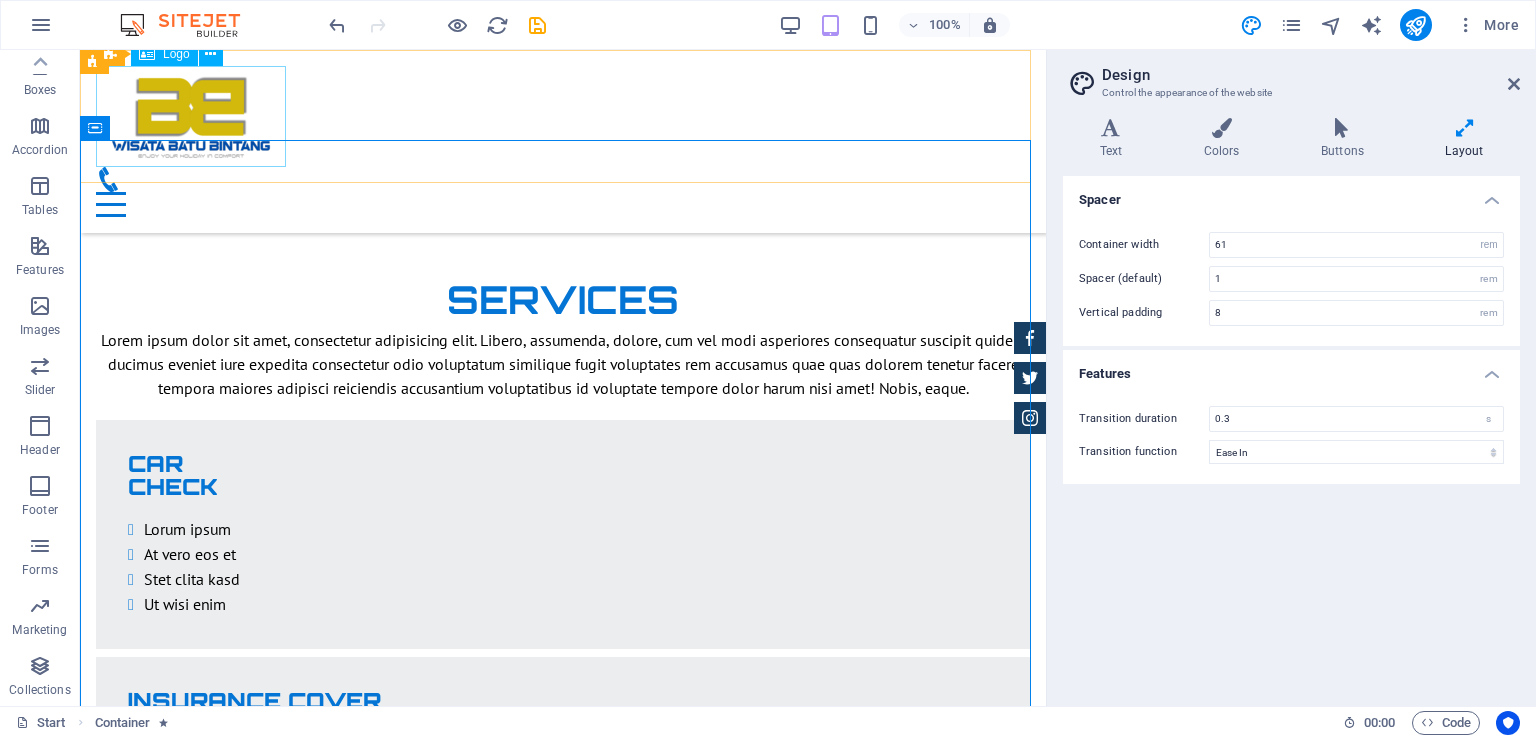 click at bounding box center (563, 116) 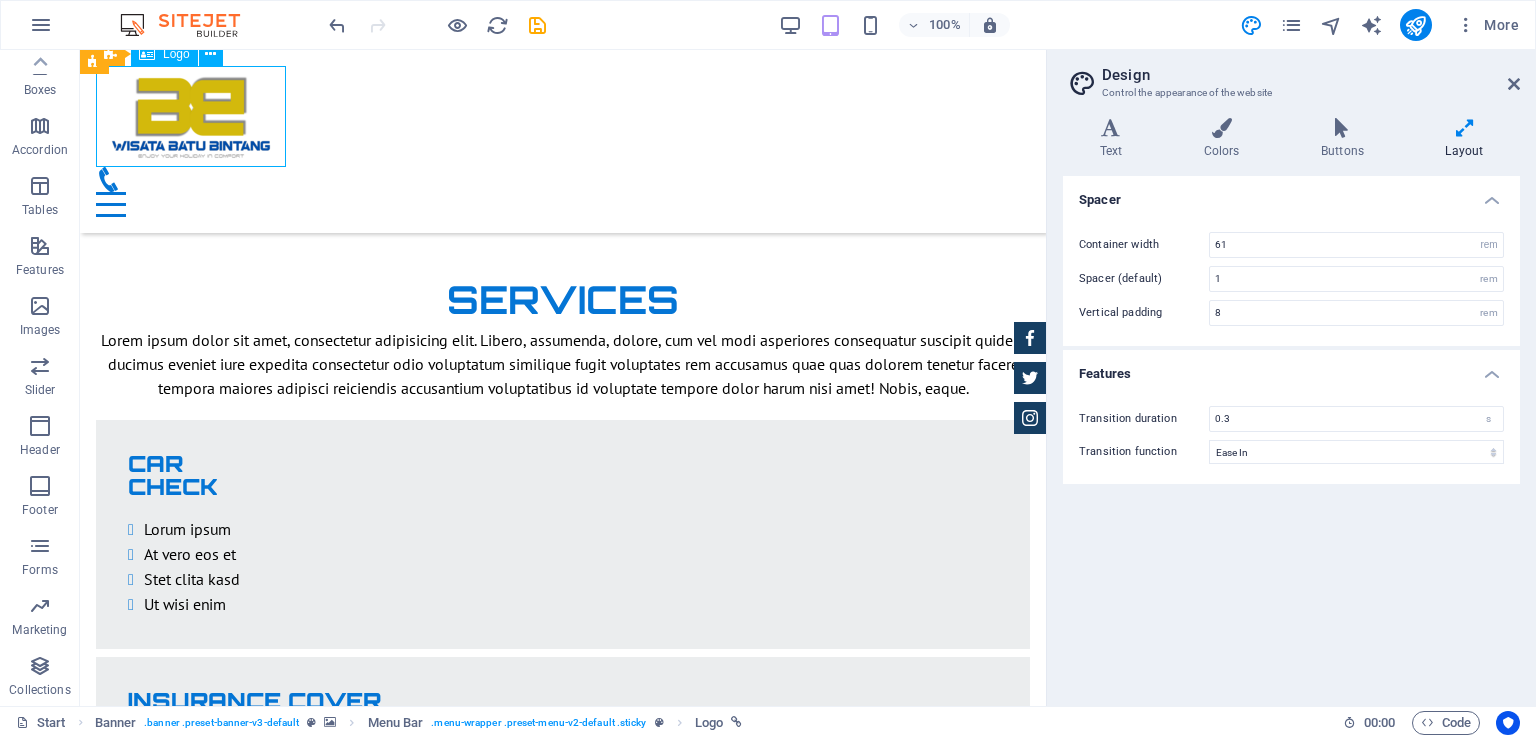 click at bounding box center (563, 116) 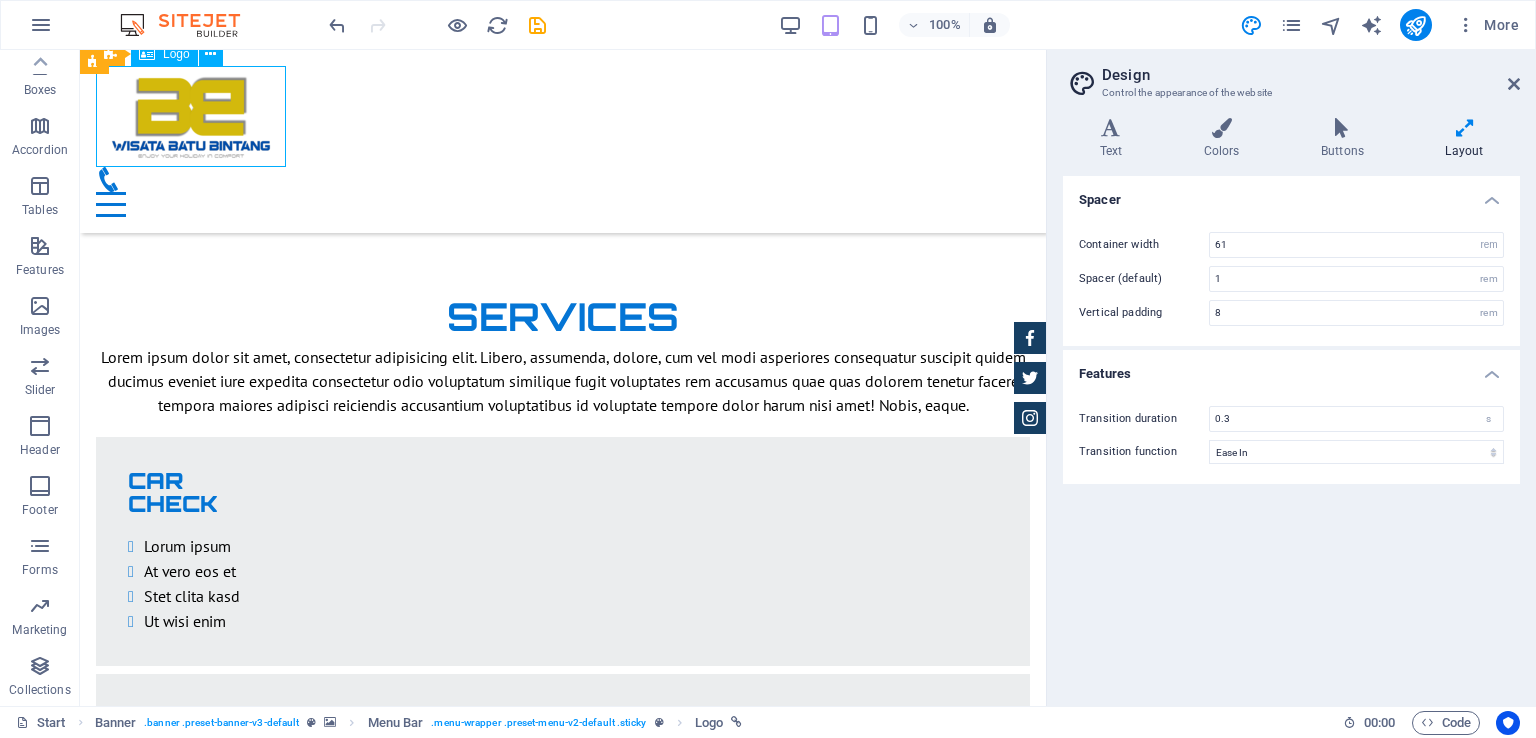 scroll, scrollTop: 3263, scrollLeft: 0, axis: vertical 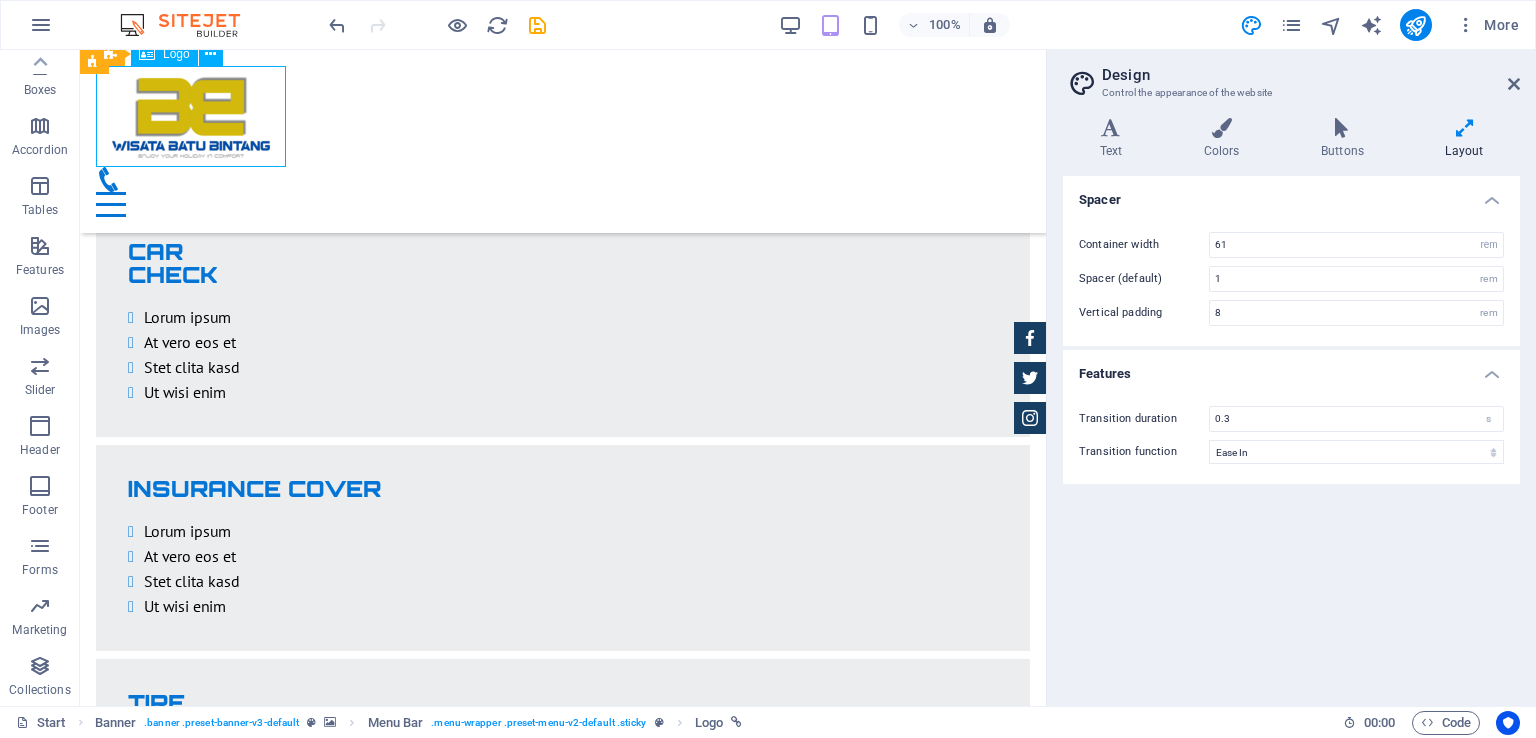 select on "px" 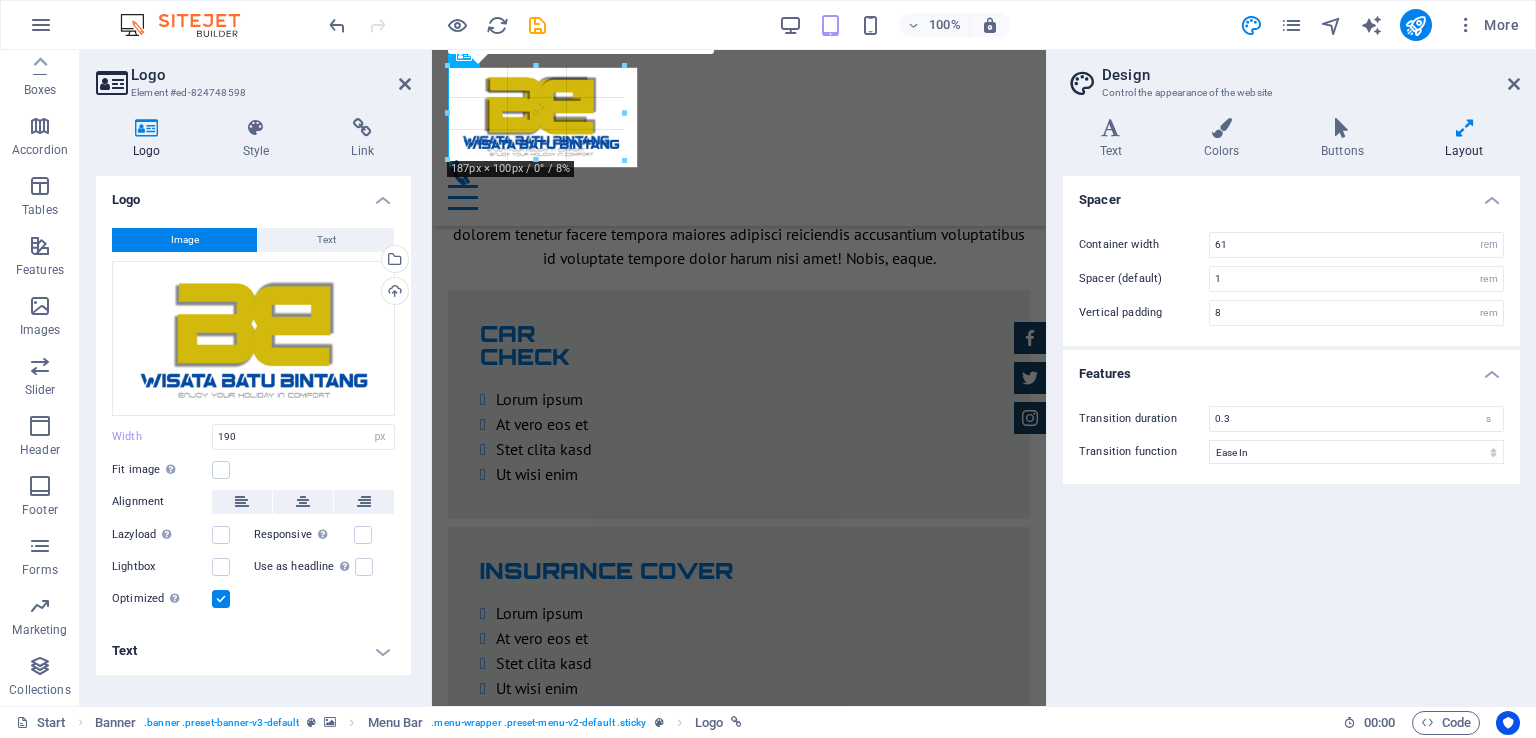 scroll, scrollTop: 3260, scrollLeft: 0, axis: vertical 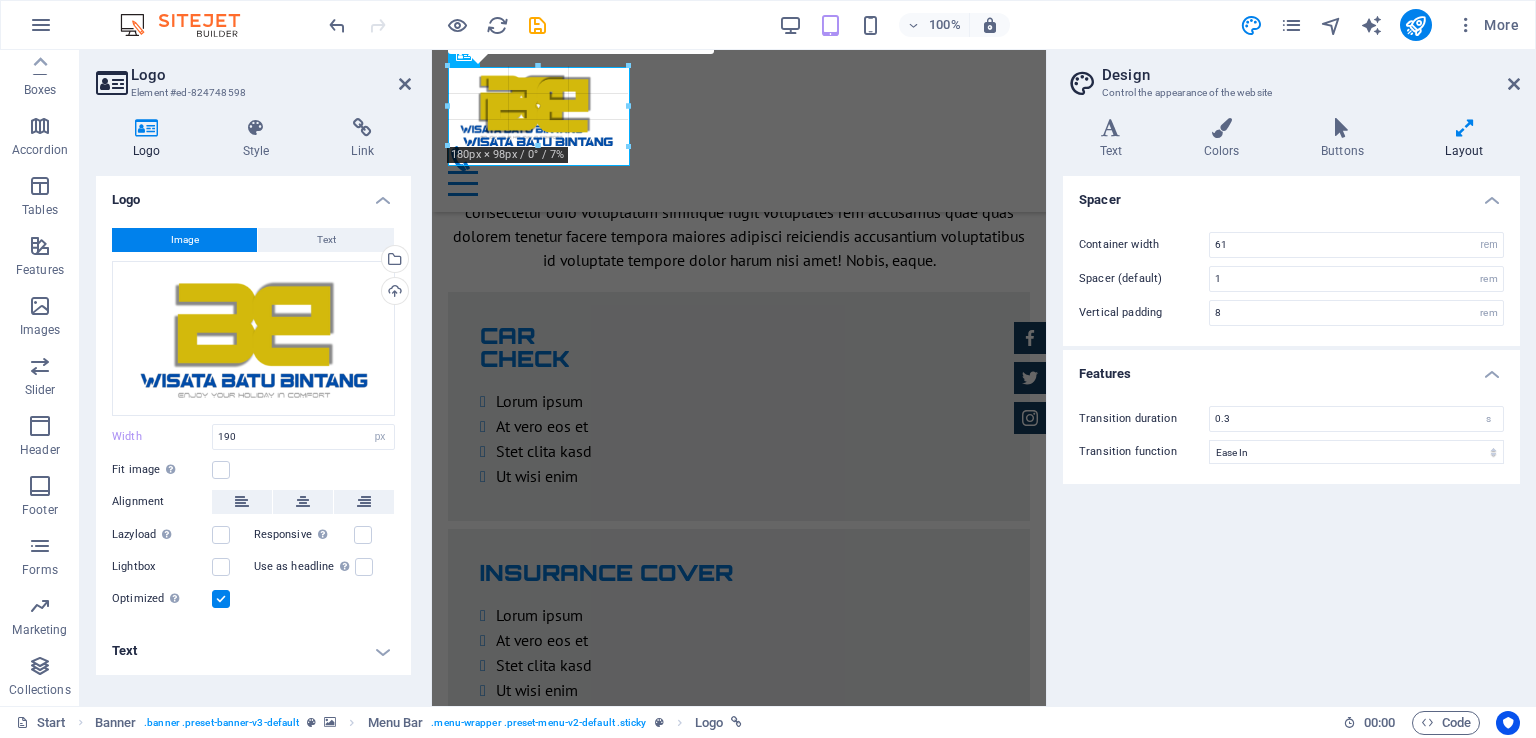 drag, startPoint x: 638, startPoint y: 166, endPoint x: 596, endPoint y: 138, distance: 50.47772 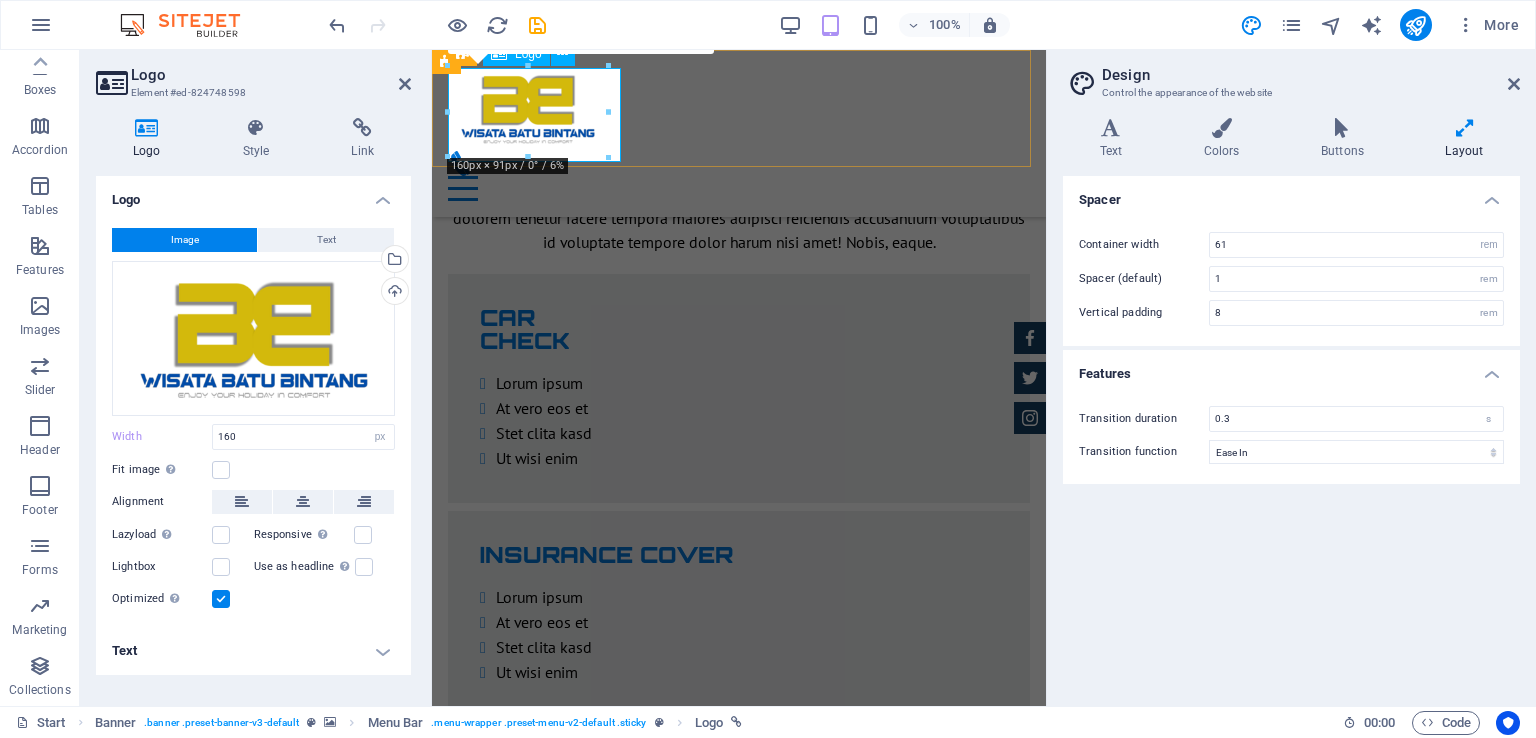 type on "160" 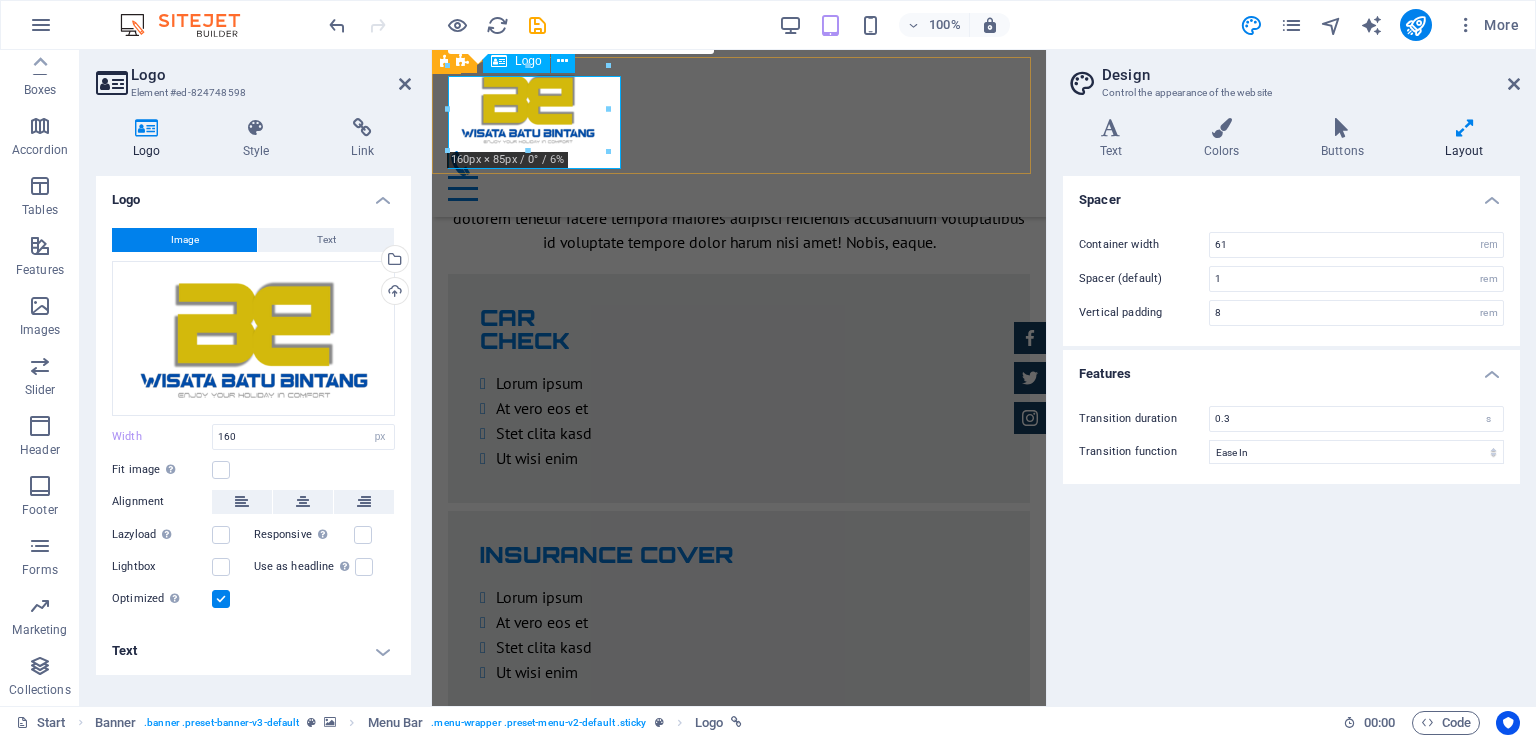 scroll, scrollTop: 3247, scrollLeft: 0, axis: vertical 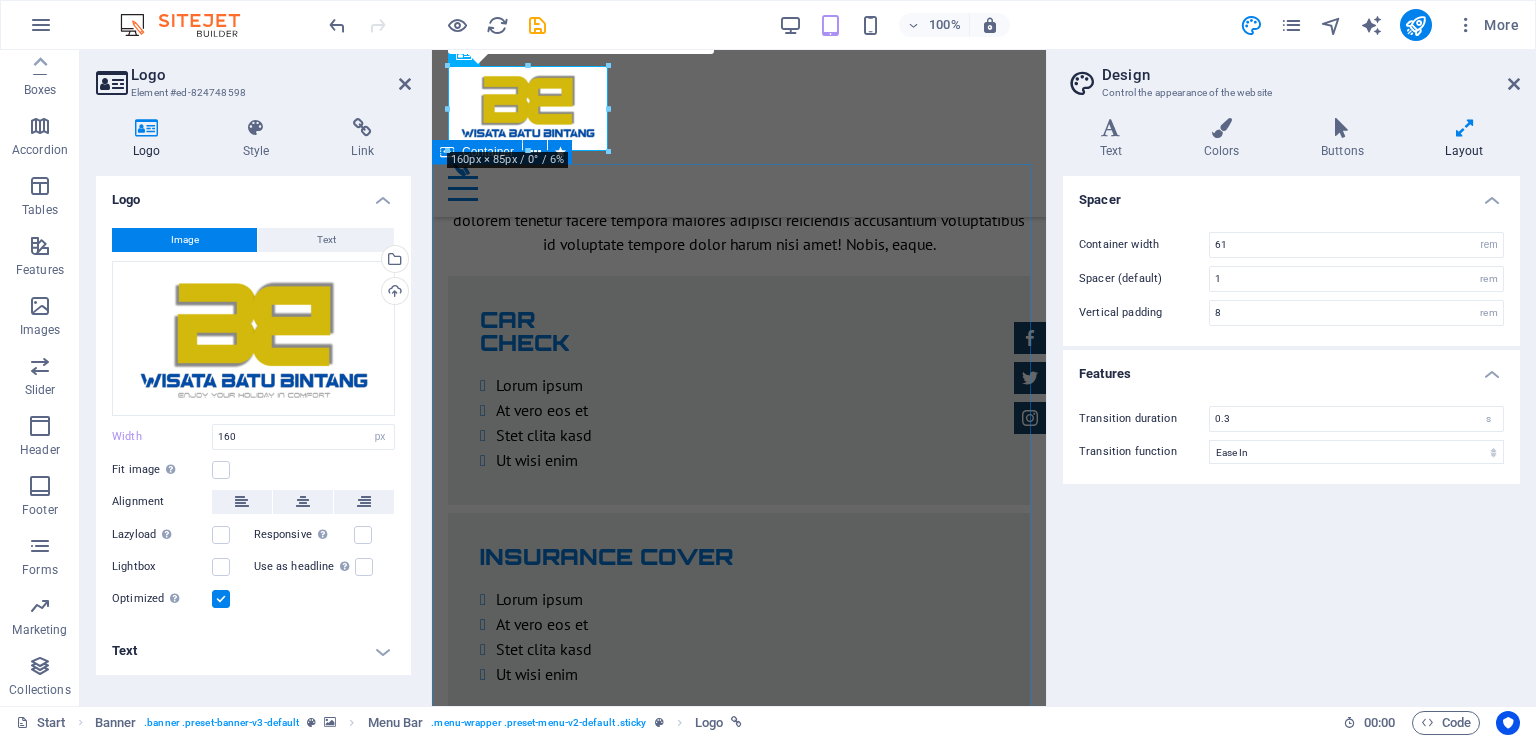 click on "Aston martin  DB9 $ 49.999 Automatic  Transmission  | Coupe More Details Mercedes AMG $ 49.999 Automatic  Transmission  | Coupe More Details Audi RS7 $ 49.999 Automatic  Transmission  | Coupe More Details Jeep Compass $ 49.999 Automatic  Transmission  | Coupe More Details" at bounding box center [739, 2669] 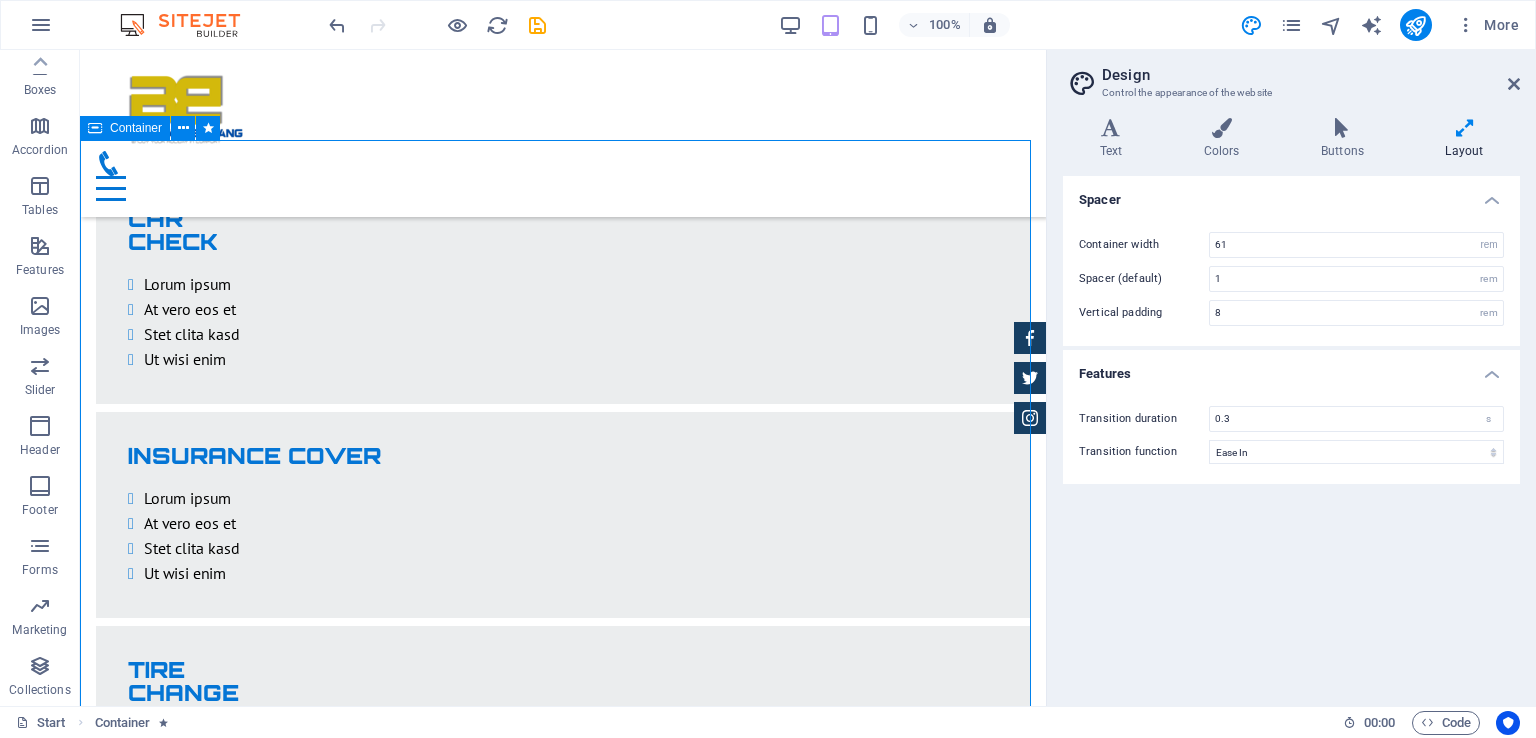 scroll, scrollTop: 3018, scrollLeft: 0, axis: vertical 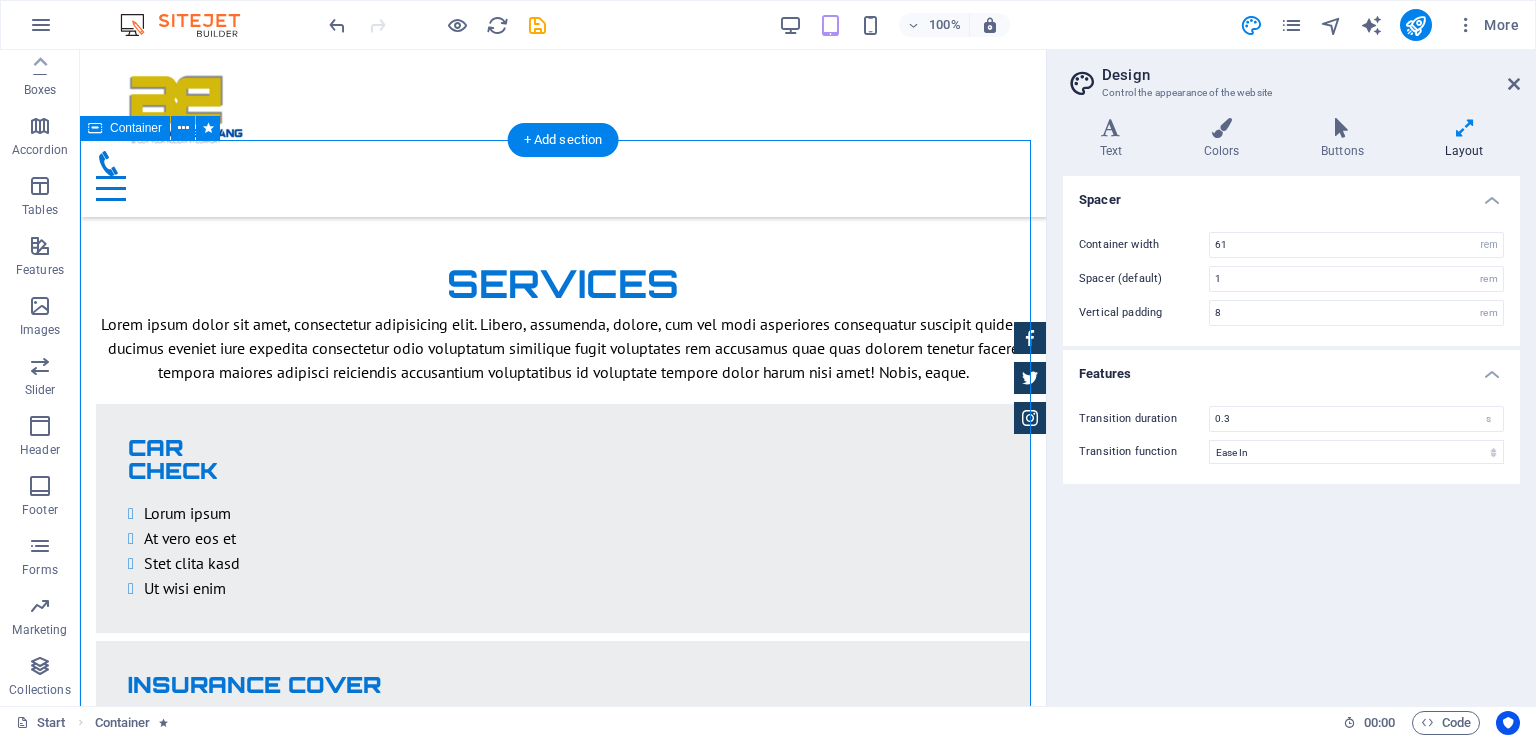 click on "Aston martin  DB9 $ 49.999 Automatic  Transmission  | Coupe More Details Mercedes AMG $ 49.999 Automatic  Transmission  | Coupe More Details Audi RS7 $ 49.999 Automatic  Transmission  | Coupe More Details Jeep Compass $ 49.999 Automatic  Transmission  | Coupe More Details" at bounding box center [563, 3017] 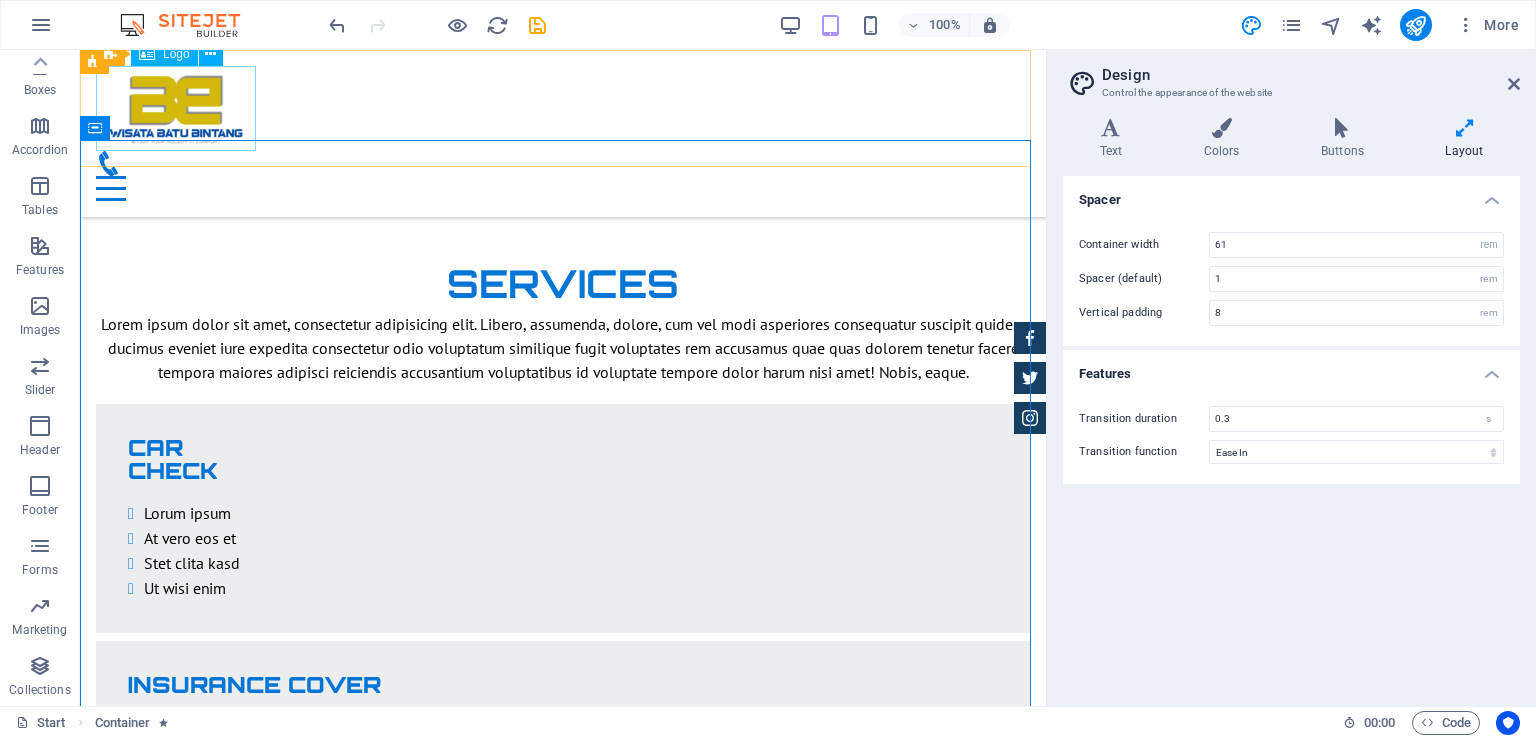 click at bounding box center [563, 108] 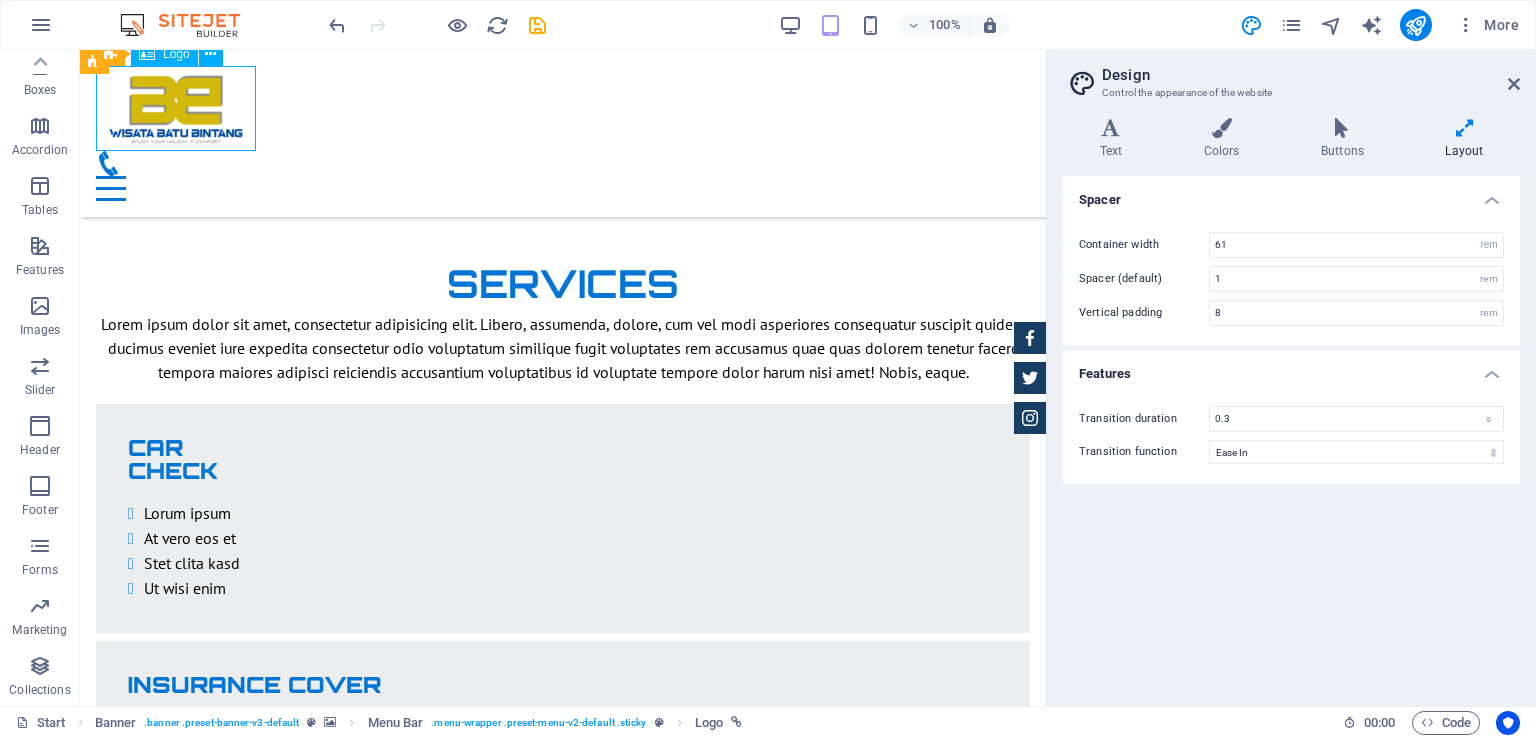 click at bounding box center [563, 108] 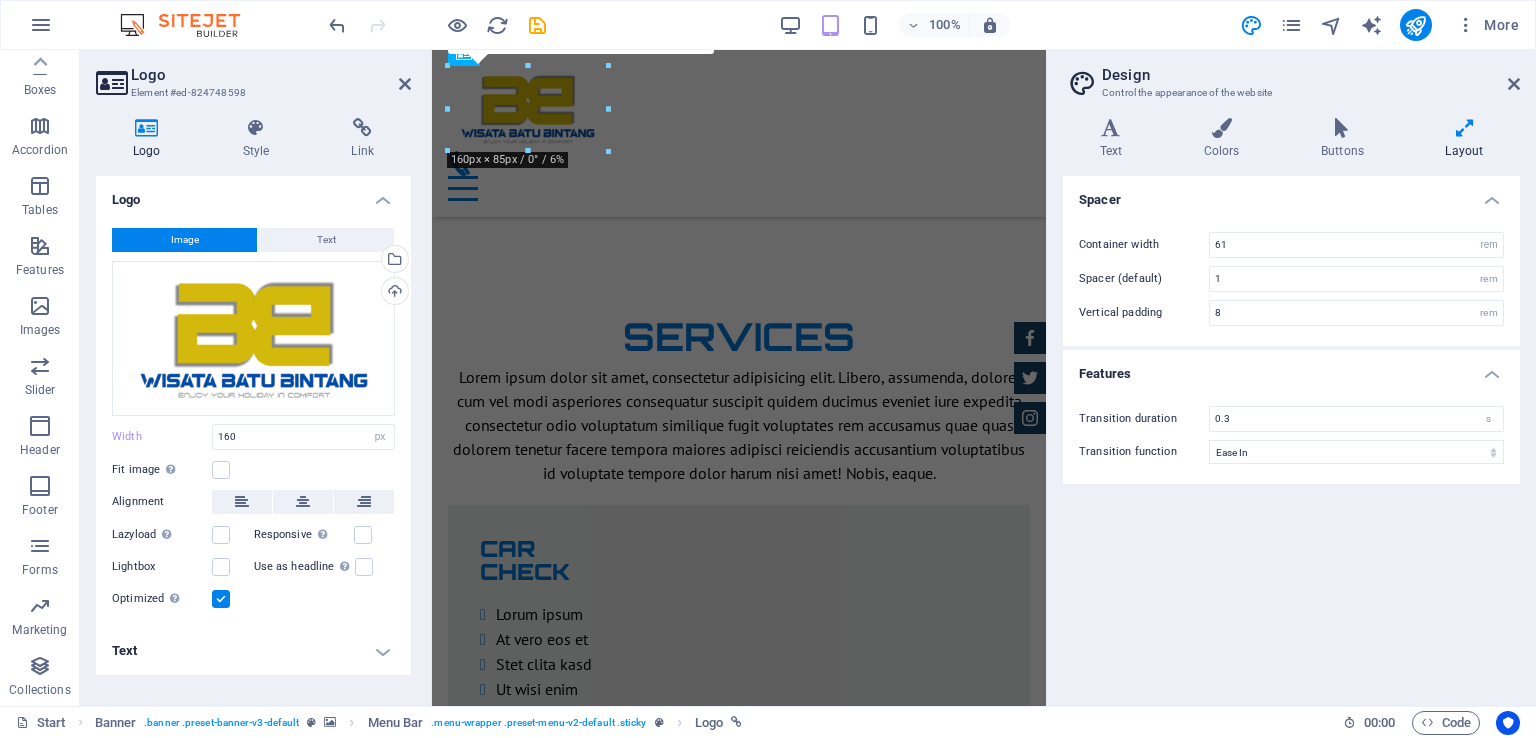 scroll, scrollTop: 3247, scrollLeft: 0, axis: vertical 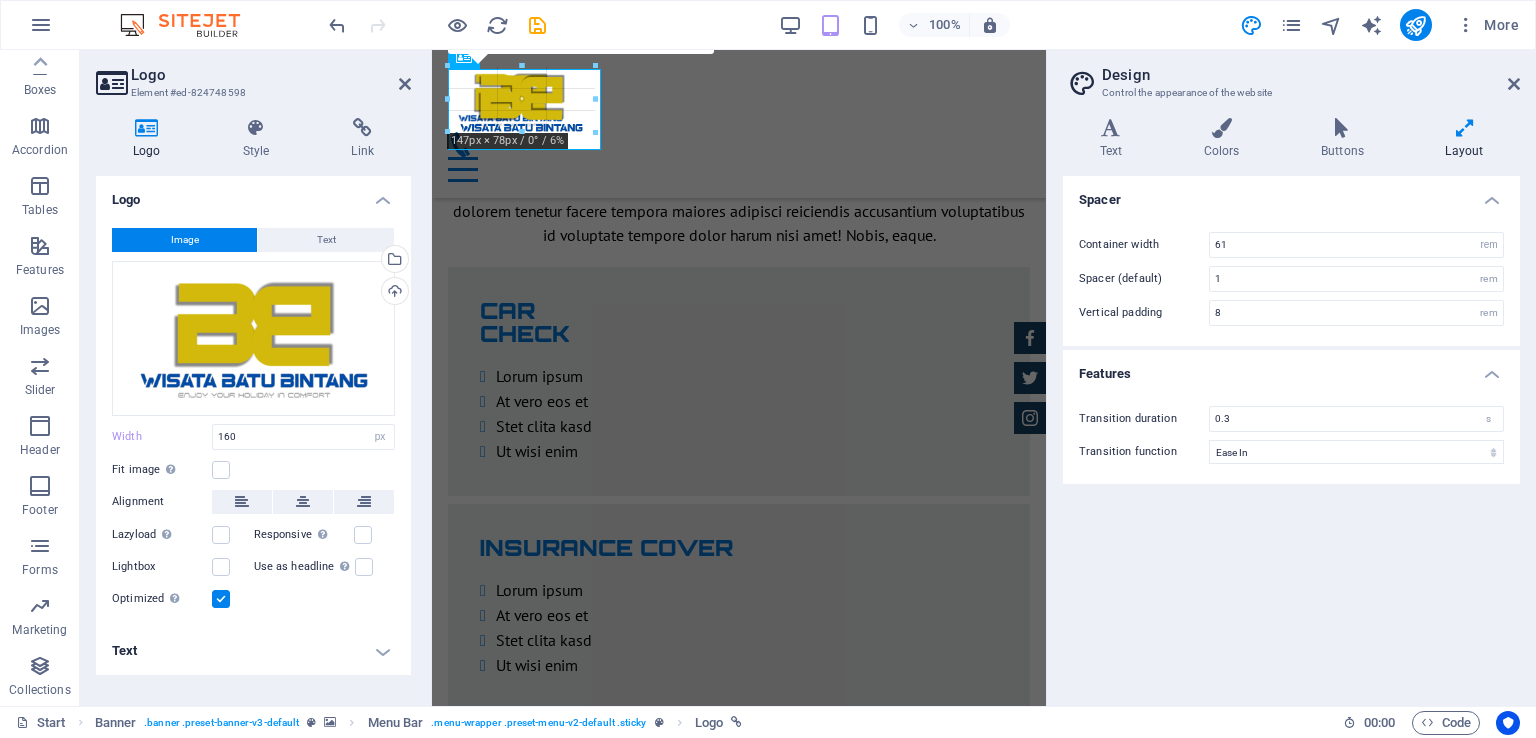 drag, startPoint x: 607, startPoint y: 153, endPoint x: 572, endPoint y: 125, distance: 44.82187 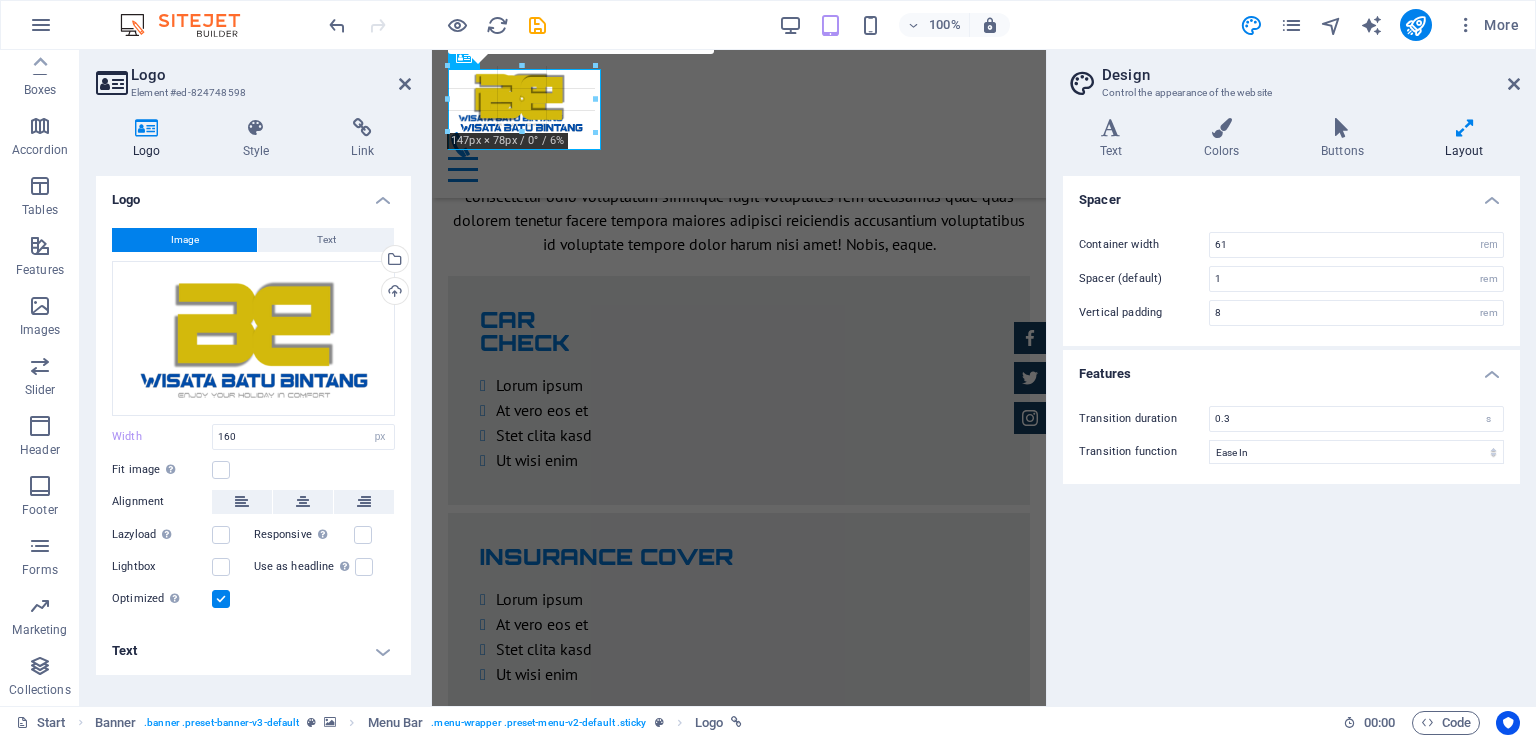 type on "129" 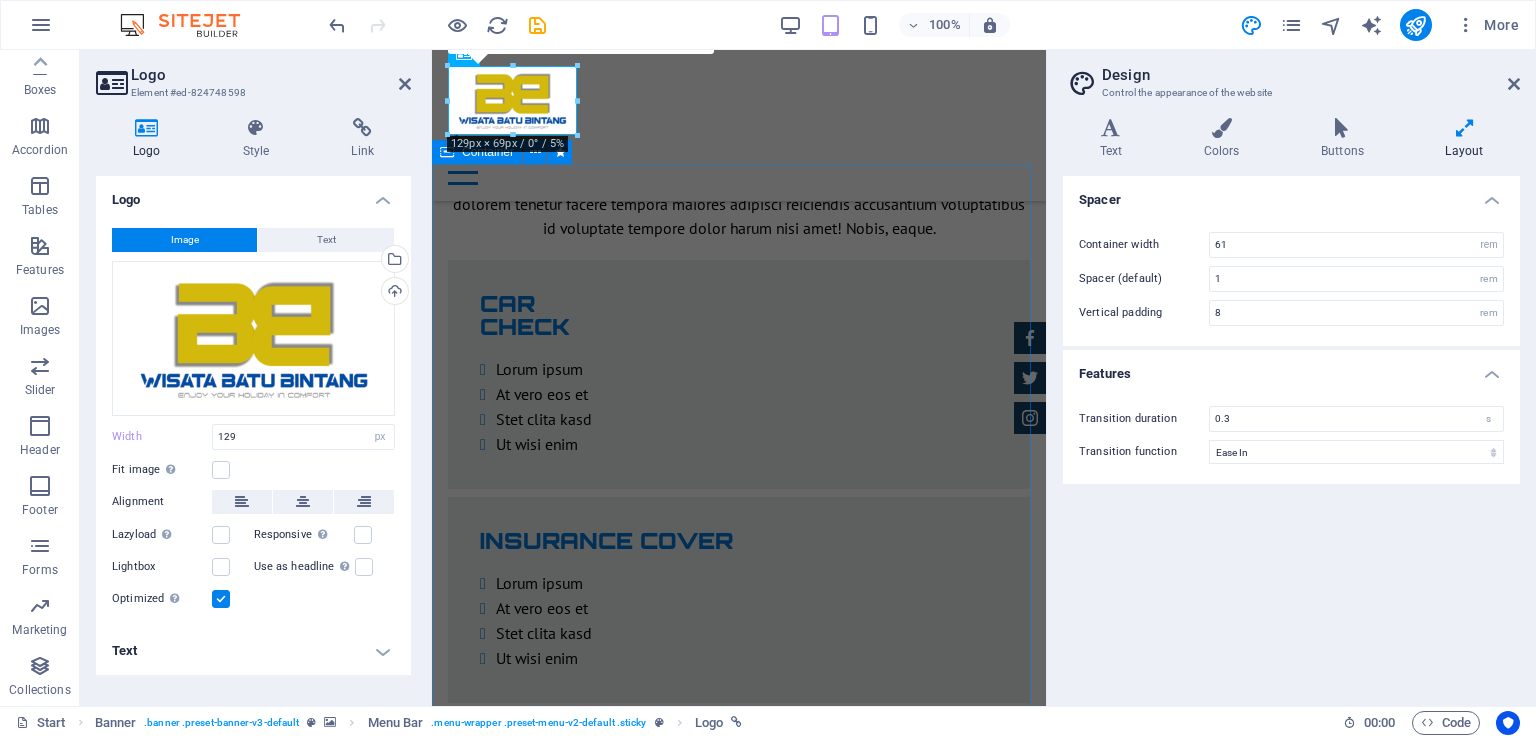 click on "Aston martin  DB9 $ 49.999 Automatic  Transmission  | Coupe More Details Mercedes AMG $ 49.999 Automatic  Transmission  | Coupe More Details Audi RS7 $ 49.999 Automatic  Transmission  | Coupe More Details Jeep Compass $ 49.999 Automatic  Transmission  | Coupe More Details" at bounding box center [739, 2653] 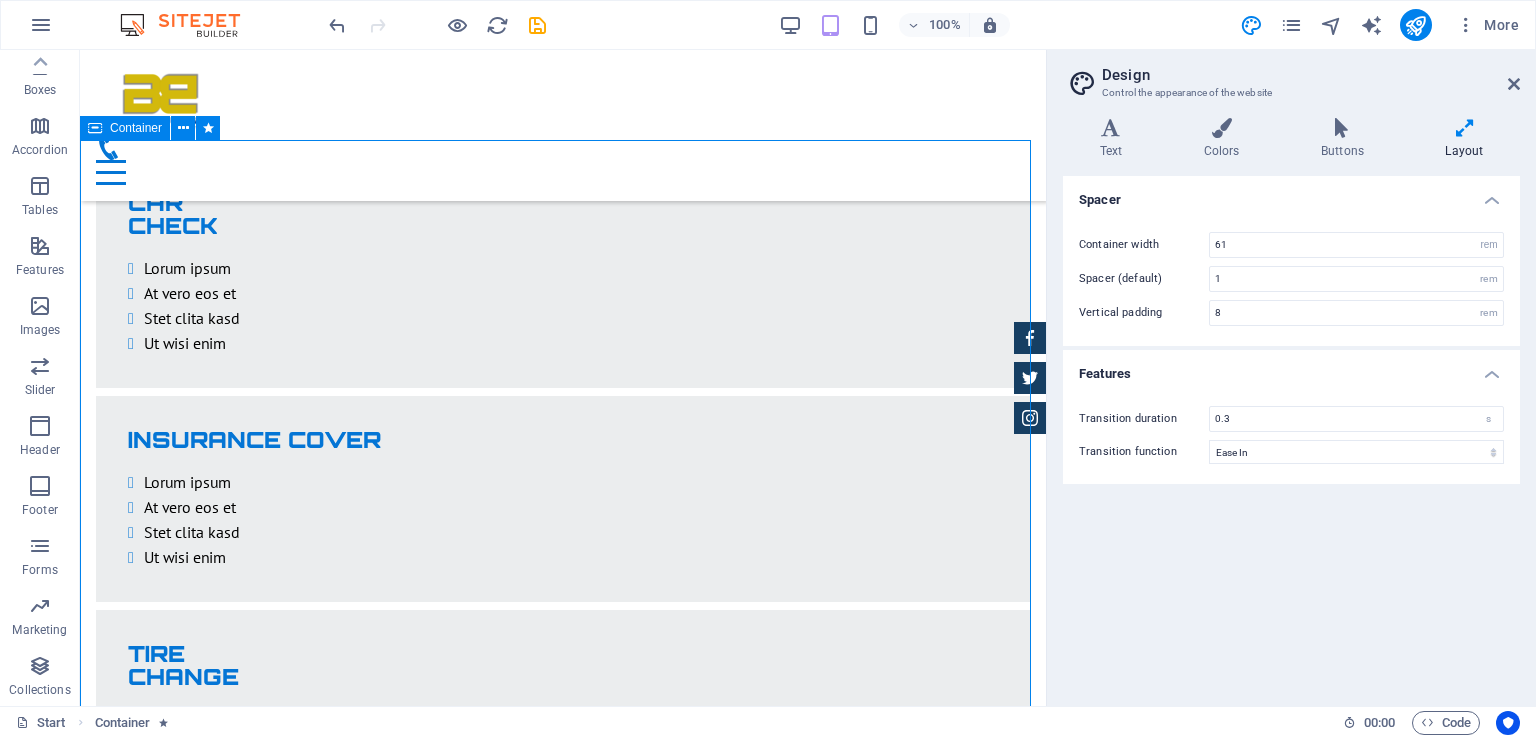 scroll, scrollTop: 3002, scrollLeft: 0, axis: vertical 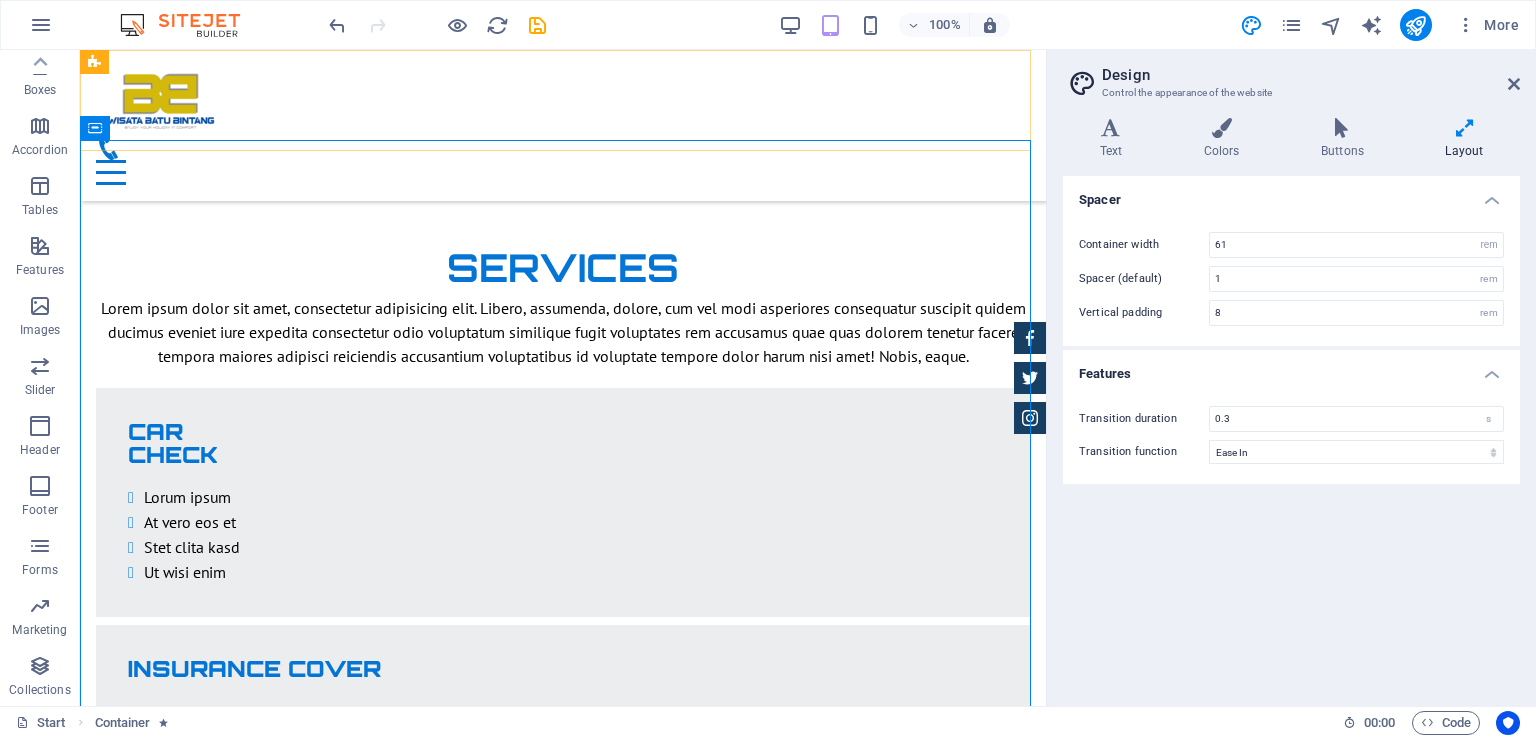 click on "Home About us Services Inventory Feedback Contact" at bounding box center (563, 125) 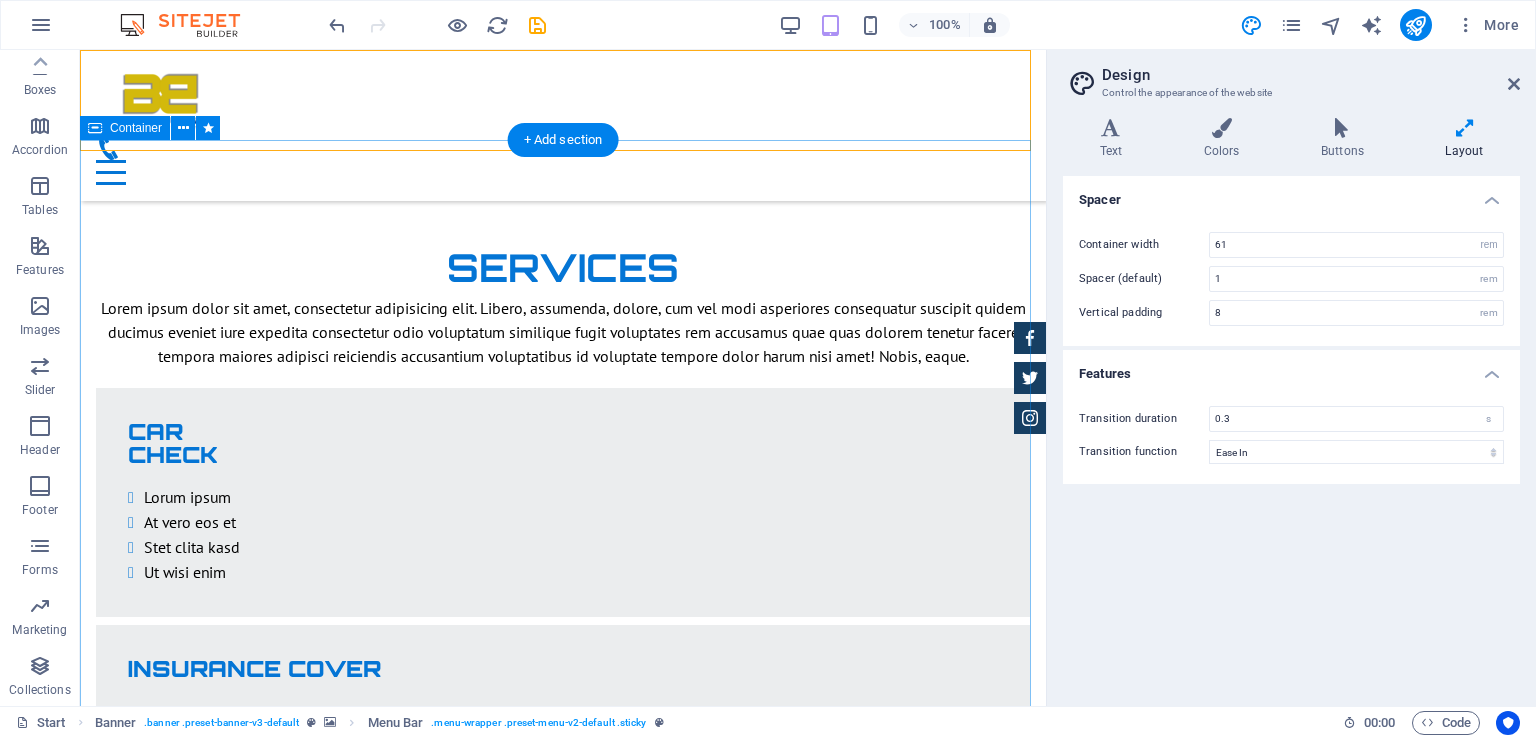 click on "Aston martin  DB9 $ 49.999 Automatic  Transmission  | Coupe More Details Mercedes AMG $ 49.999 Automatic  Transmission  | Coupe More Details Audi RS7 $ 49.999 Automatic  Transmission  | Coupe More Details Jeep Compass $ 49.999 Automatic  Transmission  | Coupe More Details" at bounding box center [563, 3001] 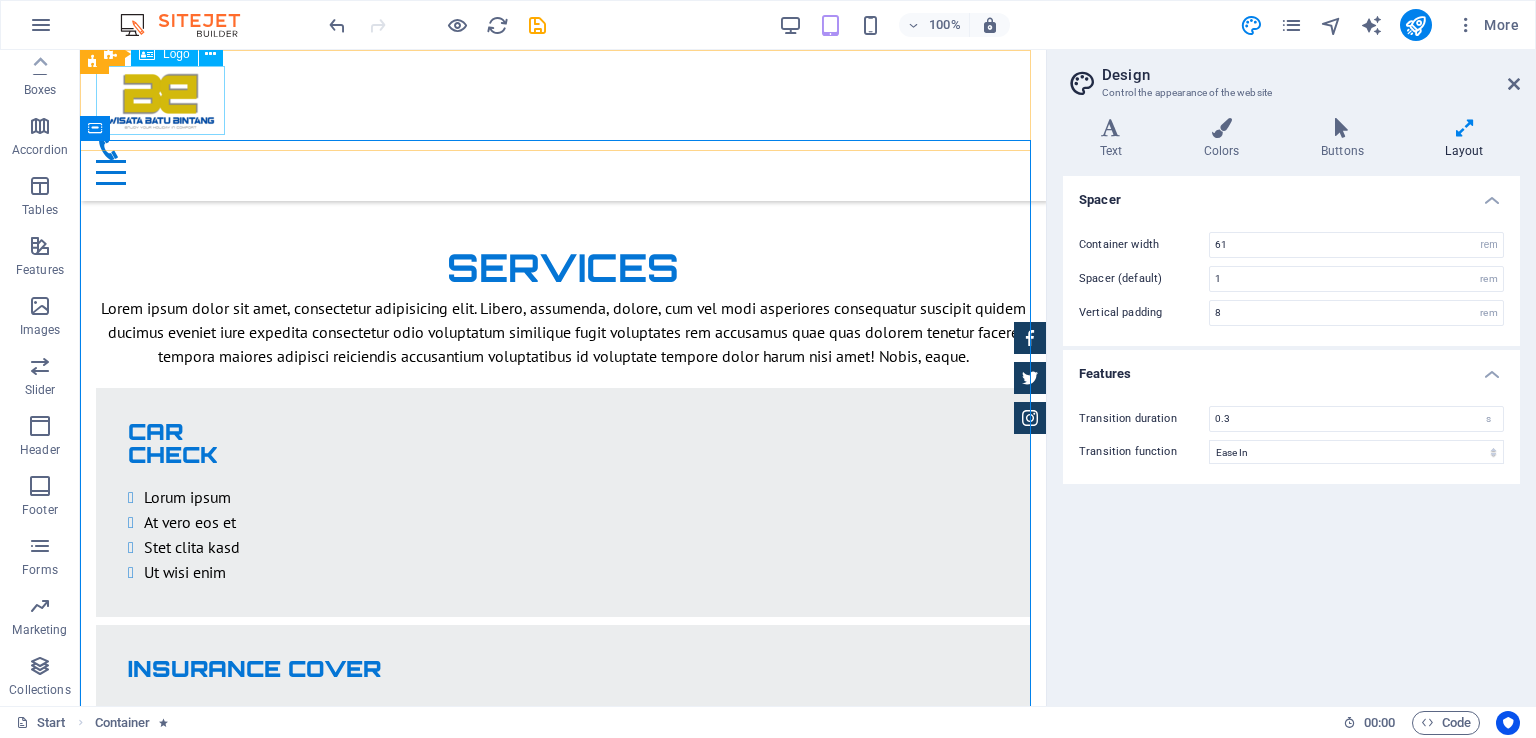 click at bounding box center (563, 100) 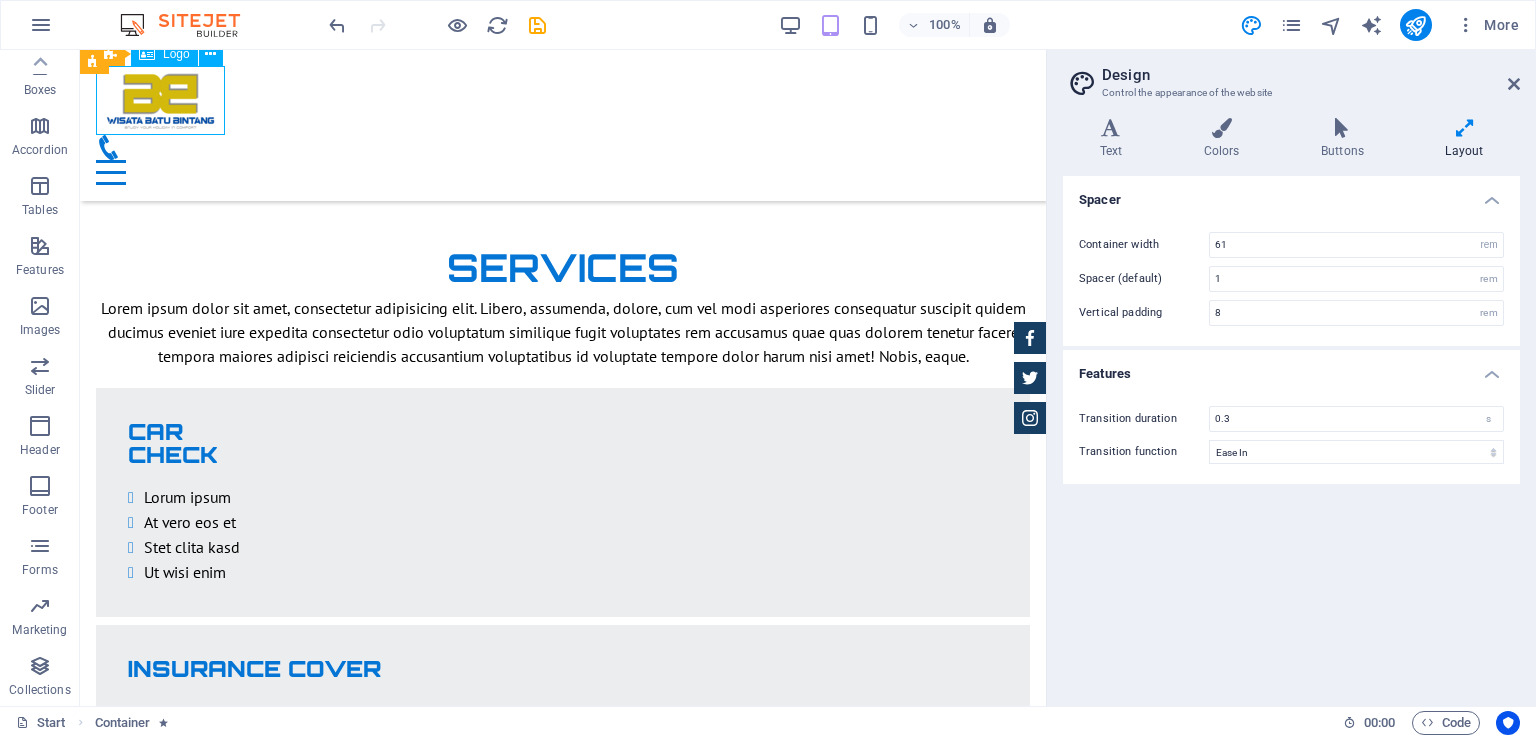 click at bounding box center [563, 100] 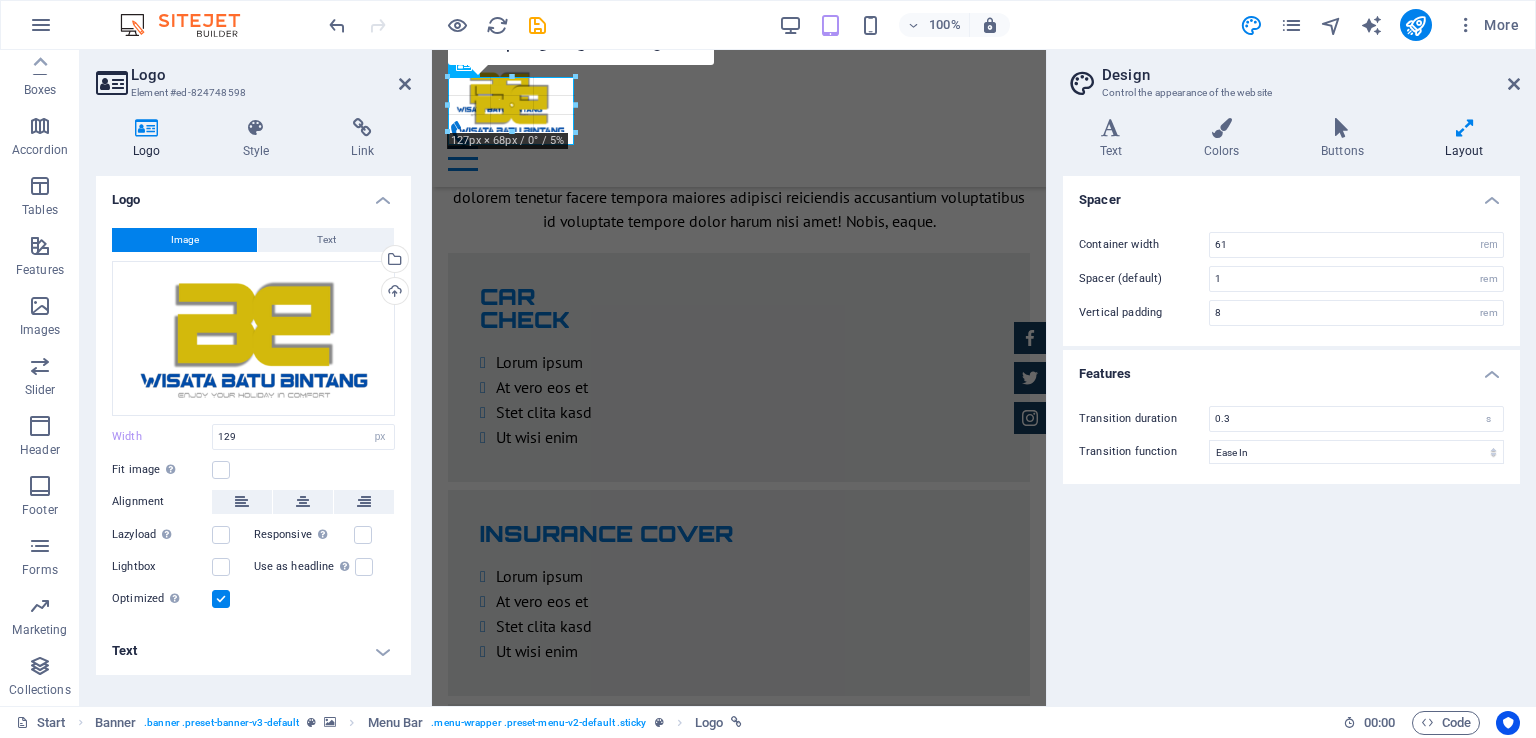 scroll, scrollTop: 3216, scrollLeft: 0, axis: vertical 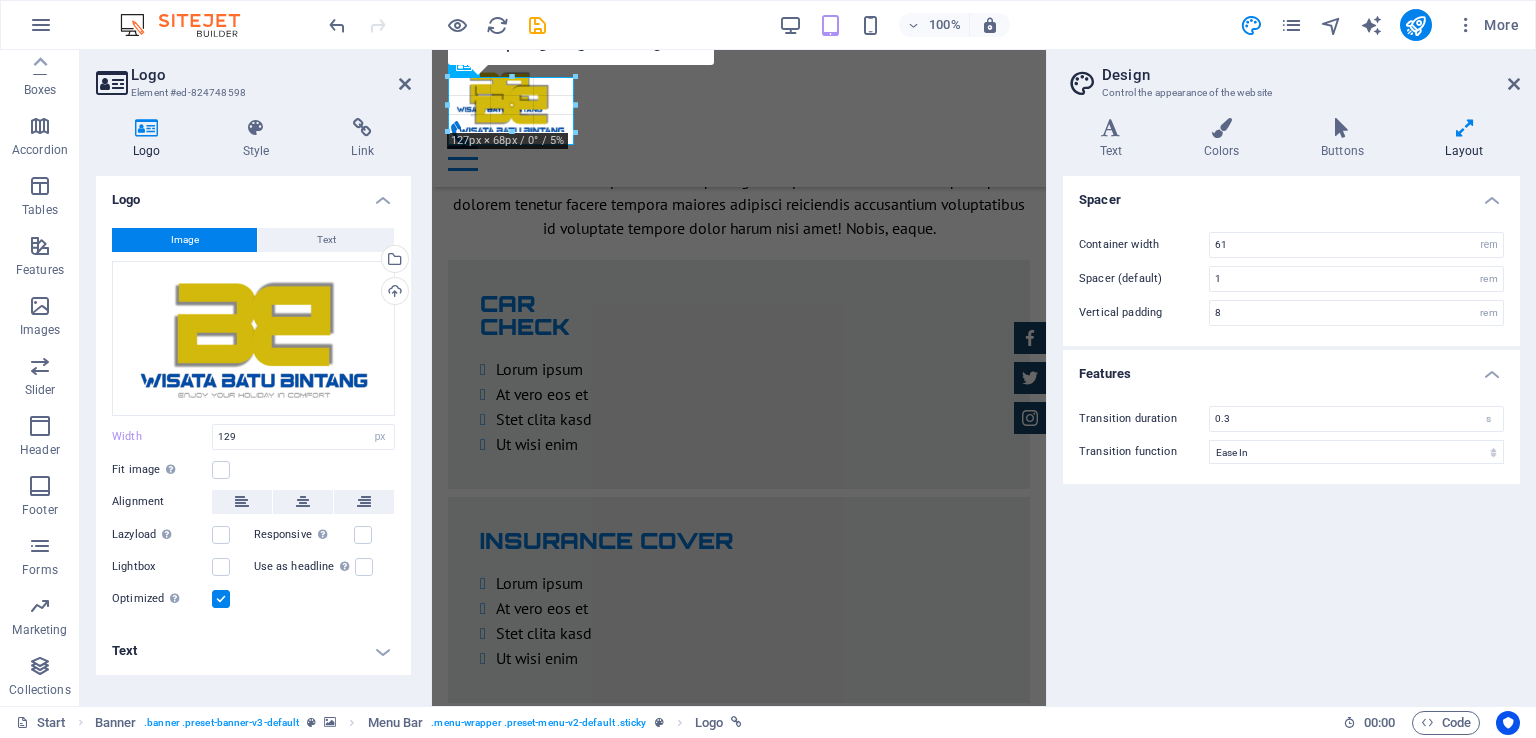 drag, startPoint x: 576, startPoint y: 134, endPoint x: 551, endPoint y: 118, distance: 29.681644 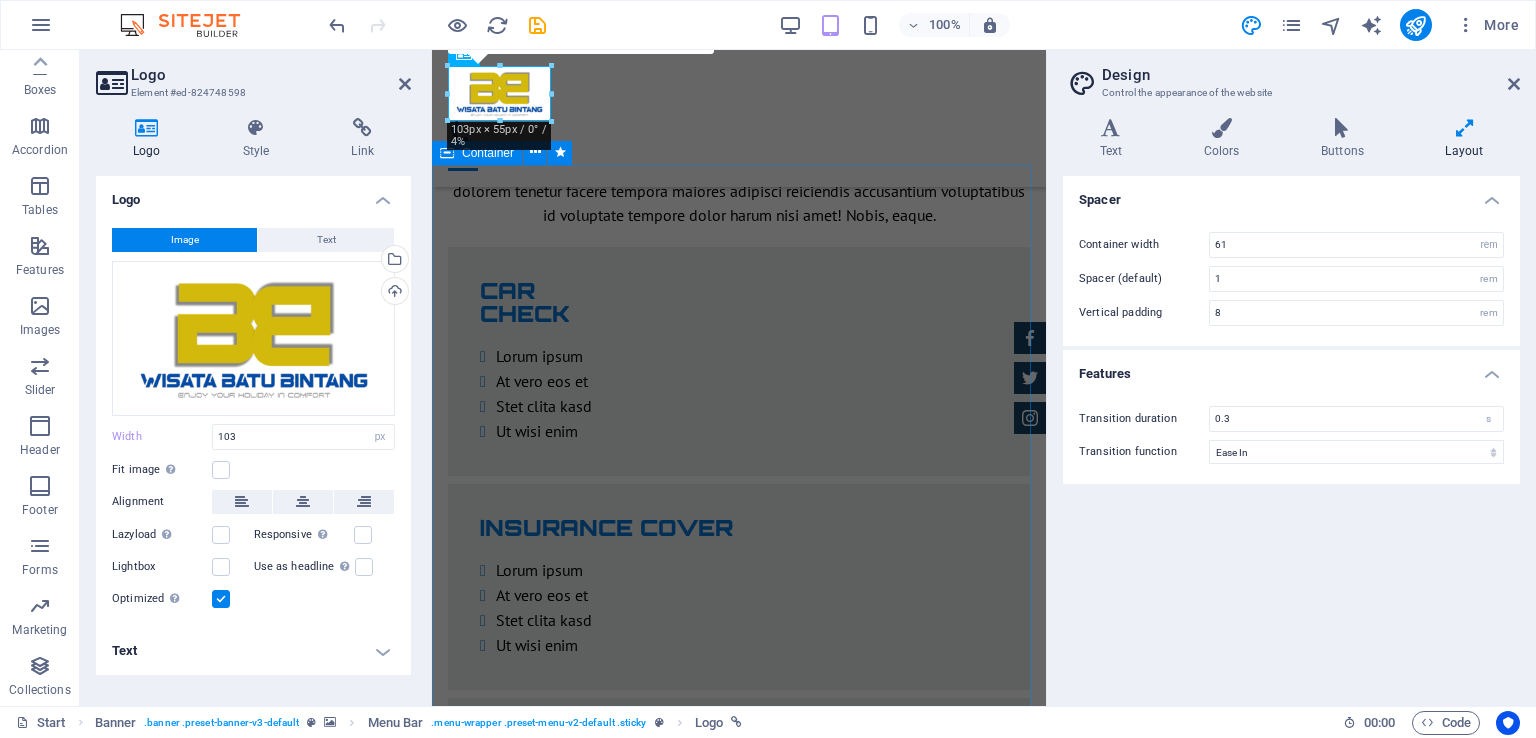 click on "Aston martin  DB9 $ 49.999 Automatic  Transmission  | Coupe More Details Mercedes AMG $ 49.999 Automatic  Transmission  | Coupe More Details Audi RS7 $ 49.999 Automatic  Transmission  | Coupe More Details Jeep Compass $ 49.999 Automatic  Transmission  | Coupe More Details" at bounding box center (739, 2640) 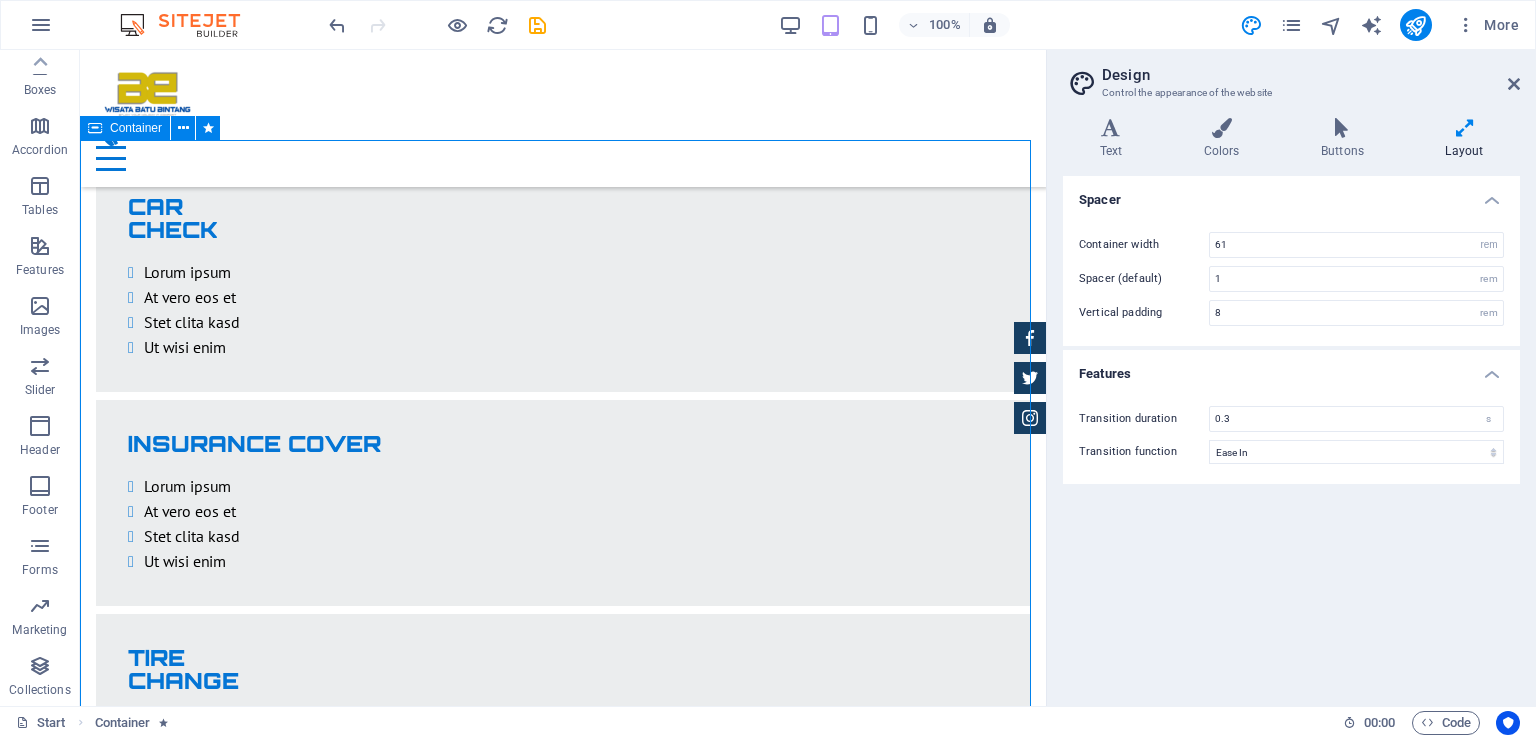 scroll, scrollTop: 2988, scrollLeft: 0, axis: vertical 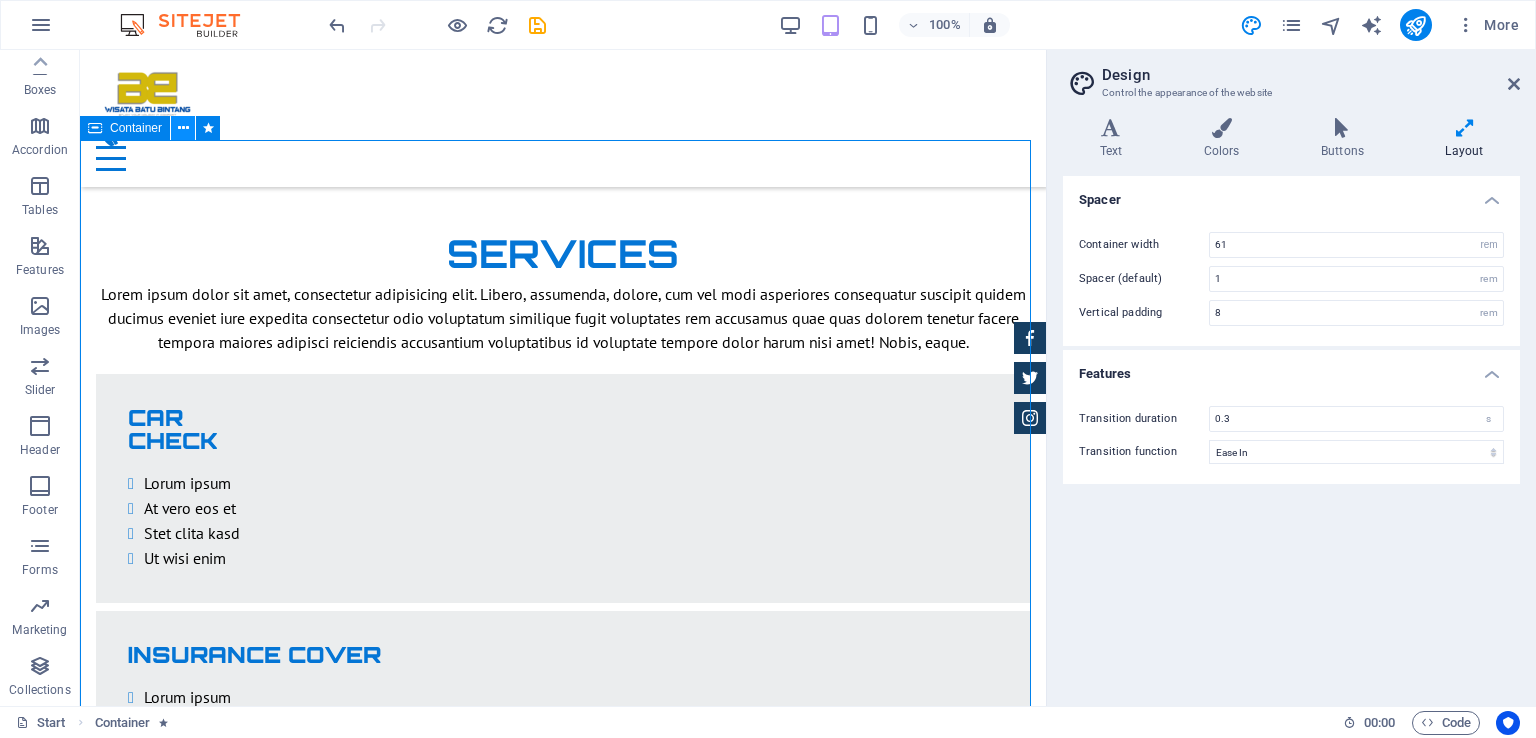 click at bounding box center [183, 128] 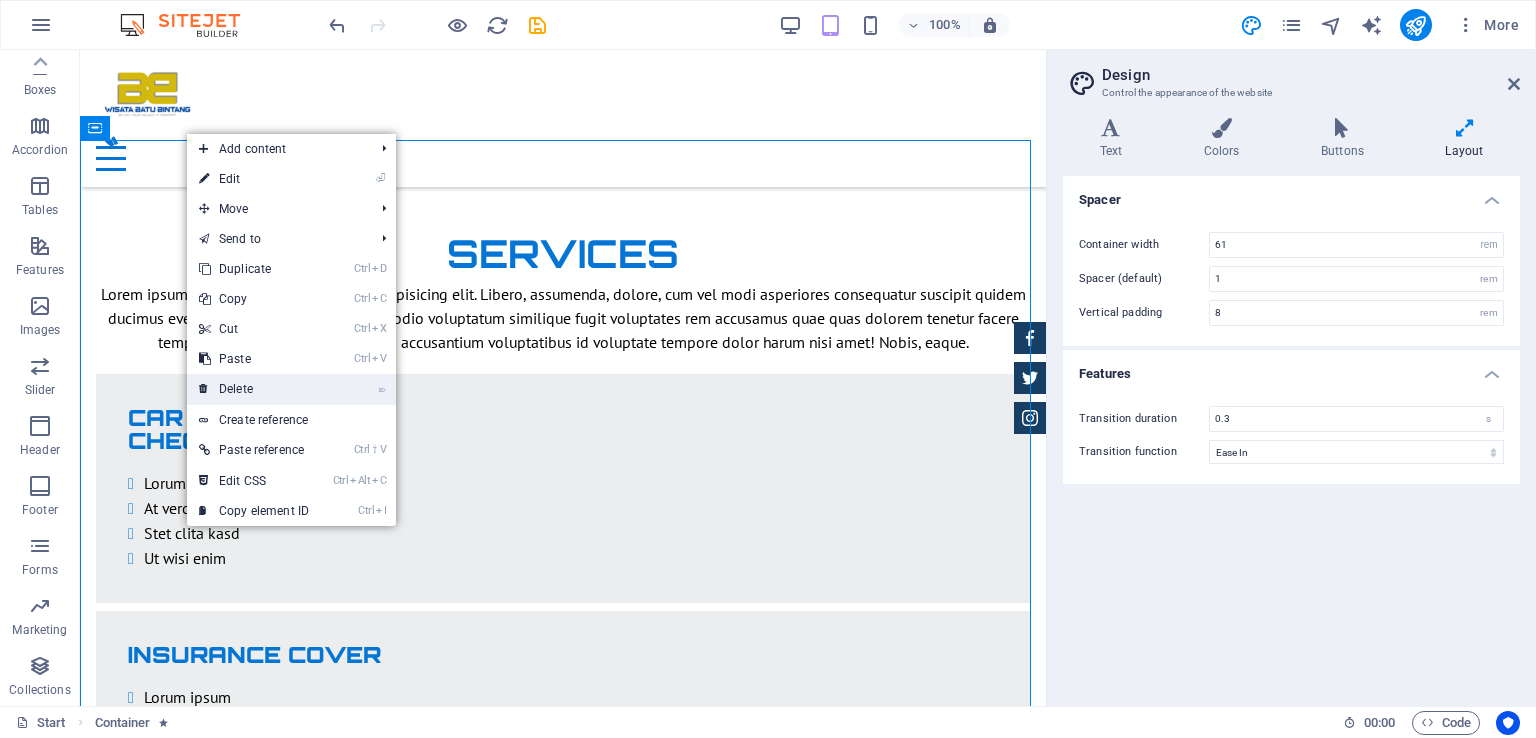 click on "⌦  Delete" at bounding box center (254, 389) 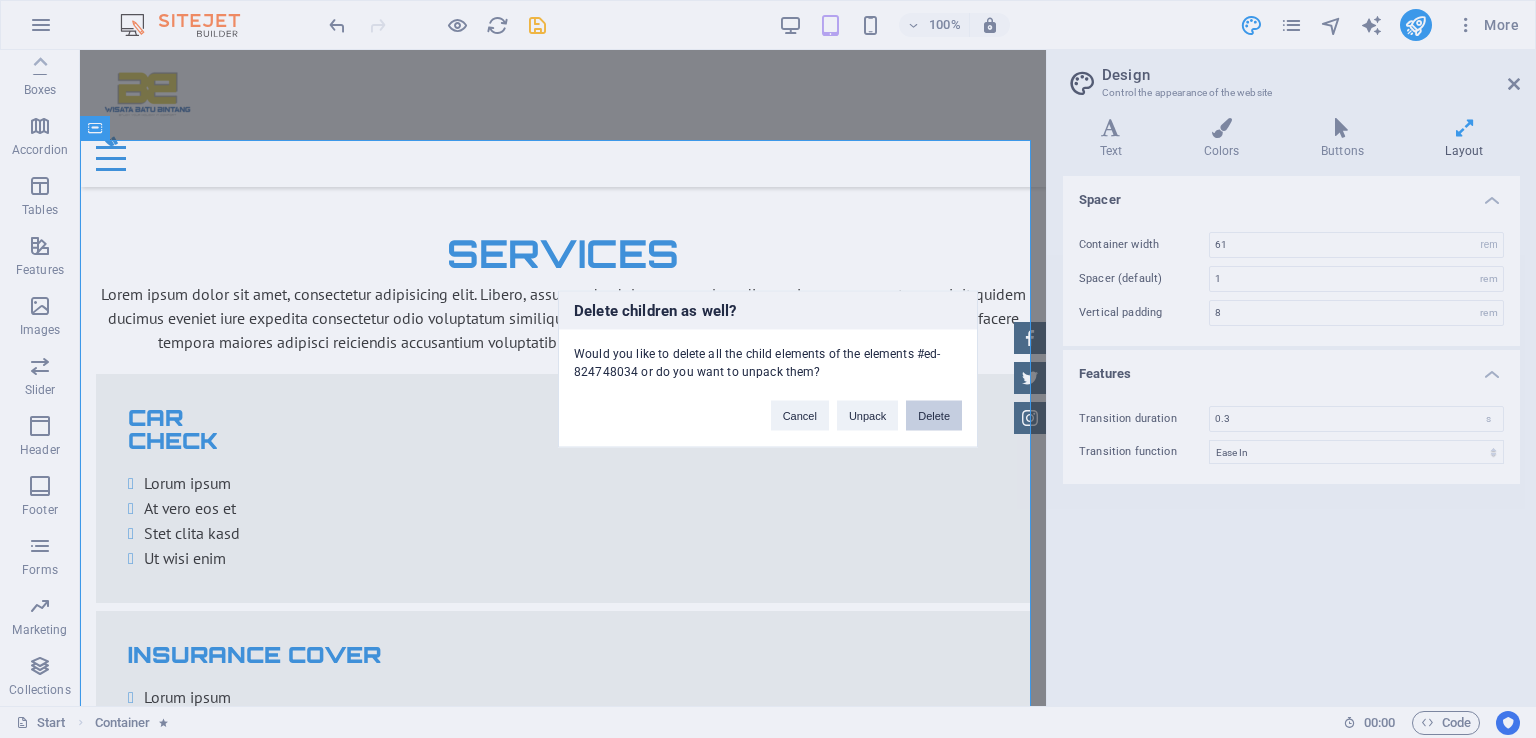 click on "Delete" at bounding box center (934, 416) 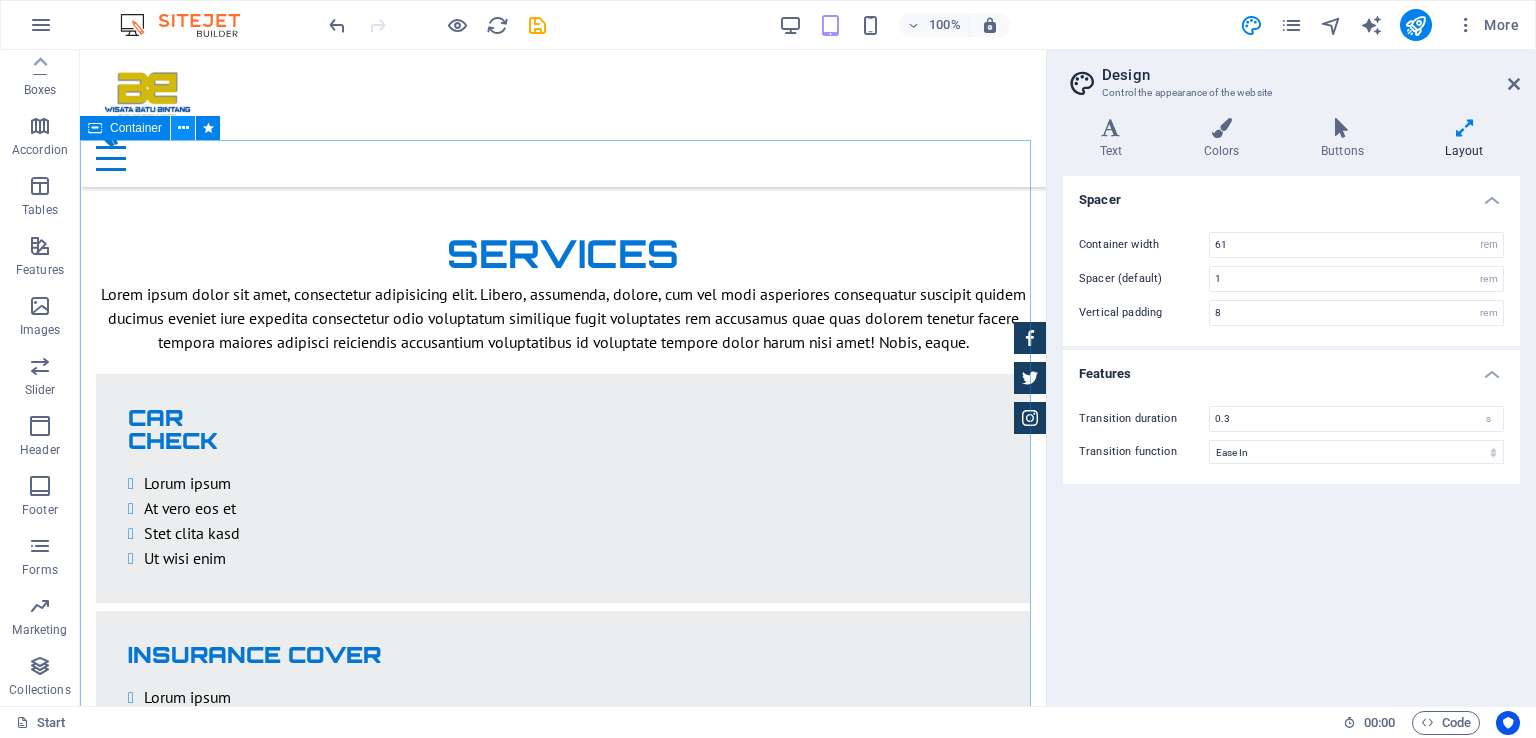 click at bounding box center (183, 128) 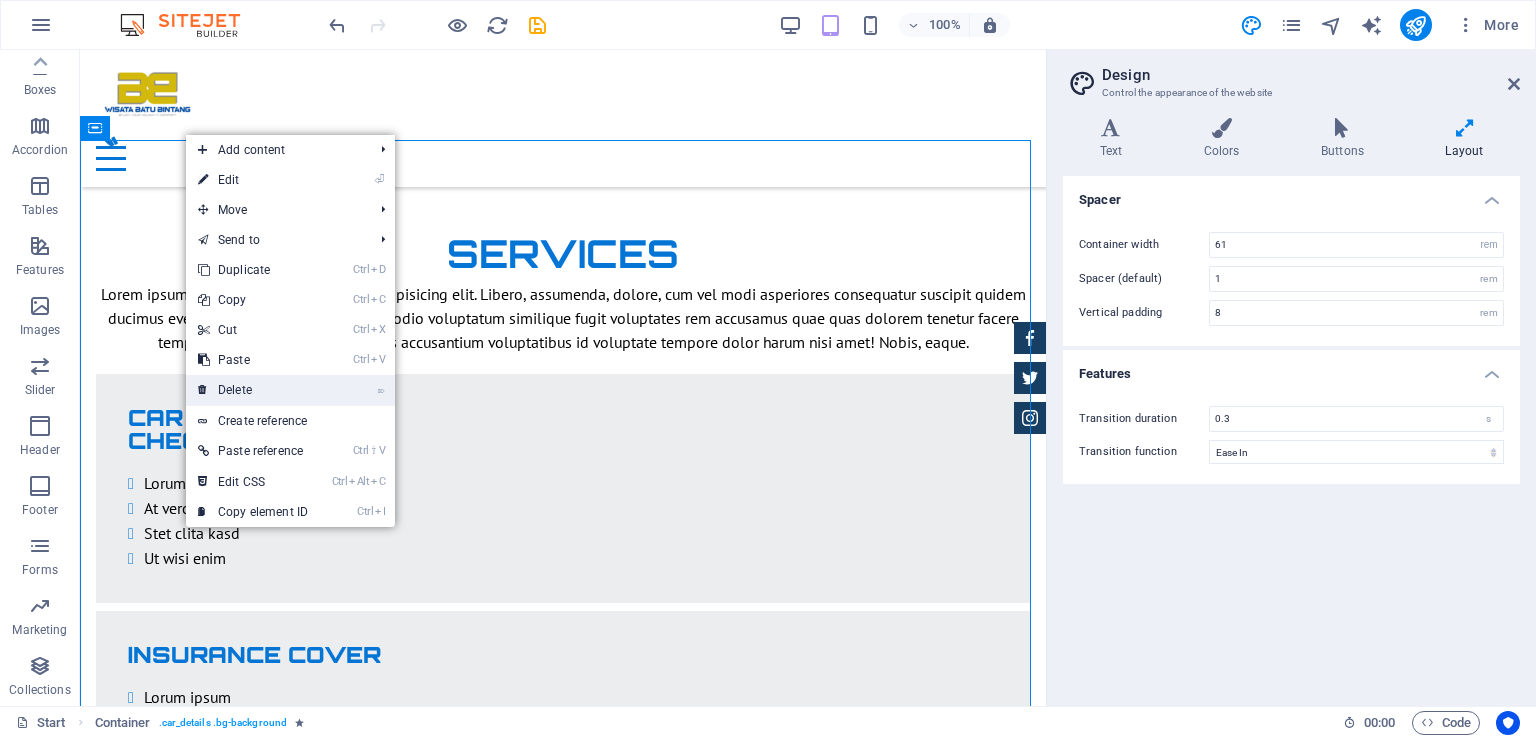 click on "⌦  Delete" at bounding box center [253, 390] 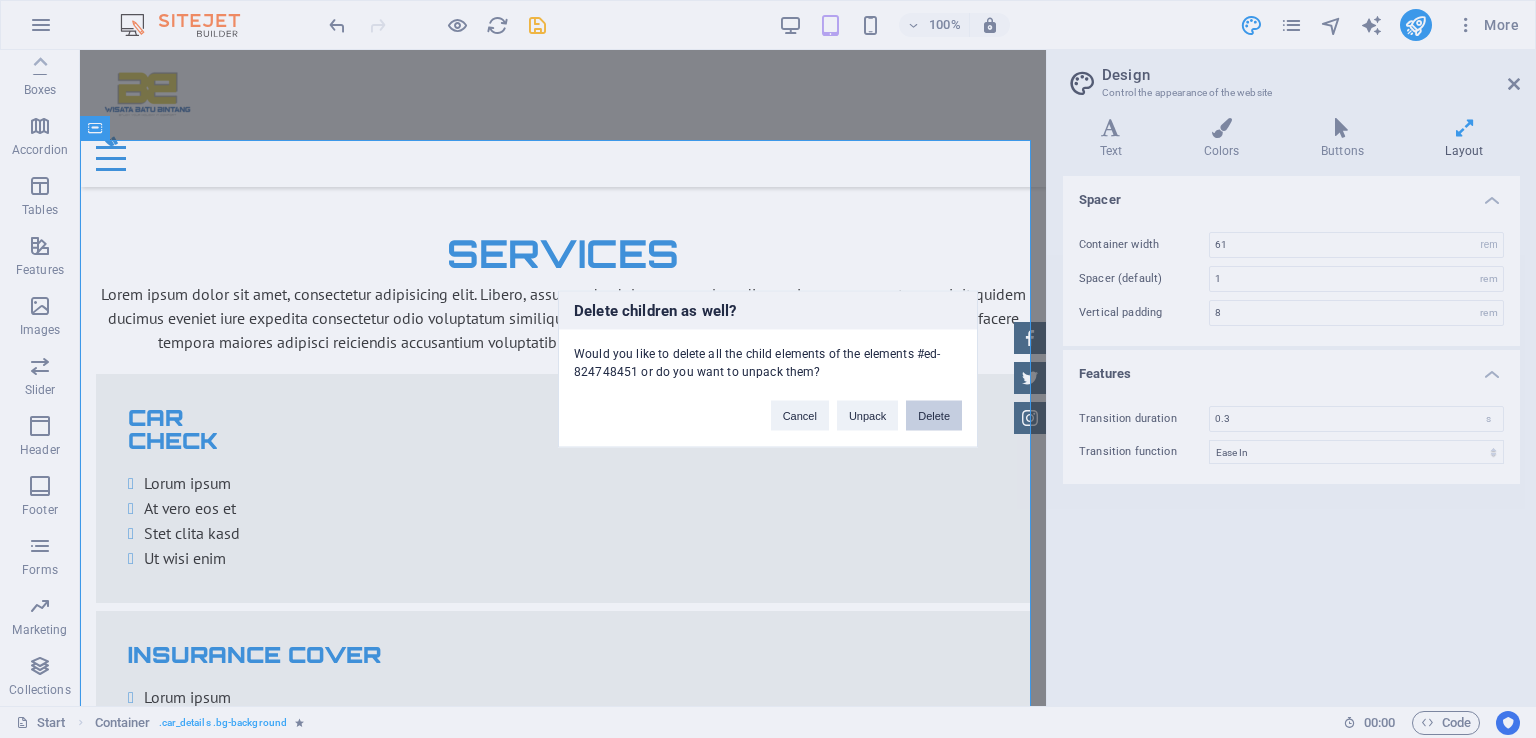 click on "Delete" at bounding box center [934, 416] 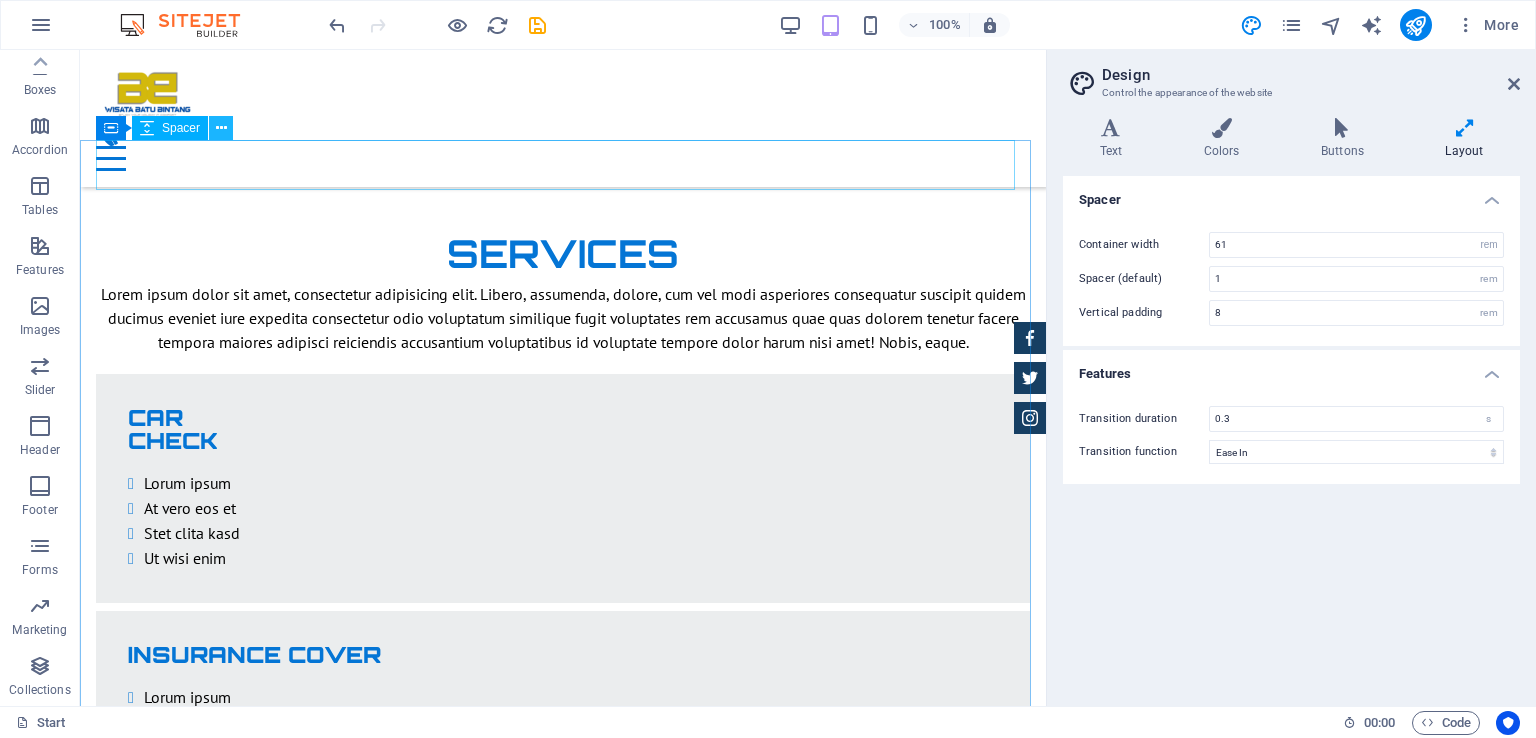 click at bounding box center [221, 128] 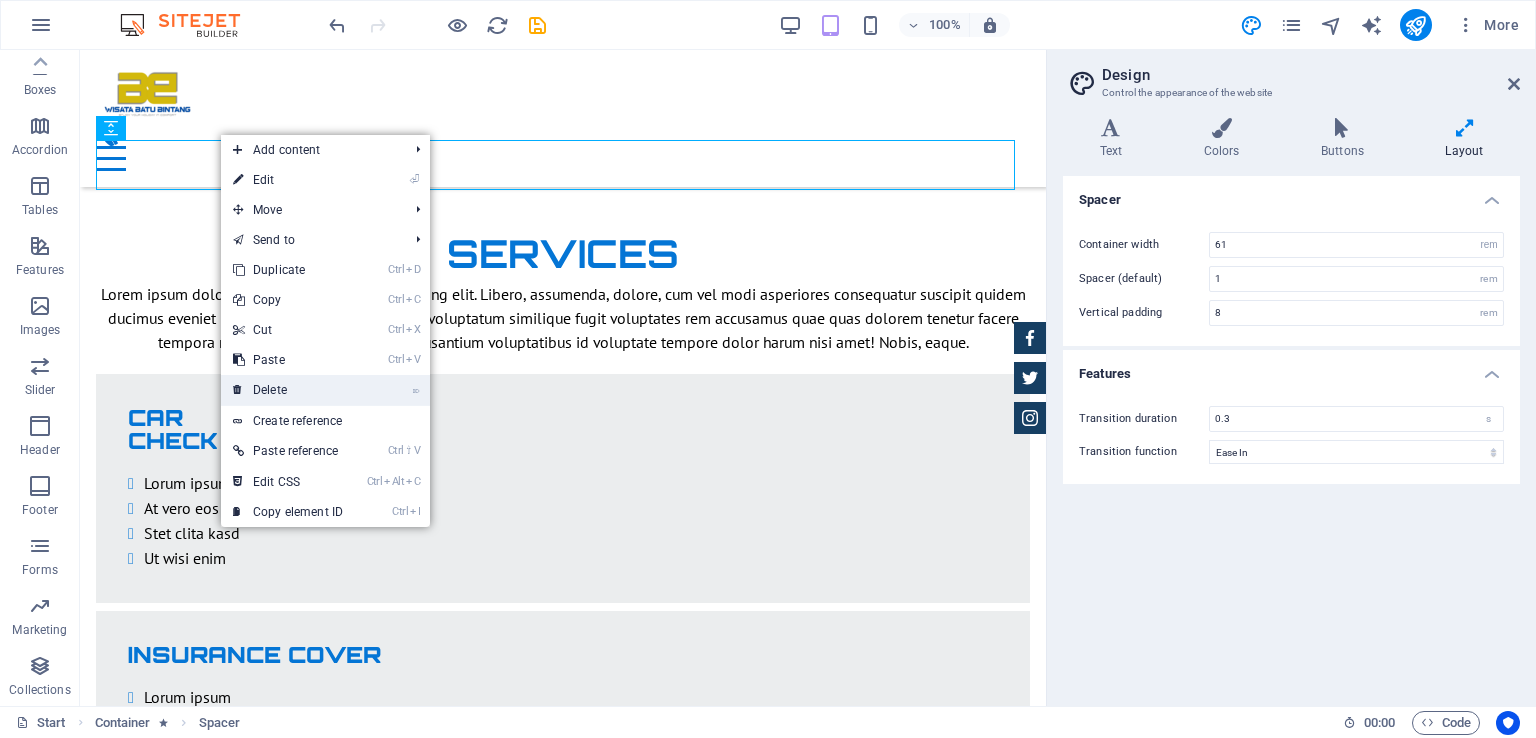 click on "⌦  Delete" at bounding box center [288, 390] 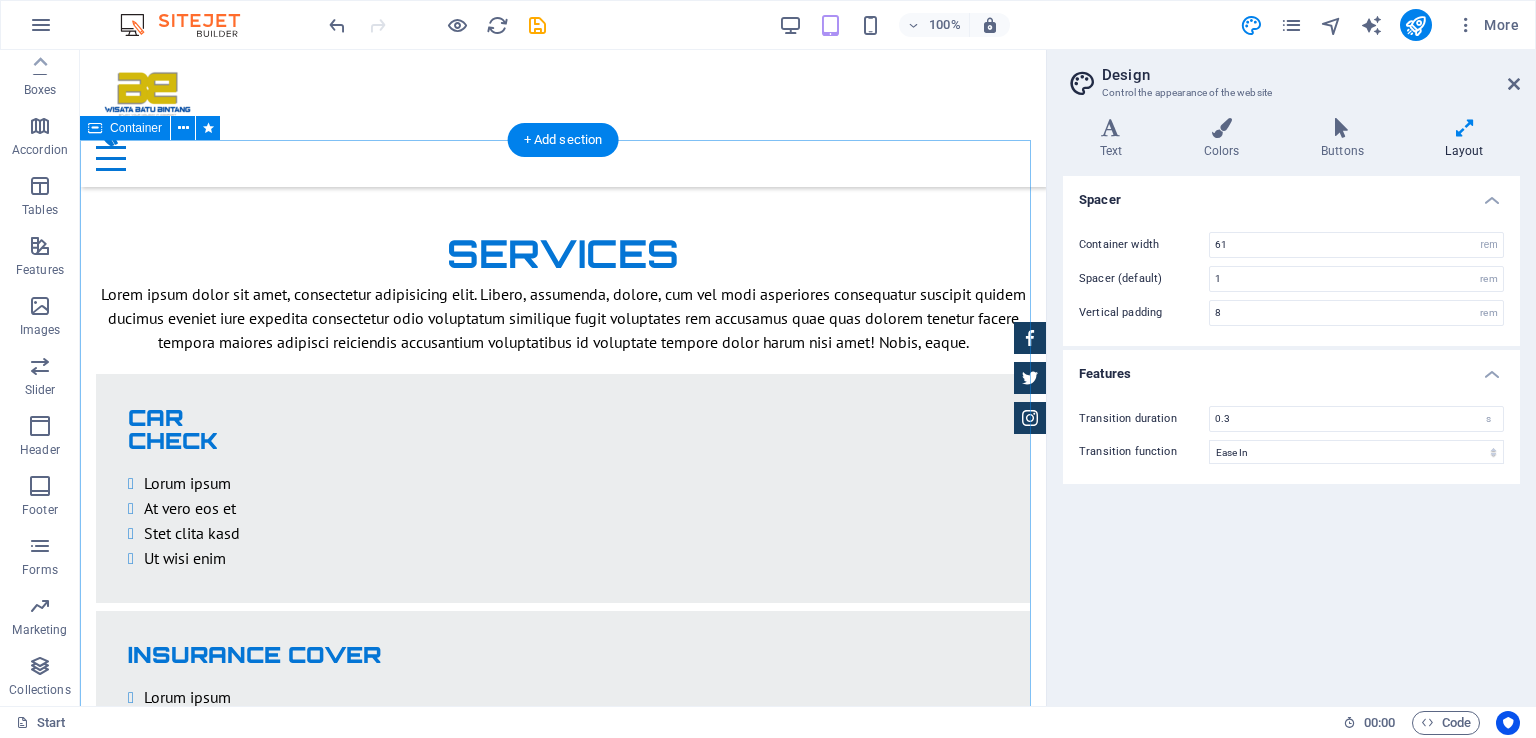 click on "2nd Hand Cars BMW 535I Individual $ 49.999 Automatic  Transmission  | Vivid Blue More Details Land rover Range $ 49.999 Automatic  Transmission  | Pearl white More Details Aston martin  DB9 $ 49.999 Automatic  Transmission  | Coupe More Details Mercedes AMG $ 49.999 Automatic  Transmission  | Coupe More Details Audi RS7 $ 49.999 Automatic  Transmission  | Coupe More Details Jeep Compass $ 49.999 Automatic  Transmission  | Coupe More Details" at bounding box center (563, 4198) 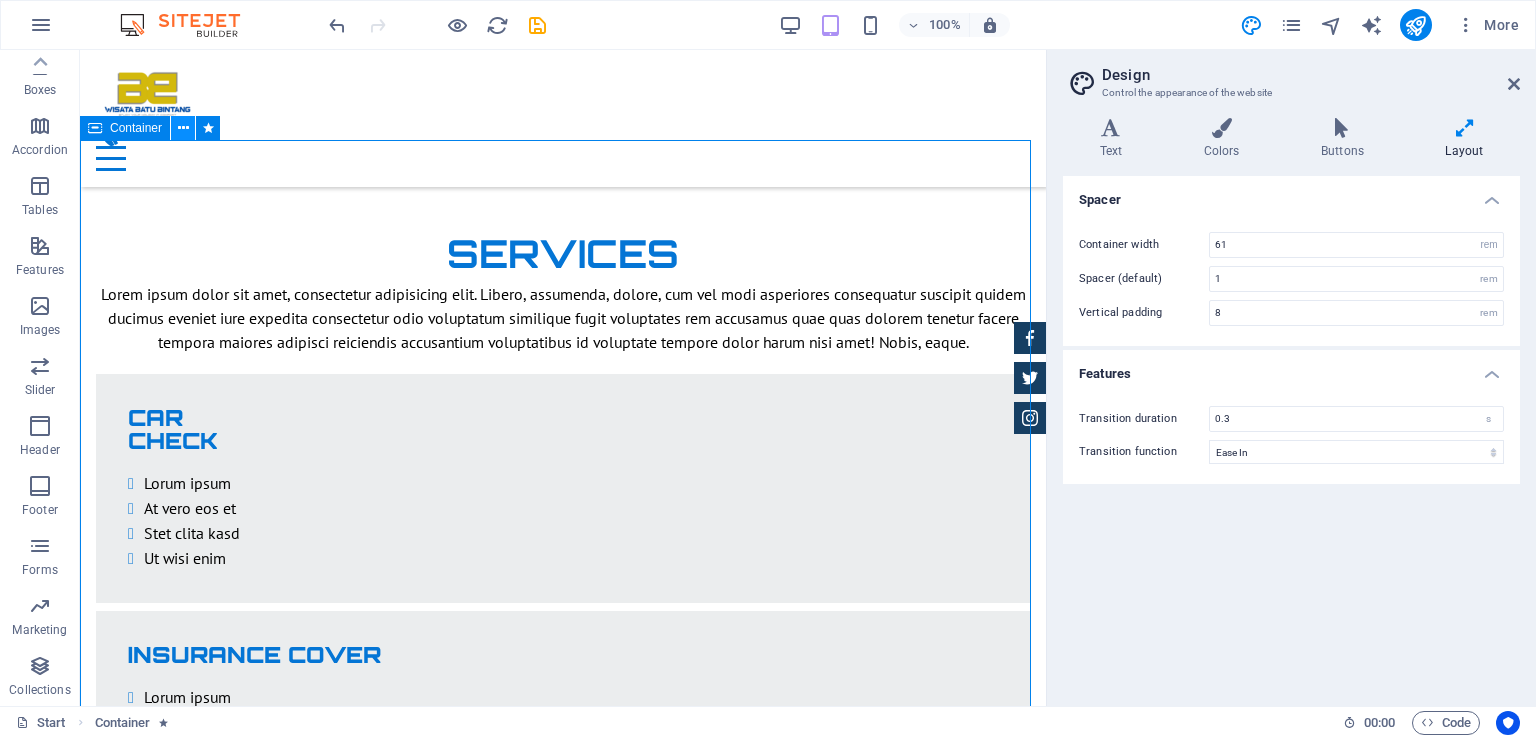 click at bounding box center [183, 128] 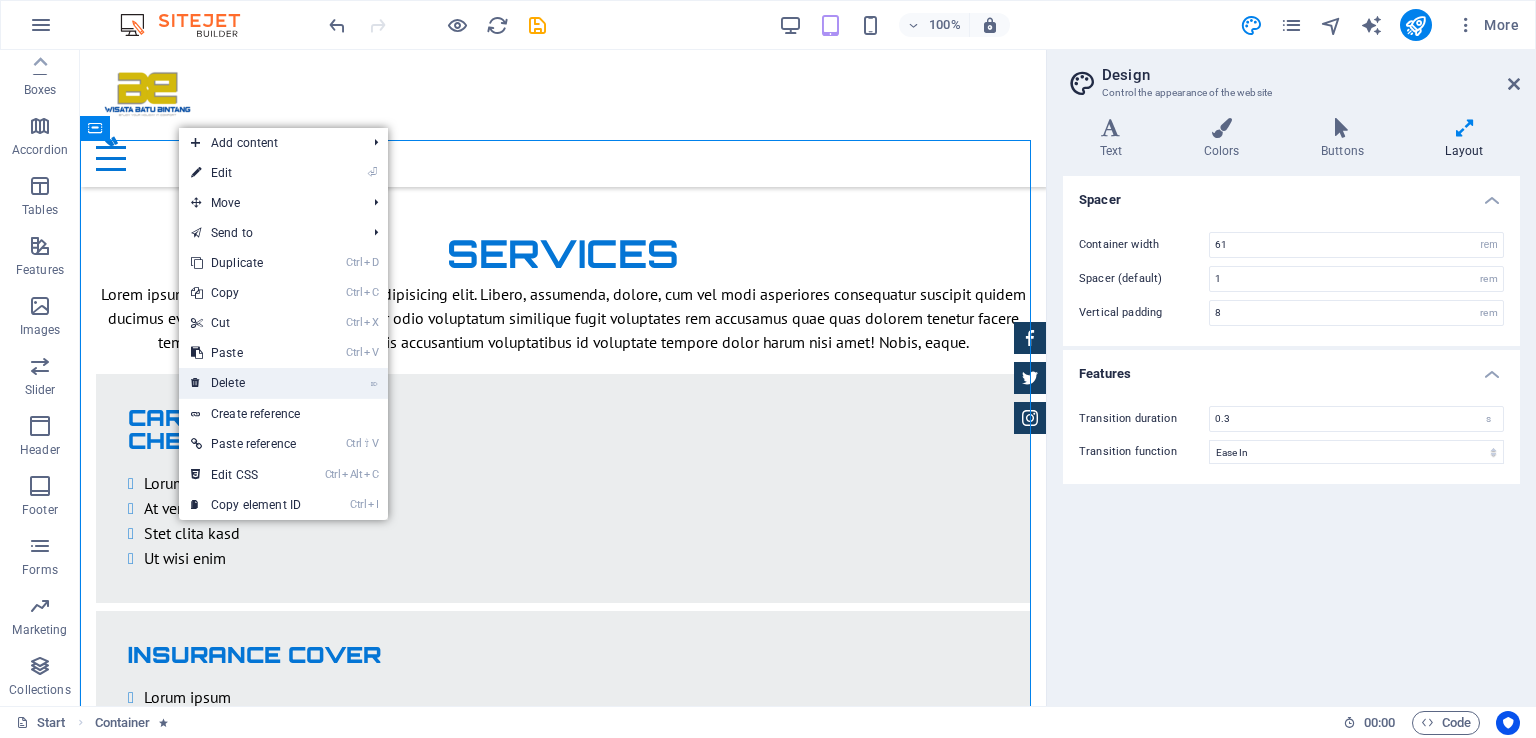 click on "⌦  Delete" at bounding box center [246, 383] 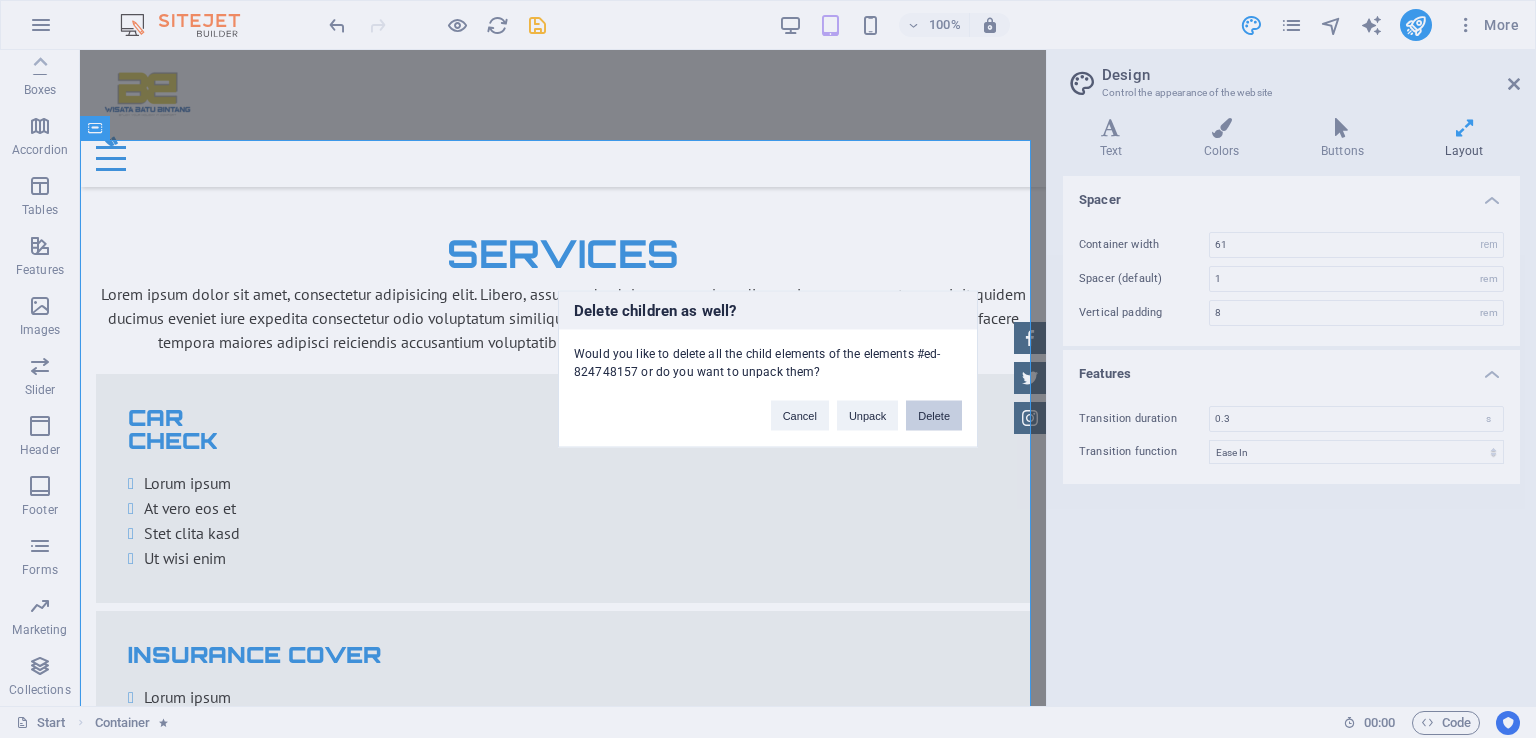 click on "Delete" at bounding box center (934, 416) 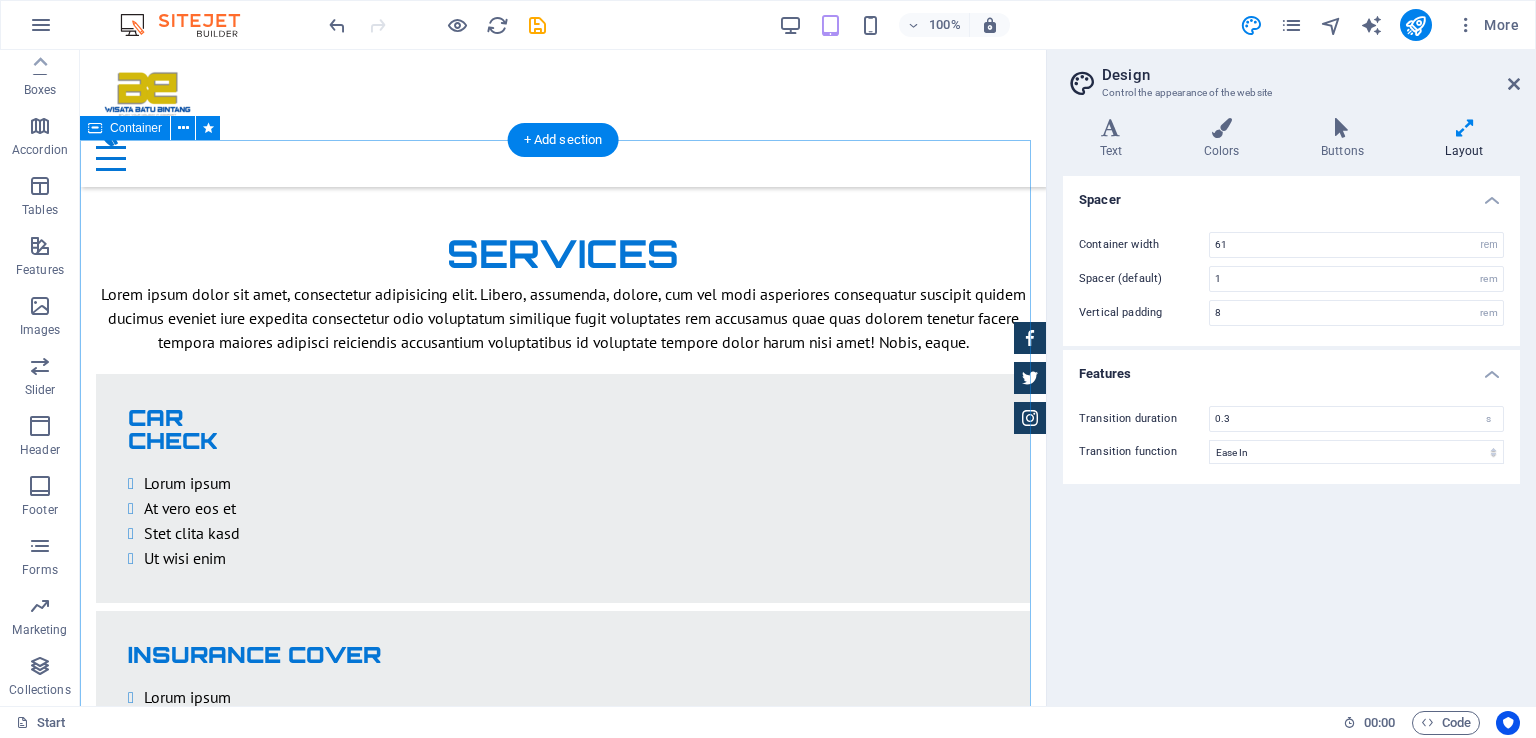 click on "Sales BMW 535I Individual $ 49.999 Automatic  Transmission  | Vivid Blue More Details Land rover Range $ 49.999 Automatic  Transmission  | Pearl white More Details Aston martin  DB9 $ 49.999 Automatic  Transmission  | Coupe More Details Mercedes AMG $ 49.999 Automatic  Transmission  | Coupe More Details Audi RS7 $ 49.999 Automatic  Transmission  | Coupe More Details Jeep Compass $ 49.999 Automatic  Transmission  | Coupe More Details" at bounding box center (563, 4223) 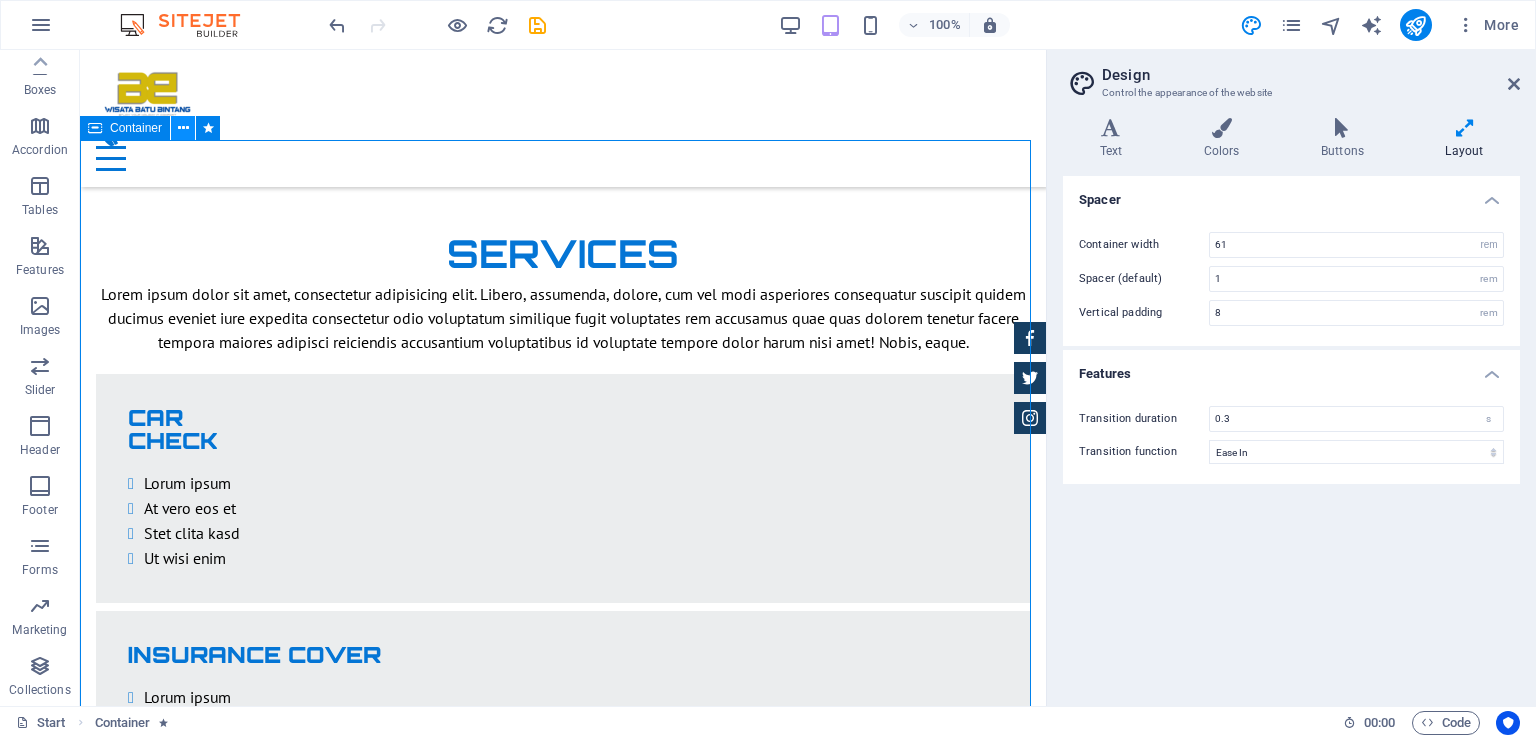 click at bounding box center [183, 128] 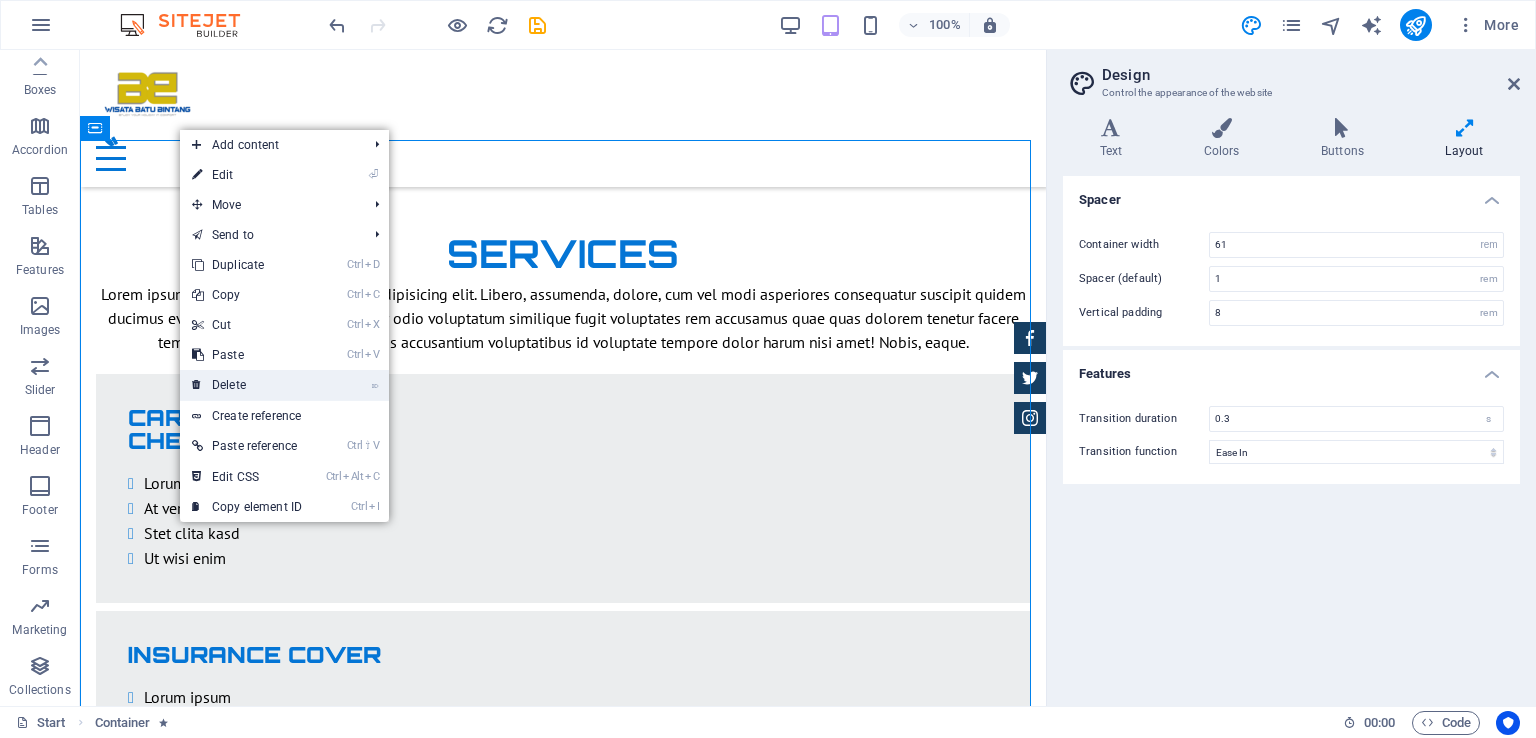 click on "⌦  Delete" at bounding box center (247, 385) 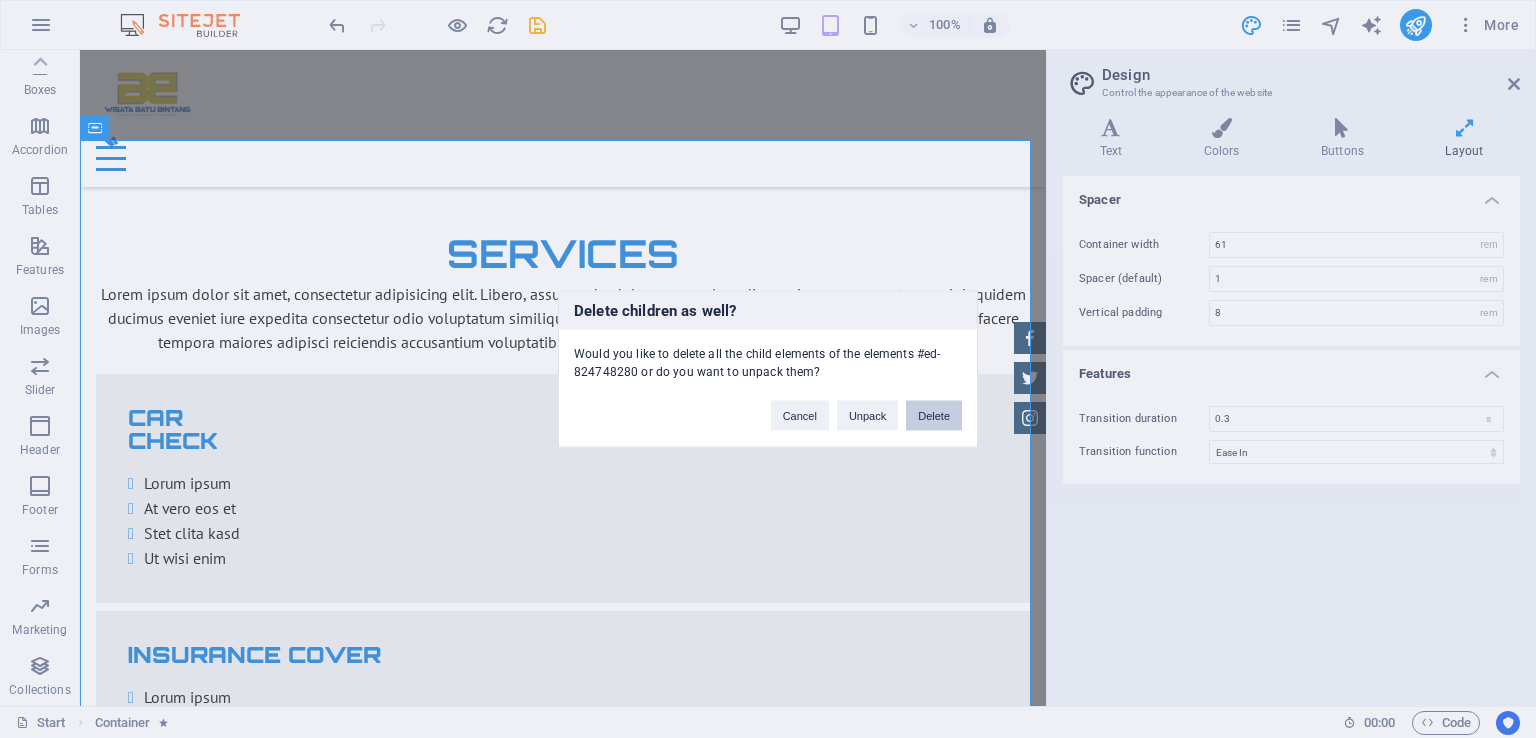 click on "Delete" at bounding box center (934, 416) 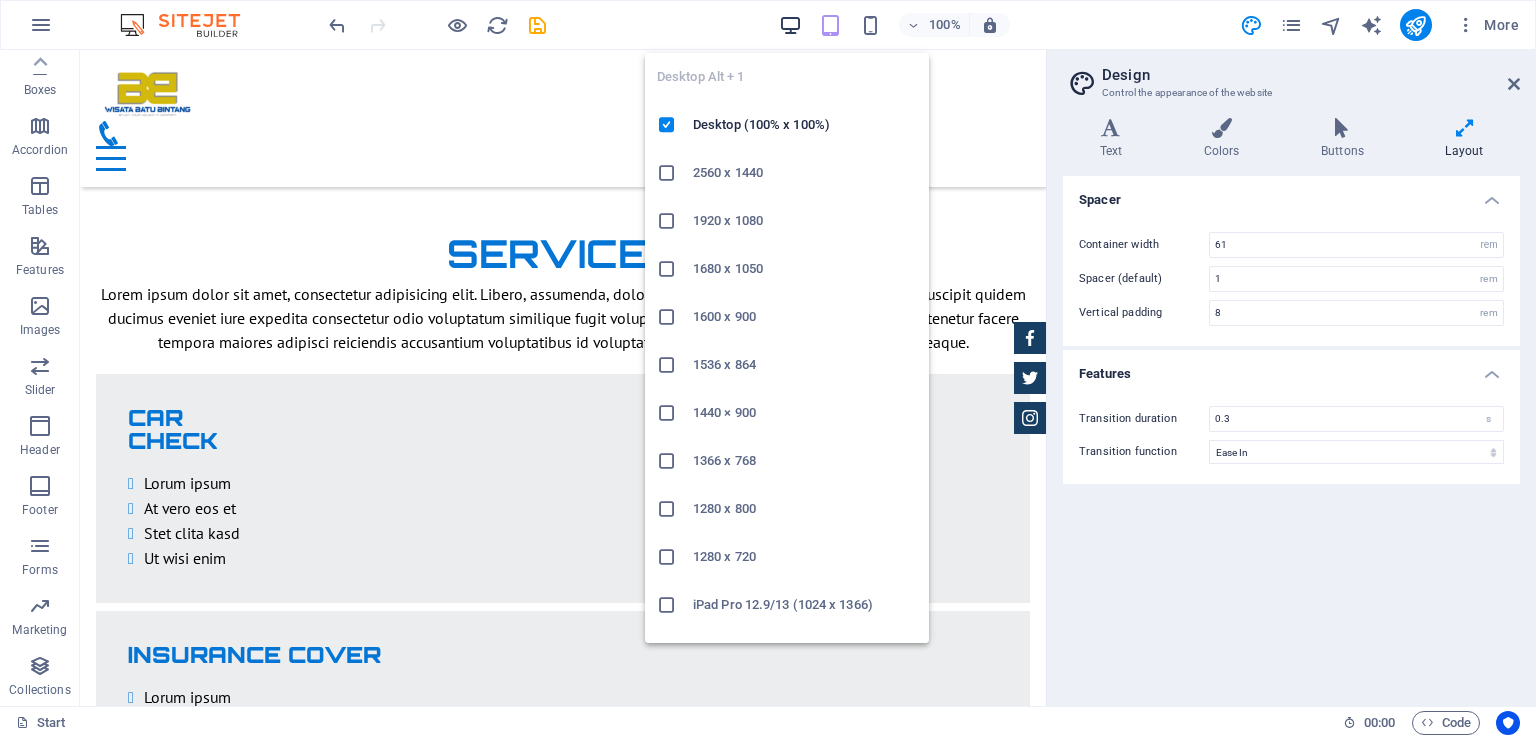 click at bounding box center (790, 25) 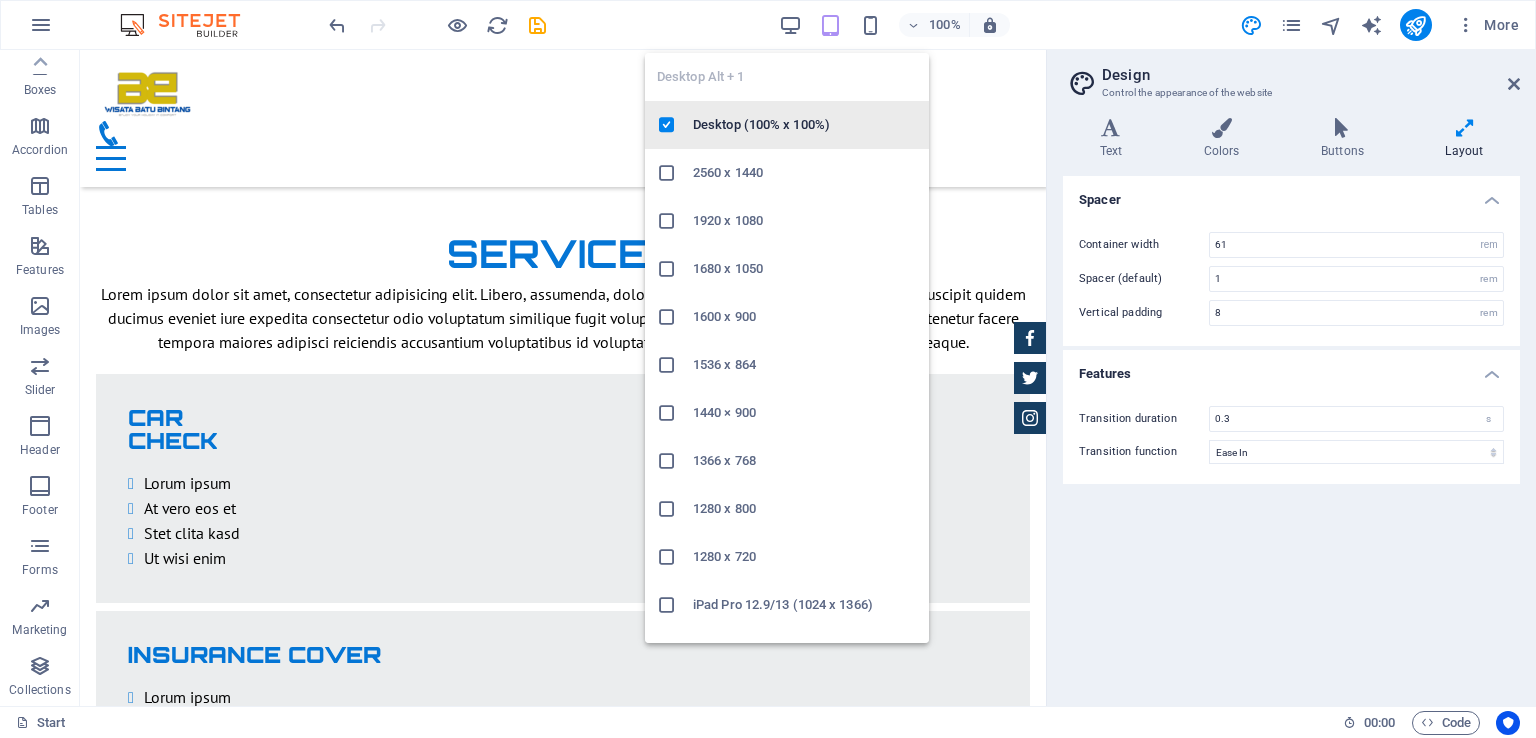 click on "Desktop (100% x 100%)" at bounding box center (805, 125) 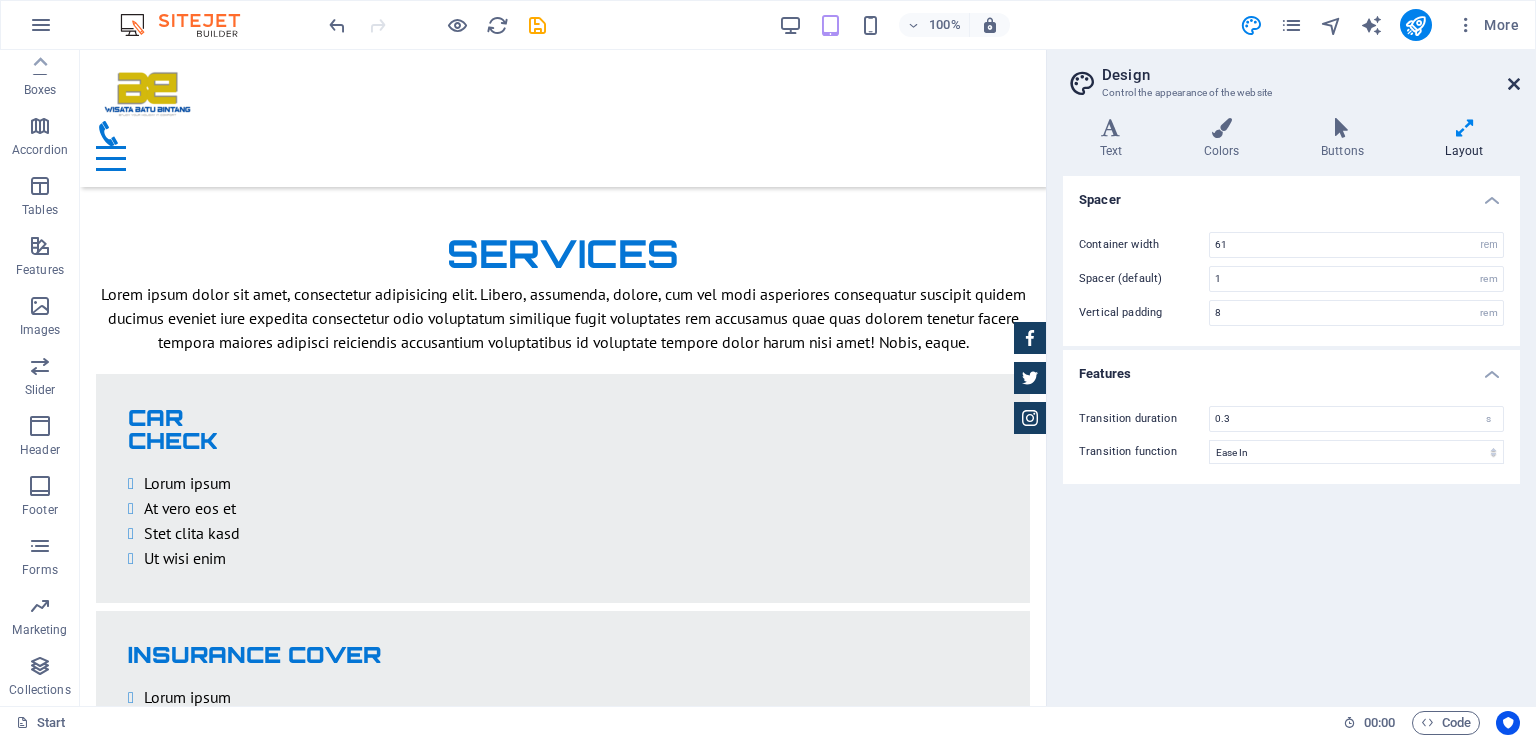 drag, startPoint x: 1435, startPoint y: 39, endPoint x: 1515, endPoint y: 89, distance: 94.33981 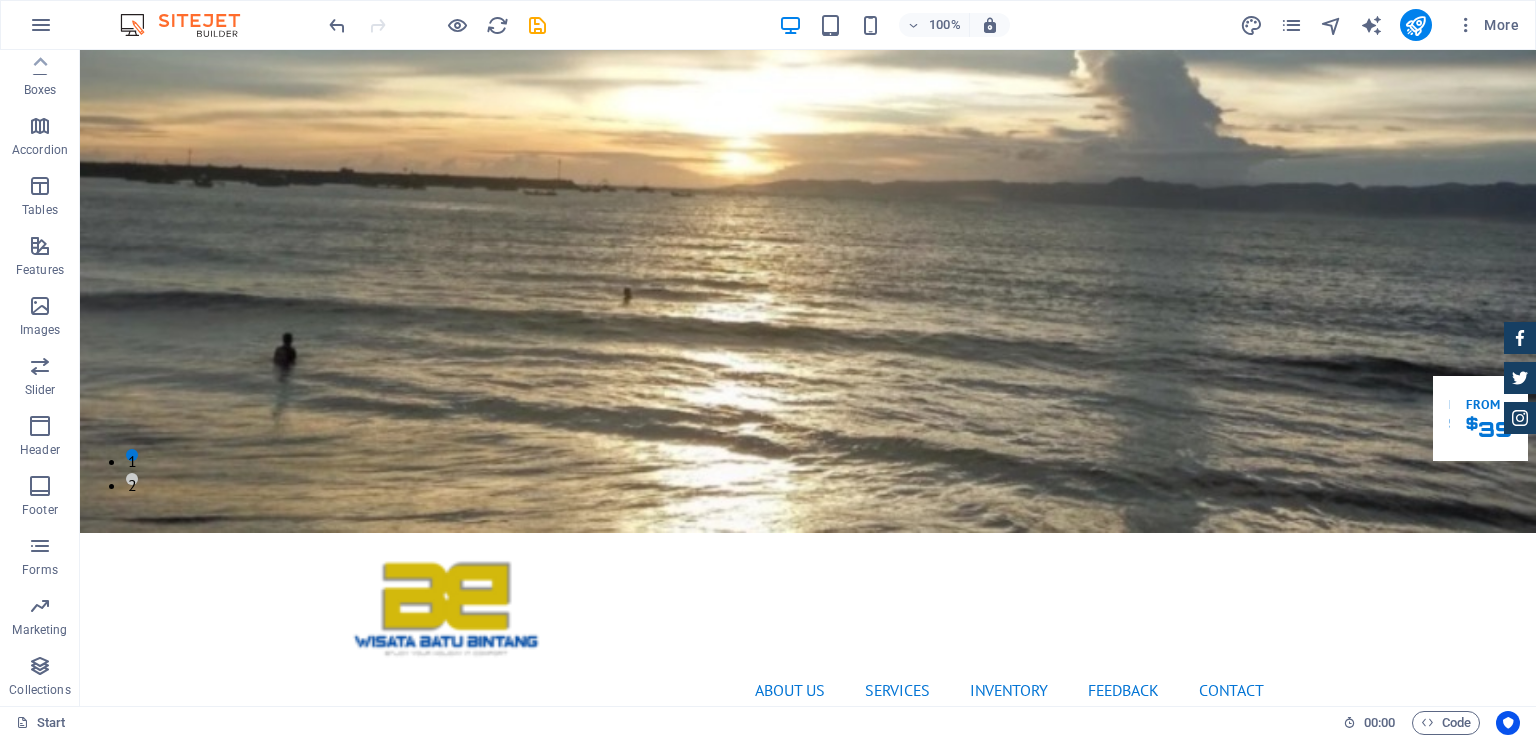scroll, scrollTop: 0, scrollLeft: 0, axis: both 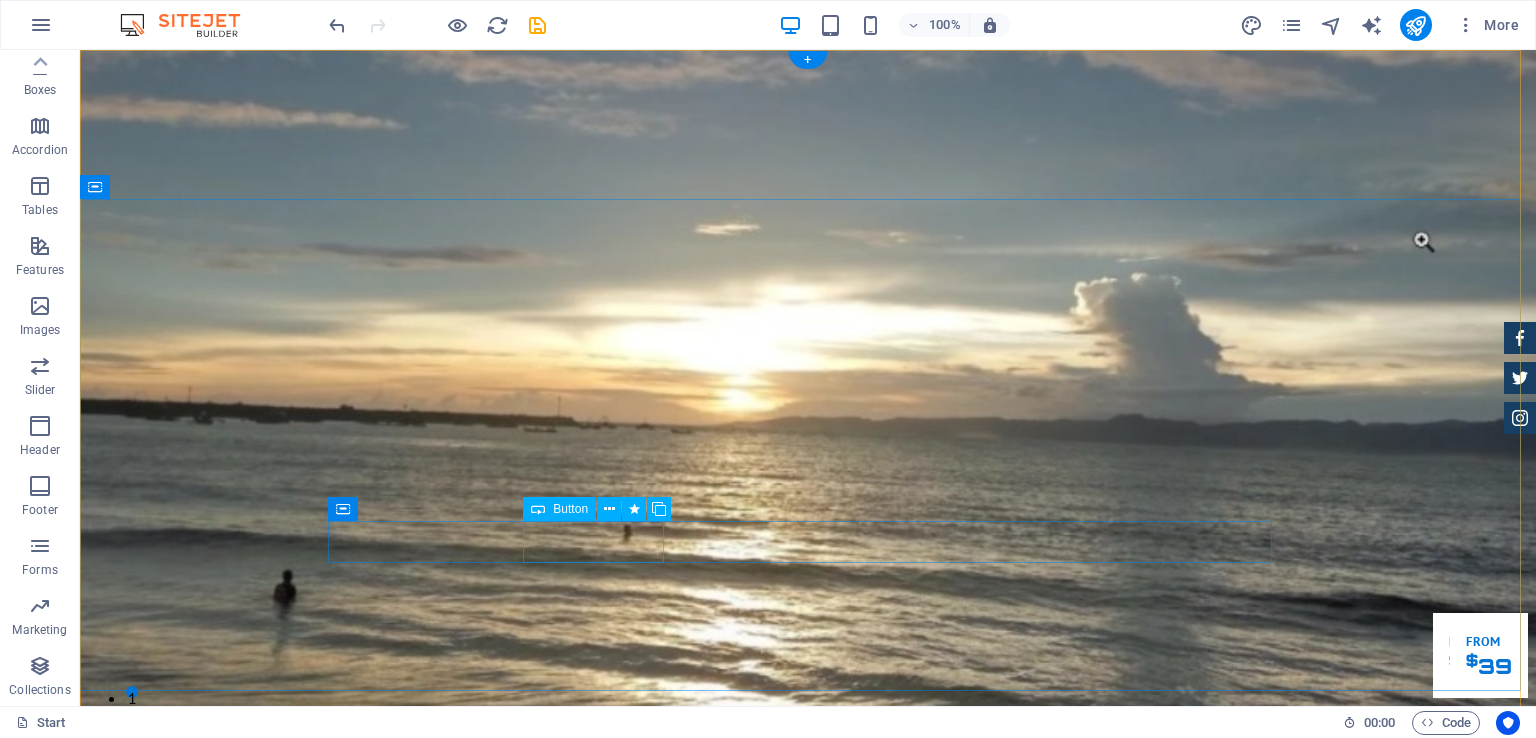 click on "Reservasi" at bounding box center [808, 1364] 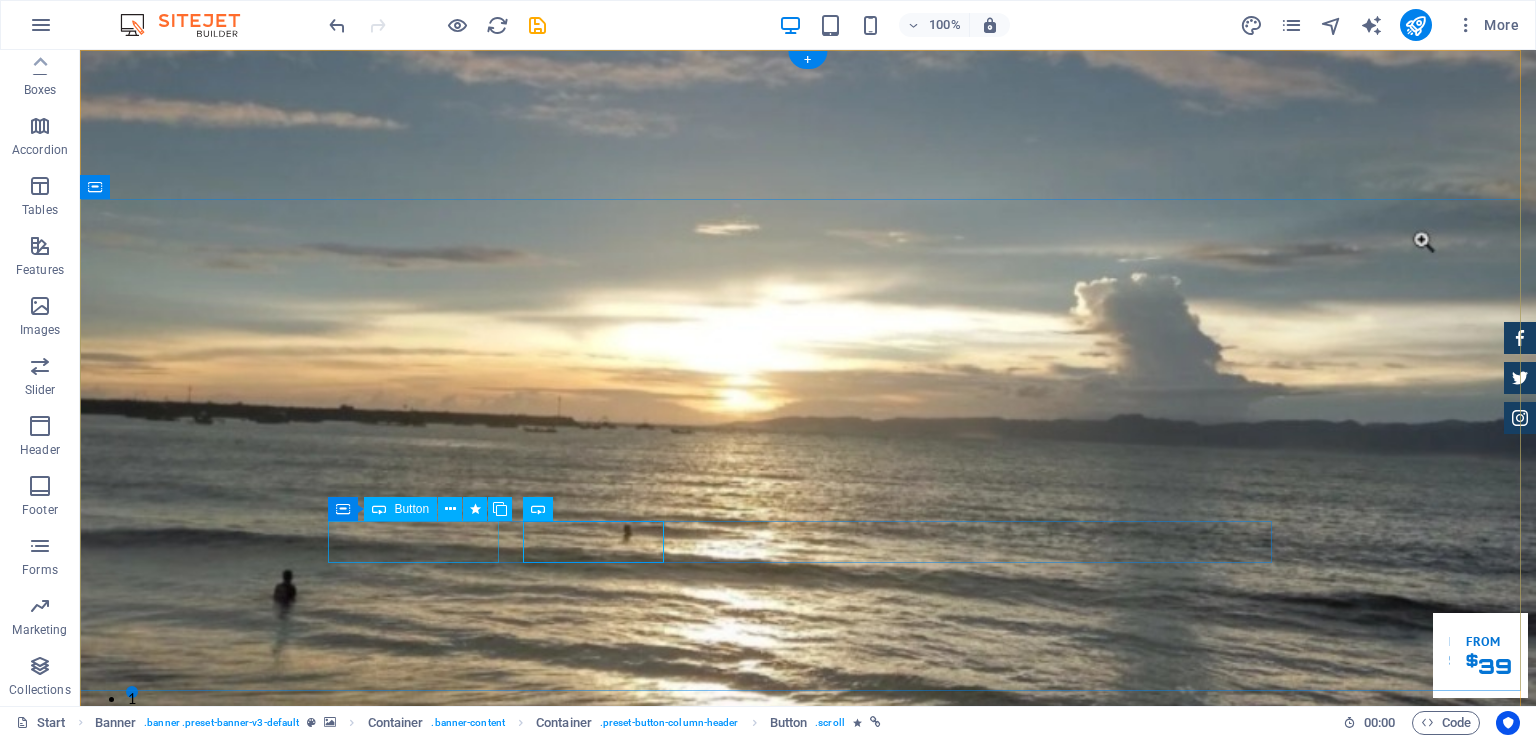 click on "Fasilitas Kami" at bounding box center (808, 1310) 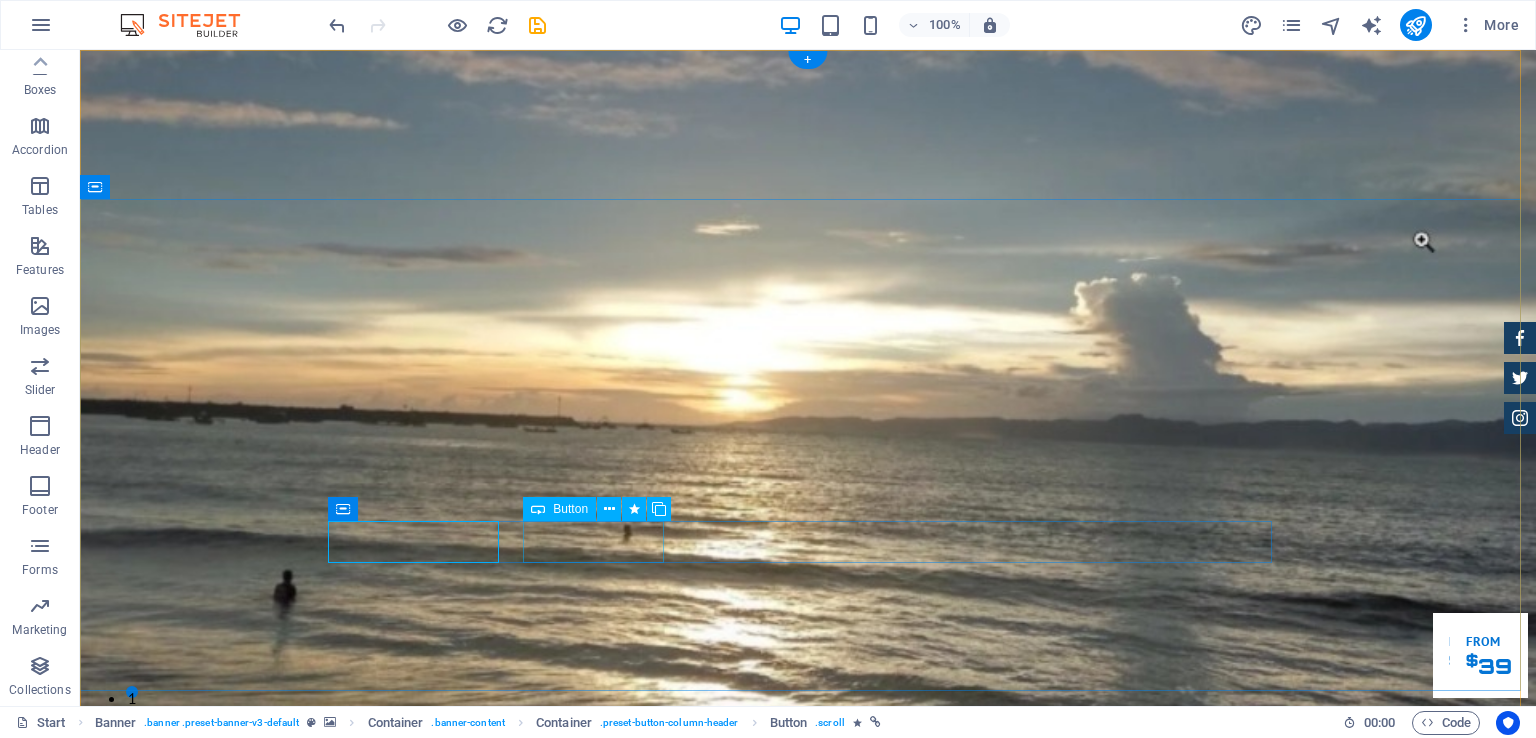 click on "Reservasi" at bounding box center (808, 1364) 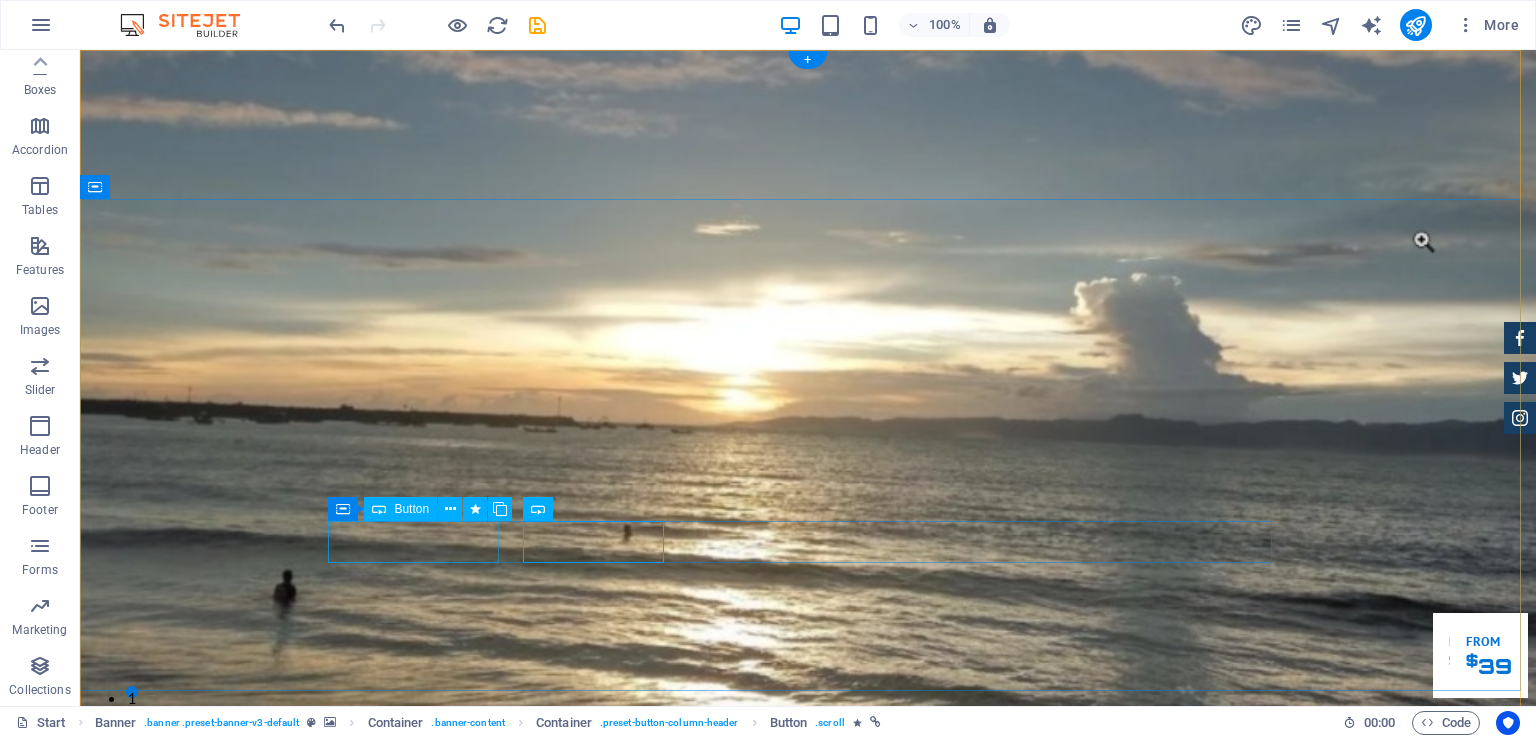click on "Fasilitas Kami" at bounding box center [808, 1310] 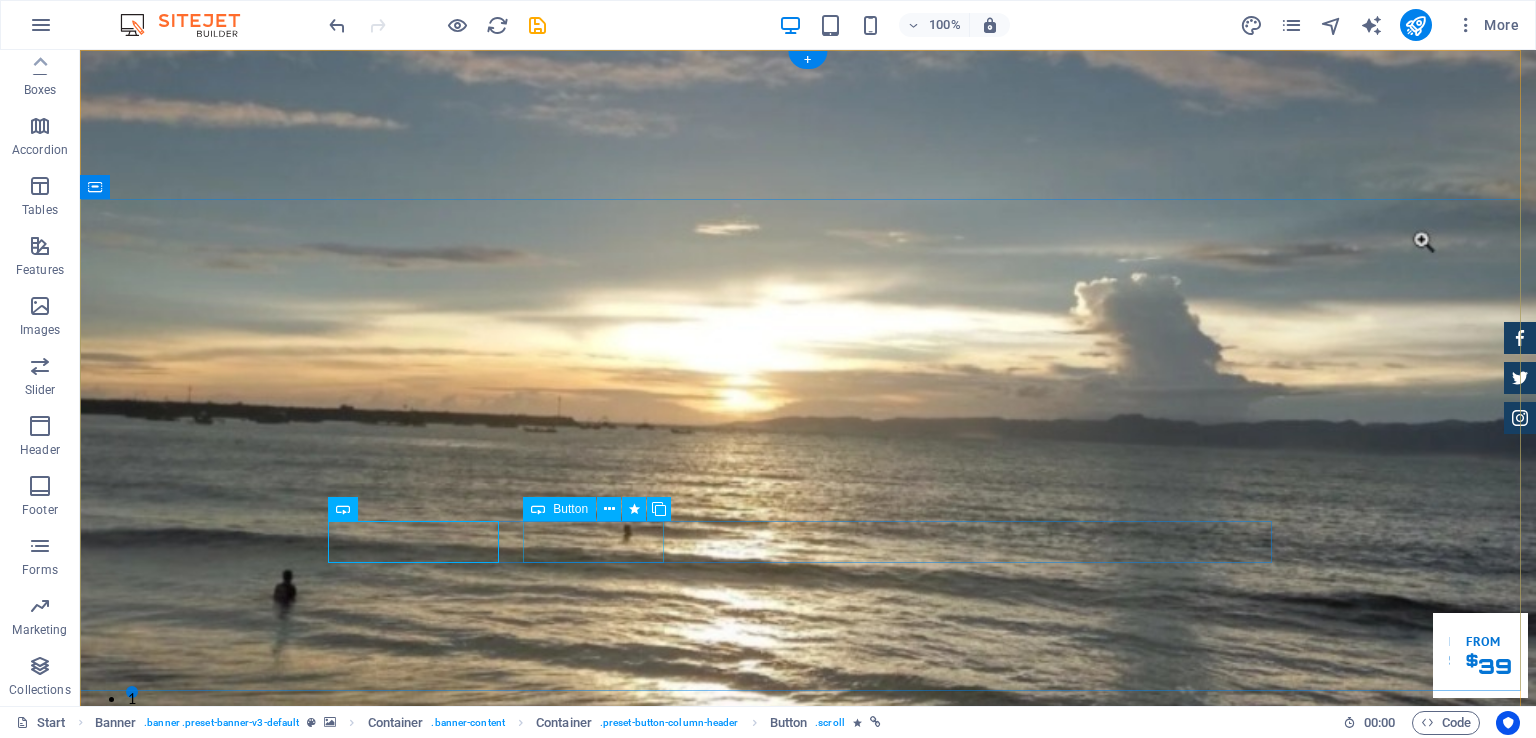 click on "Reservasi" at bounding box center [808, 1364] 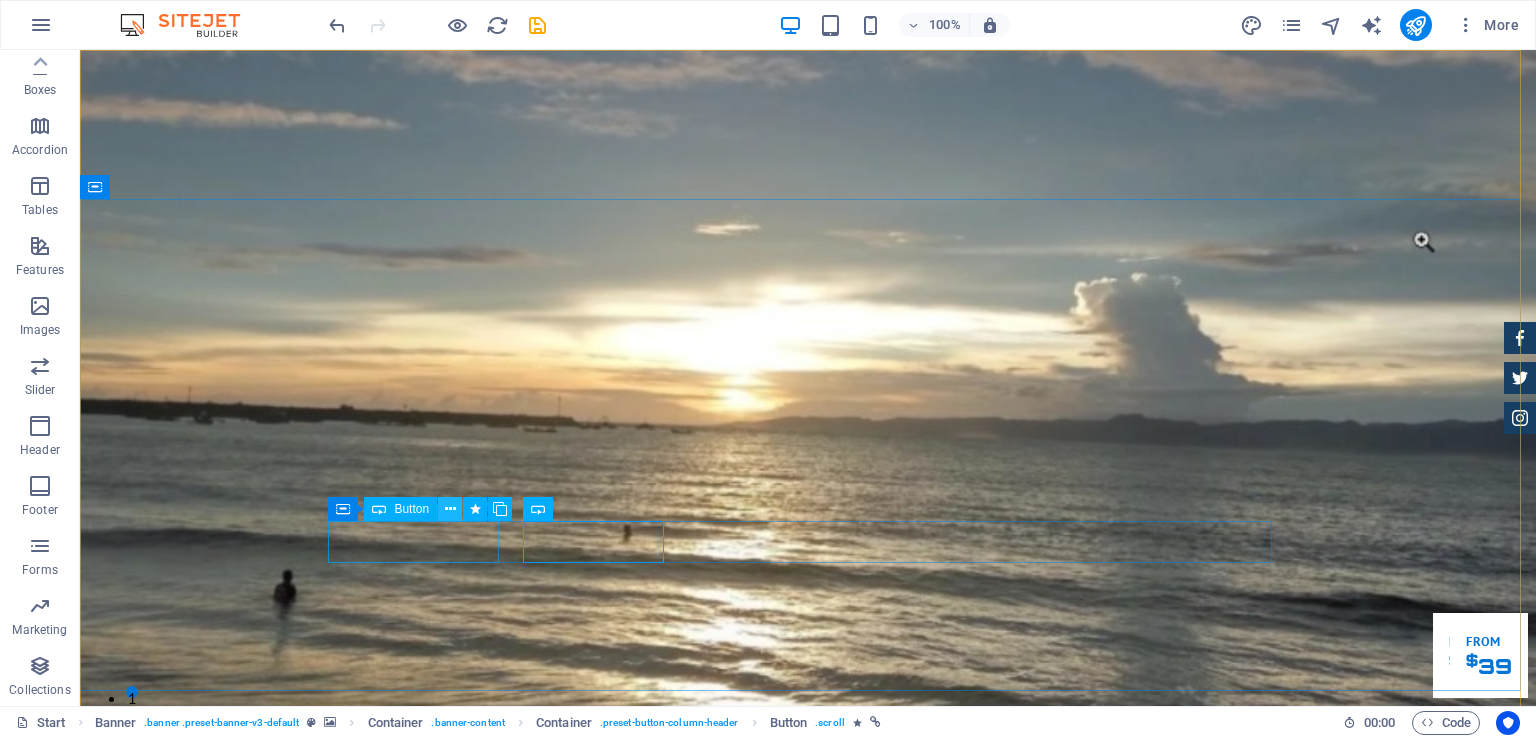 click at bounding box center [450, 509] 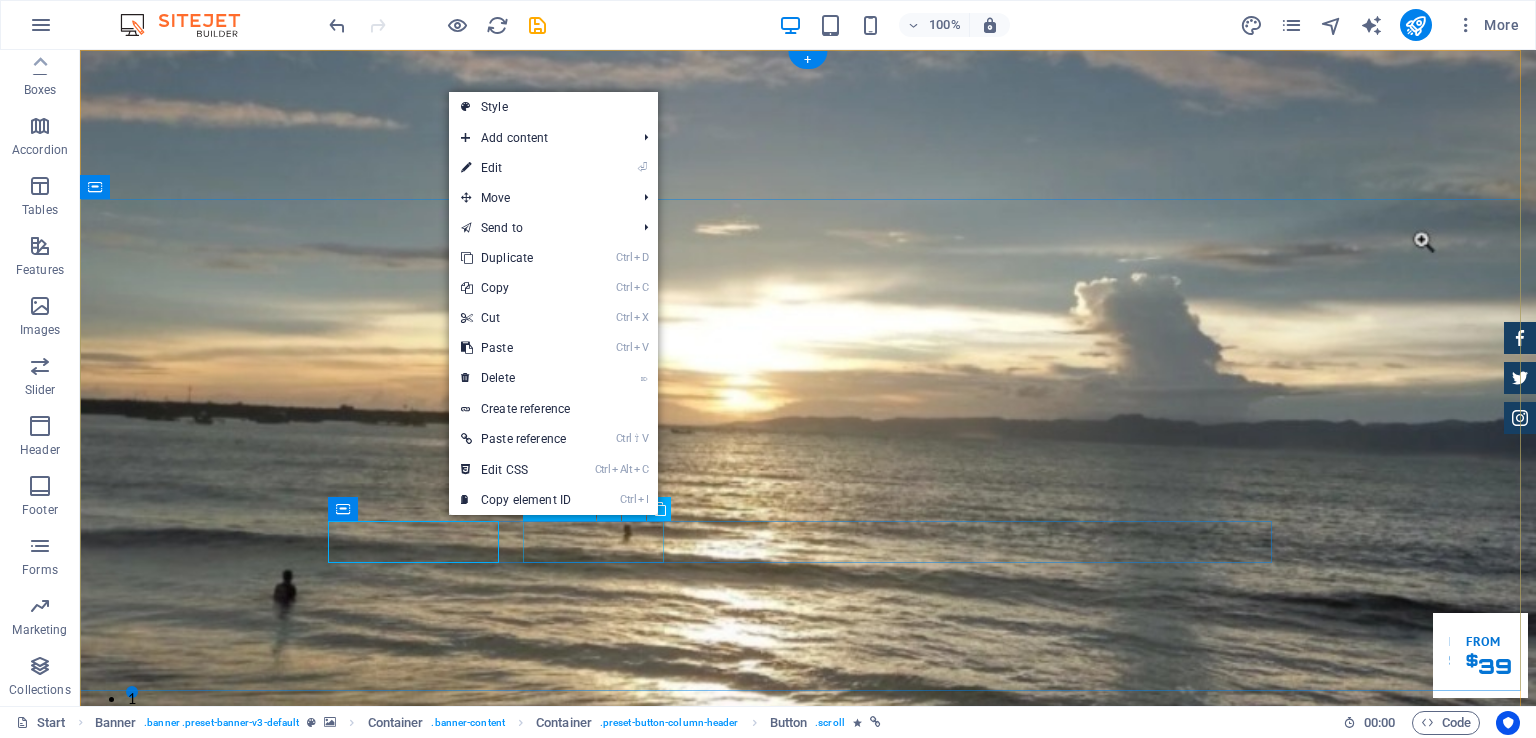 click on "Reservasi" at bounding box center (808, 1364) 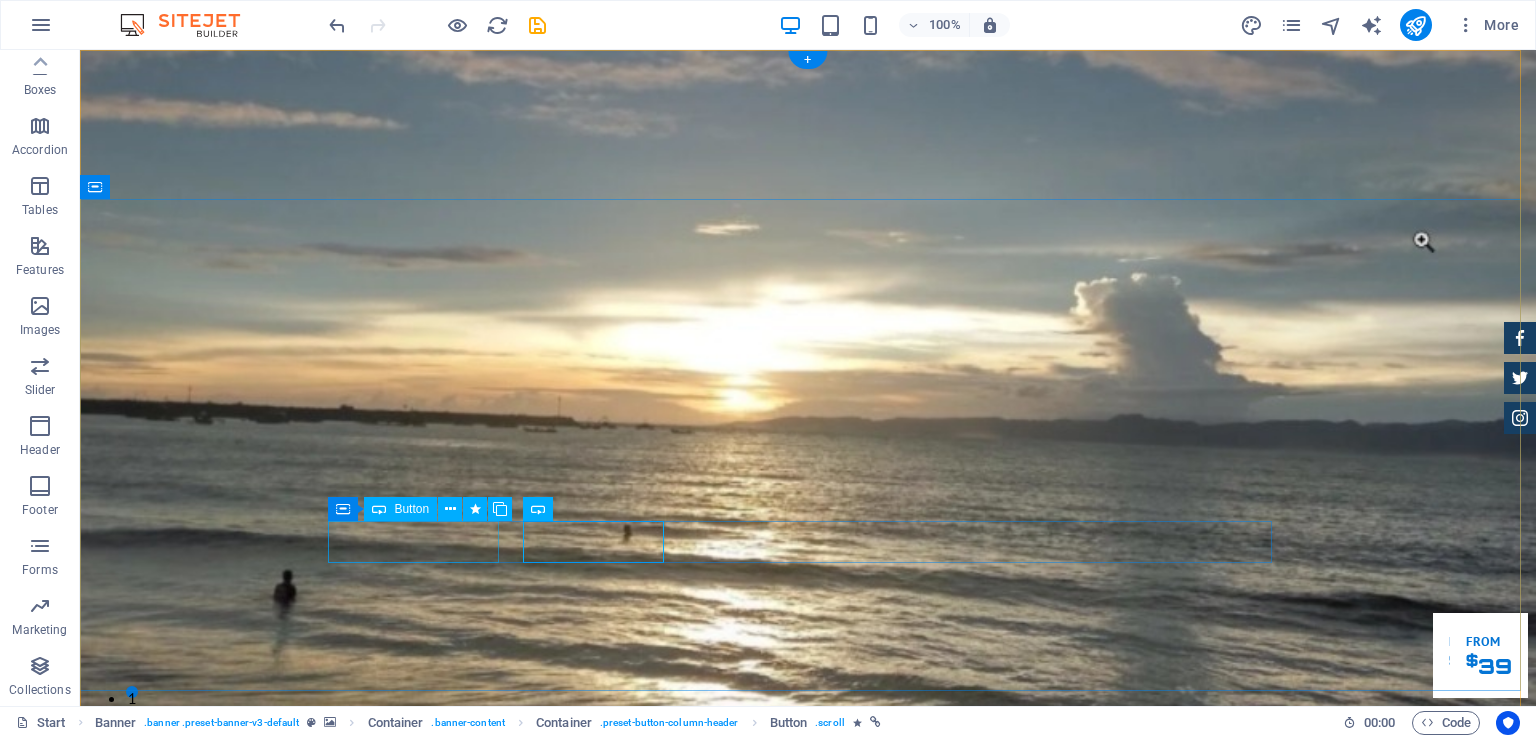 click on "Fasilitas Kami" at bounding box center (808, 1310) 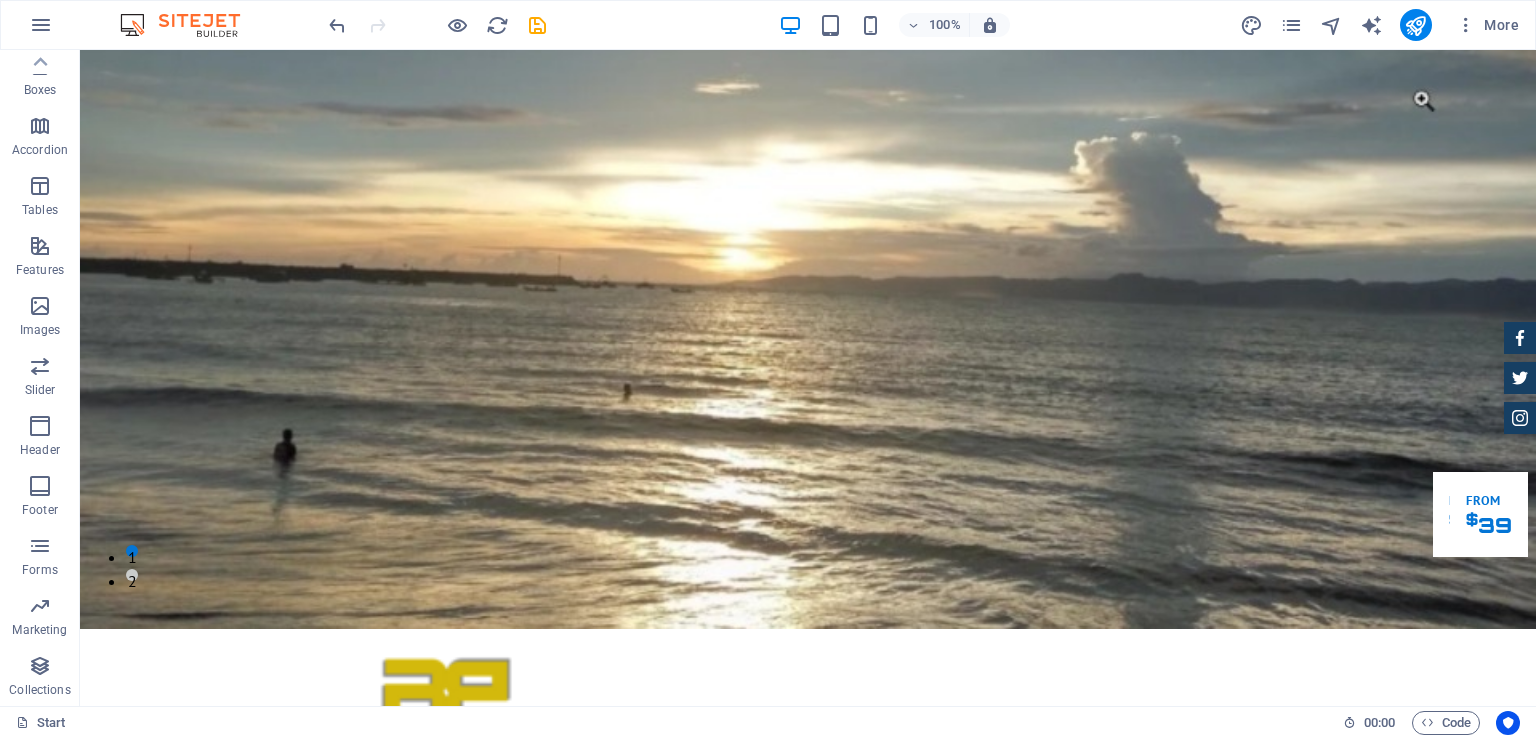 scroll, scrollTop: 0, scrollLeft: 0, axis: both 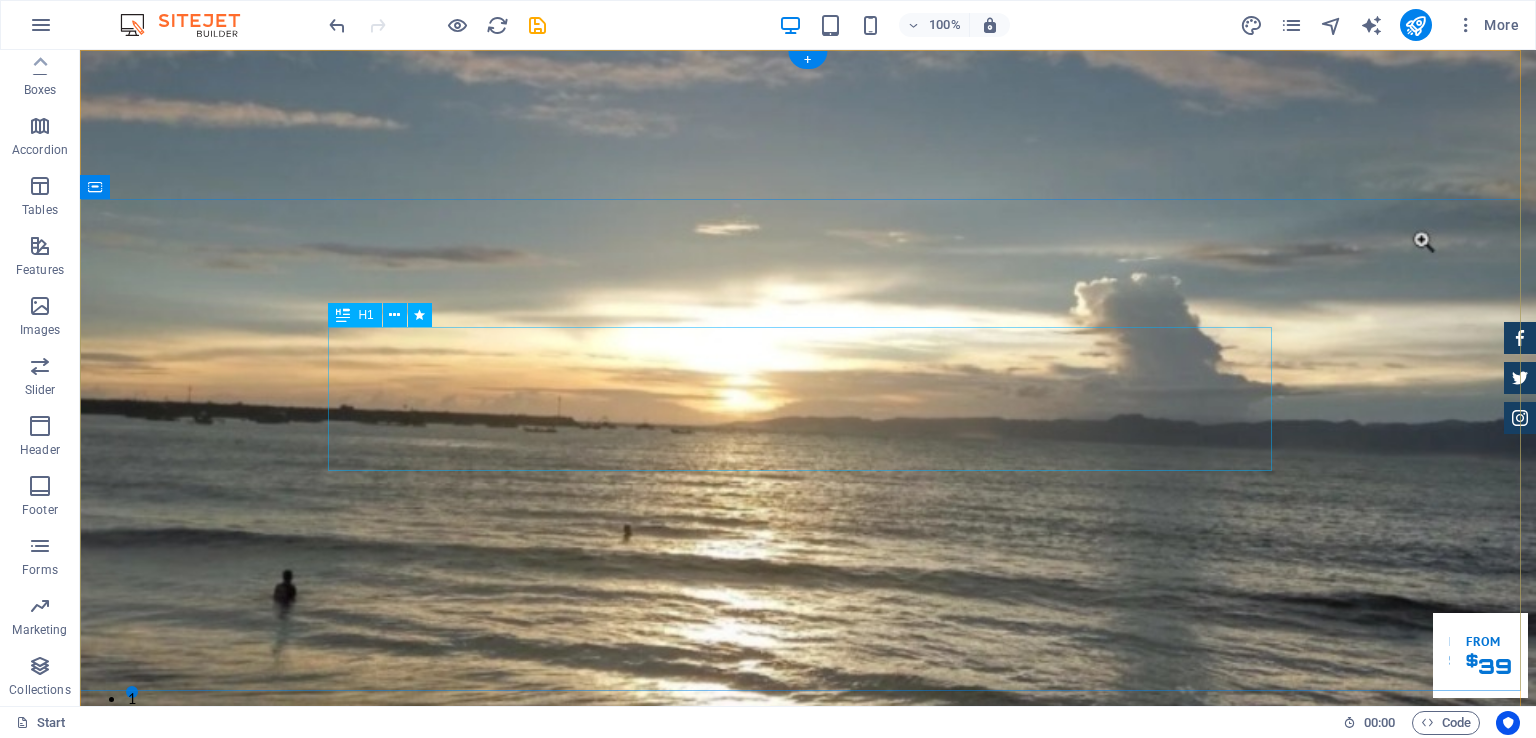 click on "Wisata Batu bintang" at bounding box center (808, 1167) 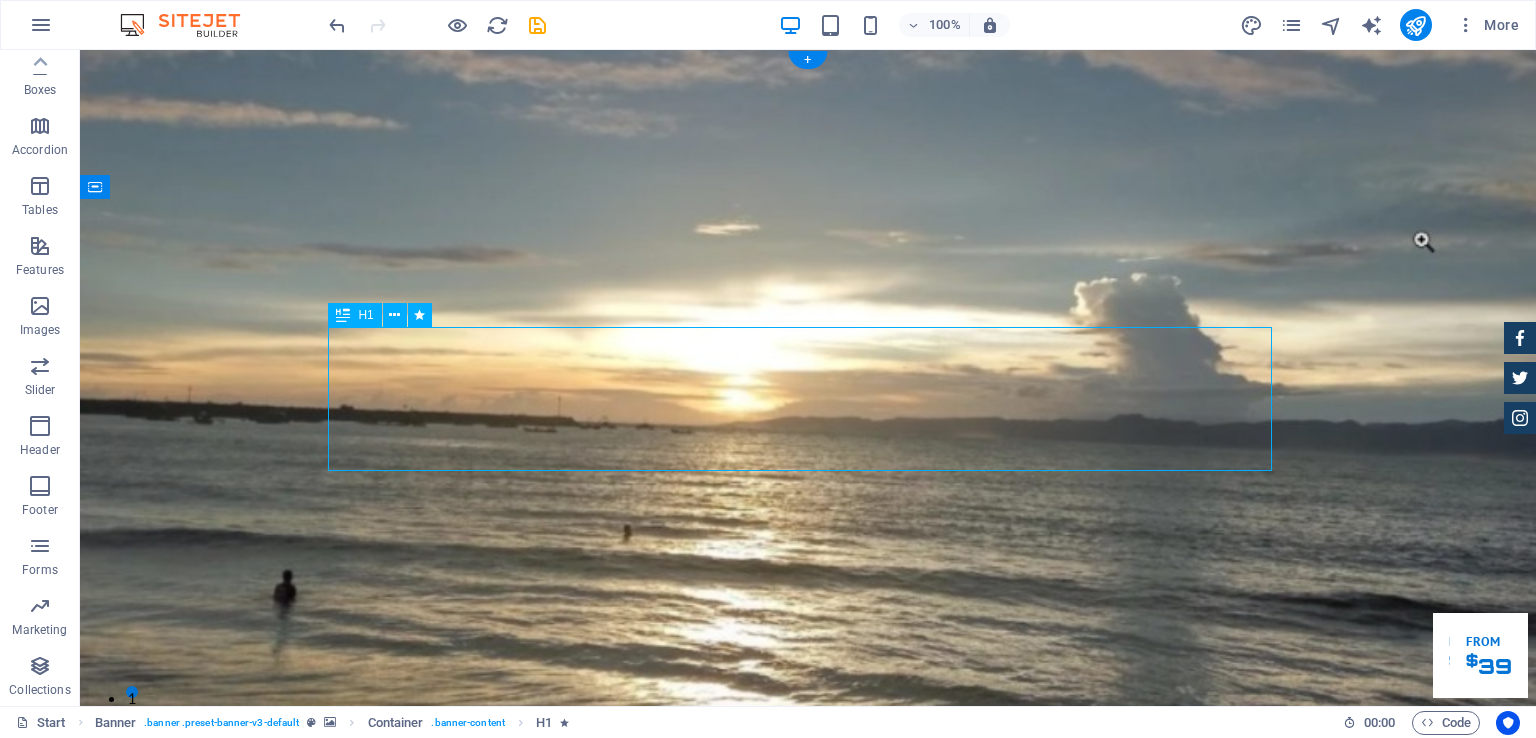 click on "Wisata Batu bintang" at bounding box center (808, 1167) 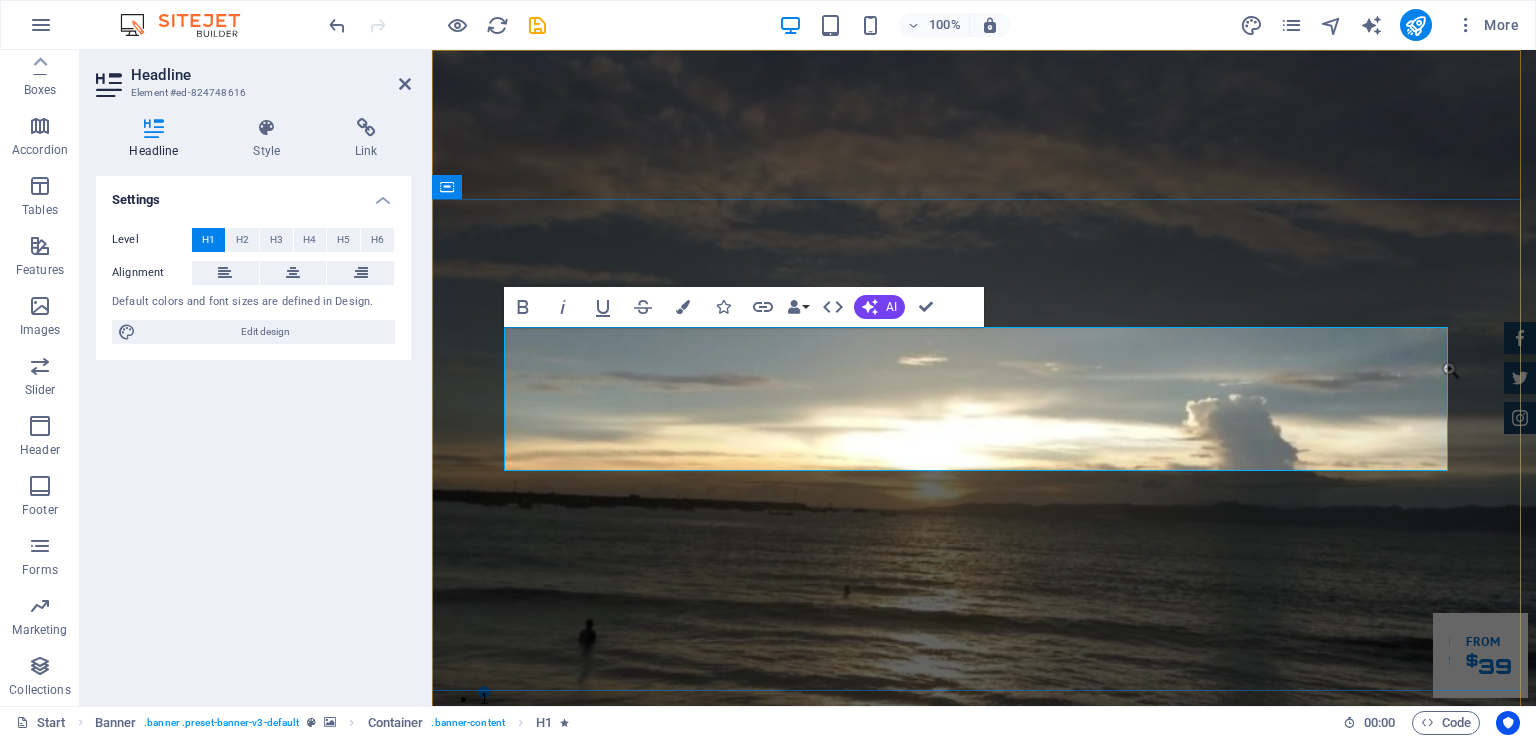 click on "Wisata Batu bintang" at bounding box center (839, 1203) 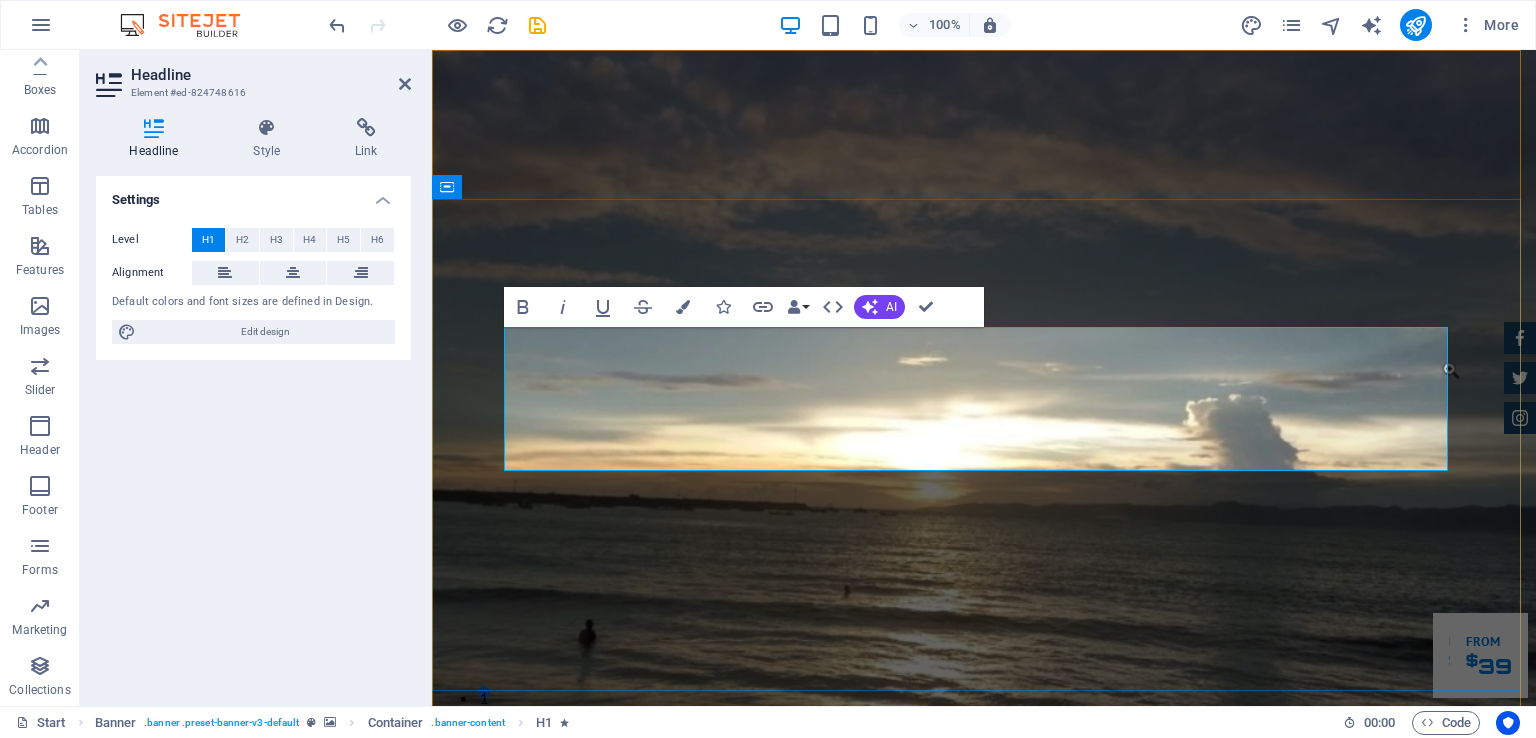 click on "Wisata Batu bintang" at bounding box center [839, 1203] 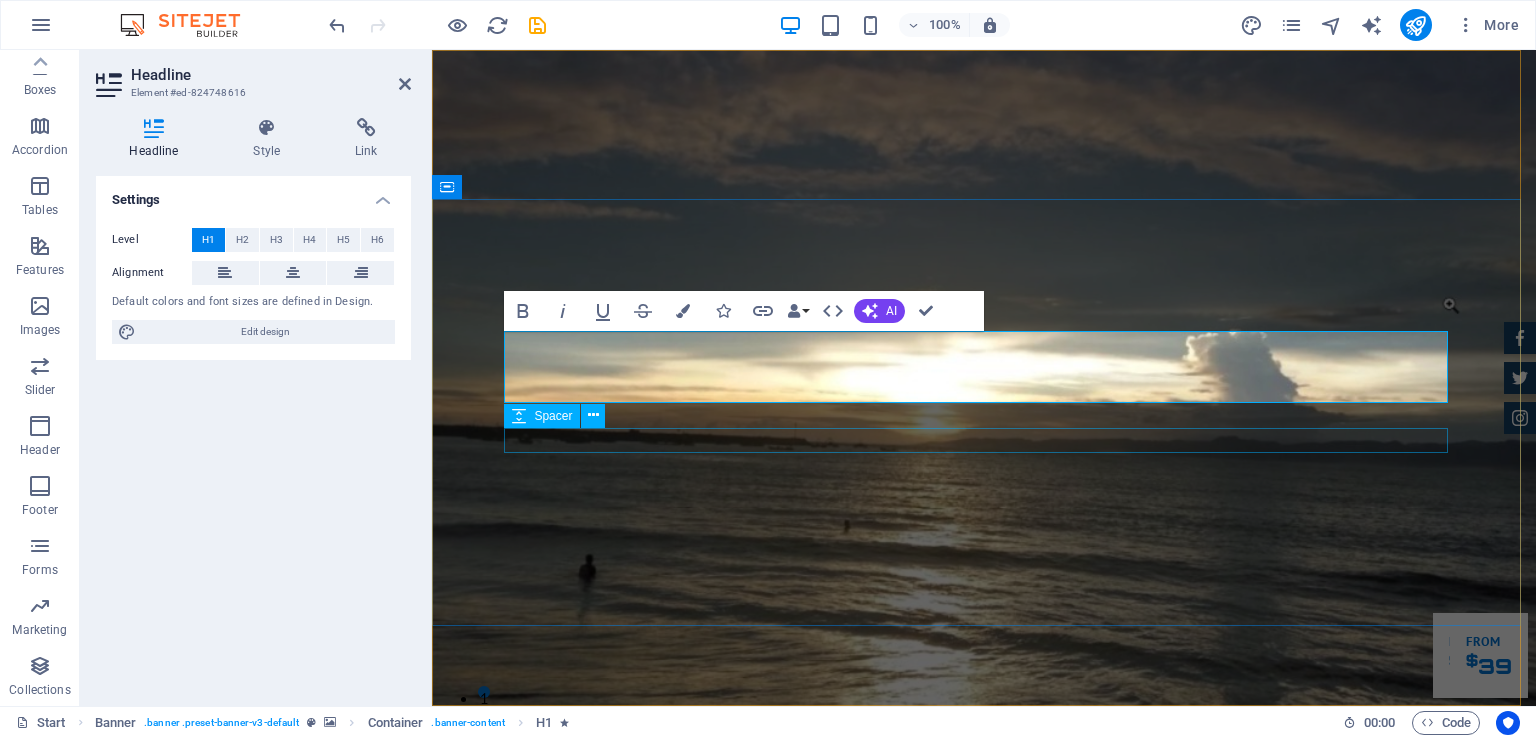 type 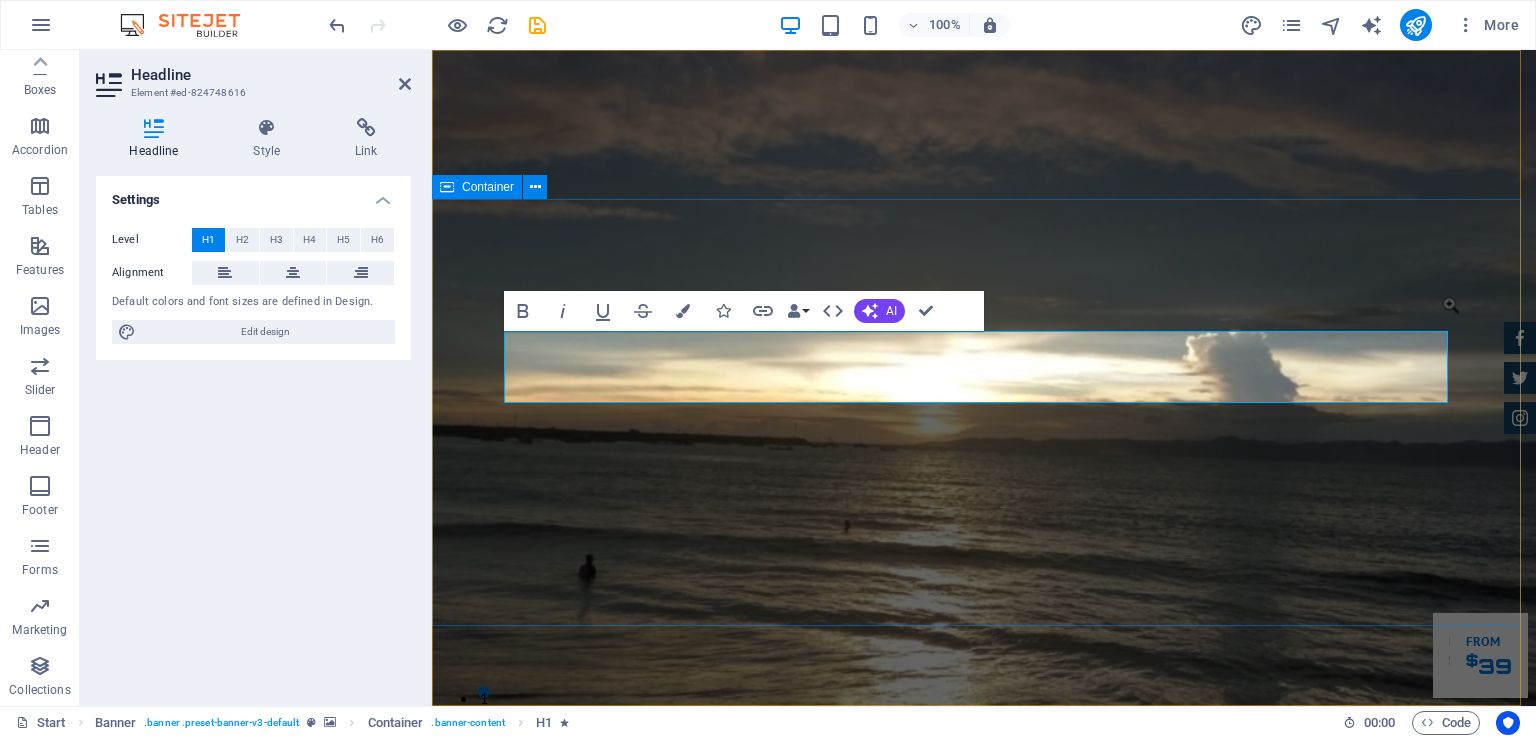 click on "PT. Wisata Batu bintang Kenyamanan Anda saat berlibur adalah prioritas utama kami.  Fasilitas Kami   Reservasi" at bounding box center (984, 1140) 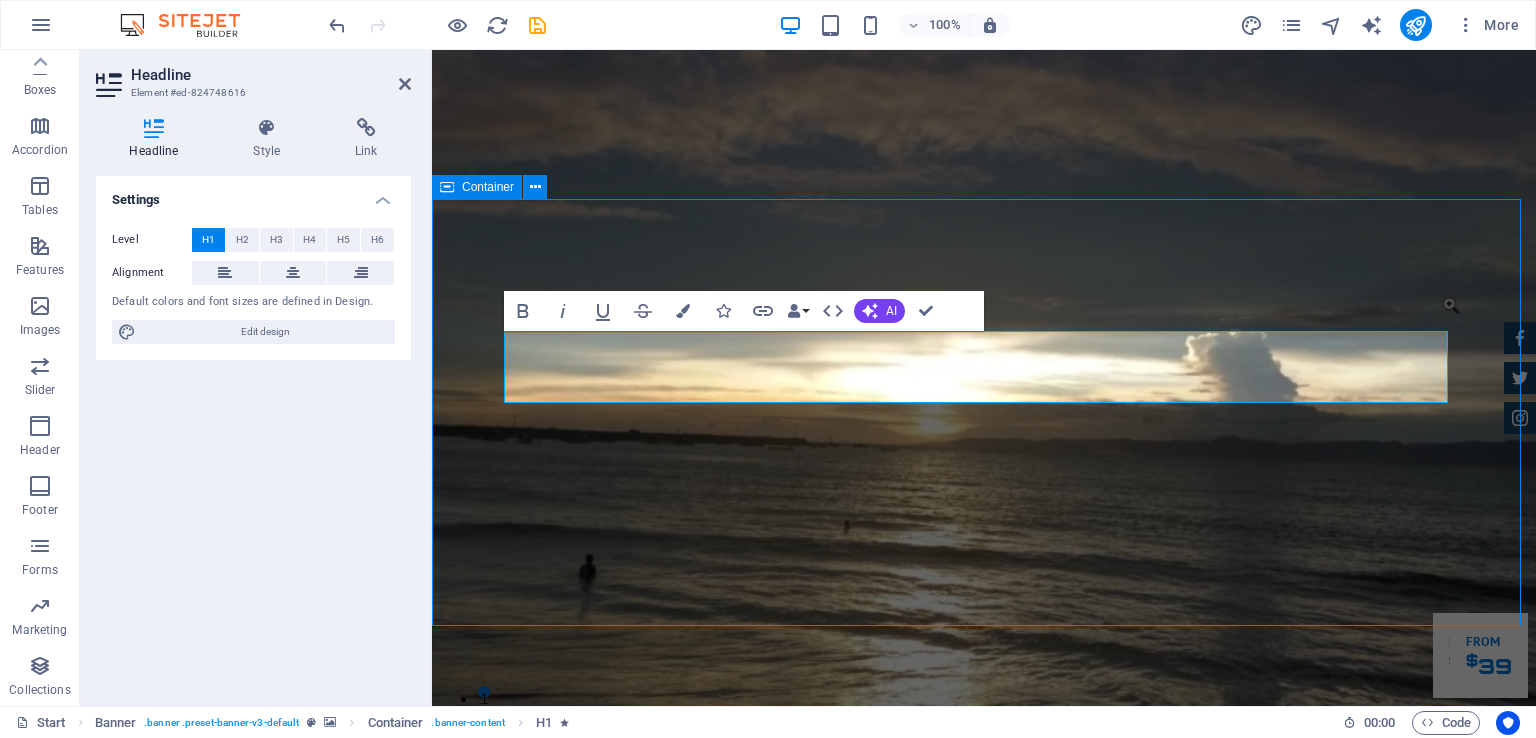 click on "PT. Wisata Batu bintang Kenyamanan Anda saat berlibur adalah prioritas utama kami.  Fasilitas Kami   Reservasi" at bounding box center (984, 1140) 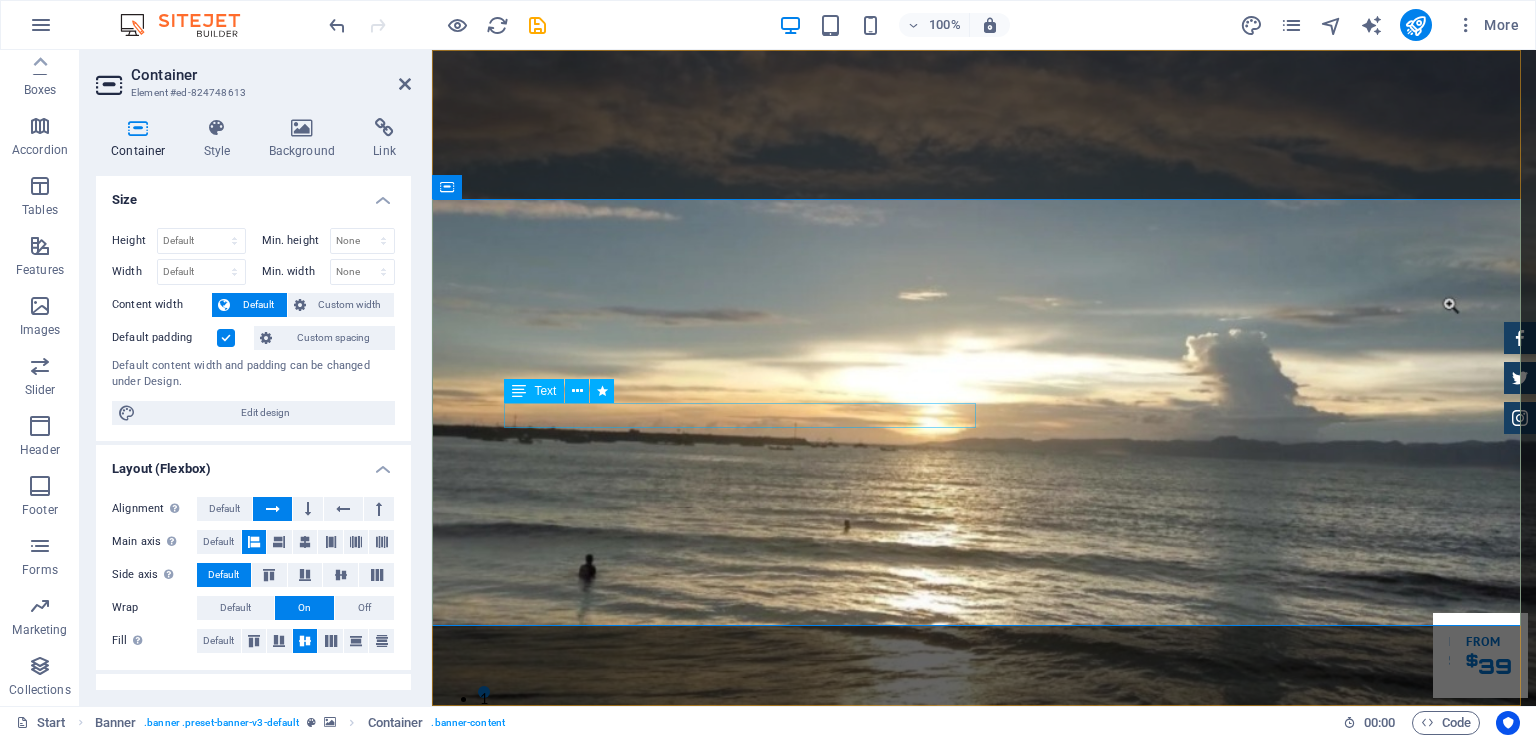 click on "Kenyamanan Anda saat berlibur adalah prioritas utama kami." at bounding box center (984, 1115) 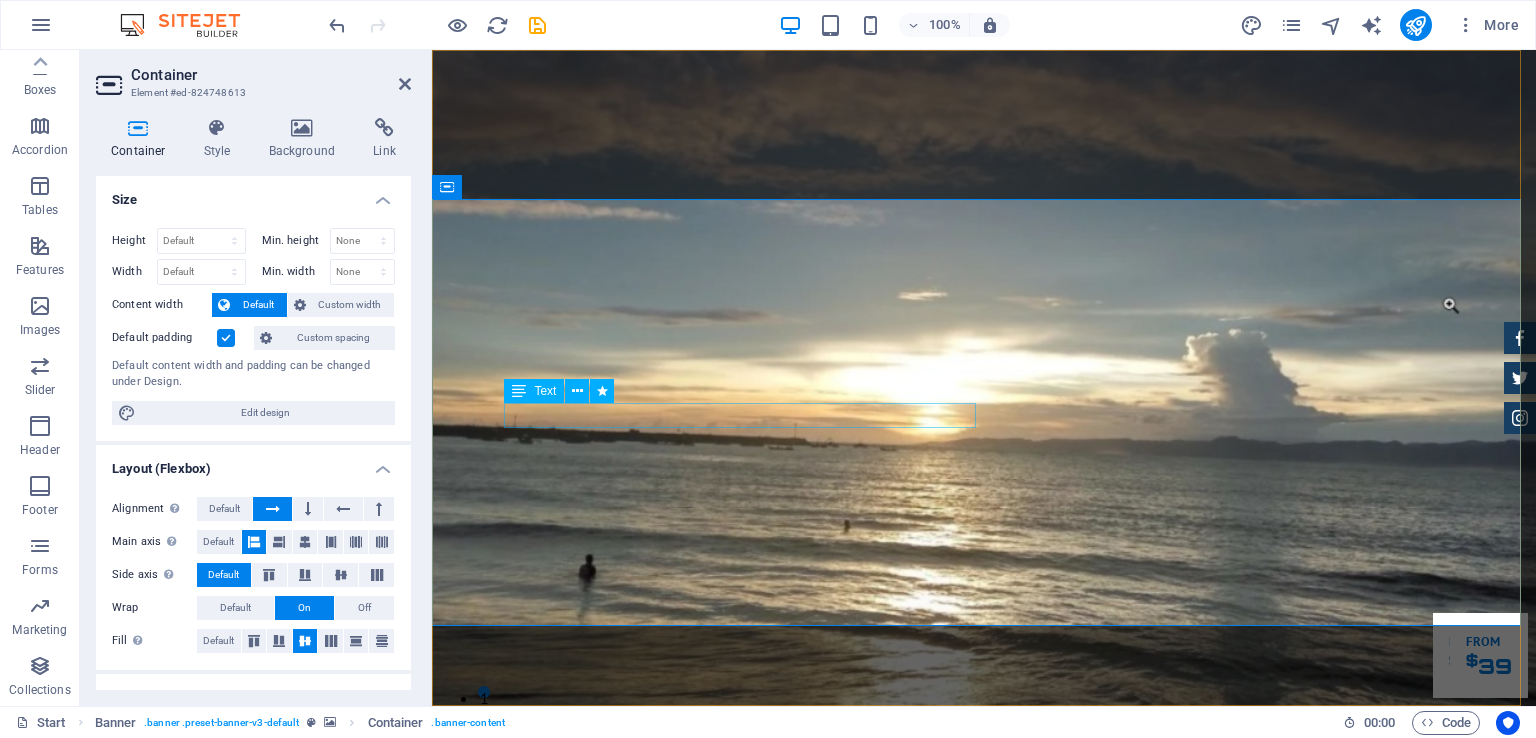 click on "Kenyamanan Anda saat berlibur adalah prioritas utama kami." at bounding box center (984, 1115) 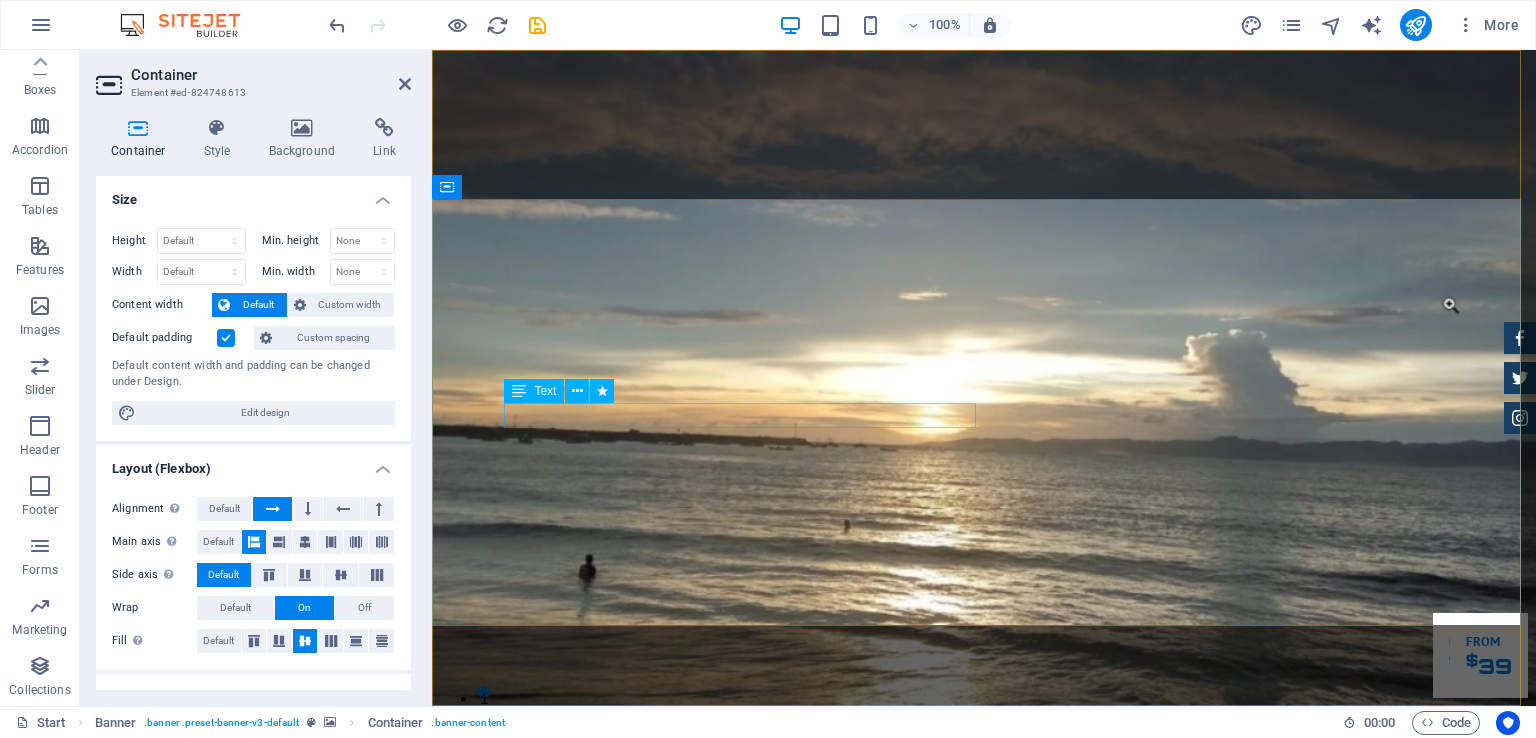 click at bounding box center (577, 391) 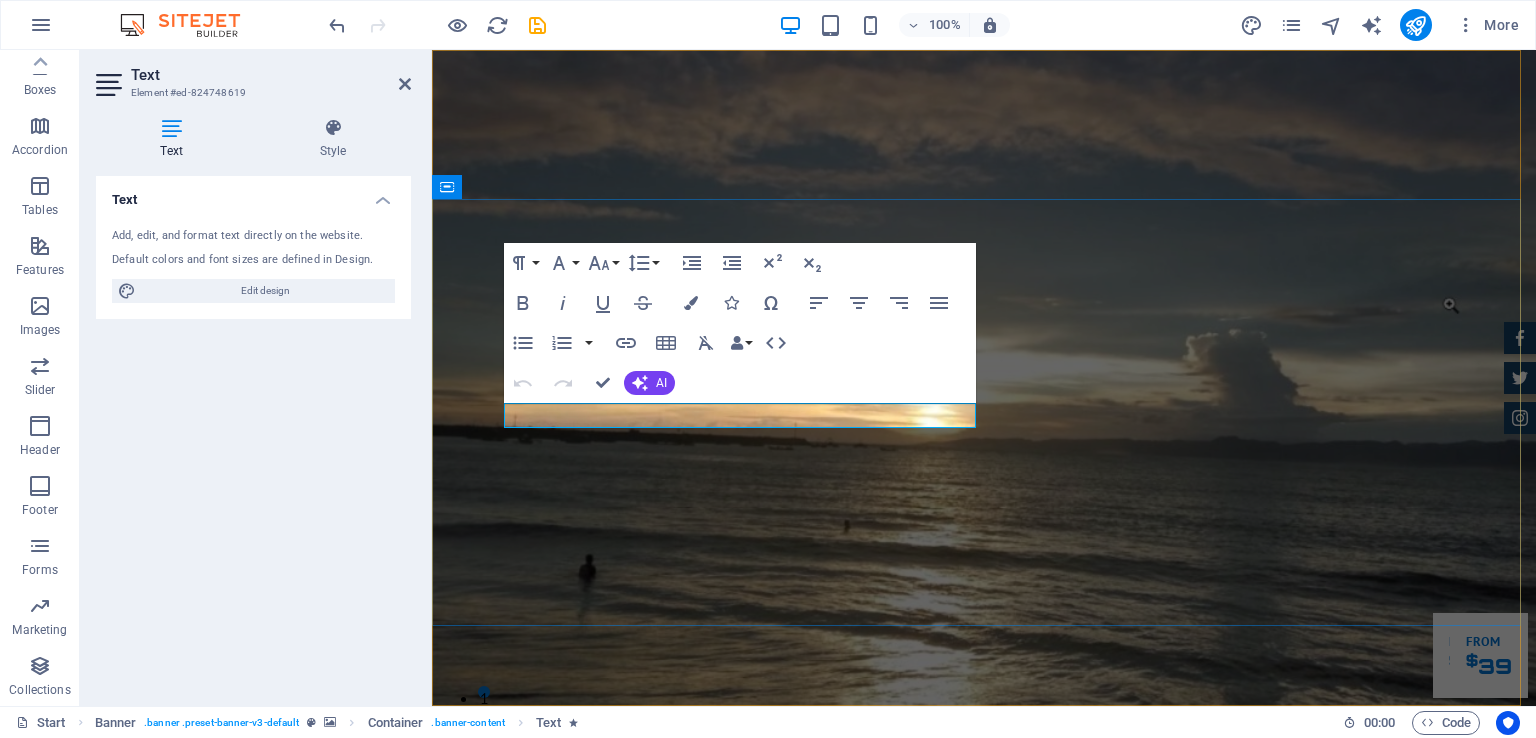 click on "Kenyamanan Anda saat berlibur adalah prioritas utama kami." at bounding box center [728, 1115] 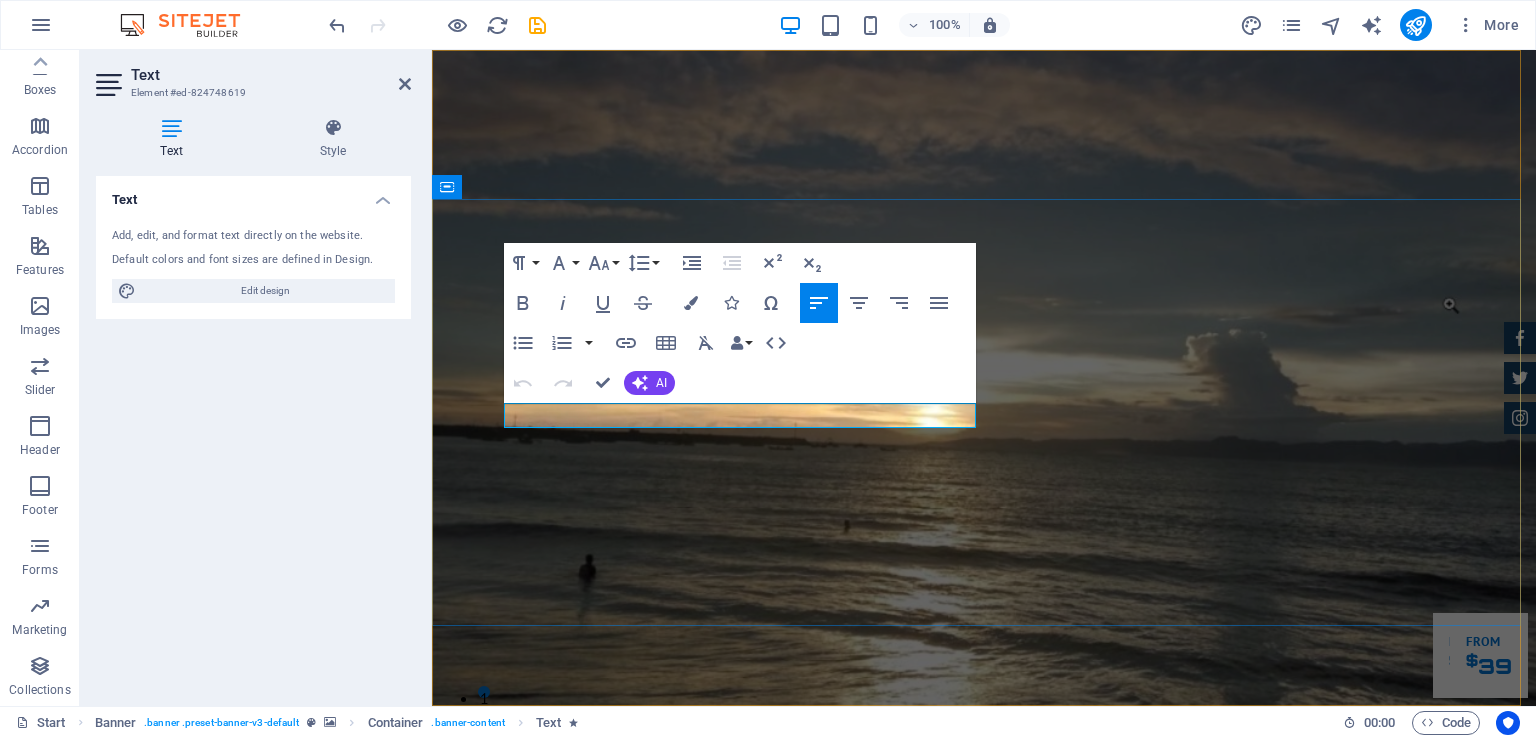 click on "Kenyamanan Anda saat berlibur adalah prioritas utama kami." at bounding box center [728, 1115] 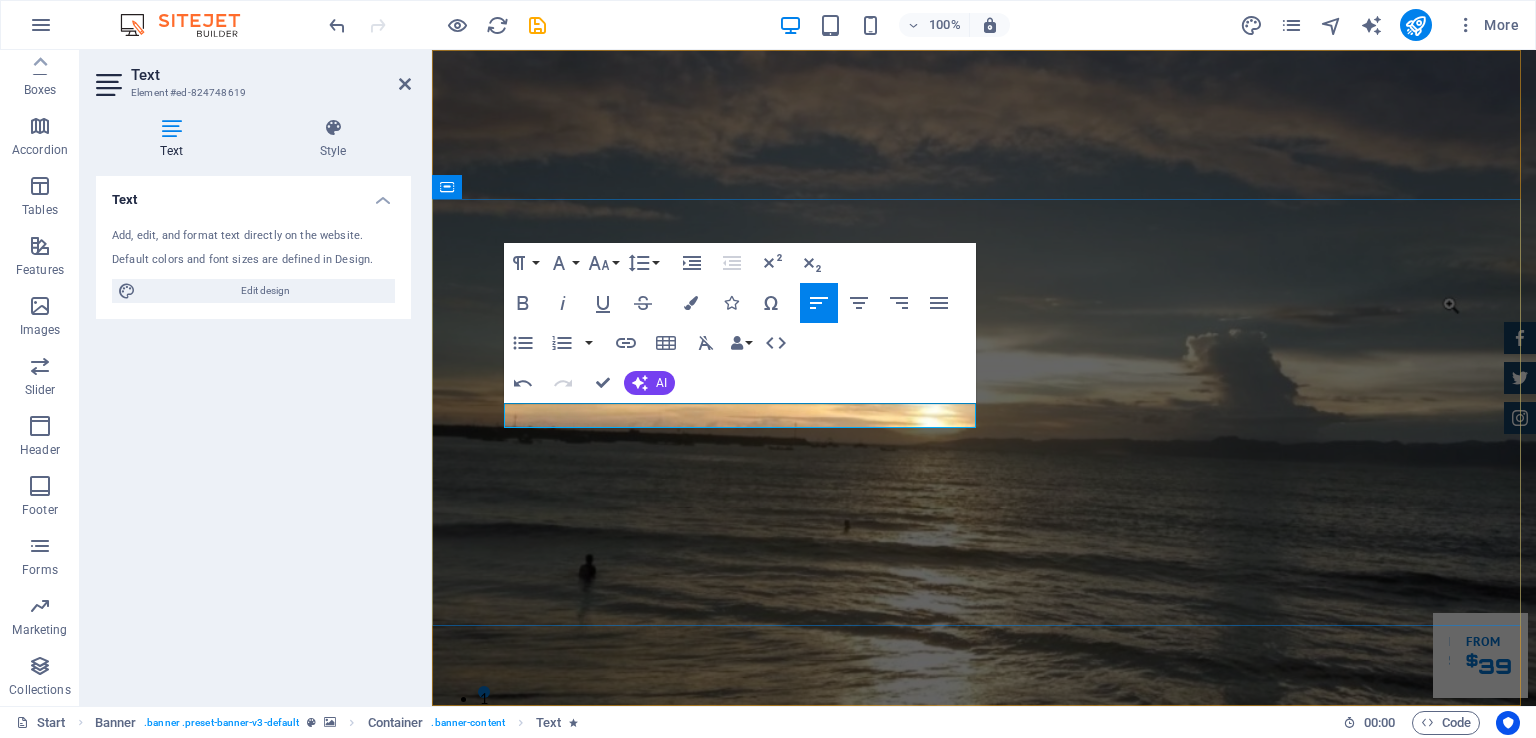 drag, startPoint x: 917, startPoint y: 419, endPoint x: 768, endPoint y: 426, distance: 149.16434 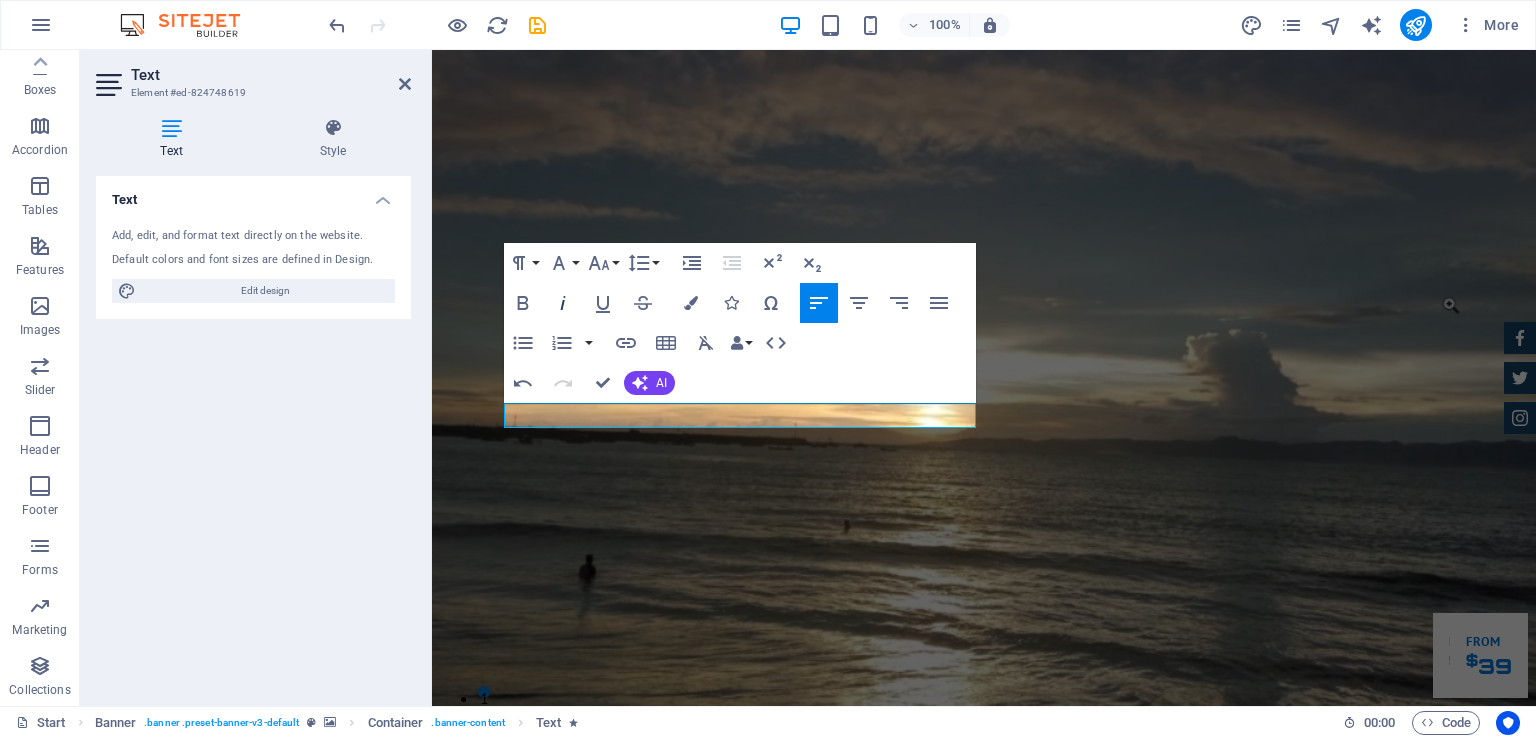 click 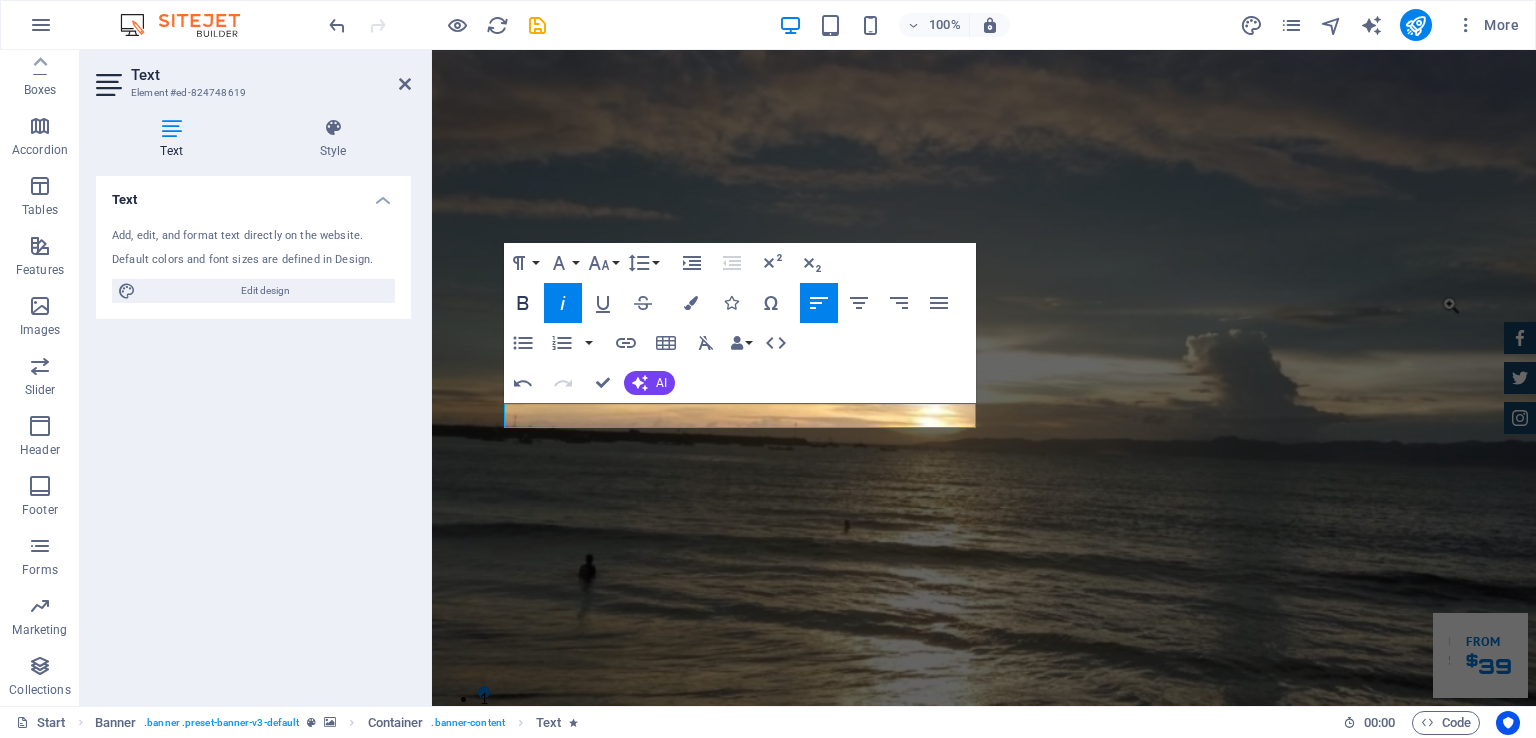 click 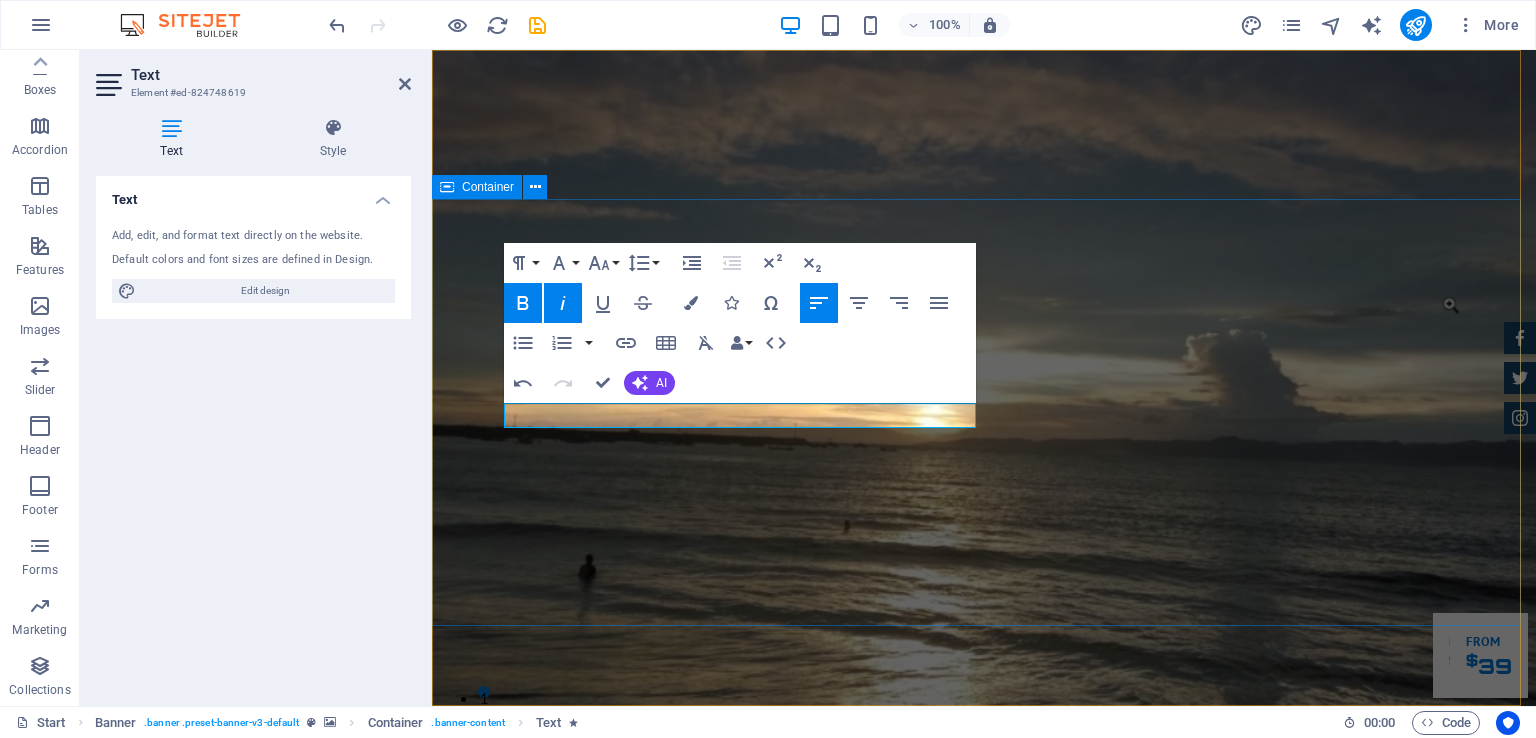 click on "PT. Wisata Batu bintang Kenyamanan Anda Saat Berlibur adalah  Prioritas Utama Kami.  Fasilitas Kami   Reservasi" at bounding box center (984, 1140) 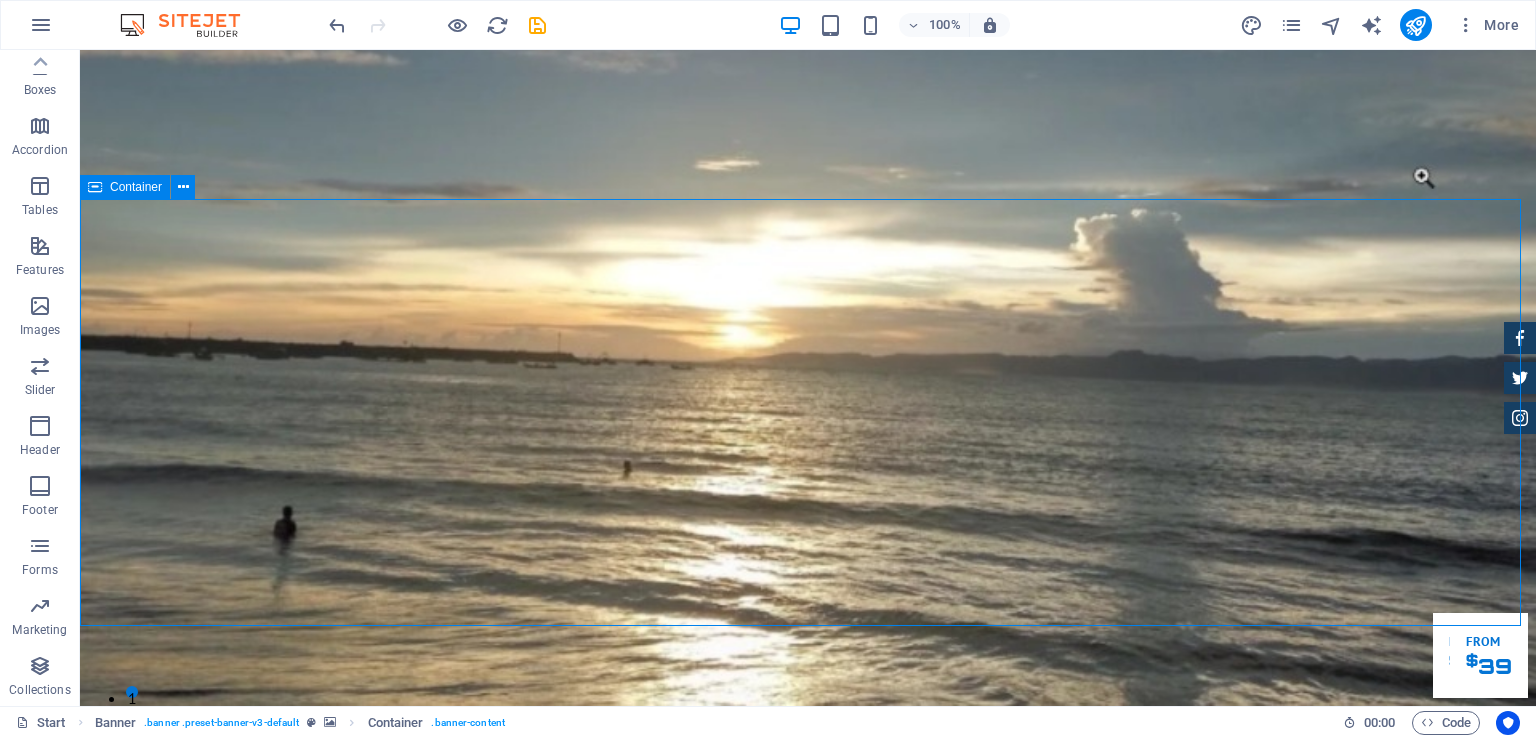 click on "PT. Wisata Batu bintang Kenyamanan Anda Saat Berlibur adalah  Prioritas Utama Kami.  Fasilitas Kami   Reservasi" at bounding box center [808, 1140] 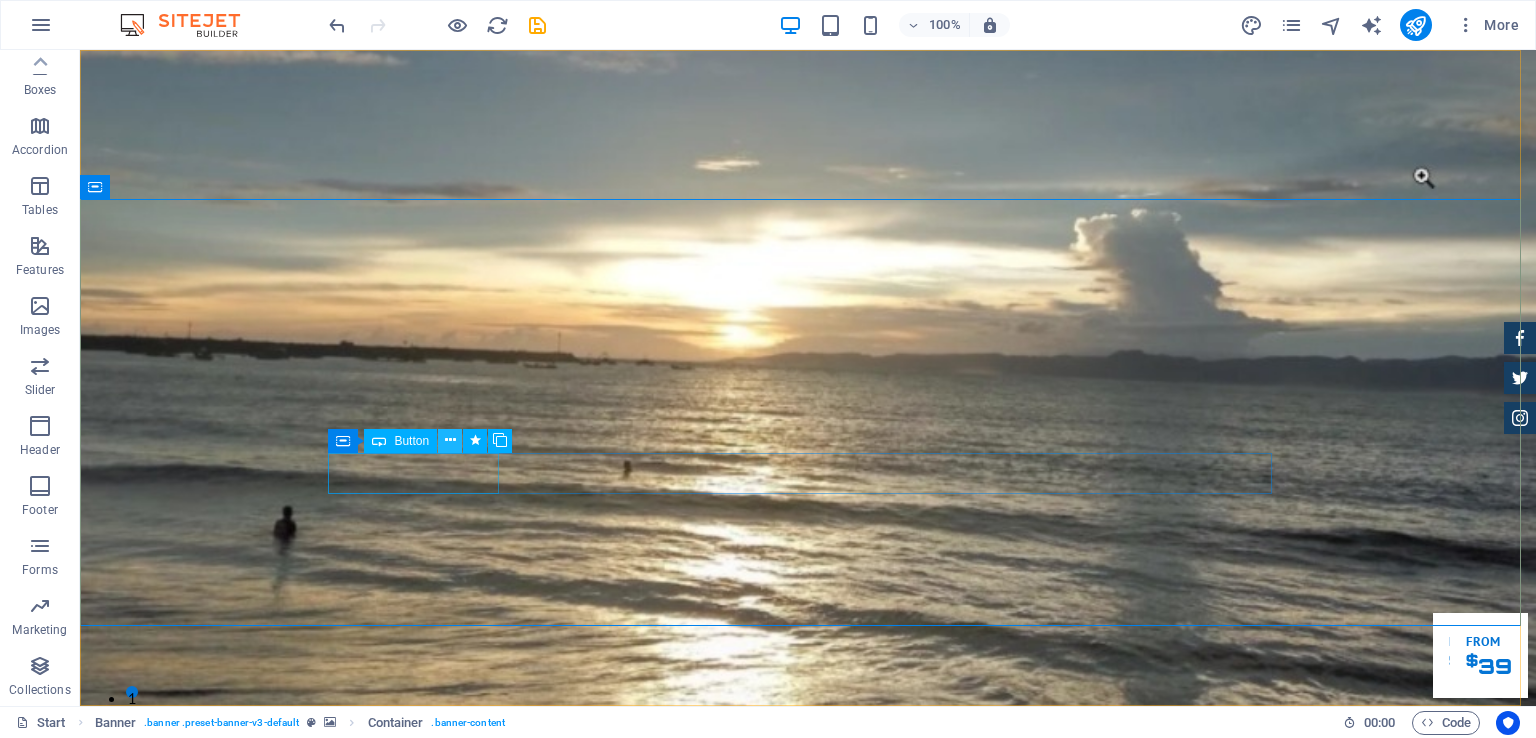 click at bounding box center [450, 440] 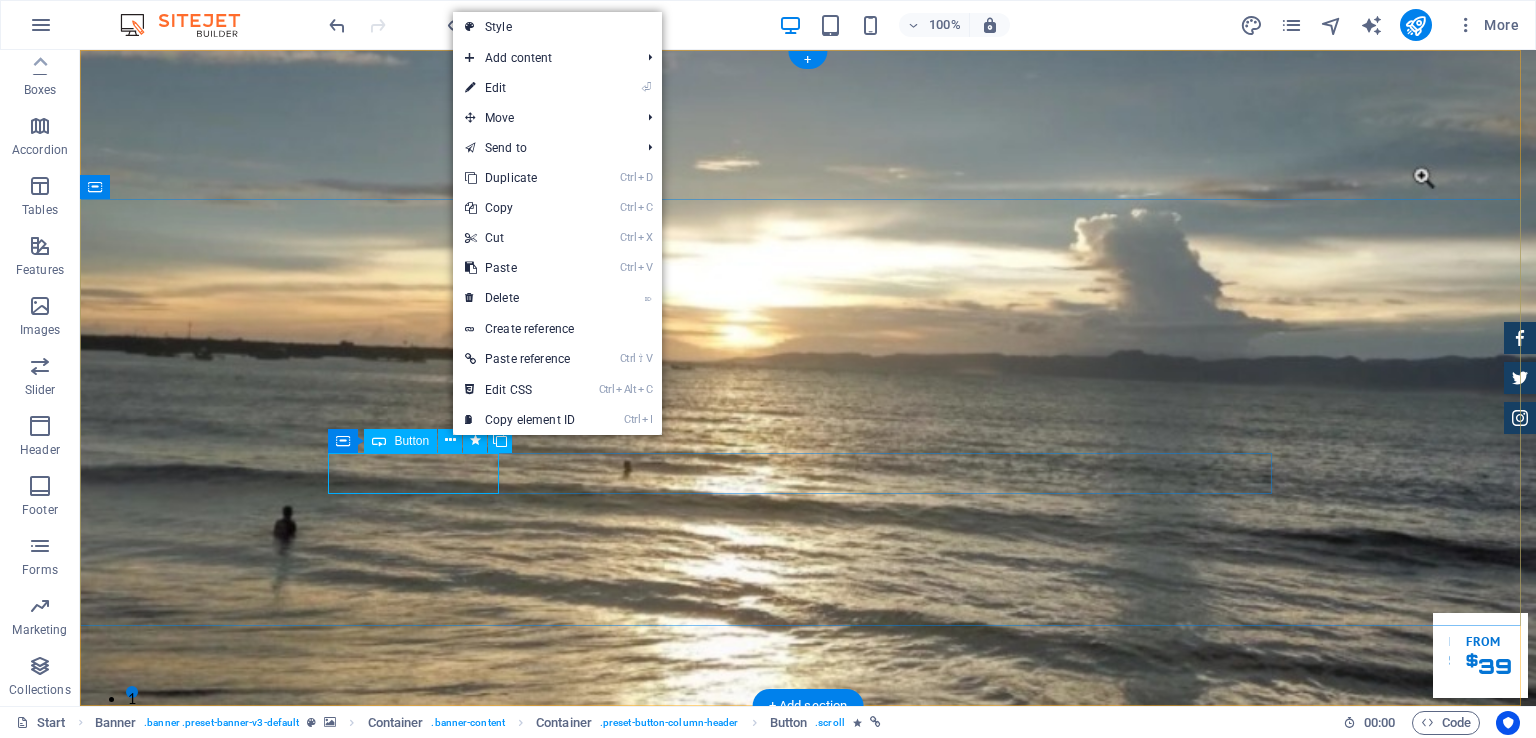click on "Fasilitas Kami" at bounding box center [808, 1174] 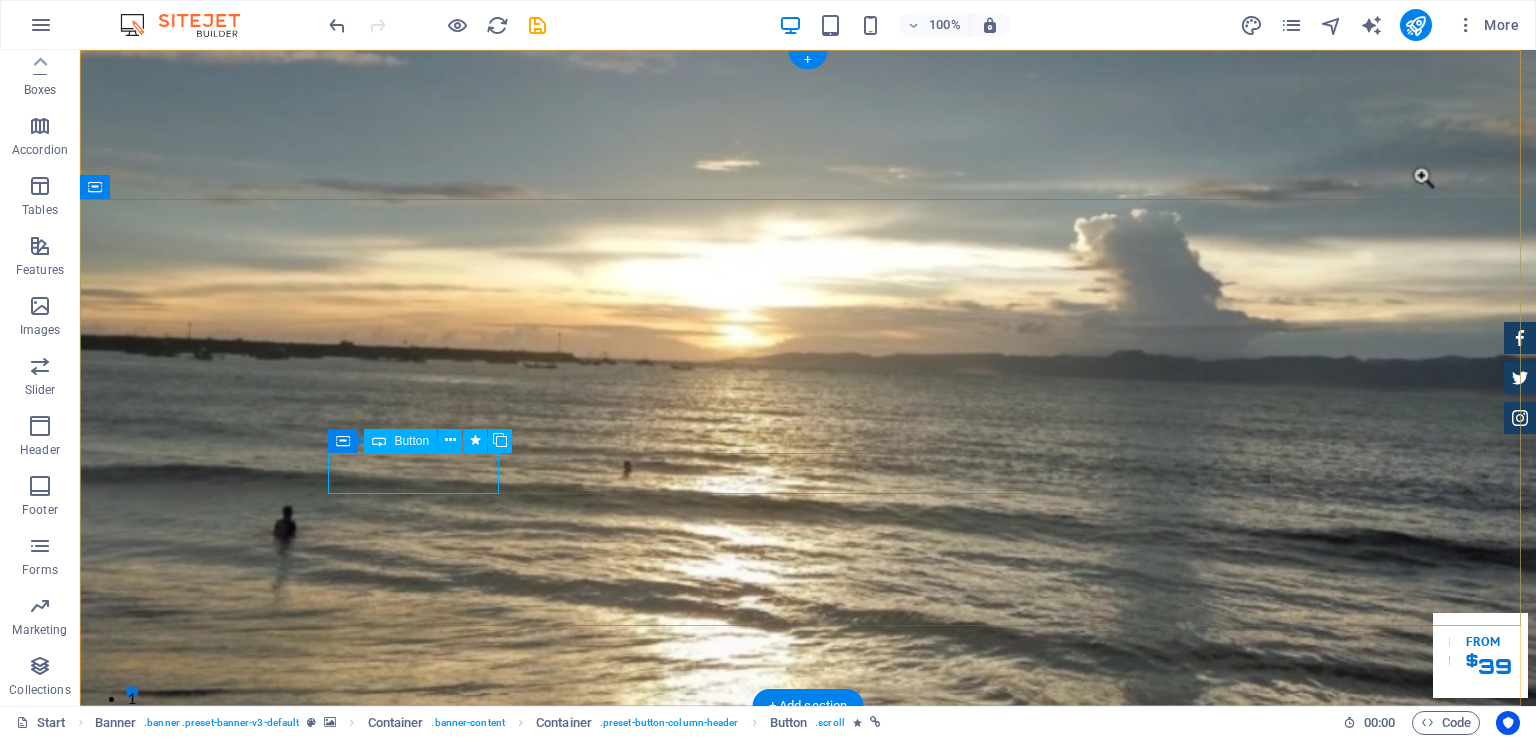 click on "Fasilitas Kami" at bounding box center [808, 1174] 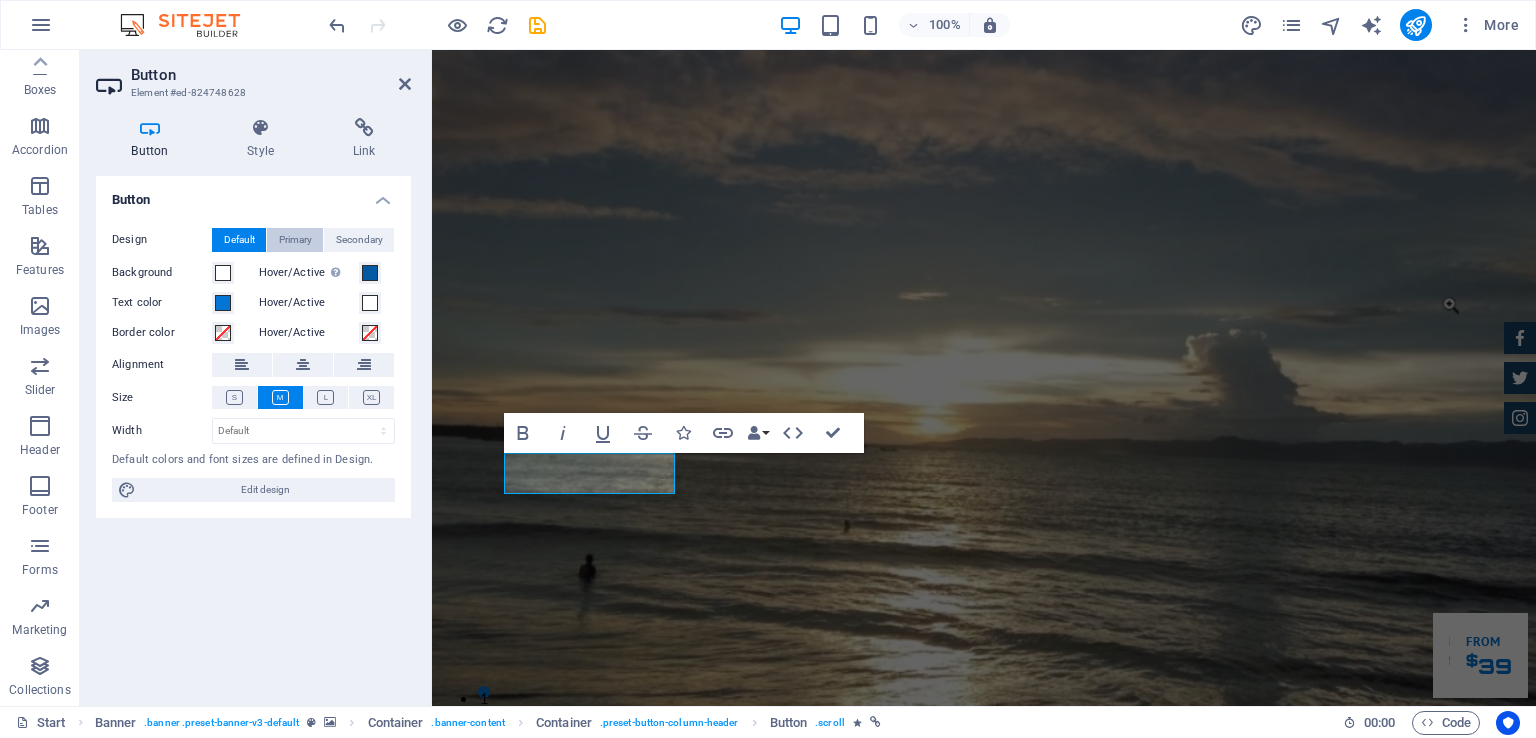 click on "Primary" at bounding box center (295, 240) 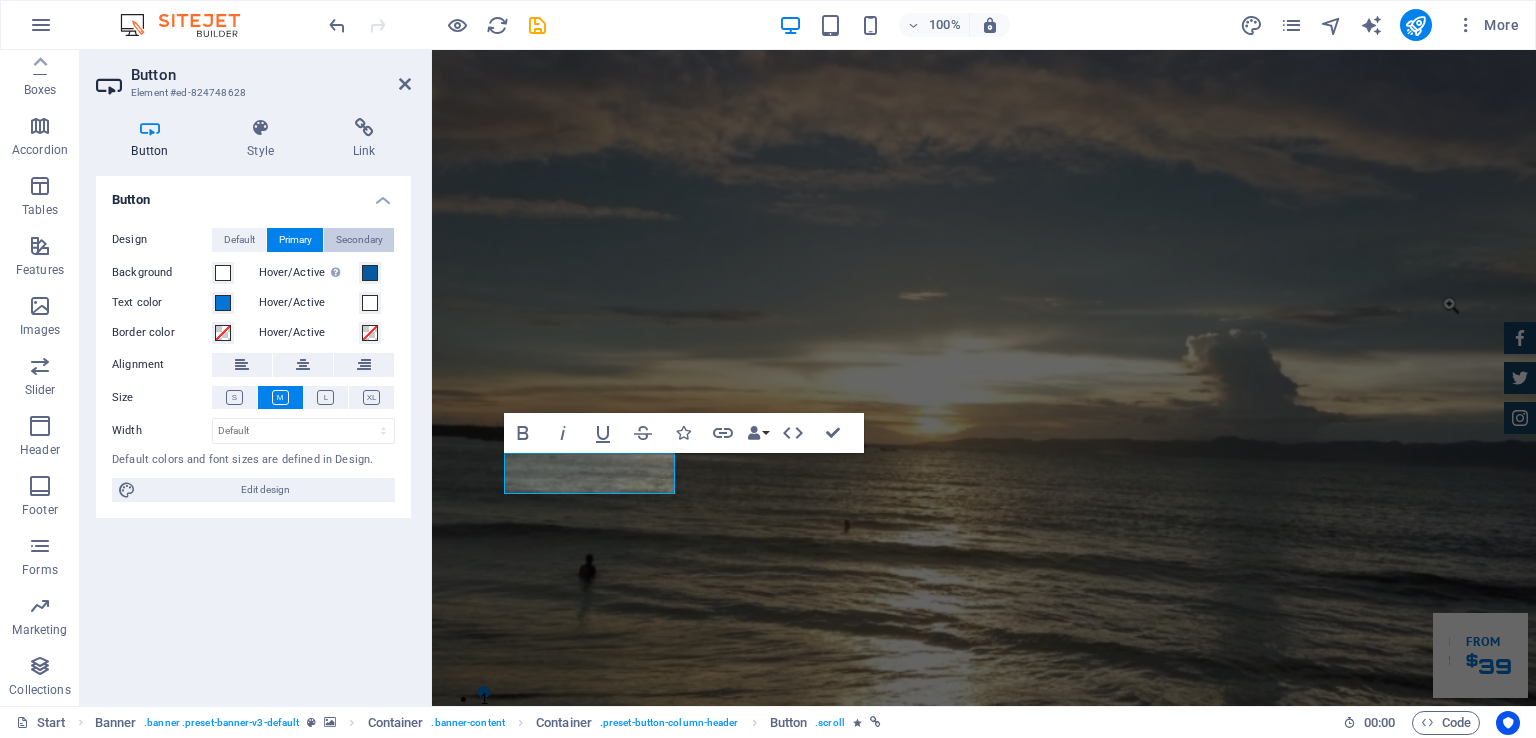 click on "Secondary" at bounding box center [359, 240] 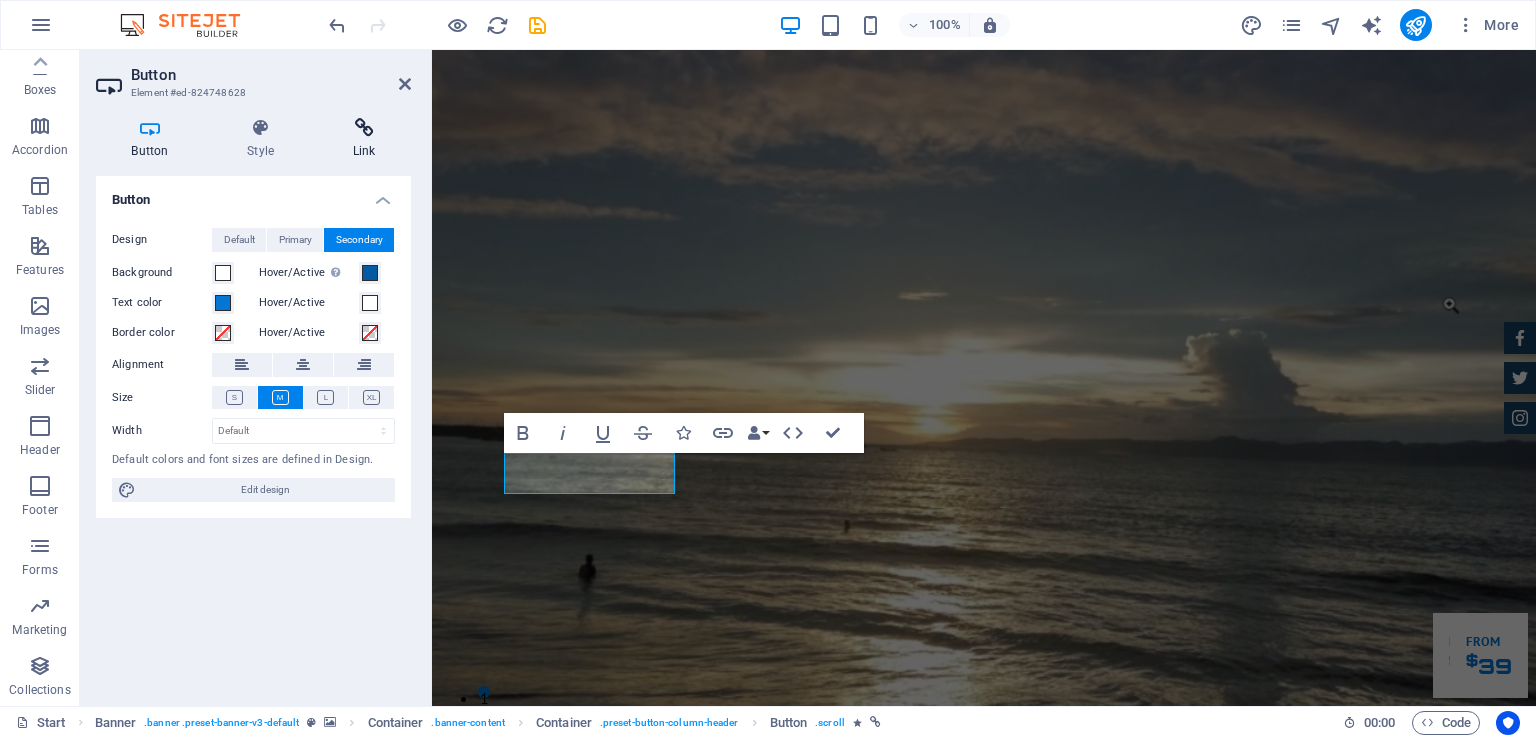 click at bounding box center [364, 128] 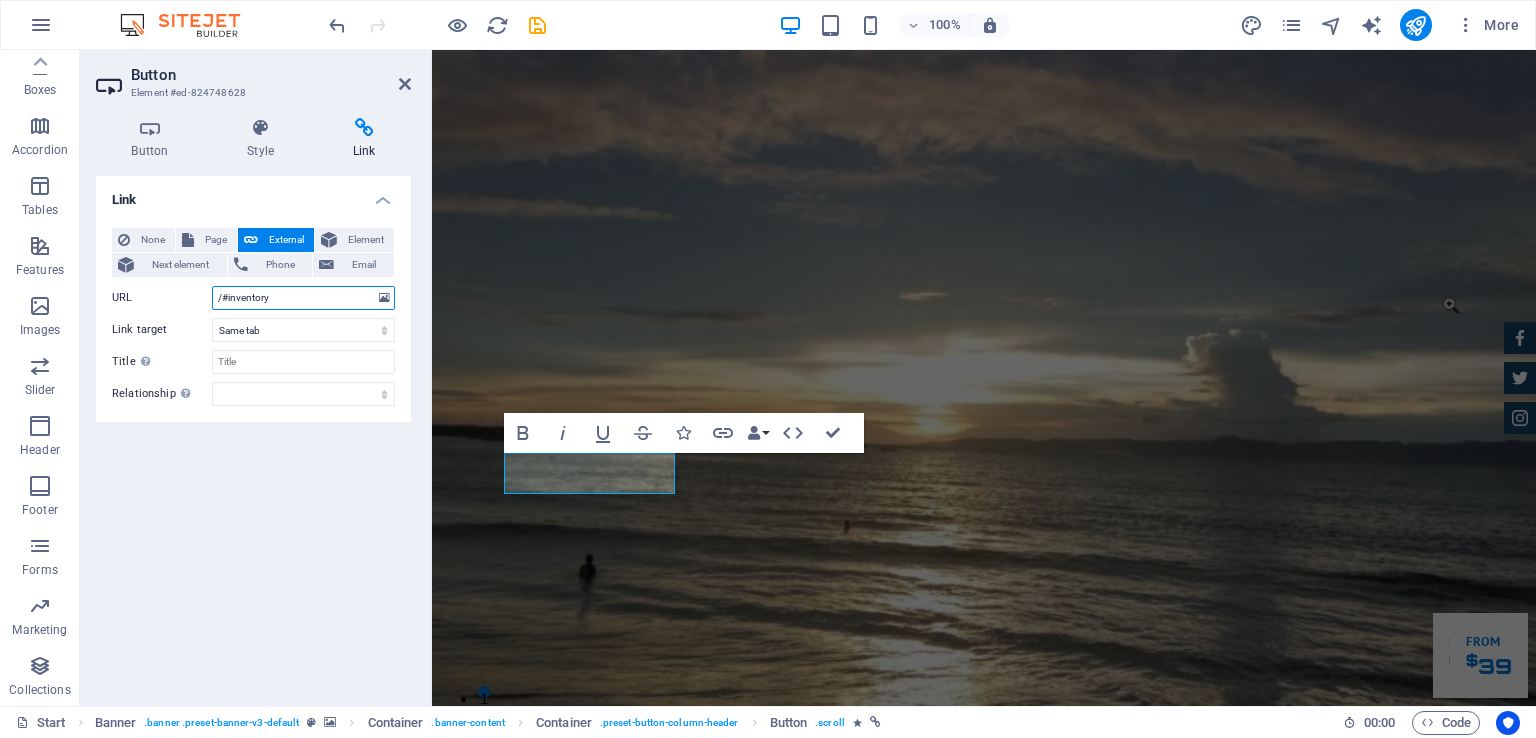 click on "/#inventory" at bounding box center (303, 298) 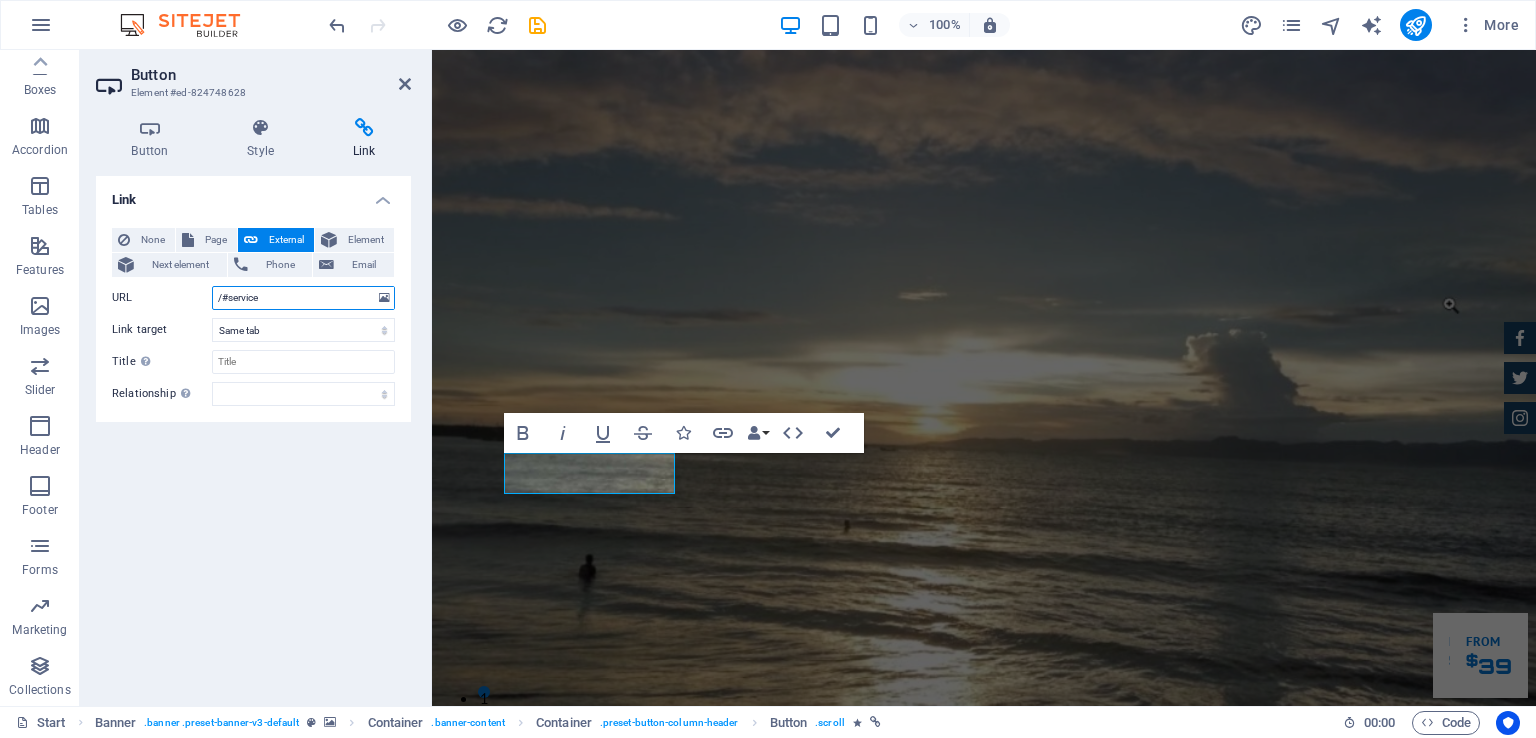 type on "/#service" 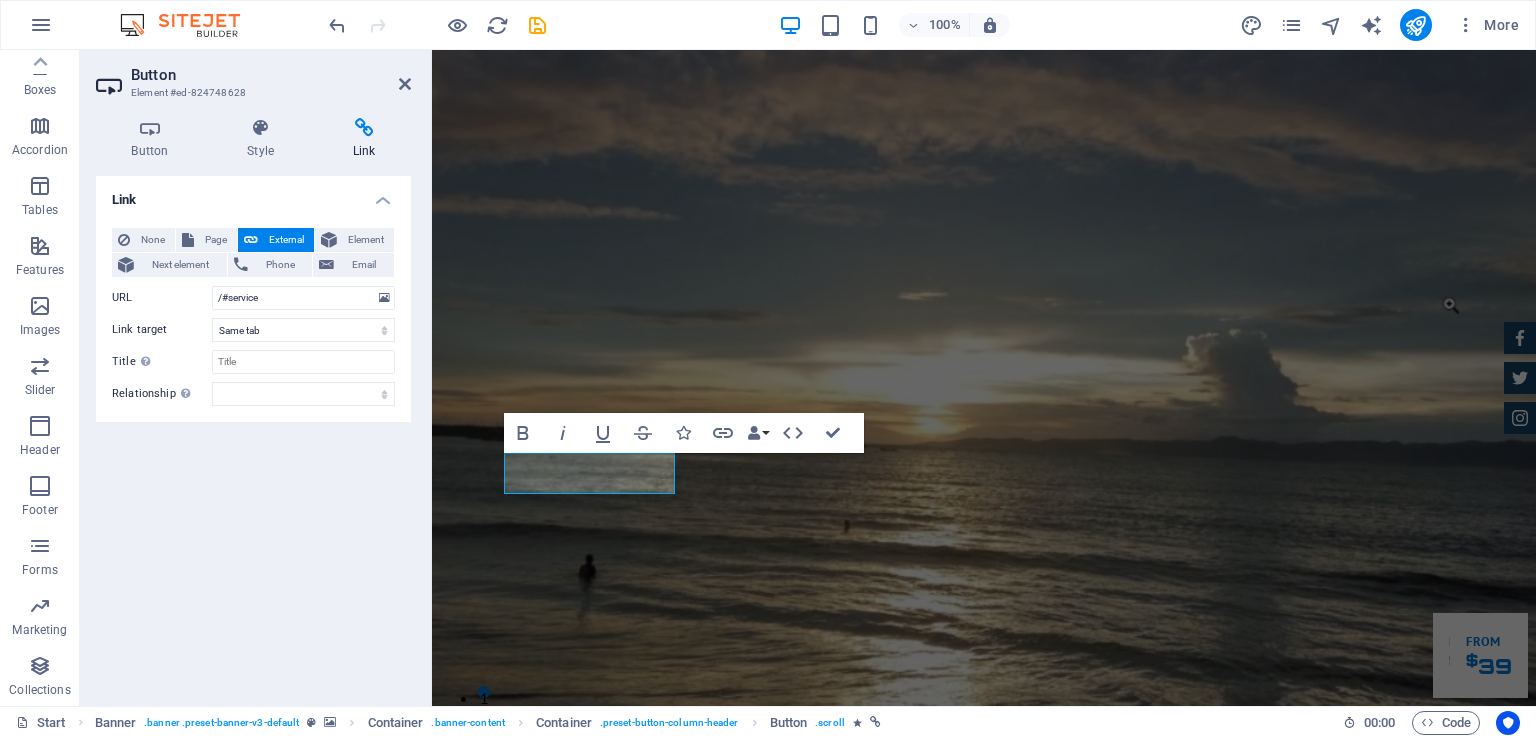 click on "Link None Page External Element Next element Phone Email Page Start Subpage Legal Notice Privacy Element
URL /#service Phone Email Link target New tab Same tab Overlay Title Additional link description, should not be the same as the link text. The title is most often shown as a tooltip text when the mouse moves over the element. Leave empty if uncertain. Relationship Sets the  relationship of this link to the link target . For example, the value "nofollow" instructs search engines not to follow the link. Can be left empty. alternate author bookmark external help license next nofollow noreferrer noopener prev search tag" at bounding box center (253, 433) 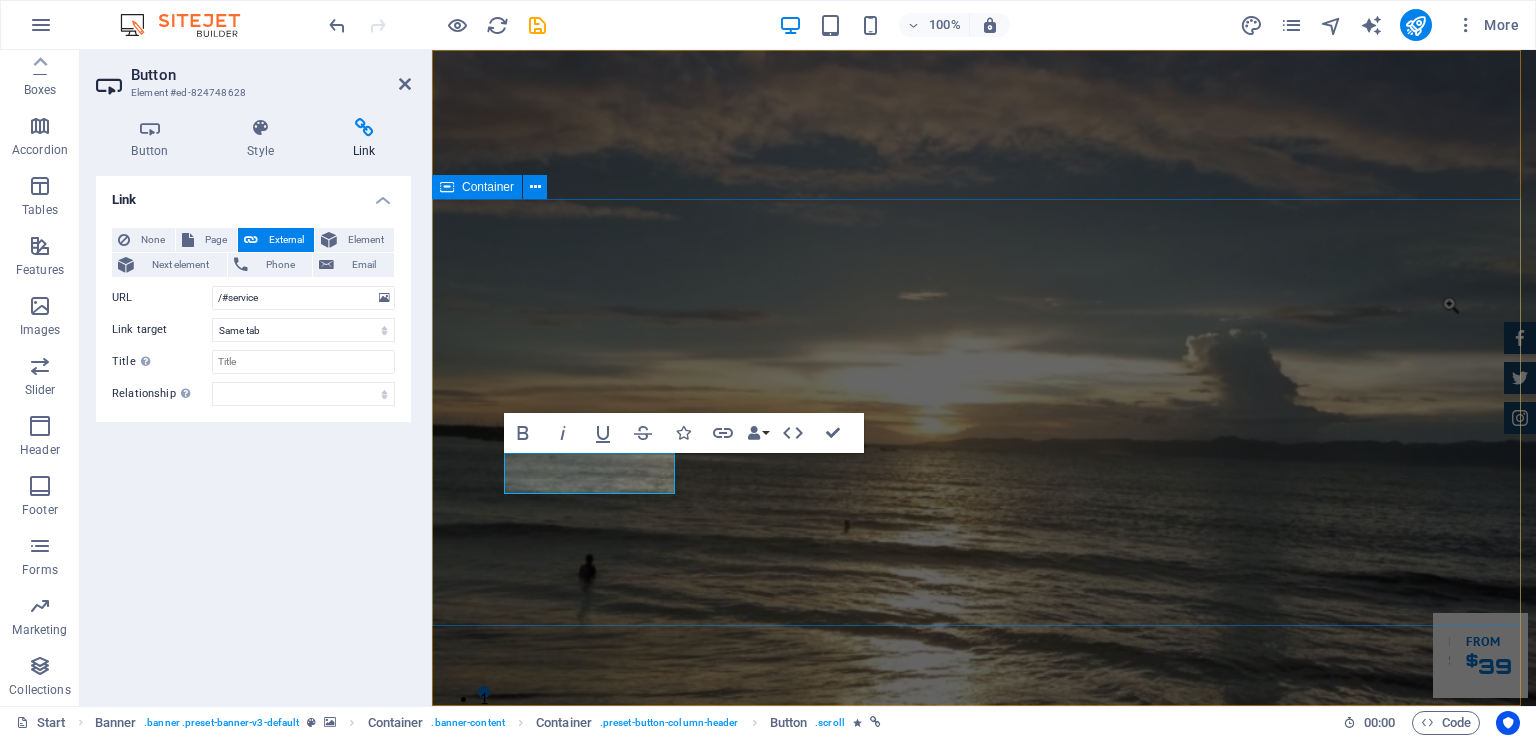 click on "PT. Wisata Batu bintang Kenyamanan Anda Saat Berlibur adalah  Prioritas Utama Kami.  Fasilitas Kami   Reservasi" at bounding box center (984, 1140) 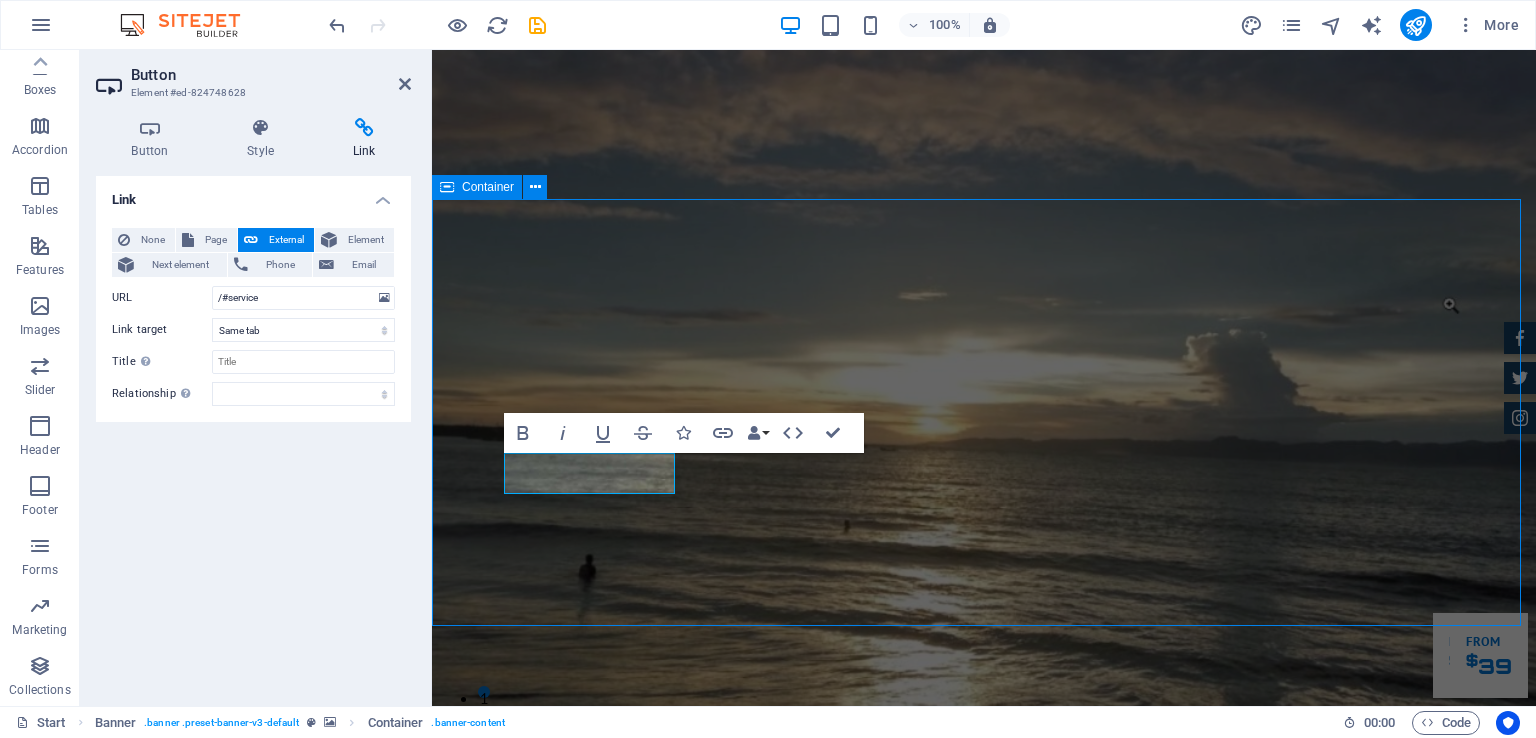 click on "PT. Wisata Batu bintang Kenyamanan Anda Saat Berlibur adalah  Prioritas Utama Kami.  Fasilitas Kami   Reservasi" at bounding box center (984, 1140) 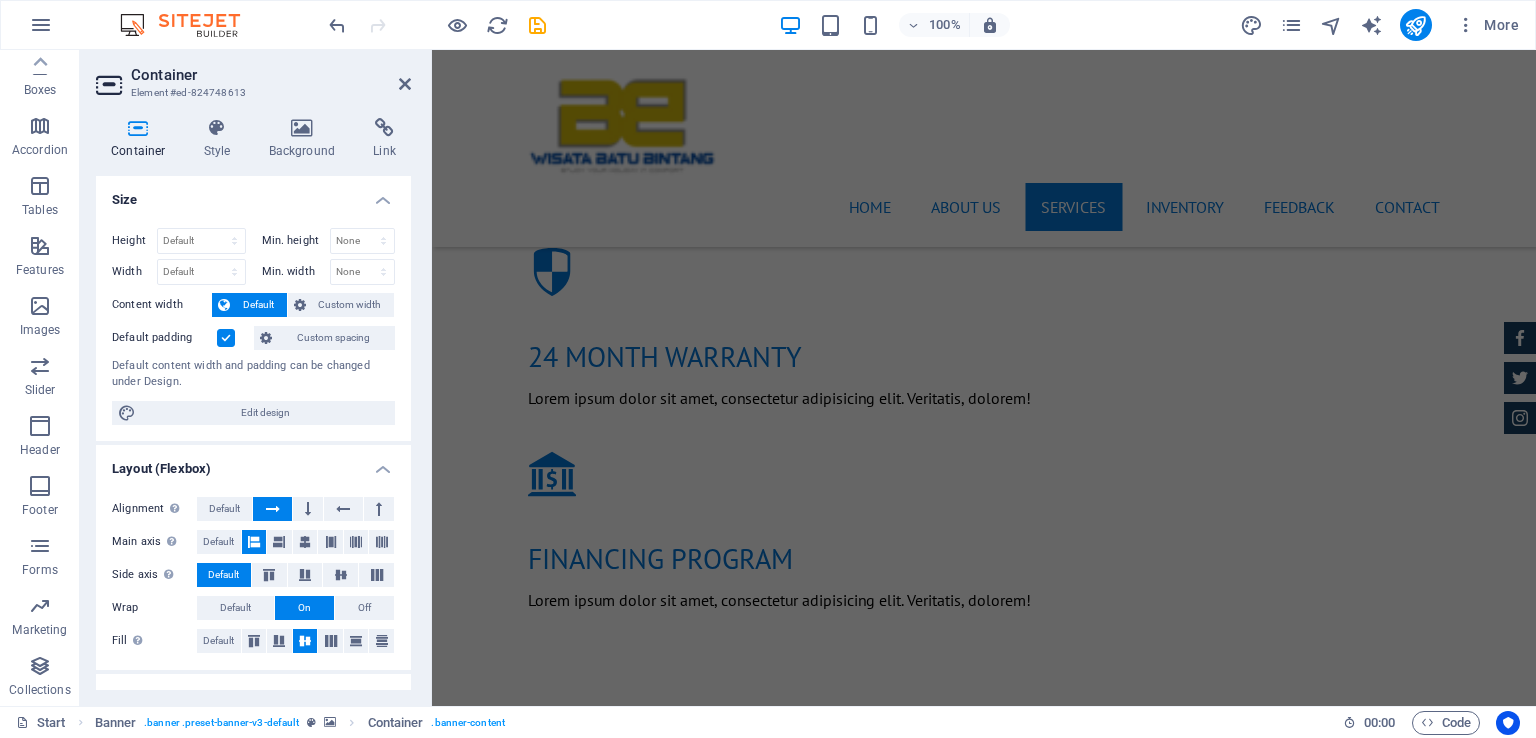 scroll, scrollTop: 1920, scrollLeft: 0, axis: vertical 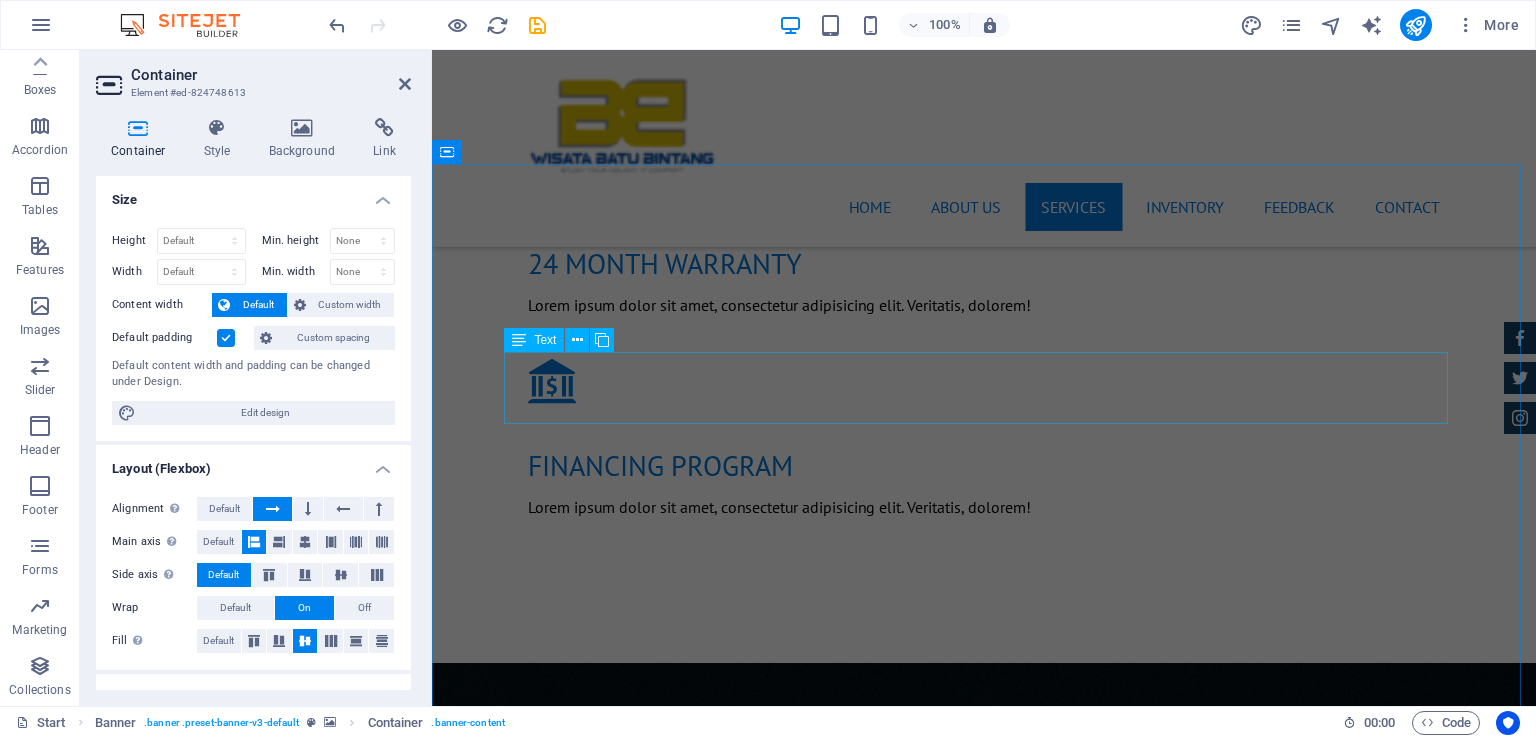 click on "Lorem ipsum dolor sit amet, consectetur adipisicing elit. Libero, assumenda, dolore, cum vel modi asperiores consequatur suscipit quidem ducimus eveniet iure expedita consectetur odio voluptatum similique fugit voluptates rem accusamus quae quas dolorem tenetur facere tempora maiores adipisci reiciendis accusantium voluptatibus id voluptate tempore dolor harum nisi amet! Nobis, eaque." at bounding box center (984, 1611) 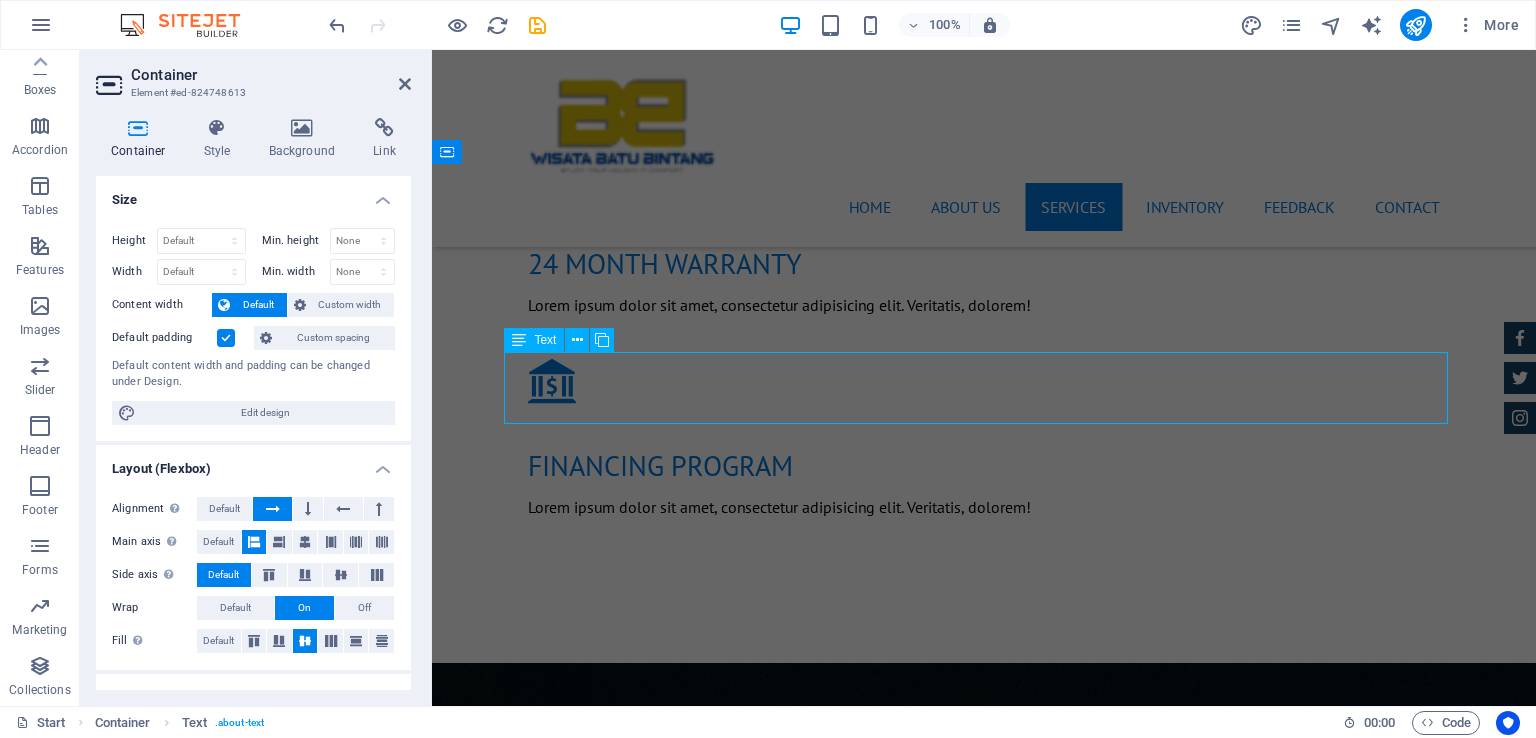 click on "Lorem ipsum dolor sit amet, consectetur adipisicing elit. Libero, assumenda, dolore, cum vel modi asperiores consequatur suscipit quidem ducimus eveniet iure expedita consectetur odio voluptatum similique fugit voluptates rem accusamus quae quas dolorem tenetur facere tempora maiores adipisci reiciendis accusantium voluptatibus id voluptate tempore dolor harum nisi amet! Nobis, eaque." at bounding box center [984, 1611] 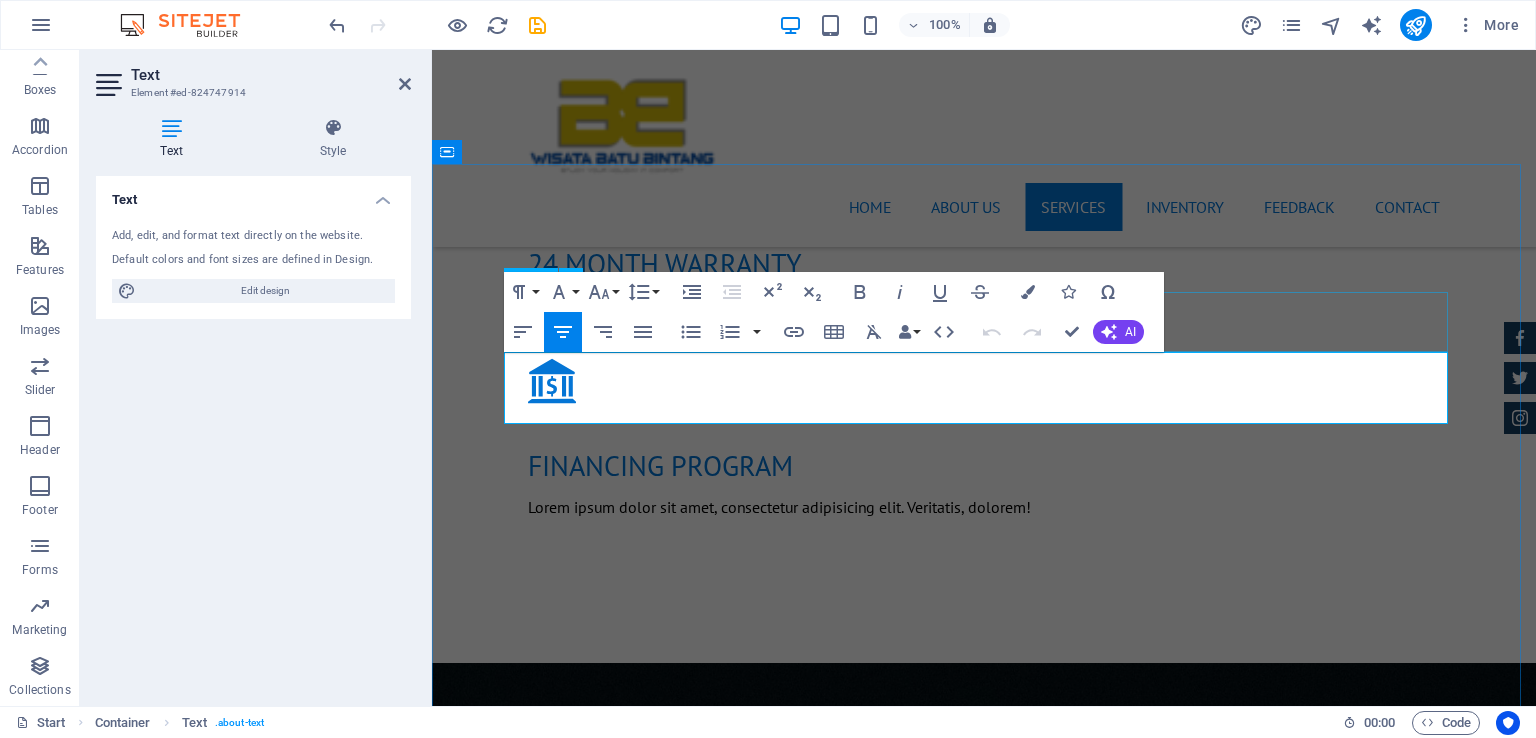 click on "Services" at bounding box center [984, 1545] 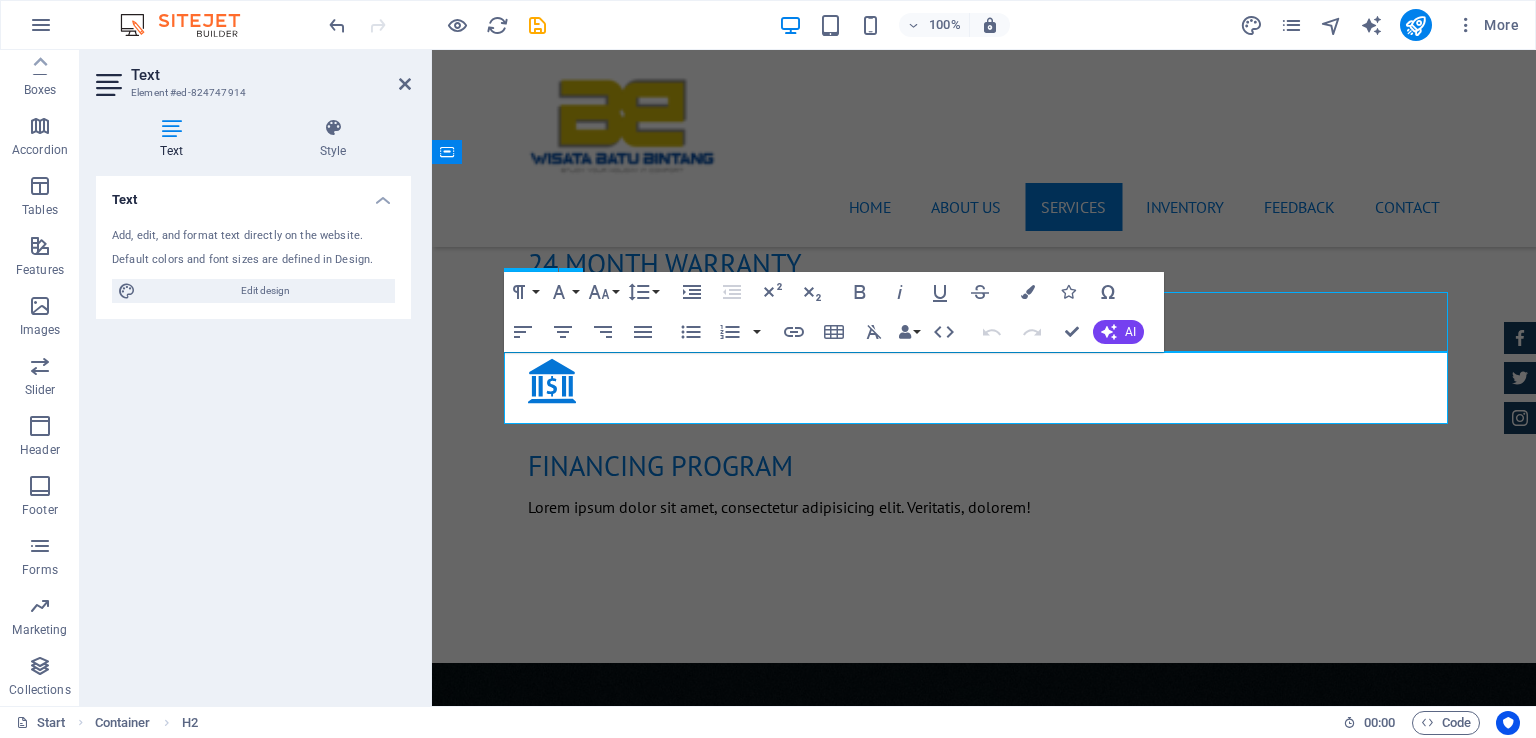 click on "Services" at bounding box center [984, 1545] 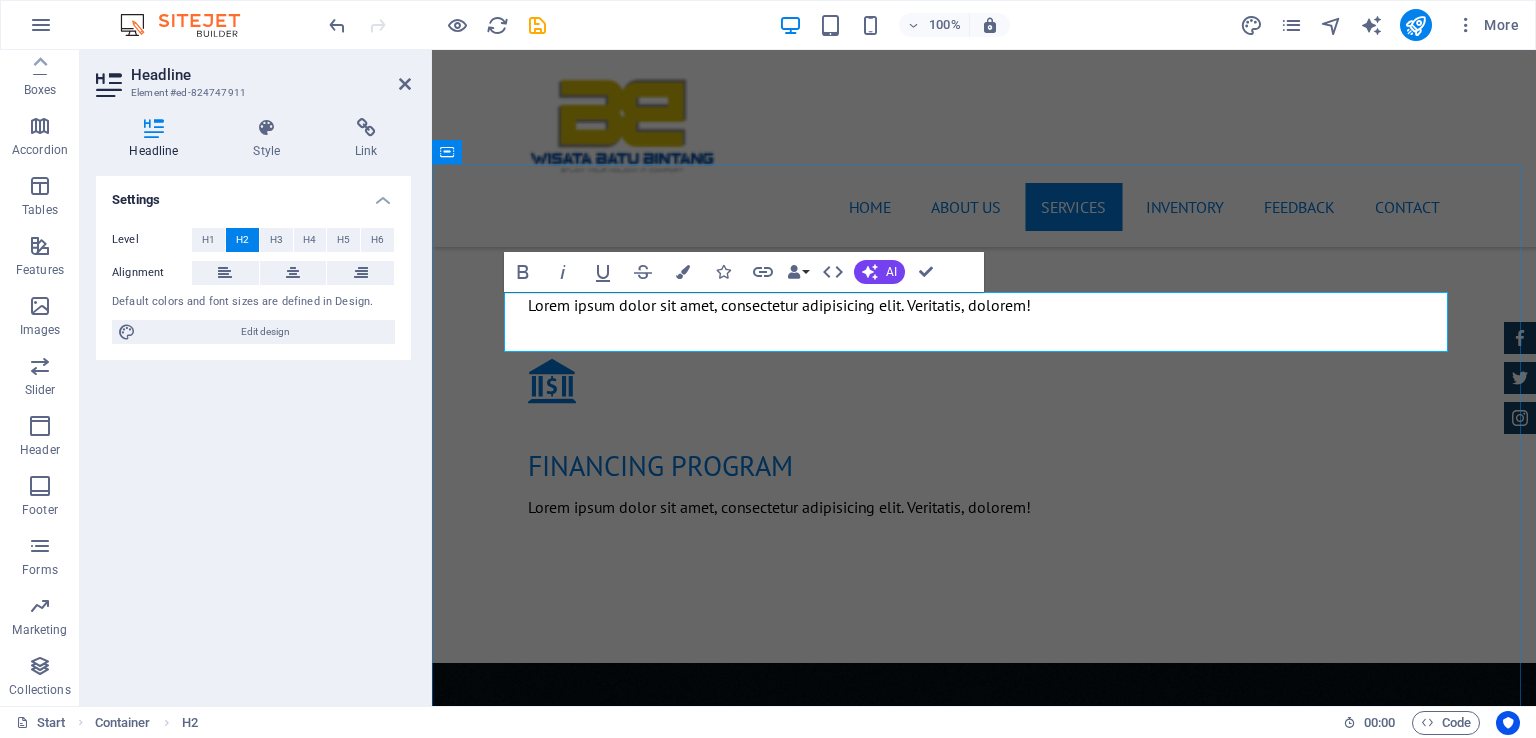type 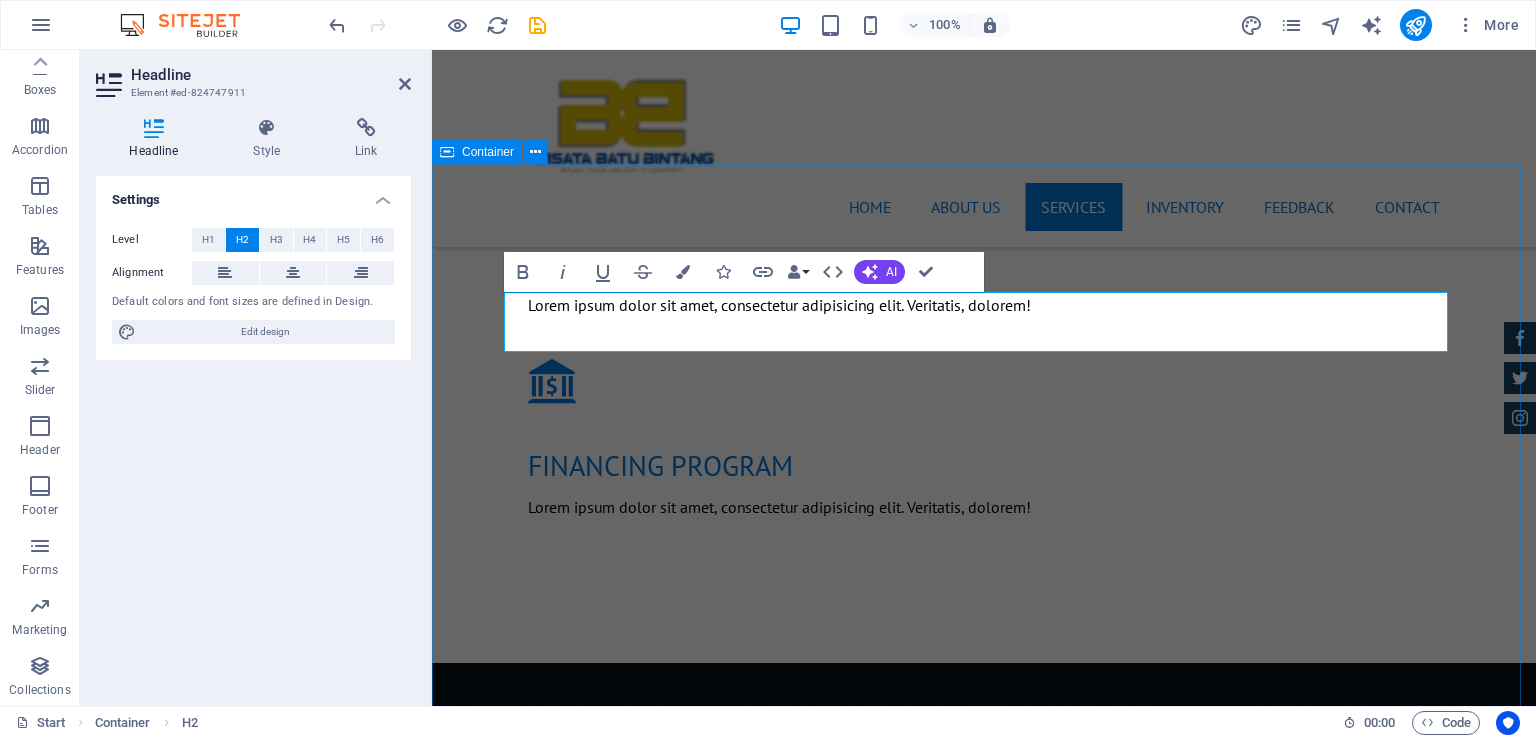 click on "fasilitas kami Lorem ipsum dolor sit amet, consectetur adipisicing elit. Libero, assumenda, dolore, cum vel modi asperiores consequatur suscipit quidem ducimus eveniet iure expedita consectetur odio voluptatum similique fugit voluptates rem accusamus quae quas dolorem tenetur facere tempora maiores adipisci reiciendis accusantium voluptatibus id voluptate tempore dolor harum nisi amet! Nobis, eaque. CAR  CHECK Lorum ipsum At vero eos et  Stet clita kasd  Ut wisi enim from $ 119 Insurance cover Lorum ipsum At vero eos et Stet clita kasd  Ut wisi enim from $ 259 Tire  Change Lorum ipsum At vero eos et  Stet clita kasd  Ut wisi enim from $ 49 System upgrade Lorum ipsum At vero eos et  Stet clita kasd  Ut wisi enim from $ 99 Oil Change Lorum ipsum At vero eos et  Stet clita kasd  Ut wisi enim from $ 19 Car Cleanup Lorum ipsum At vero eos et  Stet clita kasd  Ut wisi enim from $ 39" at bounding box center [984, 2303] 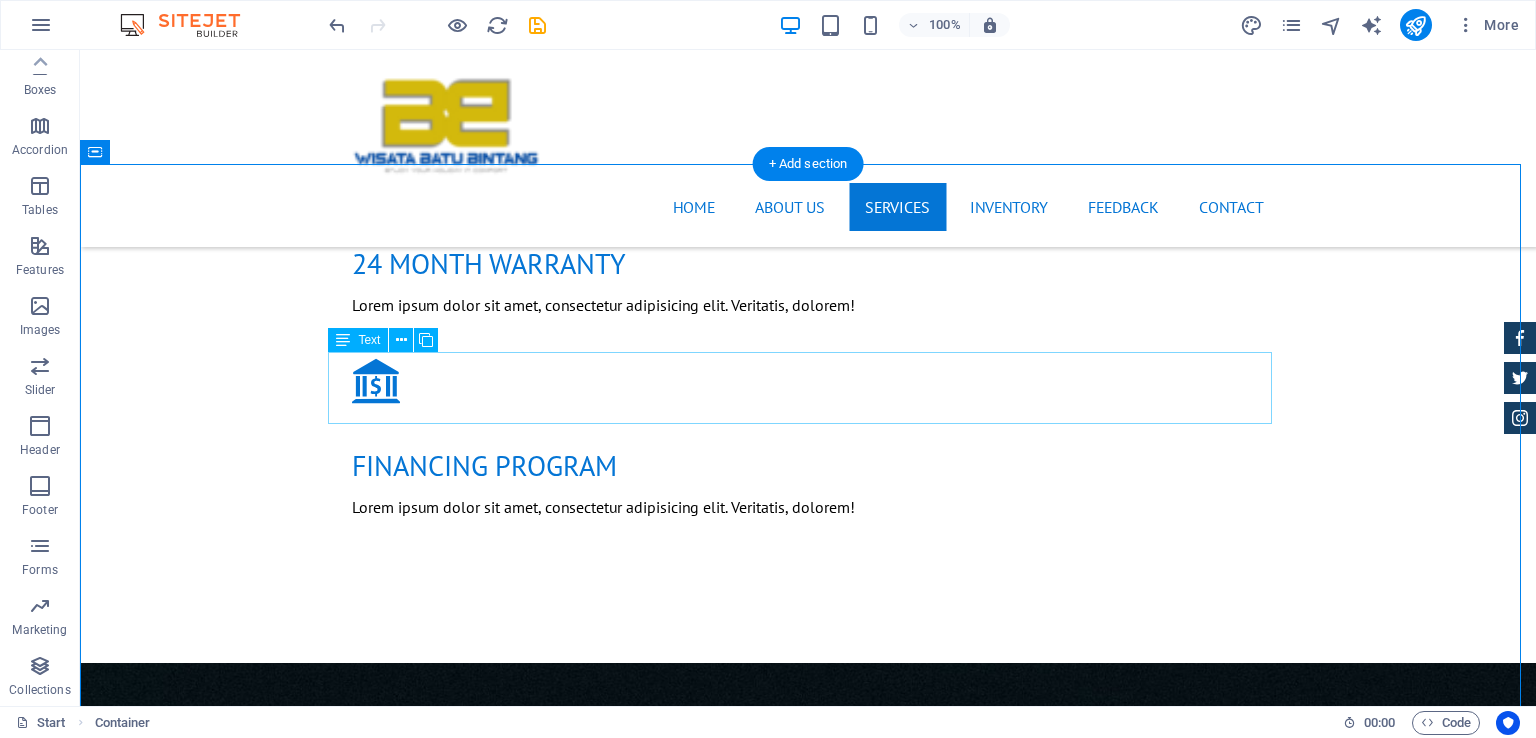 click on "Lorem ipsum dolor sit amet, consectetur adipisicing elit. Libero, assumenda, dolore, cum vel modi asperiores consequatur suscipit quidem ducimus eveniet iure expedita consectetur odio voluptatum similique fugit voluptates rem accusamus quae quas dolorem tenetur facere tempora maiores adipisci reiciendis accusantium voluptatibus id voluptate tempore dolor harum nisi amet! Nobis, eaque." at bounding box center [808, 1611] 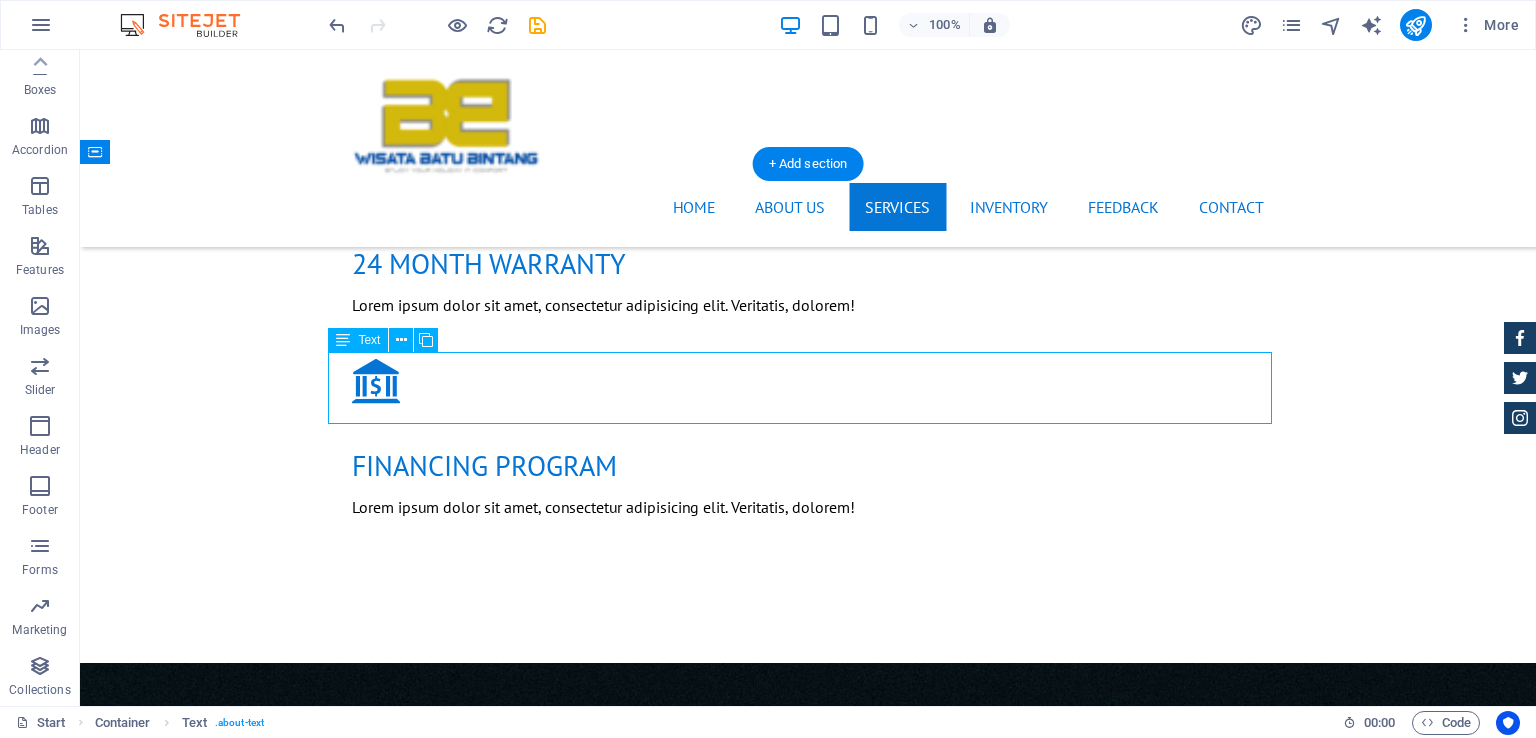 click on "Lorem ipsum dolor sit amet, consectetur adipisicing elit. Libero, assumenda, dolore, cum vel modi asperiores consequatur suscipit quidem ducimus eveniet iure expedita consectetur odio voluptatum similique fugit voluptates rem accusamus quae quas dolorem tenetur facere tempora maiores adipisci reiciendis accusantium voluptatibus id voluptate tempore dolor harum nisi amet! Nobis, eaque." at bounding box center [808, 1611] 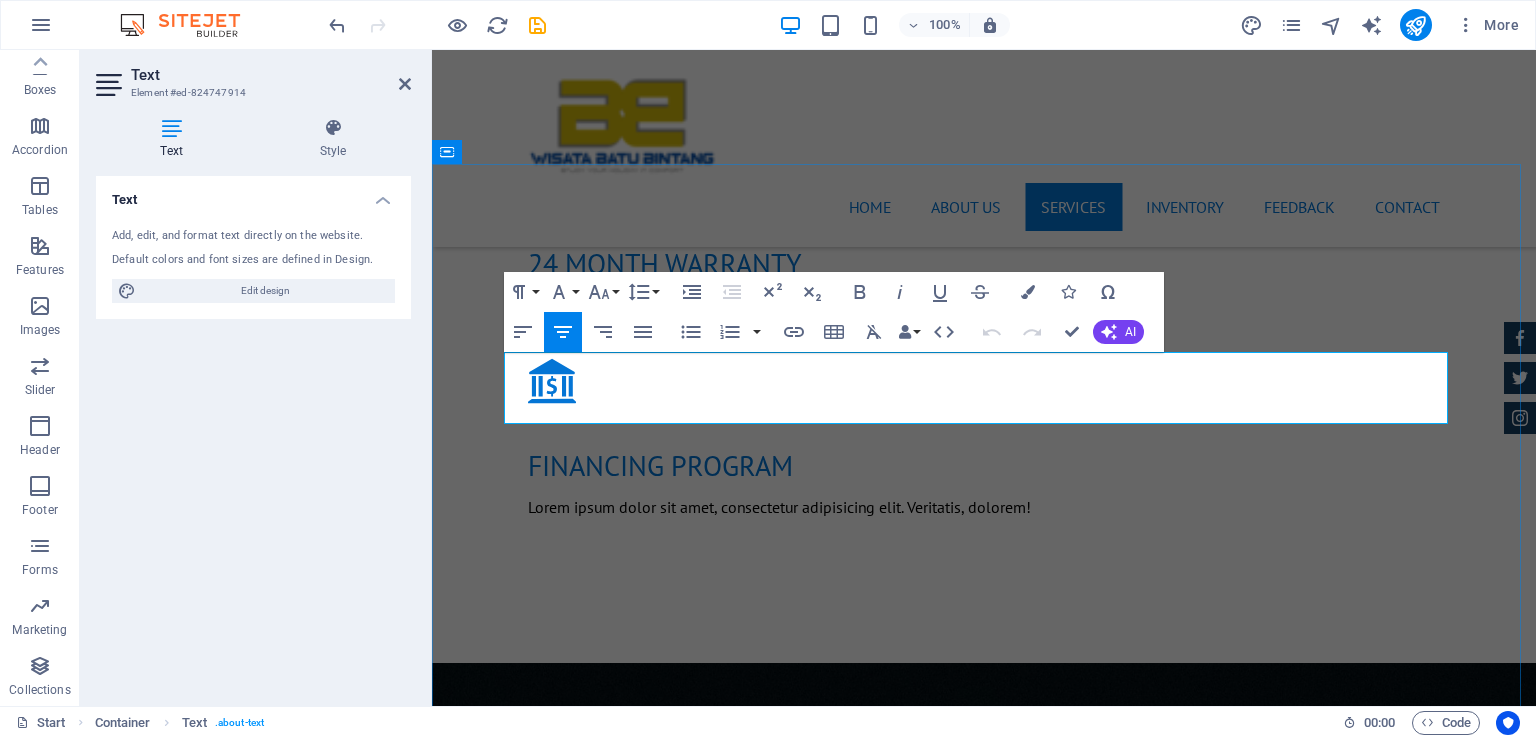type 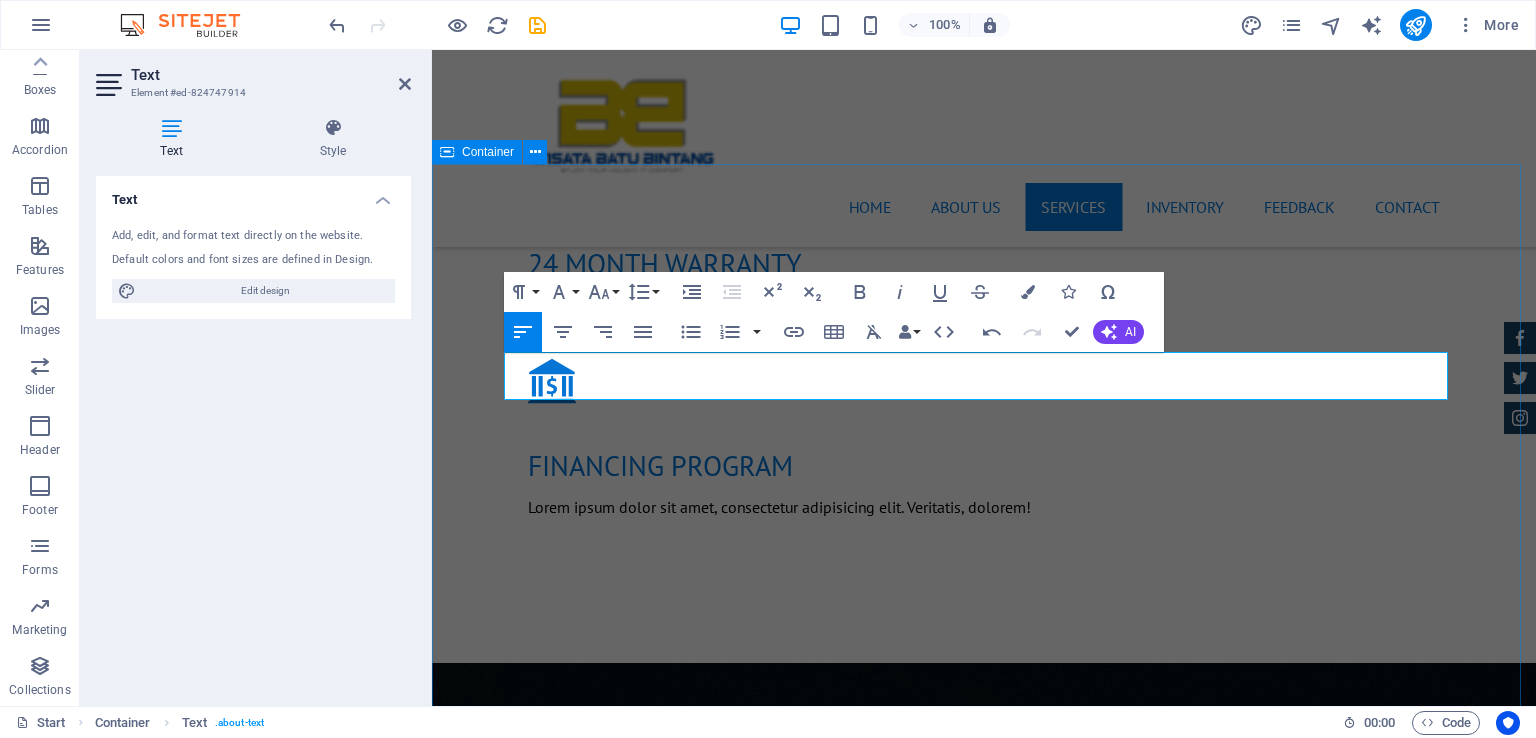 click on "fasilitas kami WISATA BATU BINTANG MENYEDIAKAN BEBERAPA FASILITAS BERMAIN BAGI PENGUNJUNG, MEMANJAKAN PENGUNJUNG DENGAN SUASANA PANTAI YANG HANGAT DAN NYAMAN BAIK ANAK-ANAK MAUPUN ORANG DEWASA. CAR  CHECK Lorum ipsum At vero eos et  Stet clita kasd  Ut wisi enim from $ 119 Insurance cover Lorum ipsum At vero eos et Stet clita kasd  Ut wisi enim from $ 259 Tire  Change Lorum ipsum At vero eos et  Stet clita kasd  Ut wisi enim from $ 49 System upgrade Lorum ipsum At vero eos et  Stet clita kasd  Ut wisi enim from $ 99 Oil Change Lorum ipsum At vero eos et  Stet clita kasd  Ut wisi enim from $ 19 Car Cleanup Lorum ipsum At vero eos et  Stet clita kasd  Ut wisi enim from $ 39" at bounding box center [984, 2291] 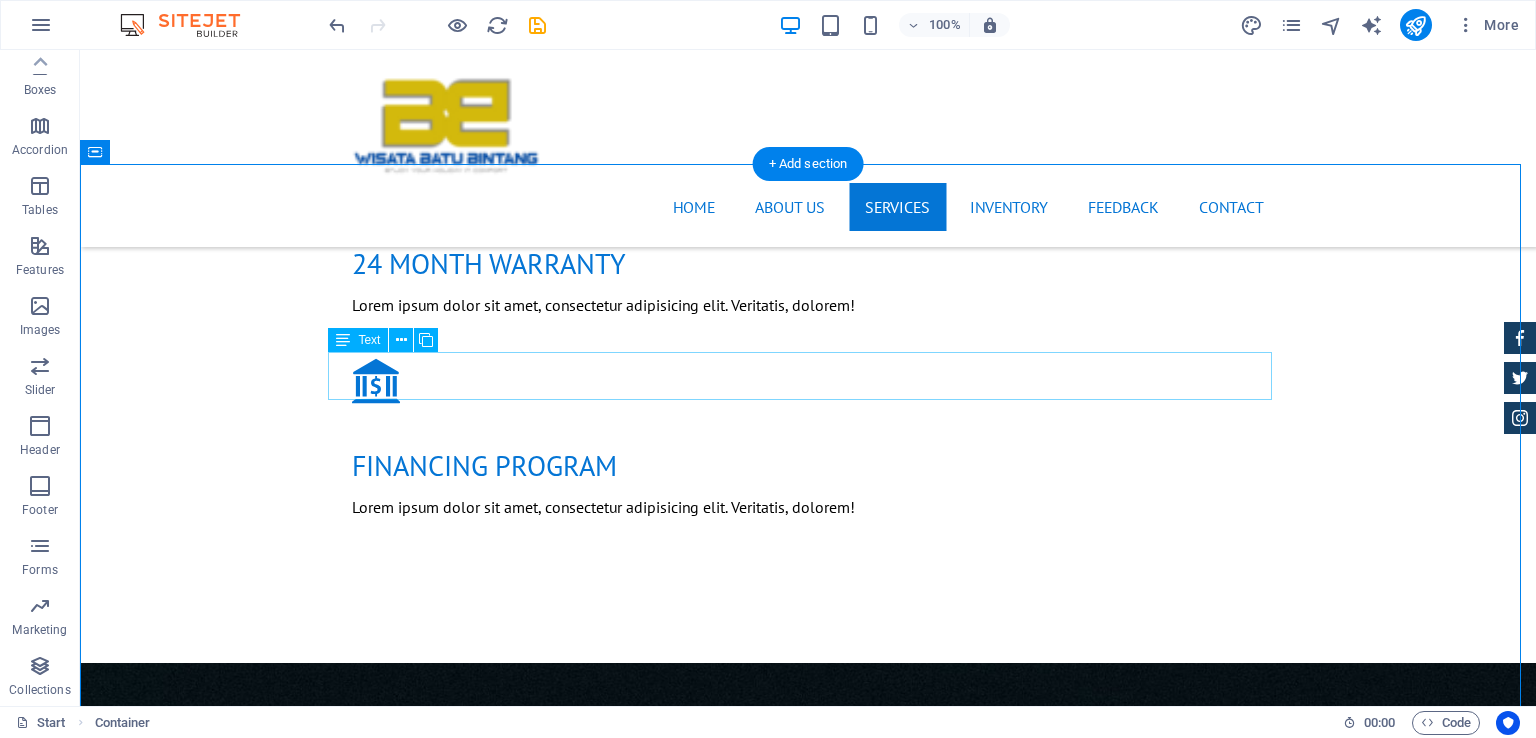 click on "WISATA BATU BINTANG MENYEDIAKAN BEBERAPA FASILITAS BERMAIN BAGI PENGUNJUNG, MEMANJAKAN PENGUNJUNG DENGAN SUASANA PANTAI YANG HANGAT DAN NYAMAN BAIK ANAK-ANAK MAUPUN ORANG DEWASA." at bounding box center (808, 1599) 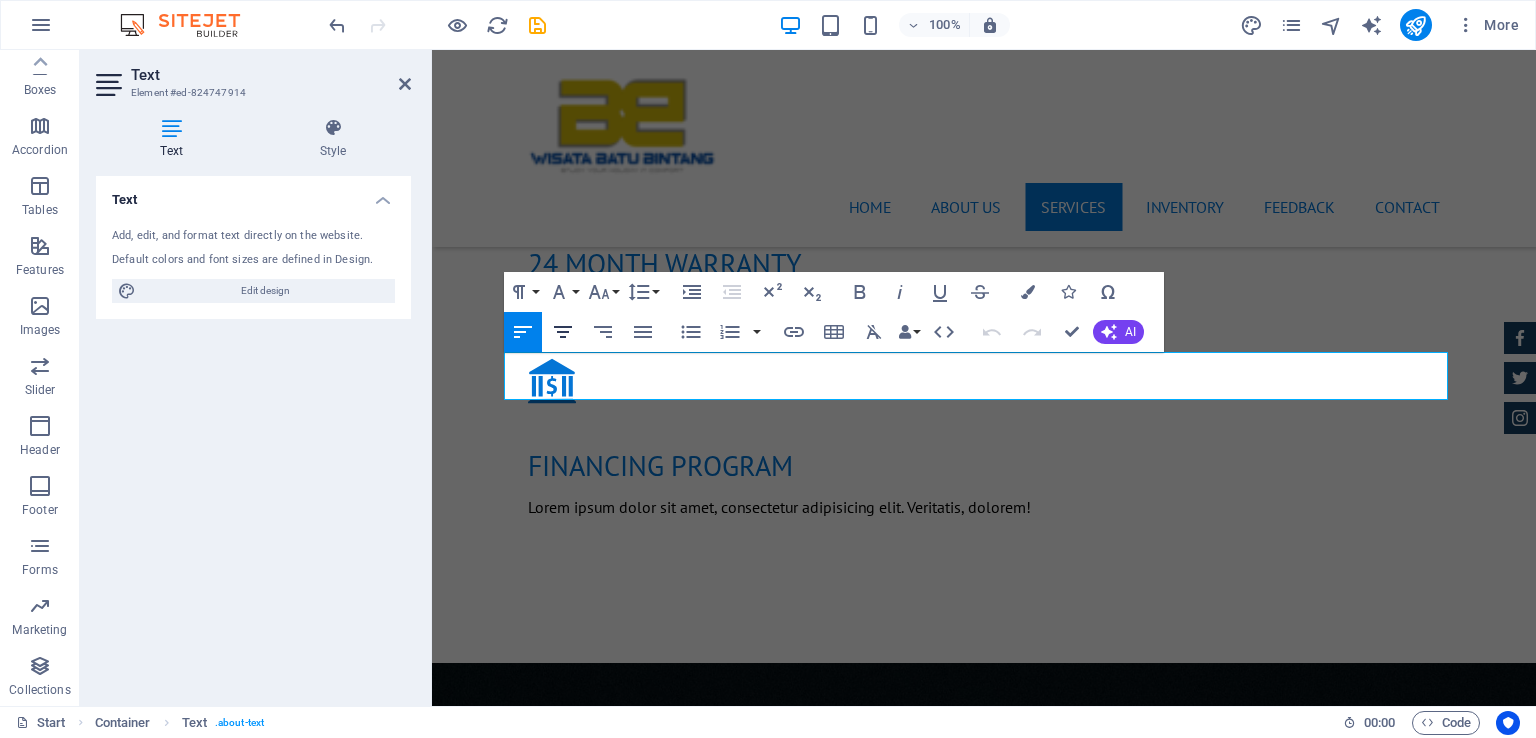 click 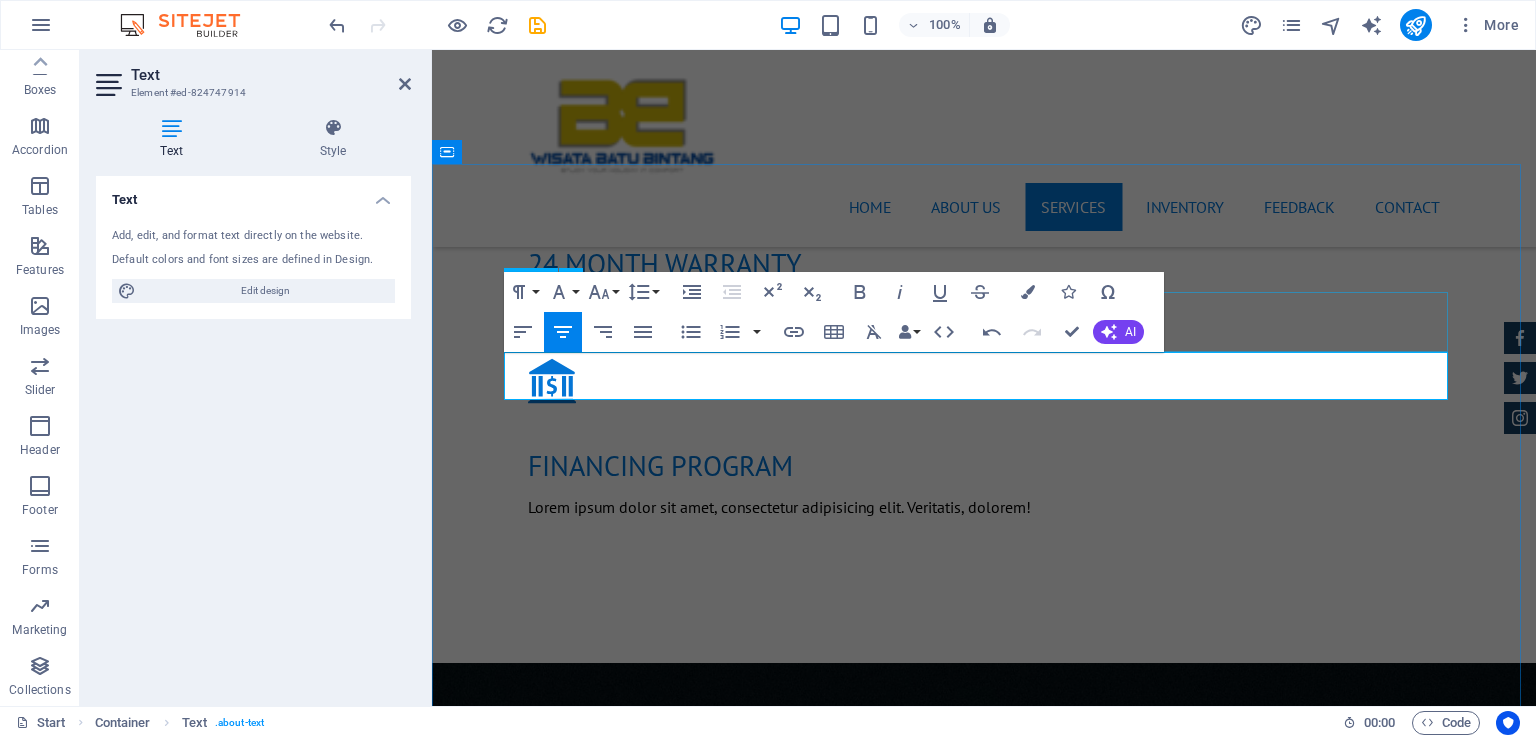 click on "fasilitas kami" at bounding box center [984, 1545] 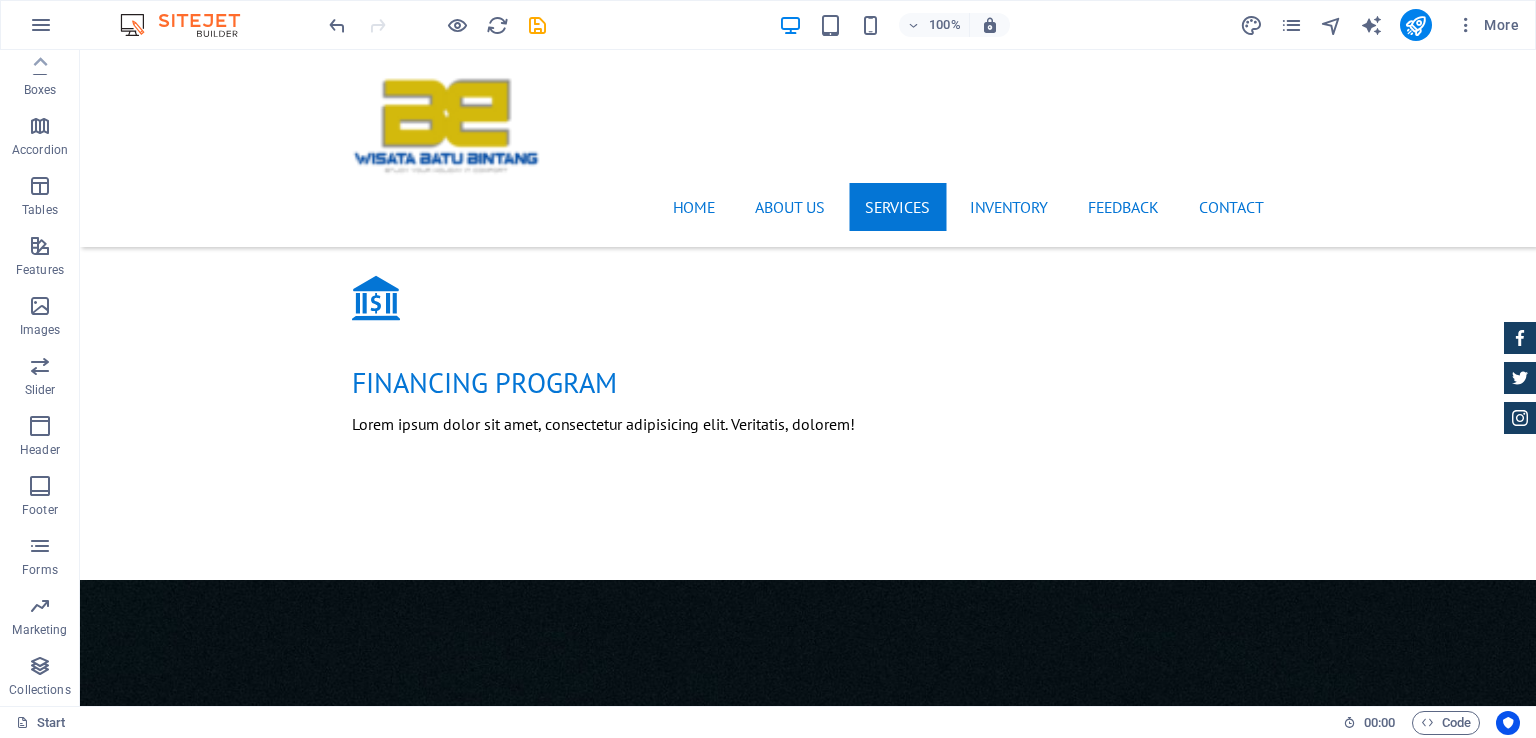 scroll, scrollTop: 2055, scrollLeft: 0, axis: vertical 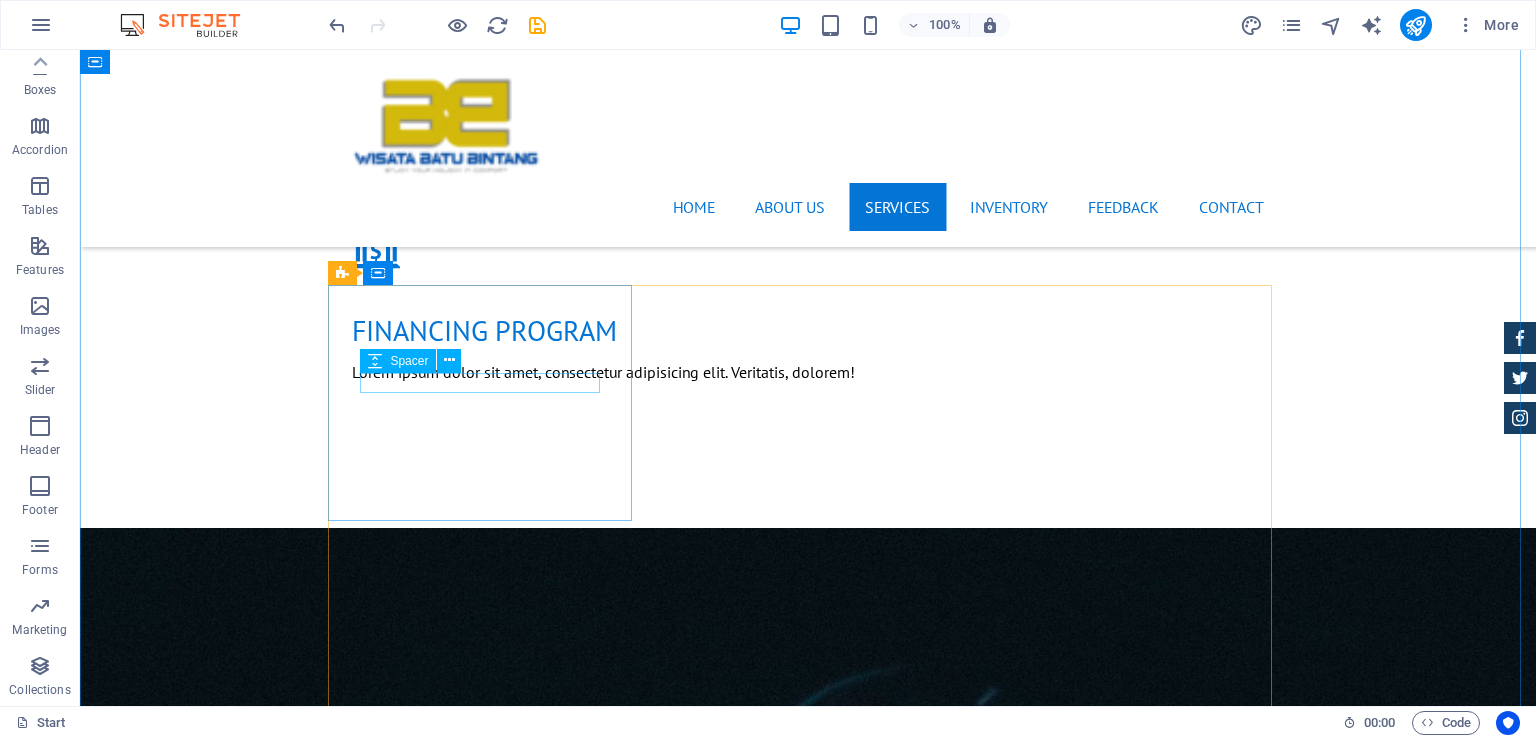 click at bounding box center [808, 1606] 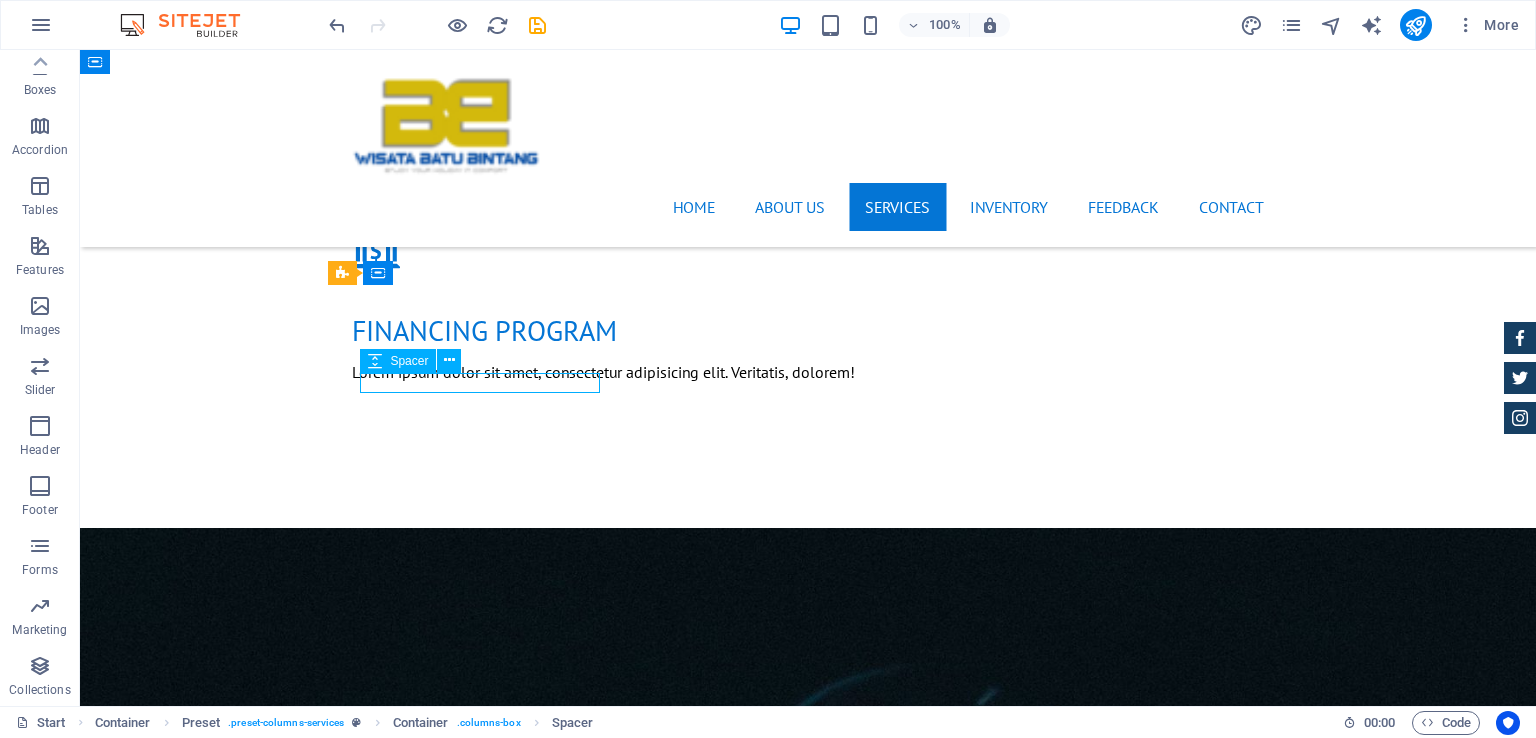 click at bounding box center [808, 1606] 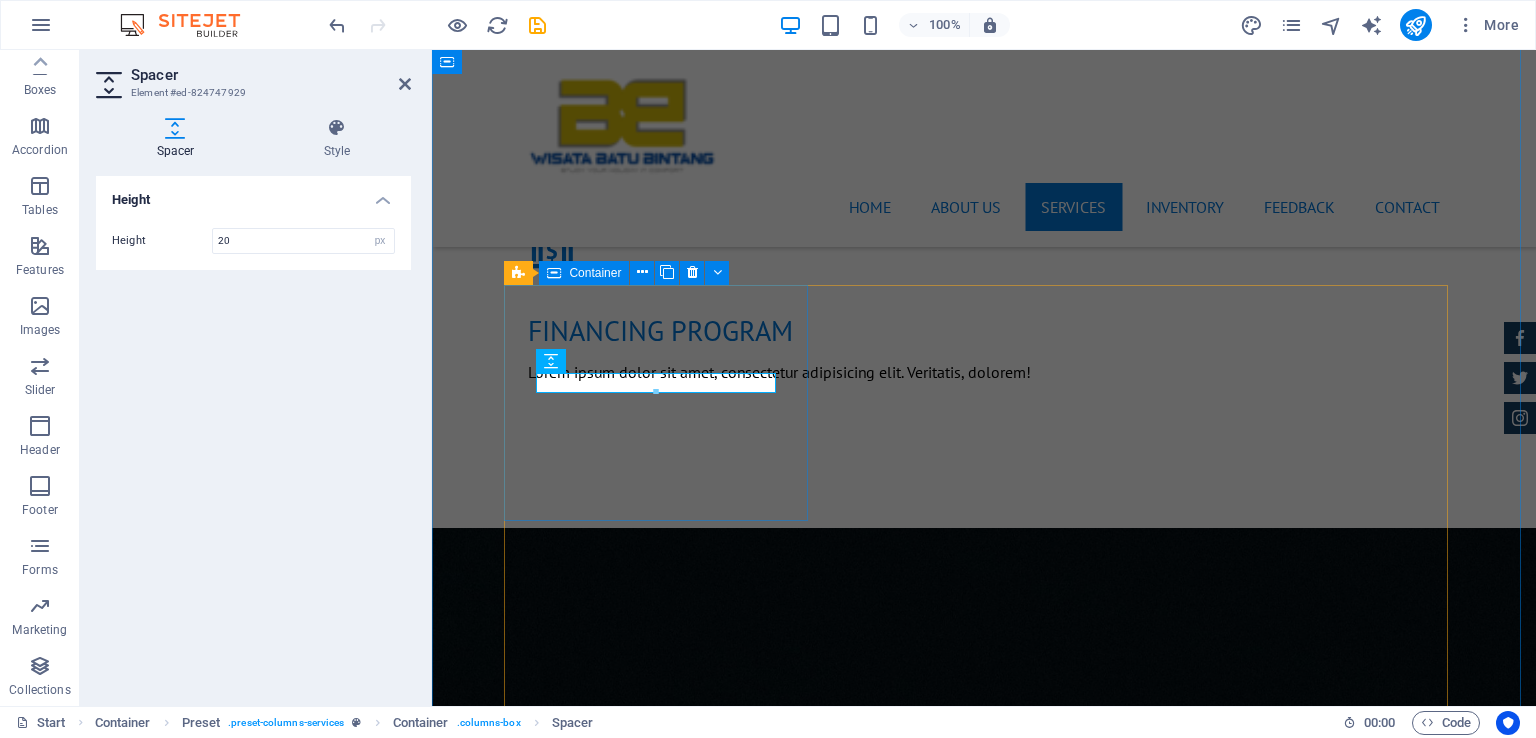 click on "CAR  CHECK Lorum ipsum At vero eos et  Stet clita kasd  Ut wisi enim from $ 119" at bounding box center [984, 1628] 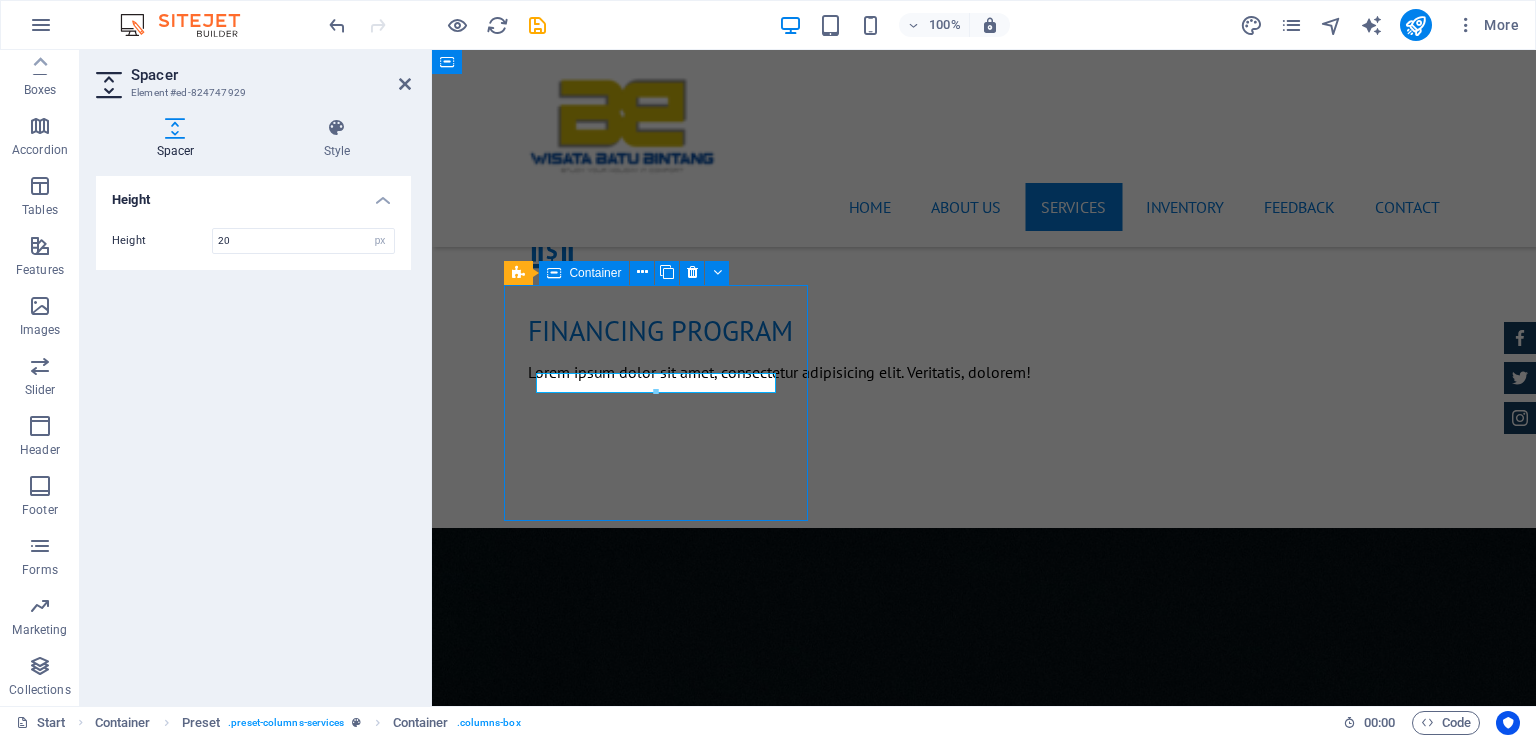 click on "Insurance cover Lorum ipsum At vero eos et Stet clita kasd  Ut wisi enim from $ 259" at bounding box center (984, 1862) 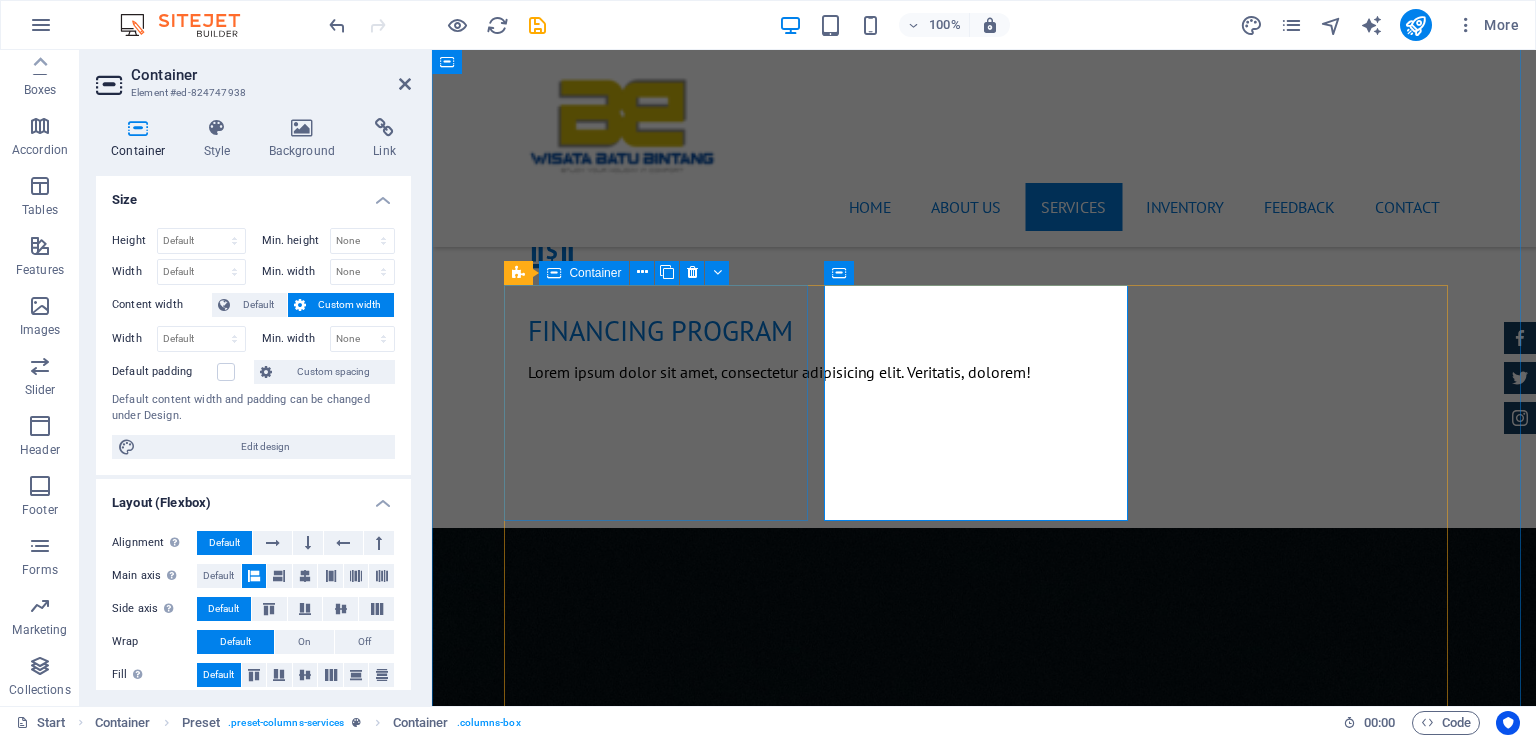 click on "CAR  CHECK Lorum ipsum At vero eos et  Stet clita kasd  Ut wisi enim from $ 119" at bounding box center [984, 1628] 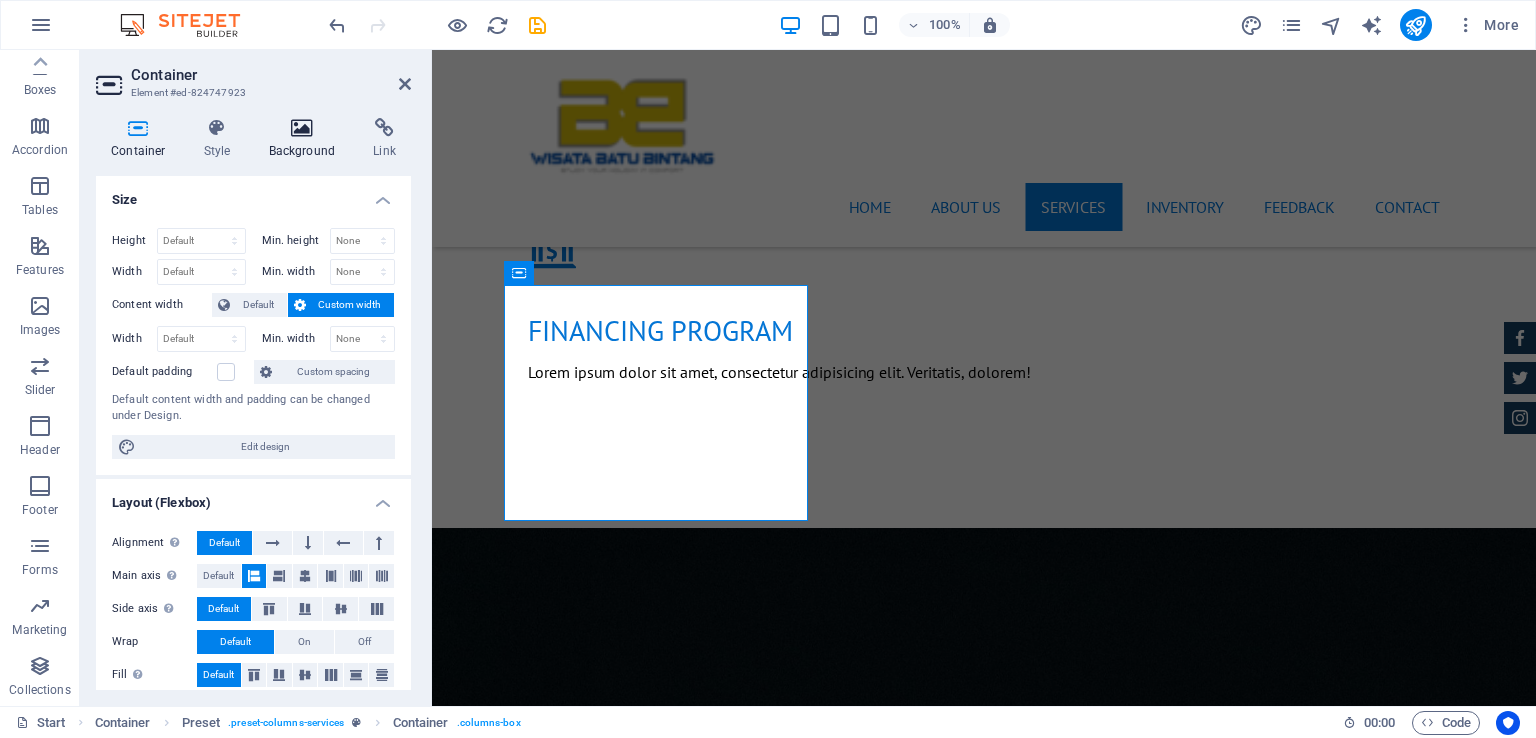 click at bounding box center [302, 128] 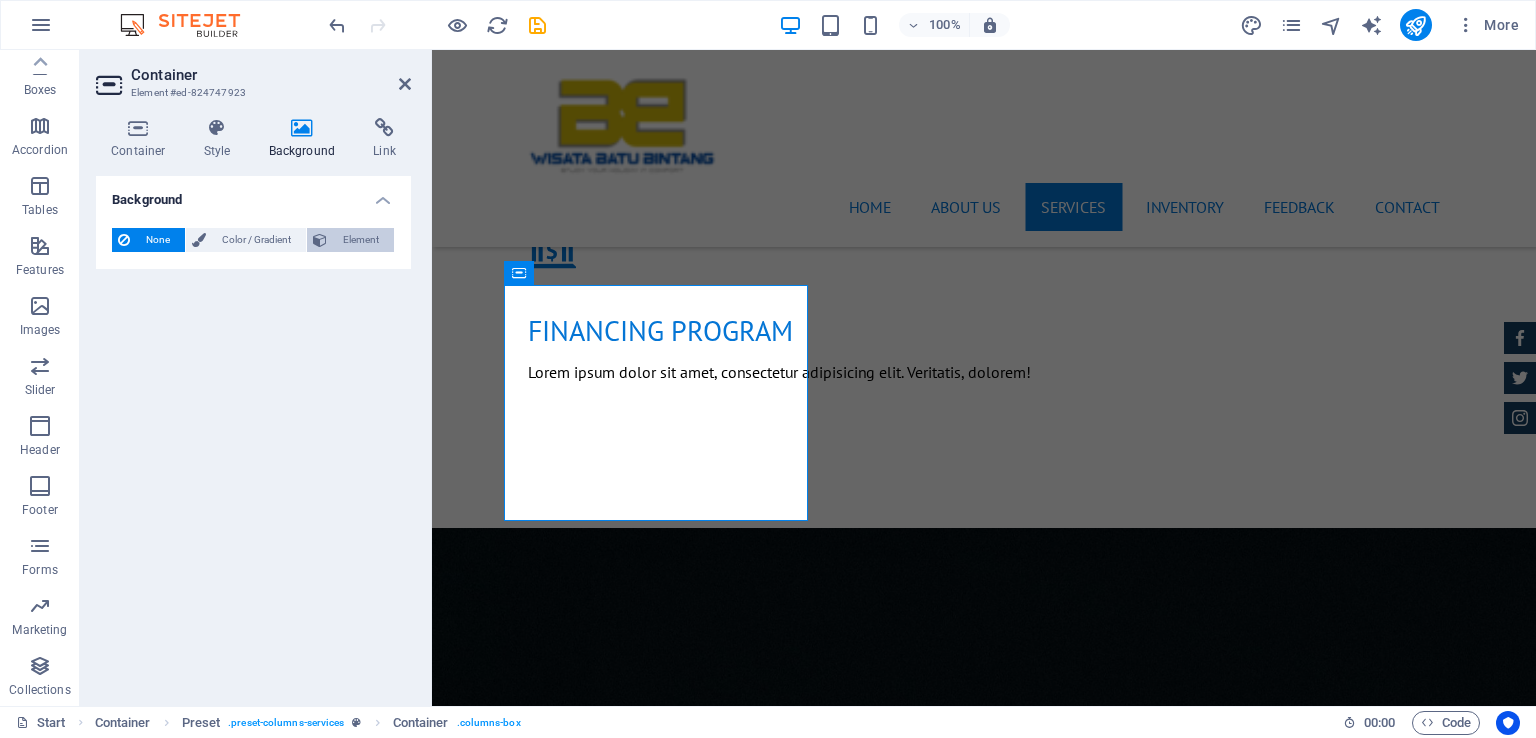 click on "Element" at bounding box center (360, 240) 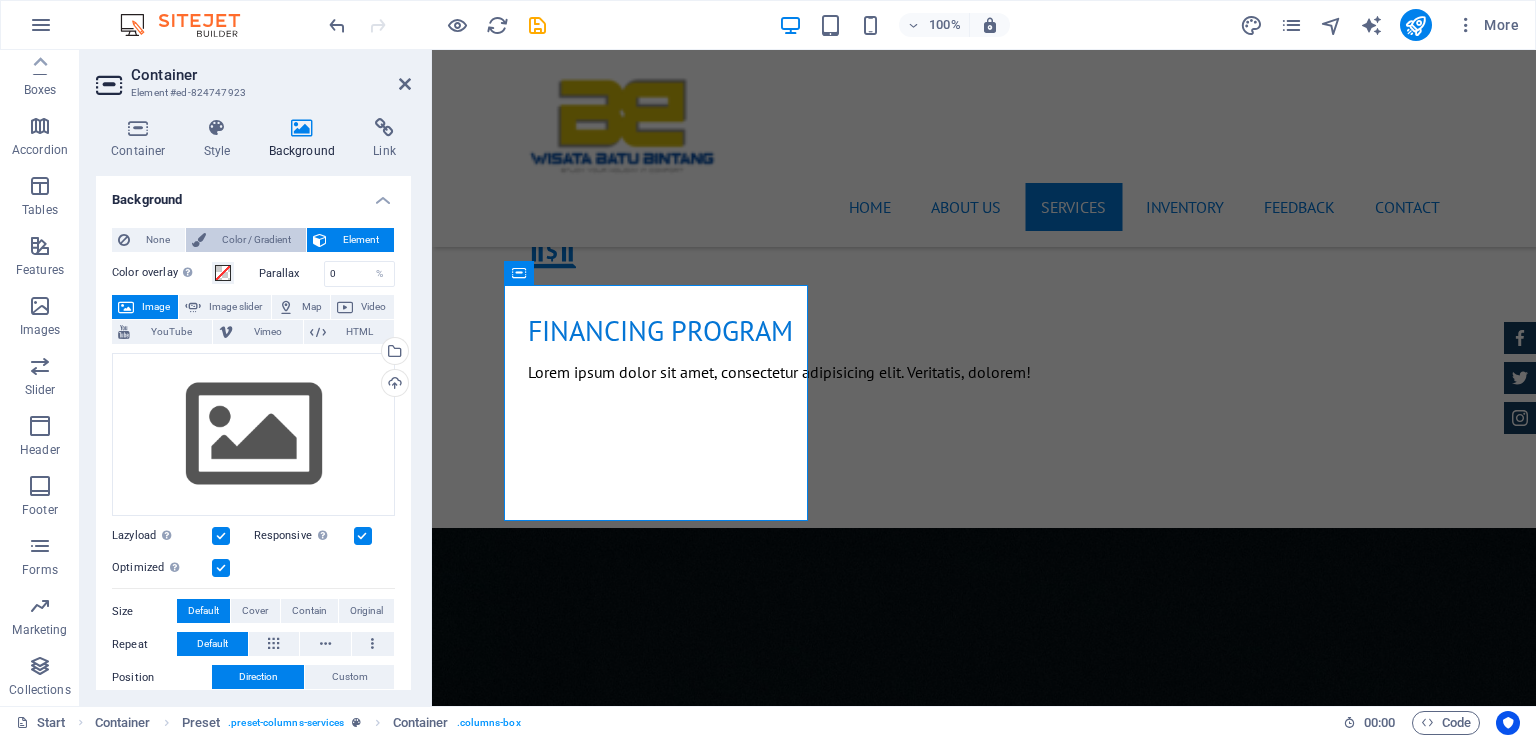 click on "Color / Gradient" at bounding box center [256, 240] 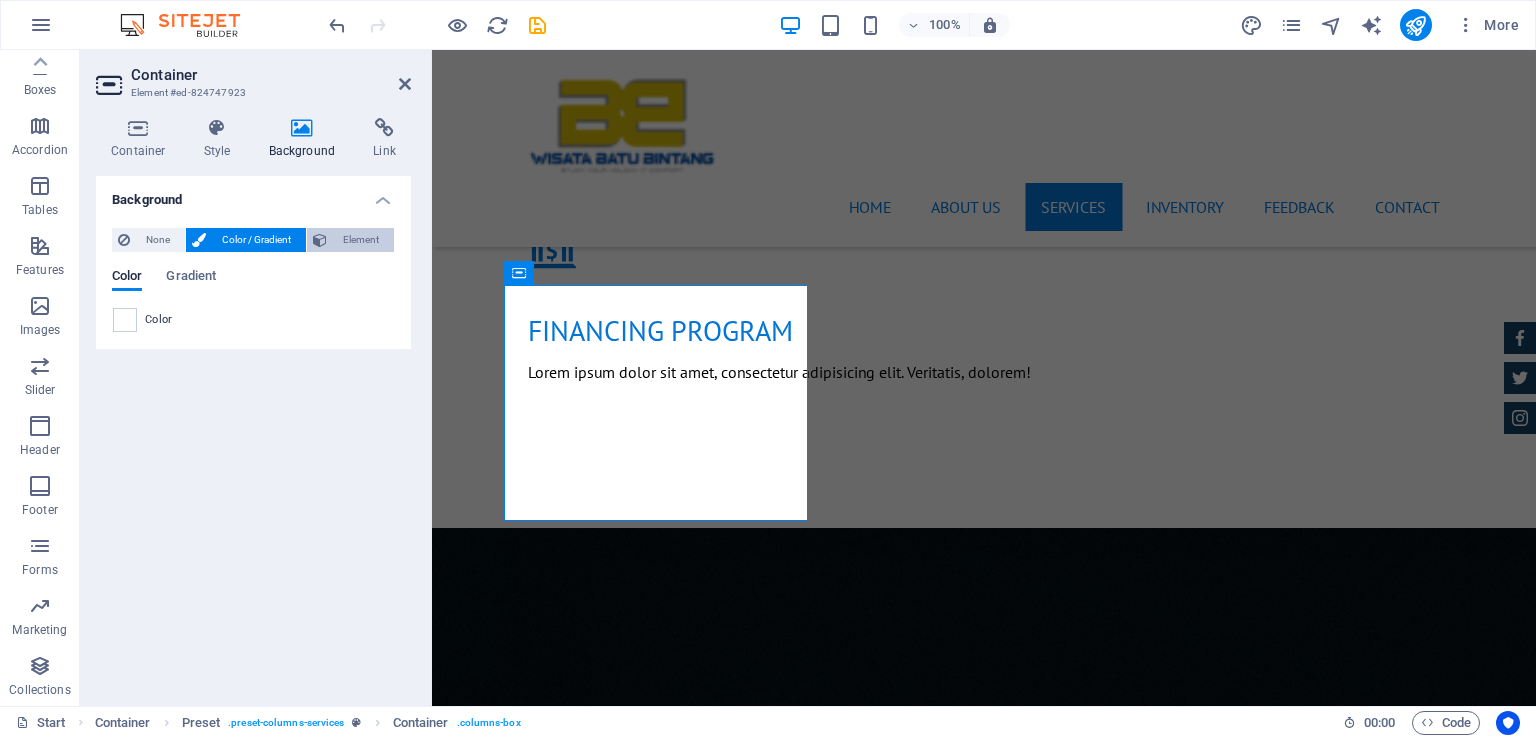click on "Element" at bounding box center [360, 240] 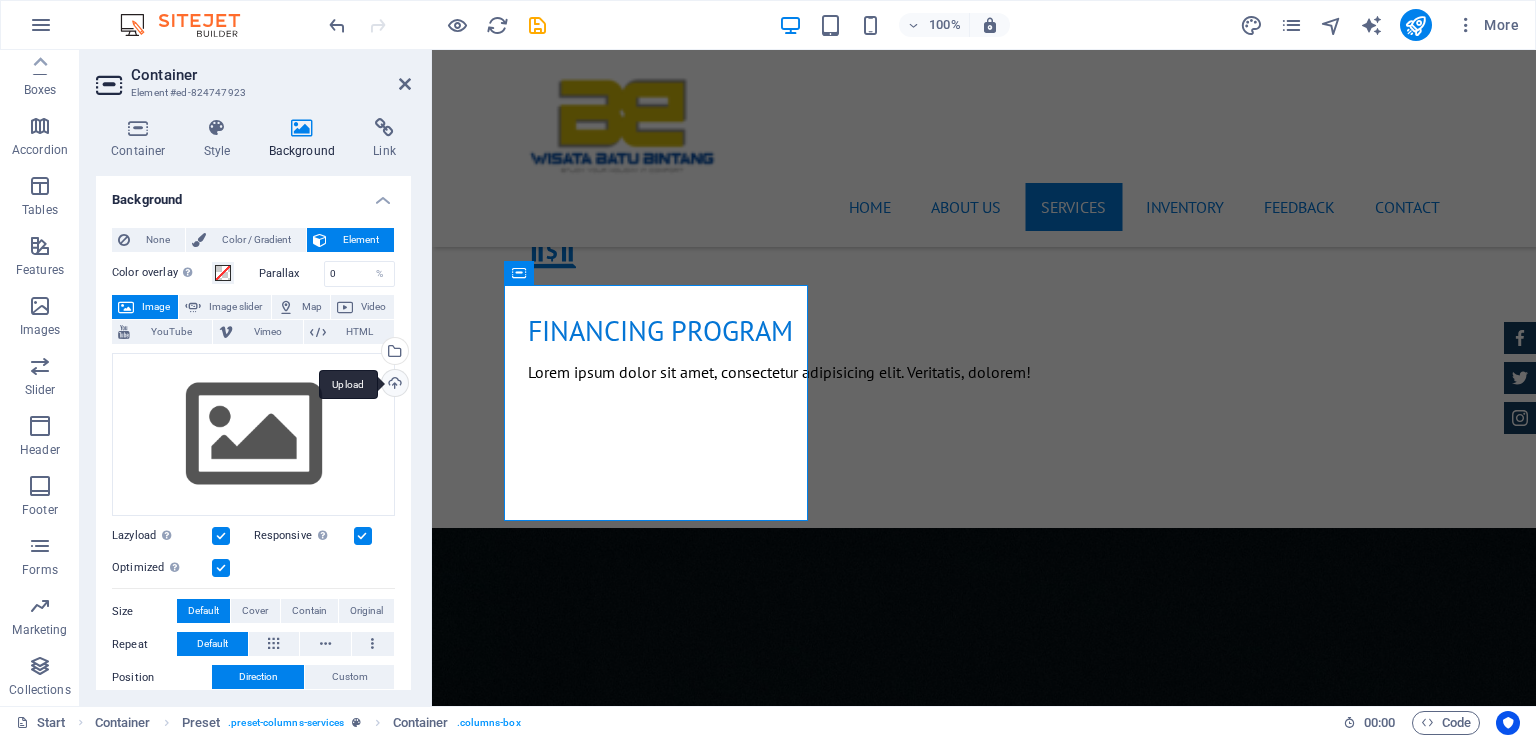 click on "Upload" at bounding box center (393, 385) 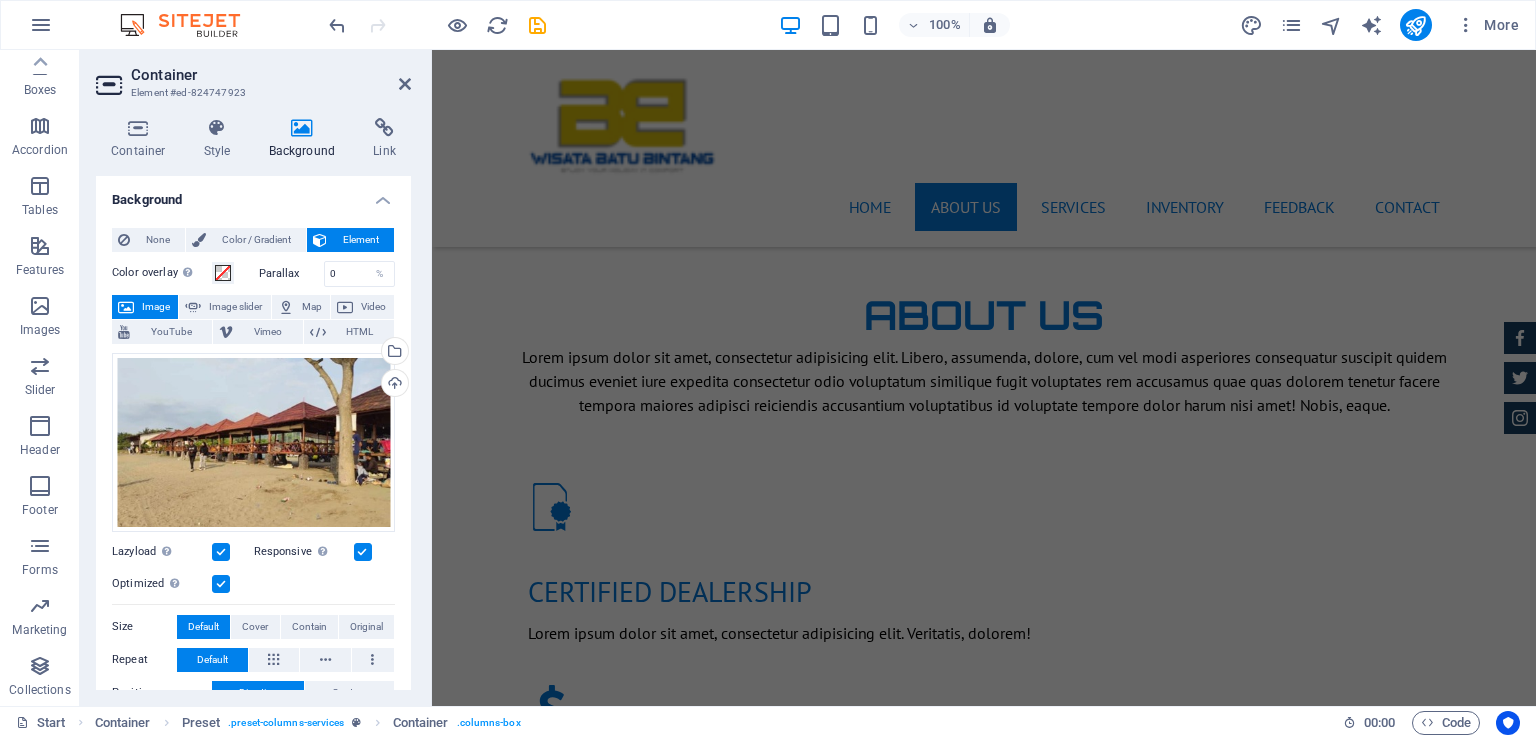 scroll, scrollTop: 1247, scrollLeft: 0, axis: vertical 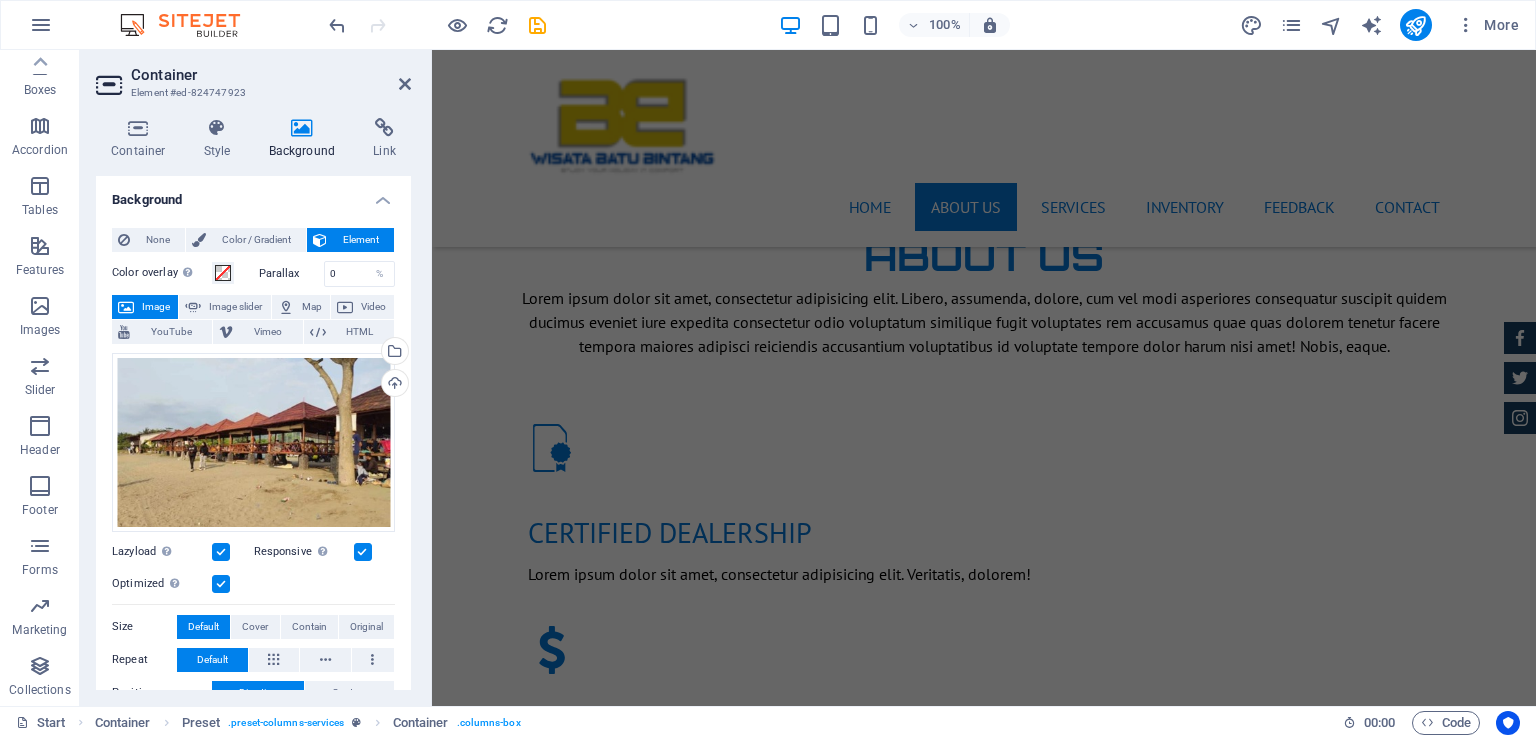 click at bounding box center (984, 1664) 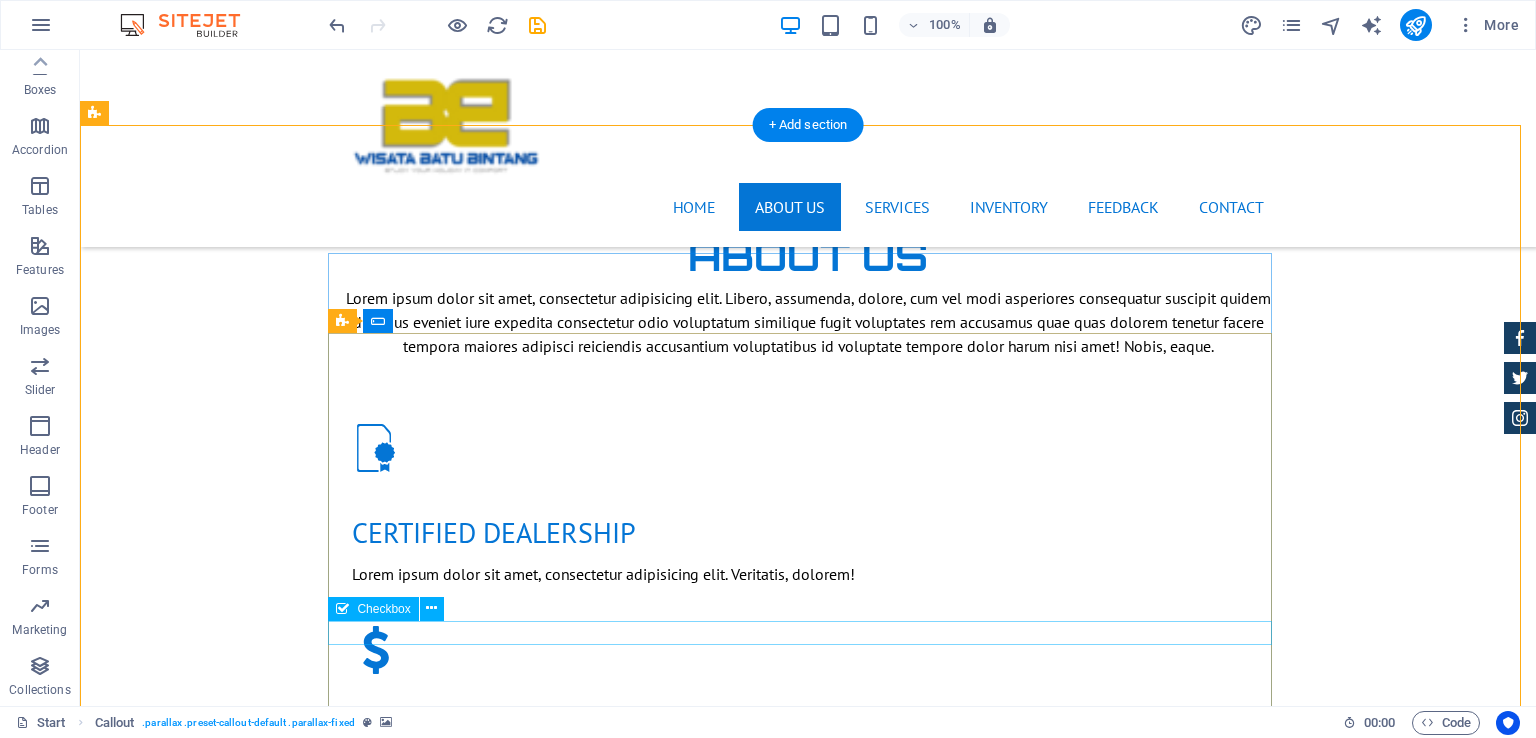 click on "I have read and understand the privacy policy." at bounding box center (808, 1854) 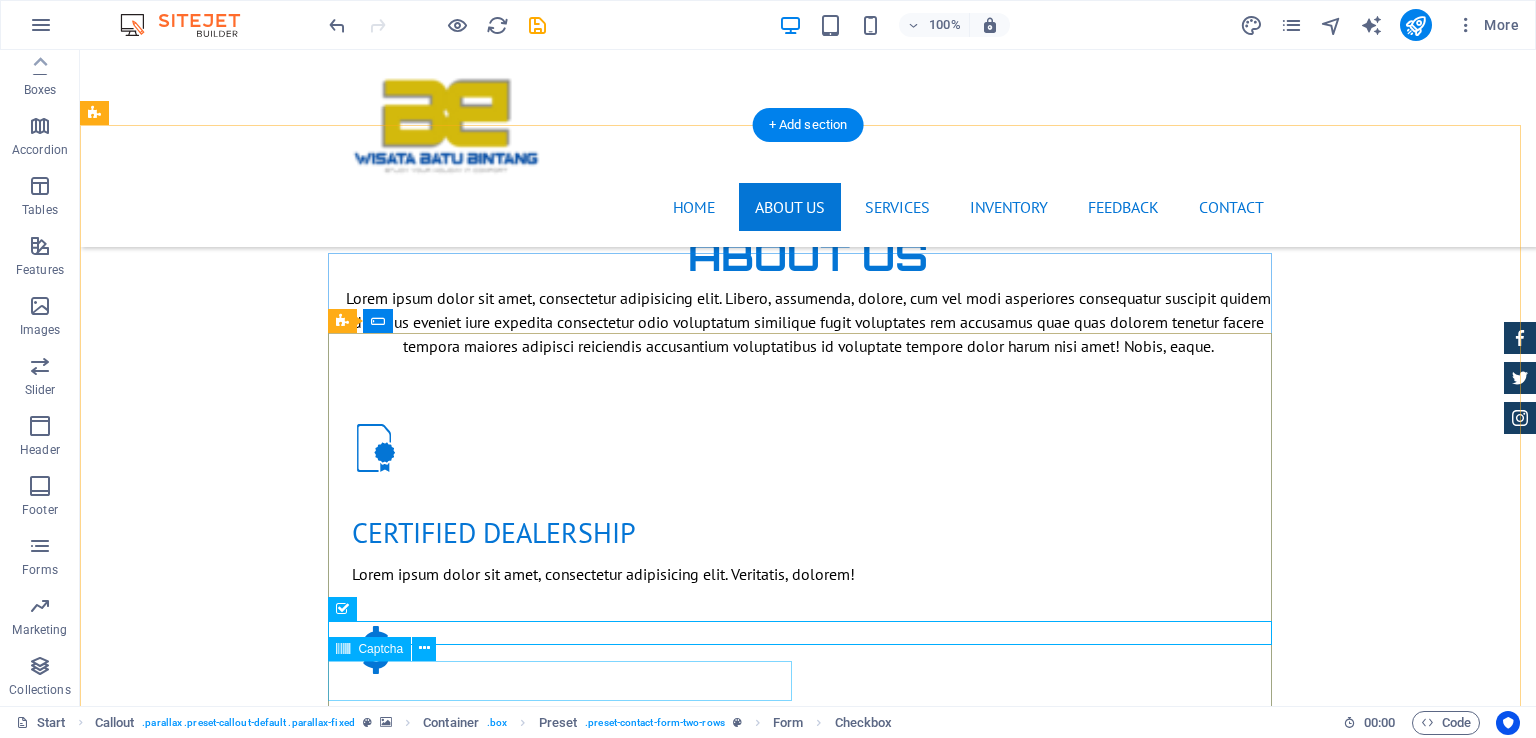 click on "Unreadable? Load new" at bounding box center (568, 1903) 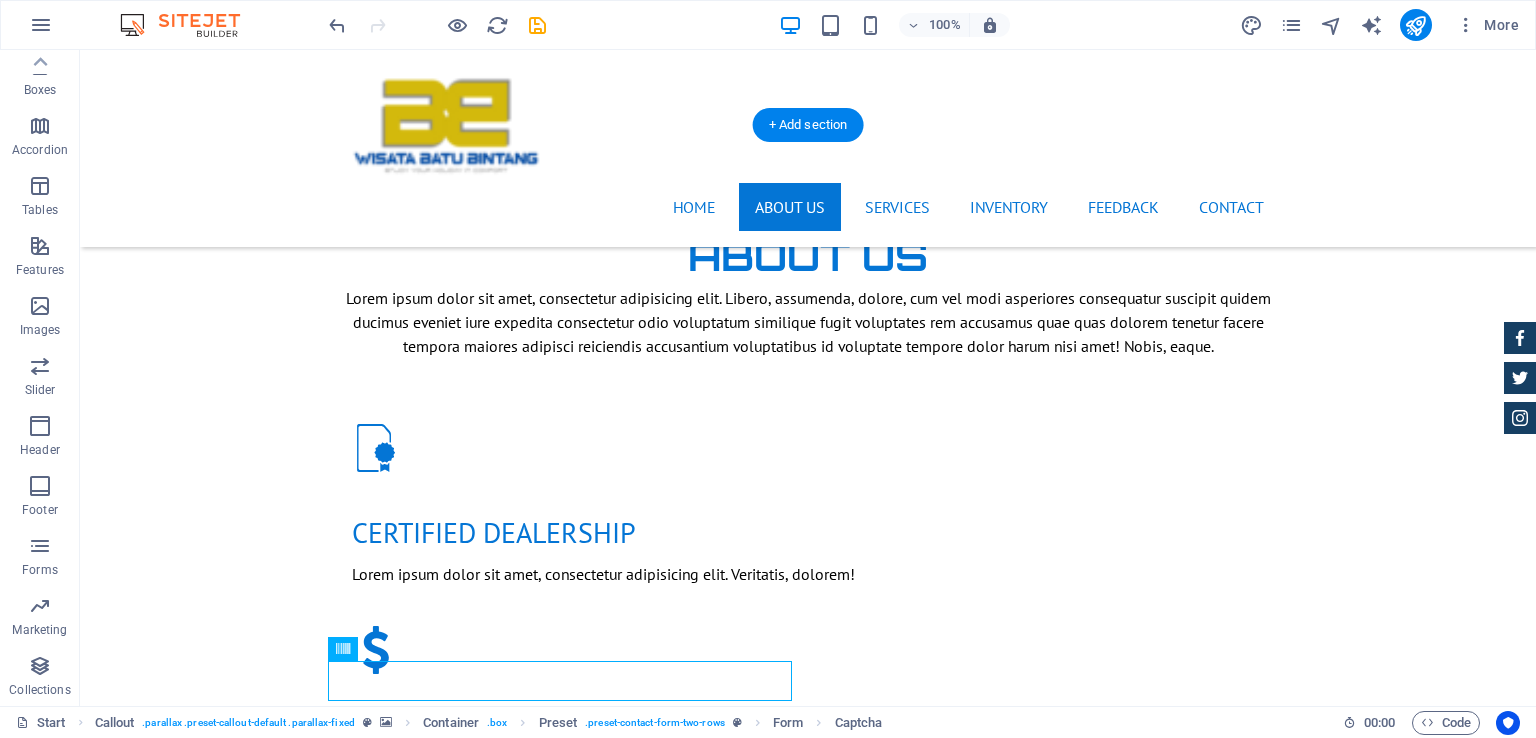 click at bounding box center [808, 1664] 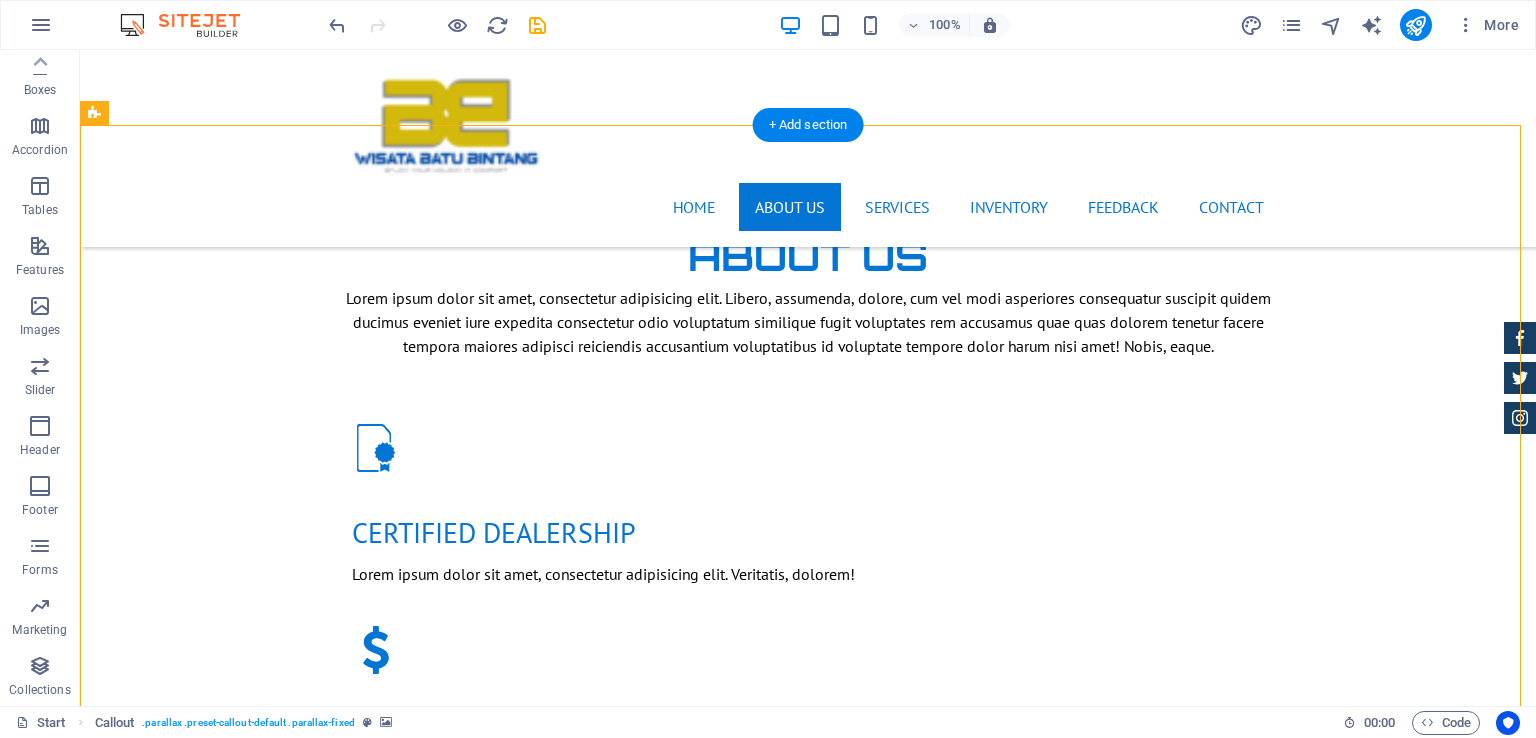 click at bounding box center [808, 1664] 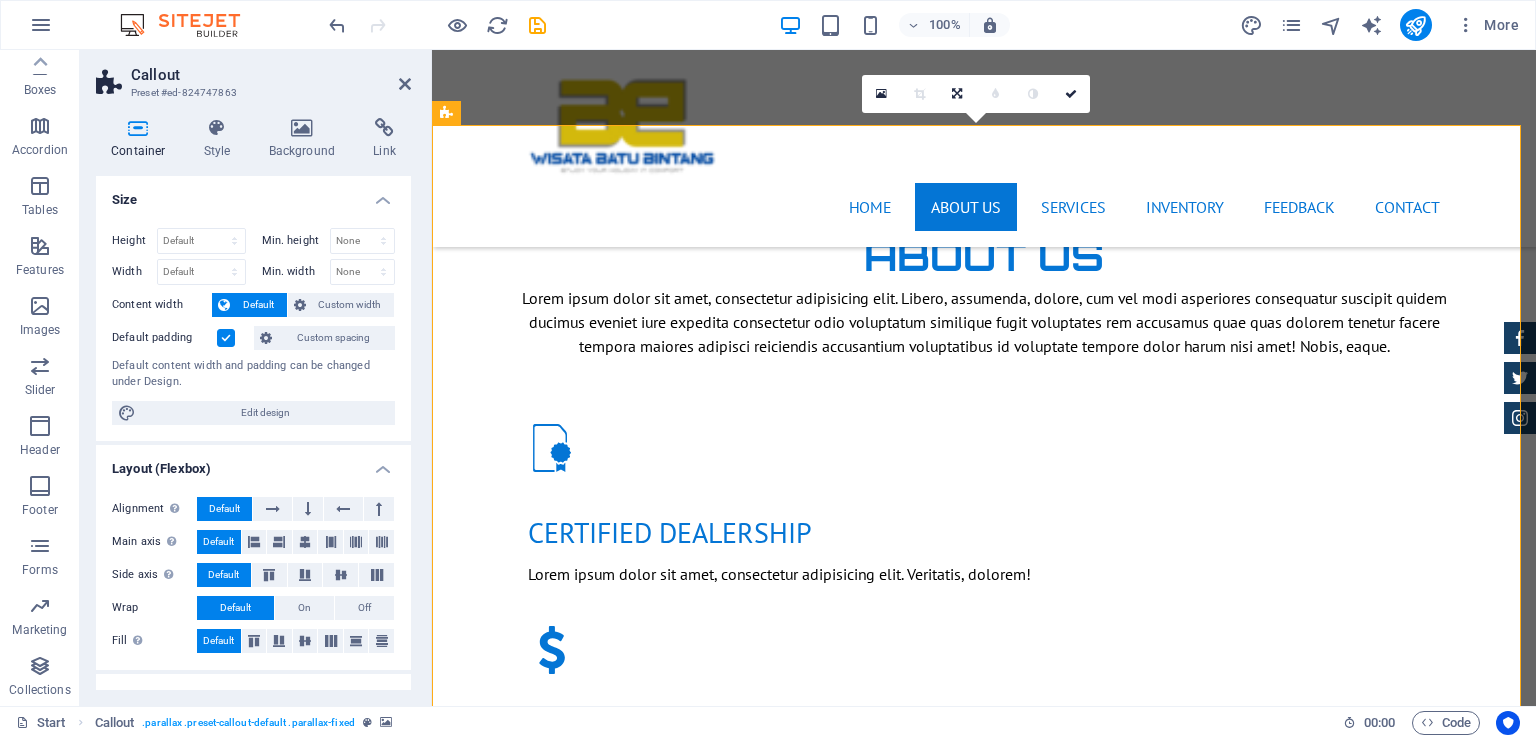 click at bounding box center (984, 1664) 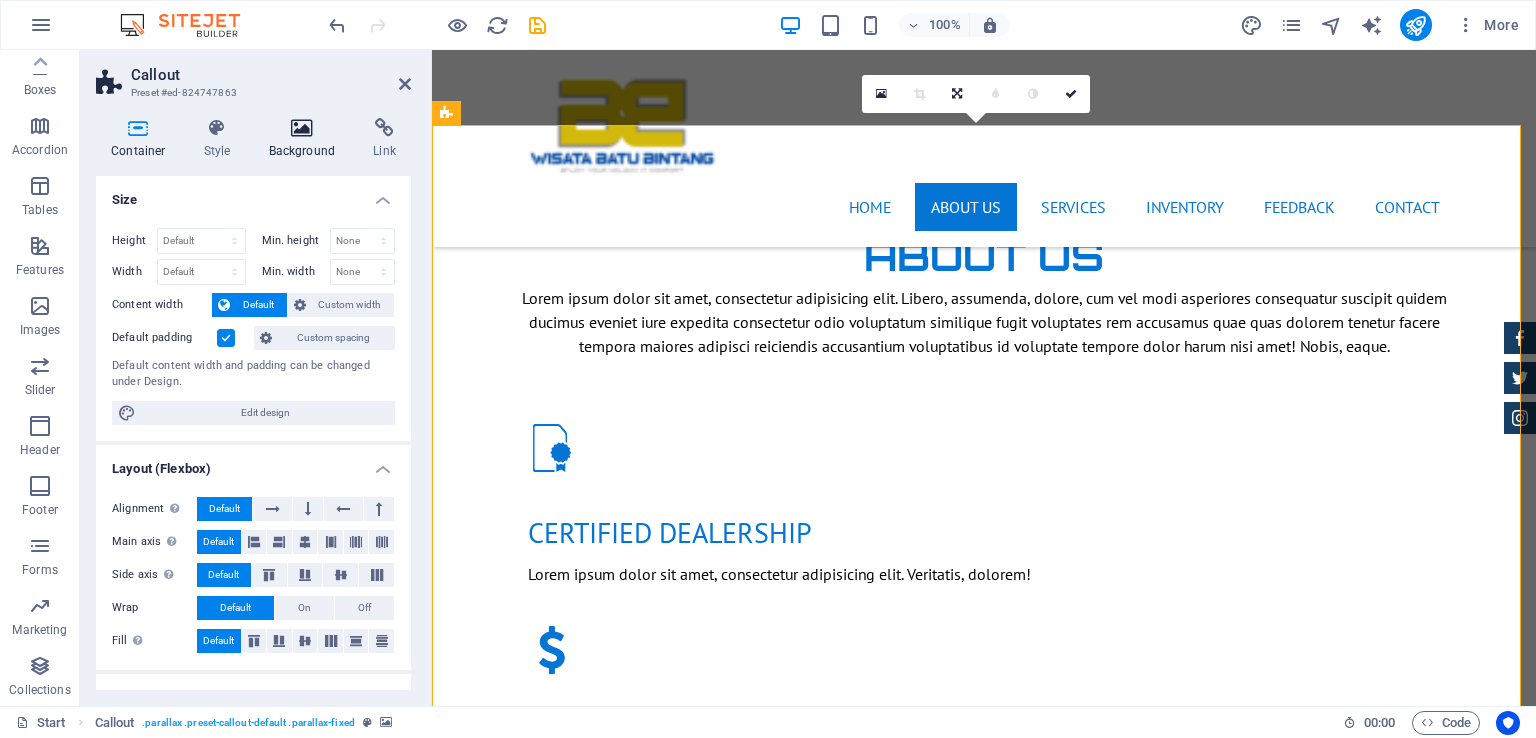 click on "Background" at bounding box center (306, 139) 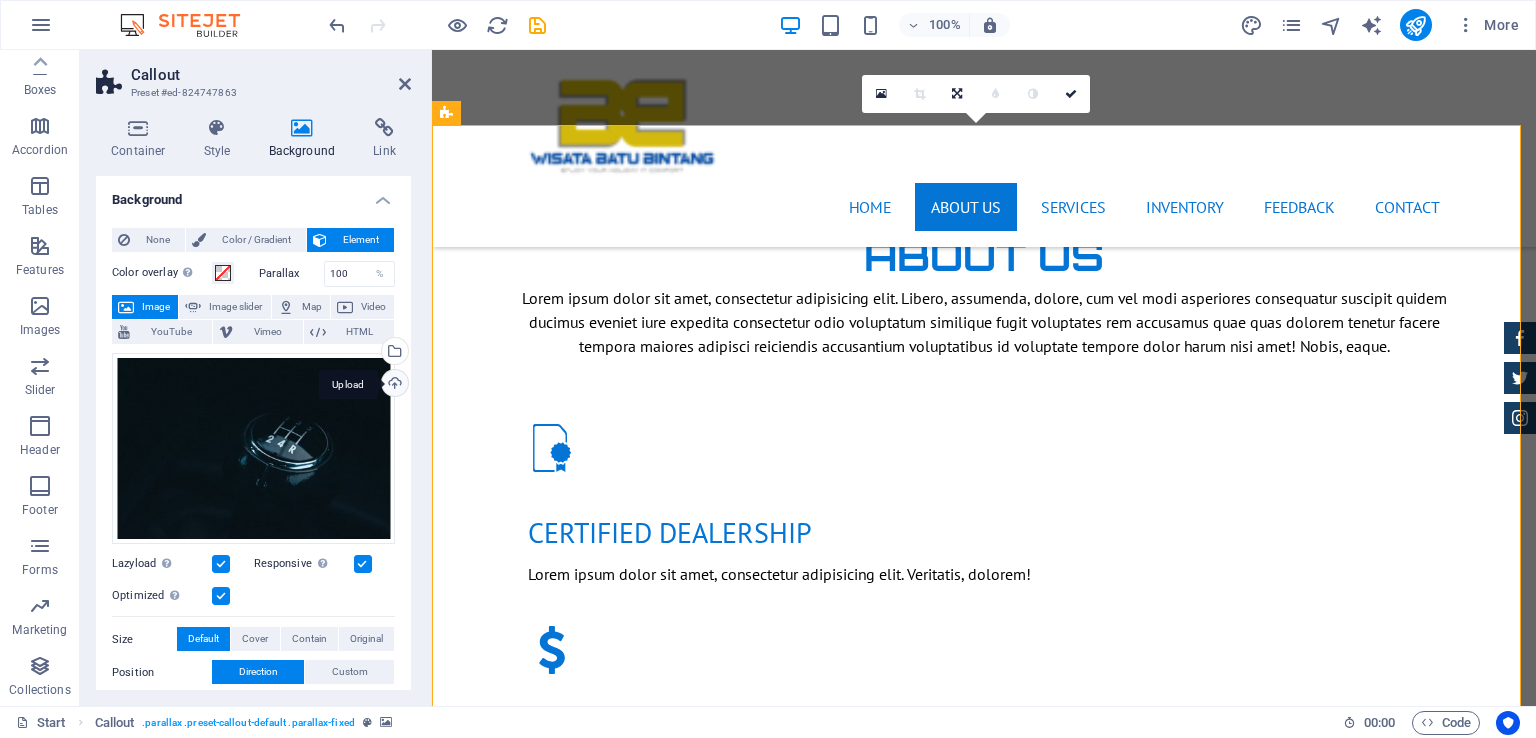 click on "Upload" at bounding box center (393, 385) 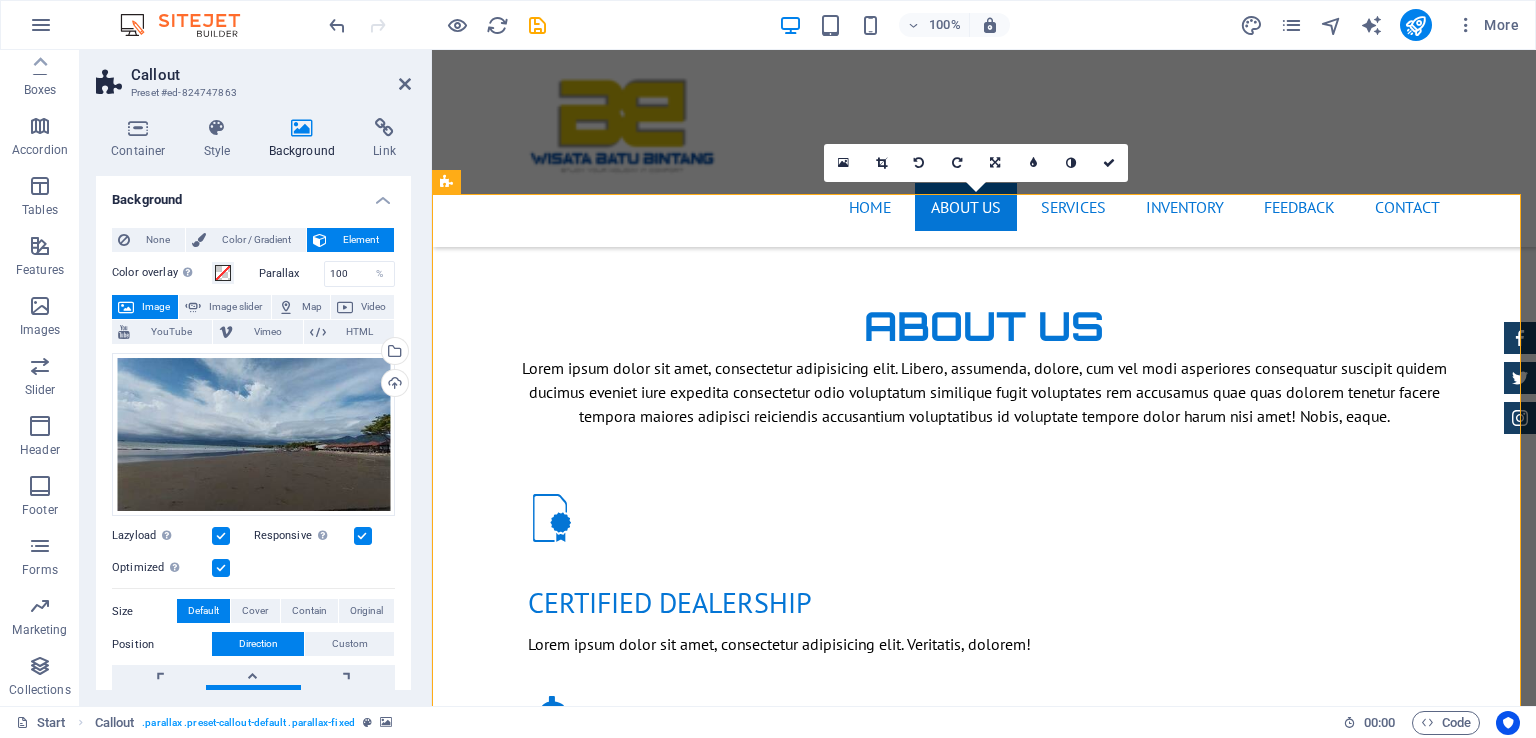scroll, scrollTop: 1183, scrollLeft: 0, axis: vertical 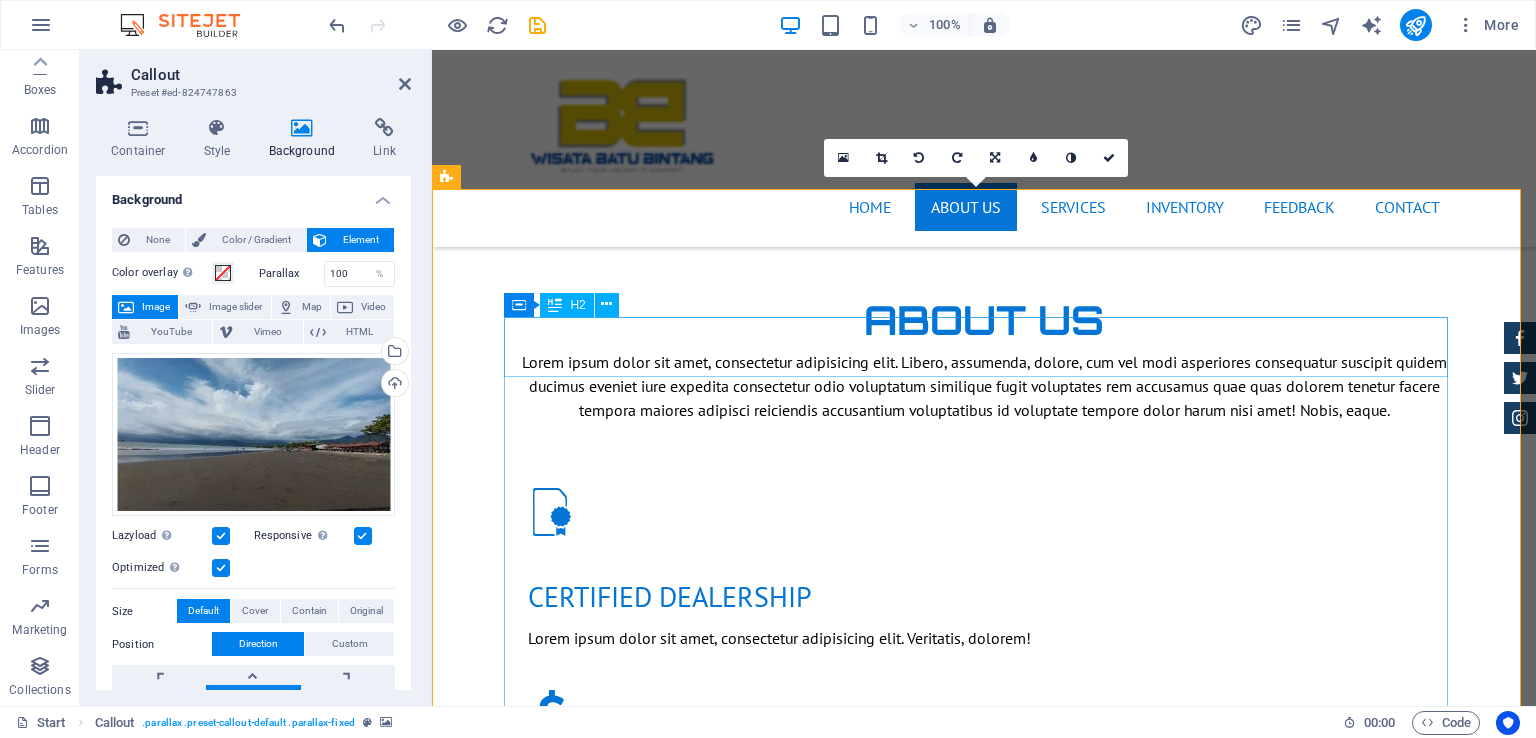 click on "Appointment" at bounding box center (984, 1558) 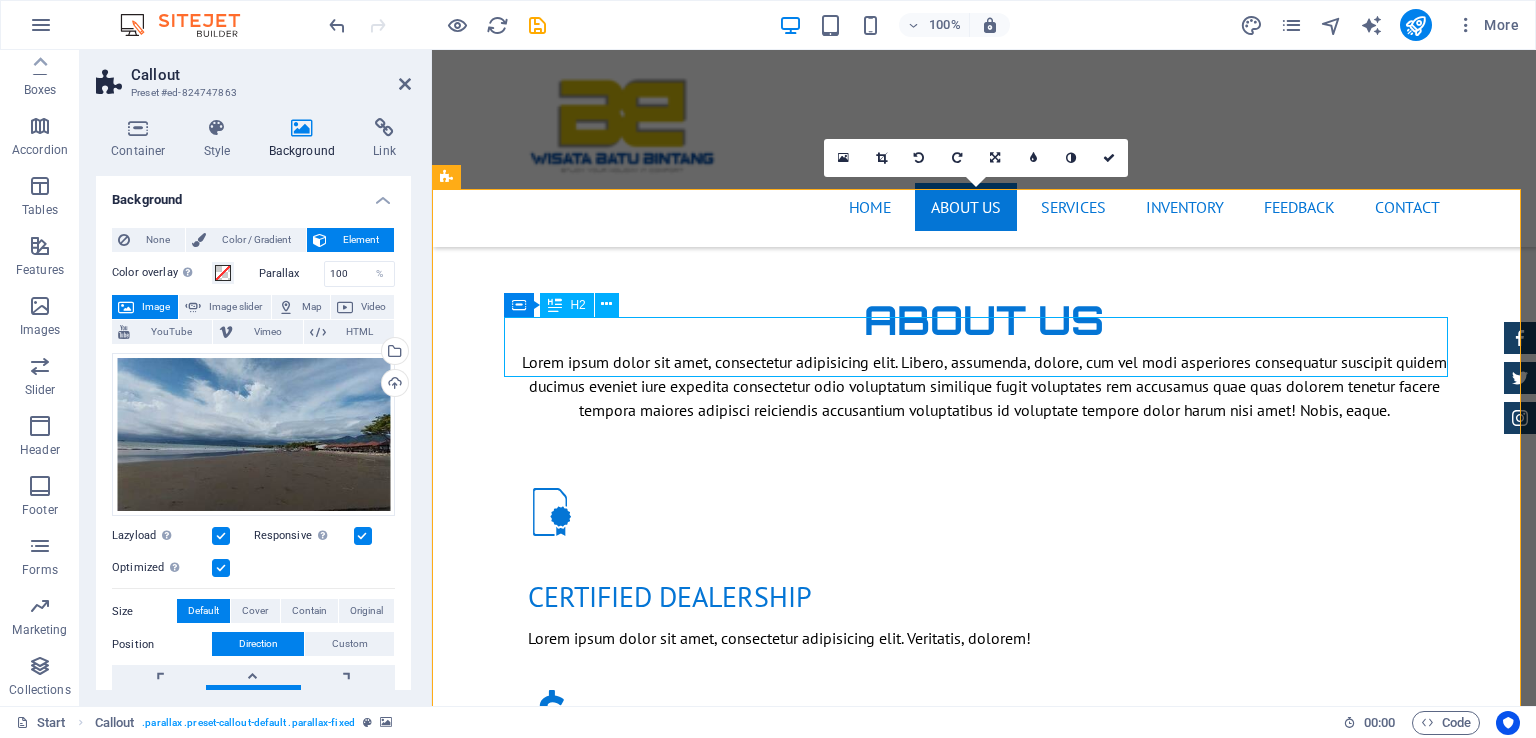 click on "Appointment" at bounding box center (984, 1558) 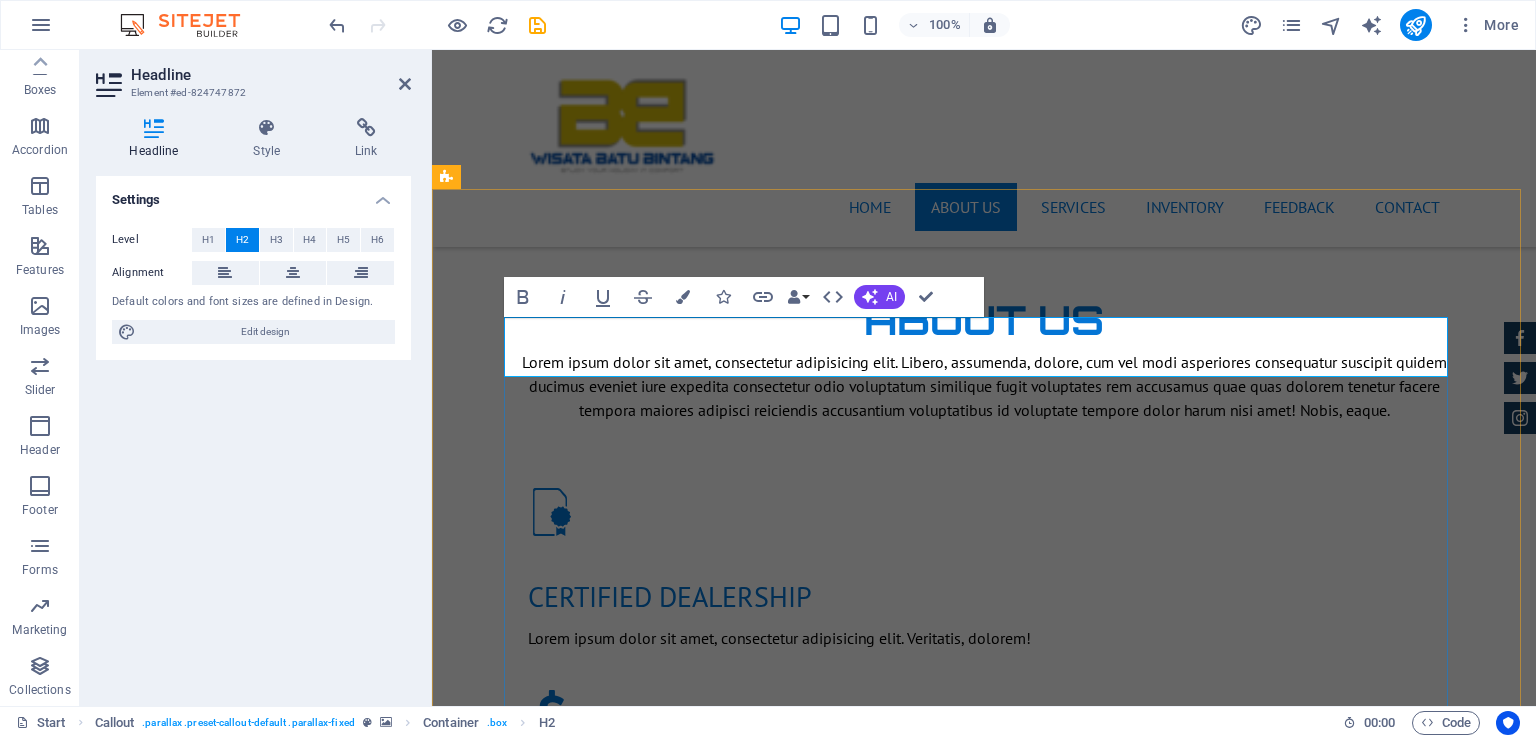 type 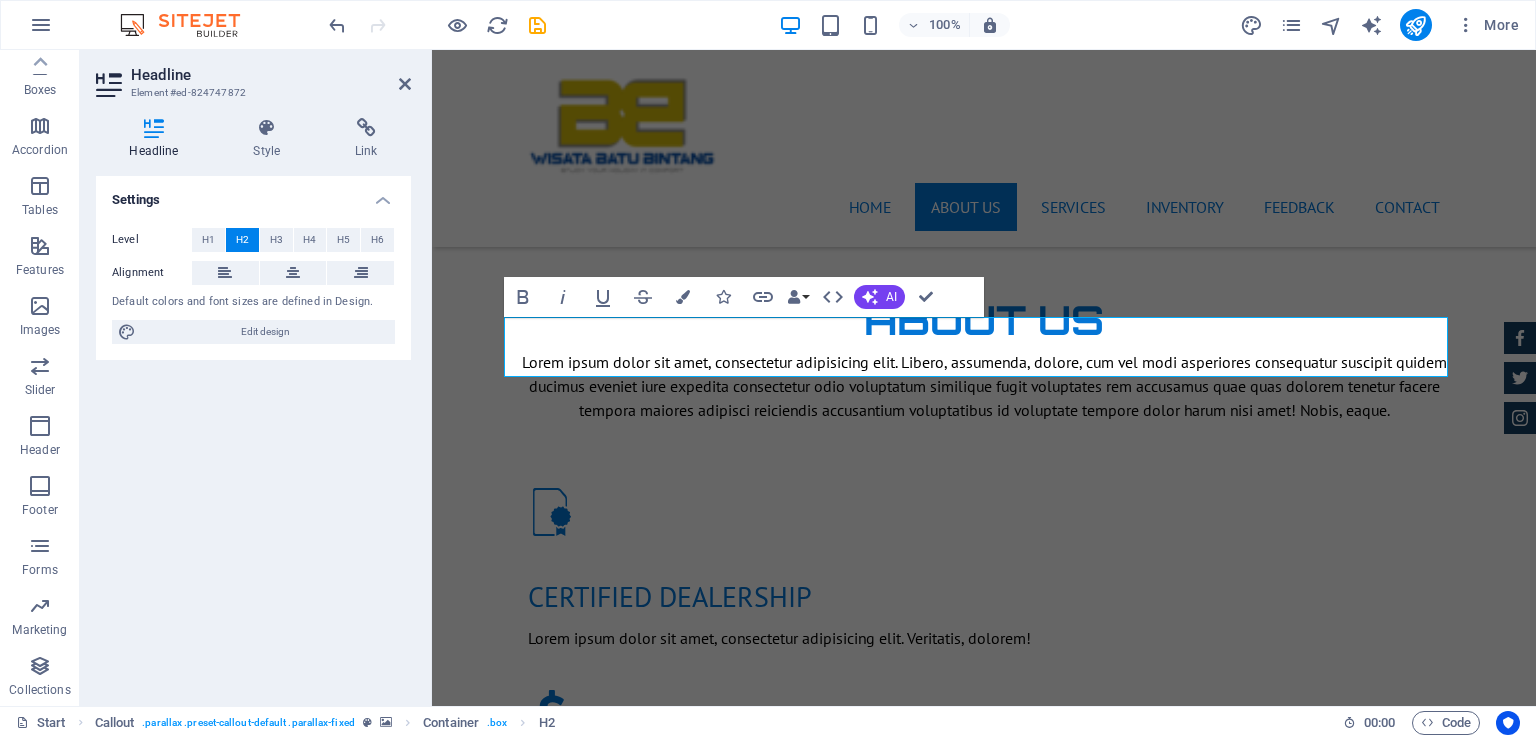 click at bounding box center (984, 1728) 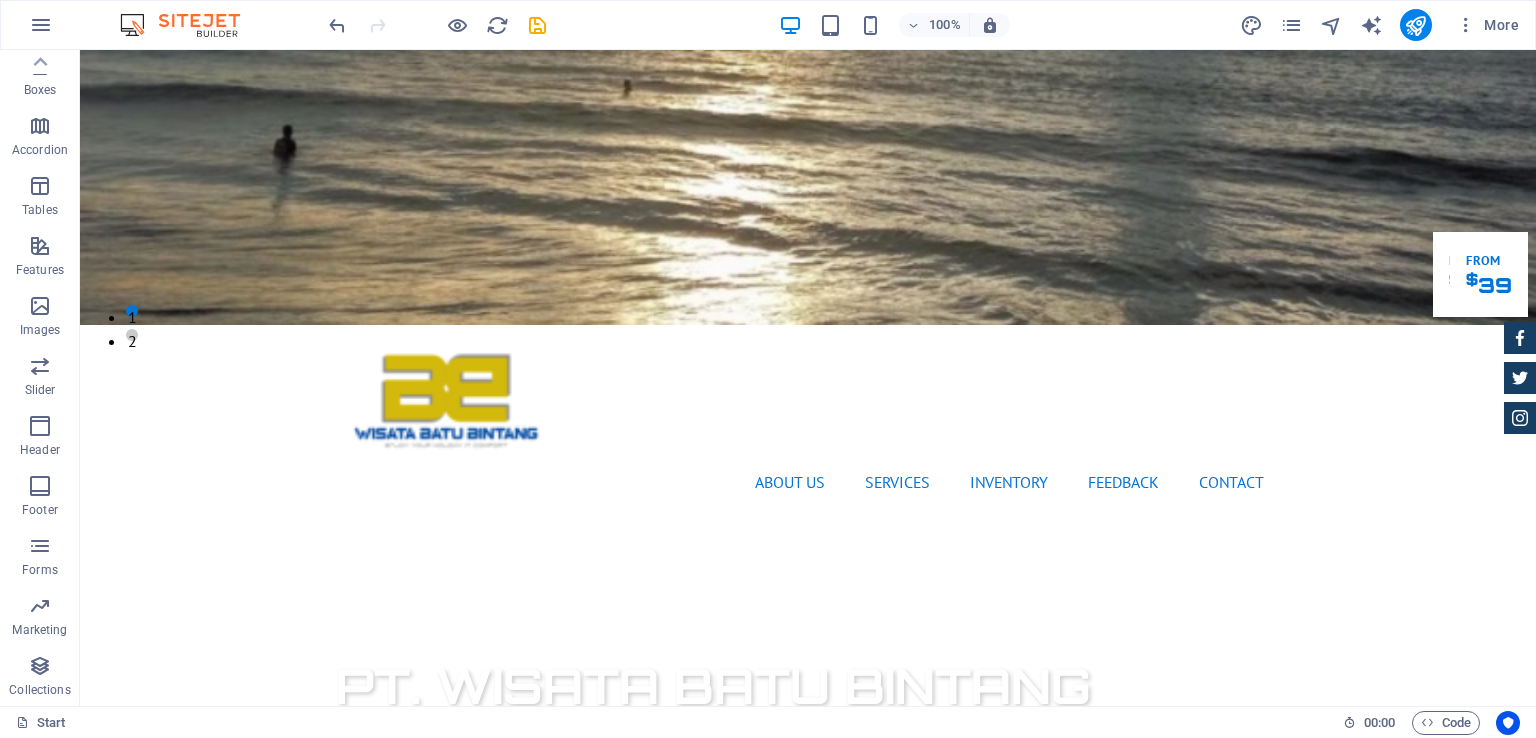 scroll, scrollTop: 0, scrollLeft: 0, axis: both 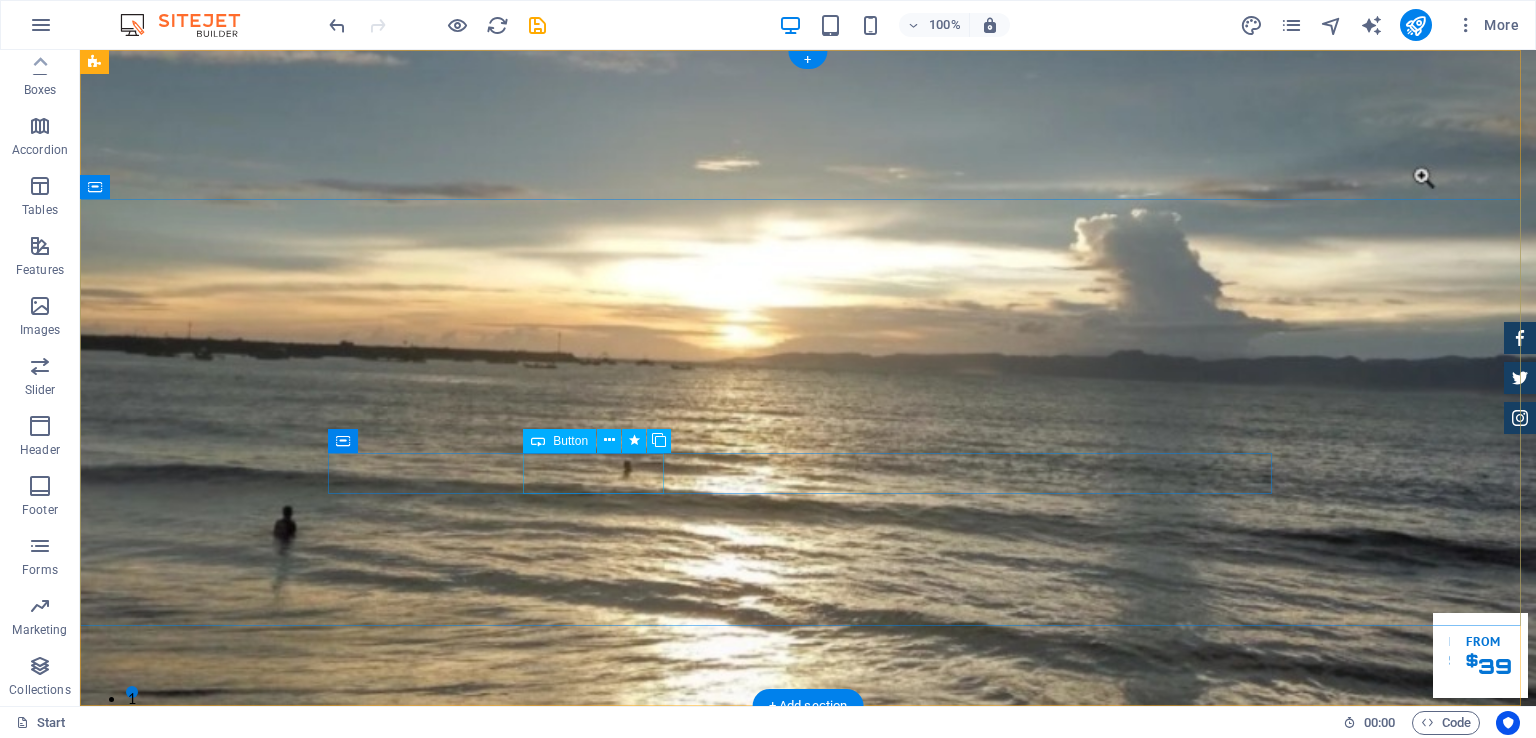click on "Reservasi" at bounding box center (808, 1228) 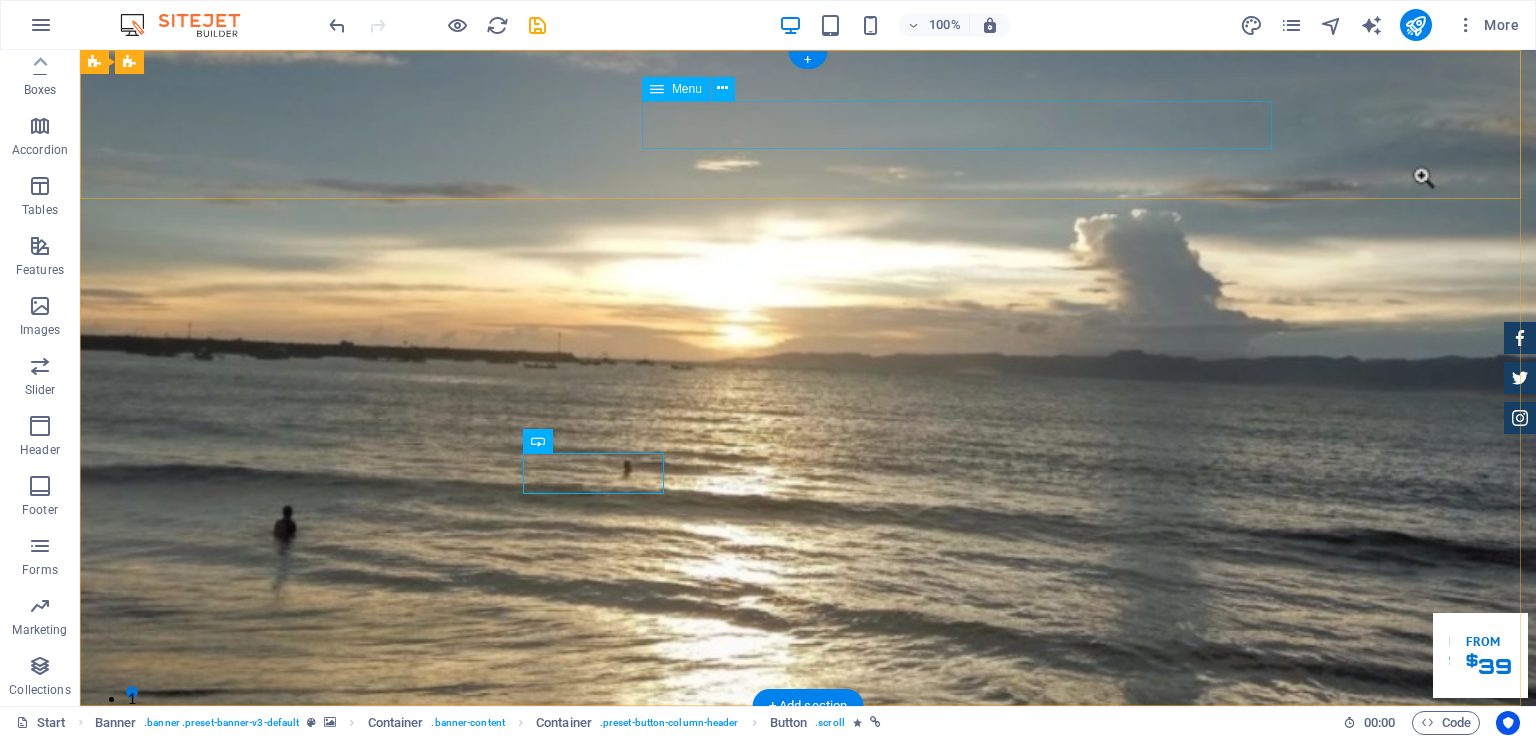 click on "Home About us Services Inventory Feedback Contact" at bounding box center [808, 863] 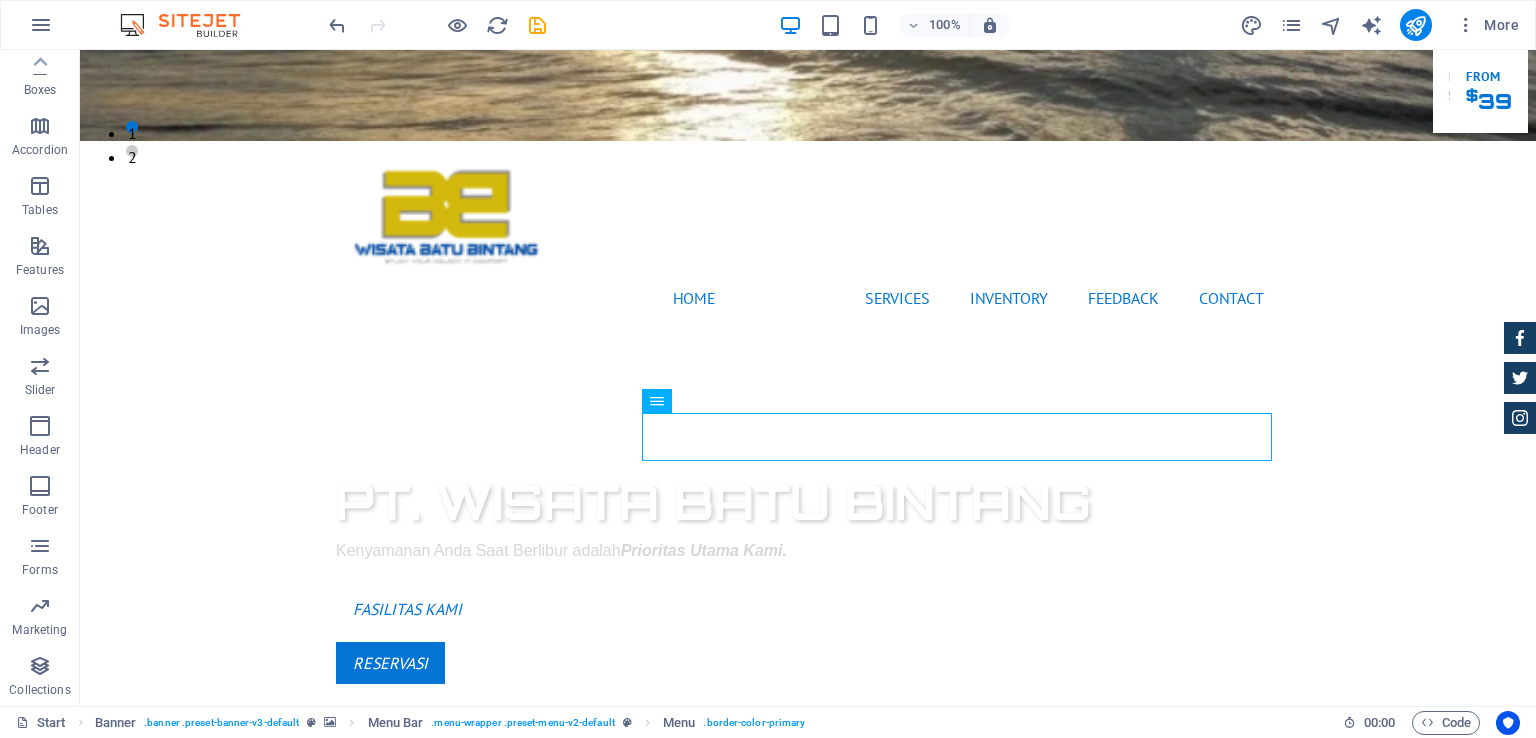 scroll, scrollTop: 600, scrollLeft: 0, axis: vertical 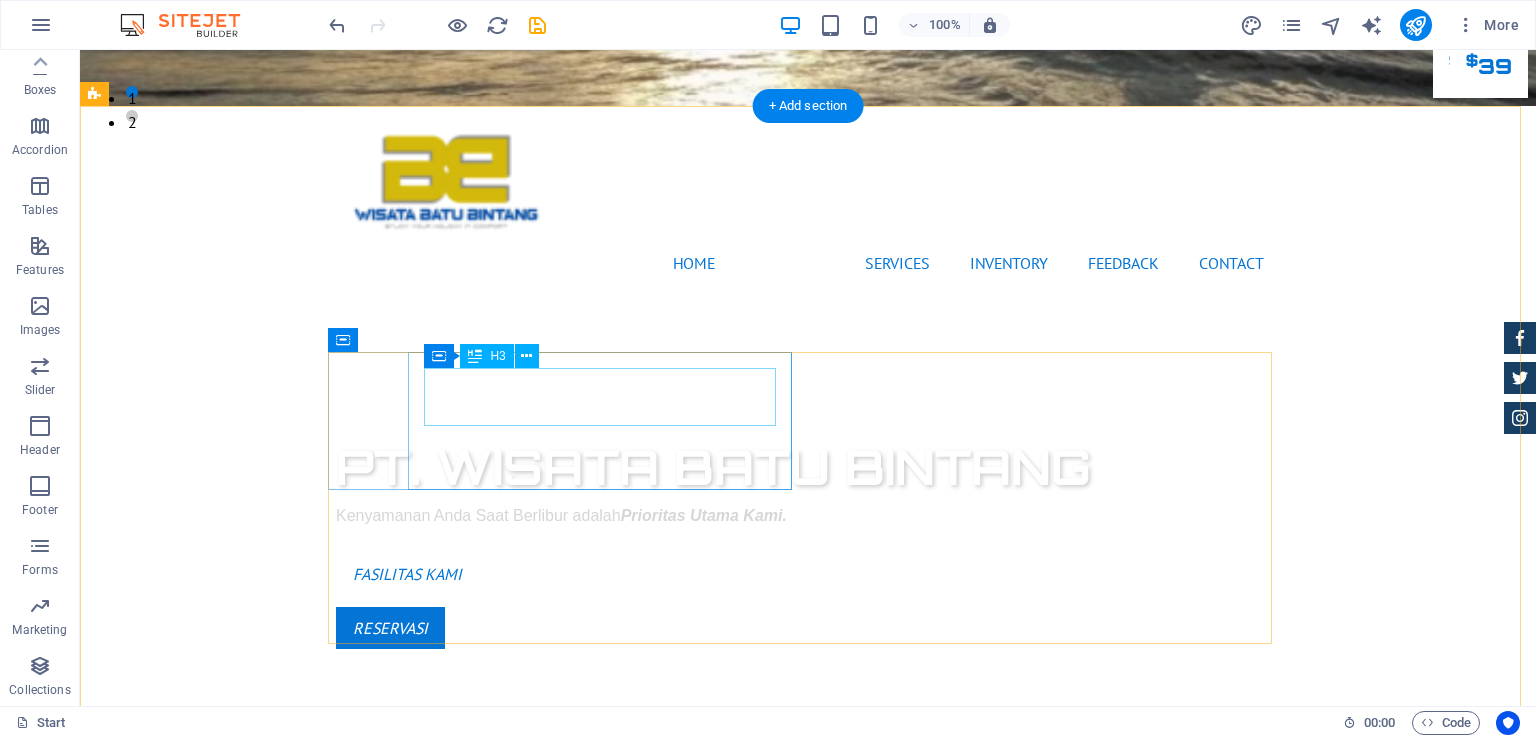 click on "Certified Dealership" at bounding box center [808, 1228] 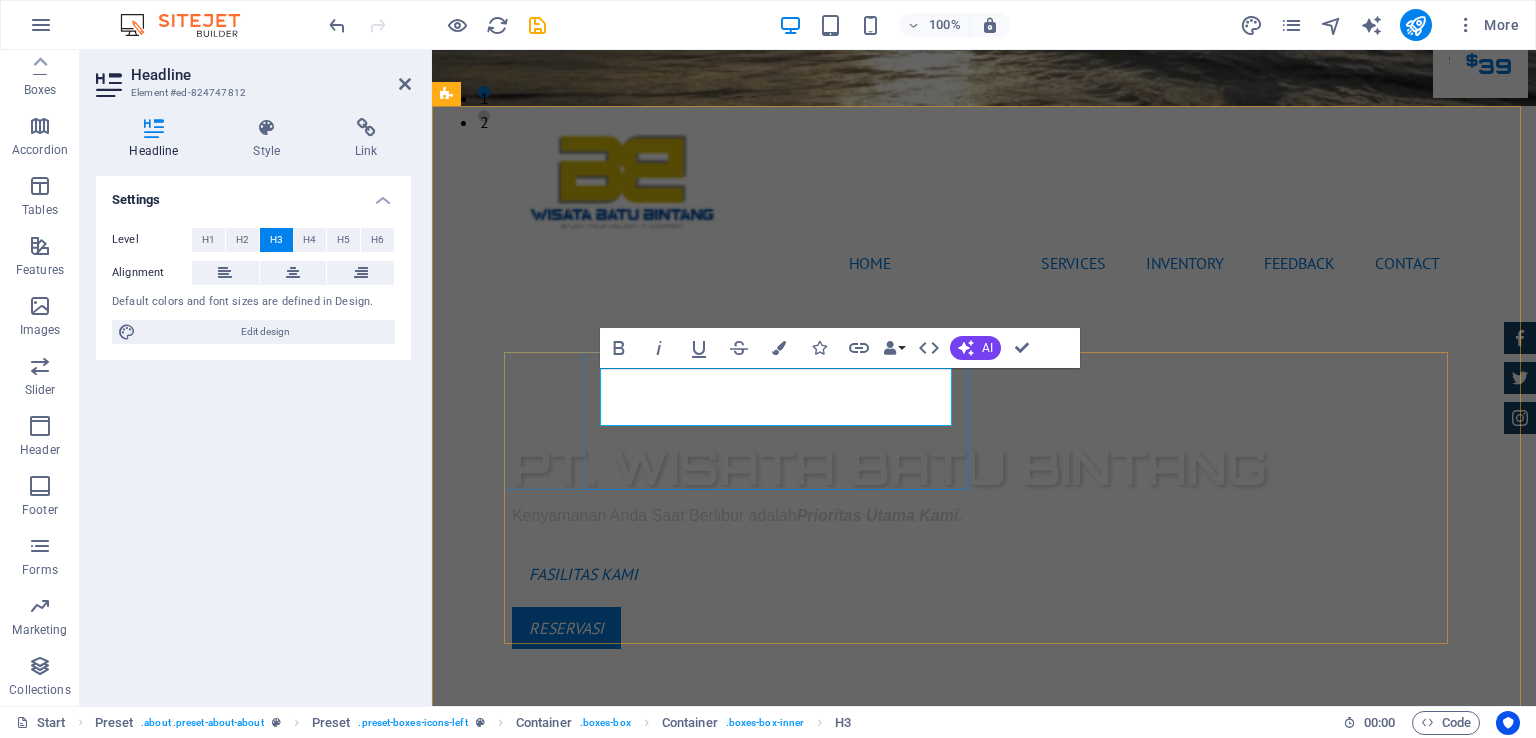 click on "Certified Dealership" at bounding box center (984, 1228) 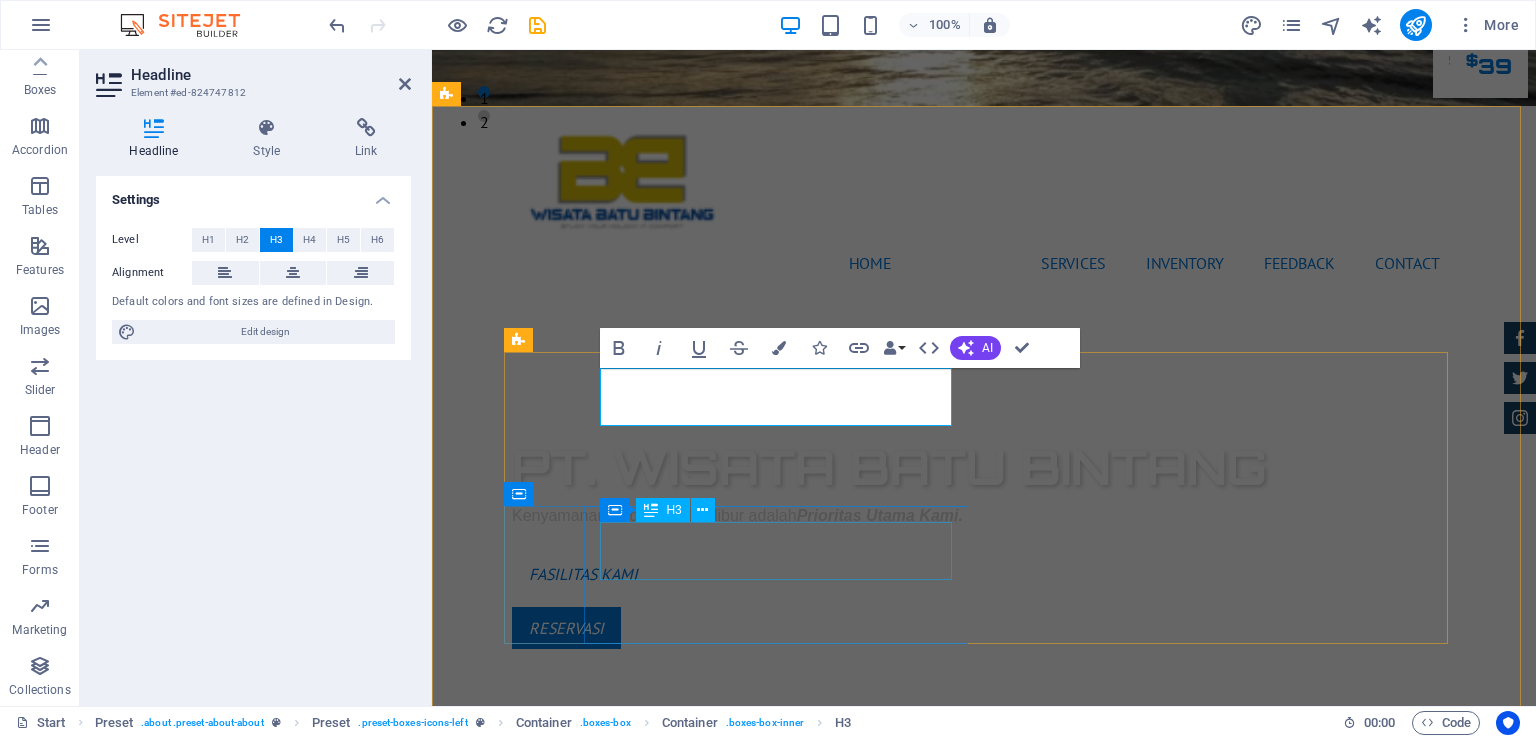 click on "24 Month Warranty" at bounding box center (984, 1632) 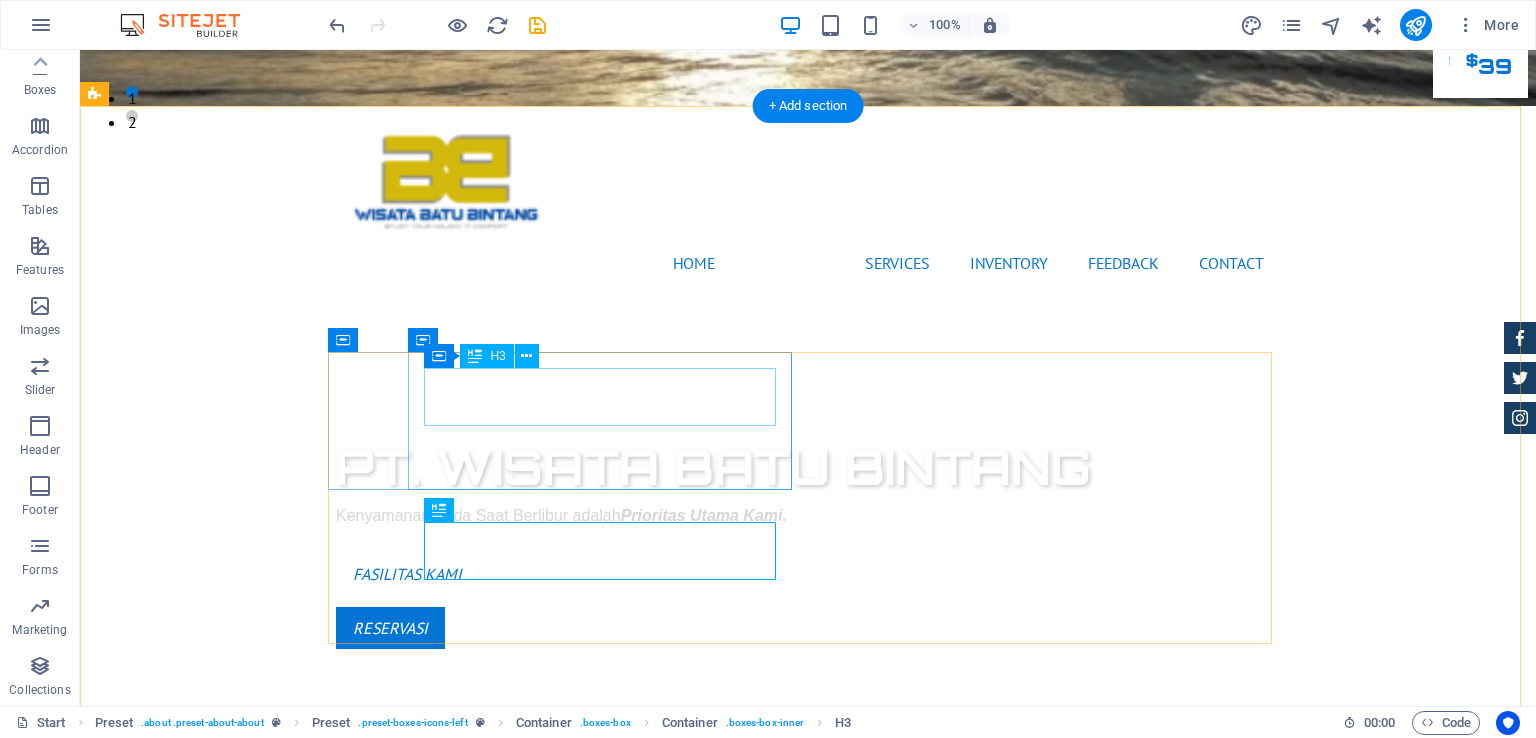 click on "Certified nib" at bounding box center [808, 1228] 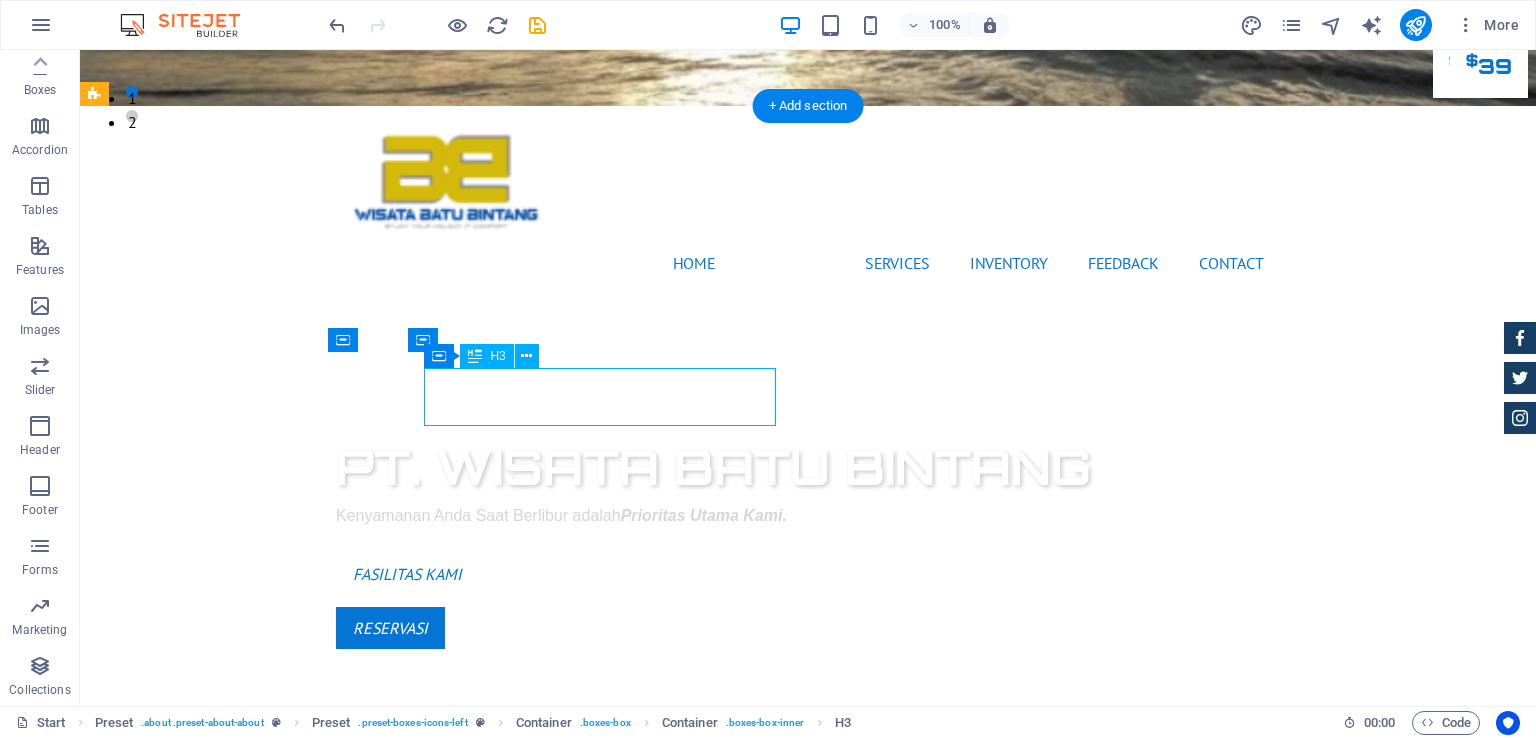click on "Certified nib" at bounding box center (808, 1228) 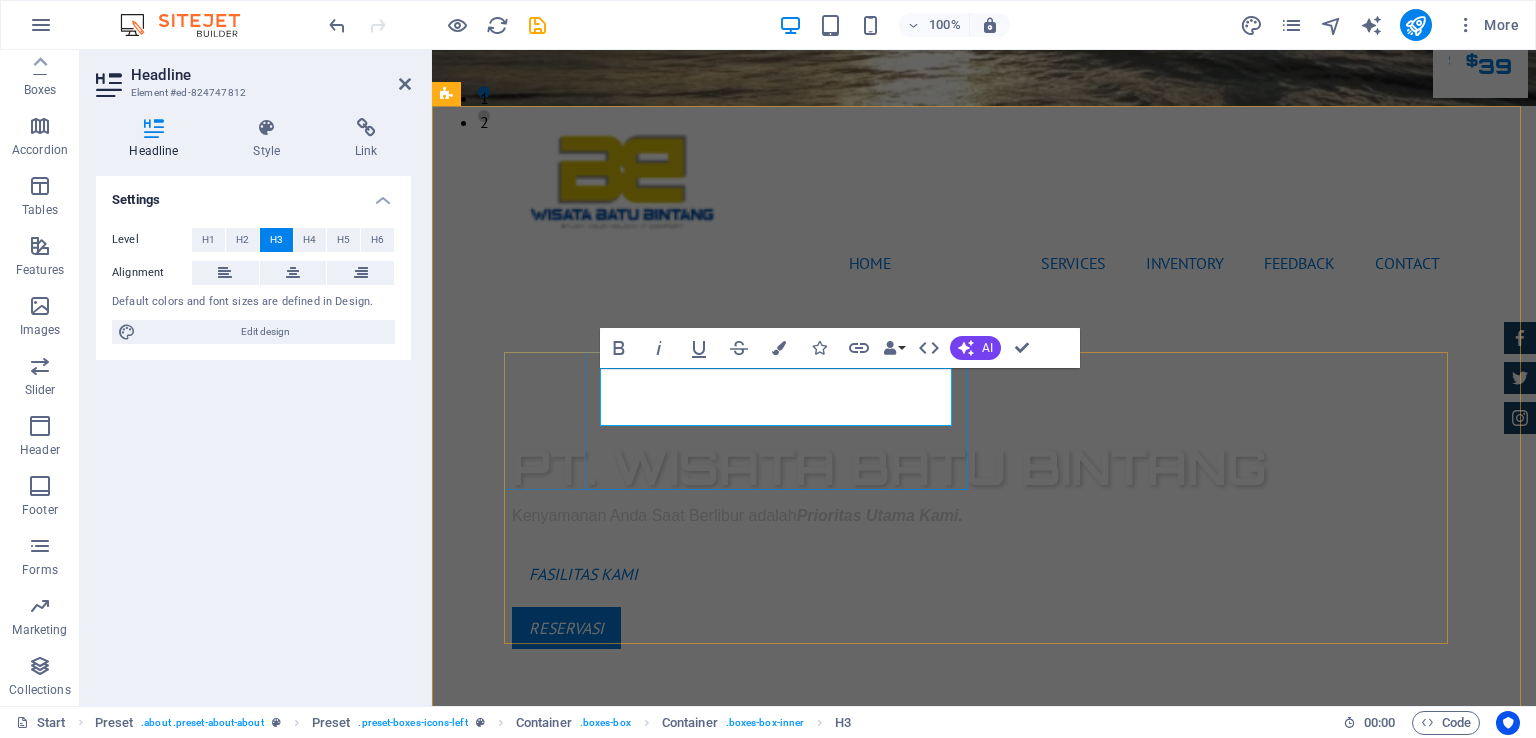 click on "Certified nib" at bounding box center (984, 1228) 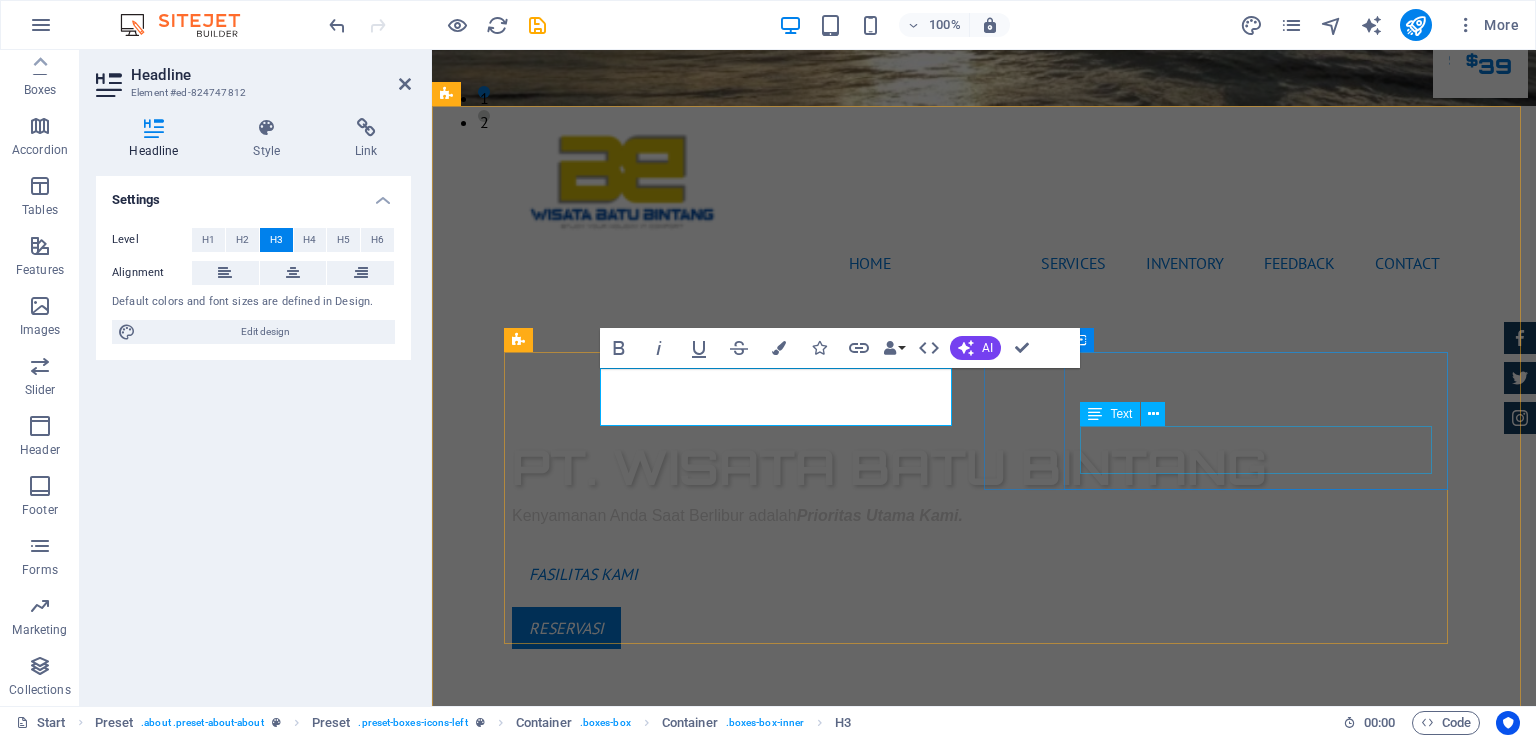 click on "Lorem ipsum dolor sit amet, consectetur adipisicing elit. Veritatis, dolorem!" at bounding box center (984, 1471) 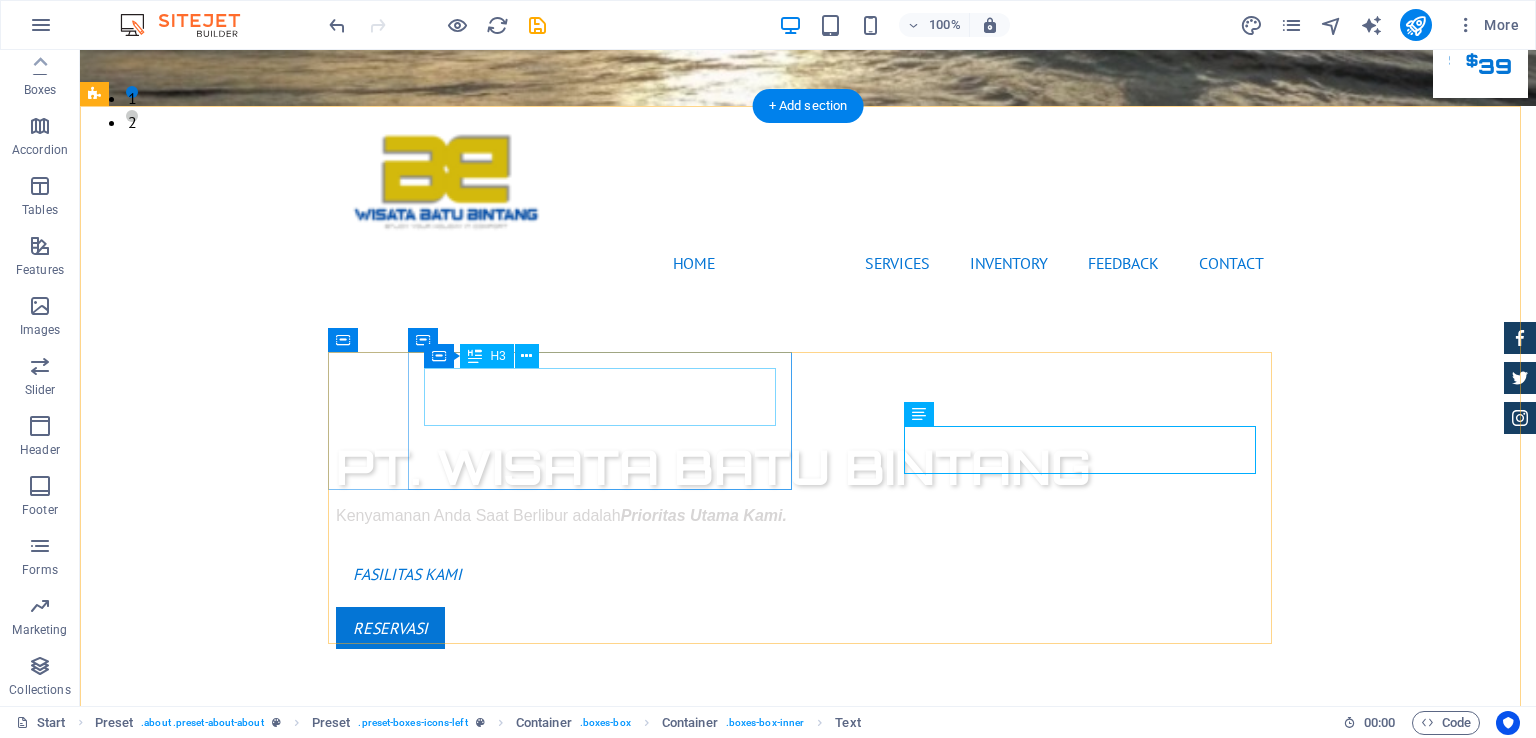 click on "Certified" at bounding box center (808, 1228) 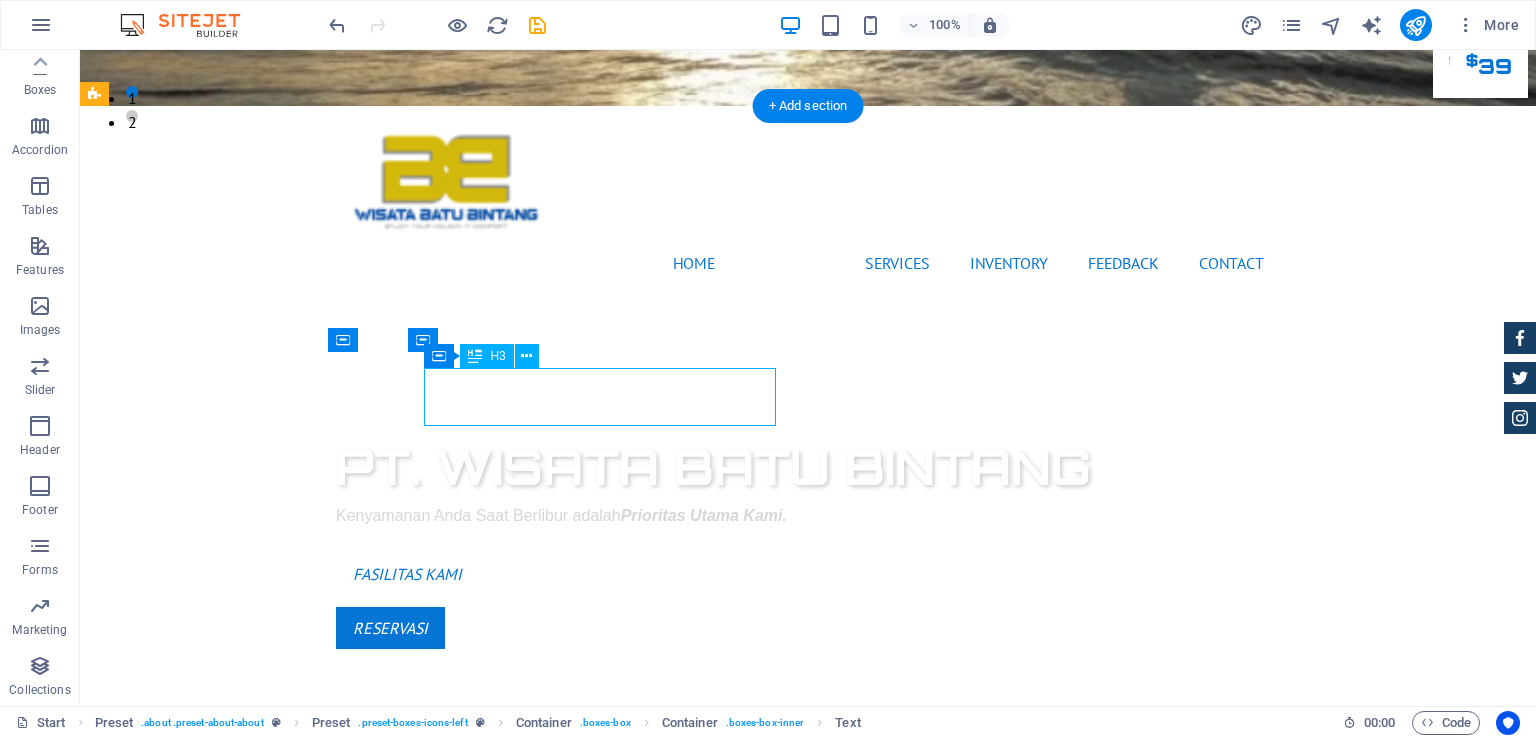 click on "Certified" at bounding box center [808, 1228] 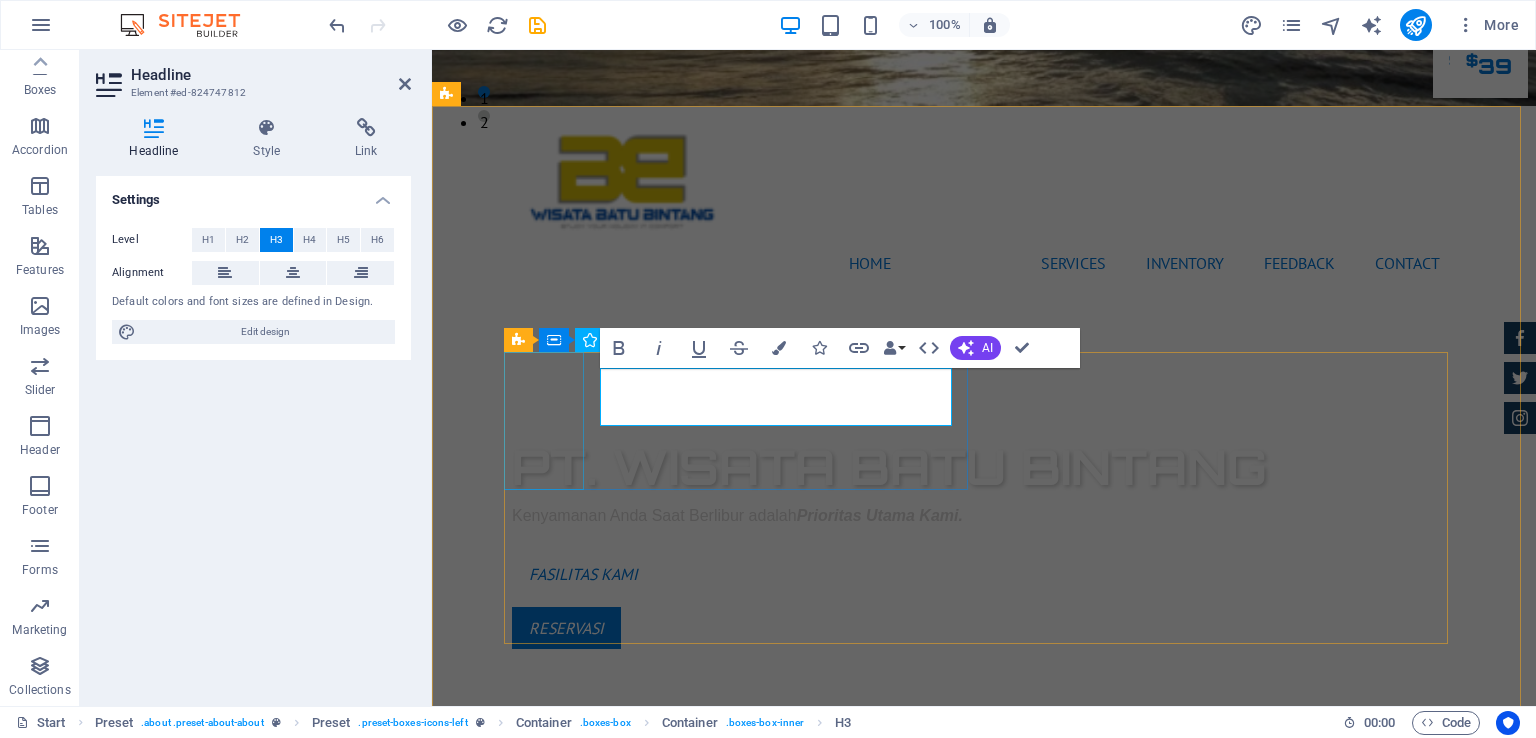 type 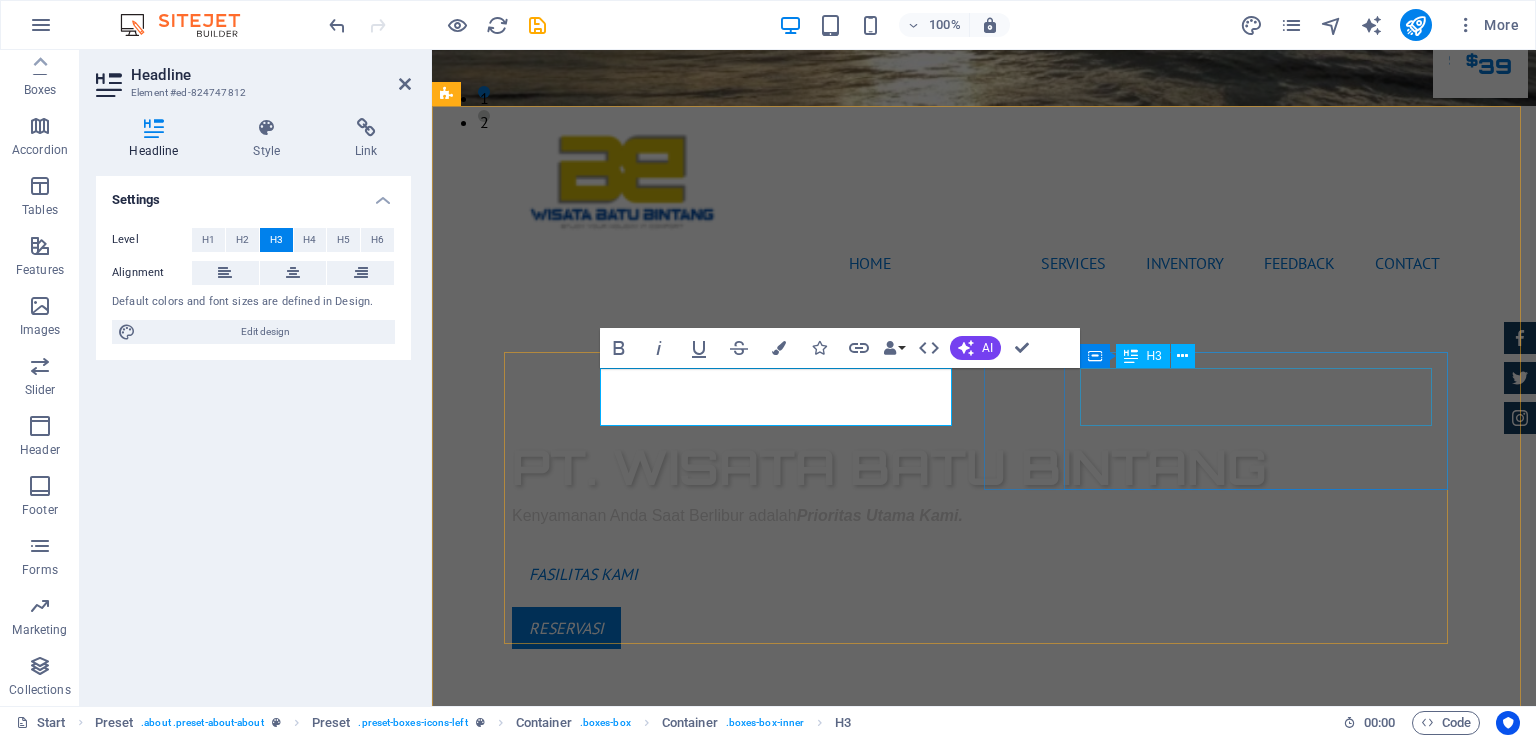 click on "Best Price Guarantee" at bounding box center (984, 1430) 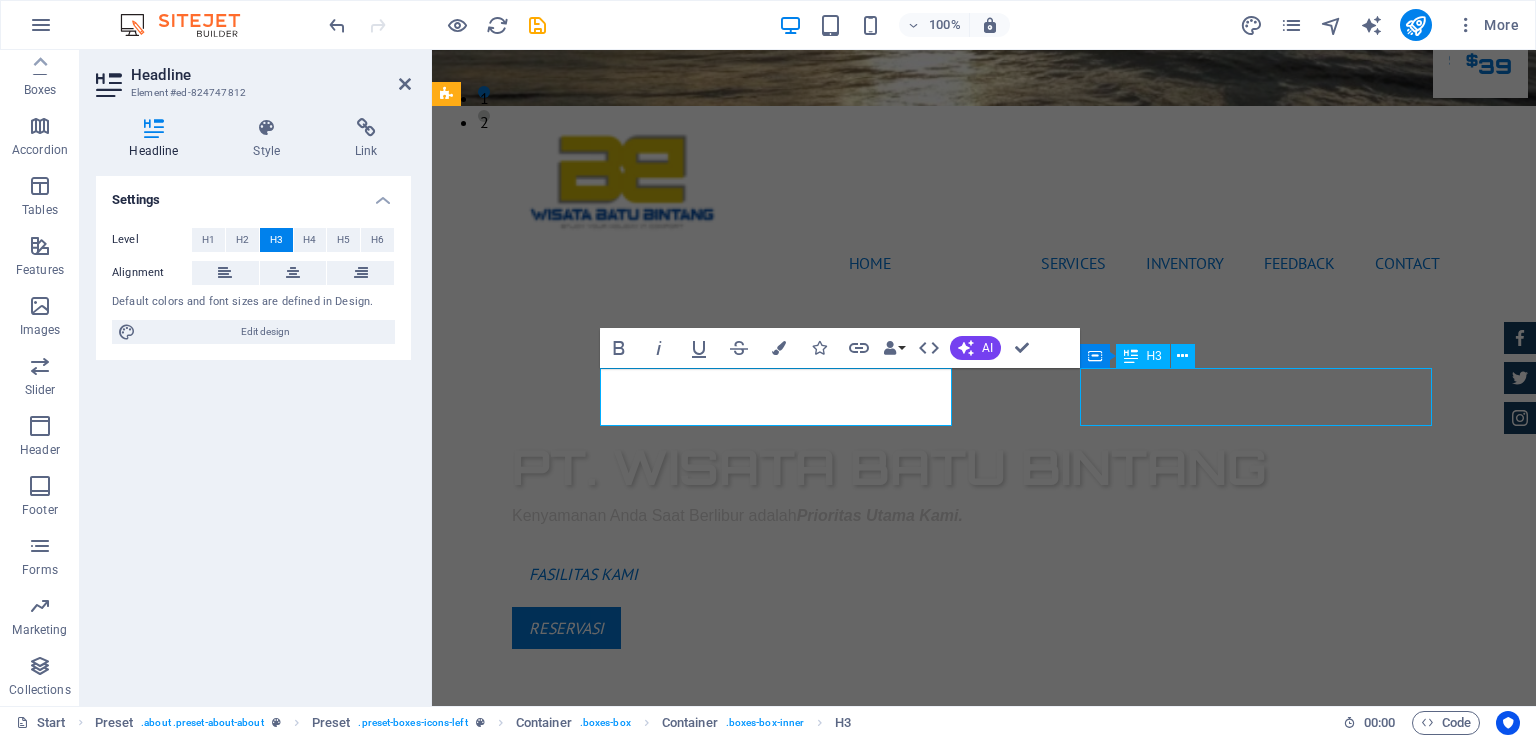 click on "Best Price Guarantee" at bounding box center [984, 1430] 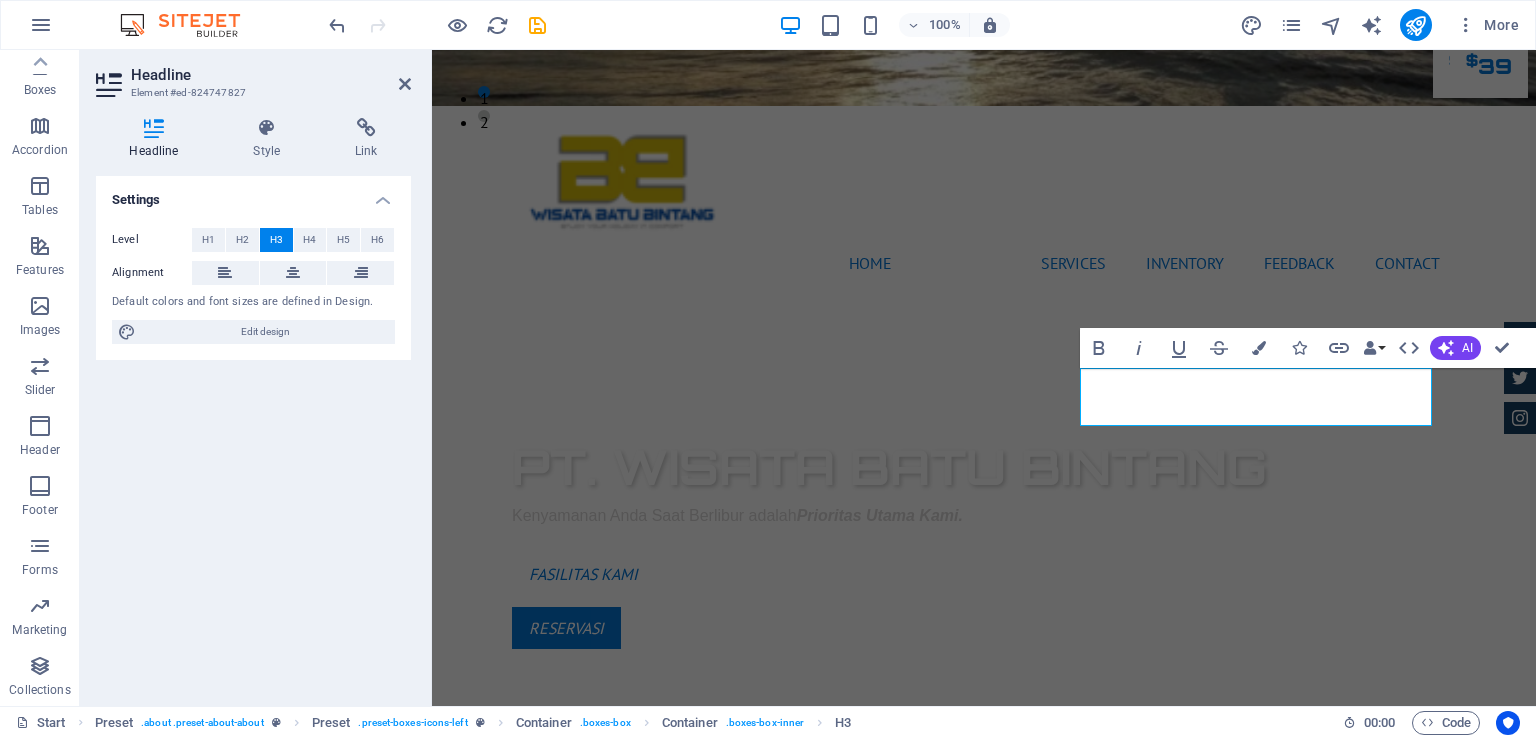 type 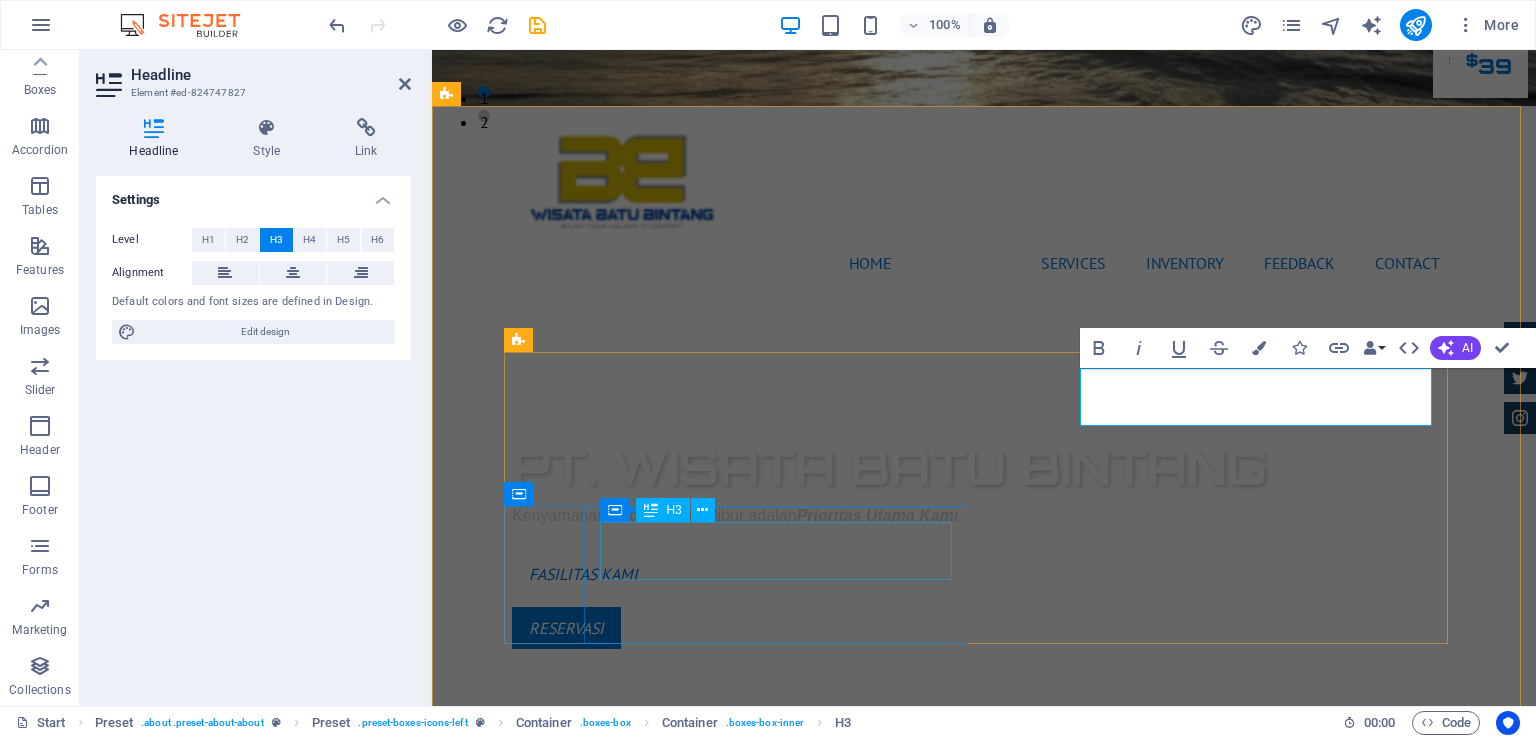 click on "24 Month Warranty" at bounding box center [984, 1632] 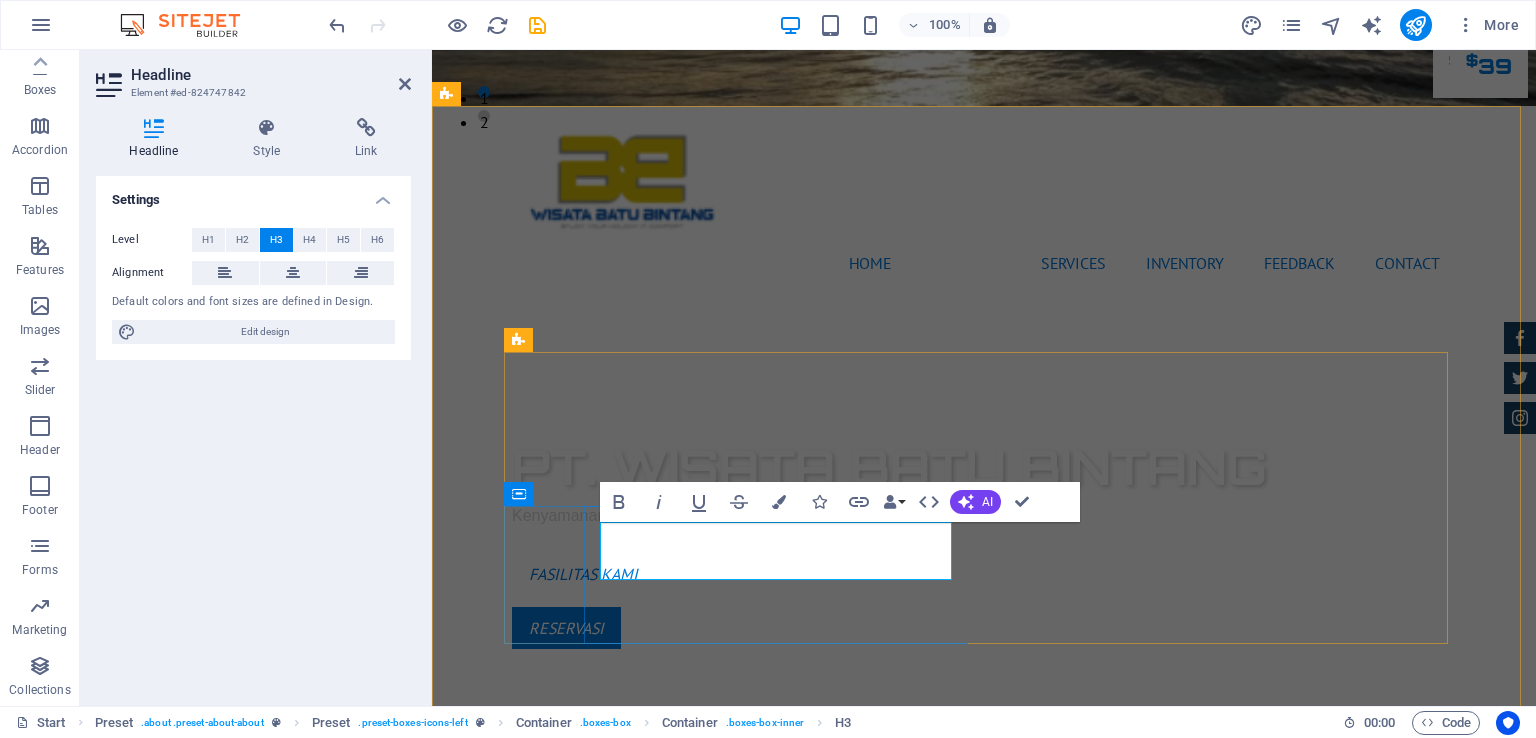 type 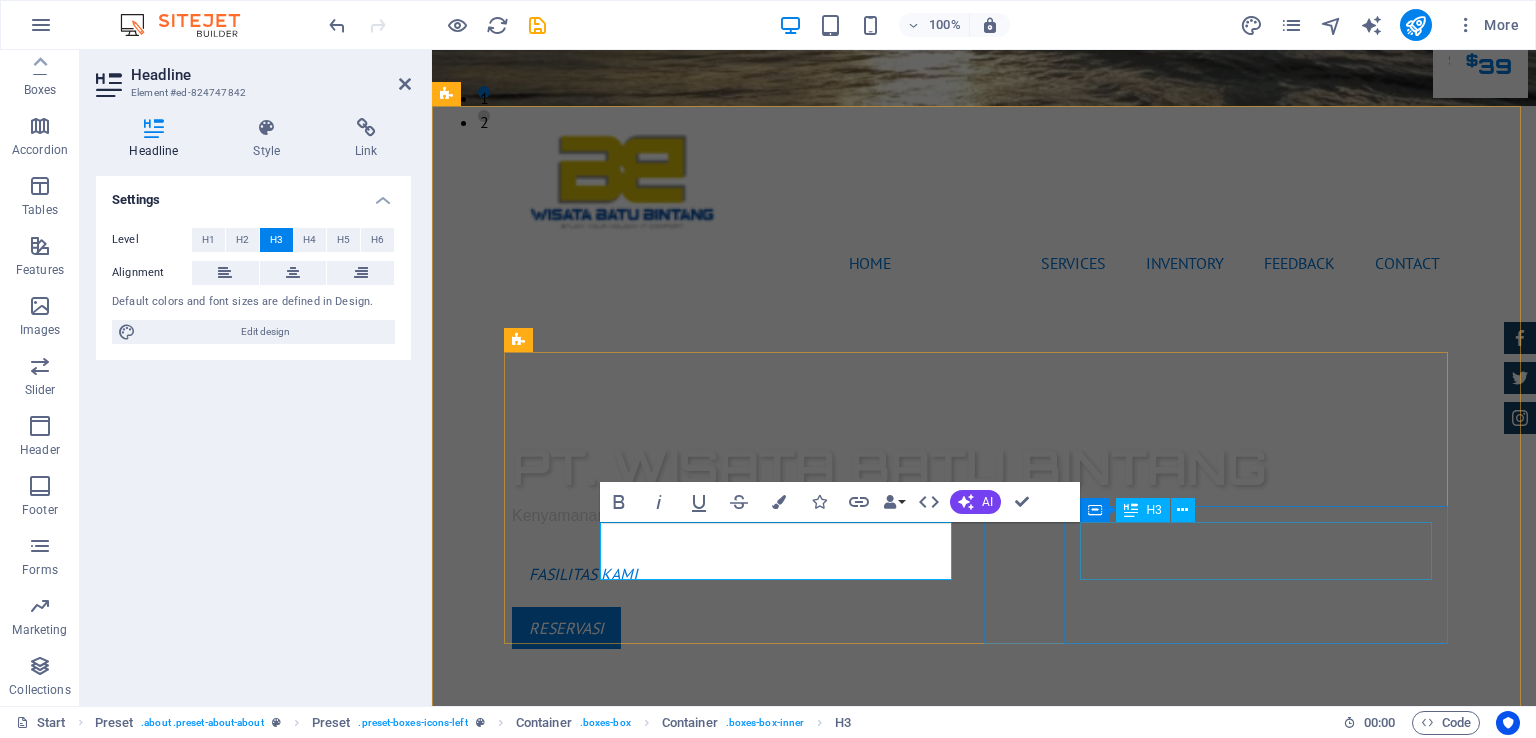 click on "Financing Program" at bounding box center (984, 1834) 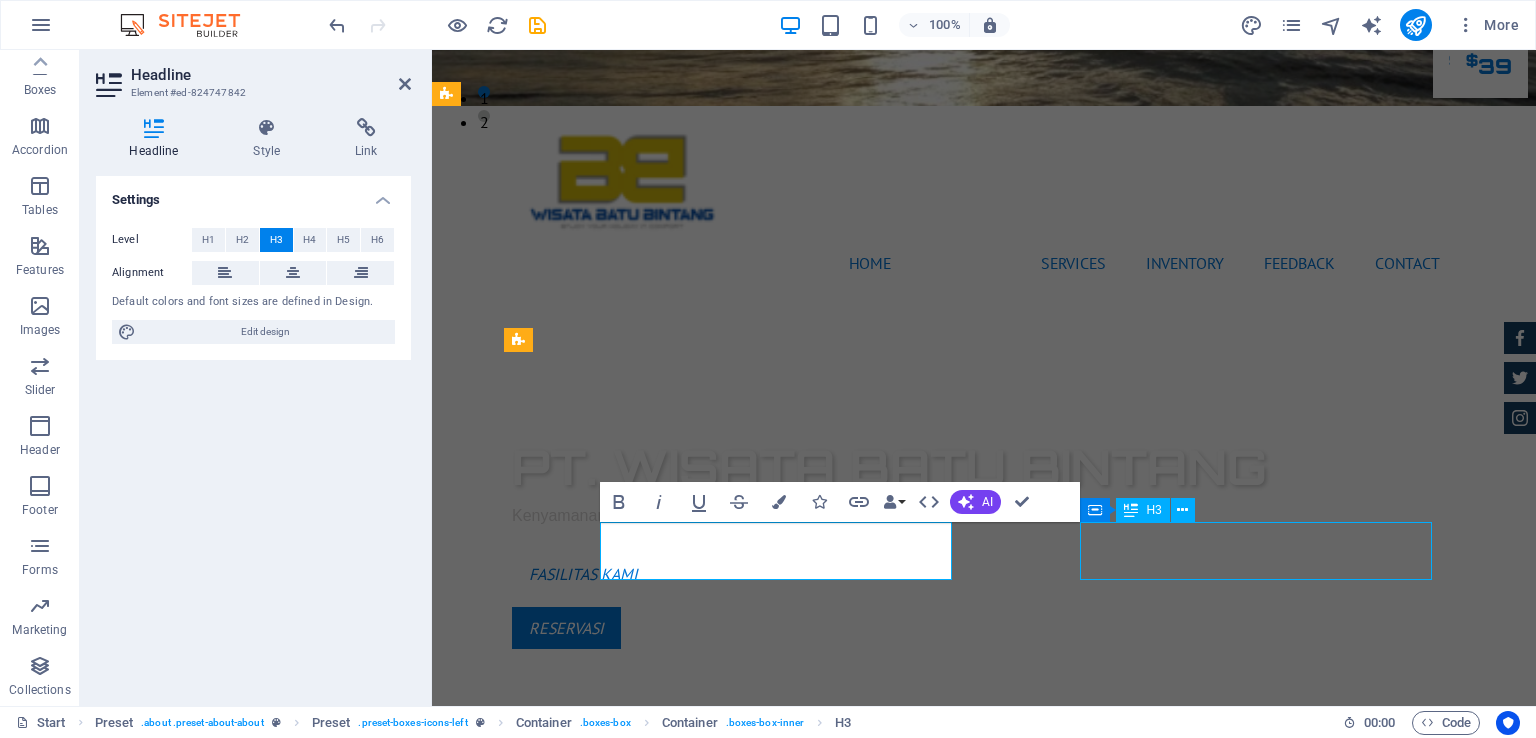 click on "Financing Program" at bounding box center (984, 1834) 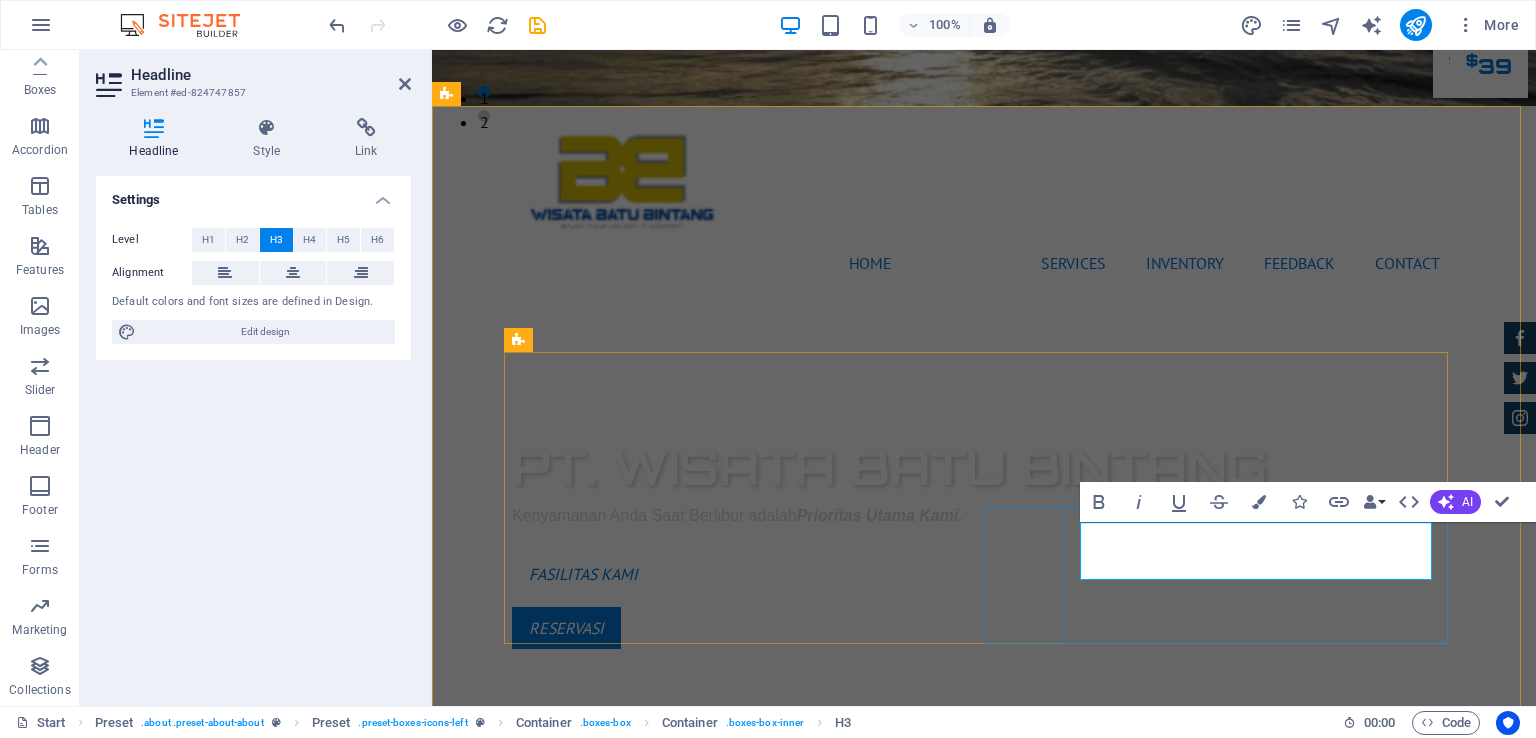 type 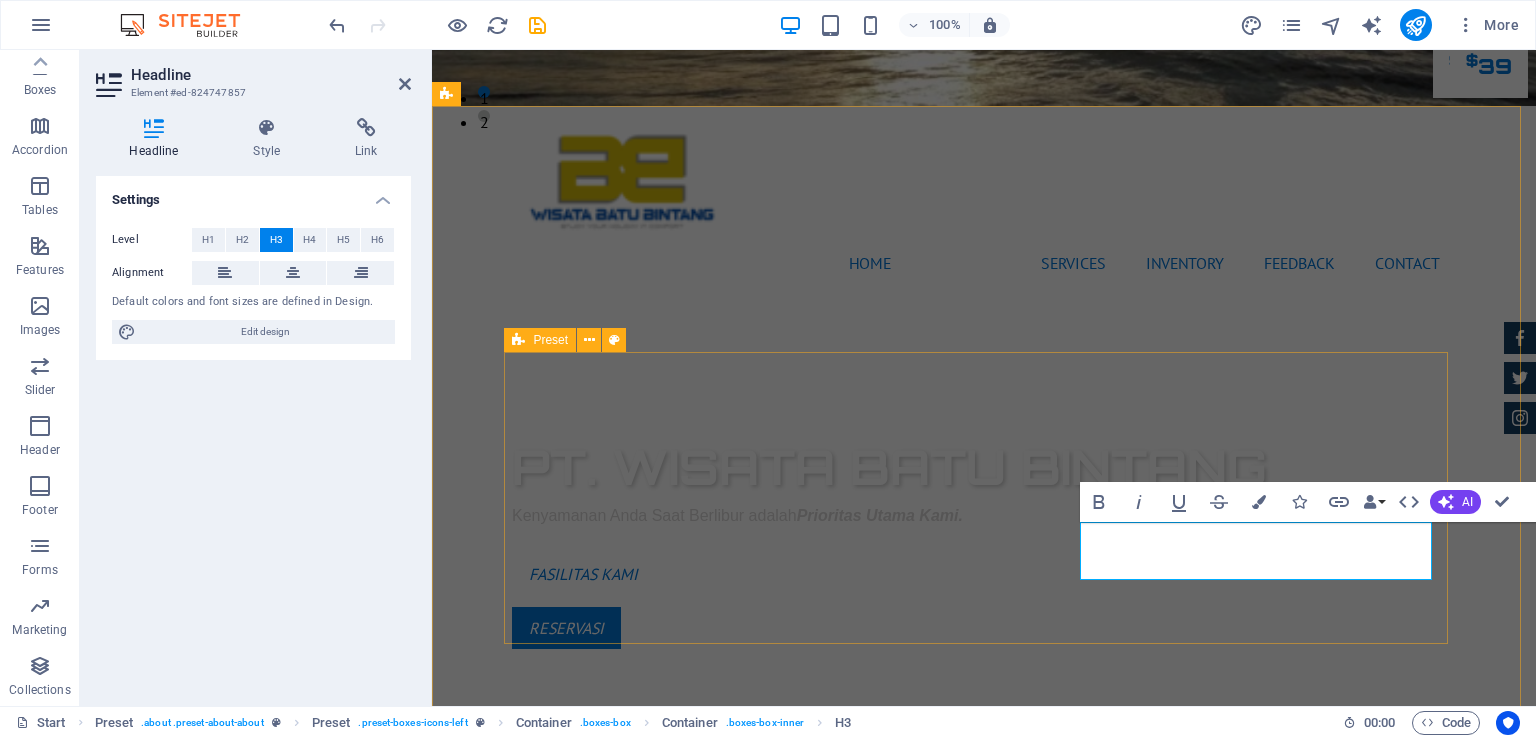 click on "BERBADAN USAHA Lorem ipsum dolor sit amet, consectetur adipisicing elit. Veritatis, dolorem! HARGA YANG KOMPETITIF Lorem ipsum dolor sit amet, consectetur adipisicing elit. Veritatis, dolorem! BUKA 24 JAM Lorem ipsum dolor sit amet, consectetur adipisicing elit. Veritatis, dolorem! ​SARPRAS YANG MEMADAI Lorem ipsum dolor sit amet, consectetur adipisicing elit. Veritatis, dolorem!" at bounding box center [984, 1503] 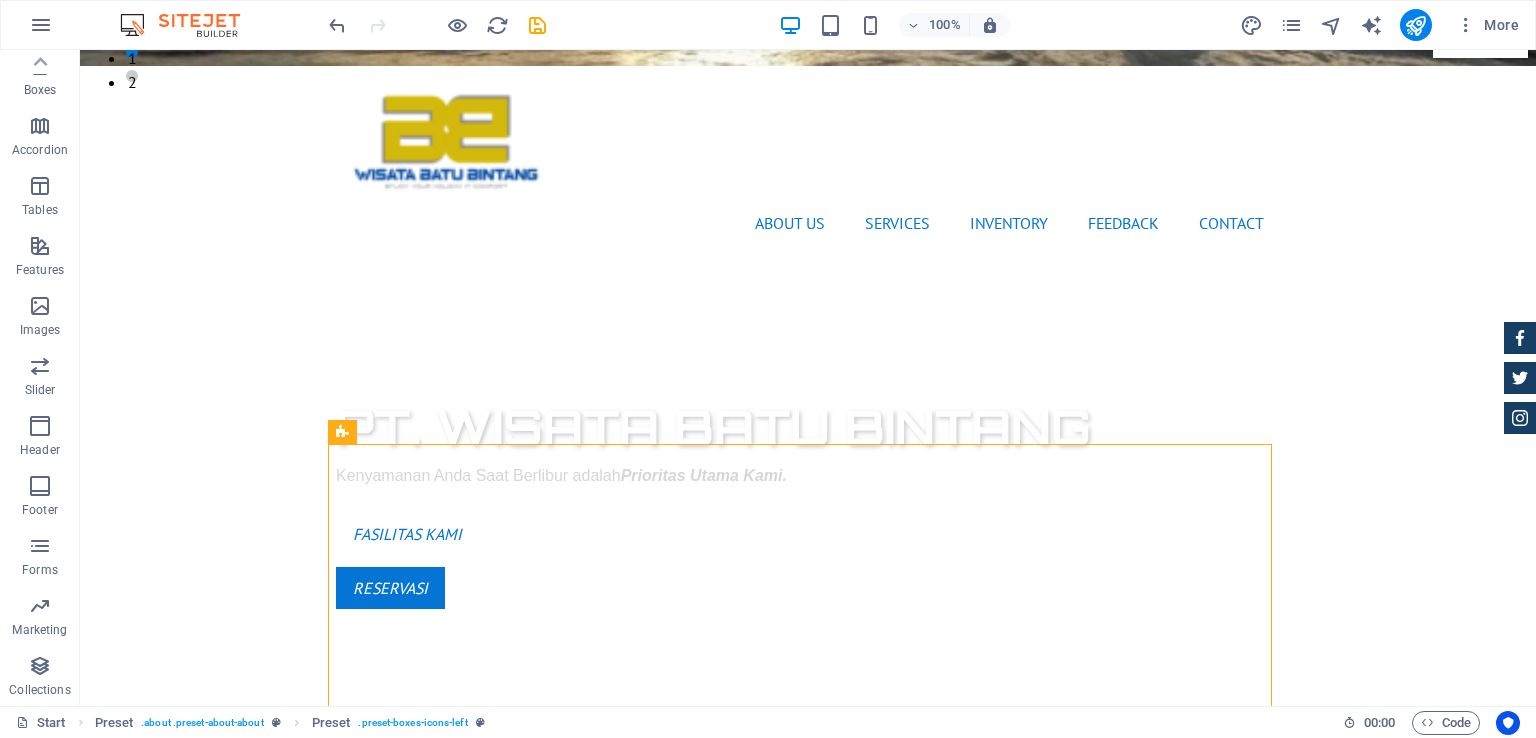 scroll, scrollTop: 444, scrollLeft: 0, axis: vertical 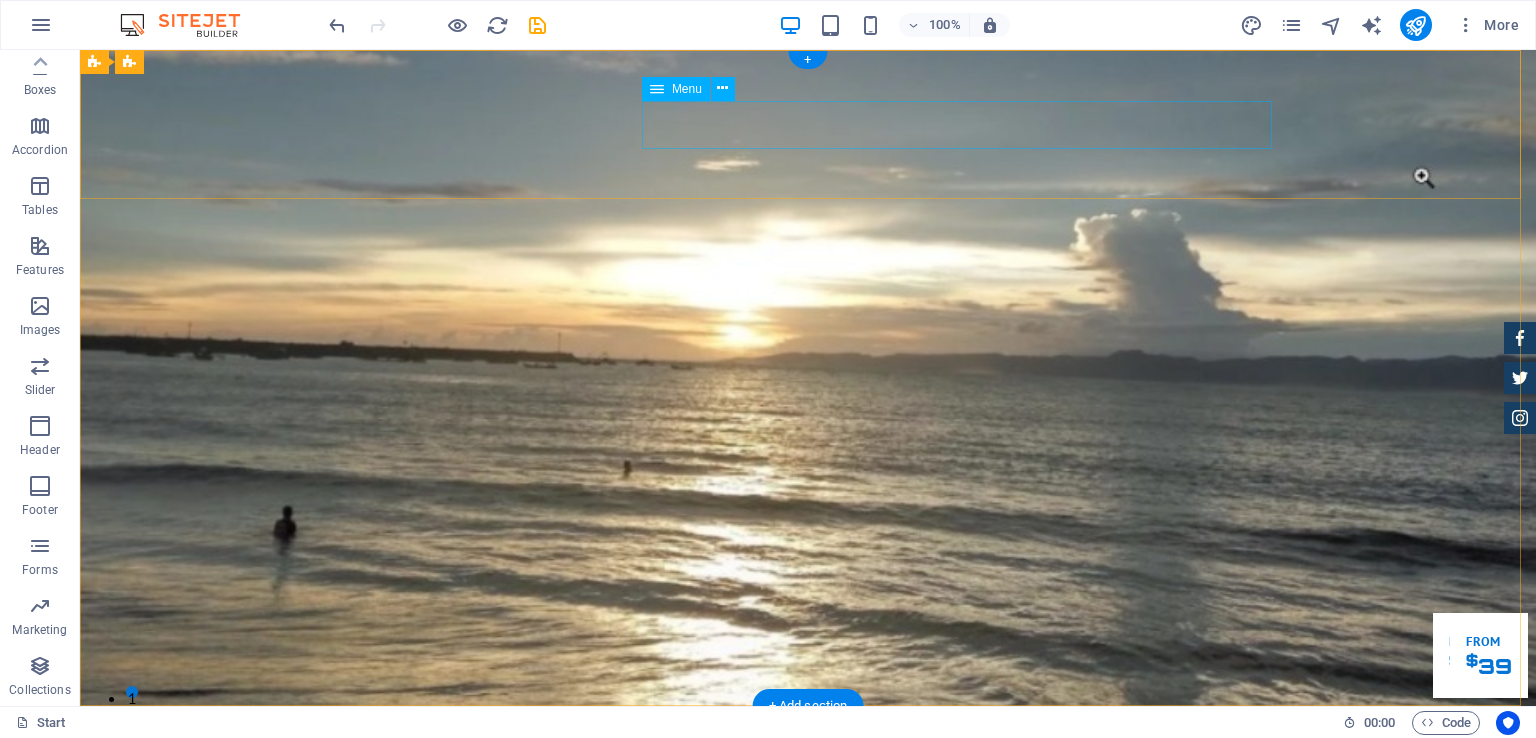 click on "Home About us Services Inventory Feedback Contact" at bounding box center [808, 863] 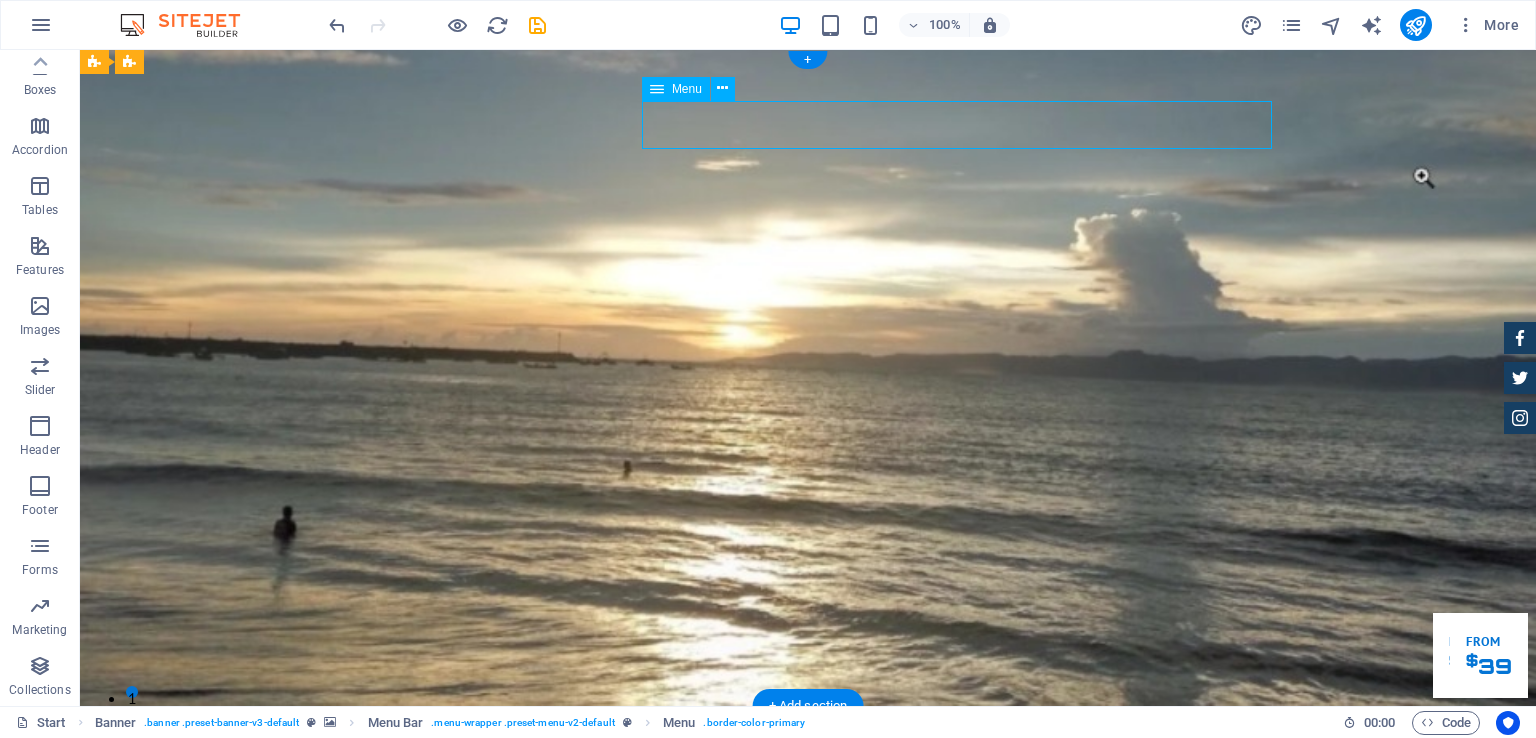 click on "Home About us Services Inventory Feedback Contact" at bounding box center (808, 863) 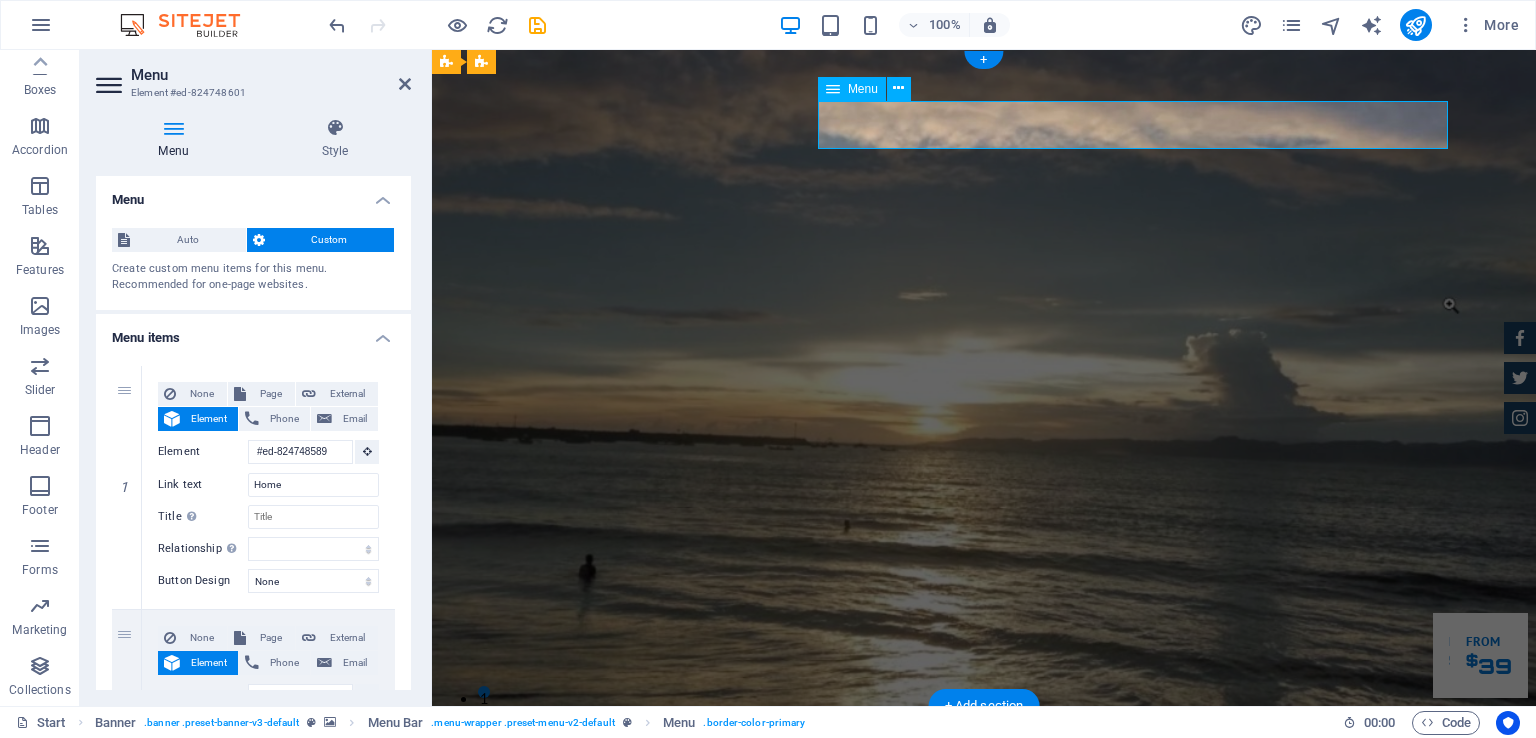 click on "Home About us Services Inventory Feedback Contact" at bounding box center [984, 863] 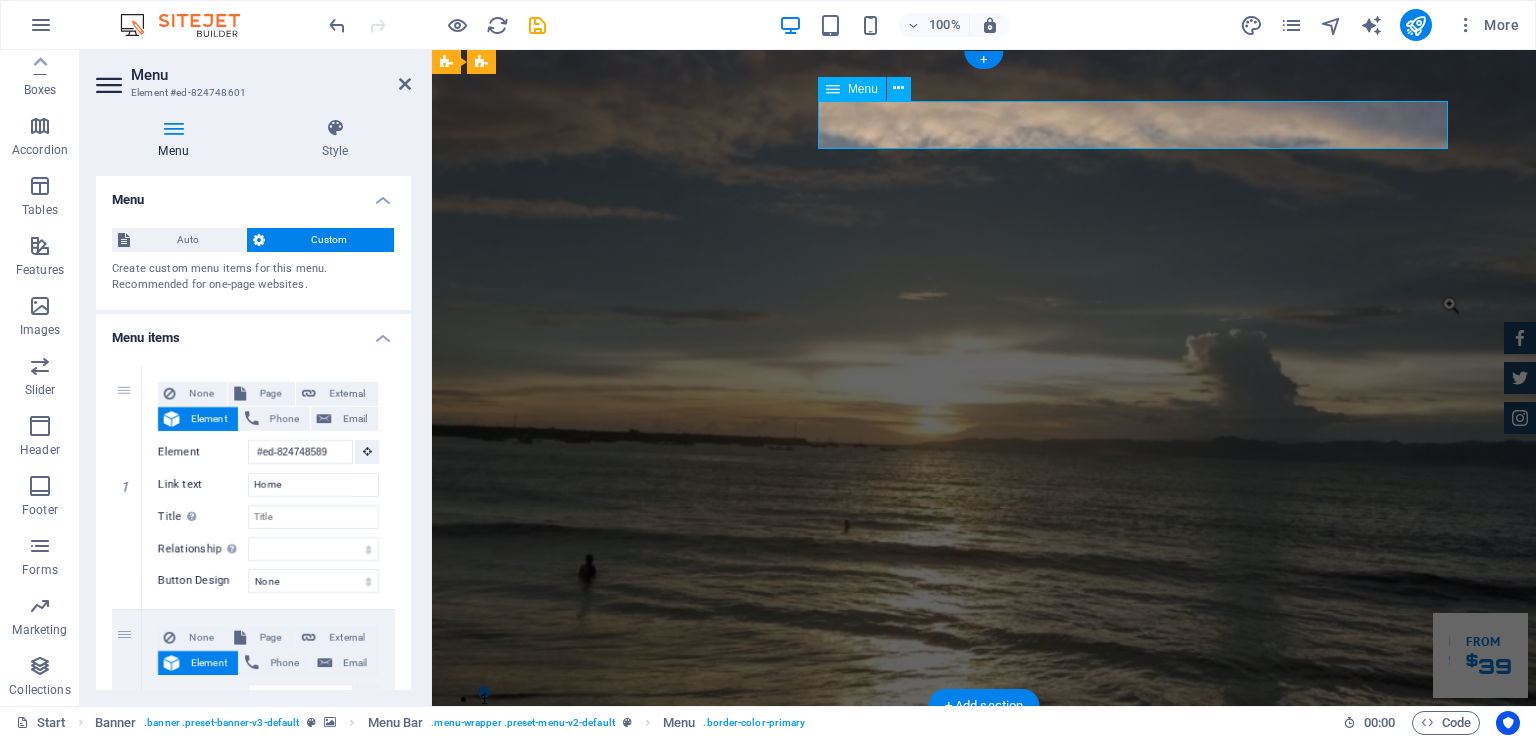 click on "Home About us Services Inventory Feedback Contact" at bounding box center [984, 863] 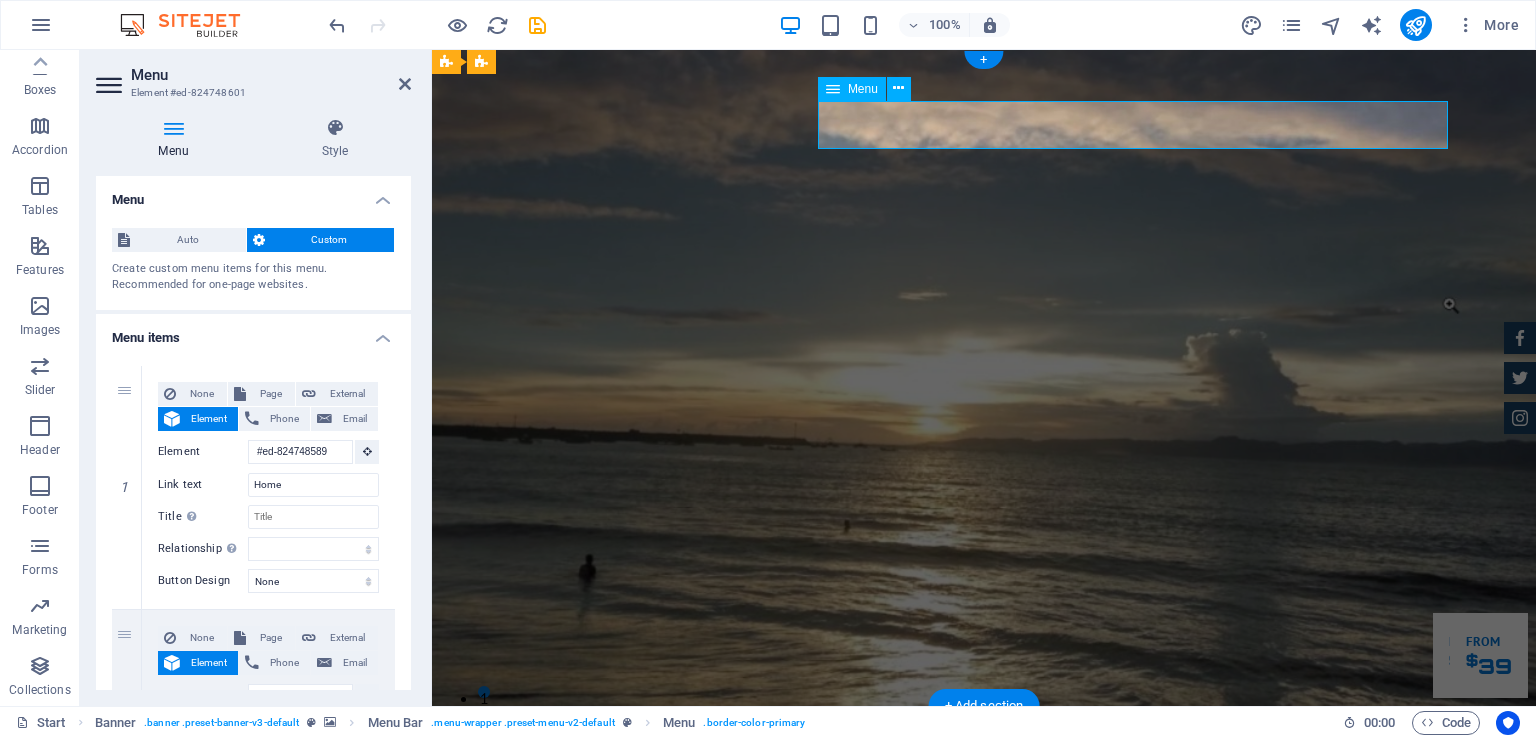 click on "Home About us Services Inventory Feedback Contact" at bounding box center [984, 863] 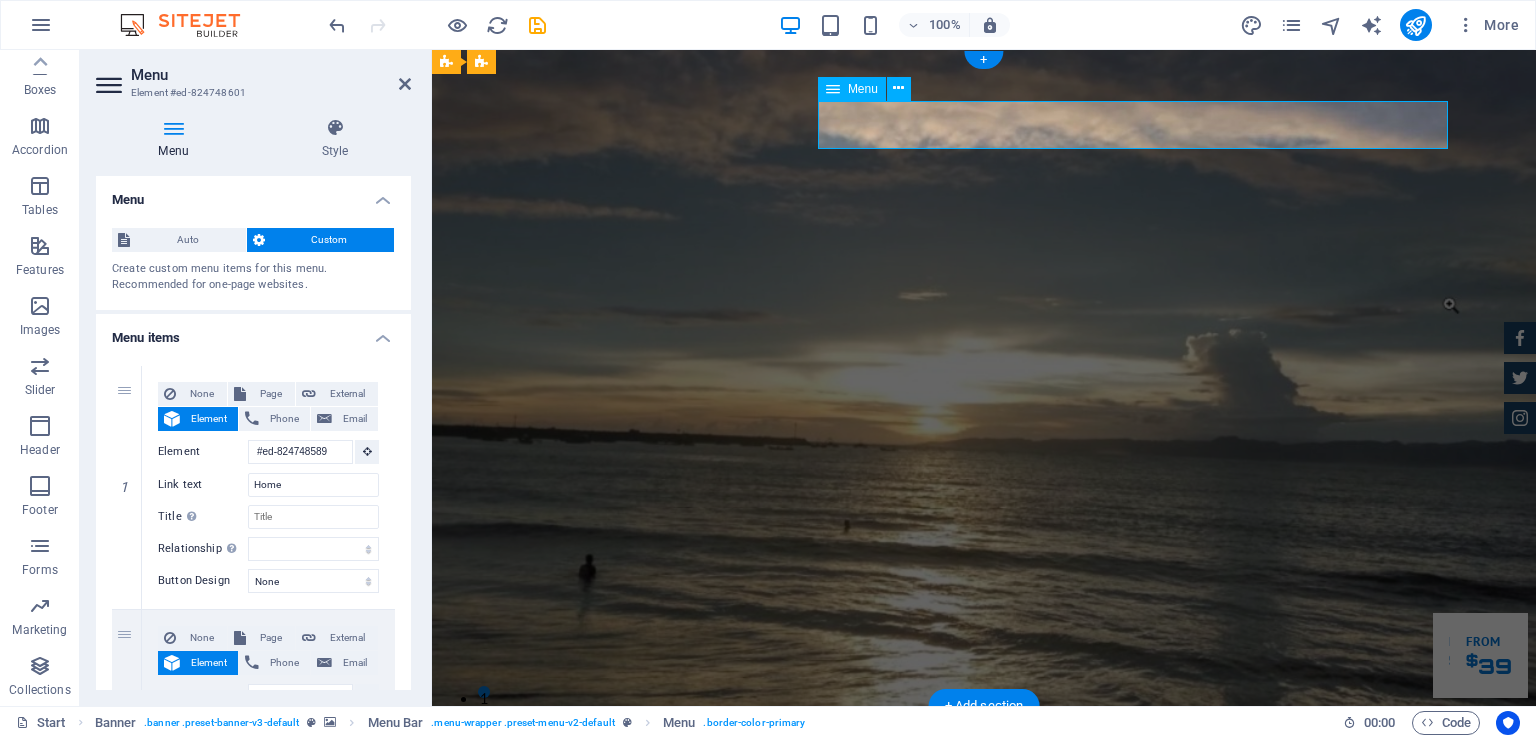 click on "Home About us Services Inventory Feedback Contact" at bounding box center [984, 863] 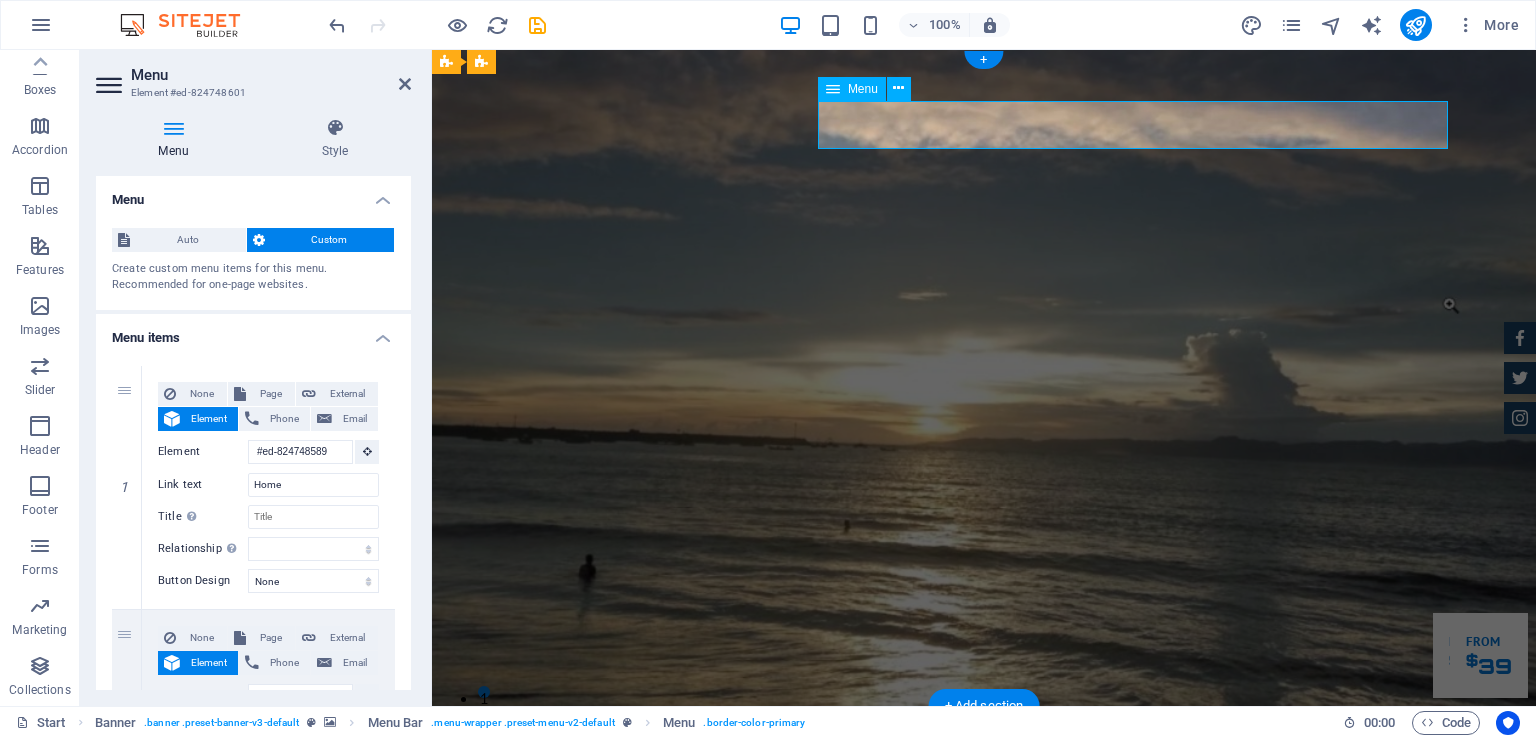 click on "Home About us Services Inventory Feedback Contact" at bounding box center [984, 863] 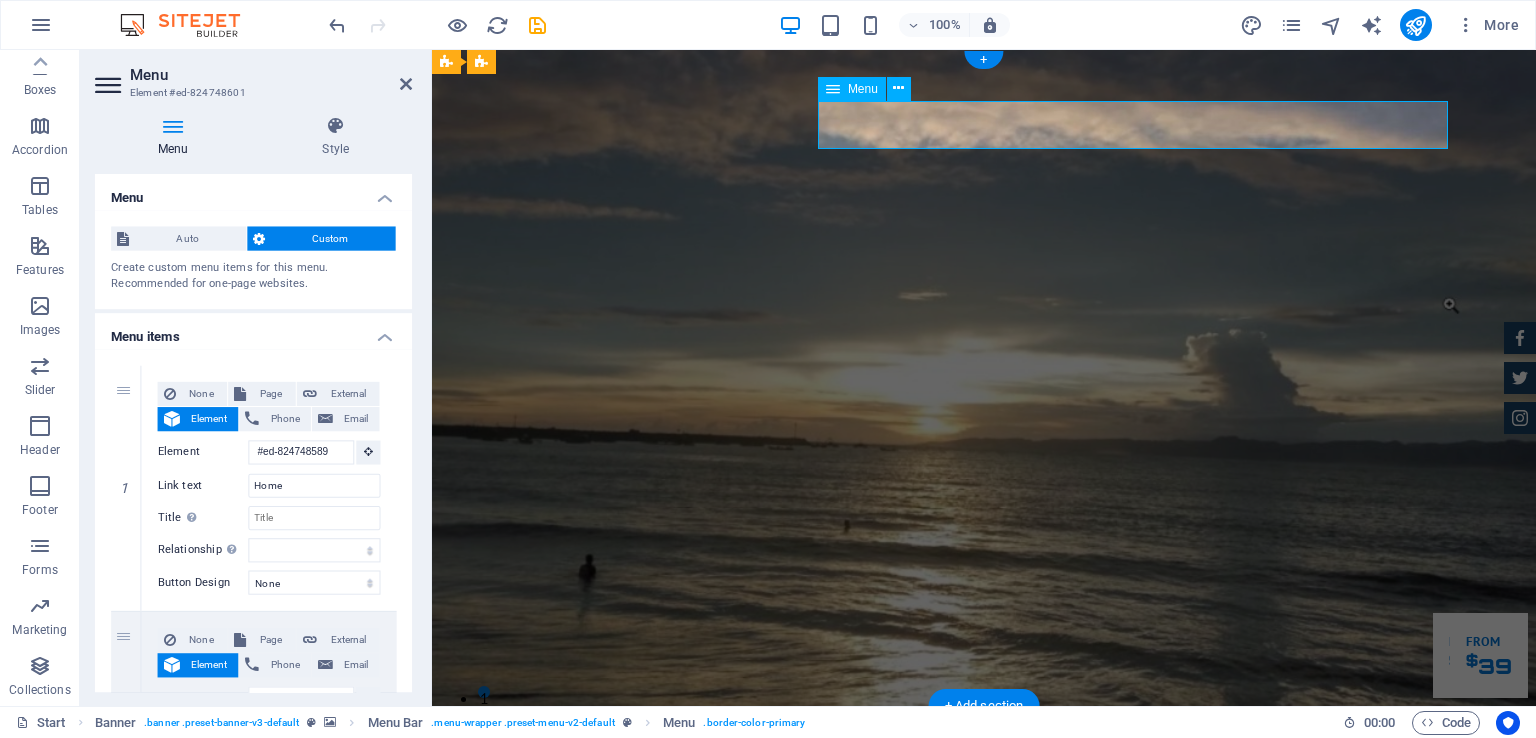 click on "Home About us Services Inventory Feedback Contact" at bounding box center [984, 863] 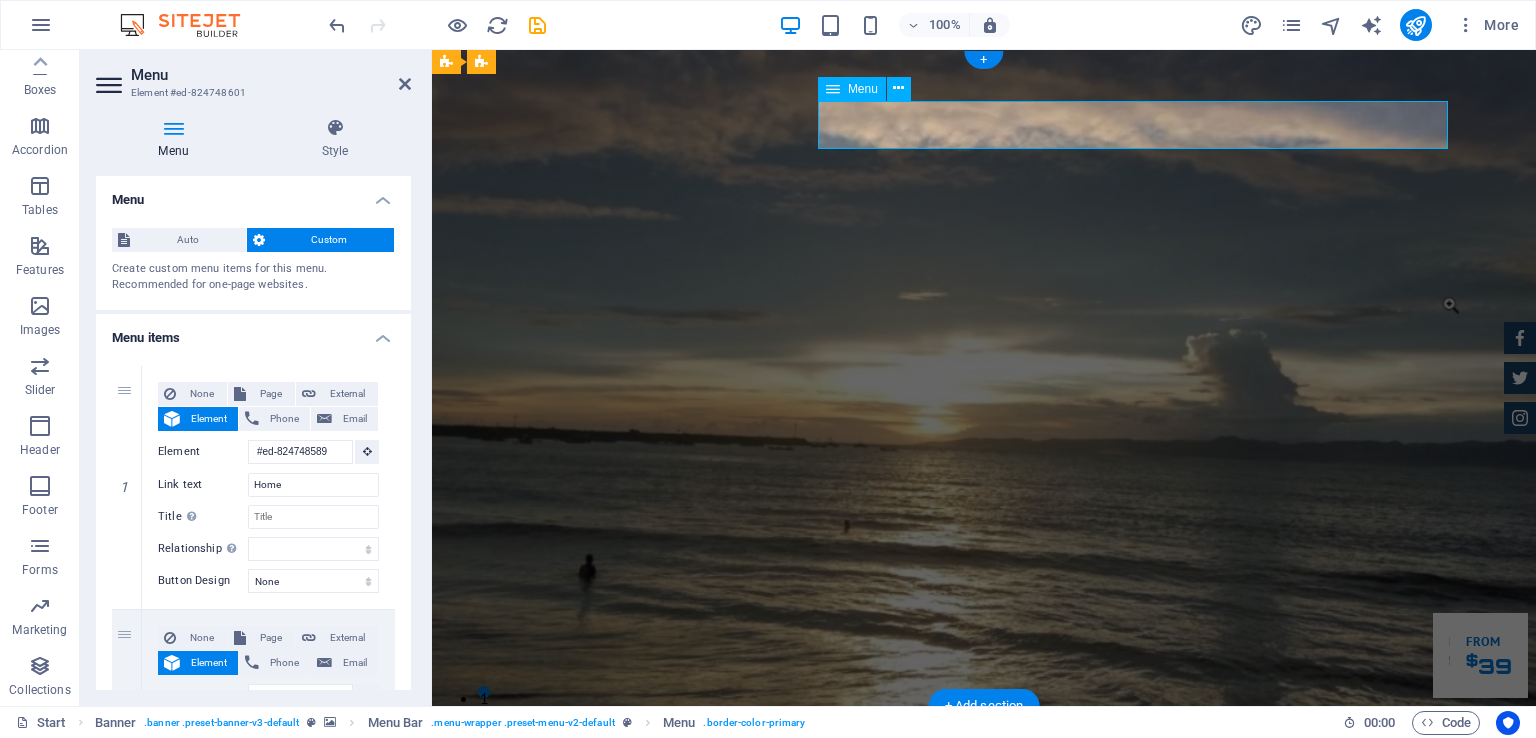 click on "Home About us Services Inventory Feedback Contact" at bounding box center [984, 863] 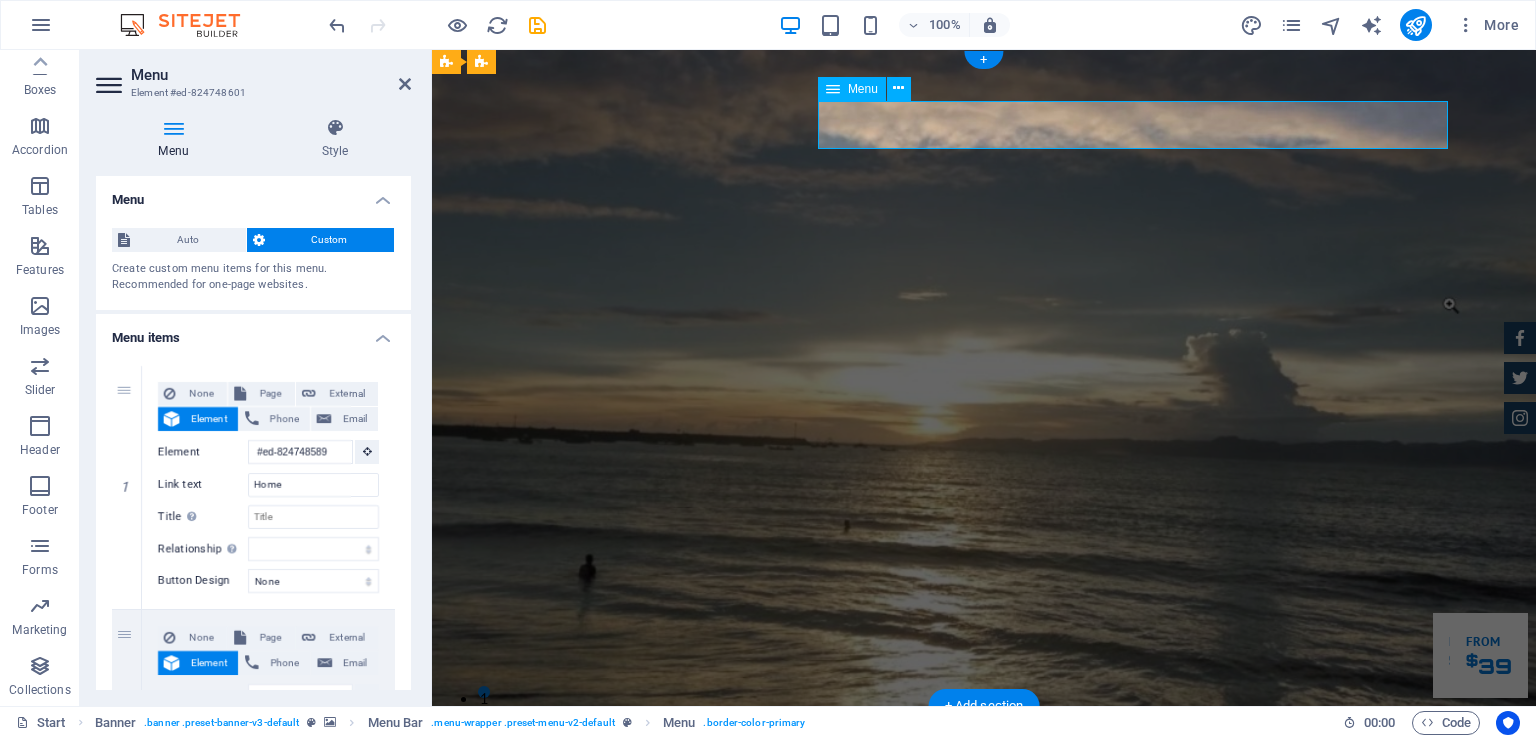click on "Home About us Services Inventory Feedback Contact" at bounding box center (984, 863) 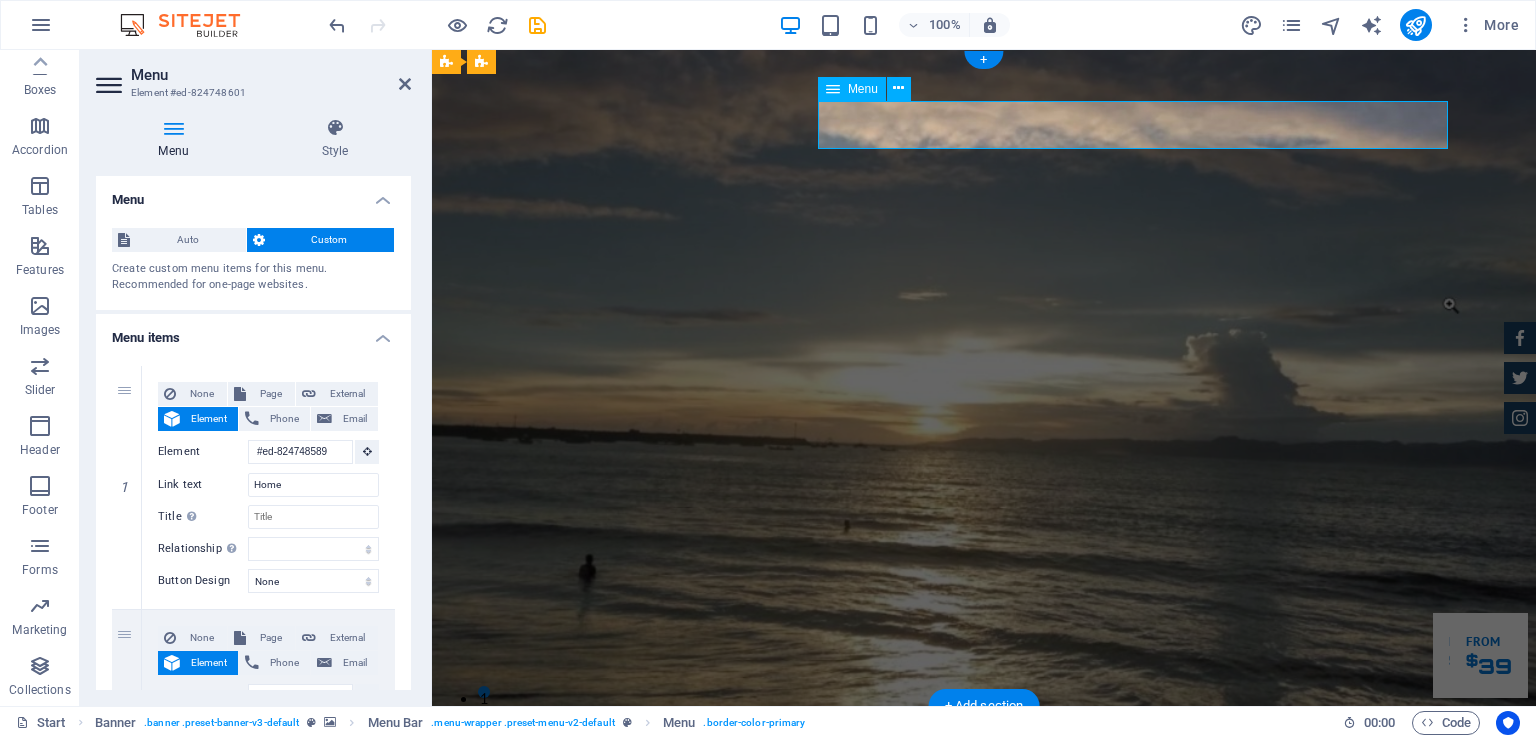 click on "Home About us Services Inventory Feedback Contact" at bounding box center (984, 863) 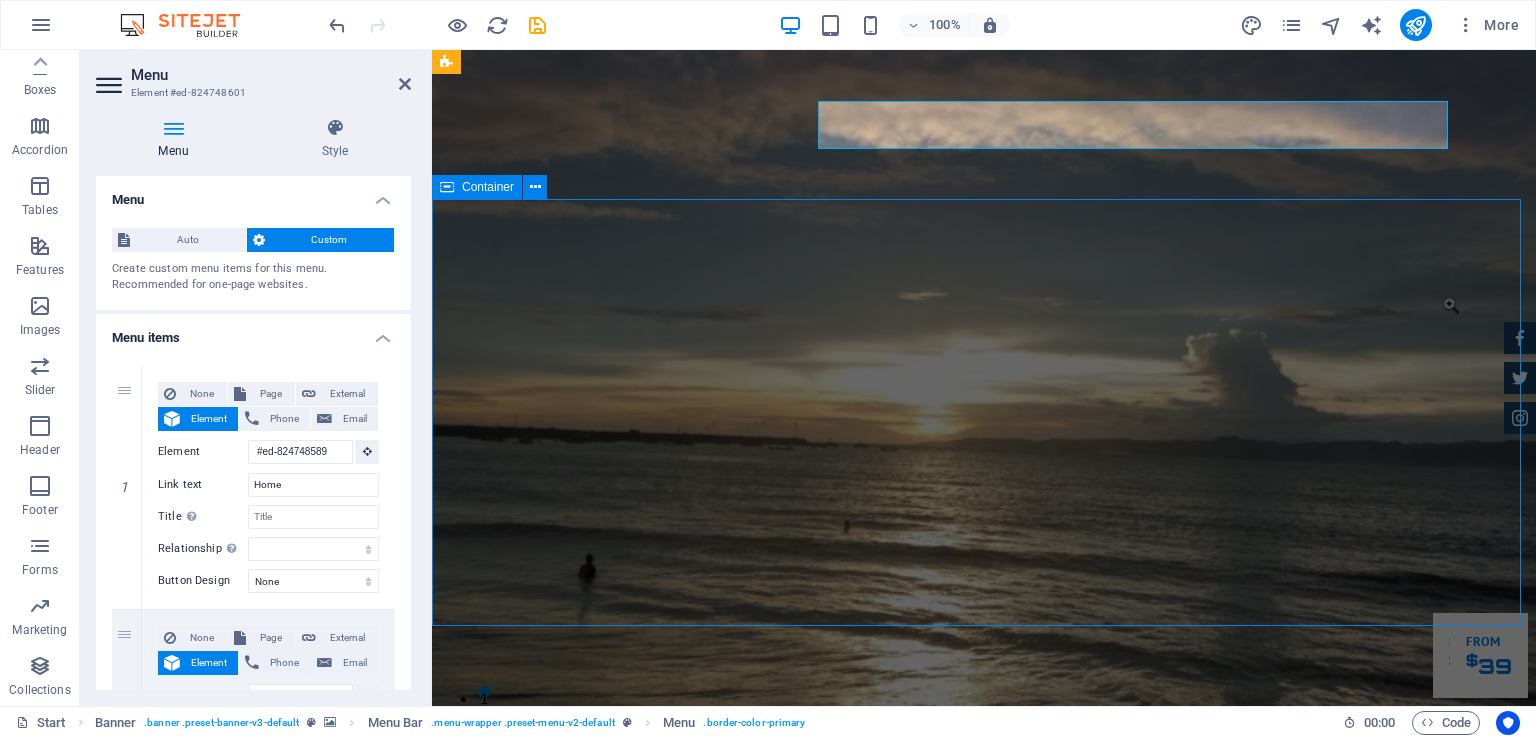click on "PT. Wisata Batu bintang Kenyamanan Anda Saat Berlibur adalah  Prioritas Utama Kami.  Fasilitas Kami   Reservasi" at bounding box center (984, 1140) 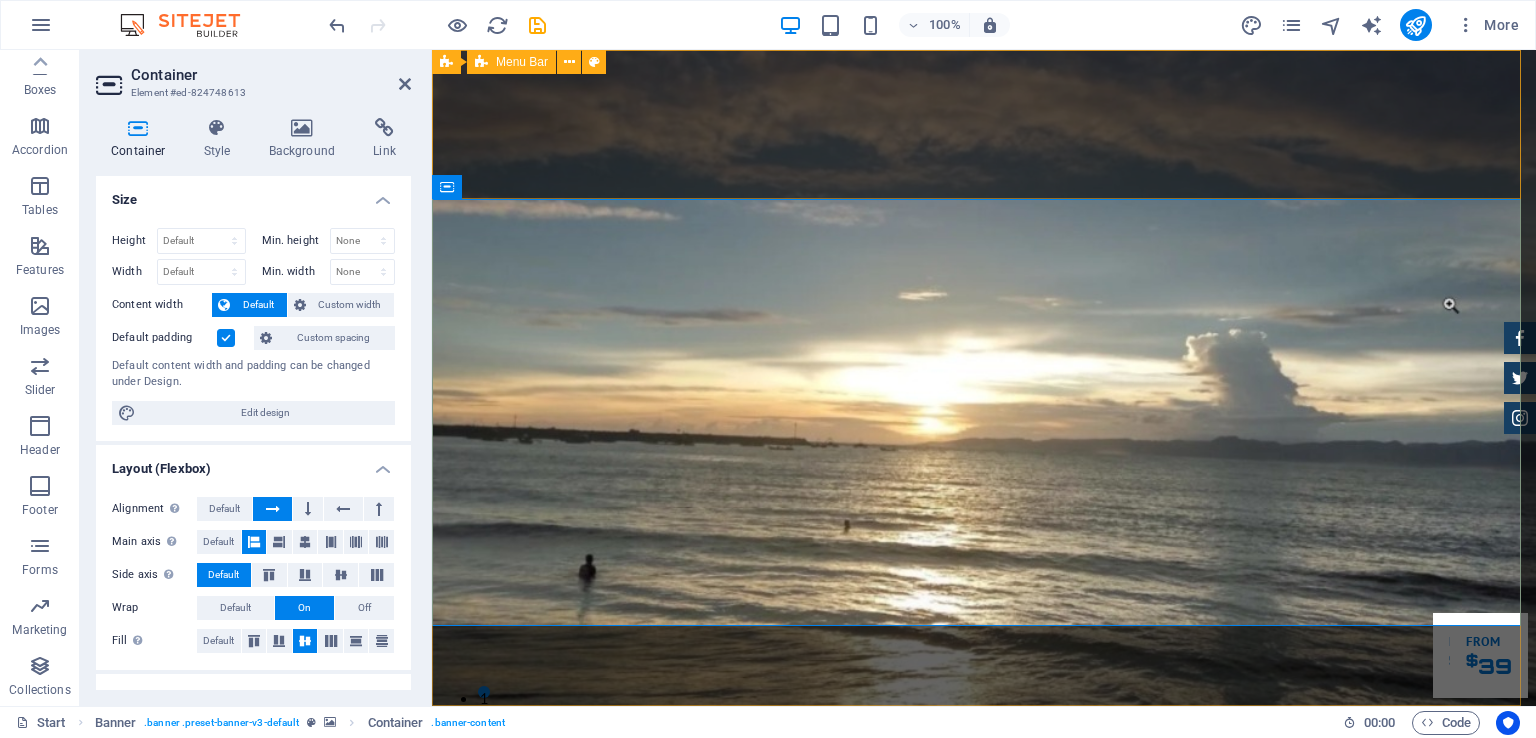 click on "Home About us Services Inventory Feedback Contact" at bounding box center [984, 804] 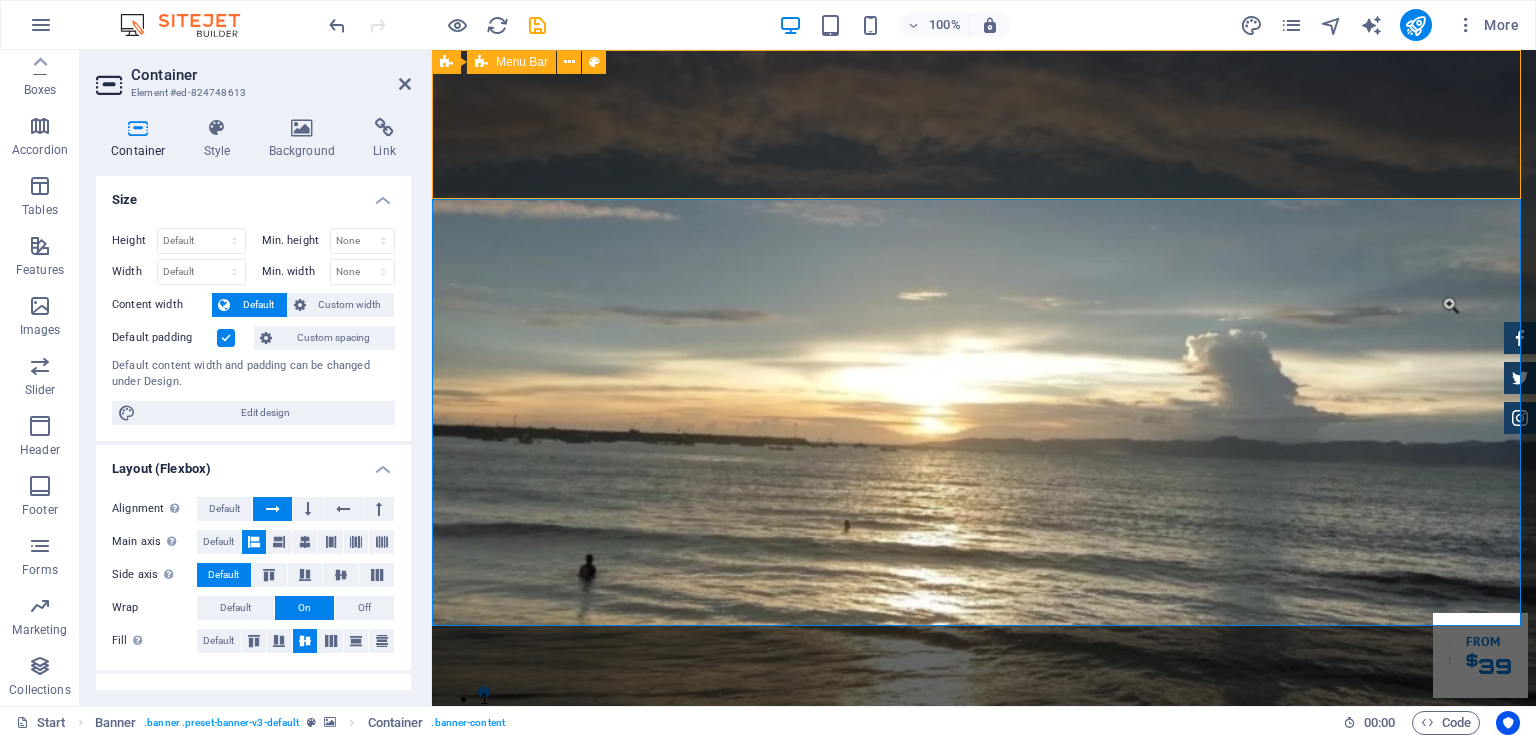 click on "Home About us Services Inventory Feedback Contact" at bounding box center [984, 804] 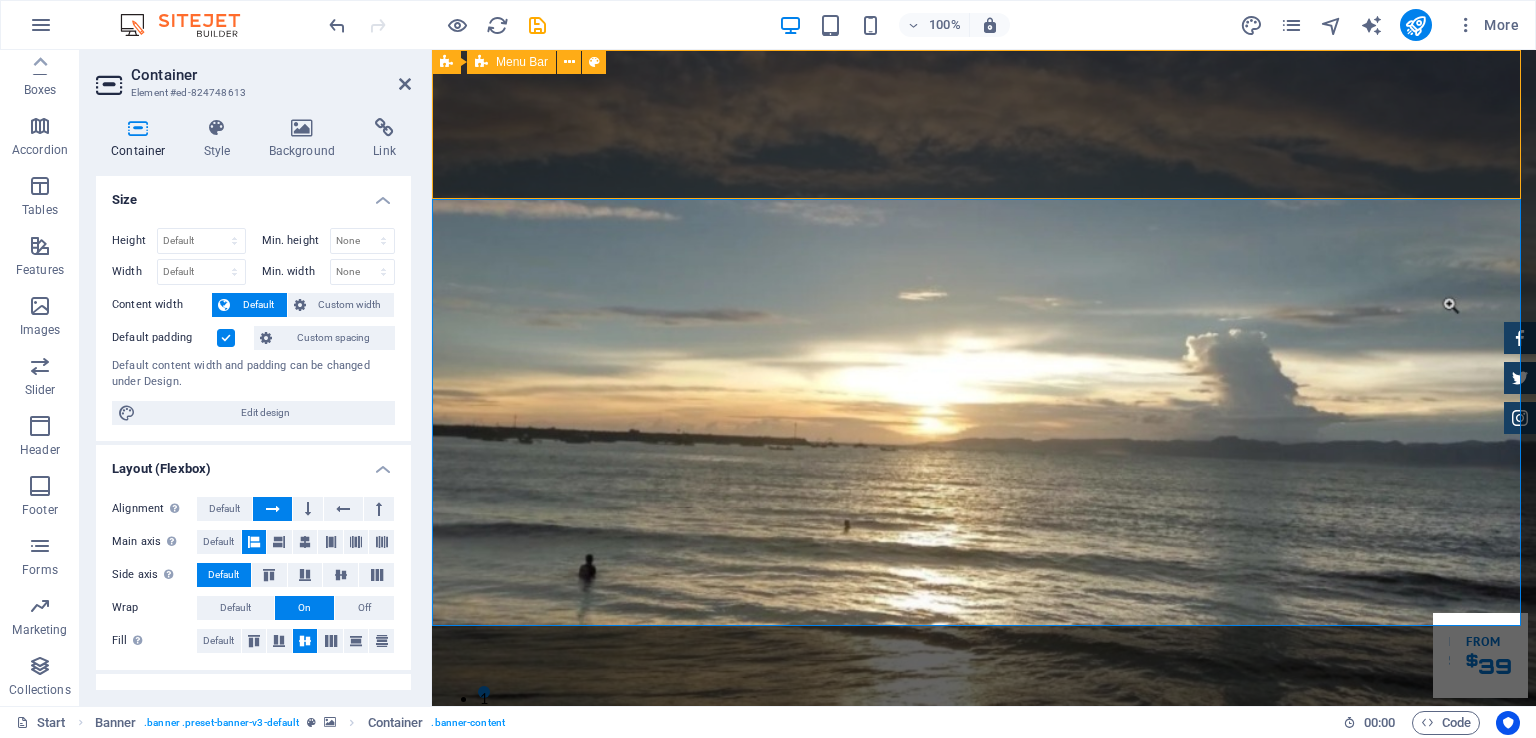 click on "Home About us Services Inventory Feedback Contact" at bounding box center (984, 863) 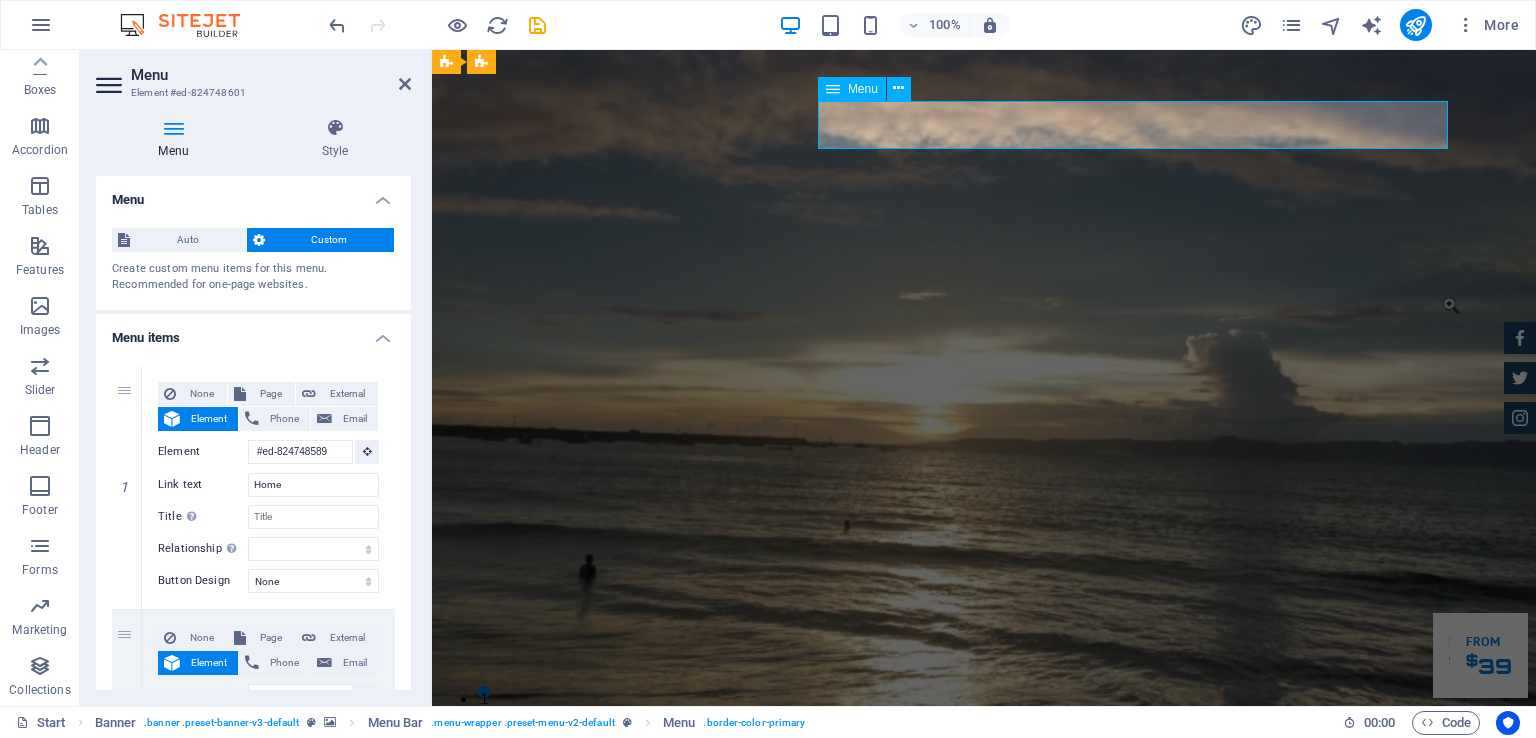 click on "Home About us Services Inventory Feedback Contact" at bounding box center [984, 863] 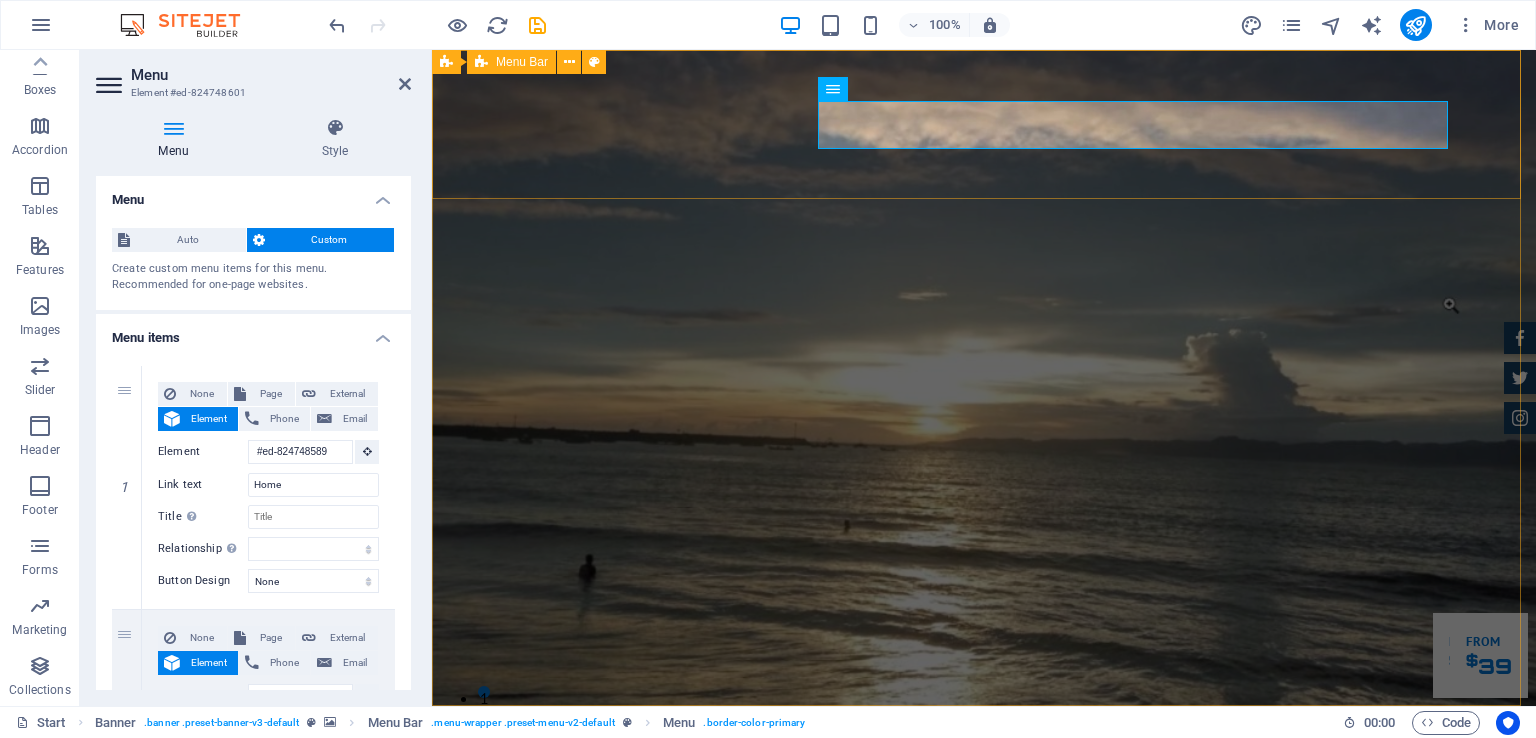 click on "PT. Wisata Batu bintang Kenyamanan Anda Saat Berlibur adalah  Prioritas Utama Kami.  Fasilitas Kami   Reservasi" at bounding box center (984, 1140) 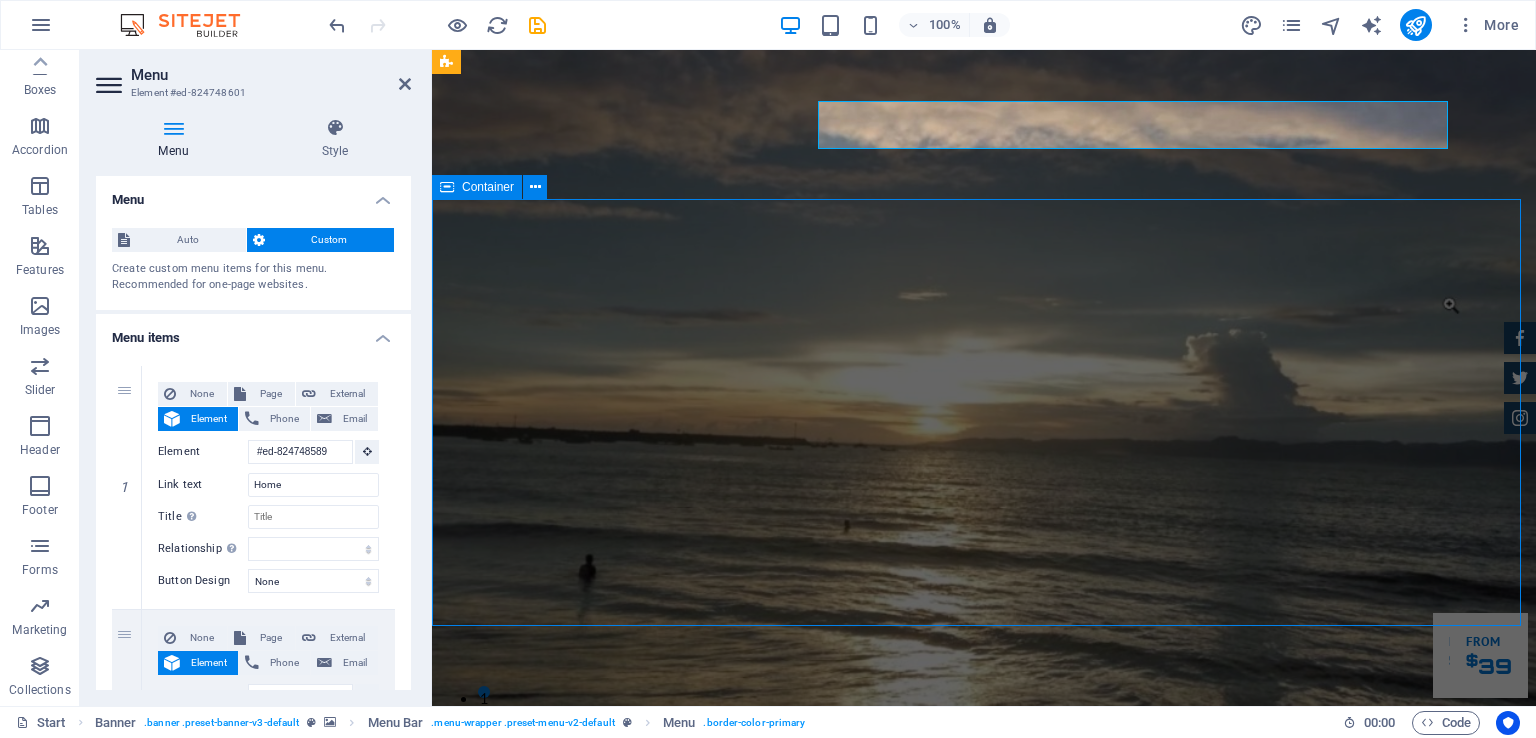 click on "PT. Wisata Batu bintang Kenyamanan Anda Saat Berlibur adalah  Prioritas Utama Kami.  Fasilitas Kami   Reservasi" at bounding box center [984, 1140] 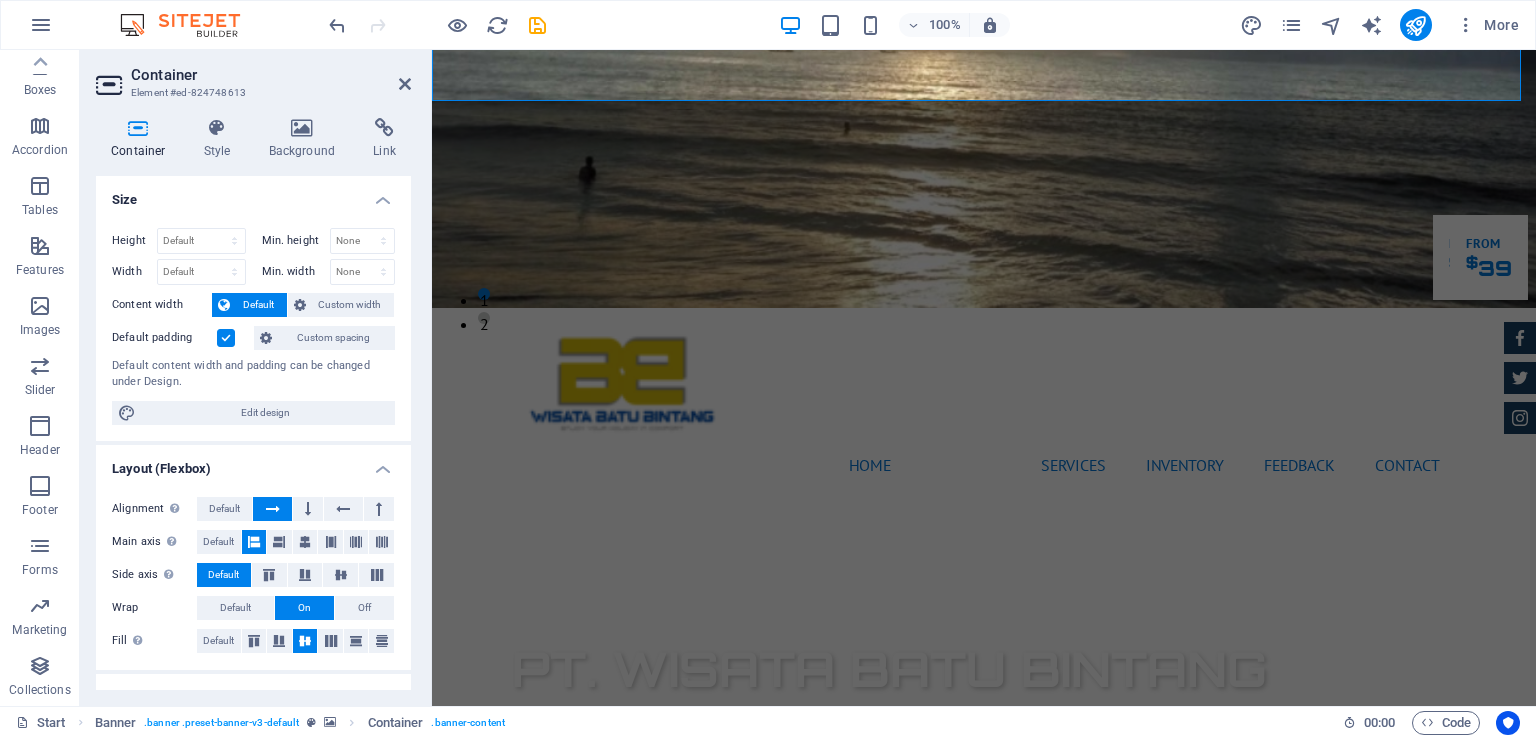 scroll, scrollTop: 635, scrollLeft: 0, axis: vertical 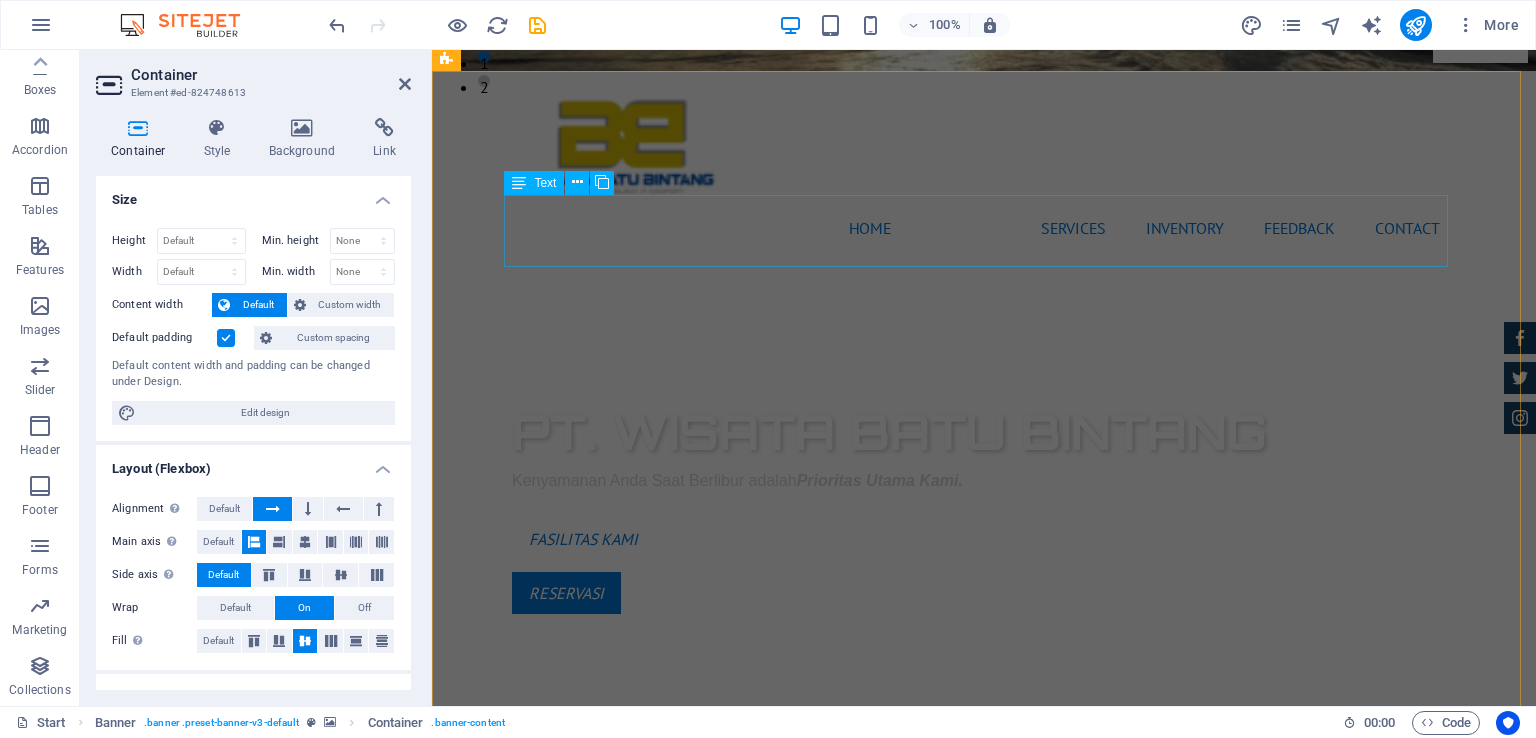 click on "Lorem ipsum dolor sit amet, consectetur adipisicing elit. Libero, assumenda, dolore, cum vel modi asperiores consequatur suscipit quidem ducimus eveniet iure expedita consectetur odio voluptatum similique fugit voluptates rem accusamus quae quas dolorem tenetur facere tempora maiores adipisci reiciendis accusantium voluptatibus id voluptate tempore dolor harum nisi amet! Nobis, eaque." at bounding box center (984, 982) 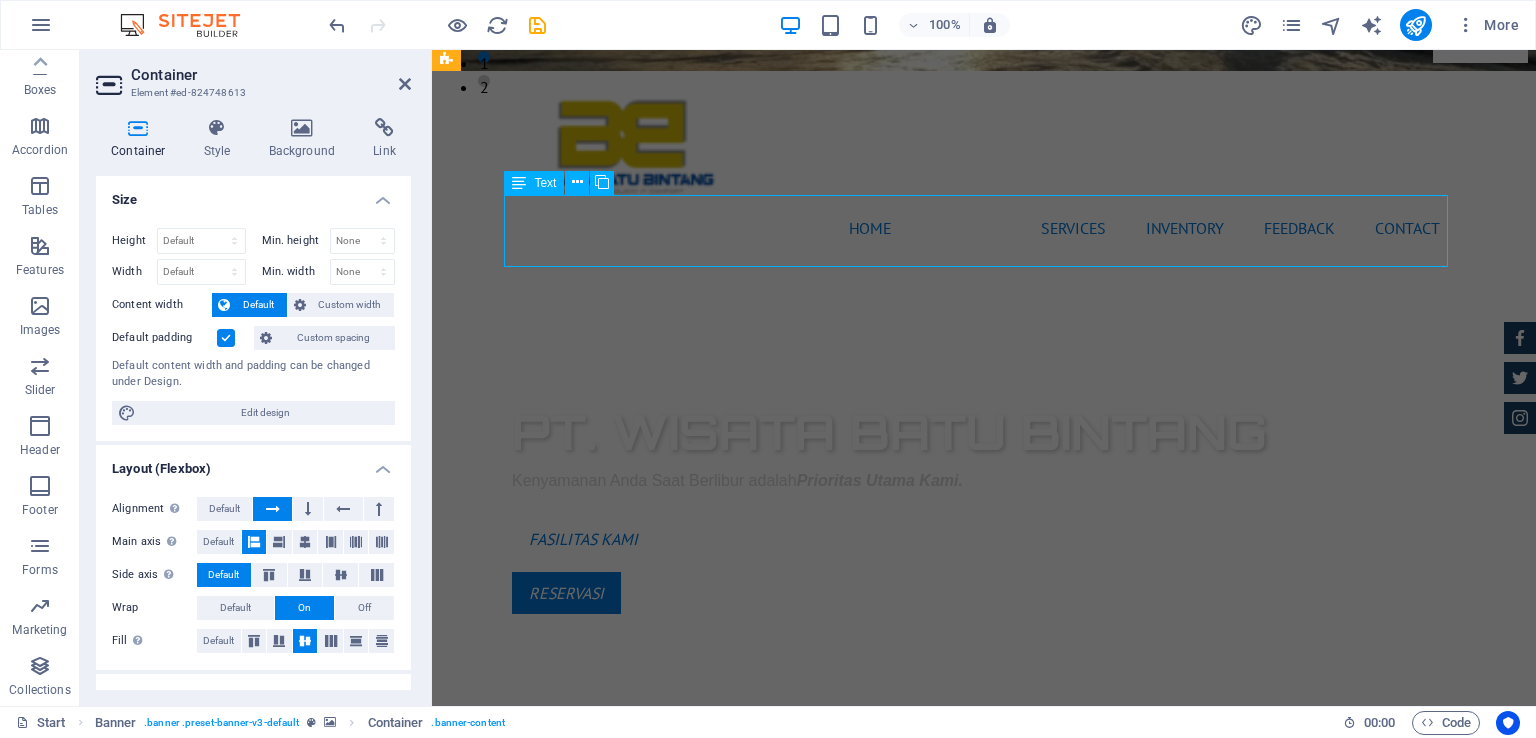 click on "Lorem ipsum dolor sit amet, consectetur adipisicing elit. Libero, assumenda, dolore, cum vel modi asperiores consequatur suscipit quidem ducimus eveniet iure expedita consectetur odio voluptatum similique fugit voluptates rem accusamus quae quas dolorem tenetur facere tempora maiores adipisci reiciendis accusantium voluptatibus id voluptate tempore dolor harum nisi amet! Nobis, eaque." at bounding box center (984, 982) 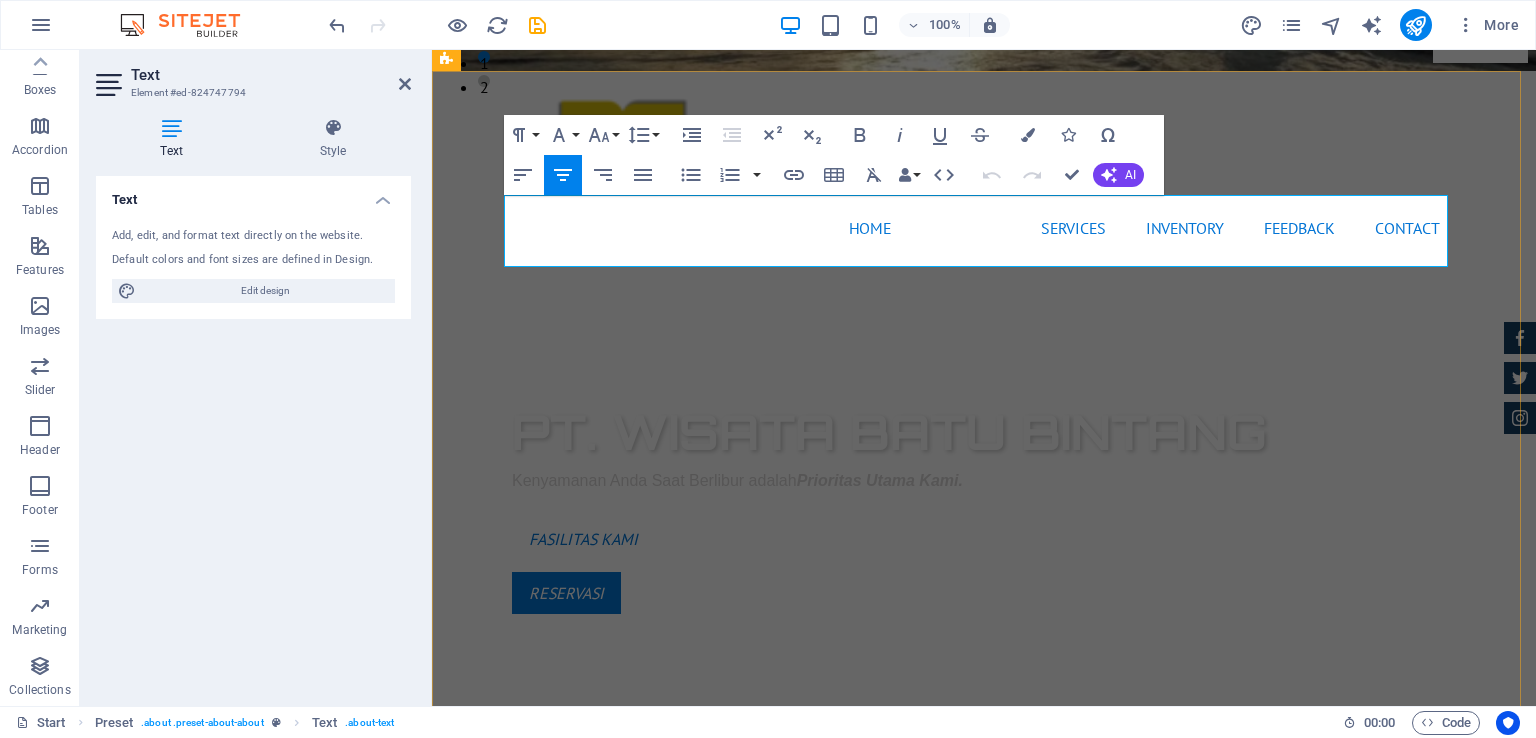 click on "Lorem ipsum dolor sit amet, consectetur adipisicing elit. Libero, assumenda, dolore, cum vel modi asperiores consequatur suscipit quidem ducimus eveniet iure expedita consectetur odio voluptatum similique fugit voluptates rem accusamus quae quas dolorem tenetur facere tempora maiores adipisci reiciendis accusantium voluptatibus id voluptate tempore dolor harum nisi amet! Nobis, eaque." at bounding box center (984, 982) 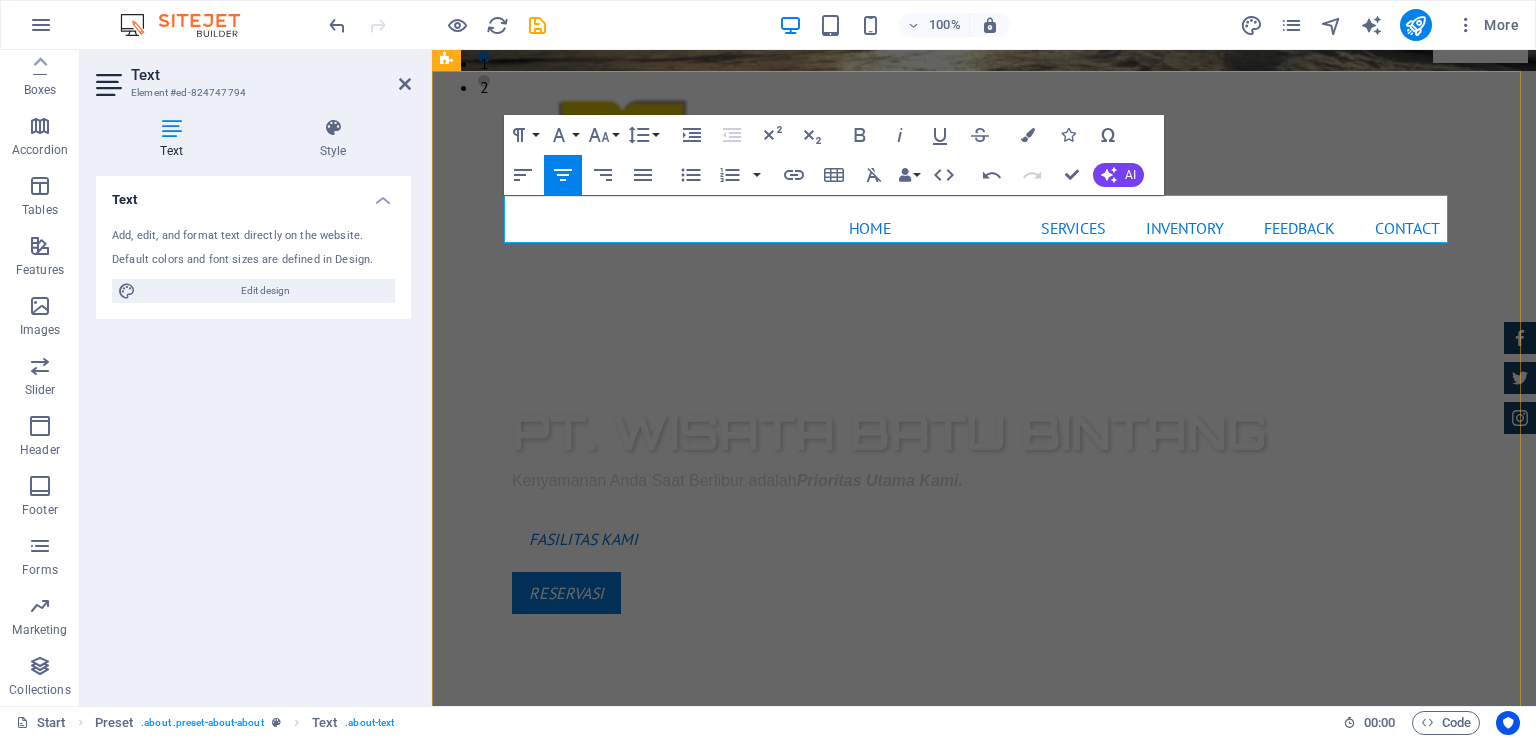 click on "Tersedia berbagai pilihan aktivitas air seperti berenang, snorkeling, dan diving." at bounding box center (803, 958) 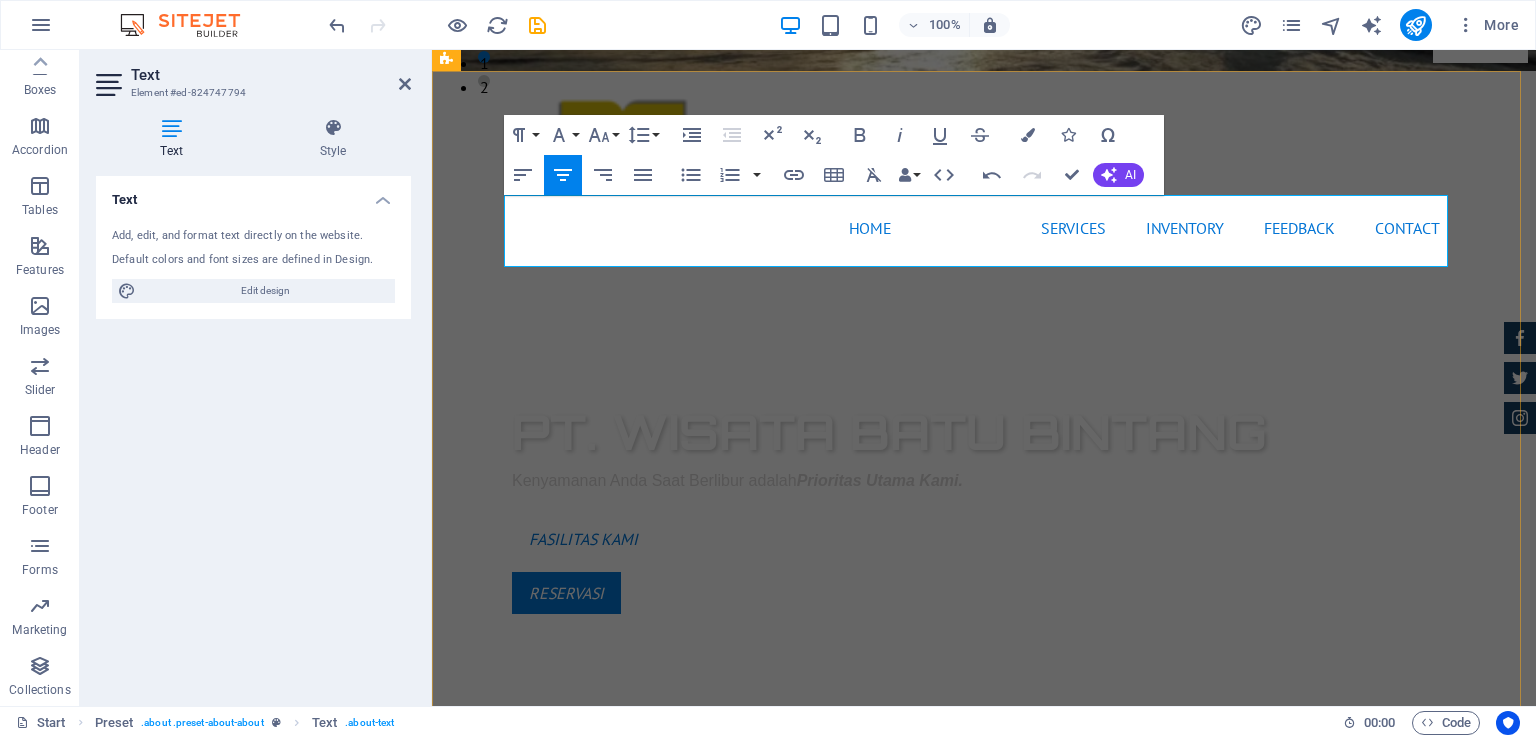click on "Pantai Pangandaran dilengkapi dengan berbagai fasilitas pendukung pariwisata, seperti penginapan, restoran, dan tempat penyewaan peralatan olahraga air." at bounding box center (1073, 996) 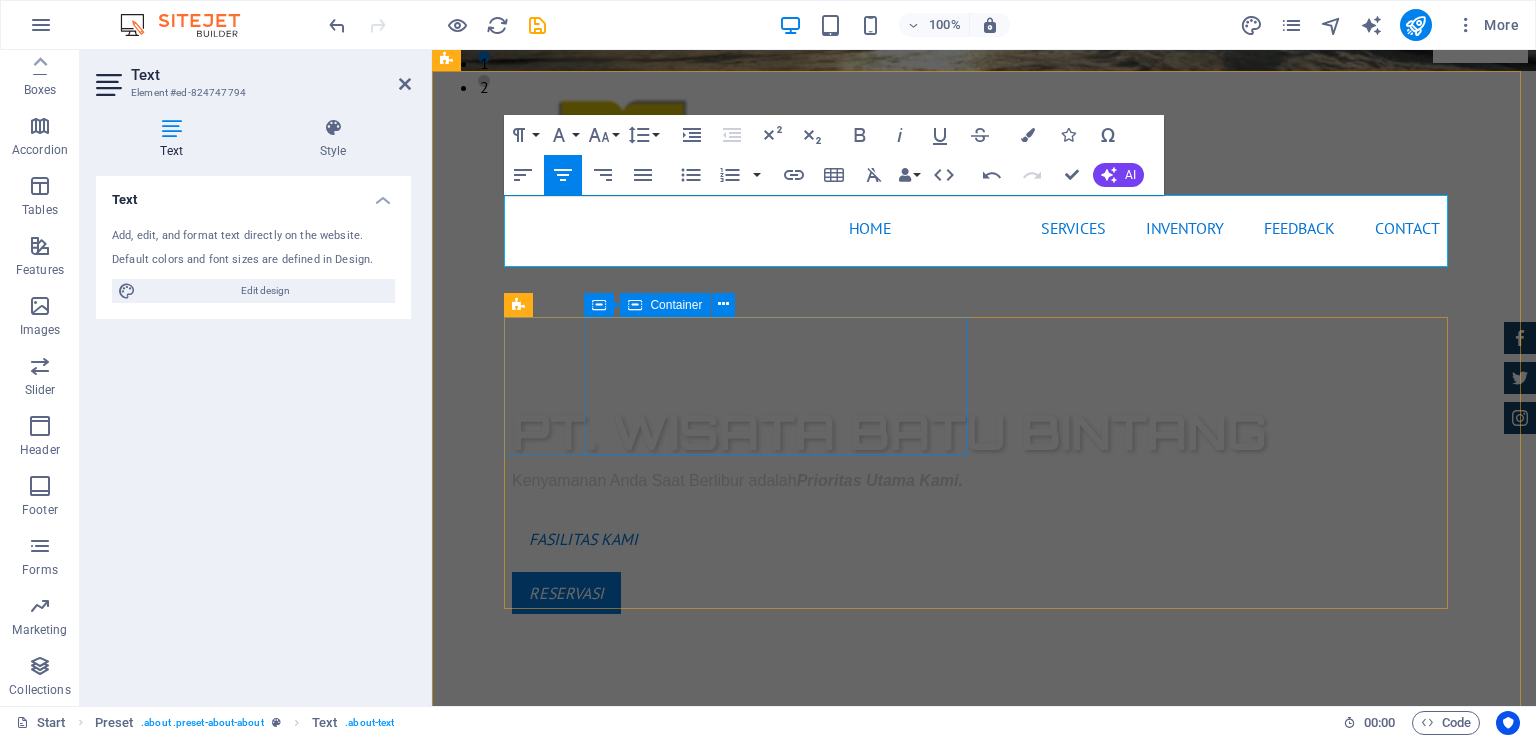 click on "BERBADAN USAHA Lorem ipsum dolor sit amet, consectetur adipisicing elit. Veritatis, dolorem! HARGA YANG KOMPETITIF Lorem ipsum dolor sit amet, consectetur adipisicing elit. Veritatis, dolorem! BUKA 24 JAM Lorem ipsum dolor sit amet, consectetur adipisicing elit. Veritatis, dolorem! SARPRAS YANG MEMADAI Lorem ipsum dolor sit amet, consectetur adipisicing elit. Veritatis, dolorem!" at bounding box center [984, 1471] 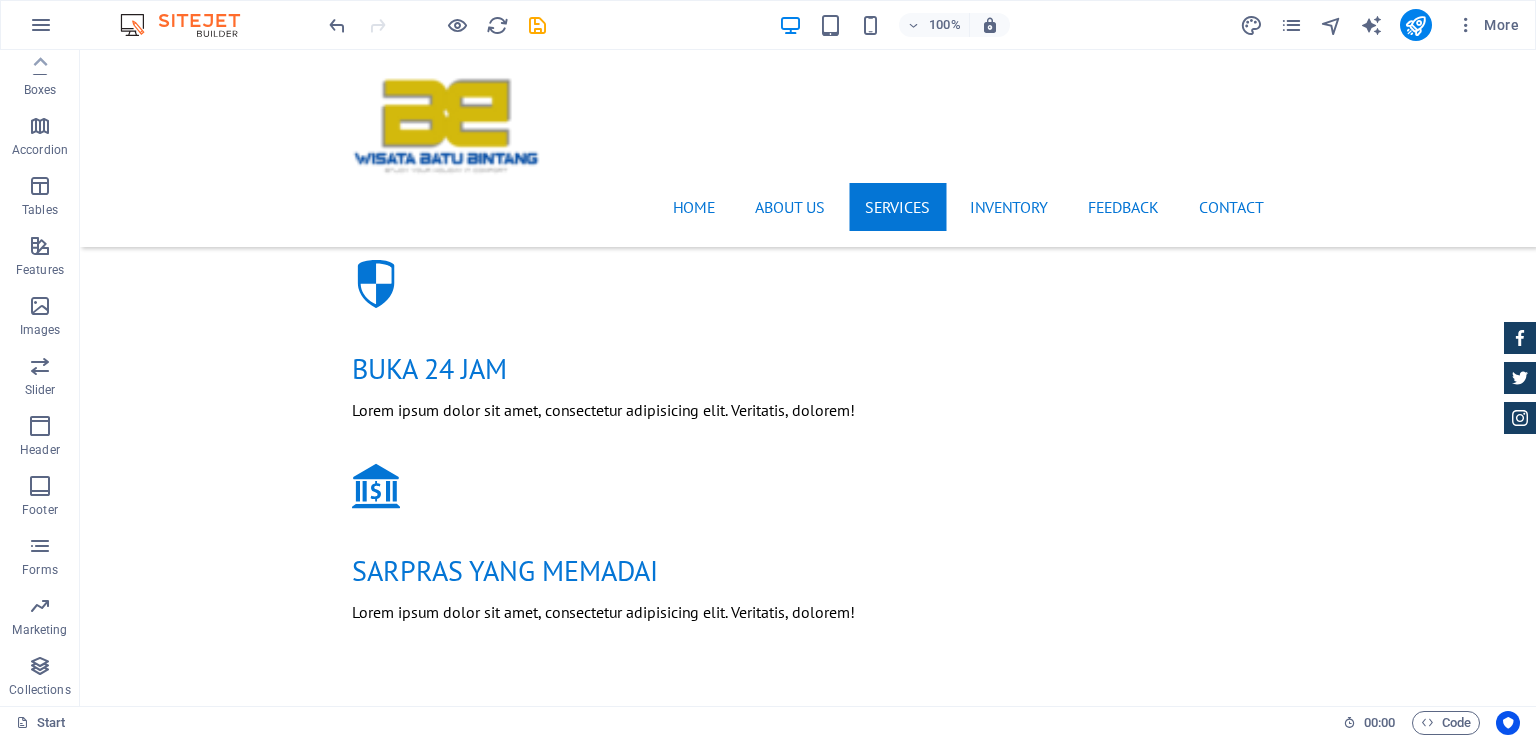 scroll, scrollTop: 1911, scrollLeft: 0, axis: vertical 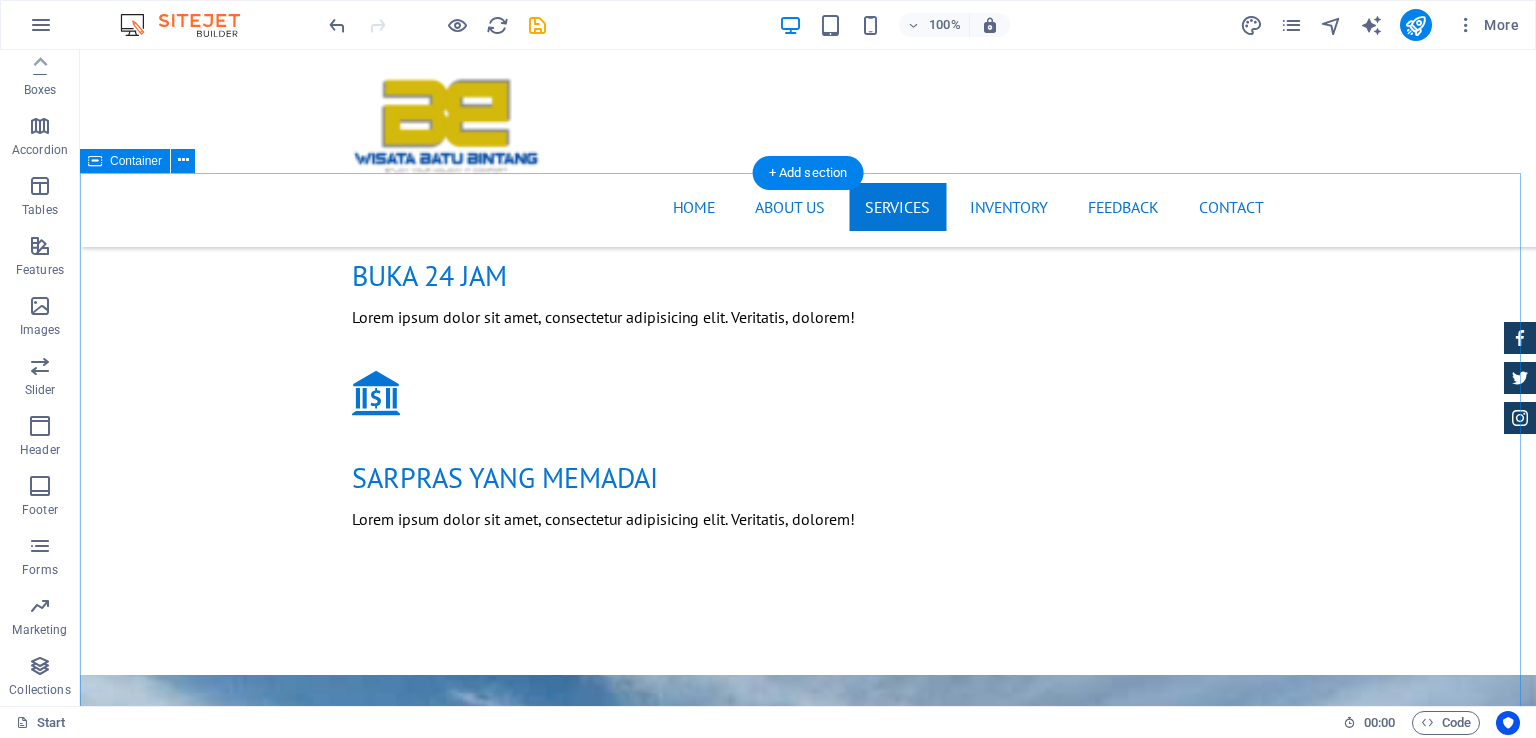 click on "fasilitas kami WISATA BATU BINTANG MENYEDIAKAN BEBERAPA FASILITAS BERMAIN BAGI PENGUNJUNG, MEMANJAKAN PENGUNJUNG DENGAN SUASANA PANTAI YANG HANGAT DAN NYAMAN BAIK ANAK-ANAK MAUPUN ORANG DEWASA. CAR  CHECK Lorum ipsum At vero eos et  Stet clita kasd  Ut wisi enim from $ 119 Insurance cover Lorum ipsum At vero eos et Stet clita kasd  Ut wisi enim from $ 259 Tire  Change Lorum ipsum At vero eos et  Stet clita kasd  Ut wisi enim from $ 49 System upgrade Lorum ipsum At vero eos et  Stet clita kasd  Ut wisi enim from $ 99 Oil Change Lorum ipsum At vero eos et  Stet clita kasd  Ut wisi enim from $ 19 Car Cleanup Lorum ipsum At vero eos et  Stet clita kasd  Ut wisi enim from $ 39" at bounding box center [808, 2421] 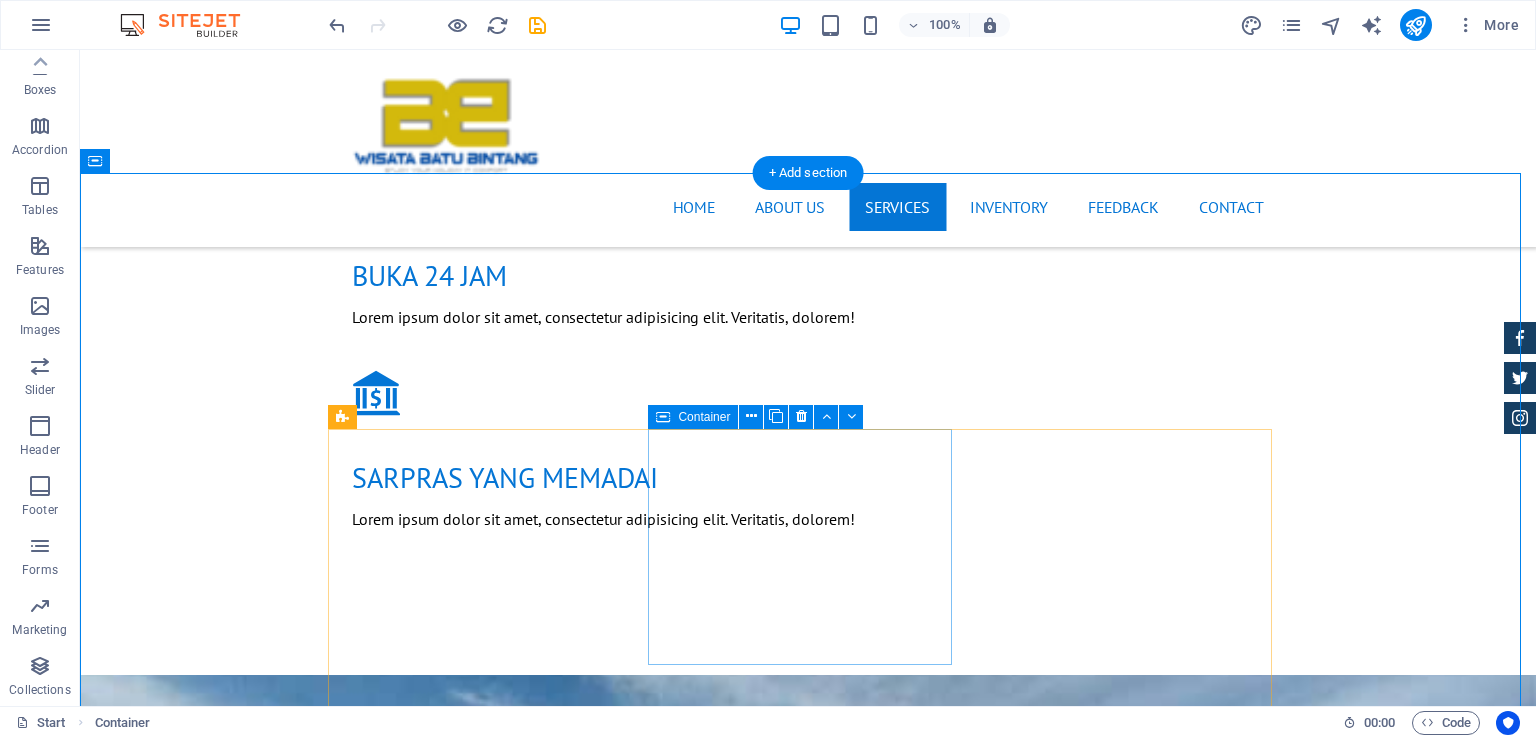 click on "Insurance cover Lorum ipsum At vero eos et Stet clita kasd  Ut wisi enim from $ 259" at bounding box center (808, 2245) 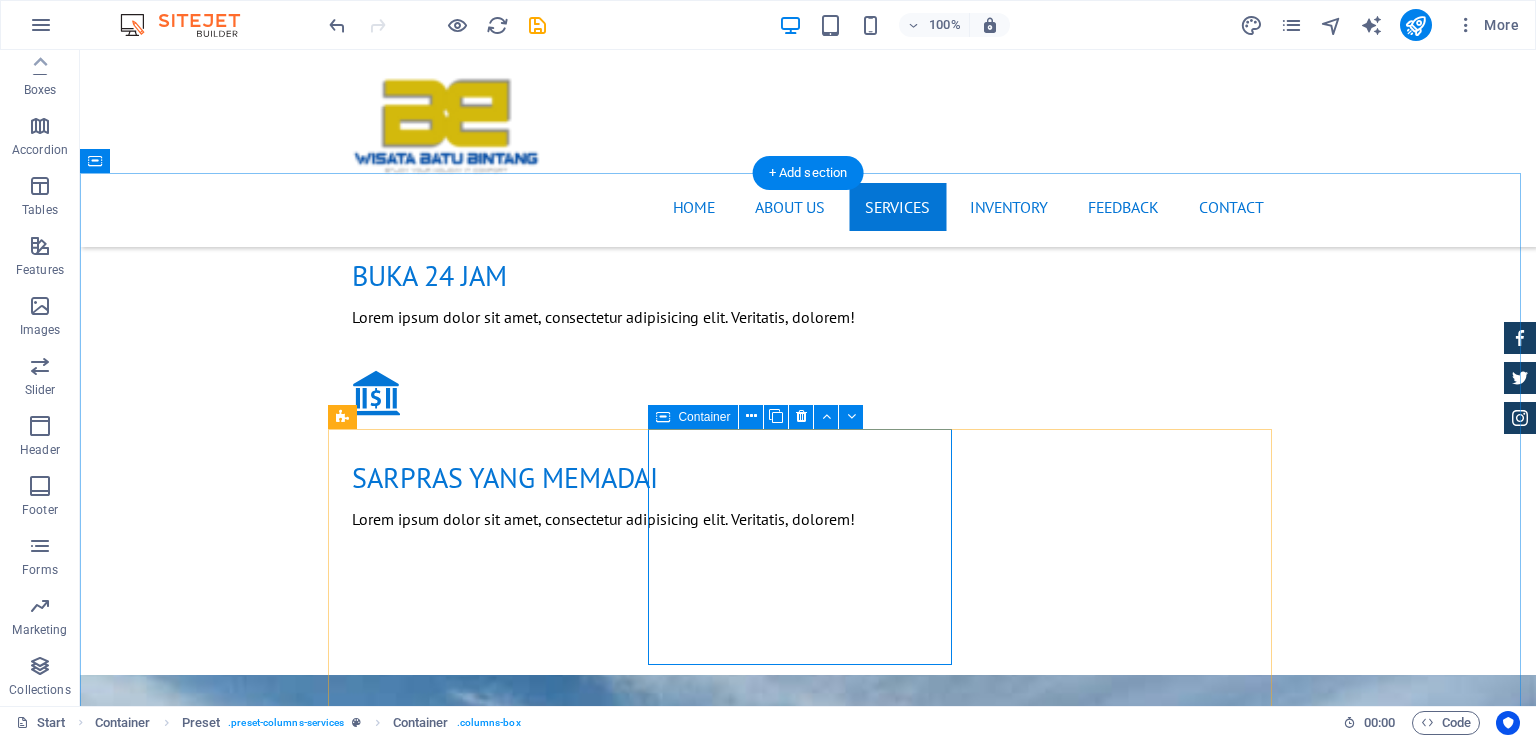 click on "Insurance cover Lorum ipsum At vero eos et Stet clita kasd  Ut wisi enim from $ 259" at bounding box center [808, 2245] 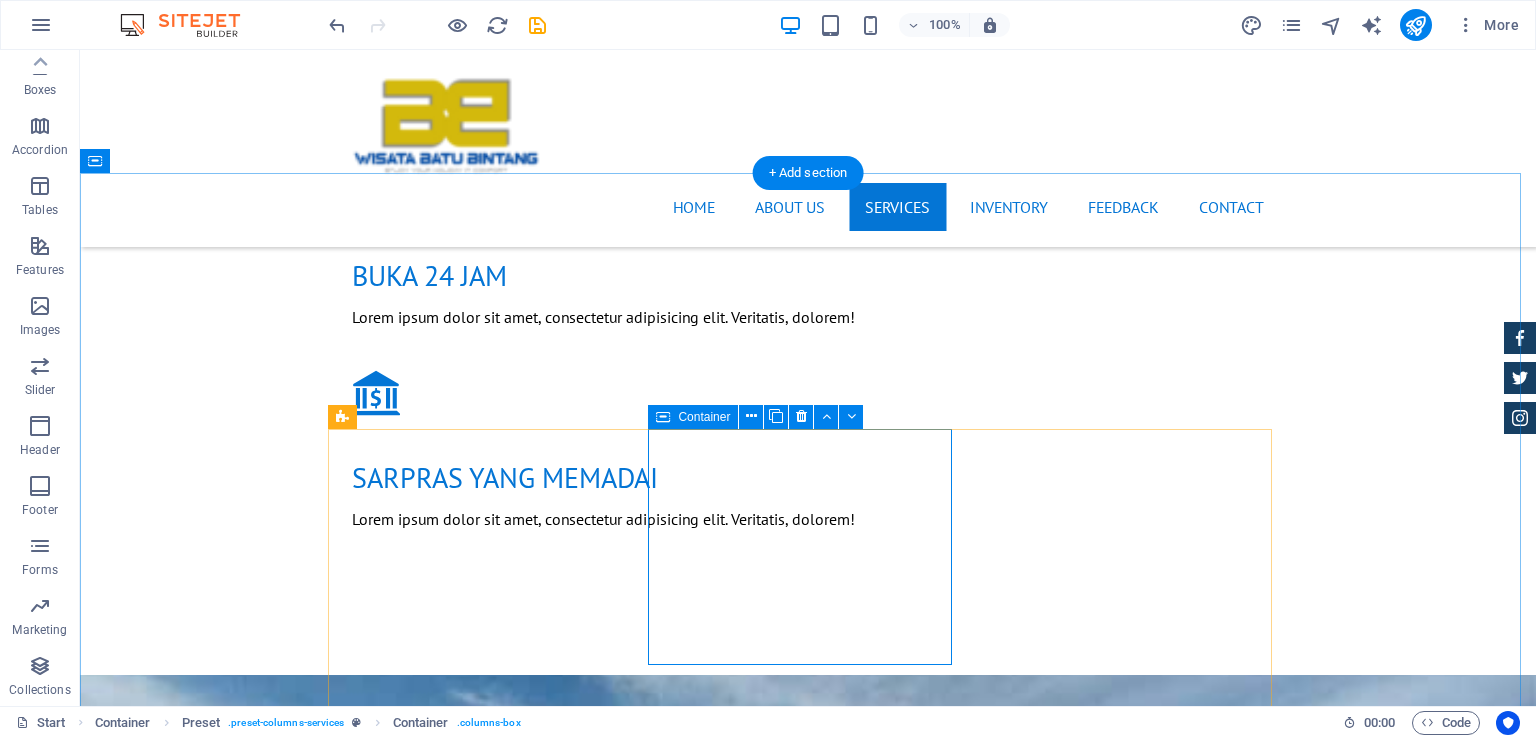 click on "Insurance cover Lorum ipsum At vero eos et Stet clita kasd  Ut wisi enim from $ 259" at bounding box center (808, 2245) 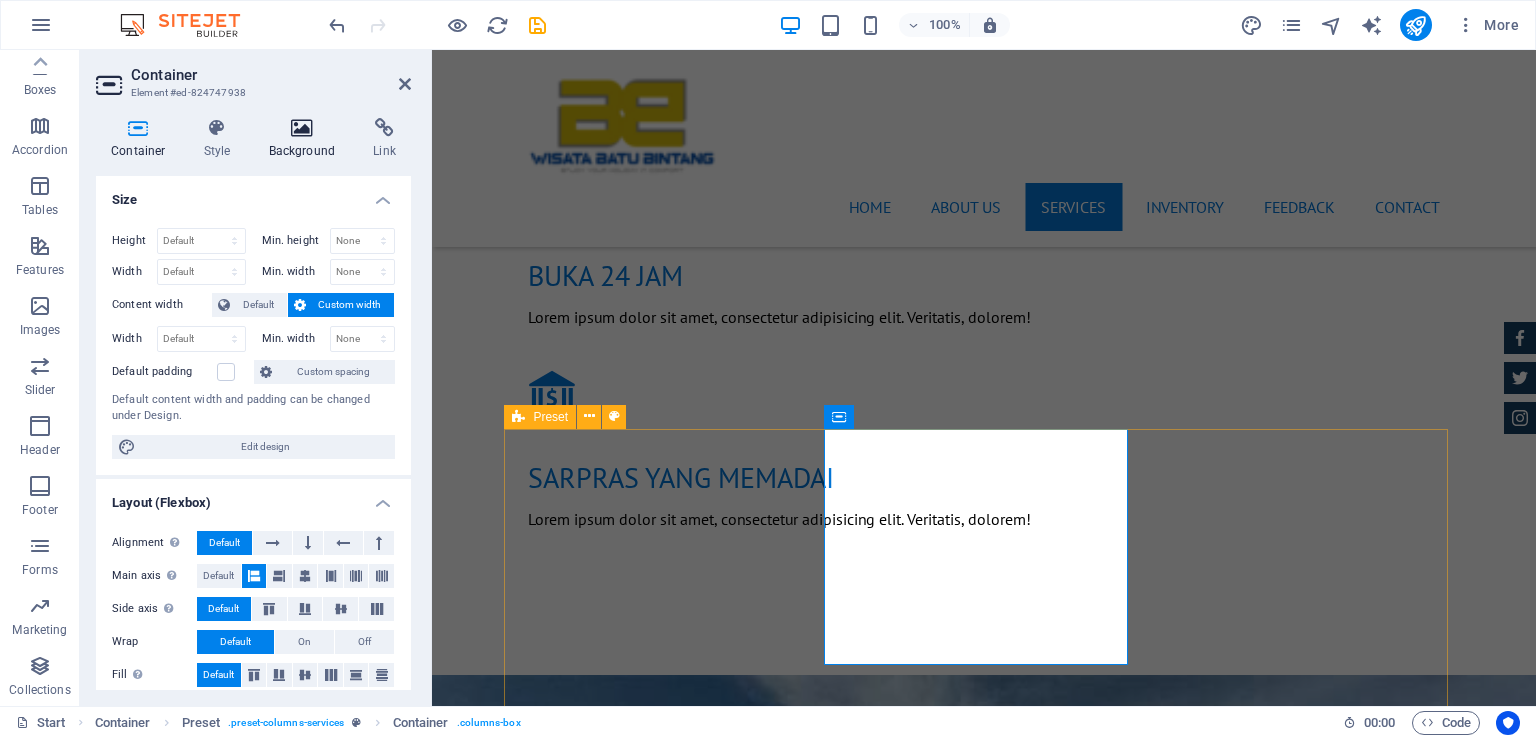 click at bounding box center [302, 128] 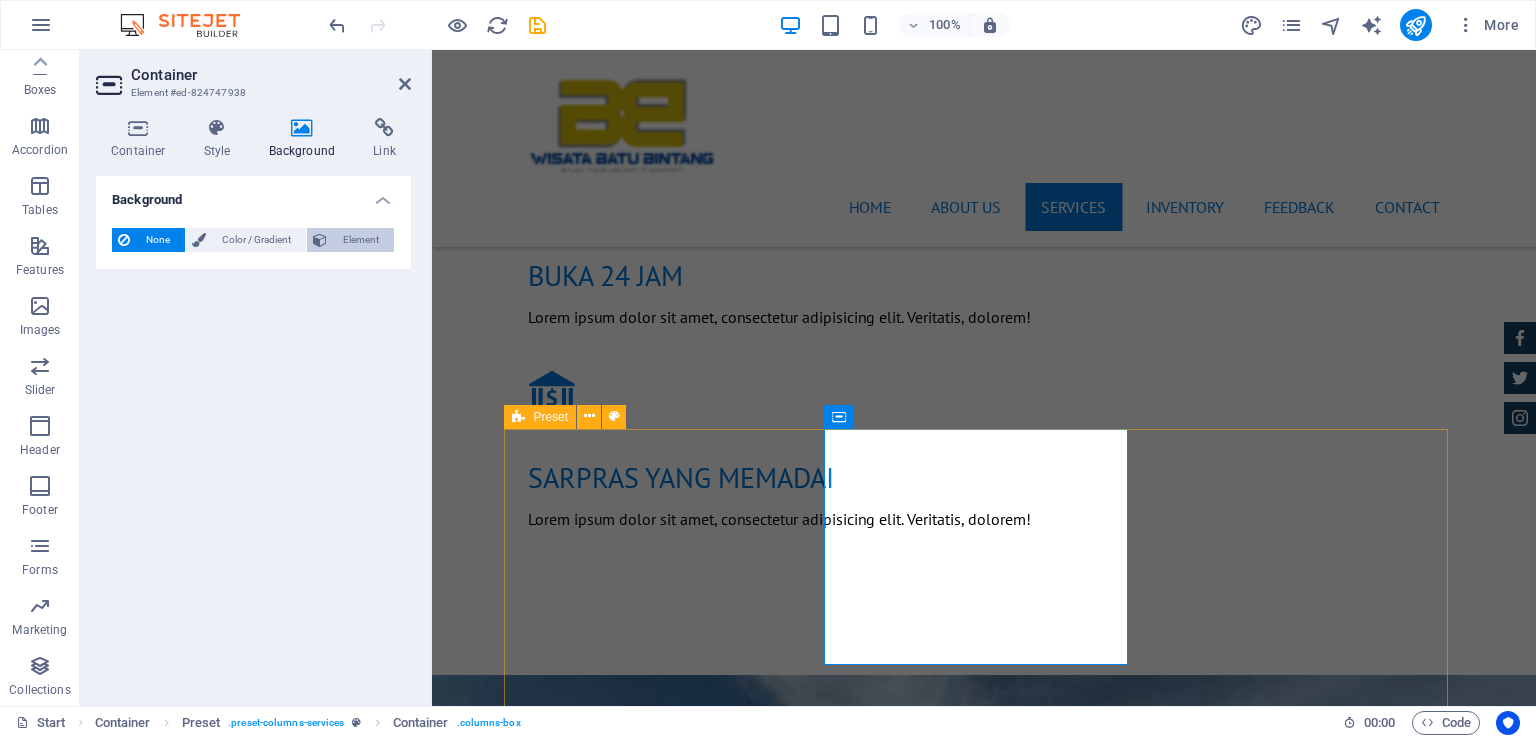 click on "Element" at bounding box center (360, 240) 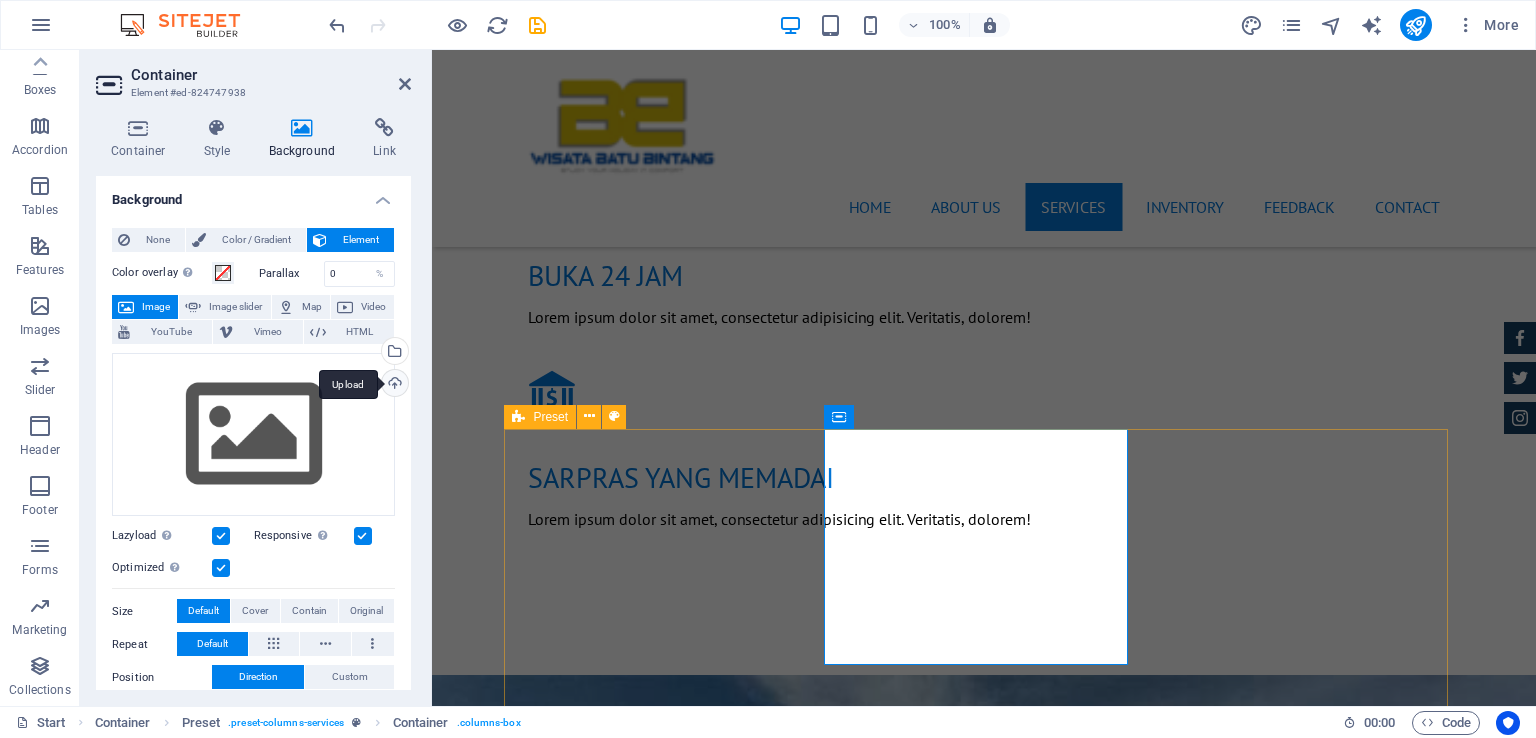 click on "Upload" at bounding box center [393, 385] 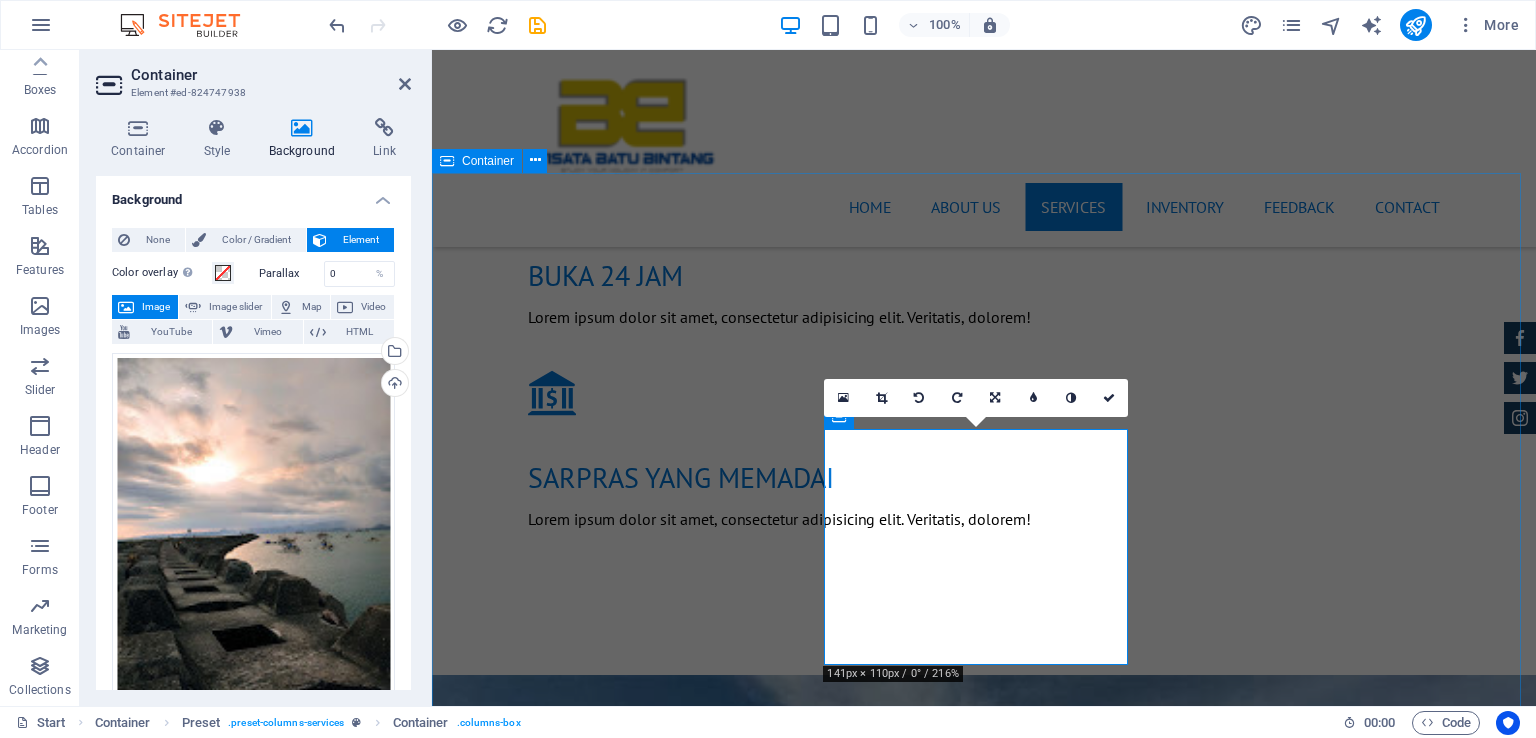 click on "fasilitas kami WISATA BATU BINTANG MENYEDIAKAN BEBERAPA FASILITAS BERMAIN BAGI PENGUNJUNG, MEMANJAKAN PENGUNJUNG DENGAN SUASANA PANTAI YANG HANGAT DAN NYAMAN BAIK ANAK-ANAK MAUPUN ORANG DEWASA. CAR  CHECK Lorum ipsum At vero eos et  Stet clita kasd  Ut wisi enim from $ 119 Insurance cover Lorum ipsum At vero eos et Stet clita kasd  Ut wisi enim from $ 259 Tire  Change Lorum ipsum At vero eos et  Stet clita kasd  Ut wisi enim from $ 49 System upgrade Lorum ipsum At vero eos et  Stet clita kasd  Ut wisi enim from $ 99 Oil Change Lorum ipsum At vero eos et  Stet clita kasd  Ut wisi enim from $ 19 Car Cleanup Lorum ipsum At vero eos et  Stet clita kasd  Ut wisi enim from $ 39" at bounding box center [984, 2539] 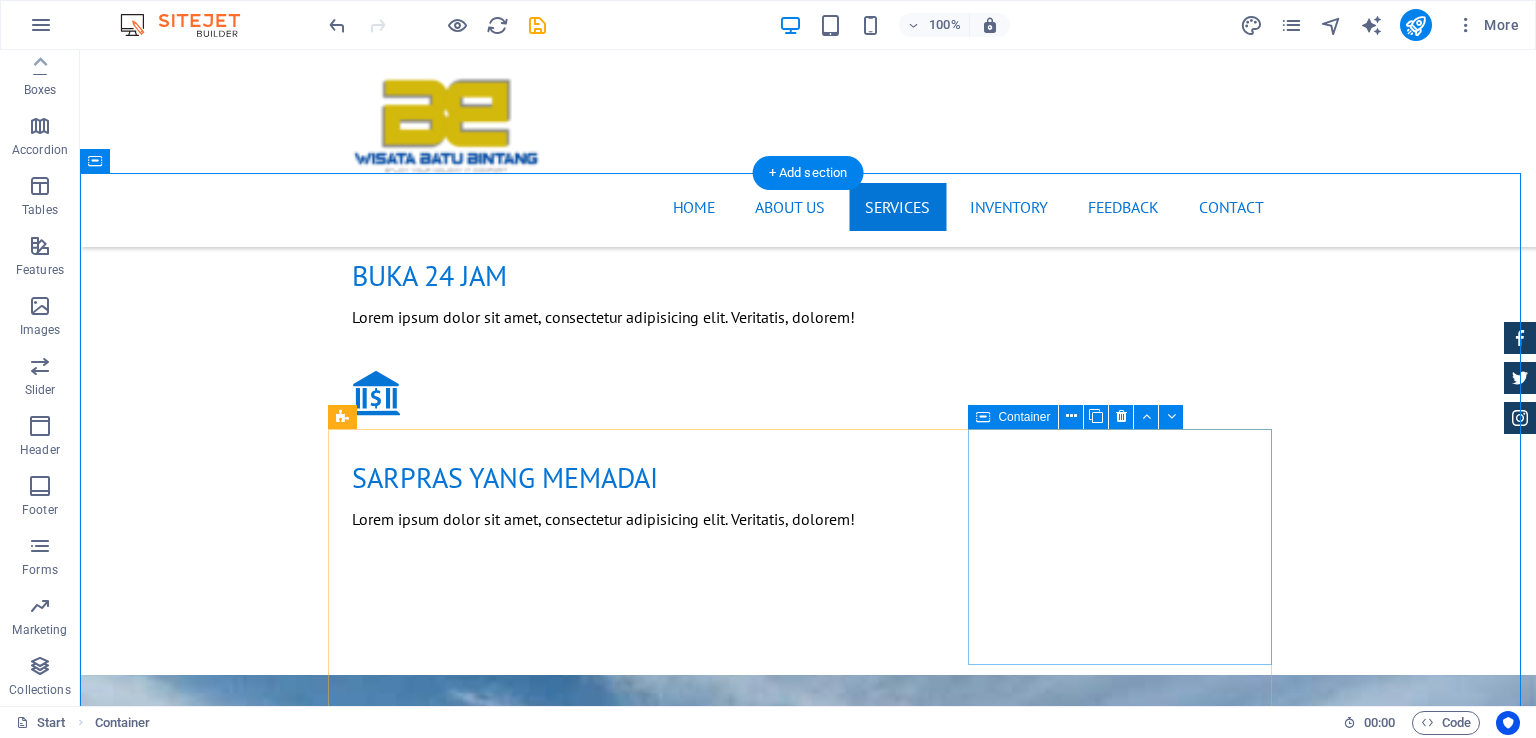 click on "Tire  Change Lorum ipsum At vero eos et  Stet clita kasd  Ut wisi enim from $ 49" at bounding box center [808, 2715] 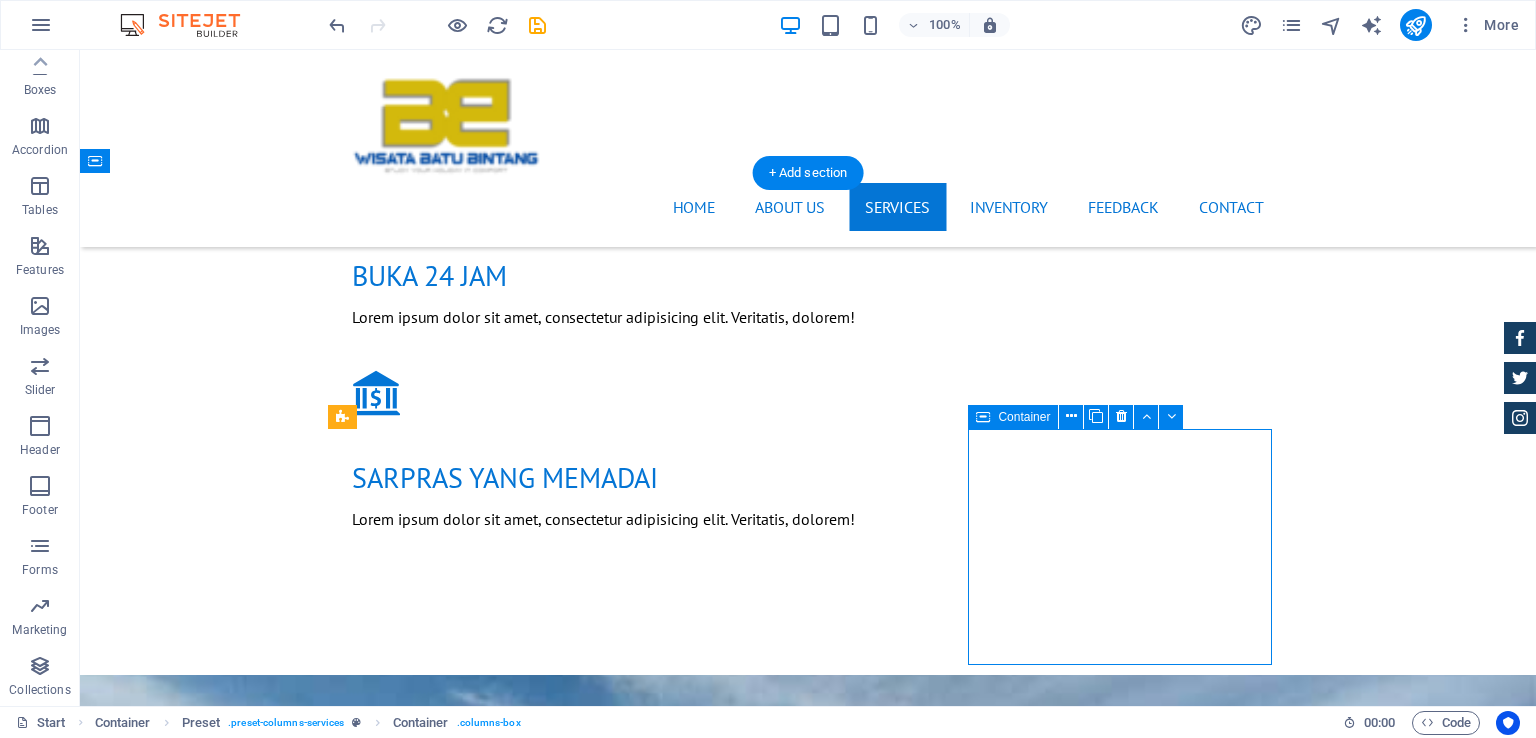 click on "Tire  Change Lorum ipsum At vero eos et  Stet clita kasd  Ut wisi enim from $ 49" at bounding box center [808, 2715] 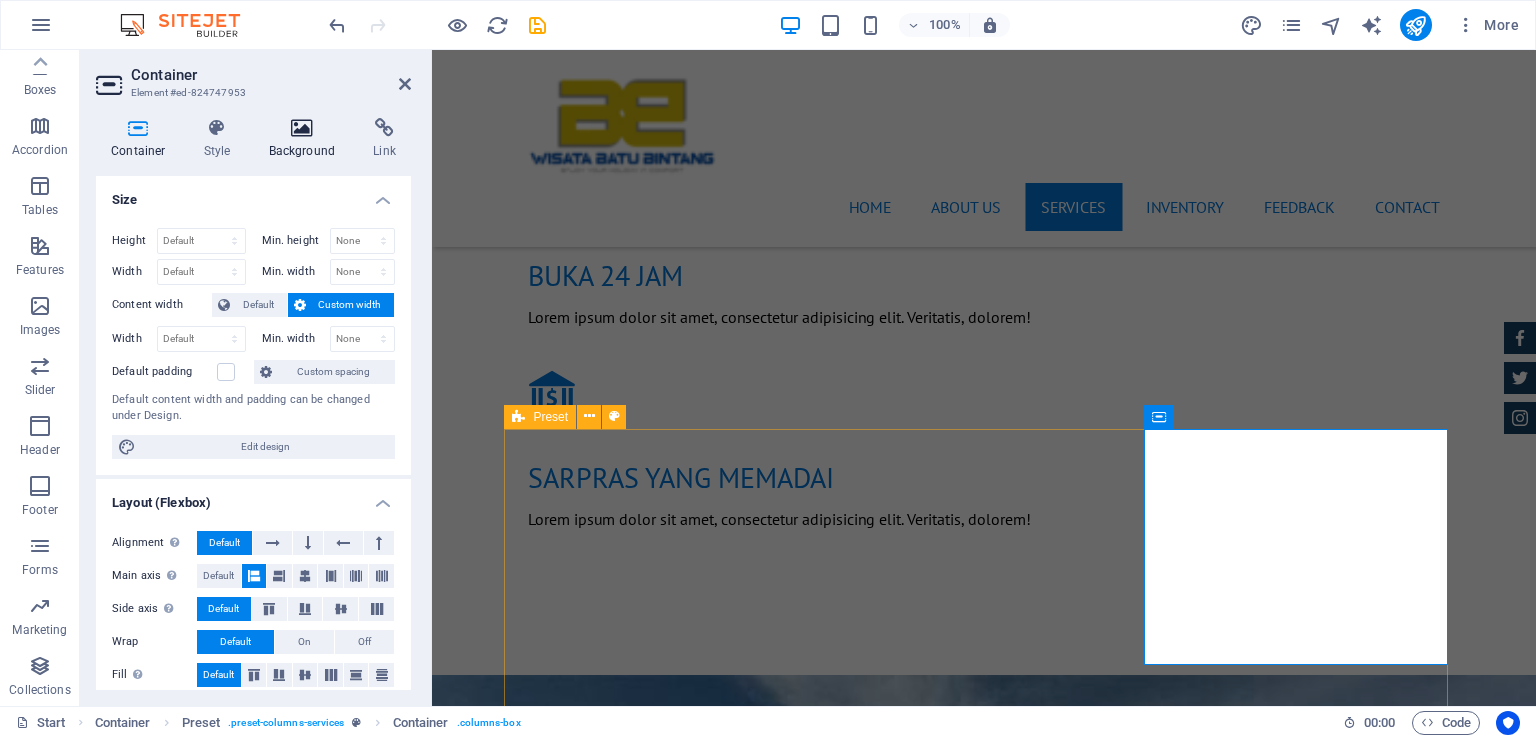 click at bounding box center [302, 128] 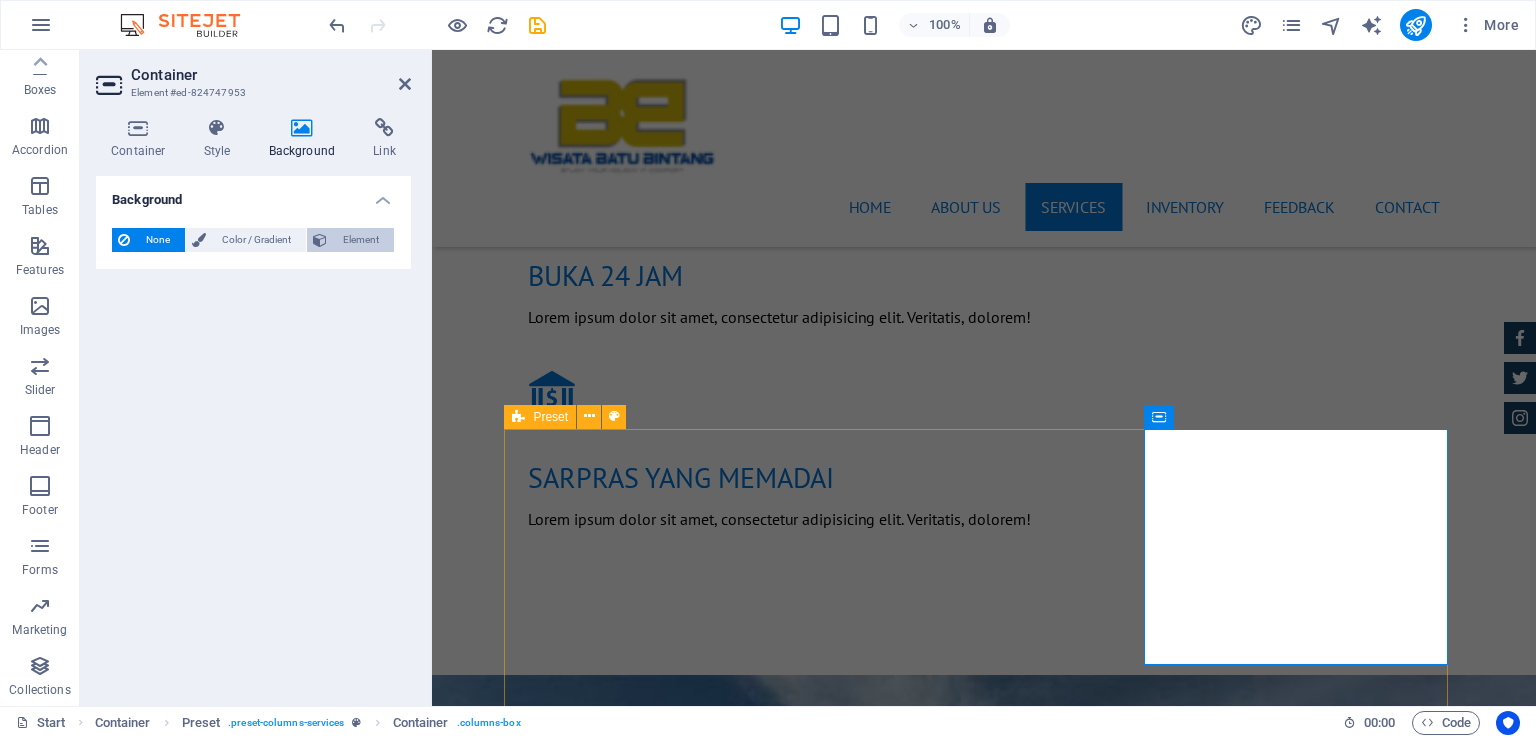 click on "Element" at bounding box center (360, 240) 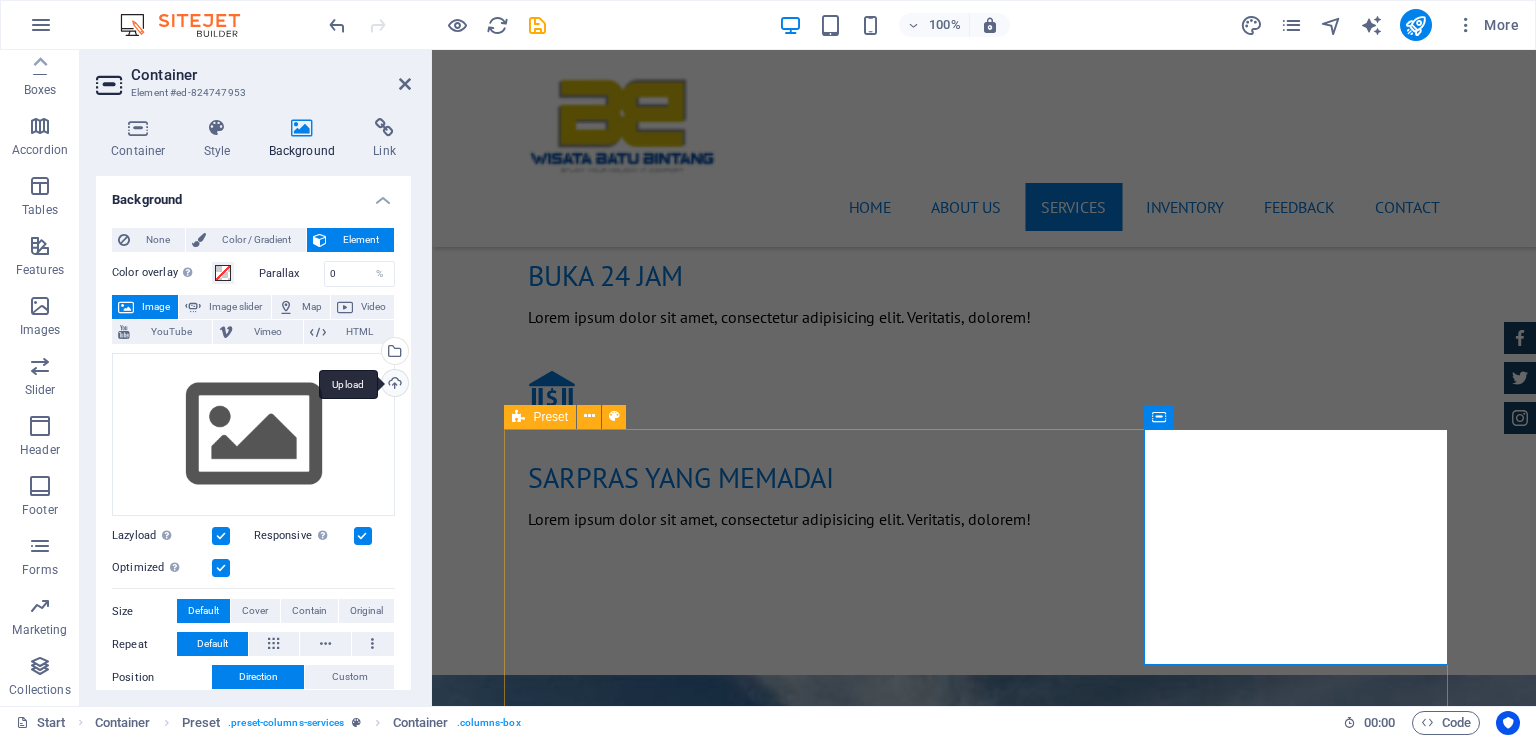 click on "Upload" at bounding box center (393, 385) 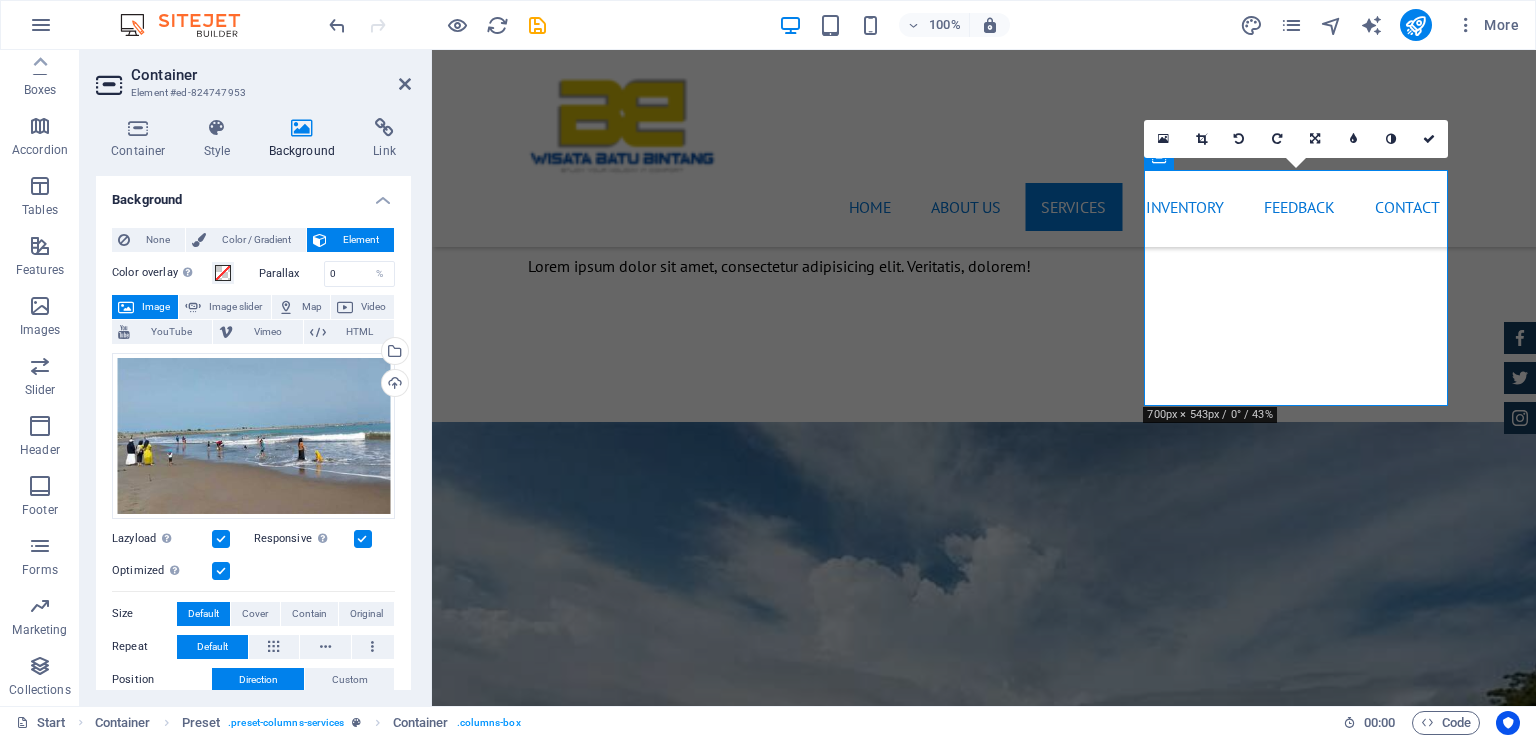 scroll, scrollTop: 2228, scrollLeft: 0, axis: vertical 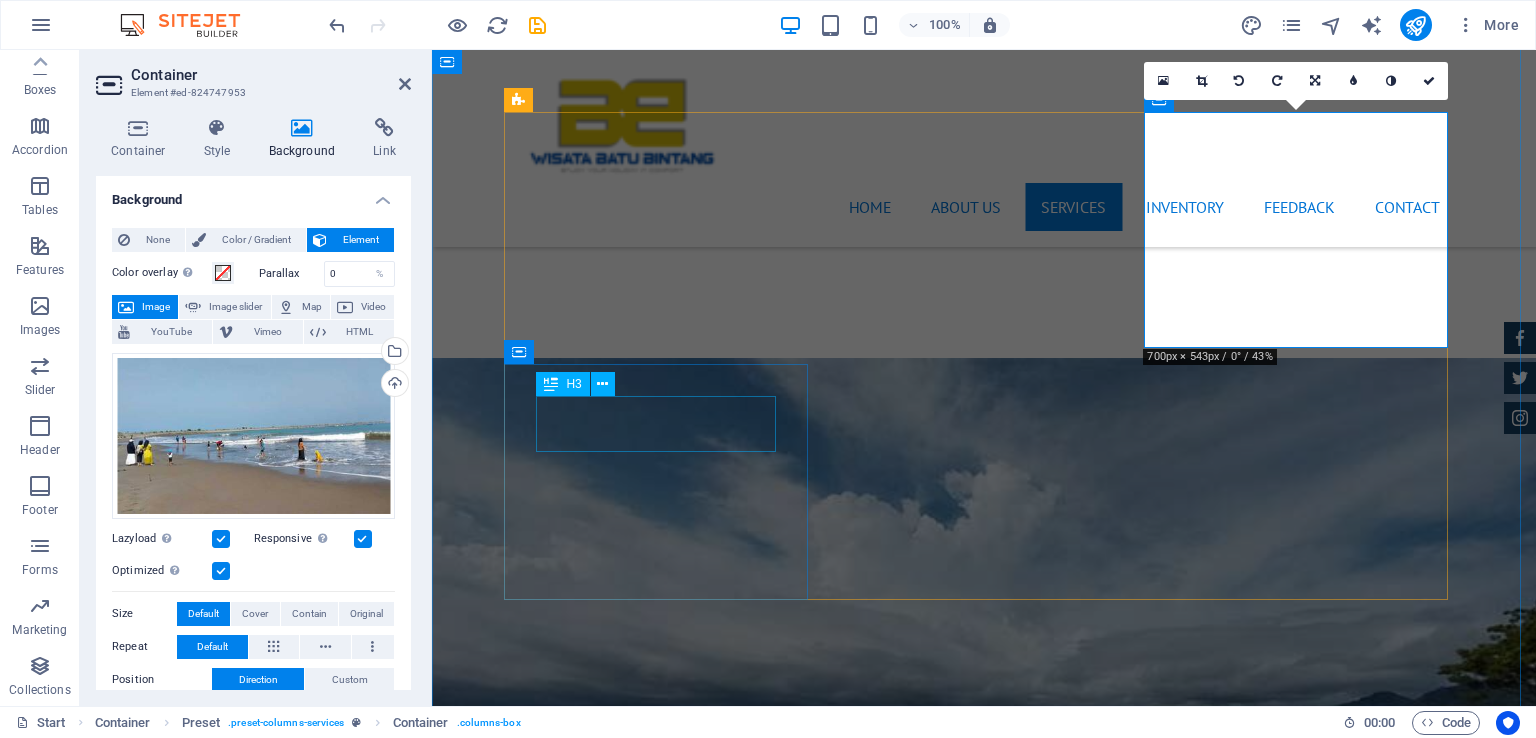 click on "System upgrade" at bounding box center (984, 2808) 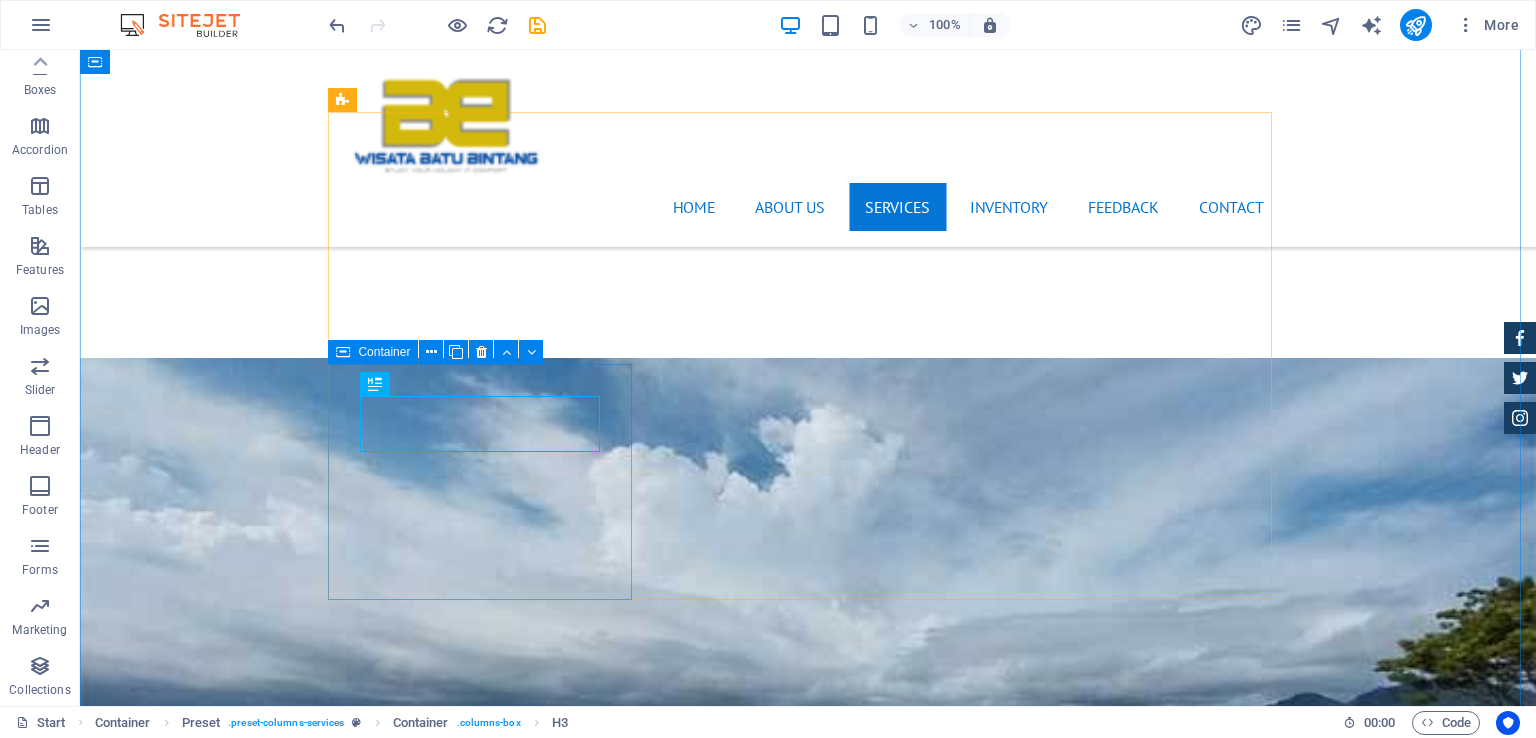 click on "System upgrade Lorum ipsum At vero eos et  Stet clita kasd  Ut wisi enim from $ 99" at bounding box center [808, 2868] 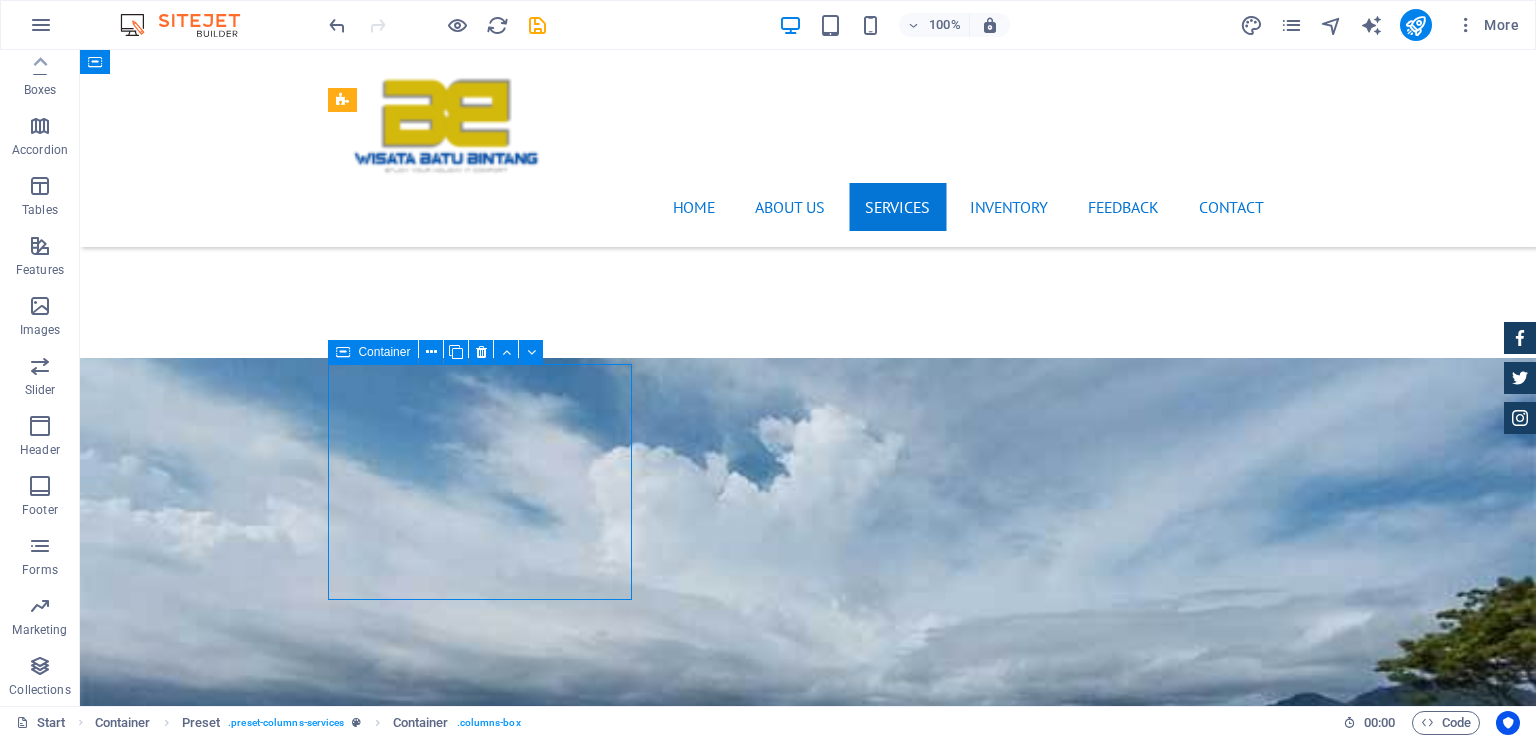 click on "System upgrade Lorum ipsum At vero eos et  Stet clita kasd  Ut wisi enim from $ 99" at bounding box center [808, 2868] 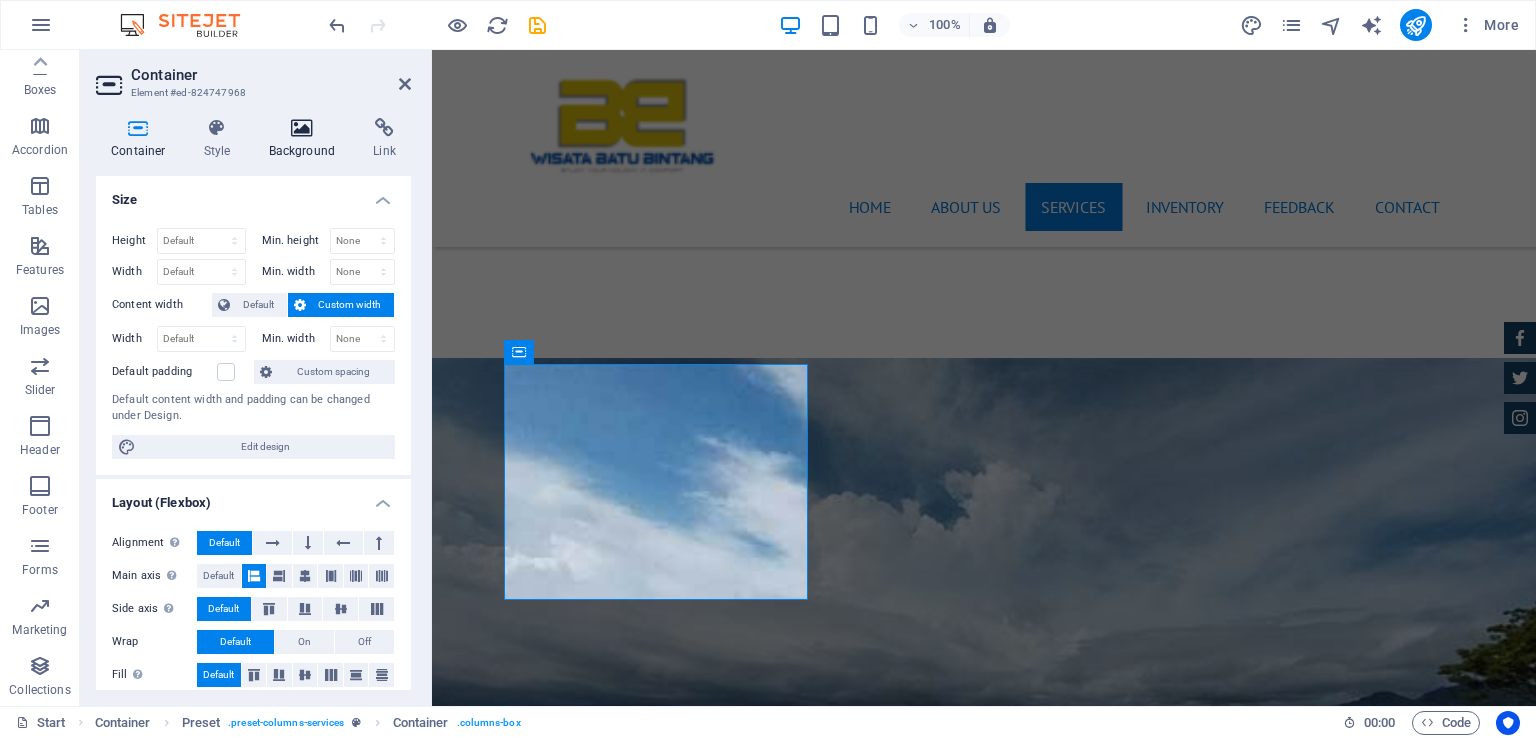 click on "Background" at bounding box center (306, 139) 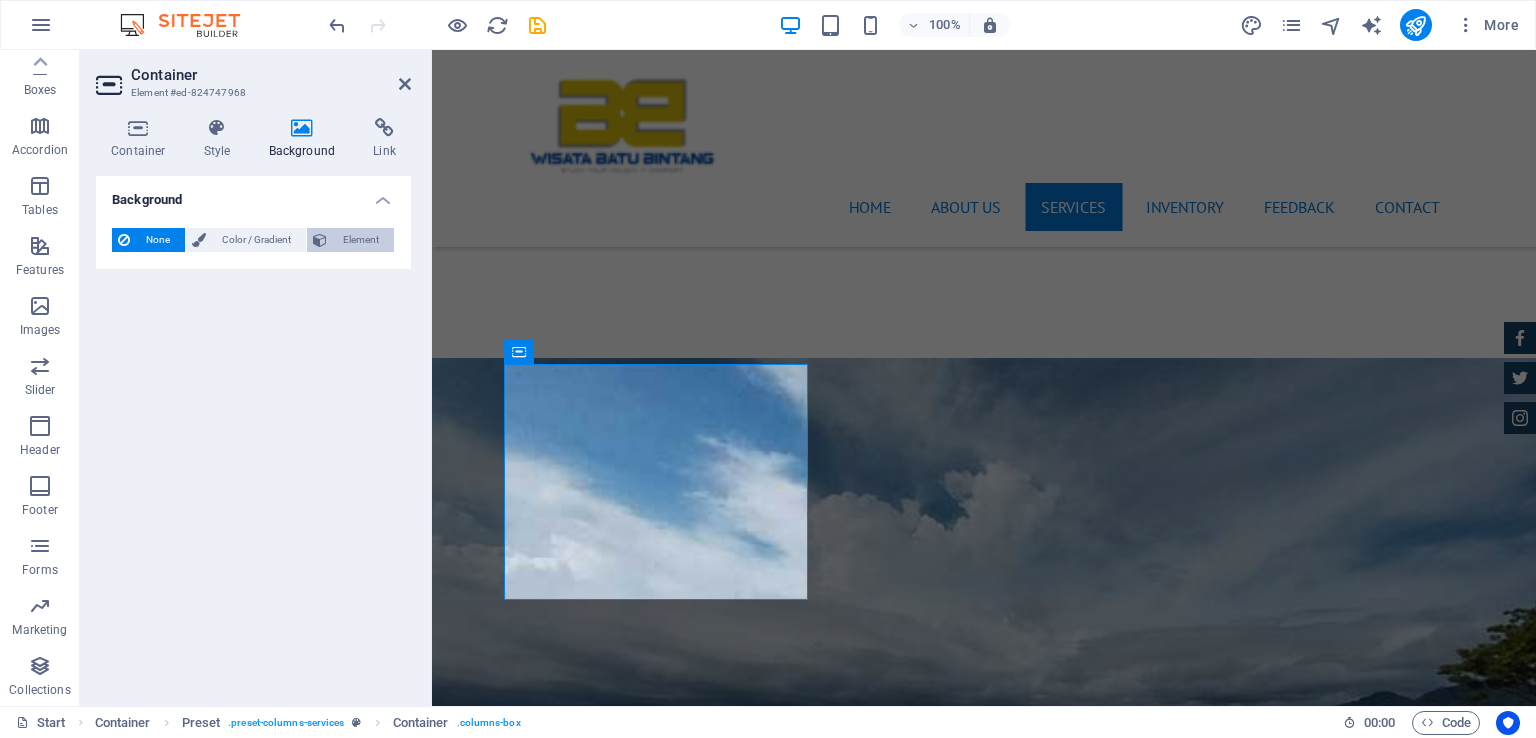 click on "Element" at bounding box center (360, 240) 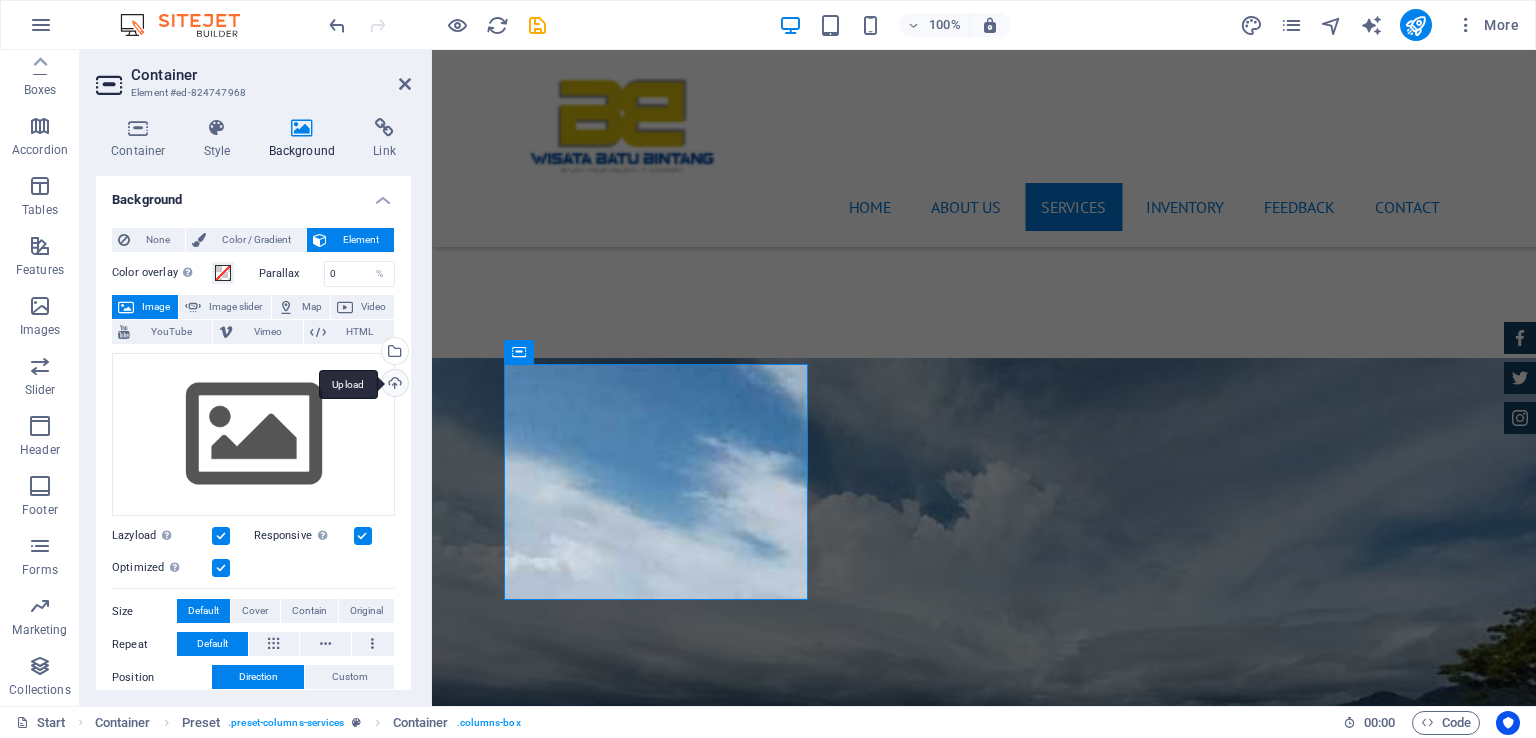 click on "Upload" at bounding box center [393, 385] 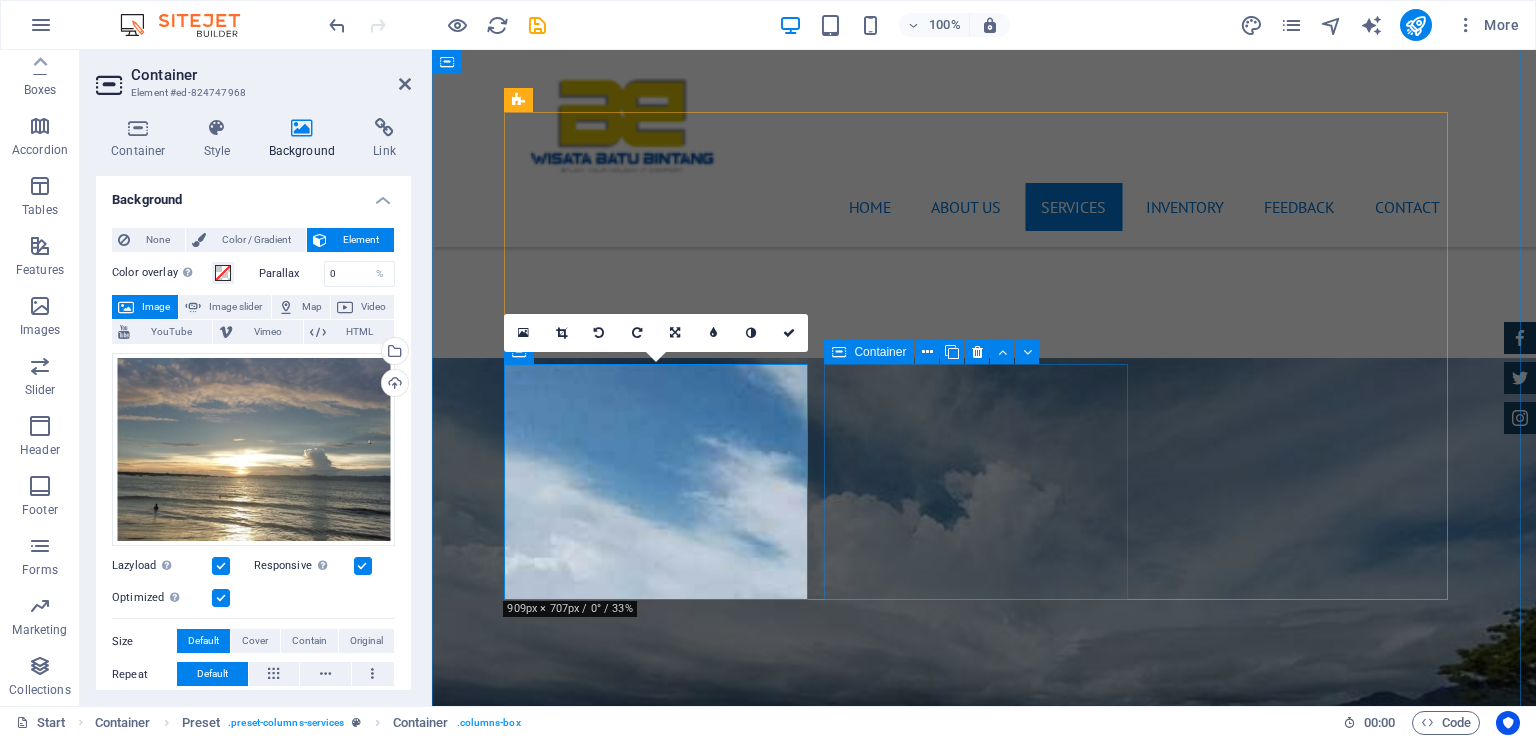 click on "Oil Change Lorum ipsum At vero eos et  Stet clita kasd  Ut wisi enim from $ 19" at bounding box center (984, 3338) 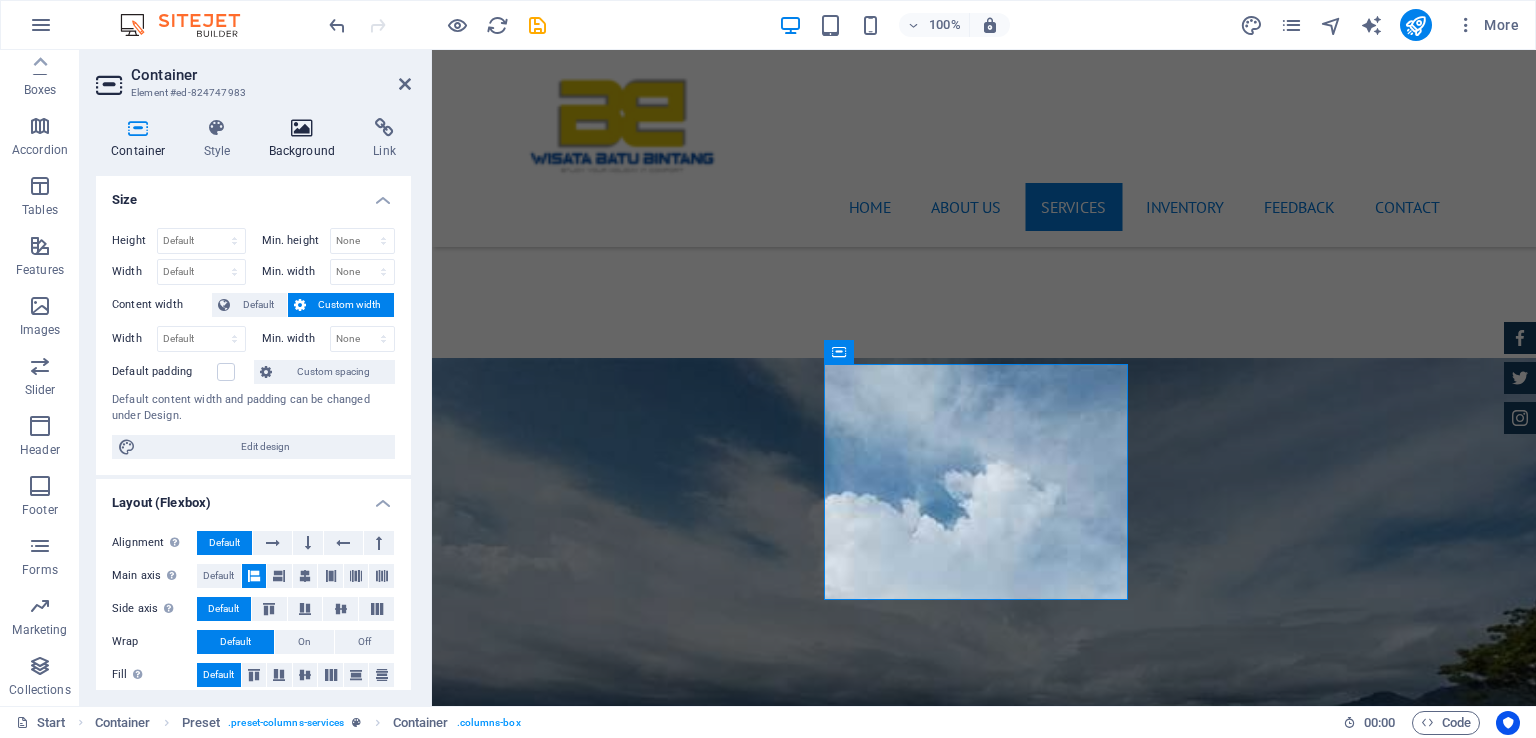 click on "Background" at bounding box center (306, 139) 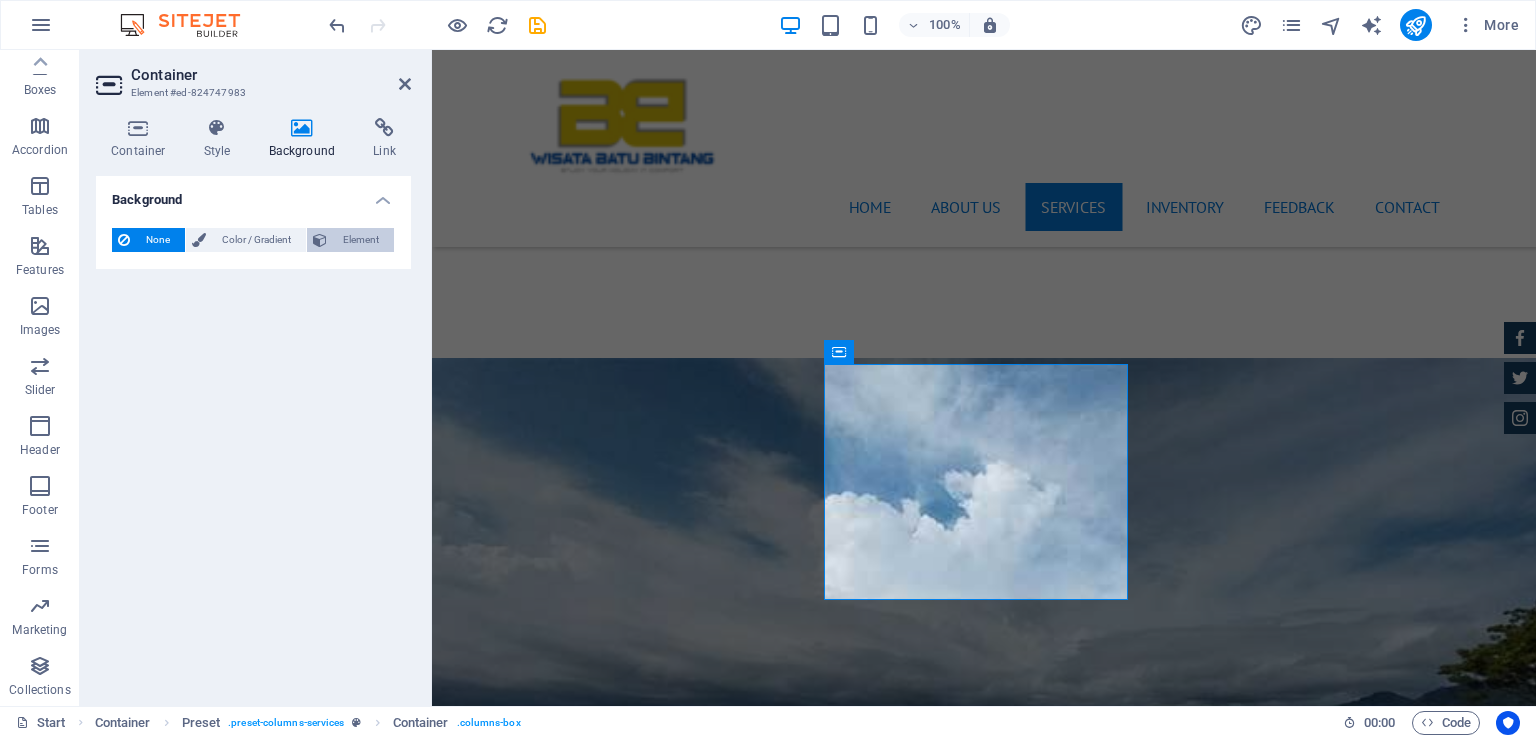 click on "Element" at bounding box center [360, 240] 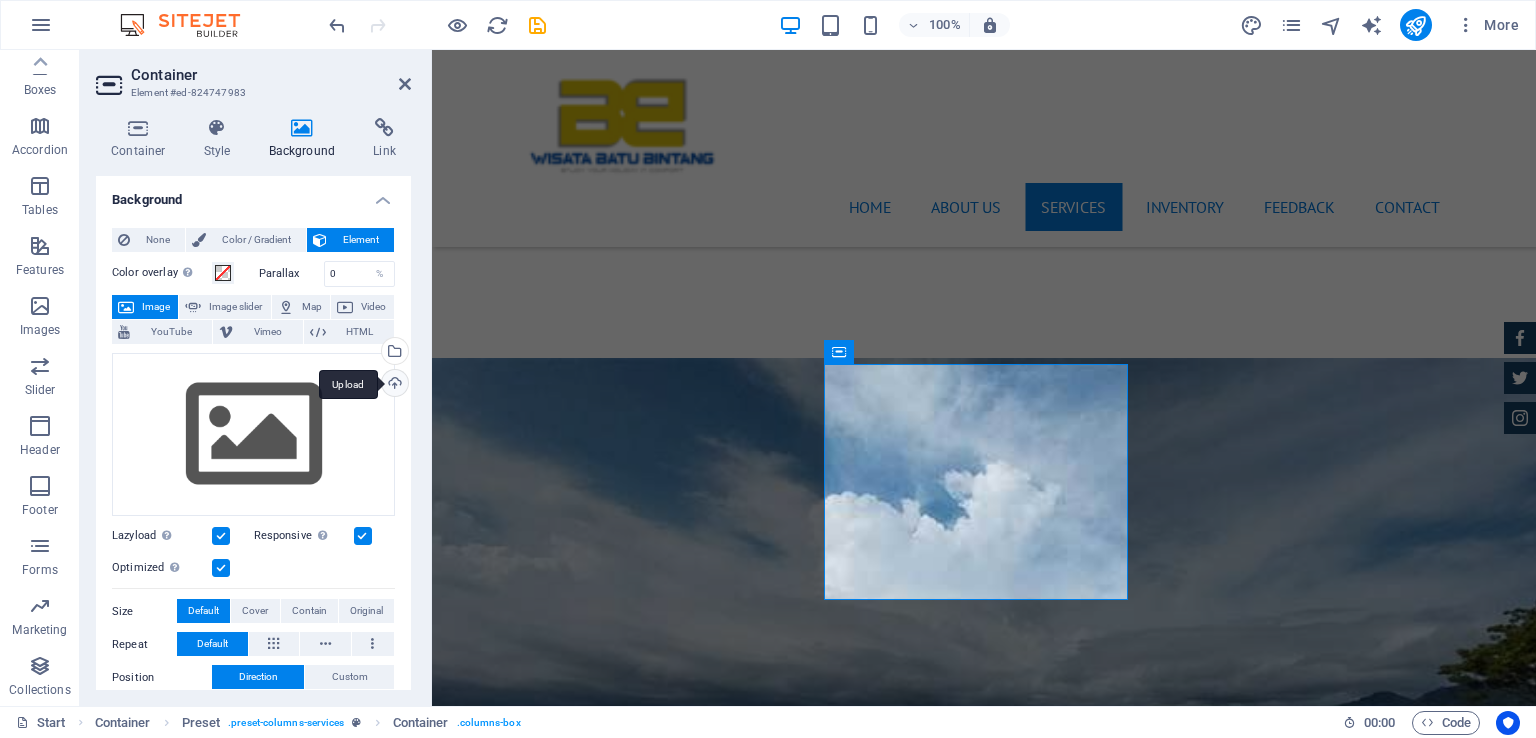 click on "Upload" at bounding box center [393, 385] 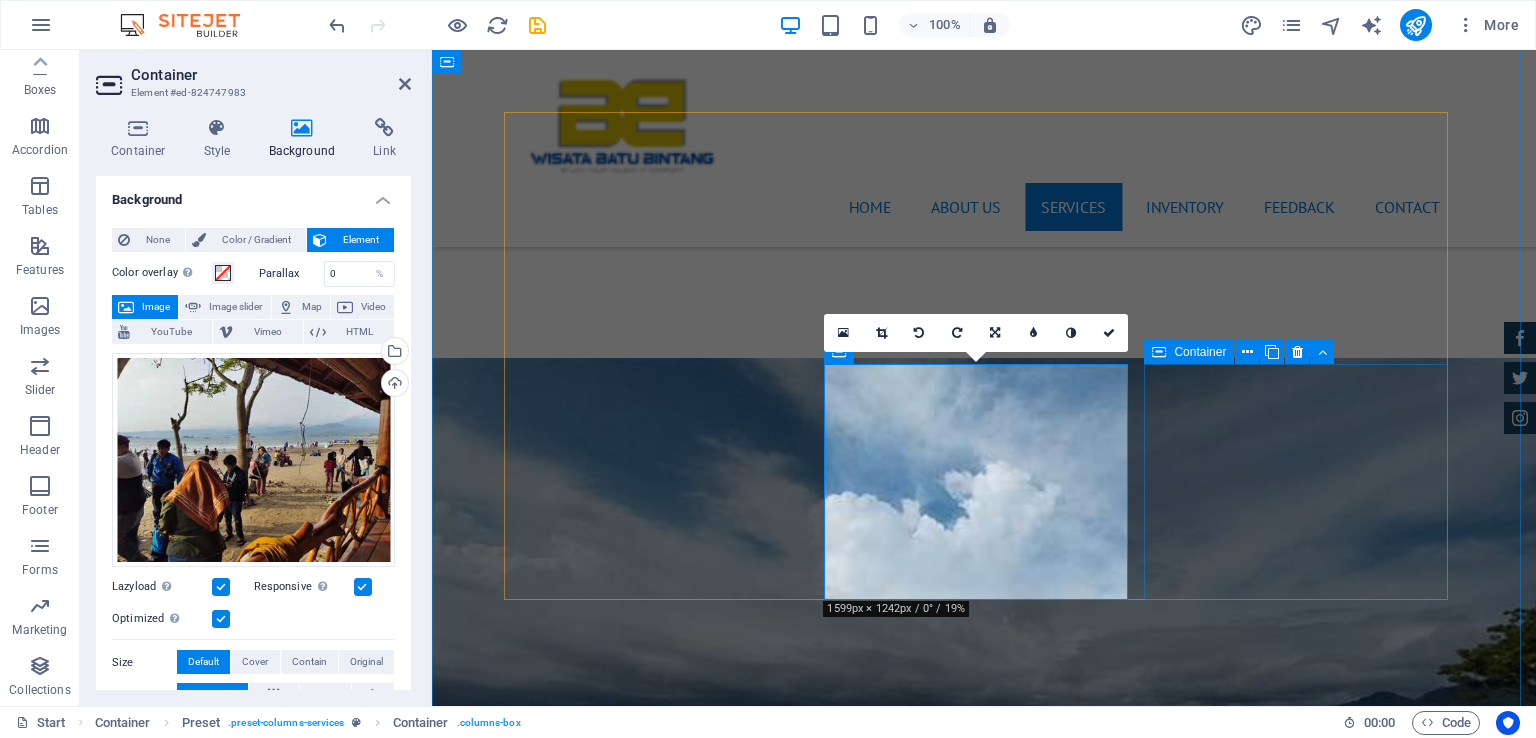 click on "Car Cleanup Lorum ipsum At vero eos et  Stet clita kasd  Ut wisi enim from $ 39" at bounding box center [984, 3822] 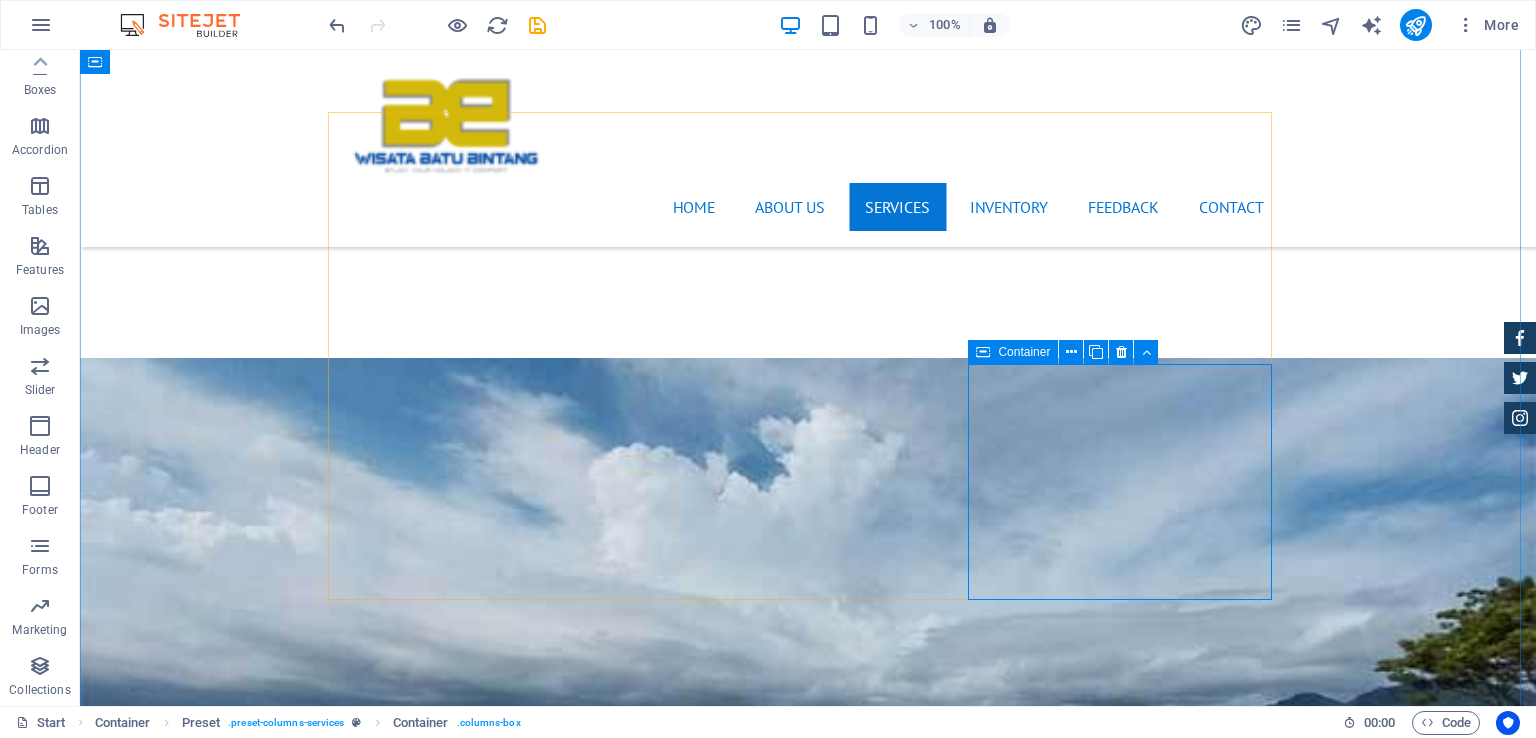 click on "Car Cleanup Lorum ipsum At vero eos et  Stet clita kasd  Ut wisi enim from $ 39" at bounding box center (808, 3822) 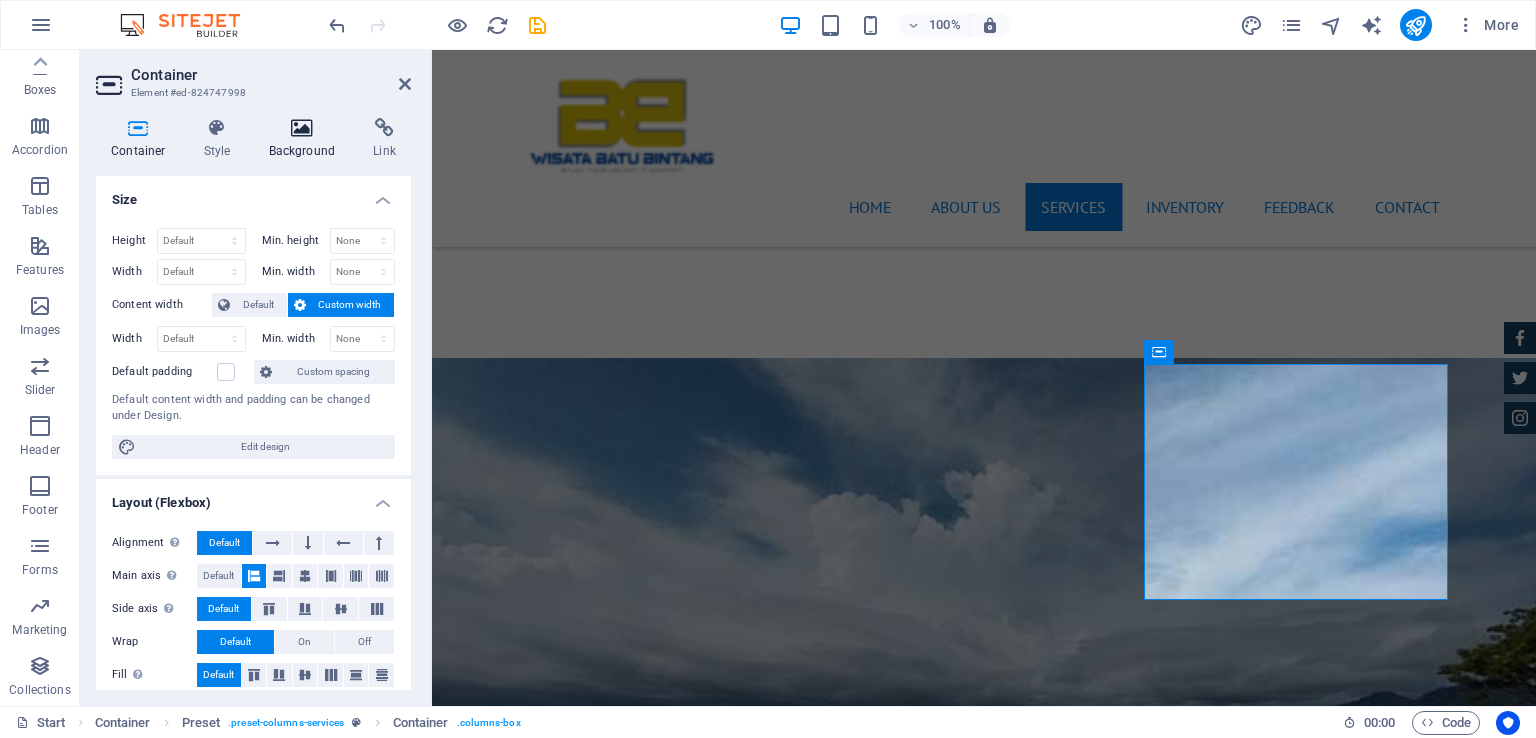 click at bounding box center (302, 128) 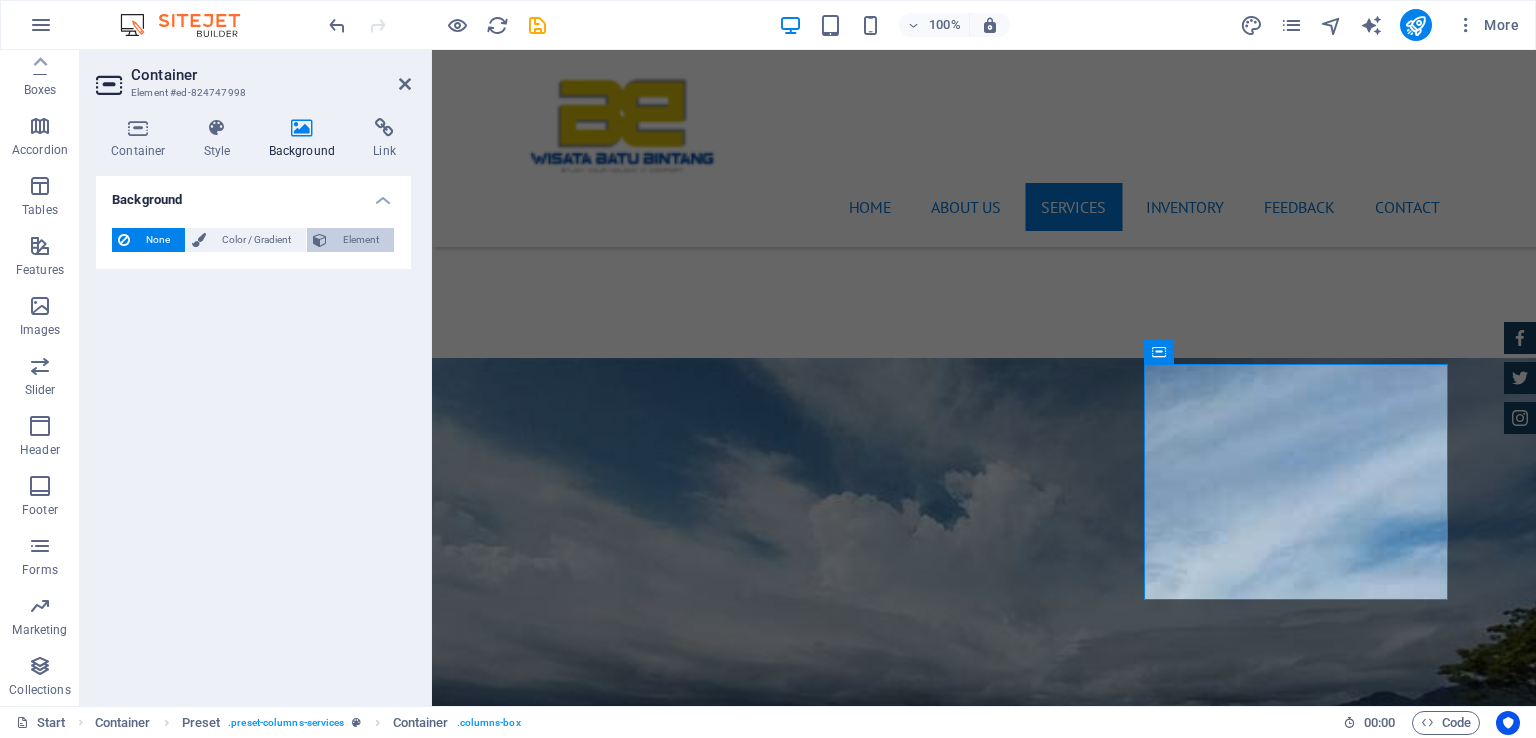 click on "Element" at bounding box center [360, 240] 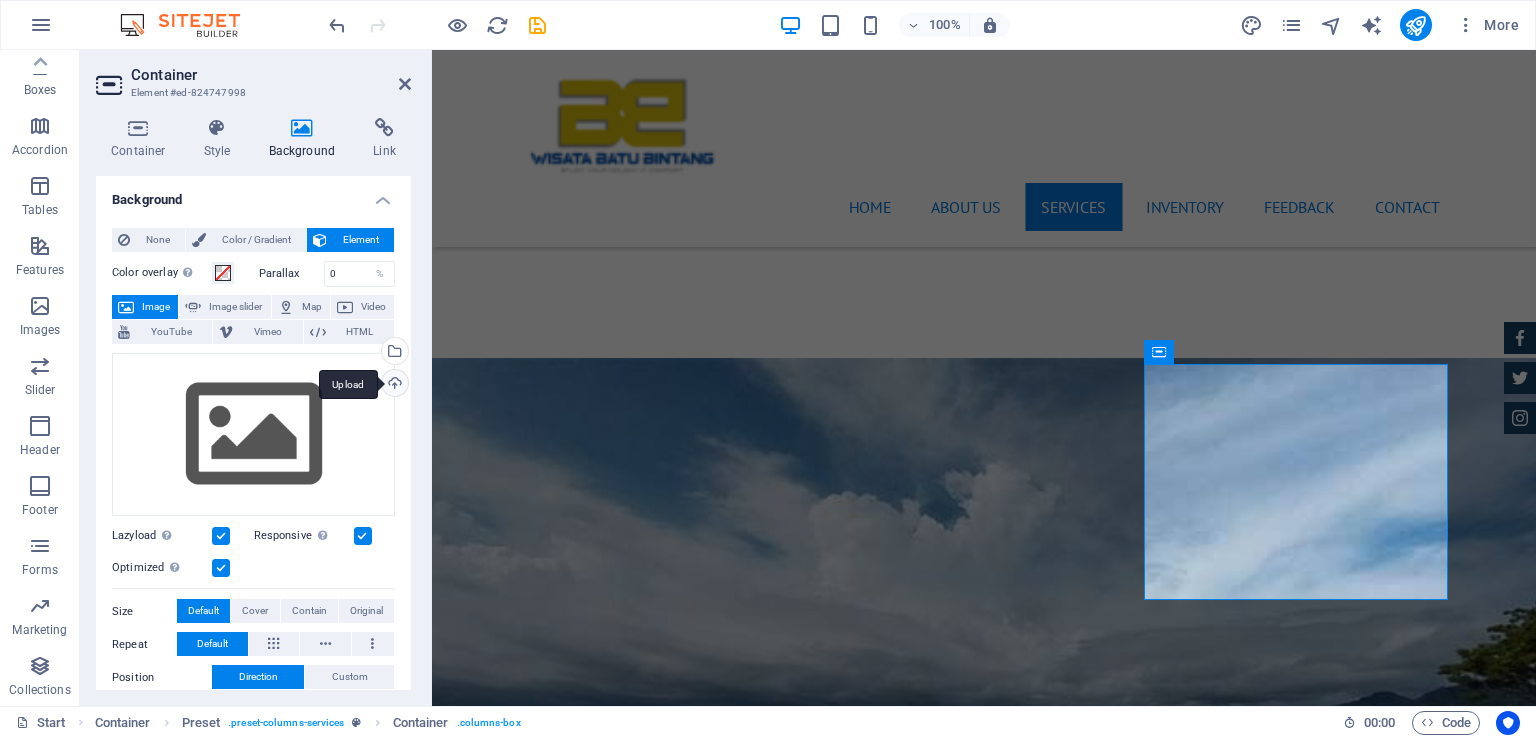 click on "Upload" at bounding box center (393, 385) 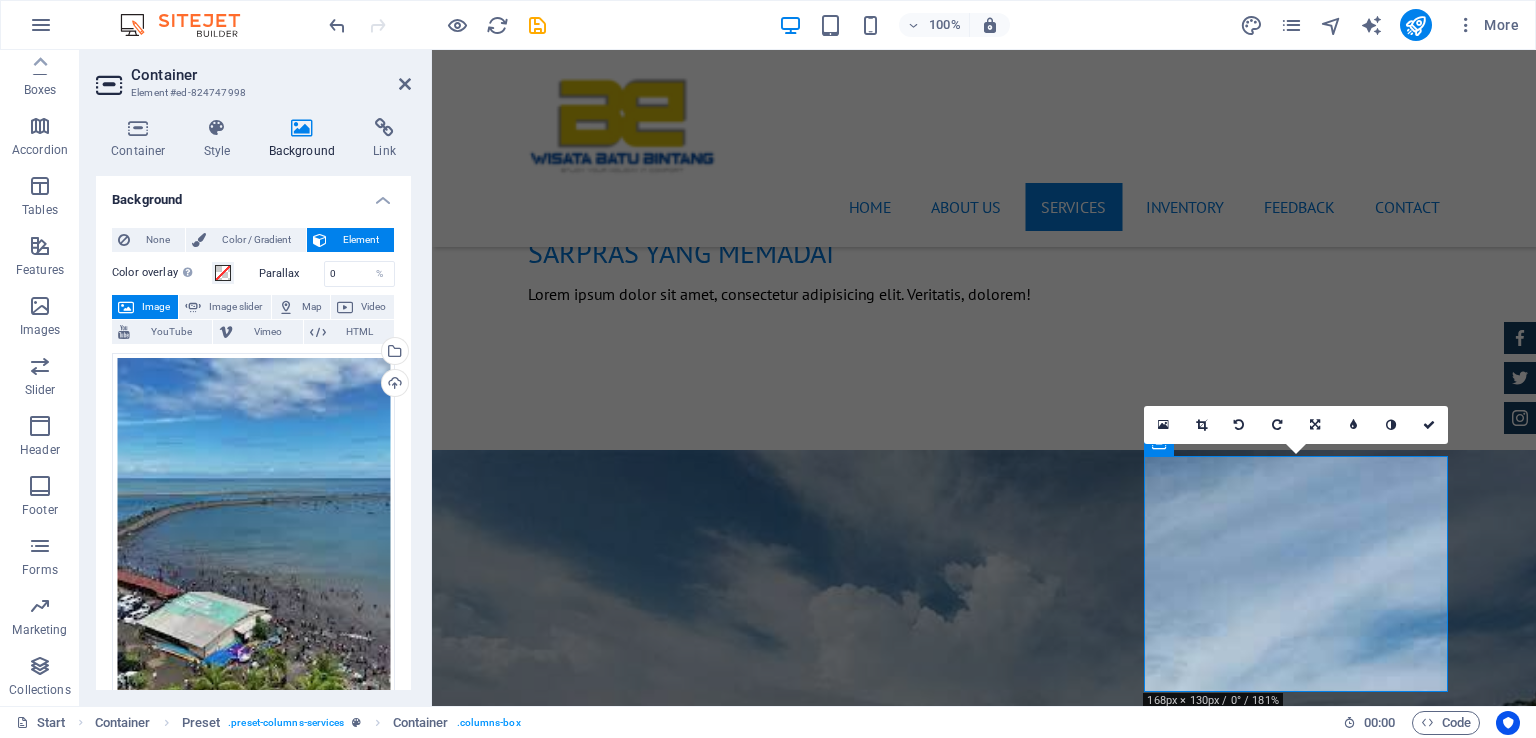 scroll, scrollTop: 2084, scrollLeft: 0, axis: vertical 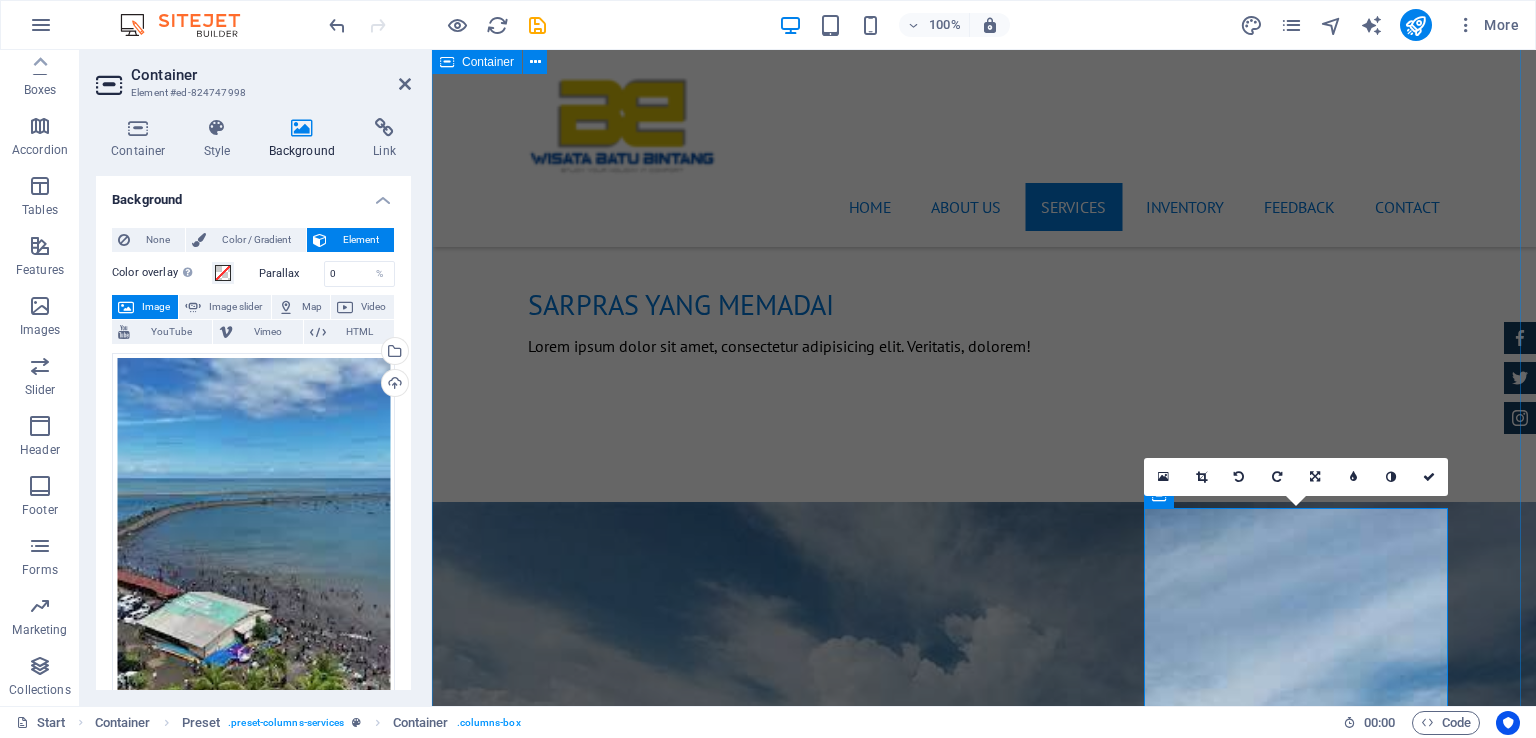 click on "fasilitas kami WISATA BATU BINTANG MENYEDIAKAN BEBERAPA FASILITAS BERMAIN BAGI PENGUNJUNG, MEMANJAKAN PENGUNJUNG DENGAN SUASANA PANTAI YANG HANGAT DAN NYAMAN BAIK ANAK-ANAK MAUPUN ORANG DEWASA. CAR  CHECK Lorum ipsum At vero eos et  Stet clita kasd  Ut wisi enim from $ 119 Insurance cover Lorum ipsum At vero eos et Stet clita kasd  Ut wisi enim from $ 259 Tire  Change Lorum ipsum At vero eos et  Stet clita kasd  Ut wisi enim from $ 49 System upgrade Lorum ipsum At vero eos et  Stet clita kasd  Ut wisi enim from $ 99 Oil Change Lorum ipsum At vero eos et  Stet clita kasd  Ut wisi enim from $ 19 Car Cleanup Lorum ipsum At vero eos et  Stet clita kasd  Ut wisi enim from $ 39" at bounding box center (984, 2838) 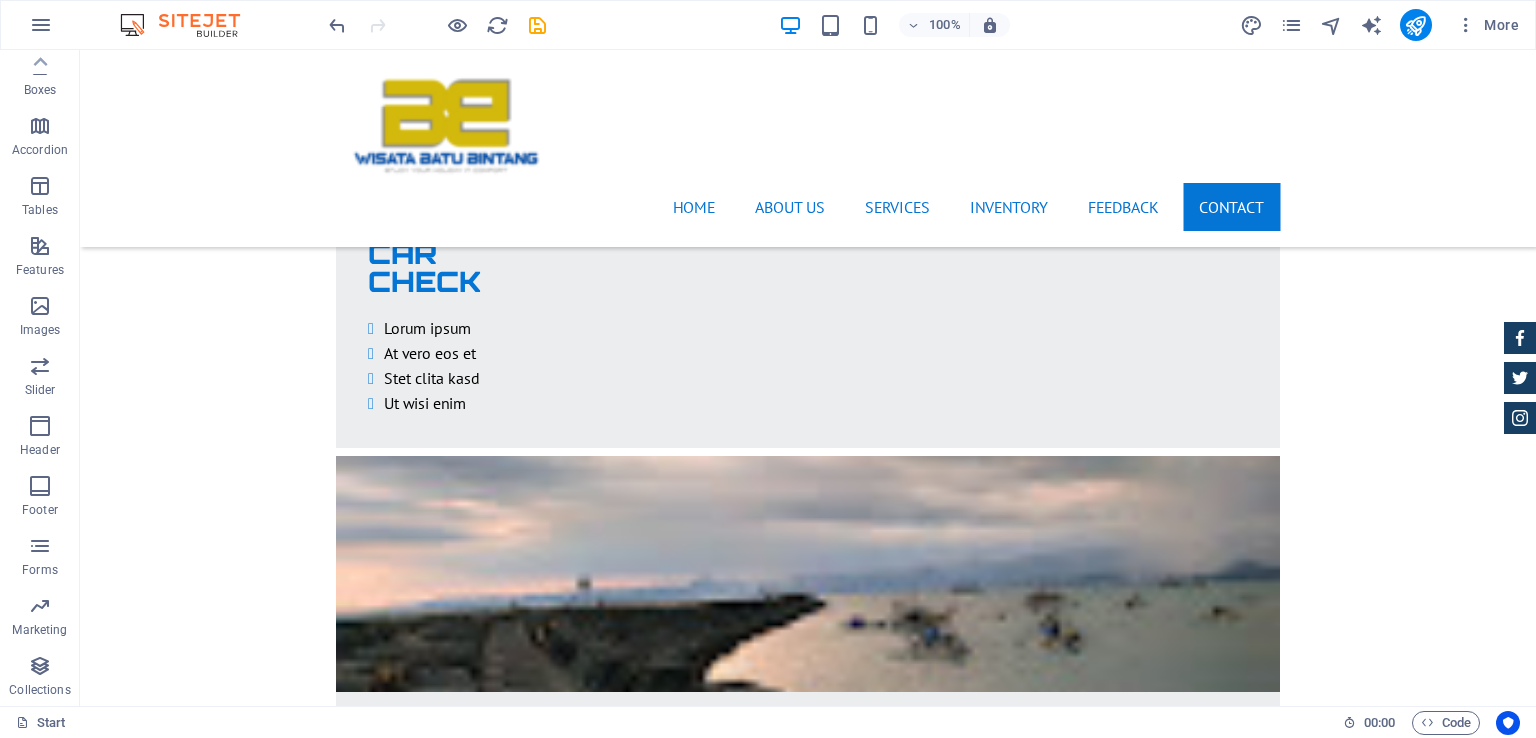 scroll, scrollTop: 3554, scrollLeft: 0, axis: vertical 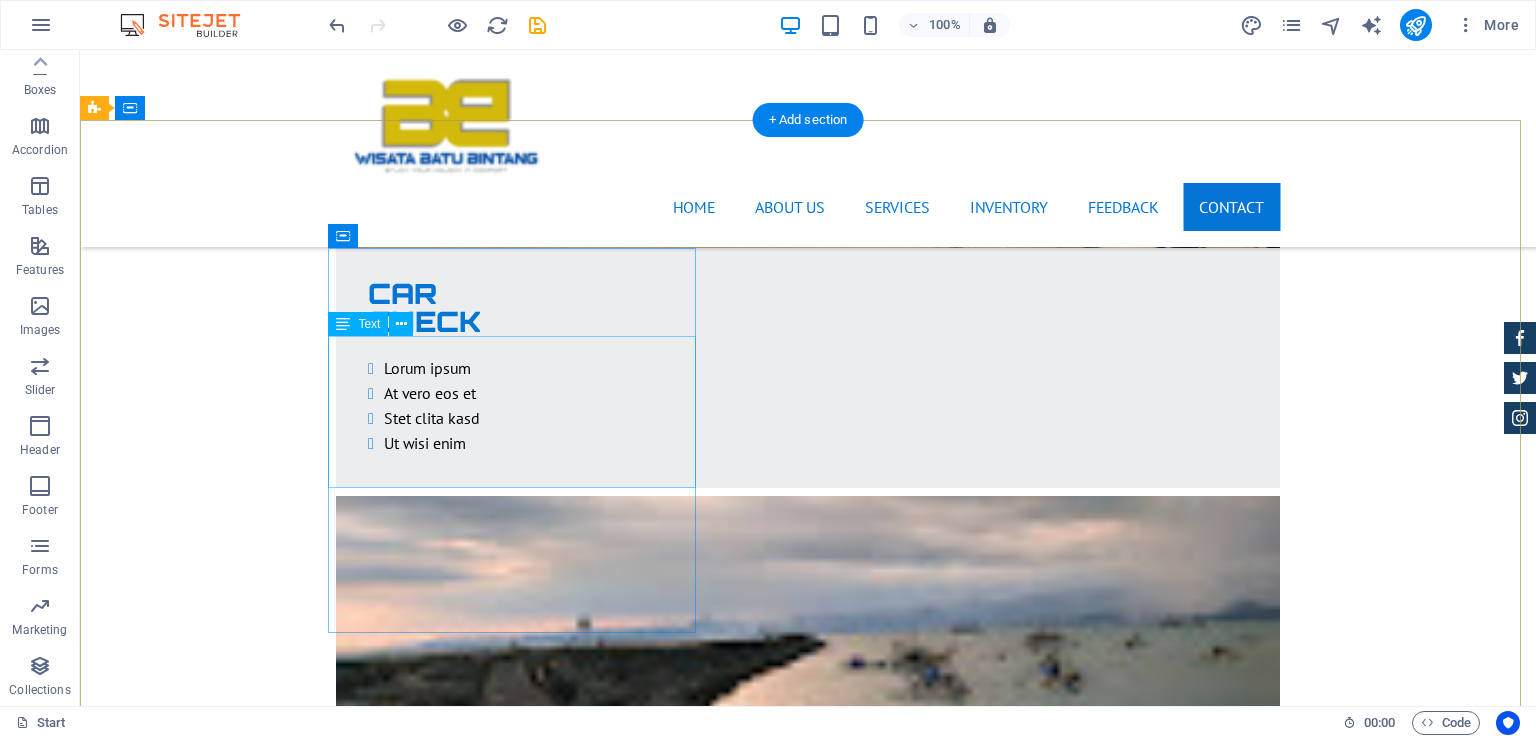 click on "wisatabatubintang.id 200 Cotter Ave ,  Port Aransas   78373 (308) 555-0121 e450b80d9942ee0ff7a5fc1b47080f@cpanel.local Legal Notice  |  Privacy" at bounding box center [568, 8220] 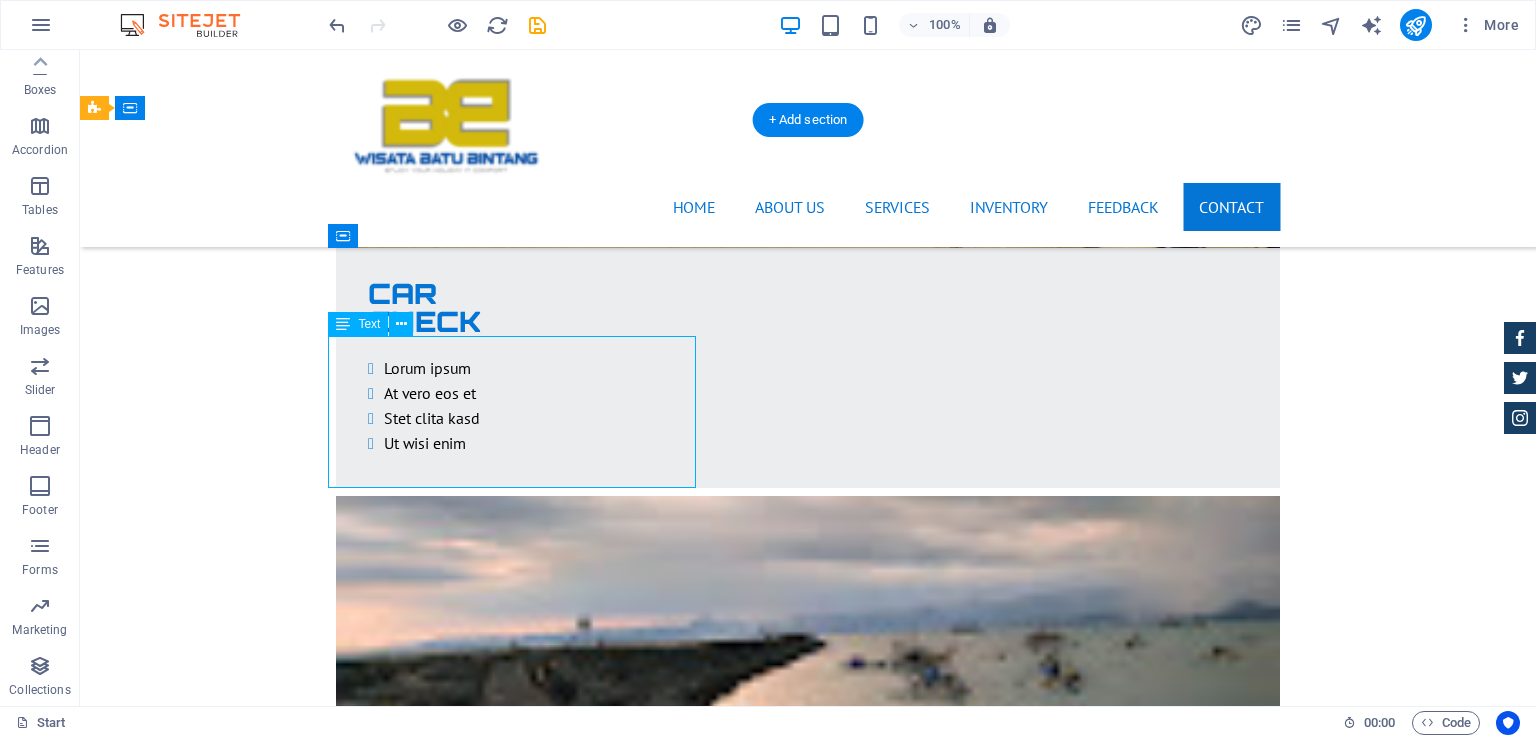 click on "wisatabatubintang.id 200 Cotter Ave ,  Port Aransas   78373 (308) 555-0121 e450b80d9942ee0ff7a5fc1b47080f@cpanel.local Legal Notice  |  Privacy" at bounding box center [568, 8220] 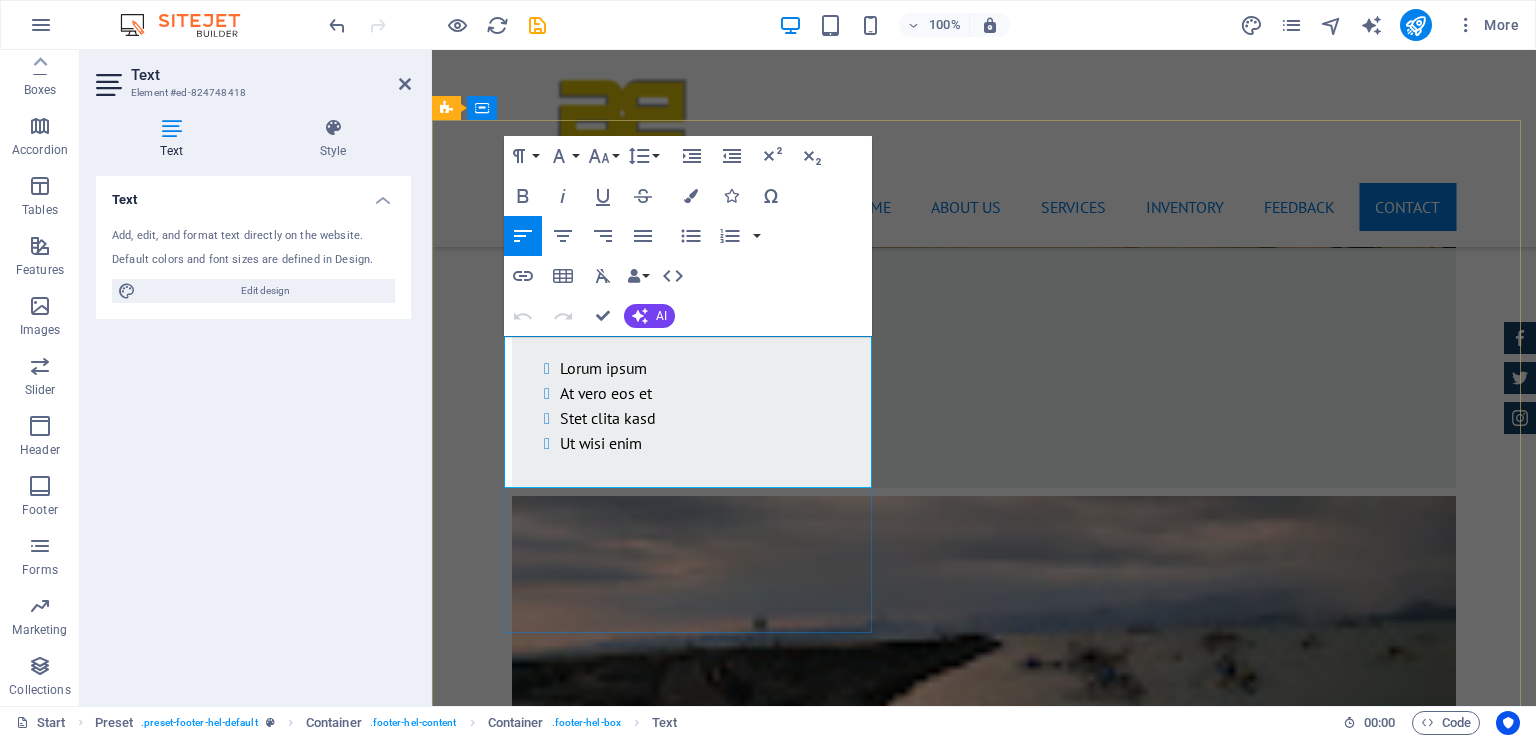 click on "e450b80d9942ee0ff7a5fc1b47080f@cpanel.local" at bounding box center (632, 8252) 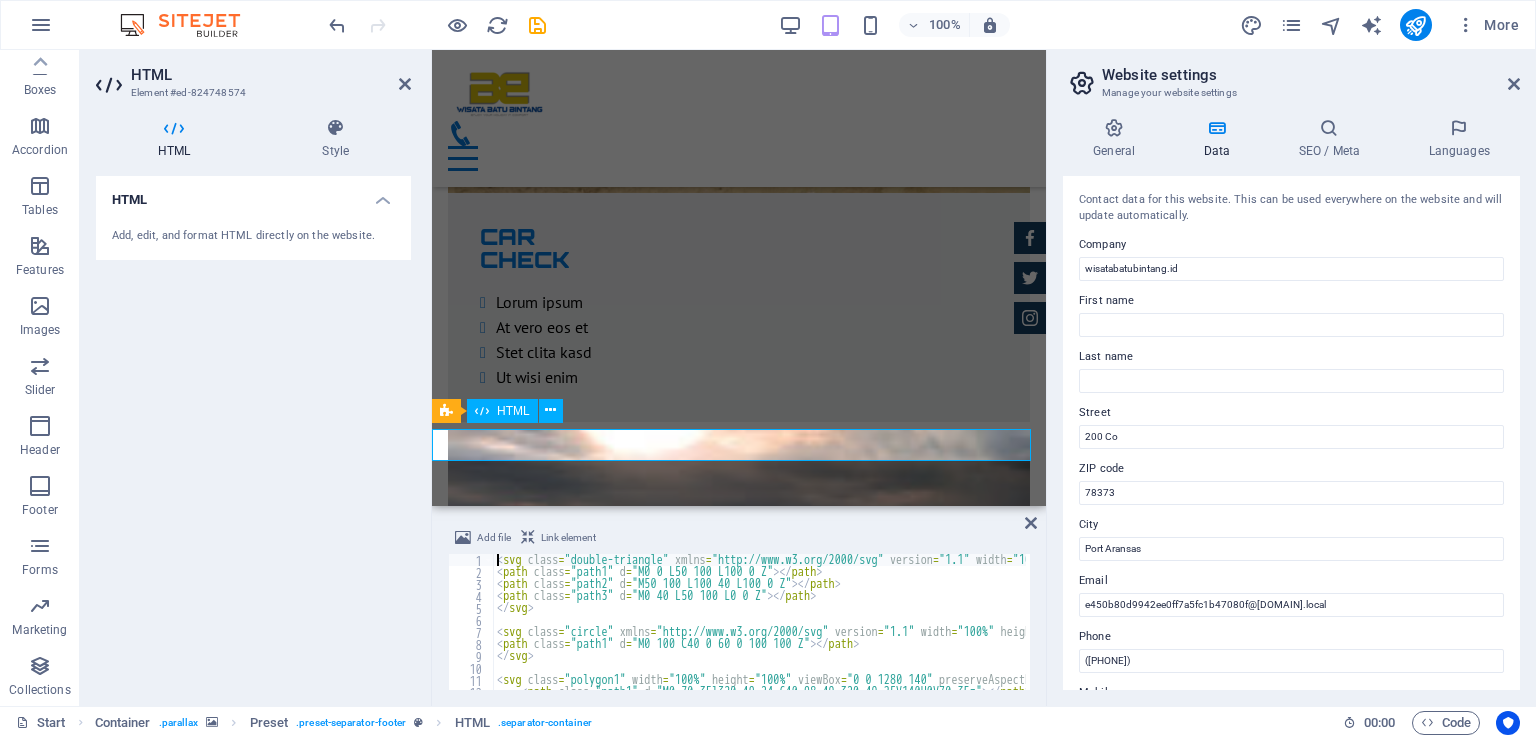 scroll, scrollTop: 3498, scrollLeft: 0, axis: vertical 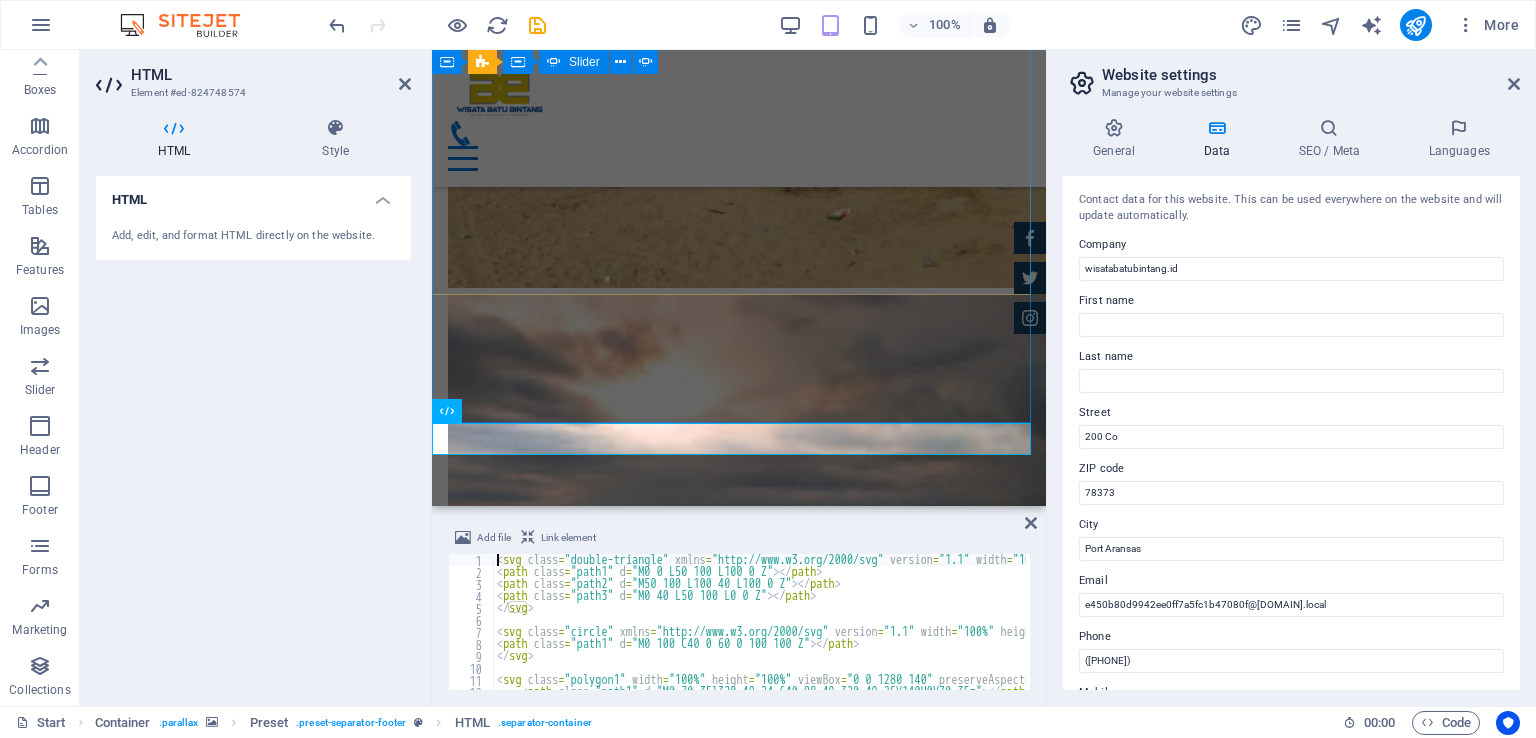 click on "Mark Melone -  Lorem ipsum dolor sit amet, consetetur sadipscing elitr, sed diam nonumy eirmod tempor invidunt ut labore et dolore magna aliquyam erat. Tony Lee Su -  Lorem ipsum dolor sit amet, consetetur sadipscing elitr, sed diam nonumy eirmod tempor invidunt ut labore et dolore magna aliquyam erat. Jonny Doe  -  Lorem ipsum dolor sit amet, consetetur sadipscing elitr, sed diam nonumy eirmod tempor invidunt ut labore et dolore magna aliquyam erat. Tina Many  -  Lorem ipsum dolor sit amet, consetetur sadipscing elitr, sed diam nonumy eirmod tempor invidunt ut labore et dolore magna aliquyam erat. Laura Hill  -  Lorem ipsum dolor sit amet, consetetur sadipscing elitr, sed diam nonumy eirmod tempor invidunt ut labore et dolore magna aliquyam erat. Emma Miller -  Lorem ipsum dolor sit amet, consetetur sadipscing elitr, sed diam nonumy eirmod tempor invidunt ut labore et dolore magna aliquyam erat. Mark Melone -  Tony Lee Su -  Jonny Doe  -  Tina Many  -  1 2 3 4 5 6" at bounding box center [739, 5036] 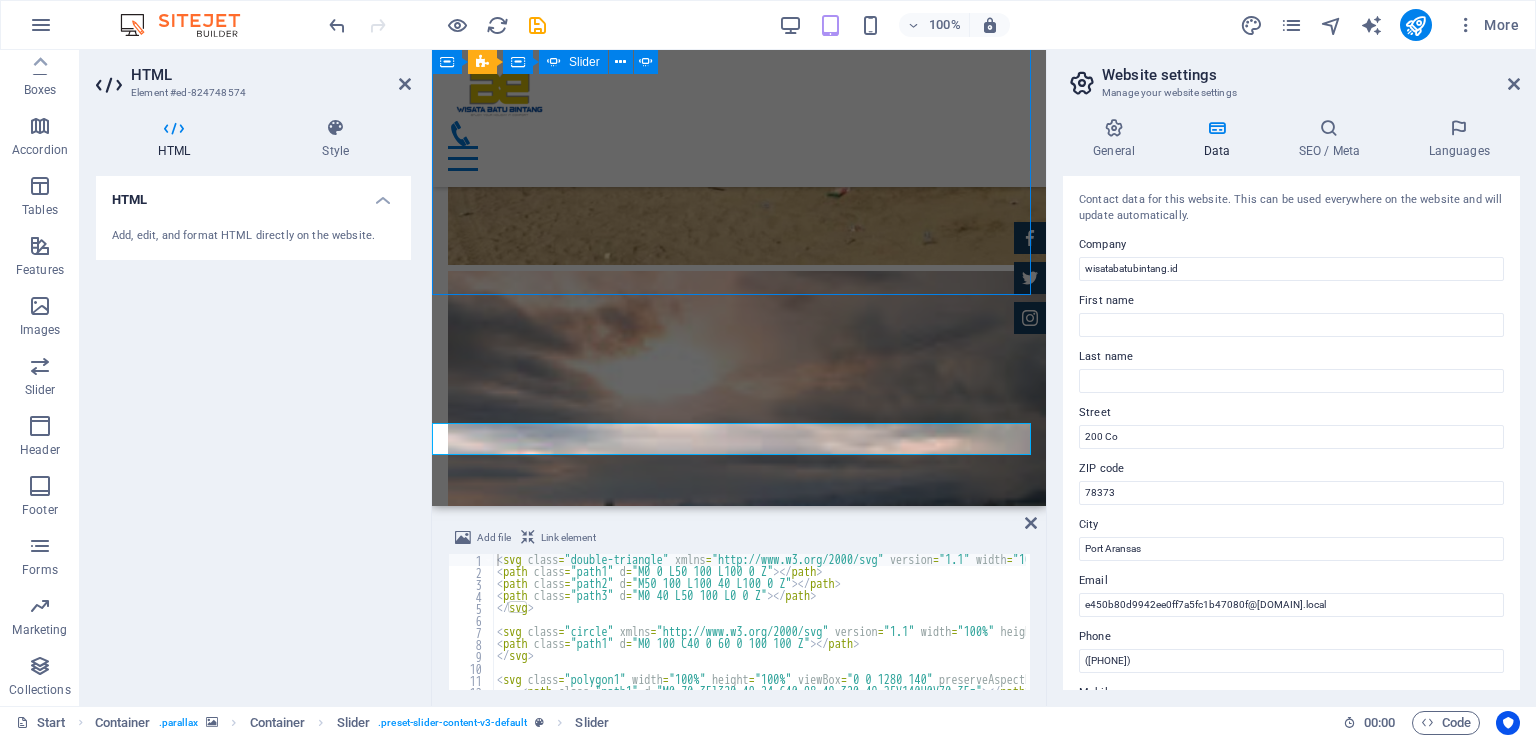 scroll, scrollTop: 3077, scrollLeft: 0, axis: vertical 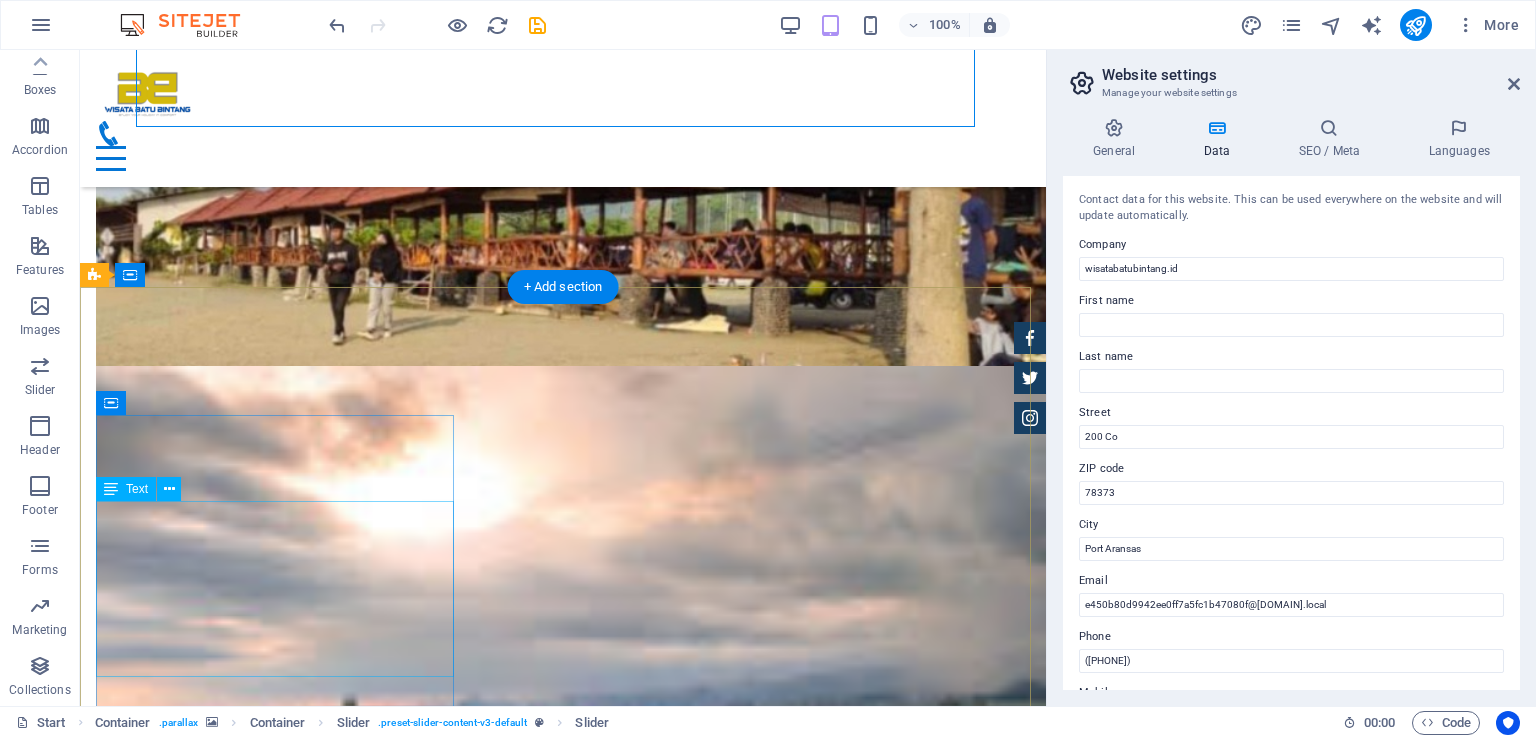 click on "wisatabatubintang.id 200 Cotter Ave ,  Port Aransas   78373 (308) 555-0121 e450b80d9942ee0ff7a5fc1b47080f@cpanel.local Legal Notice  |  Privacy" at bounding box center (563, 6836) 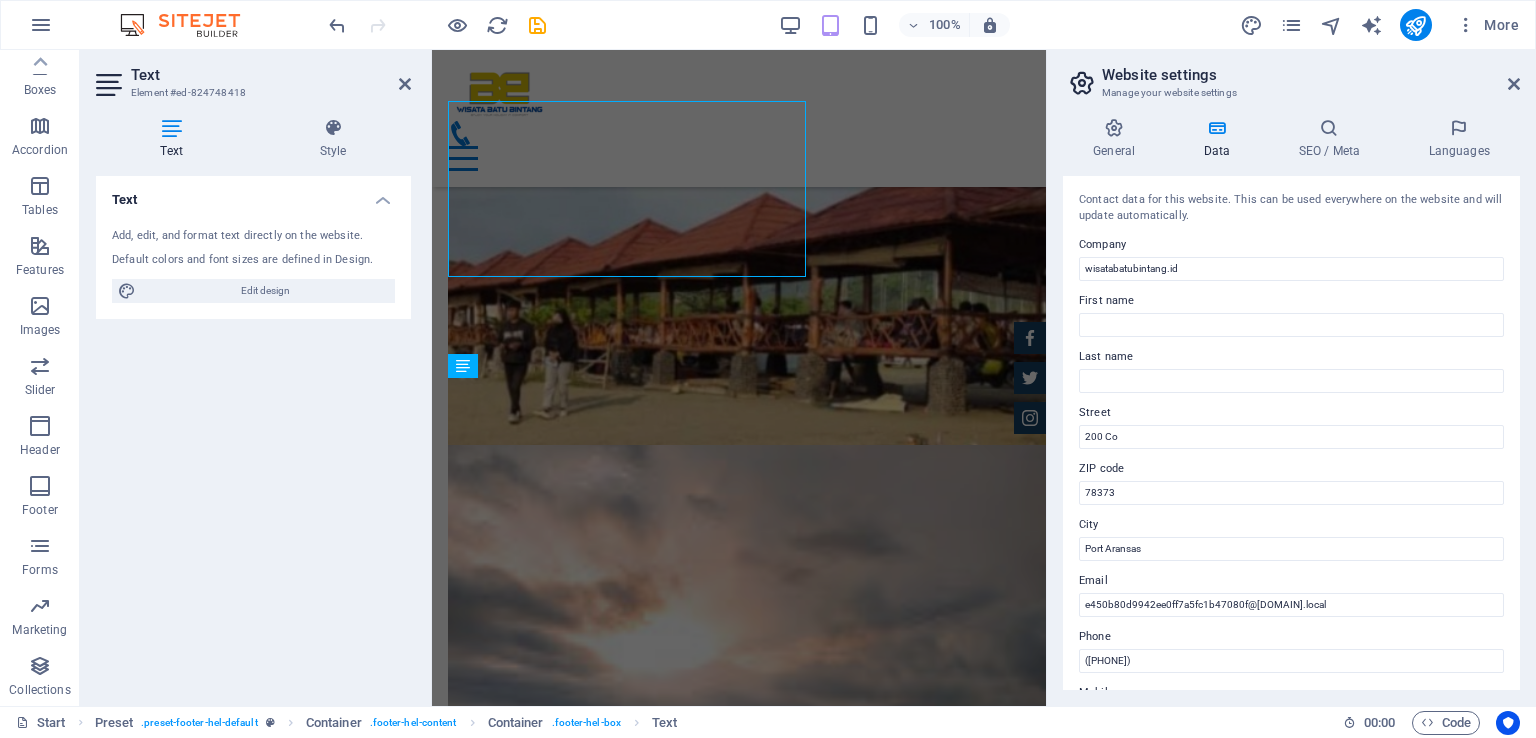 scroll, scrollTop: 3789, scrollLeft: 0, axis: vertical 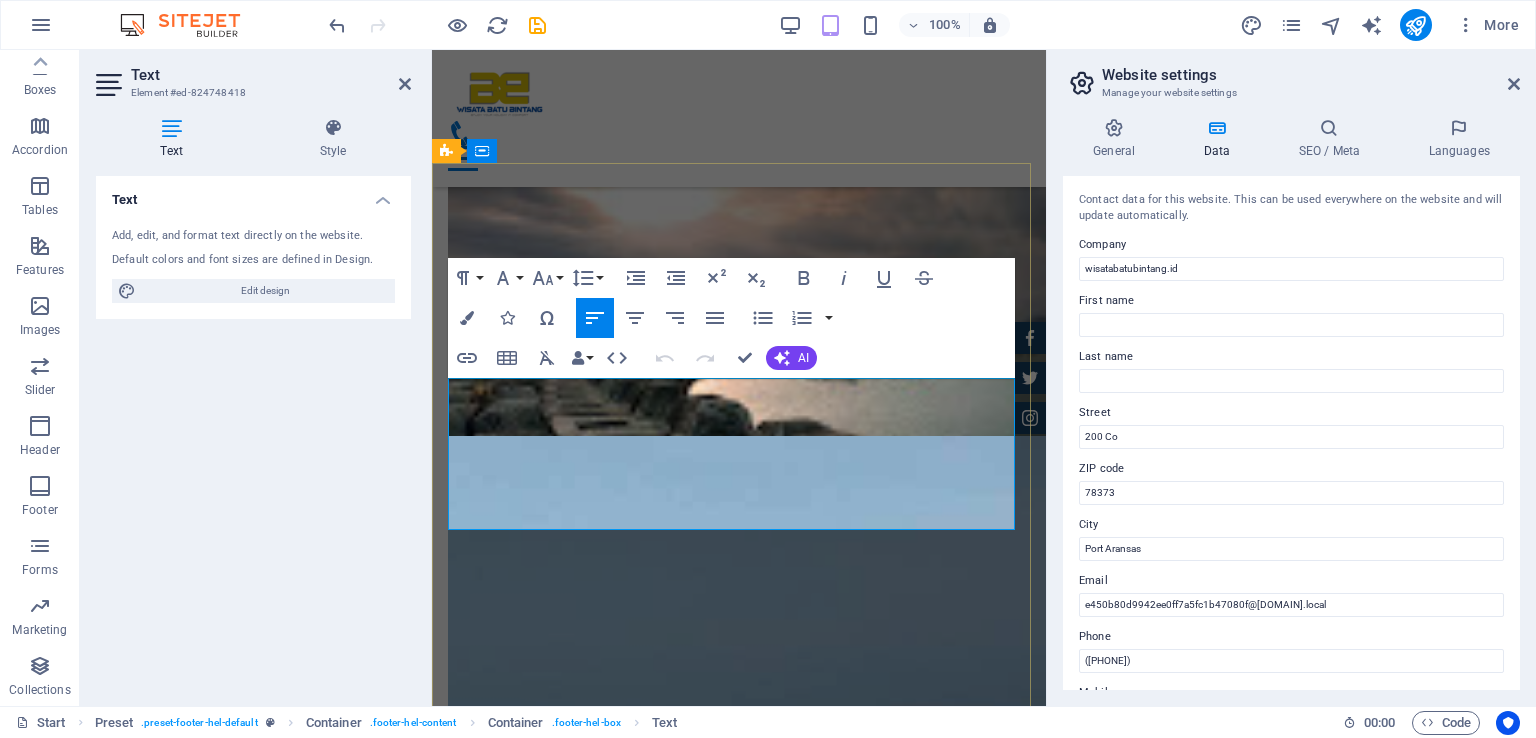 click on "(308) 555-0121" at bounding box center [481, 6875] 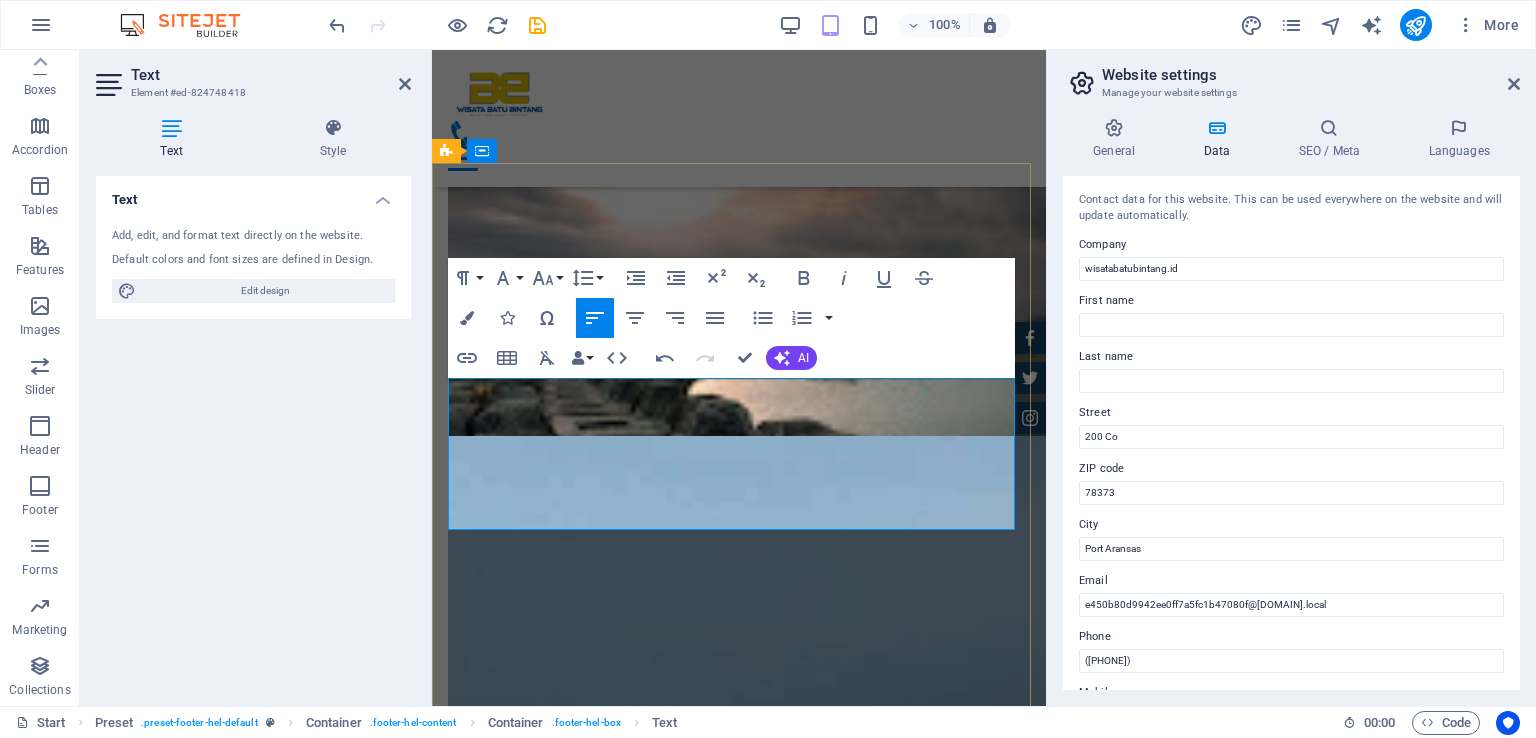 type 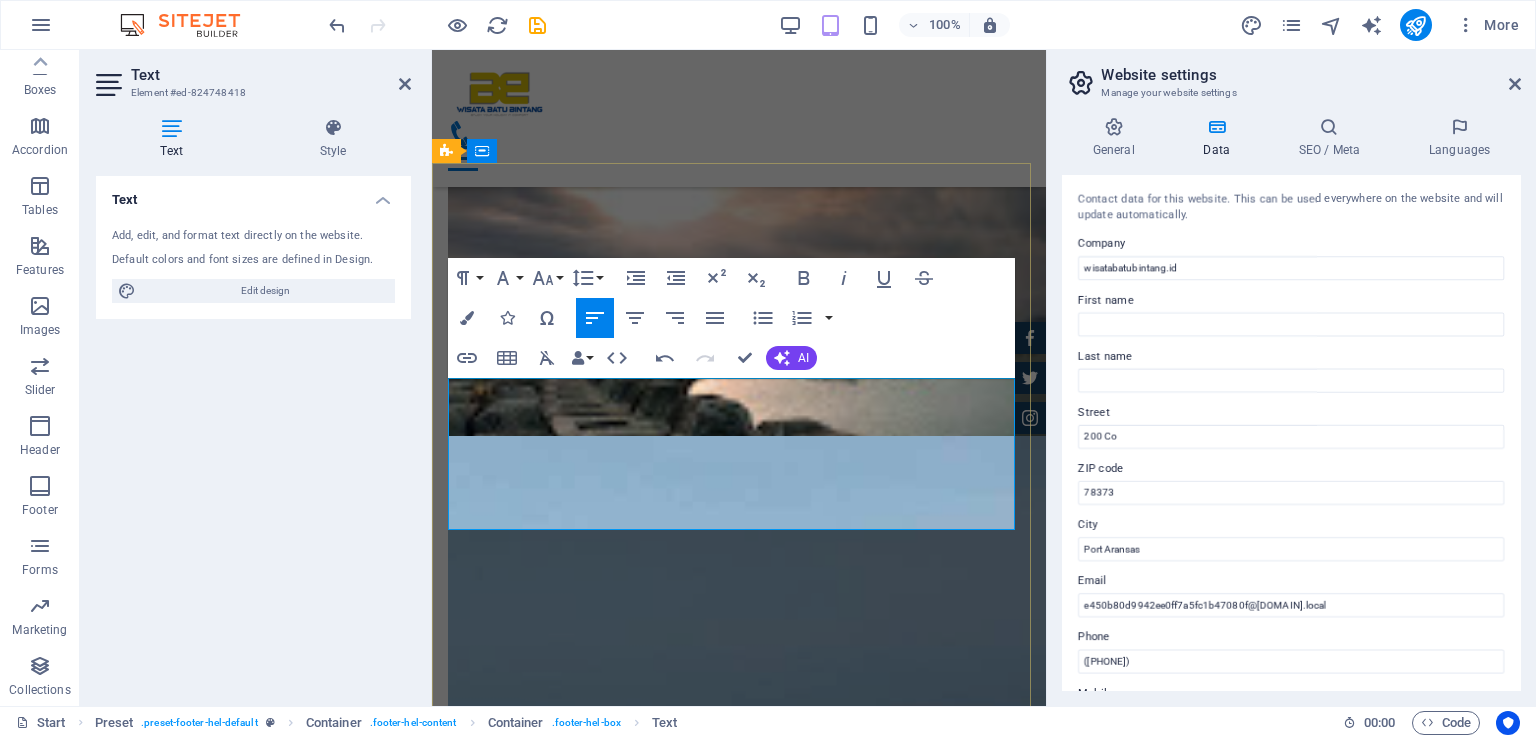 click on "(308) 555-0121" at bounding box center (481, 6899) 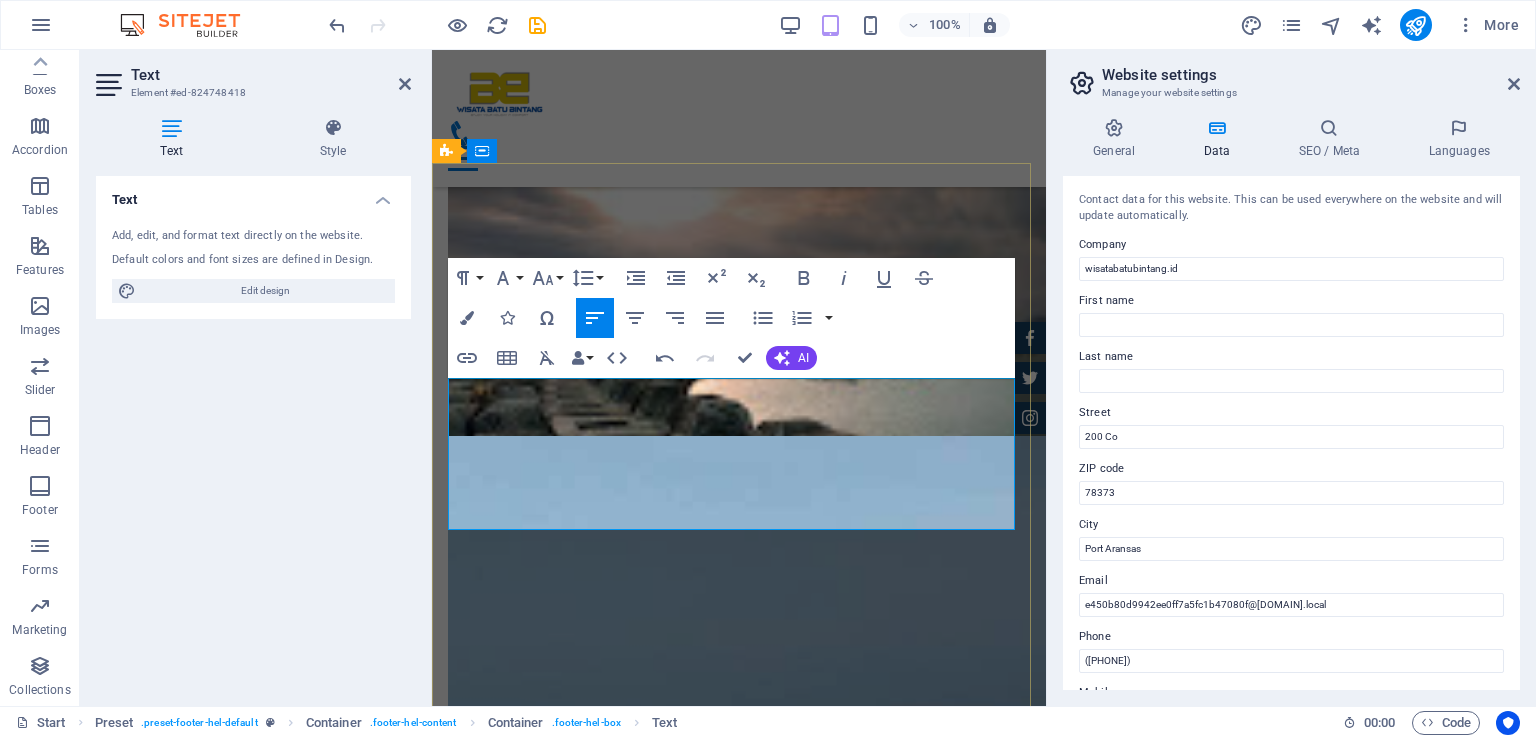 click on "e450b80d9942ee0ff7a5fc1b47080f@cpanel.local" at bounding box center (632, 6931) 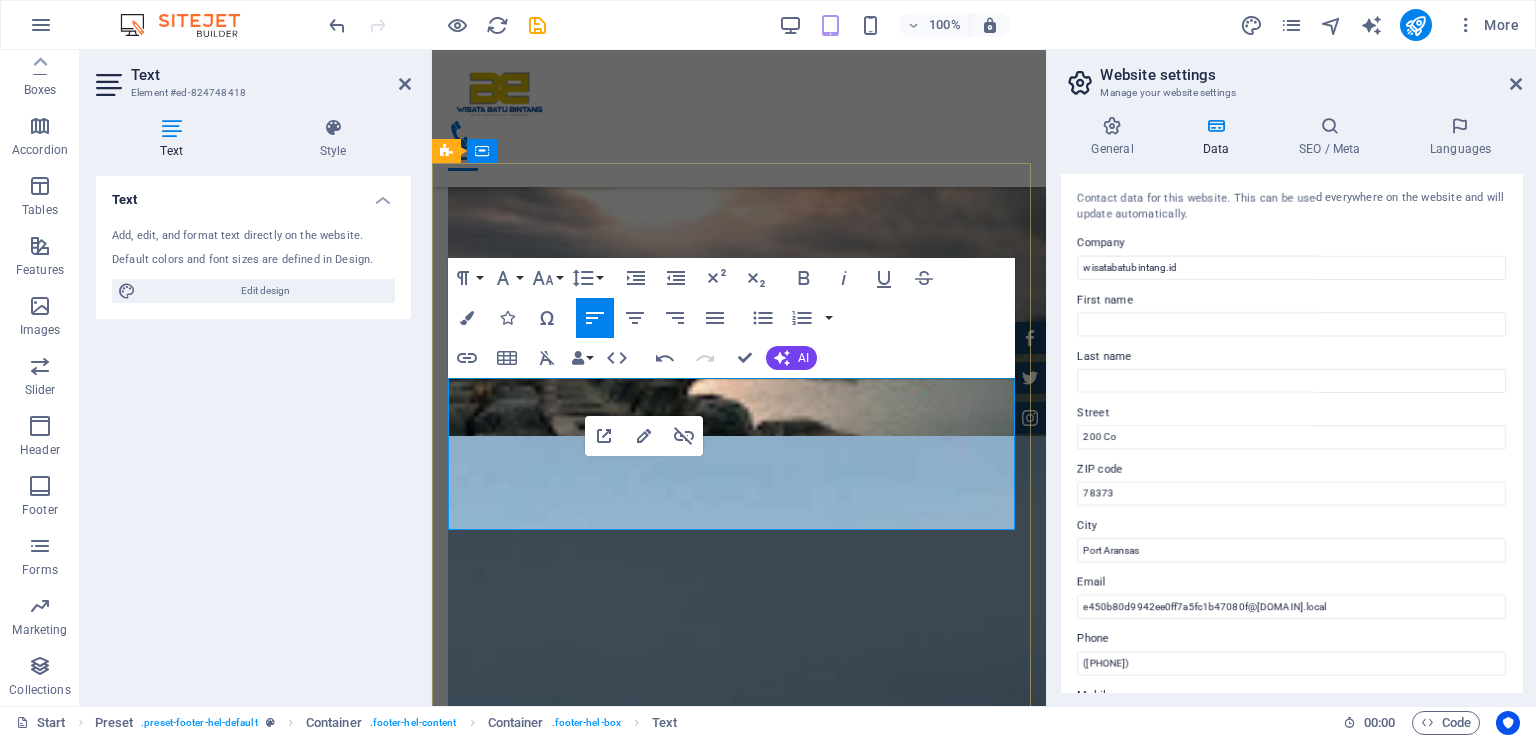 click on "e450b80d9942ee0ff7a5fc1b47080f@cpanel.local" at bounding box center [632, 6931] 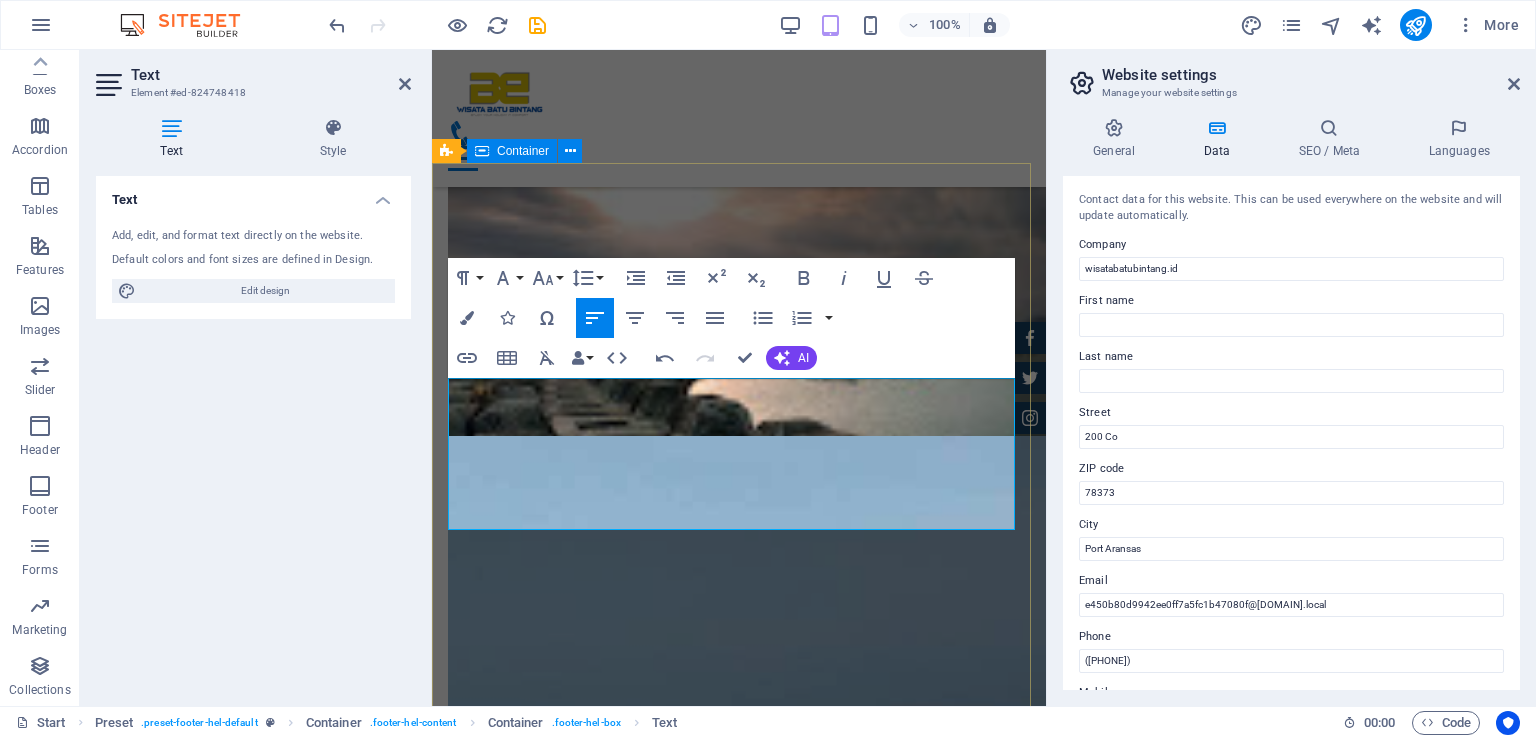 click on "Contact We are happy to assist you wisatabatubintang.id Cipatuguran , Desa Jayanti Palabuhanratu 082321544655 wisatabatubintang @ gmail.com Legal Notice  |  Privacy   I have read and understand the privacy policy. Unreadable? Load new Send" at bounding box center (739, 7072) 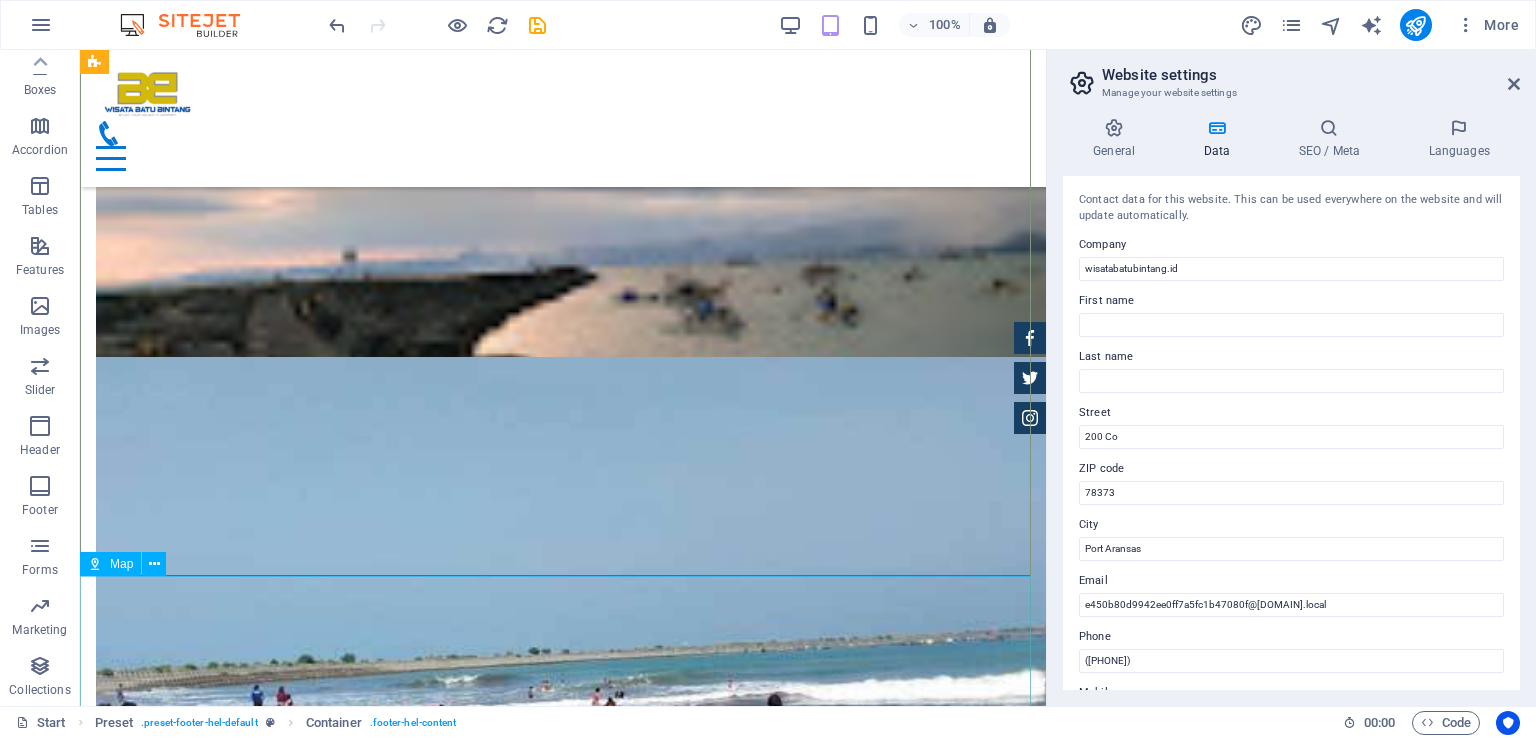 scroll, scrollTop: 3741, scrollLeft: 0, axis: vertical 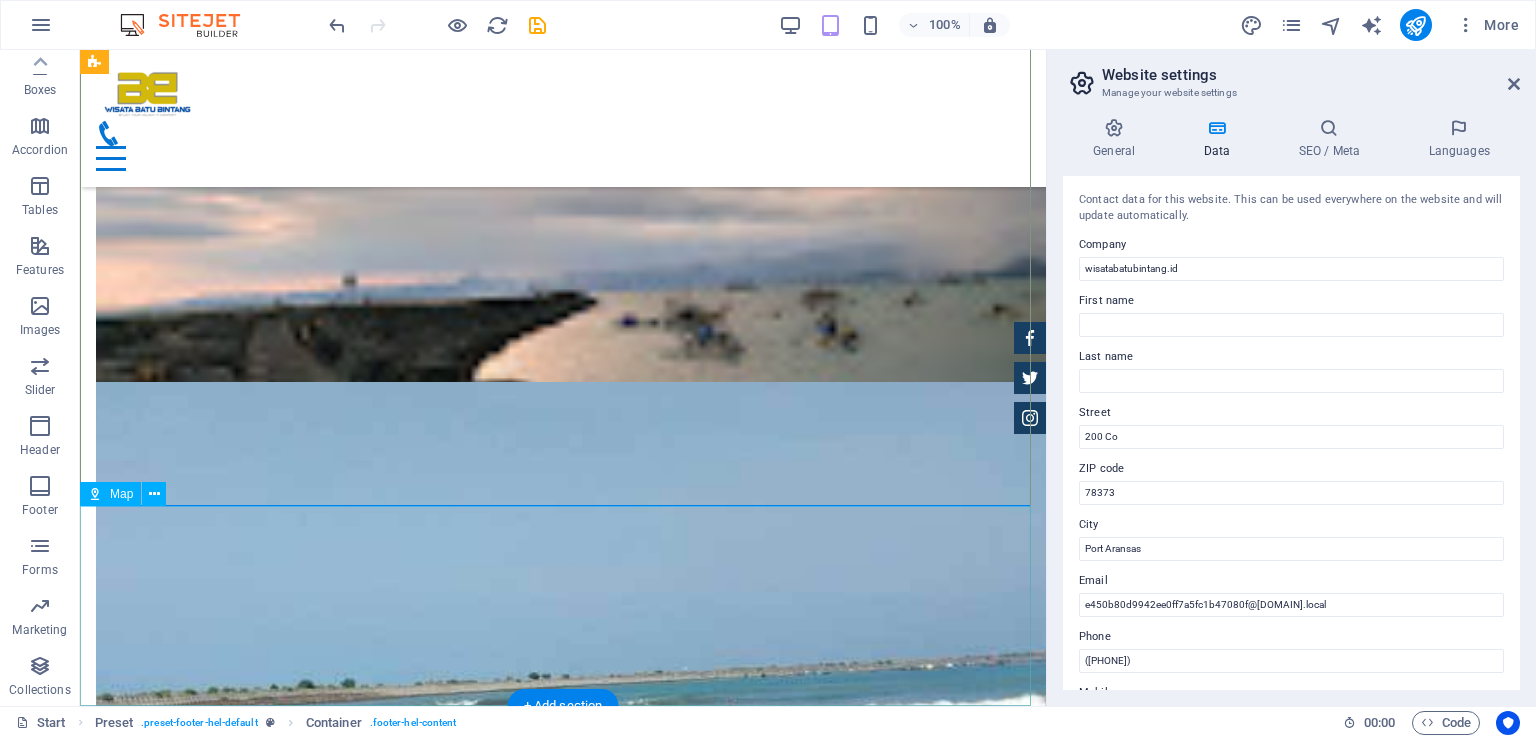 click at bounding box center [563, 7067] 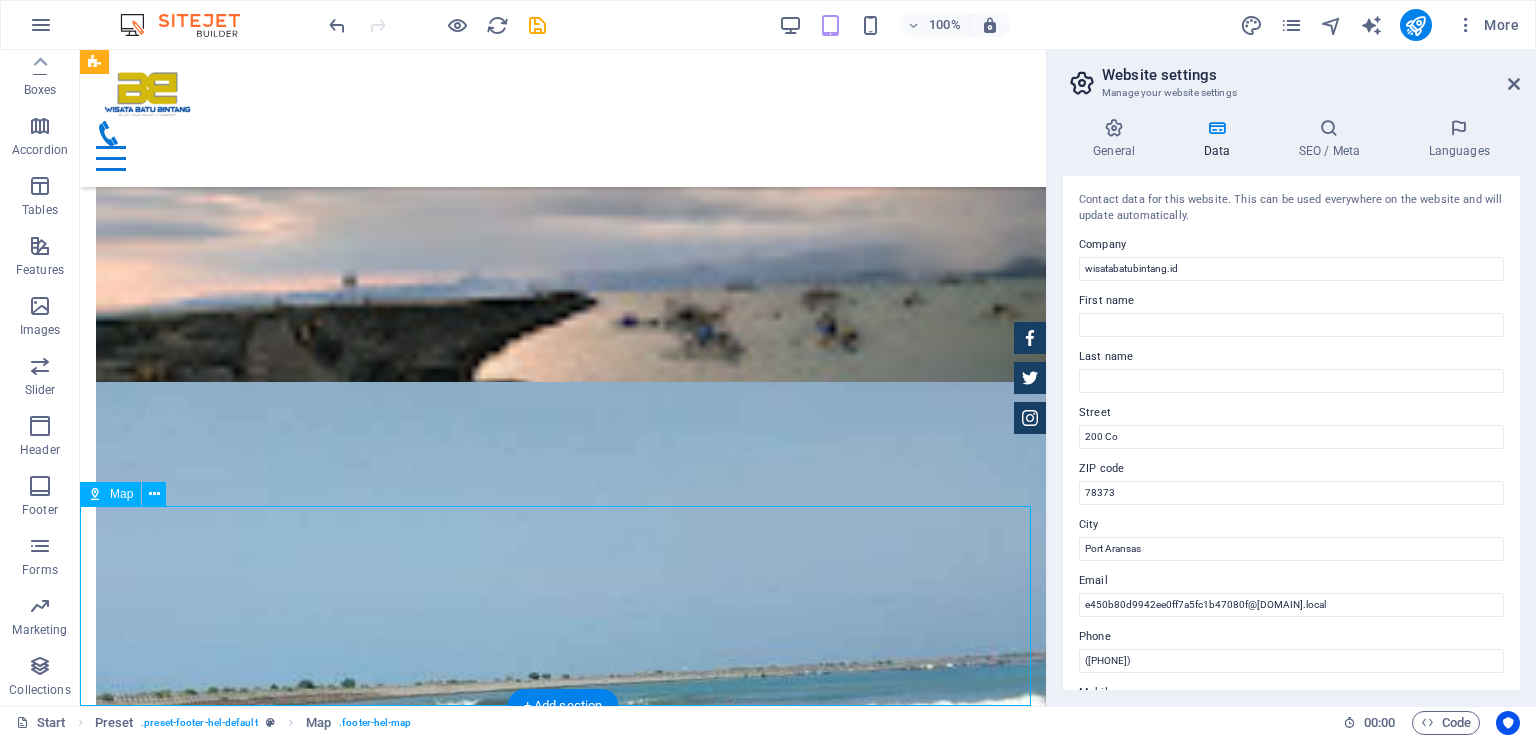 click at bounding box center [563, 7067] 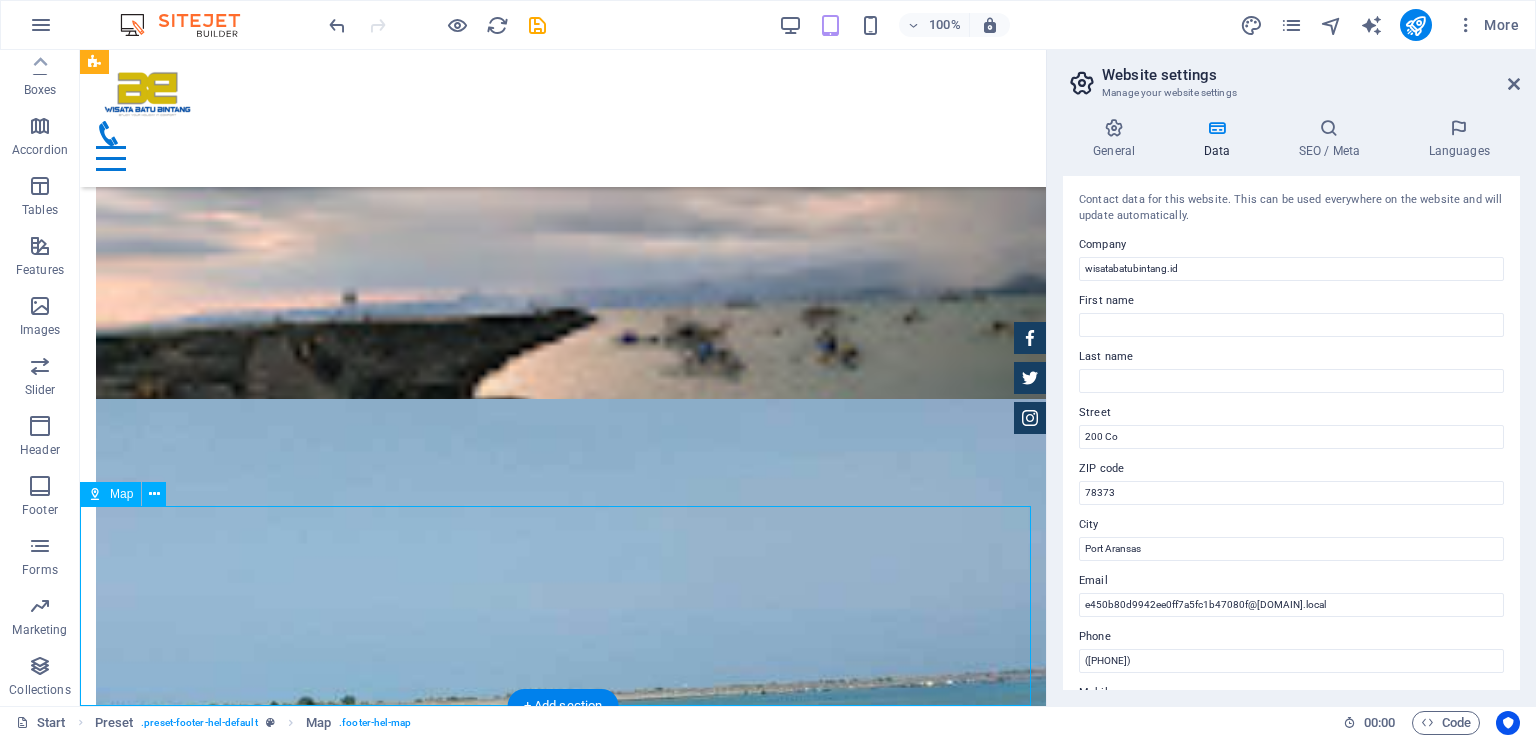 scroll, scrollTop: 4367, scrollLeft: 0, axis: vertical 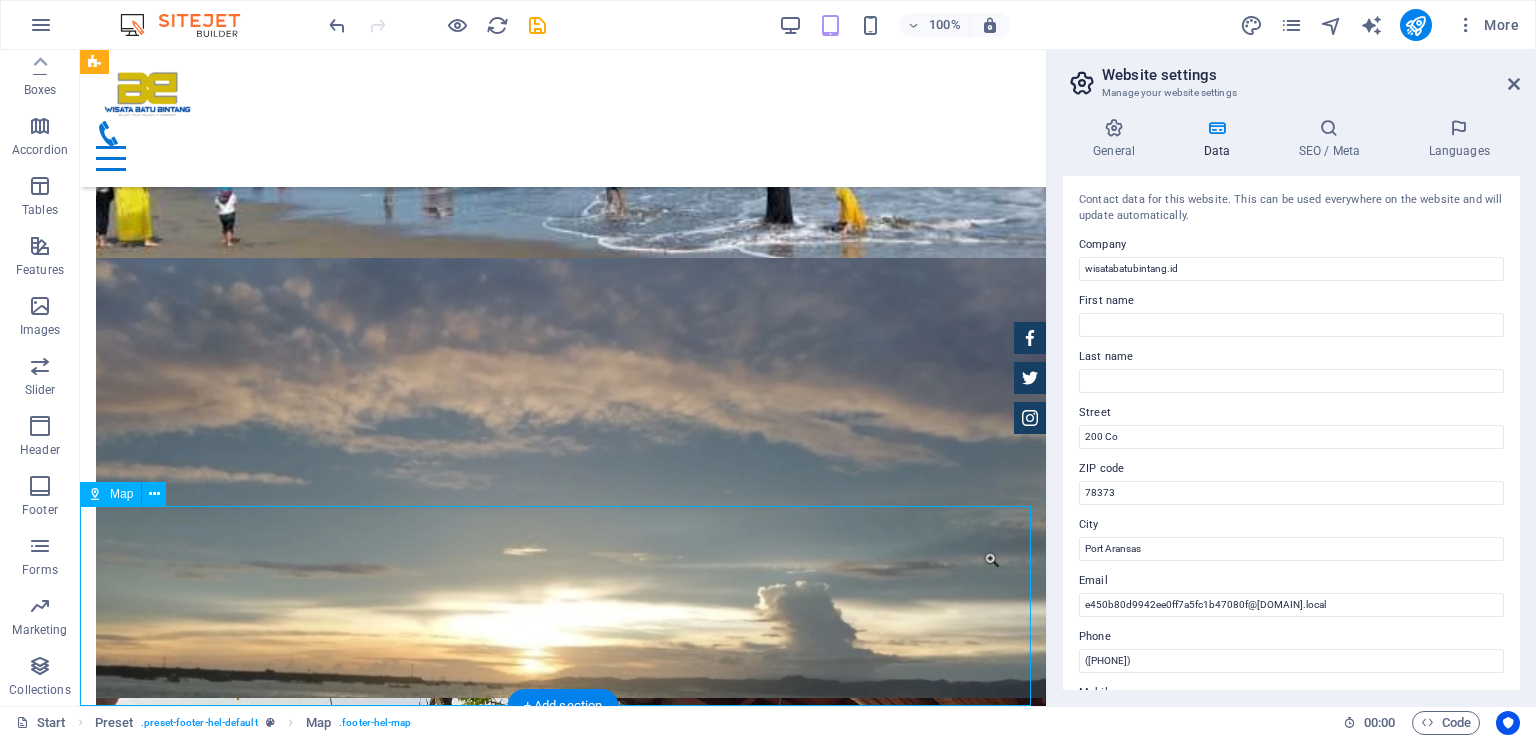select on "1" 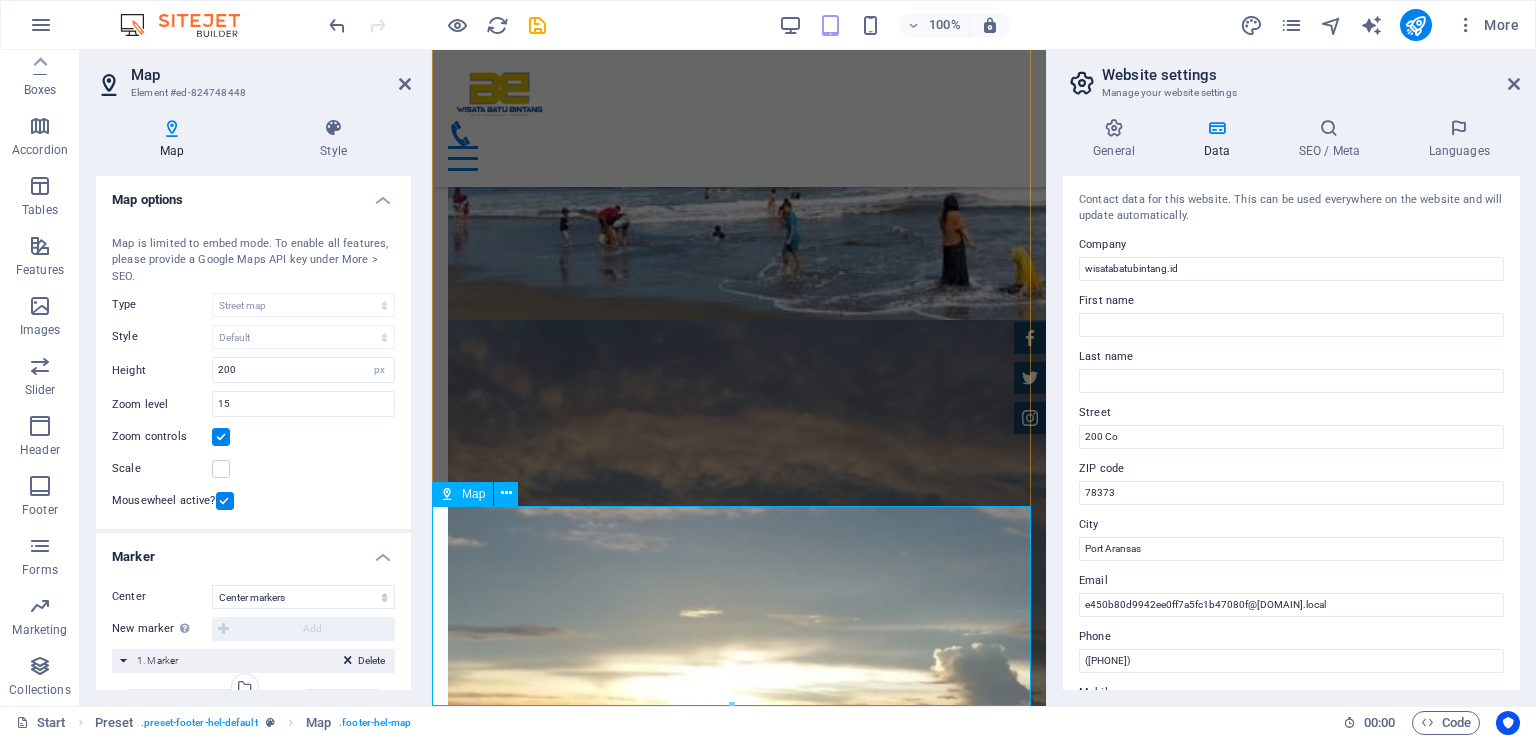 click at bounding box center [447, 494] 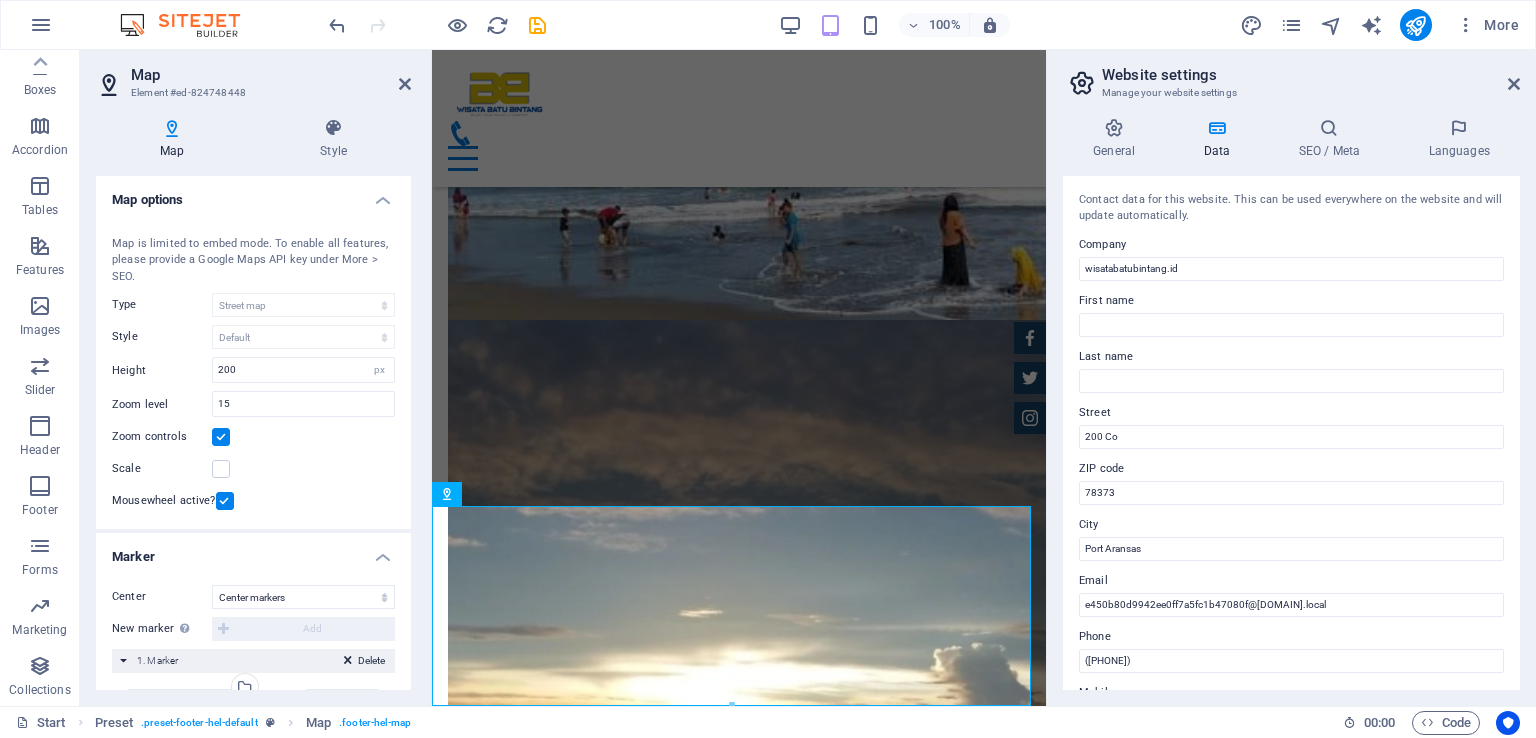 drag, startPoint x: 406, startPoint y: 261, endPoint x: 409, endPoint y: 333, distance: 72.06247 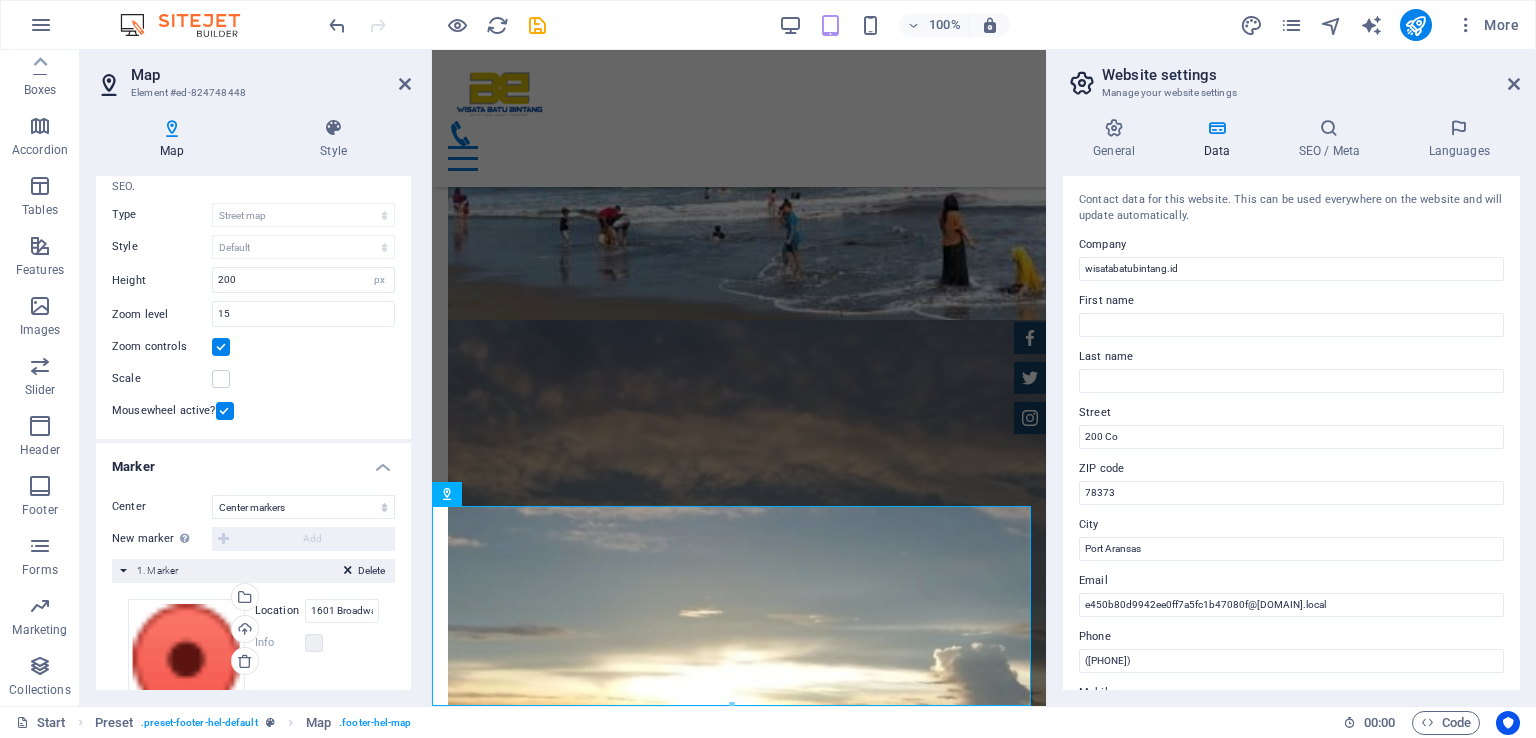 scroll, scrollTop: 96, scrollLeft: 0, axis: vertical 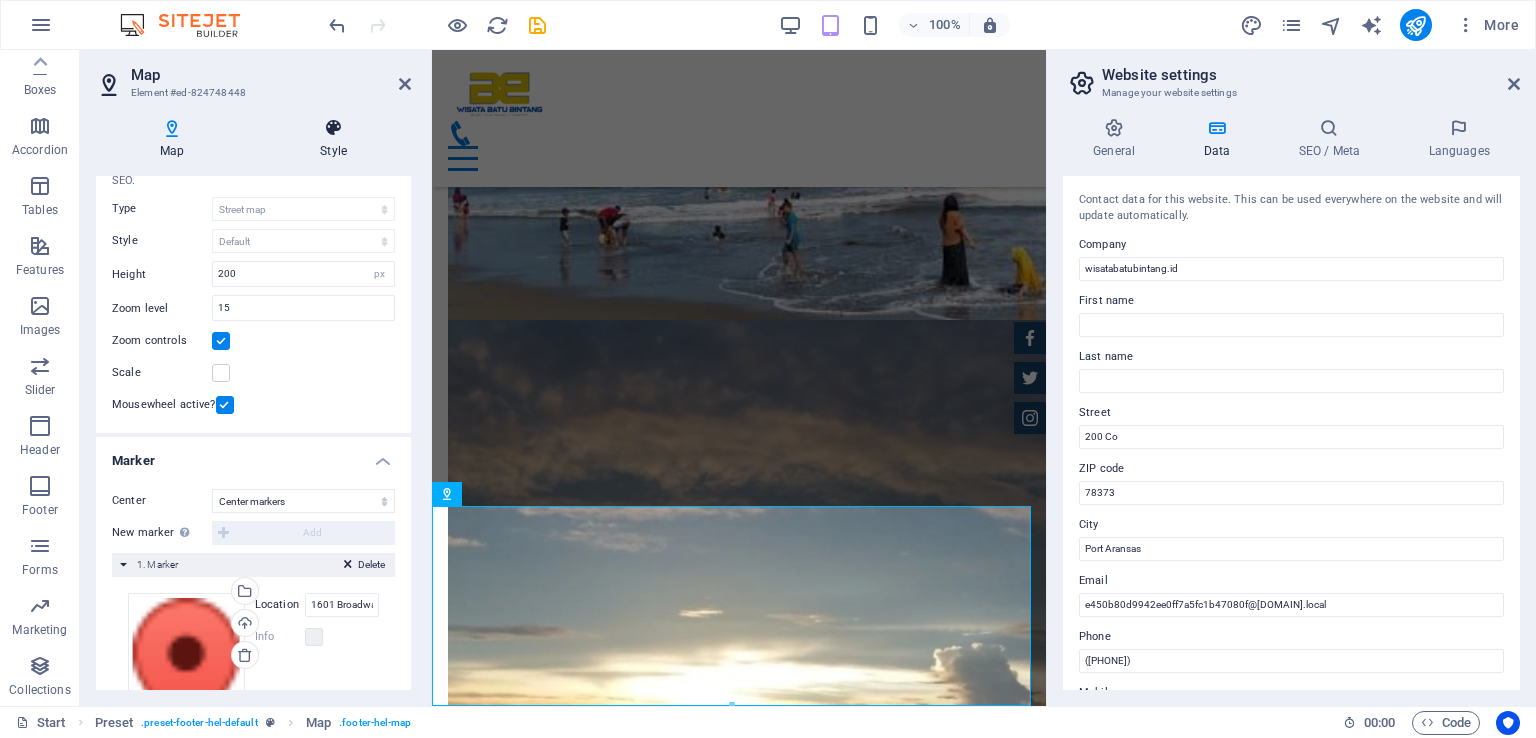 click at bounding box center [333, 128] 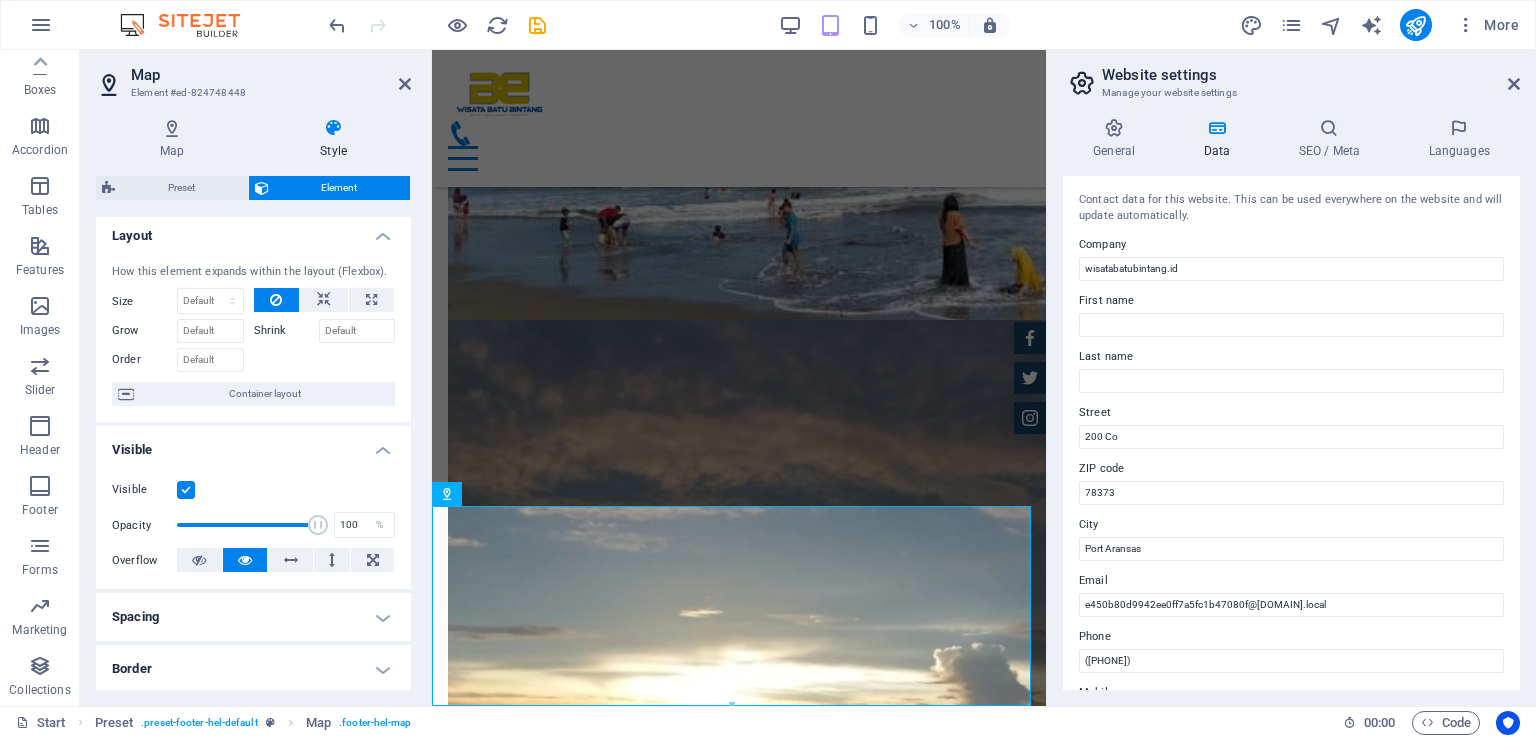 scroll, scrollTop: 0, scrollLeft: 0, axis: both 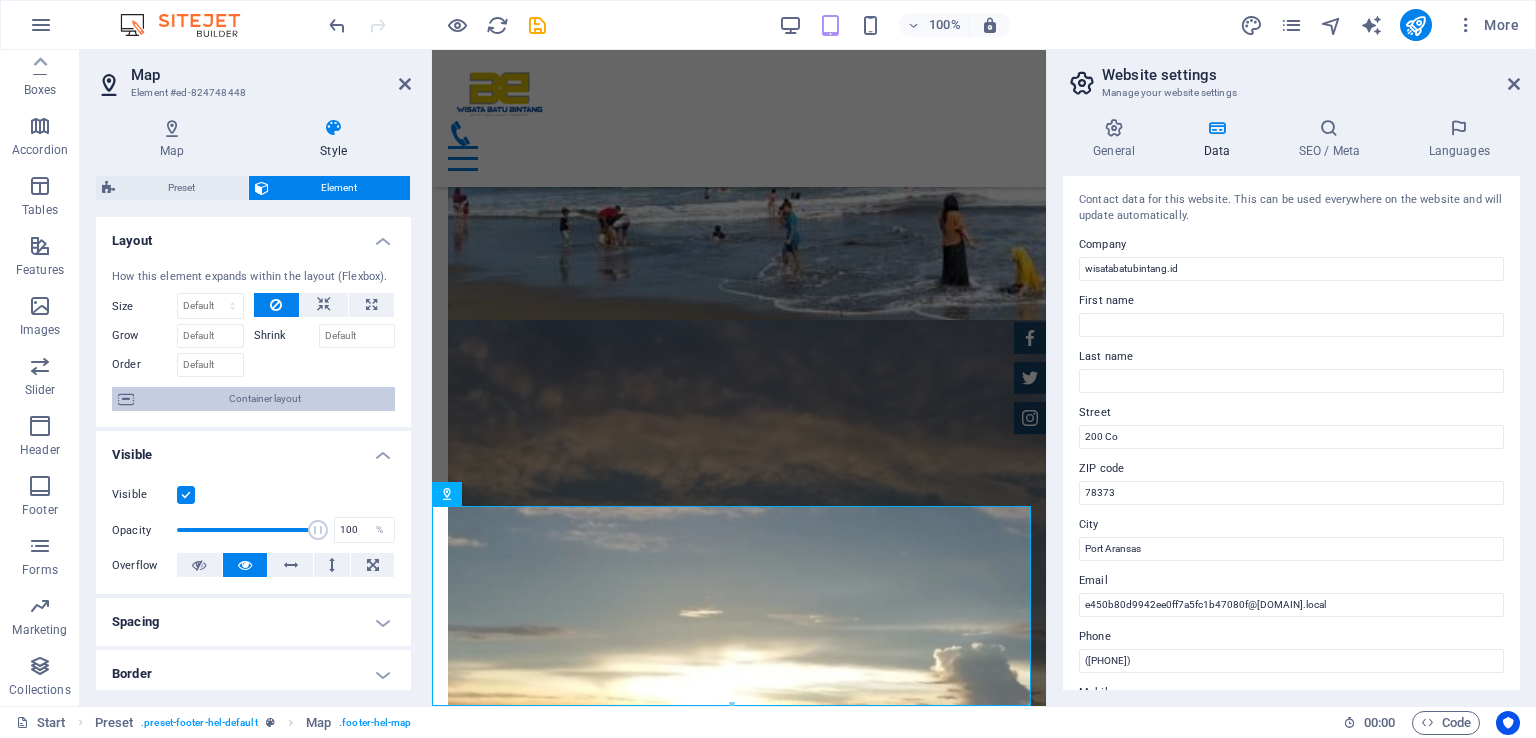 click on "Container layout" at bounding box center [264, 399] 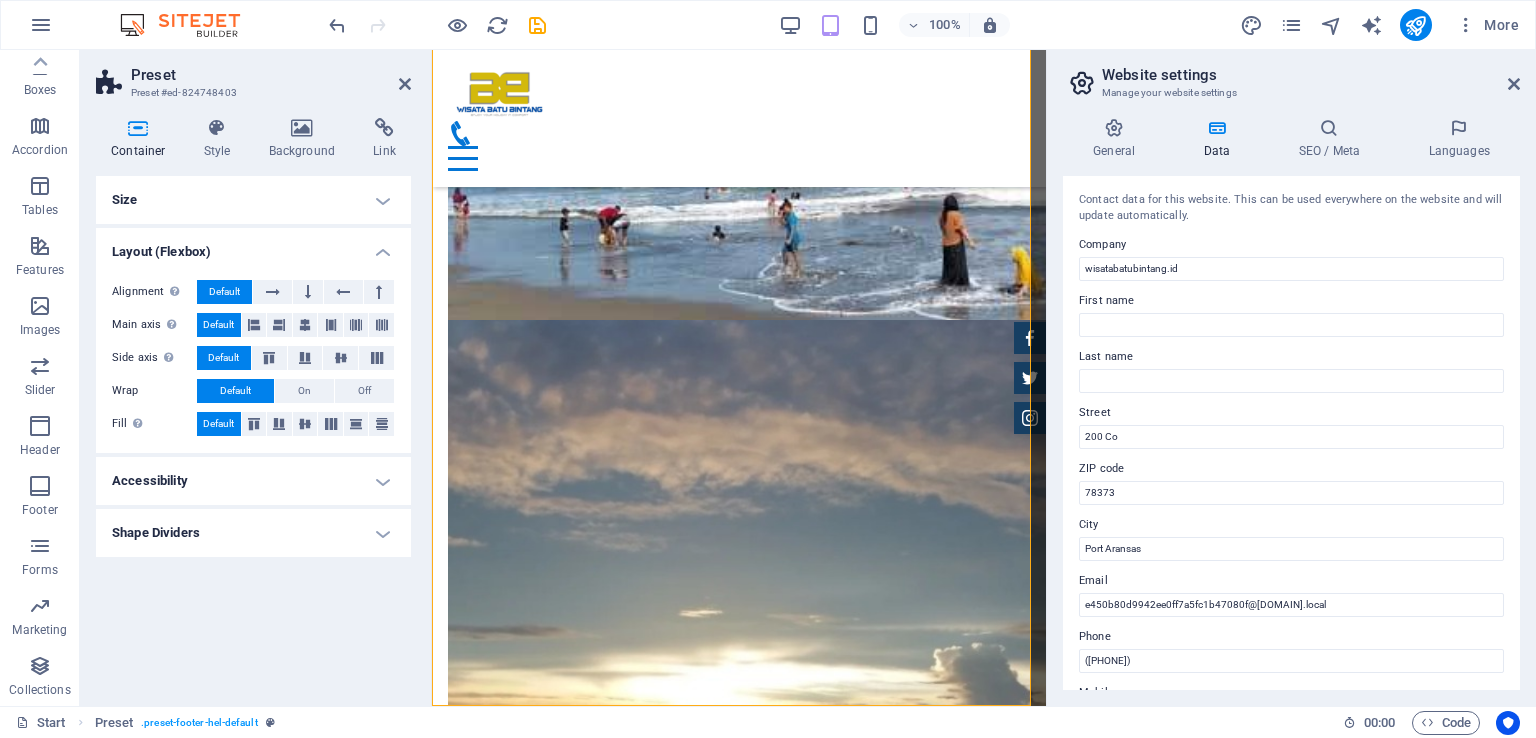 click on "Accessibility" at bounding box center (253, 481) 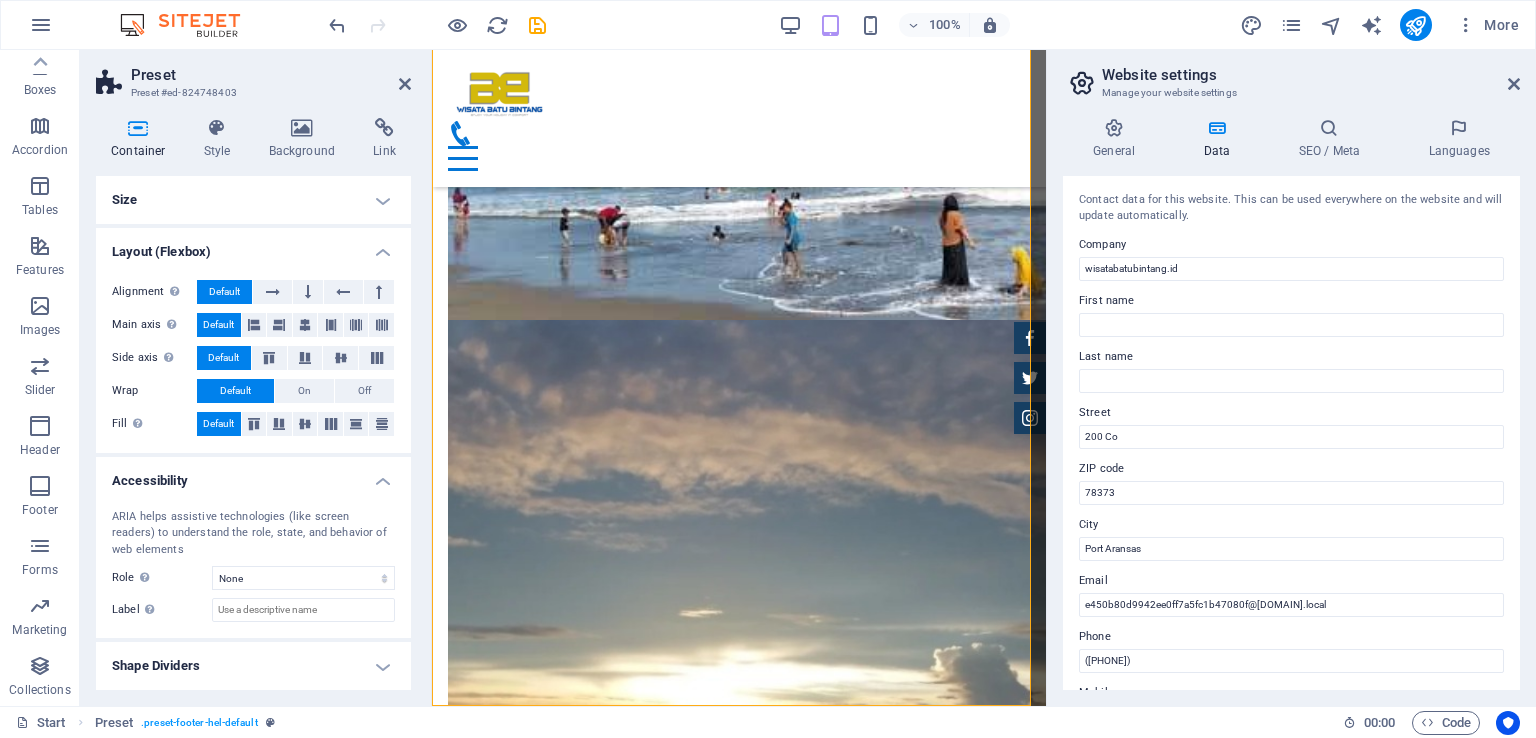 click on "Size" at bounding box center [253, 200] 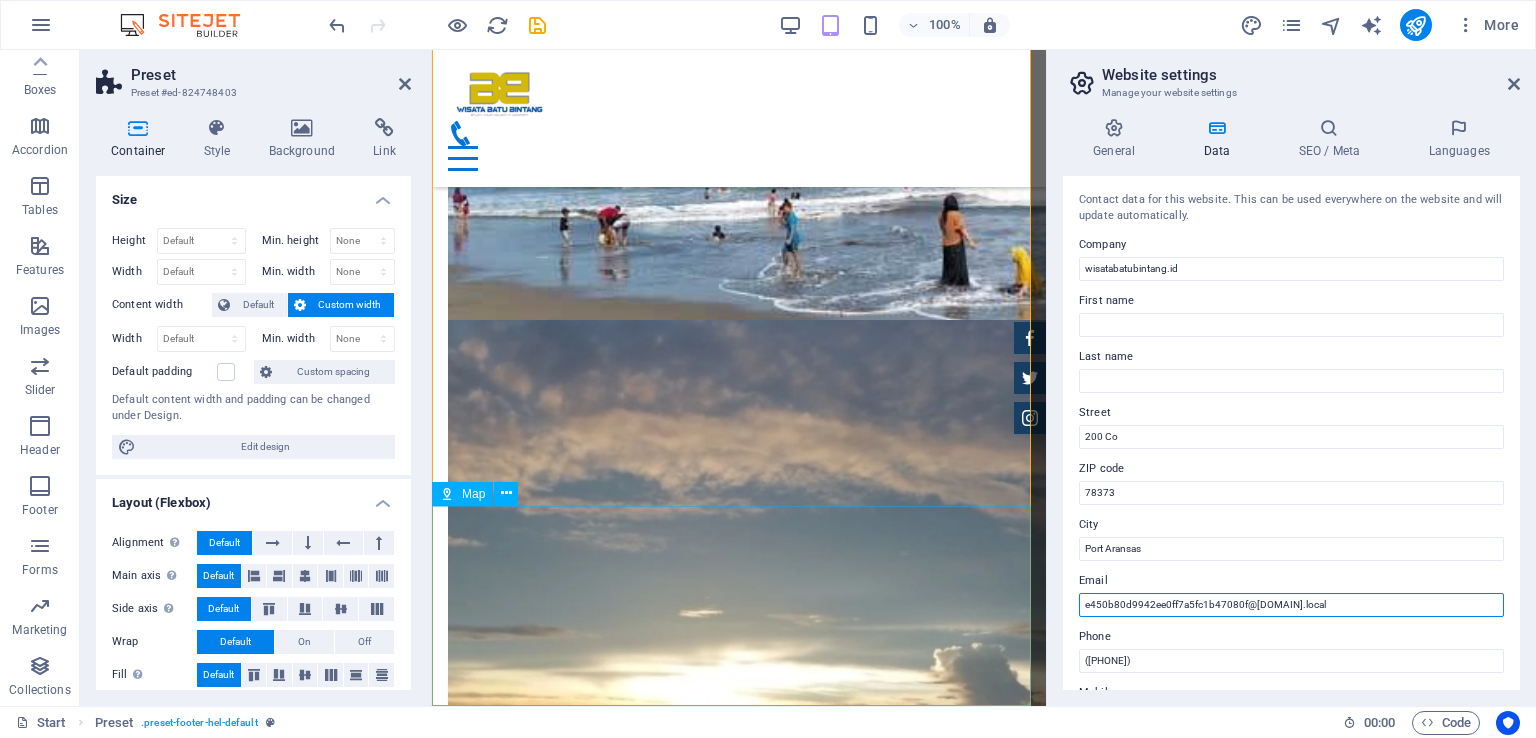 drag, startPoint x: 1758, startPoint y: 654, endPoint x: 1021, endPoint y: 606, distance: 738.56146 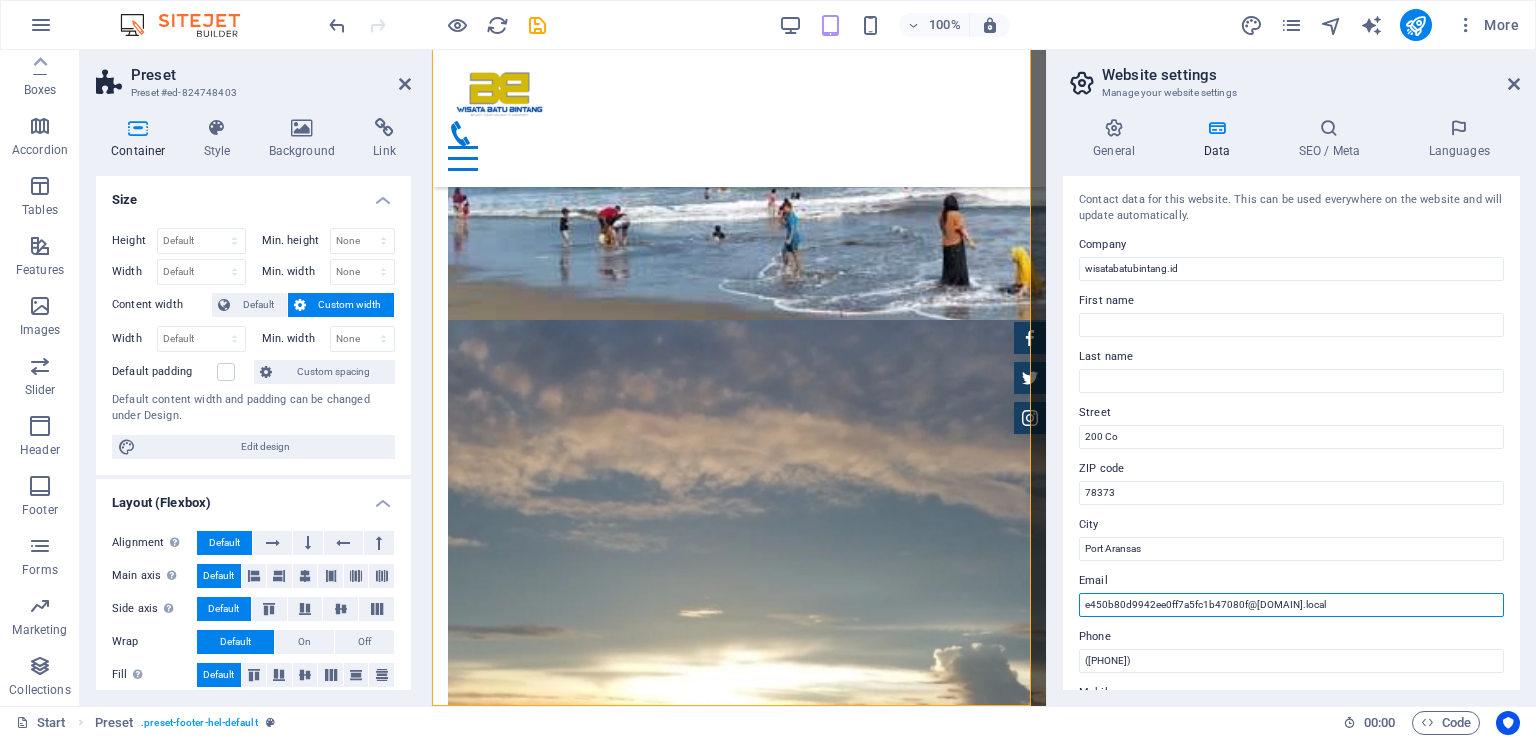 click on "e450b80d9942ee0ff7a5fc1b47080f@cpanel.local" at bounding box center (1291, 605) 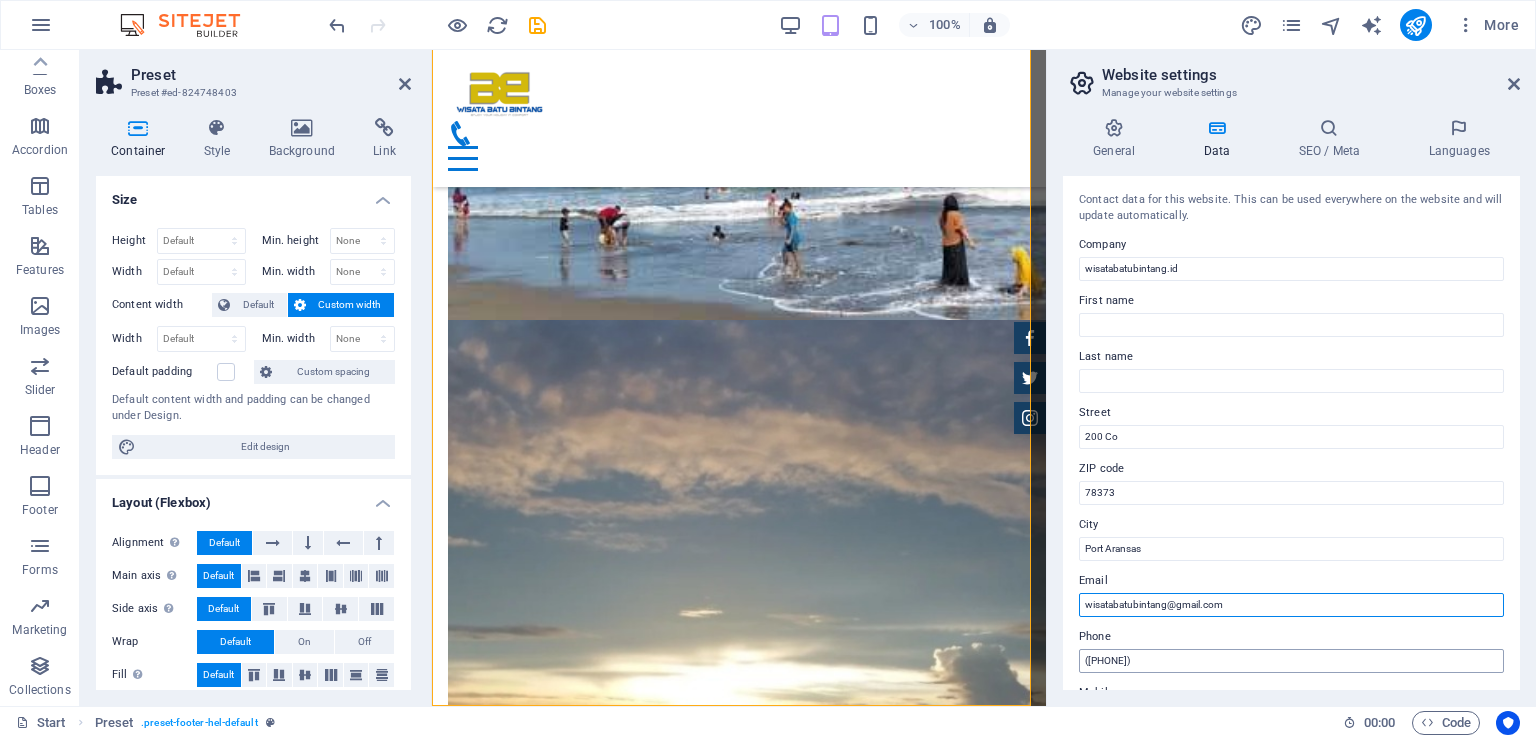 type on "wisatabatubintang@gmail.com" 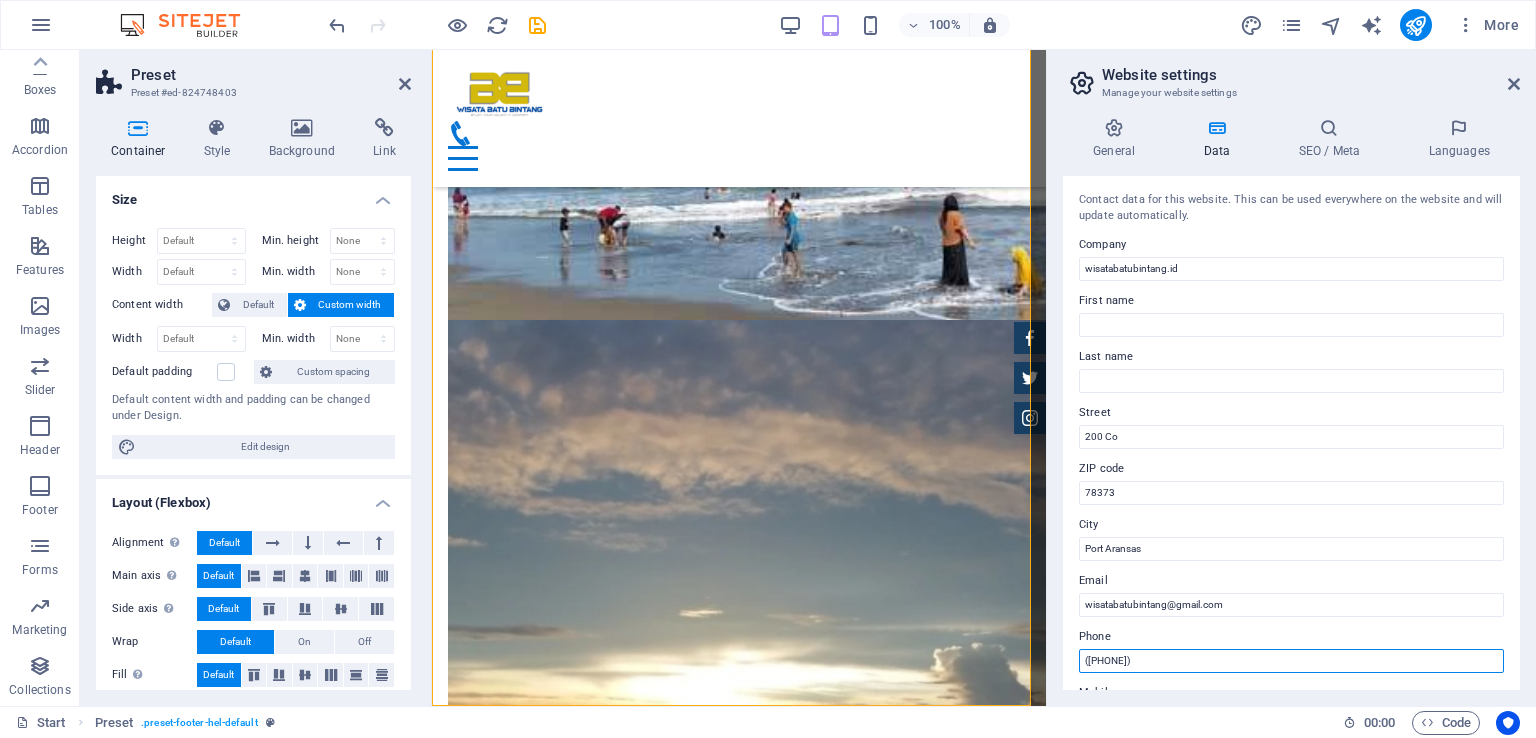 drag, startPoint x: 1193, startPoint y: 653, endPoint x: 1049, endPoint y: 653, distance: 144 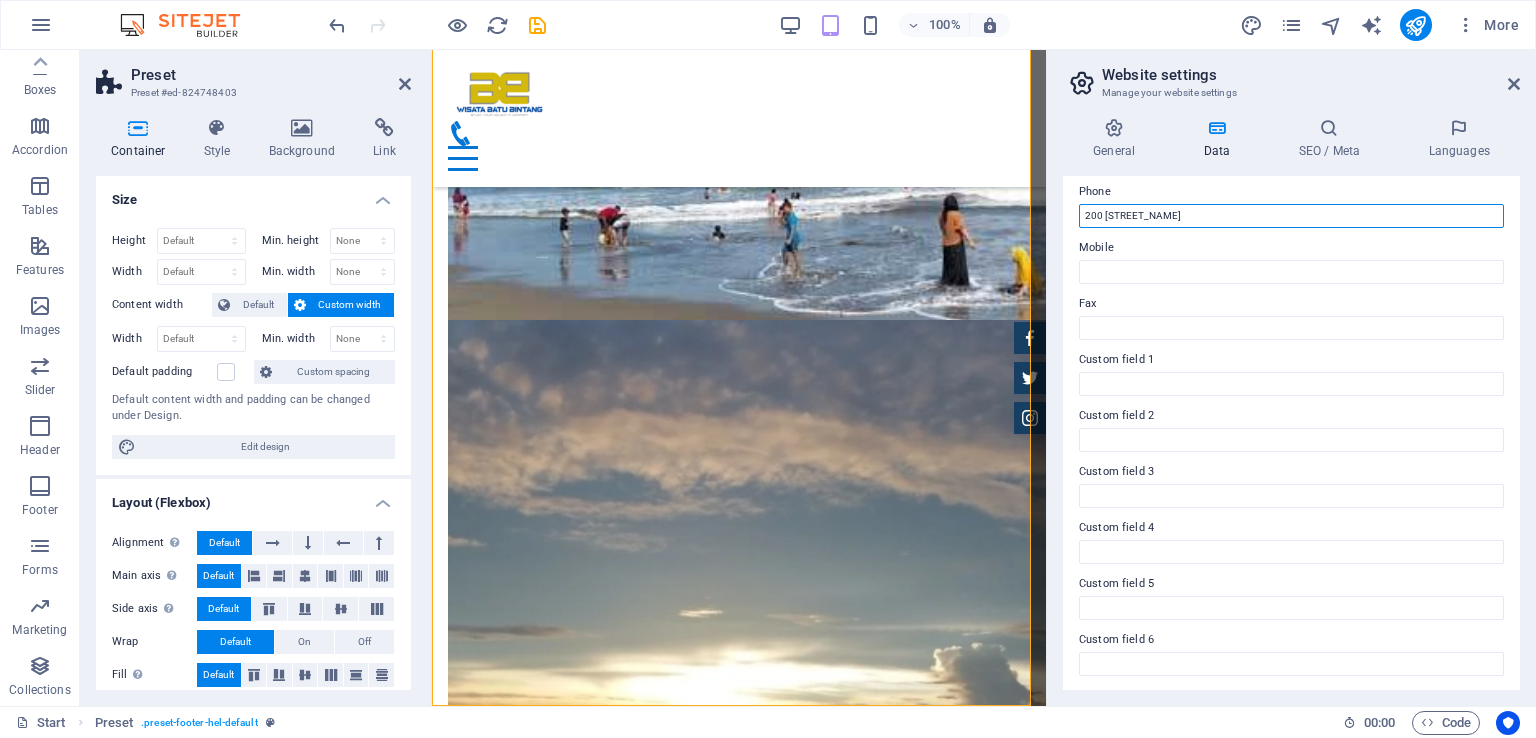scroll, scrollTop: 446, scrollLeft: 0, axis: vertical 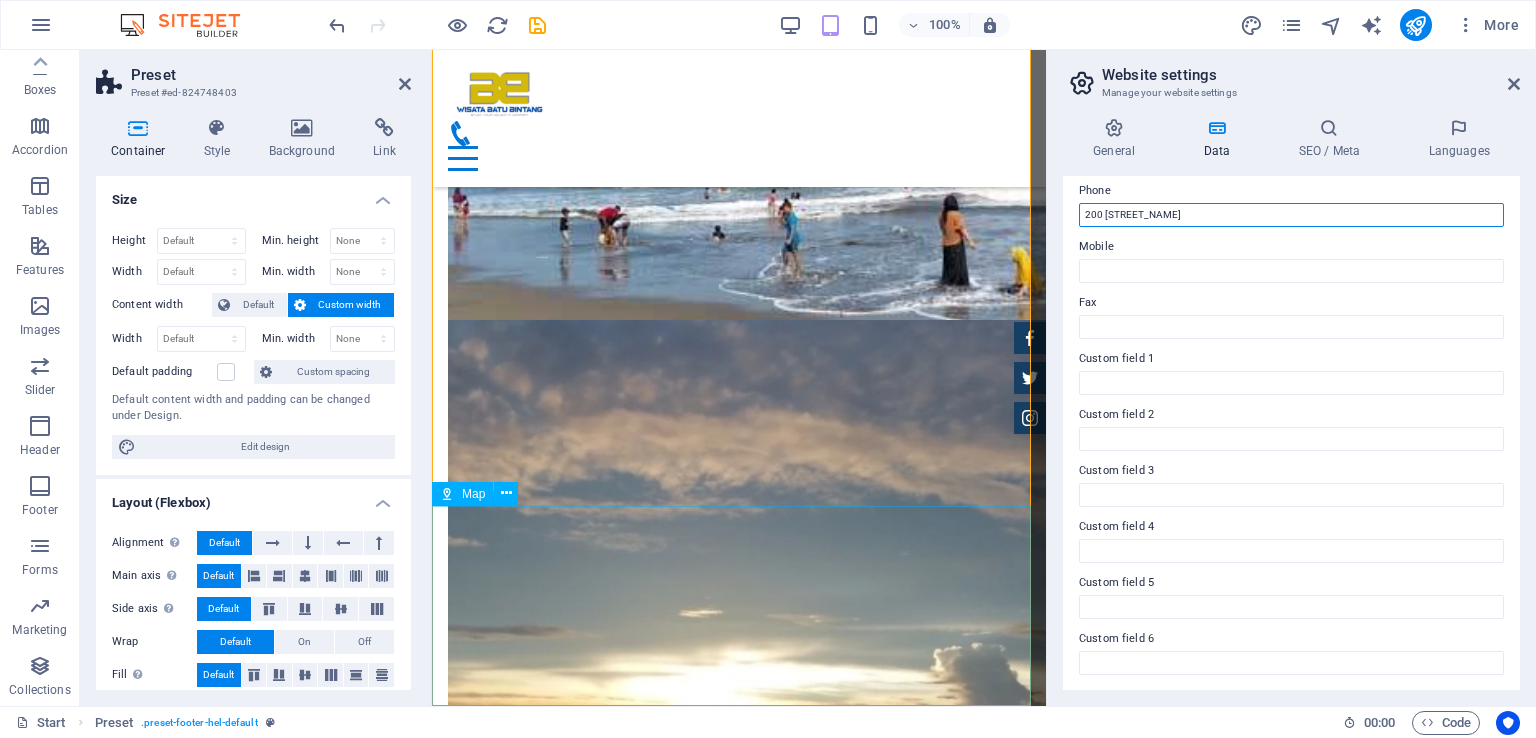 type on "[PHONE]" 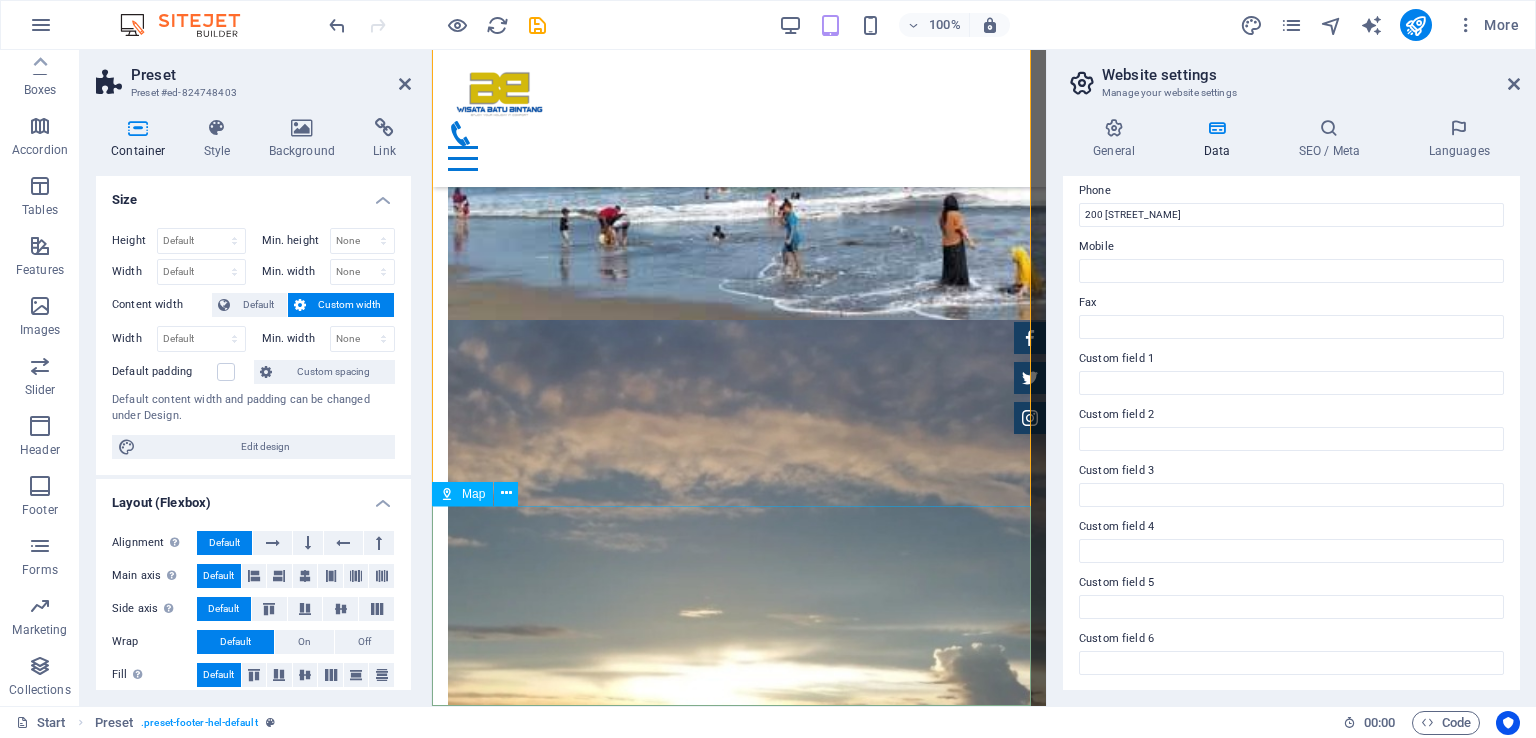 click at bounding box center [739, 7033] 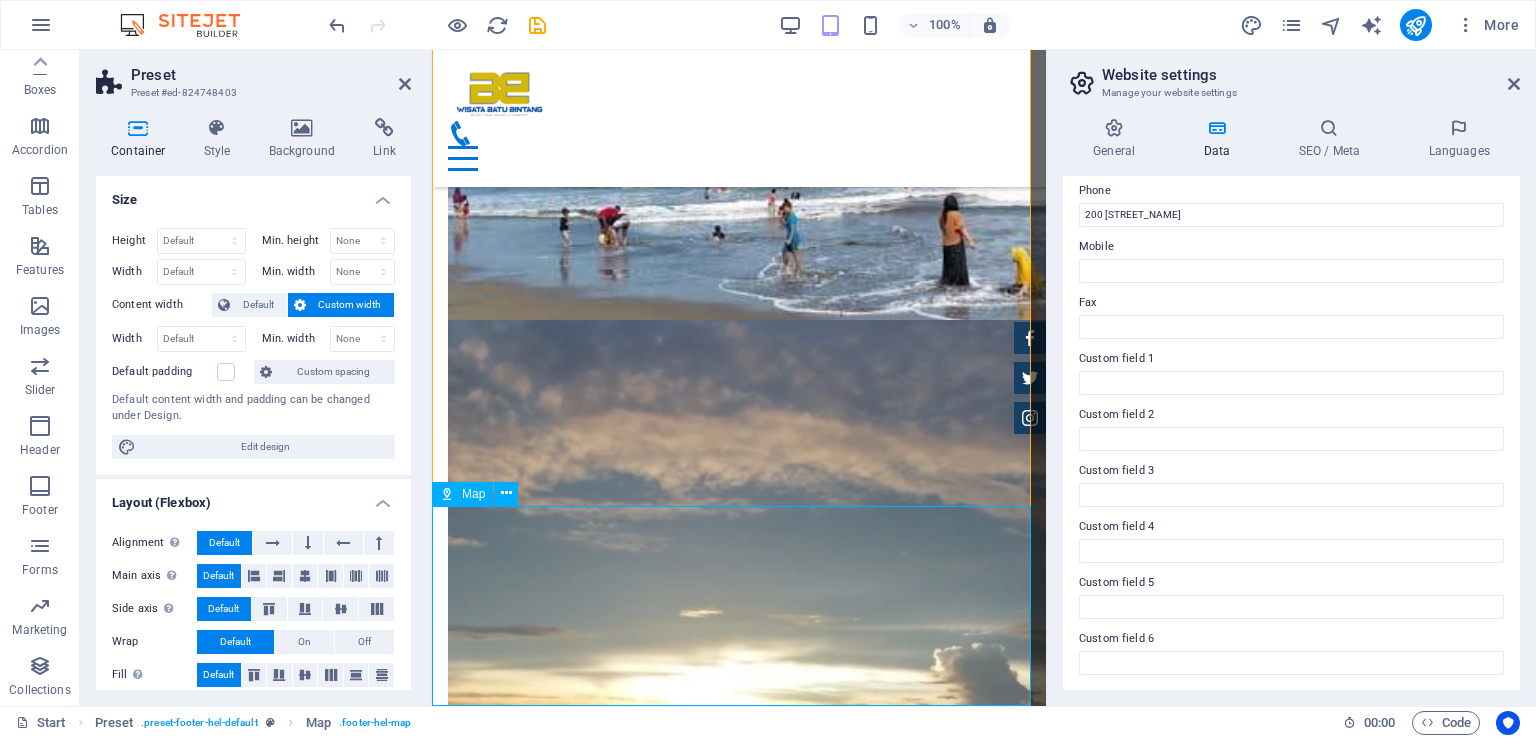 click on "Map" at bounding box center [473, 494] 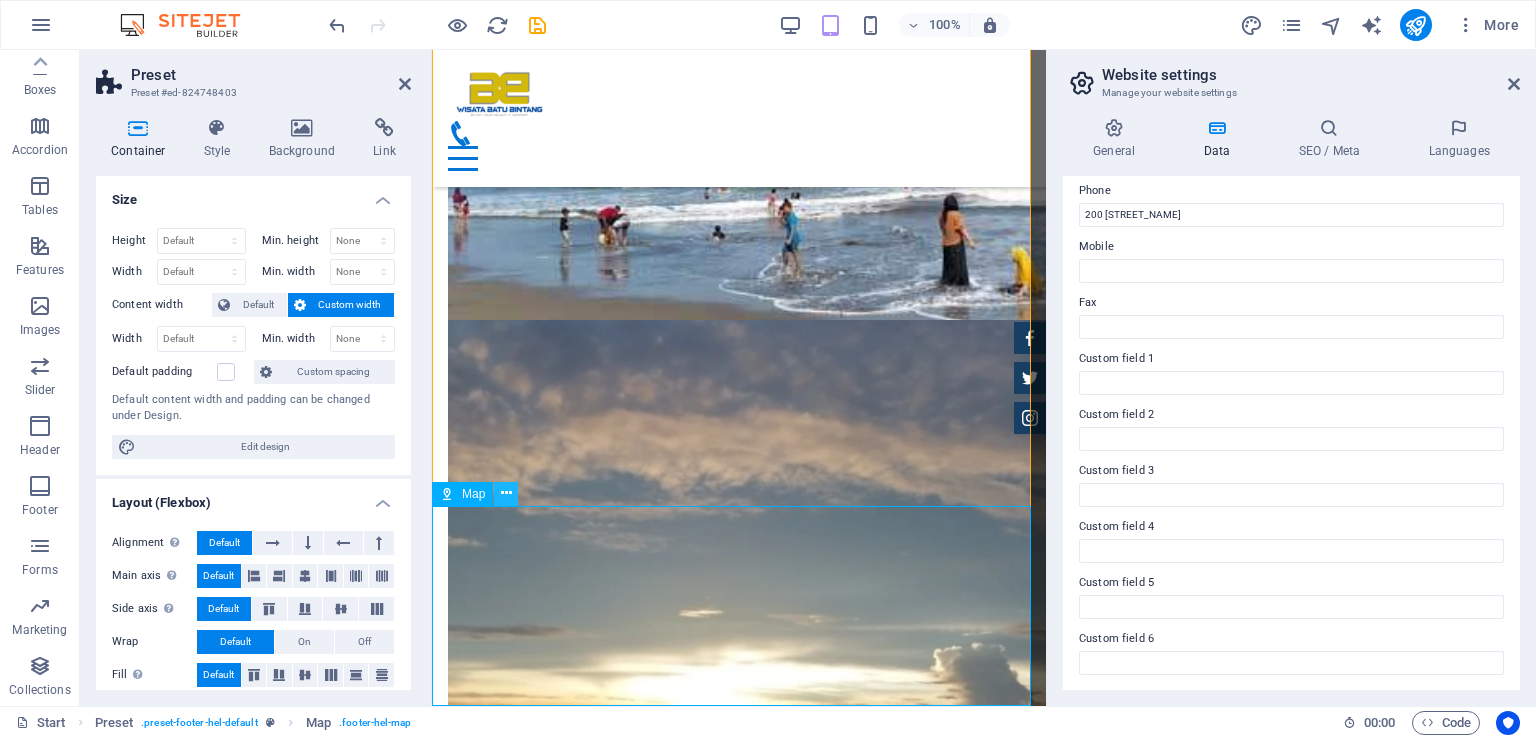 click at bounding box center [506, 493] 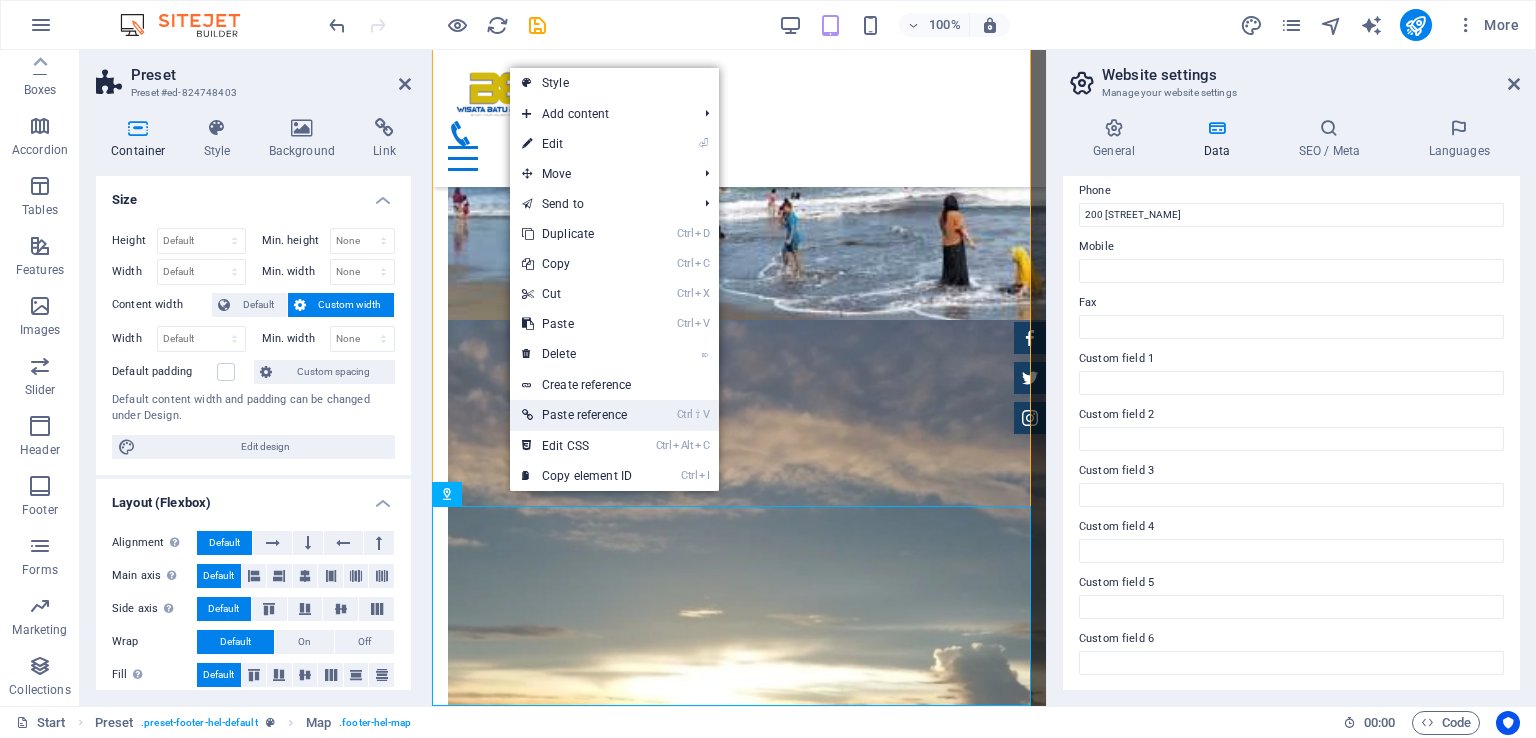 click on "Ctrl ⇧ V  Paste reference" at bounding box center [577, 415] 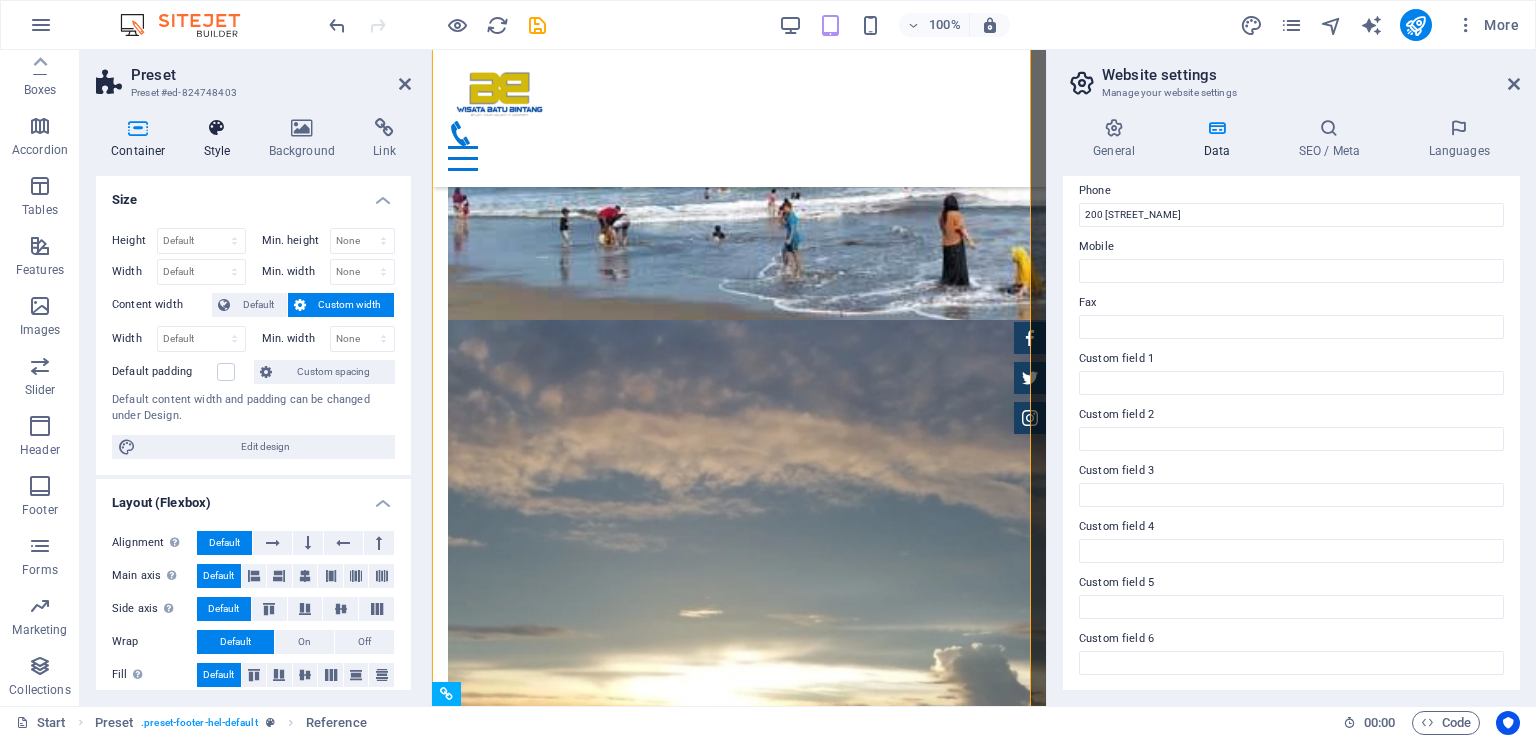 click on "Style" at bounding box center (221, 139) 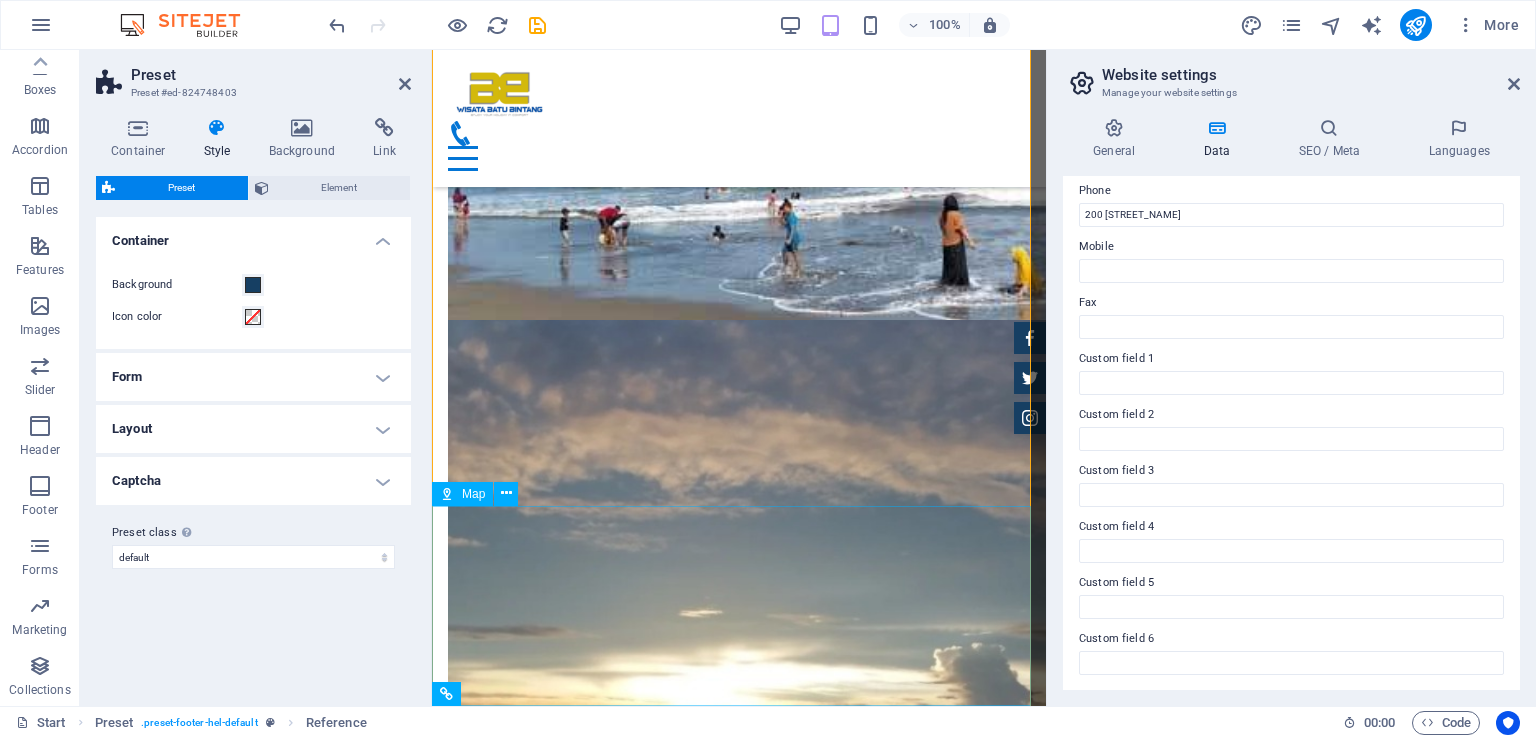 click at bounding box center (739, 7057) 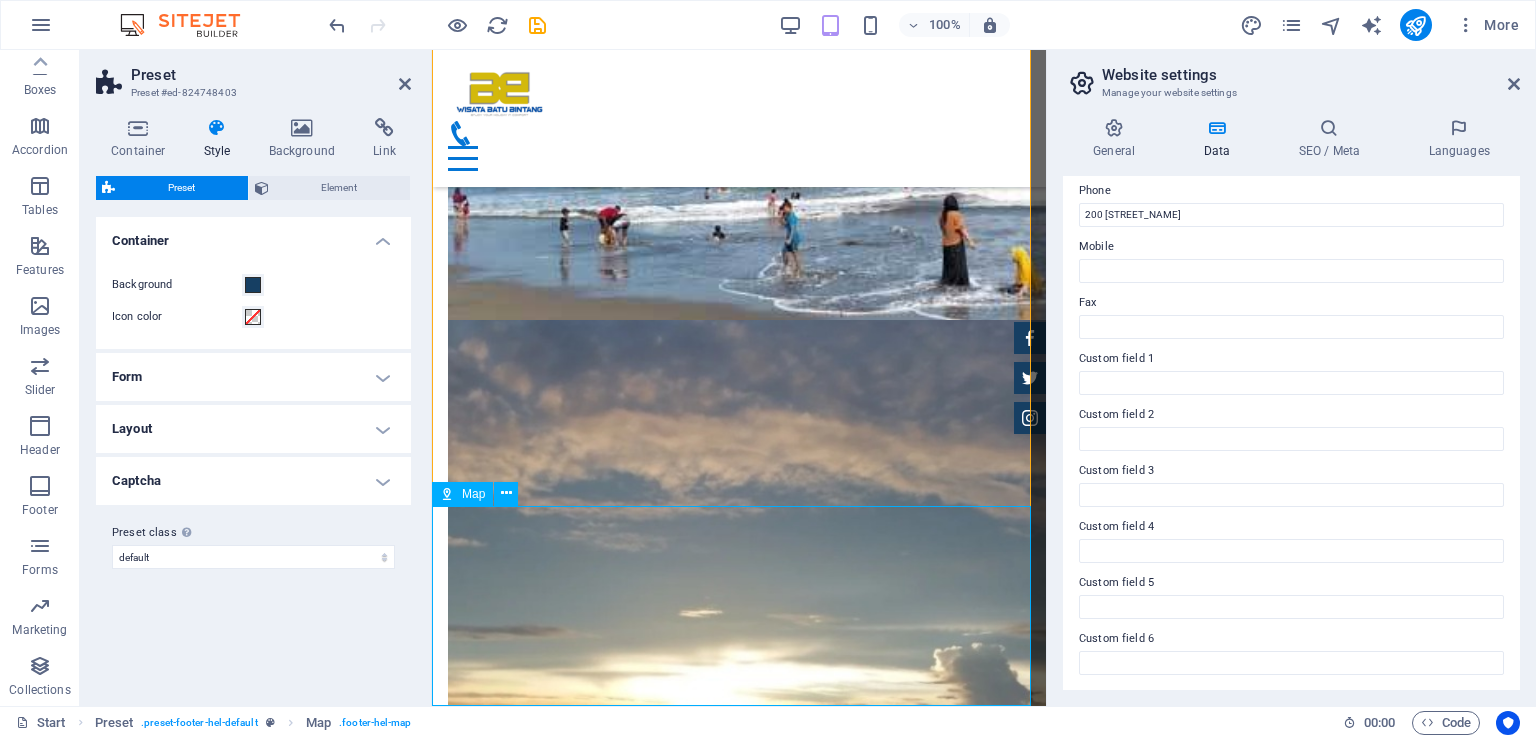 click at bounding box center (739, 7057) 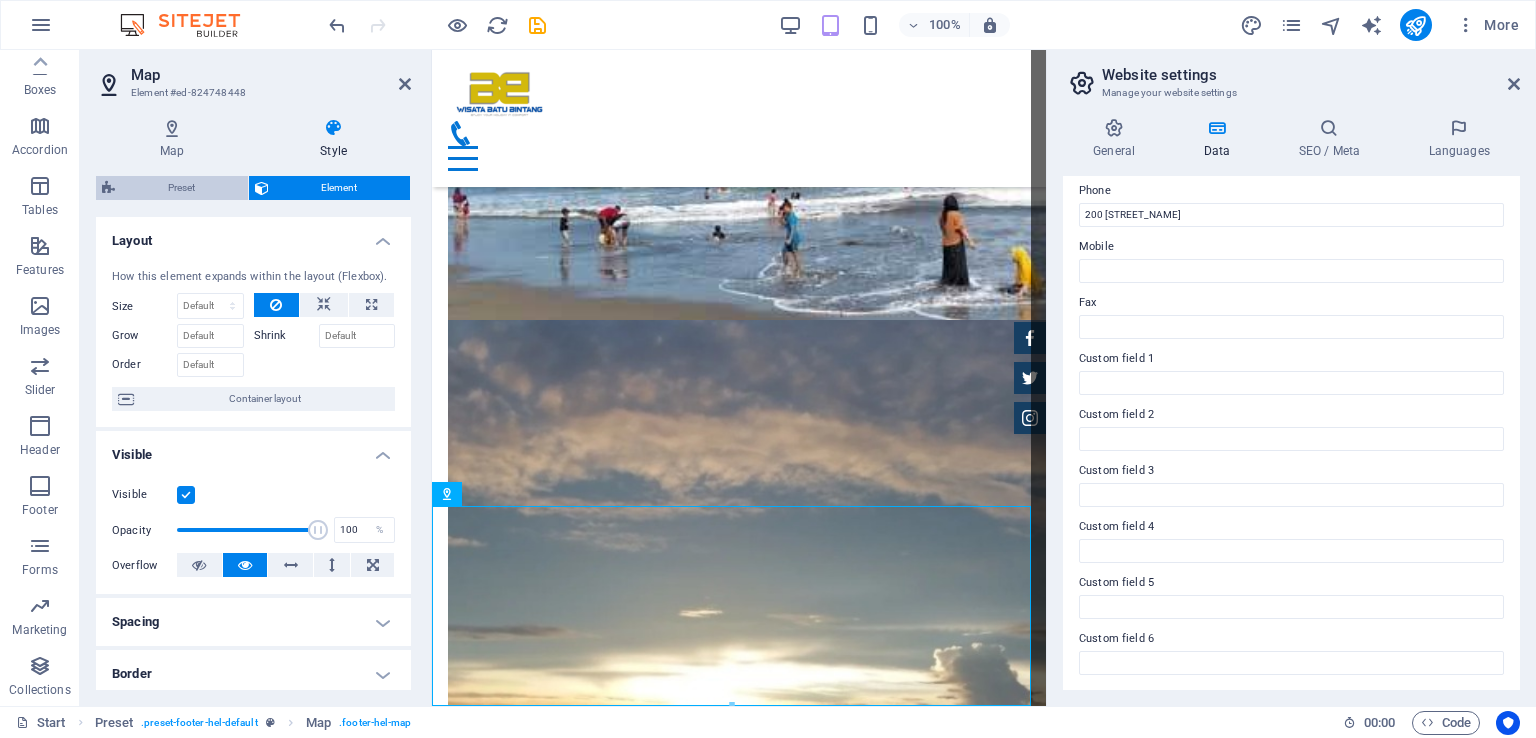 click on "Preset" at bounding box center (181, 188) 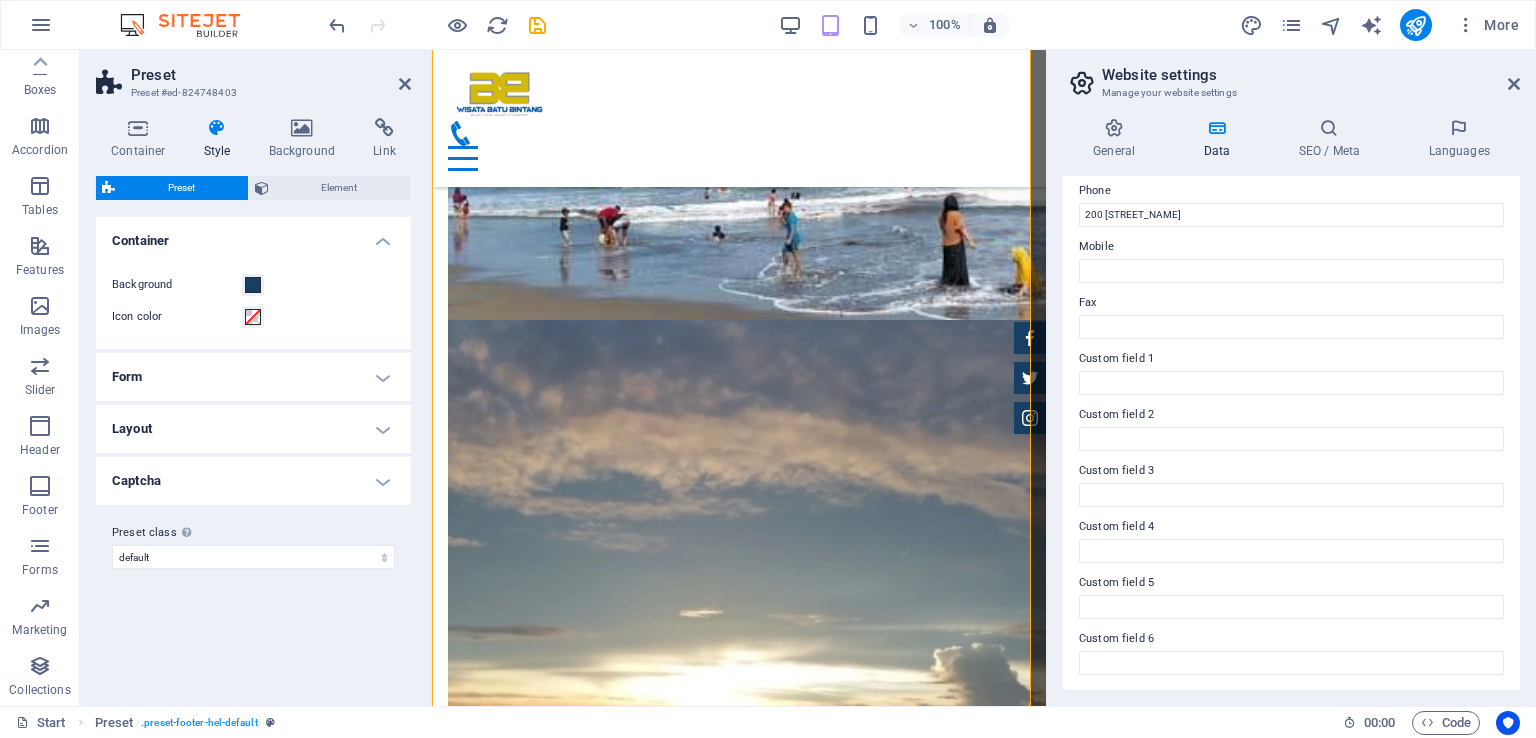 click on "Captcha" at bounding box center (253, 481) 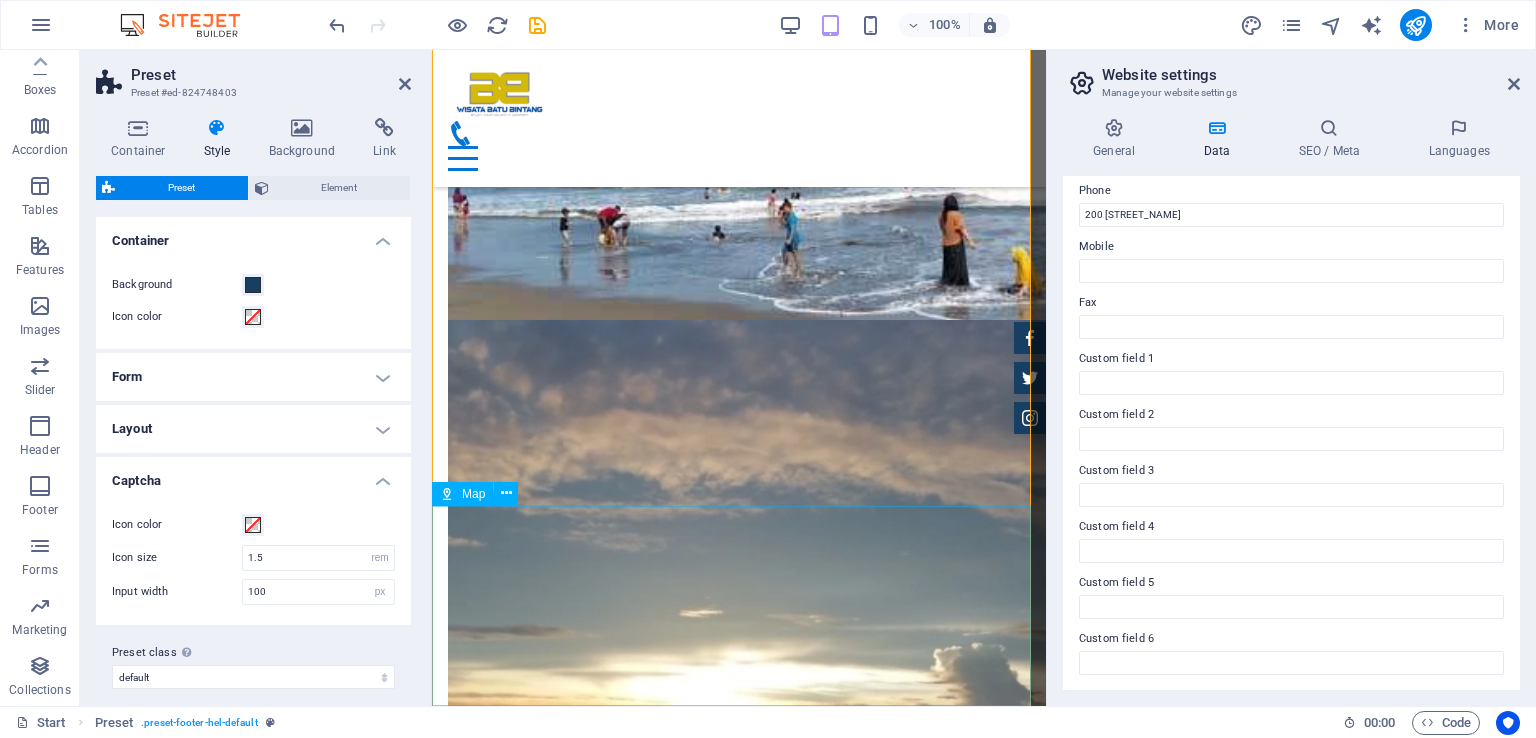 click at bounding box center [739, 7057] 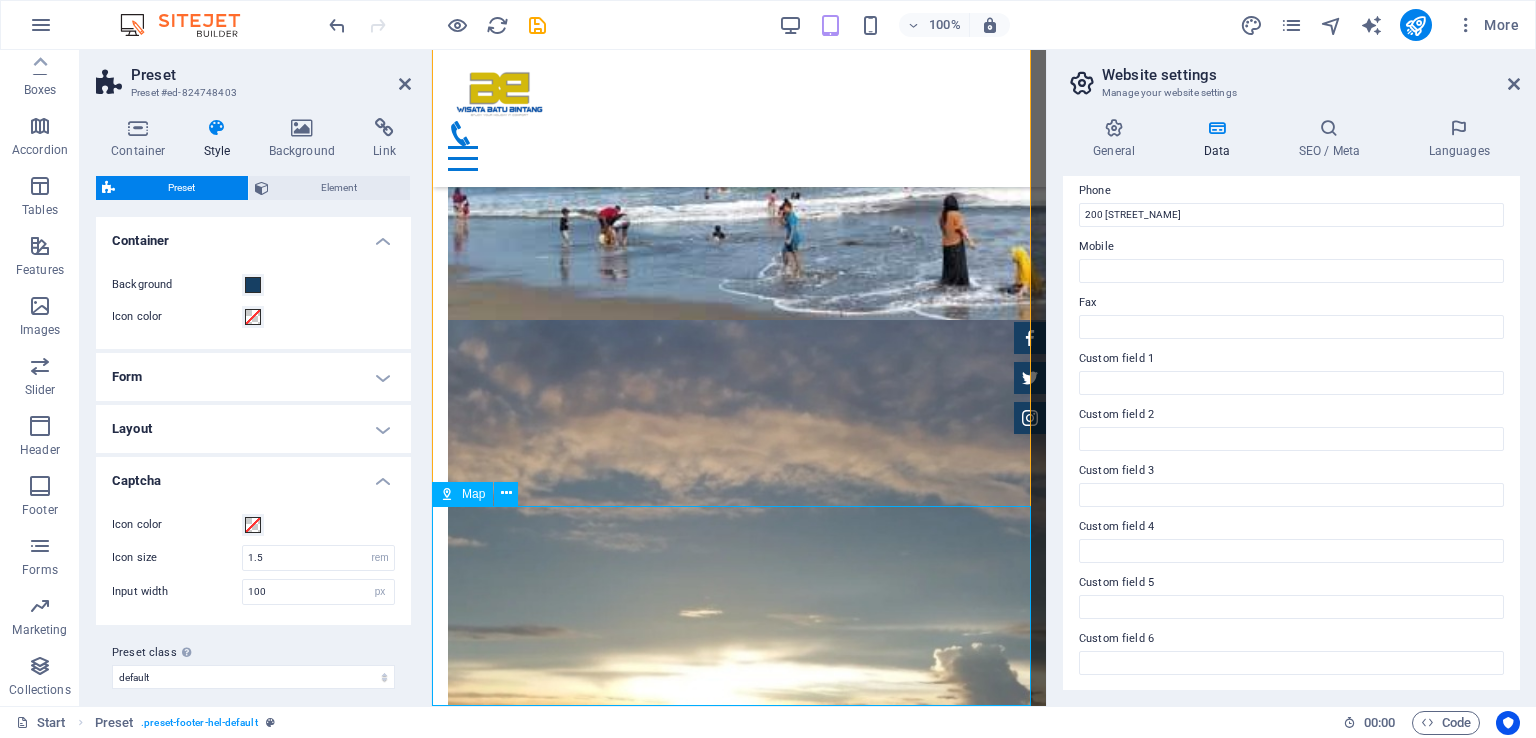 click at bounding box center [739, 7057] 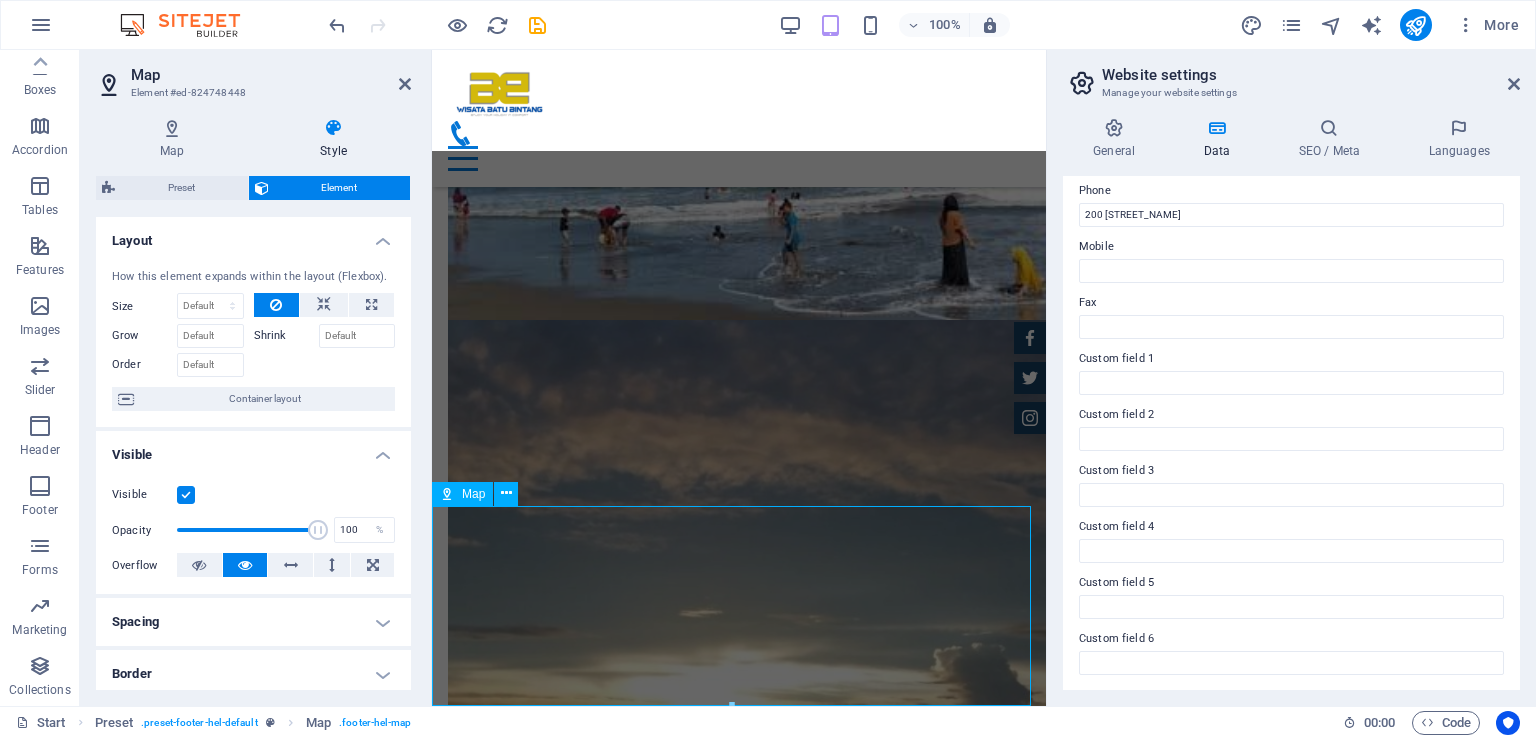 click at bounding box center [739, 7057] 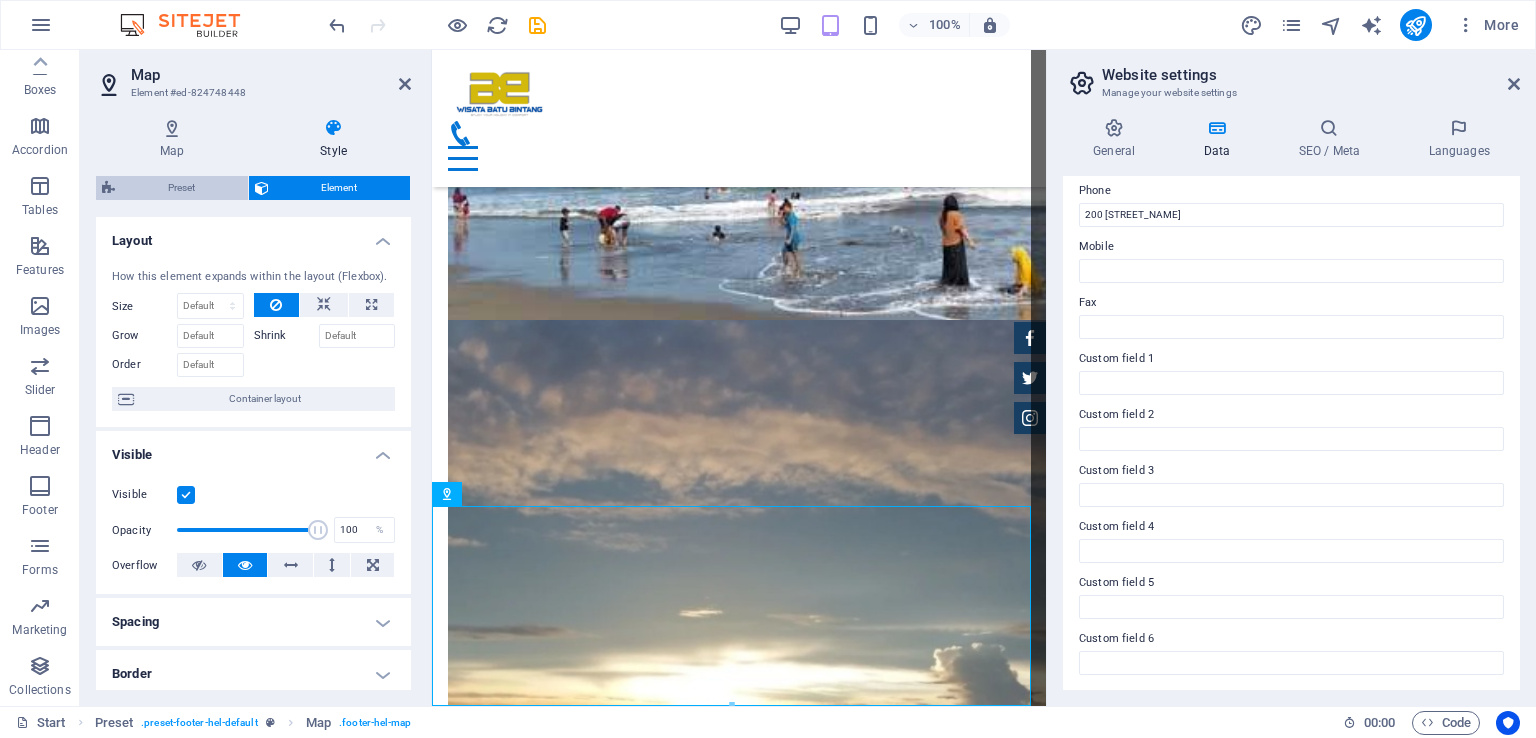 click on "Preset" at bounding box center [181, 188] 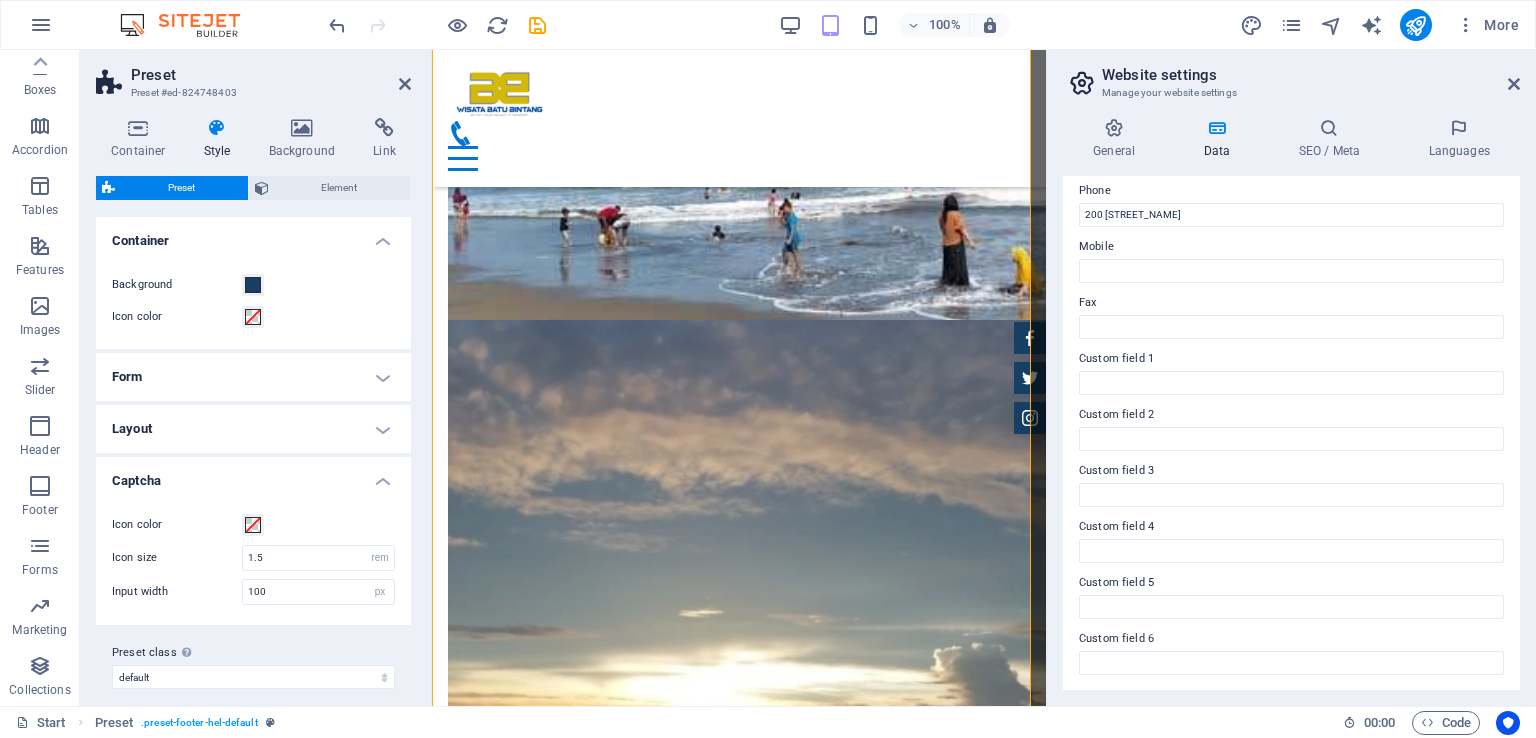 click on "Preset" at bounding box center [181, 188] 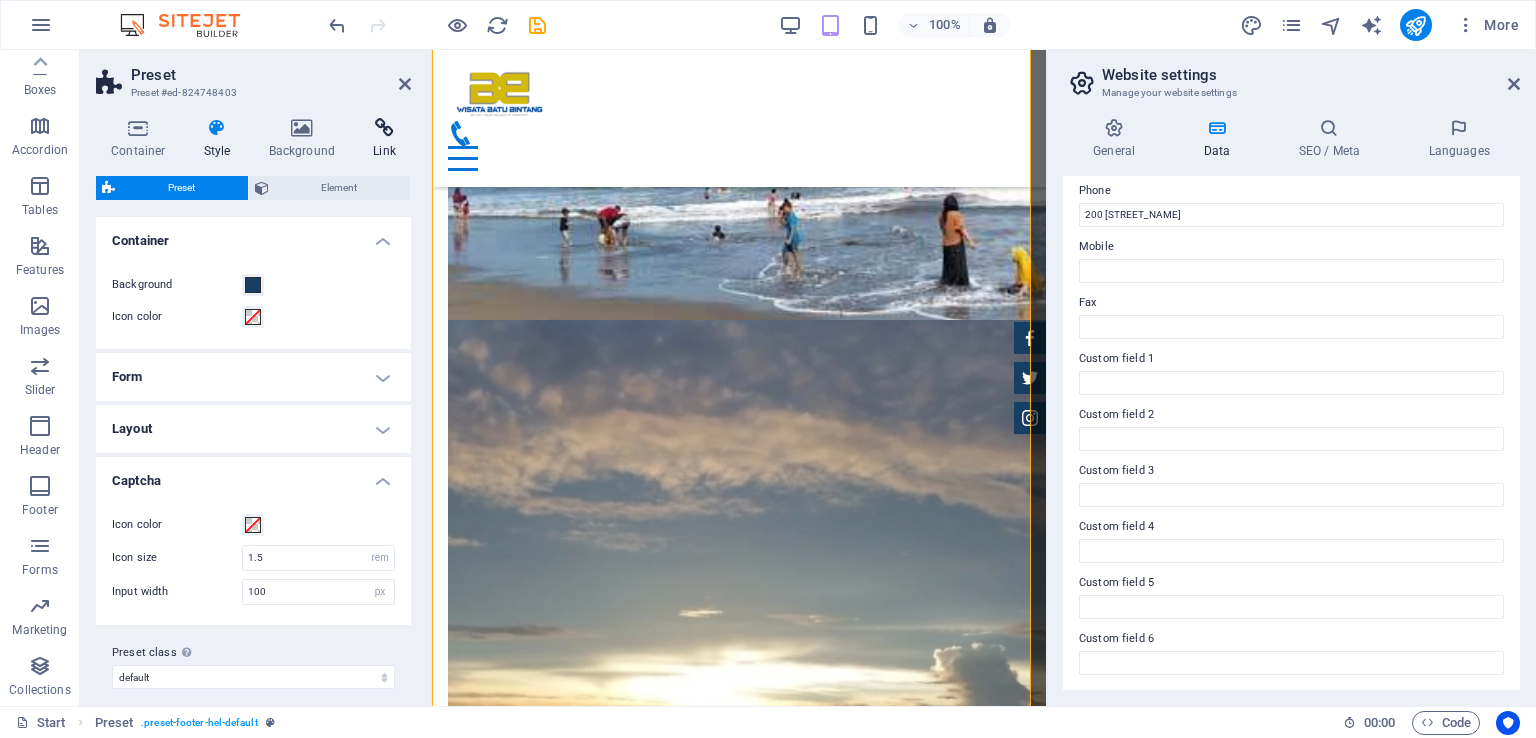 click on "Link" at bounding box center [384, 139] 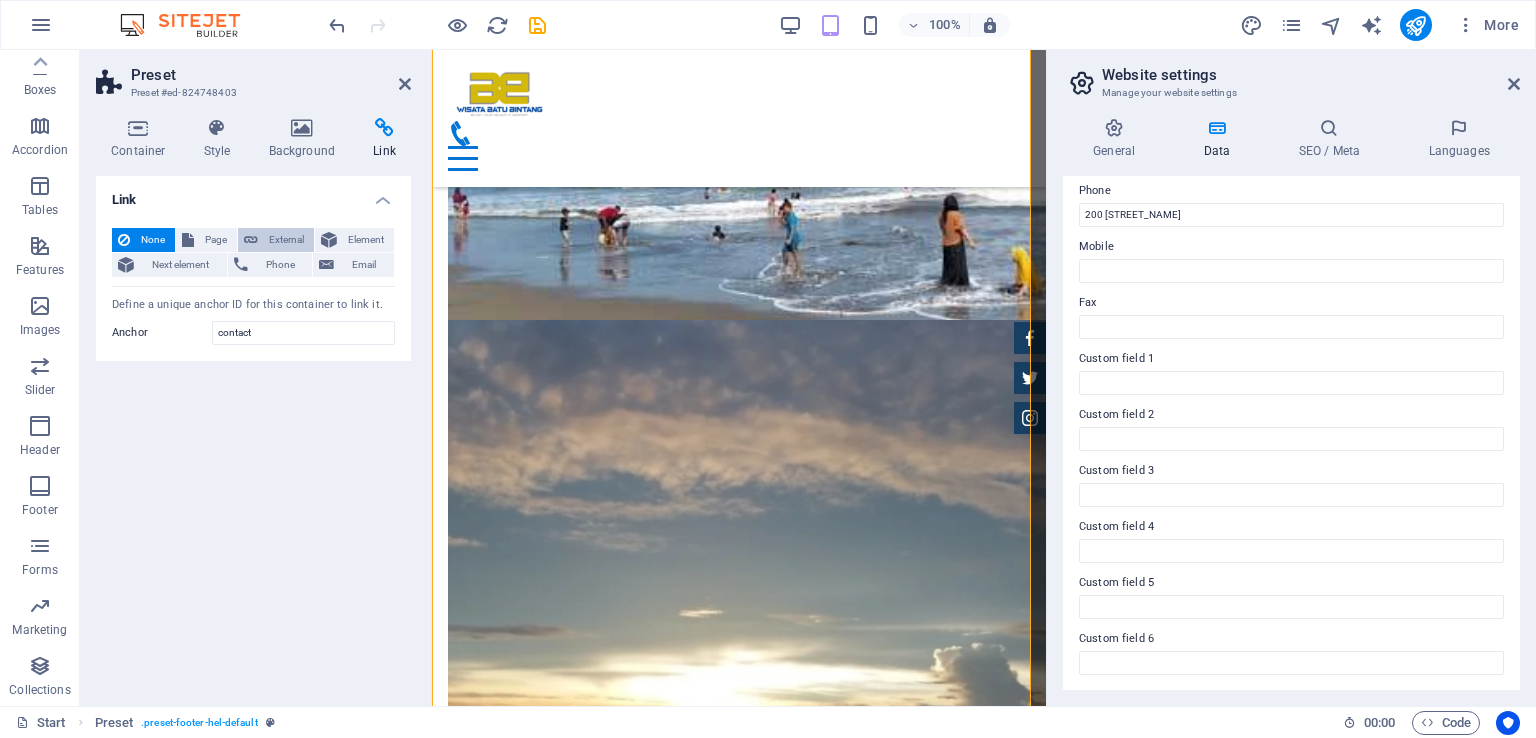 click on "External" at bounding box center (286, 240) 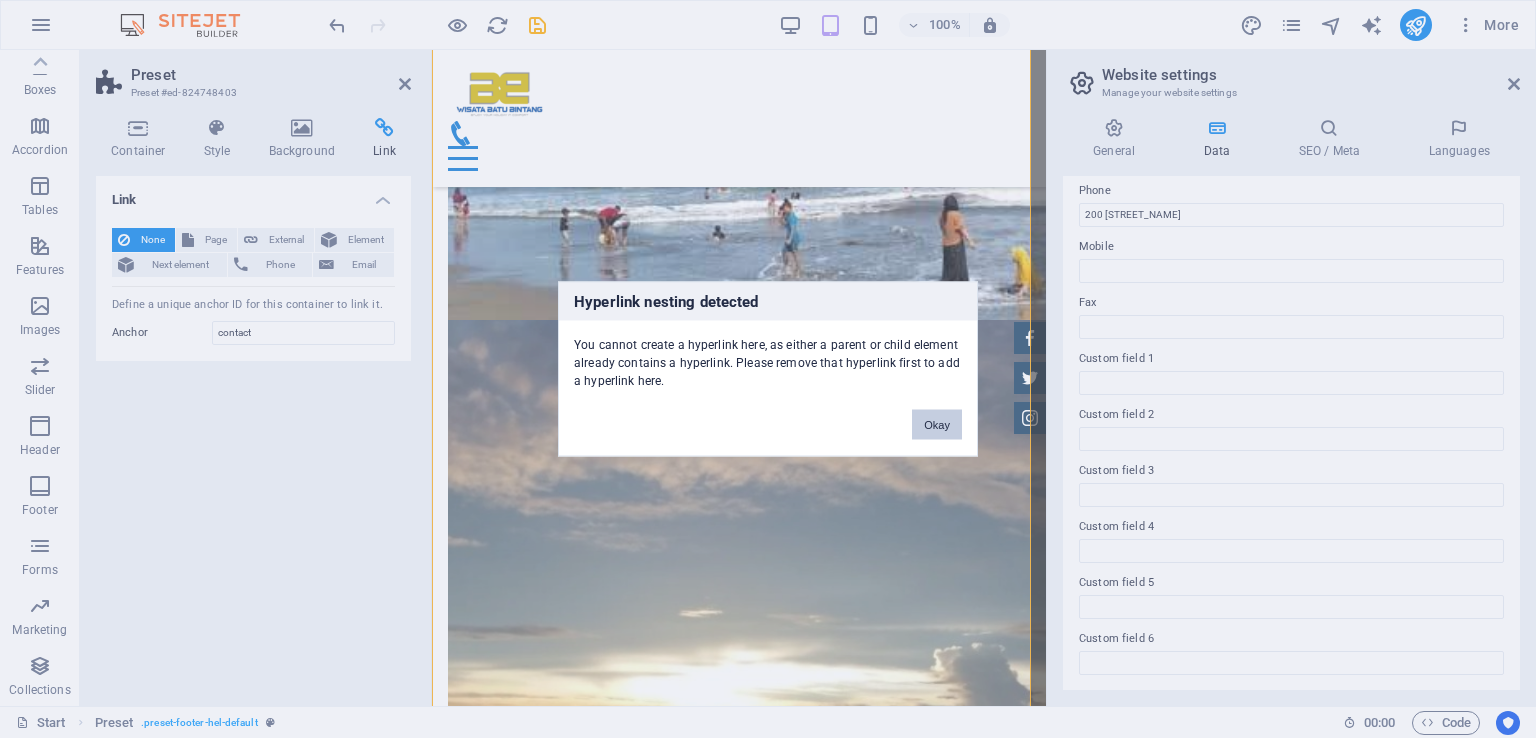 click on "Okay" at bounding box center [937, 425] 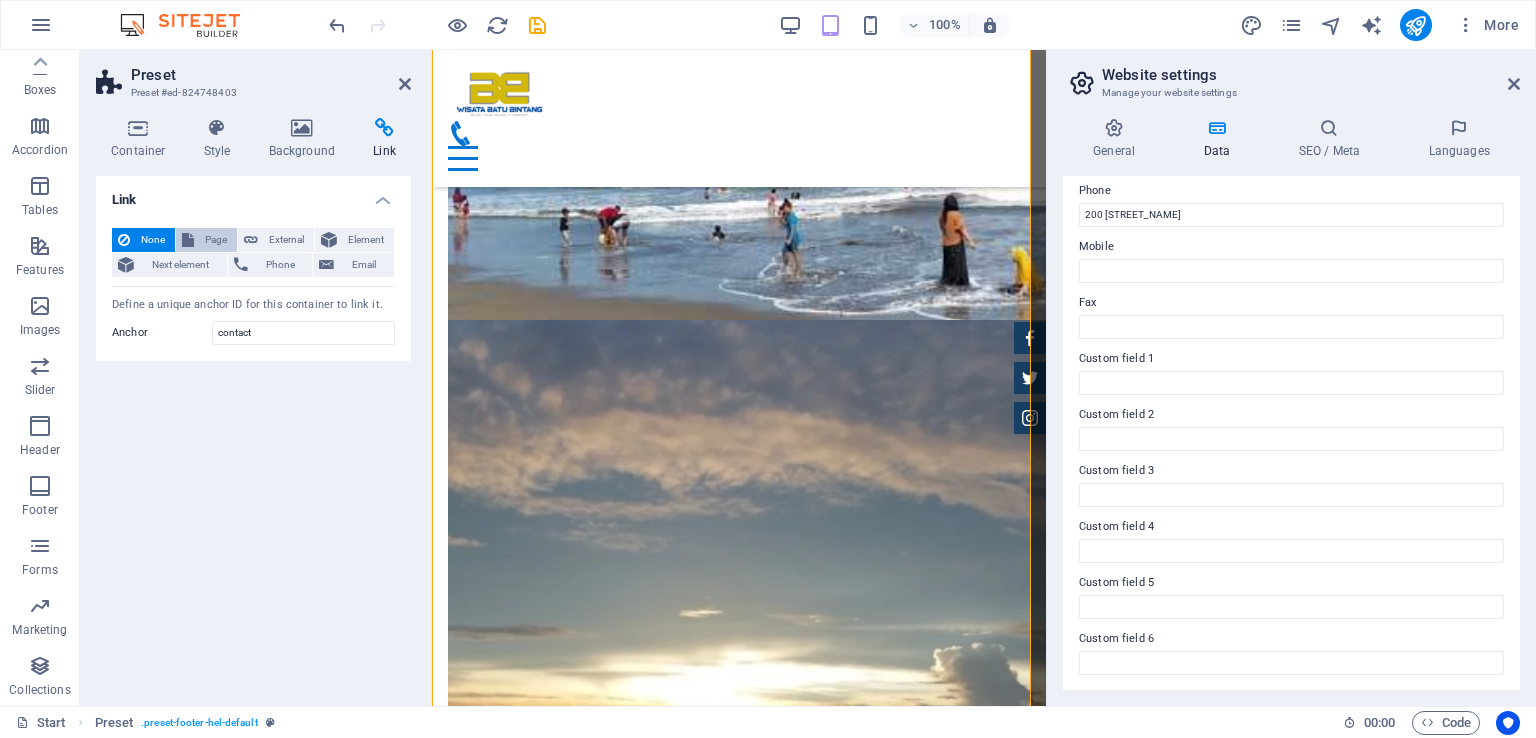click on "Page" at bounding box center [215, 240] 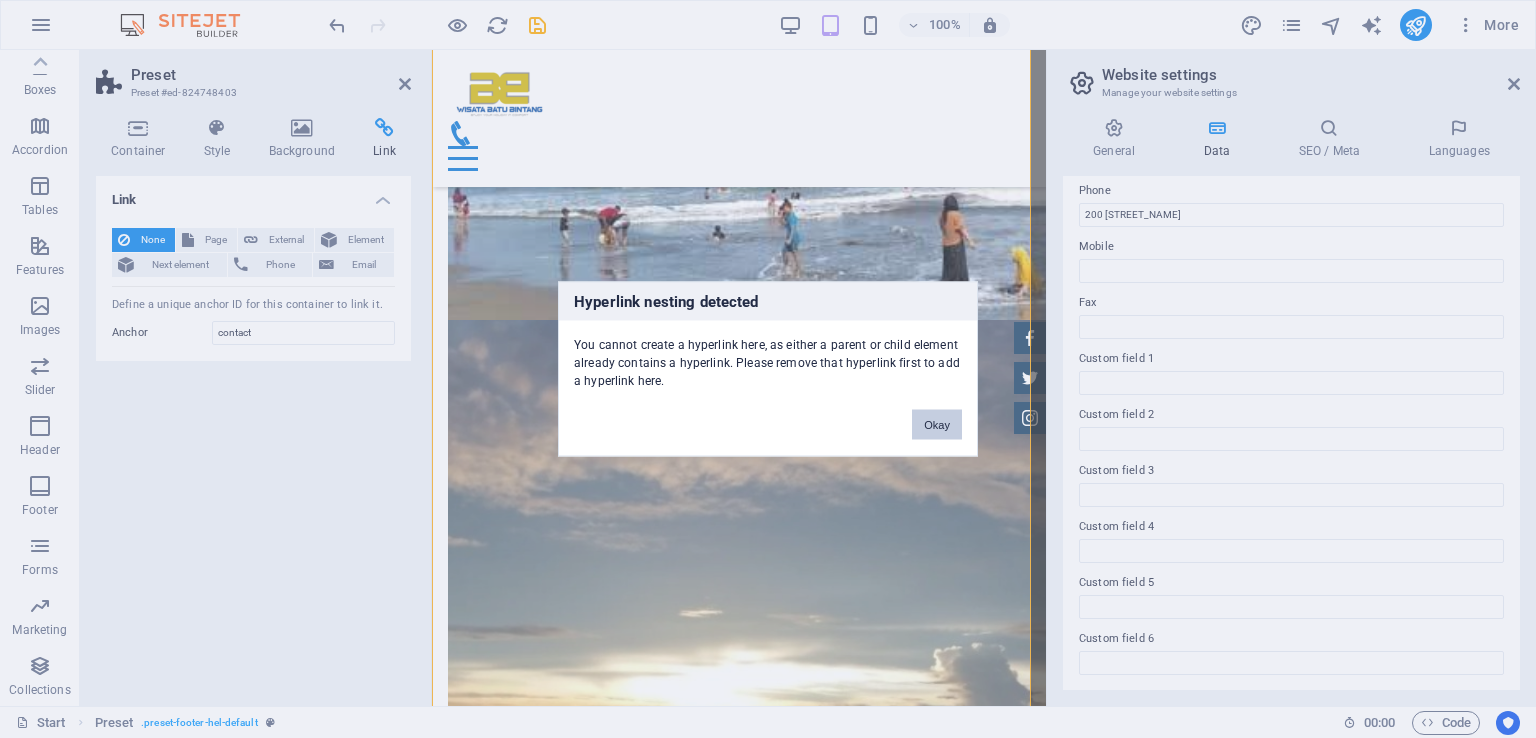 click on "Okay" at bounding box center (937, 425) 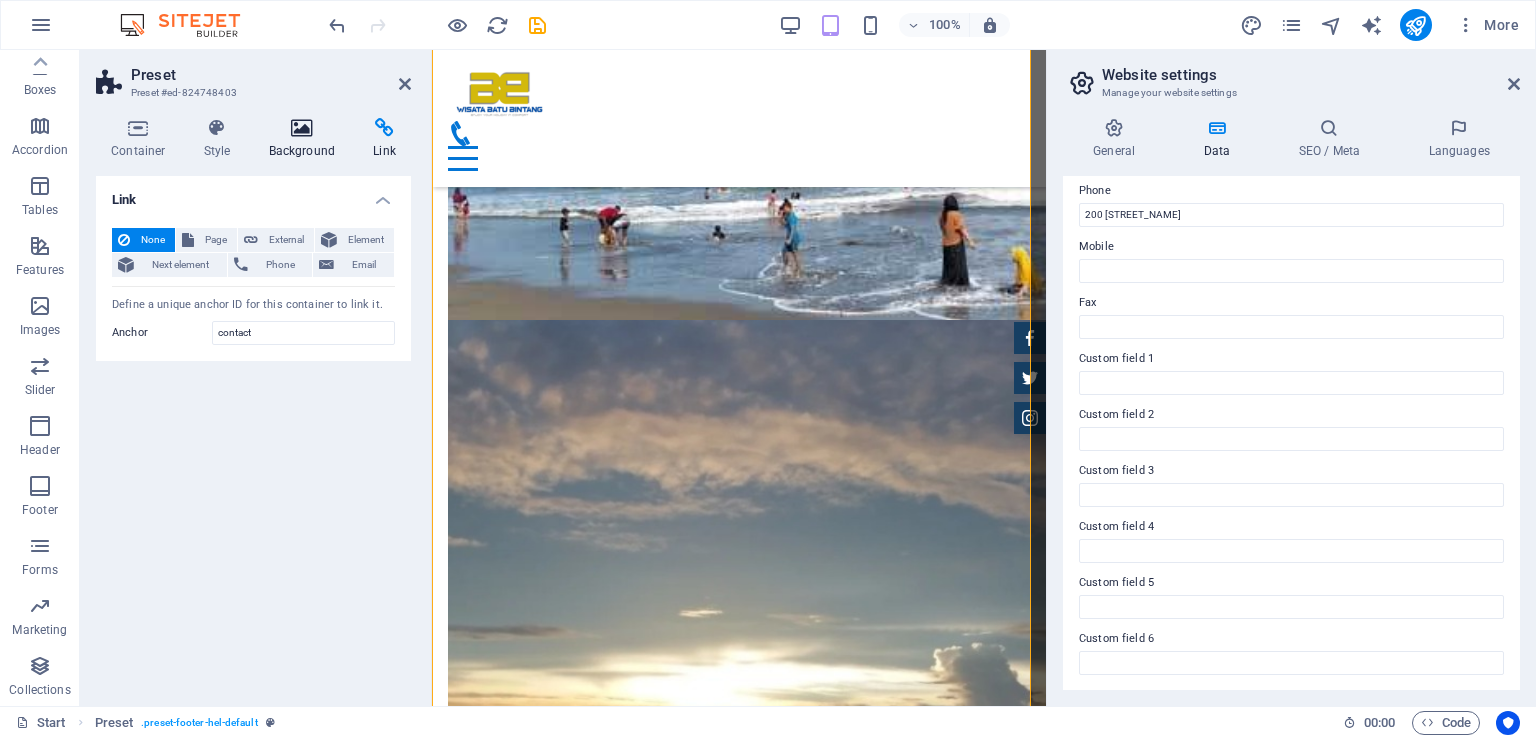 click at bounding box center [302, 128] 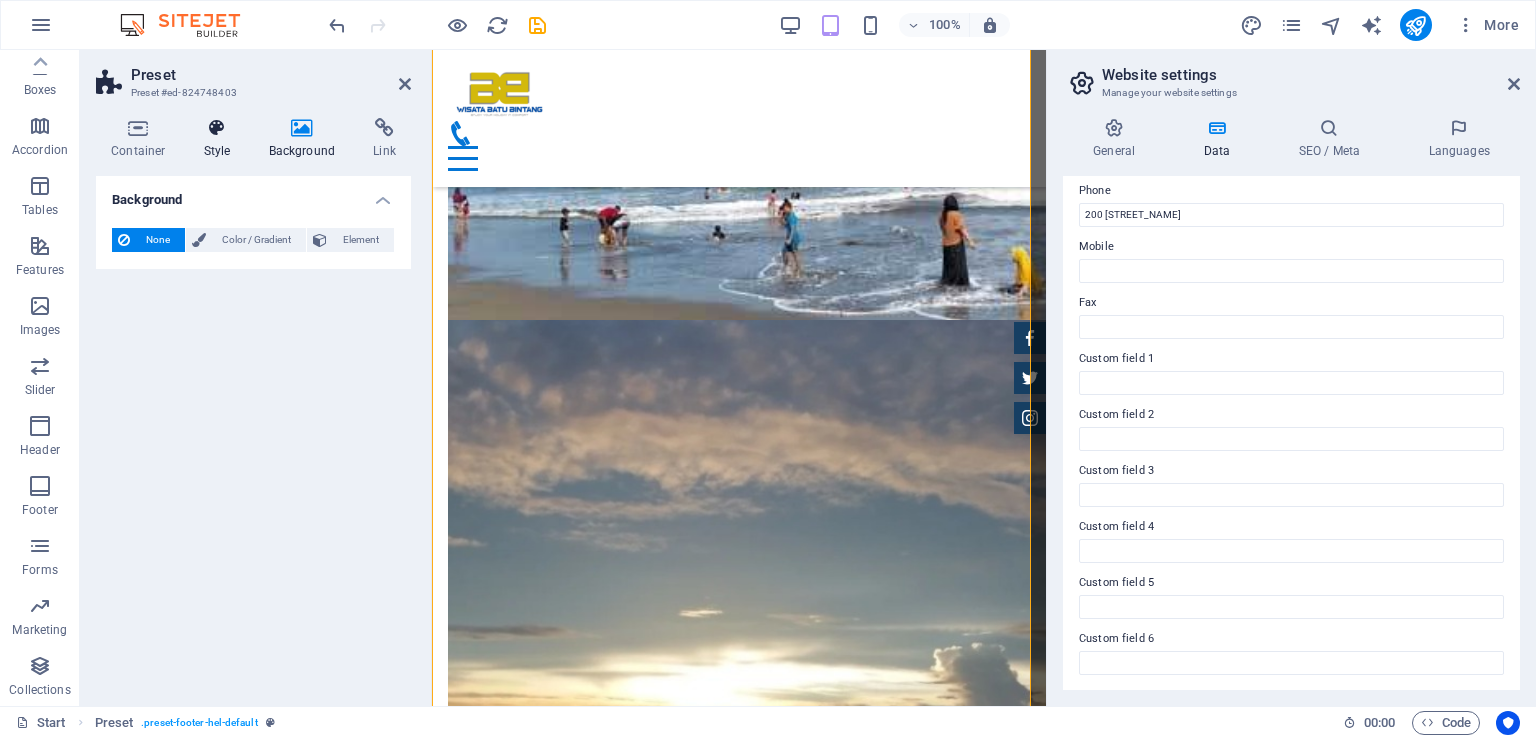 click at bounding box center (217, 128) 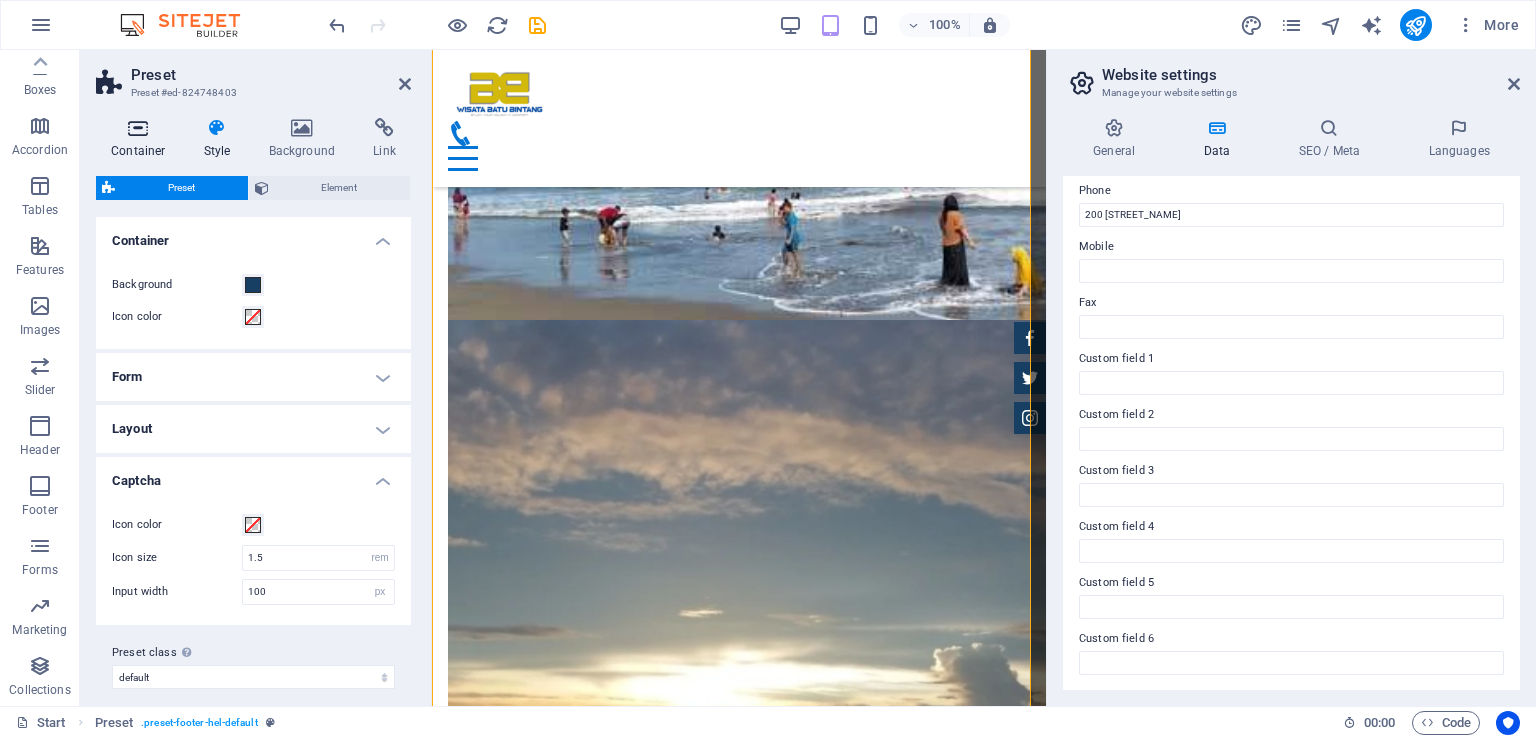 click at bounding box center [138, 128] 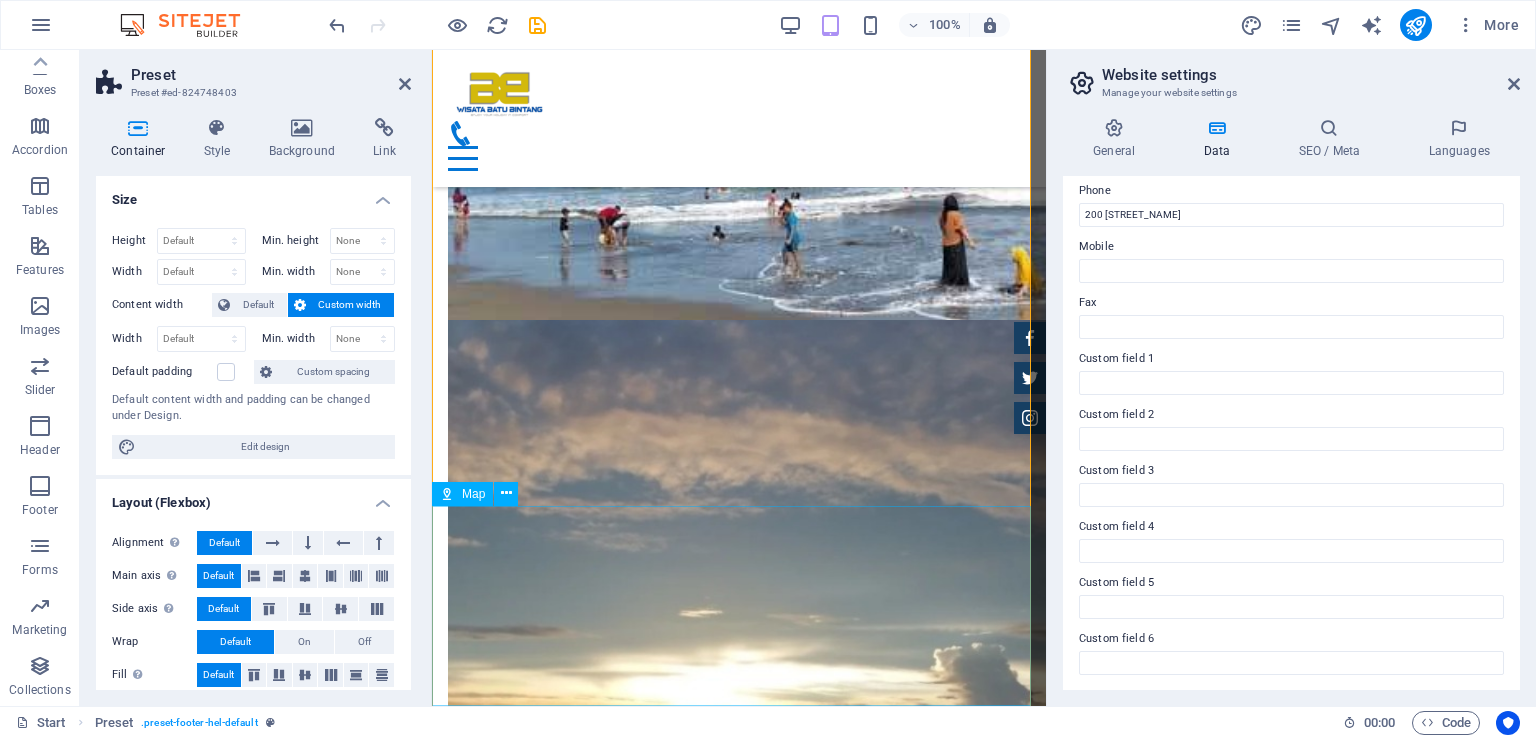 click at bounding box center (739, 7057) 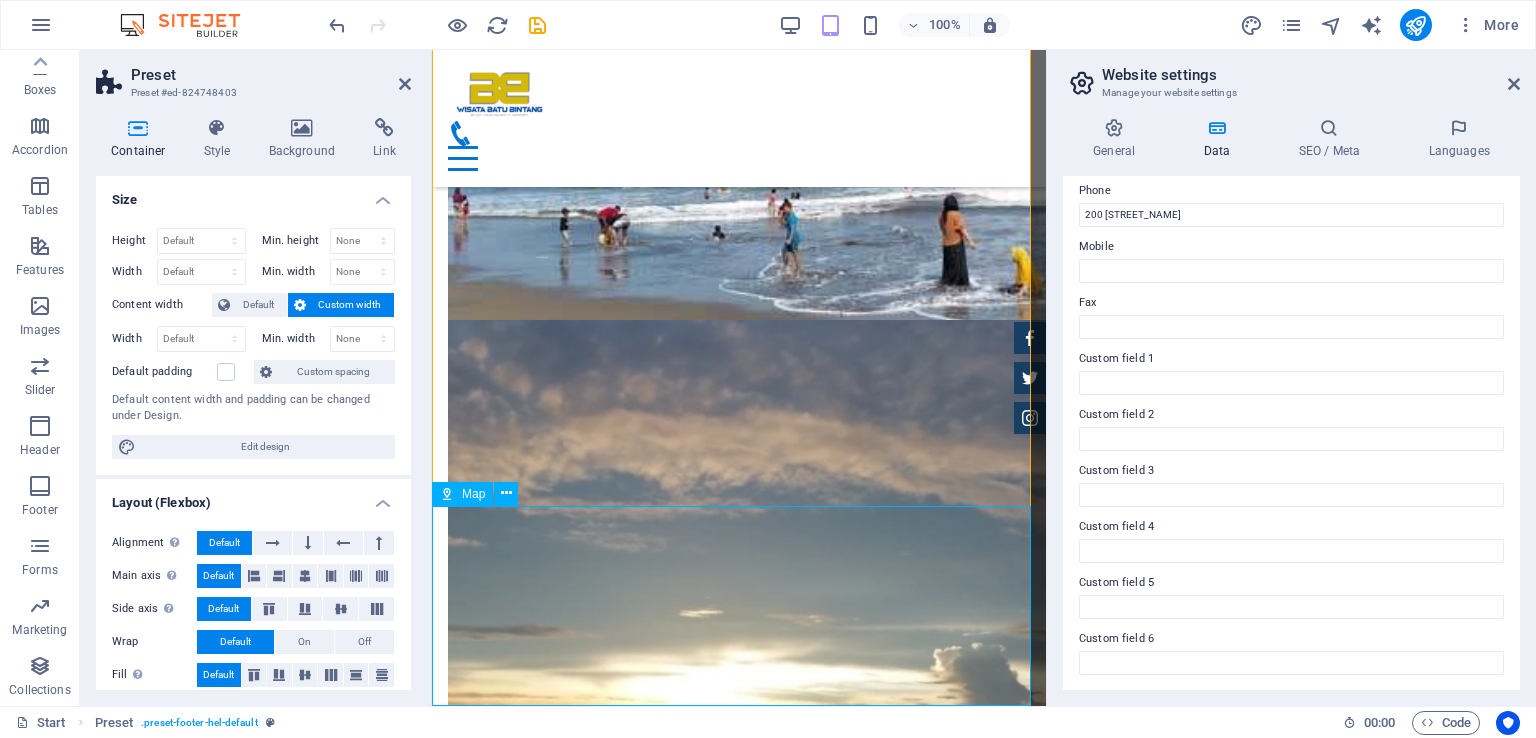 click at bounding box center [739, 7057] 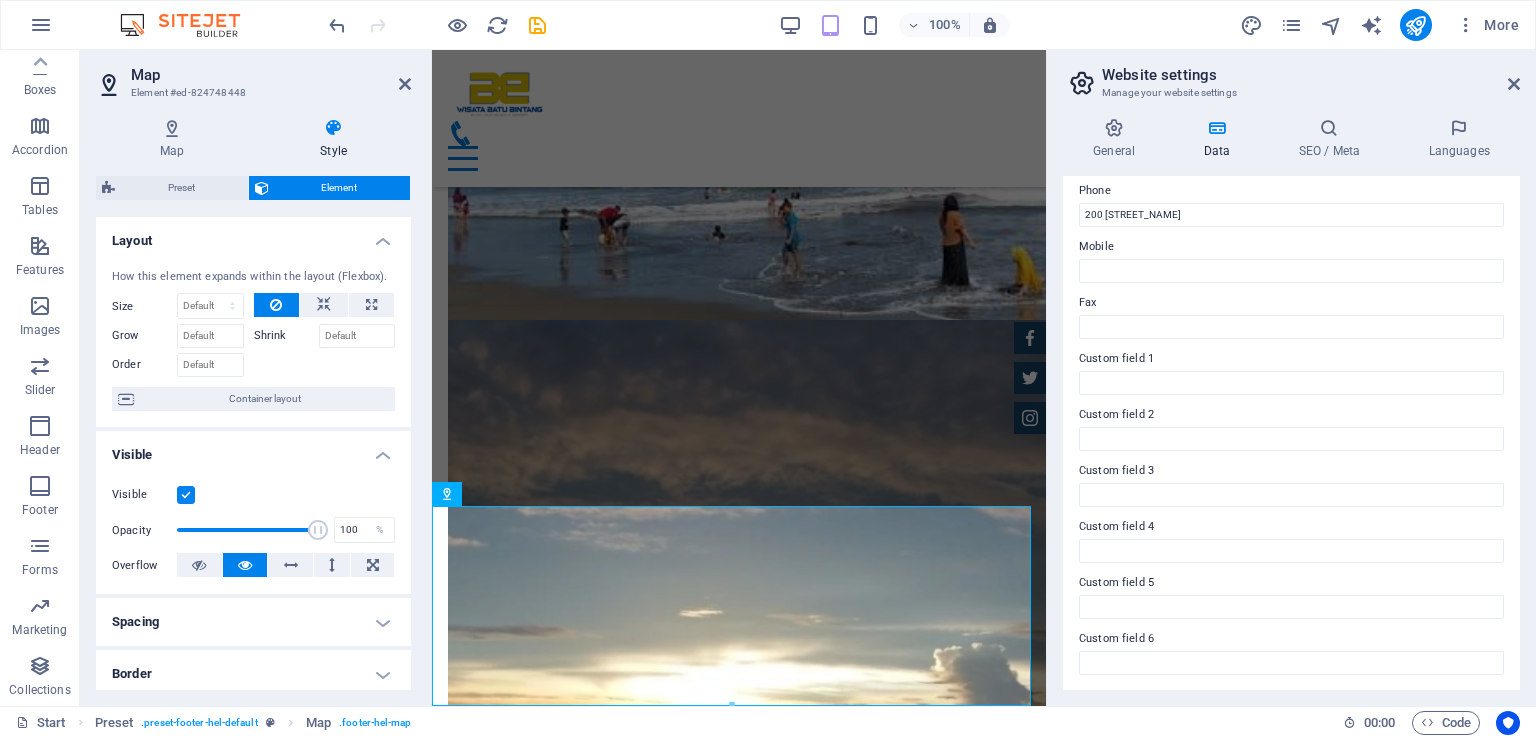 drag, startPoint x: 406, startPoint y: 398, endPoint x: 410, endPoint y: 438, distance: 40.1995 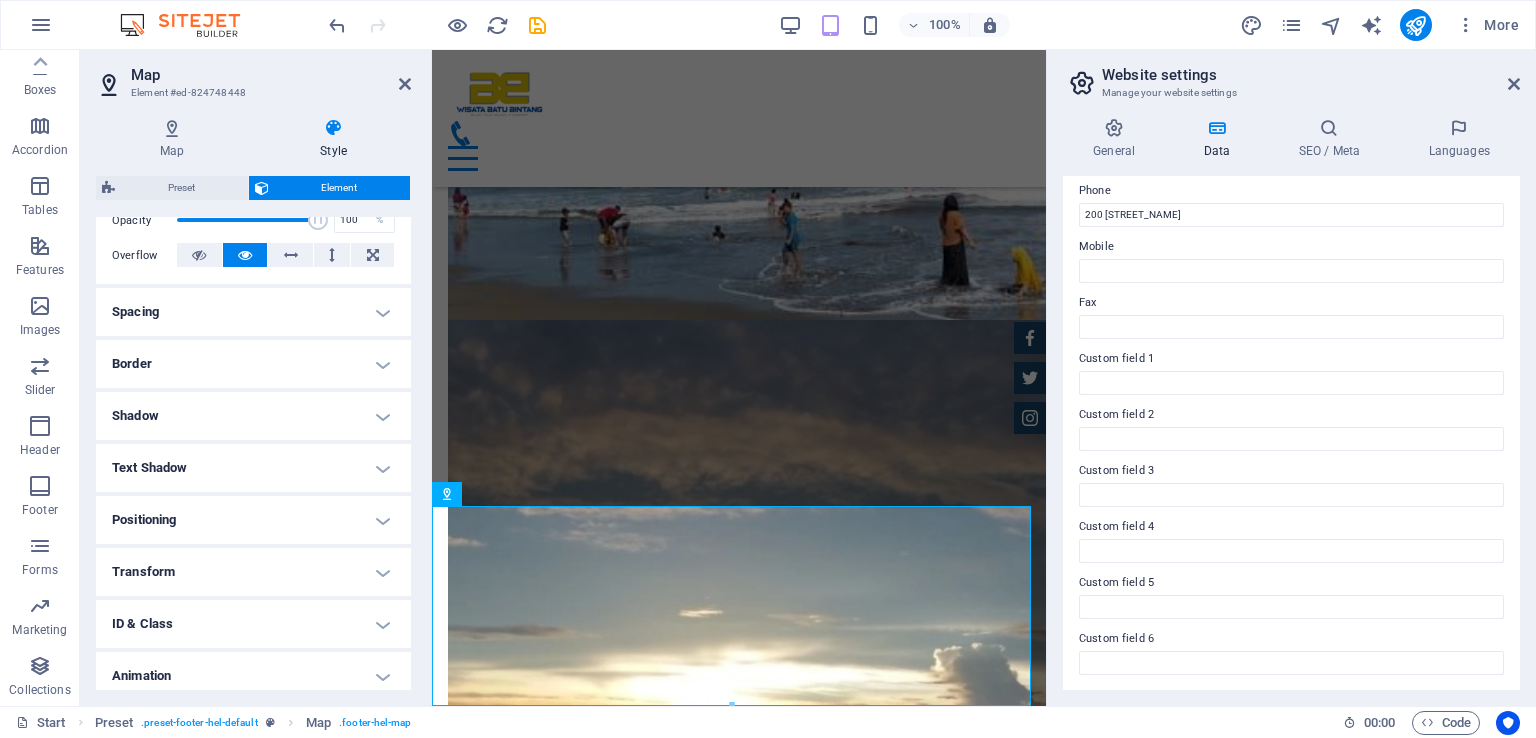 scroll, scrollTop: 372, scrollLeft: 0, axis: vertical 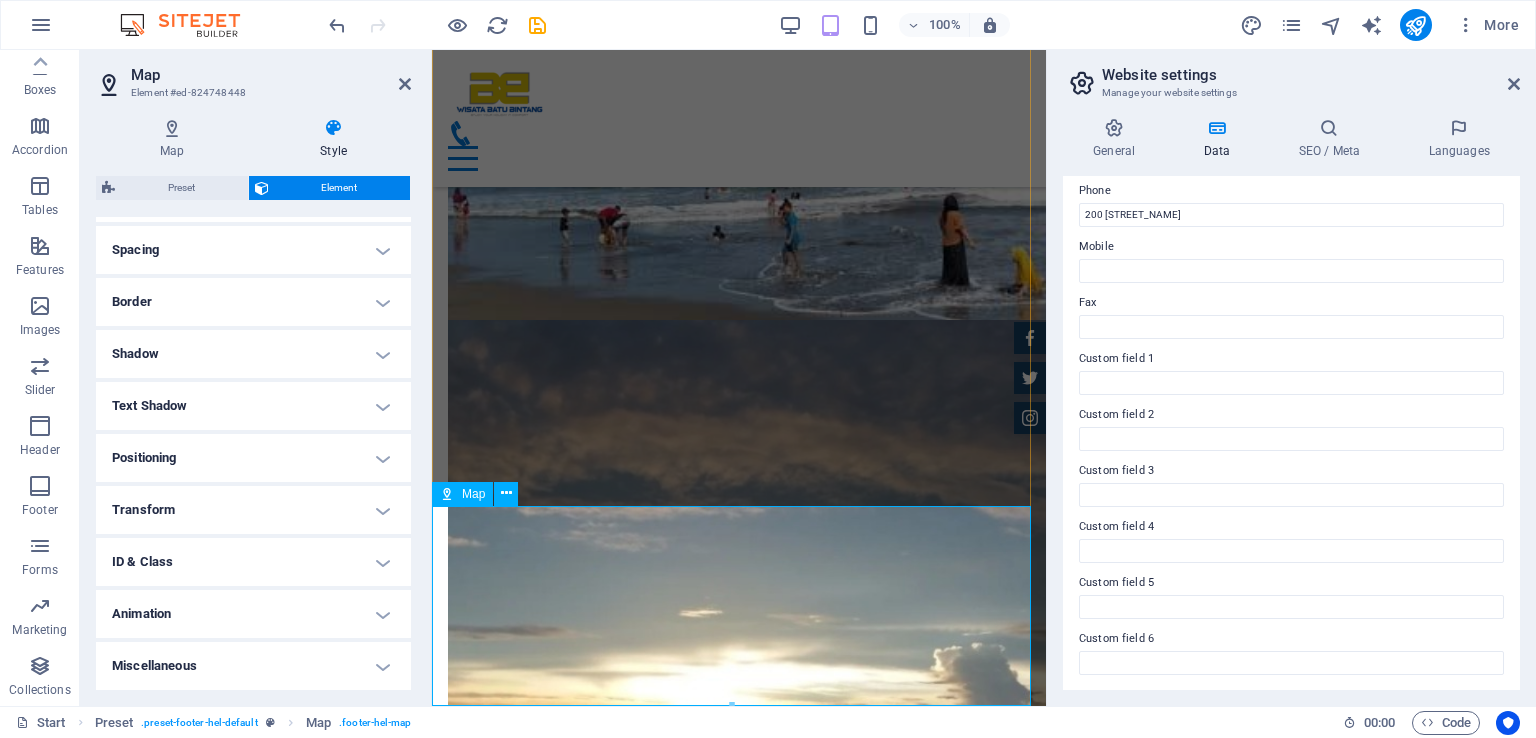click at bounding box center [739, 7057] 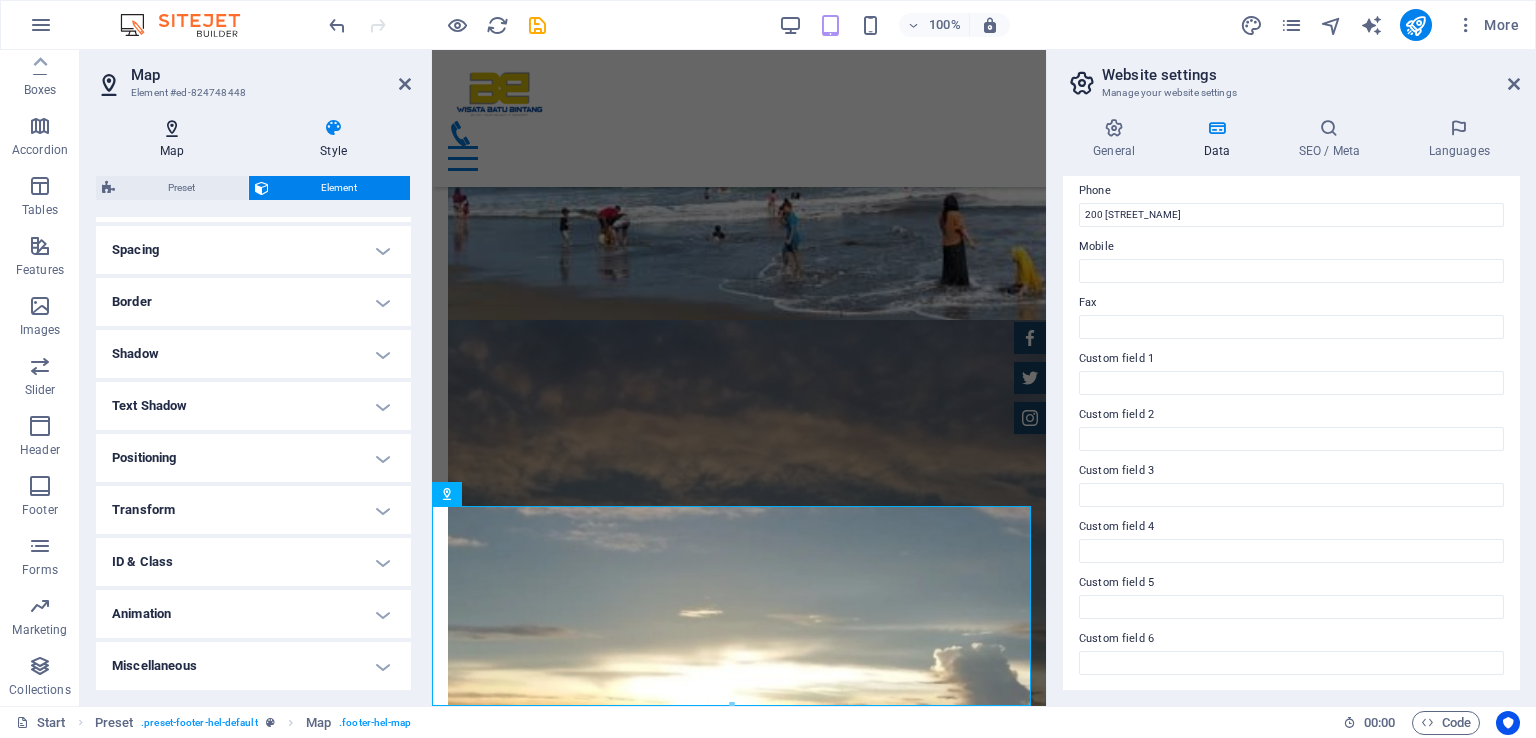 click at bounding box center (172, 128) 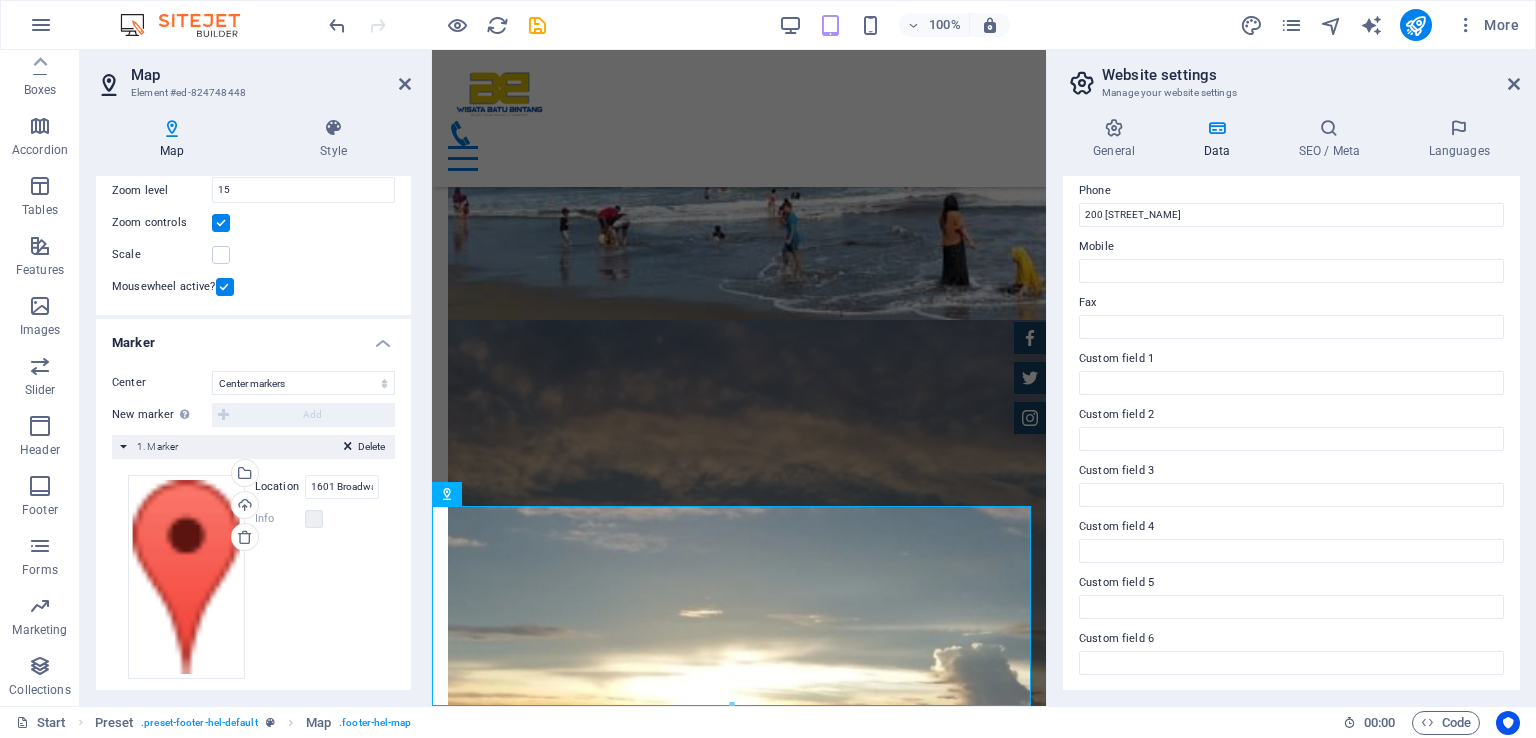 scroll, scrollTop: 231, scrollLeft: 0, axis: vertical 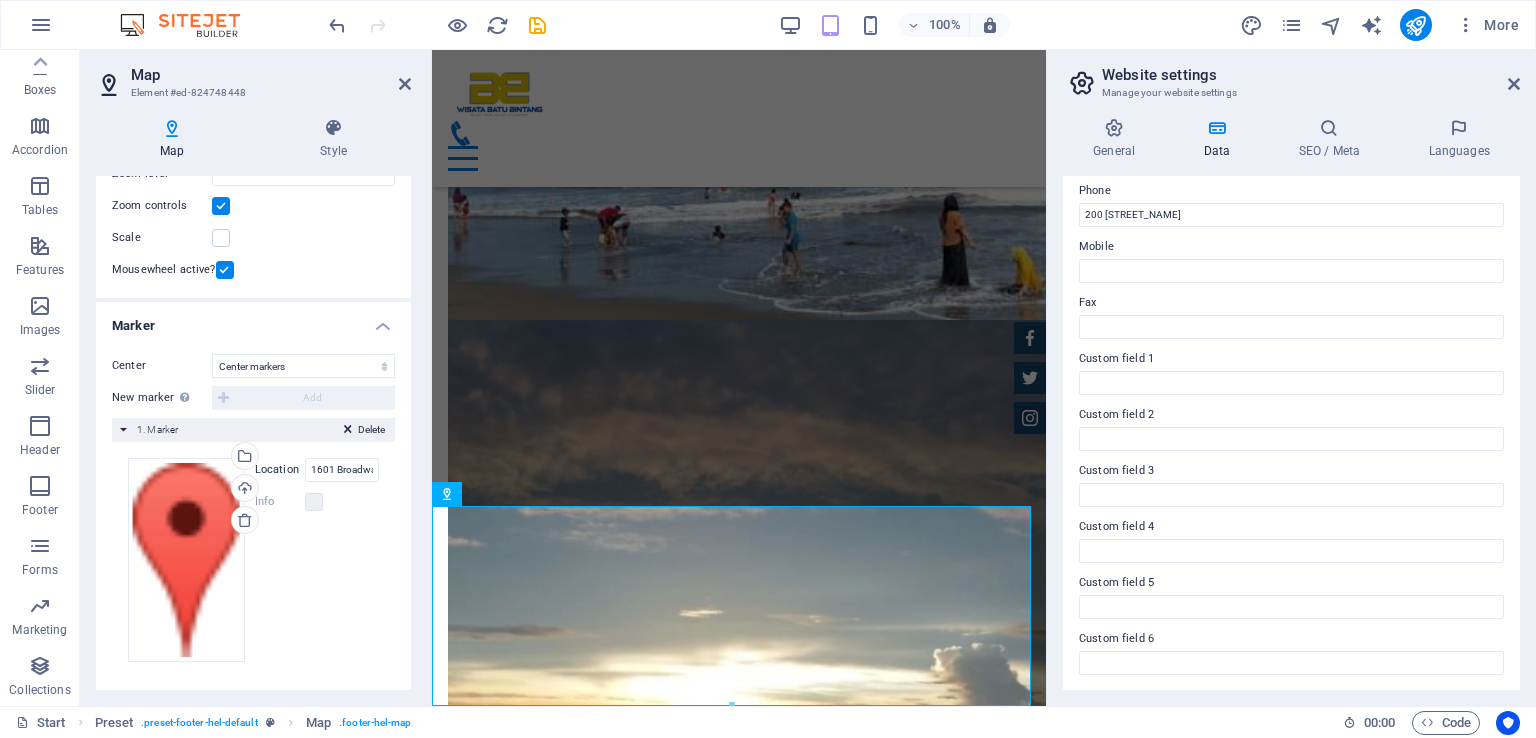 click on "Location" at bounding box center (280, 470) 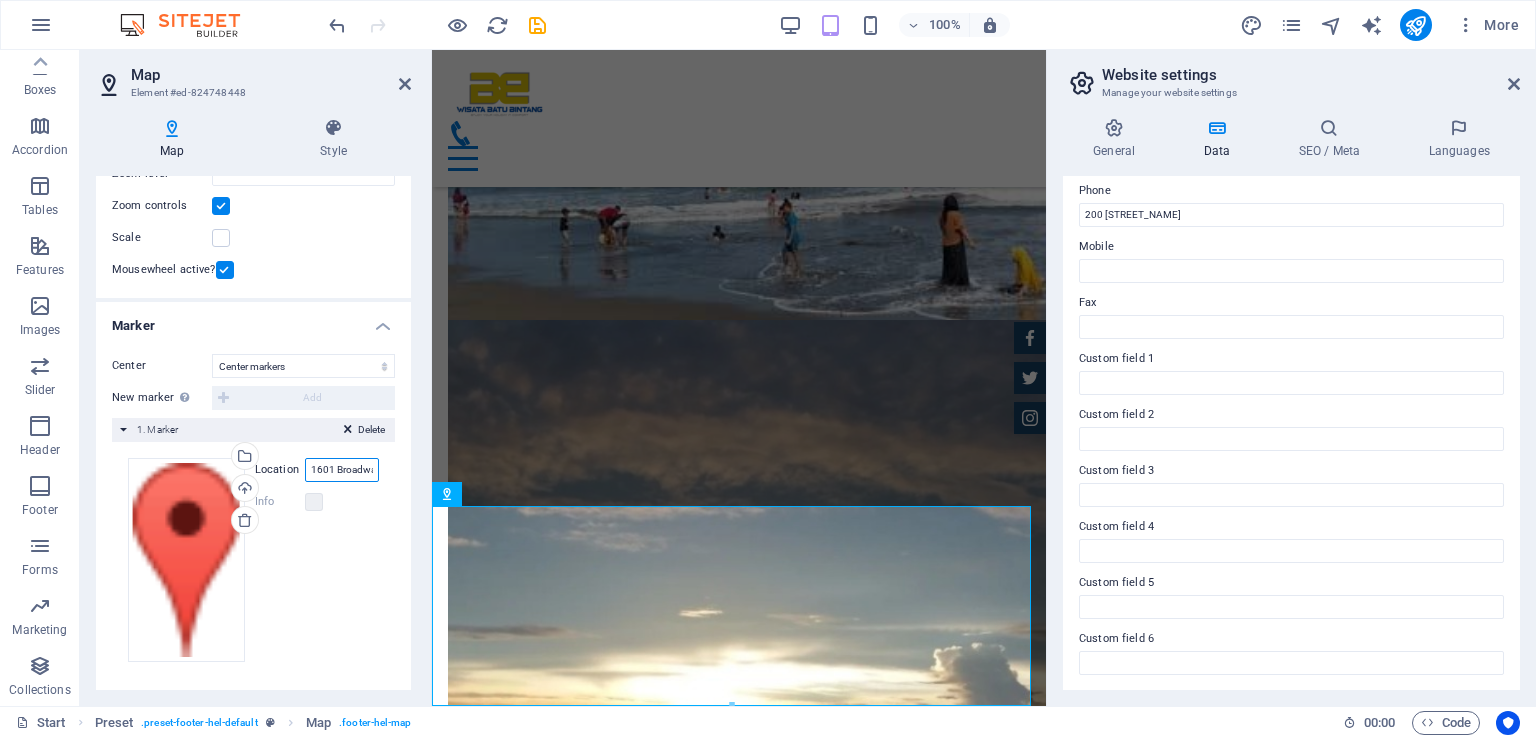 click on "1601 Broadway, 10019 New York, NY" at bounding box center (342, 470) 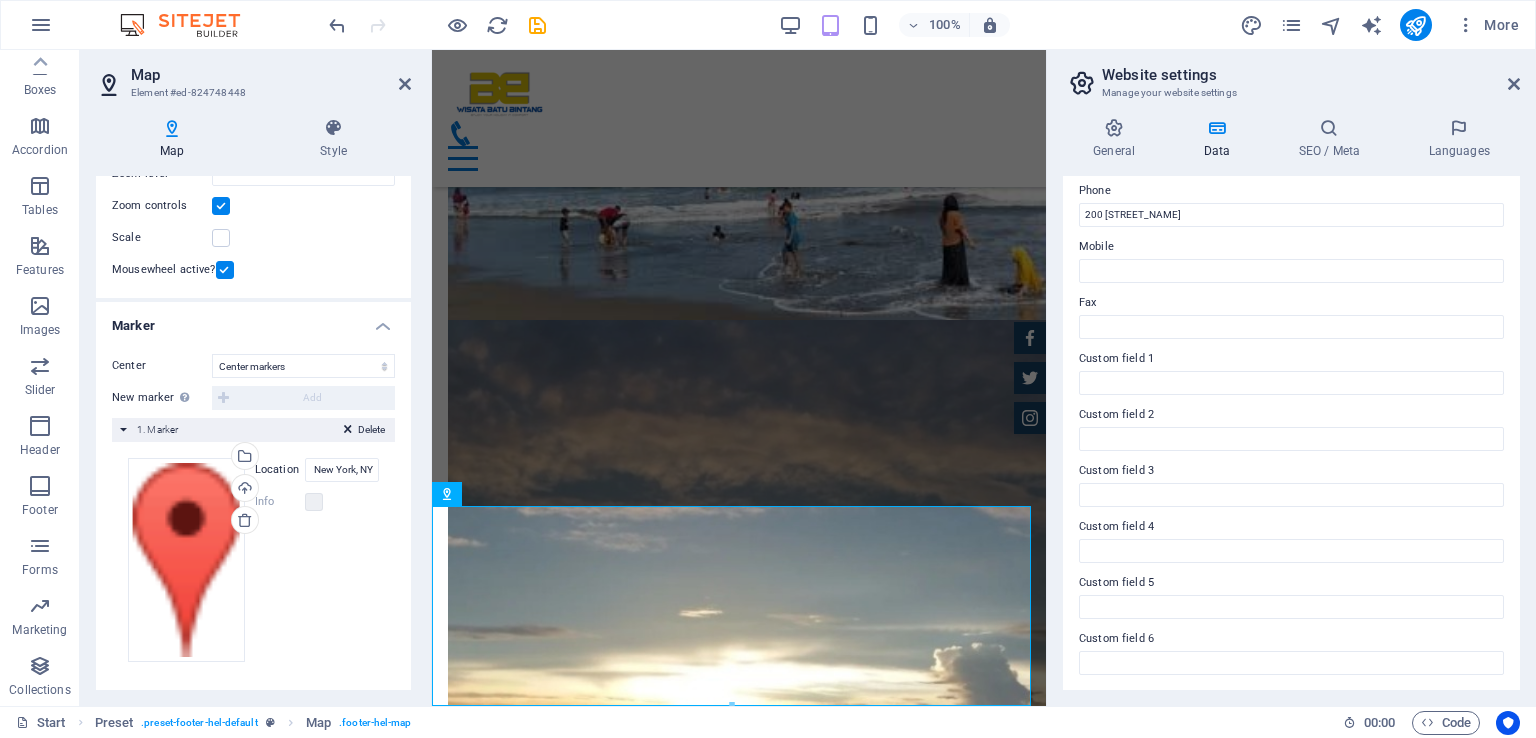 click on "Location" at bounding box center (280, 470) 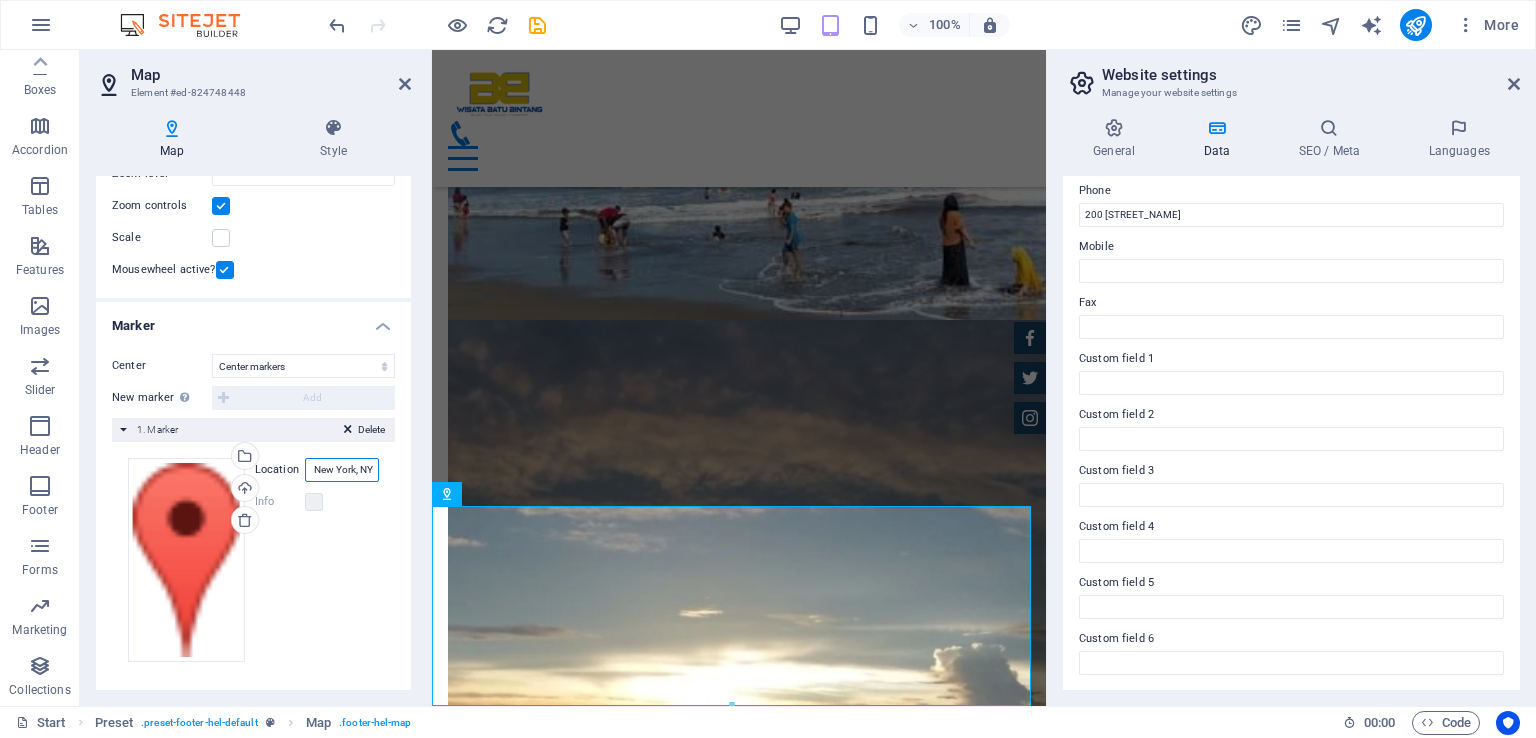 click on "1601 Broadway, 10019 New York, NY" at bounding box center (342, 470) 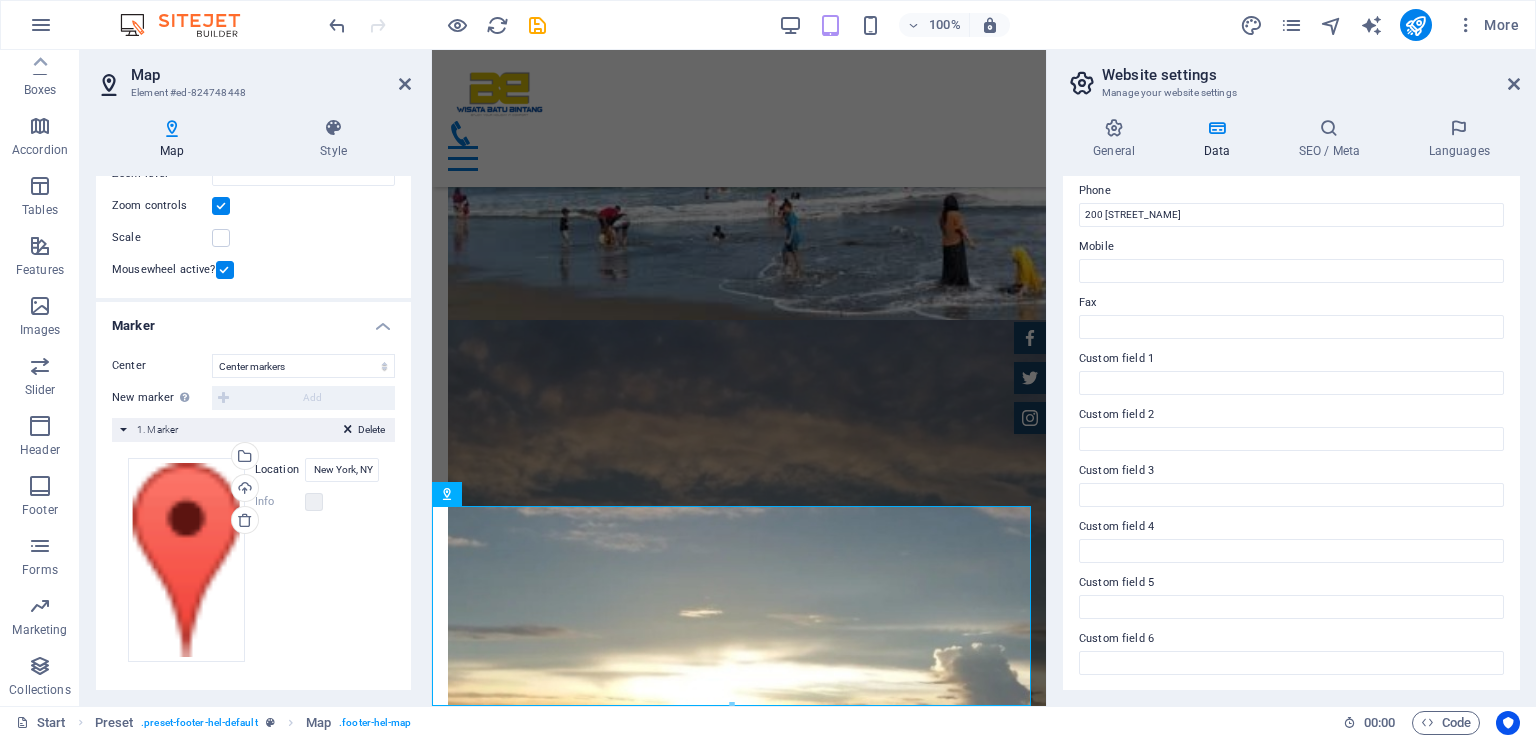 click on "Location" at bounding box center [280, 470] 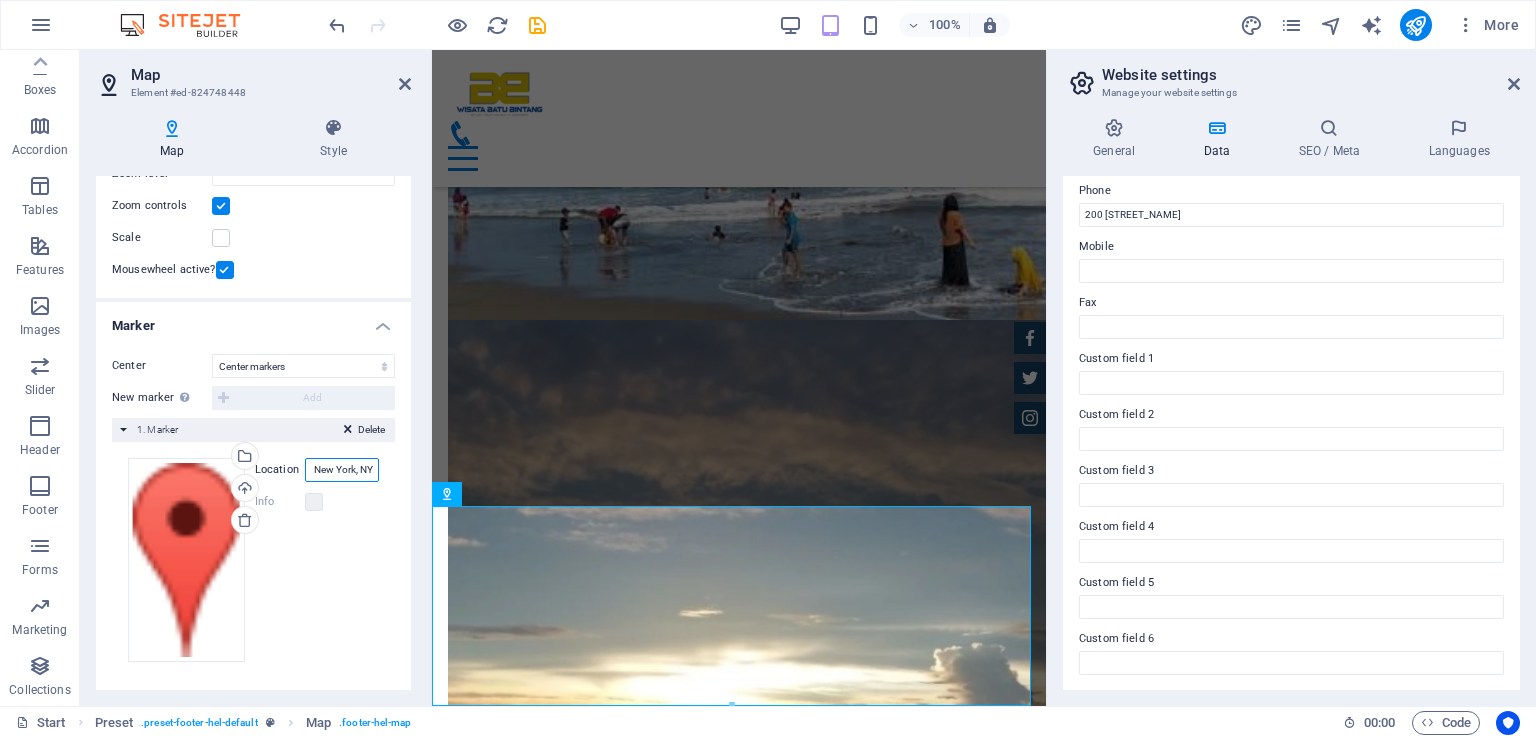 click on "1601 Broadway, 10019 New York, NY" at bounding box center (342, 470) 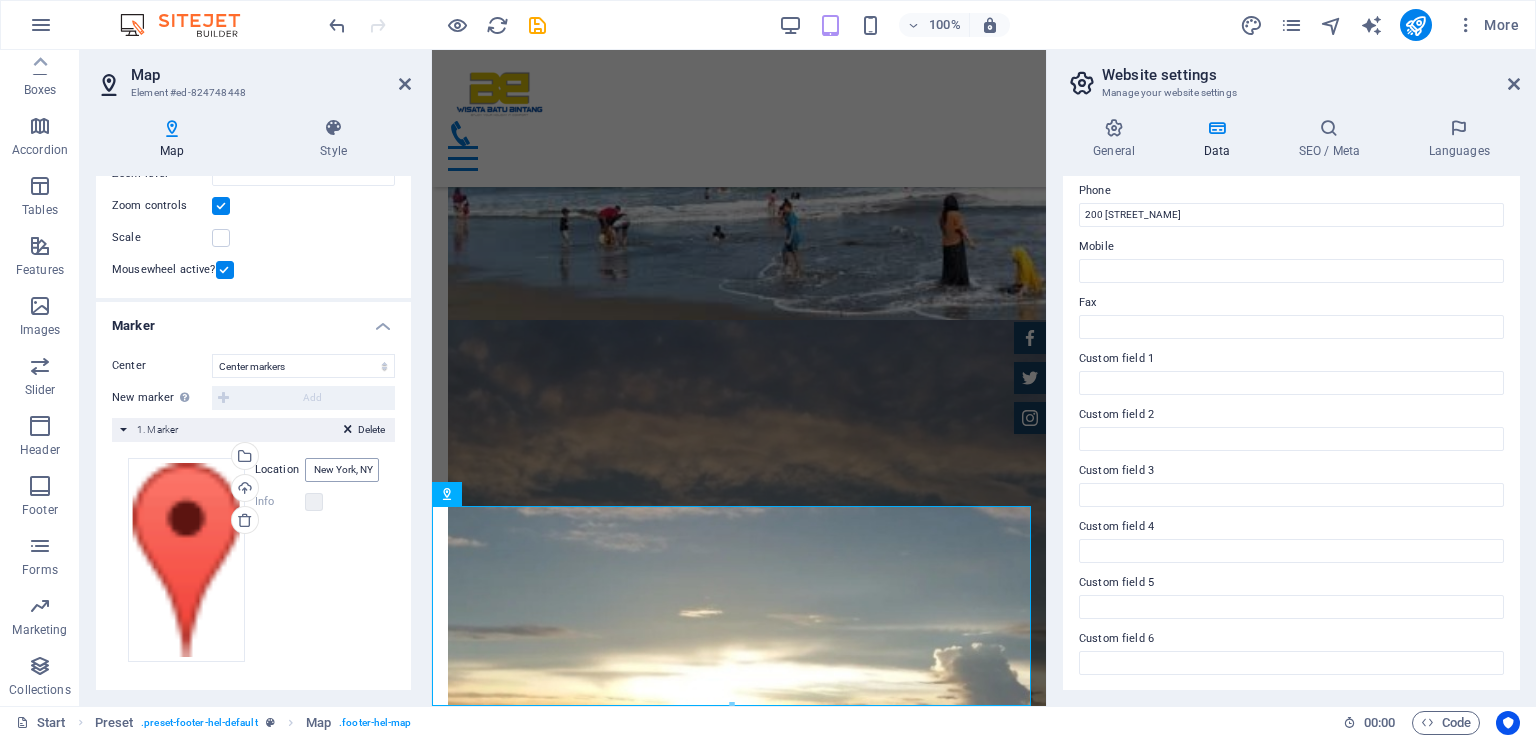 click on "Location" at bounding box center [280, 470] 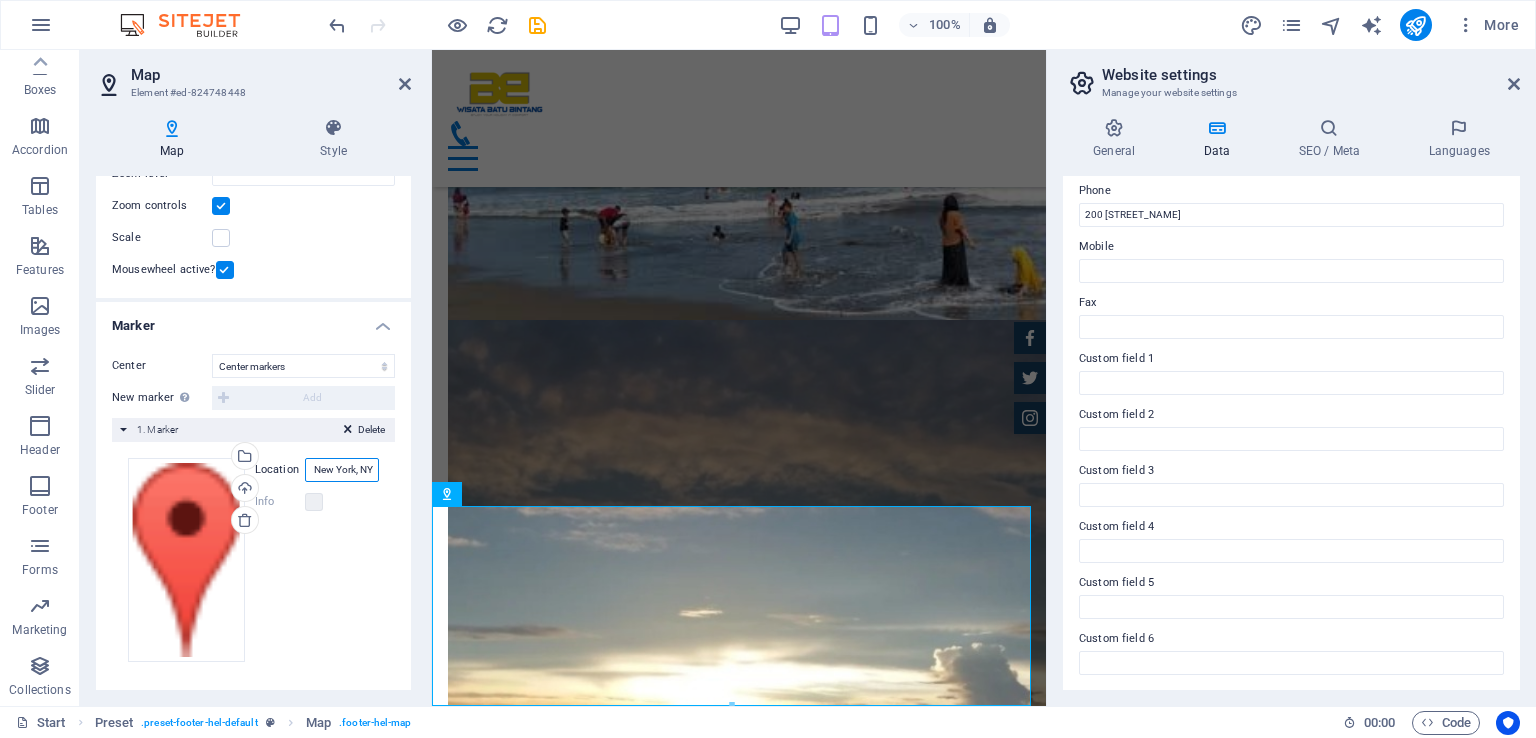 click on "1601 Broadway, 10019 New York, NY" at bounding box center (342, 470) 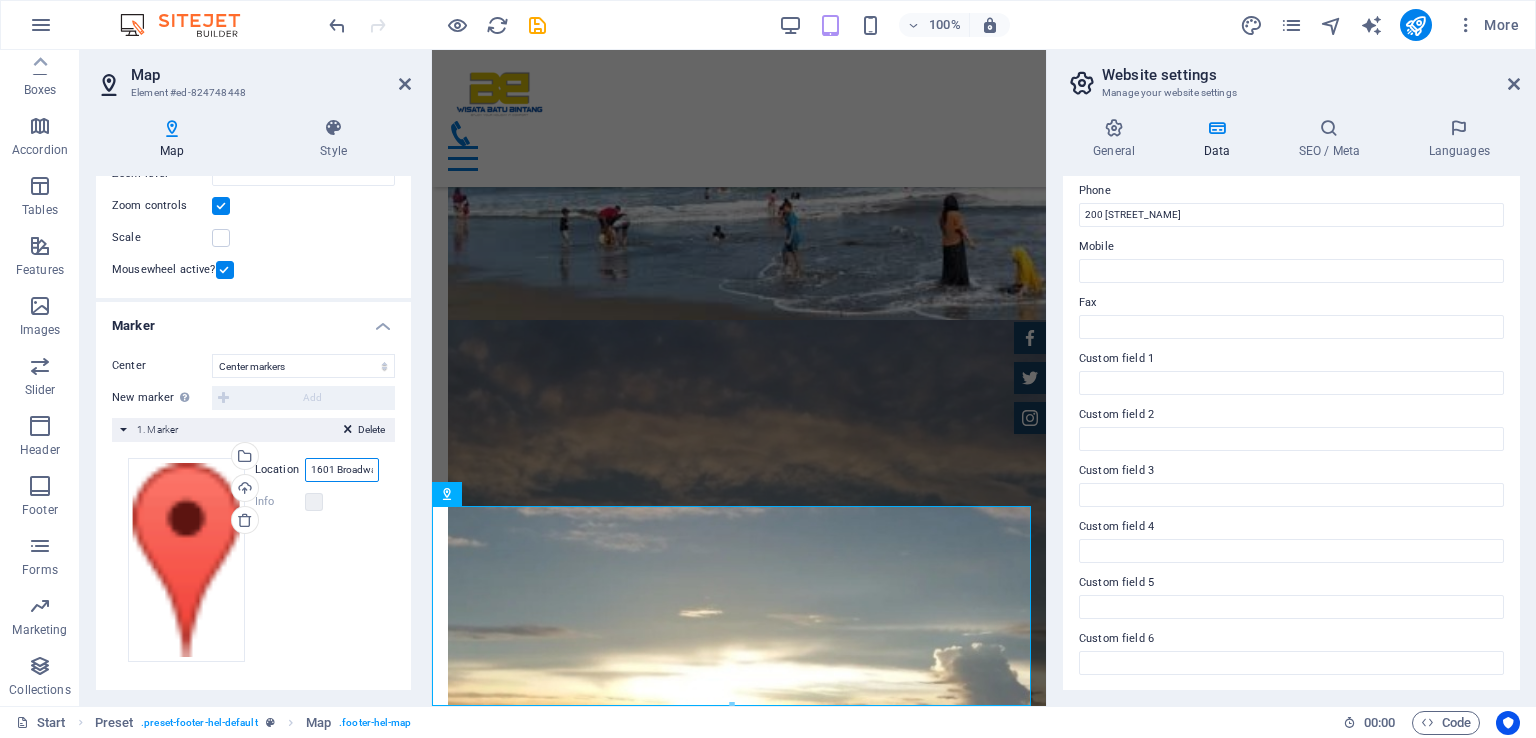 click on "1601 Broadway, 10019 New York, NY" at bounding box center (342, 470) 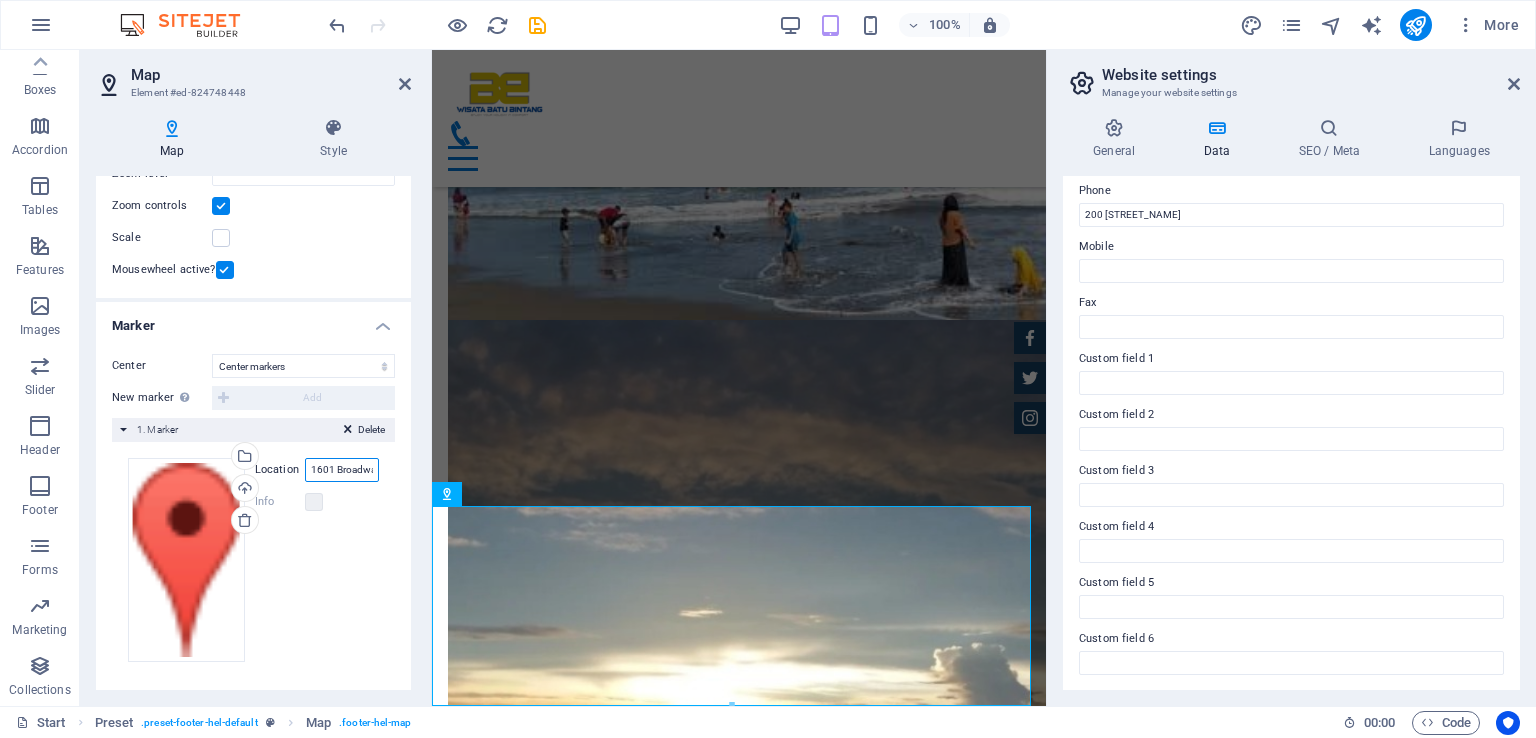 paste on "XGHQ+PXW, Citarik, Palabuhanratu, Sukabumi Regency, West Java" 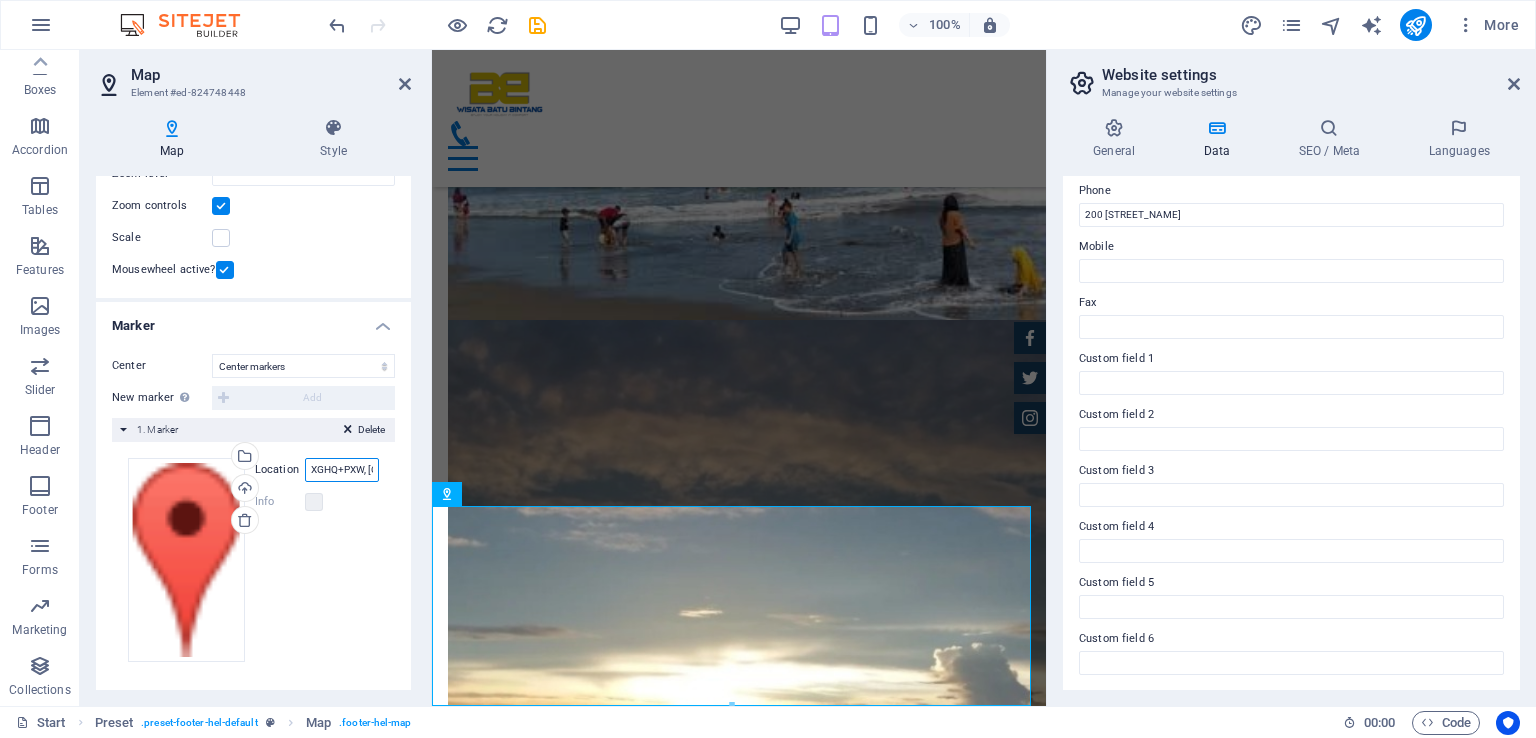 scroll, scrollTop: 0, scrollLeft: 233, axis: horizontal 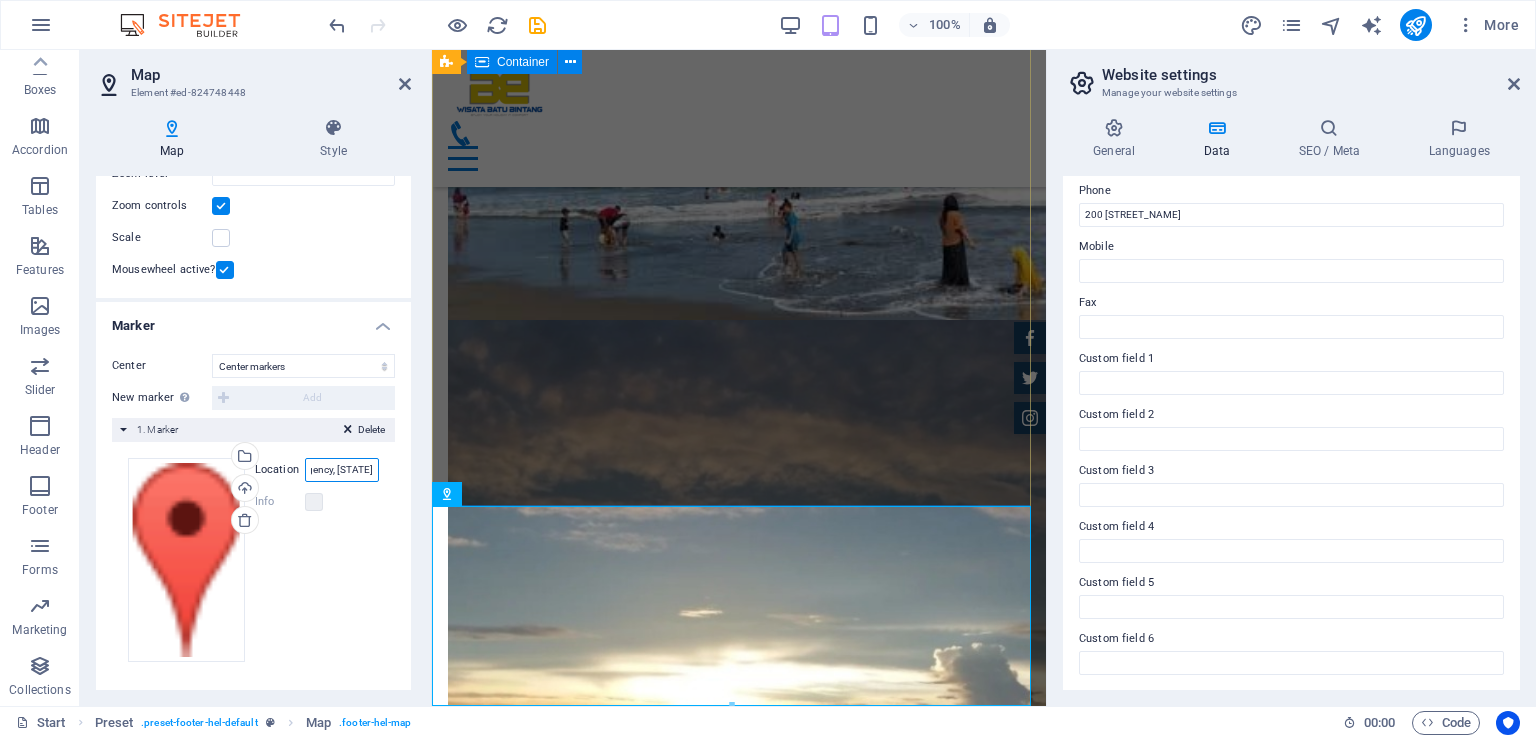 type on "XGHQ+PXW, Citarik, Palabuhanratu, Sukabumi Regency, West Java" 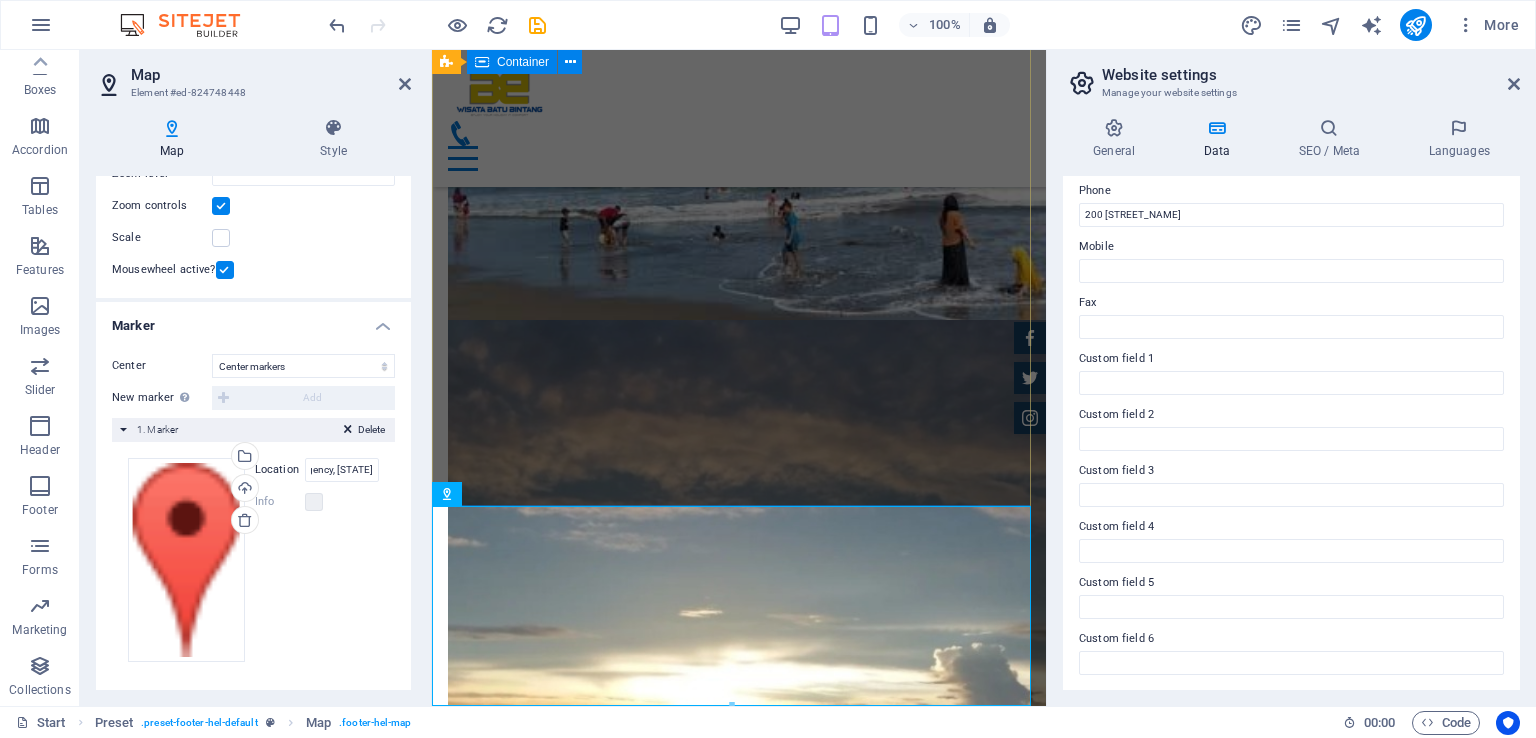 drag, startPoint x: 979, startPoint y: 413, endPoint x: 1591, endPoint y: 335, distance: 616.95056 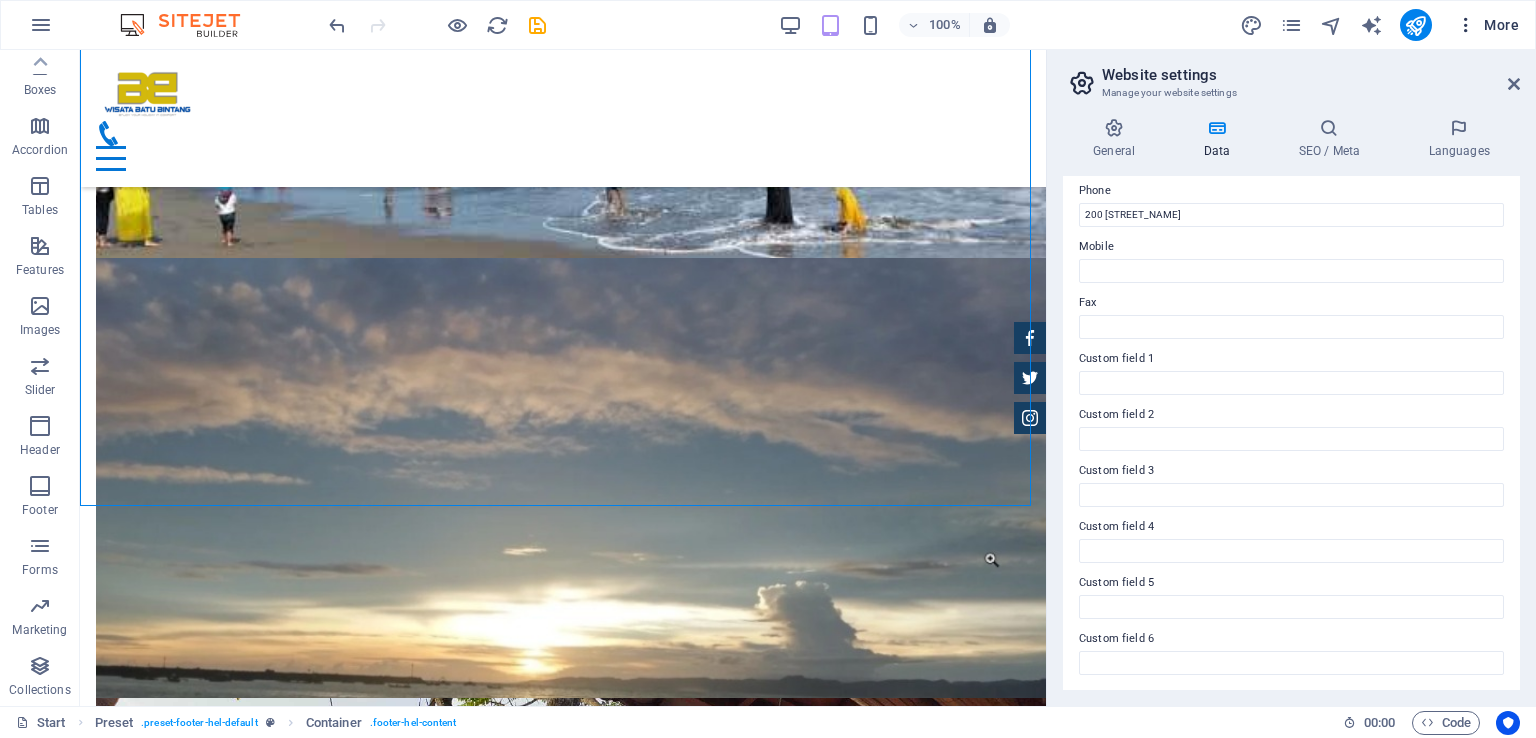 scroll, scrollTop: 3764, scrollLeft: 0, axis: vertical 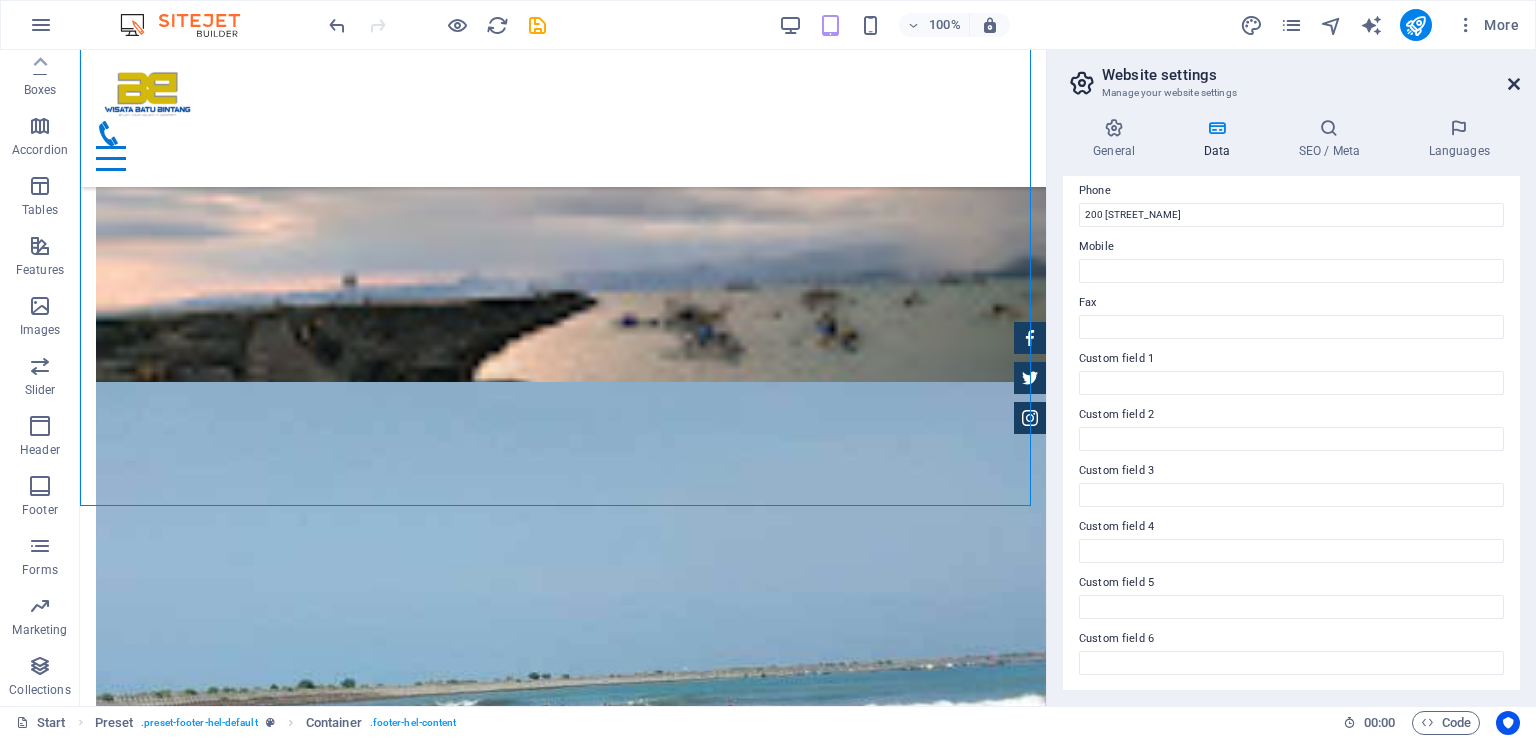 click at bounding box center [1514, 84] 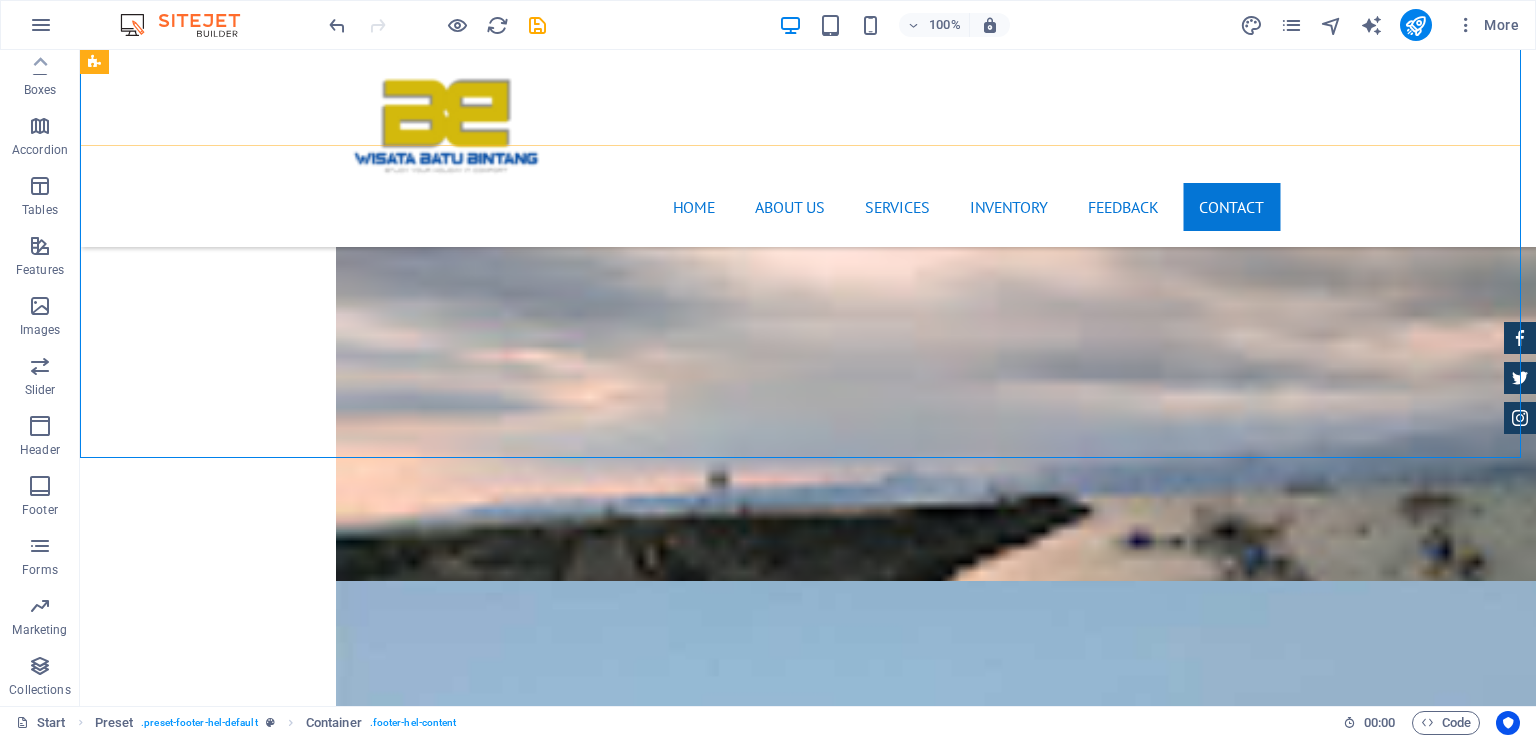 scroll, scrollTop: 3809, scrollLeft: 0, axis: vertical 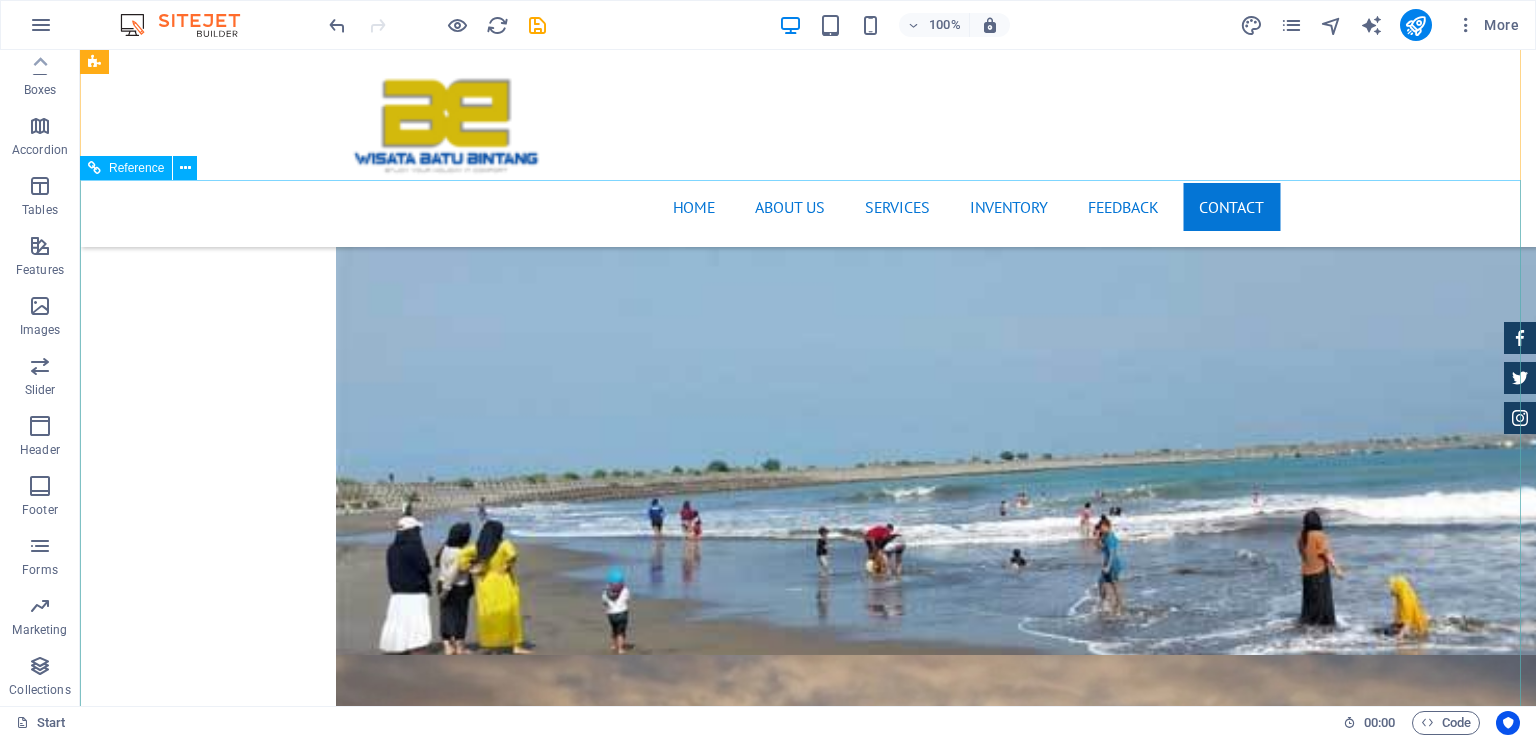 click at bounding box center (808, 8647) 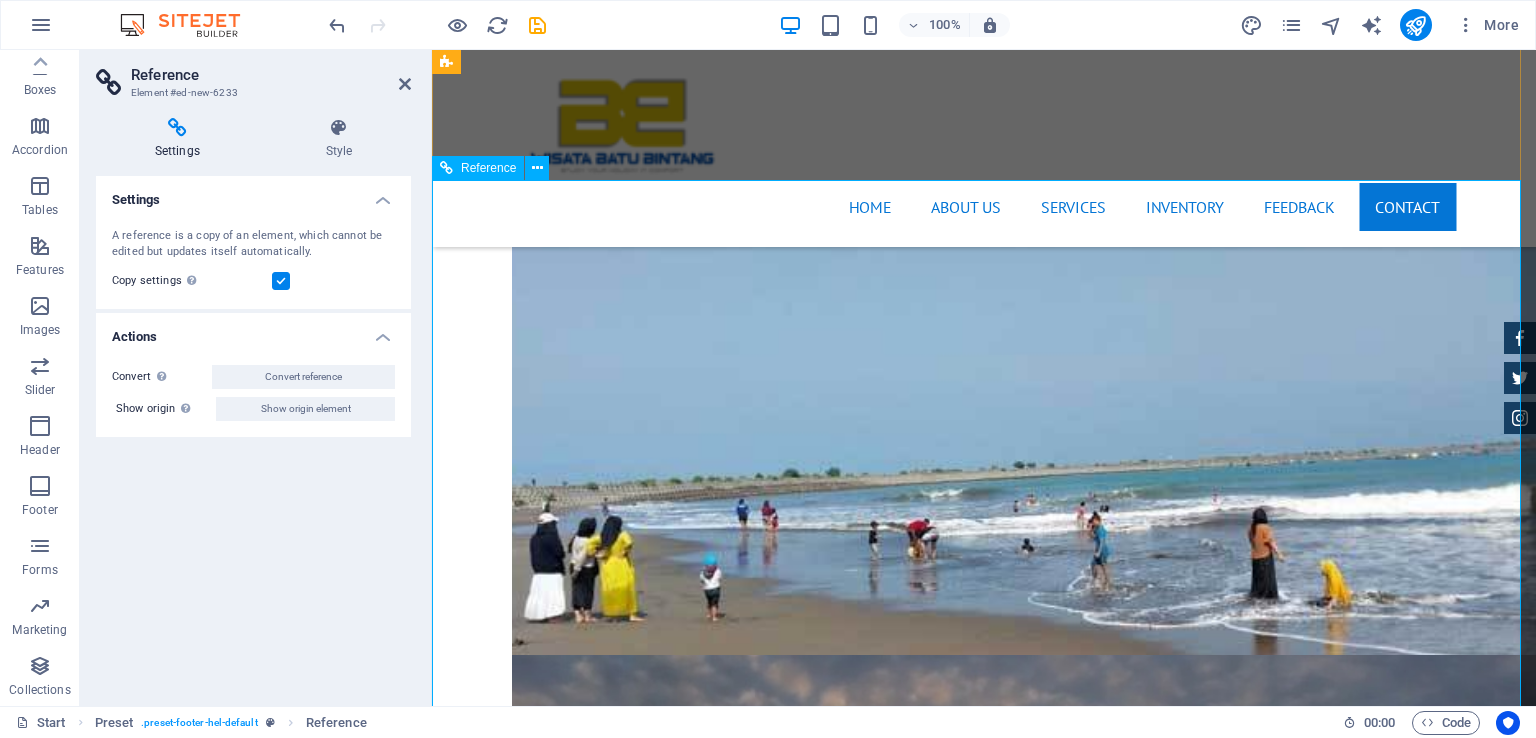 click at bounding box center [984, 8537] 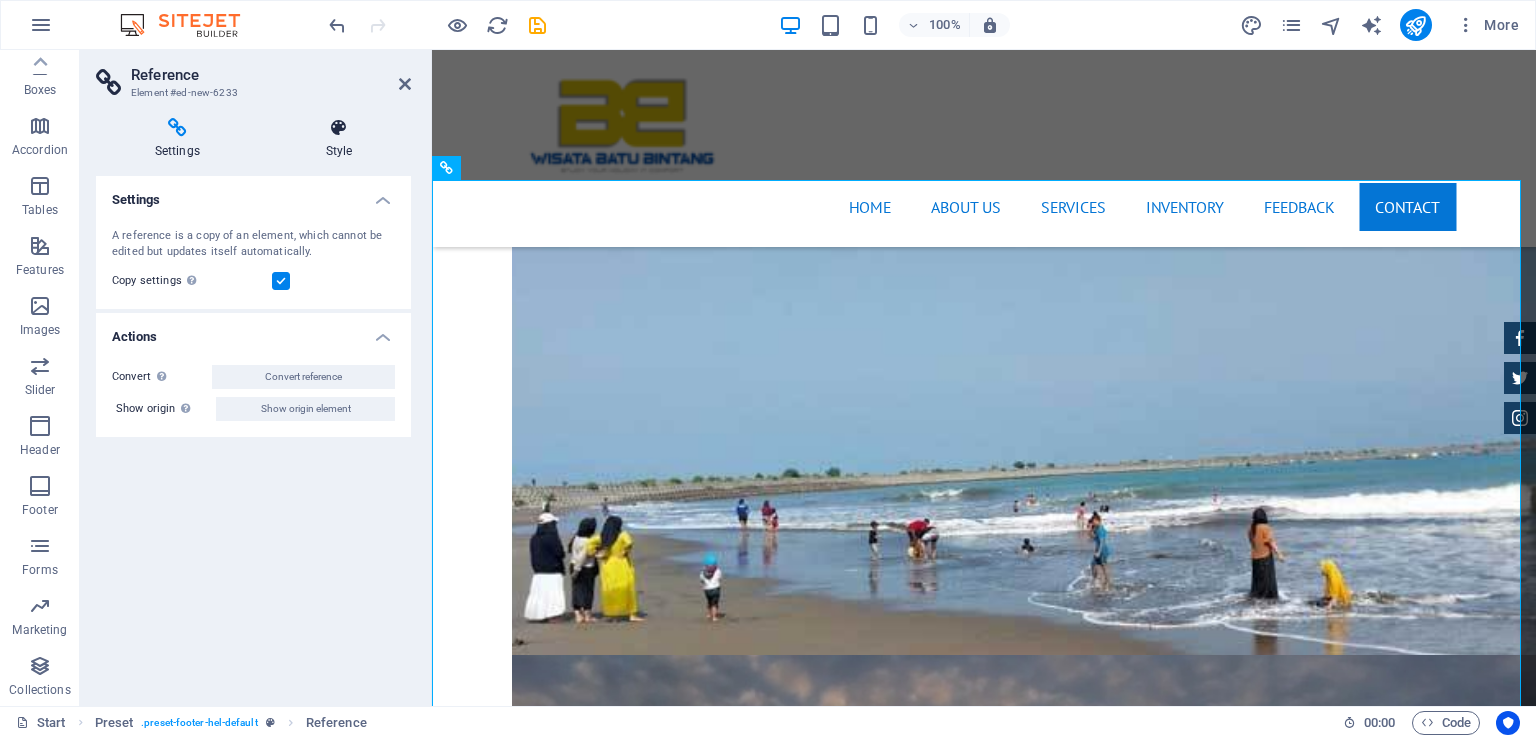 click at bounding box center (339, 128) 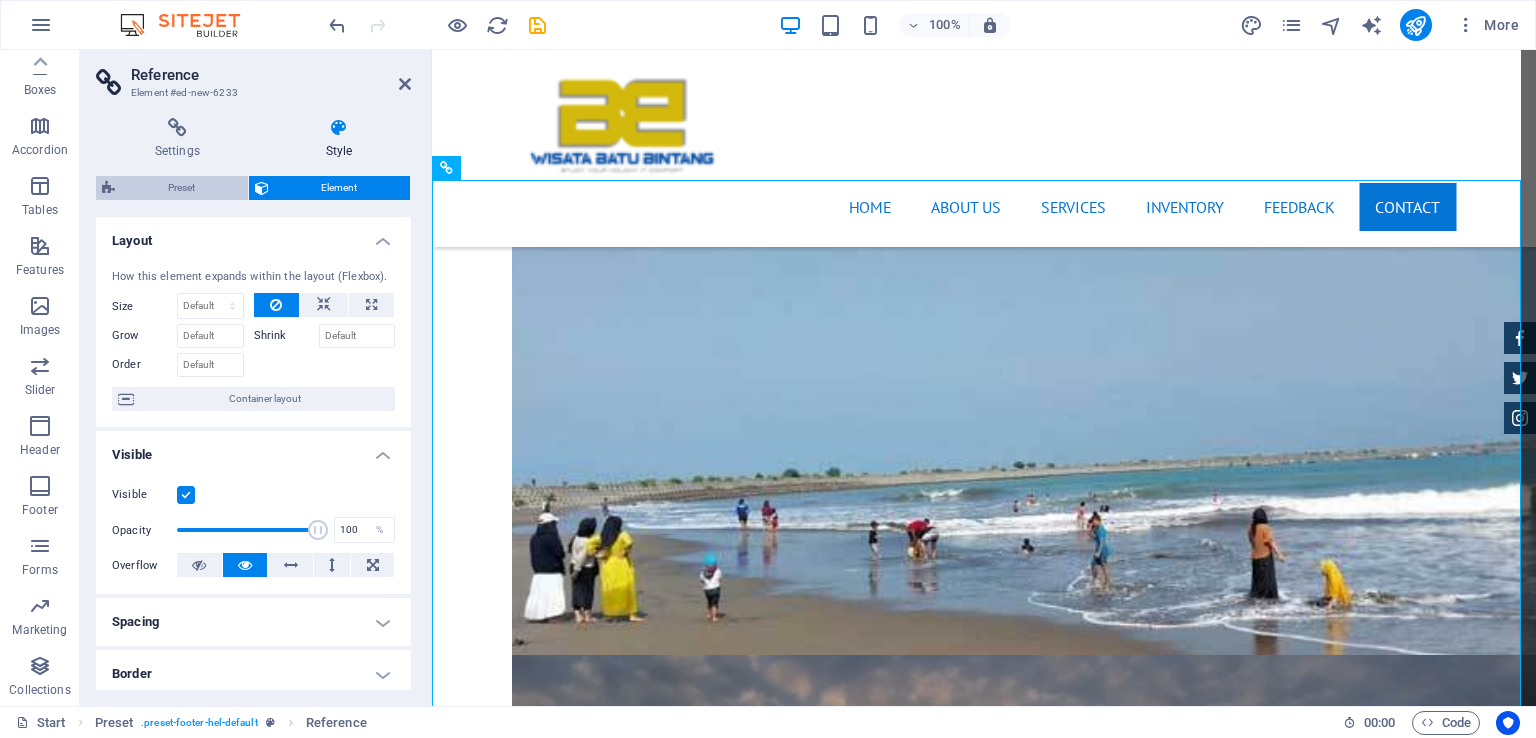 click on "Preset" at bounding box center [181, 188] 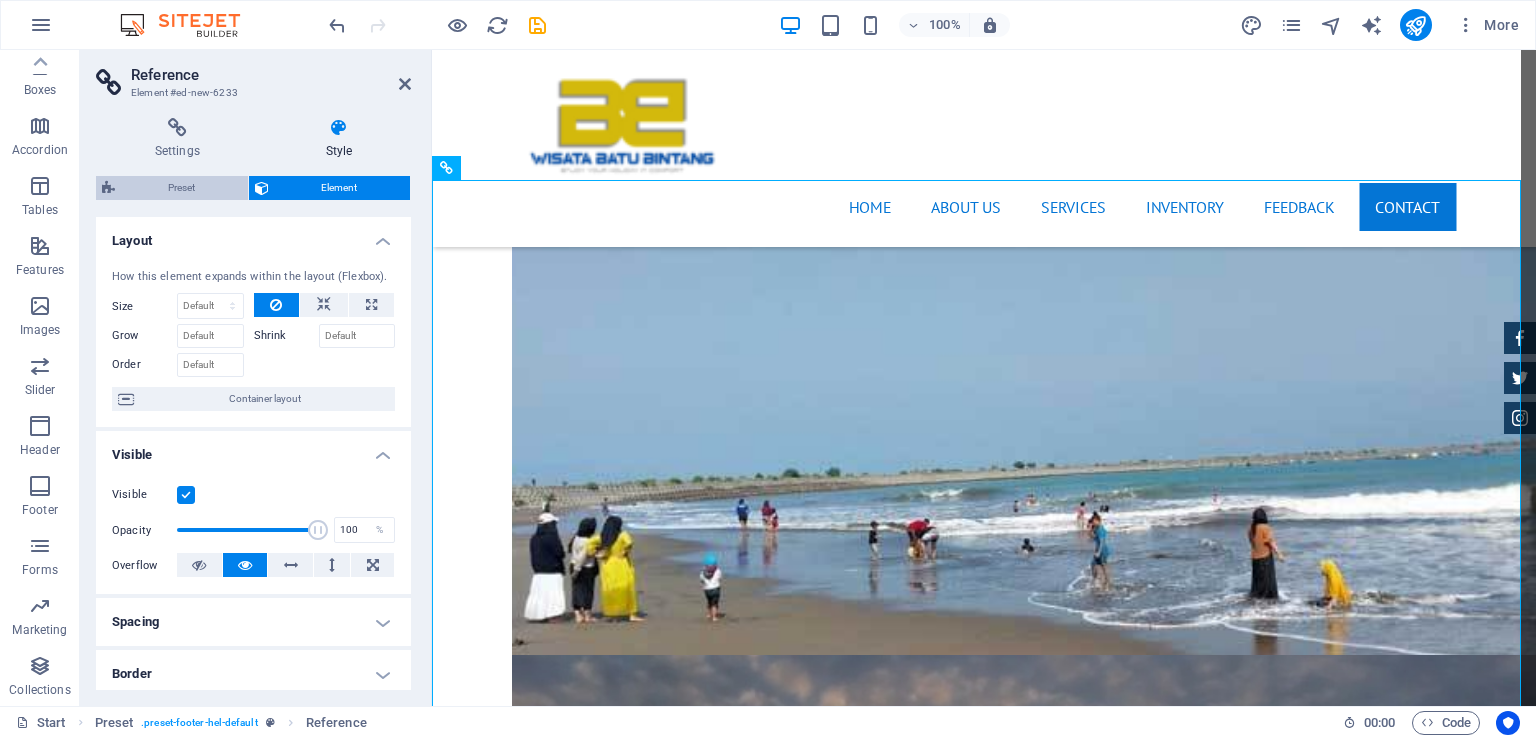 select on "rem" 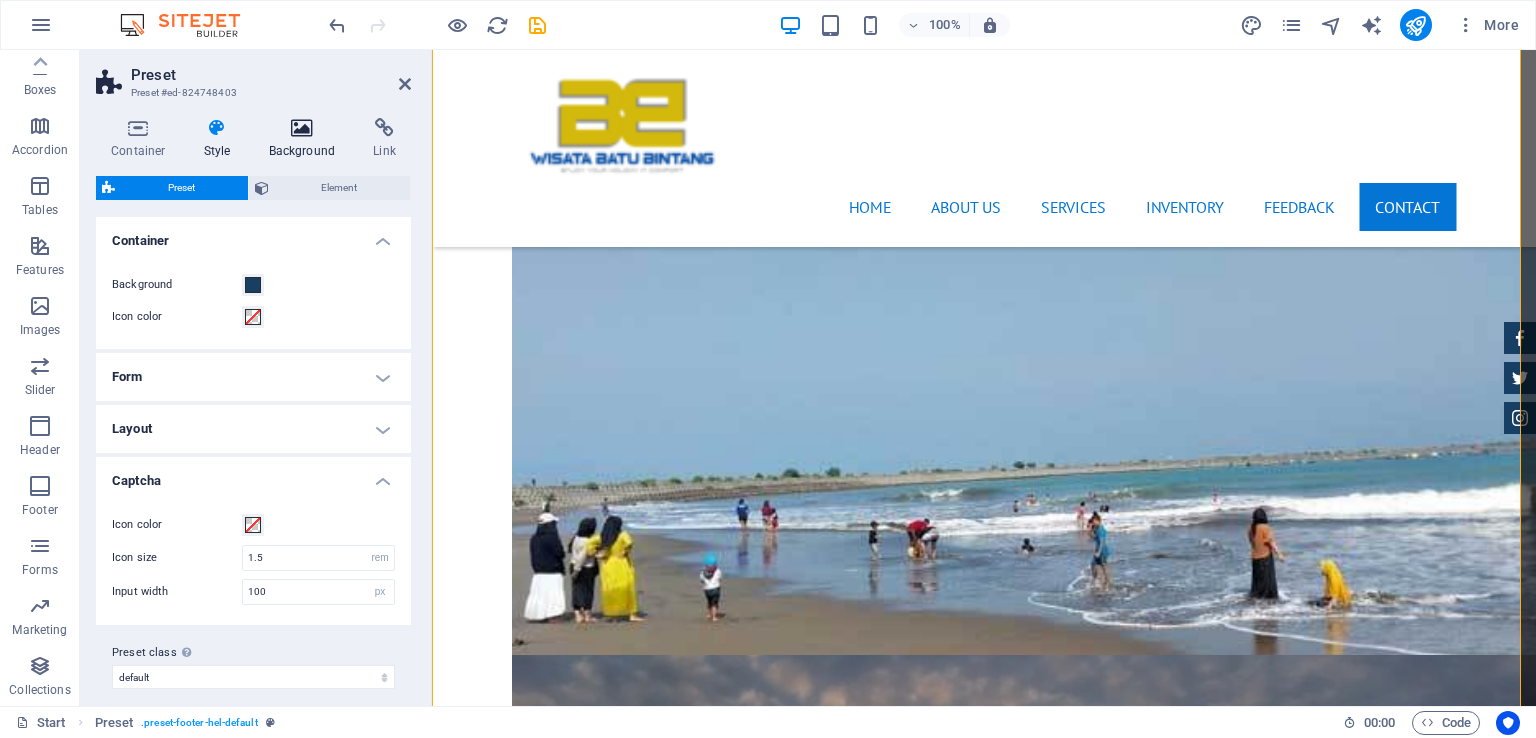 click at bounding box center [302, 128] 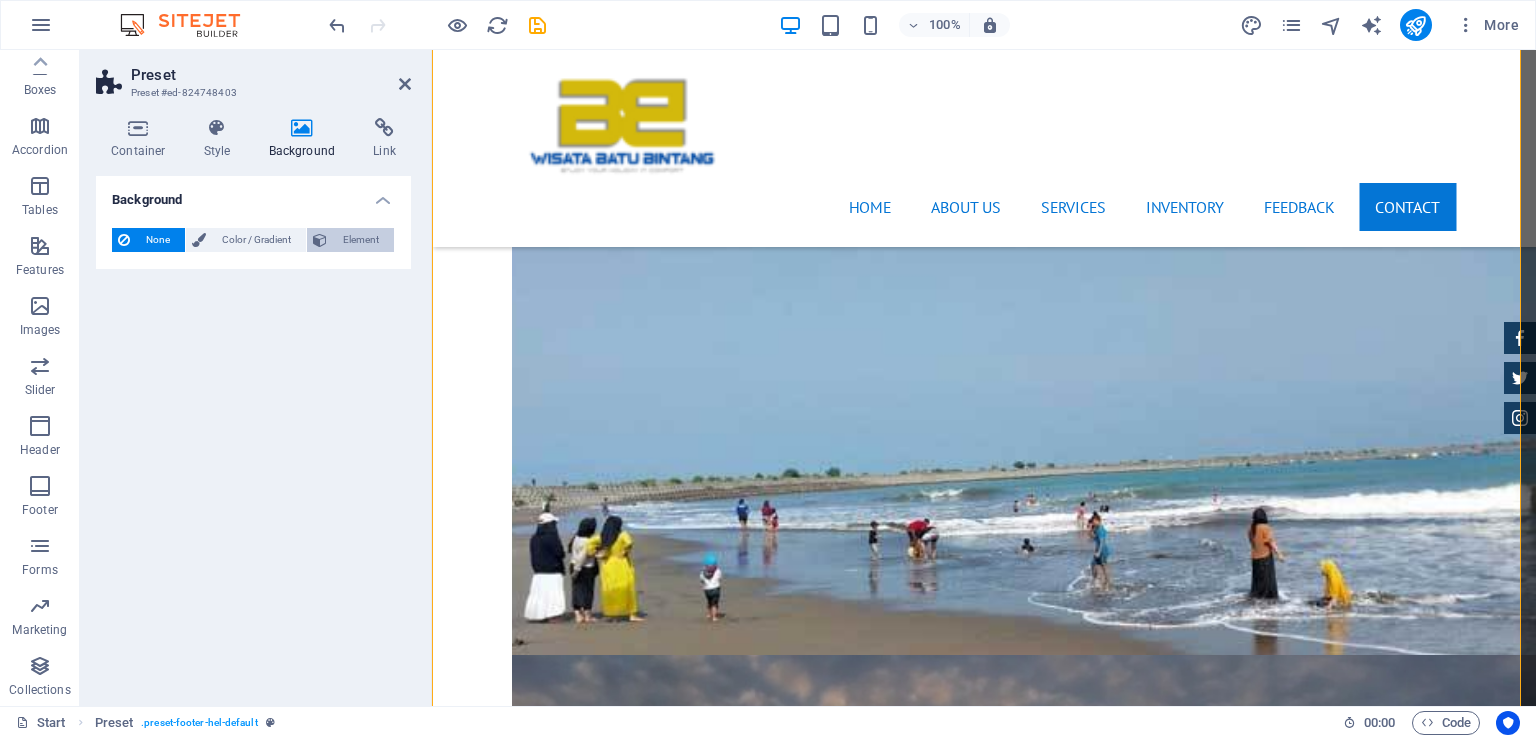 click on "Element" at bounding box center (360, 240) 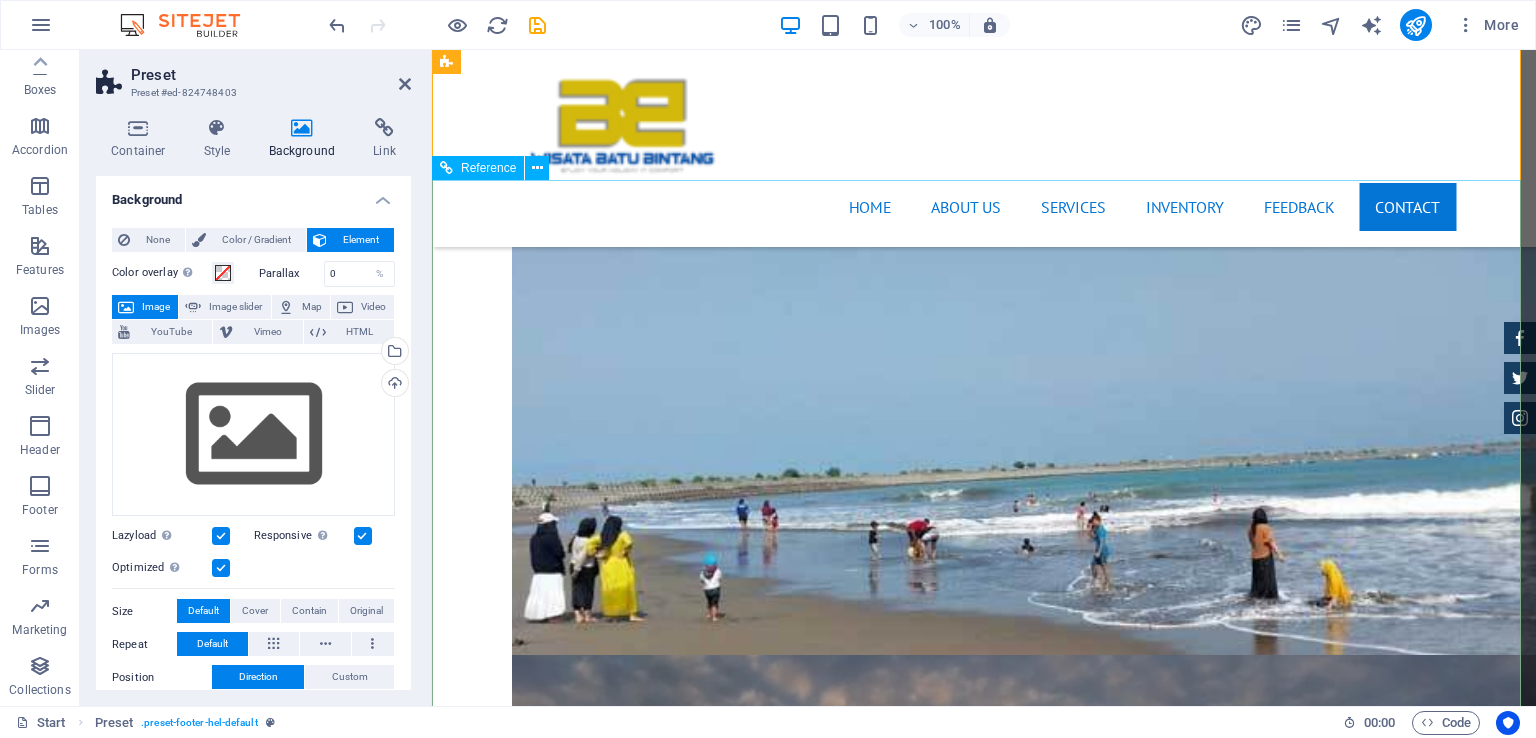 click at bounding box center (984, 10059) 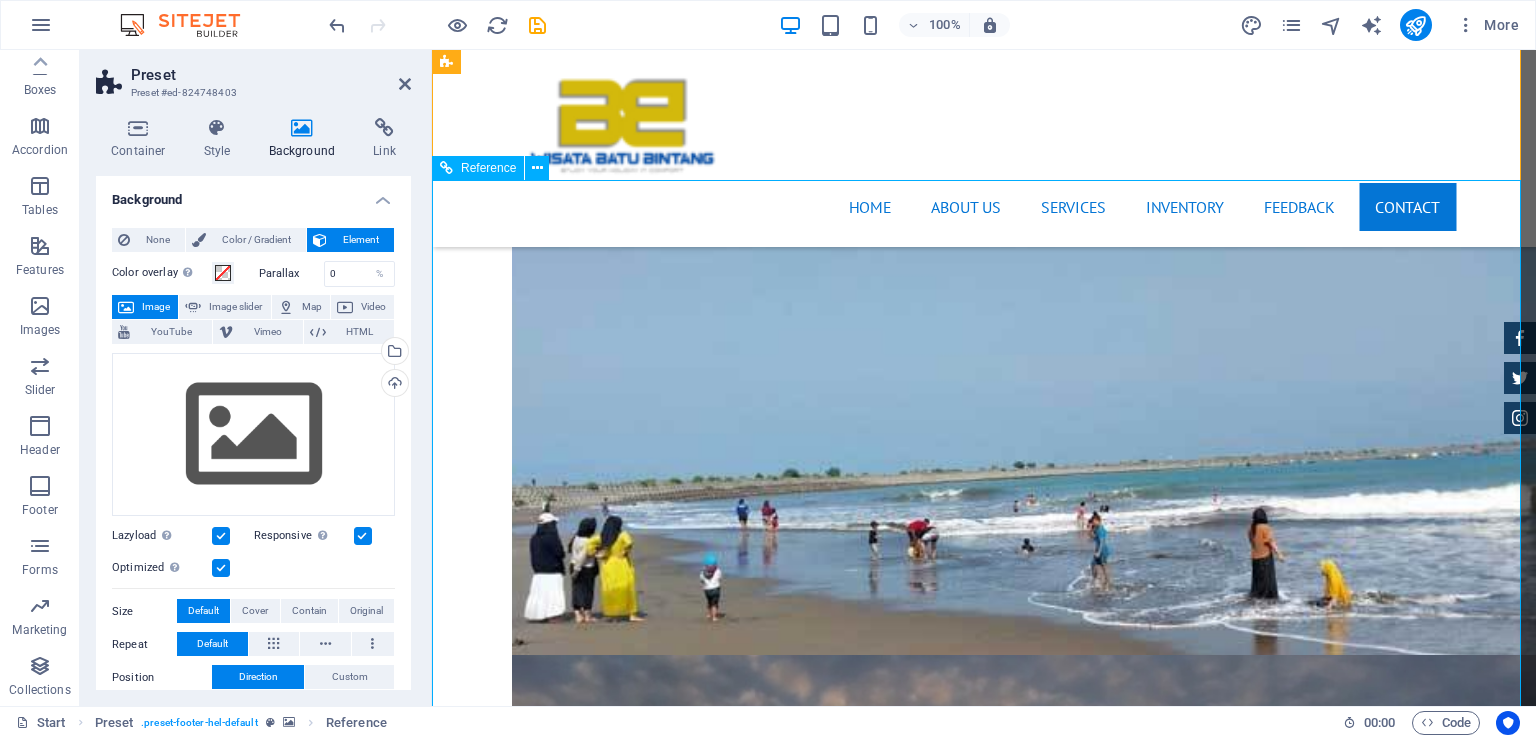 click at bounding box center [984, 10059] 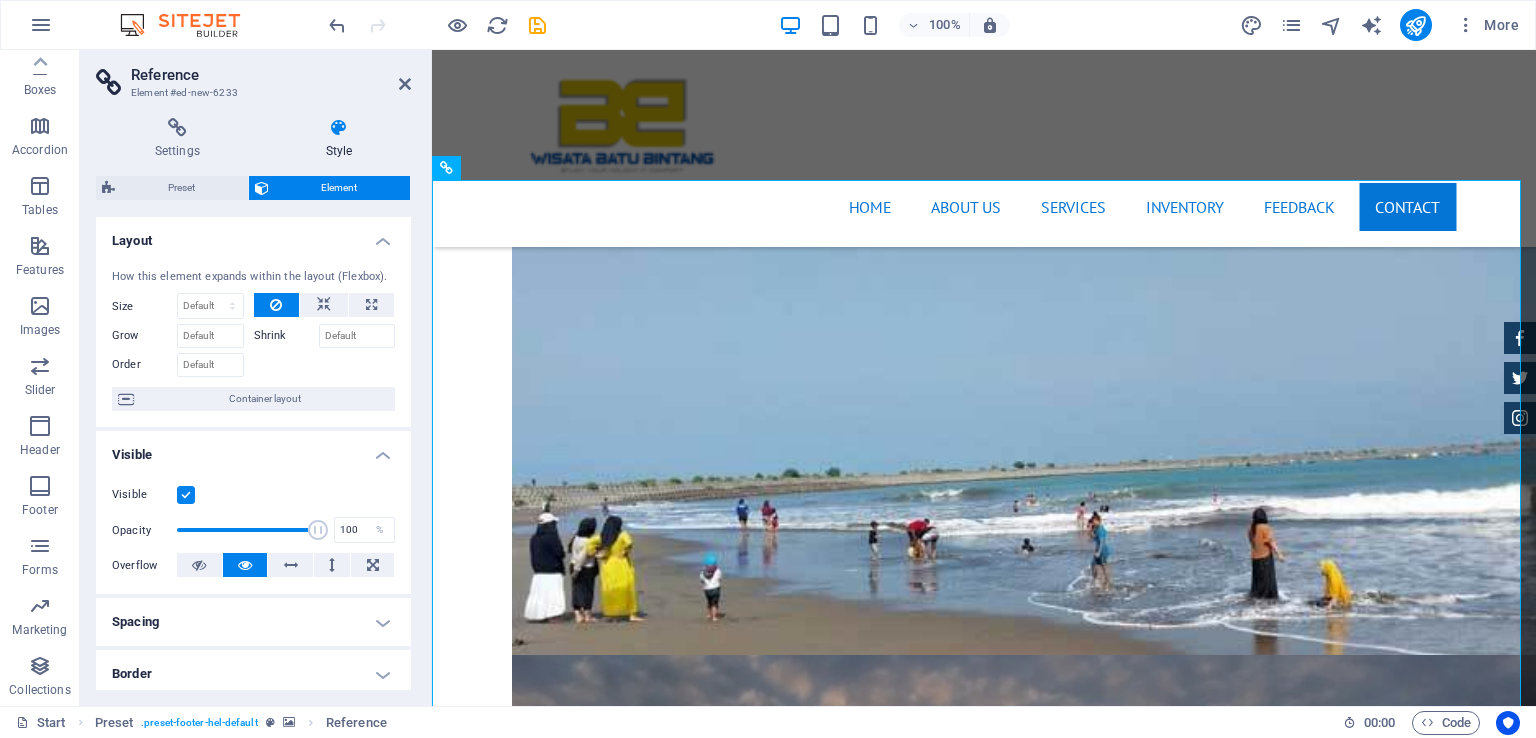 drag, startPoint x: 406, startPoint y: 434, endPoint x: 403, endPoint y: 495, distance: 61.073727 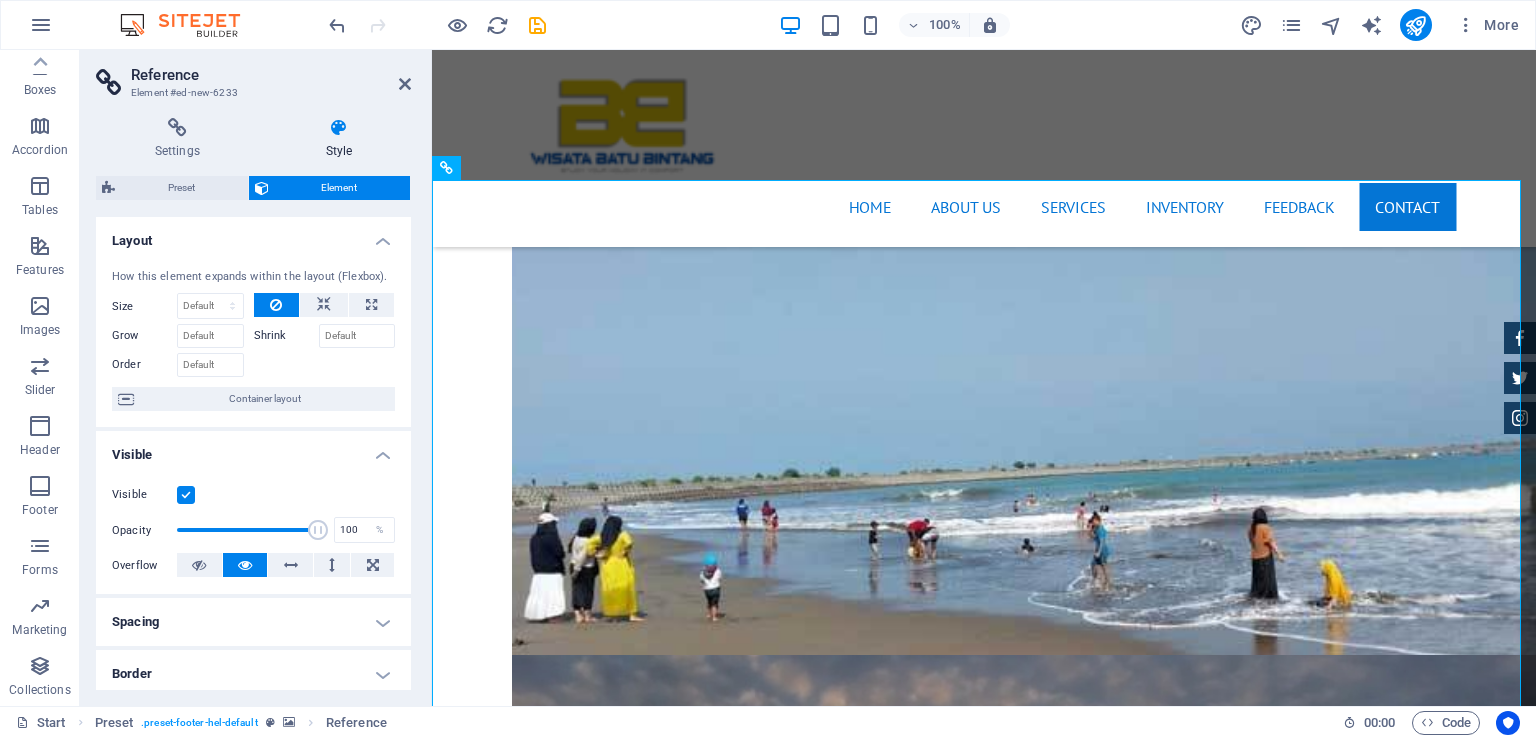 click on "Visible Visible Opacity 100 % Overflow" at bounding box center [253, 512] 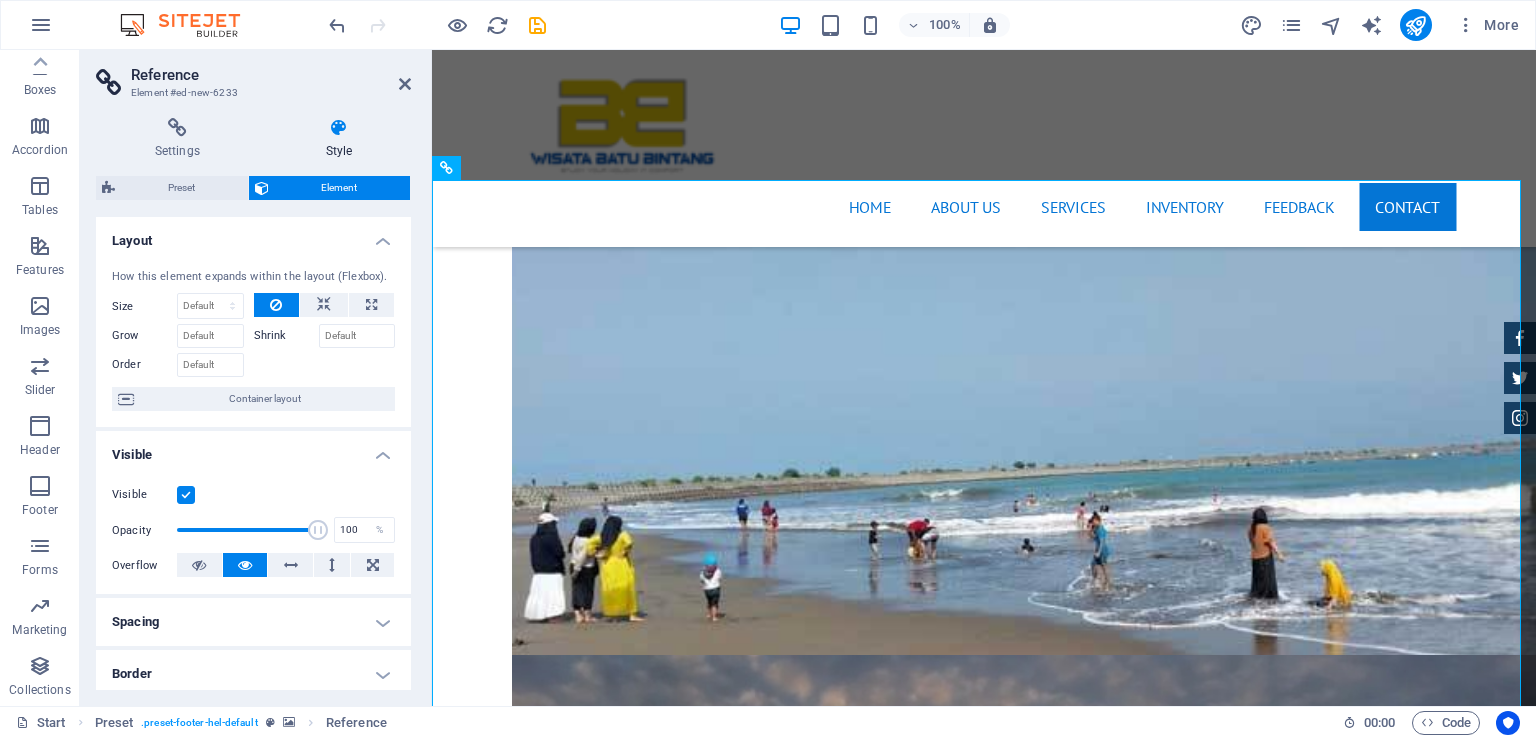click on "Visible" at bounding box center (253, 449) 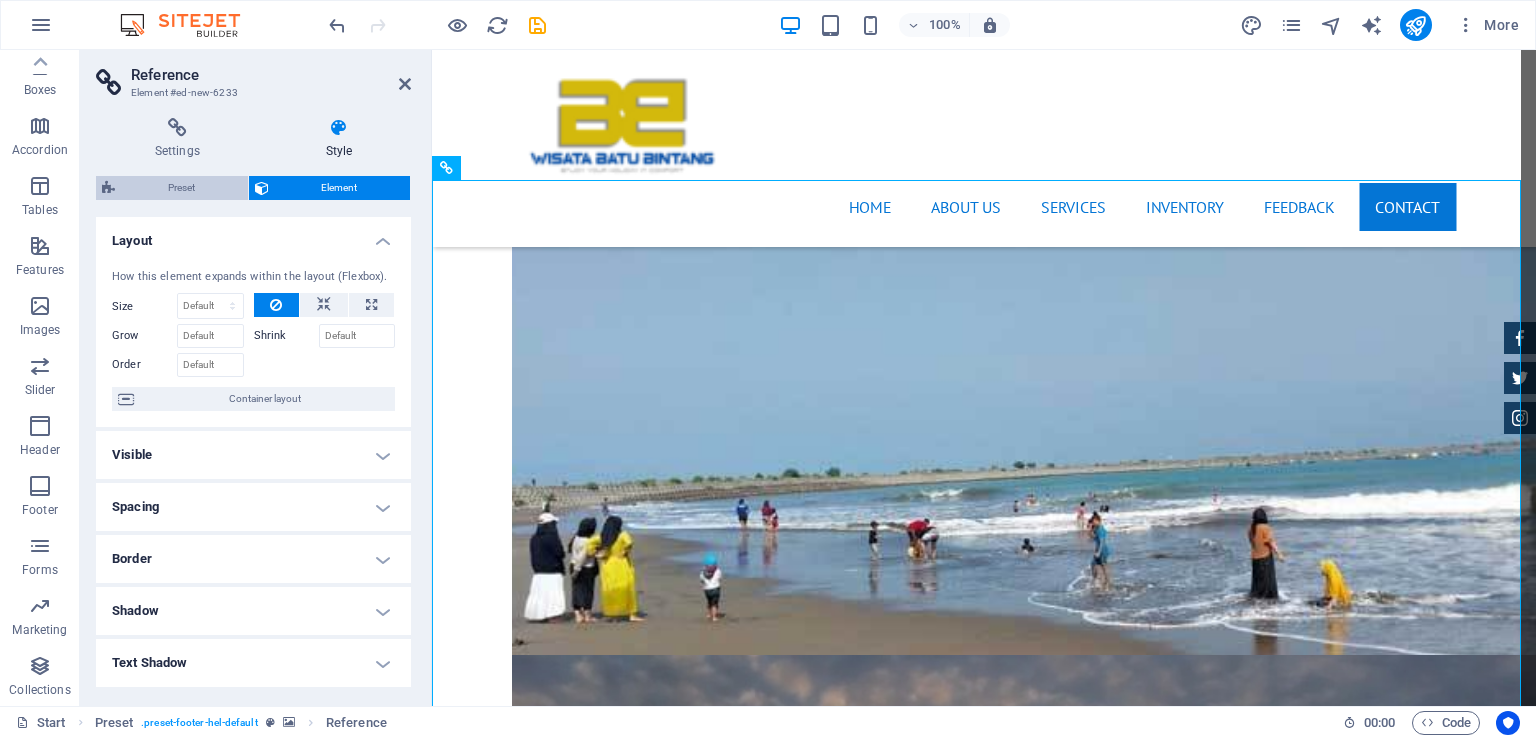 click on "Preset" at bounding box center [181, 188] 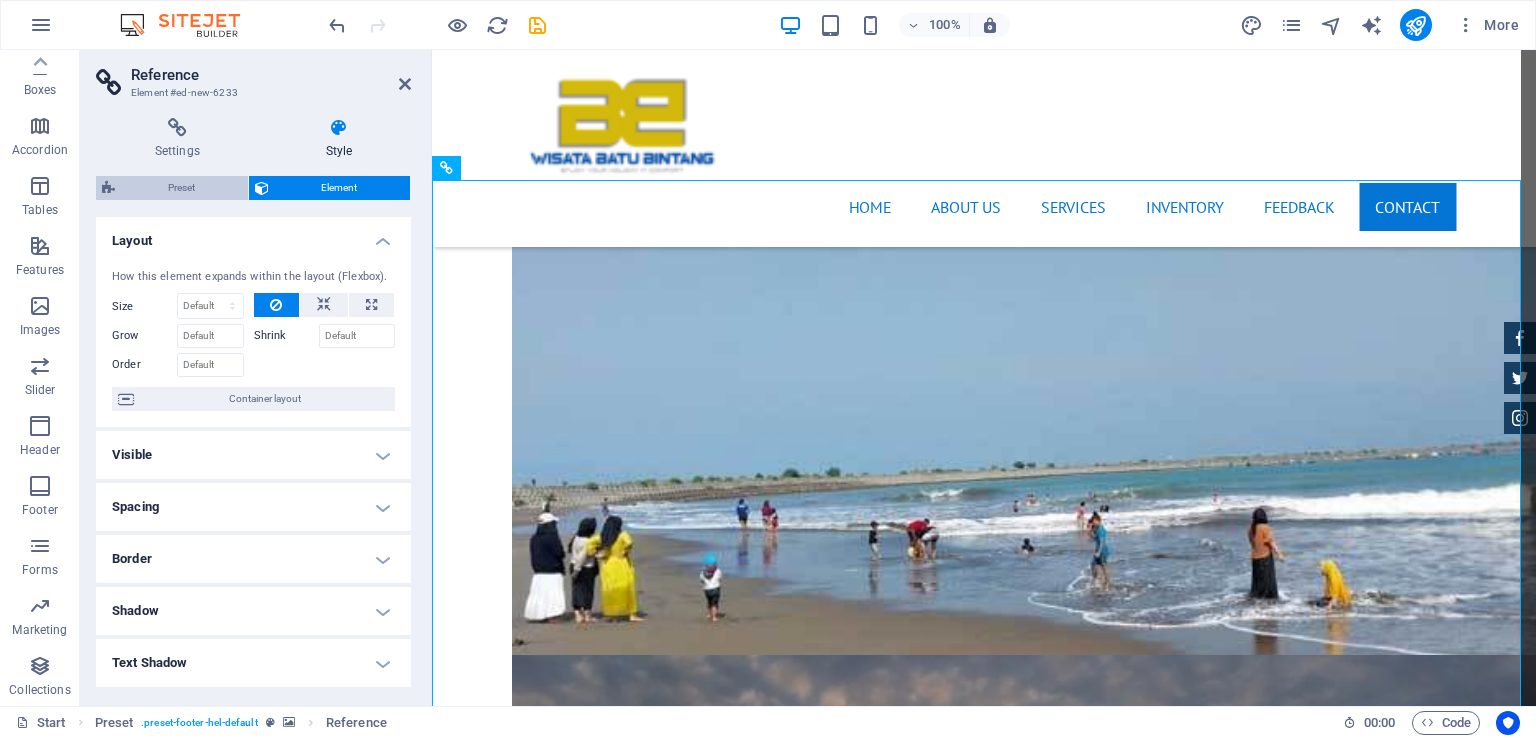 select on "rem" 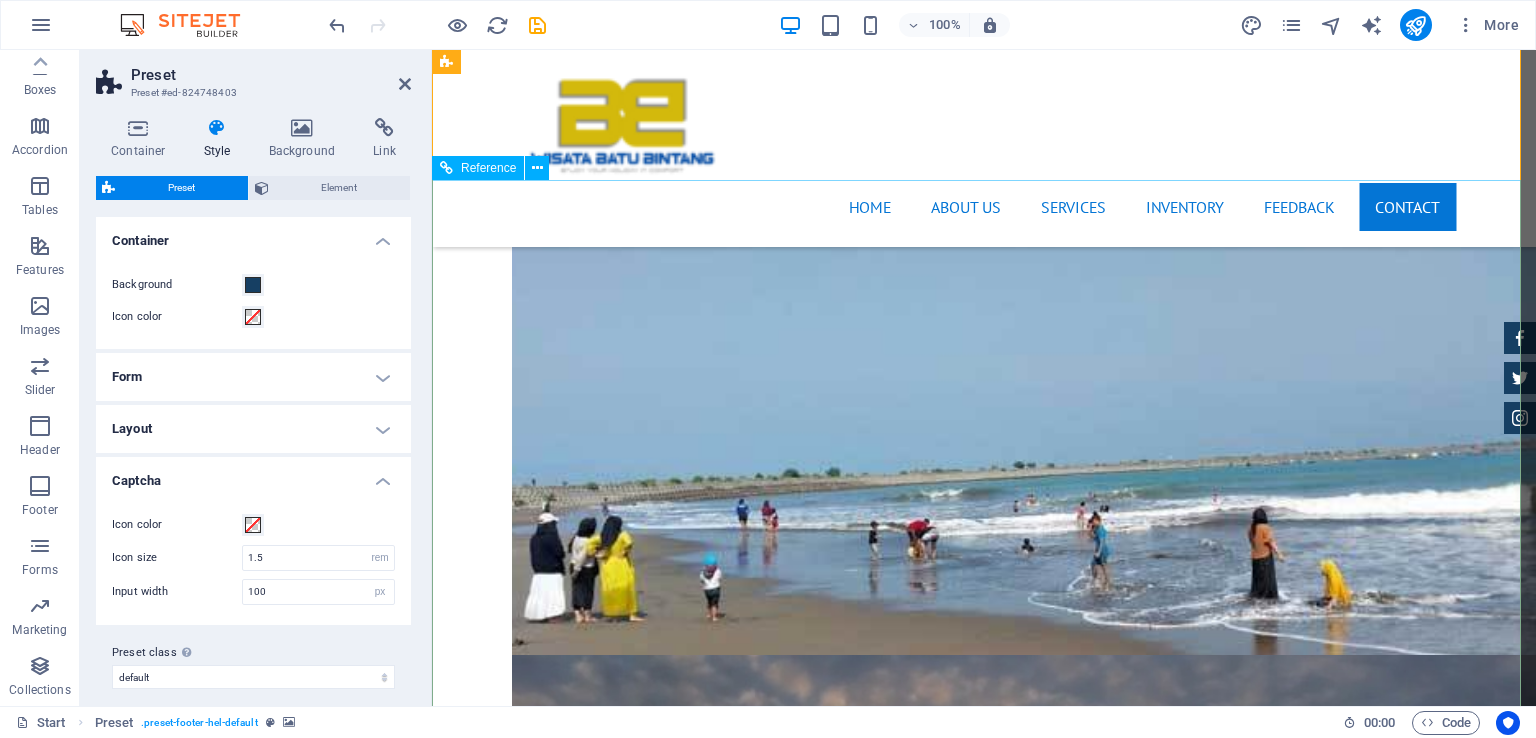 click at bounding box center (984, 10059) 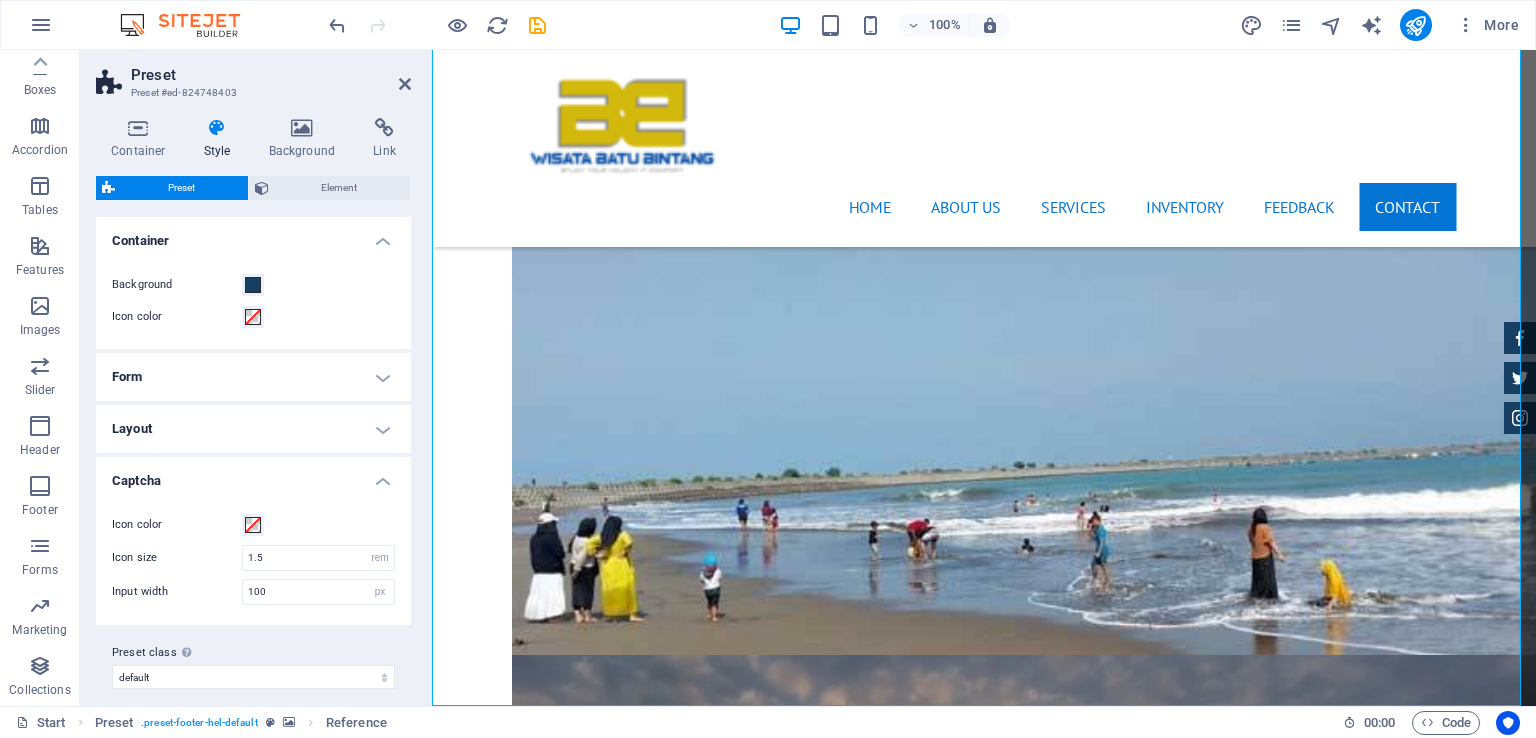 scroll, scrollTop: 4489, scrollLeft: 0, axis: vertical 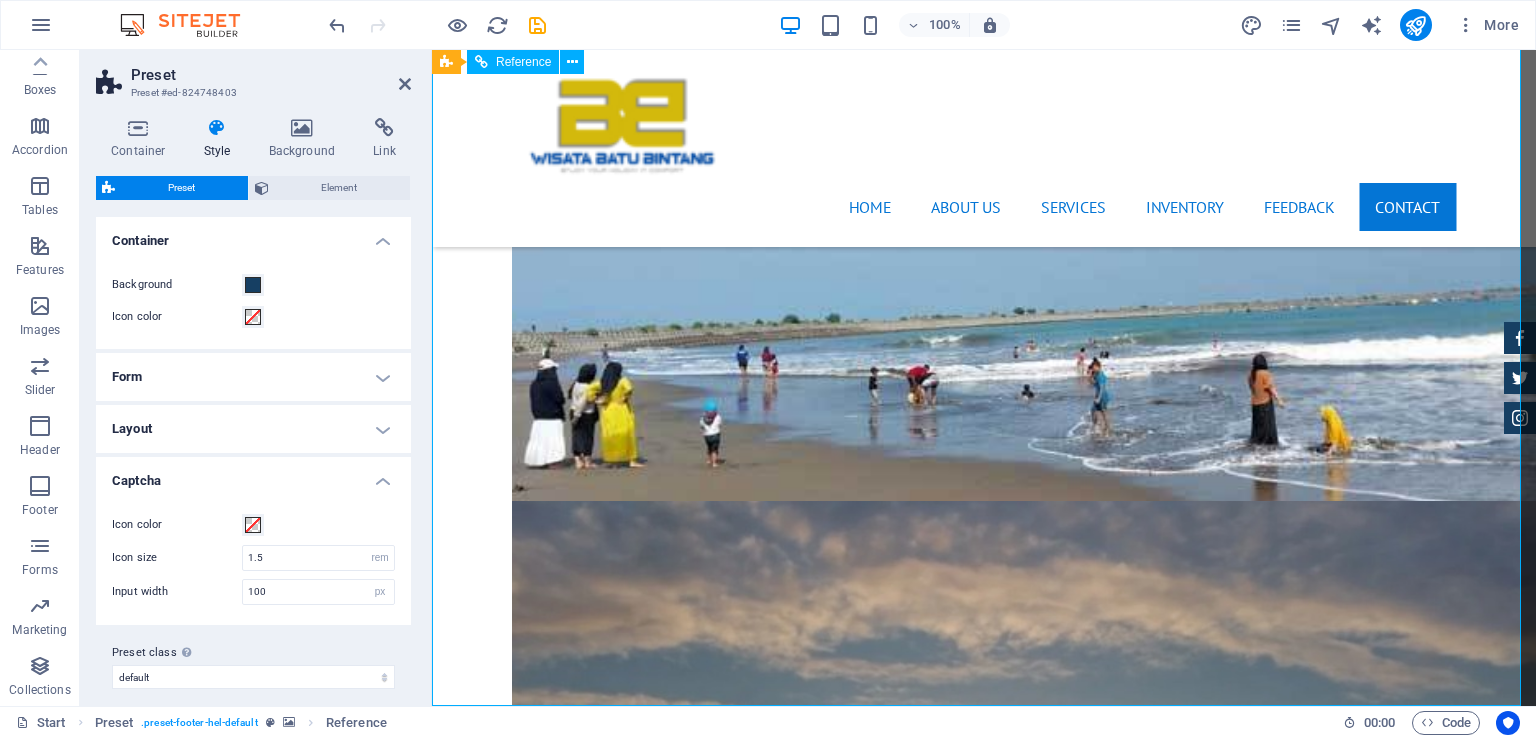 click at bounding box center (984, 9905) 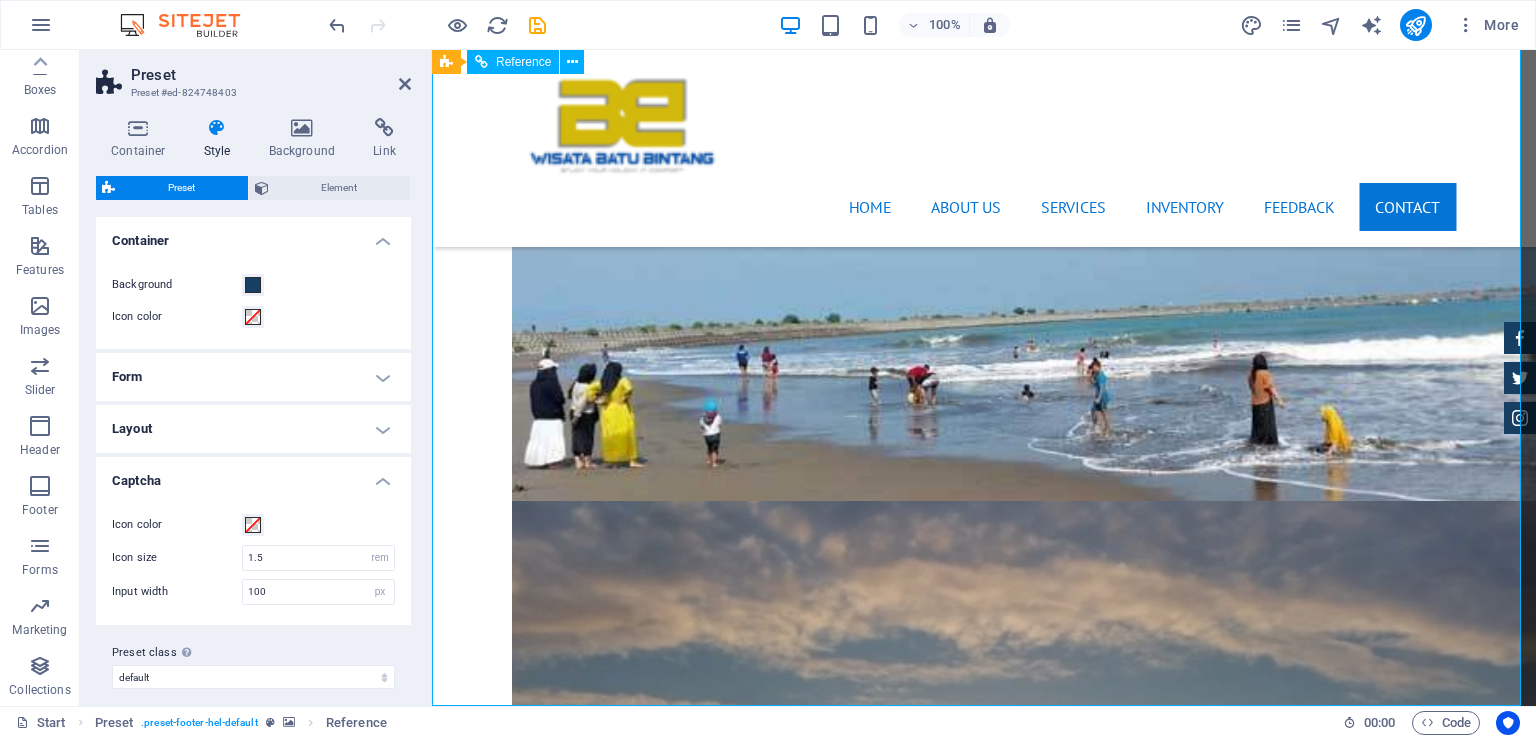 click at bounding box center (984, 9905) 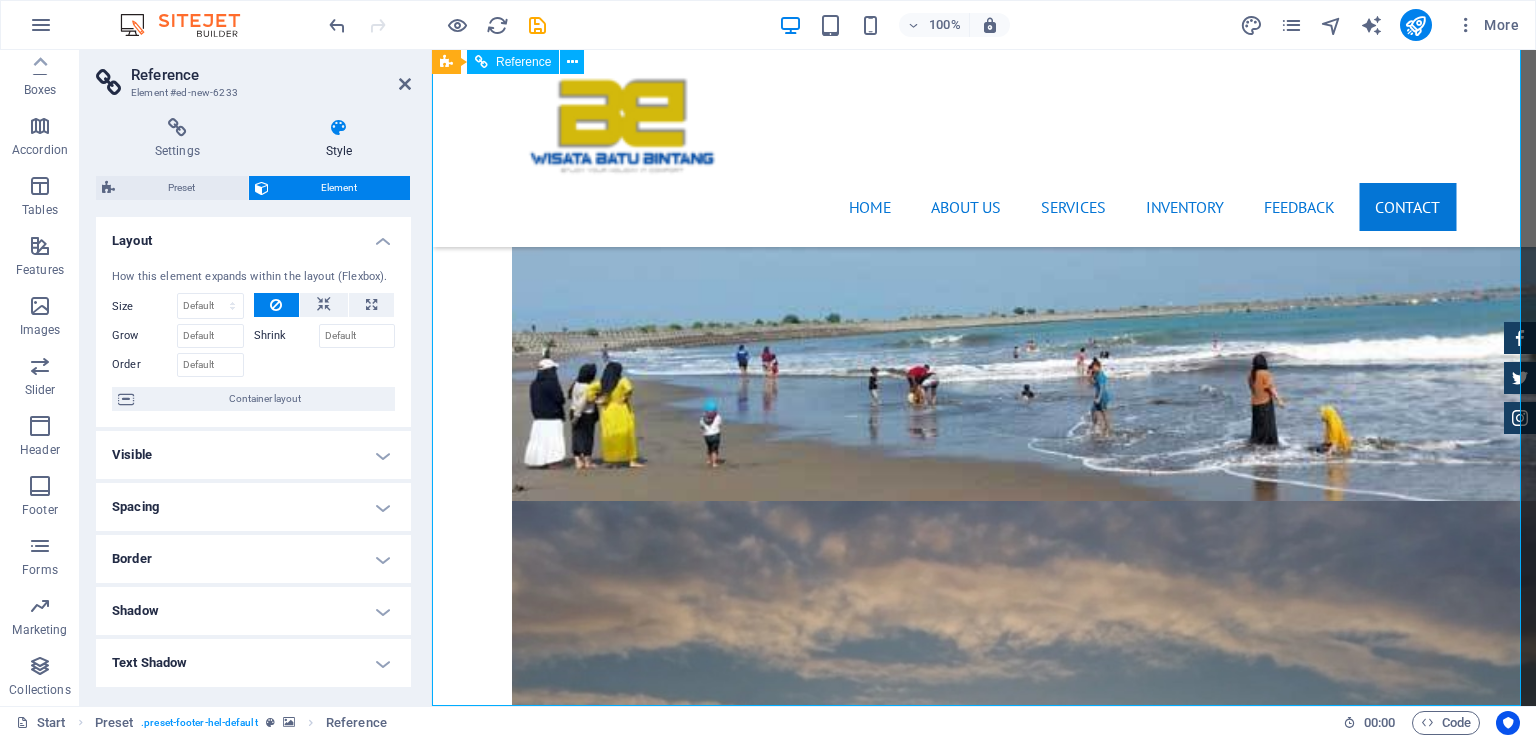 click at bounding box center (984, 9905) 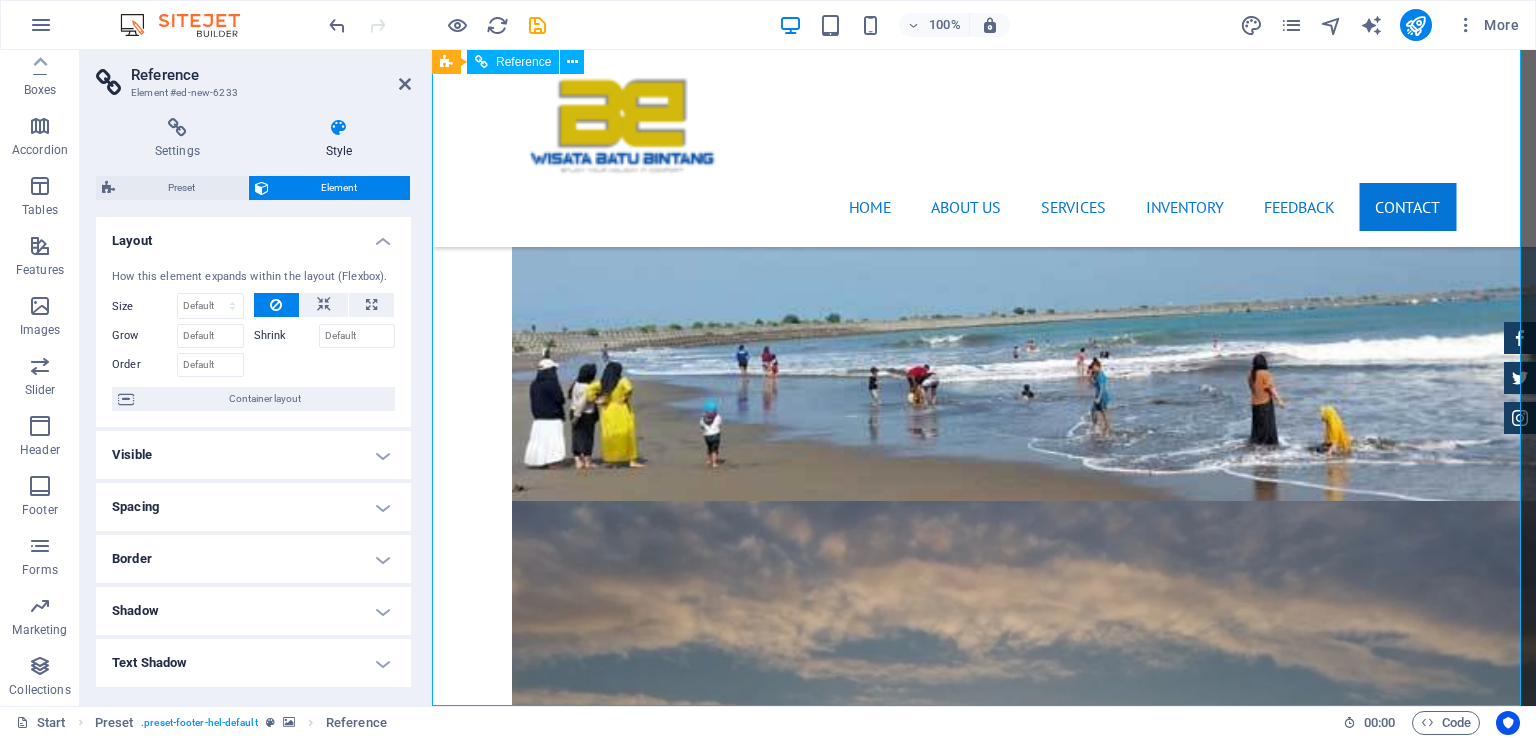 click at bounding box center (984, 9905) 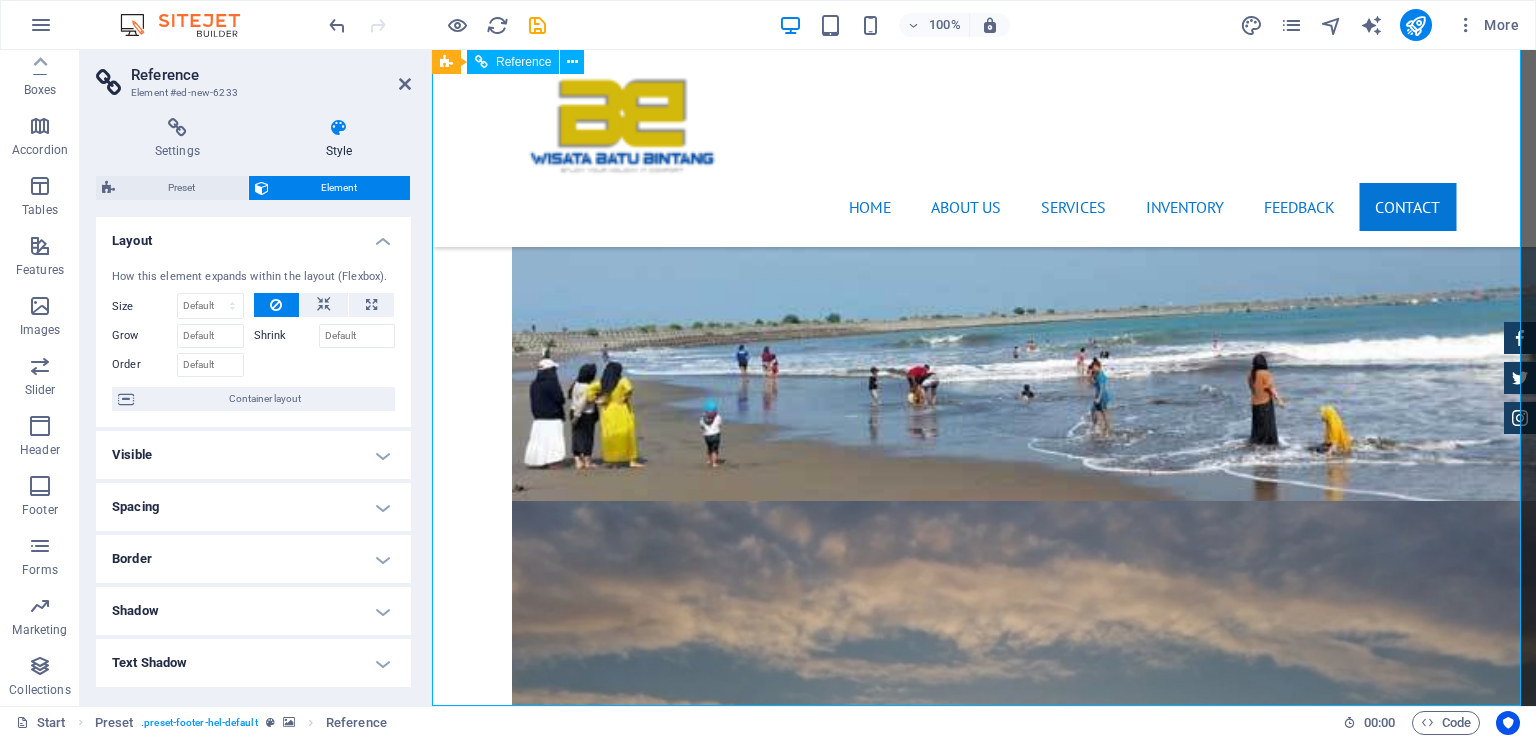 click at bounding box center (984, 9905) 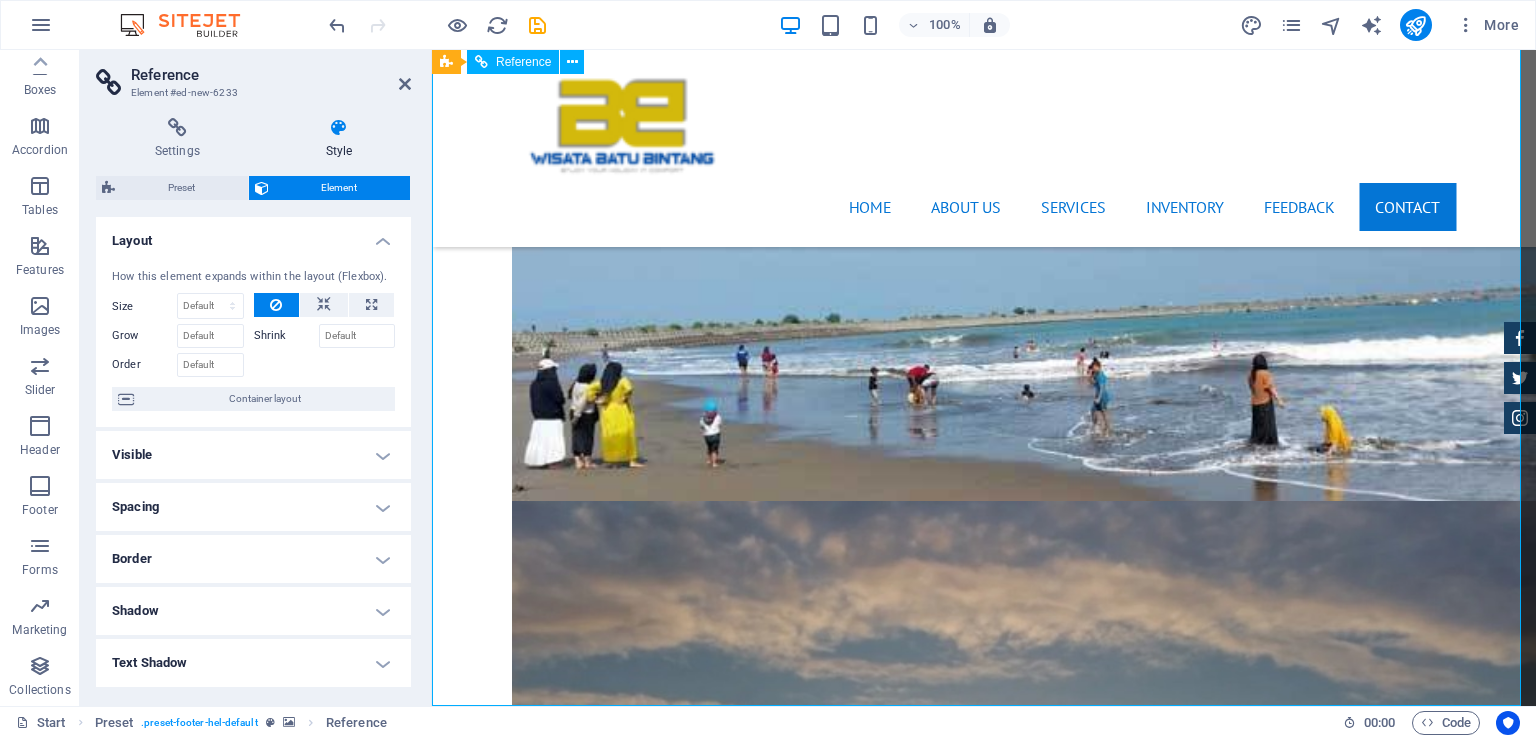 click at bounding box center [984, 9905] 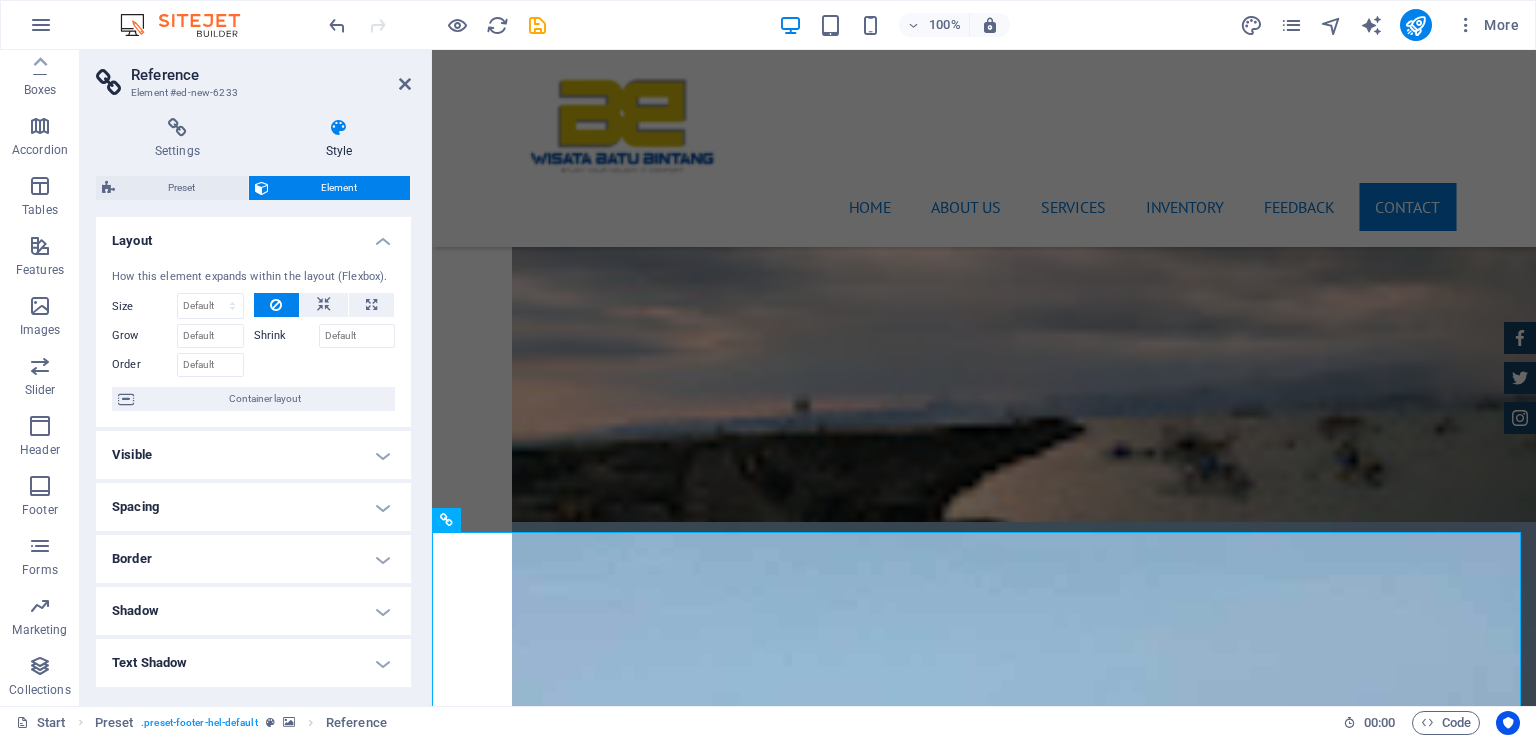 scroll, scrollTop: 4004, scrollLeft: 0, axis: vertical 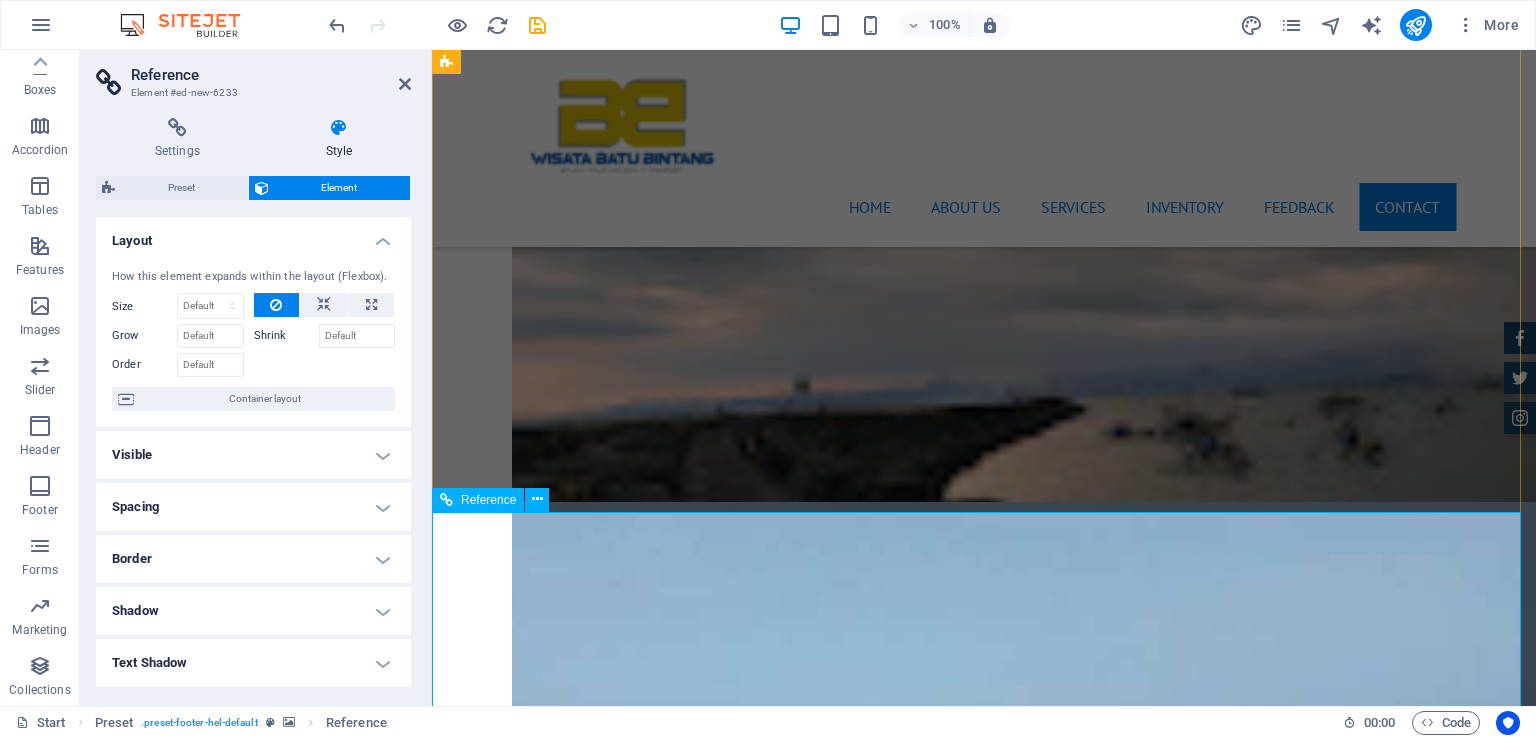click on "Reference" at bounding box center [488, 500] 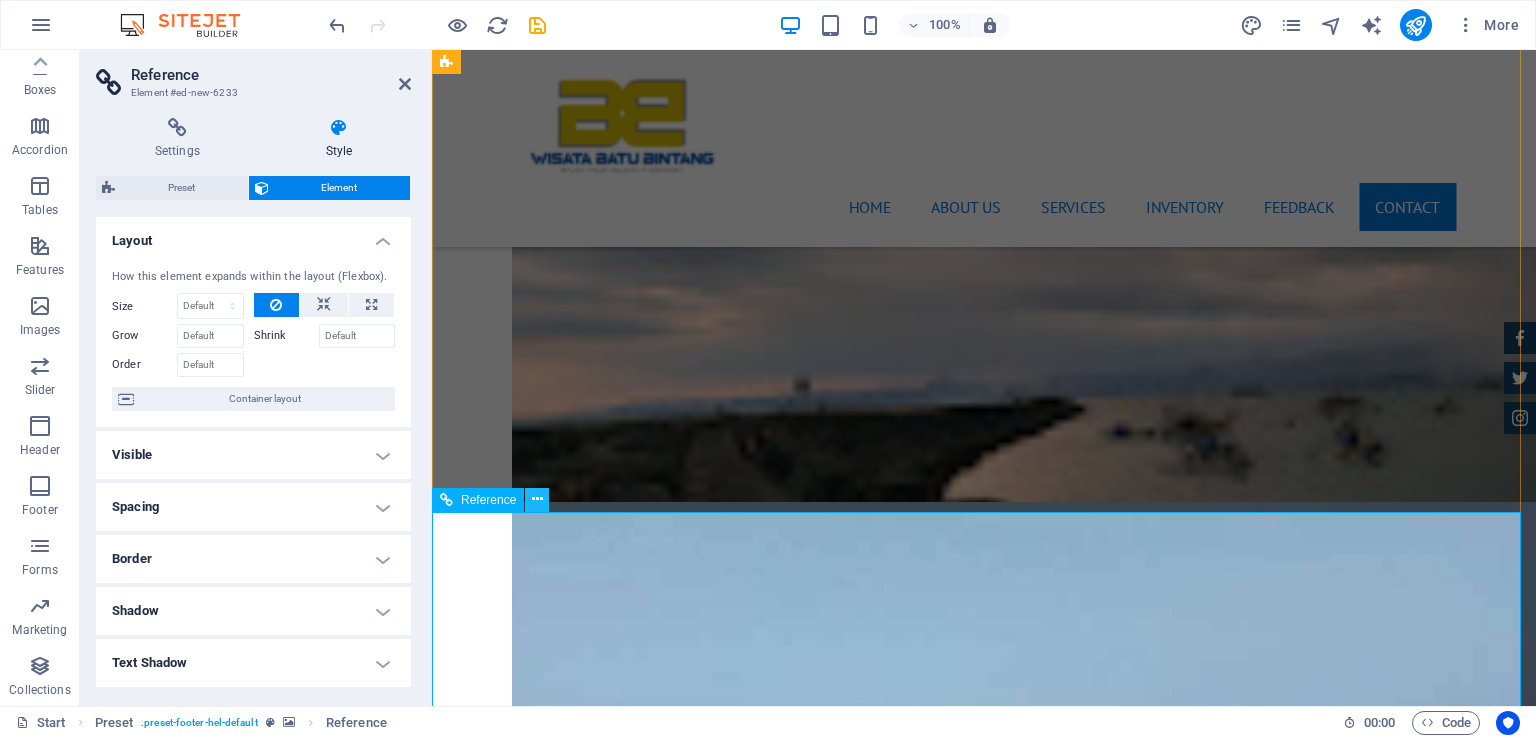 click at bounding box center [537, 499] 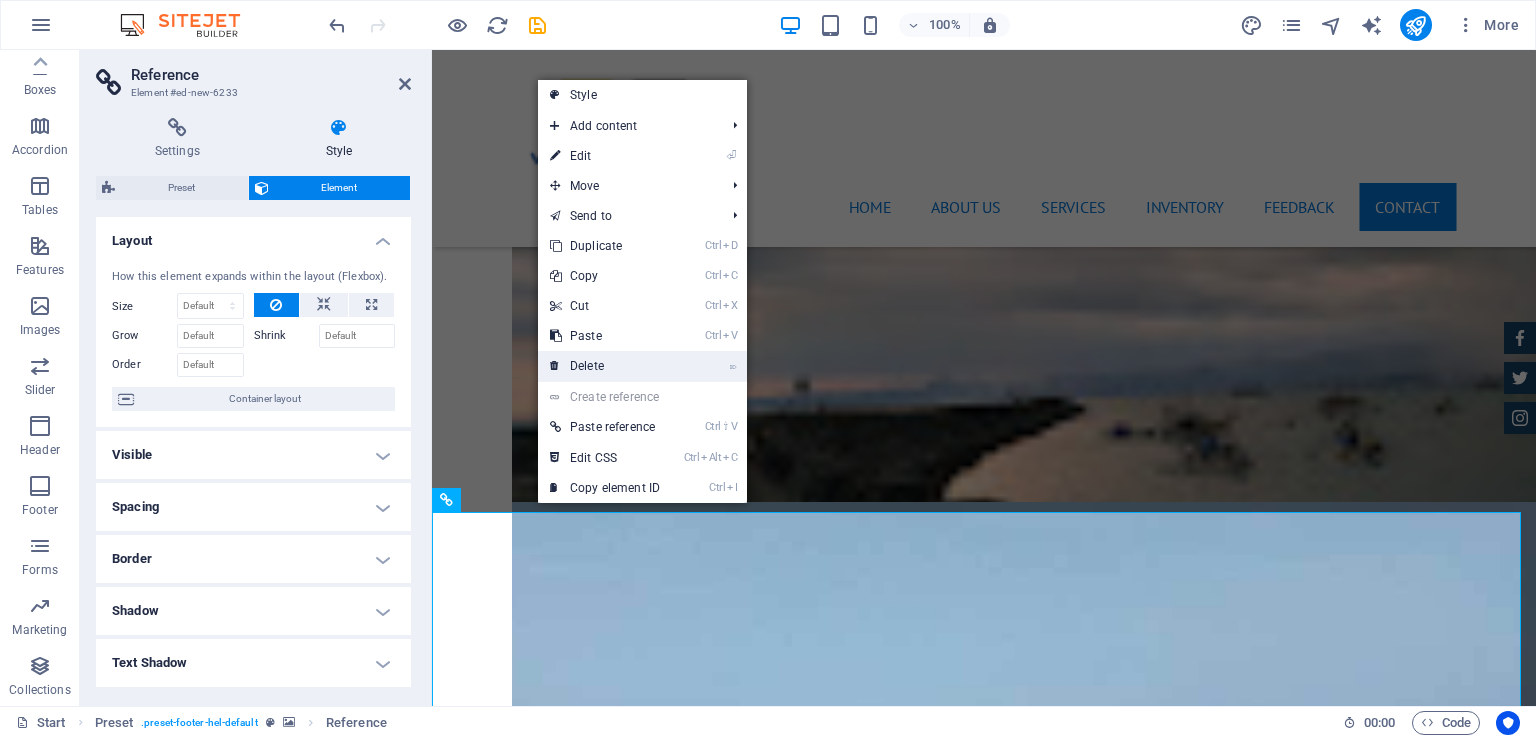 click on "⌦  Delete" at bounding box center (605, 366) 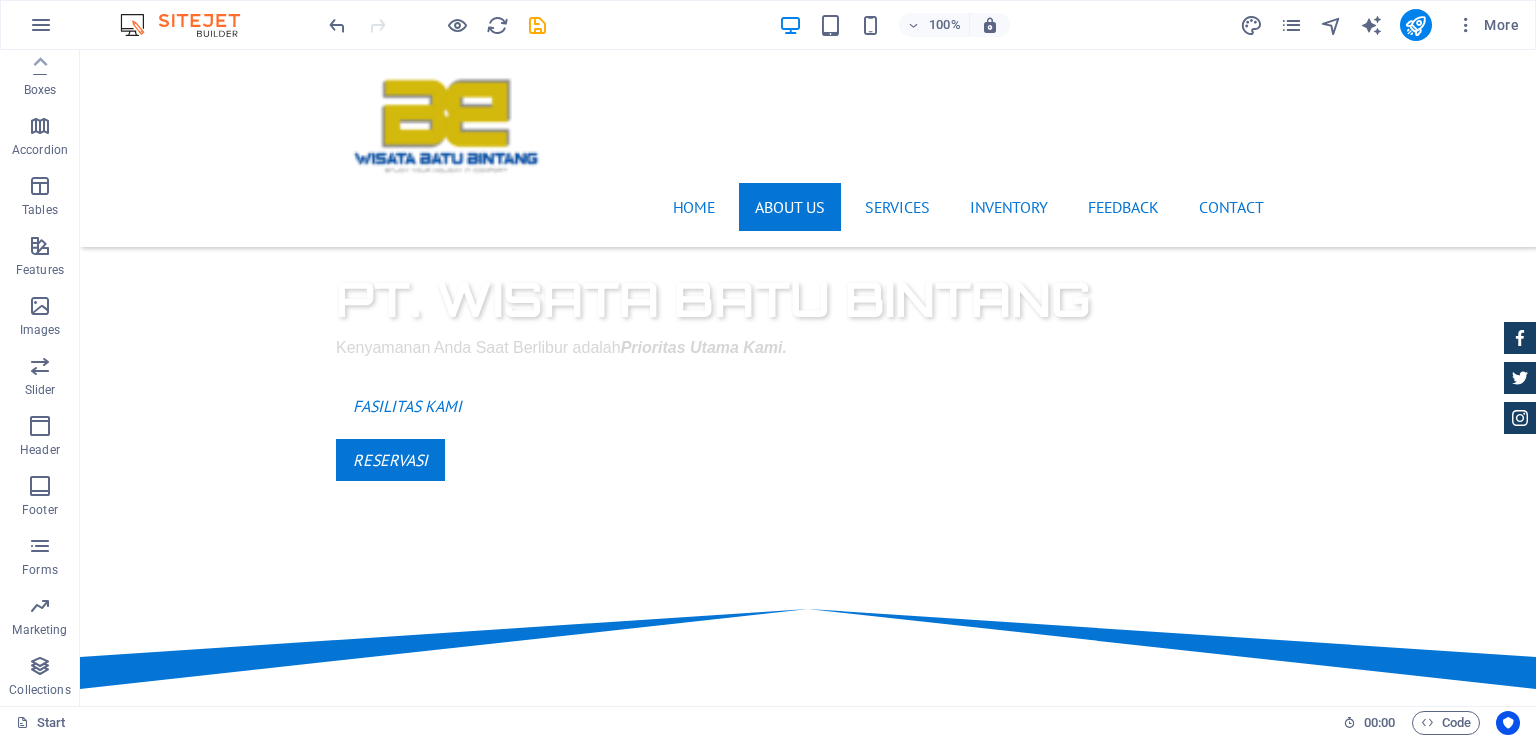 scroll, scrollTop: 680, scrollLeft: 0, axis: vertical 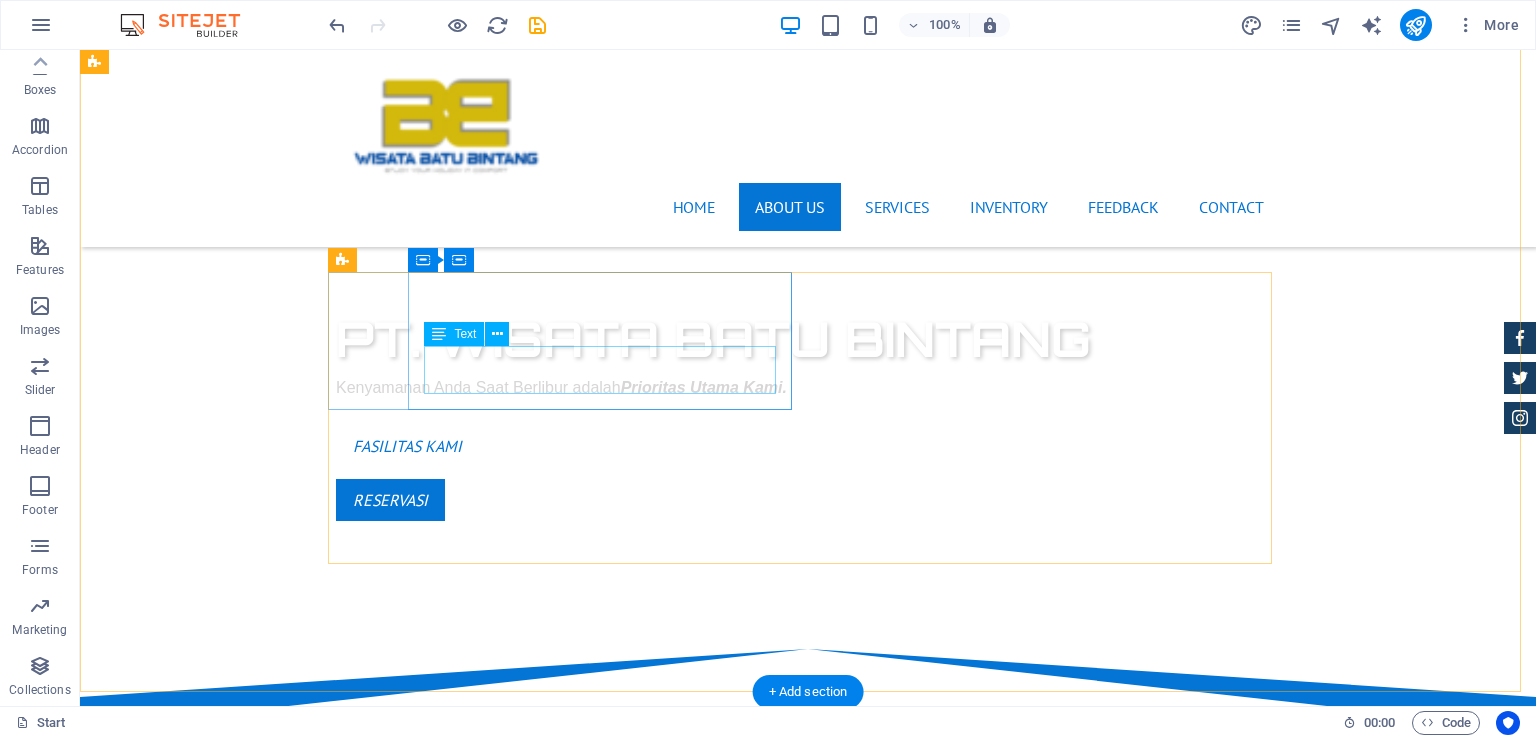 click on "Lorem ipsum dolor sit amet, consectetur adipisicing elit. Veritatis, dolorem!" at bounding box center (808, 1144) 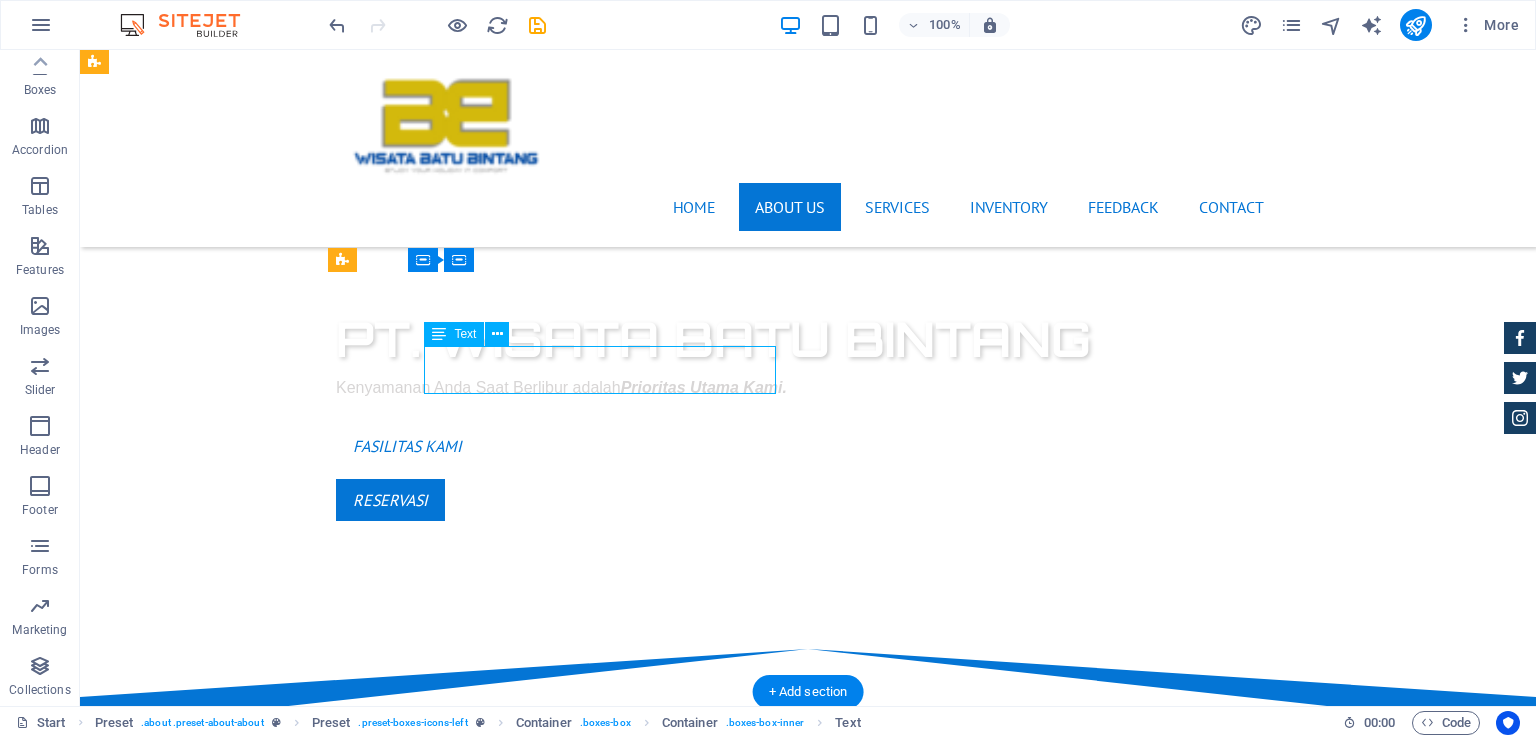 click on "Lorem ipsum dolor sit amet, consectetur adipisicing elit. Veritatis, dolorem!" at bounding box center (808, 1144) 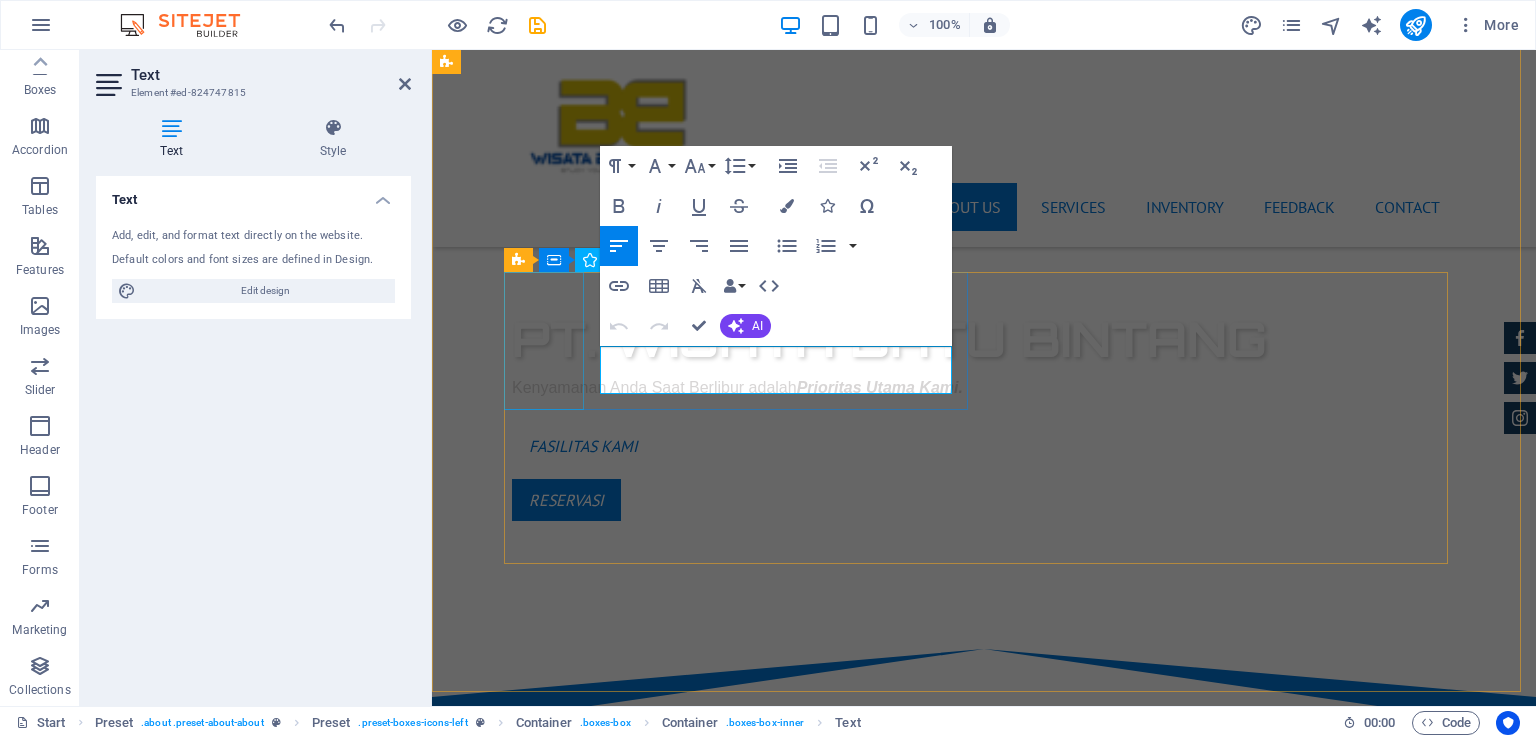 drag, startPoint x: 800, startPoint y: 374, endPoint x: 520, endPoint y: 294, distance: 291.2044 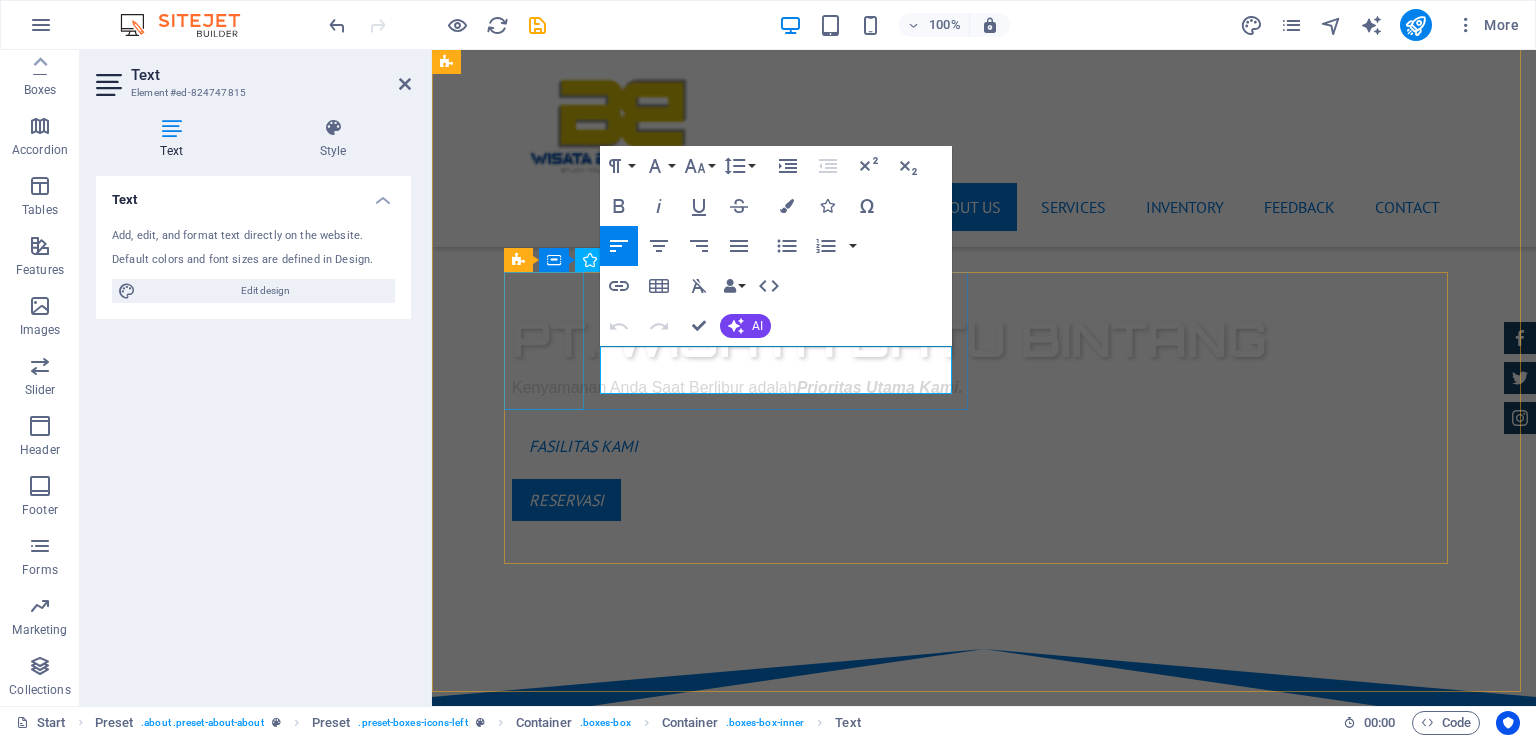 click on "BERBADAN USAHA Lorem ipsum dolor sit amet, consectetur adipisicing elit. Veritatis, dolorem!" at bounding box center (984, 1075) 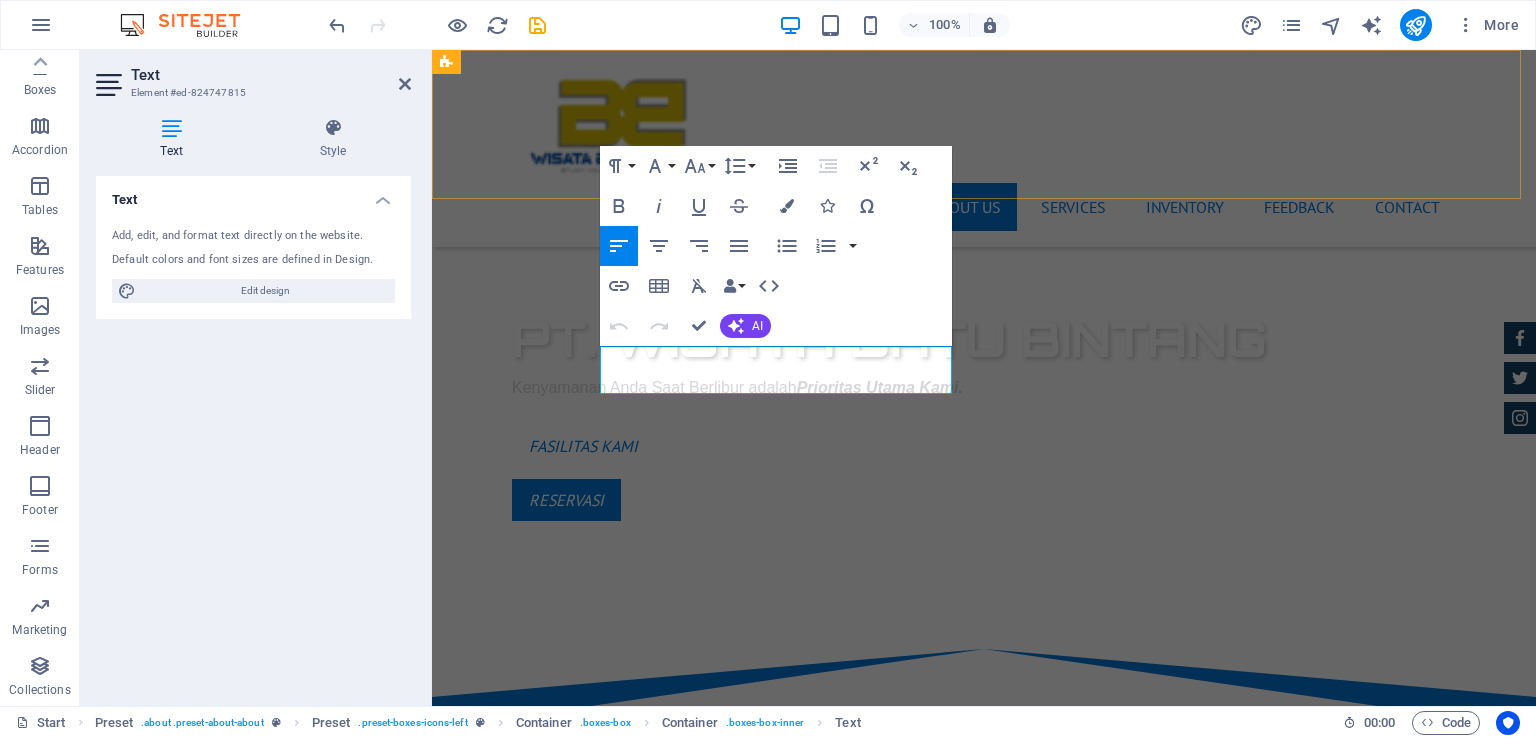 type 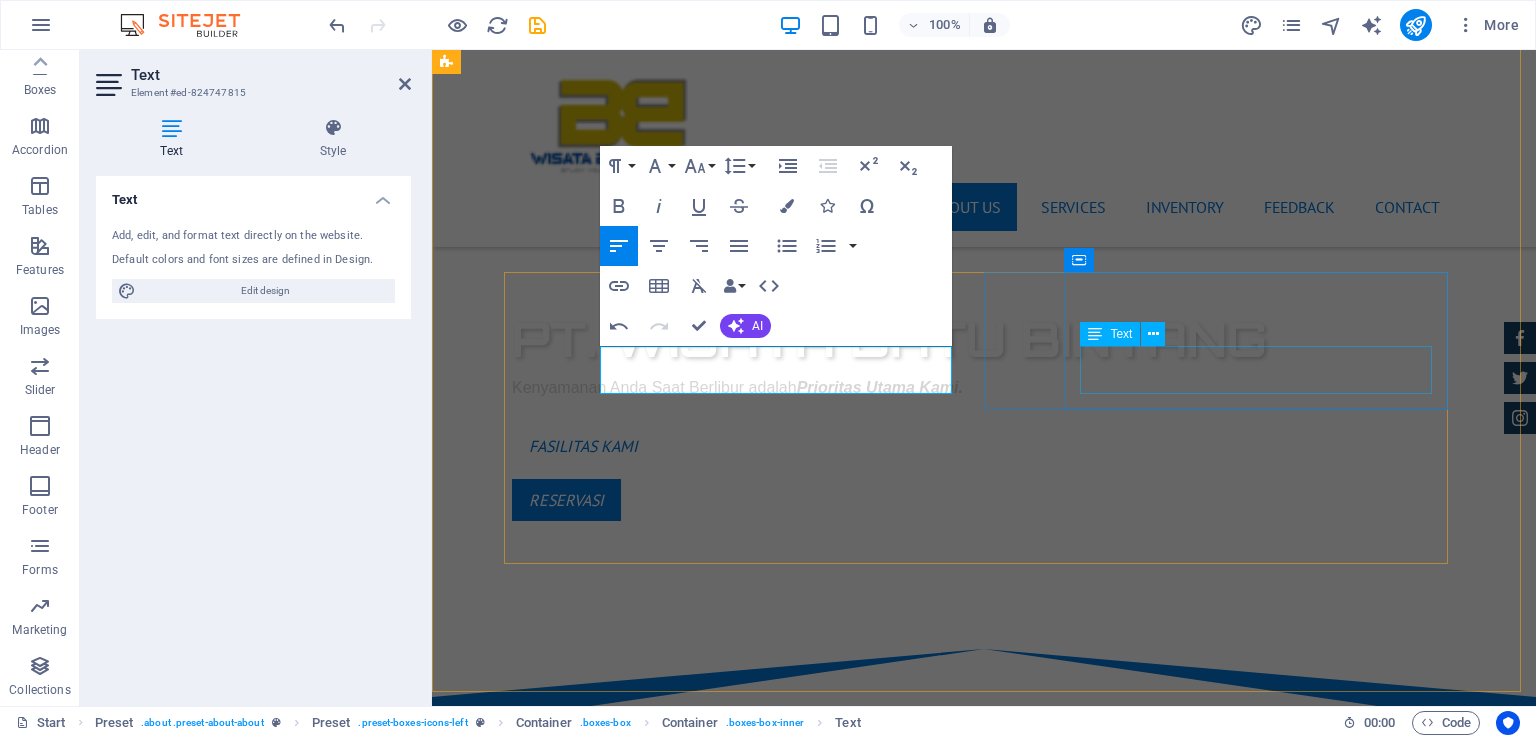 click on "Lorem ipsum dolor sit amet, consectetur adipisicing elit. Veritatis, dolorem!" at bounding box center [984, 1346] 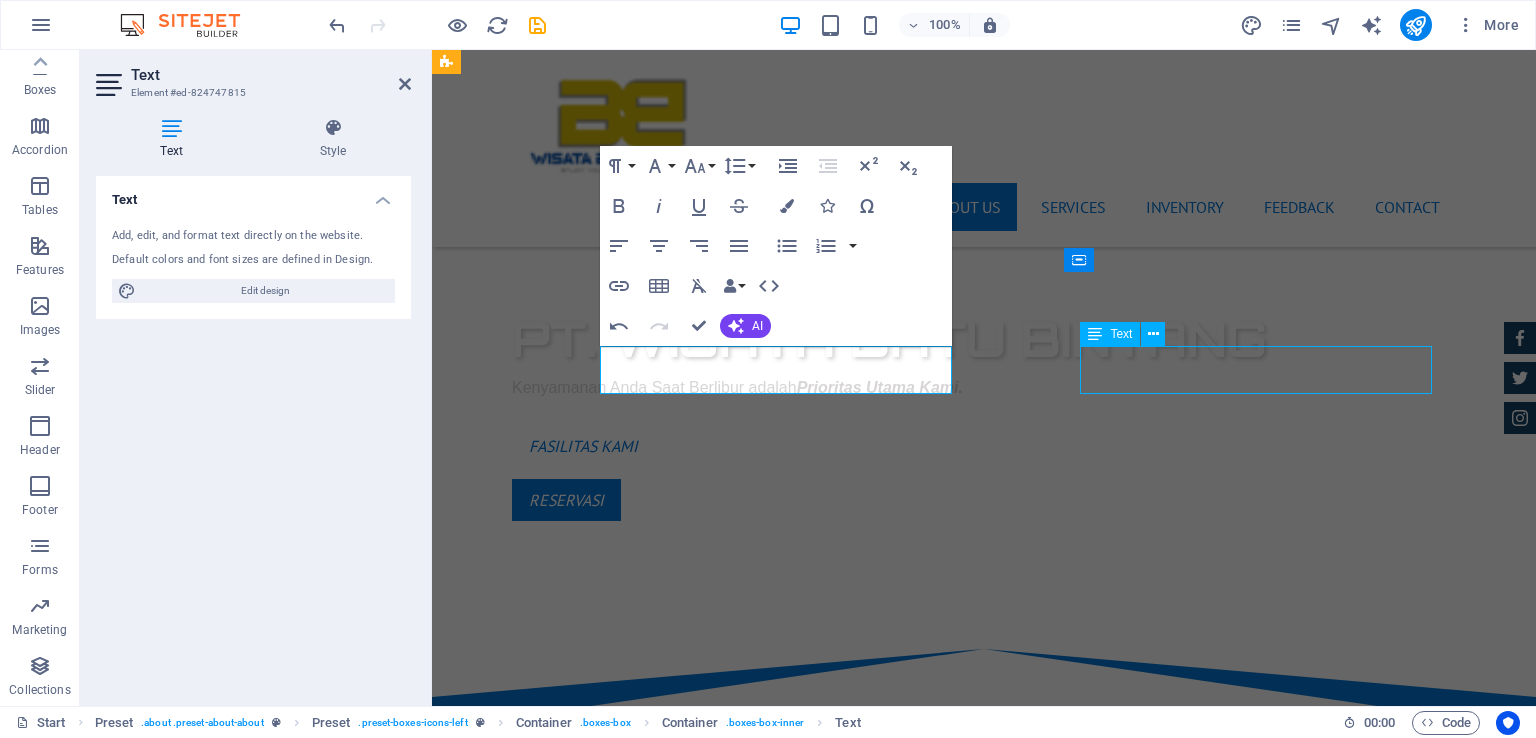 click on "Lorem ipsum dolor sit amet, consectetur adipisicing elit. Veritatis, dolorem!" at bounding box center [984, 1346] 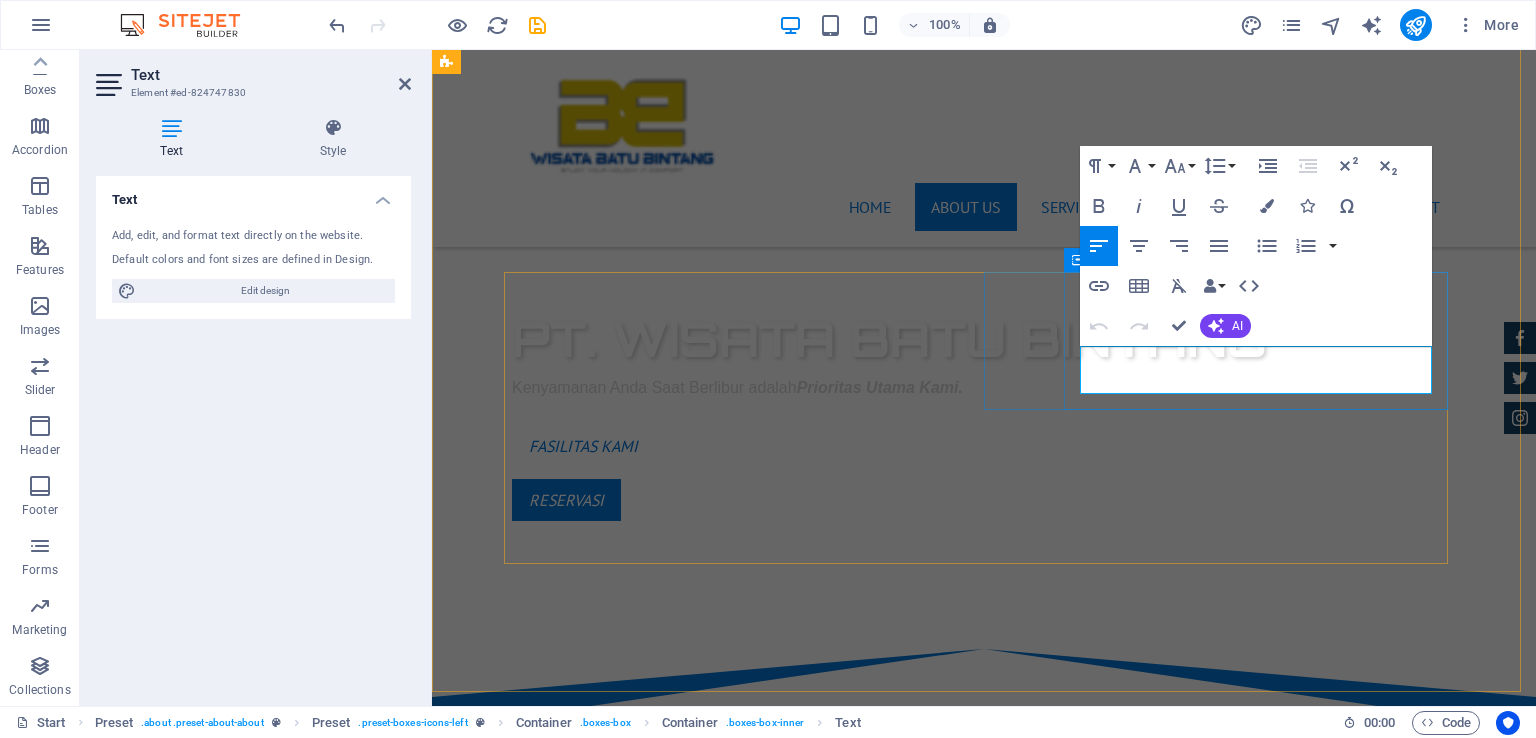 drag, startPoint x: 1264, startPoint y: 385, endPoint x: 1070, endPoint y: 360, distance: 195.60419 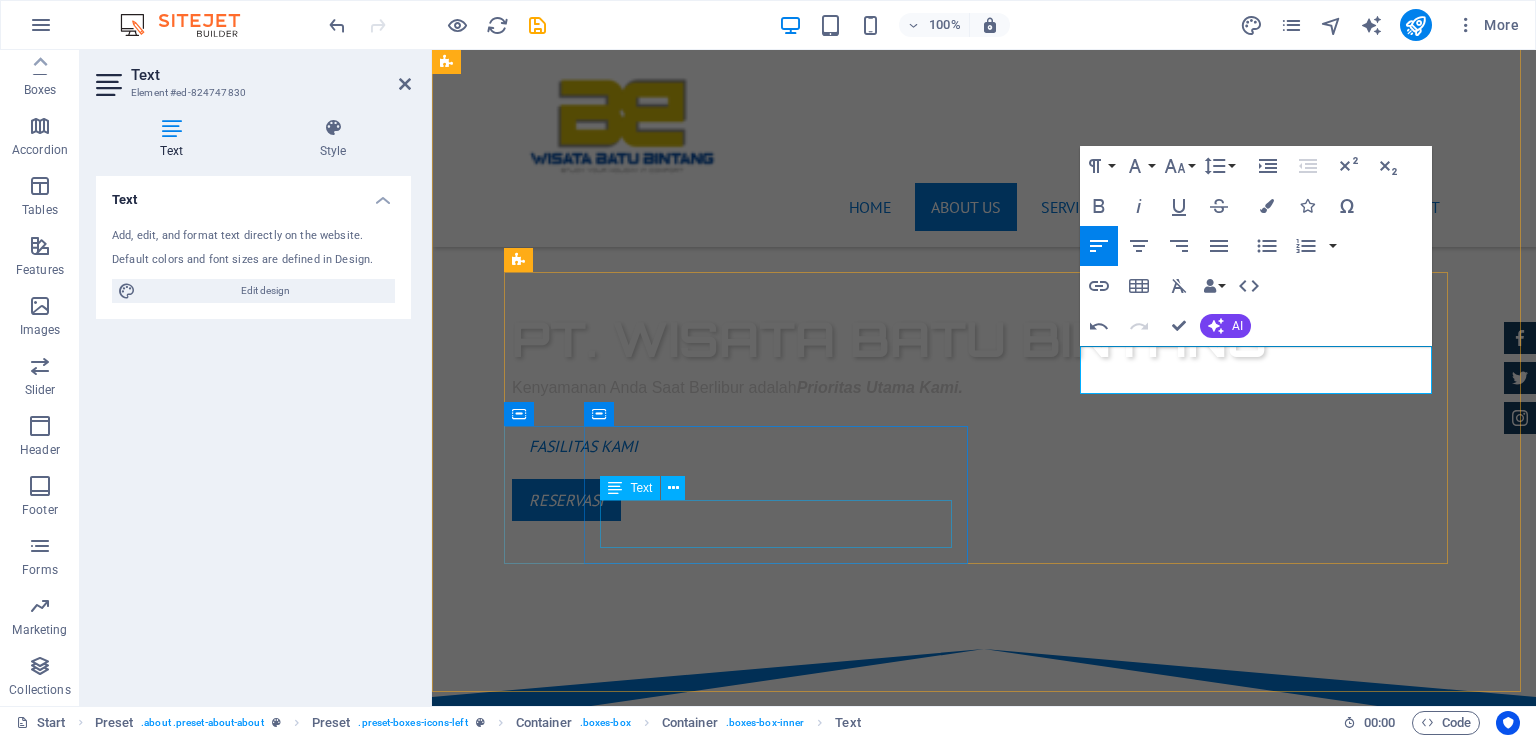 click on "Lorem ipsum dolor sit amet, consectetur adipisicing elit. Veritatis, dolorem!" at bounding box center (984, 1548) 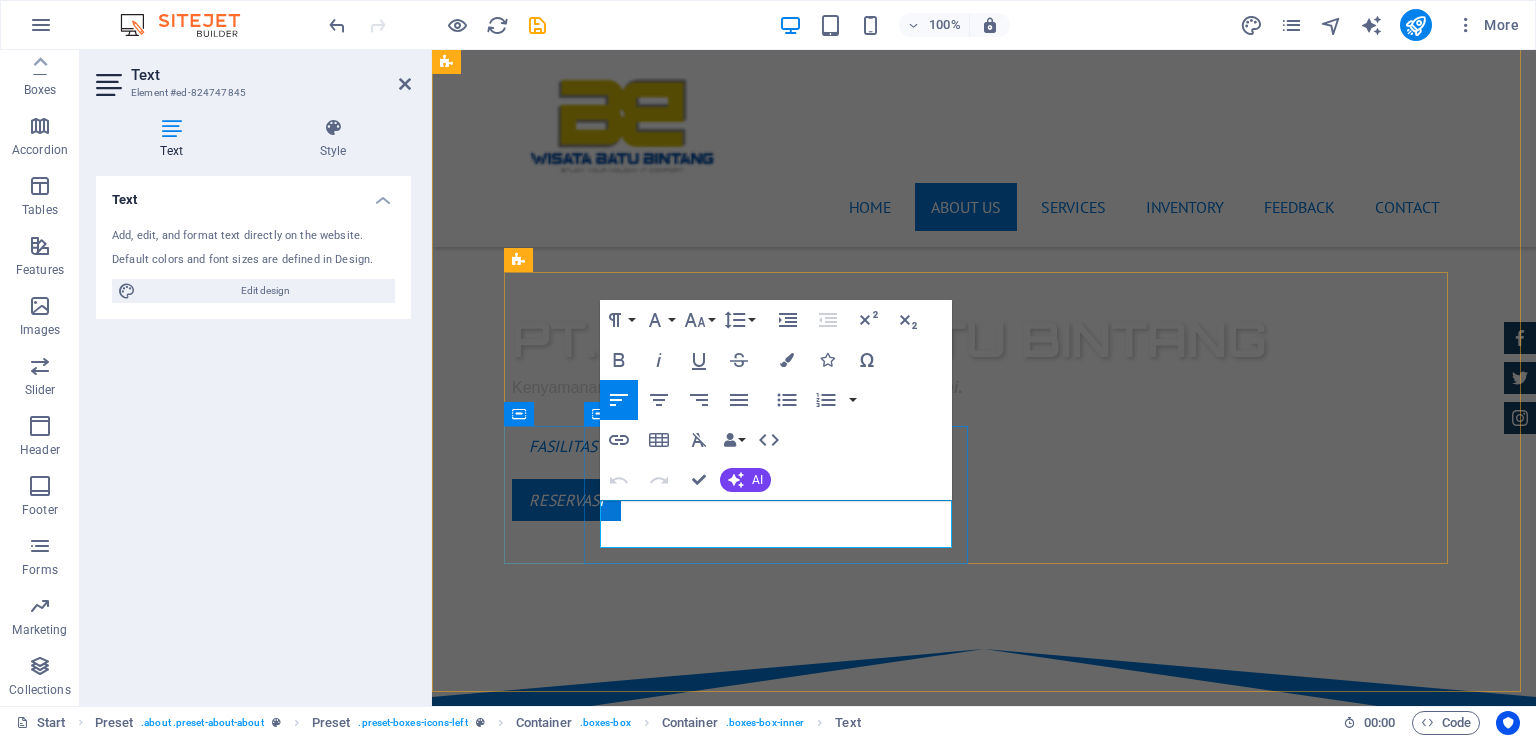 drag, startPoint x: 776, startPoint y: 535, endPoint x: 596, endPoint y: 506, distance: 182.32115 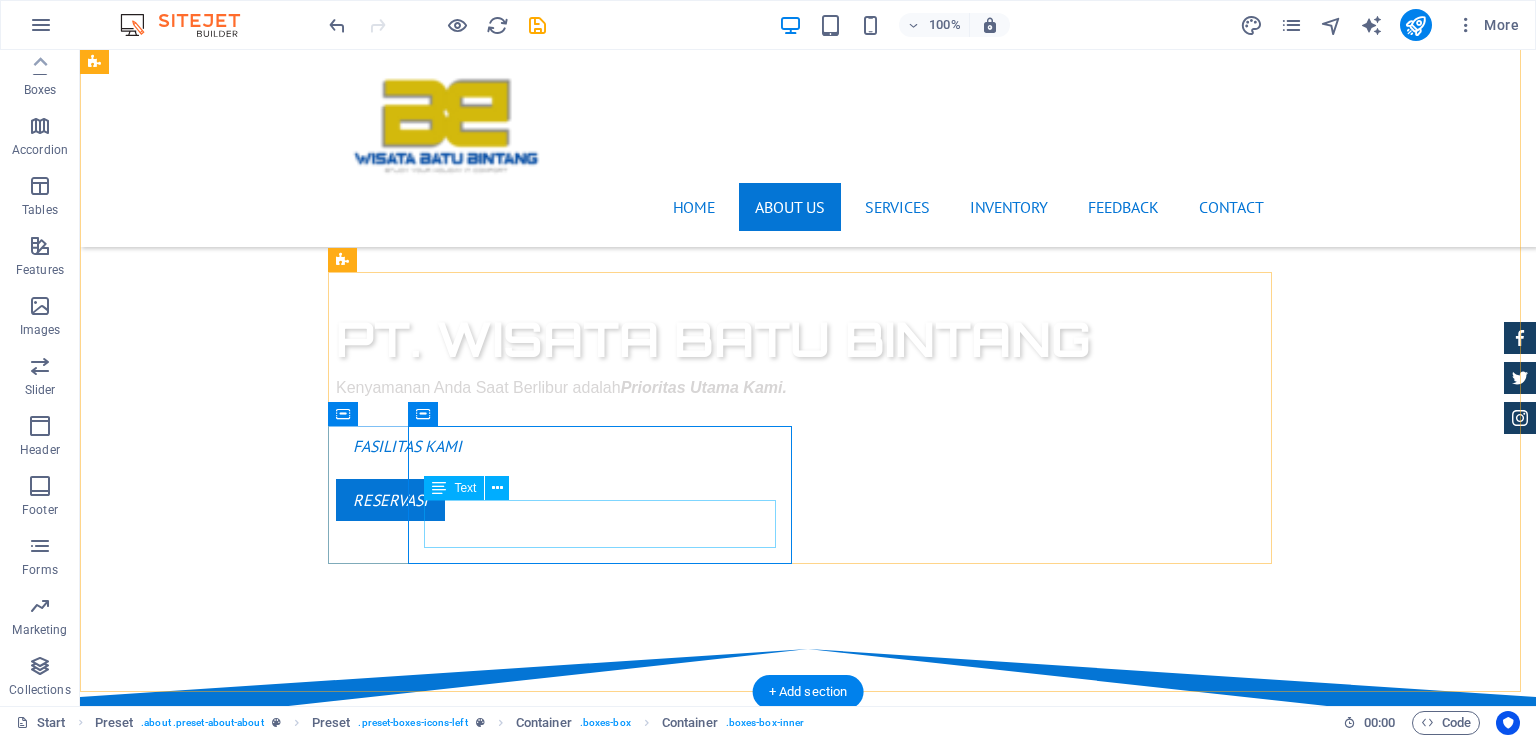 click on "Lorem ipsum dolor sit amet, consectetur adipisicing elit. Veritatis, dolorem!" at bounding box center [808, 1548] 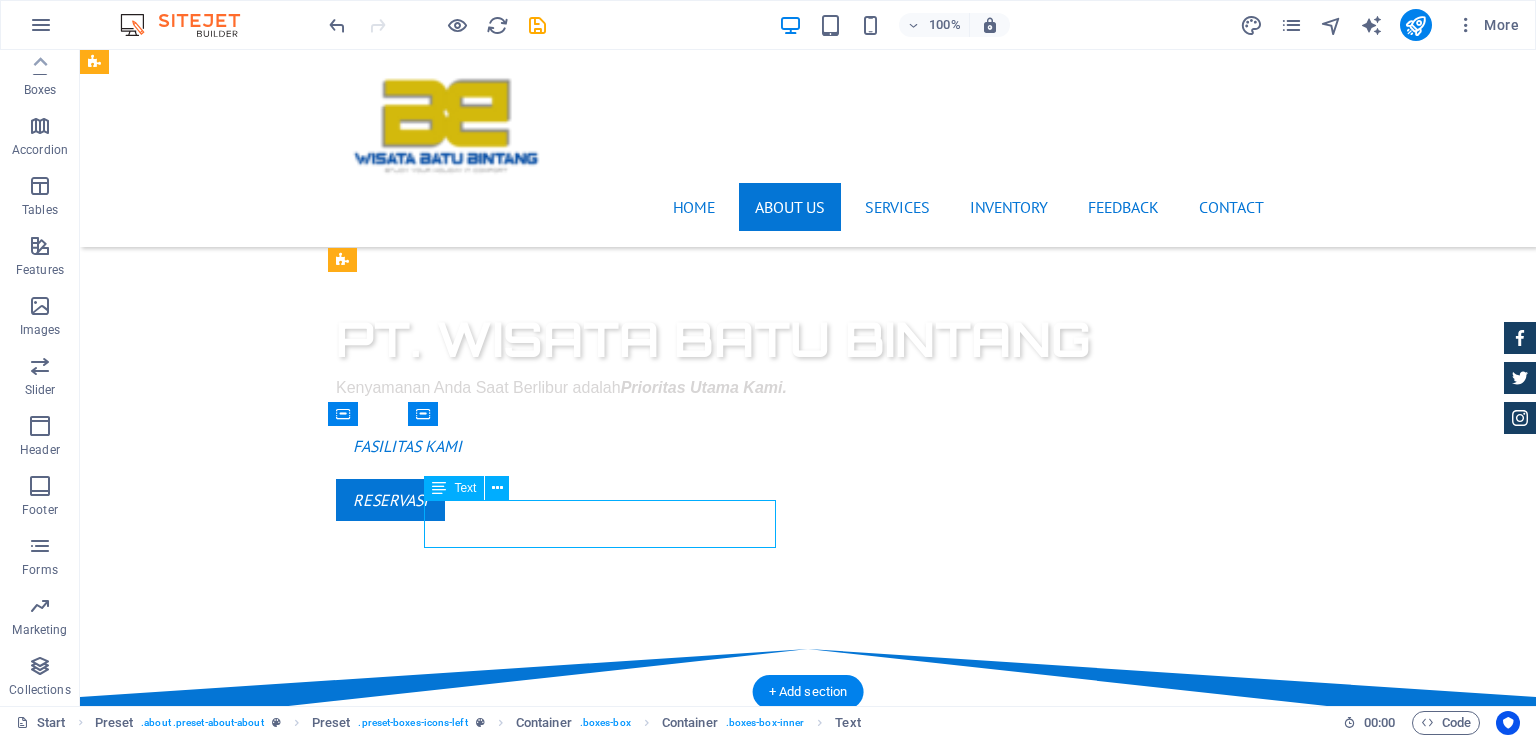 click on "Lorem ipsum dolor sit amet, consectetur adipisicing elit. Veritatis, dolorem!" at bounding box center [808, 1548] 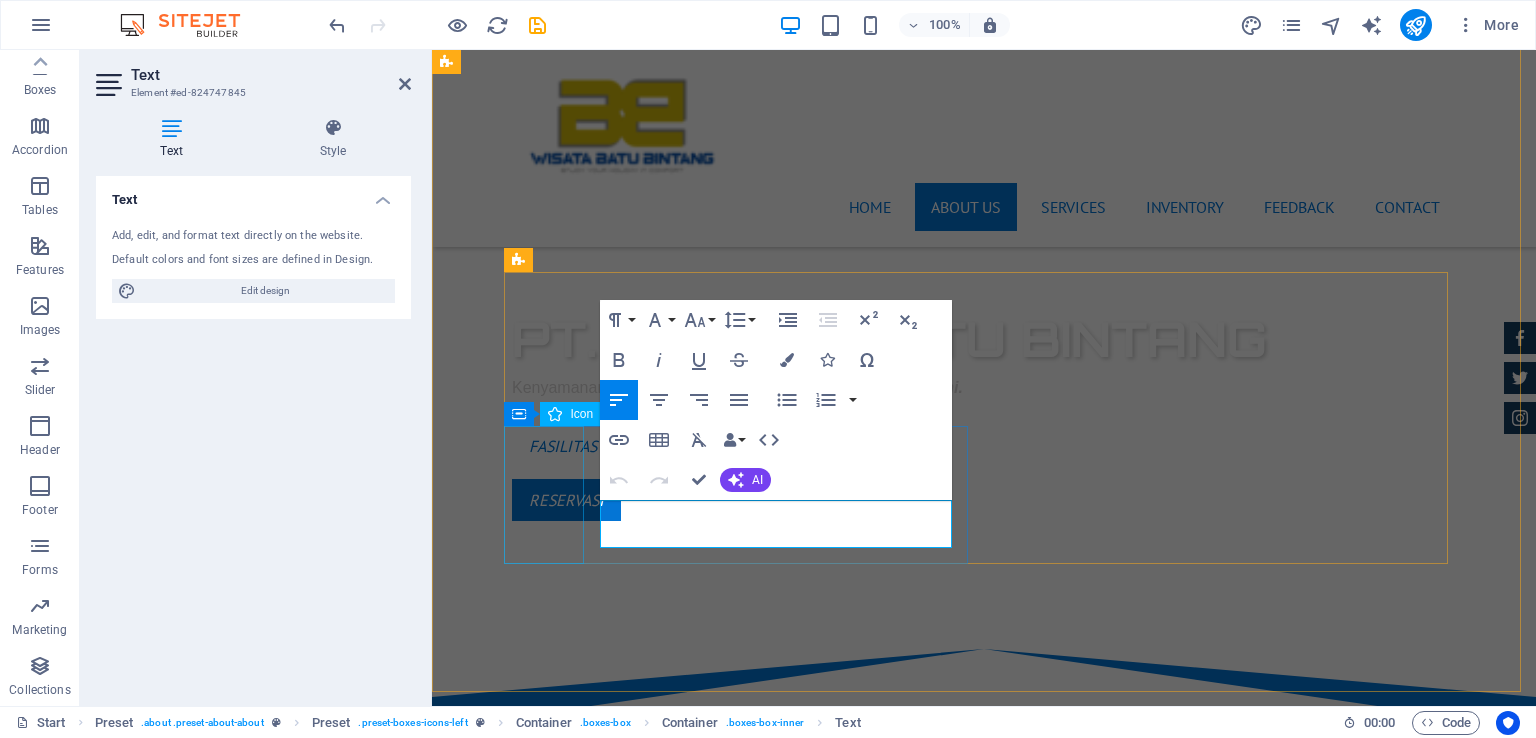 drag, startPoint x: 764, startPoint y: 538, endPoint x: 561, endPoint y: 500, distance: 206.52603 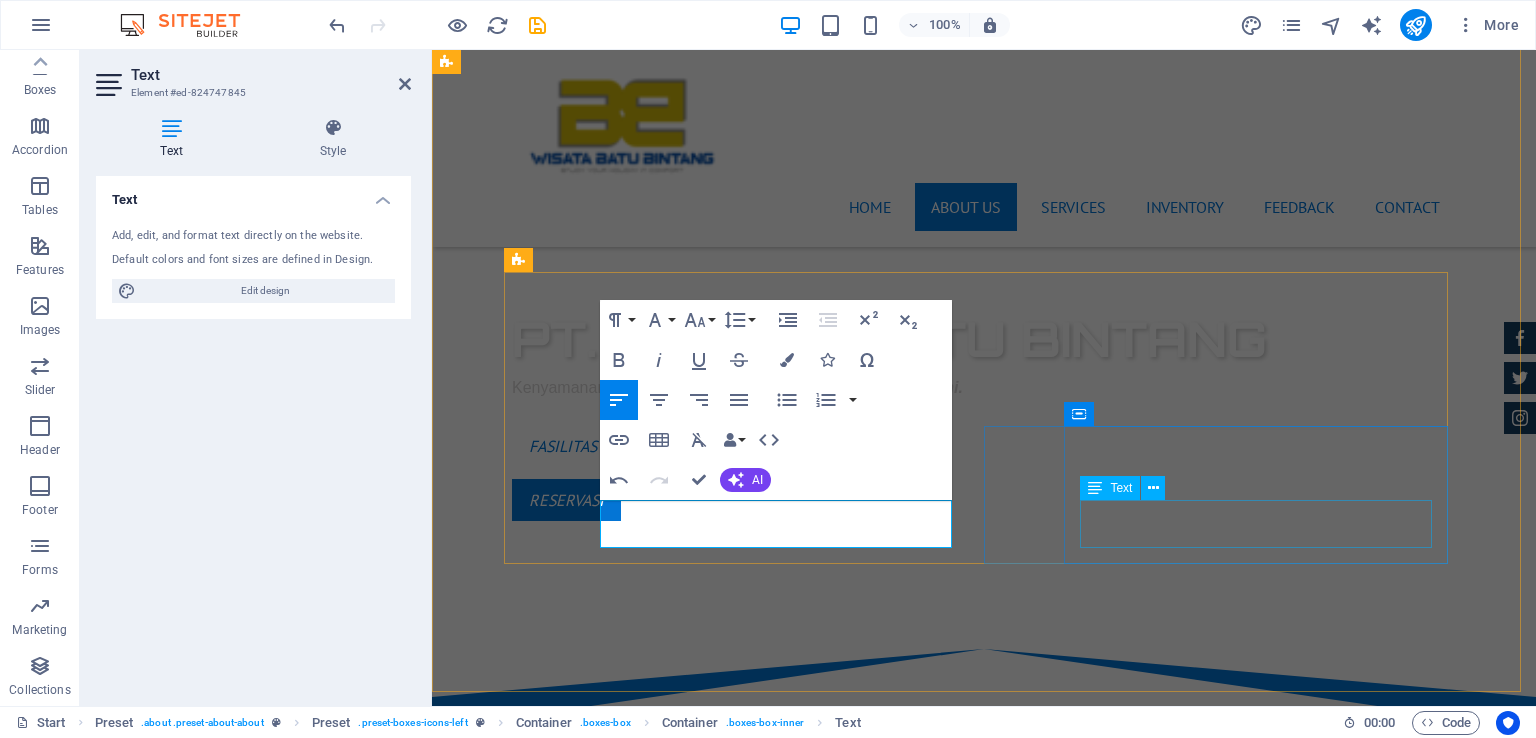 click on "Lorem ipsum dolor sit amet, consectetur adipisicing elit. Veritatis, dolorem!" at bounding box center (984, 1750) 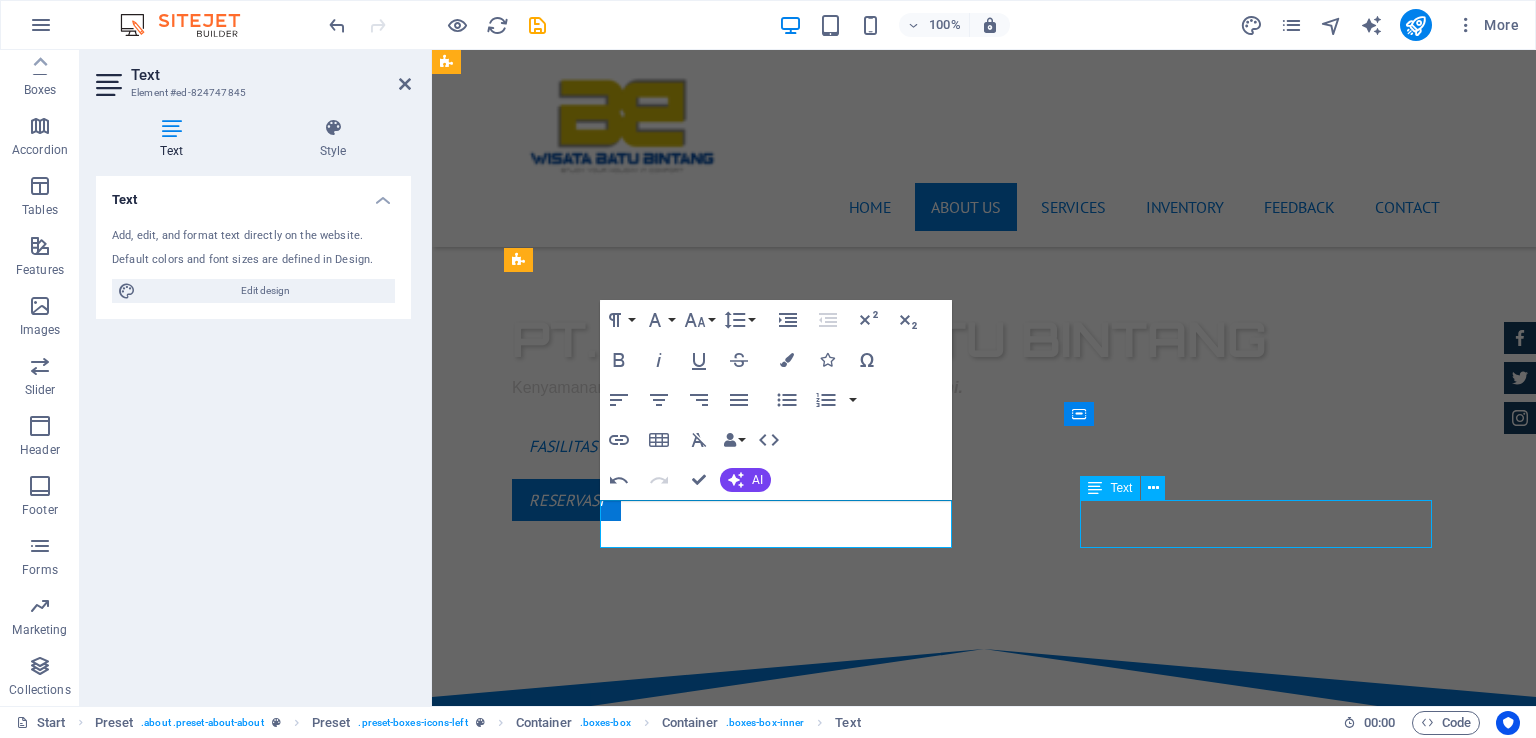 click on "Lorem ipsum dolor sit amet, consectetur adipisicing elit. Veritatis, dolorem!" at bounding box center [984, 1750] 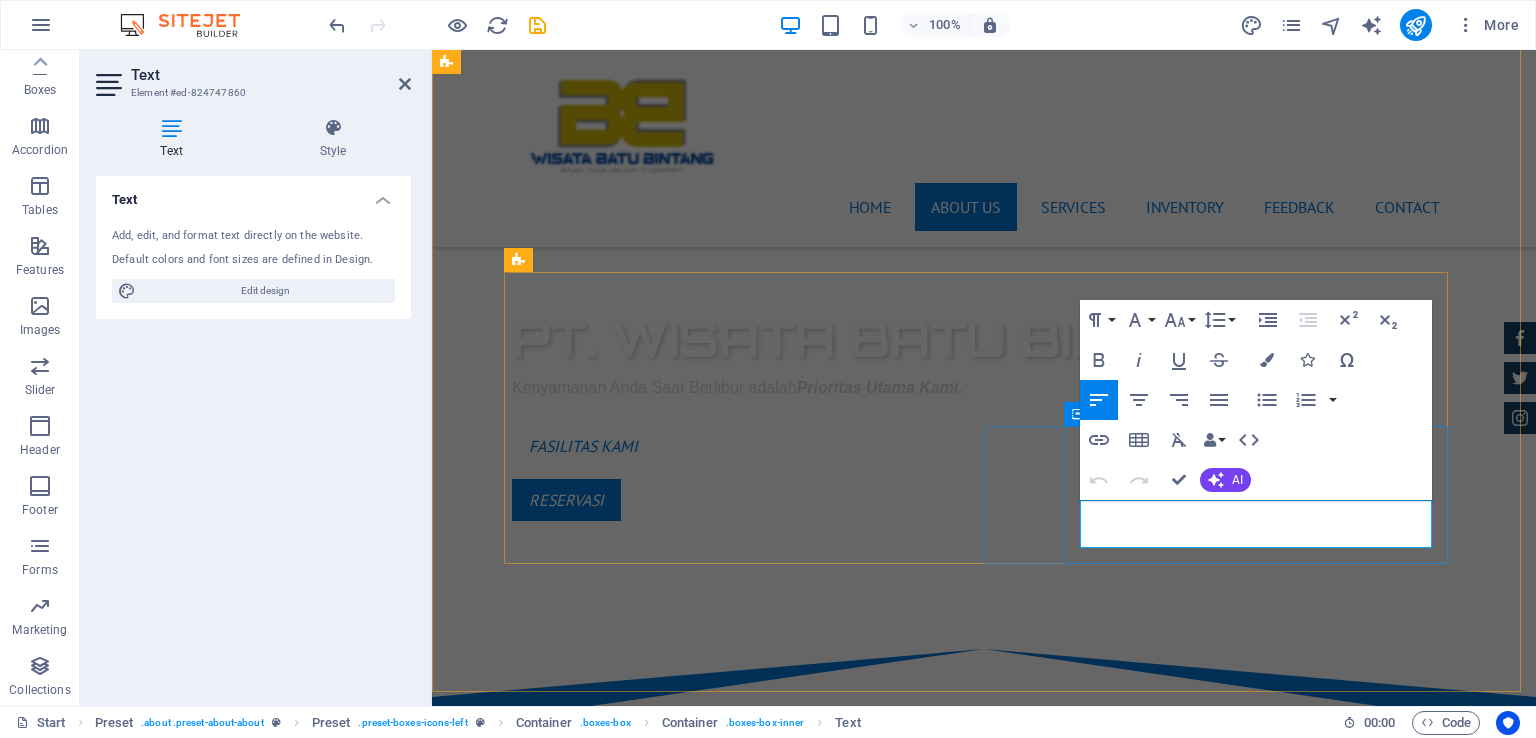 drag, startPoint x: 1259, startPoint y: 530, endPoint x: 1067, endPoint y: 507, distance: 193.3727 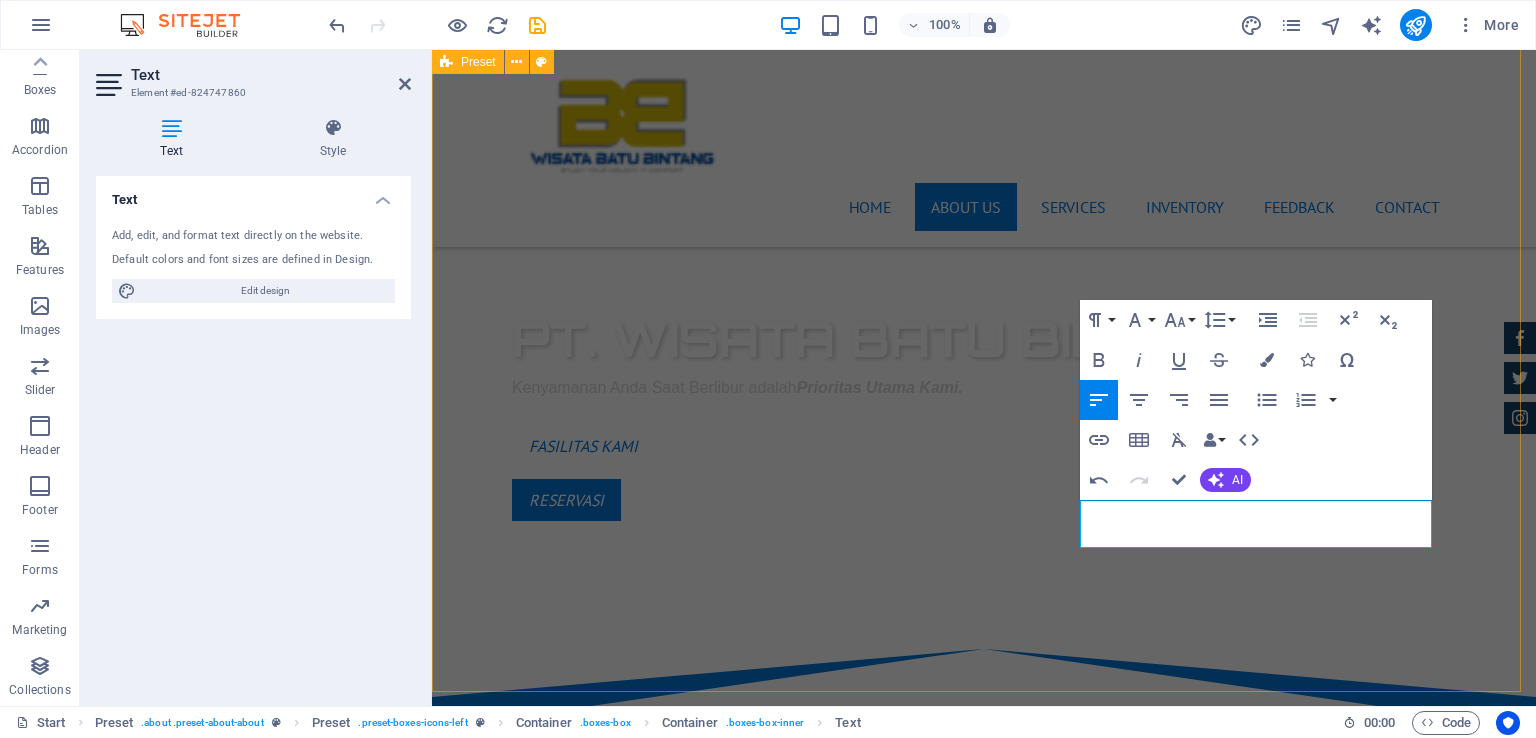 click on "About us Tersedia berbagai pilihan aktivitas air seperti berenang dan banana boat.  Selain itu, Anda bisa bermanin ATV di tepi pantai atau sekadar bersantai menikmati keindahan alam.  Pantai Batu Bintang dilengkapi dengan berbagai fasilitas pendukung pariwisata, seperti penginapan, restoran, dan tempat penyewaan peralatan olahraga air. BERBADAN USAHA Wisata Batu Bintang adalah Badan Usaha yang bergerak di bidang pariwisata. HARGA YANG KOMPETITIF fasilitas dan prasarana kami memiliki harga yang kompetitif. BUKA 24 JAM Wisata Batu Bintang buka 24 jam nonstop bagi para pengunjung. SARPRAS YANG MEMADAI Sarana dan prasarana yang memadai menemani hari liburan pantai anda bersama keluarga." at bounding box center (984, 1317) 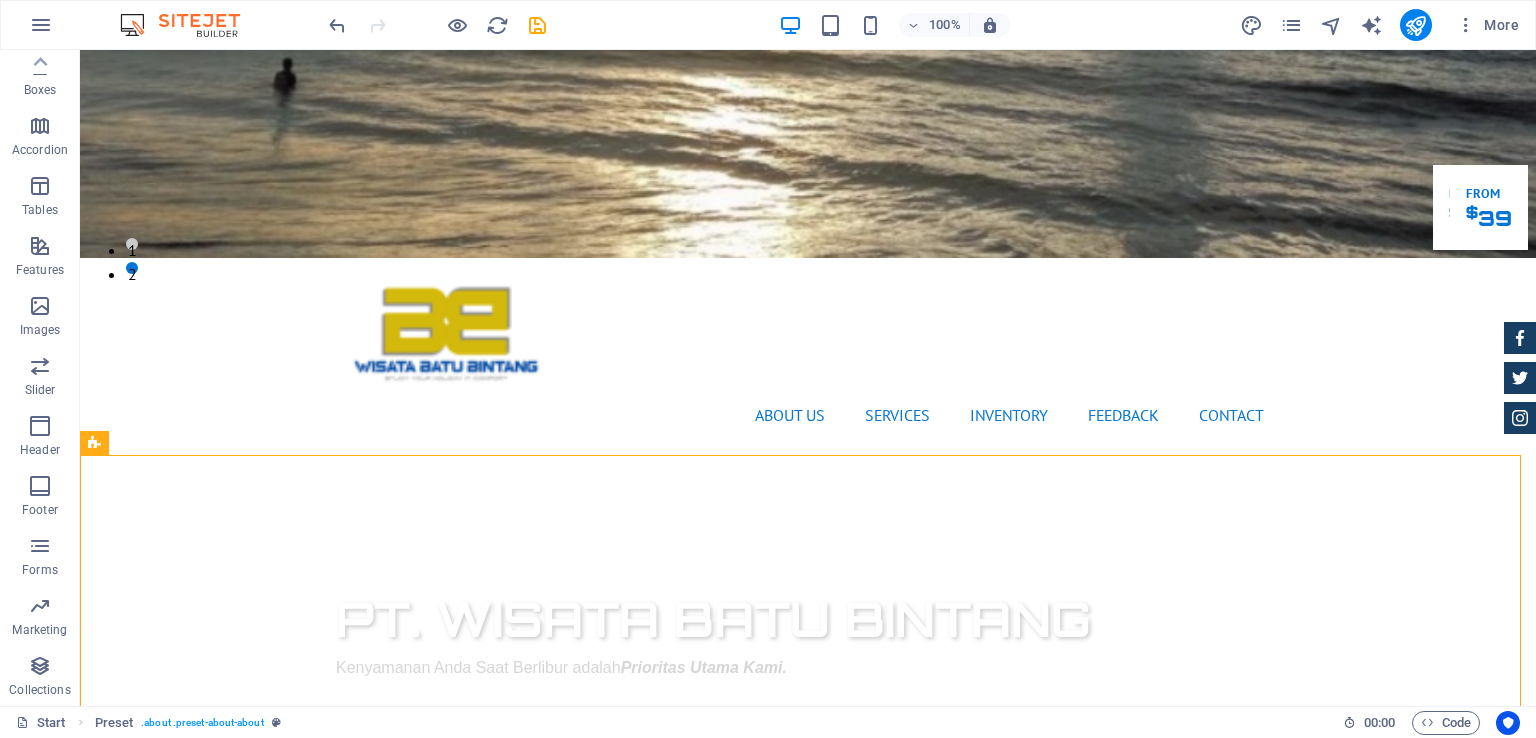 scroll, scrollTop: 0, scrollLeft: 0, axis: both 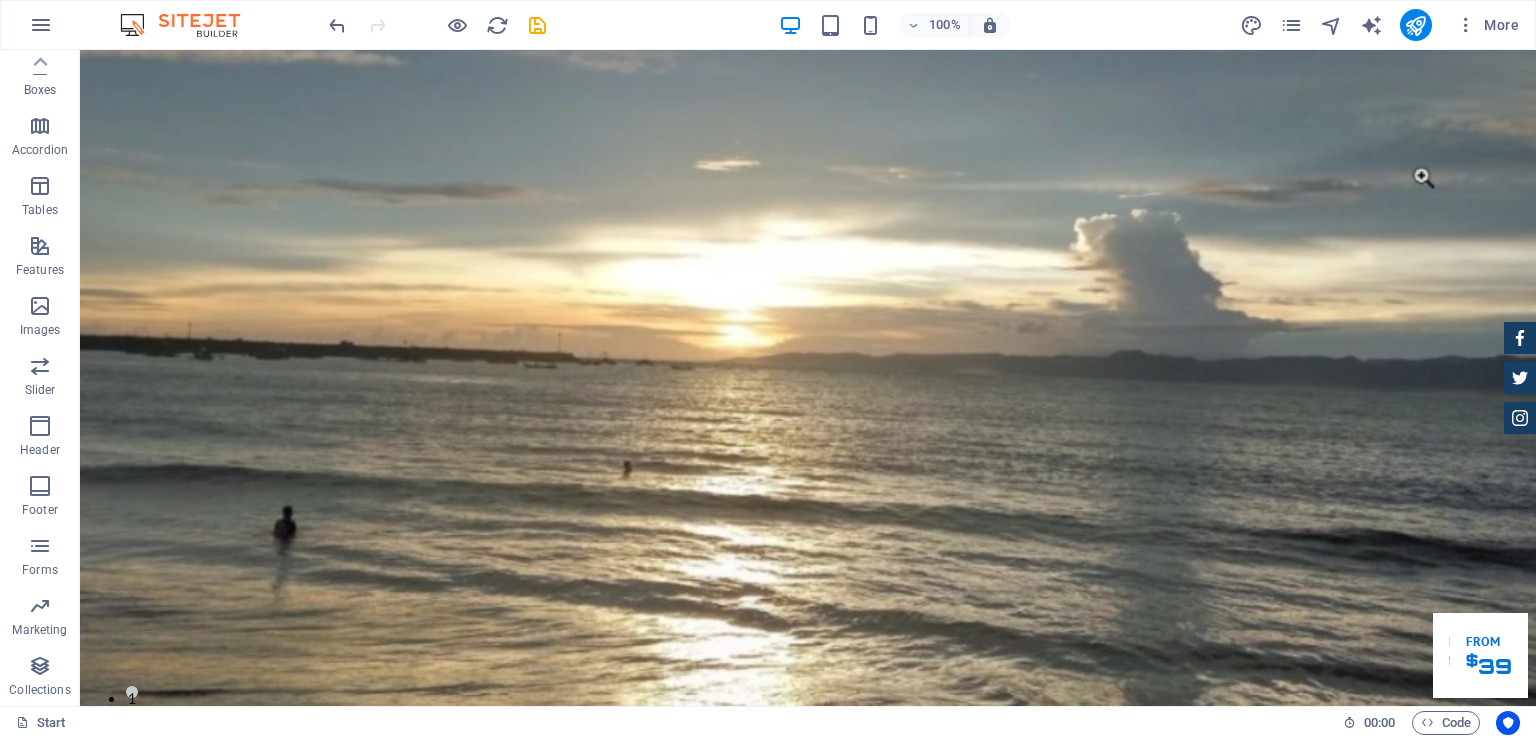 drag, startPoint x: 1533, startPoint y: 186, endPoint x: 1615, endPoint y: 89, distance: 127.01575 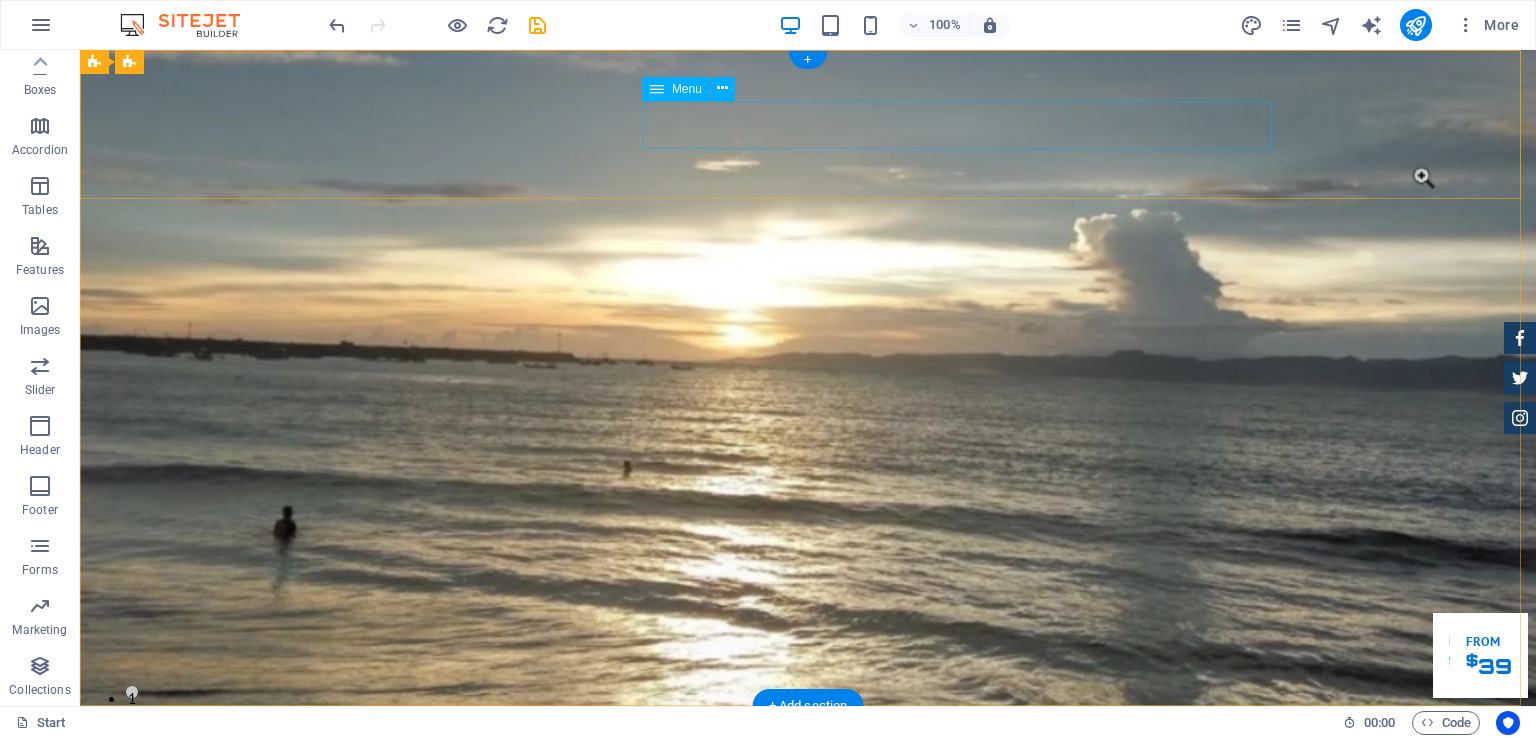 click on "Home About us Services Inventory Feedback Contact" at bounding box center [808, 863] 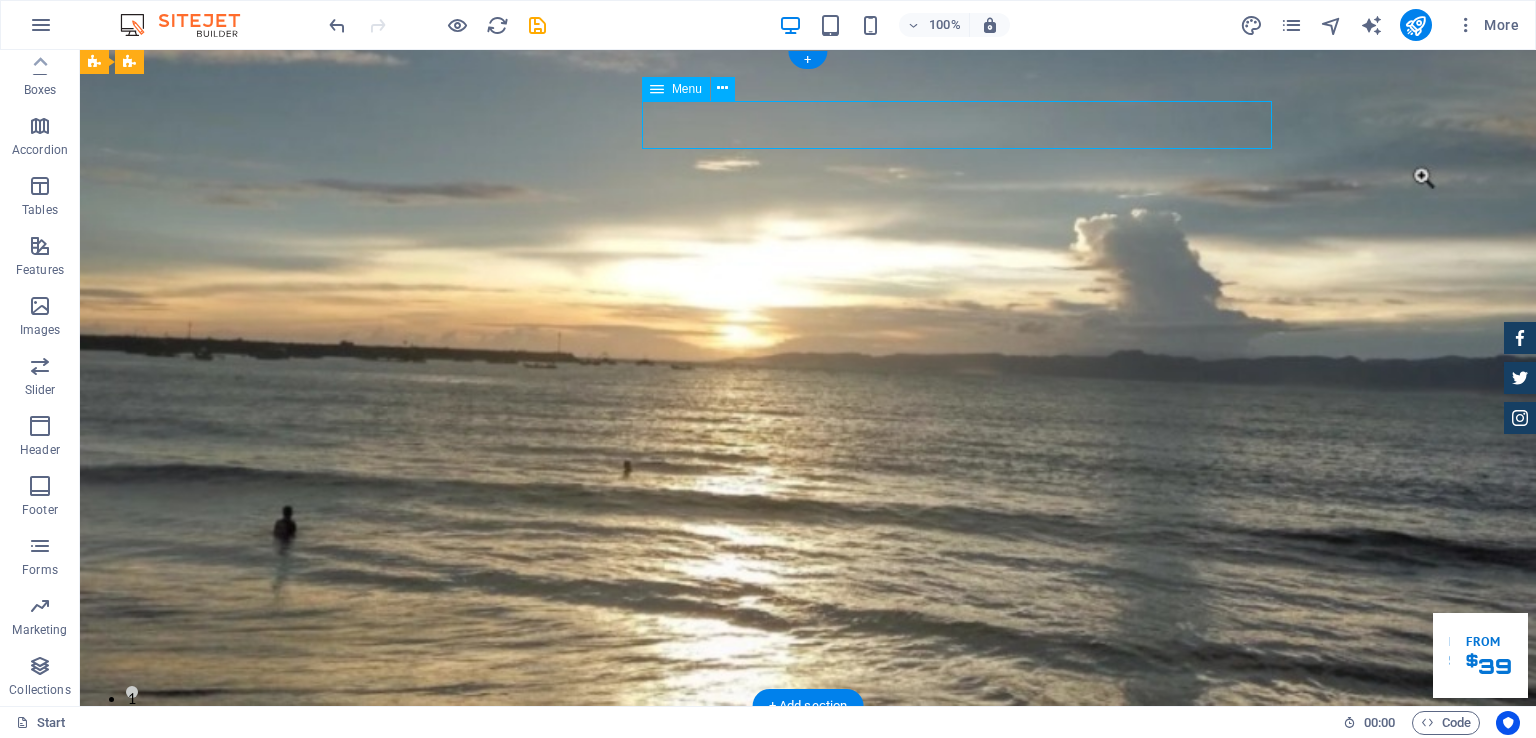 click on "Home About us Services Inventory Feedback Contact" at bounding box center (808, 863) 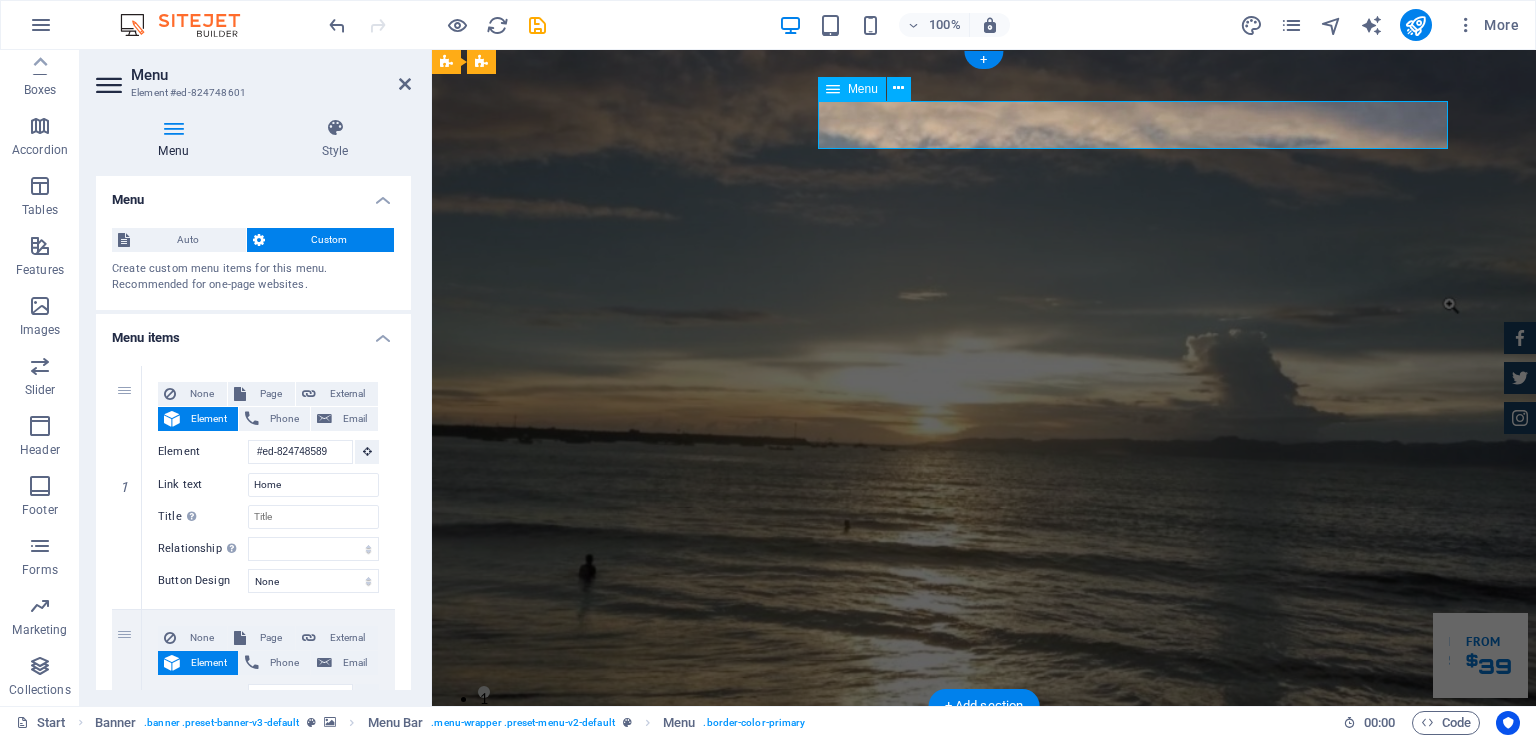 click on "Home About us Services Inventory Feedback Contact" at bounding box center (984, 863) 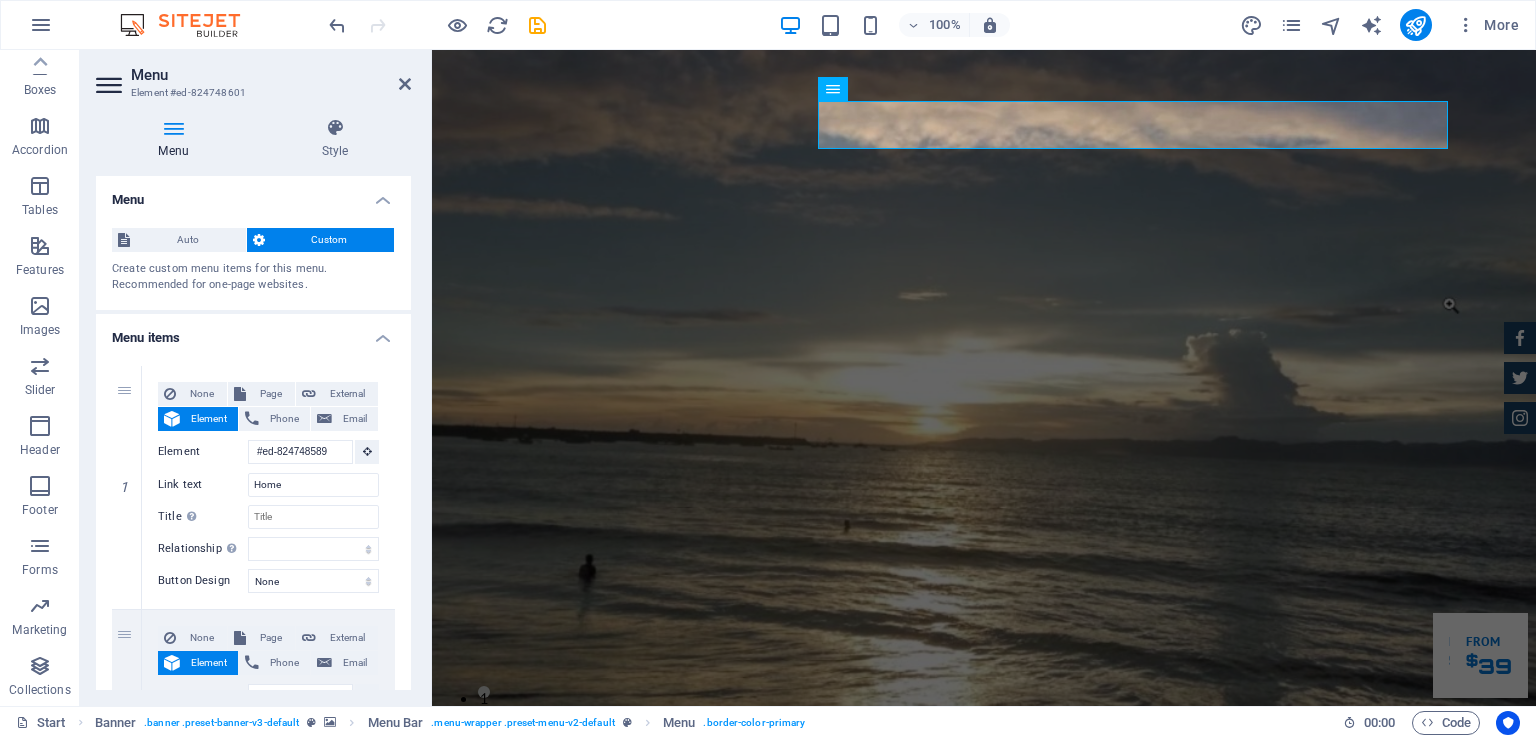 drag, startPoint x: 405, startPoint y: 207, endPoint x: 408, endPoint y: 274, distance: 67.06713 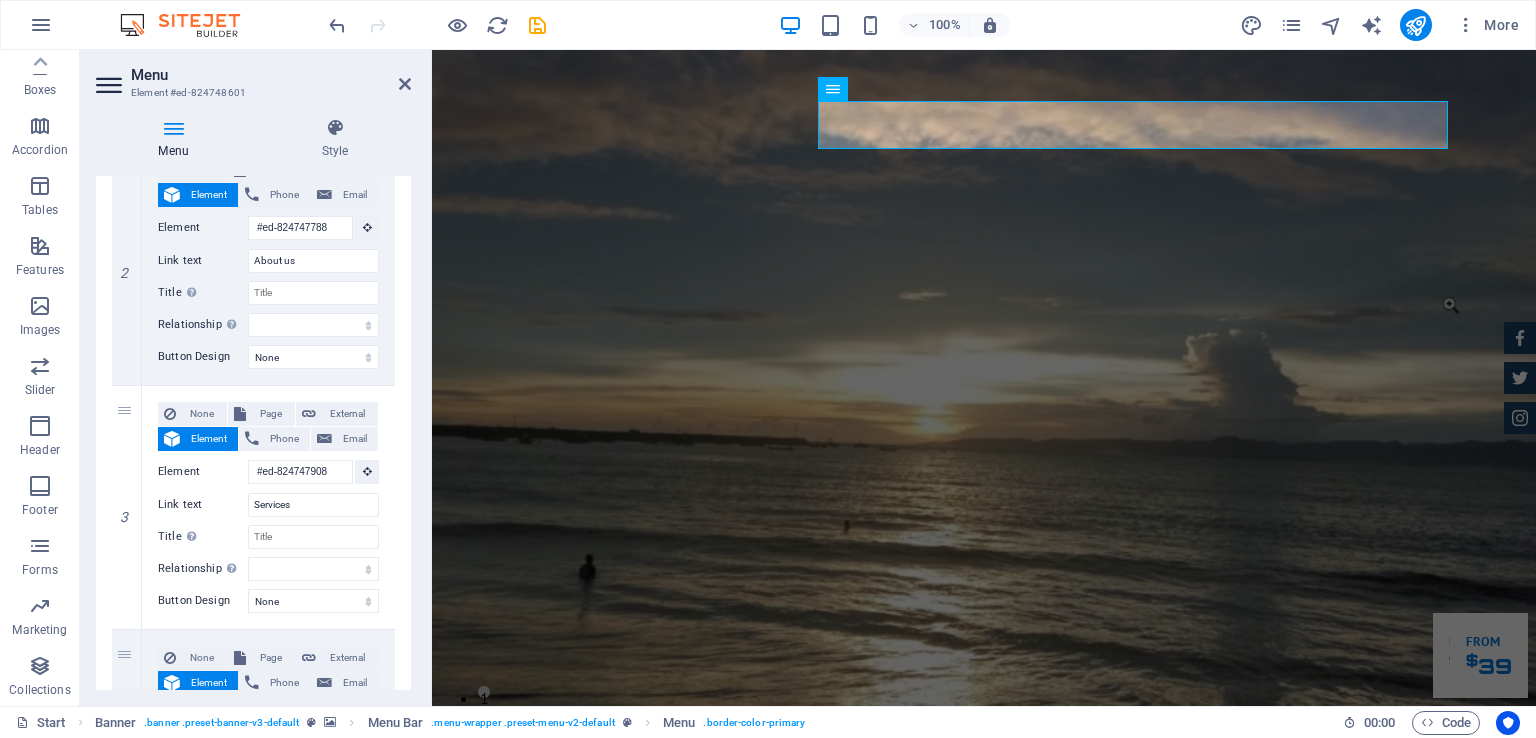 scroll, scrollTop: 470, scrollLeft: 0, axis: vertical 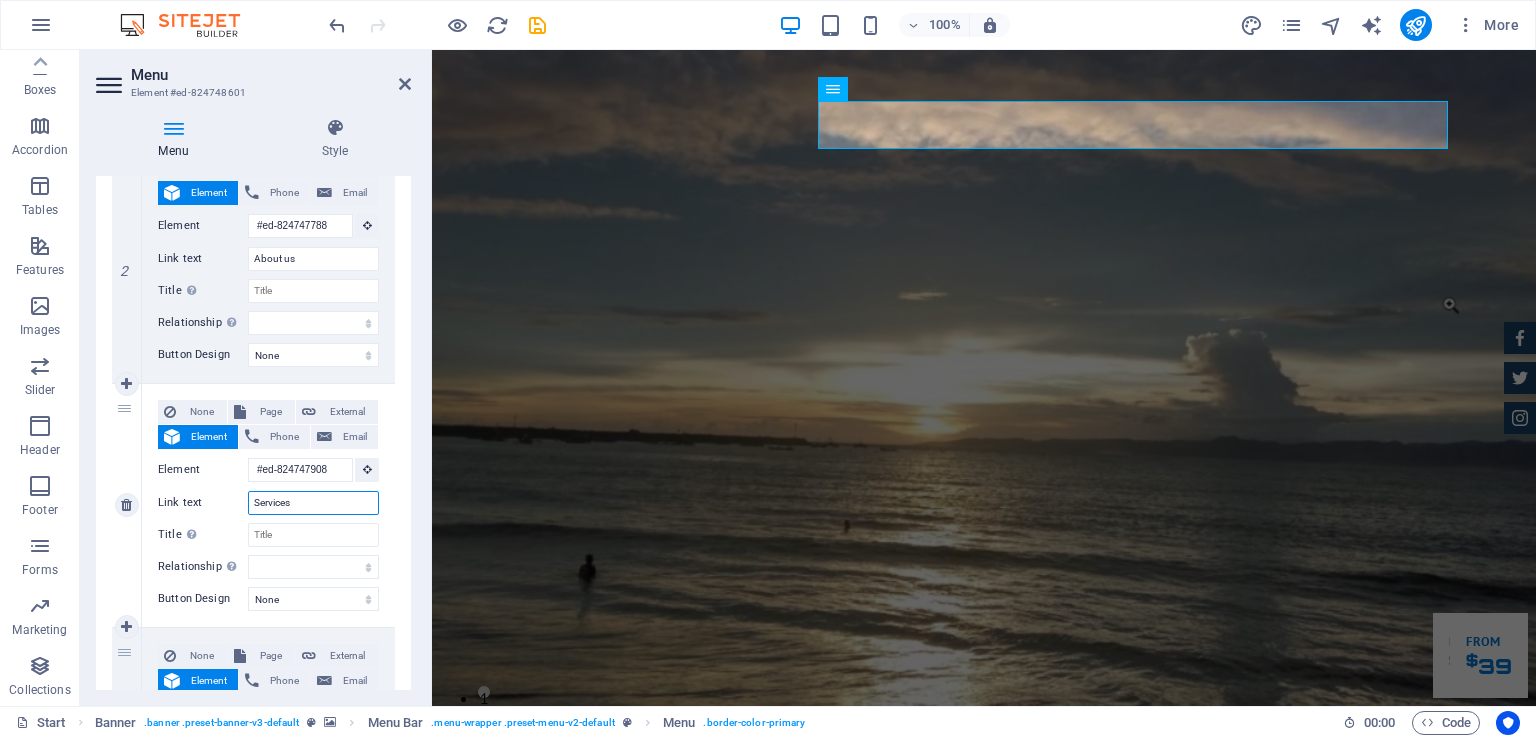 drag, startPoint x: 312, startPoint y: 506, endPoint x: 192, endPoint y: 498, distance: 120.26637 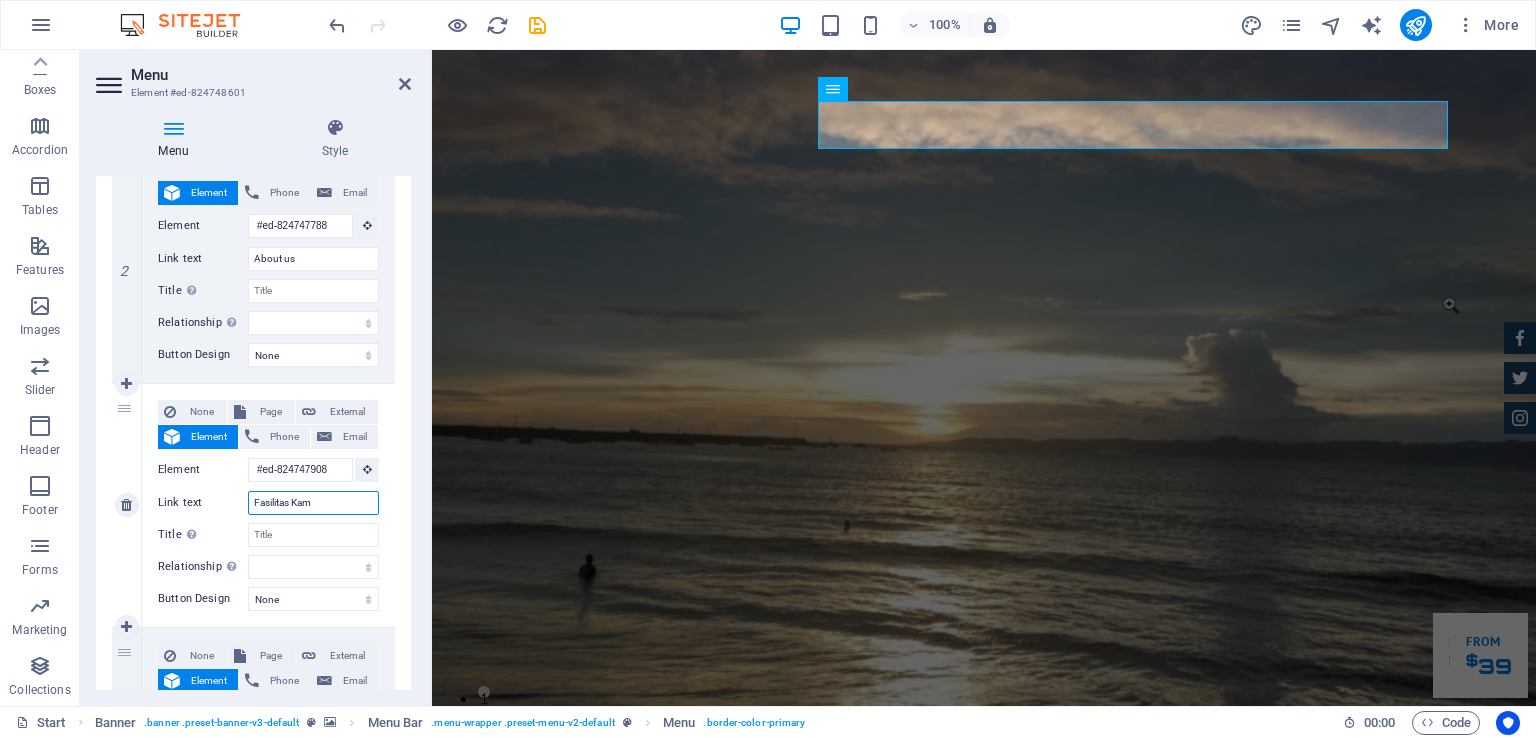 type on "Fasilitas Kami" 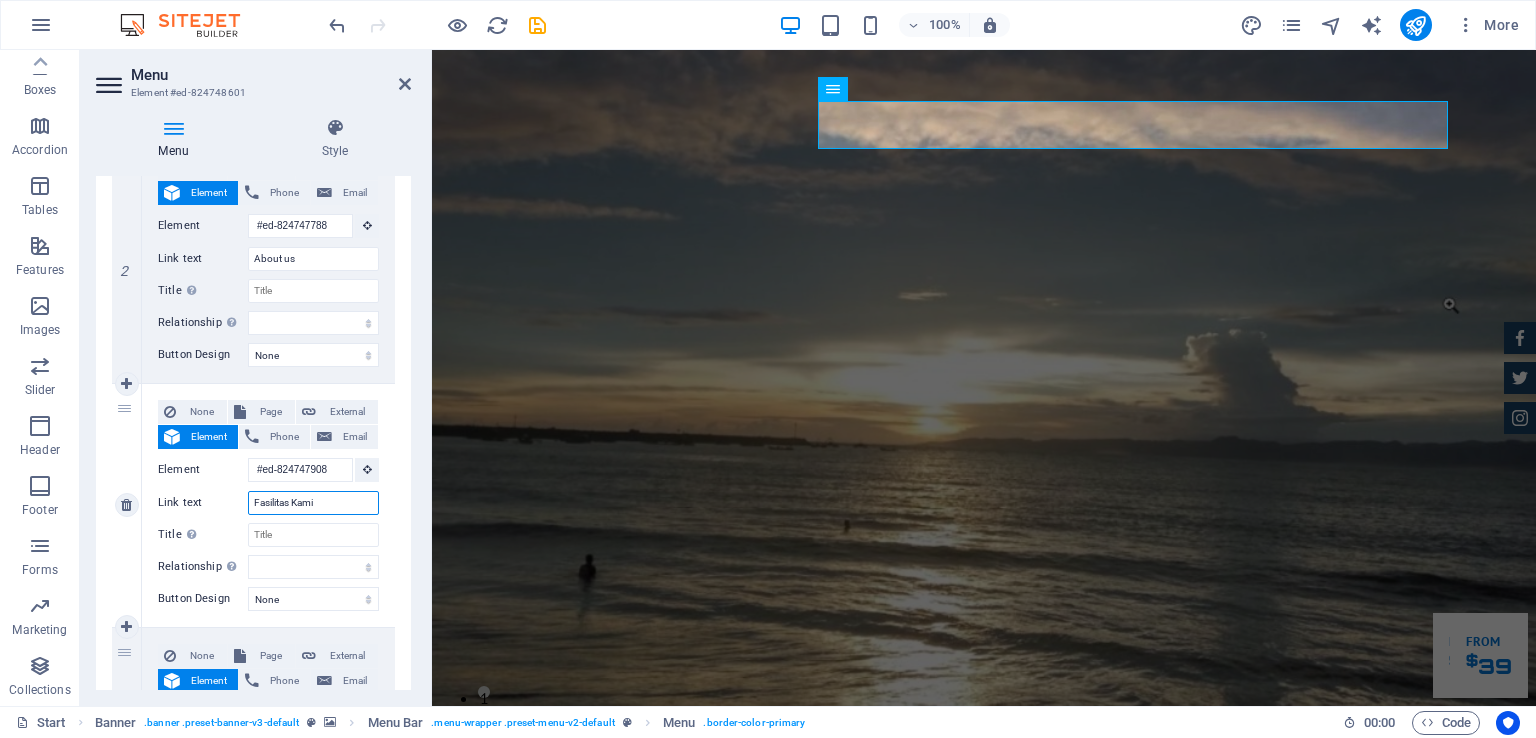 select 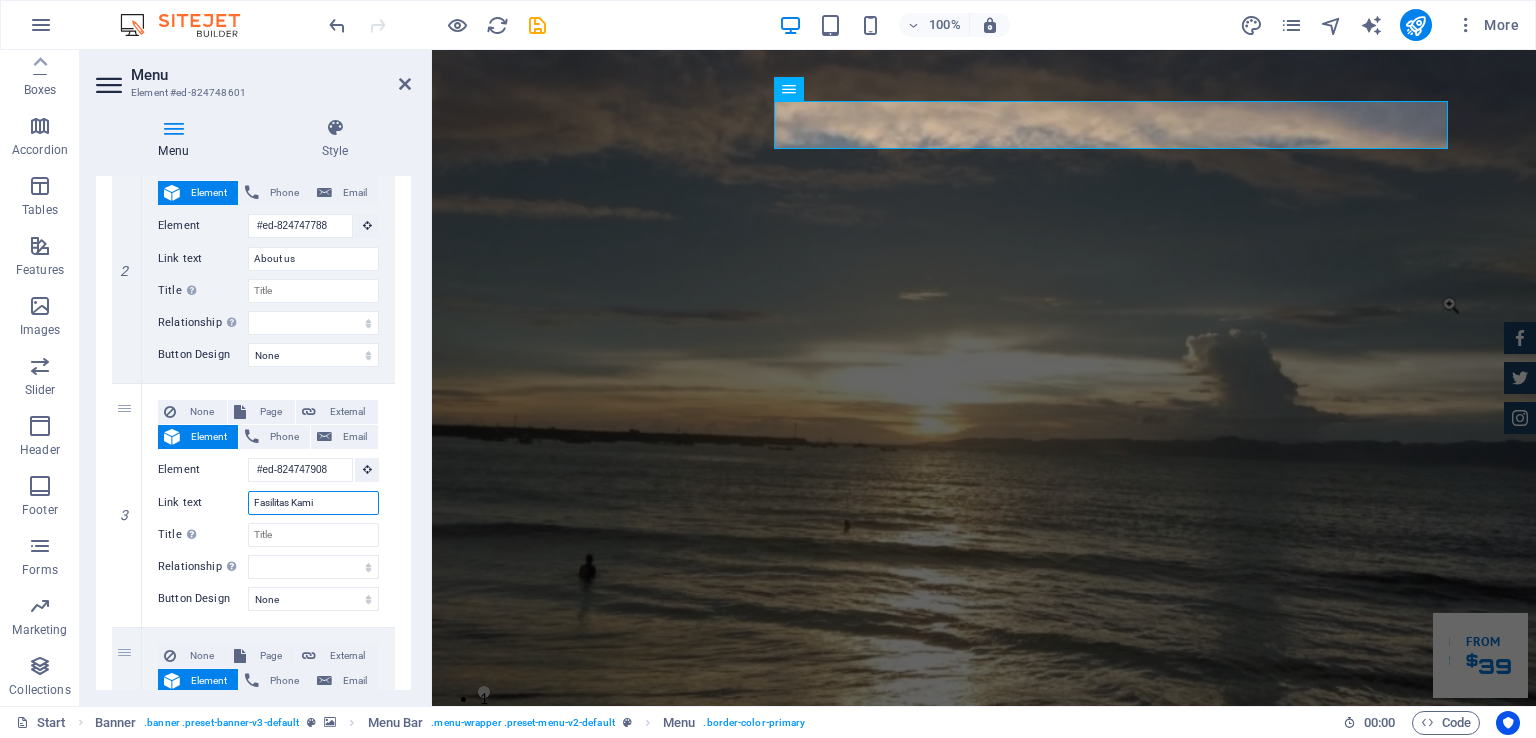 scroll, scrollTop: 481, scrollLeft: 0, axis: vertical 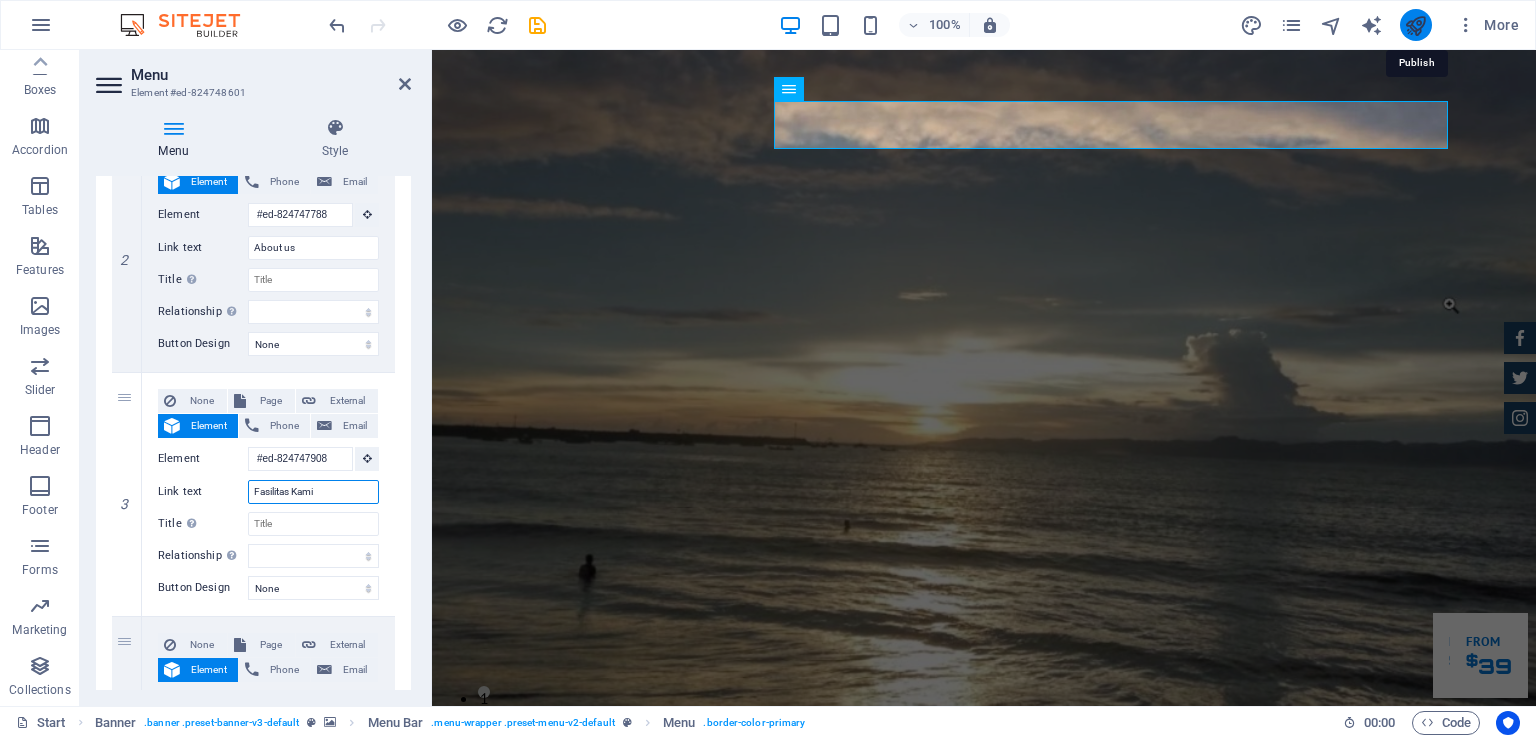 type on "Fasilitas Kami" 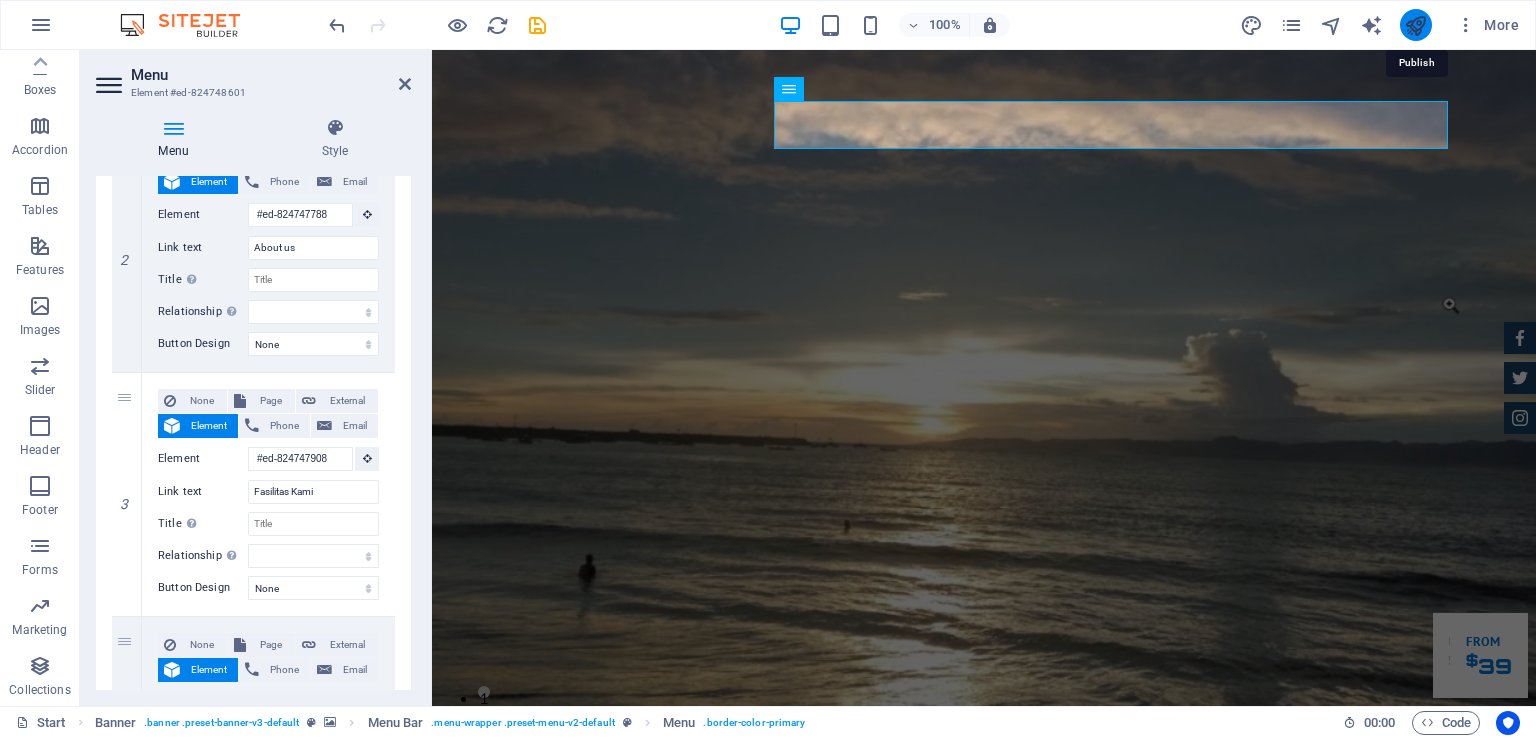 click at bounding box center [1415, 25] 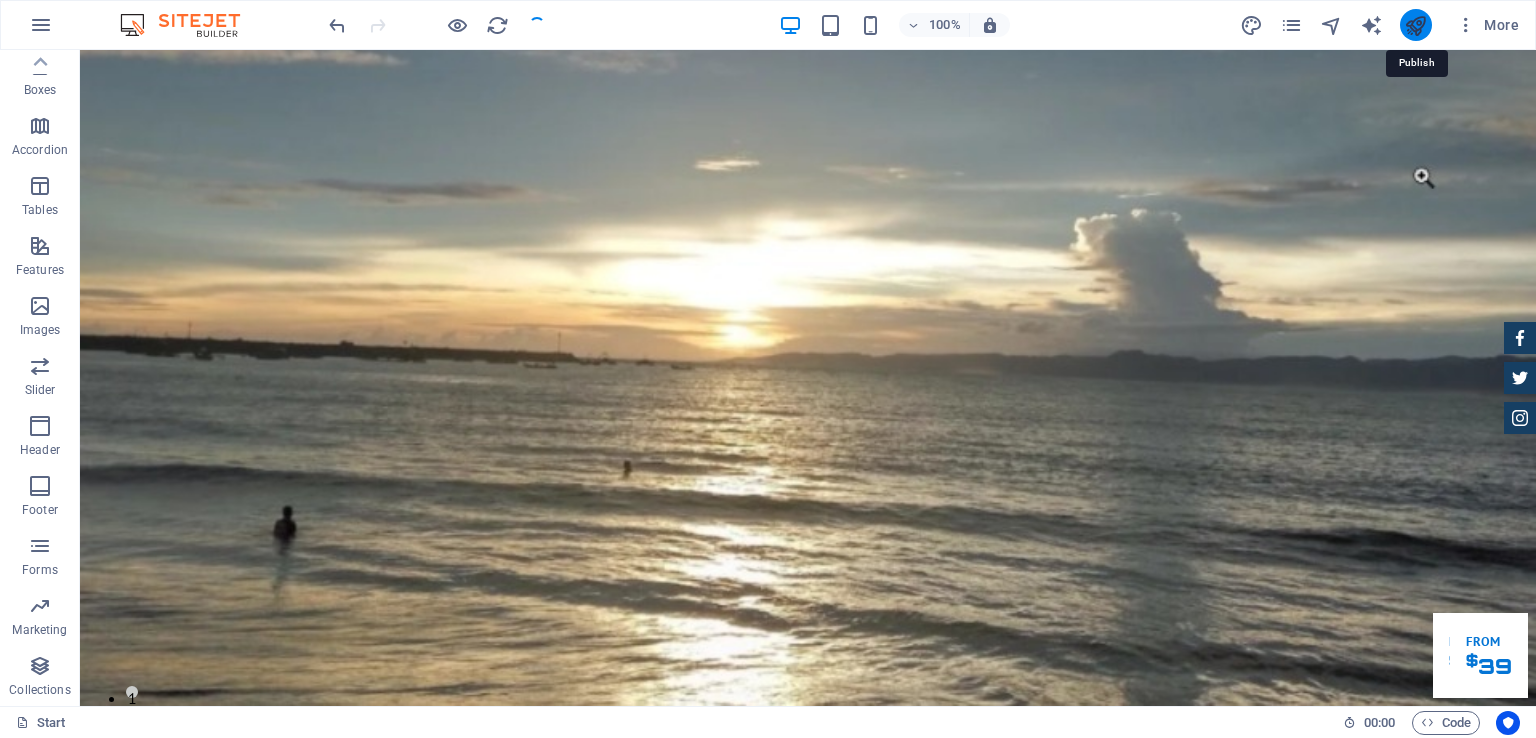 click at bounding box center [1415, 25] 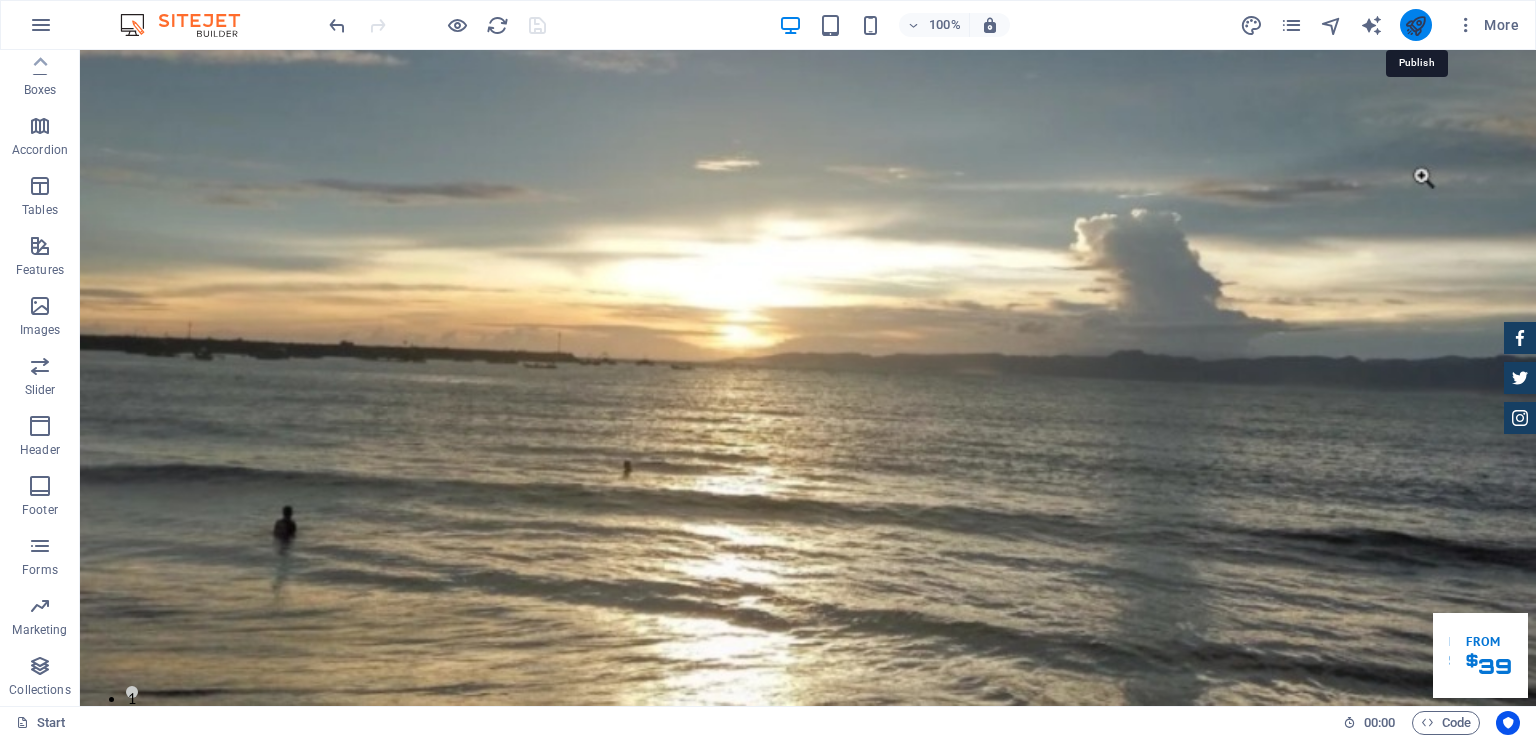 click at bounding box center [1415, 25] 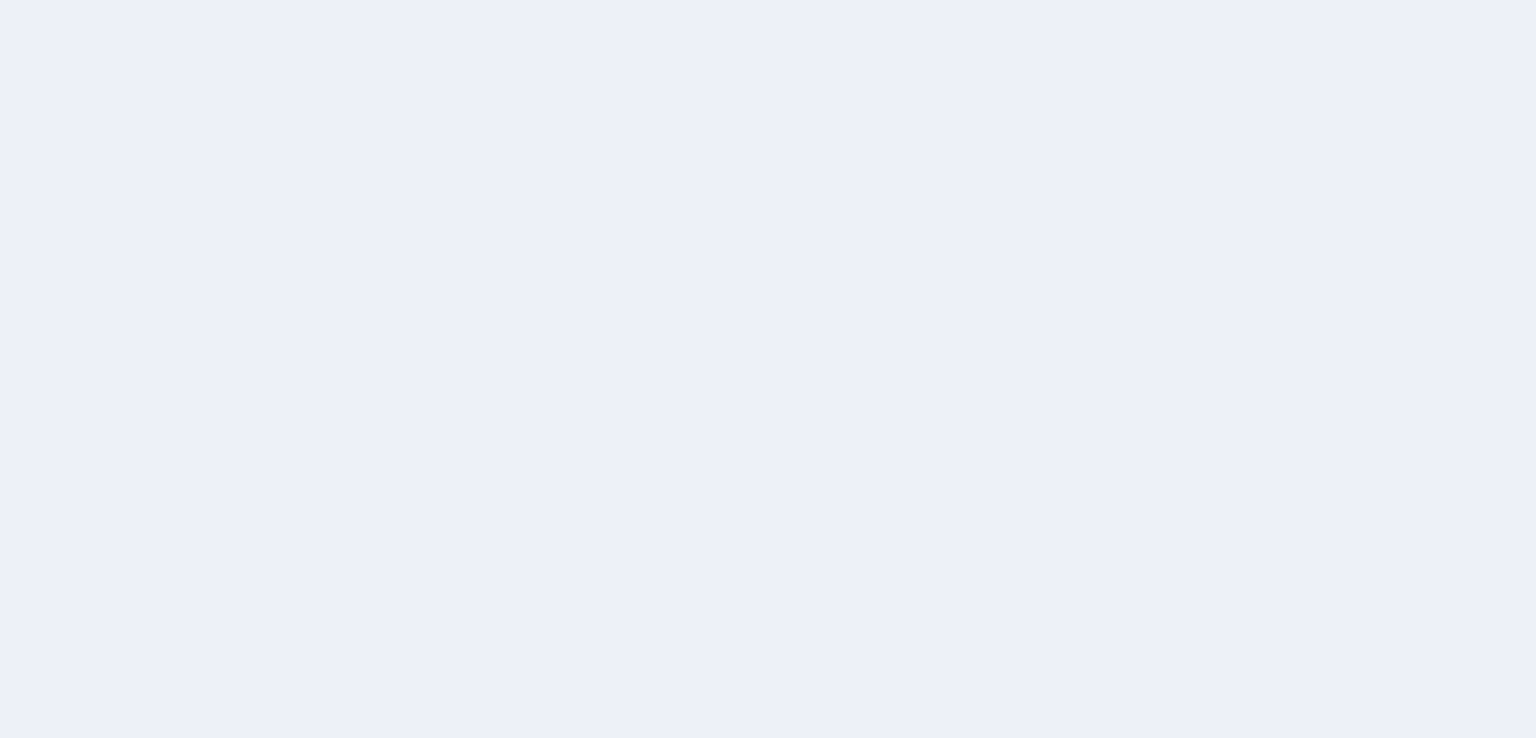 scroll, scrollTop: 0, scrollLeft: 0, axis: both 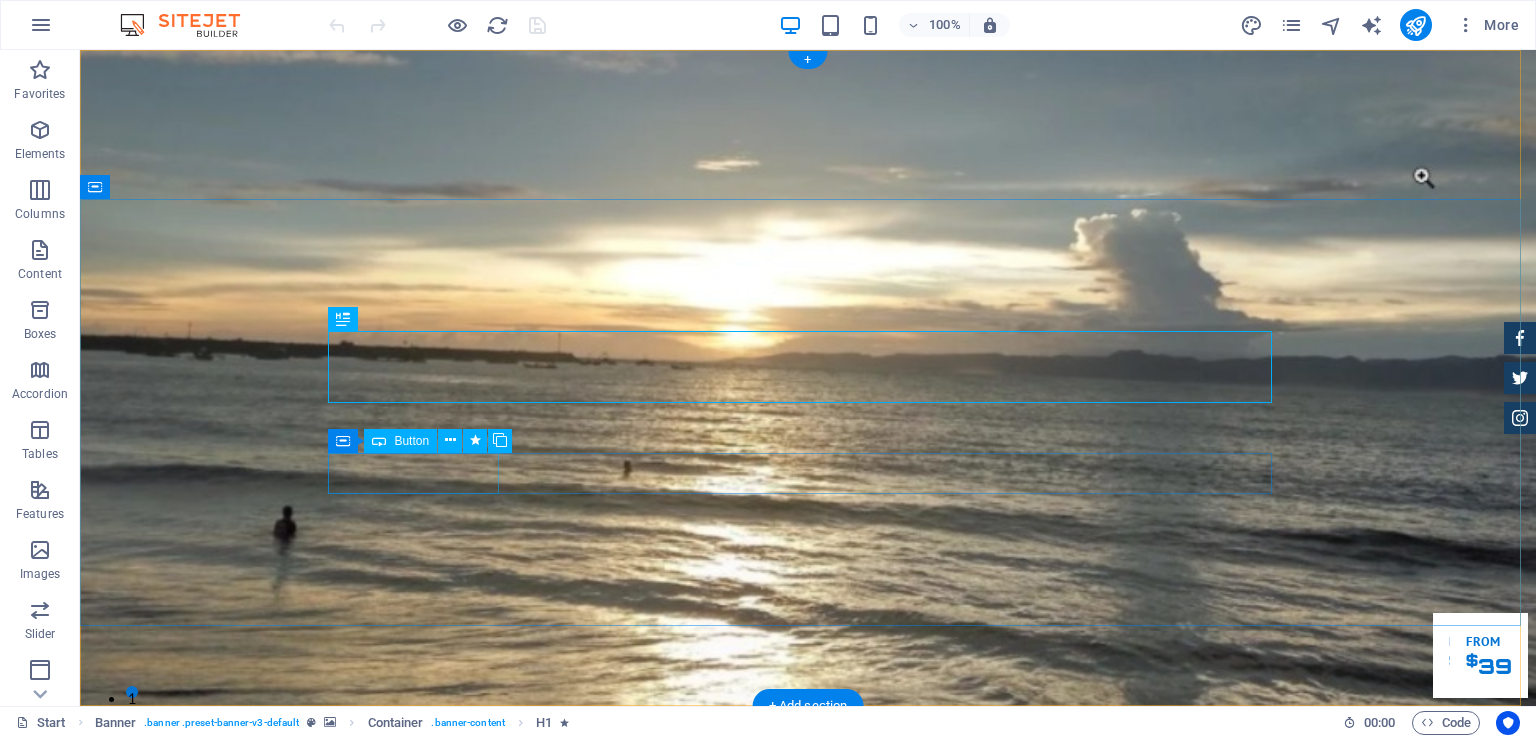 click on "Fasilitas Kami" at bounding box center [808, 1174] 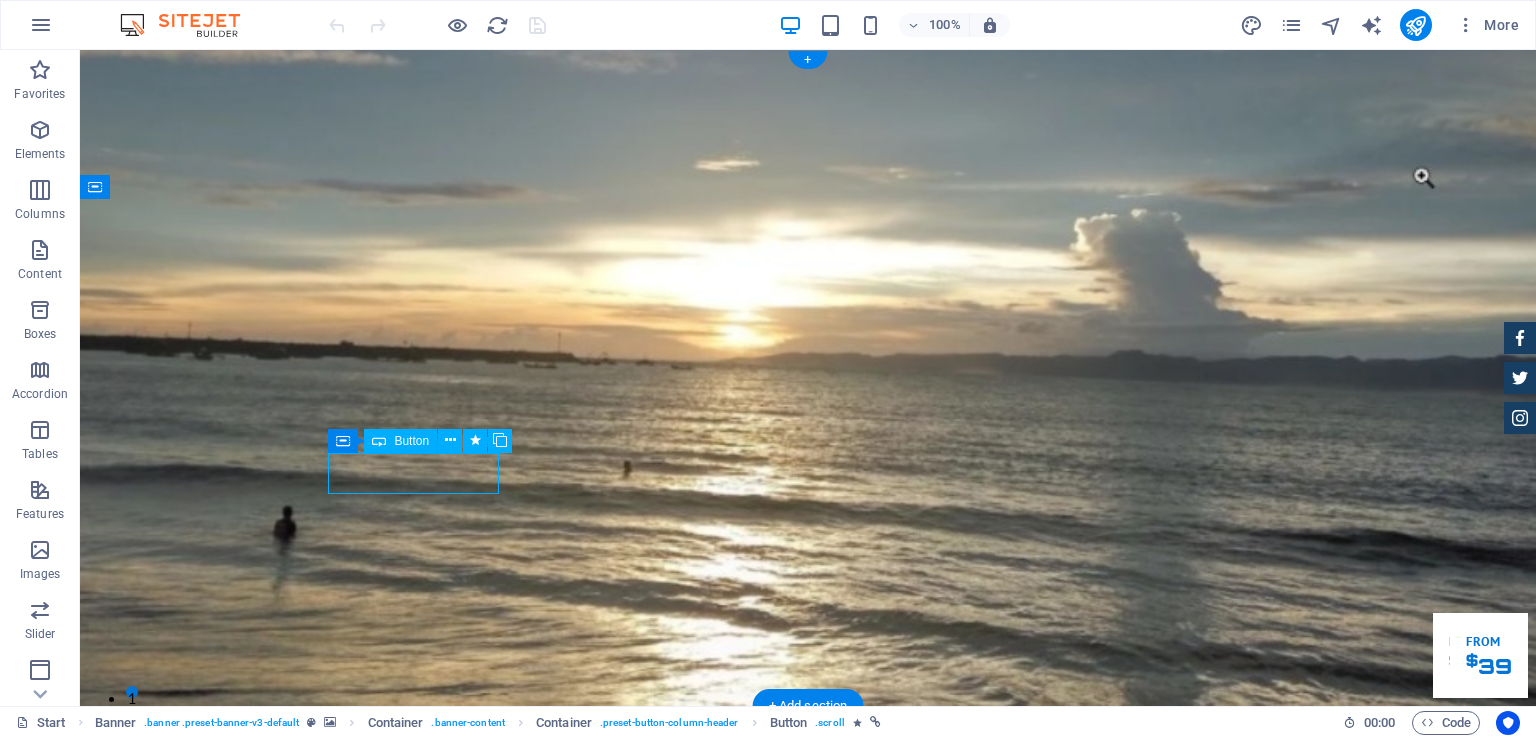 click on "Fasilitas Kami" at bounding box center [808, 1174] 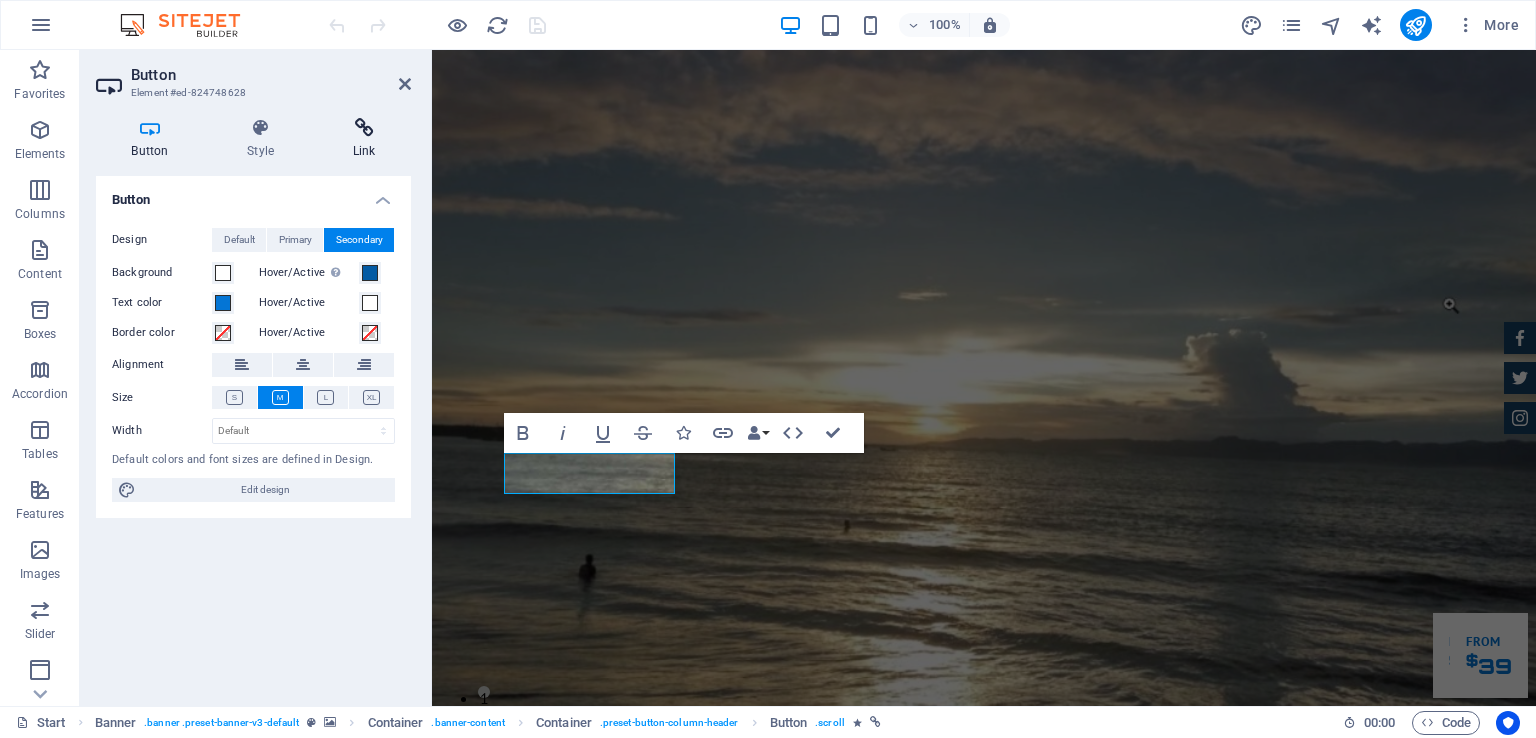 click on "Link" at bounding box center [364, 139] 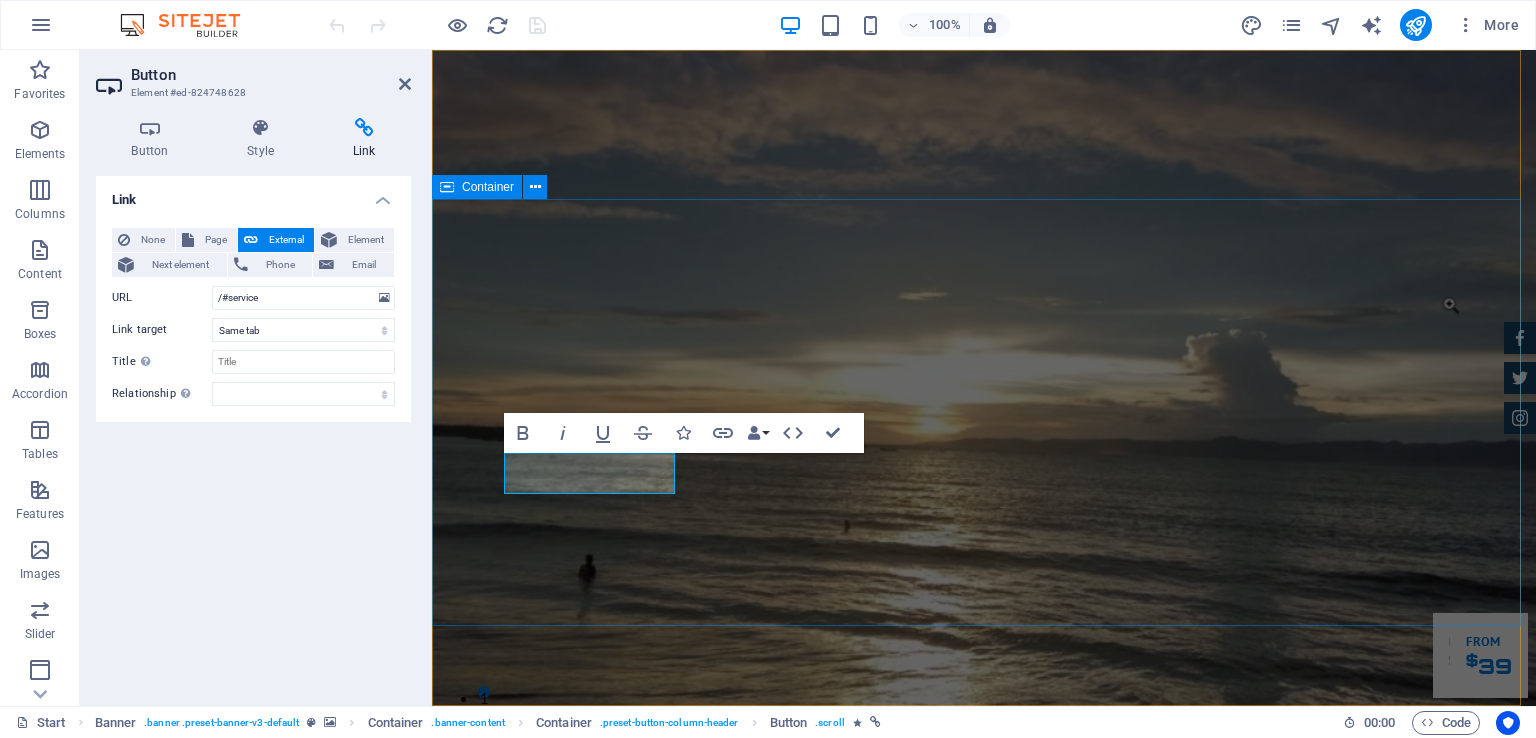 click on "PT. Wisata Batu bintang Kenyamanan Anda Saat Berlibur adalah  Prioritas Utama Kami.  Fasilitas Kami   Reservasi" at bounding box center [984, 1140] 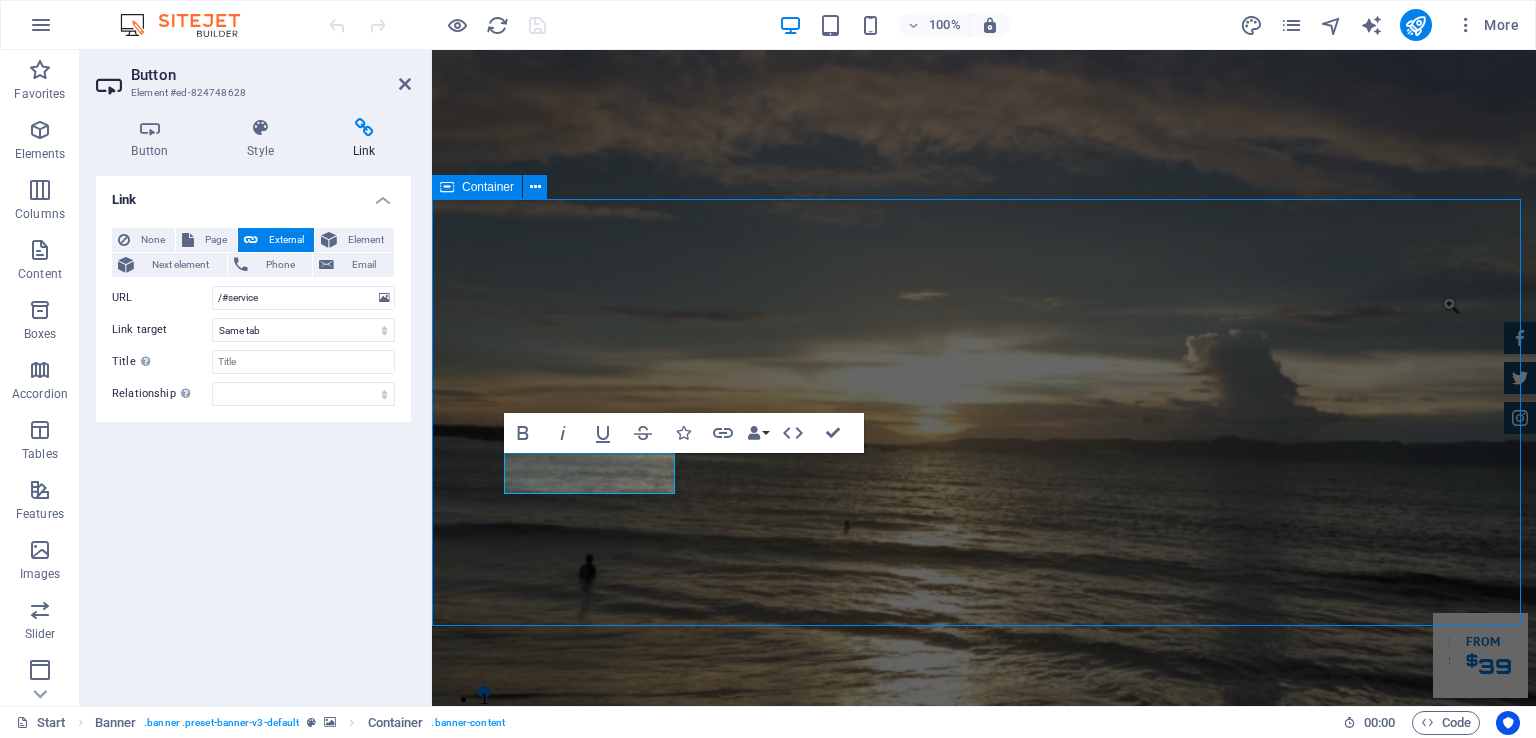click on "PT. Wisata Batu bintang Kenyamanan Anda Saat Berlibur adalah  Prioritas Utama Kami.  Fasilitas Kami   Reservasi" at bounding box center (984, 1140) 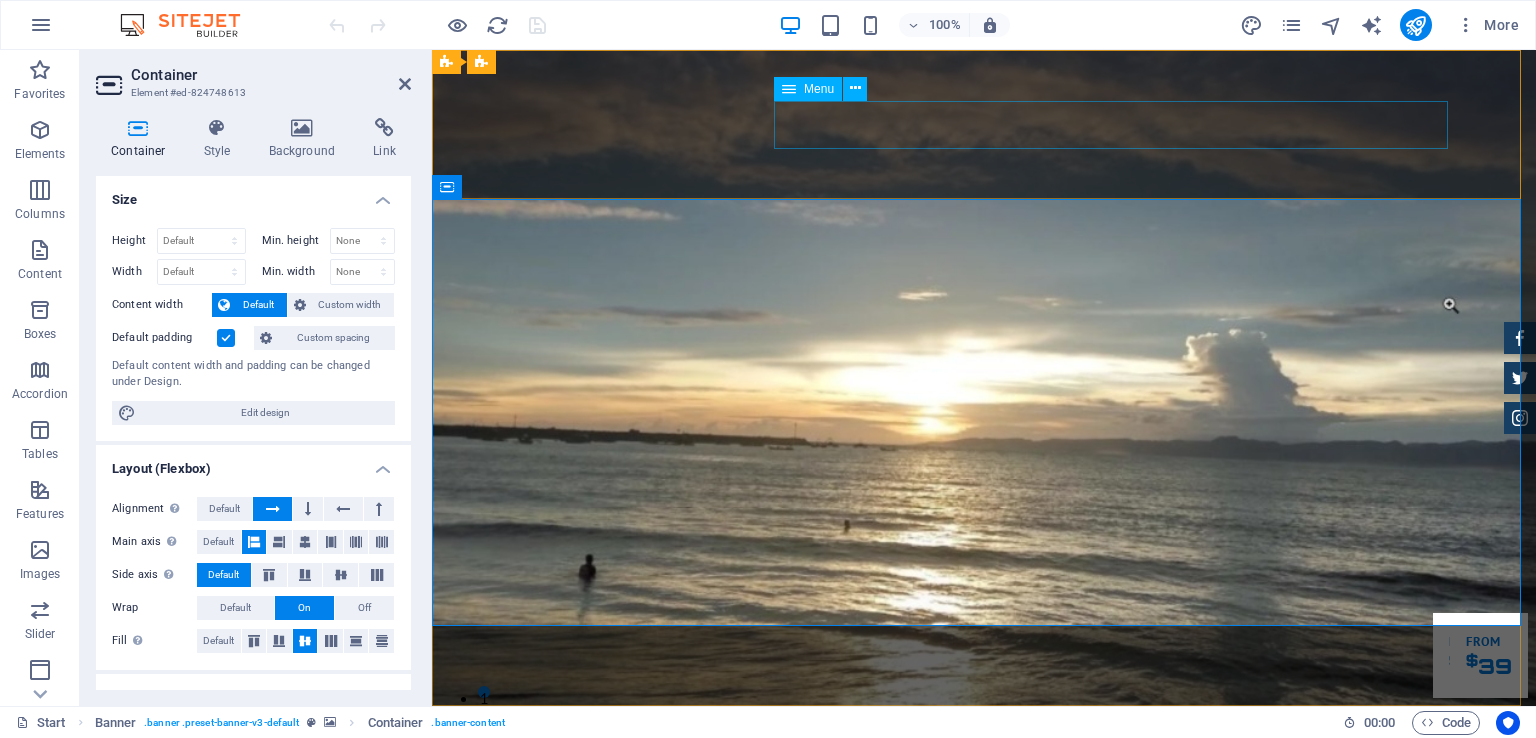 click on "Home About us Fasilitas Kami Inventory Feedback Contact" at bounding box center [984, 863] 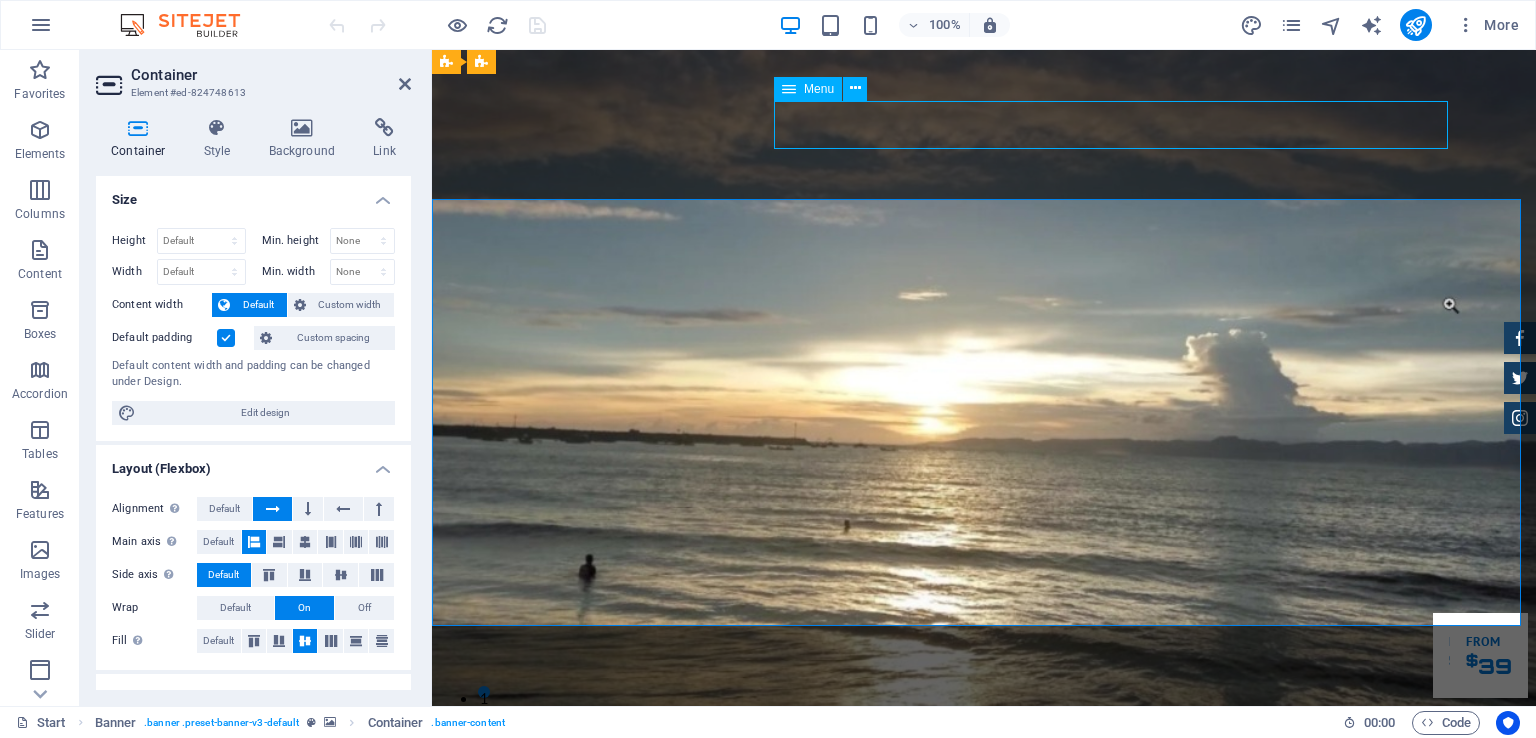 click on "Home About us Fasilitas Kami Inventory Feedback Contact" at bounding box center [984, 863] 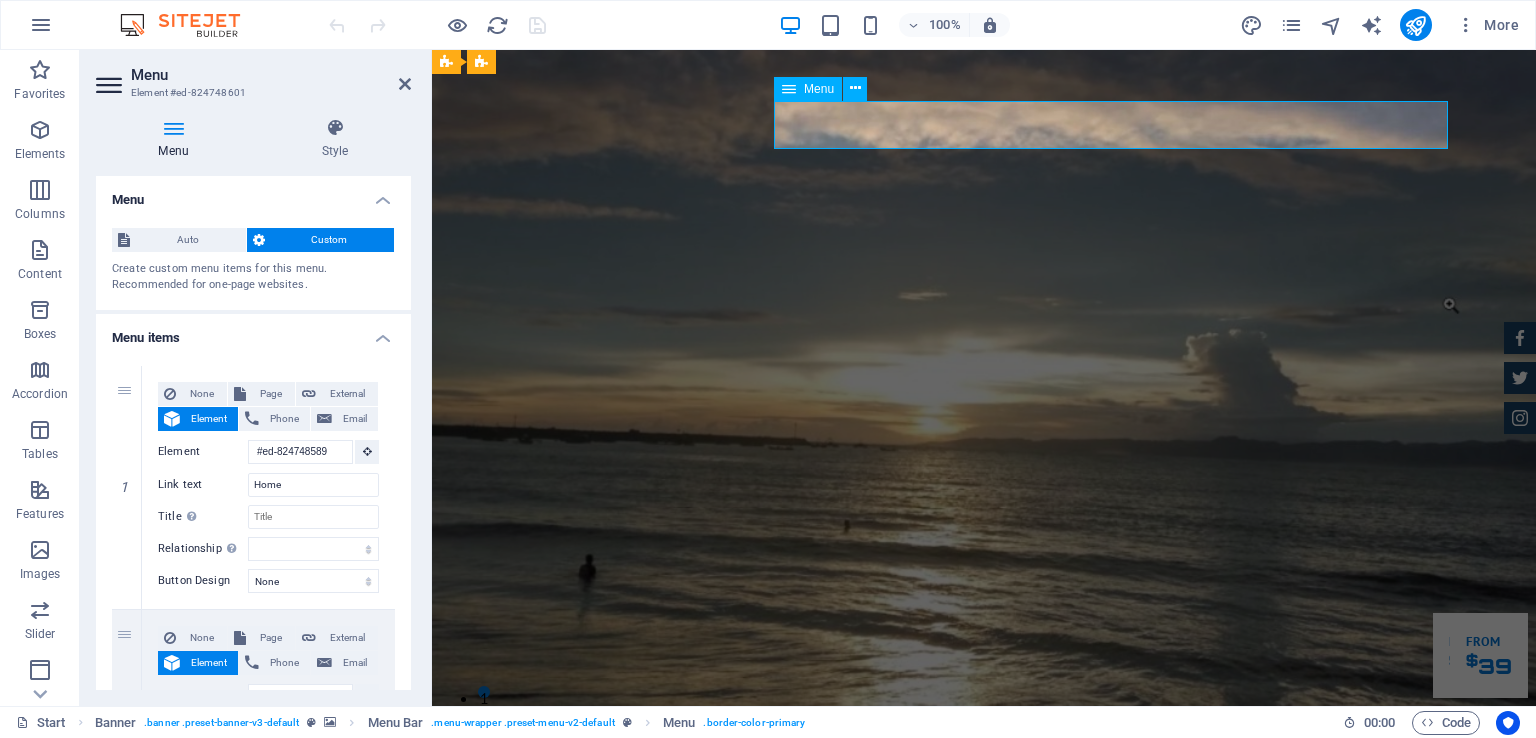 click on "Home About us Fasilitas Kami Inventory Feedback Contact" at bounding box center [984, 863] 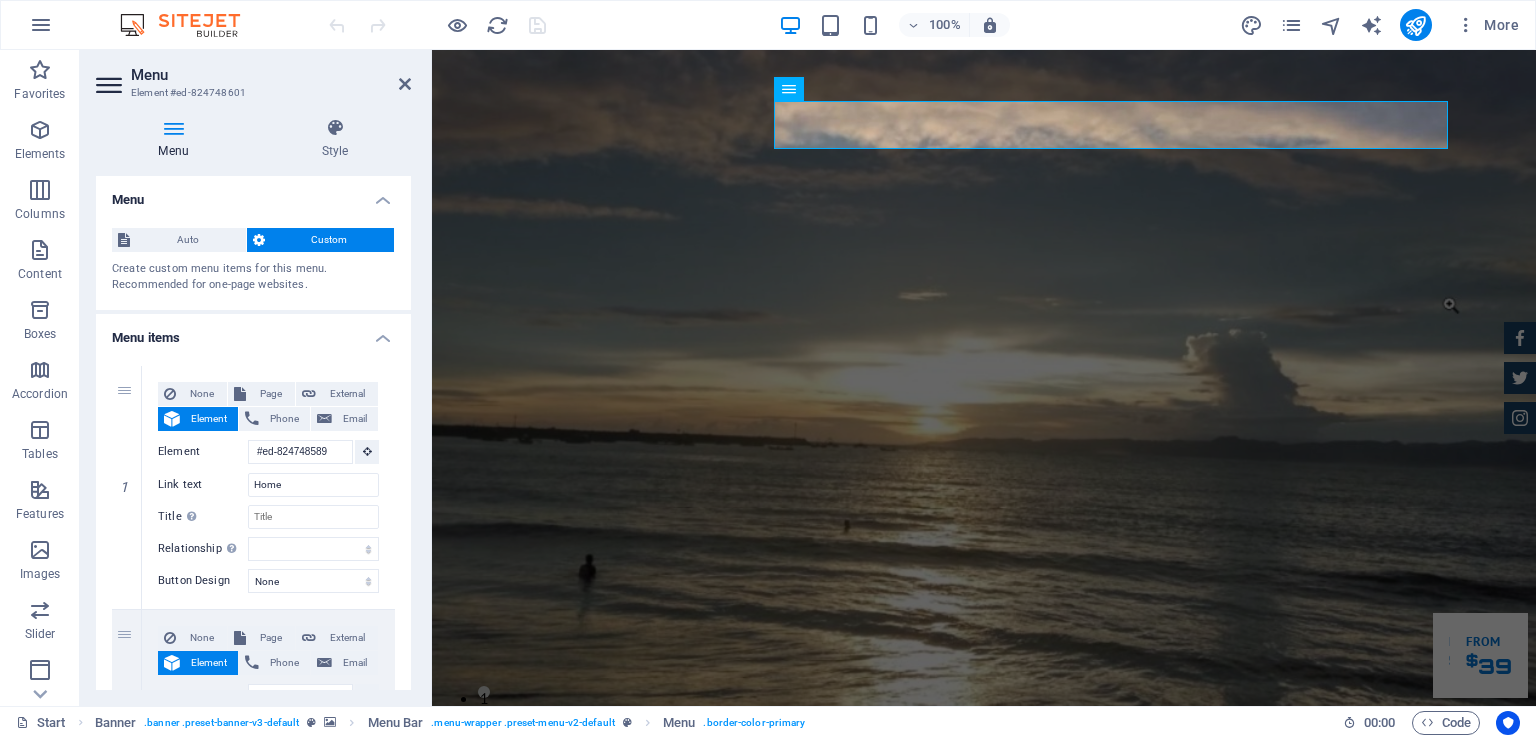 drag, startPoint x: 407, startPoint y: 262, endPoint x: 408, endPoint y: 313, distance: 51.009804 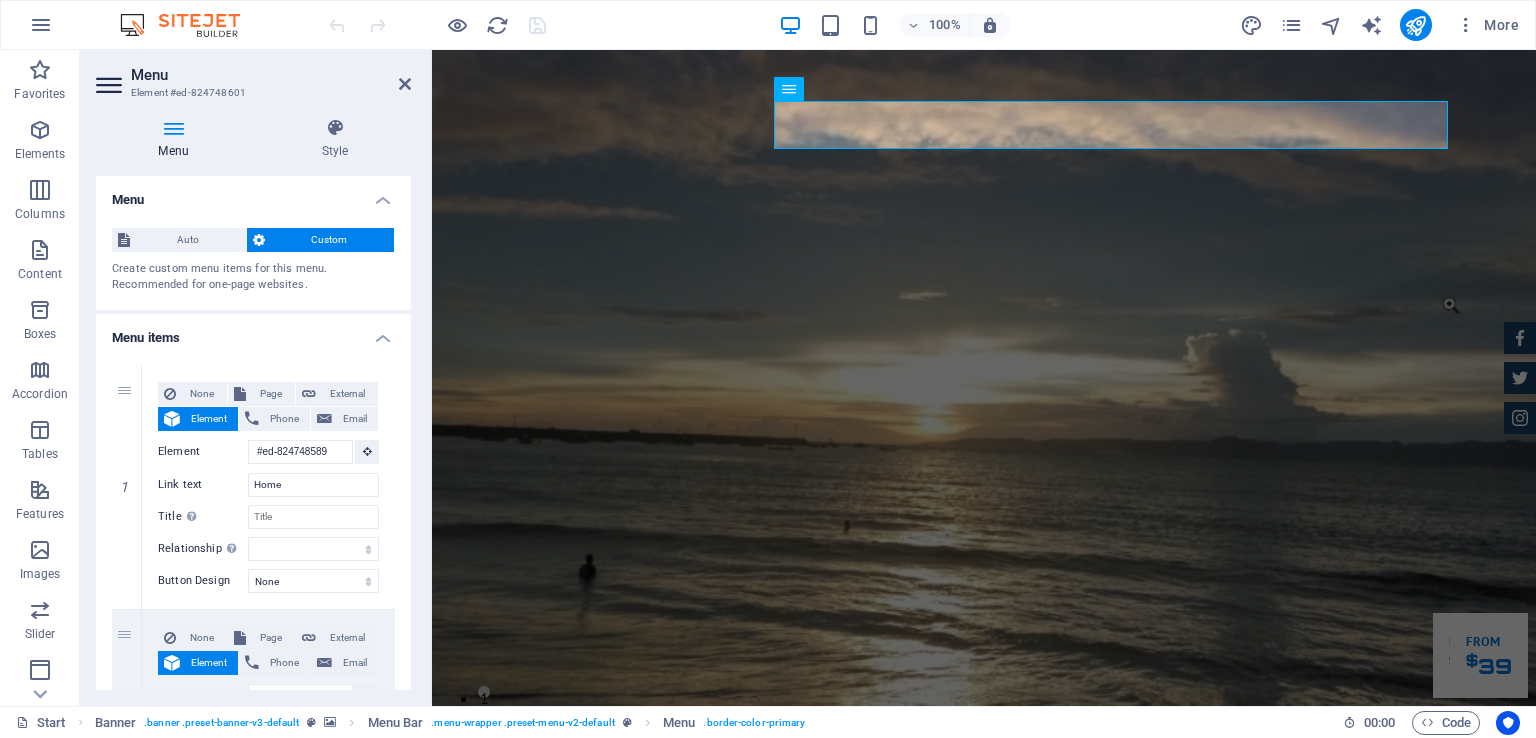 click on "Menu Auto Custom Create custom menu items for this menu. Recommended for one-page websites. Manage pages Menu items 1 None Page External Element Phone Email Page Start Subpage Legal Notice Privacy Element #ed-824748589
URL Phone Email Link text Home Link target New tab Same tab Overlay Title Additional link description, should not be the same as the link text. The title is most often shown as a tooltip text when the mouse moves over the element. Leave empty if uncertain. Relationship Sets the  relationship of this link to the link target . For example, the value "nofollow" instructs search engines not to follow the link. Can be left empty. alternate author bookmark external help license next nofollow noreferrer noopener prev search tag Button Design None Default Primary Secondary 2 None Page External Element Phone Email Page Start Subpage Legal Notice Privacy Element #ed-824747788
URL Phone Email Link text About us Link target New tab Same tab Overlay Title help" at bounding box center [253, 433] 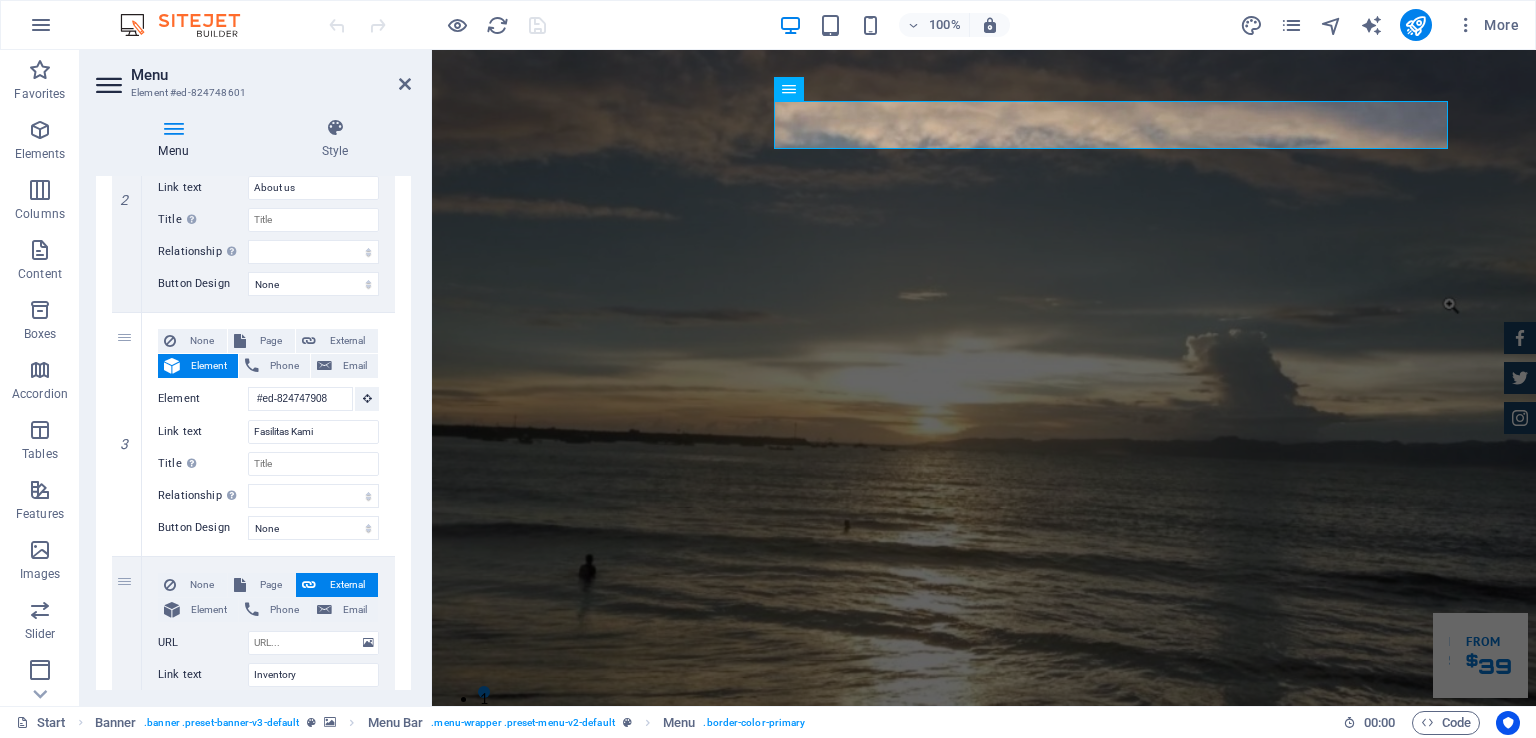 scroll, scrollTop: 558, scrollLeft: 0, axis: vertical 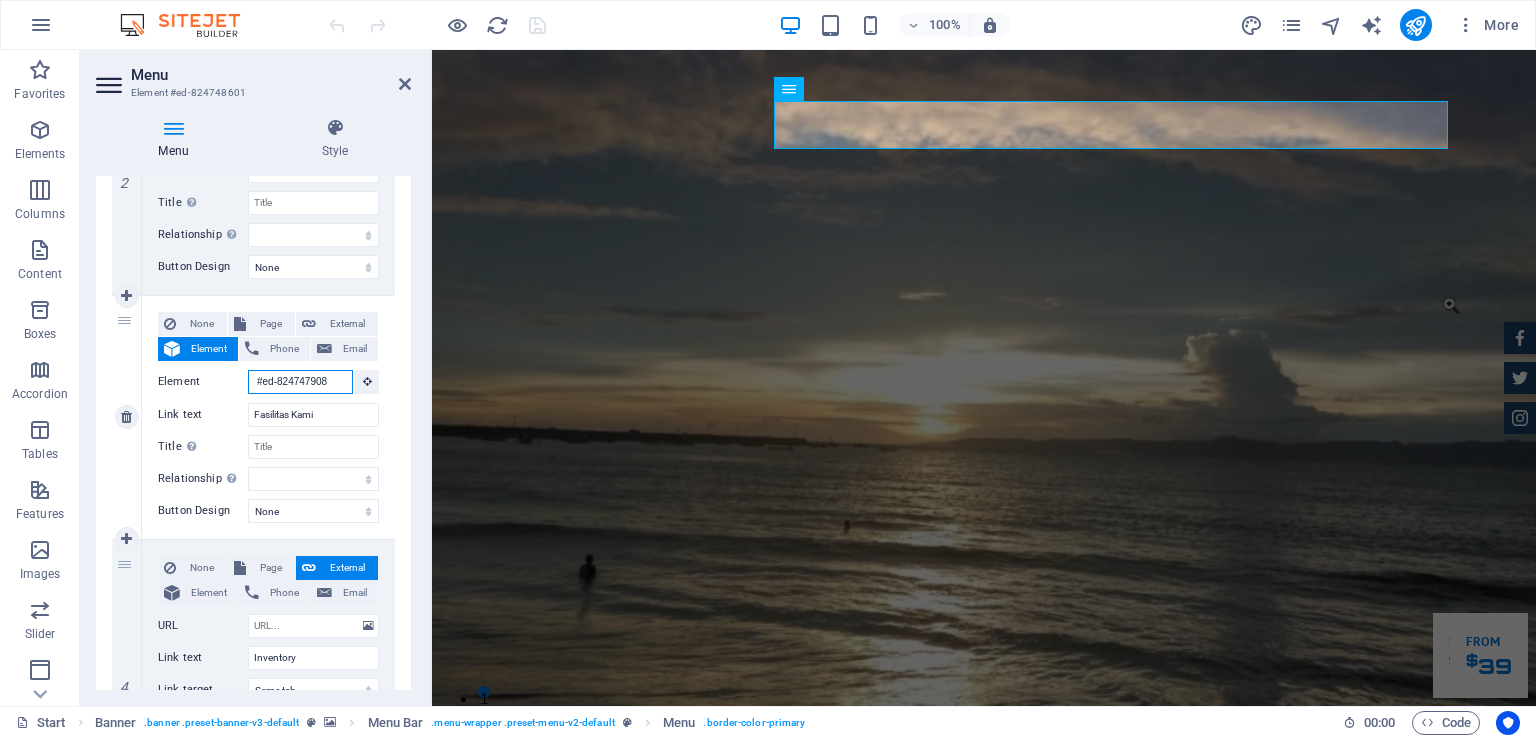 drag, startPoint x: 288, startPoint y: 378, endPoint x: 380, endPoint y: 413, distance: 98.43272 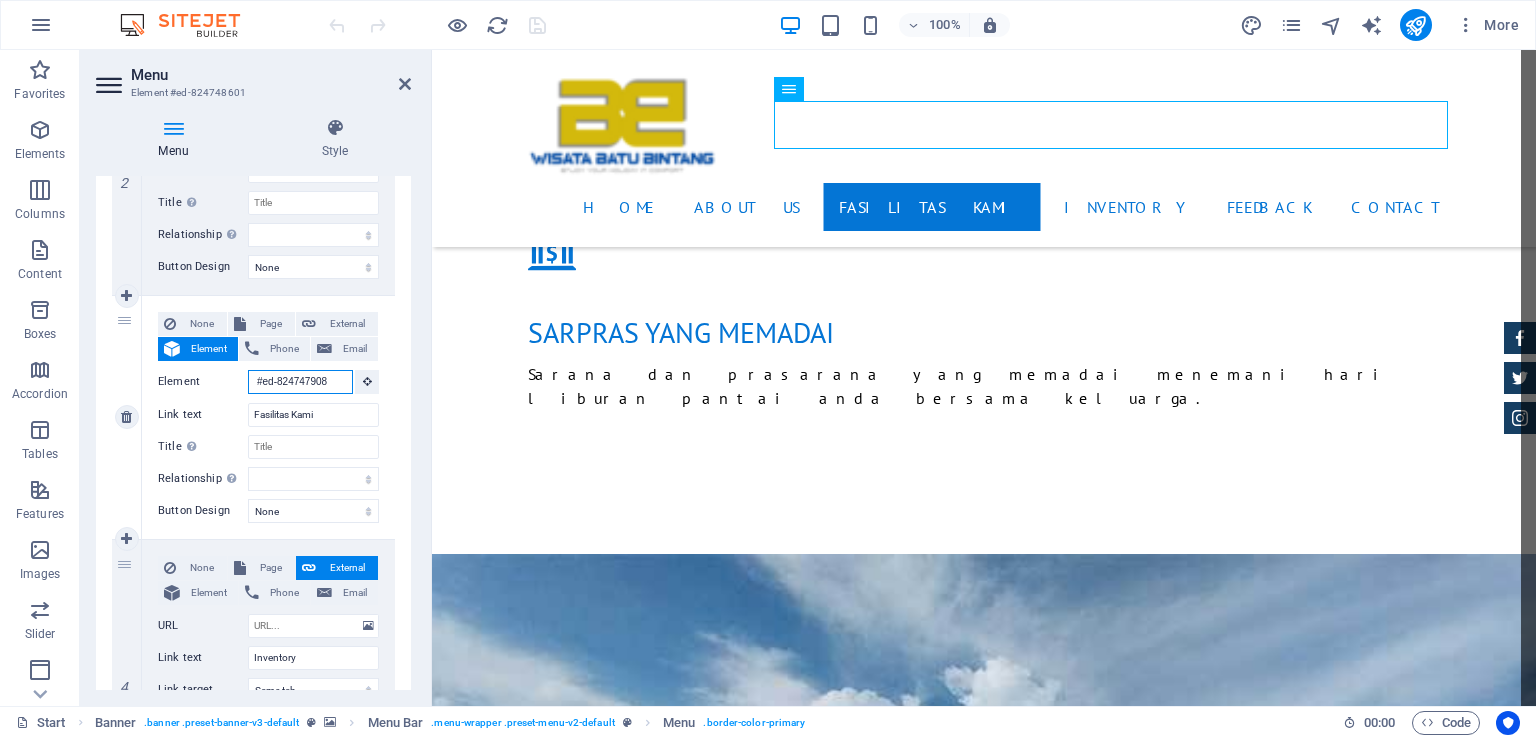 scroll, scrollTop: 2142, scrollLeft: 0, axis: vertical 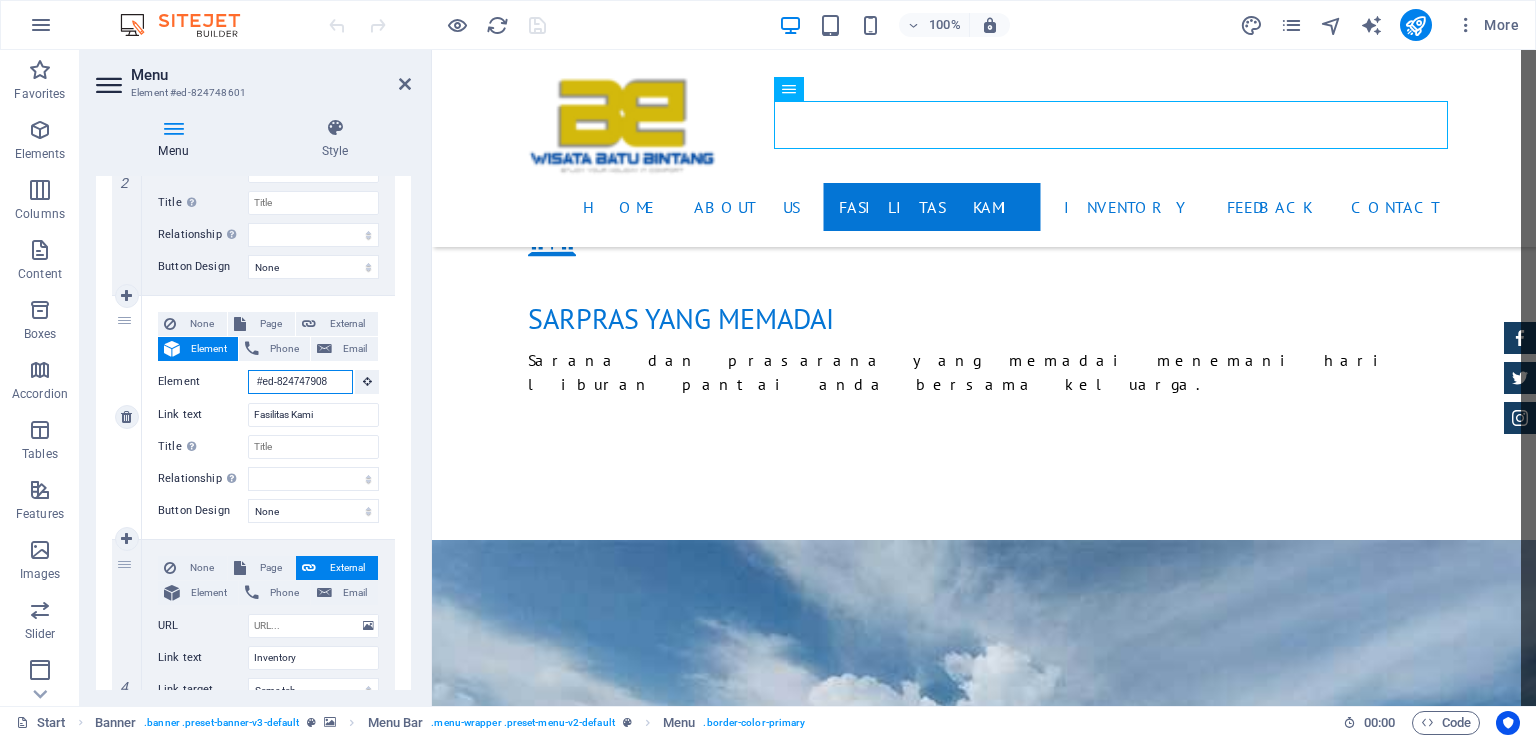 click on "#ed-824747908" at bounding box center [300, 382] 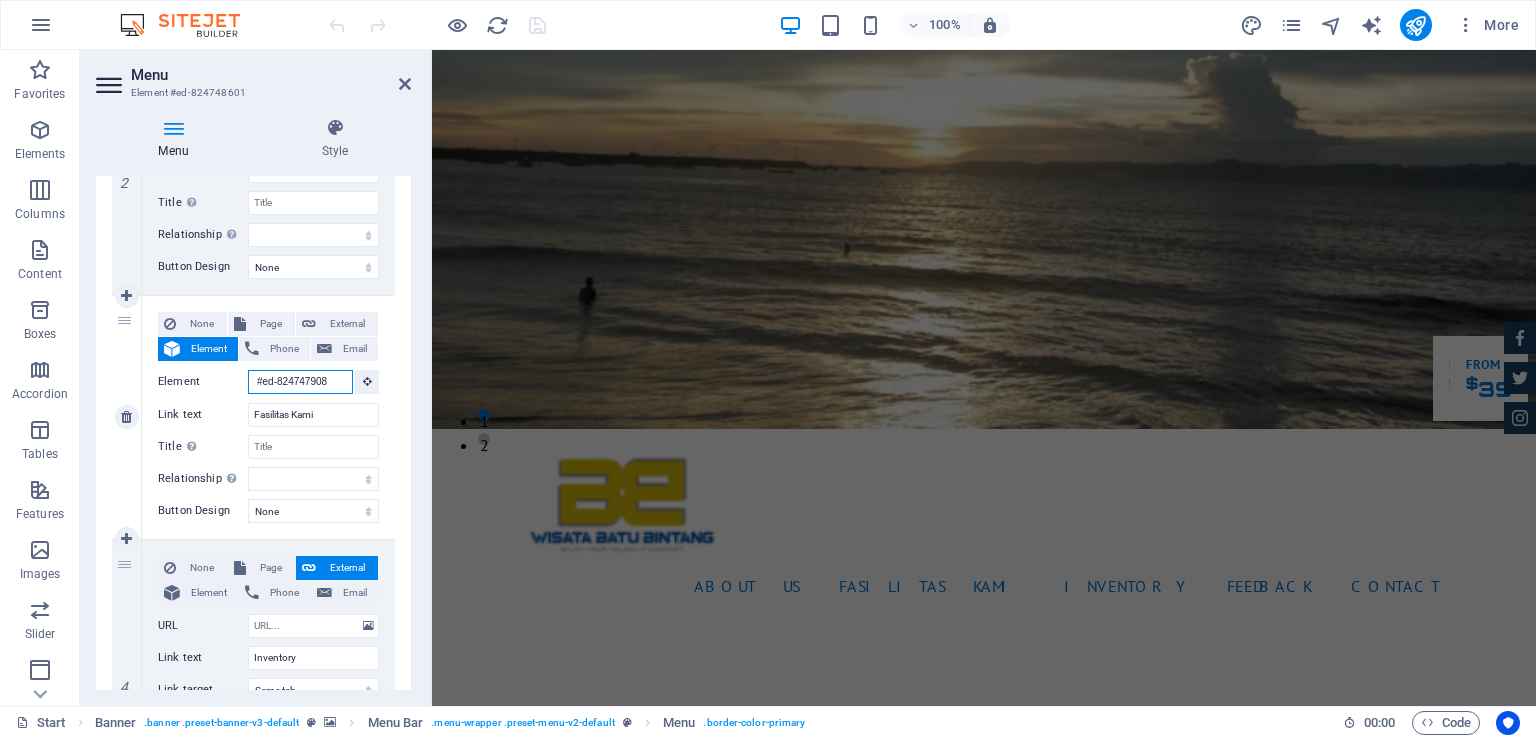 scroll, scrollTop: 0, scrollLeft: 0, axis: both 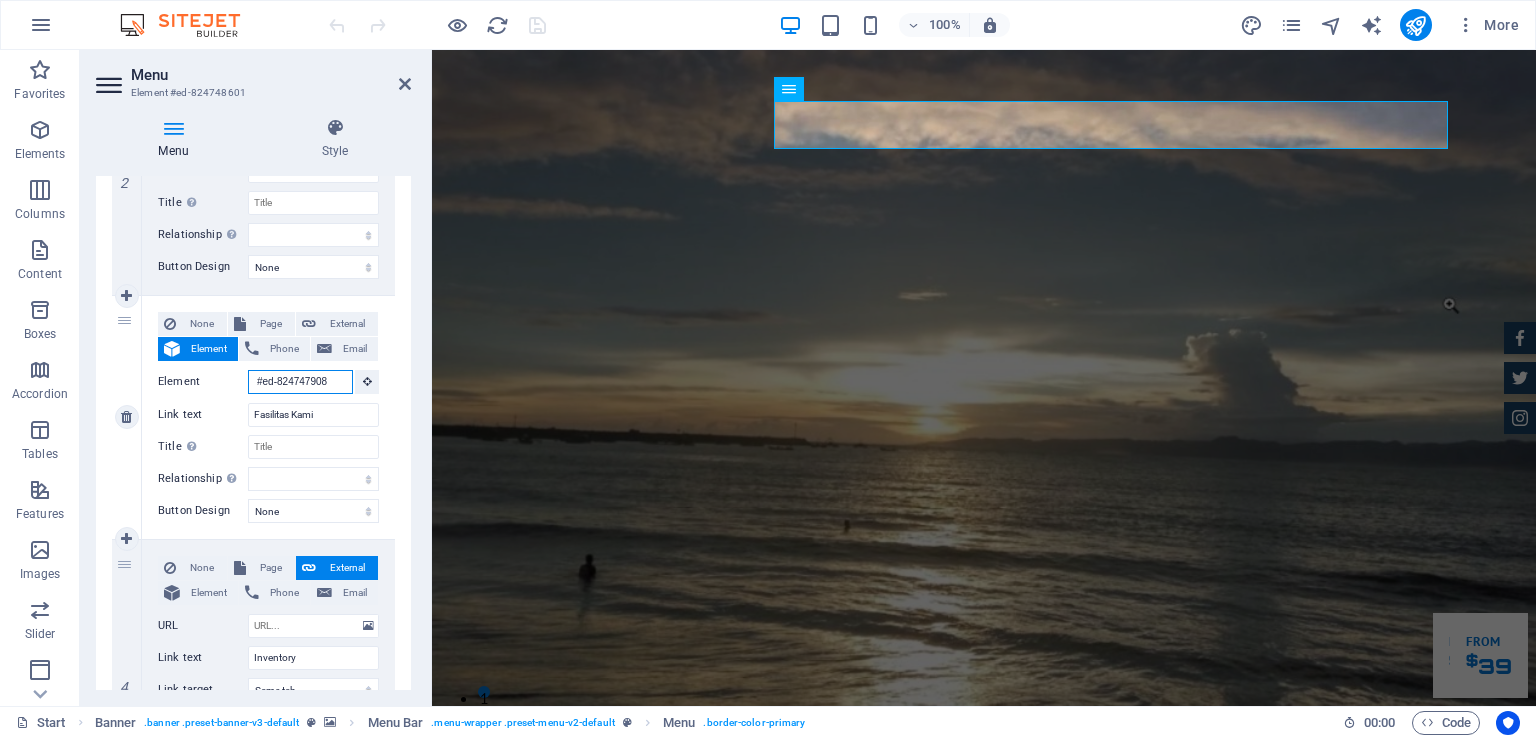 drag, startPoint x: 338, startPoint y: 384, endPoint x: 133, endPoint y: 368, distance: 205.62344 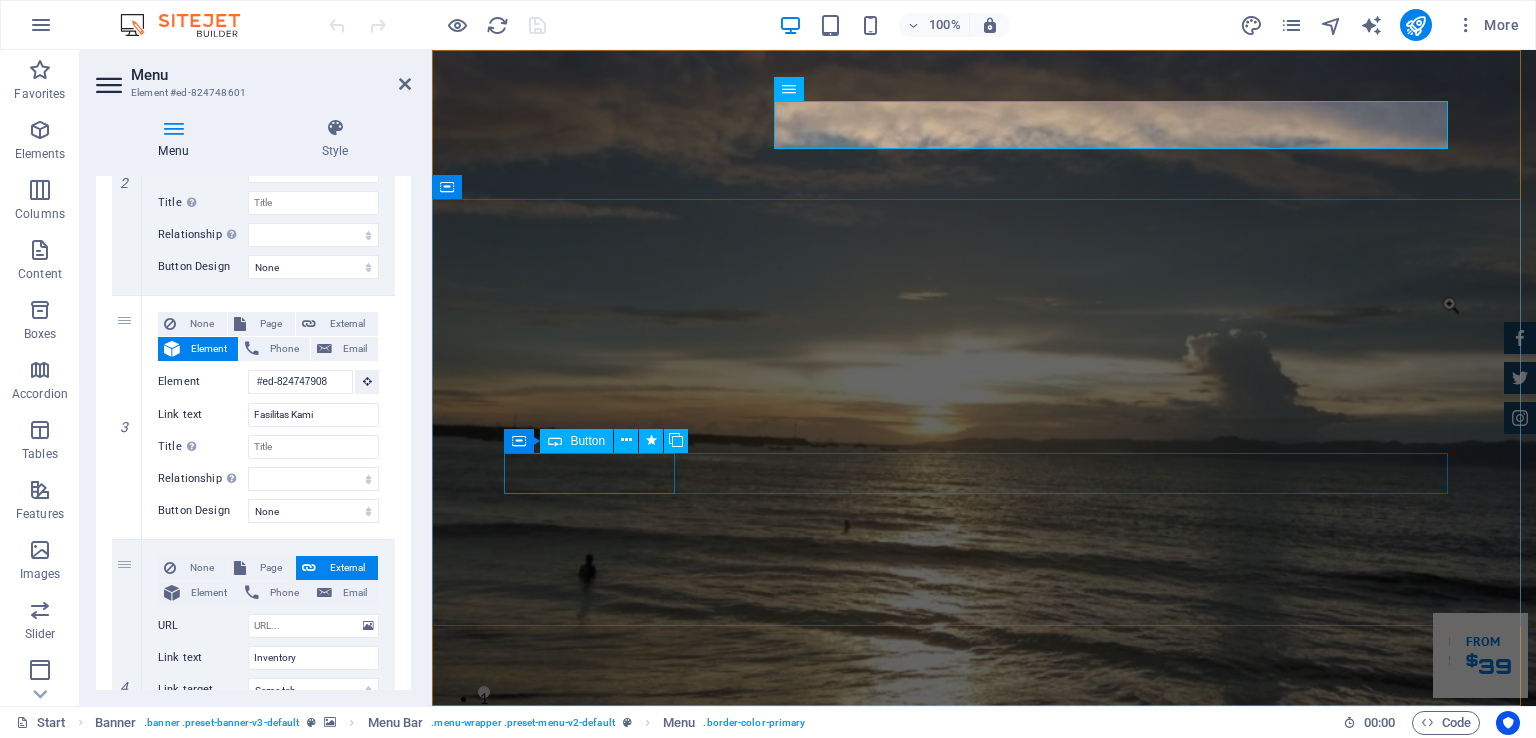 click on "Fasilitas Kami" at bounding box center (984, 1174) 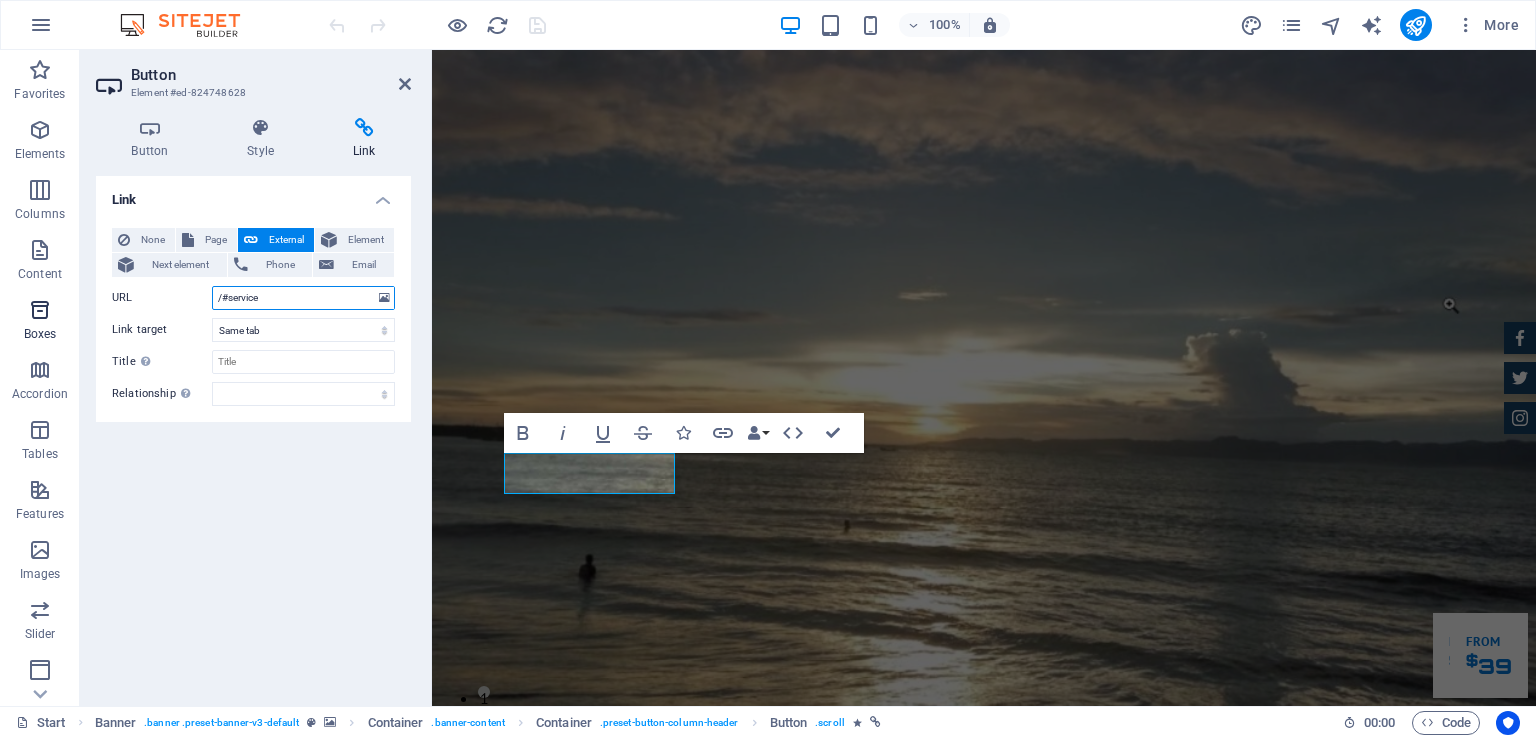 drag, startPoint x: 266, startPoint y: 297, endPoint x: 70, endPoint y: 291, distance: 196.09181 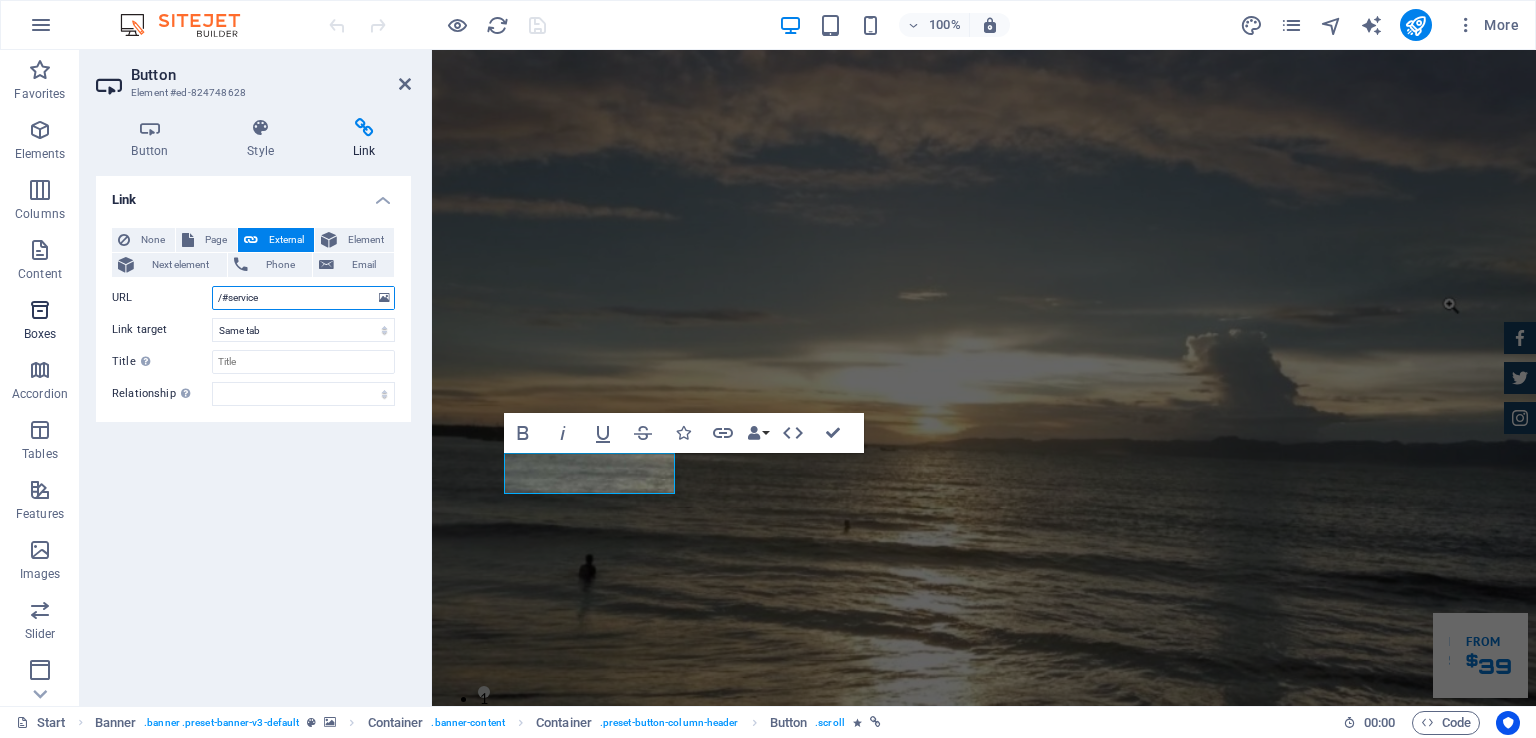 click on "Favorites Elements Columns Content Boxes Accordion Tables Features Images Slider Header Footer Forms Marketing Collections Button Element #ed-824748628 Button Style Link Button Design Default Primary Secondary Background Hover/Active Switch to preview mode to test the active/hover state Text color Hover/Active Border color Hover/Active Alignment Size Width Default px rem % em vh vw Default colors and font sizes are defined in Design. Edit design Banner Element Layout How this element expands within the layout (Flexbox). Size Default auto px % 1/1 1/2 1/3 1/4 1/5 1/6 1/7 1/8 1/9 1/10 Grow Shrink Order Container layout Visible Visible Opacity 100 % Overflow Spacing Margin Default auto px % rem vw vh Custom Custom auto px % rem vw vh auto px % rem vw vh auto px % rem vw vh auto px % rem vw vh Padding Default px rem % vh vw Custom Custom px rem % vh vw px rem % vh vw px rem % vh vw px rem % vh vw Border Style              - Width 1 auto px rem % vh vw Custom Custom 1 auto px rem % vh vw 1 auto px rem % 1" at bounding box center (768, 378) 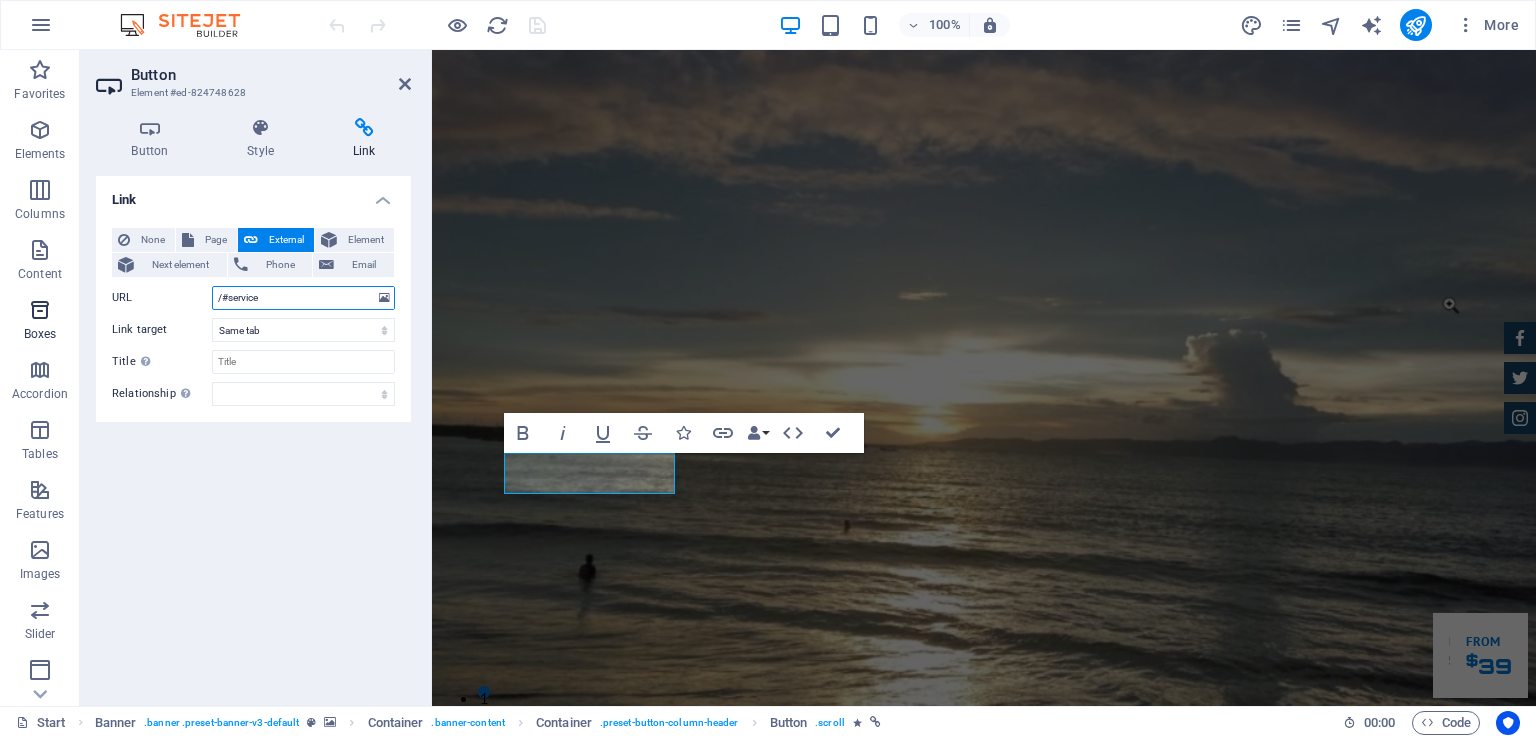 paste on "#ed-824747908" 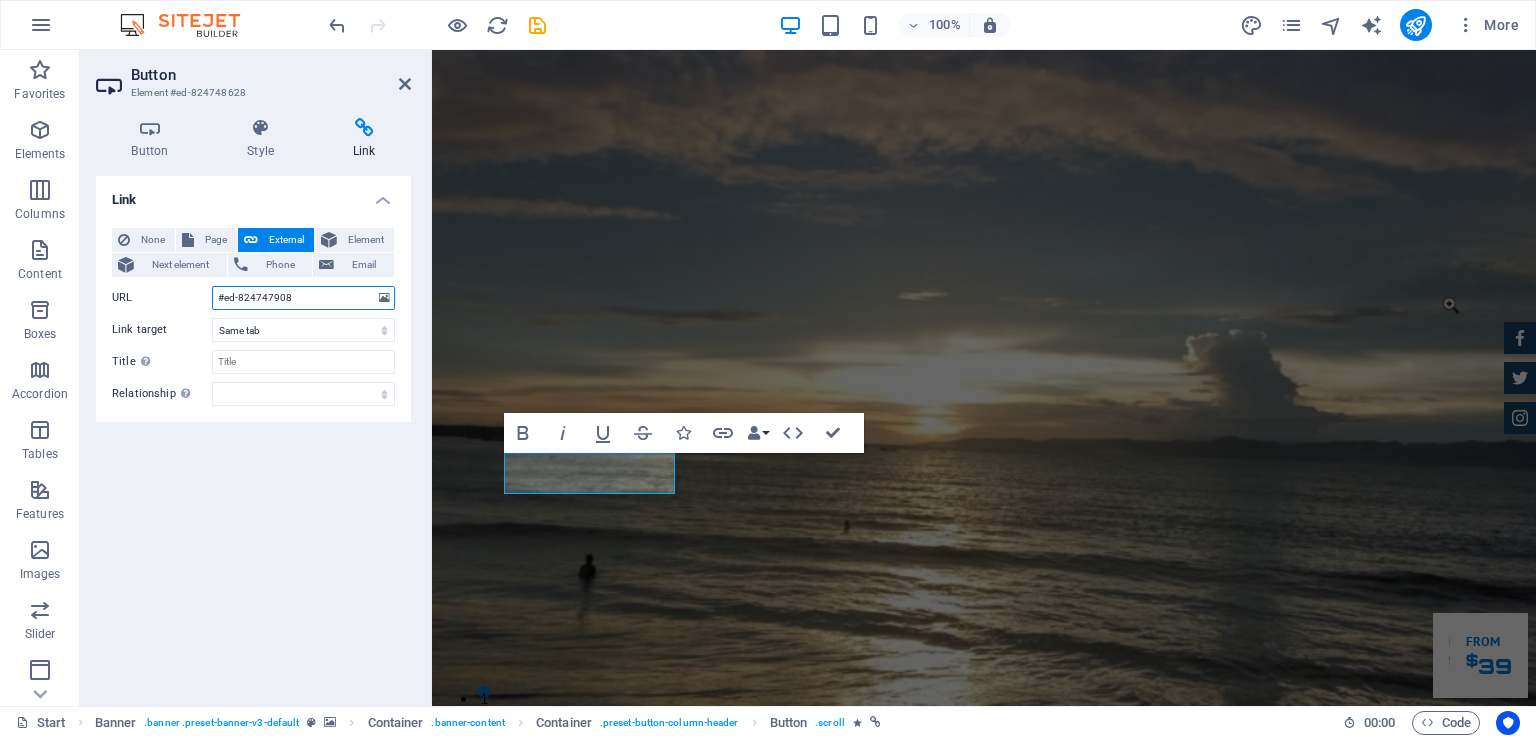 type on "#ed-824747908" 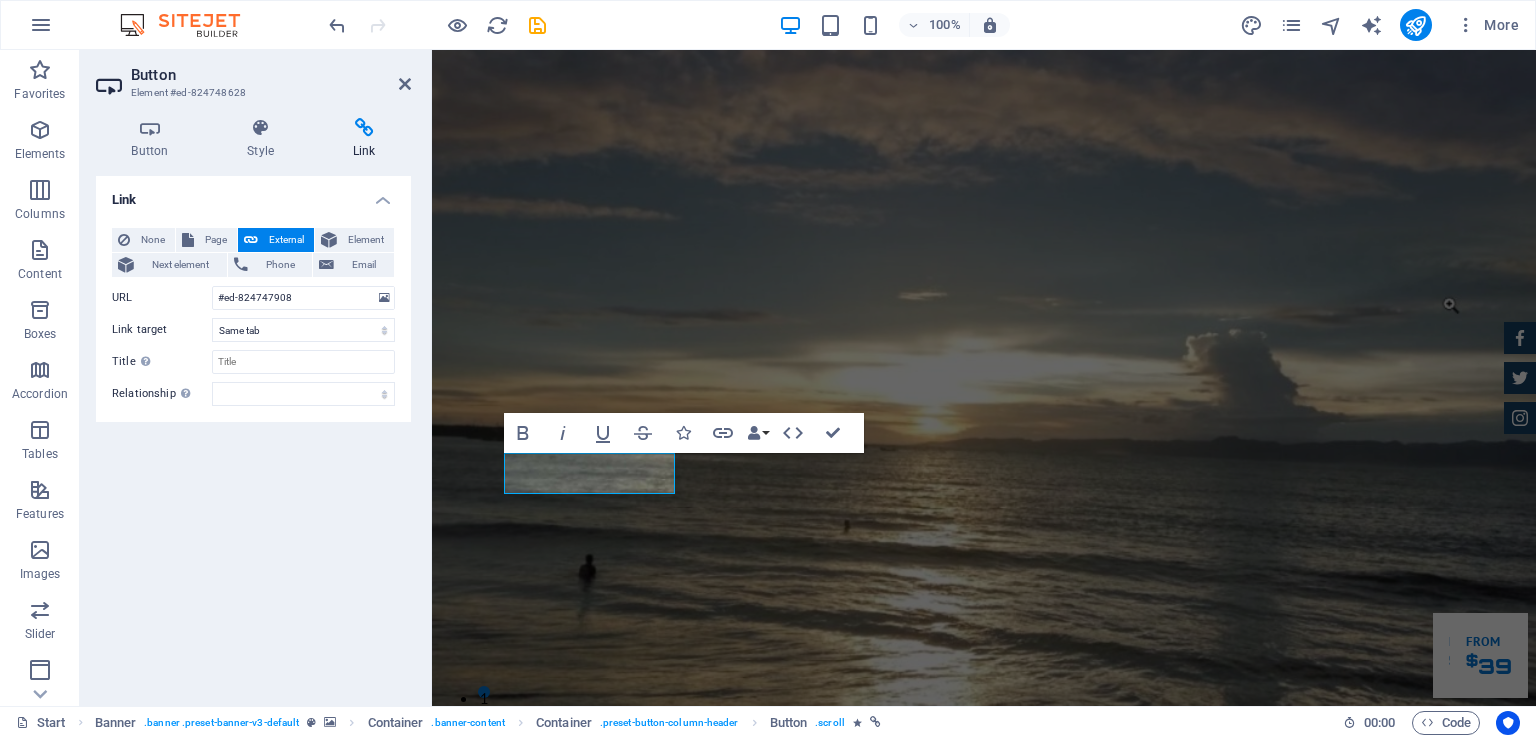 click on "Link None Page External Element Next element Phone Email Page Start Subpage Legal Notice Privacy Element
URL #ed-824747908 Phone Email Link target New tab Same tab Overlay Title Additional link description, should not be the same as the link text. The title is most often shown as a tooltip text when the mouse moves over the element. Leave empty if uncertain. Relationship Sets the  relationship of this link to the link target . For example, the value "nofollow" instructs search engines not to follow the link. Can be left empty. alternate author bookmark external help license next nofollow noreferrer noopener prev search tag" at bounding box center (253, 433) 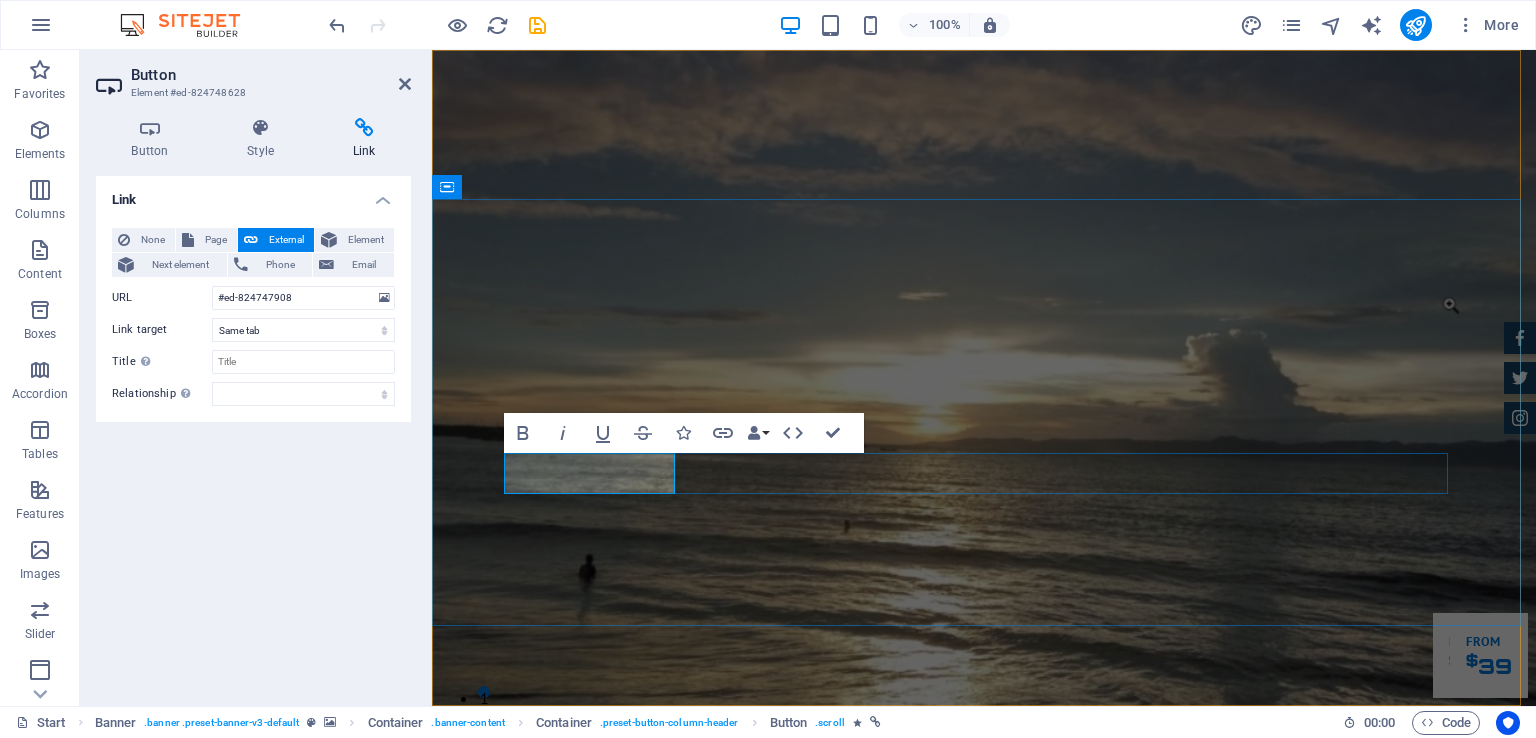 click on "Fasilitas Kami" at bounding box center [583, 1174] 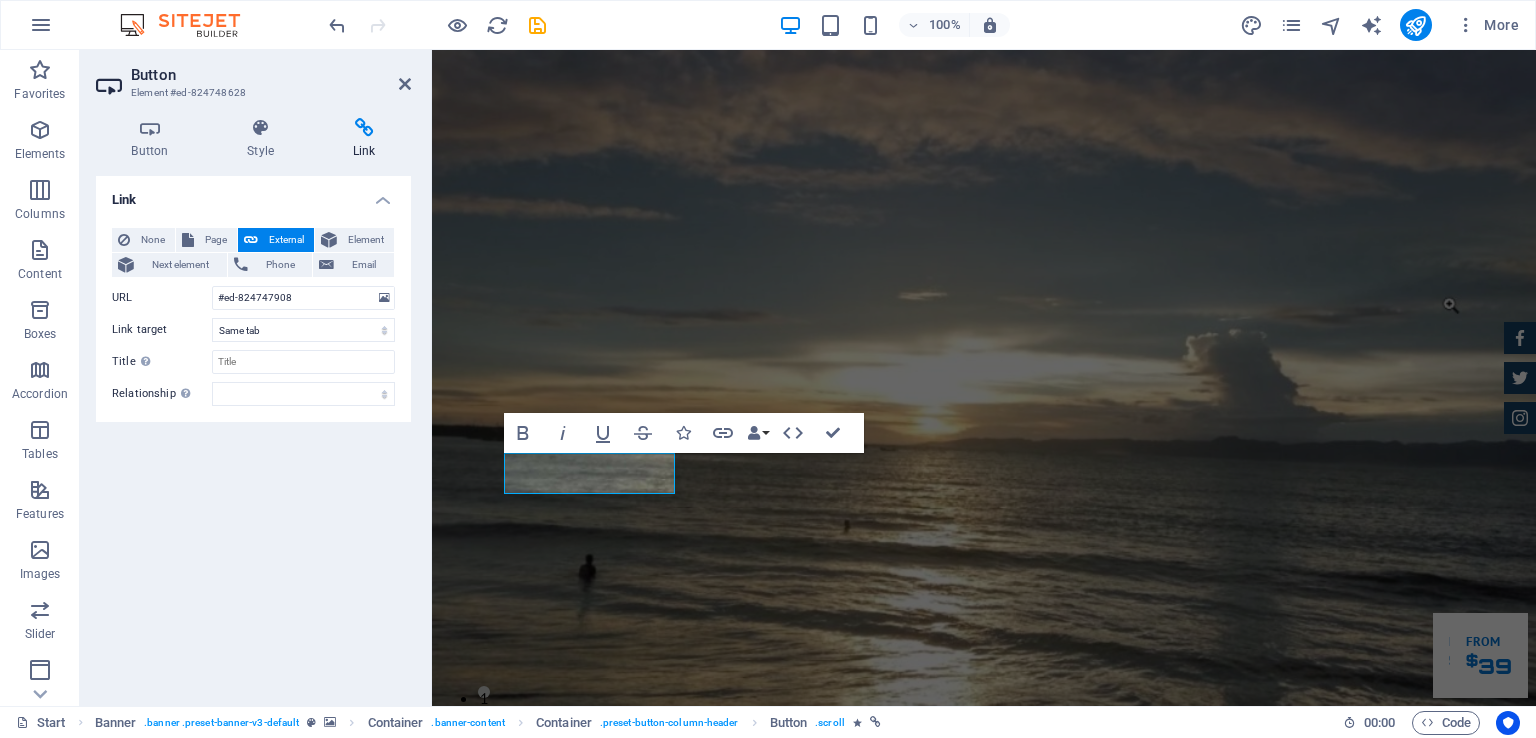 click on "Link None Page External Element Next element Phone Email Page Start Subpage Legal Notice Privacy Element
URL #ed-824747908 Phone Email Link target New tab Same tab Overlay Title Additional link description, should not be the same as the link text. The title is most often shown as a tooltip text when the mouse moves over the element. Leave empty if uncertain. Relationship Sets the  relationship of this link to the link target . For example, the value "nofollow" instructs search engines not to follow the link. Can be left empty. alternate author bookmark external help license next nofollow noreferrer noopener prev search tag" at bounding box center [253, 433] 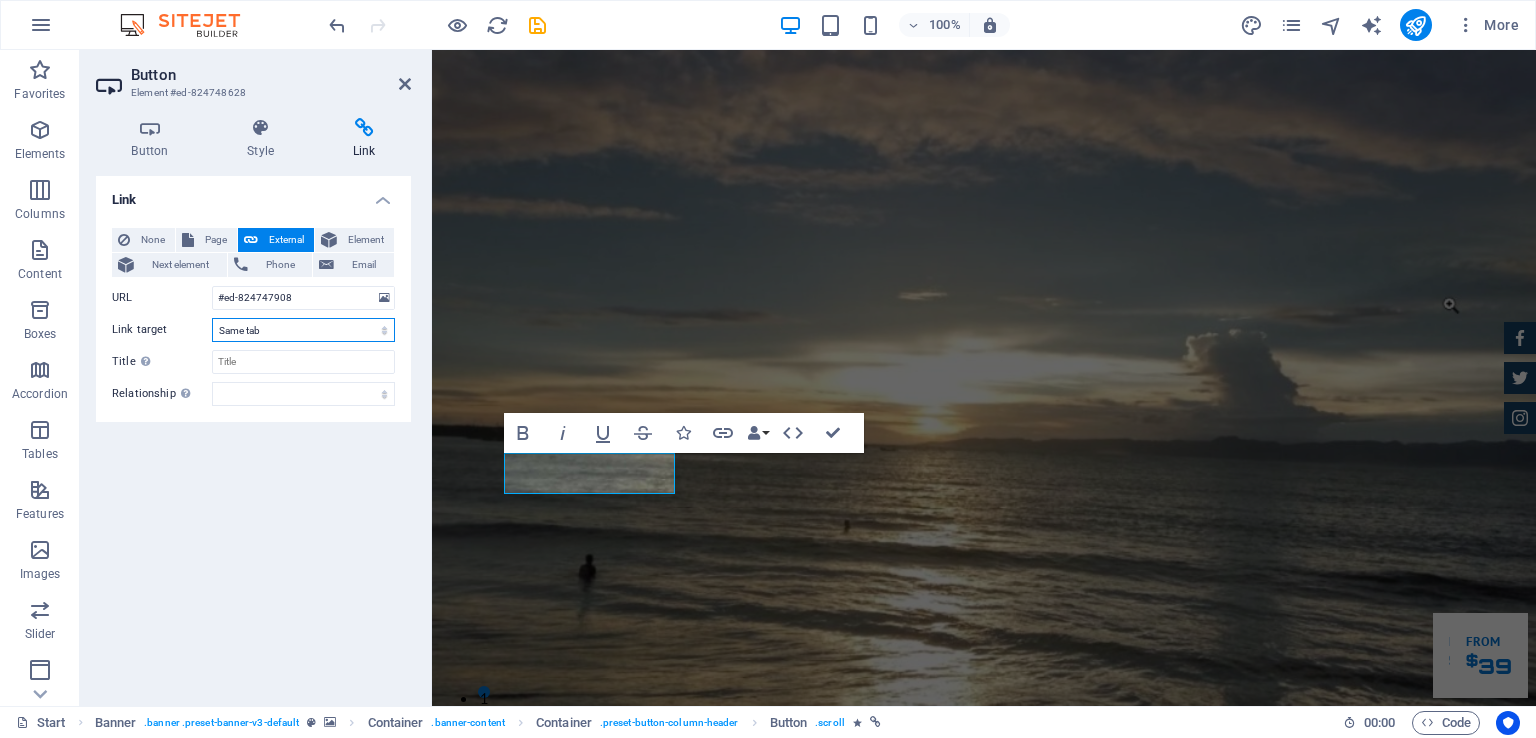 click on "New tab Same tab Overlay" at bounding box center (303, 330) 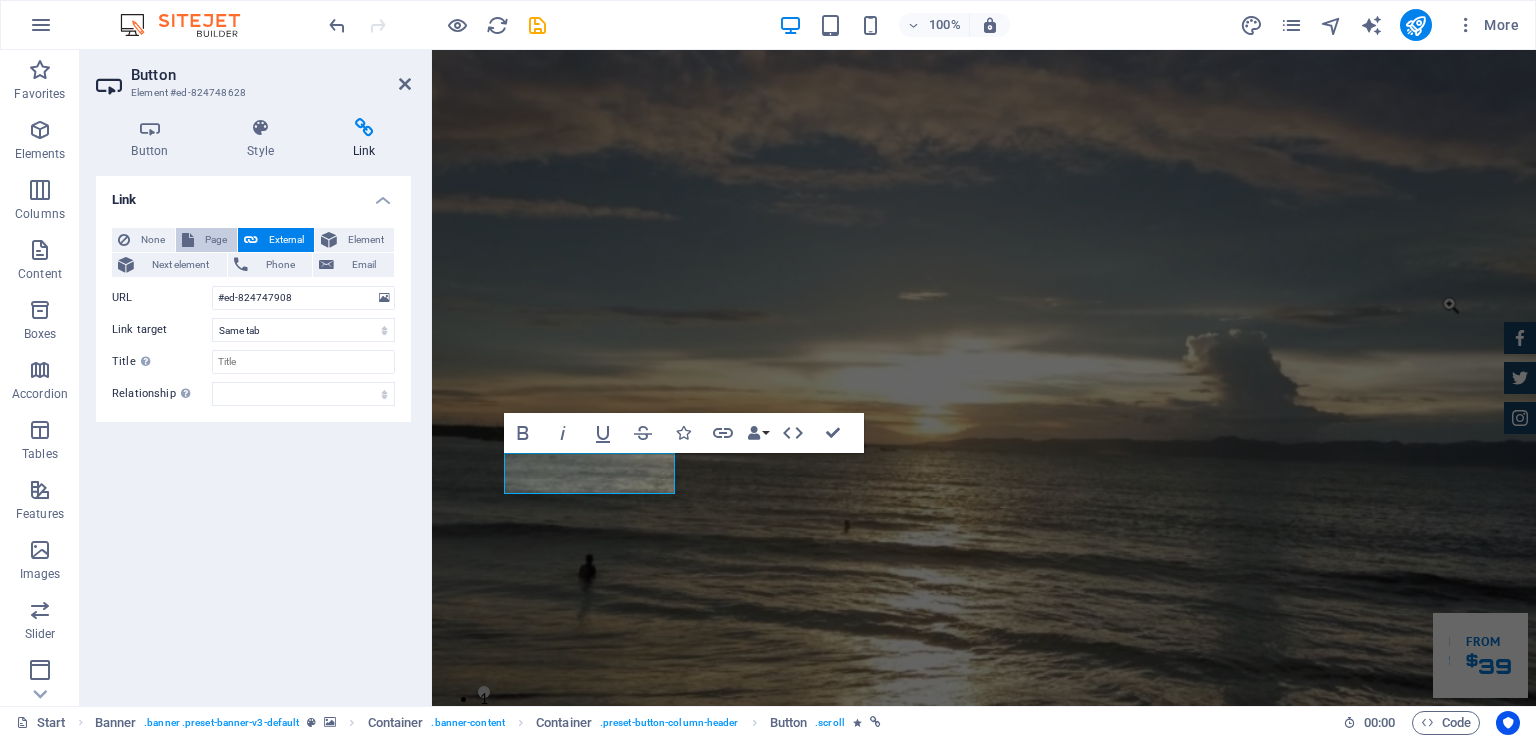 click on "Page" at bounding box center (215, 240) 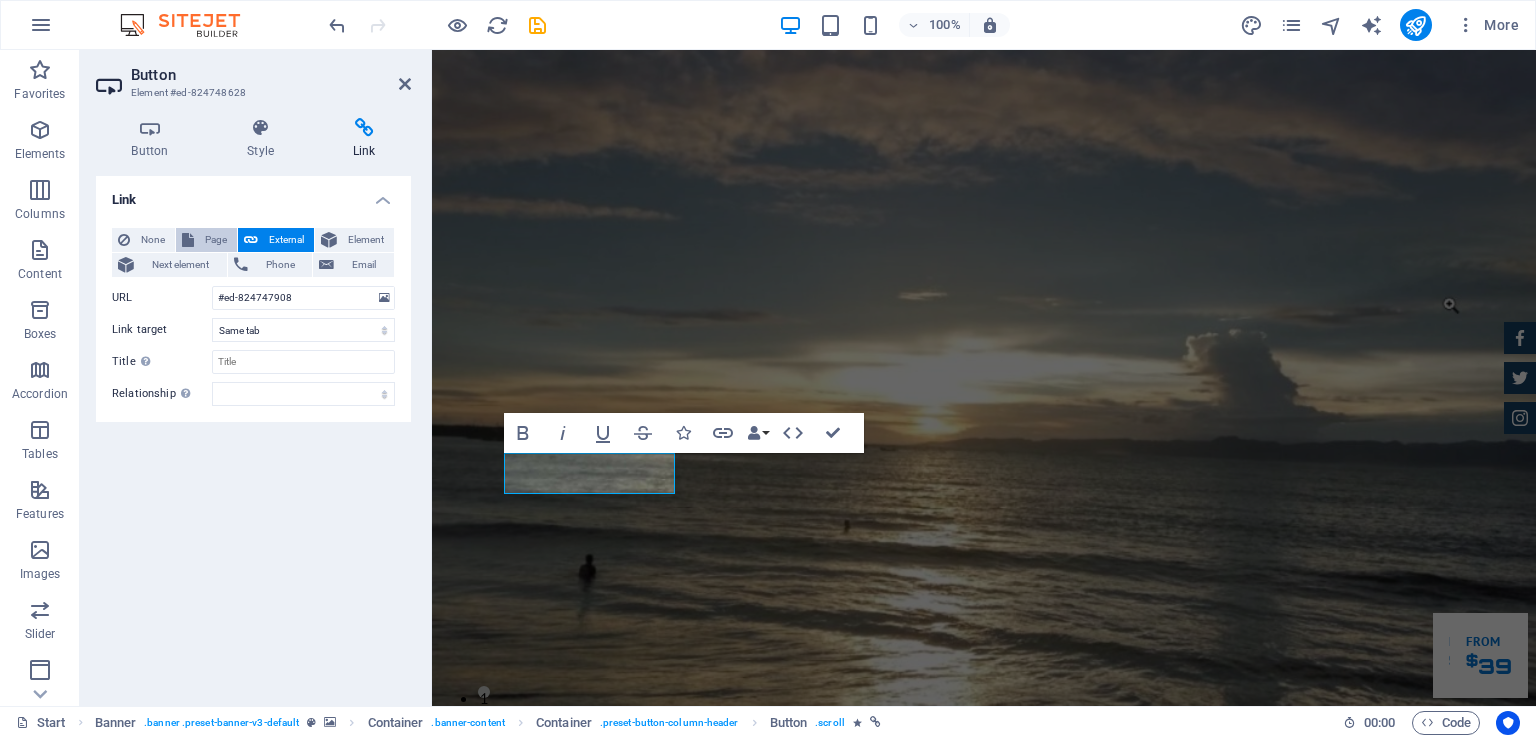 select 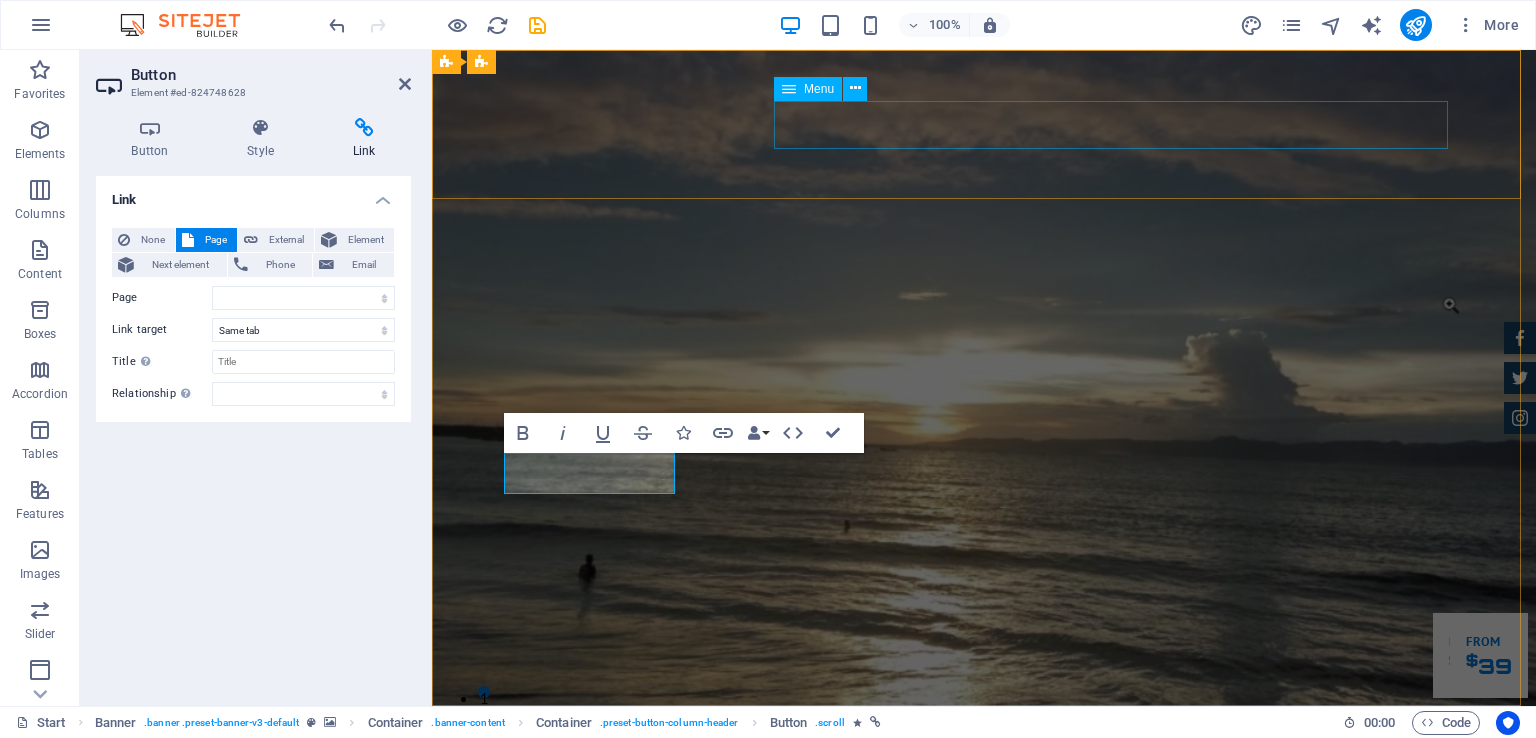 click on "Home About us Fasilitas Kami Inventory Feedback Contact" at bounding box center (984, 863) 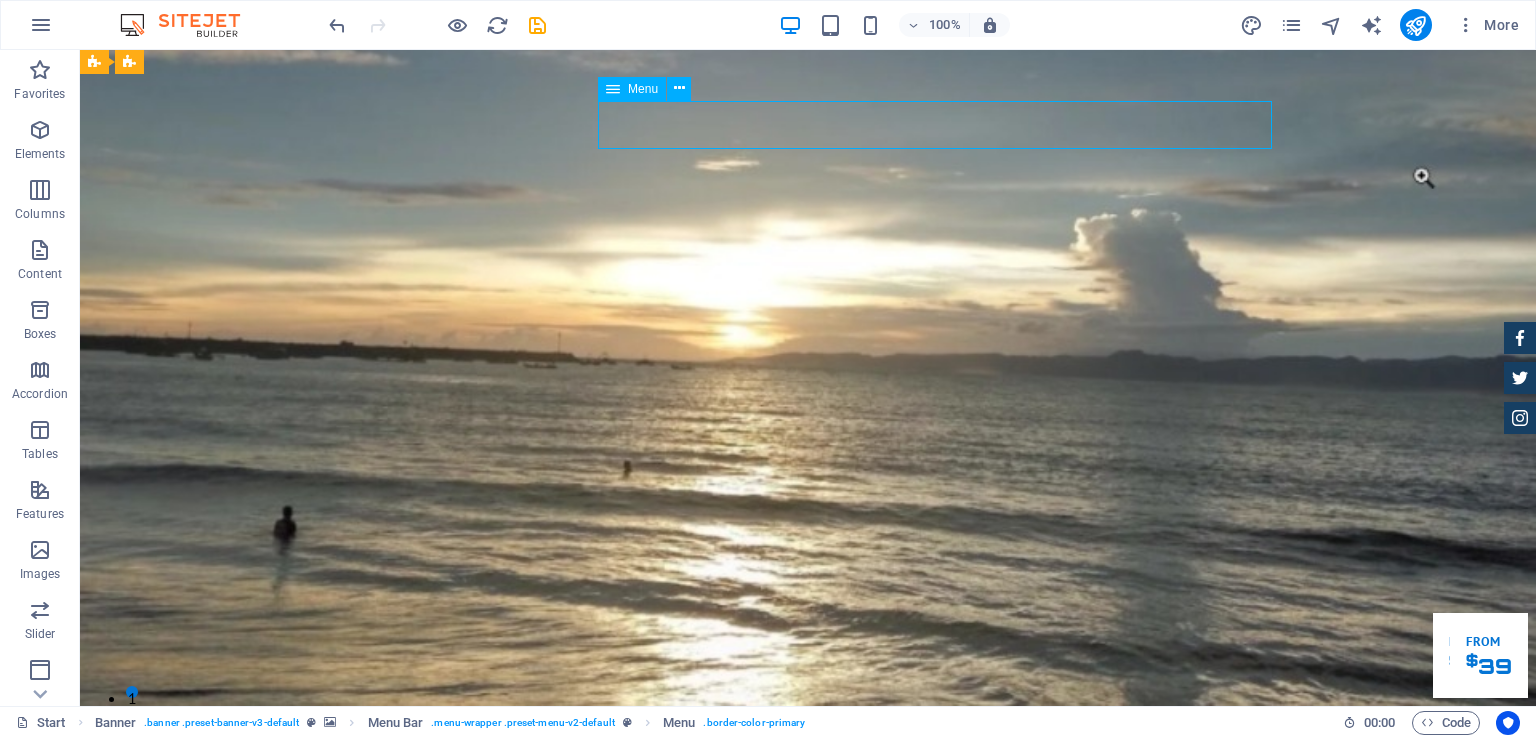 click on "Home About us Fasilitas Kami Inventory Feedback Contact" at bounding box center [808, 863] 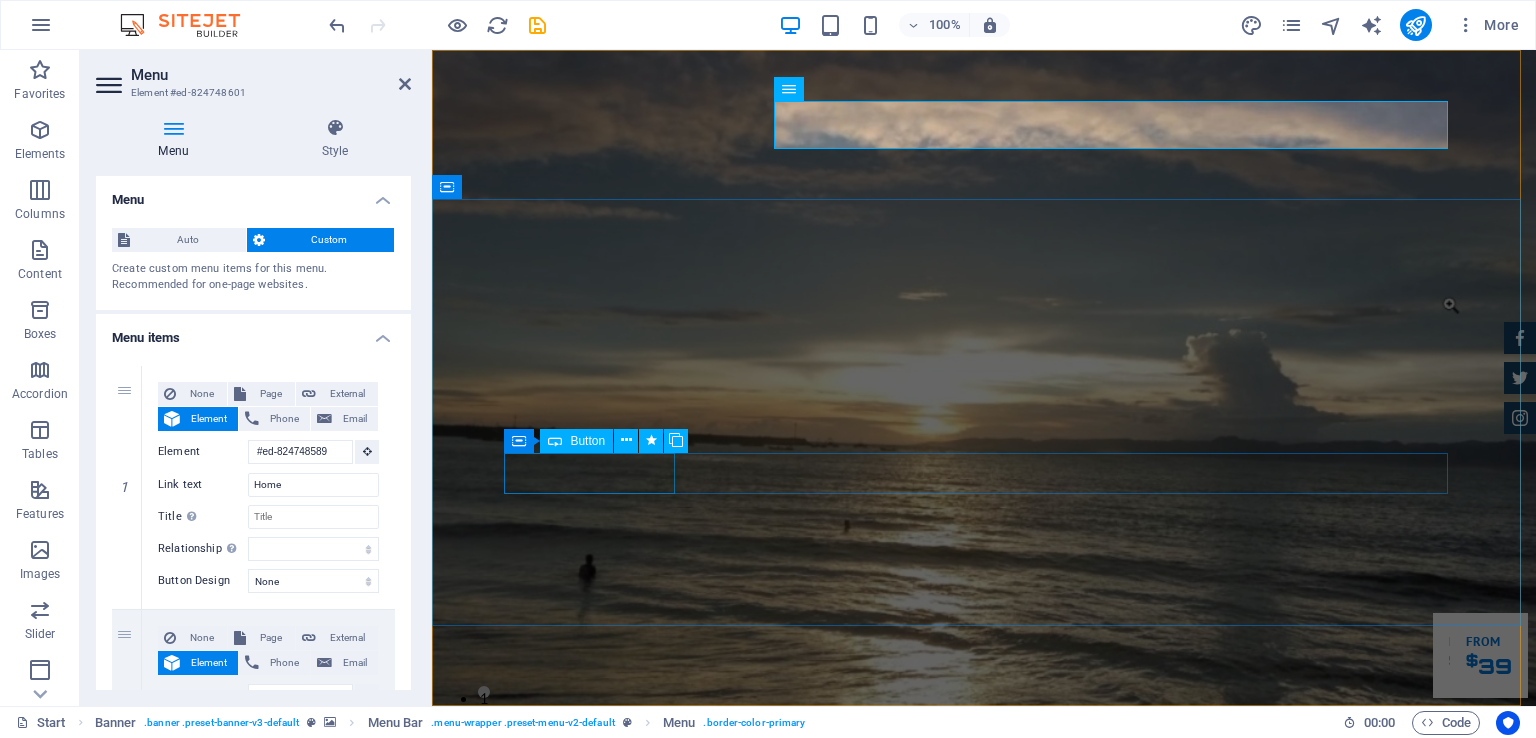 click on "Fasilitas Kami" at bounding box center (984, 1174) 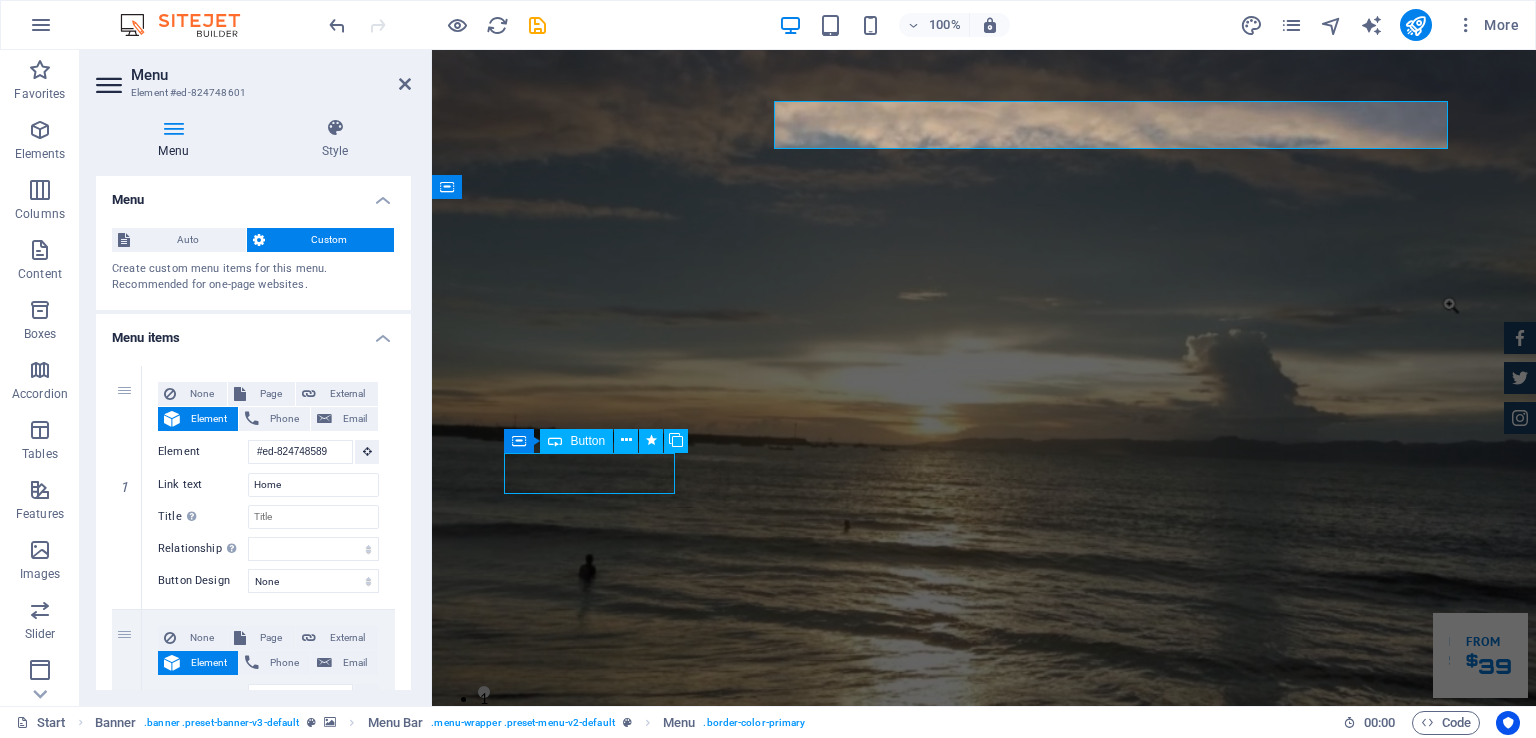 click on "Fasilitas Kami" at bounding box center [984, 1174] 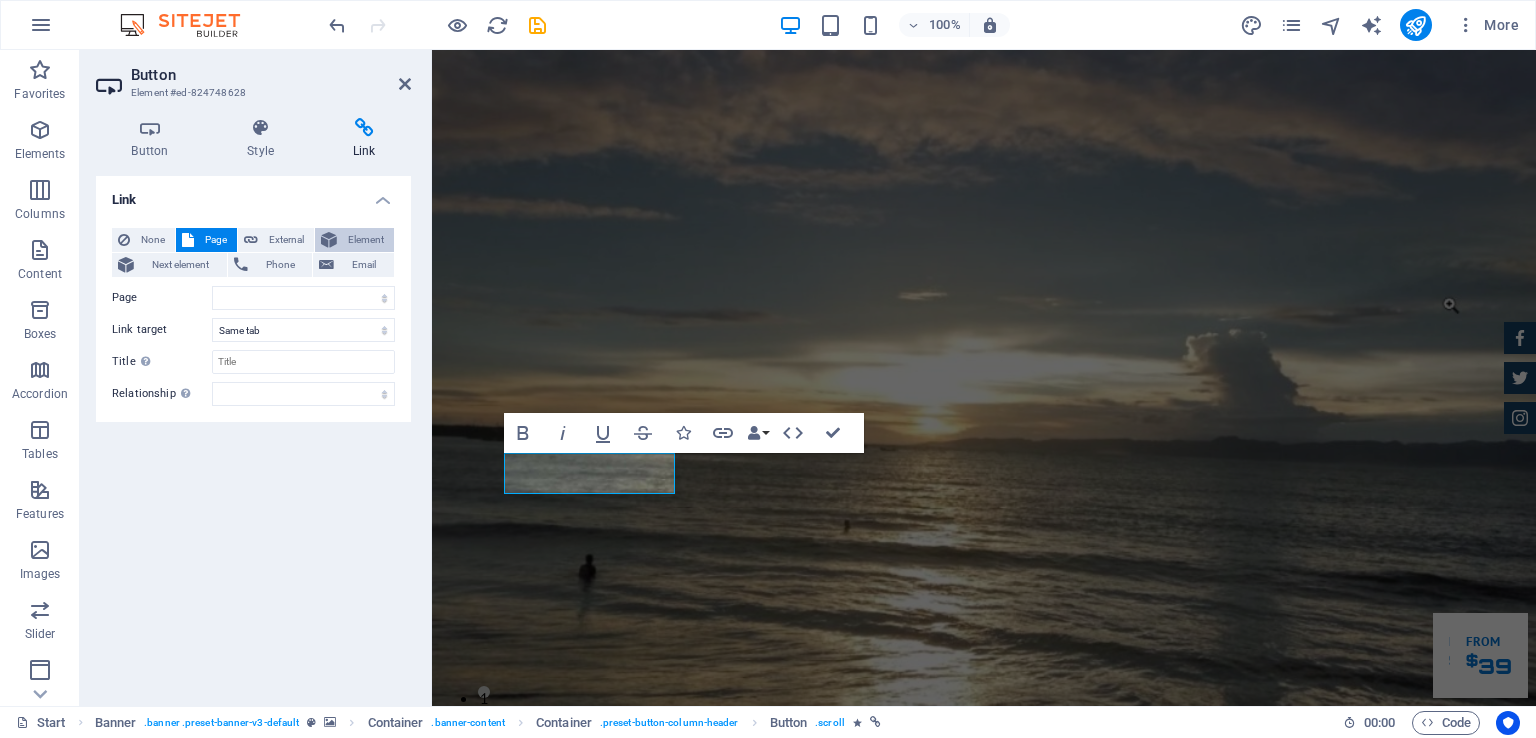 click on "Element" at bounding box center (365, 240) 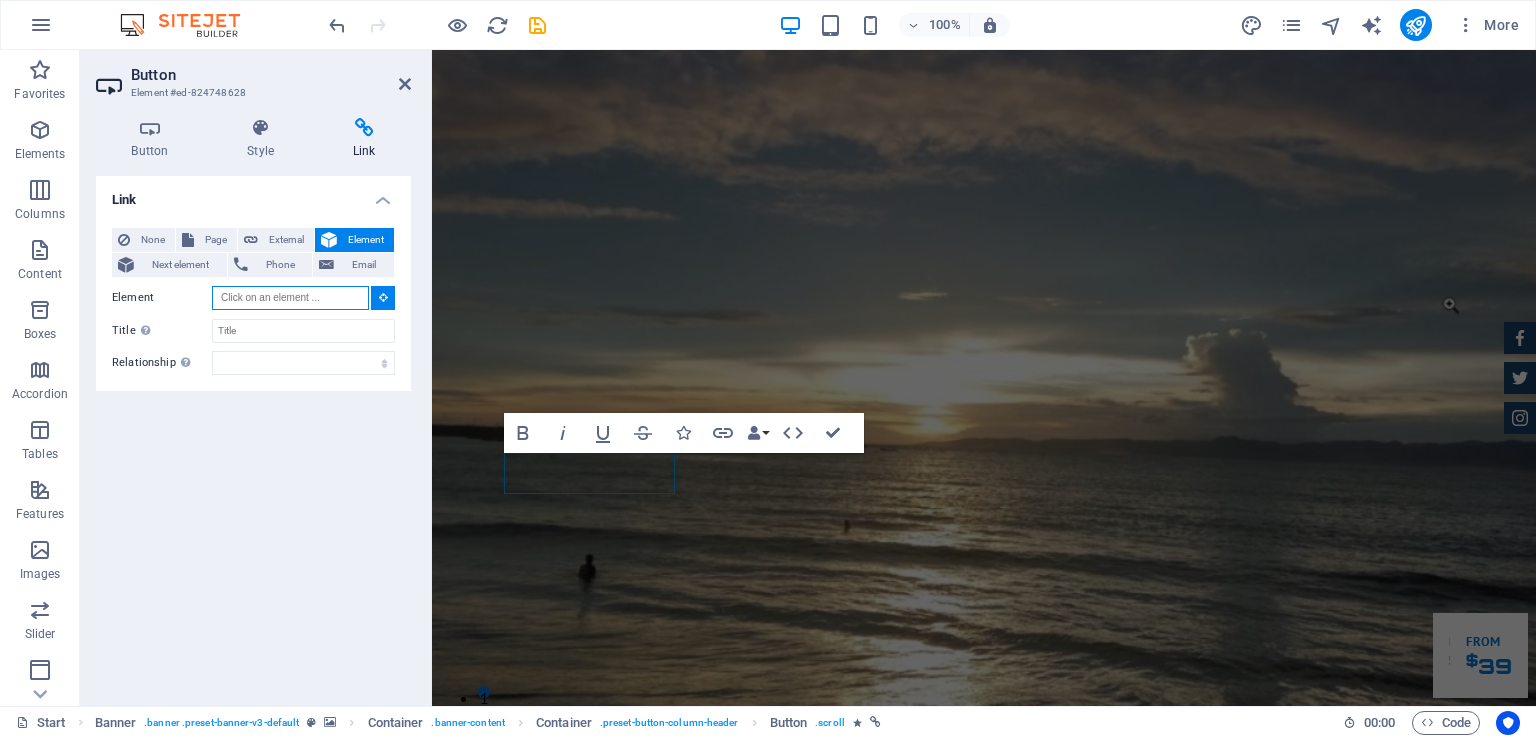 click on "Element" at bounding box center (290, 298) 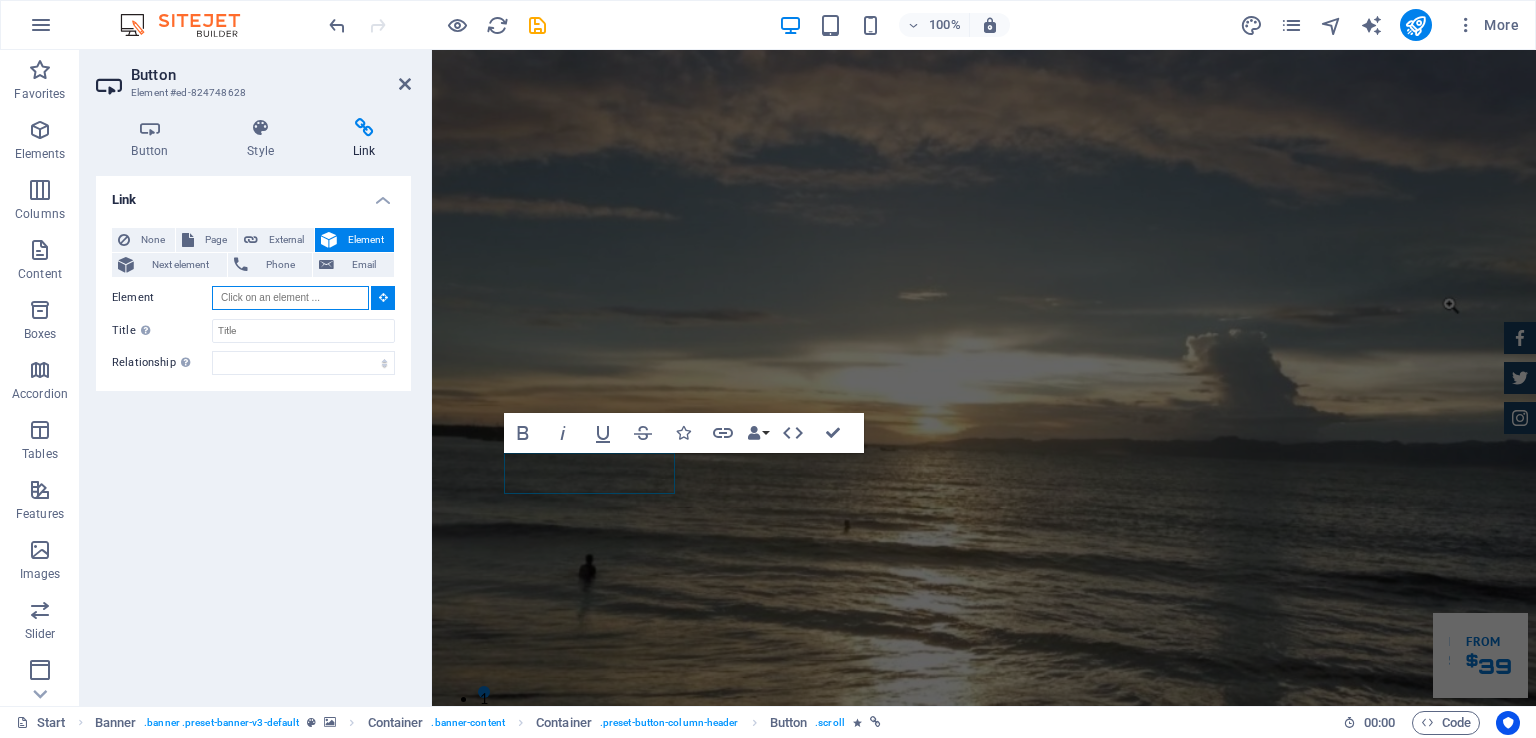 paste on "#ed-824747908" 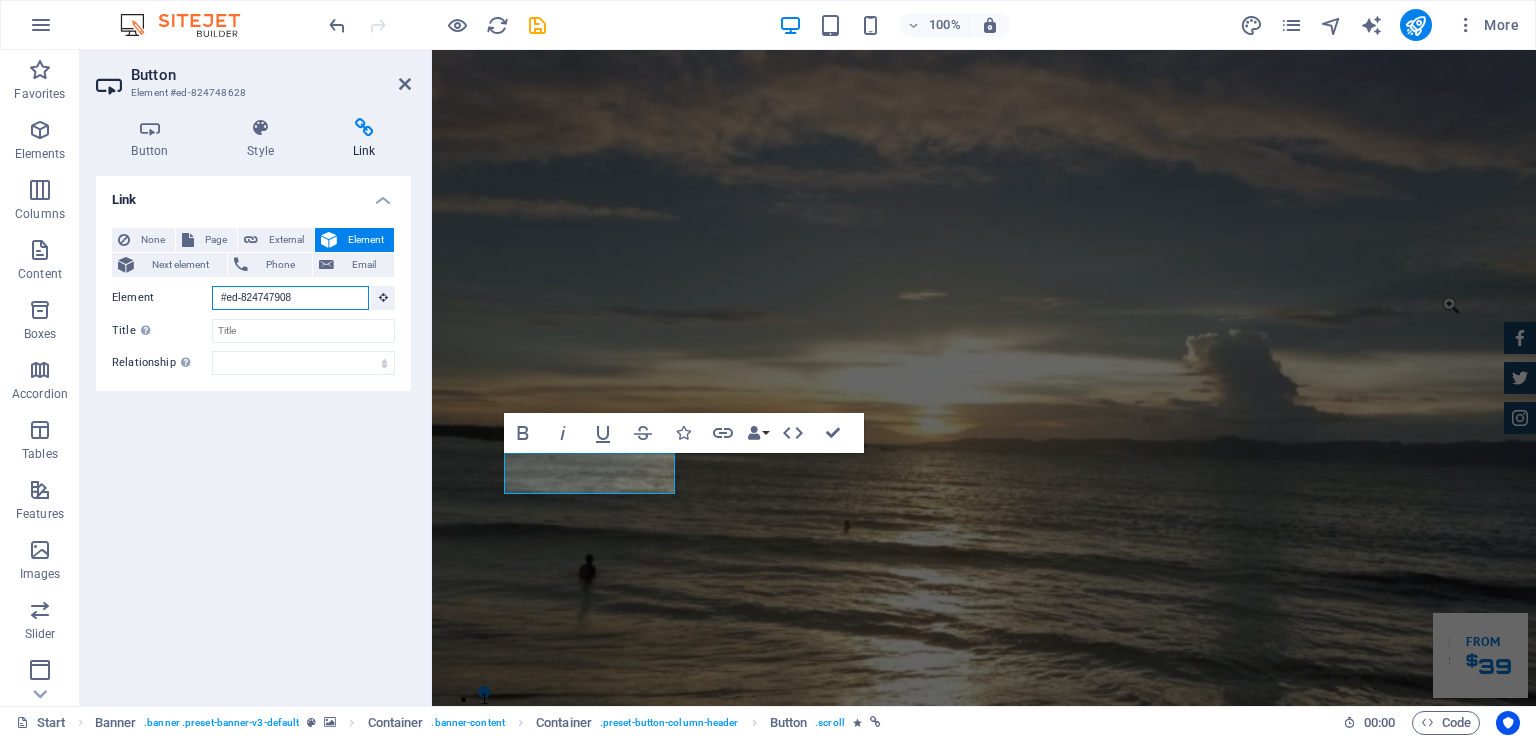 type on "#ed-824747908" 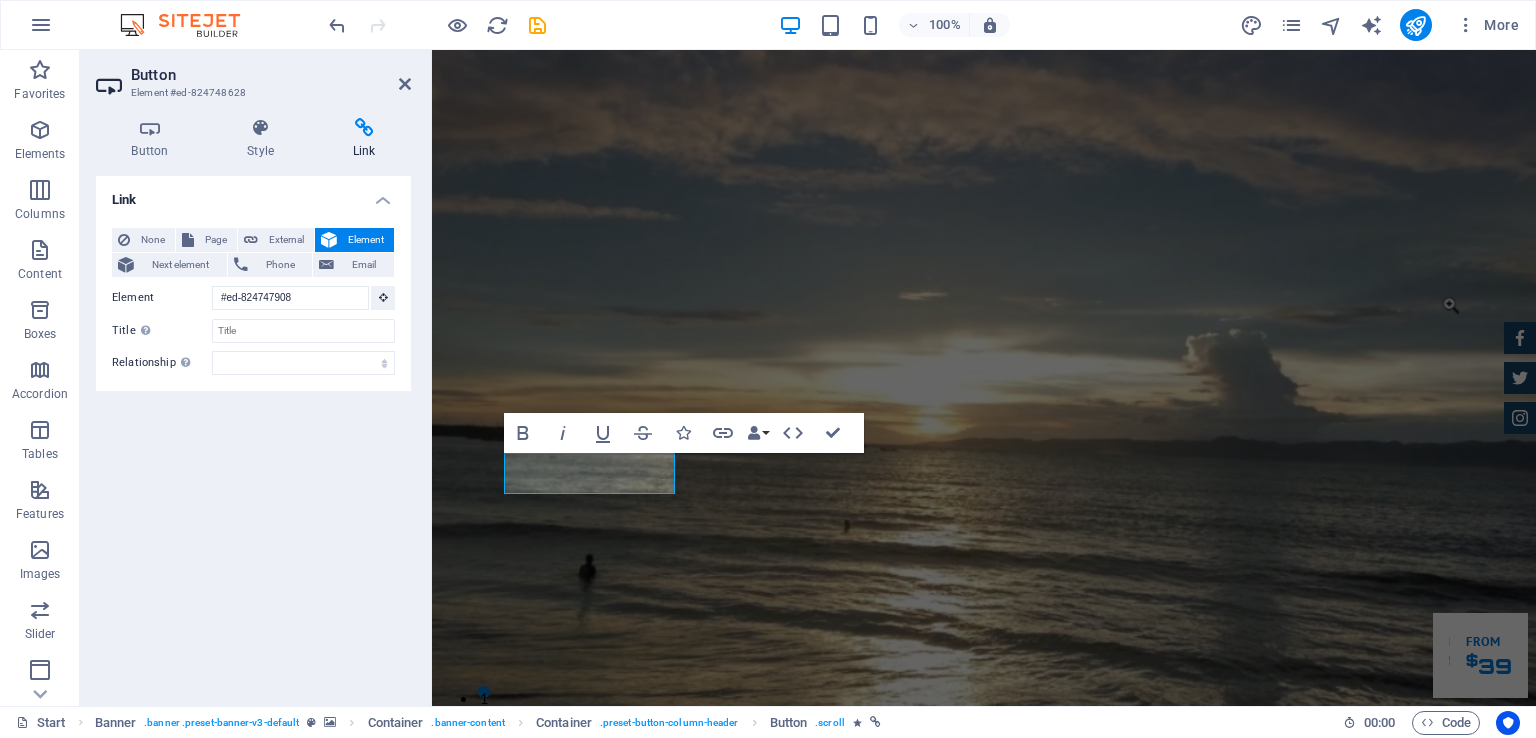 click on "Link None Page External Element Next element Phone Email Page Start Subpage Legal Notice Privacy Element #ed-824747908
URL #ed-824747908 Phone Email Link target New tab Same tab Overlay Title Additional link description, should not be the same as the link text. The title is most often shown as a tooltip text when the mouse moves over the element. Leave empty if uncertain. Relationship Sets the  relationship of this link to the link target . For example, the value "nofollow" instructs search engines not to follow the link. Can be left empty. alternate author bookmark external help license next nofollow noreferrer noopener prev search tag" at bounding box center (253, 433) 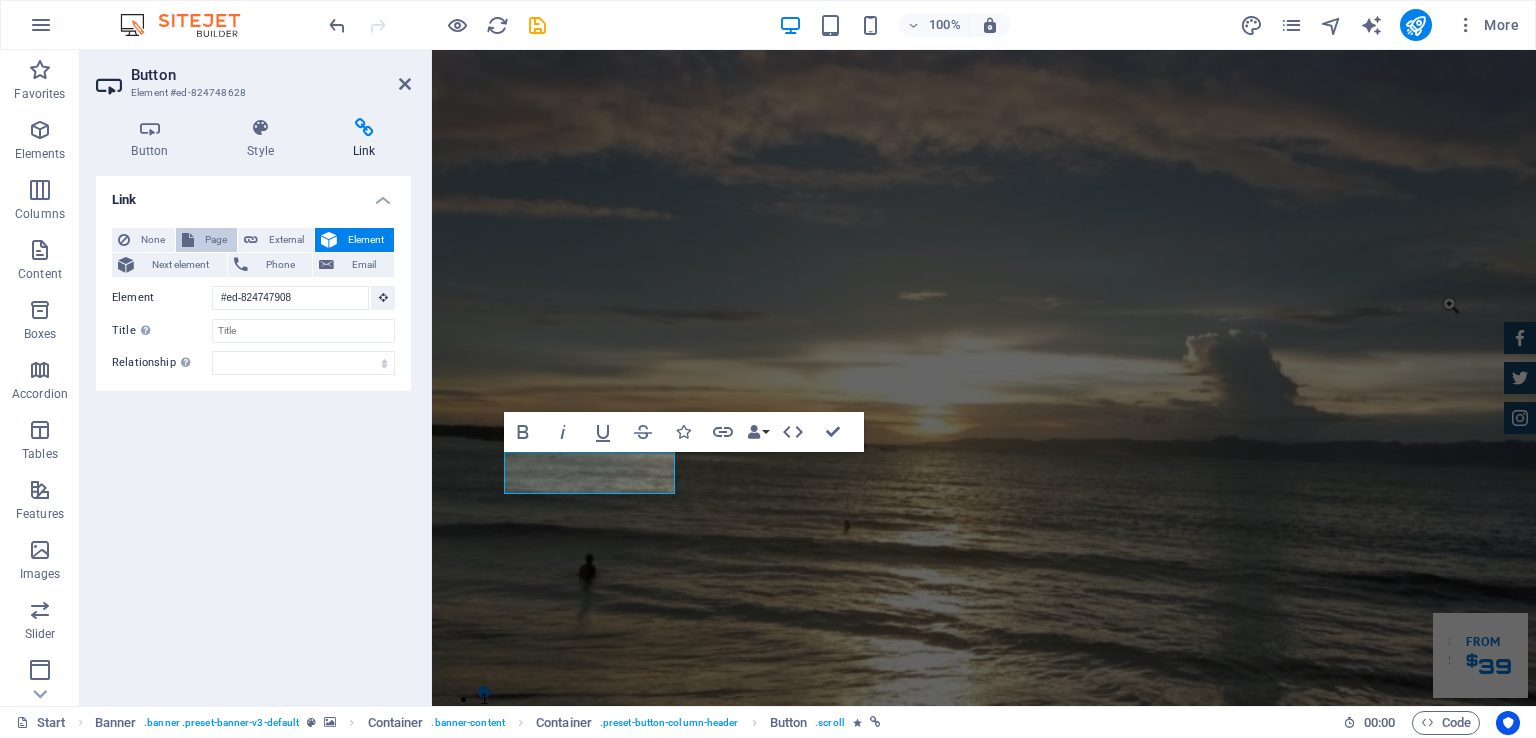 scroll, scrollTop: 0, scrollLeft: 0, axis: both 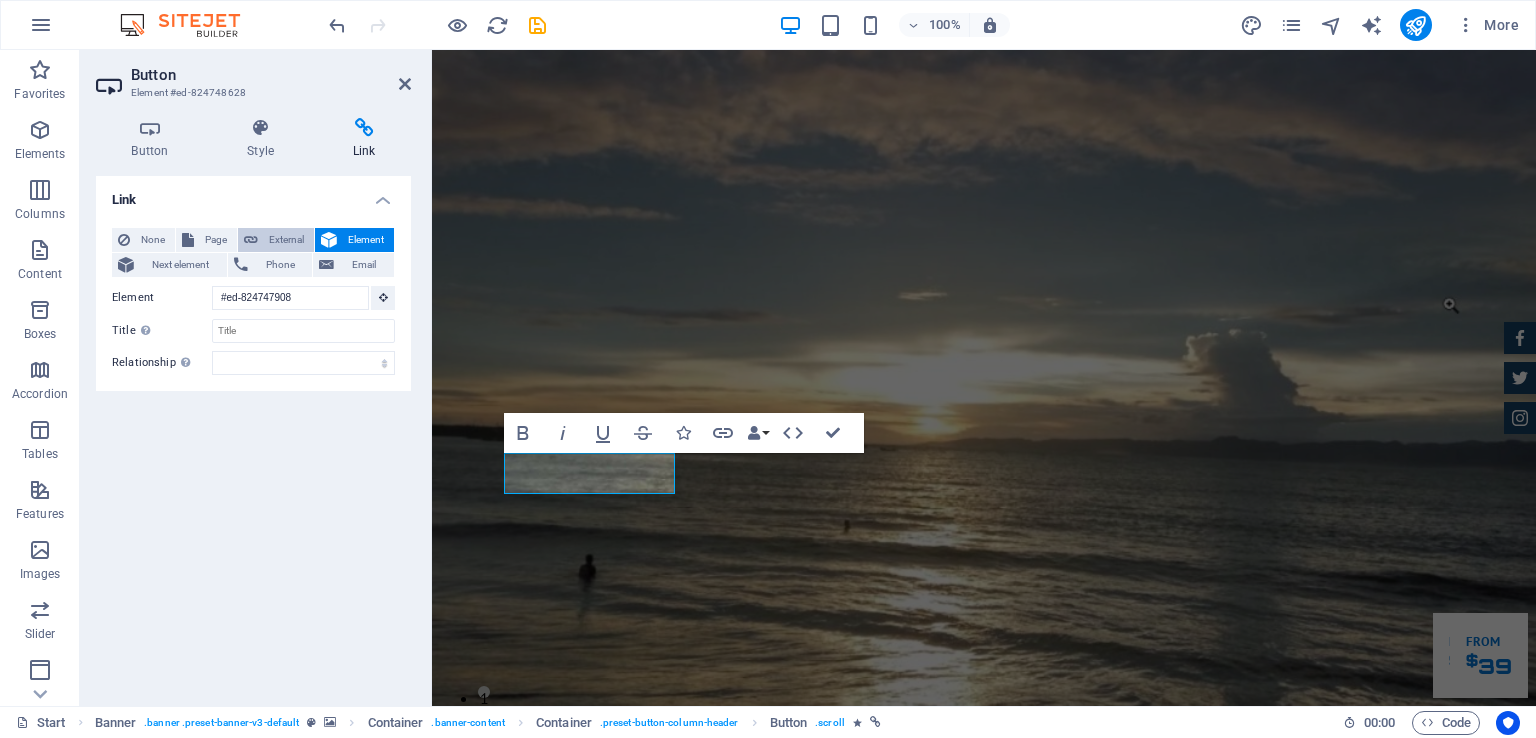 click on "External" at bounding box center (276, 240) 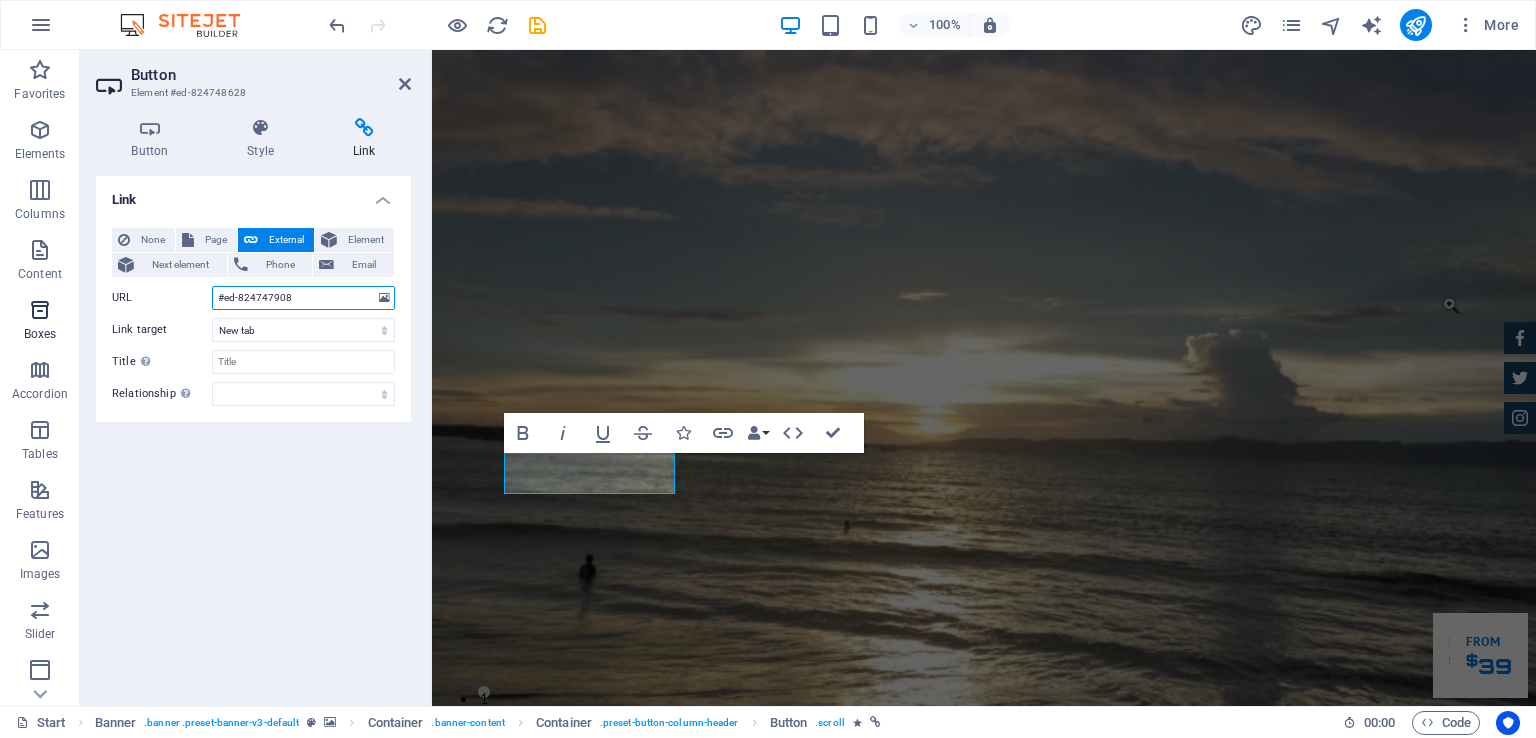 drag, startPoint x: 313, startPoint y: 301, endPoint x: 58, endPoint y: 329, distance: 256.53265 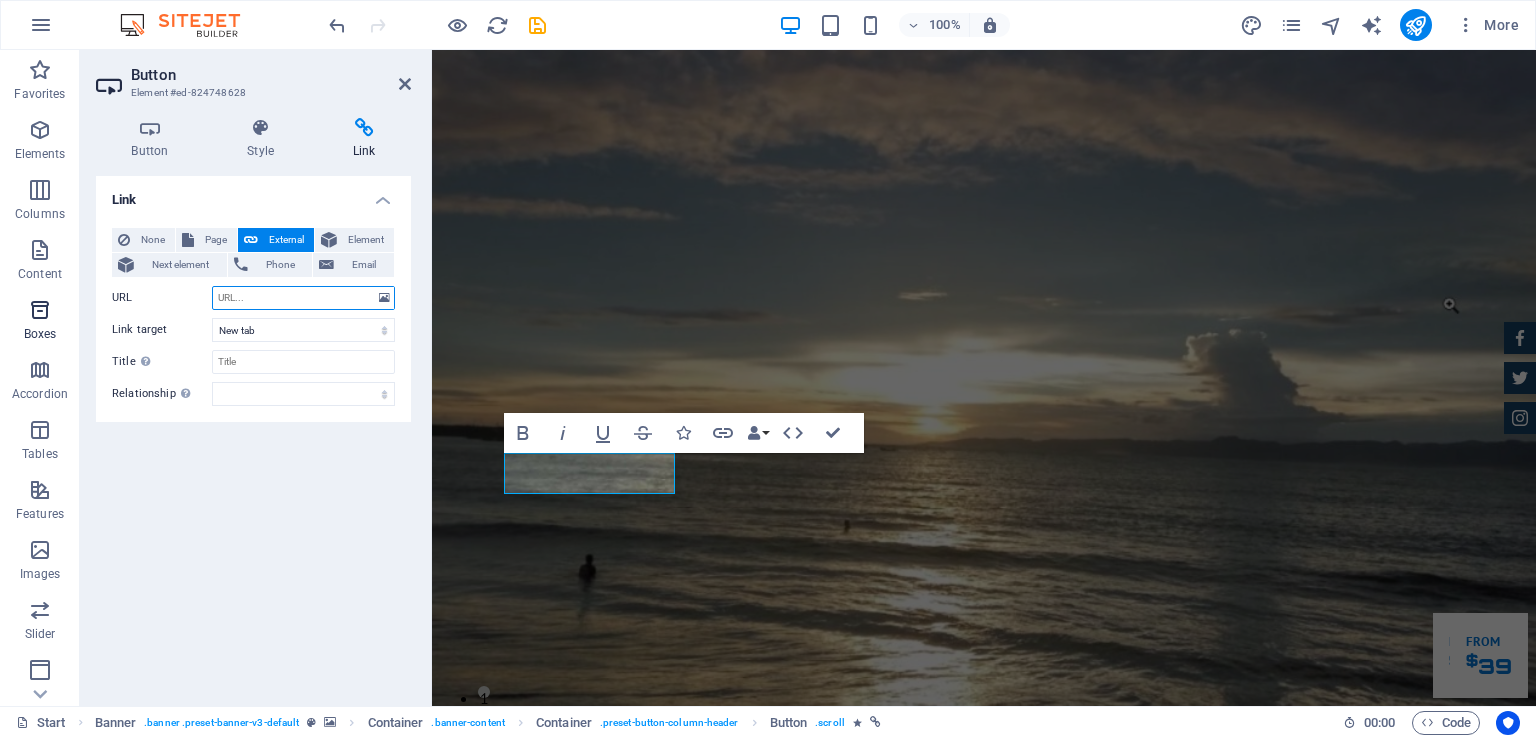 select 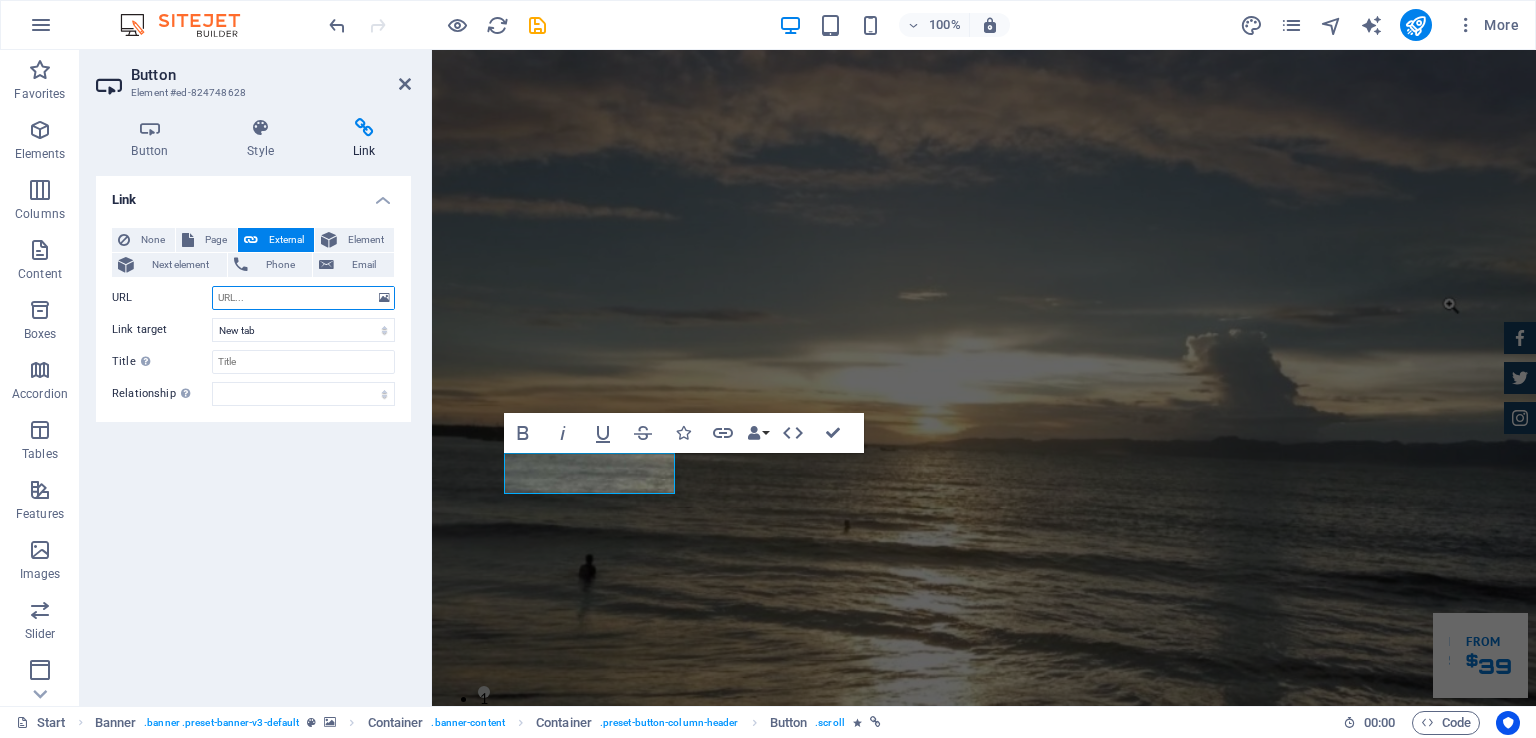 type 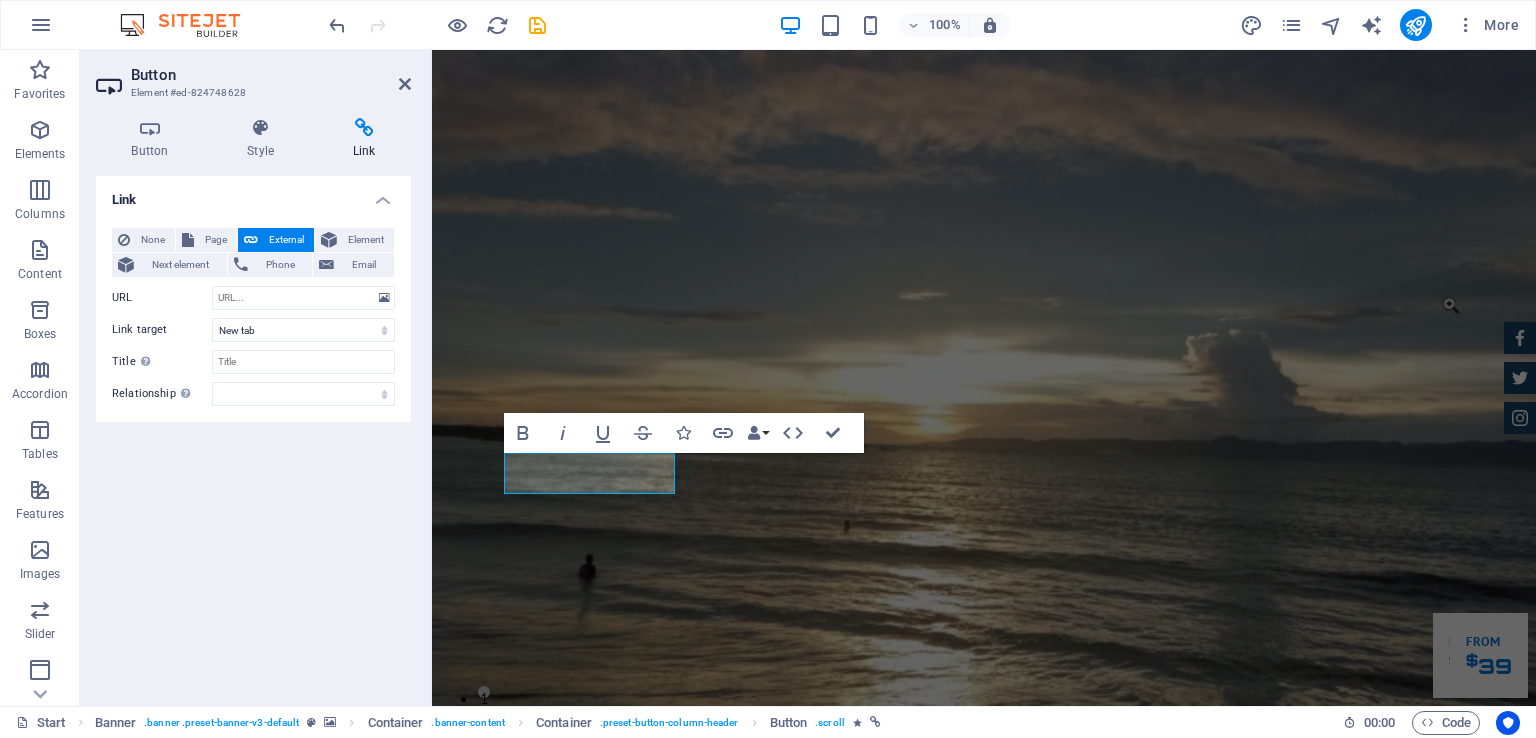 click on "Link None Page External Element Next element Phone Email Page Start Subpage Legal Notice Privacy Element #ed-824747908
URL Phone Email Link target New tab Same tab Overlay Title Additional link description, should not be the same as the link text. The title is most often shown as a tooltip text when the mouse moves over the element. Leave empty if uncertain. Relationship Sets the  relationship of this link to the link target . For example, the value "nofollow" instructs search engines not to follow the link. Can be left empty. alternate author bookmark external help license next nofollow noreferrer noopener prev search tag" at bounding box center (253, 433) 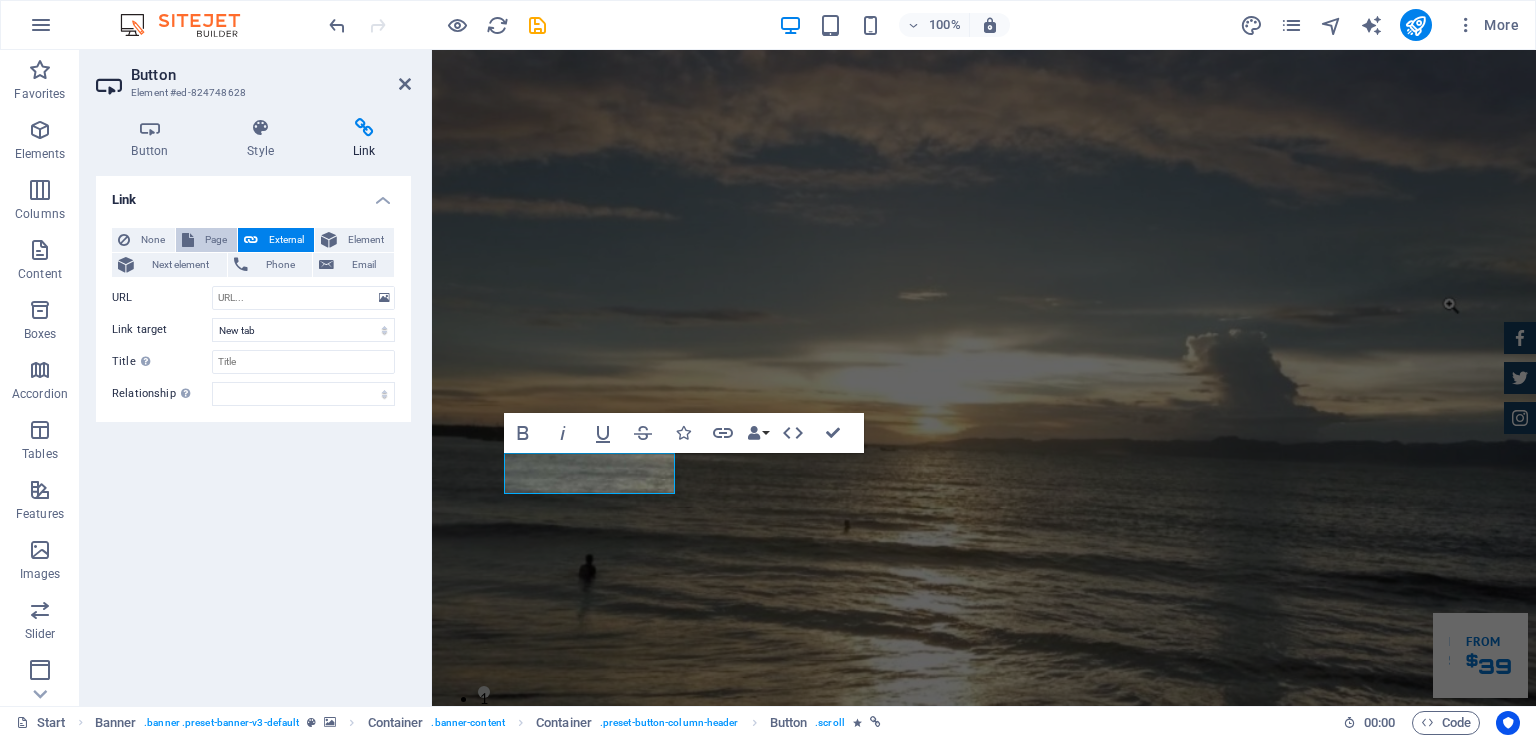 click on "Page" at bounding box center [215, 240] 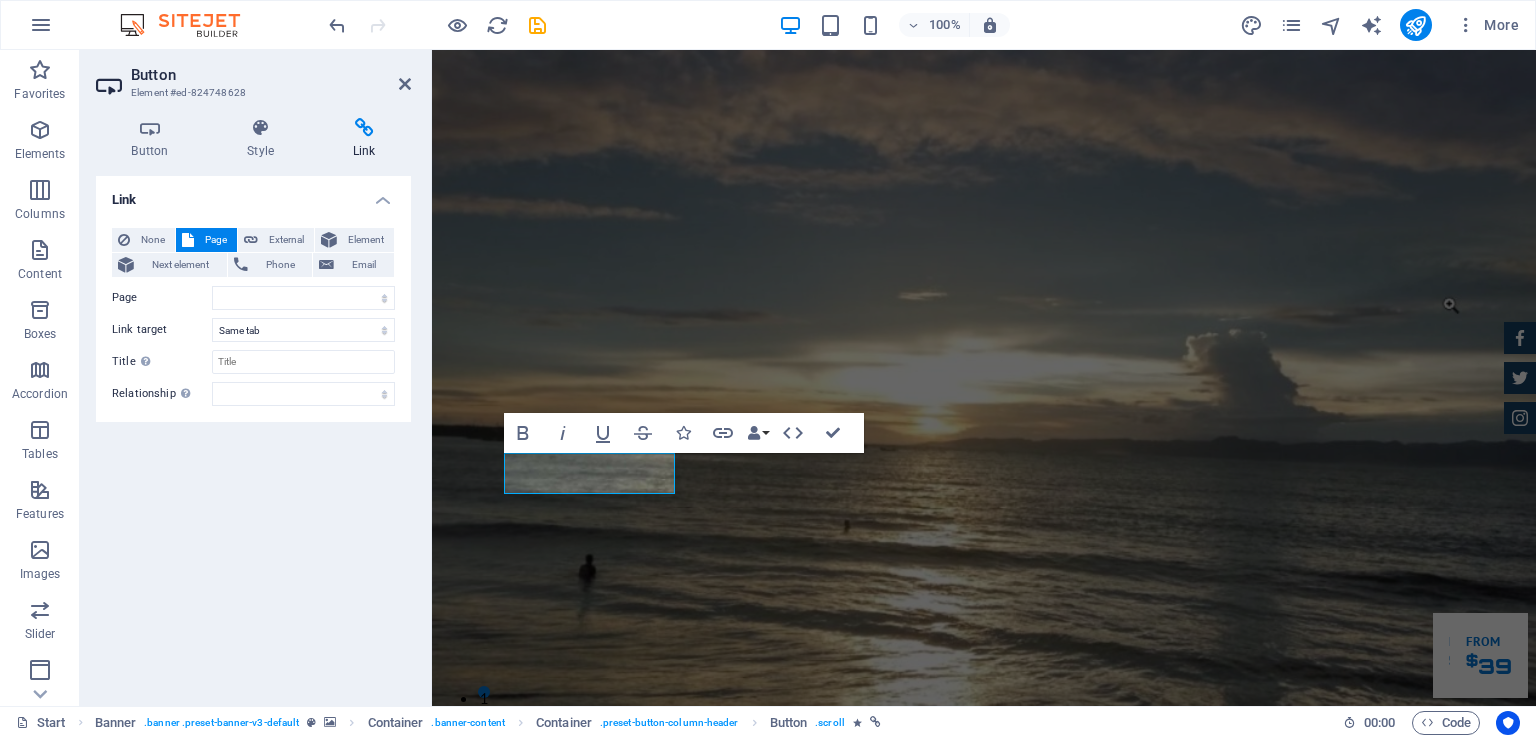 click on "Link None Page External Element Next element Phone Email Page Start Subpage Legal Notice Privacy Element #ed-824747908
URL Phone Email Link target New tab Same tab Overlay Title Additional link description, should not be the same as the link text. The title is most often shown as a tooltip text when the mouse moves over the element. Leave empty if uncertain. Relationship Sets the  relationship of this link to the link target . For example, the value "nofollow" instructs search engines not to follow the link. Can be left empty. alternate author bookmark external help license next nofollow noreferrer noopener prev search tag" at bounding box center (253, 433) 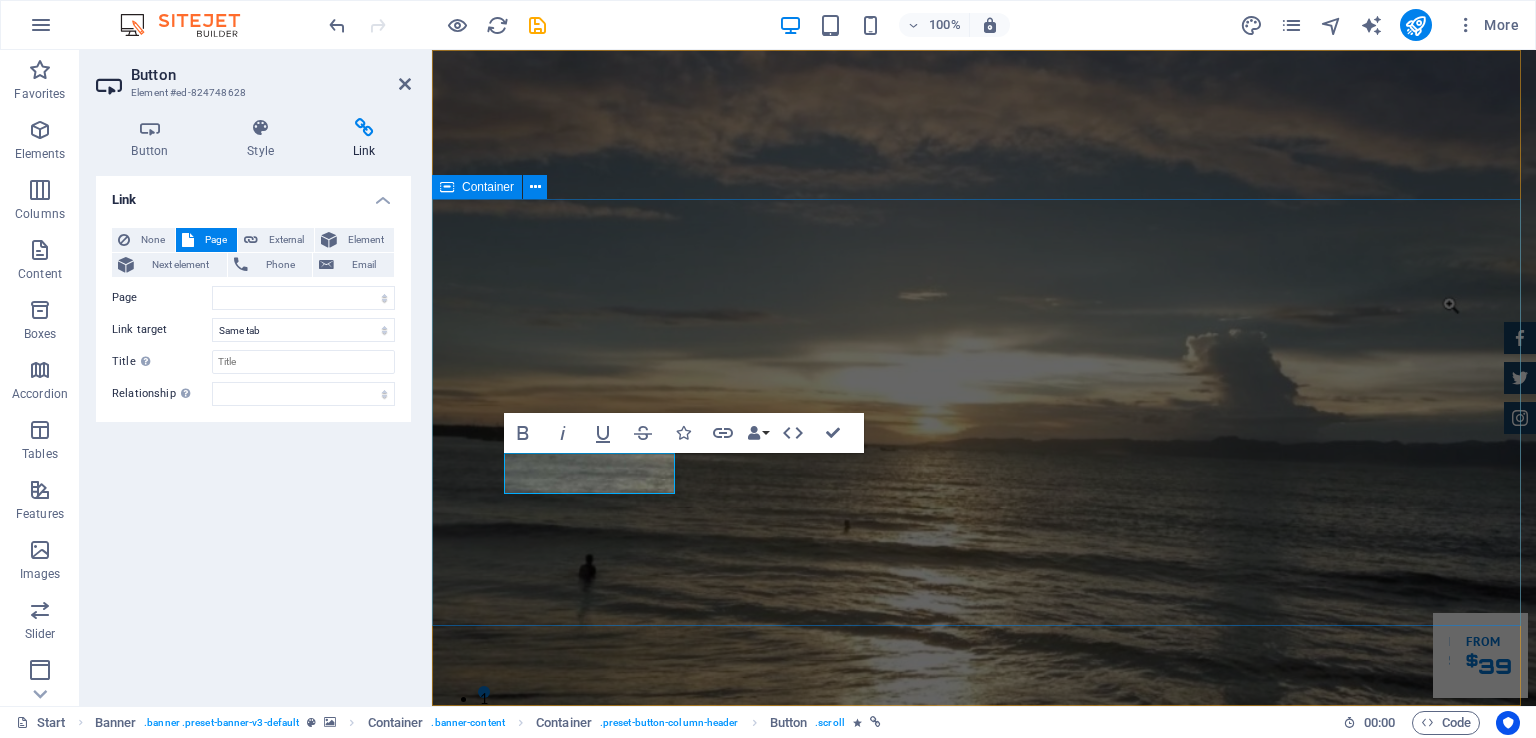 click on "PT. Wisata Batu bintang Kenyamanan Anda Saat Berlibur adalah  Prioritas Utama Kami.  Fasilitas Kami   Reservasi" at bounding box center [984, 1140] 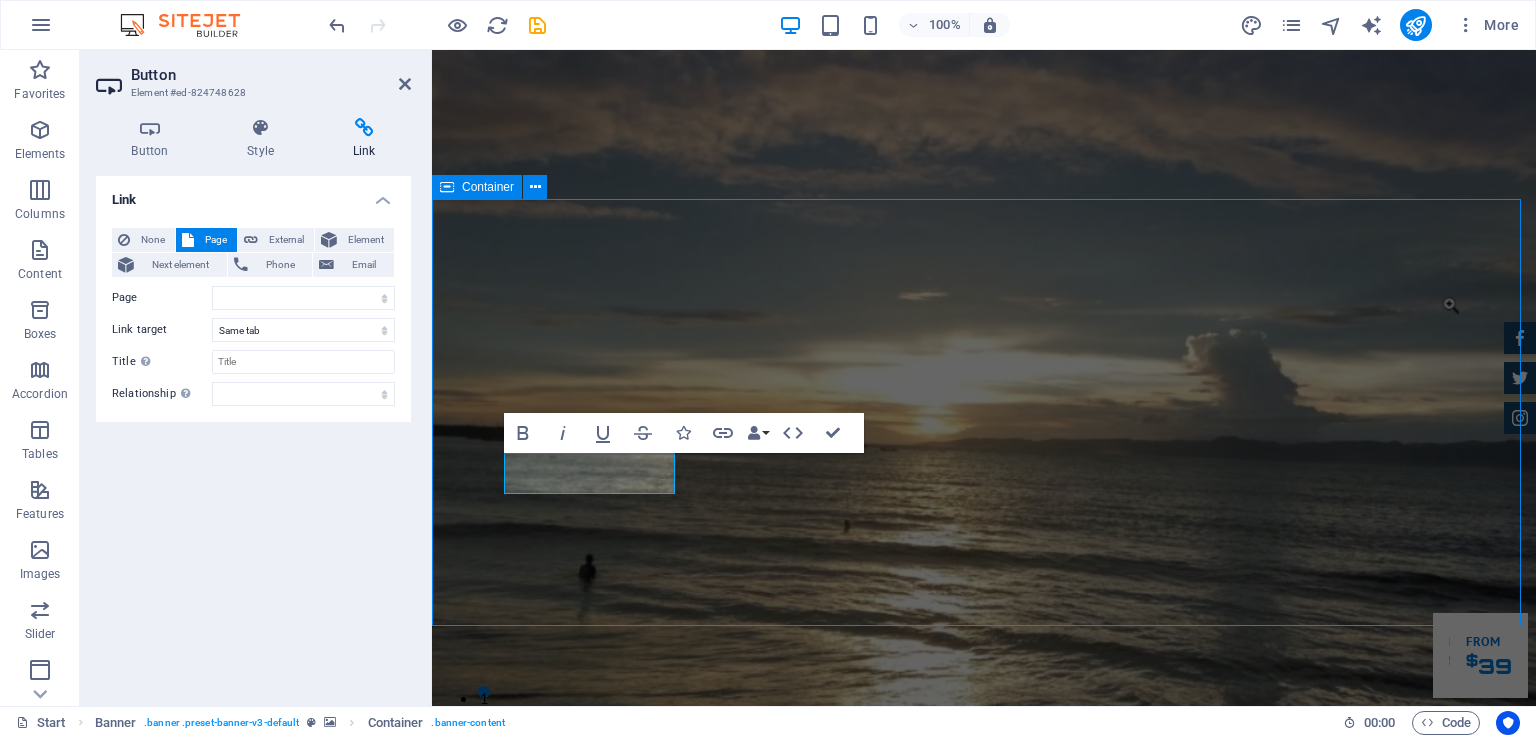 click on "PT. Wisata Batu bintang Kenyamanan Anda Saat Berlibur adalah  Prioritas Utama Kami.  Fasilitas Kami   Reservasi" at bounding box center [984, 1140] 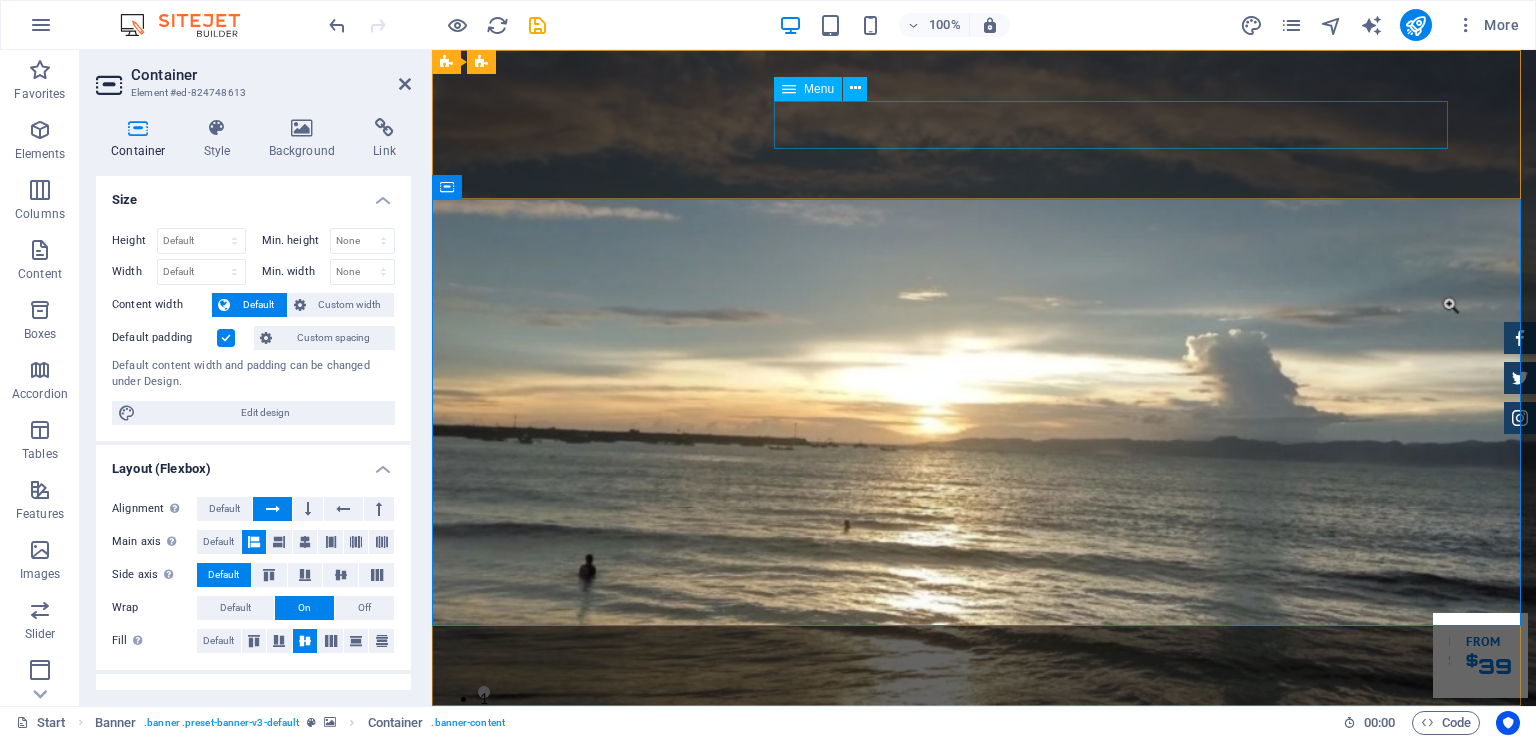 click on "Home About us Fasilitas Kami Inventory Feedback Contact" at bounding box center (984, 863) 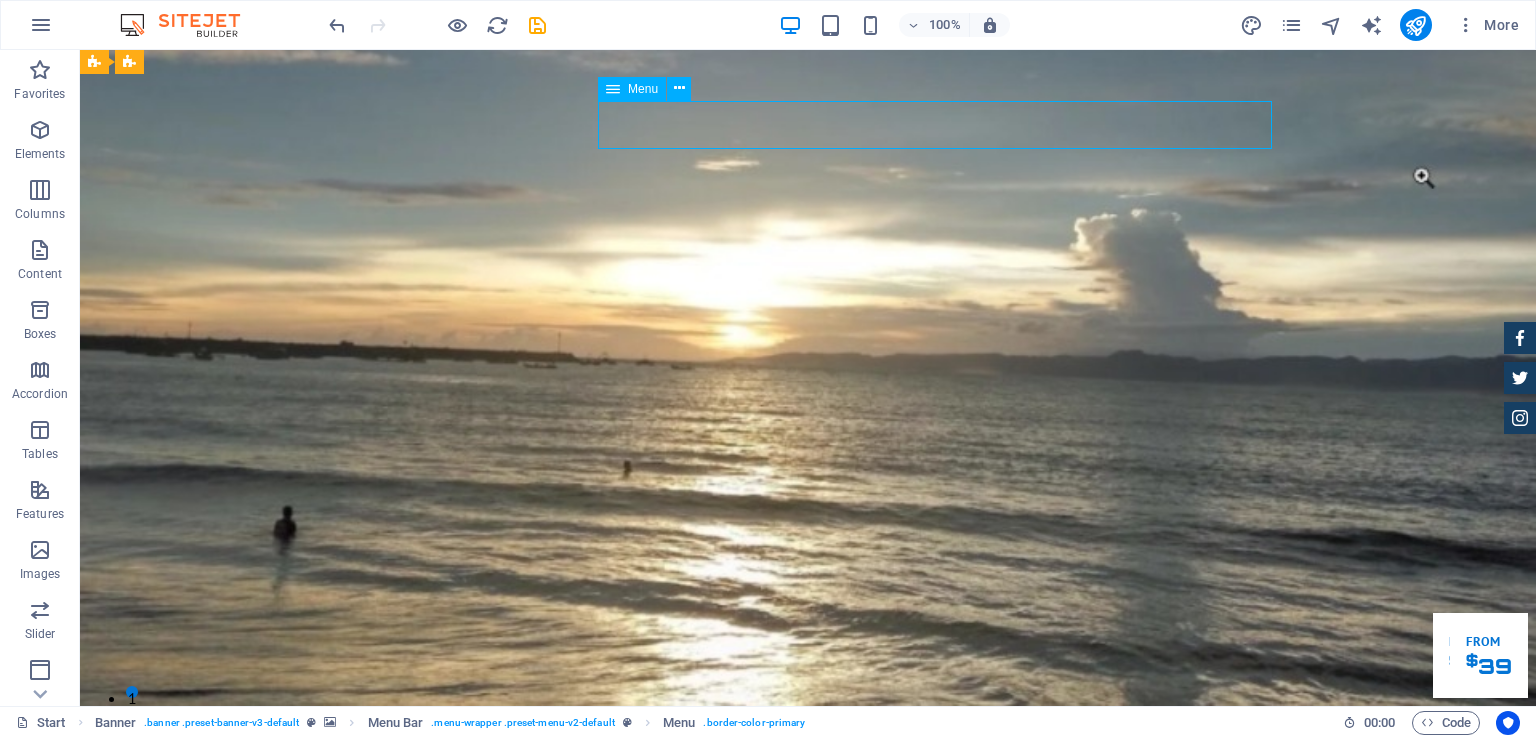 click on "Home About us Fasilitas Kami Inventory Feedback Contact" at bounding box center [808, 863] 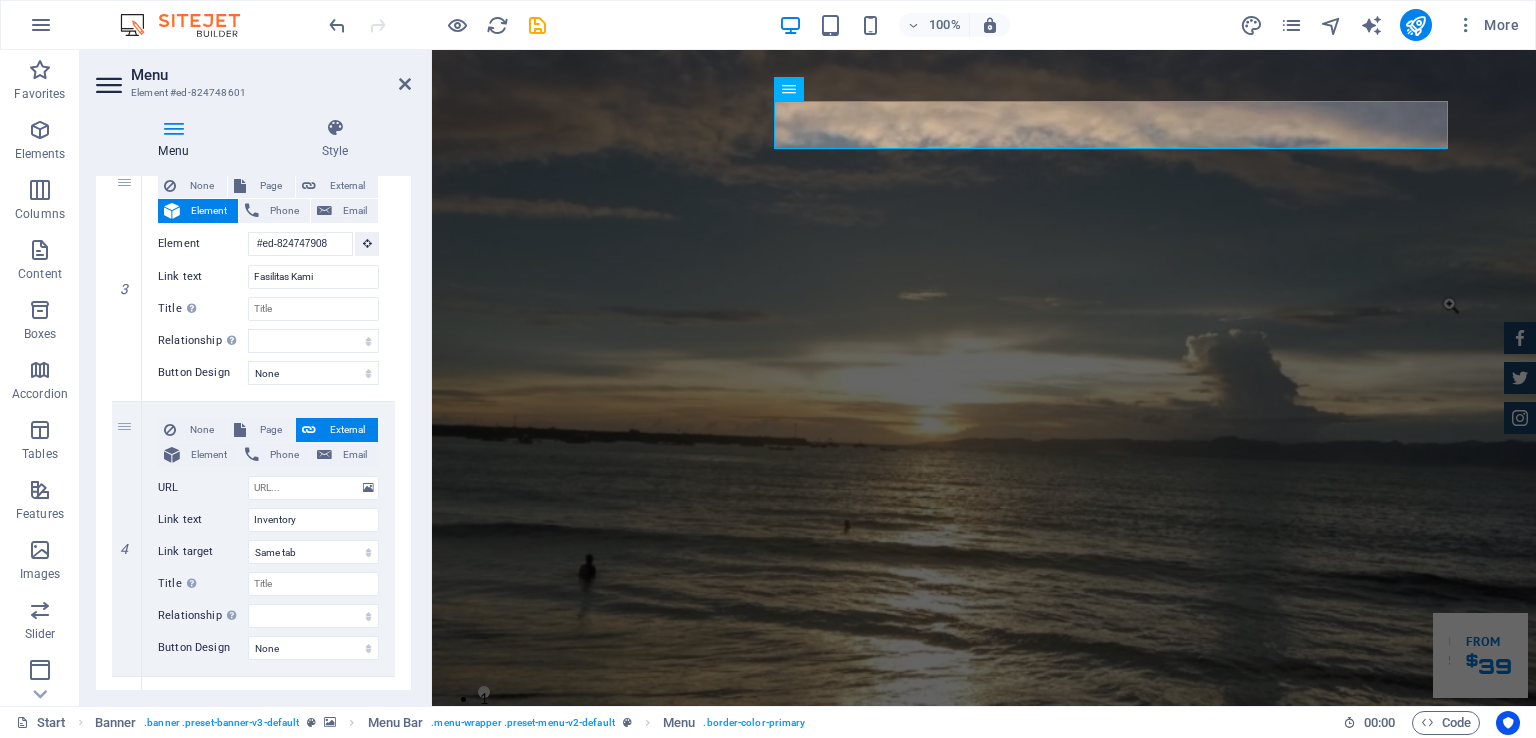 scroll, scrollTop: 702, scrollLeft: 0, axis: vertical 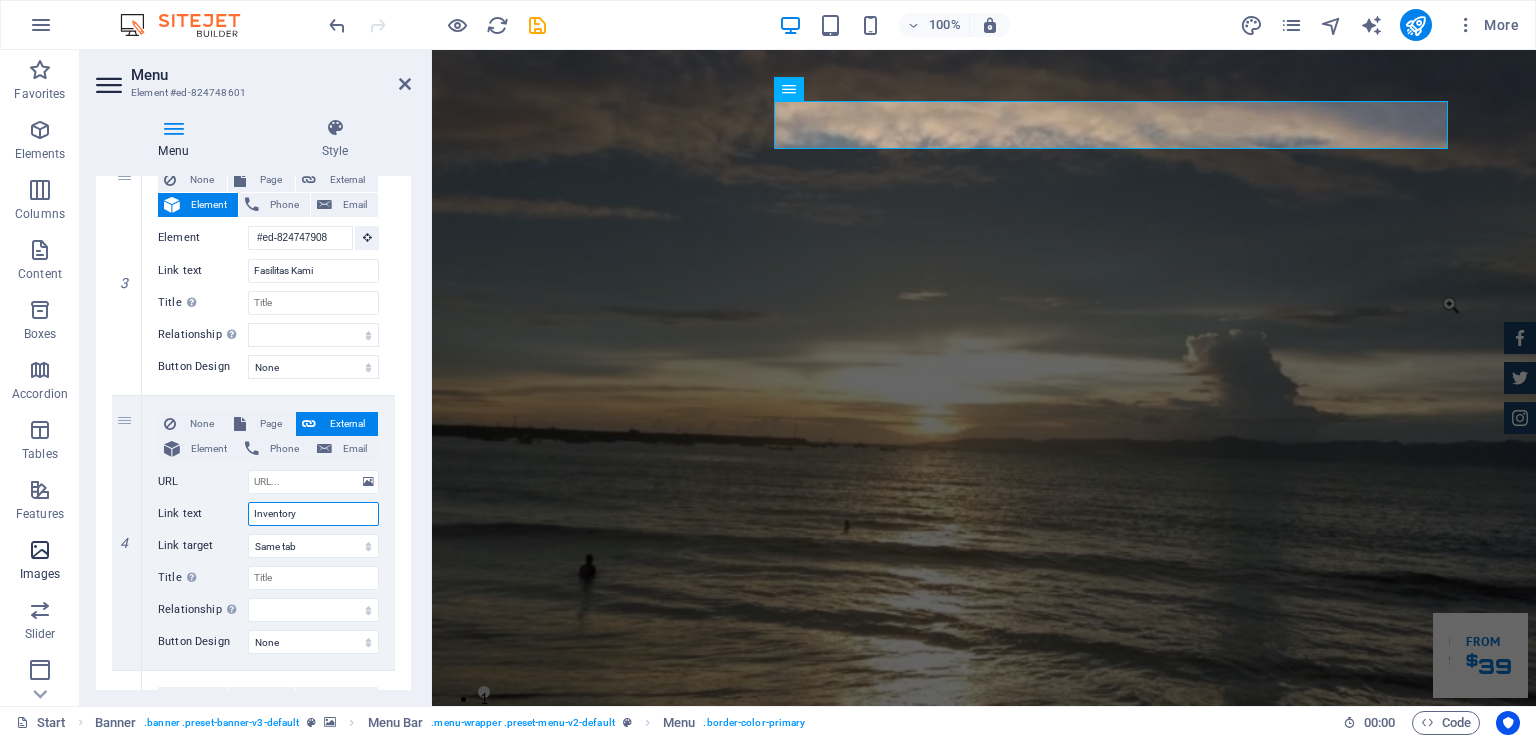 drag, startPoint x: 329, startPoint y: 516, endPoint x: 78, endPoint y: 545, distance: 252.66974 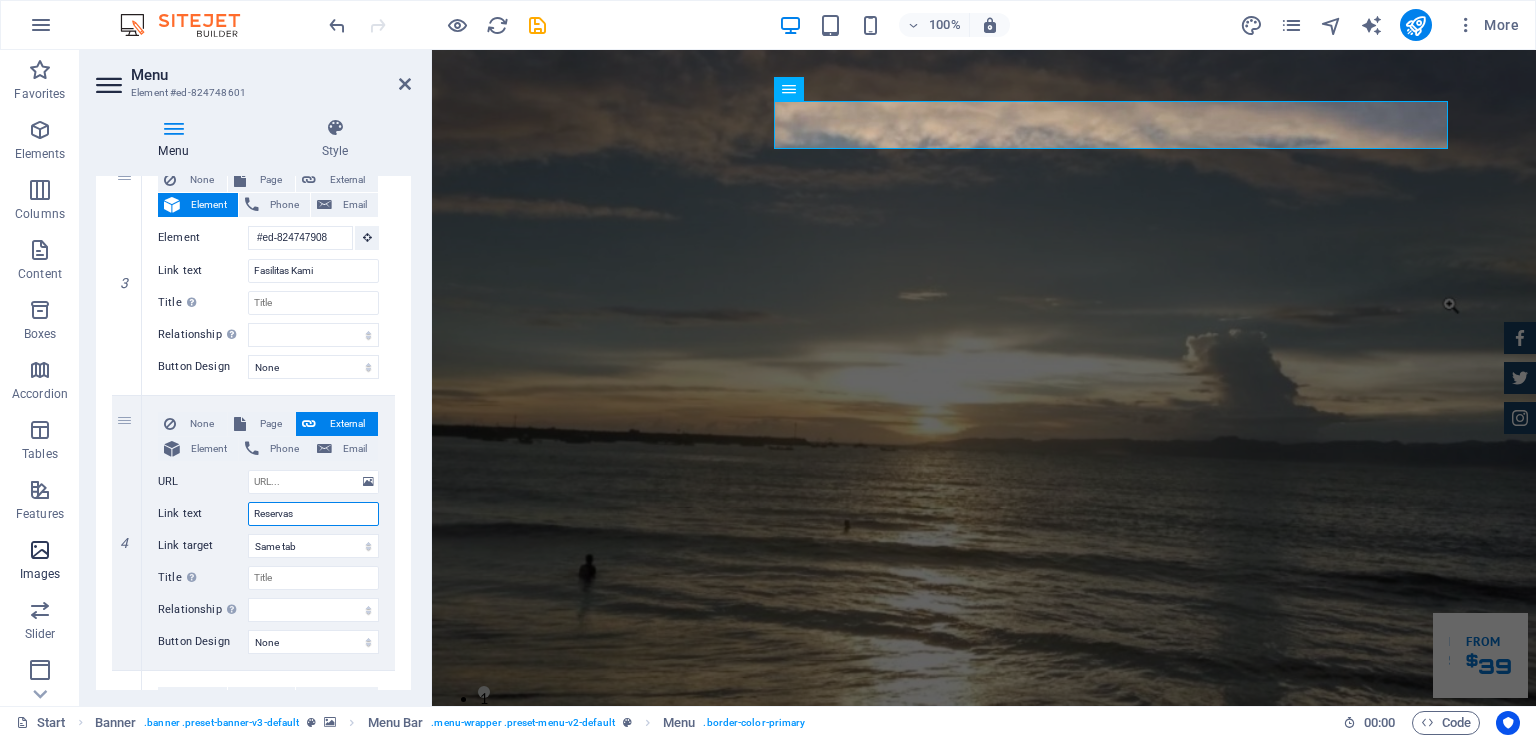 type on "Reservasi" 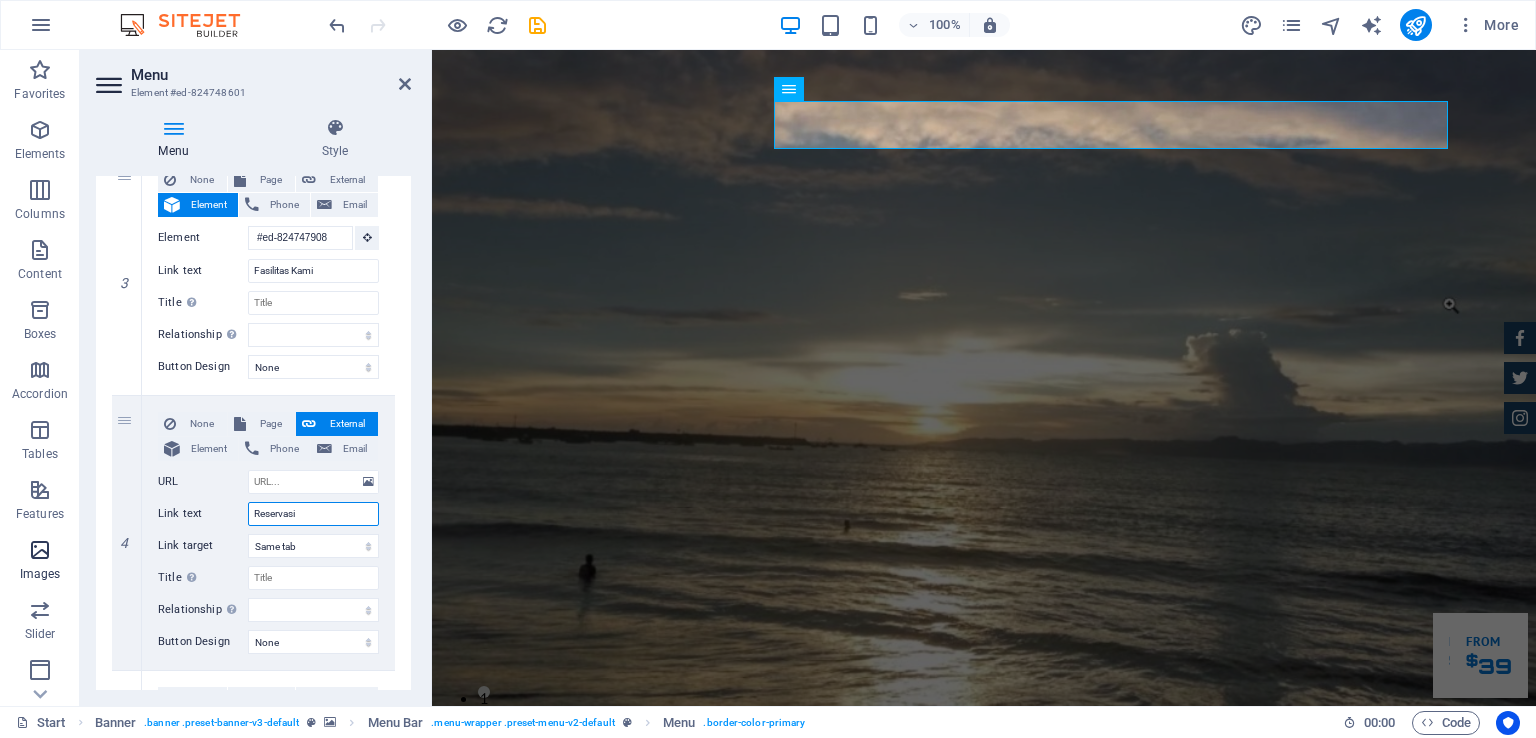 select 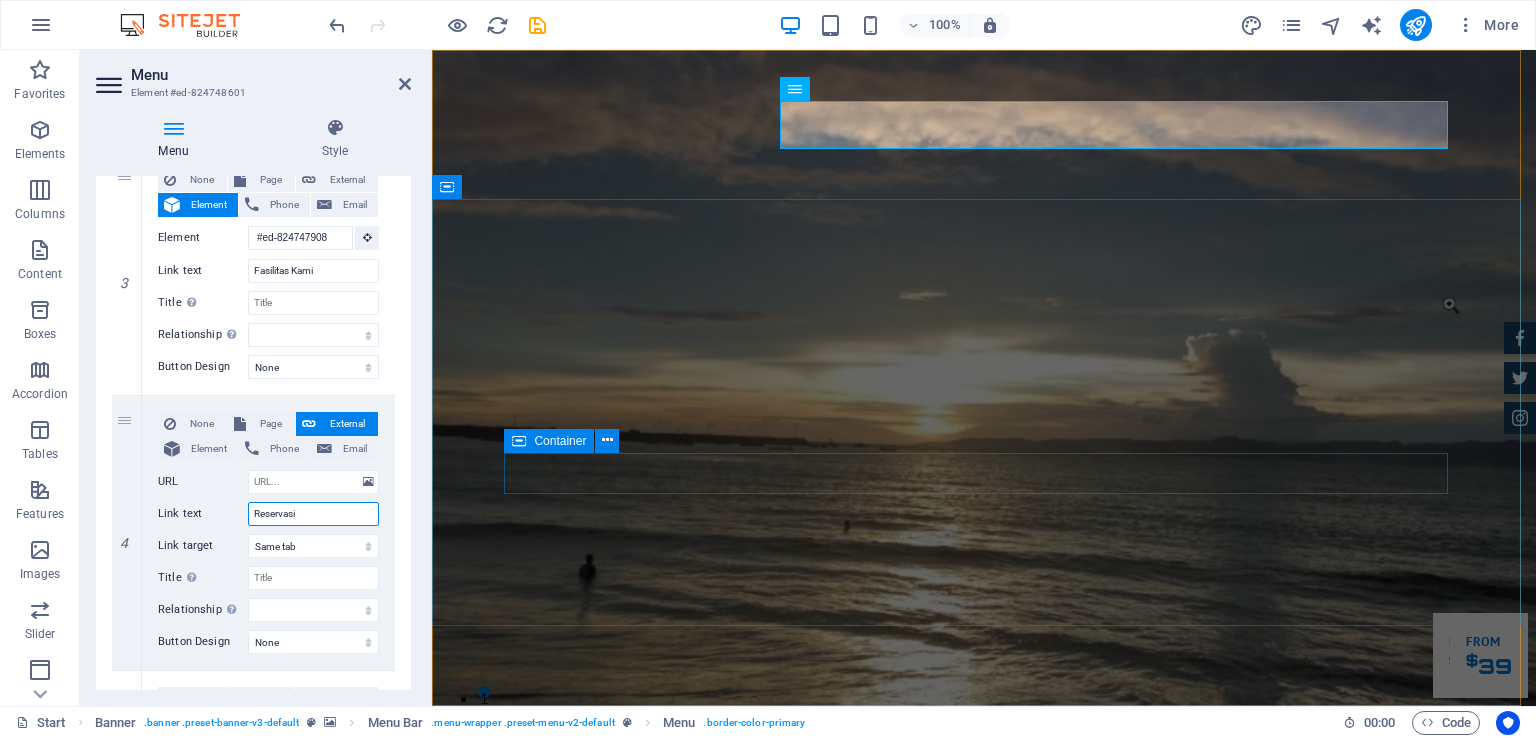 type on "Reservasi" 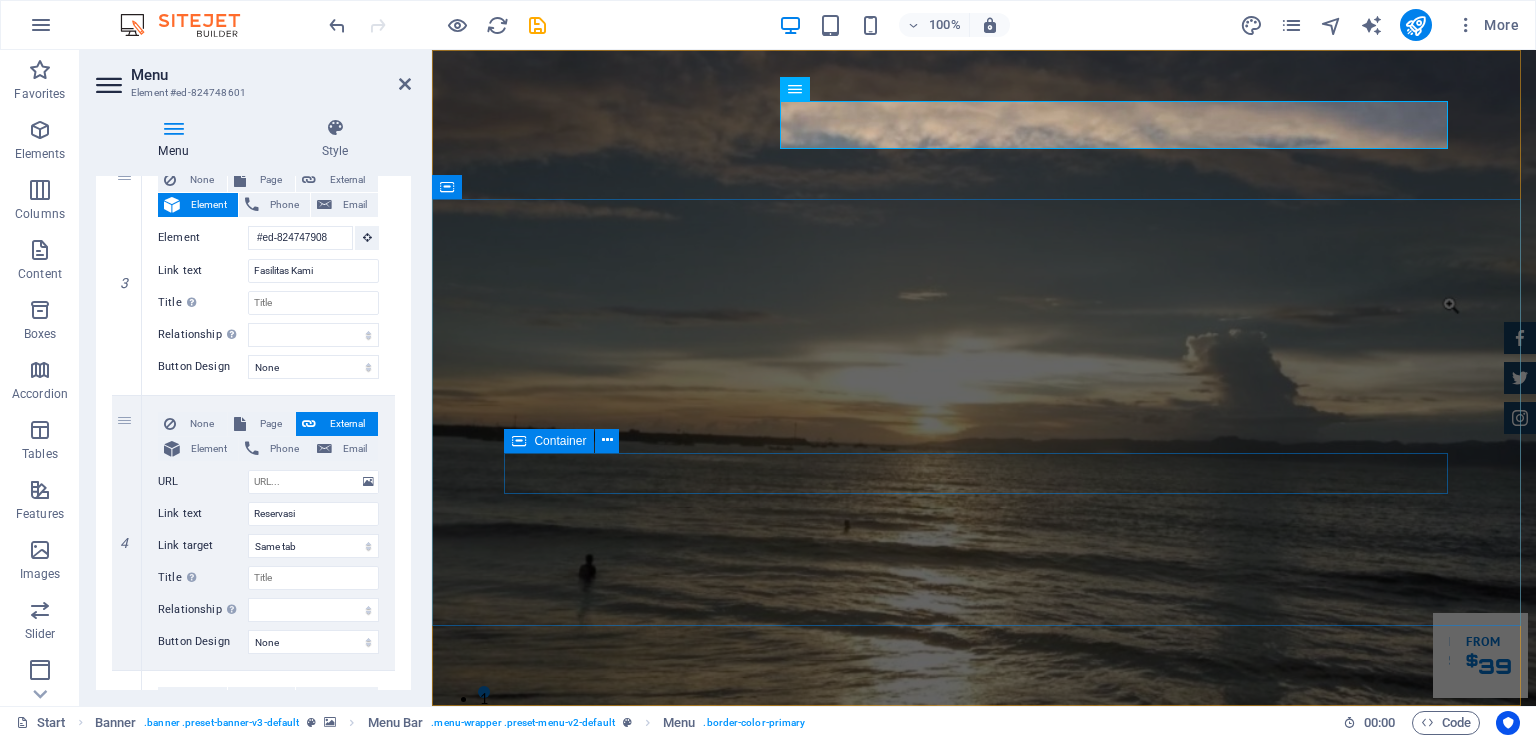 click on "Fasilitas Kami   Reservasi" at bounding box center [984, 1201] 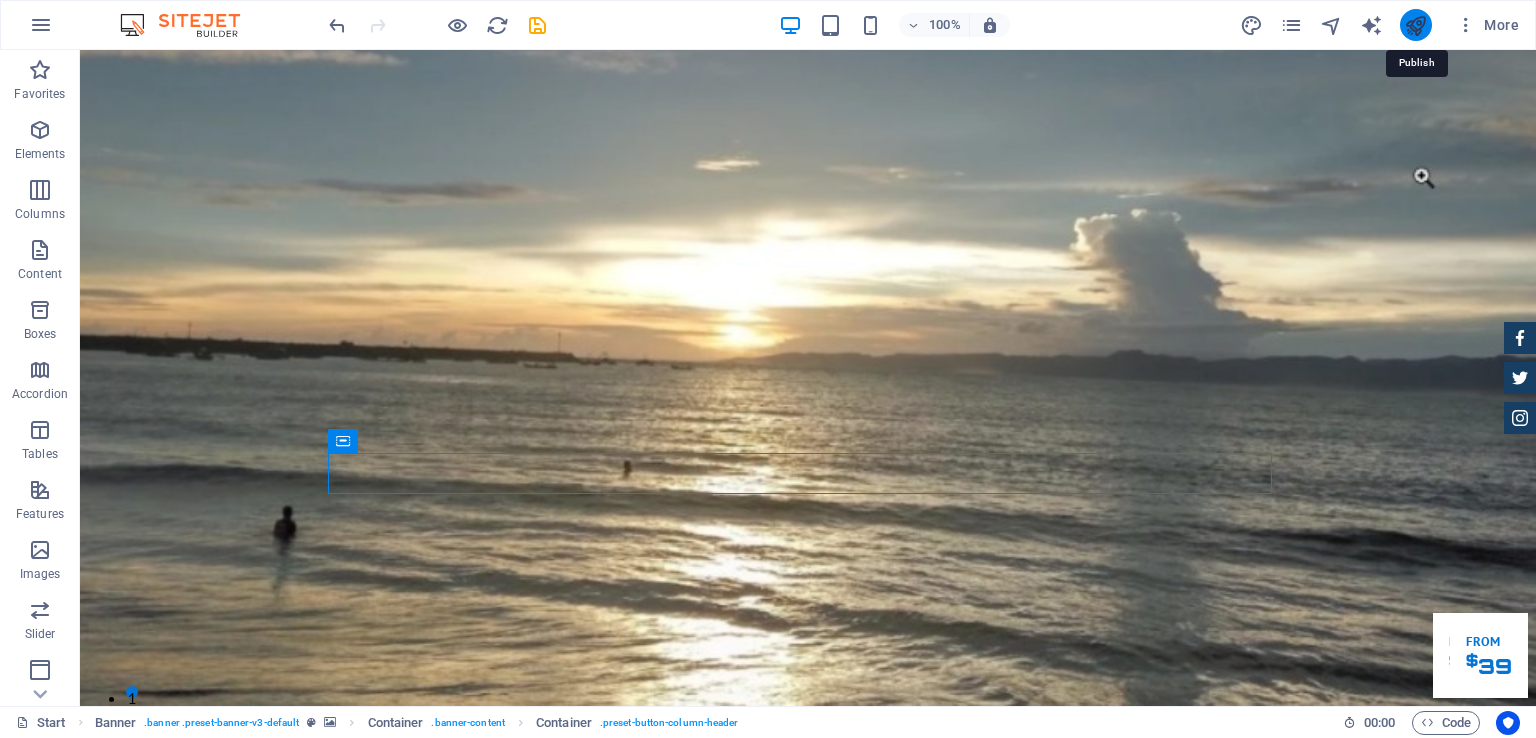 click at bounding box center (1415, 25) 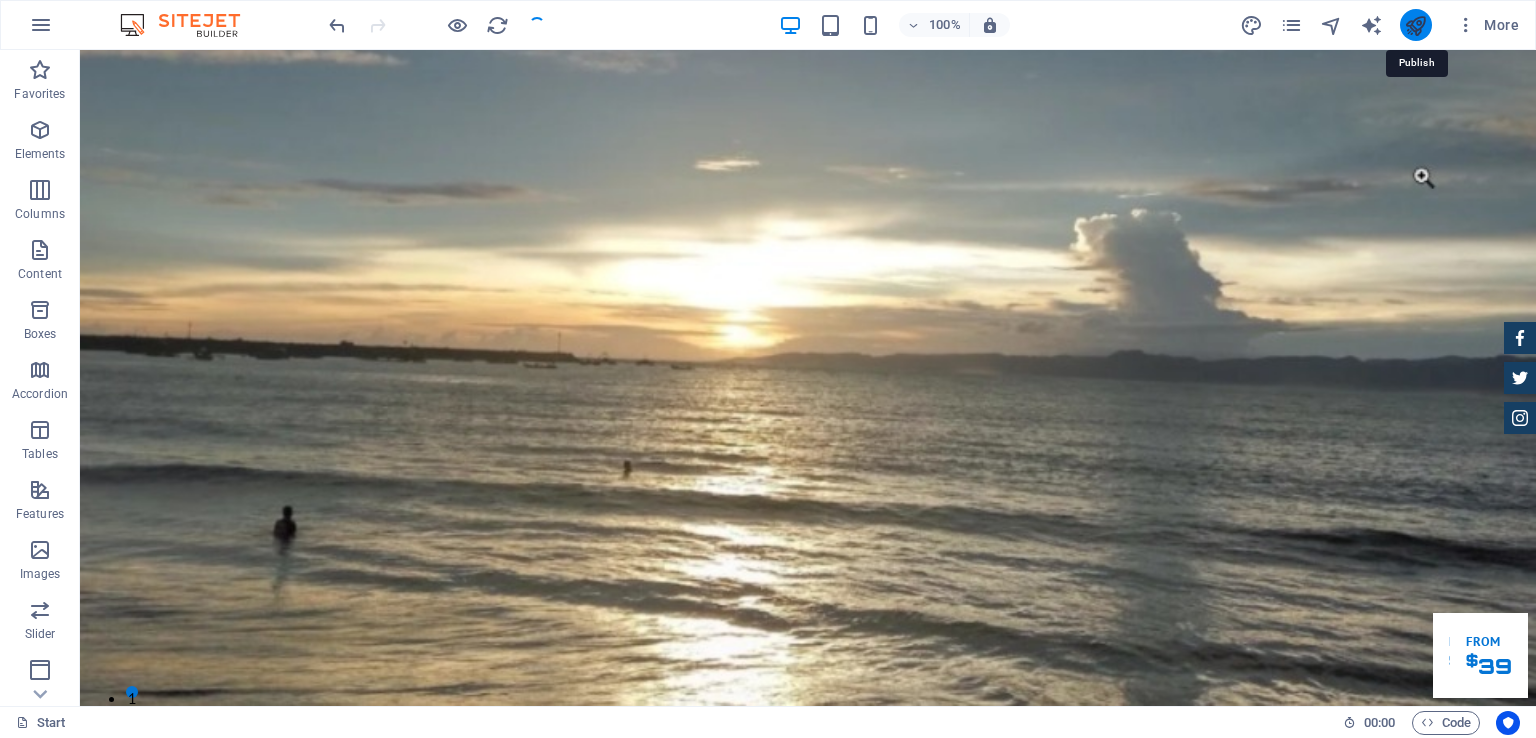 click at bounding box center [1415, 25] 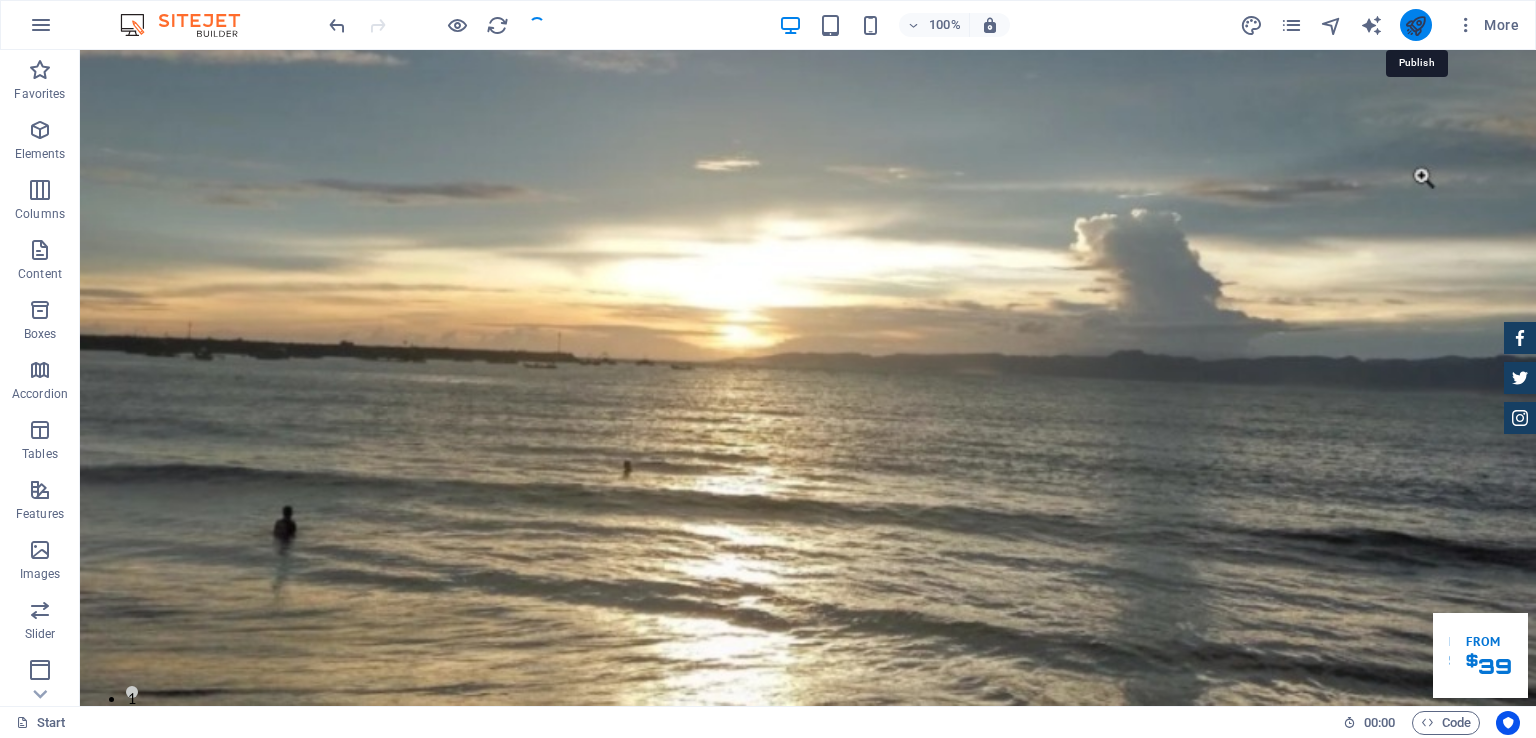 click at bounding box center (1415, 25) 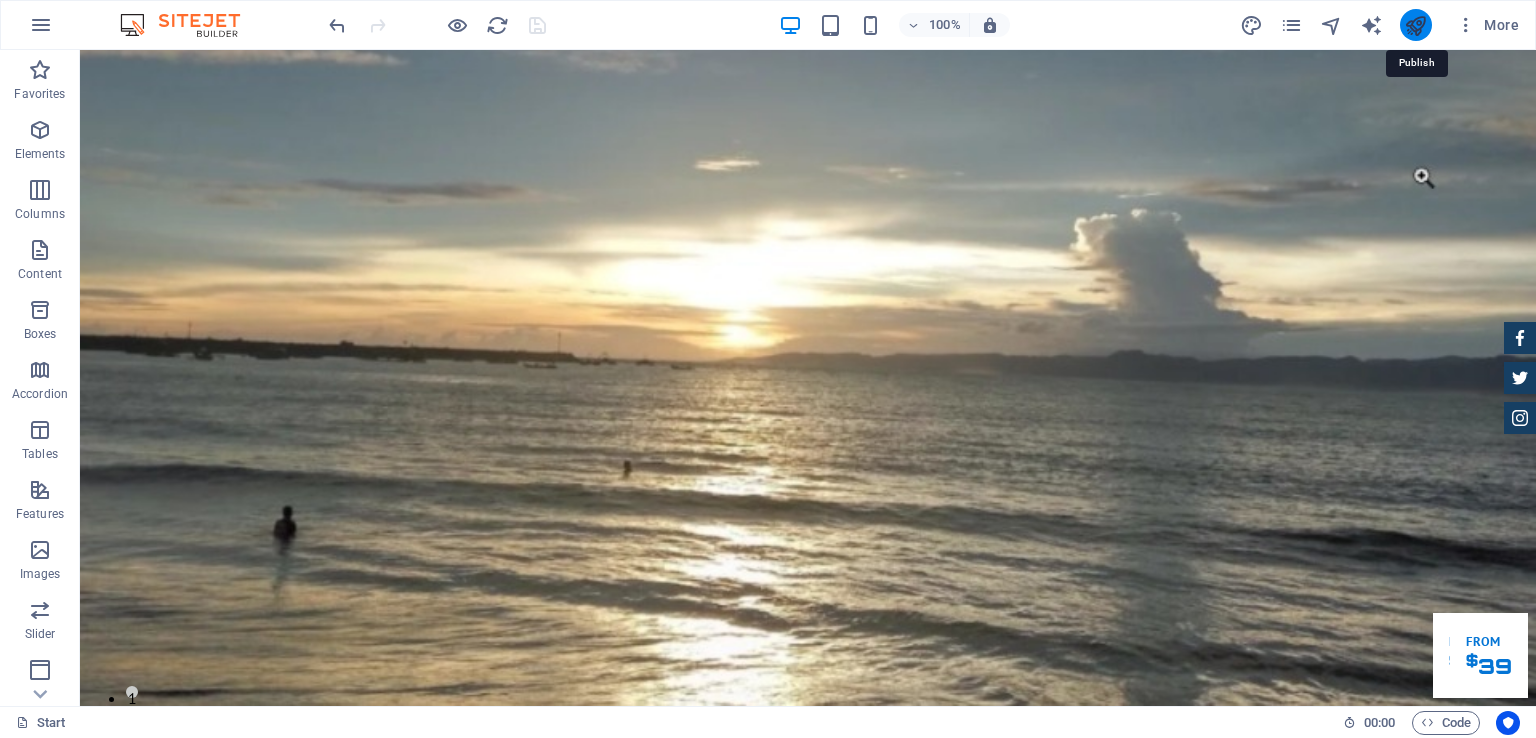 click at bounding box center [1415, 25] 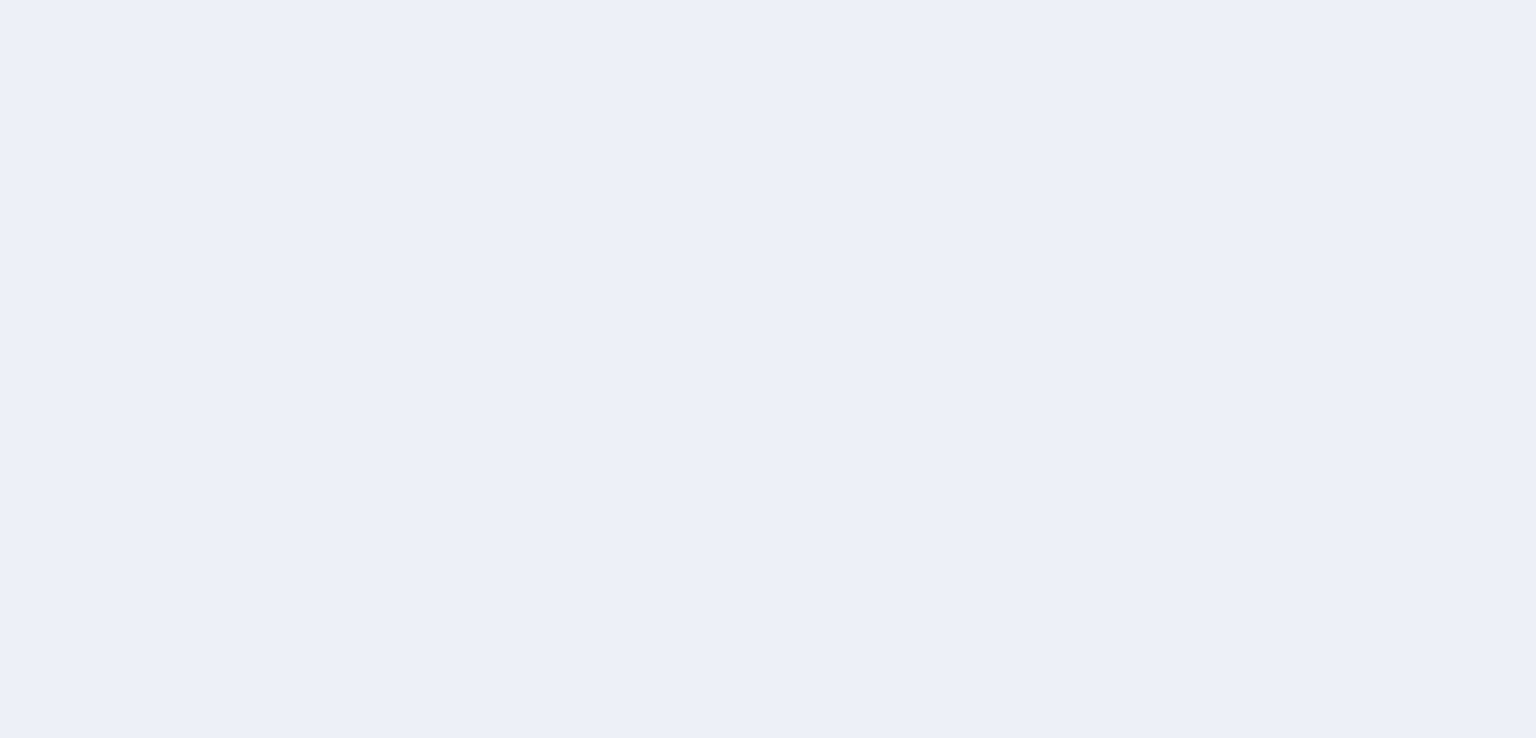scroll, scrollTop: 0, scrollLeft: 0, axis: both 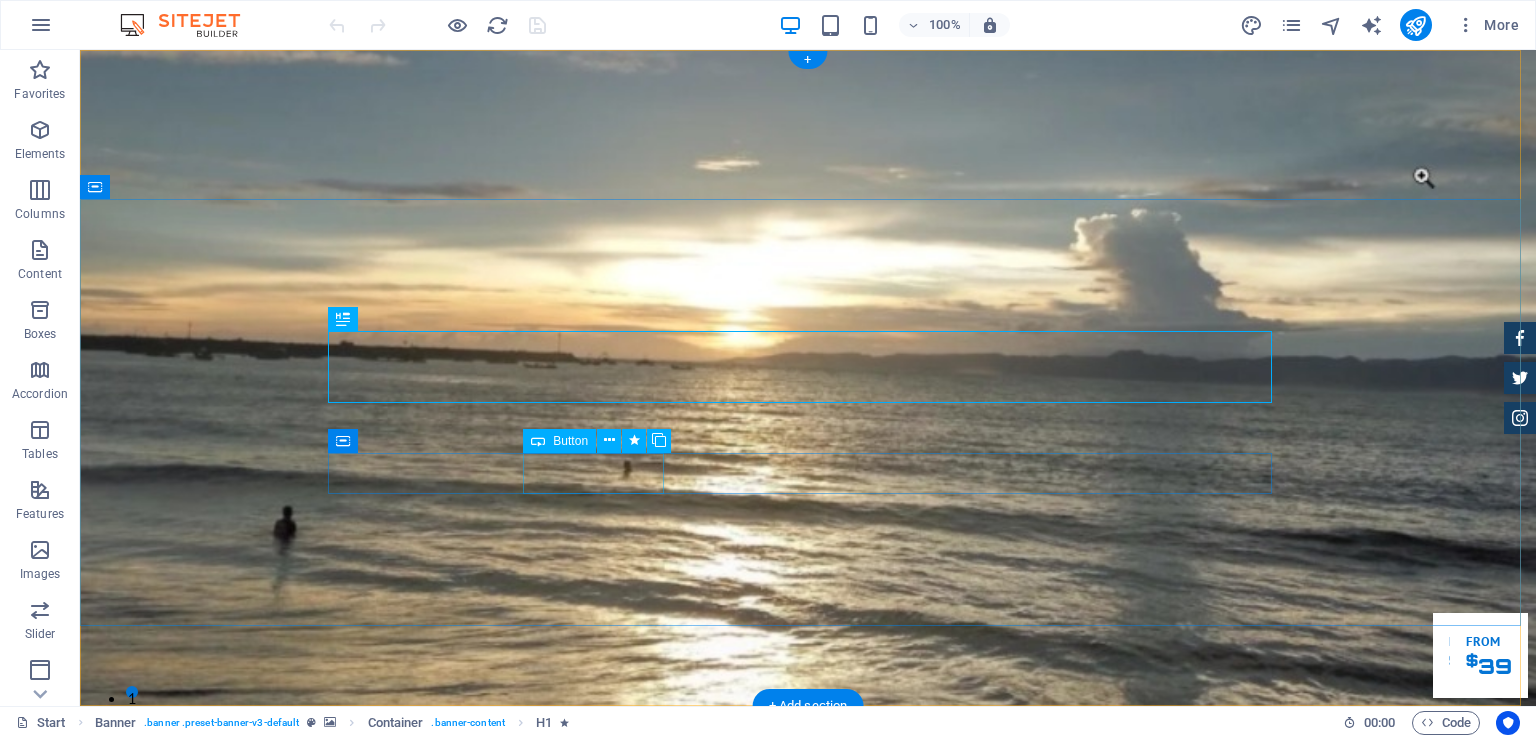 click on "Reservasi" at bounding box center [808, 1228] 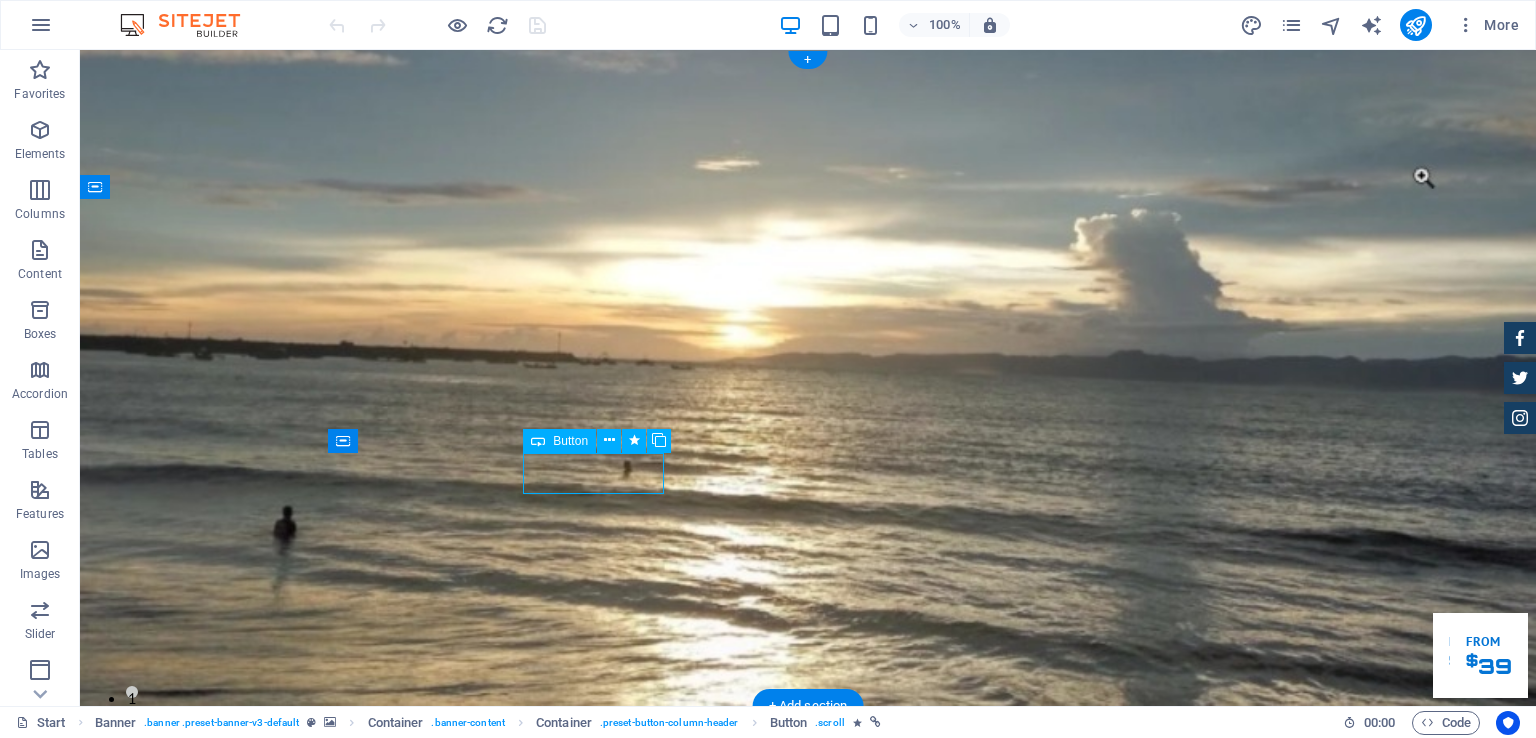 click on "Reservasi" at bounding box center [808, 1228] 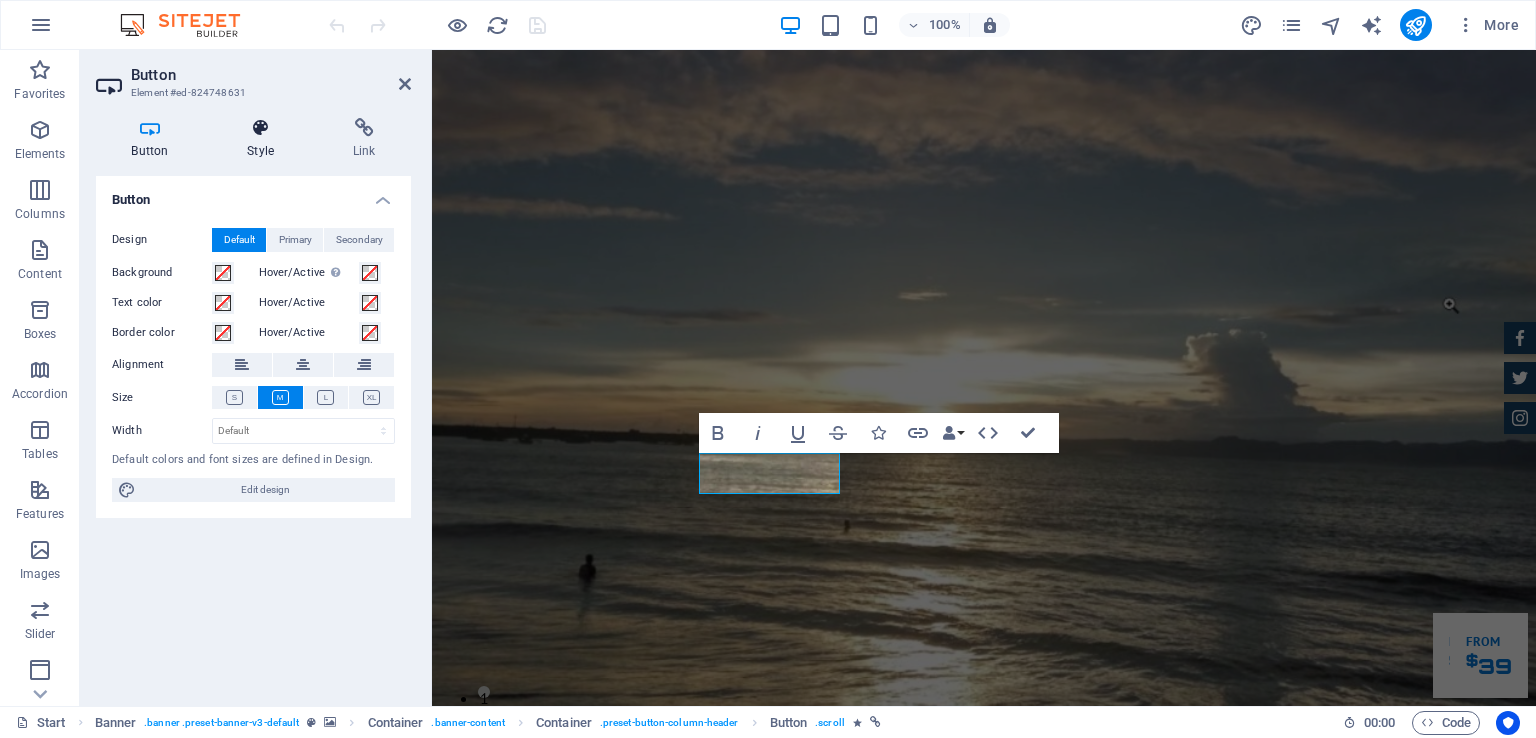 click at bounding box center (261, 128) 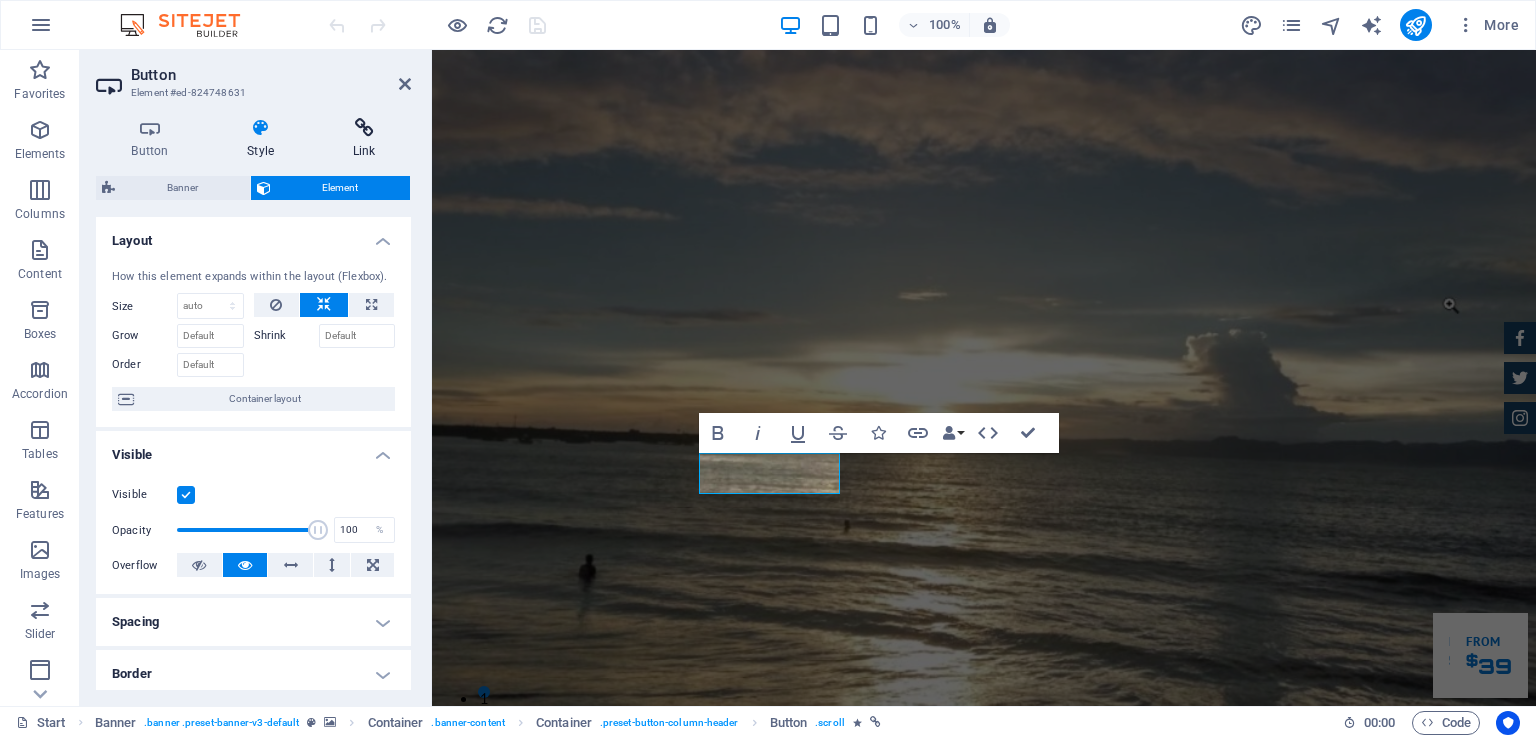 click at bounding box center (364, 128) 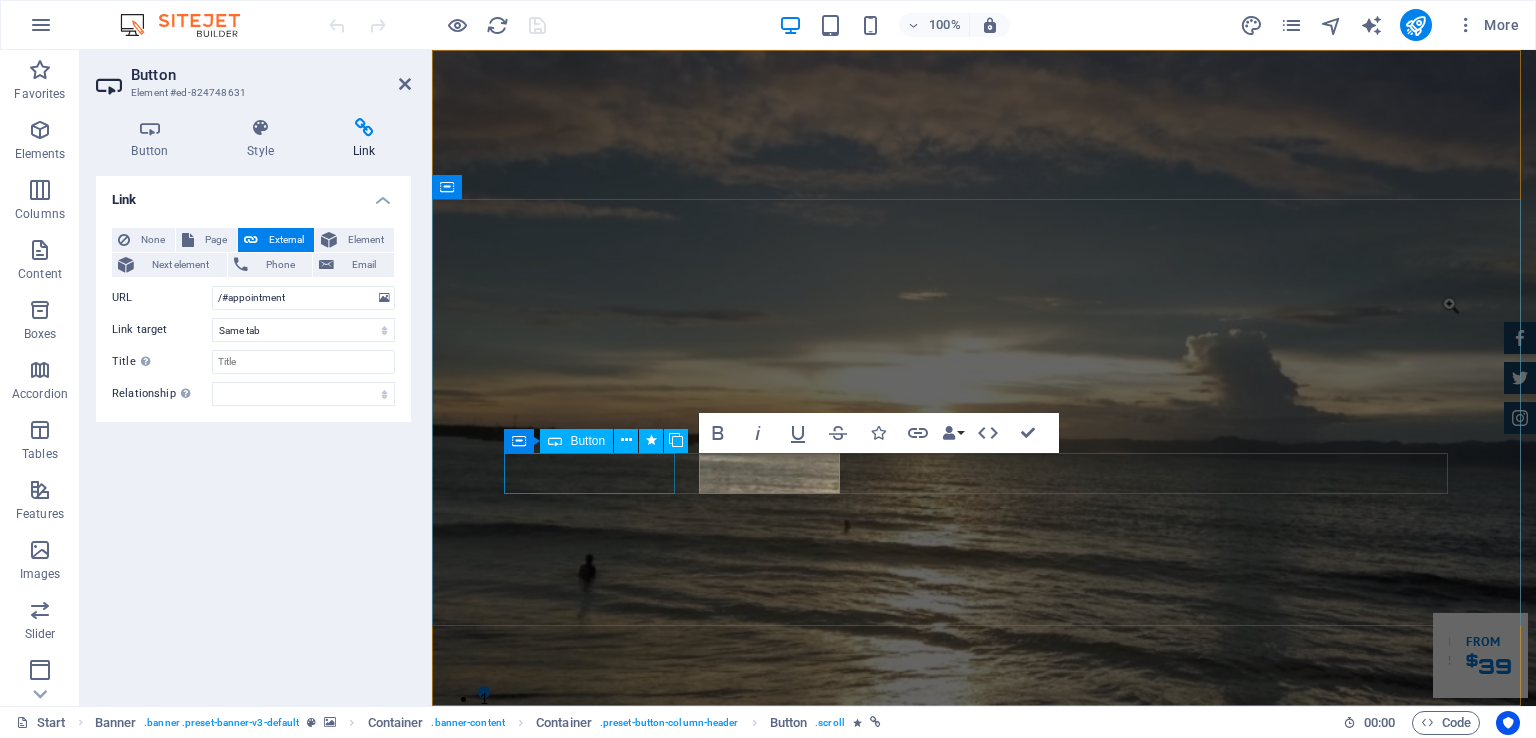 click on "Fasilitas Kami" at bounding box center (984, 1174) 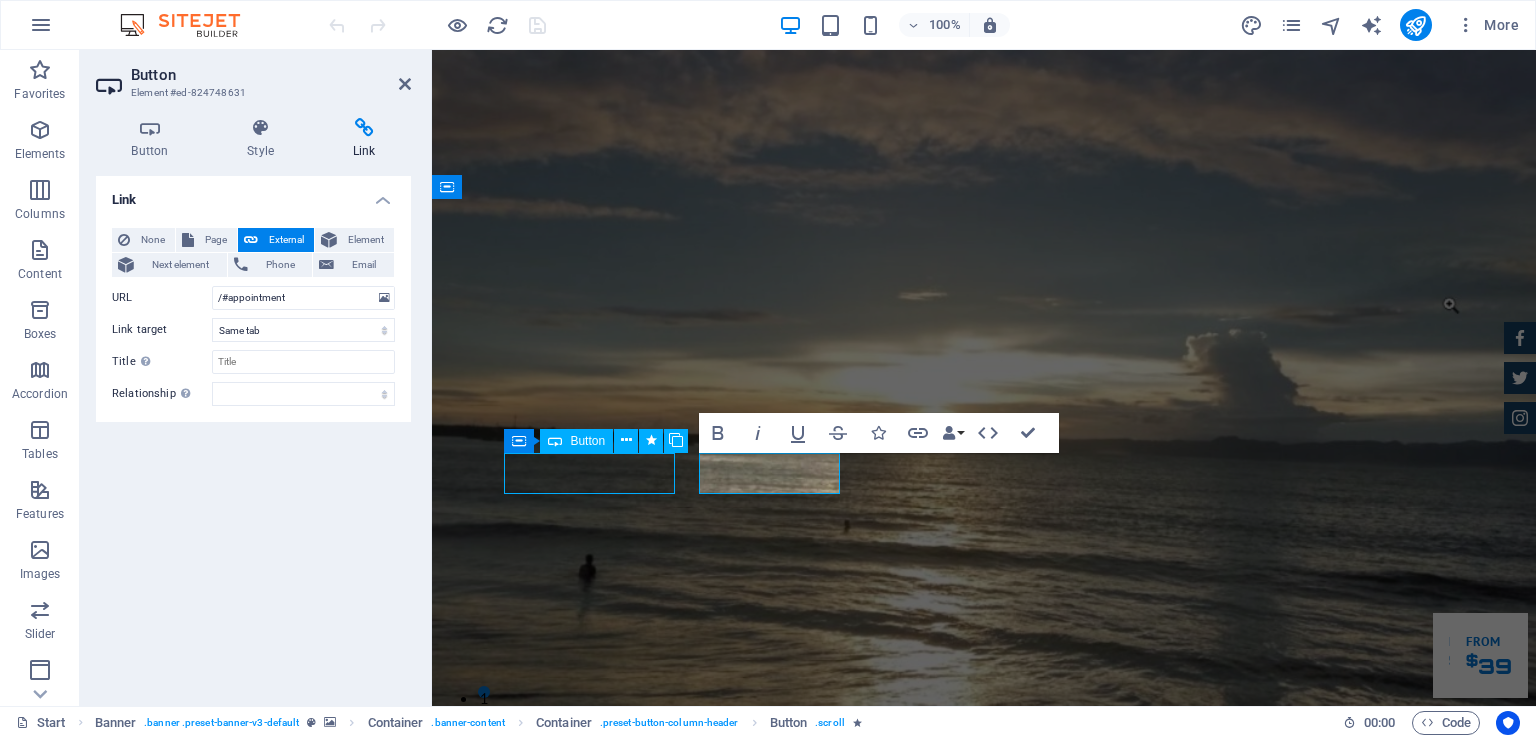 click on "Fasilitas Kami" at bounding box center [984, 1174] 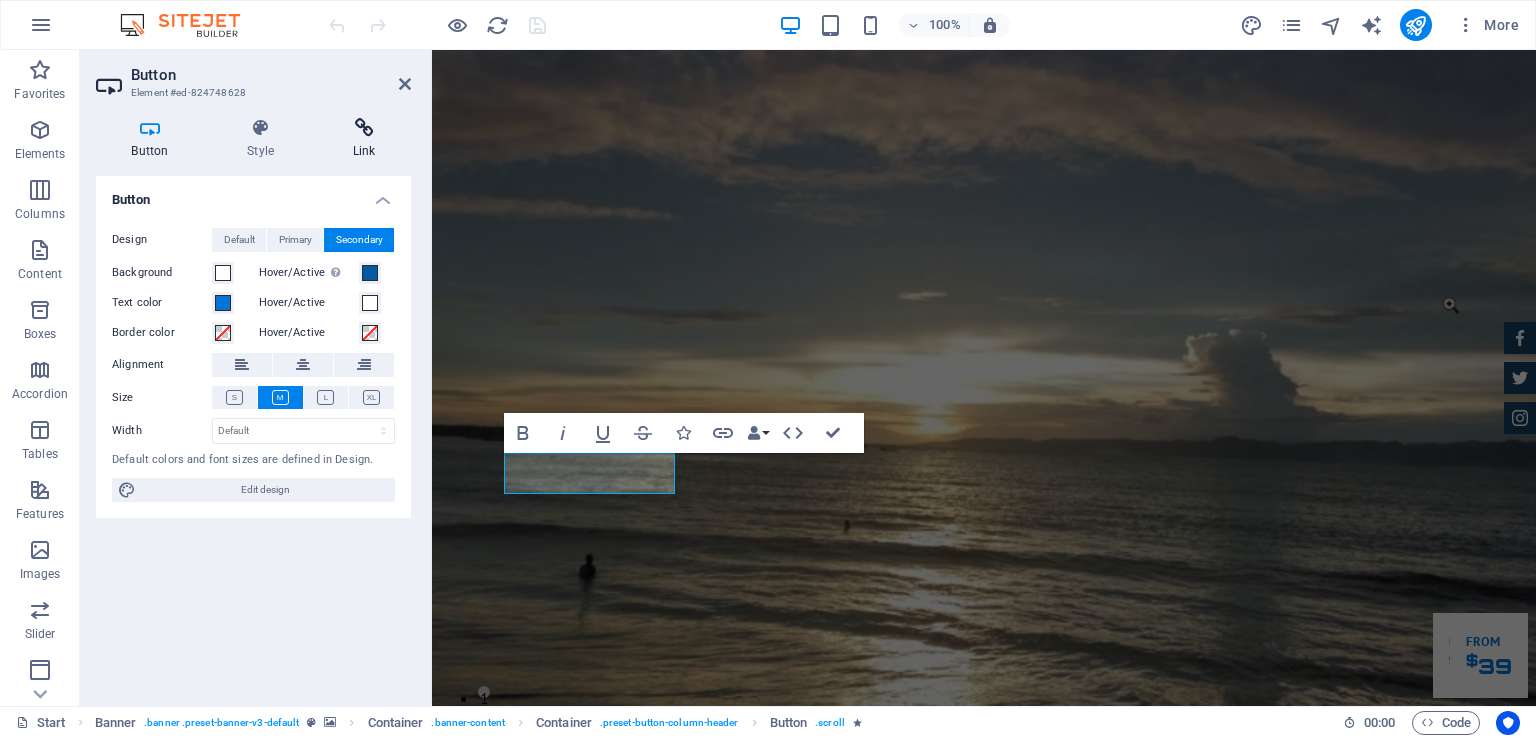 click at bounding box center [364, 128] 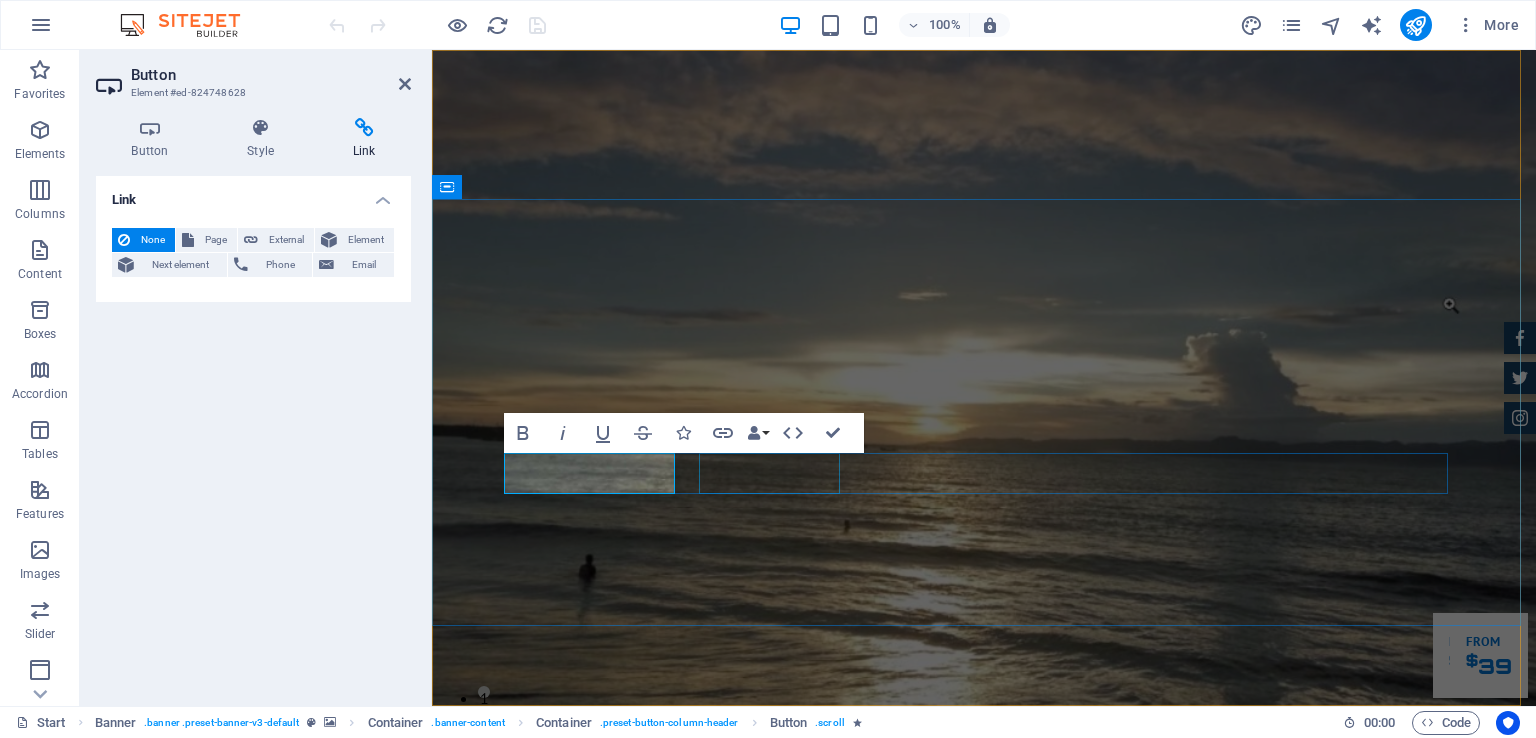 click on "Reservasi" at bounding box center [984, 1228] 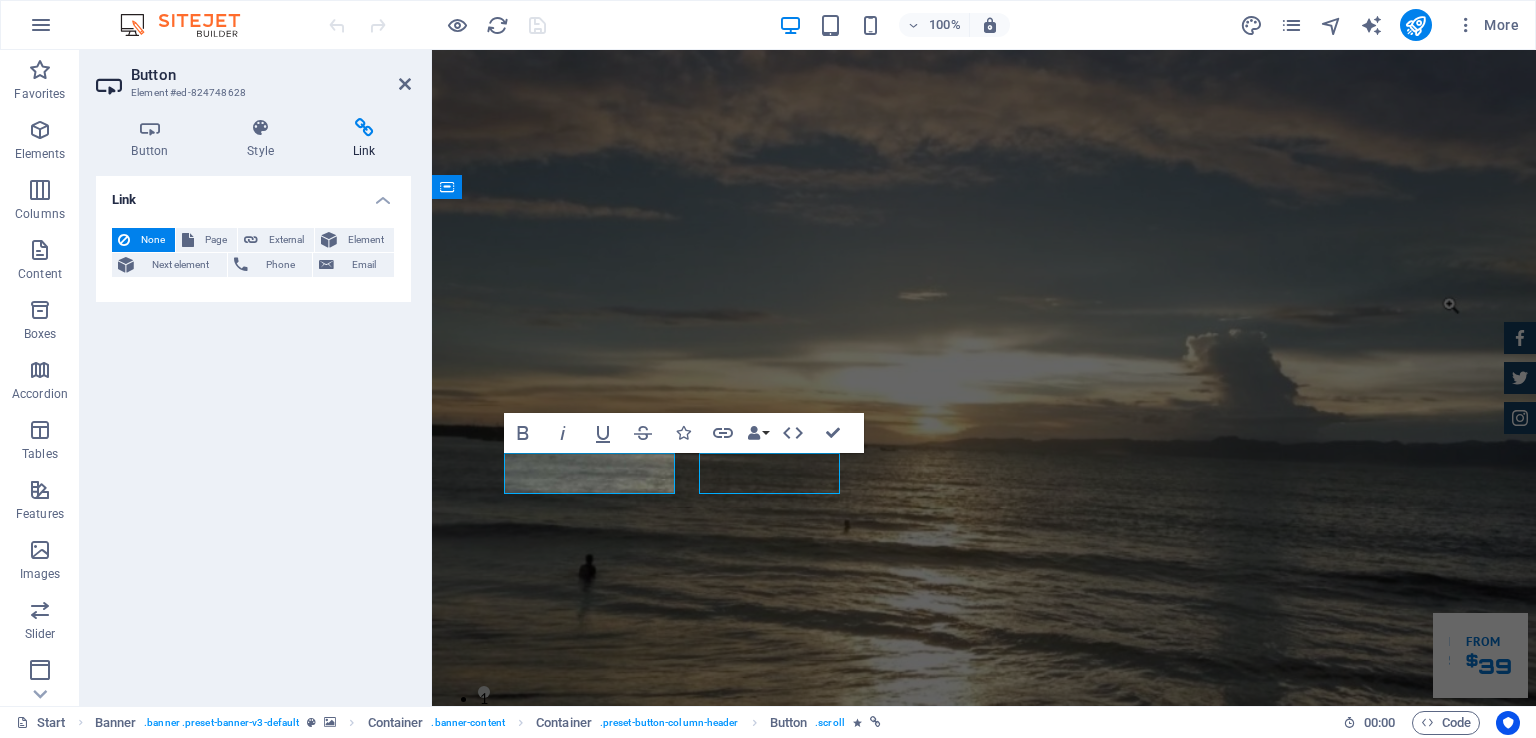 click on "Reservasi" at bounding box center (984, 1228) 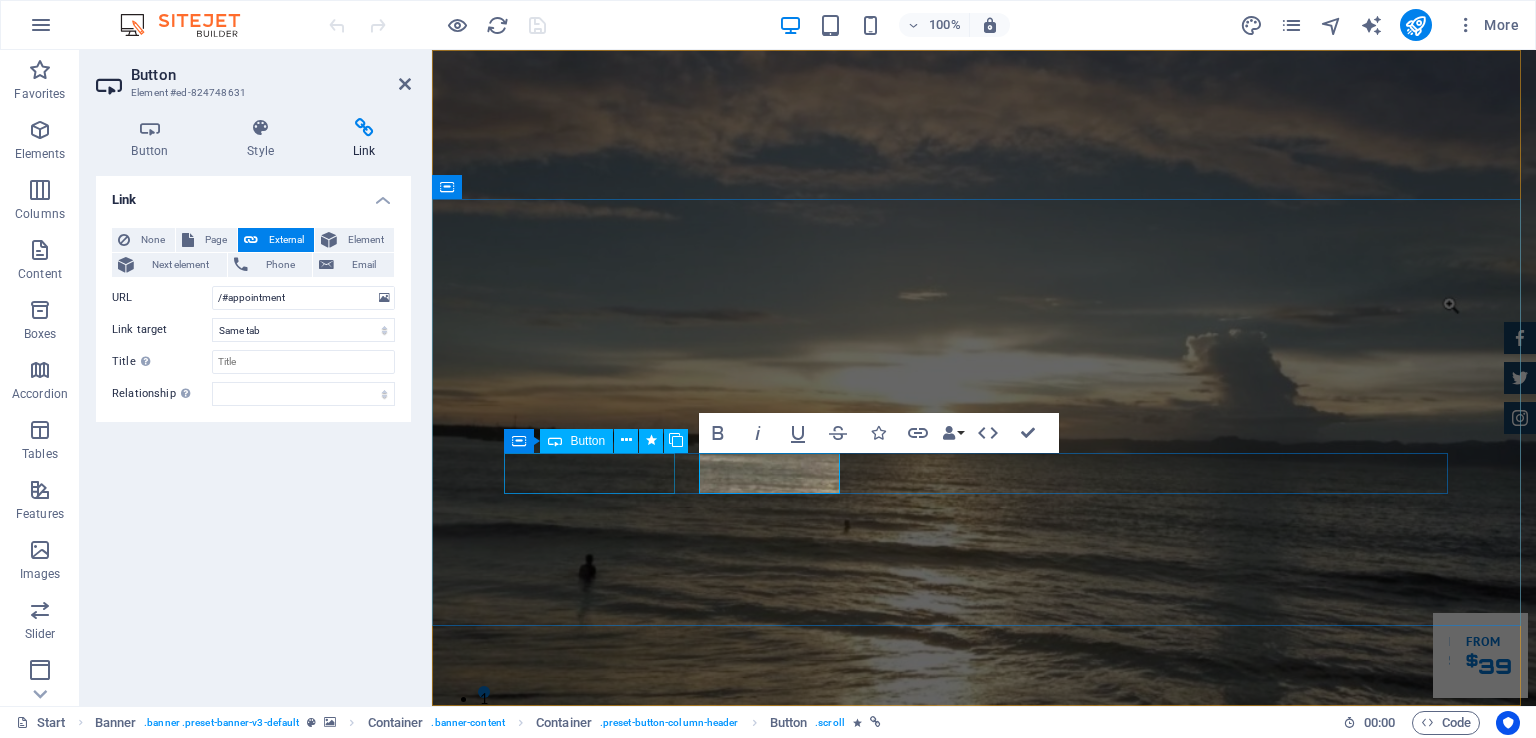 click on "Fasilitas Kami" at bounding box center (984, 1174) 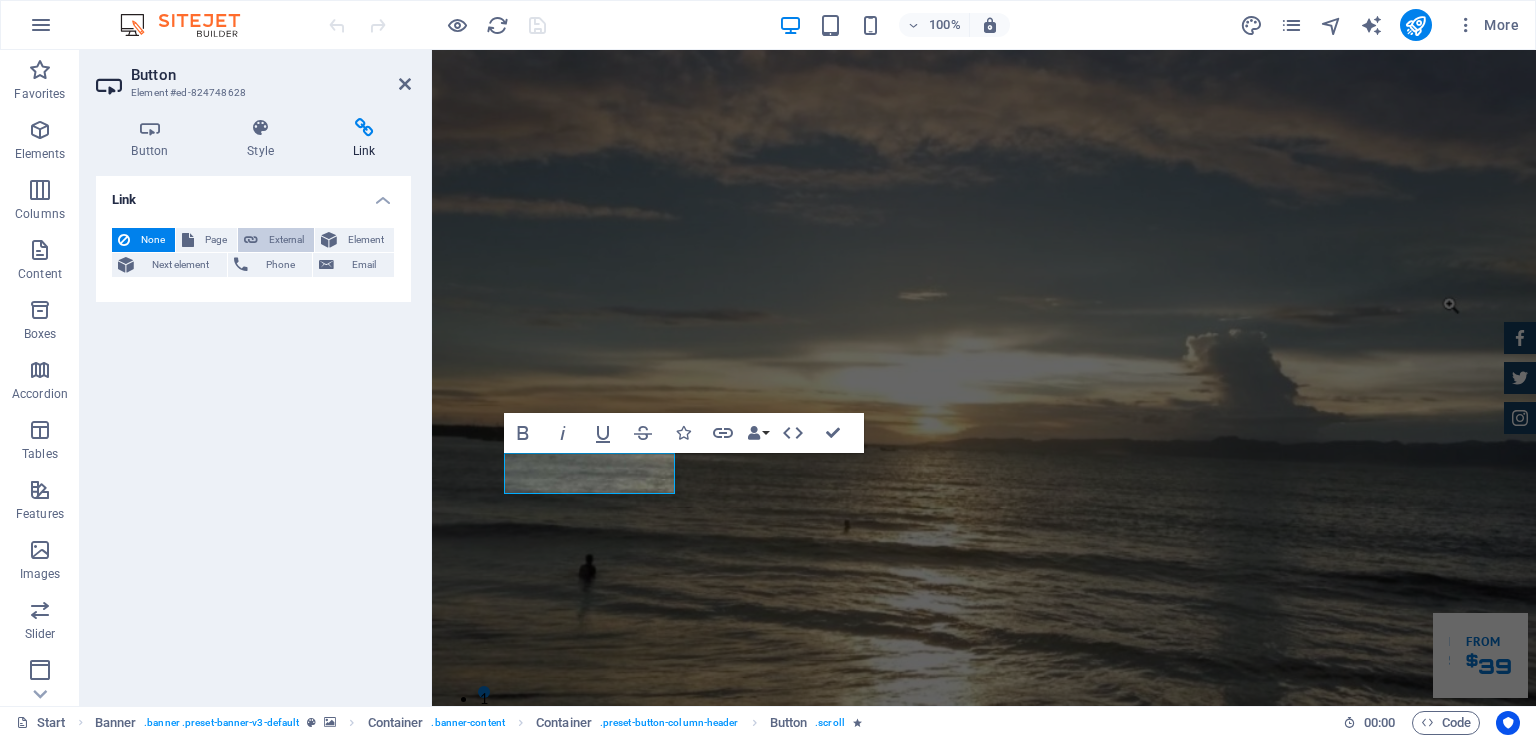 click on "External" at bounding box center (286, 240) 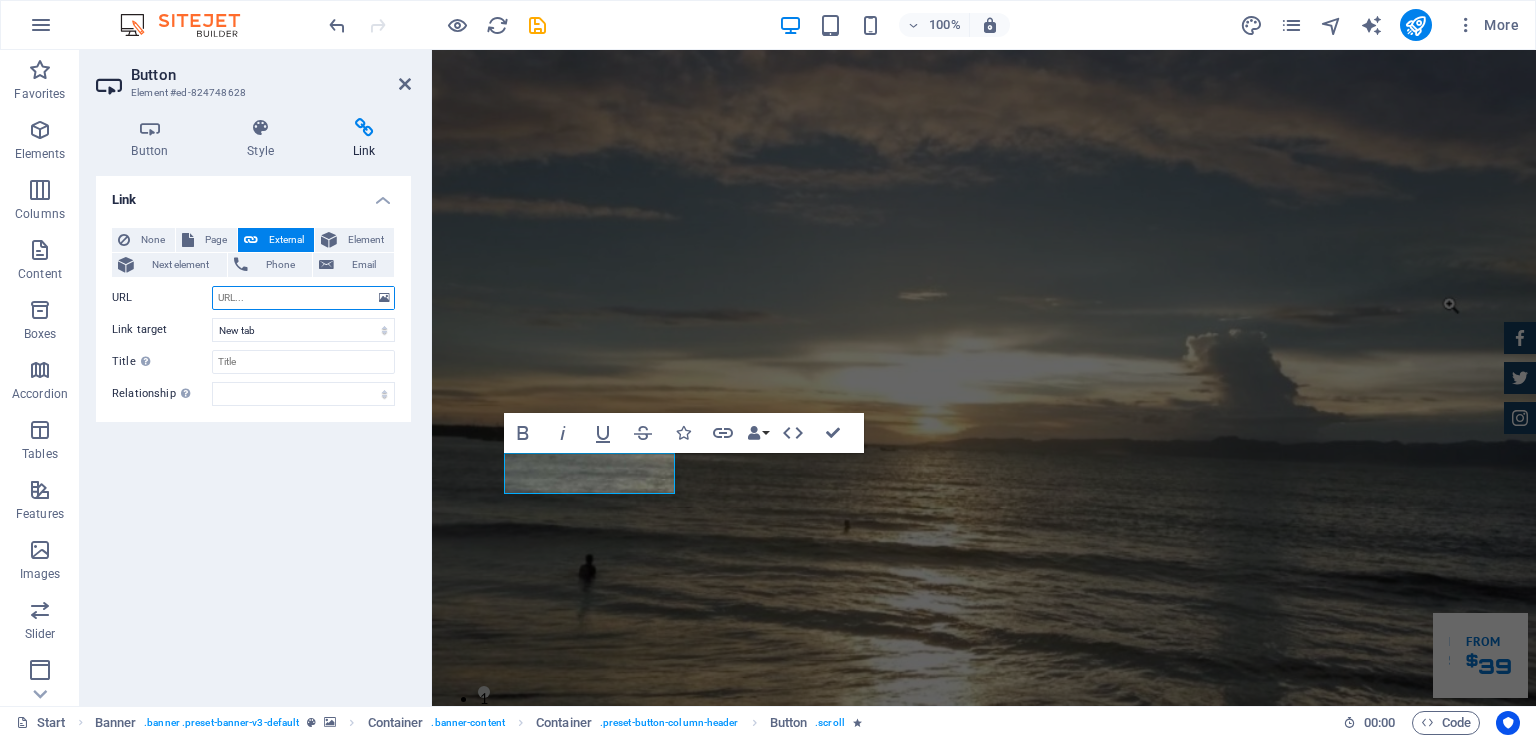 click on "URL" at bounding box center [303, 298] 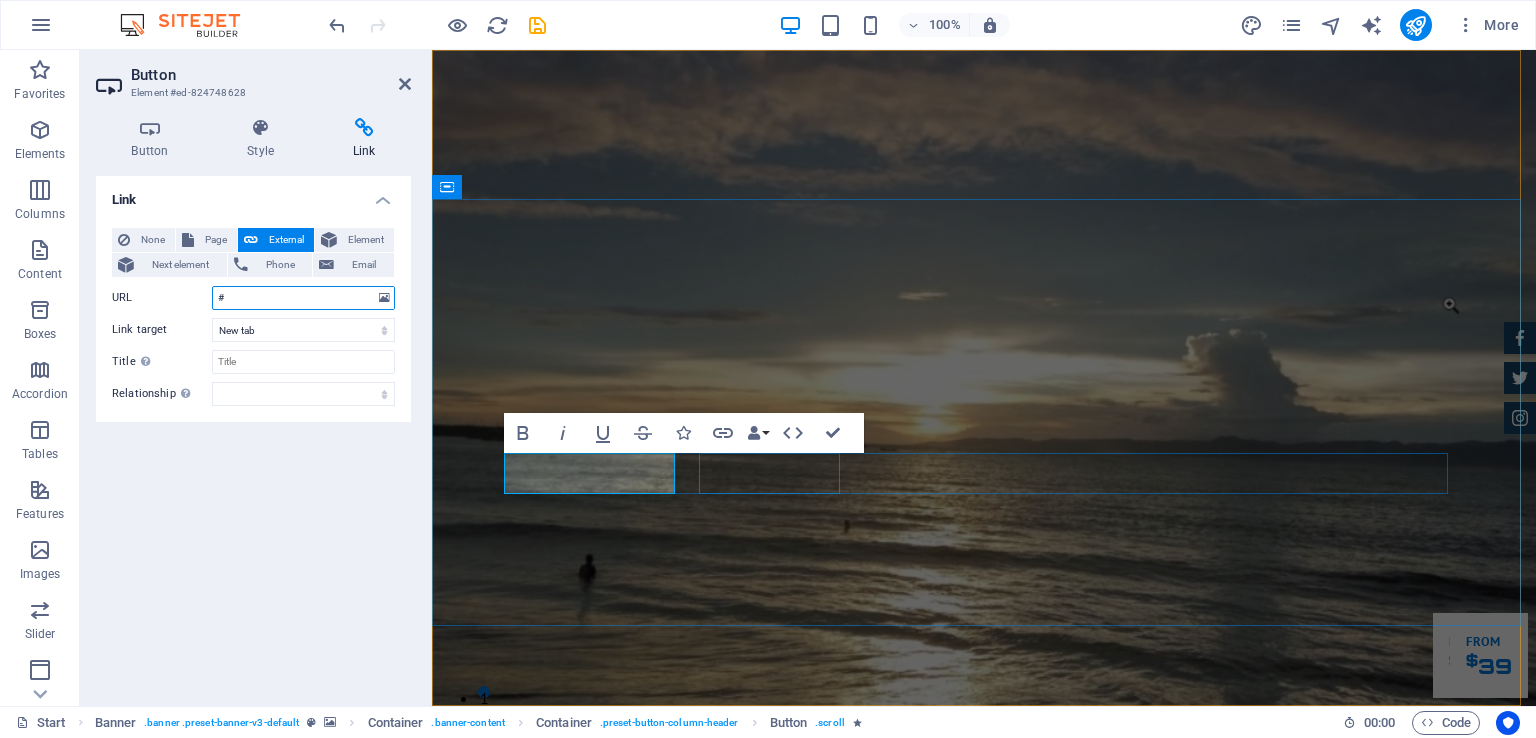 type on "#" 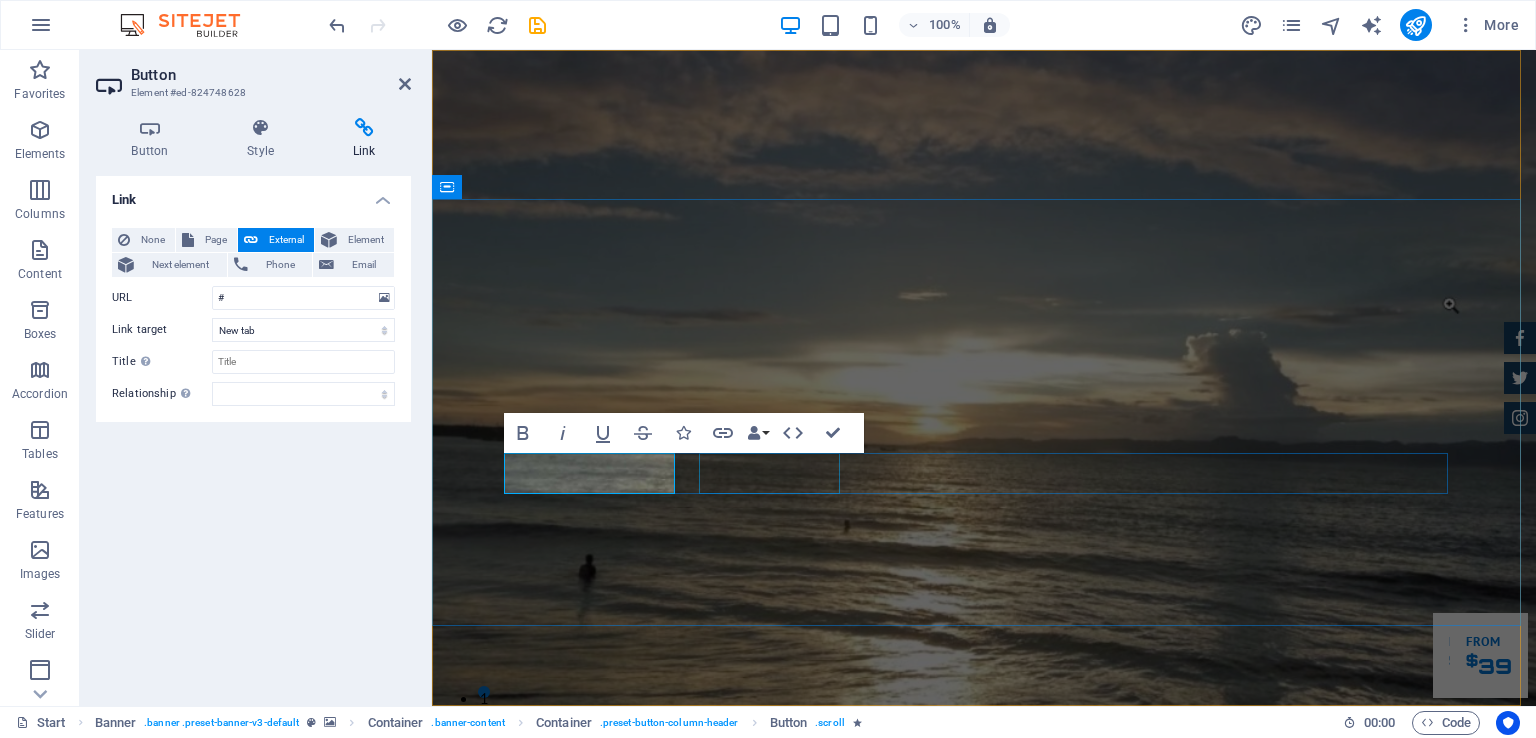 click on "Reservasi" at bounding box center (984, 1228) 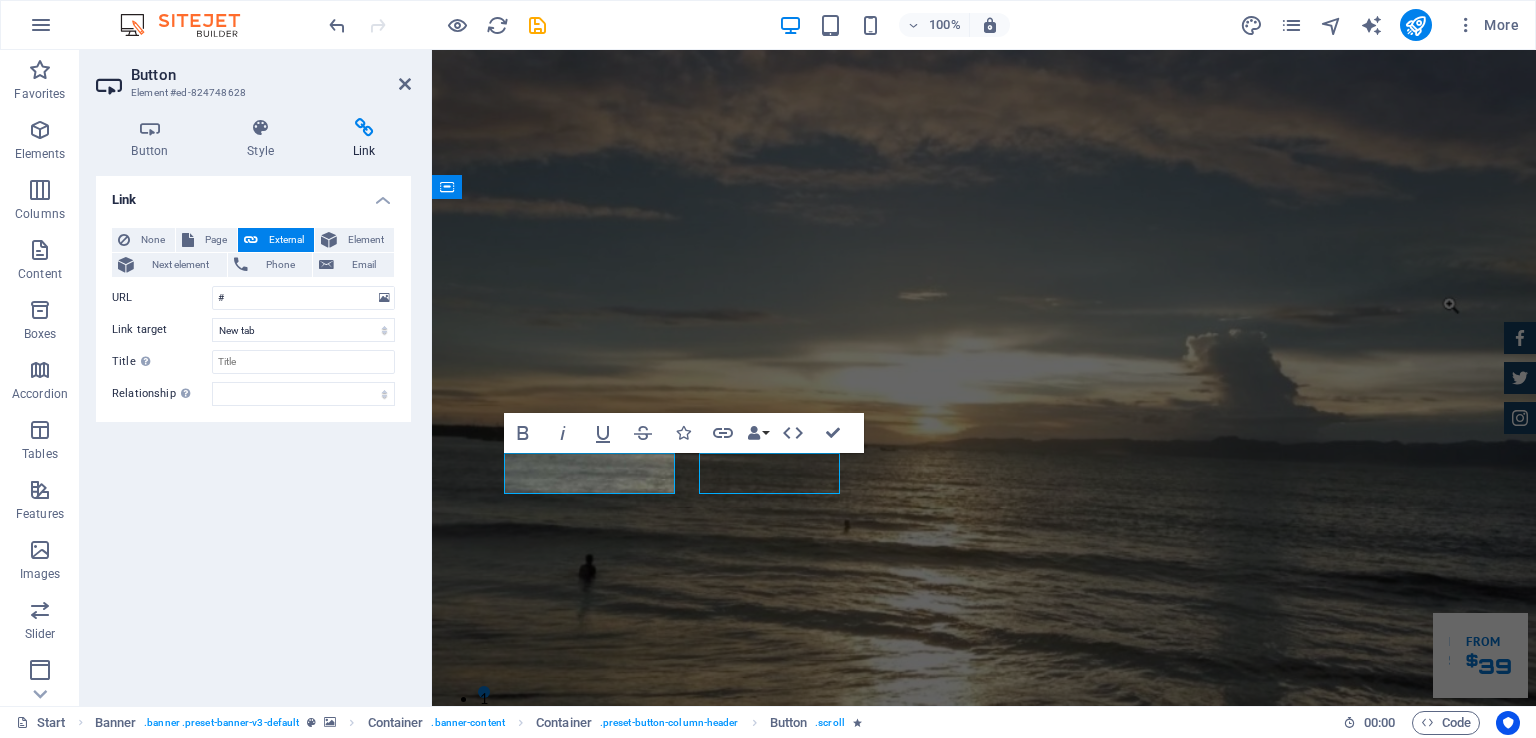click on "Reservasi" at bounding box center (984, 1228) 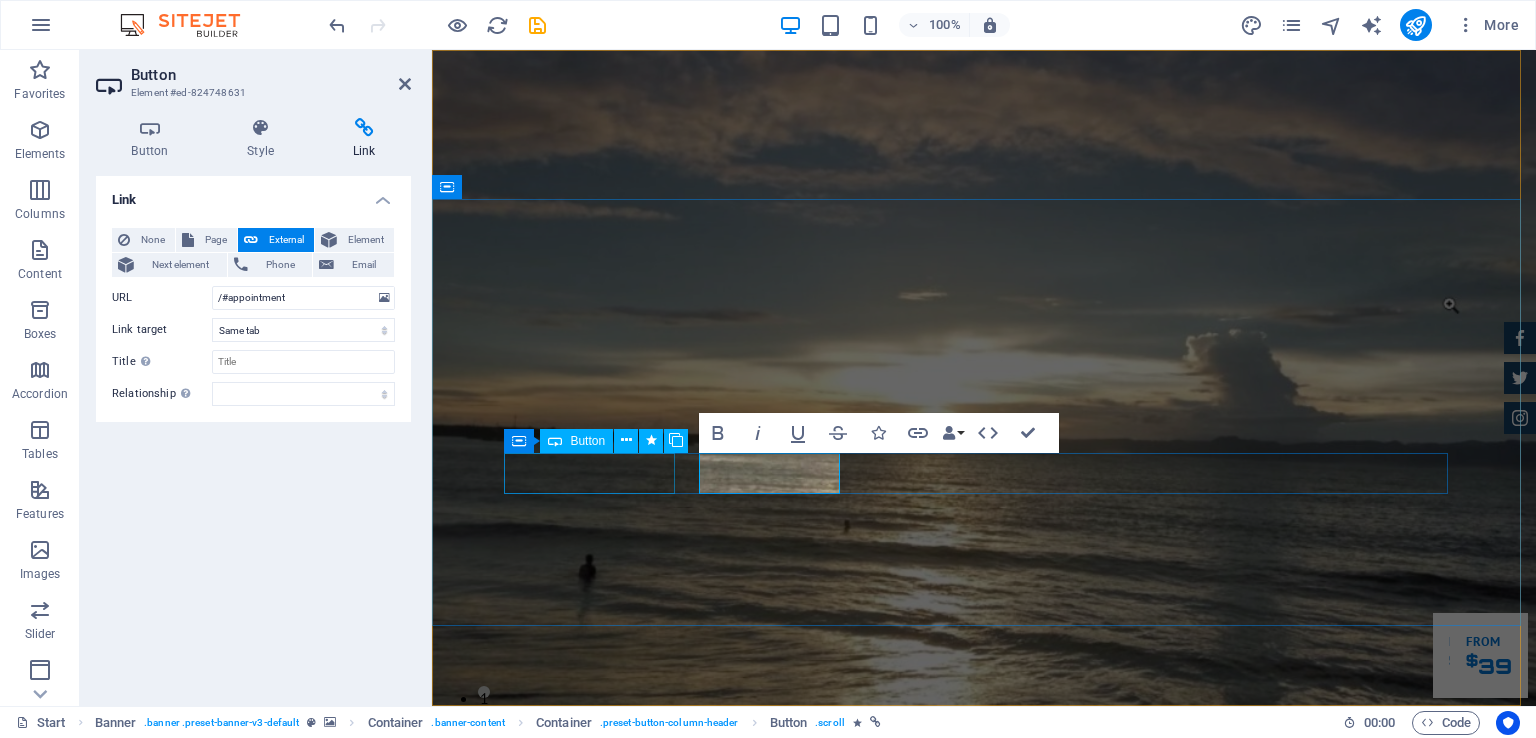 click on "Fasilitas Kami" at bounding box center [984, 1174] 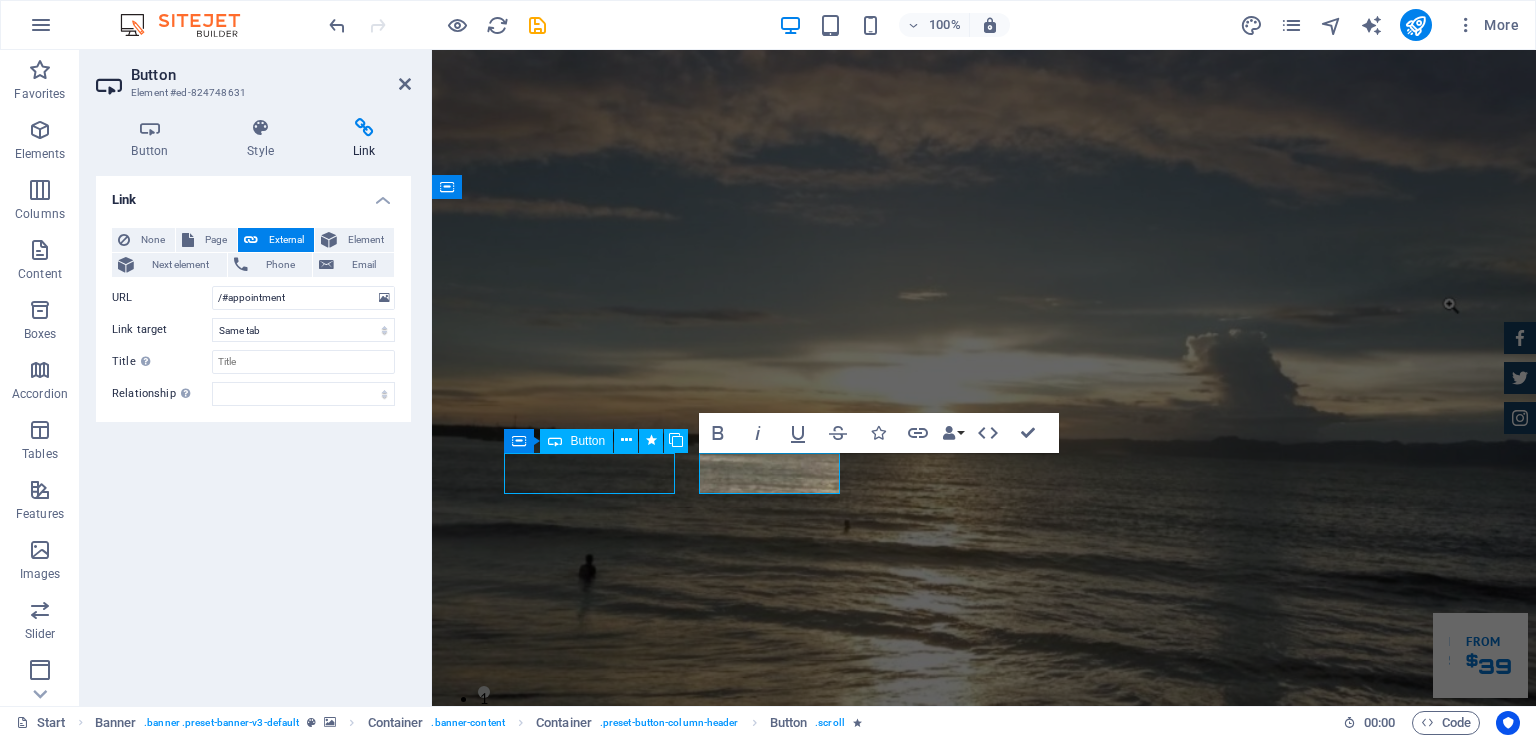 click on "Fasilitas Kami" at bounding box center [984, 1174] 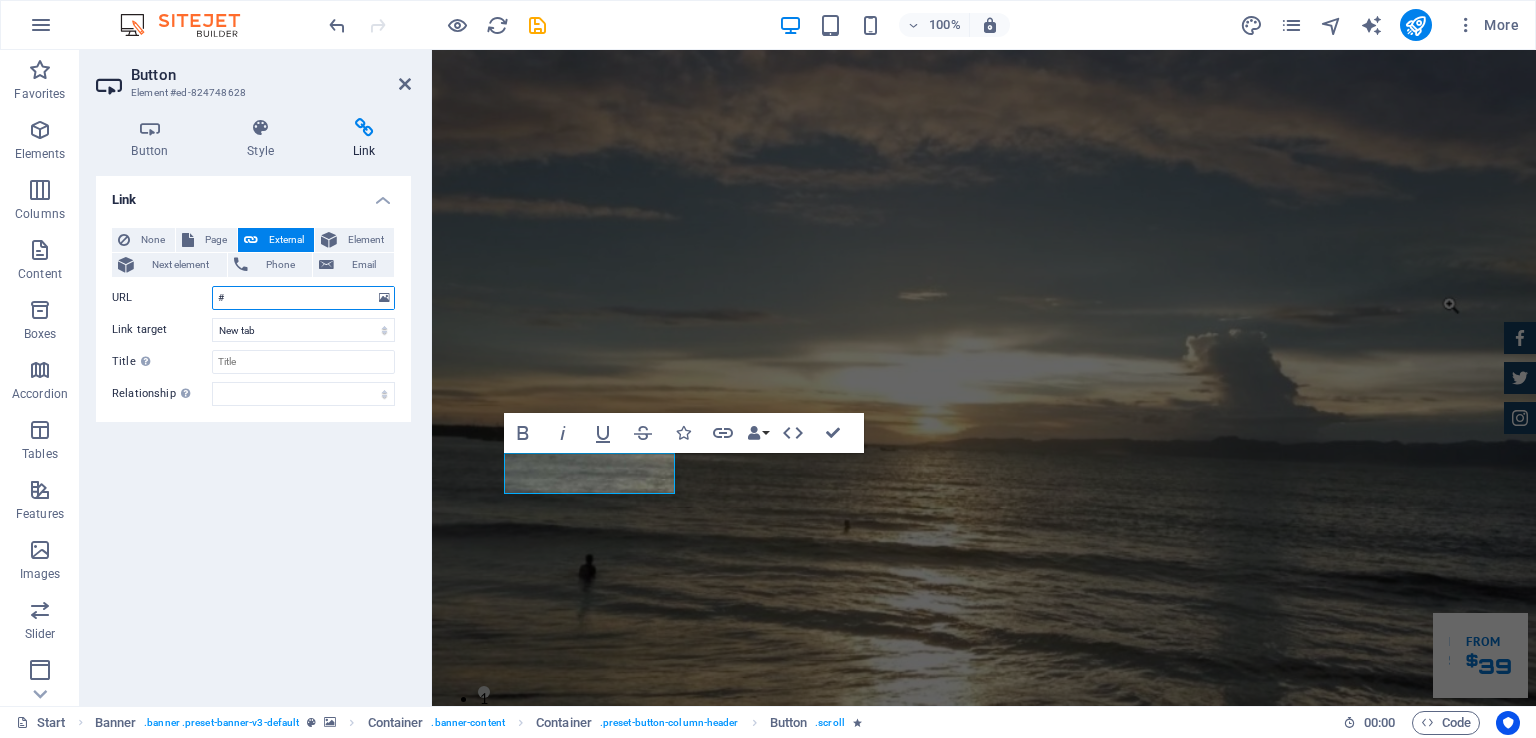 click on "#" at bounding box center (303, 298) 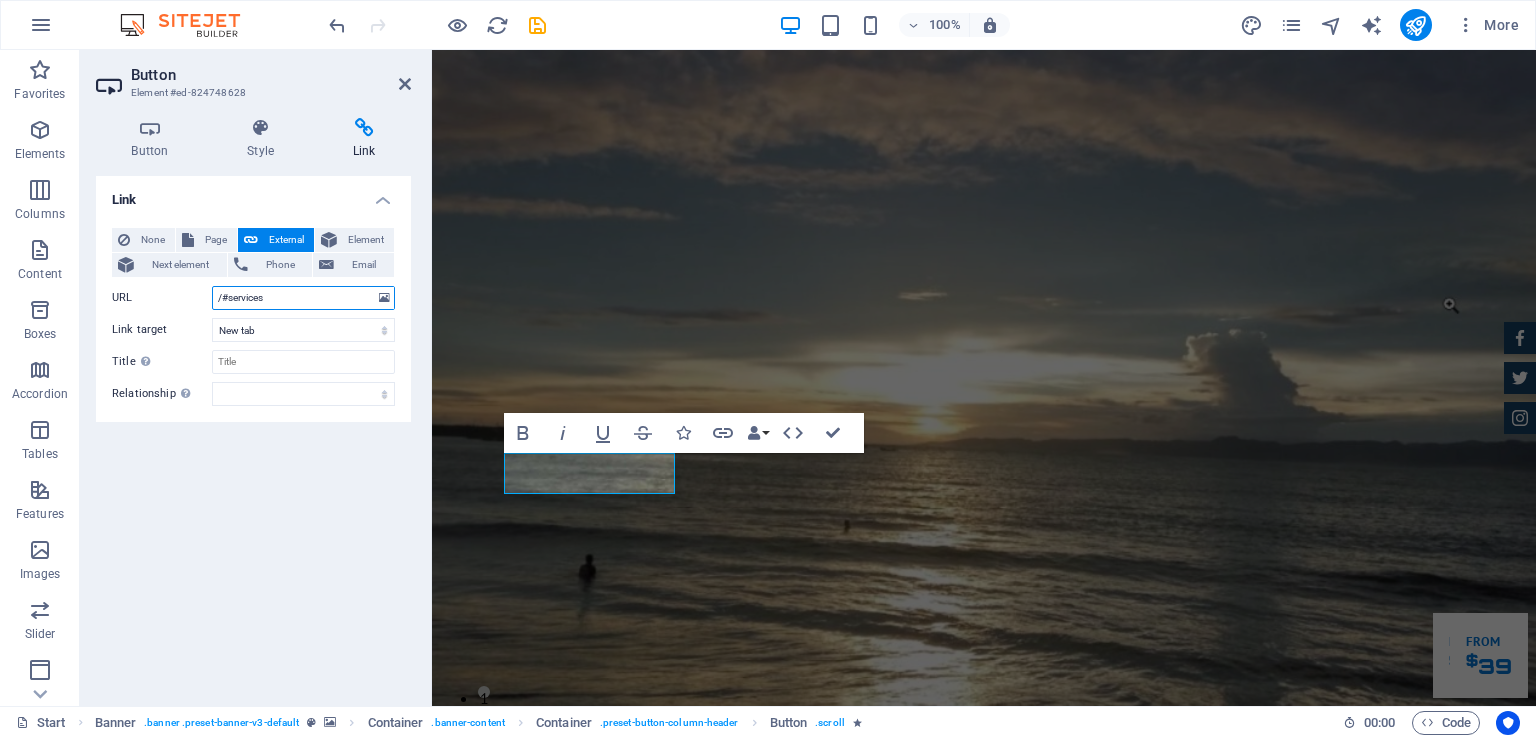 type on "/#services" 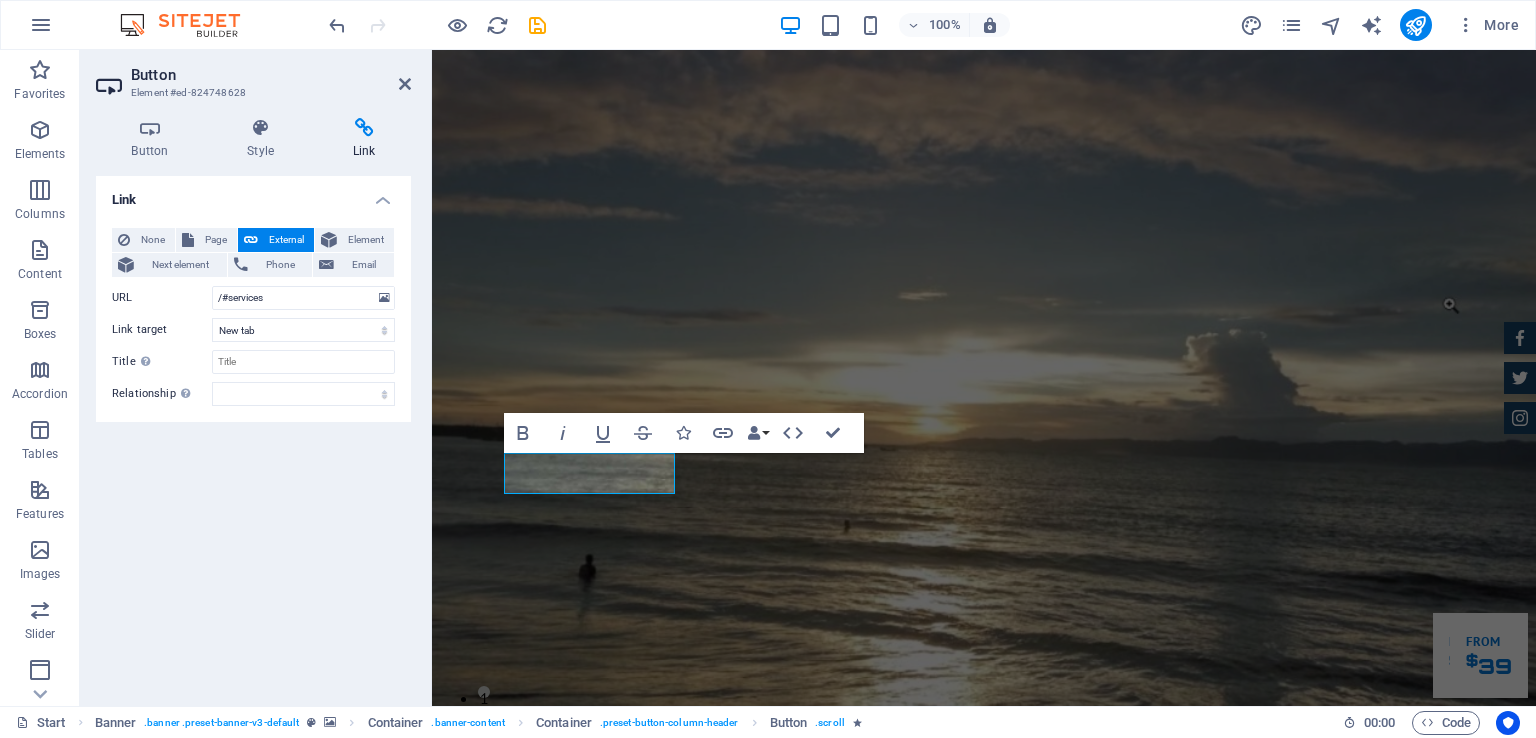 click on "Link None Page External Element Next element Phone Email Page Start Subpage Legal Notice Privacy Element
URL /#services Phone Email Link target New tab Same tab Overlay Title Additional link description, should not be the same as the link text. The title is most often shown as a tooltip text when the mouse moves over the element. Leave empty if uncertain. Relationship Sets the  relationship of this link to the link target . For example, the value "nofollow" instructs search engines not to follow the link. Can be left empty. alternate author bookmark external help license next nofollow noreferrer noopener prev search tag" at bounding box center (253, 433) 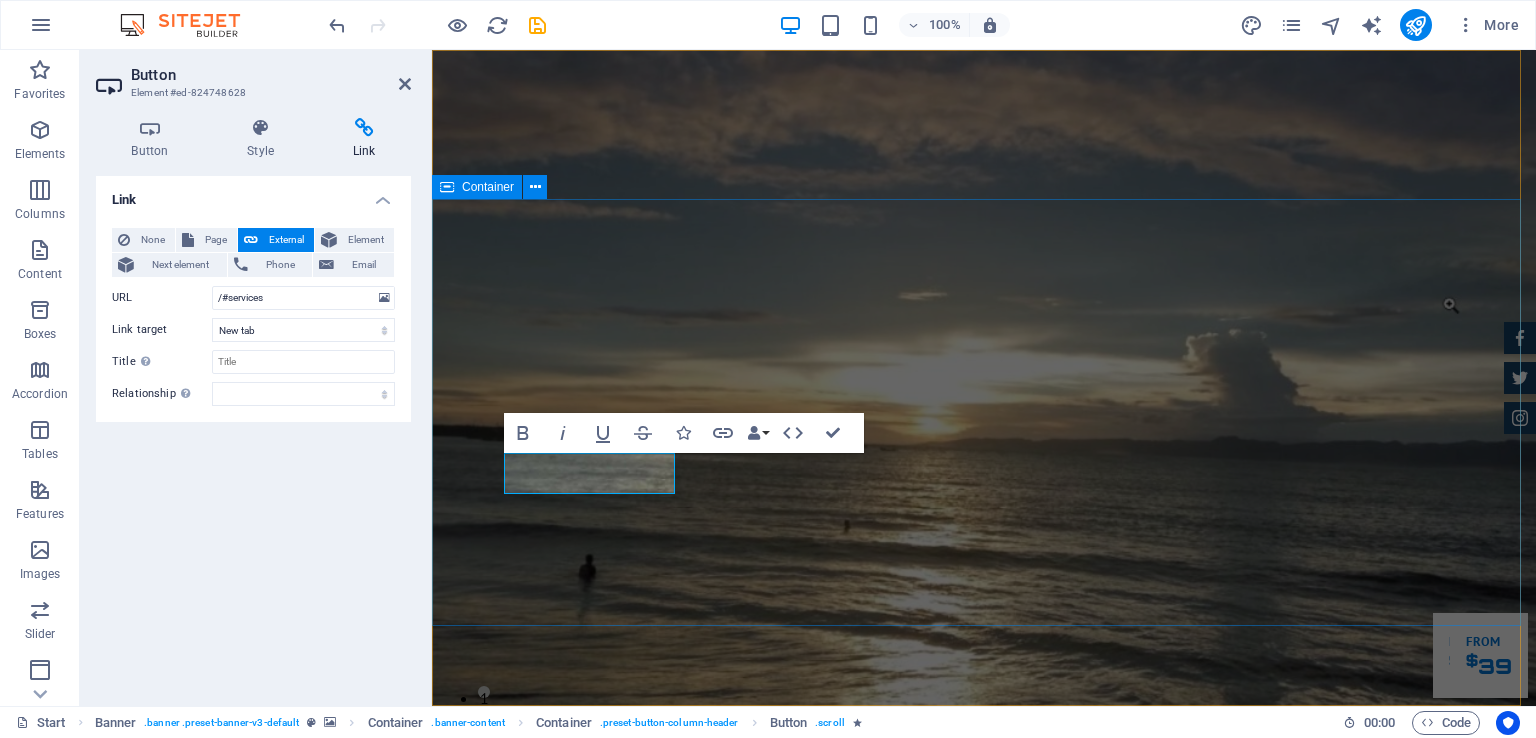 click on "PT. Wisata Batu bintang Kenyamanan Anda Saat Berlibur adalah  Prioritas Utama Kami.  Fasilitas Kami   Reservasi" at bounding box center [984, 1140] 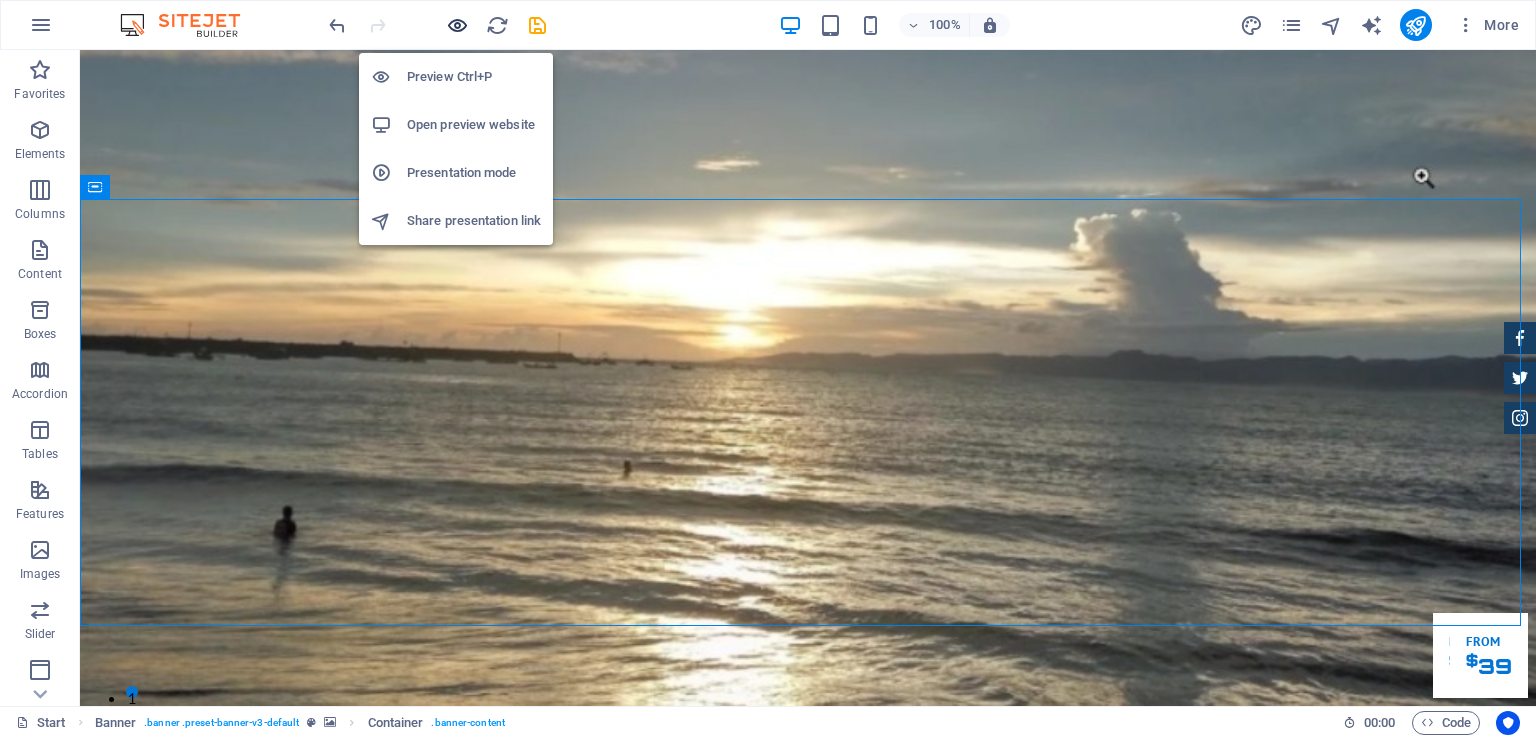 click at bounding box center [457, 25] 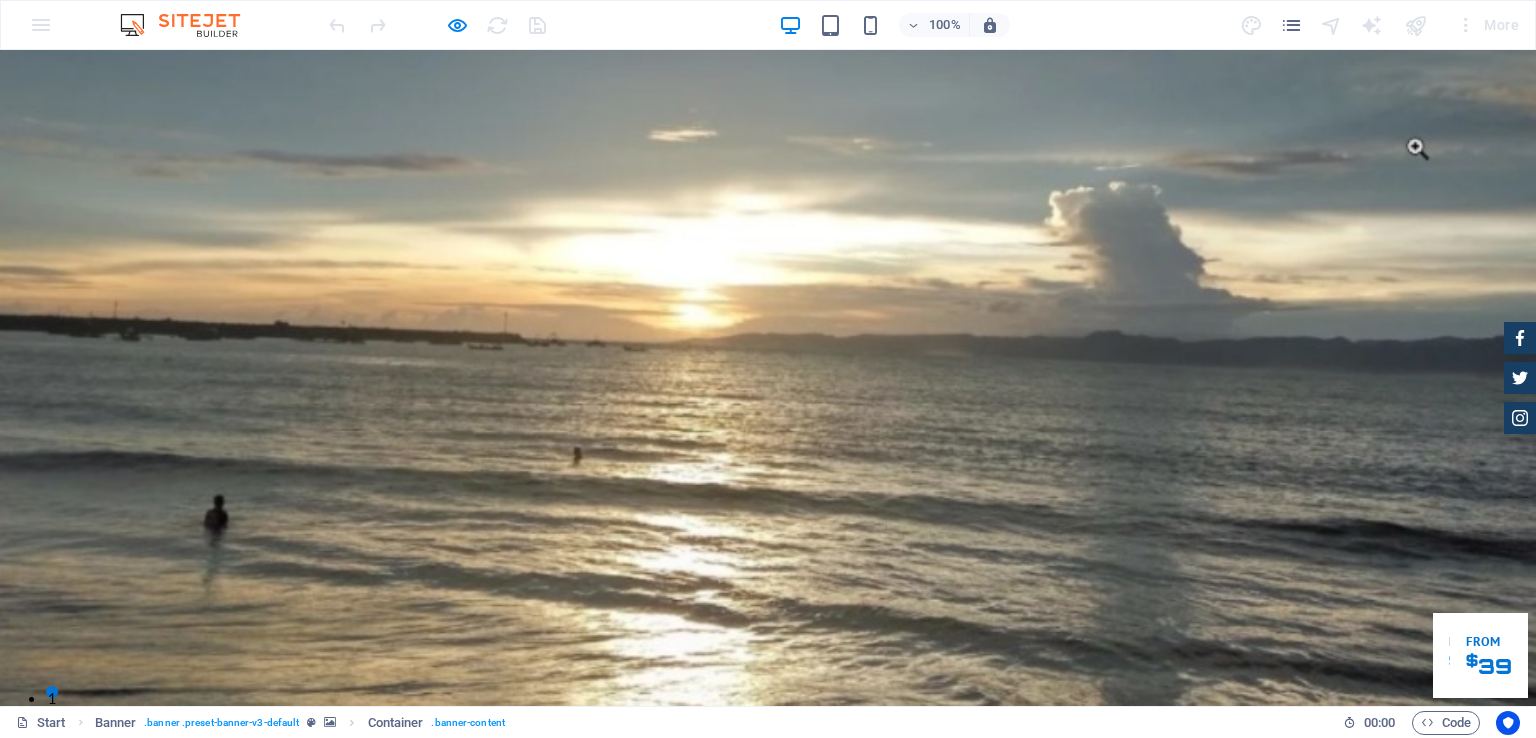 click on "Fasilitas Kami" at bounding box center (367, 1174) 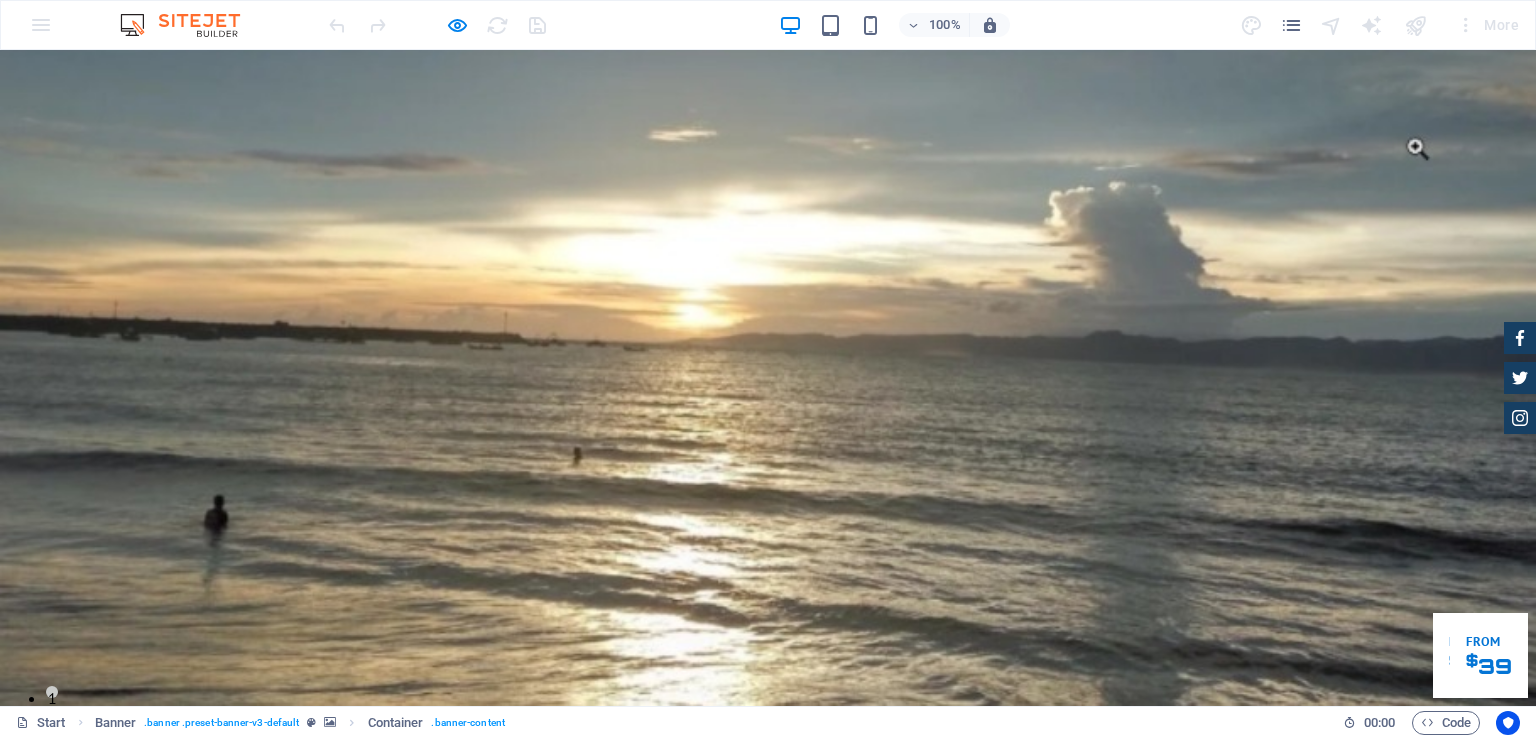 click on "Reservasi" at bounding box center [350, 1228] 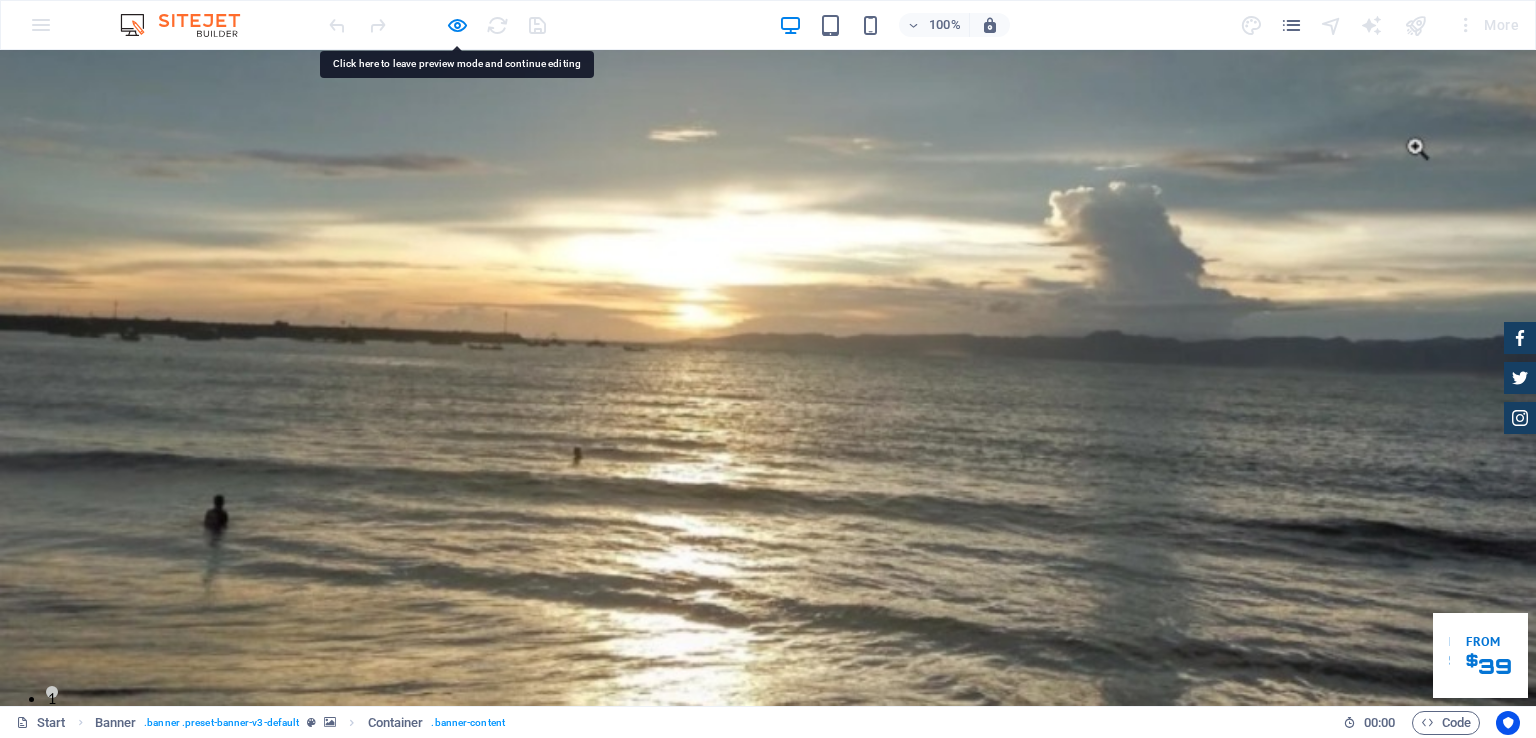 click on "Fasilitas Kami" at bounding box center [367, 1174] 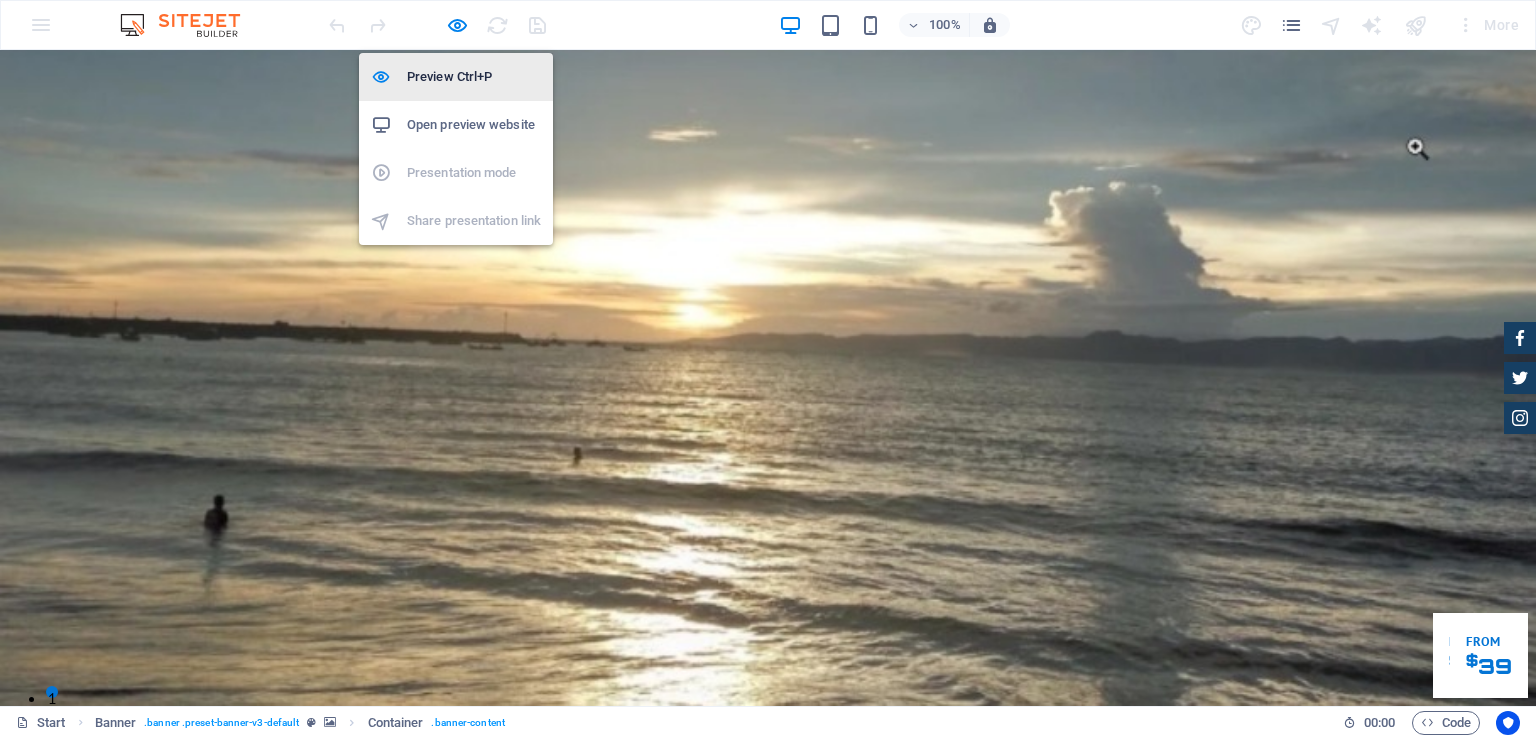 click on "Preview Ctrl+P" at bounding box center (474, 77) 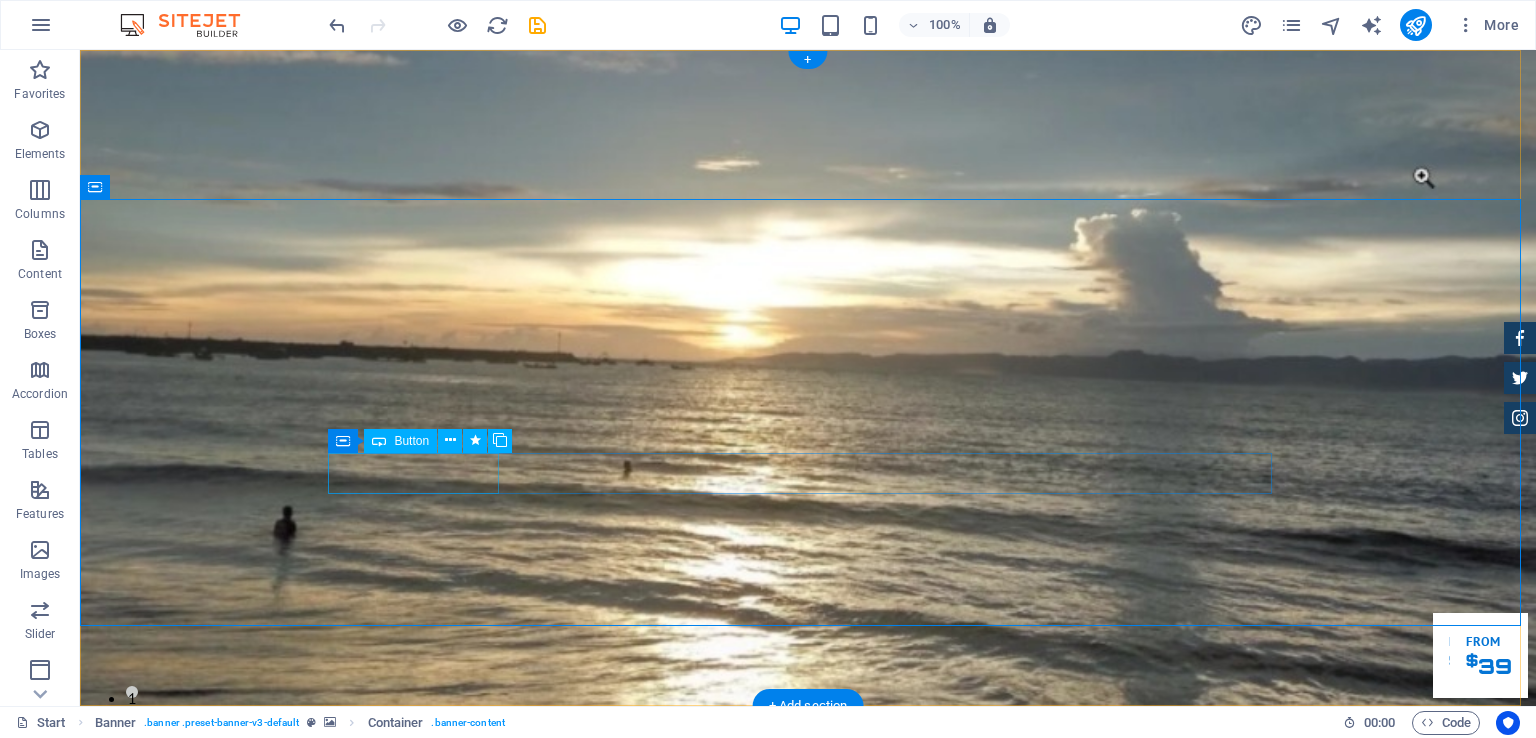 click on "Fasilitas Kami" at bounding box center (808, 1174) 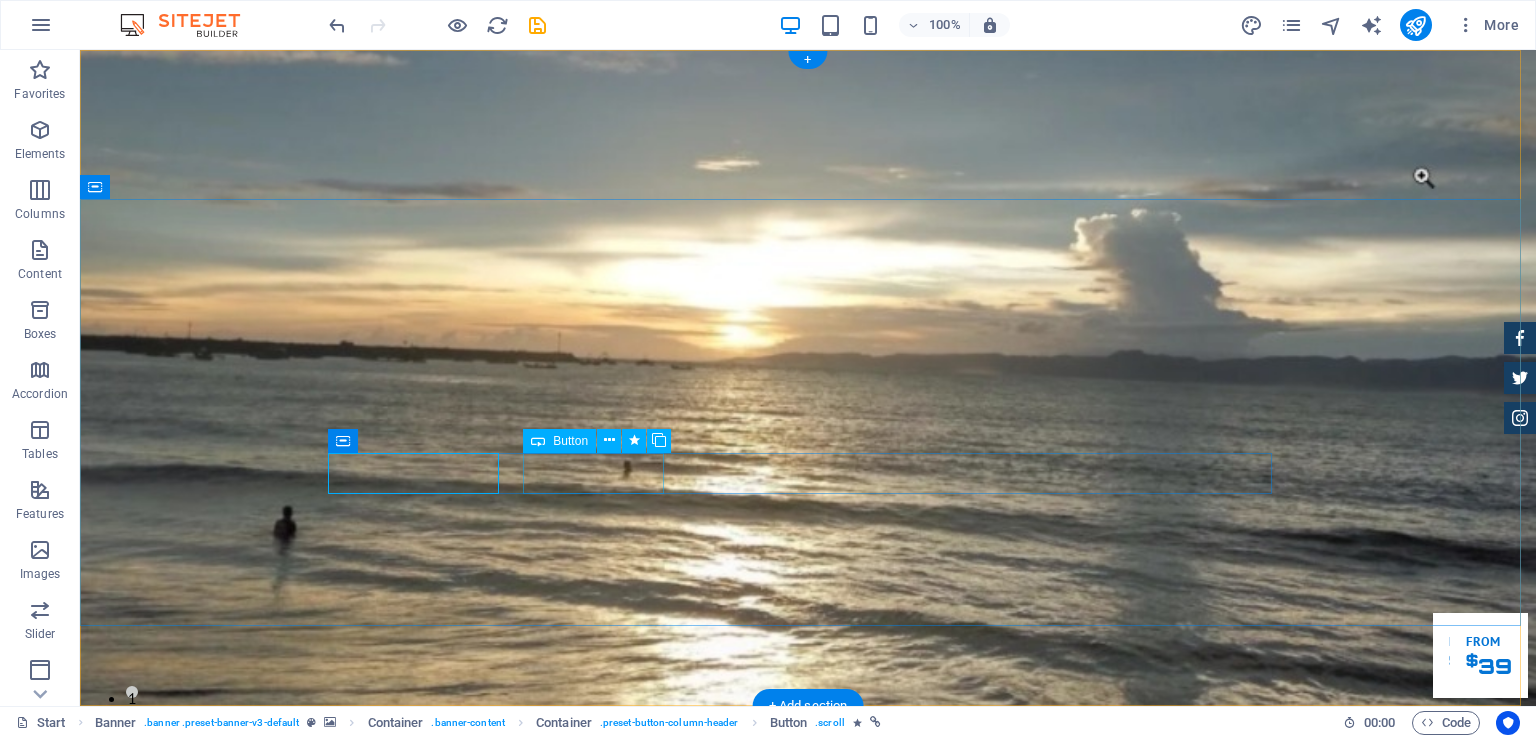 click on "Reservasi" at bounding box center [808, 1228] 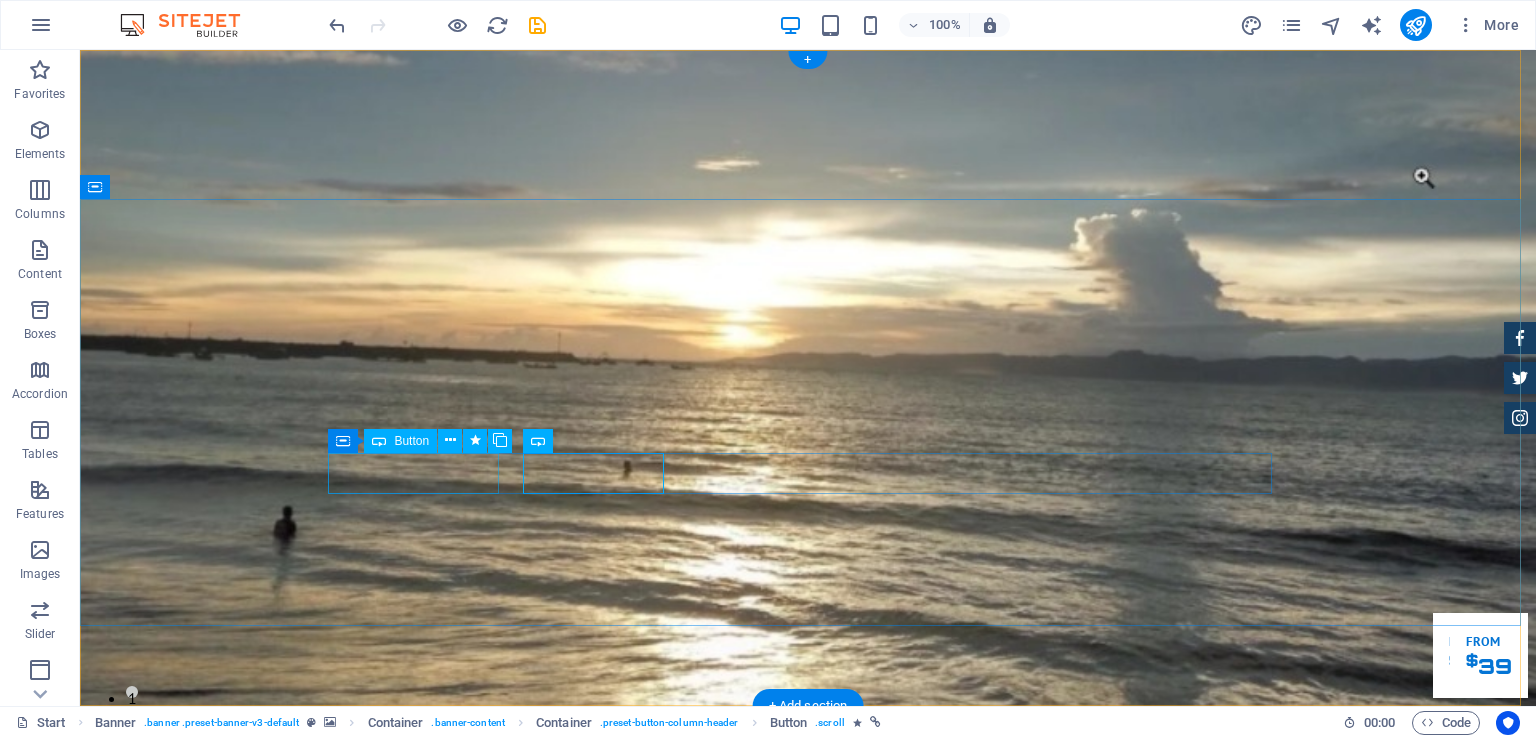 click on "Fasilitas Kami" at bounding box center [808, 1174] 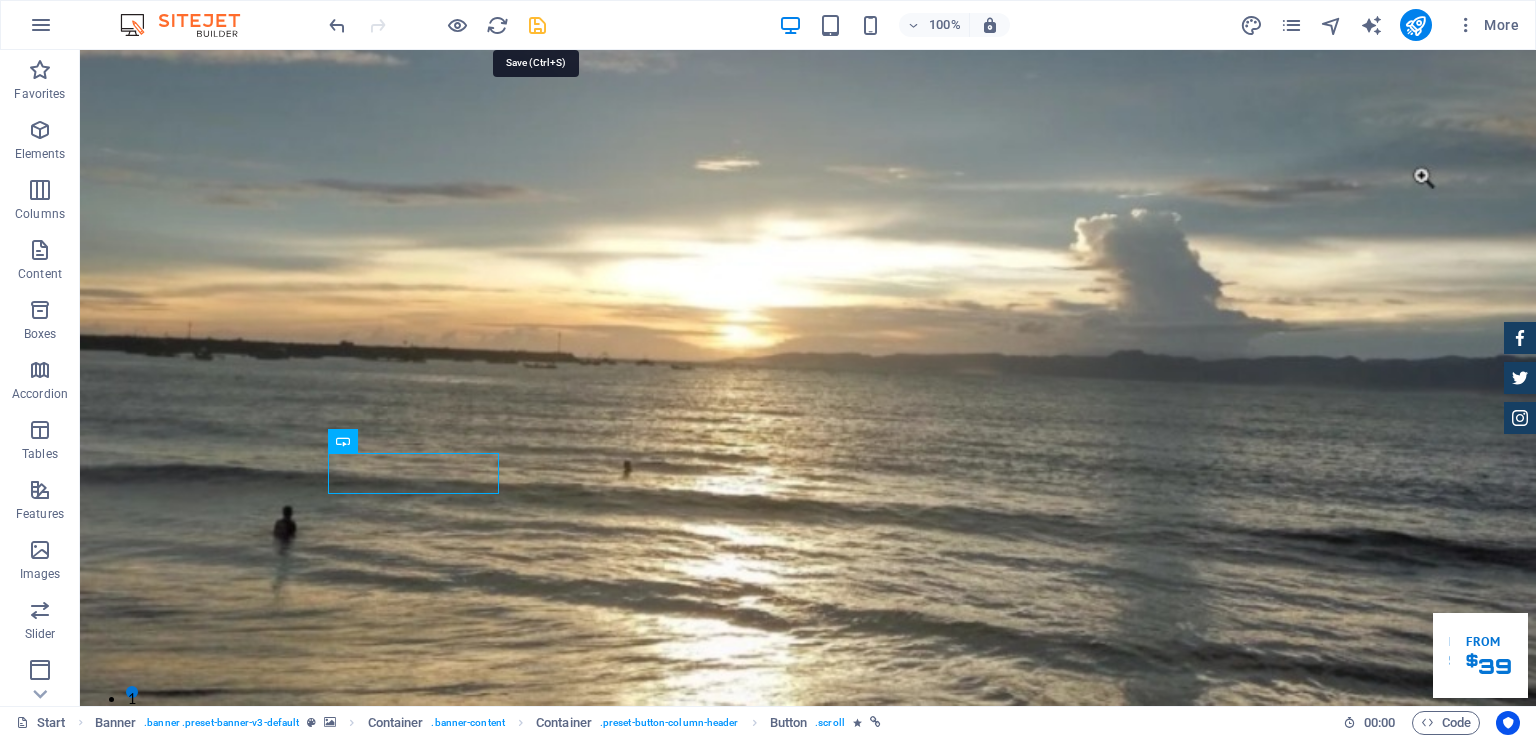 click at bounding box center (537, 25) 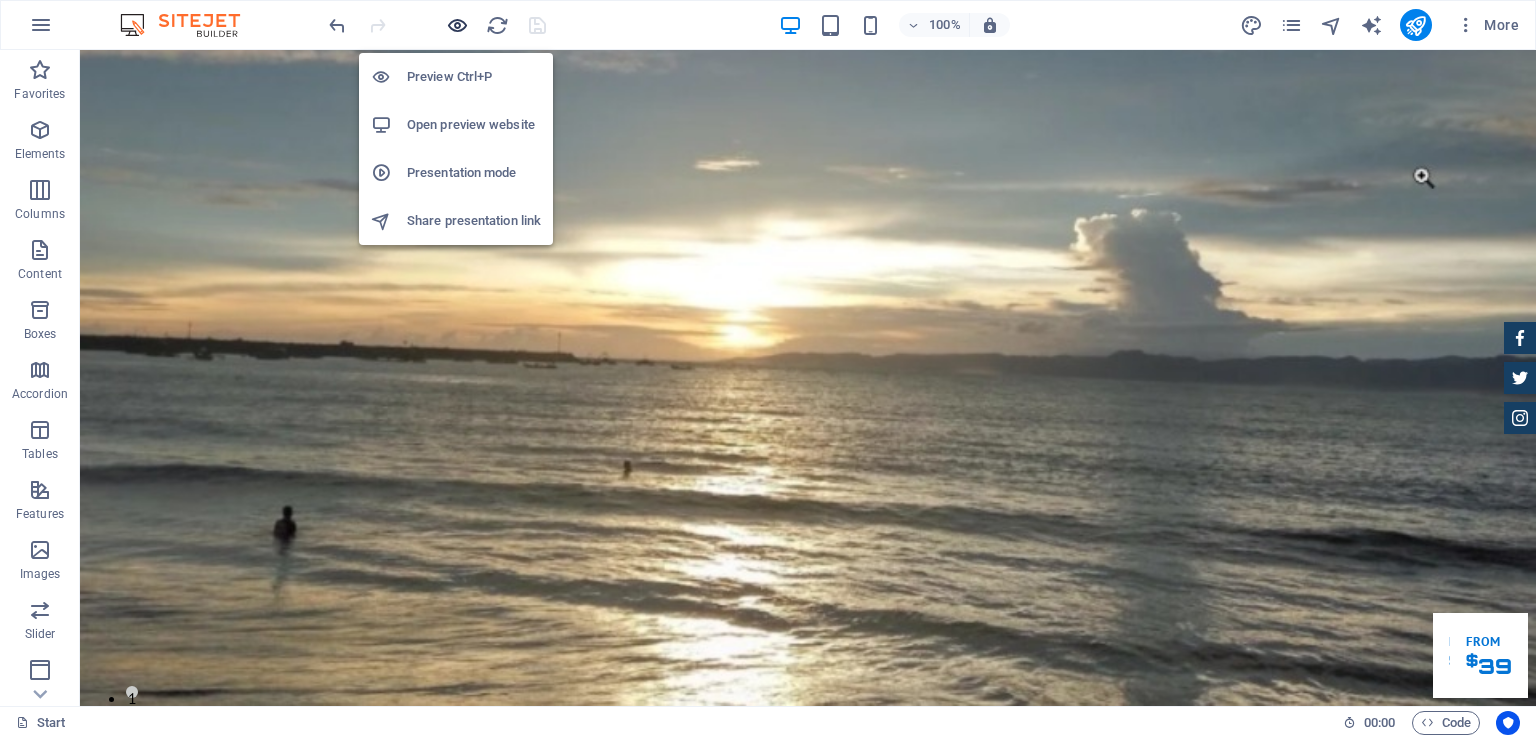 click at bounding box center (457, 25) 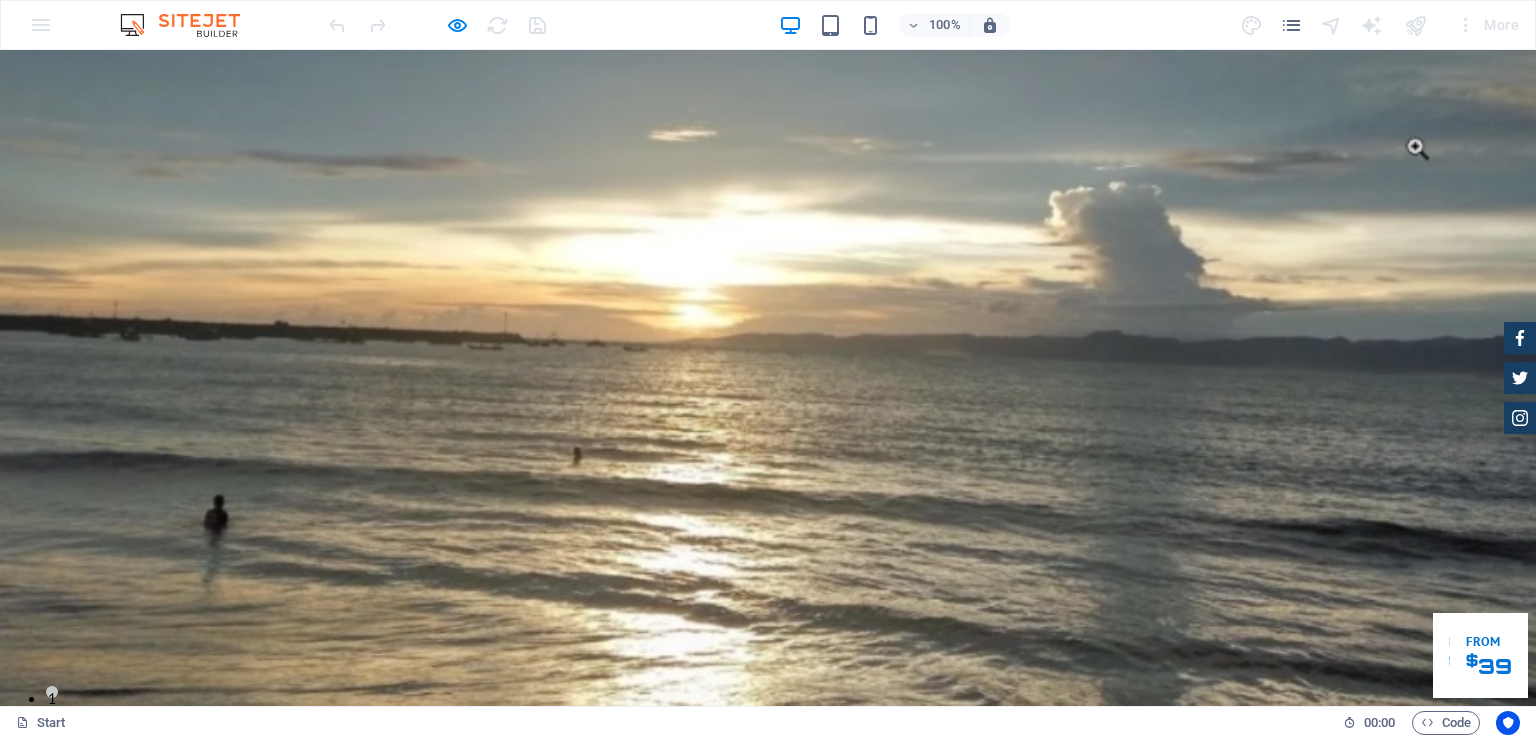 click on "Fasilitas Kami" at bounding box center (367, 1174) 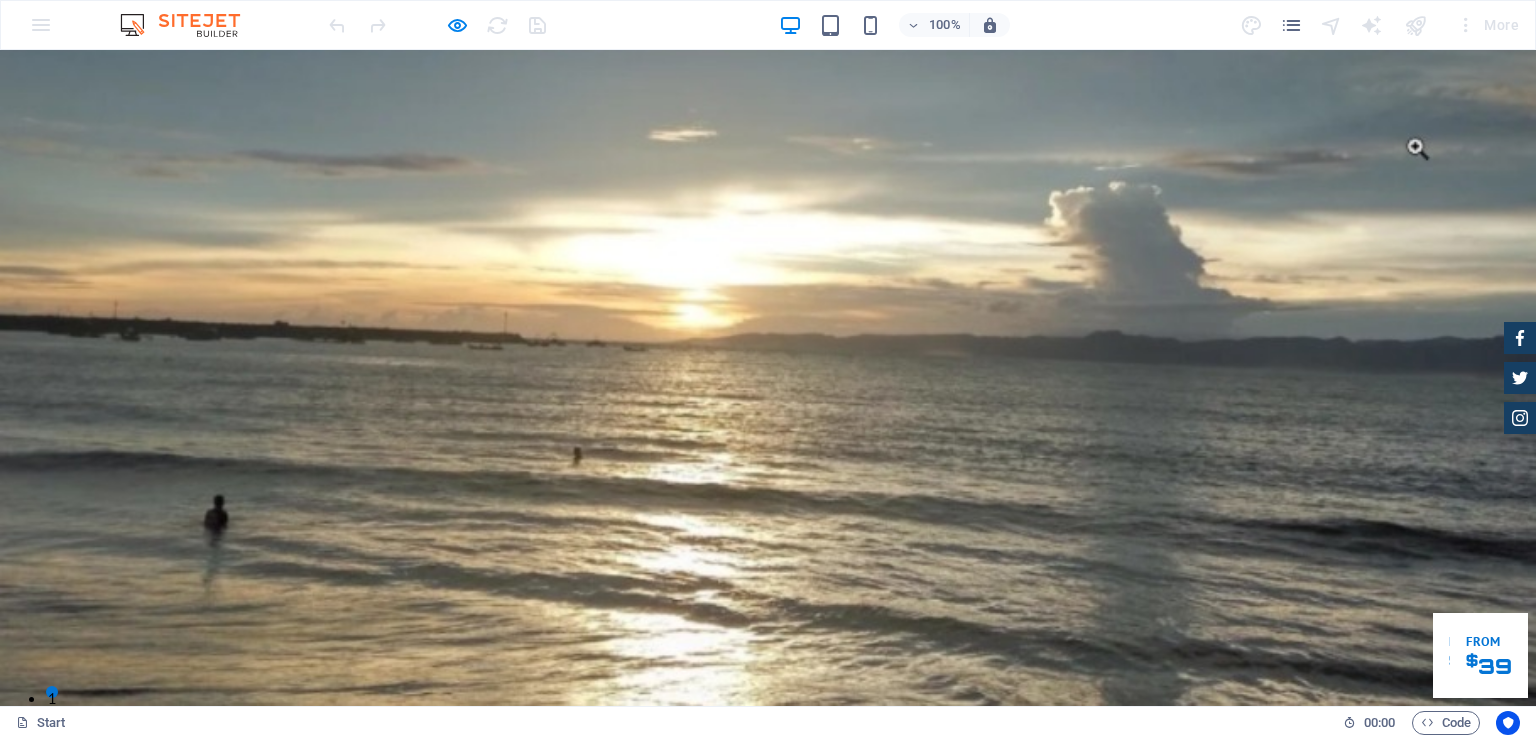 click on "Reservasi" at bounding box center [350, 1228] 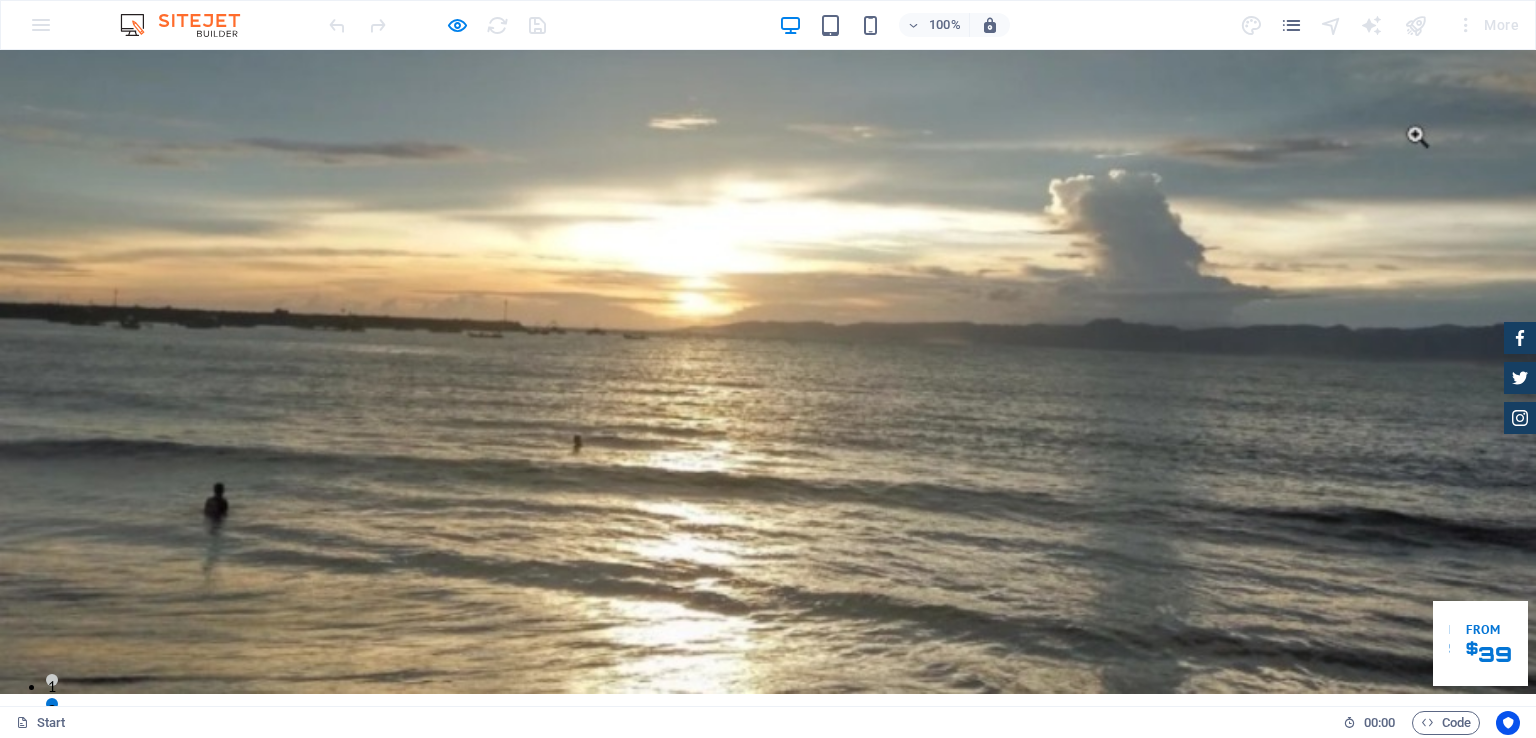 scroll, scrollTop: 0, scrollLeft: 0, axis: both 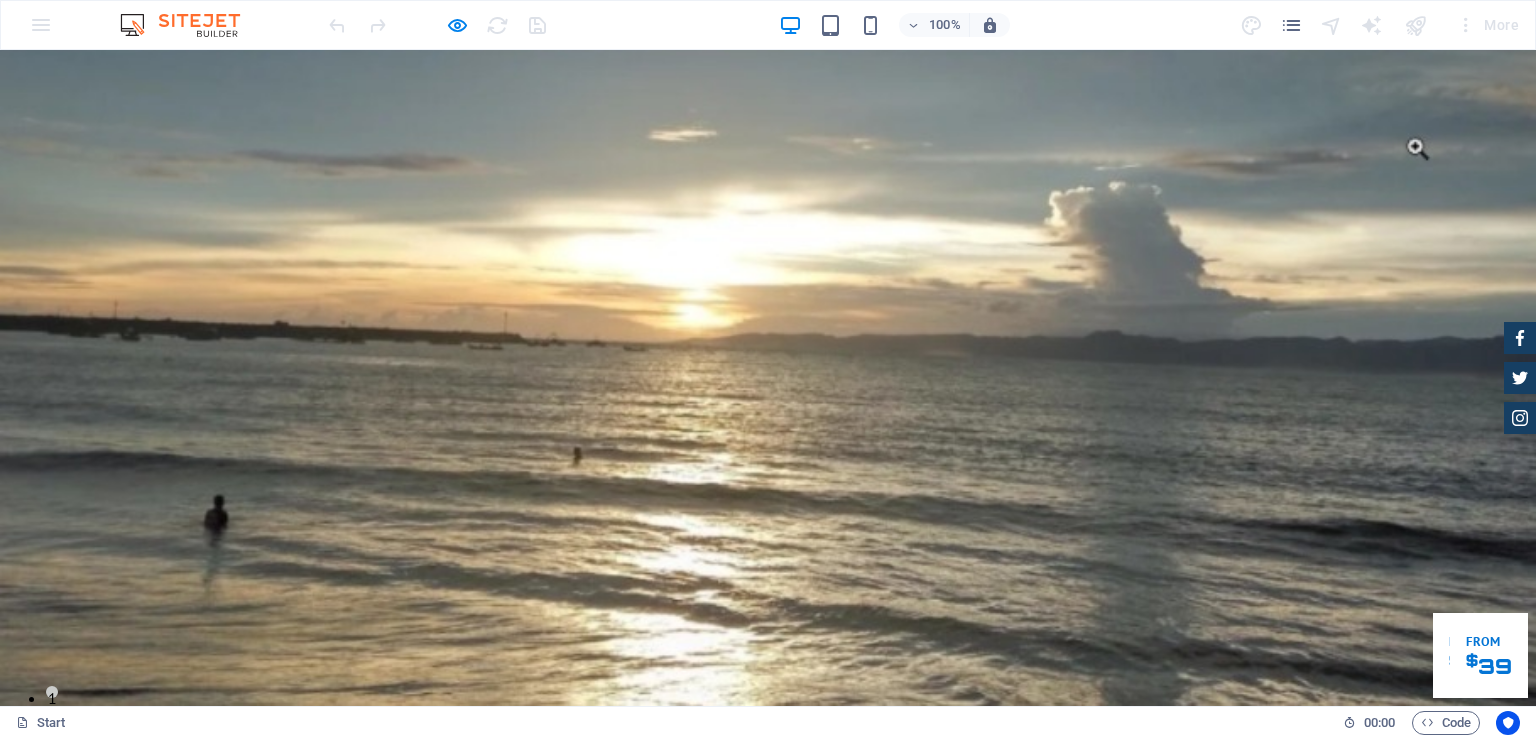click on "Fasilitas Kami" at bounding box center [367, 1174] 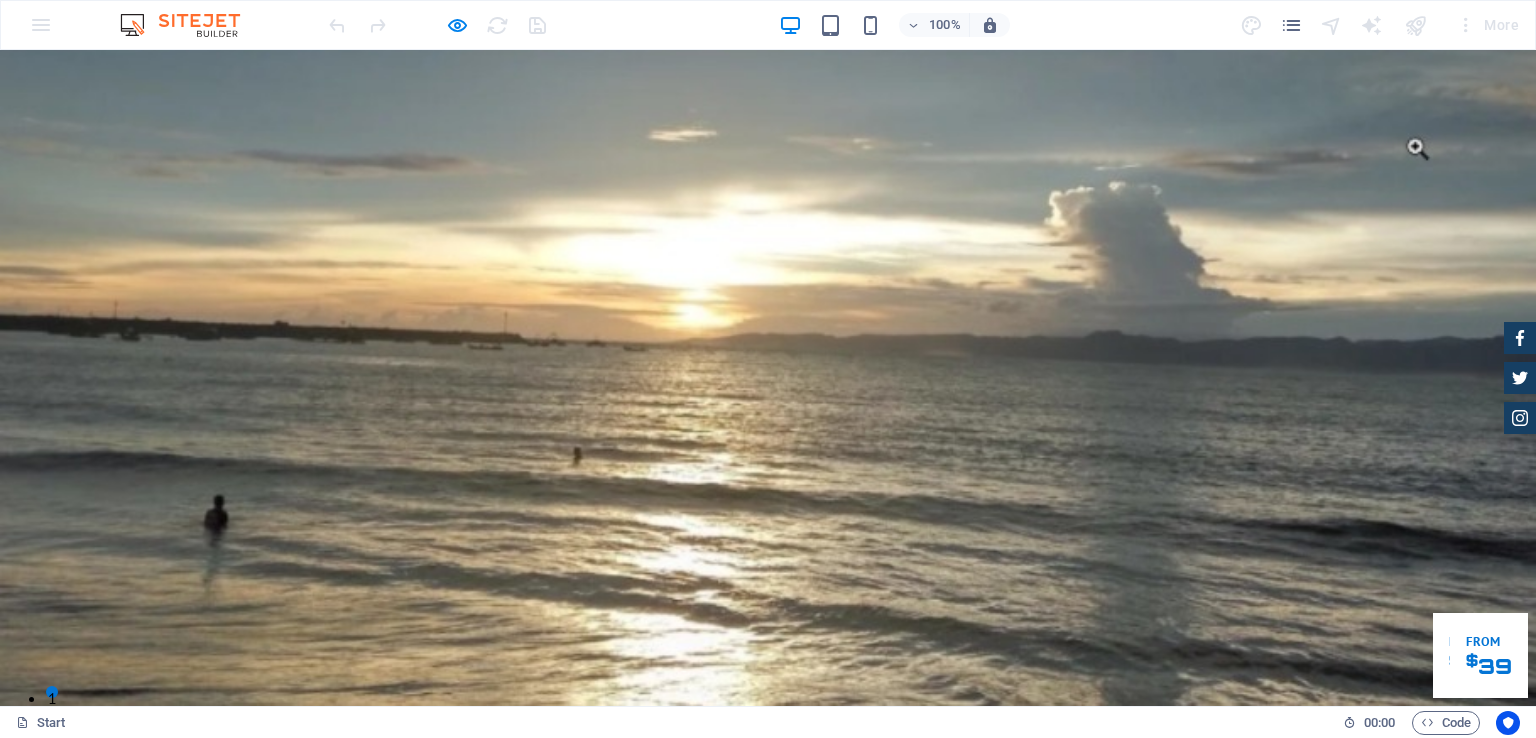click on "Reservasi" at bounding box center (350, 1228) 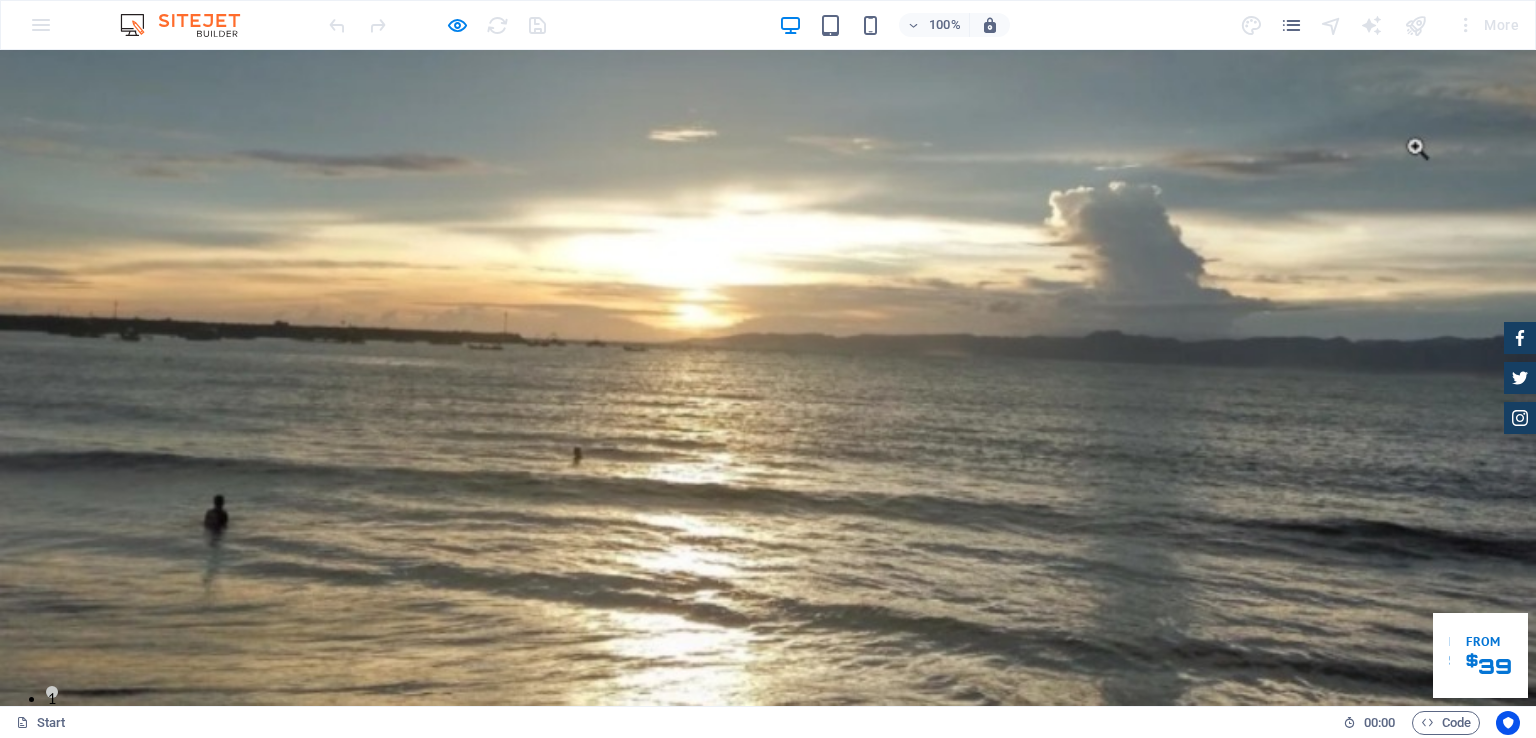 click on "Reservasi" at bounding box center [908, 863] 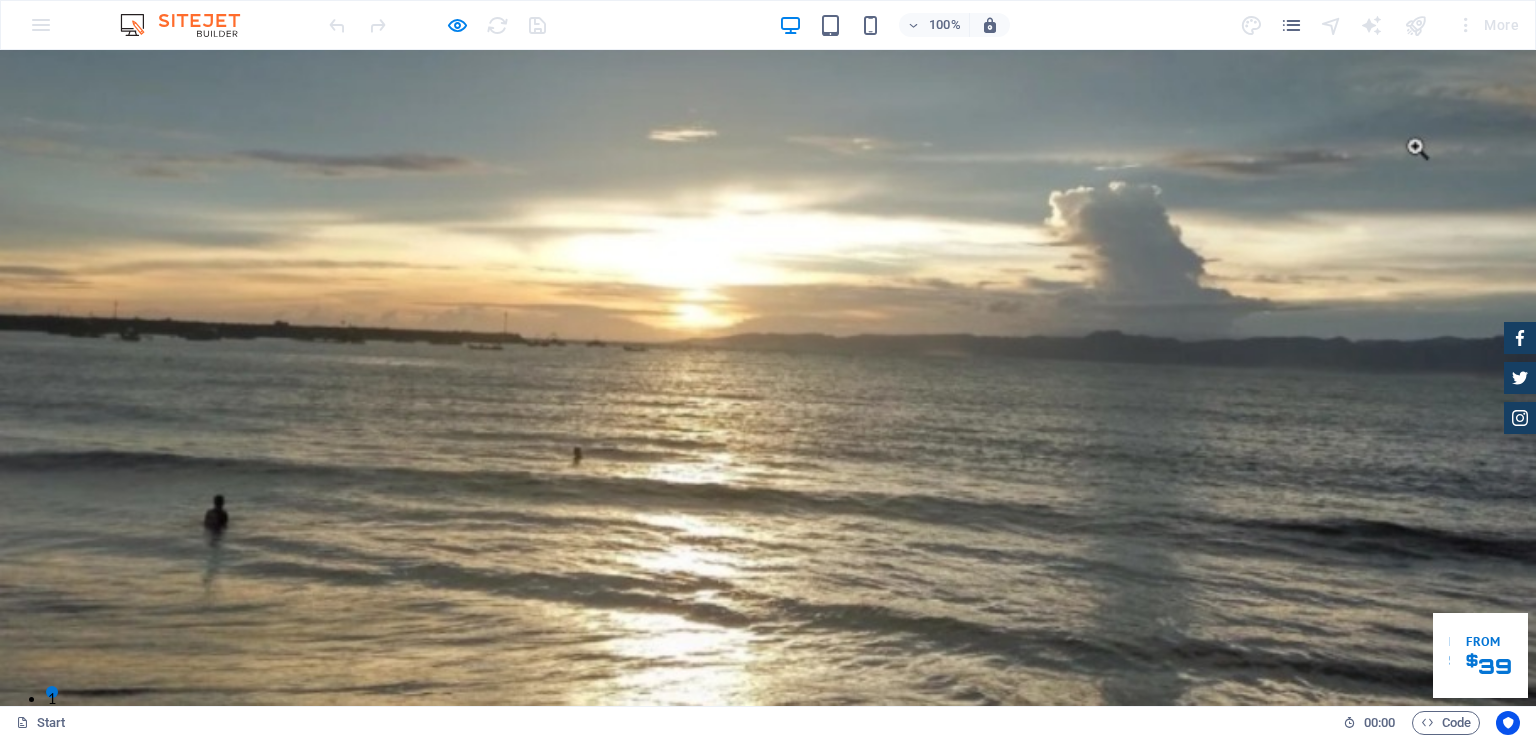 click on "Fasilitas Kami" at bounding box center [367, 1174] 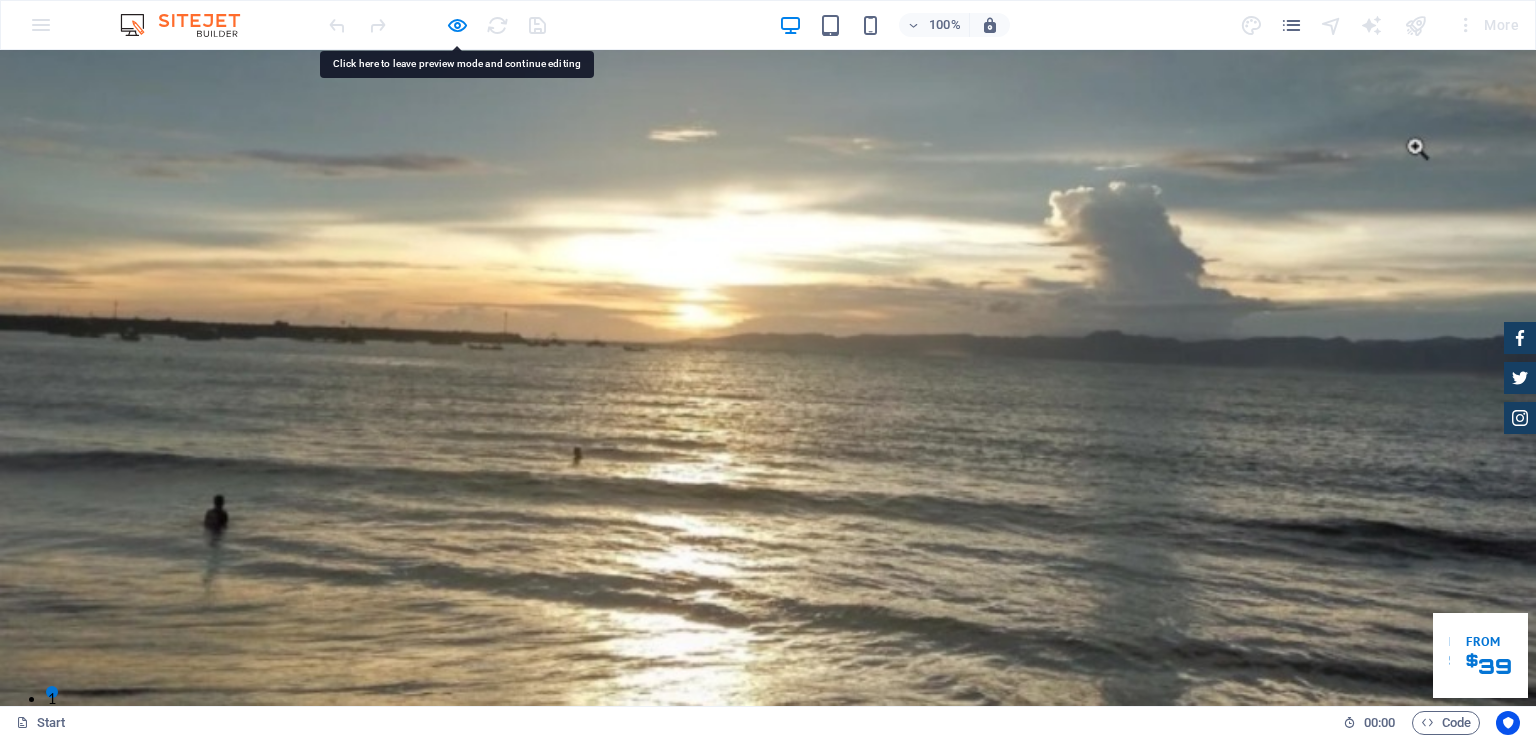 click on "Fasilitas Kami" at bounding box center (367, 1174) 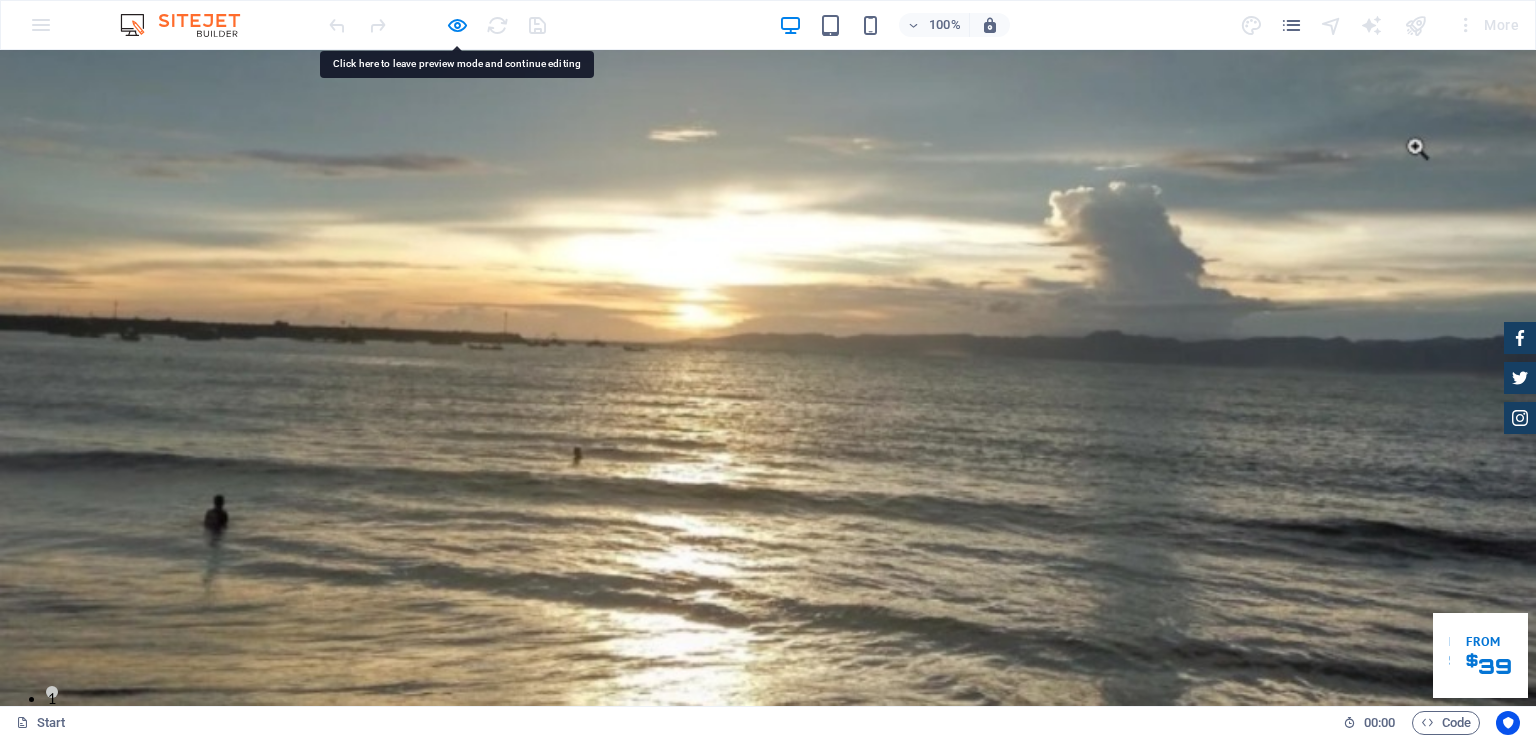 click on "About us" at bounding box center [528, 863] 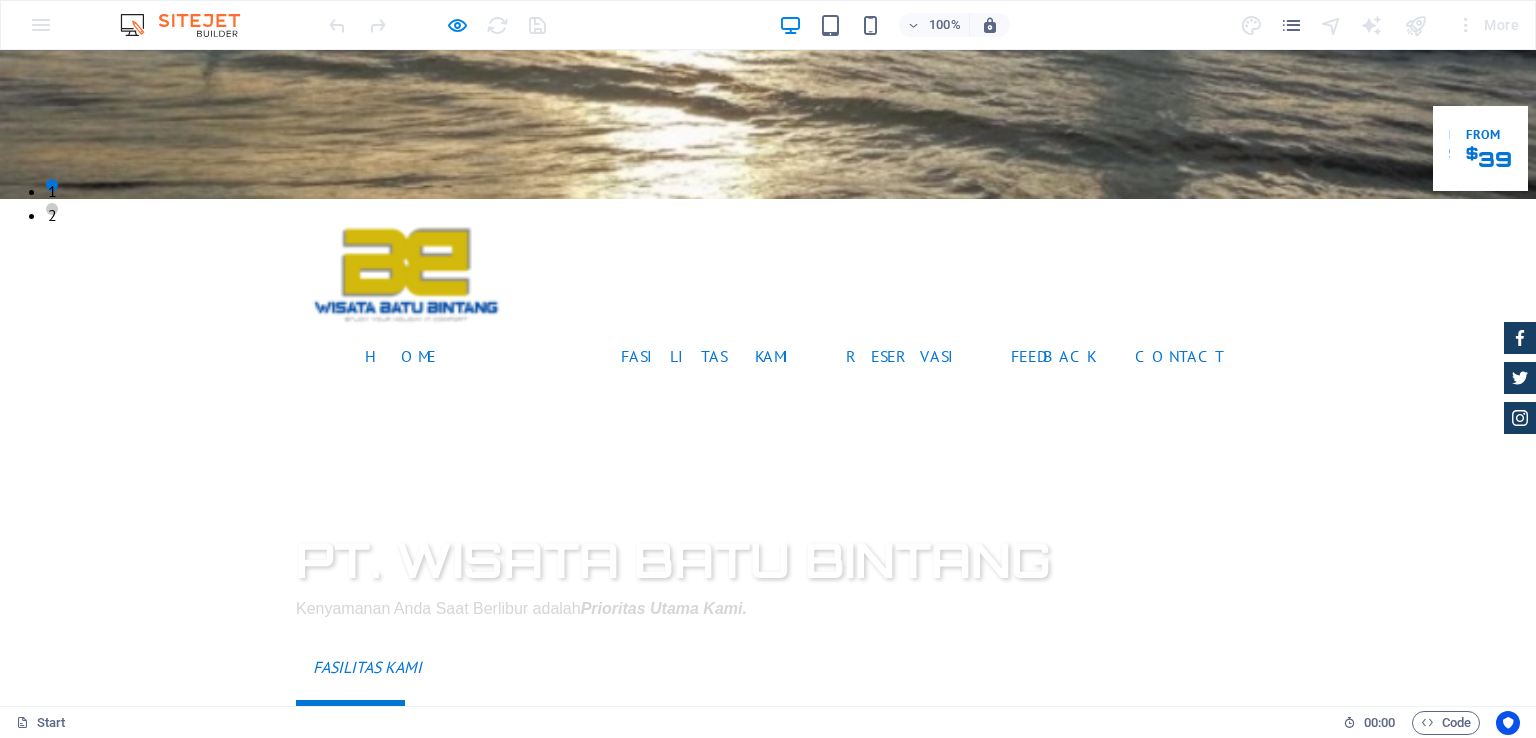 scroll, scrollTop: 0, scrollLeft: 0, axis: both 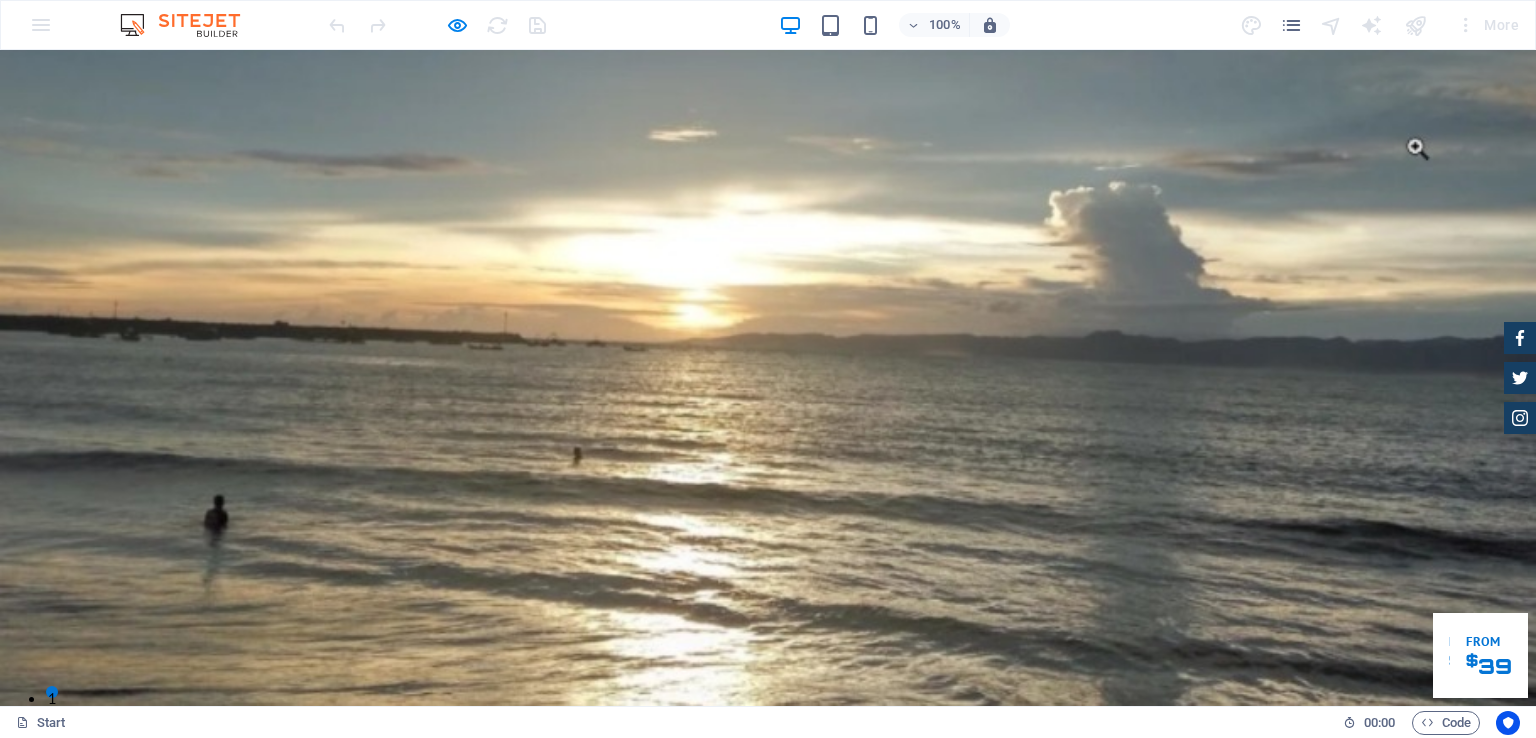 click on "Fasilitas Kami" at bounding box center [367, 1174] 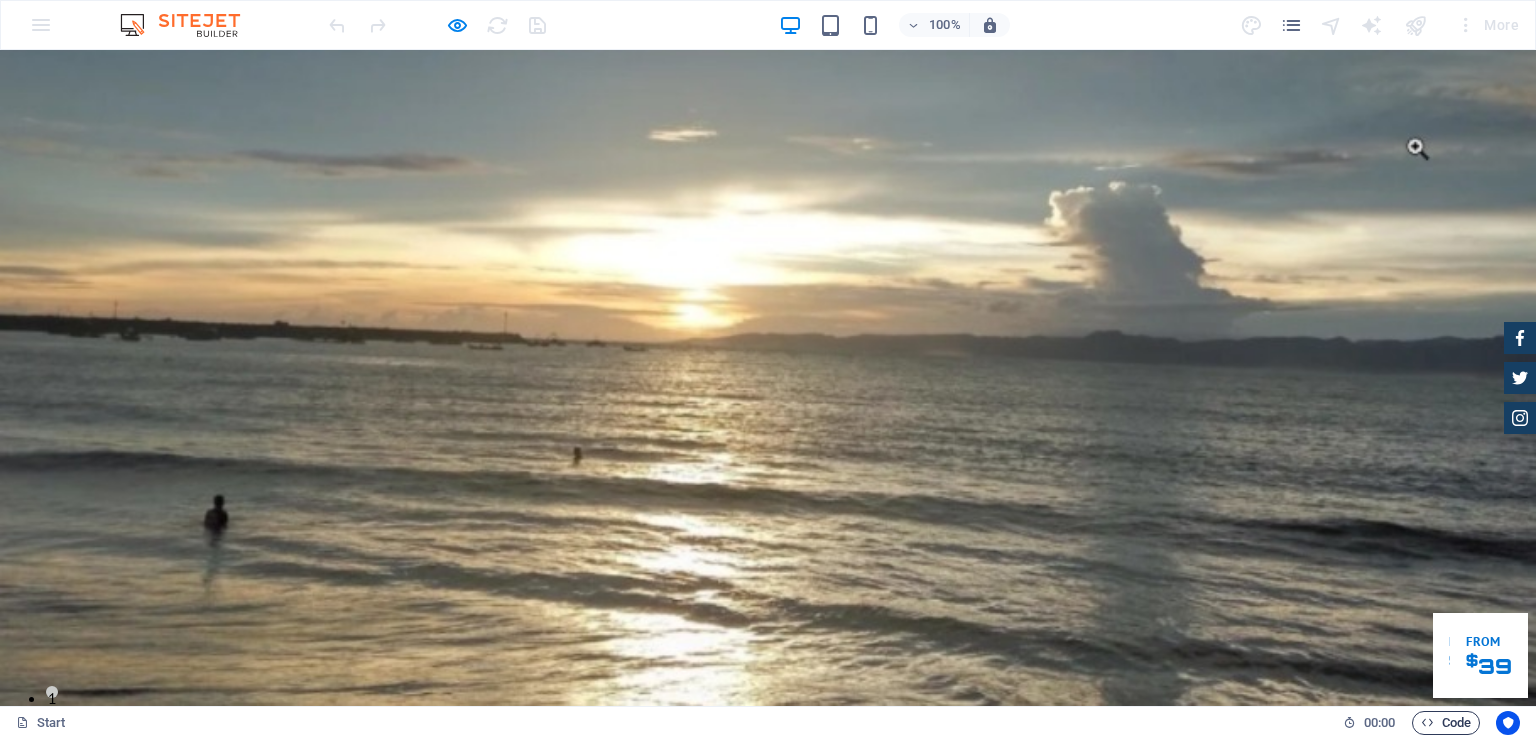 click on "Code" at bounding box center [1446, 723] 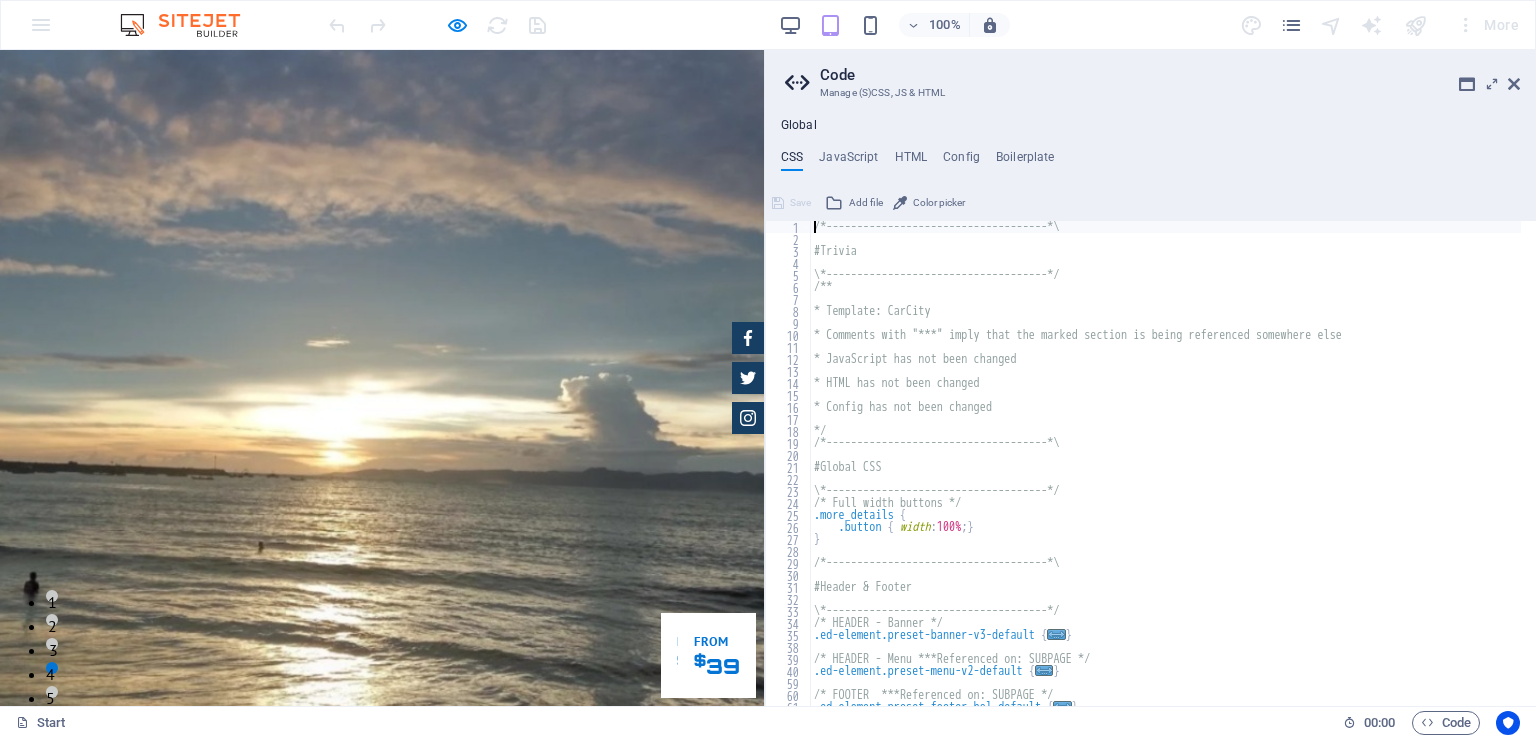 drag, startPoint x: 1060, startPoint y: 252, endPoint x: 763, endPoint y: 225, distance: 298.22476 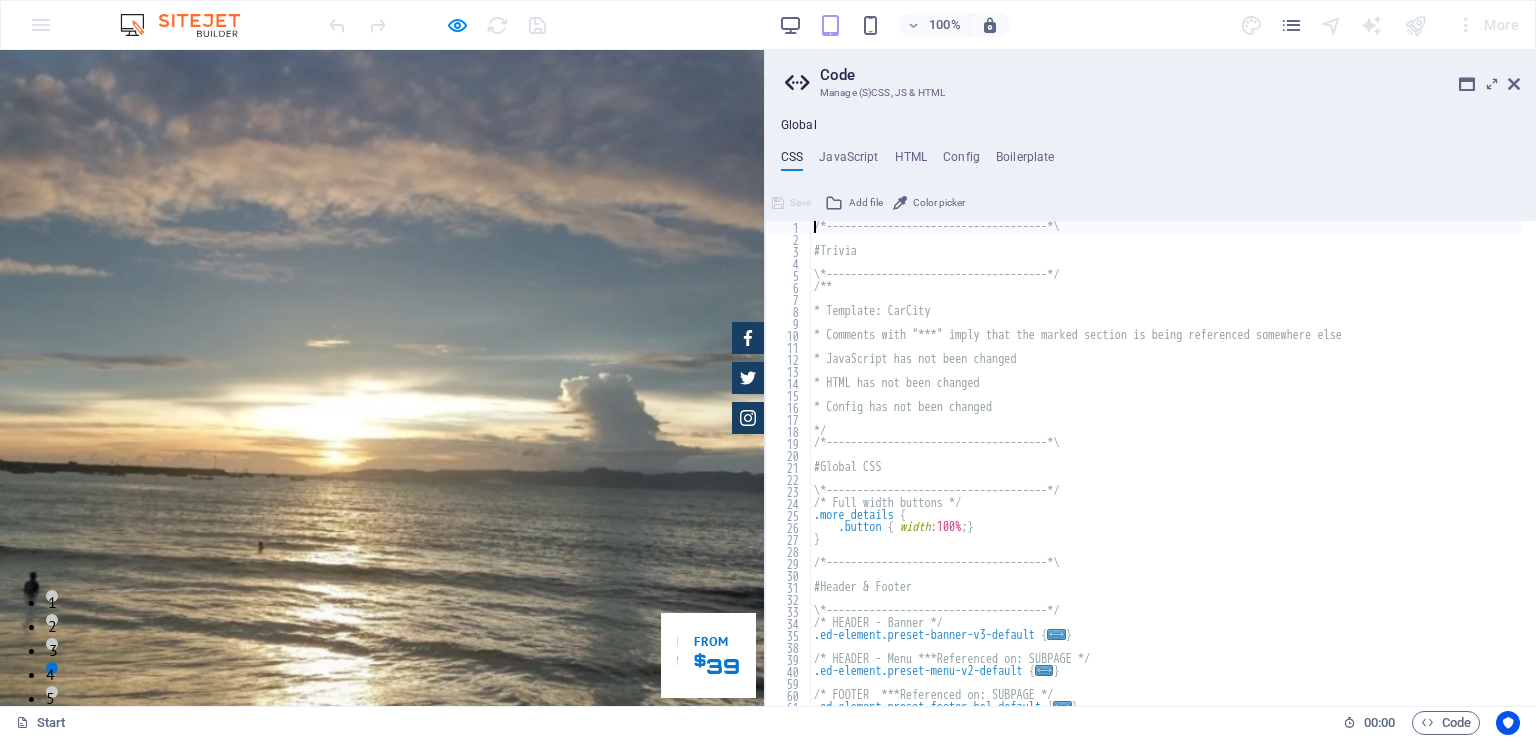 click on "Code Manage (S)CSS, JS & HTML Global CSS JavaScript HTML Config Boilerplate /*------------------------------------*\ 1 2 3 4 5 6 7 8 9 10 11 12 13 14 15 16 17 18 19 20 21 22 23 24 25 26 27 28 29 30 31 32 33 34 35 38 39 40 59 60 61 /*------------------------------------*\     #Trivia \*------------------------------------*/ /**   * Template: CarCity   * Comments with "***" imply that the marked section is being referenced somewhere else   * JavaScript has not been changed   * HTML has not been changed   * Config has not been changed   */ /*------------------------------------*\     #Global CSS \*------------------------------------*/ /* Full width buttons */ .more_details   {      .button   {   width :  100% ;  } } /*------------------------------------*\     #Header & Footer \*------------------------------------*/ /* HEADER - Banner */ .ed-element.preset-banner-v3-default   { ... } /* HEADER - Menu ***Referenced on: SUBPAGE */ .ed-element.preset-menu-v2-default   { ... } .ed-element.preset-footer-hel-default" at bounding box center (1150, 378) 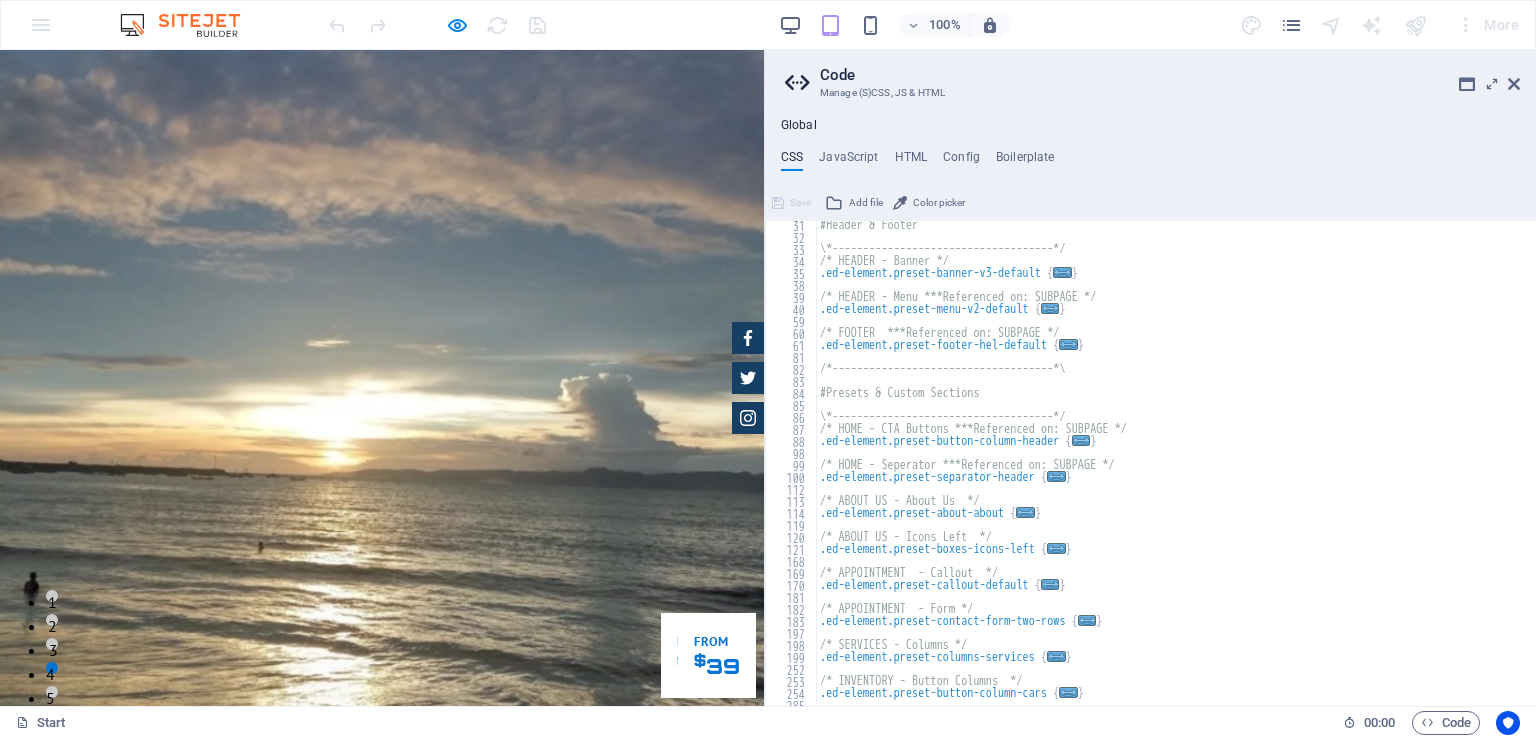 scroll, scrollTop: 694, scrollLeft: 0, axis: vertical 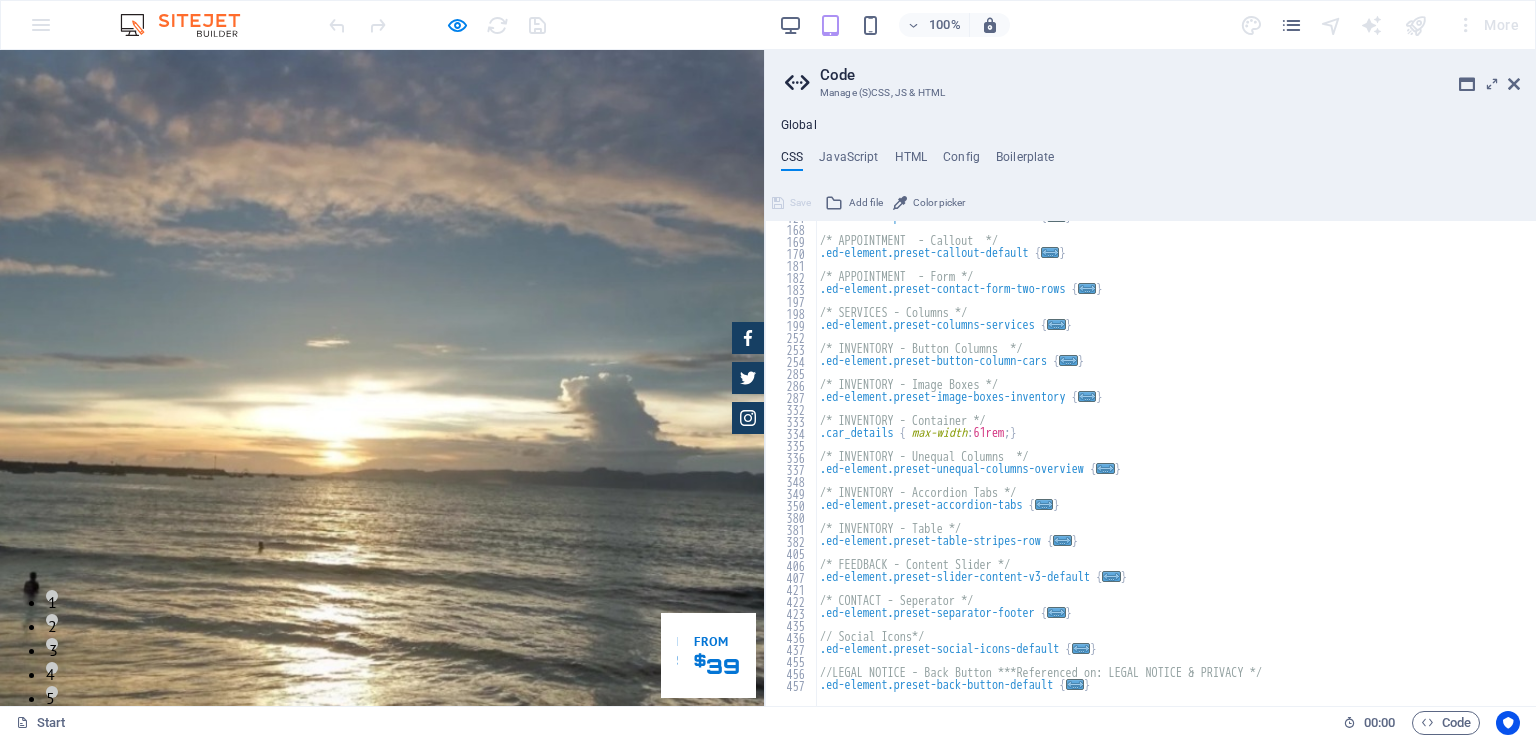 click on ".ed-element.preset-boxes-icons-left   { ... } /* APPOINTMENT  - Callout  */ .ed-element.preset-callout-default   { ... } /* APPOINTMENT  - Form */ .ed-element.preset-contact-form-two-rows   { ... } /* SERVICES - Columns */ .ed-element.preset-columns-services   { ... } /* INVENTORY - Button Columns  */ .ed-element.preset-button-column-cars   { ... } /* INVENTORY - Image Boxes */ .ed-element.preset-image-boxes-inventory   { ... } /* INVENTORY - Container */ .car_details   {   max-width :  61rem ;  } /* INVENTORY - Unequal Columns  */ .ed-element.preset-unequal-columns-overview   { ... } /* INVENTORY - Accordion Tabs */ .ed-element.preset-accordion-tabs   { ... } /* INVENTORY - Table */ .ed-element.preset-table-stripes-row   { ... } /* FEEDBACK - Content Slider */ .ed-element.preset-slider-content-v3-default   { ... } /* CONTACT - Seperator */ .ed-element.preset-separator-footer   { ... } // Social Icons*/ .ed-element.preset-social-icons-default   { ... } .ed-element.preset-back-button-default   { ... }" at bounding box center (1168, 458) 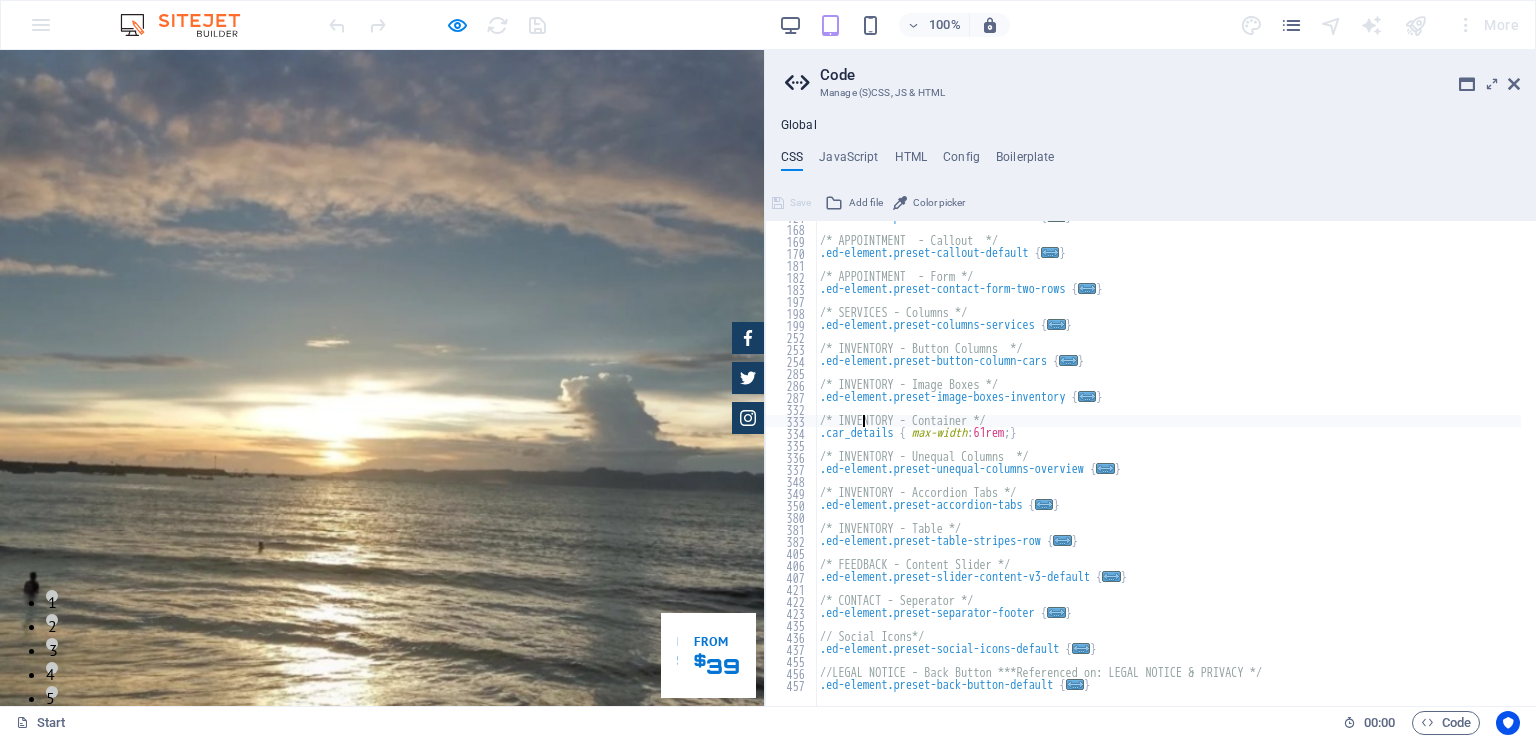 click on ".ed-element.preset-boxes-icons-left   { ... } /* APPOINTMENT  - Callout  */ .ed-element.preset-callout-default   { ... } /* APPOINTMENT  - Form */ .ed-element.preset-contact-form-two-rows   { ... } /* SERVICES - Columns */ .ed-element.preset-columns-services   { ... } /* INVENTORY - Button Columns  */ .ed-element.preset-button-column-cars   { ... } /* INVENTORY - Image Boxes */ .ed-element.preset-image-boxes-inventory   { ... } /* INVENTORY - Container */ .car_details   {   max-width :  61rem ;  } /* INVENTORY - Unequal Columns  */ .ed-element.preset-unequal-columns-overview   { ... } /* INVENTORY - Accordion Tabs */ .ed-element.preset-accordion-tabs   { ... } /* INVENTORY - Table */ .ed-element.preset-table-stripes-row   { ... } /* FEEDBACK - Content Slider */ .ed-element.preset-slider-content-v3-default   { ... } /* CONTACT - Seperator */ .ed-element.preset-separator-footer   { ... } // Social Icons*/ .ed-element.preset-social-icons-default   { ... } .ed-element.preset-back-button-default   { ... }" at bounding box center (1168, 458) 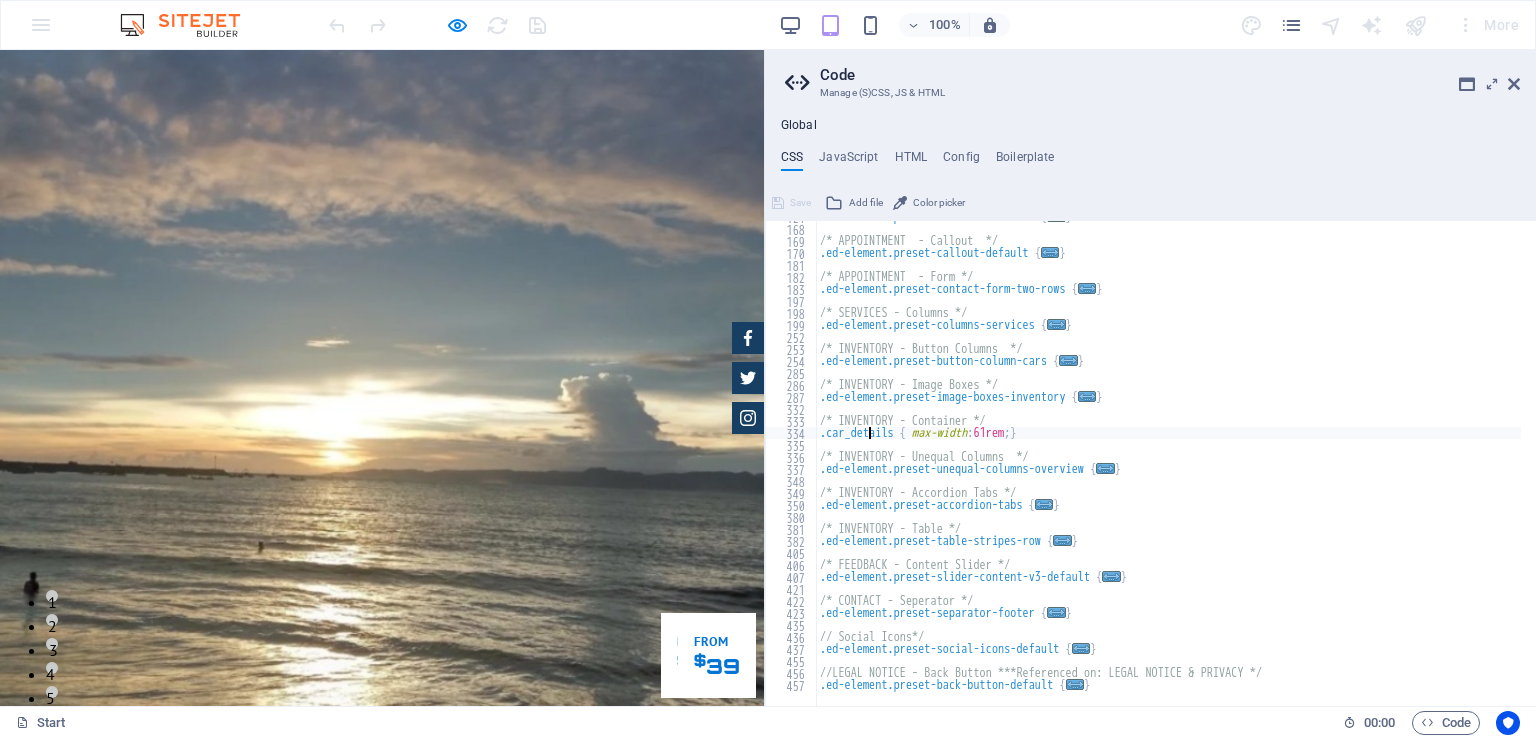 click on ".ed-element.preset-boxes-icons-left   { ... } /* APPOINTMENT  - Callout  */ .ed-element.preset-callout-default   { ... } /* APPOINTMENT  - Form */ .ed-element.preset-contact-form-two-rows   { ... } /* SERVICES - Columns */ .ed-element.preset-columns-services   { ... } /* INVENTORY - Button Columns  */ .ed-element.preset-button-column-cars   { ... } /* INVENTORY - Image Boxes */ .ed-element.preset-image-boxes-inventory   { ... } /* INVENTORY - Container */ .car_details   {   max-width :  61rem ;  } /* INVENTORY - Unequal Columns  */ .ed-element.preset-unequal-columns-overview   { ... } /* INVENTORY - Accordion Tabs */ .ed-element.preset-accordion-tabs   { ... } /* INVENTORY - Table */ .ed-element.preset-table-stripes-row   { ... } /* FEEDBACK - Content Slider */ .ed-element.preset-slider-content-v3-default   { ... } /* CONTACT - Seperator */ .ed-element.preset-separator-footer   { ... } // Social Icons*/ .ed-element.preset-social-icons-default   { ... } .ed-element.preset-back-button-default   { ... }" at bounding box center (1168, 458) 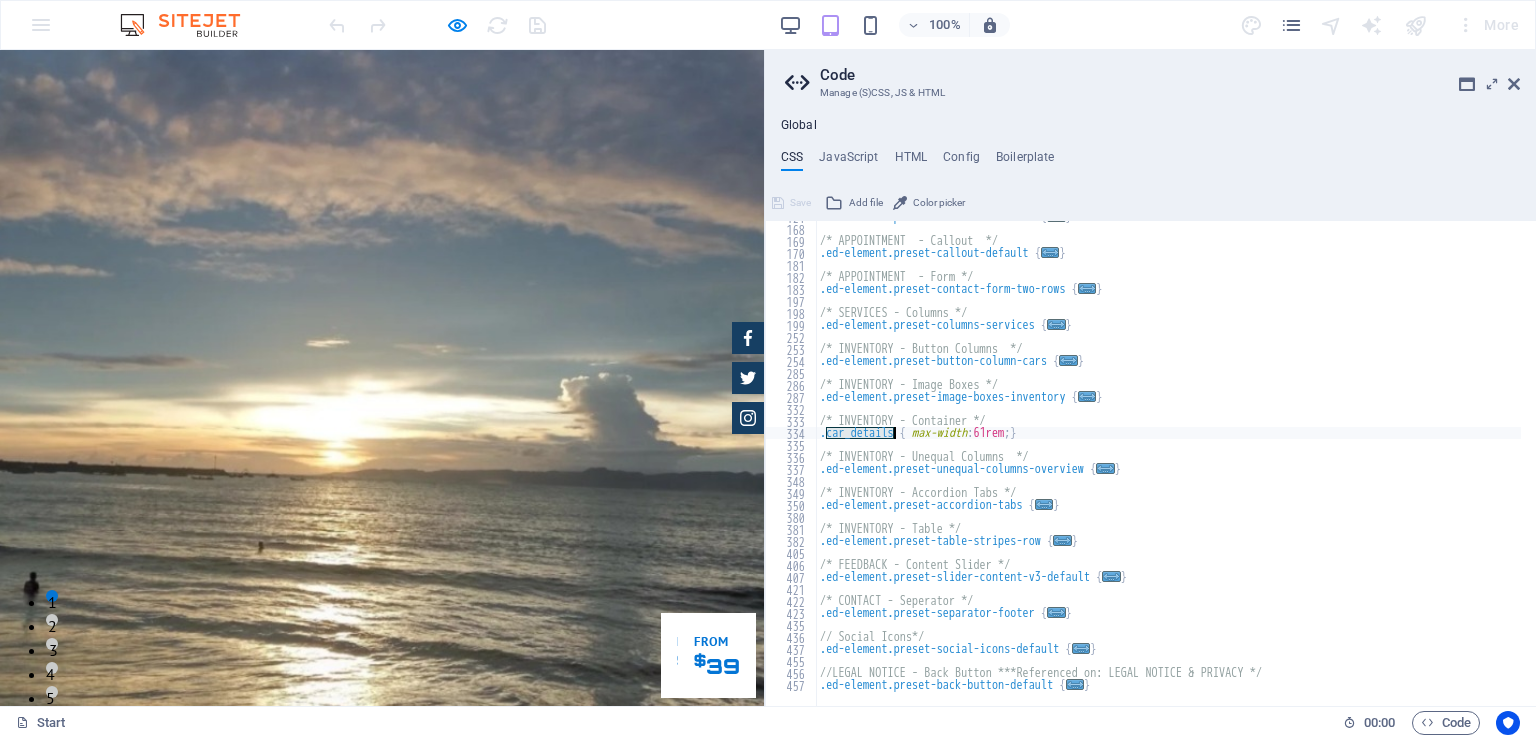 click on ".ed-element.preset-boxes-icons-left   { ... } /* APPOINTMENT  - Callout  */ .ed-element.preset-callout-default   { ... } /* APPOINTMENT  - Form */ .ed-element.preset-contact-form-two-rows   { ... } /* SERVICES - Columns */ .ed-element.preset-columns-services   { ... } /* INVENTORY - Button Columns  */ .ed-element.preset-button-column-cars   { ... } /* INVENTORY - Image Boxes */ .ed-element.preset-image-boxes-inventory   { ... } /* INVENTORY - Container */ .car_details   {   max-width :  61rem ;  } /* INVENTORY - Unequal Columns  */ .ed-element.preset-unequal-columns-overview   { ... } /* INVENTORY - Accordion Tabs */ .ed-element.preset-accordion-tabs   { ... } /* INVENTORY - Table */ .ed-element.preset-table-stripes-row   { ... } /* FEEDBACK - Content Slider */ .ed-element.preset-slider-content-v3-default   { ... } /* CONTACT - Seperator */ .ed-element.preset-separator-footer   { ... } // Social Icons*/ .ed-element.preset-social-icons-default   { ... } .ed-element.preset-back-button-default   { ... }" at bounding box center (1168, 458) 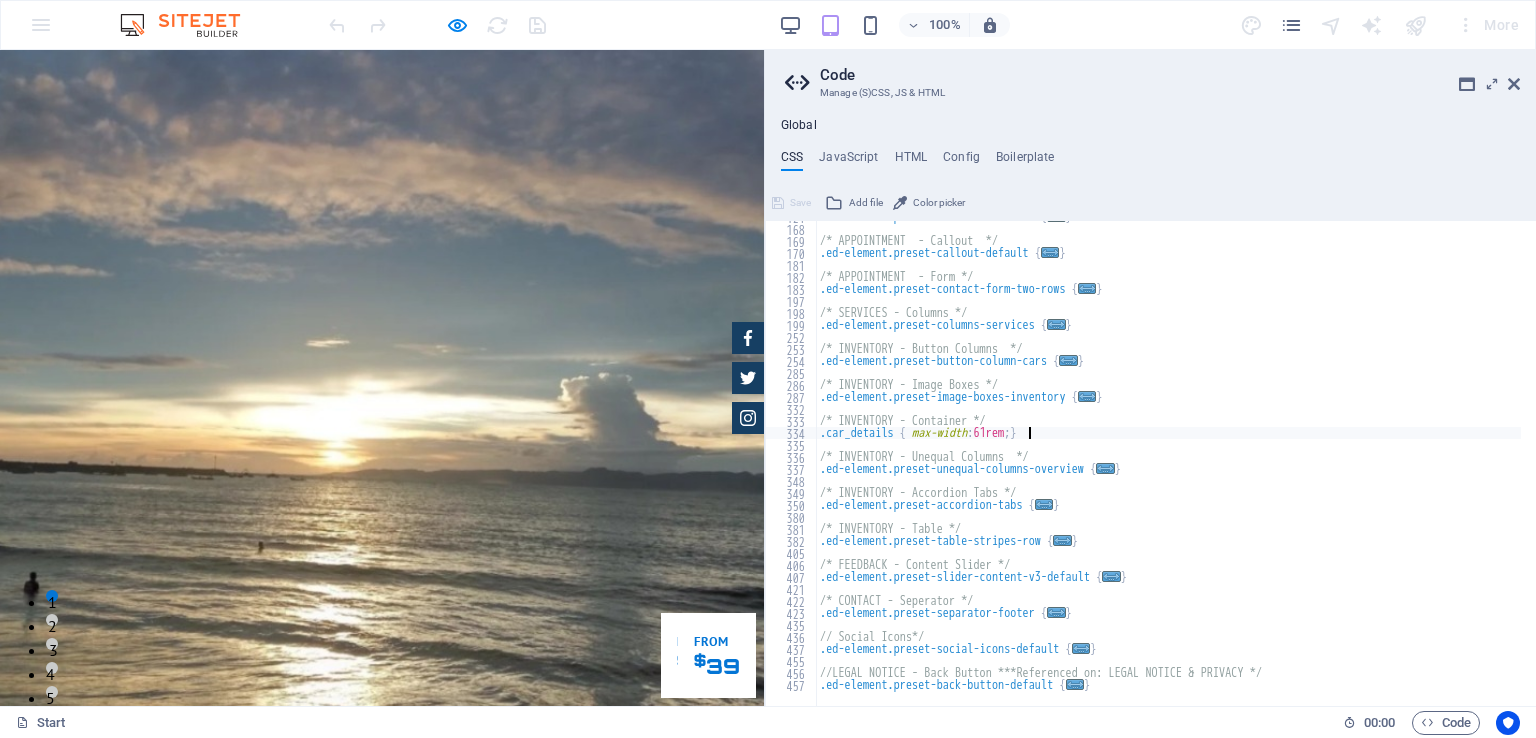 click on ".ed-element.preset-boxes-icons-left   { ... } /* APPOINTMENT  - Callout  */ .ed-element.preset-callout-default   { ... } /* APPOINTMENT  - Form */ .ed-element.preset-contact-form-two-rows   { ... } /* SERVICES - Columns */ .ed-element.preset-columns-services   { ... } /* INVENTORY - Button Columns  */ .ed-element.preset-button-column-cars   { ... } /* INVENTORY - Image Boxes */ .ed-element.preset-image-boxes-inventory   { ... } /* INVENTORY - Container */ .car_details   {   max-width :  61rem ;  } /* INVENTORY - Unequal Columns  */ .ed-element.preset-unequal-columns-overview   { ... } /* INVENTORY - Accordion Tabs */ .ed-element.preset-accordion-tabs   { ... } /* INVENTORY - Table */ .ed-element.preset-table-stripes-row   { ... } /* FEEDBACK - Content Slider */ .ed-element.preset-slider-content-v3-default   { ... } /* CONTACT - Seperator */ .ed-element.preset-separator-footer   { ... } // Social Icons*/ .ed-element.preset-social-icons-default   { ... } .ed-element.preset-back-button-default   { ... }" at bounding box center [1168, 458] 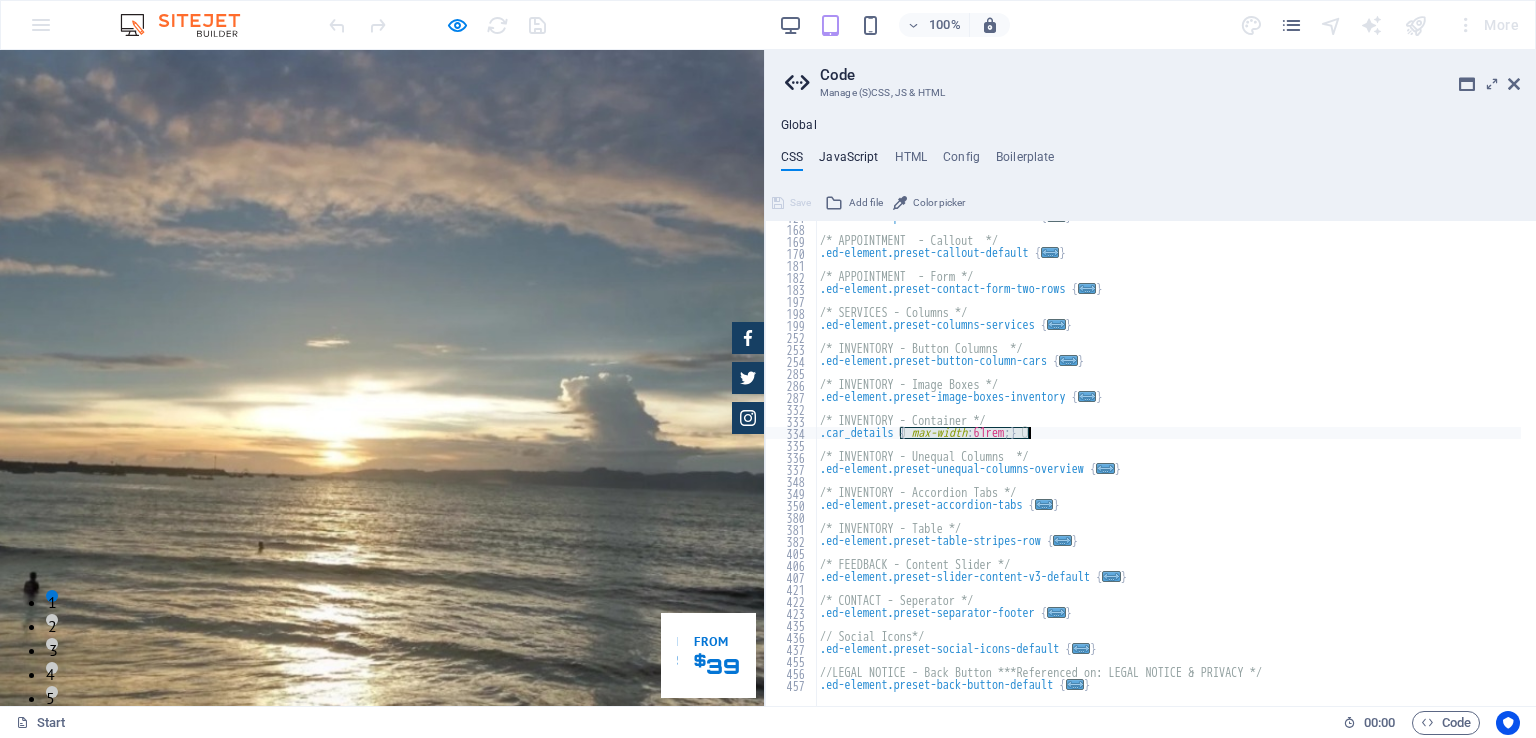 click on "JavaScript" at bounding box center (848, 161) 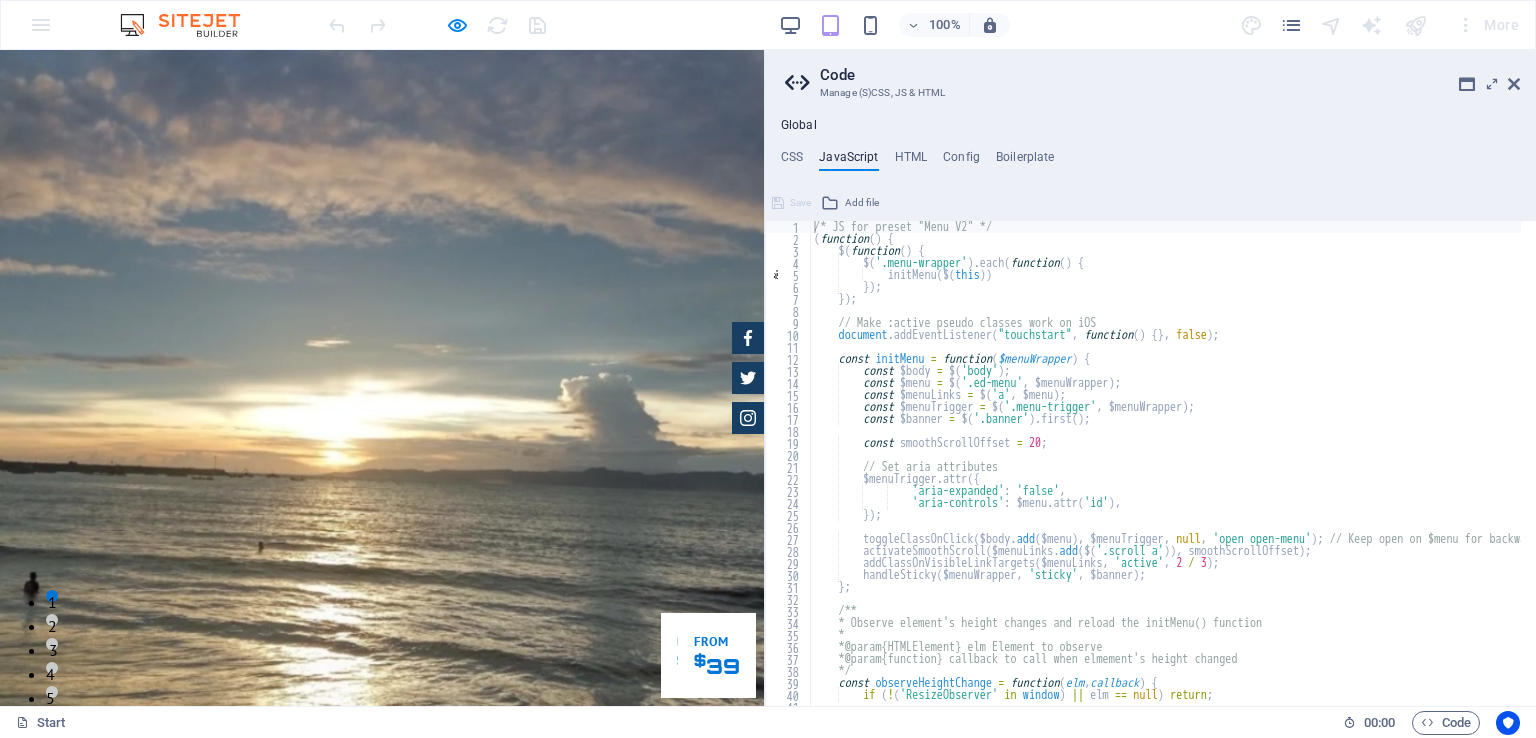 drag, startPoint x: 835, startPoint y: 159, endPoint x: 886, endPoint y: 157, distance: 51.0392 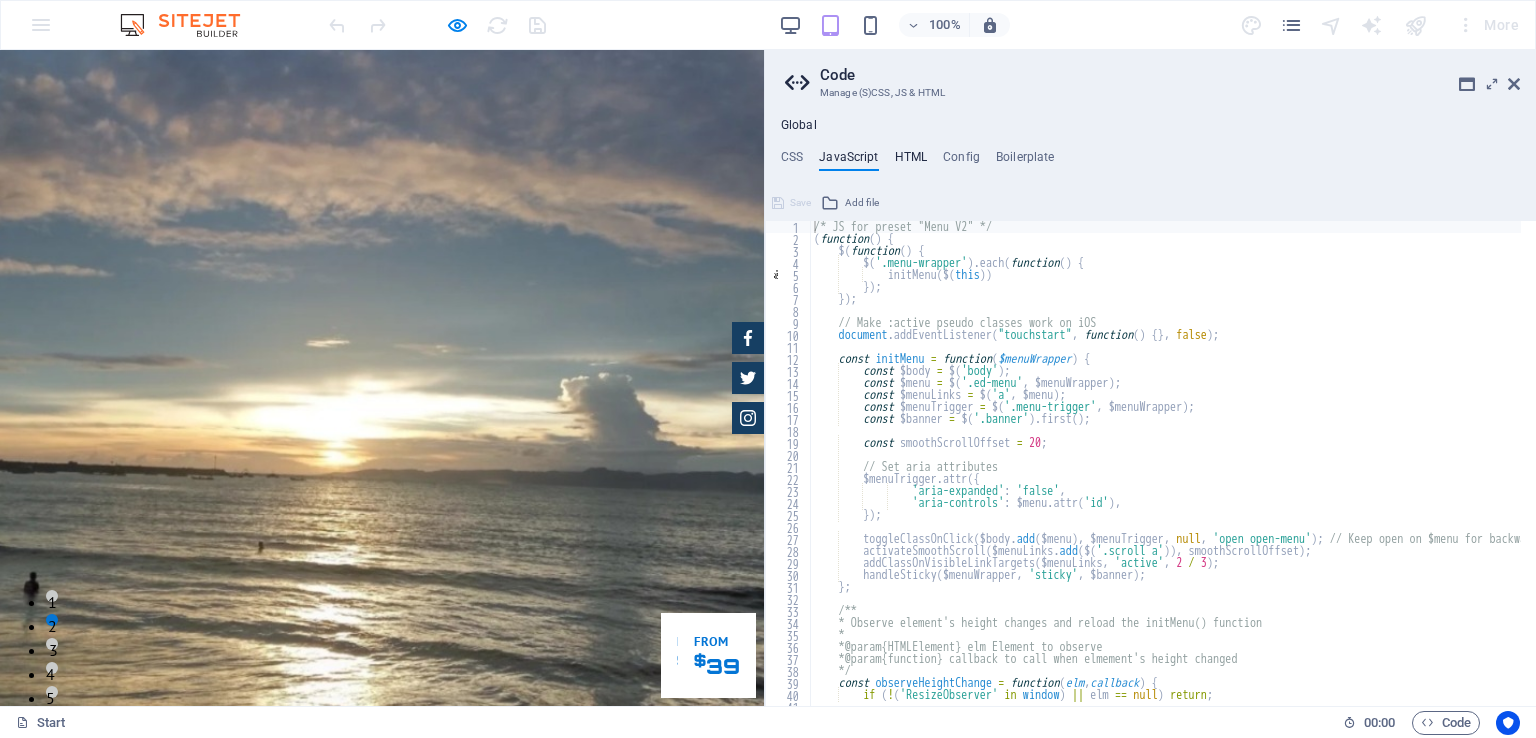 click on "HTML" at bounding box center (911, 161) 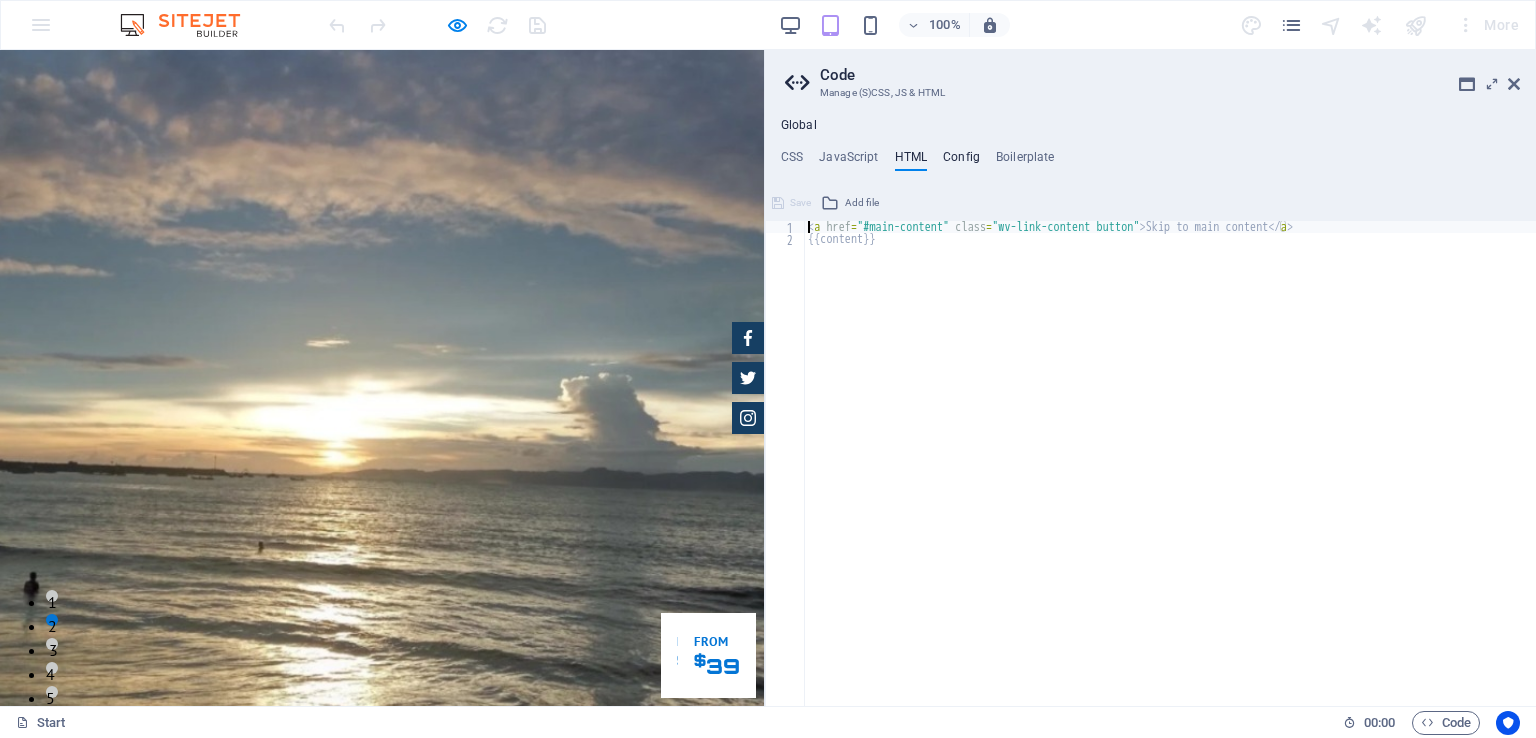 click on "Config" at bounding box center (961, 161) 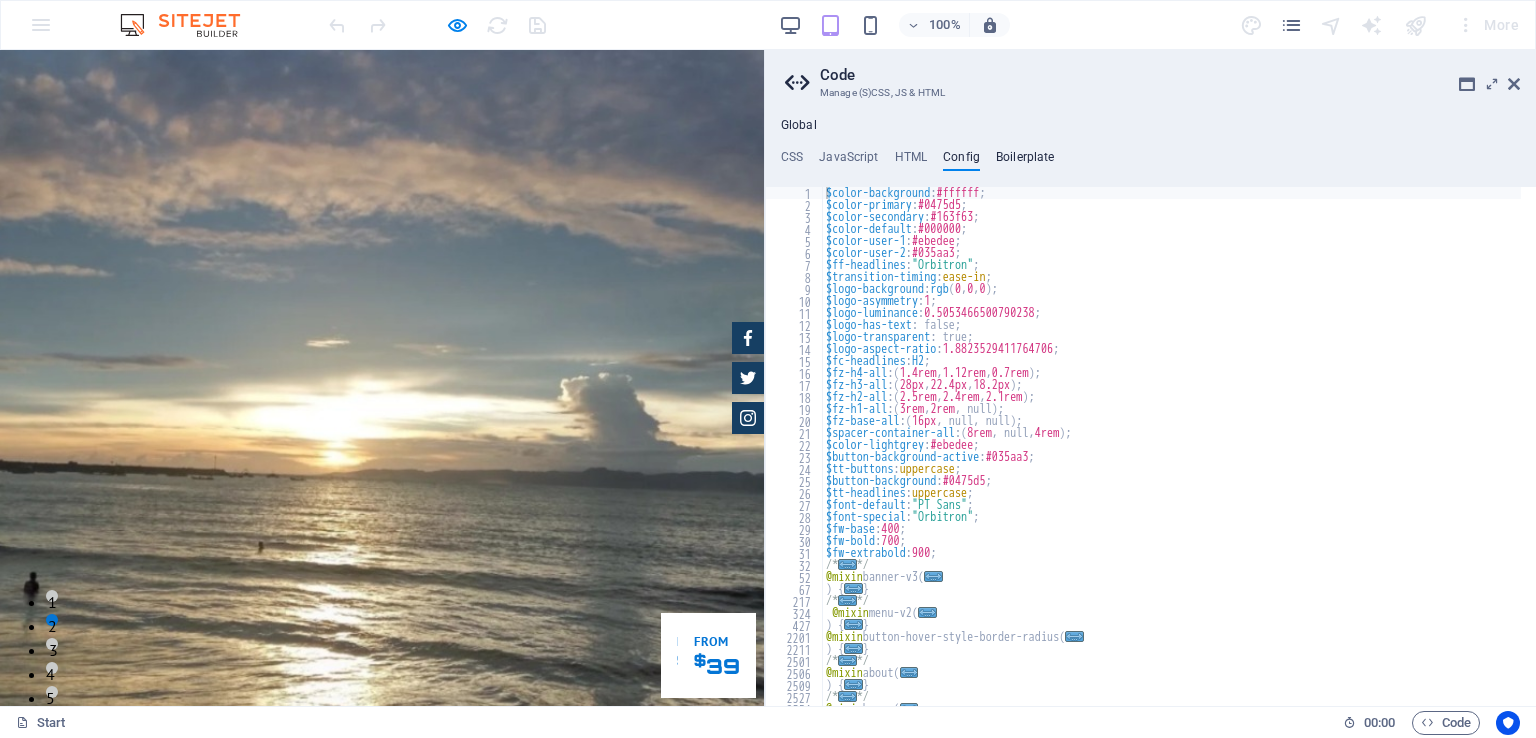 click on "Boilerplate" at bounding box center (1025, 161) 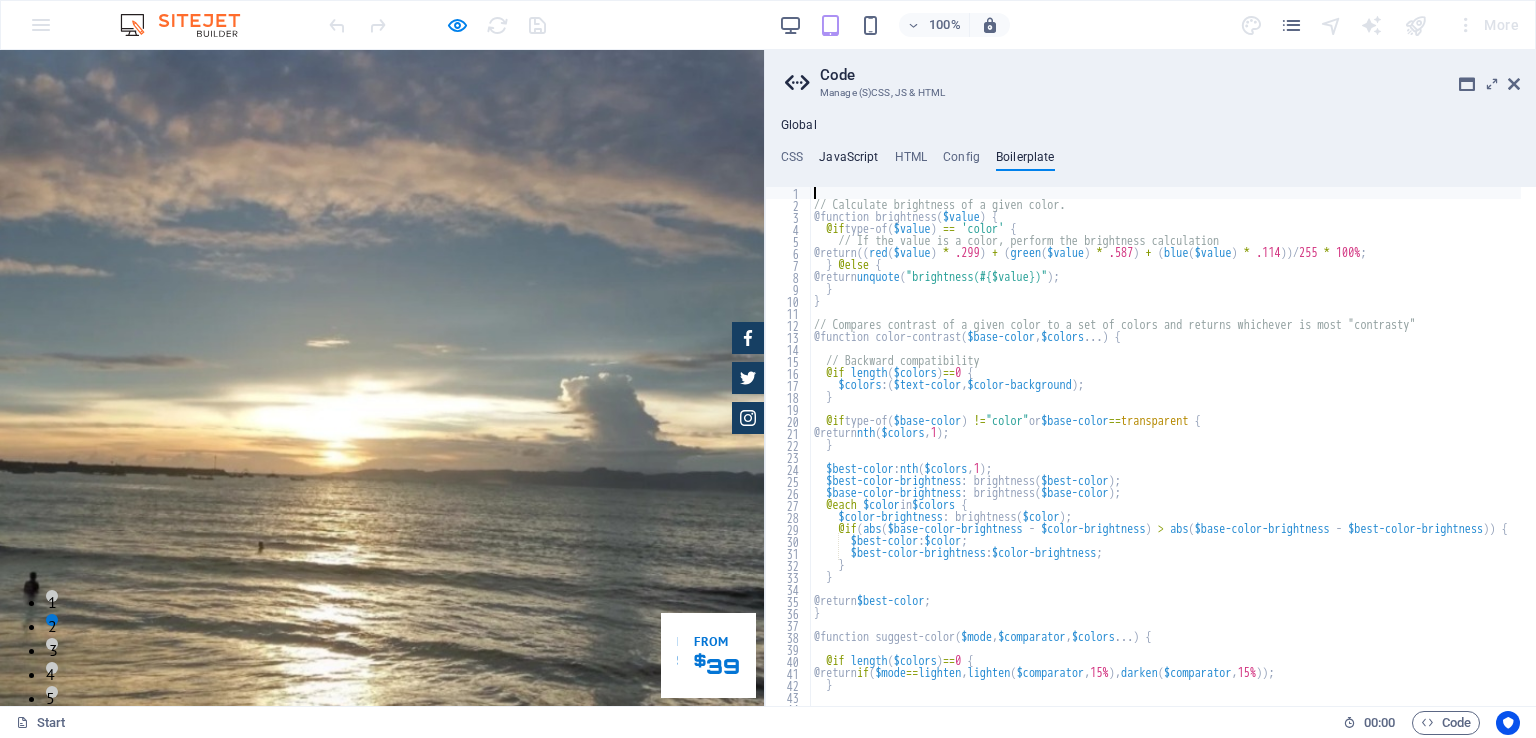 click on "JavaScript" at bounding box center (848, 161) 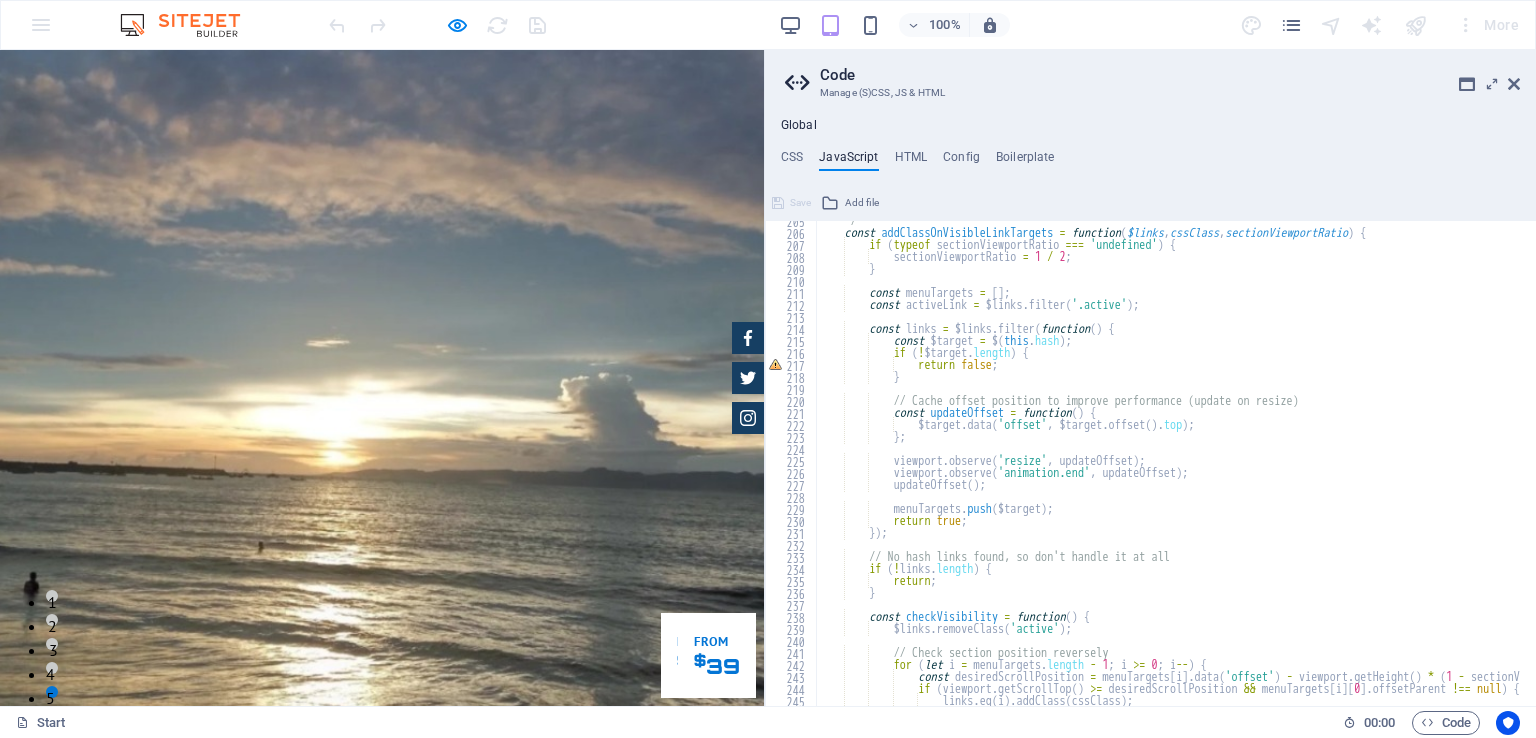 scroll, scrollTop: 2902, scrollLeft: 0, axis: vertical 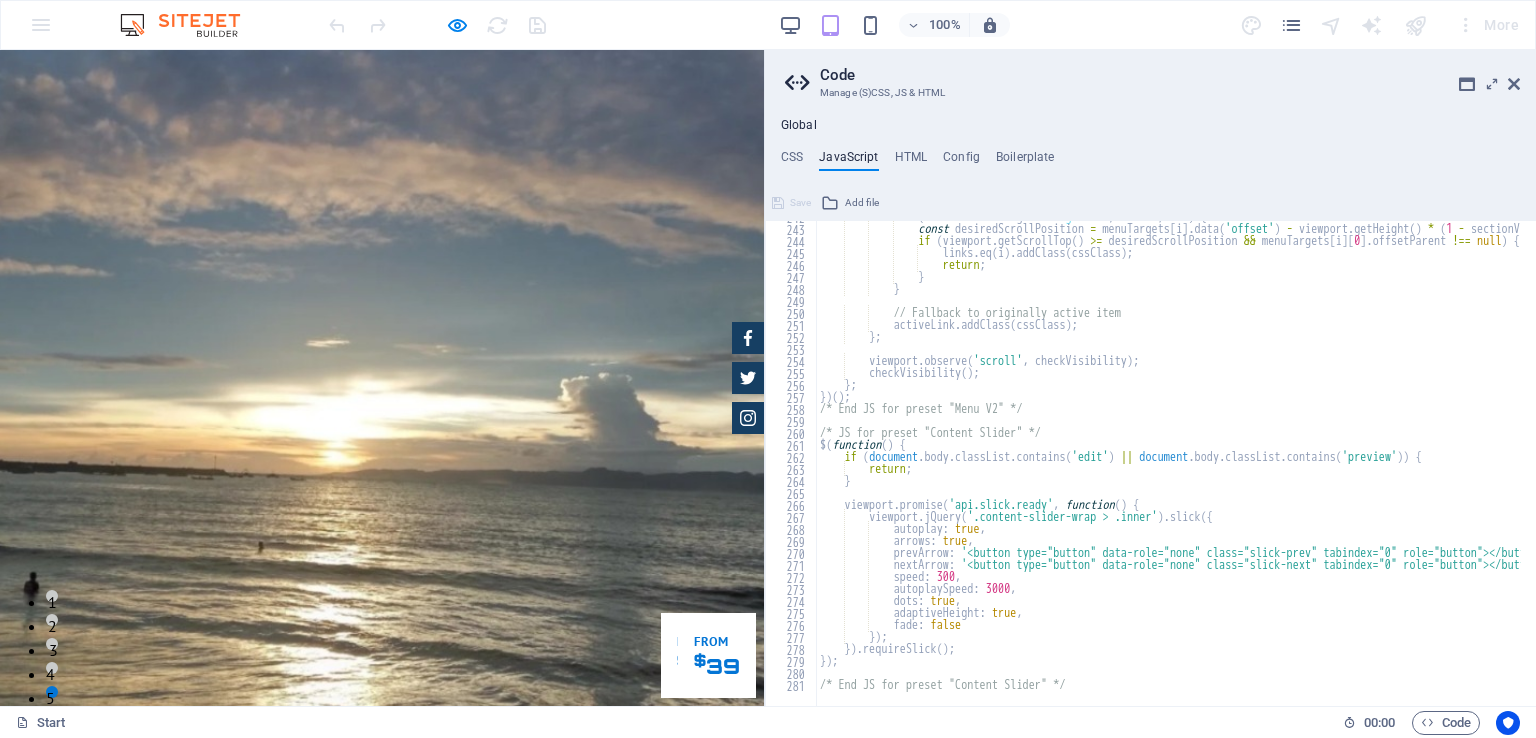 click on "Reservasi" at bounding box center [66, 1132] 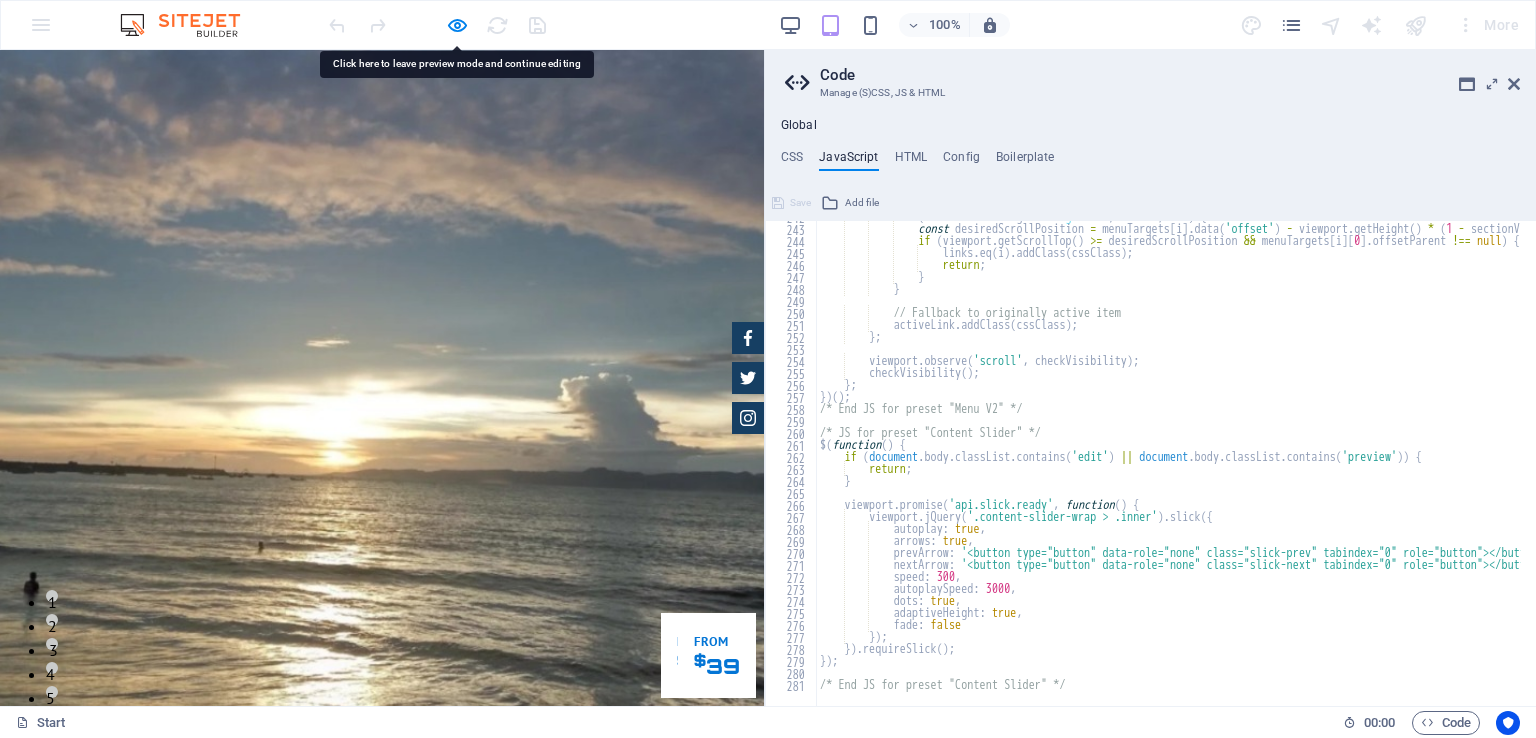 click on "Fasilitas Kami" at bounding box center (83, 1086) 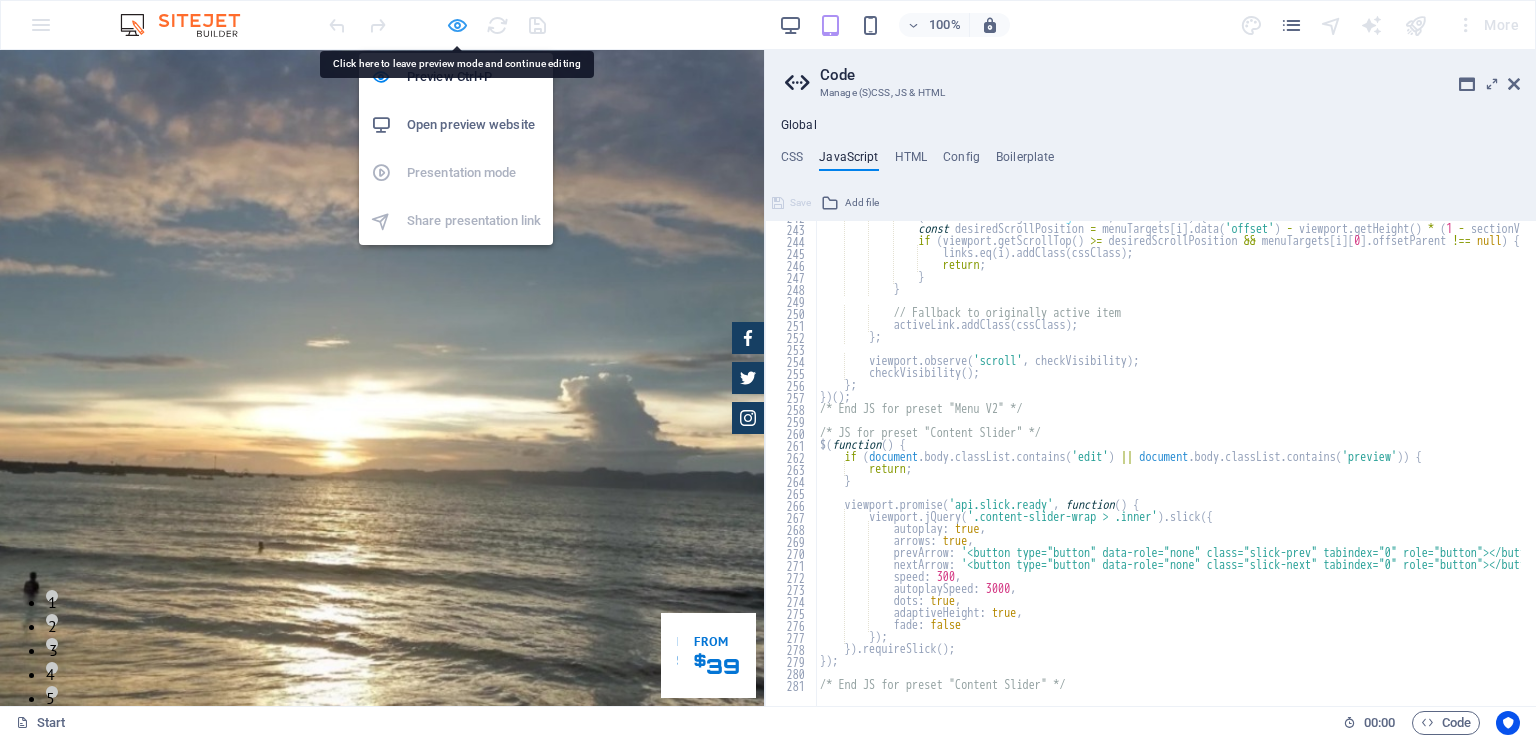 click at bounding box center (457, 25) 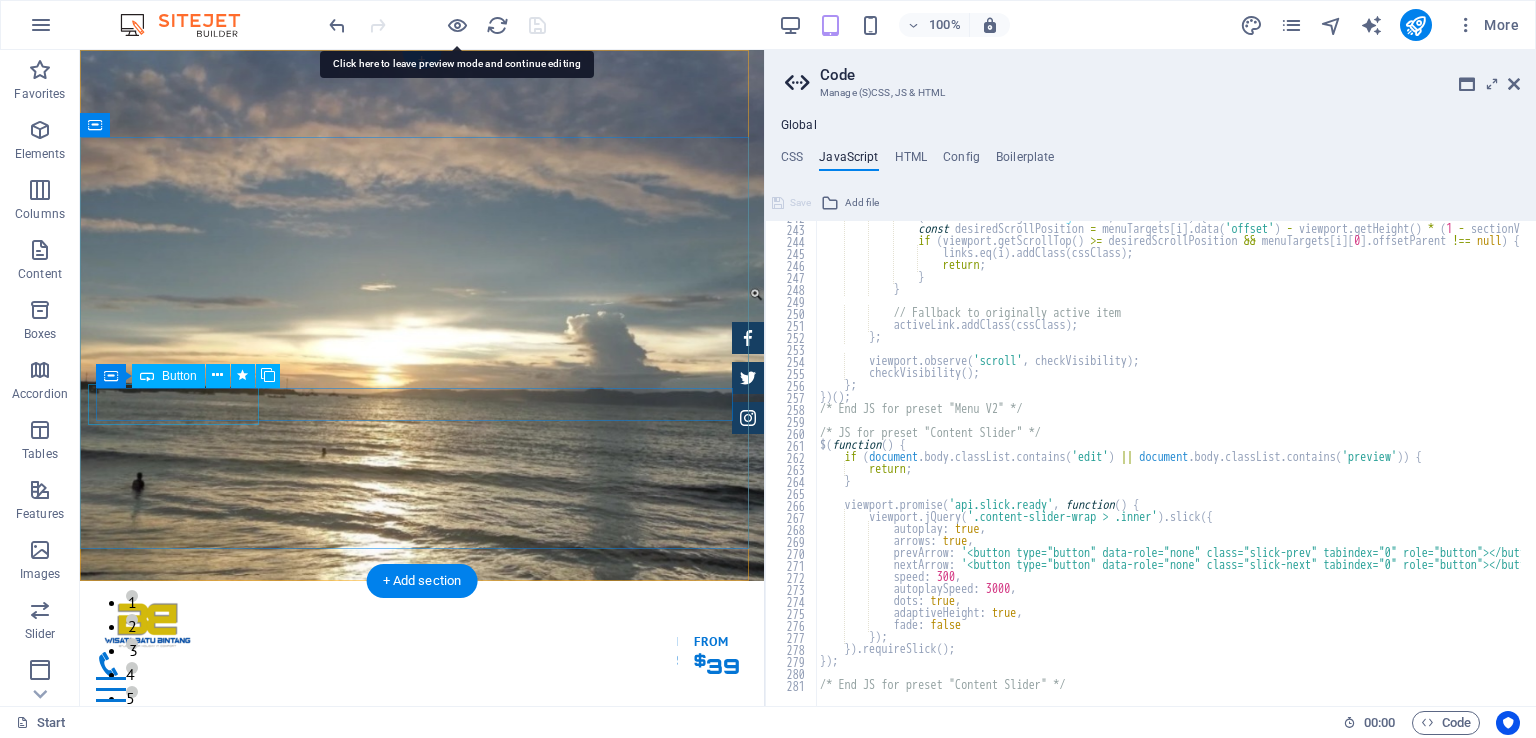 click on "Fasilitas Kami" at bounding box center (426, 961) 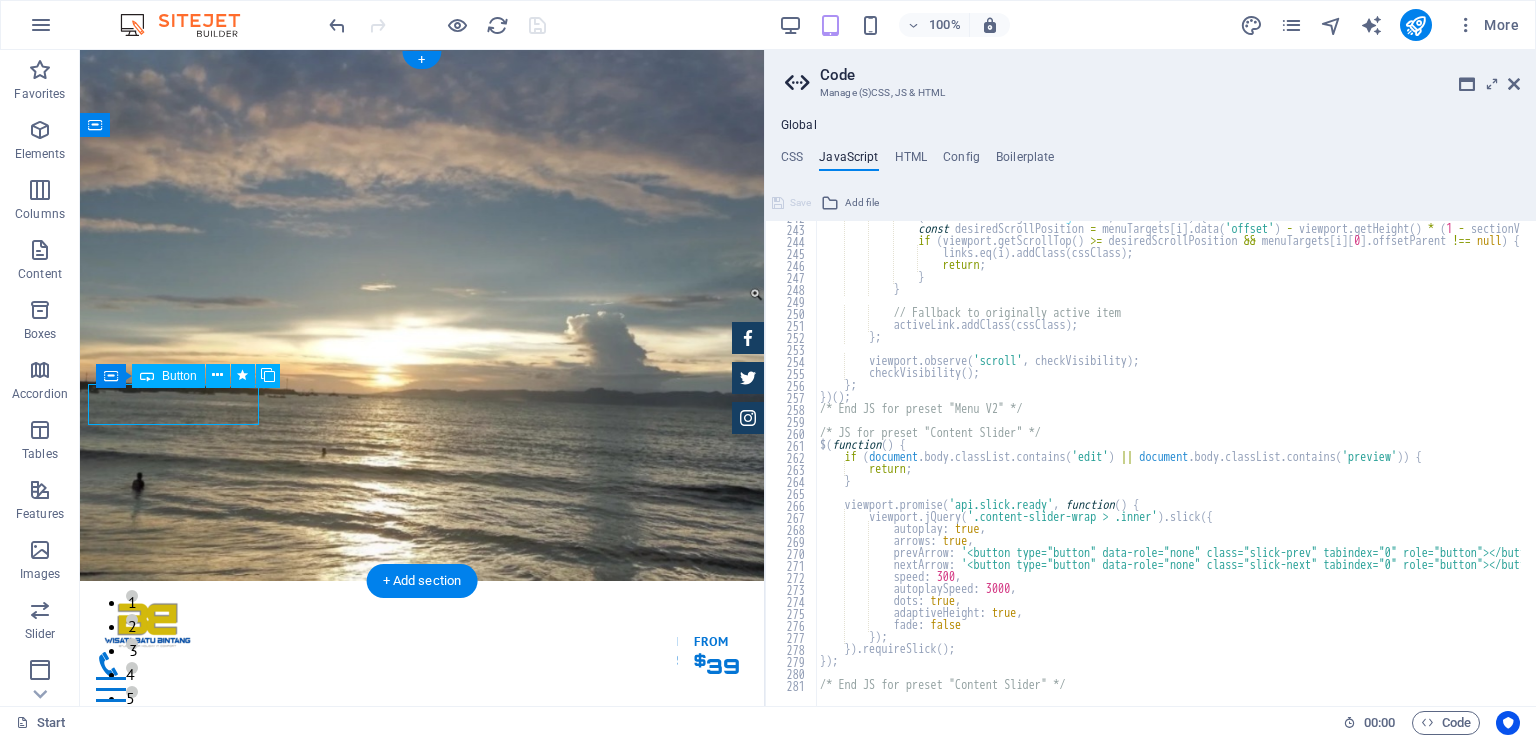 click on "Fasilitas Kami" at bounding box center [426, 961] 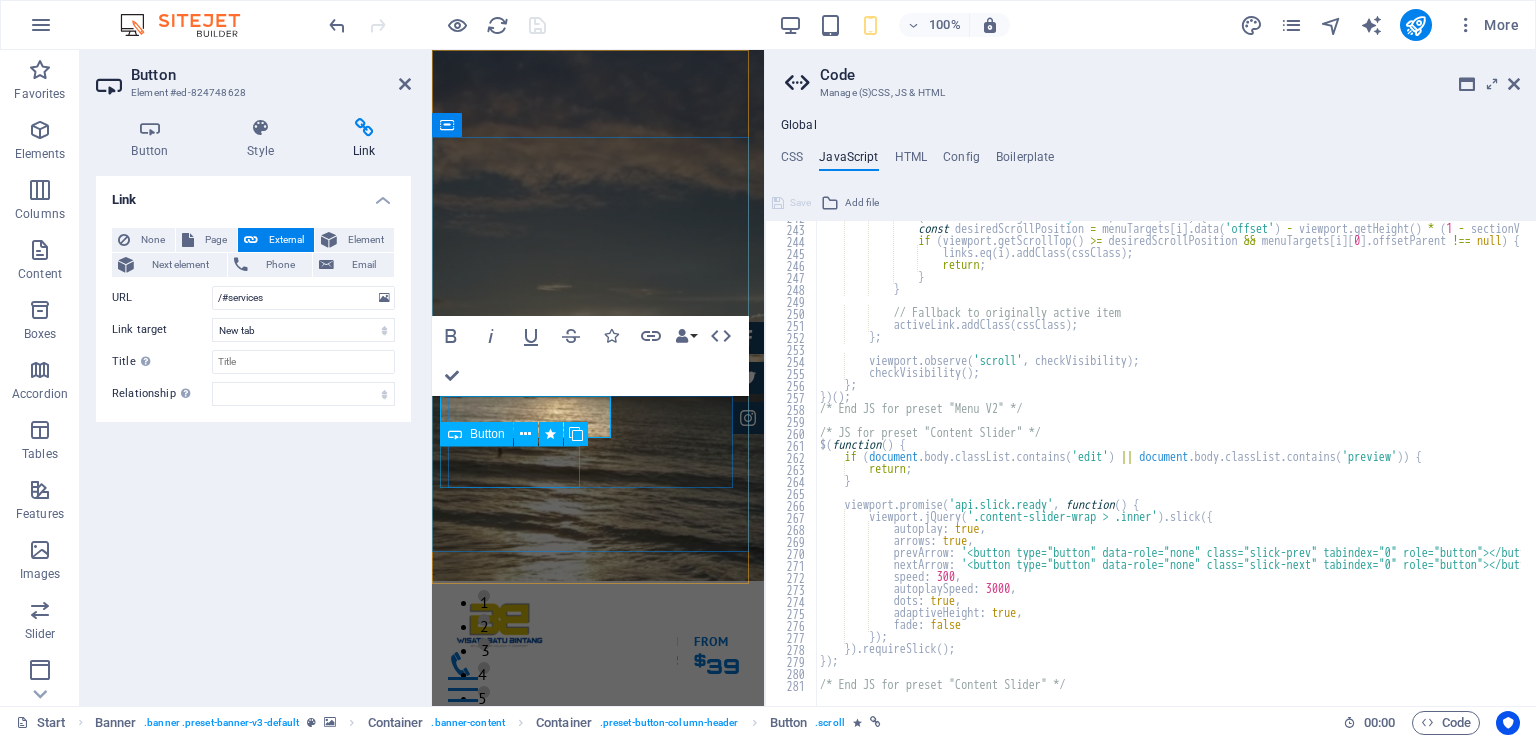 click on "Reservasi" at bounding box center [606, 1020] 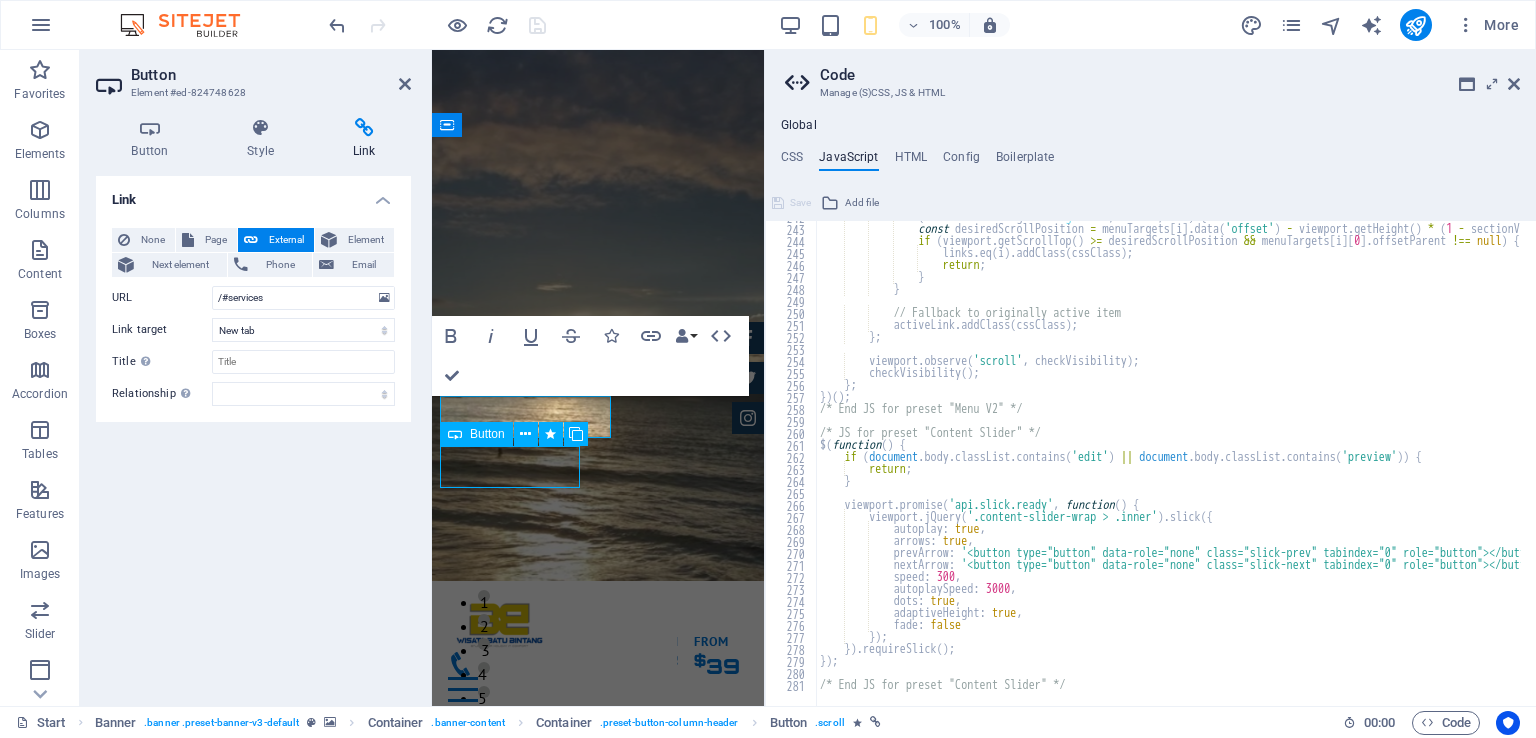 click on "Reservasi" at bounding box center [606, 1020] 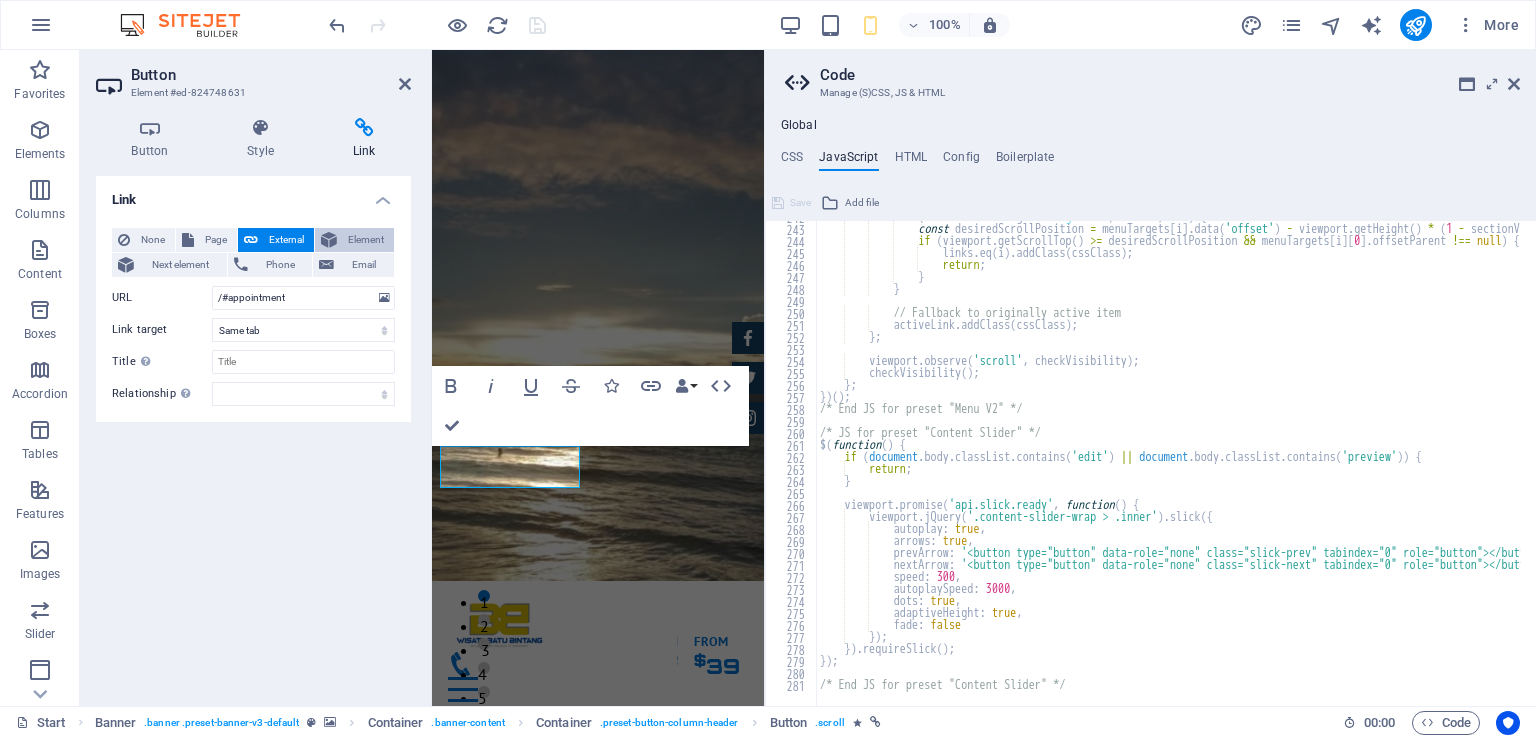 click on "Element" at bounding box center [365, 240] 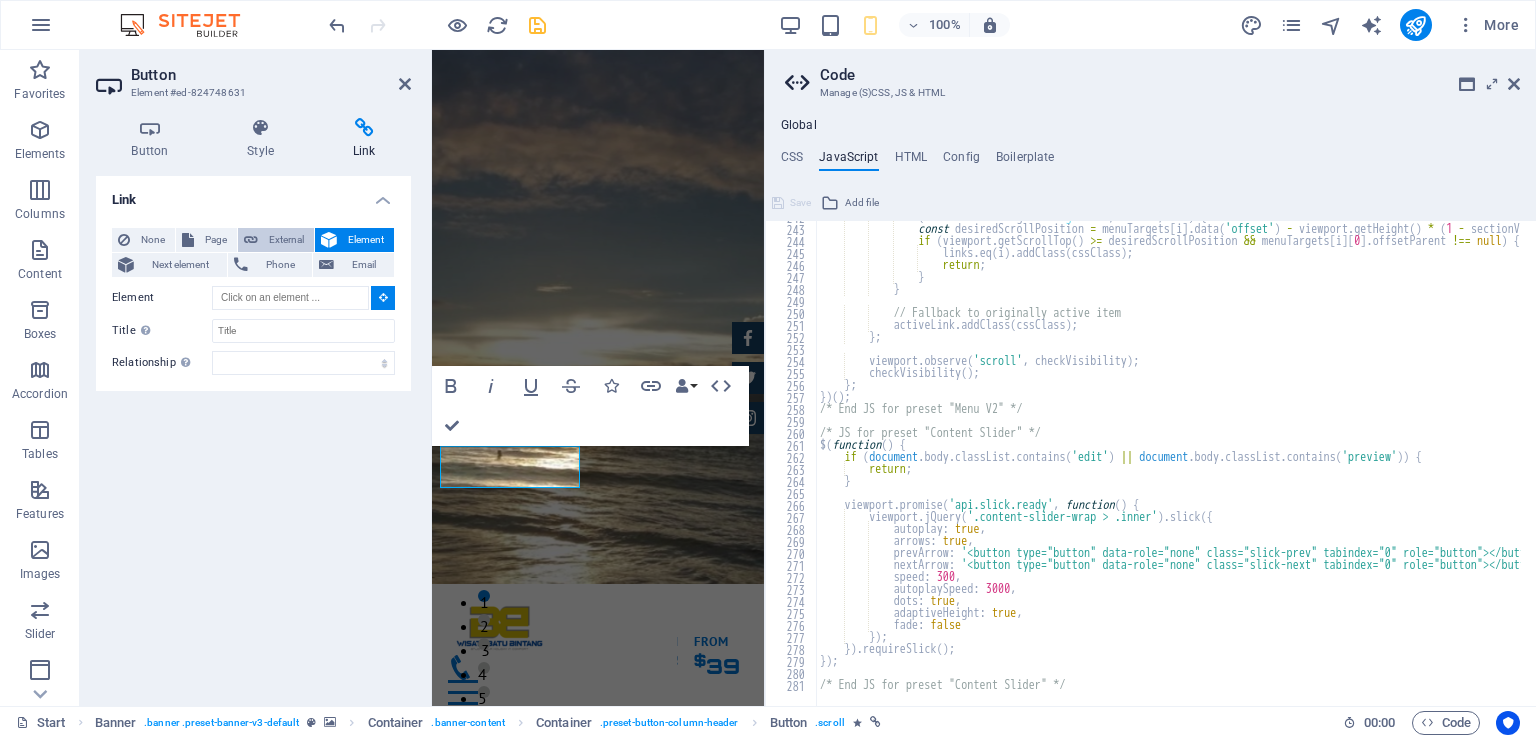 click on "External" at bounding box center [286, 240] 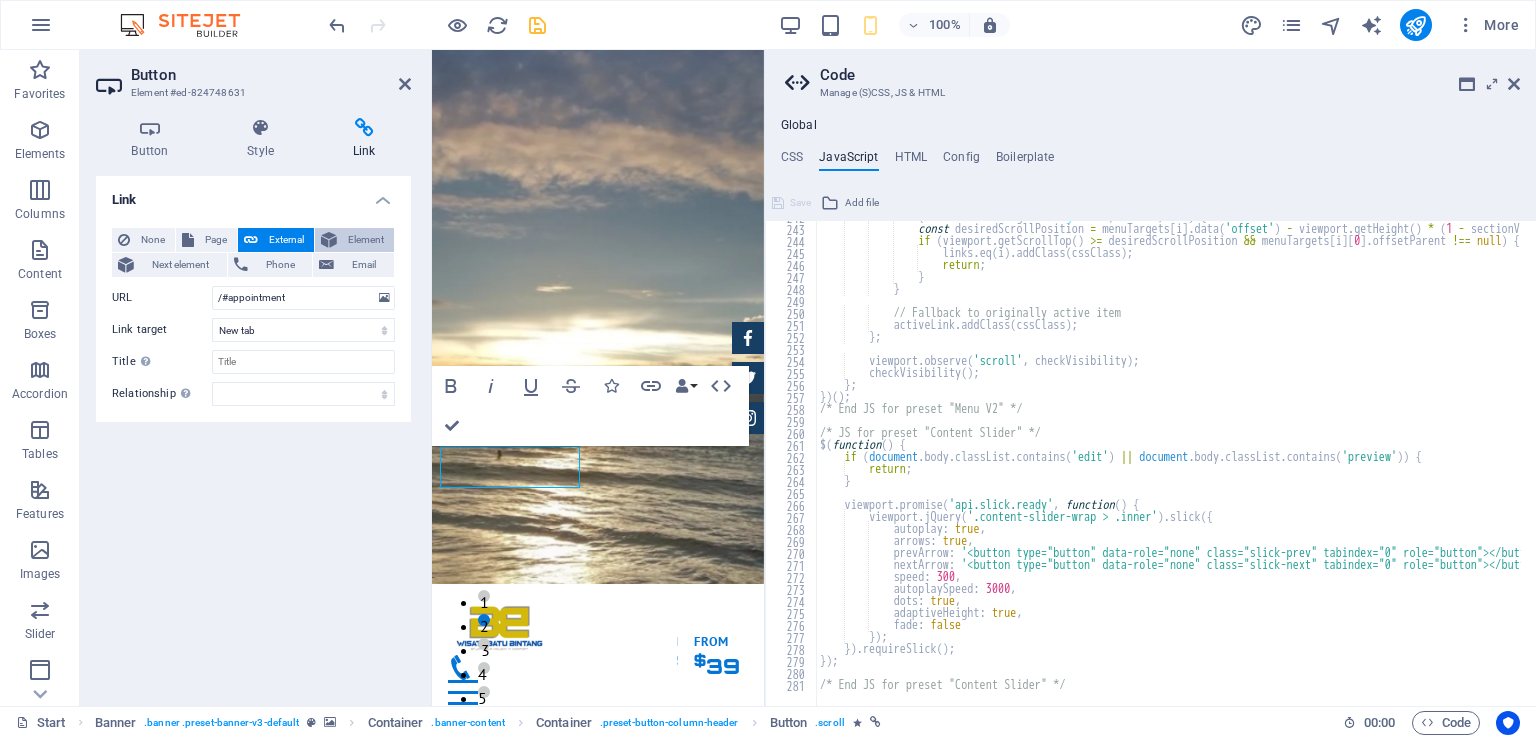 click on "Element" at bounding box center (365, 240) 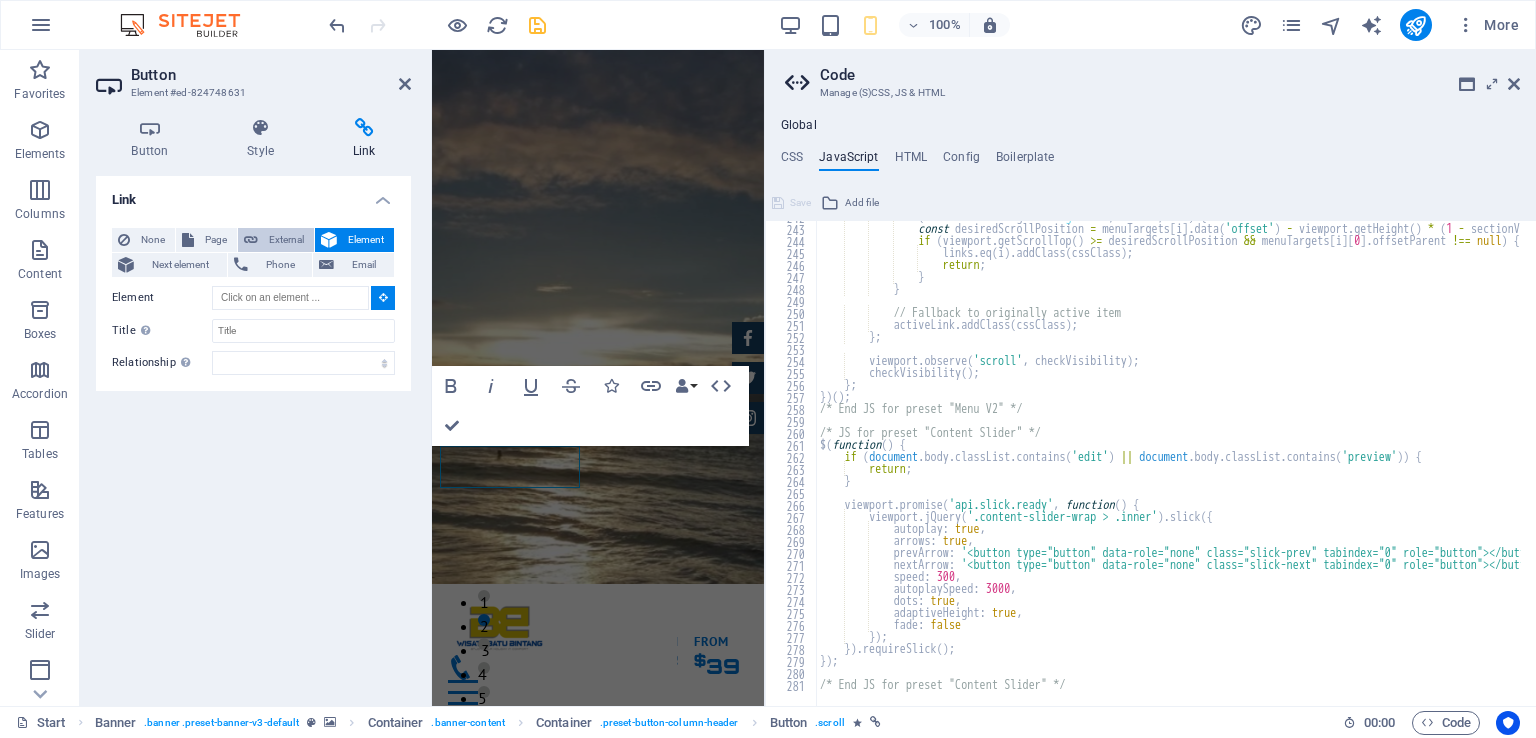 click on "External" at bounding box center [286, 240] 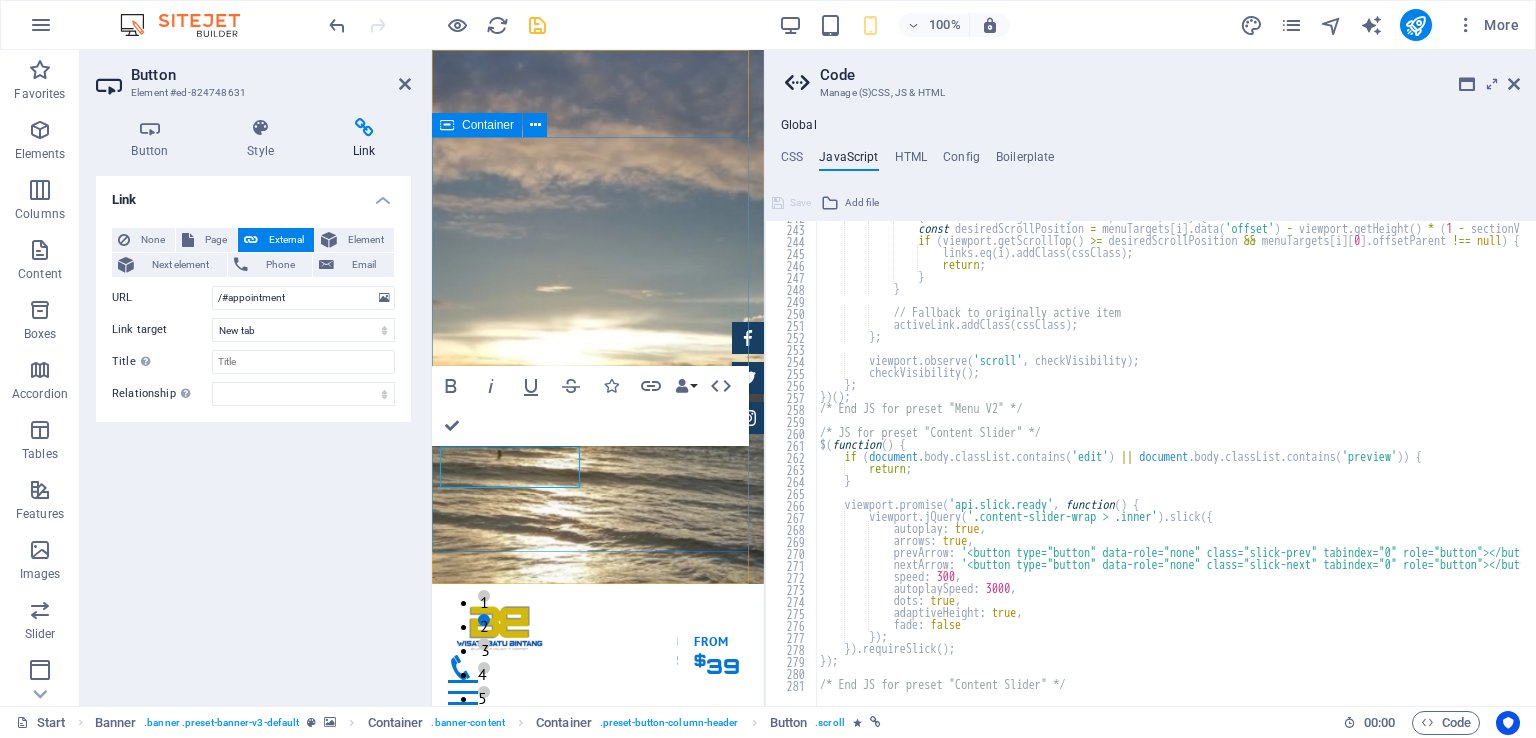 click on "PT. Wisata Batu bintang Kenyamanan Anda Saat Berlibur adalah  Prioritas Utama Kami.  Fasilitas Kami   Reservasi" at bounding box center [598, 914] 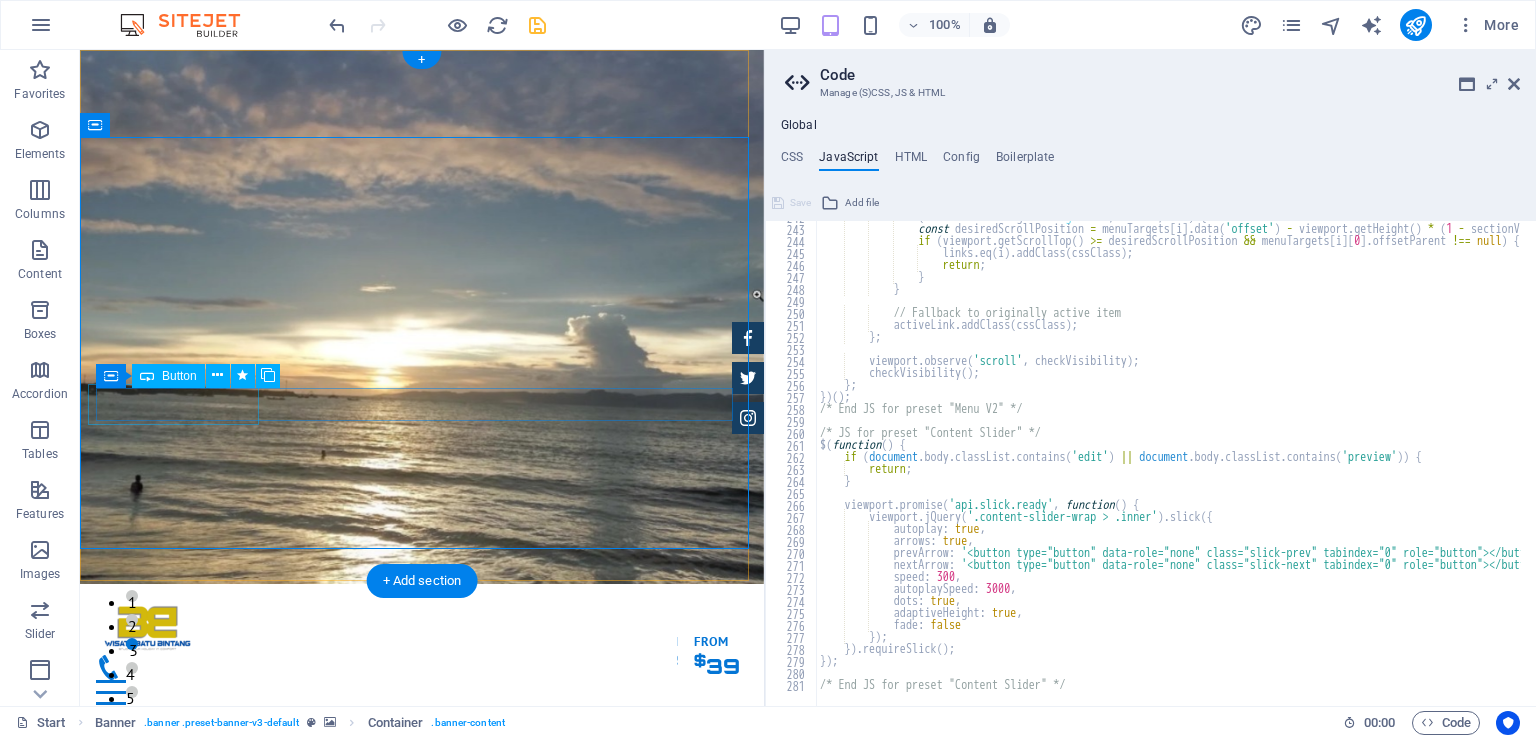 click on "Fasilitas Kami" at bounding box center (426, 964) 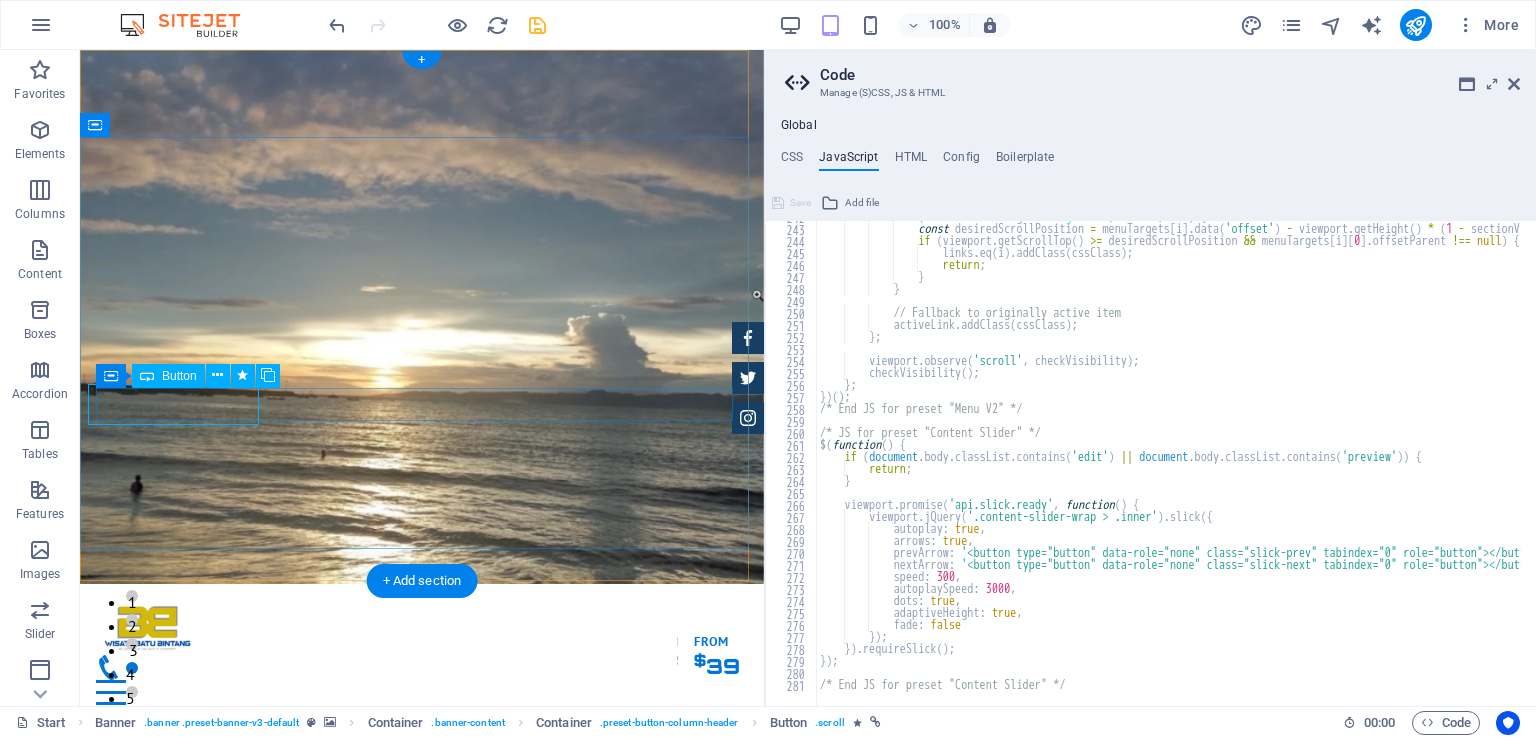 click on "Fasilitas Kami" at bounding box center (426, 964) 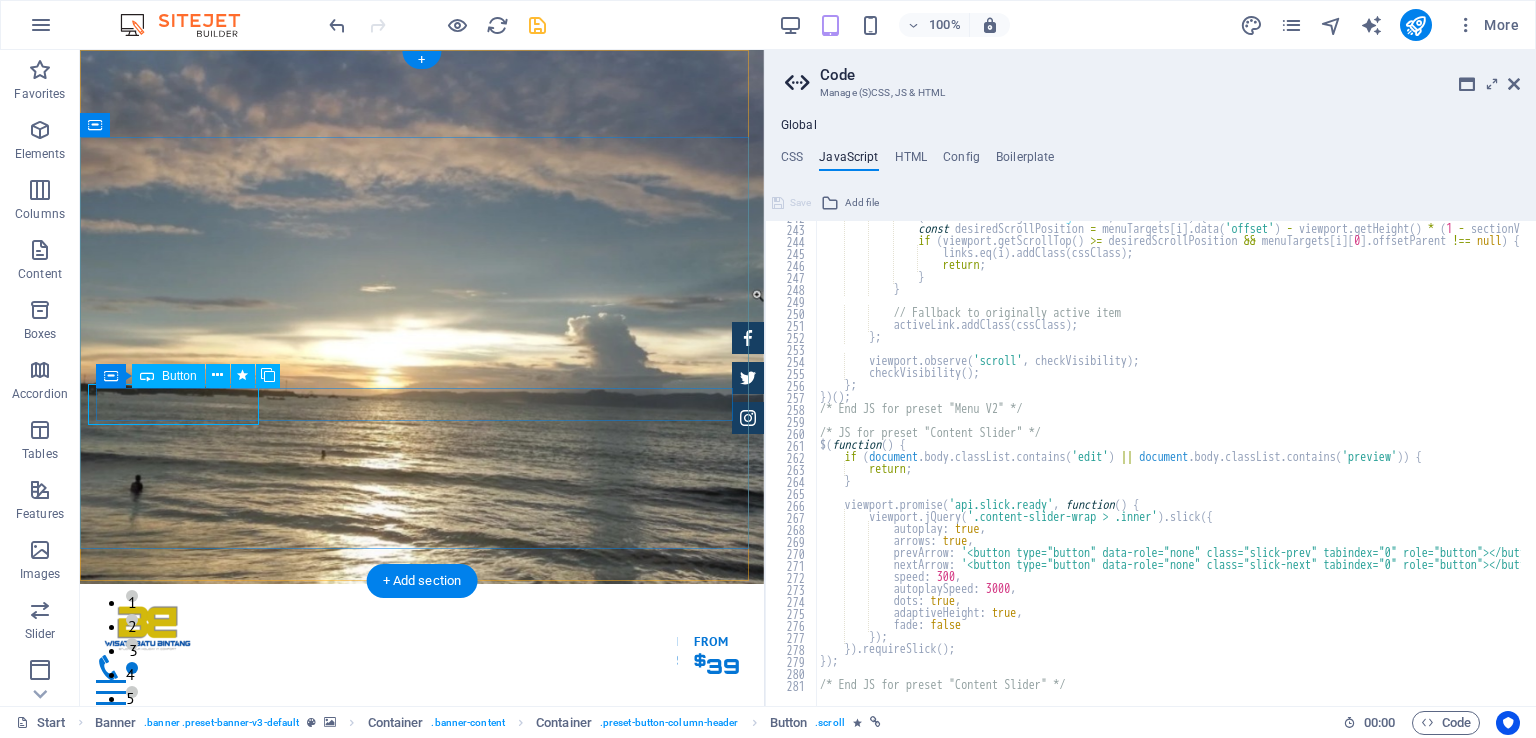 click on "Fasilitas Kami" at bounding box center (426, 964) 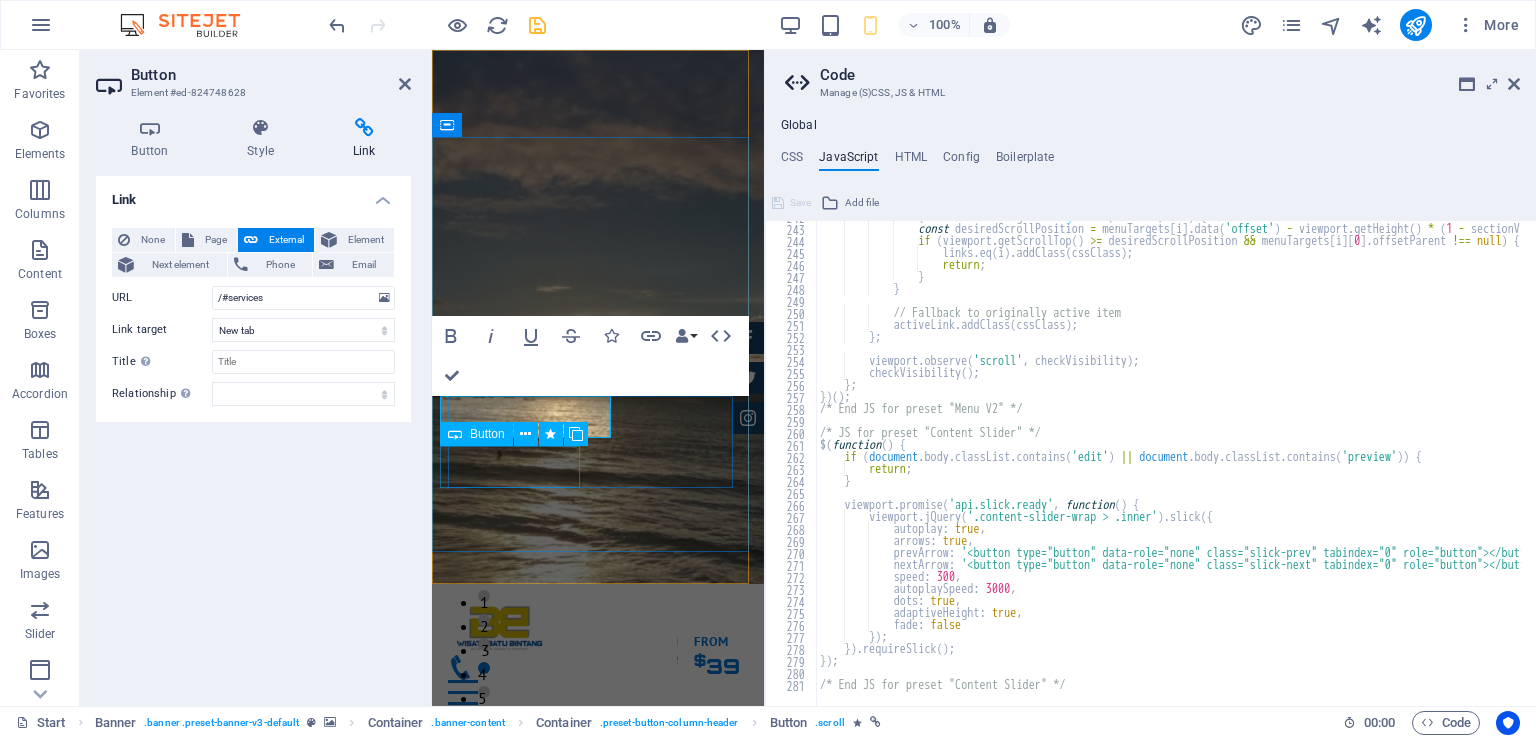 click on "Reservasi" at bounding box center [606, 1023] 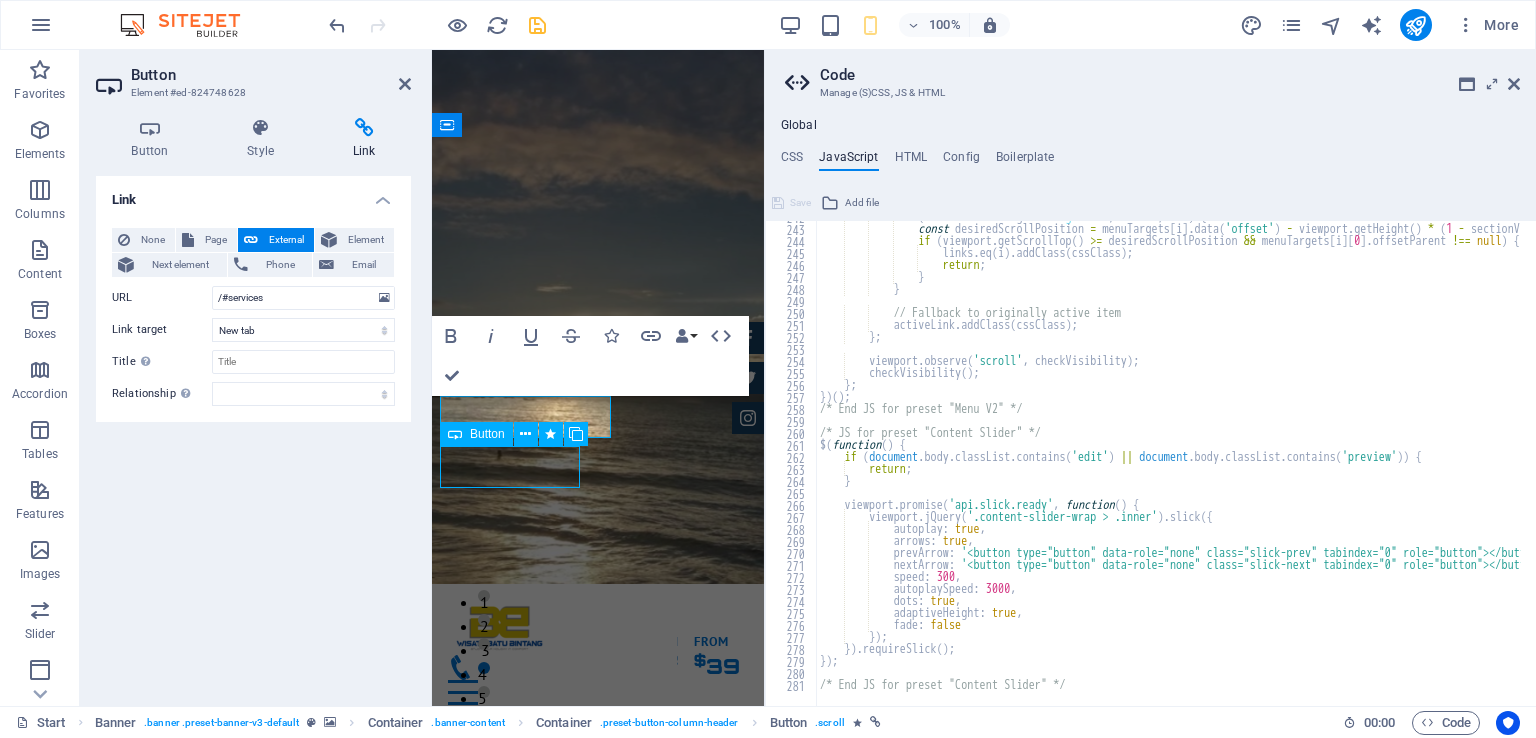 click on "Reservasi" at bounding box center (606, 1023) 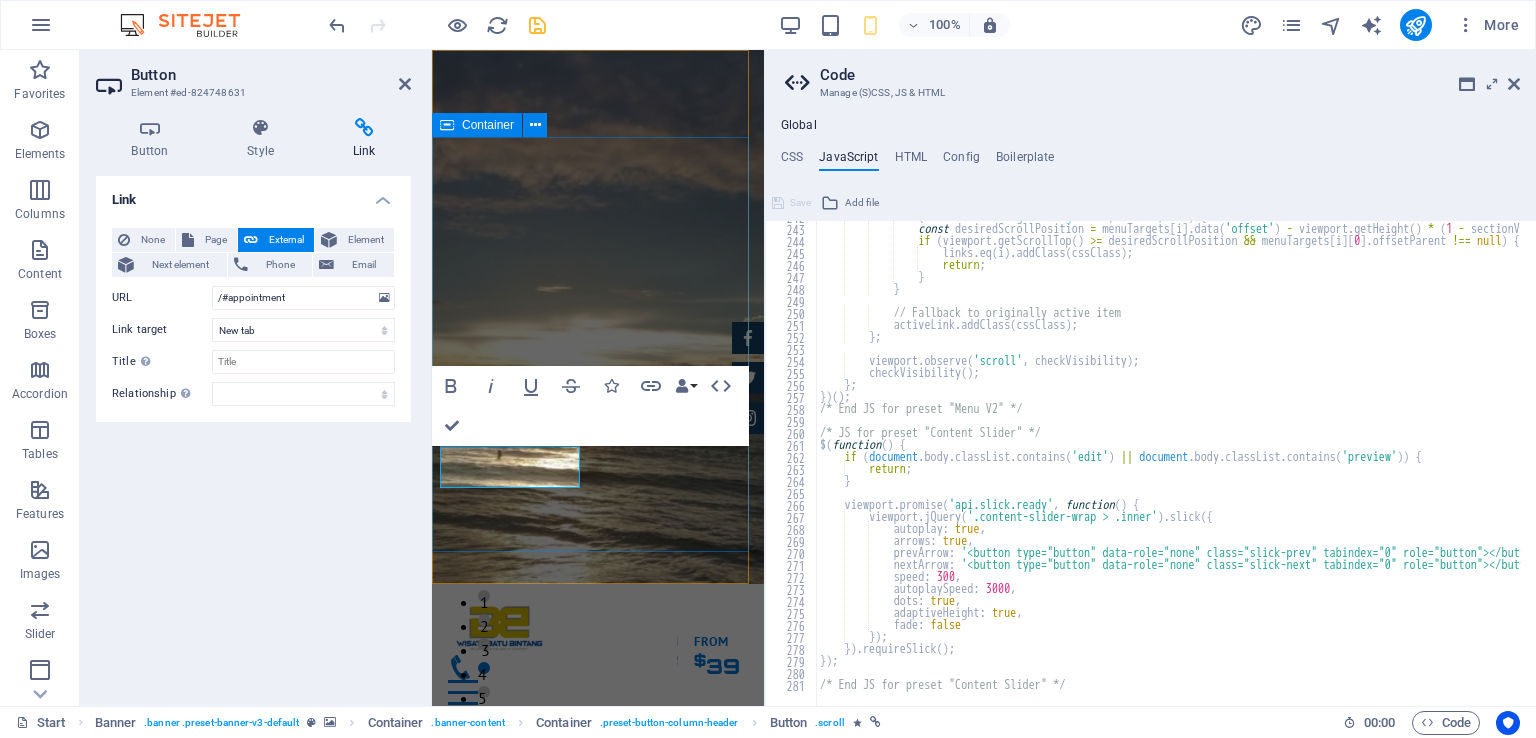 click on "PT. Wisata Batu bintang Kenyamanan Anda Saat Berlibur adalah  Prioritas Utama Kami.  Fasilitas Kami   Reservasi" at bounding box center [598, 914] 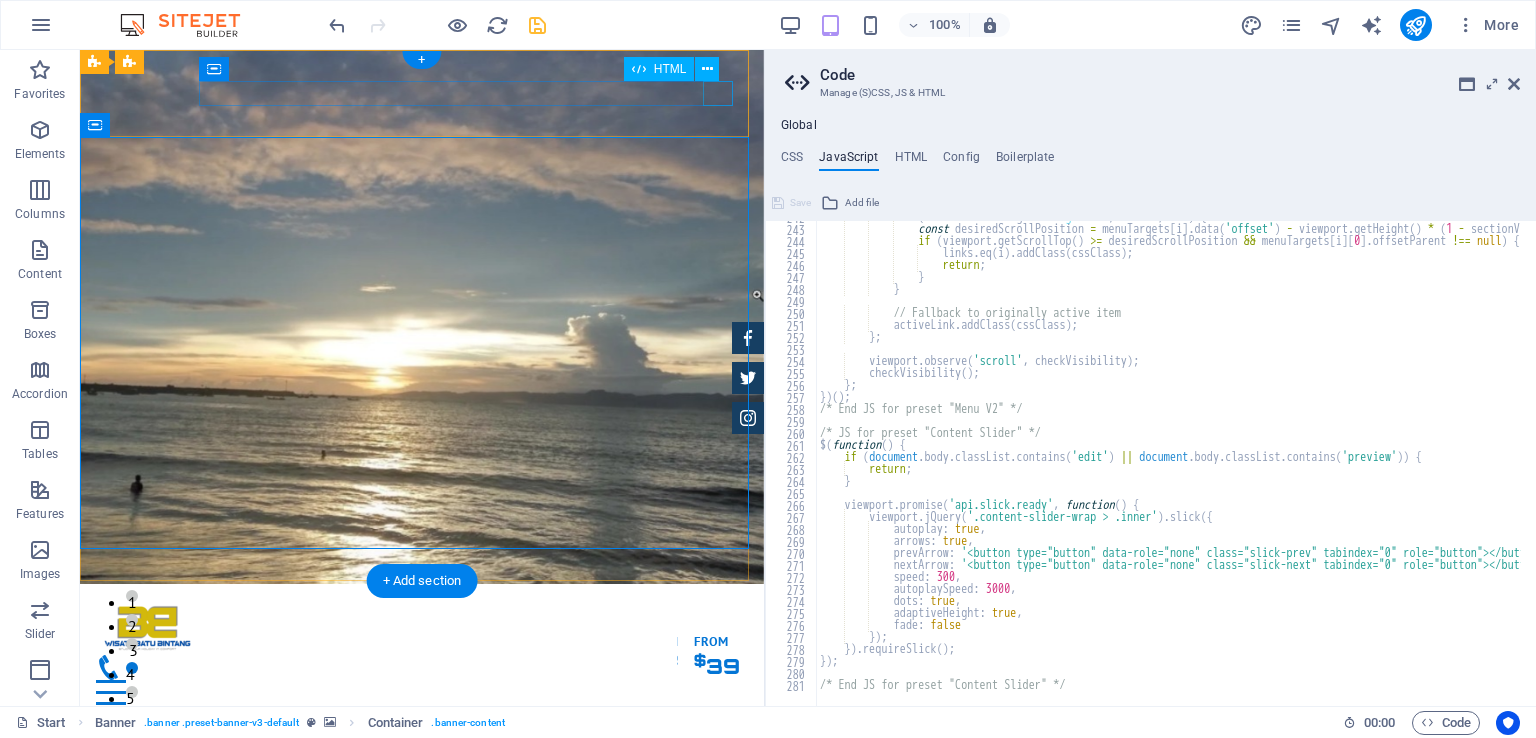 click at bounding box center [422, 692] 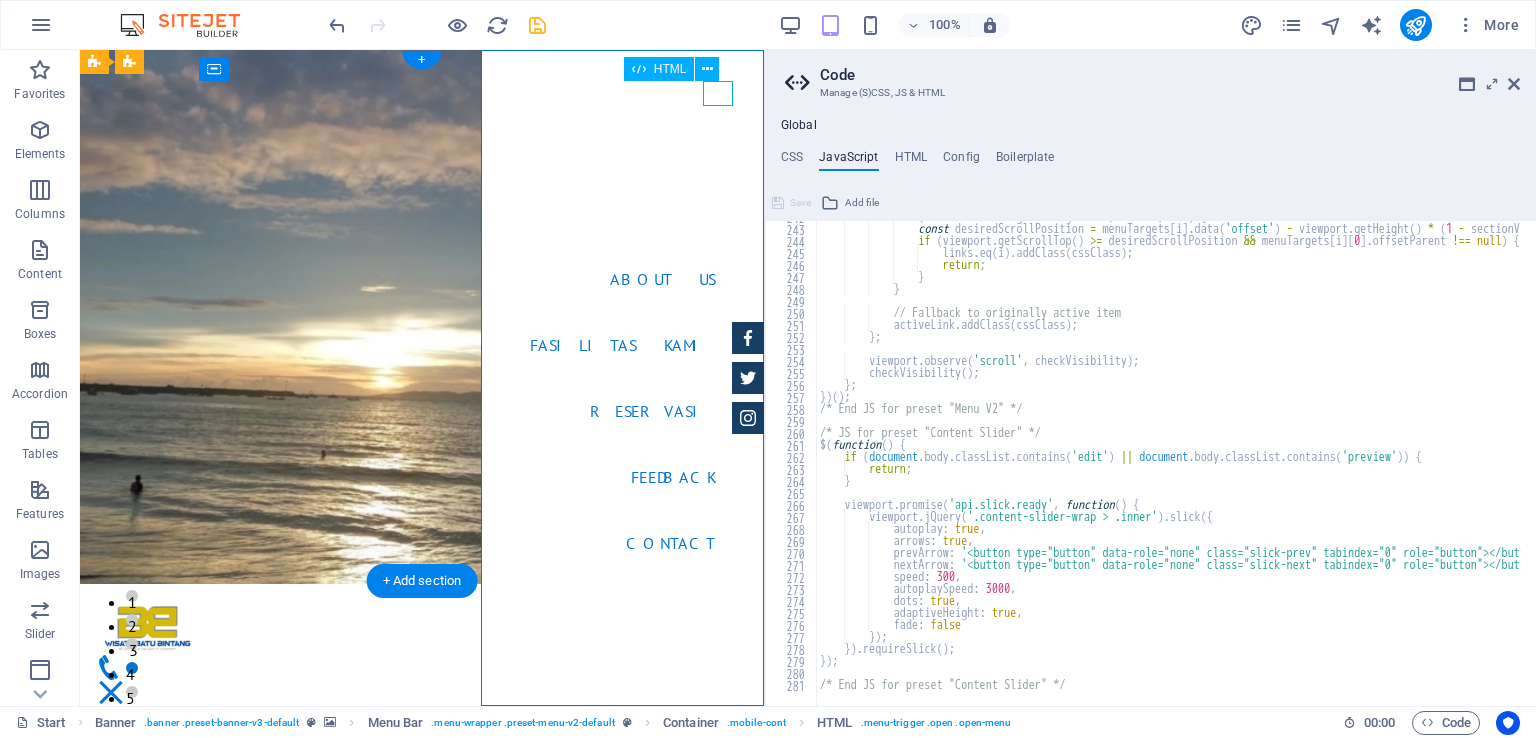 click at bounding box center (111, 692) 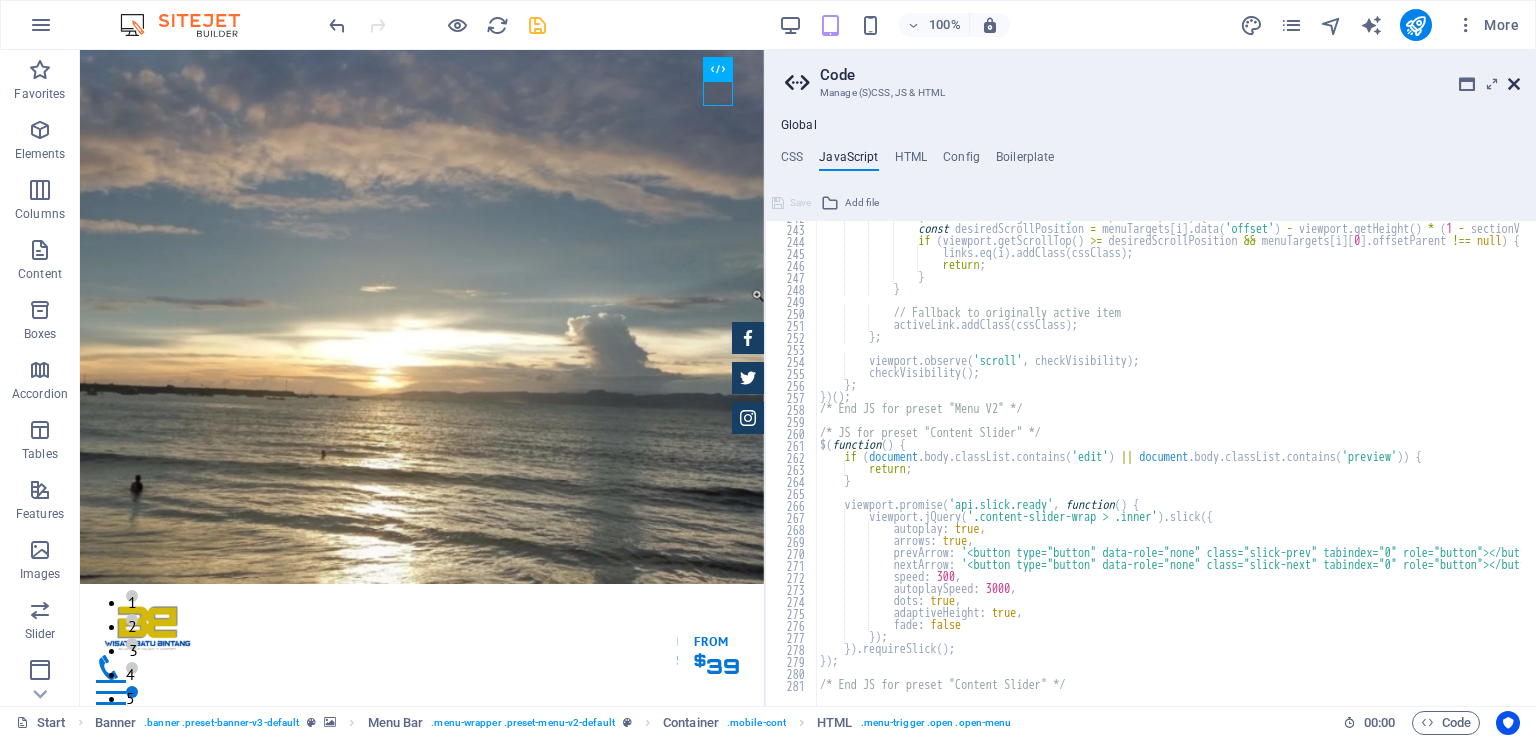 click at bounding box center (1514, 84) 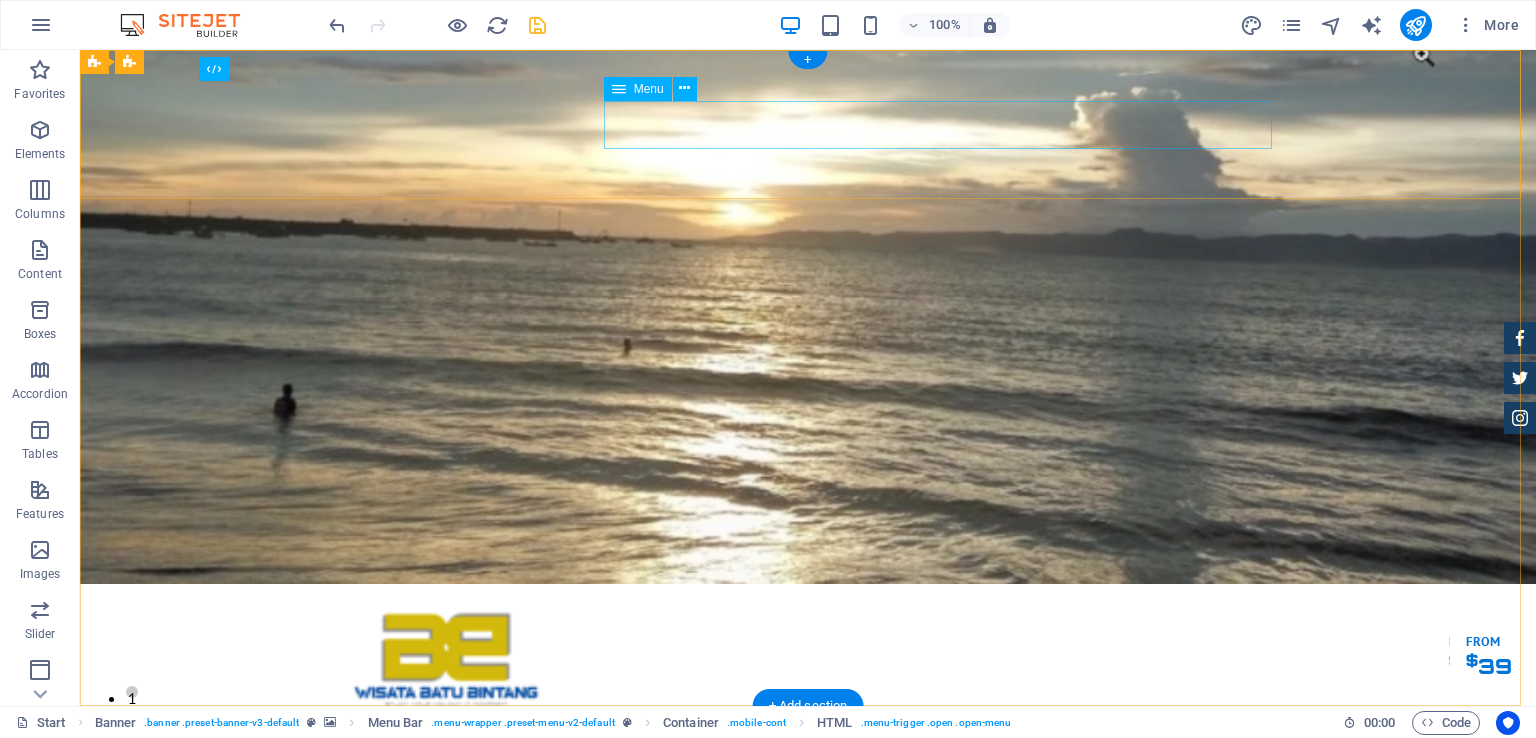 click on "Home About us Fasilitas Kami Reservasi Feedback Contact" at bounding box center [808, 741] 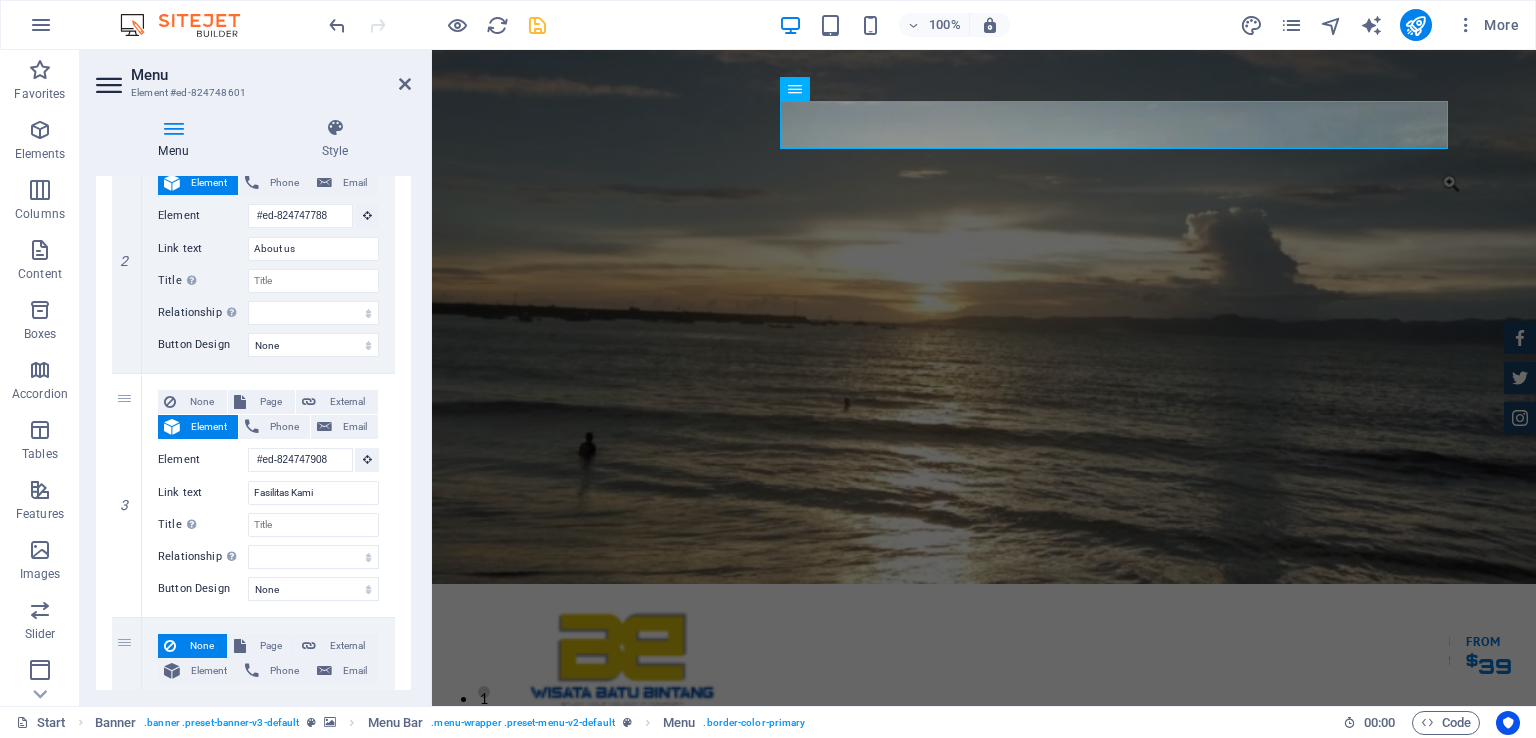 scroll, scrollTop: 487, scrollLeft: 0, axis: vertical 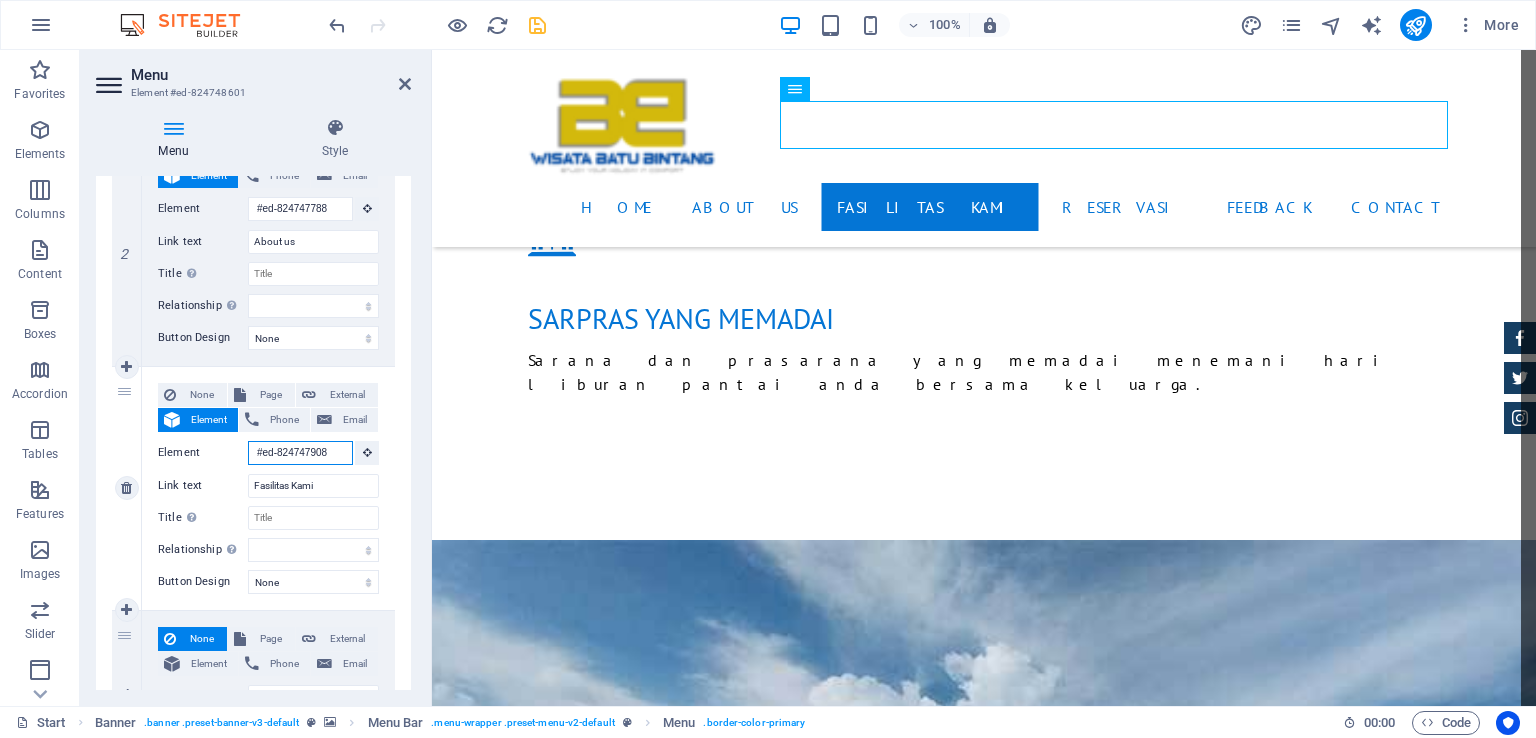 click on "#ed-824747908" at bounding box center (300, 453) 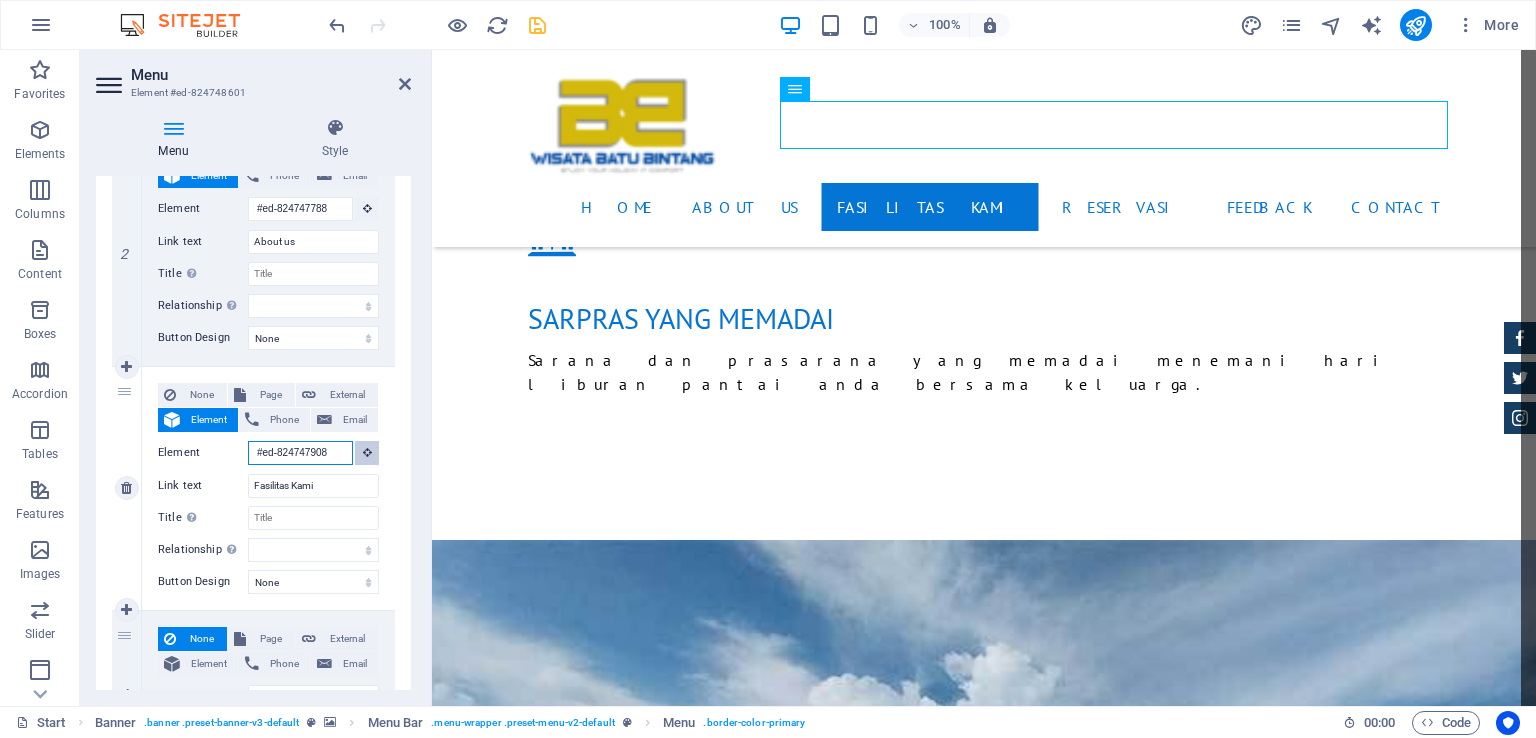 scroll, scrollTop: 0, scrollLeft: 0, axis: both 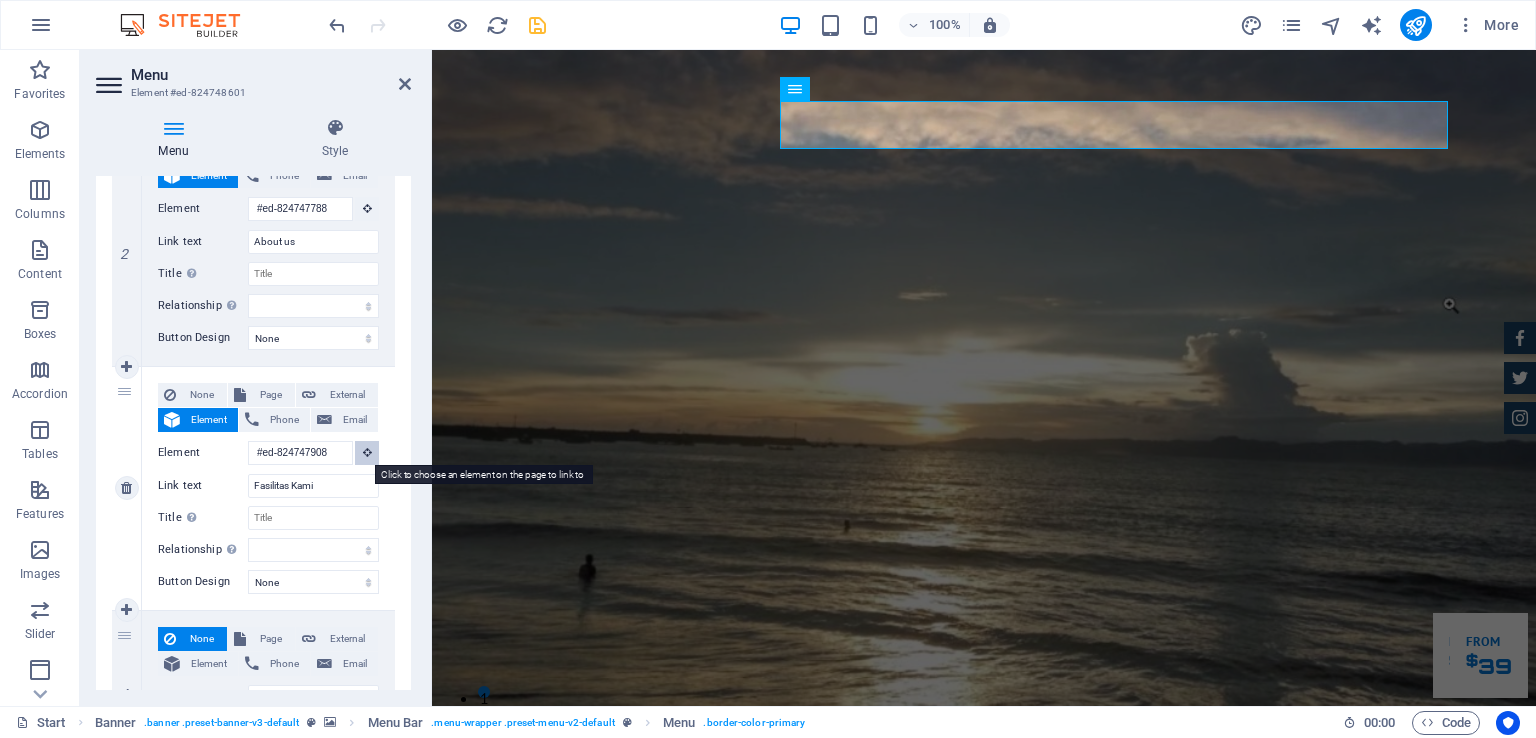 click at bounding box center [367, 452] 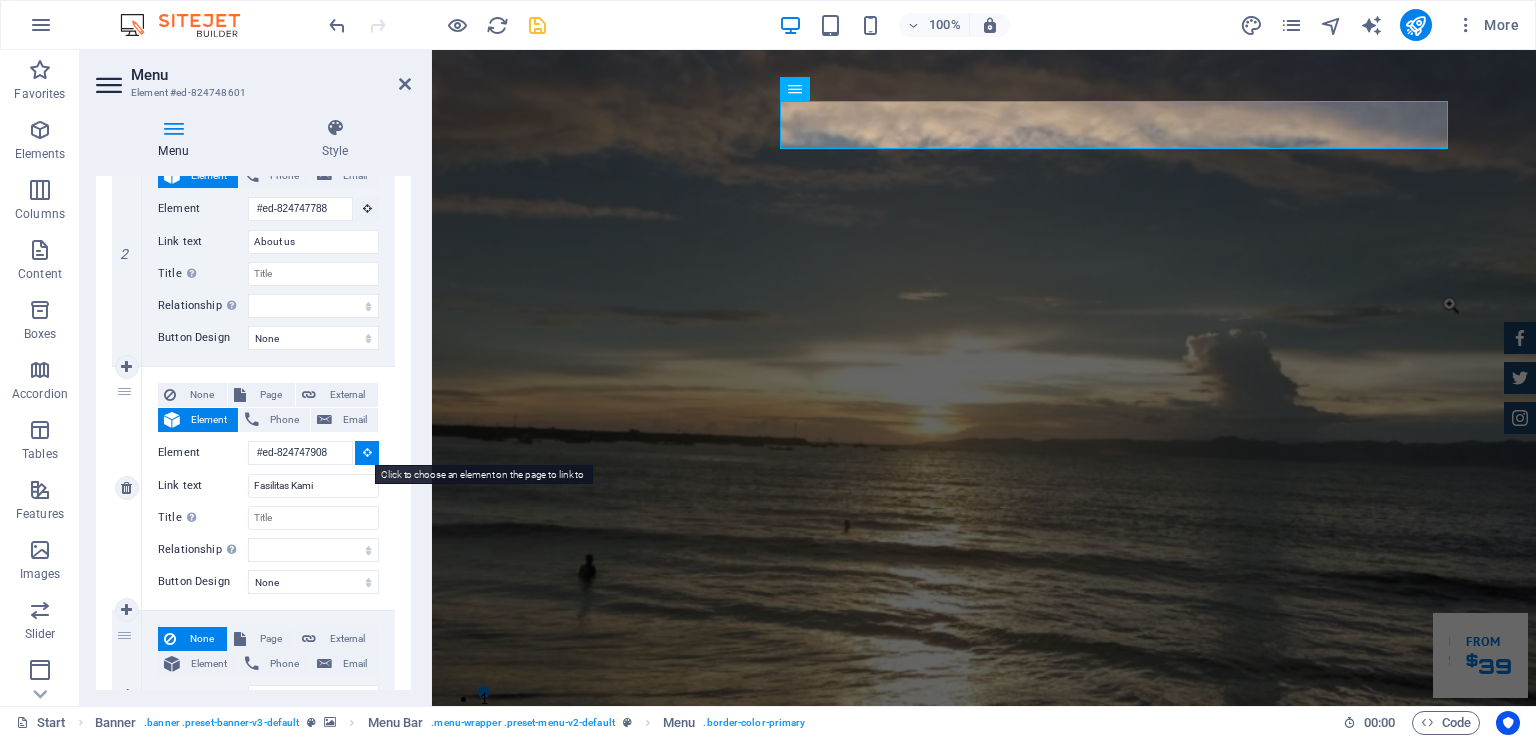 click at bounding box center (367, 452) 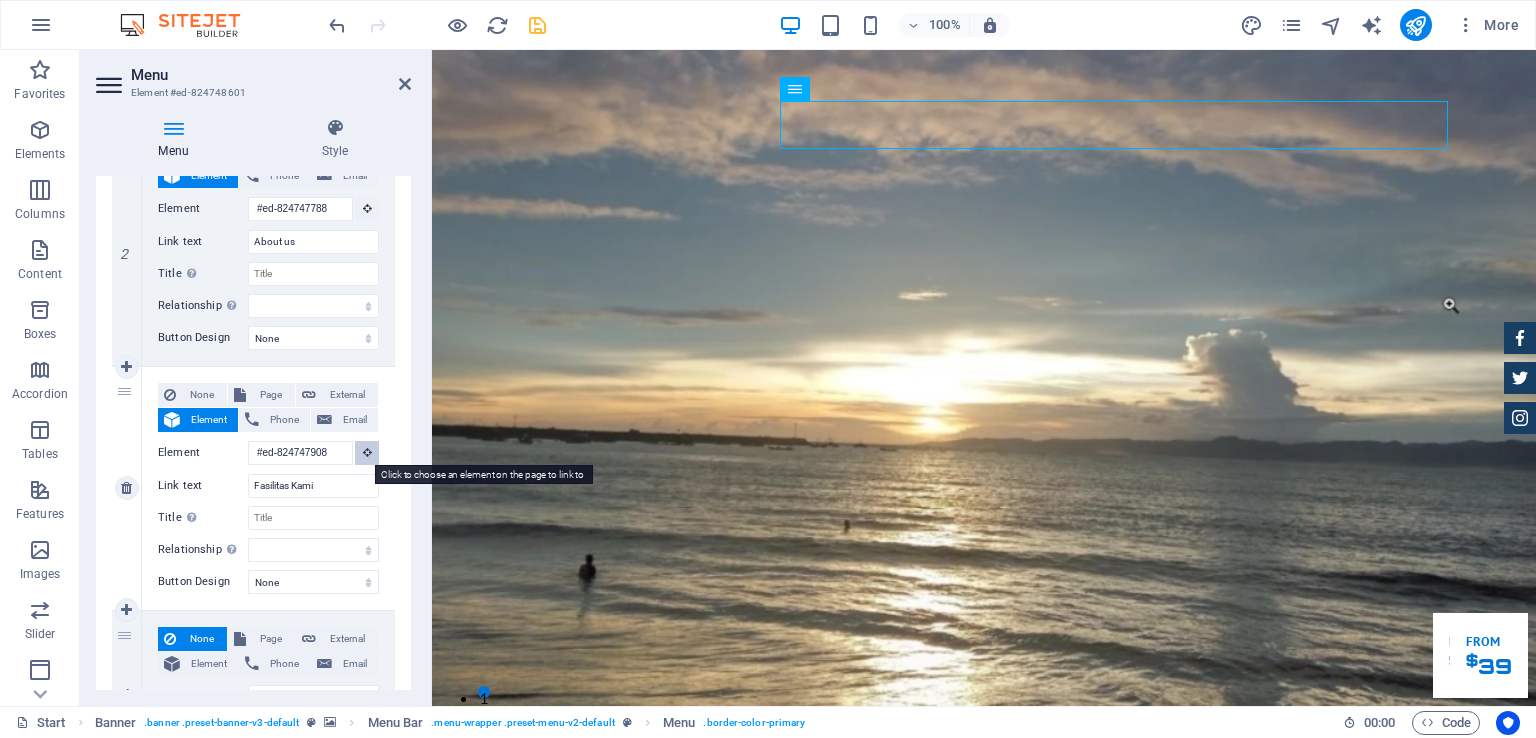 click at bounding box center [367, 453] 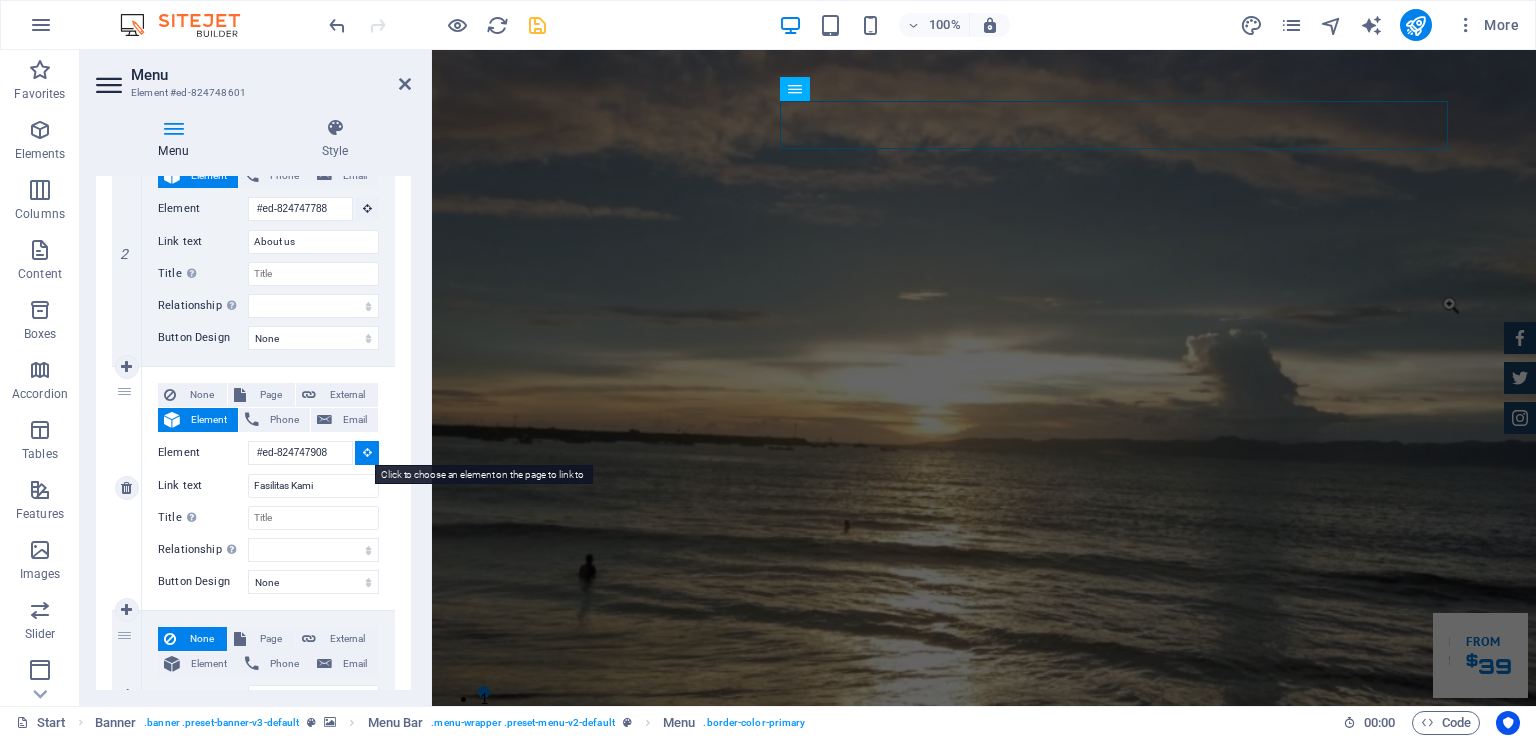 click at bounding box center (367, 453) 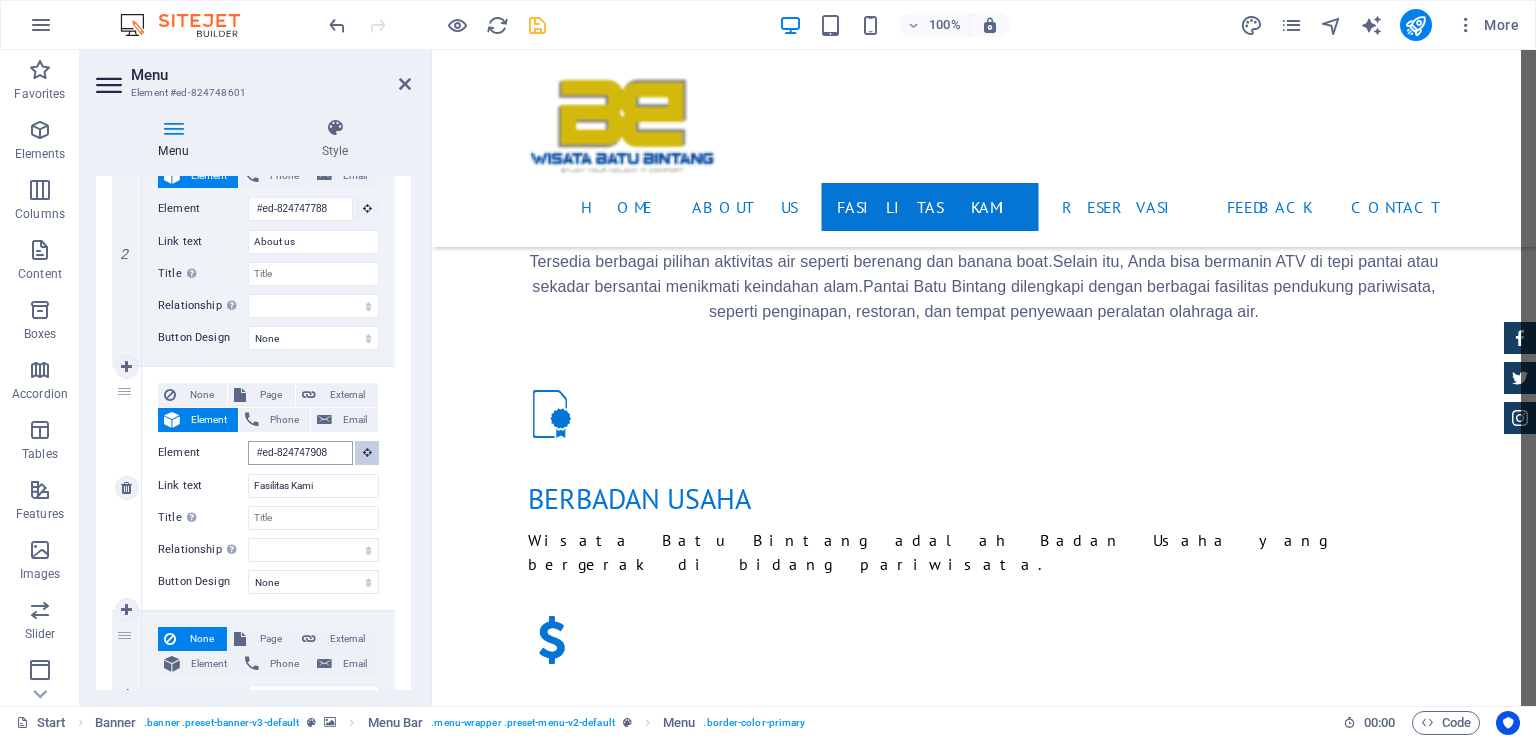 scroll, scrollTop: 2142, scrollLeft: 0, axis: vertical 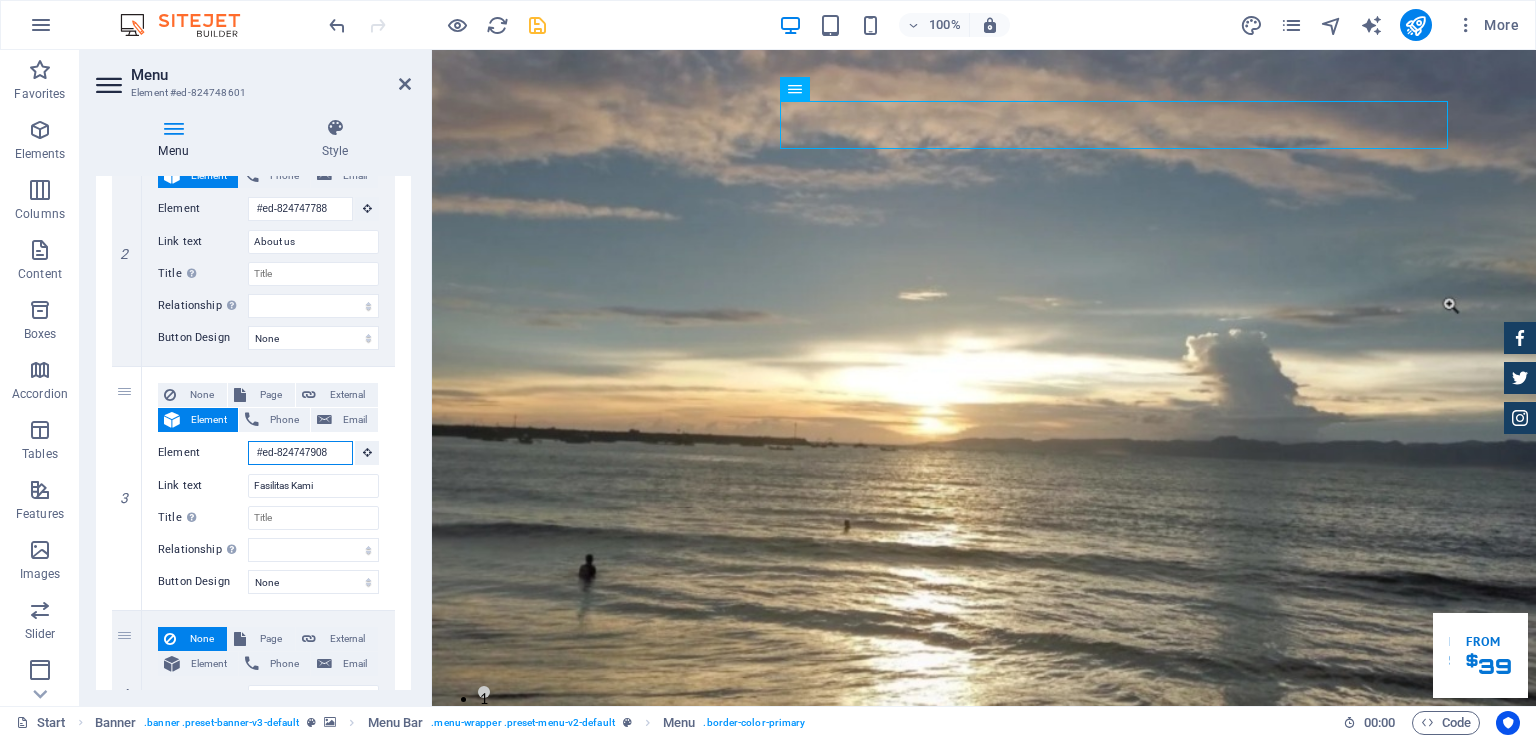 drag, startPoint x: 340, startPoint y: 453, endPoint x: 80, endPoint y: 445, distance: 260.12305 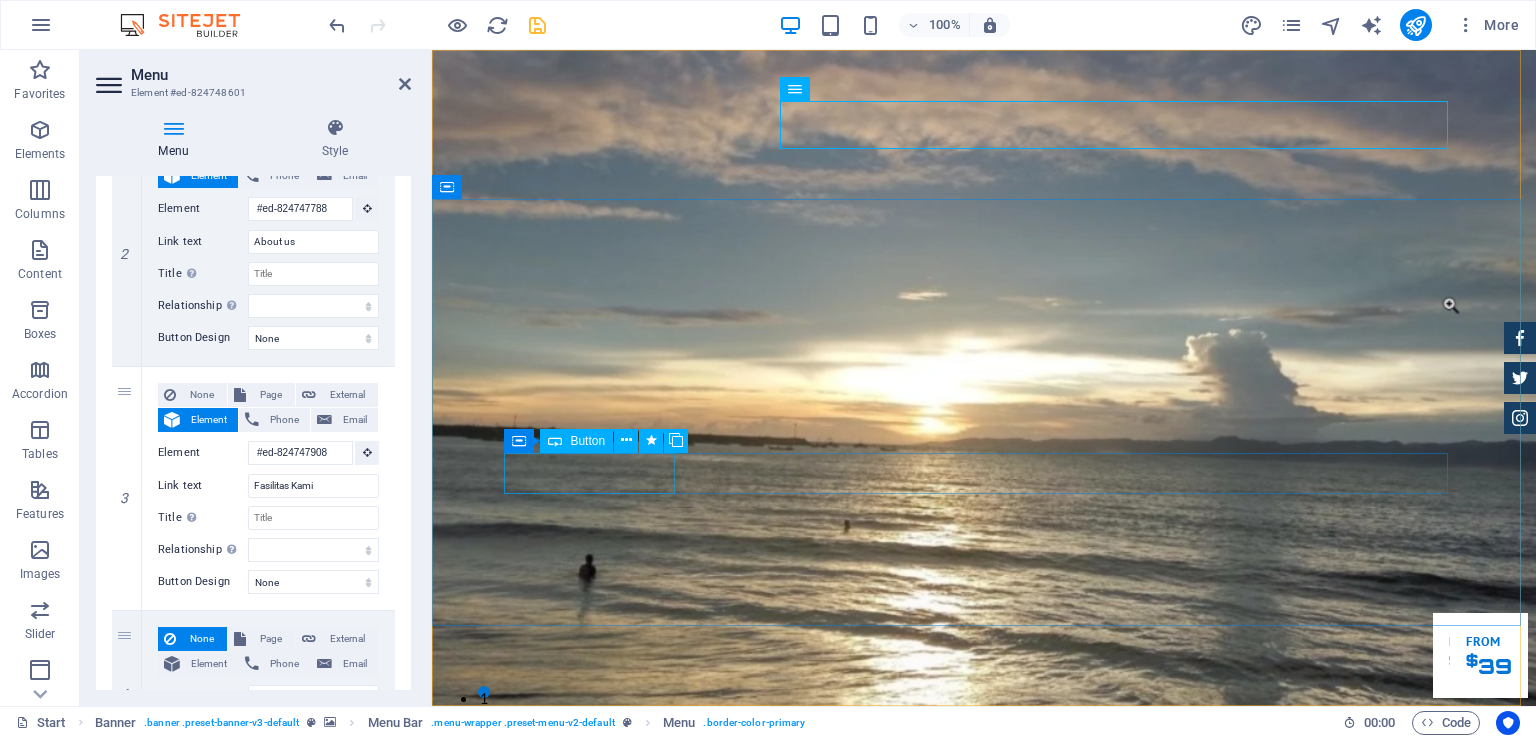 click on "Fasilitas Kami" at bounding box center (984, 1174) 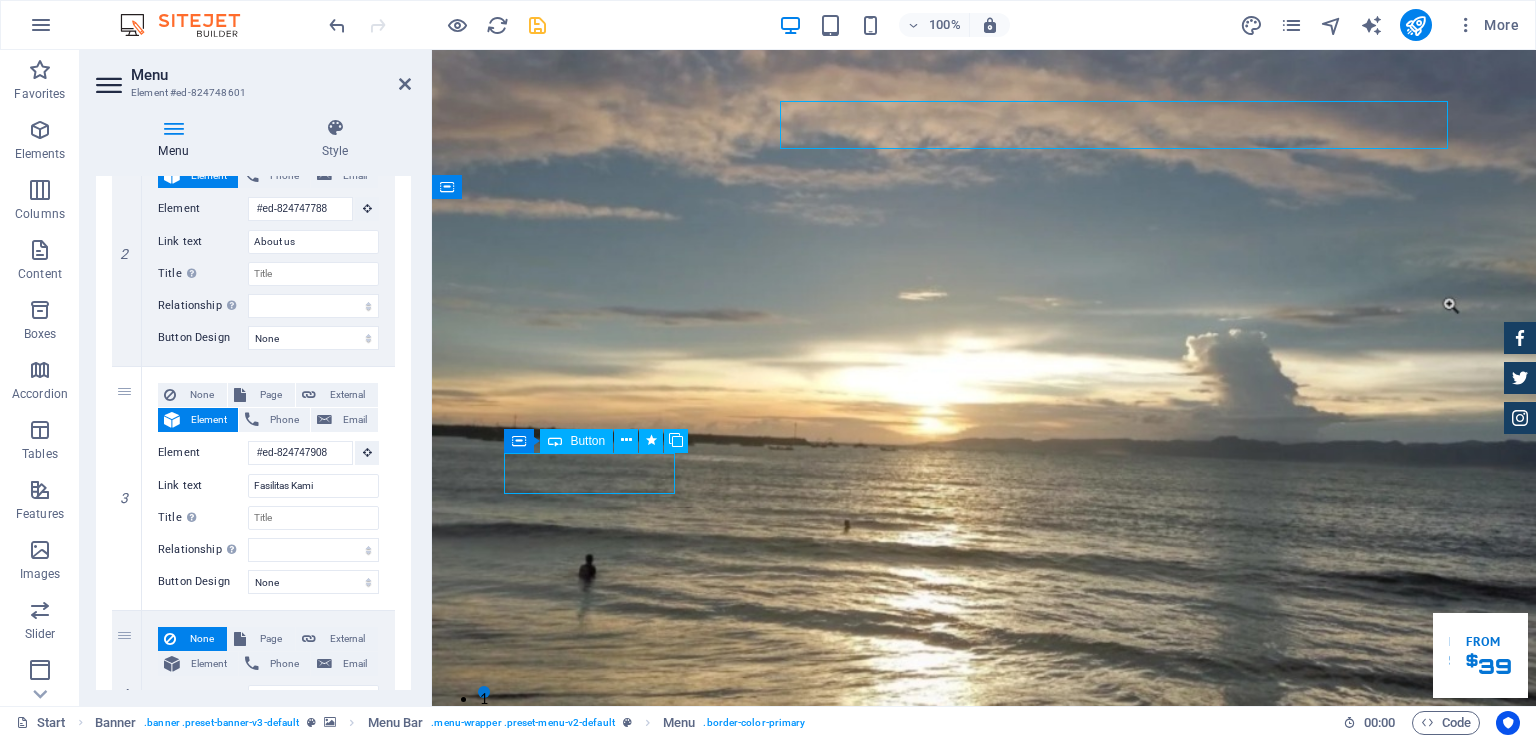 click on "Fasilitas Kami" at bounding box center [984, 1174] 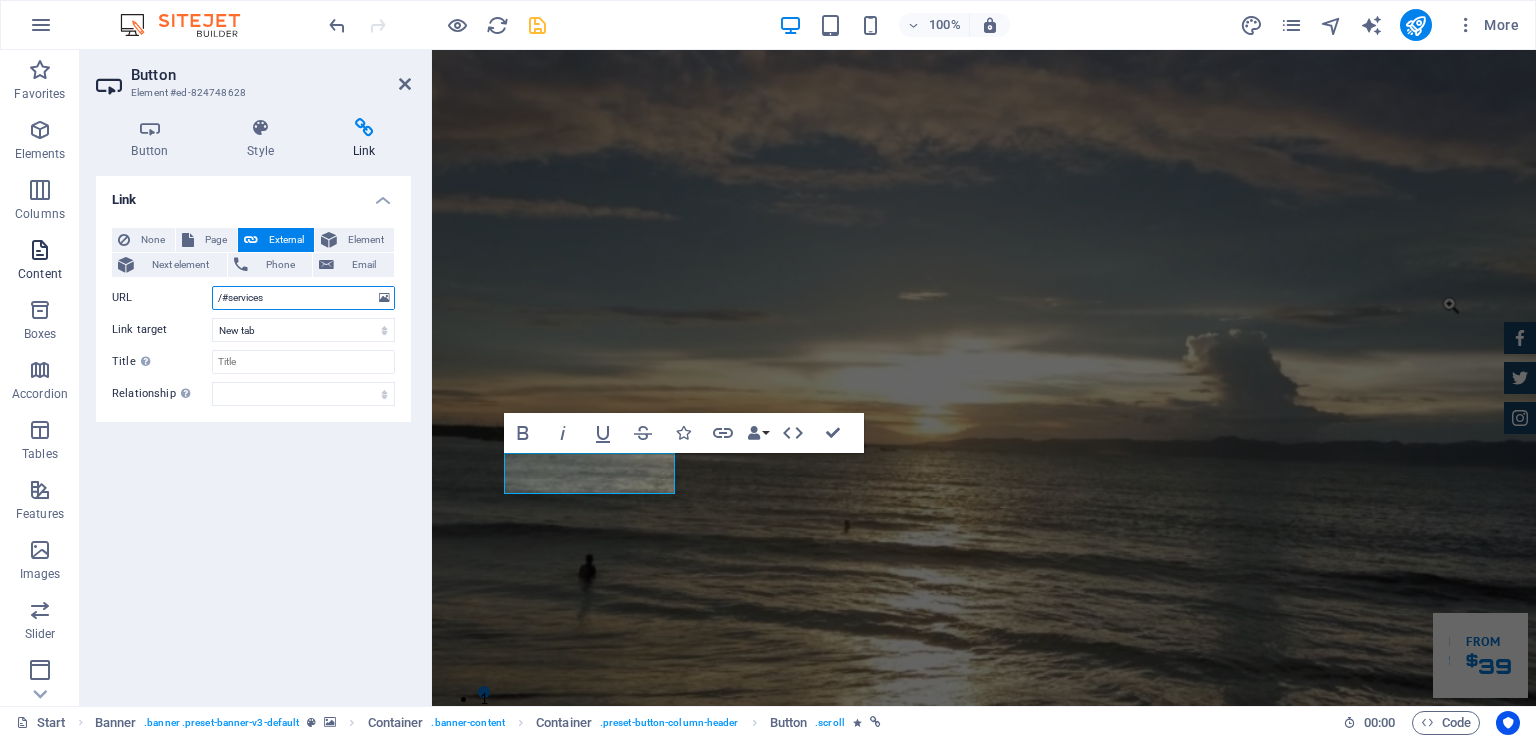 drag, startPoint x: 306, startPoint y: 297, endPoint x: 31, endPoint y: 230, distance: 283.04416 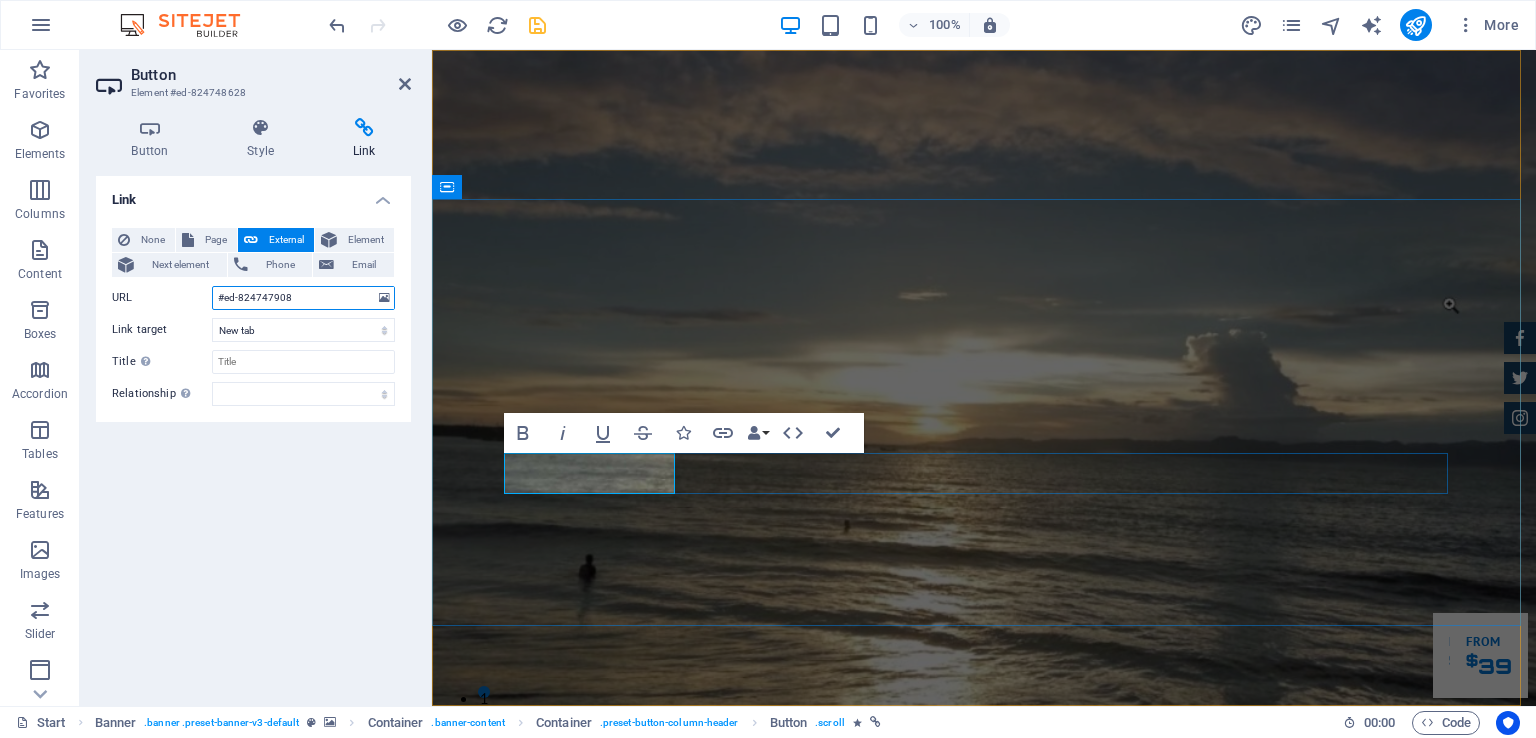 type on "#ed-824747908" 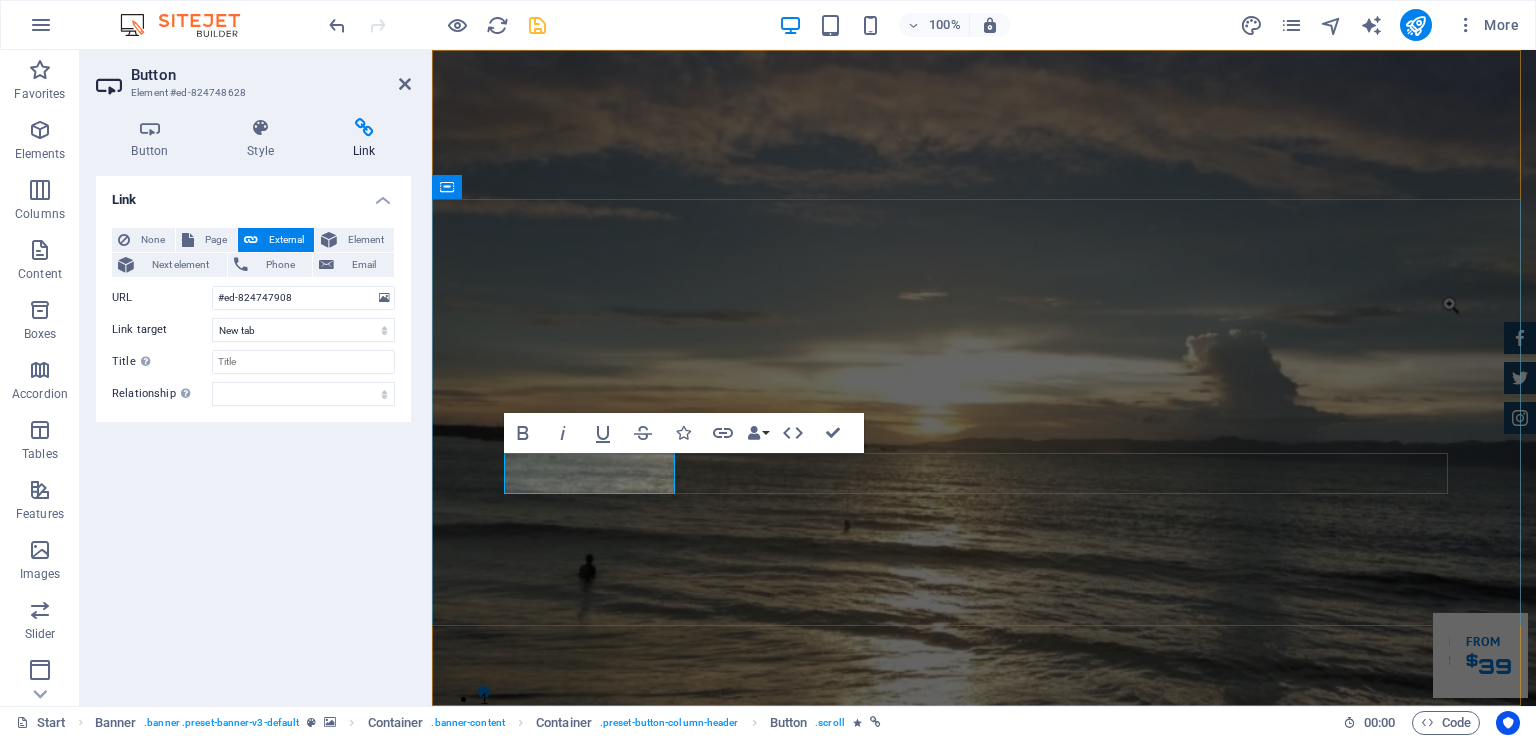 click on "Fasilitas Kami" at bounding box center [583, 1174] 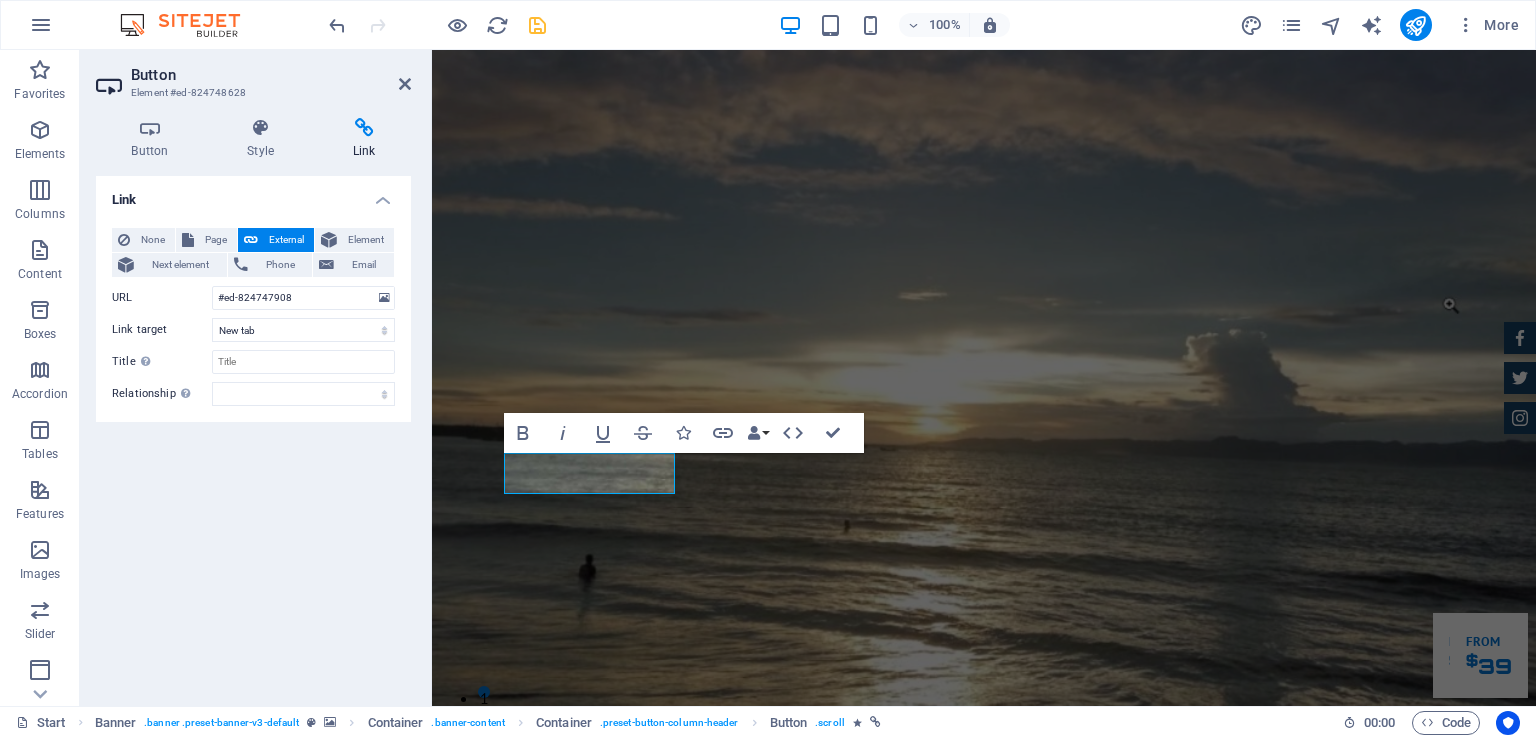 click on "Link None Page External Element Next element Phone Email Page Start Subpage Legal Notice Privacy Element
URL #ed-824747908 Phone Email Link target New tab Same tab Overlay Title Additional link description, should not be the same as the link text. The title is most often shown as a tooltip text when the mouse moves over the element. Leave empty if uncertain. Relationship Sets the  relationship of this link to the link target . For example, the value "nofollow" instructs search engines not to follow the link. Can be left empty. alternate author bookmark external help license next nofollow noreferrer noopener prev search tag" at bounding box center [253, 433] 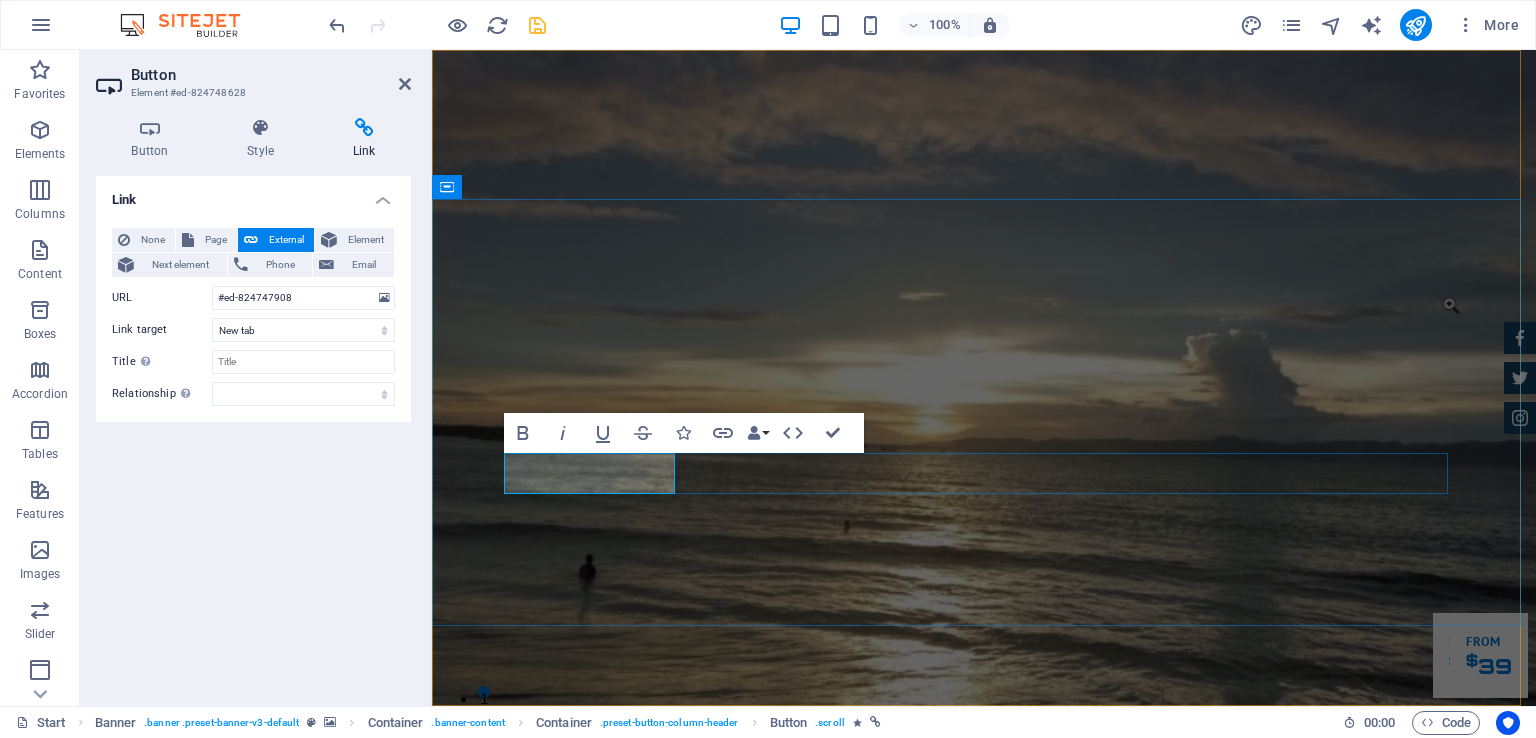 click on "Fasilitas Kami" at bounding box center [583, 1174] 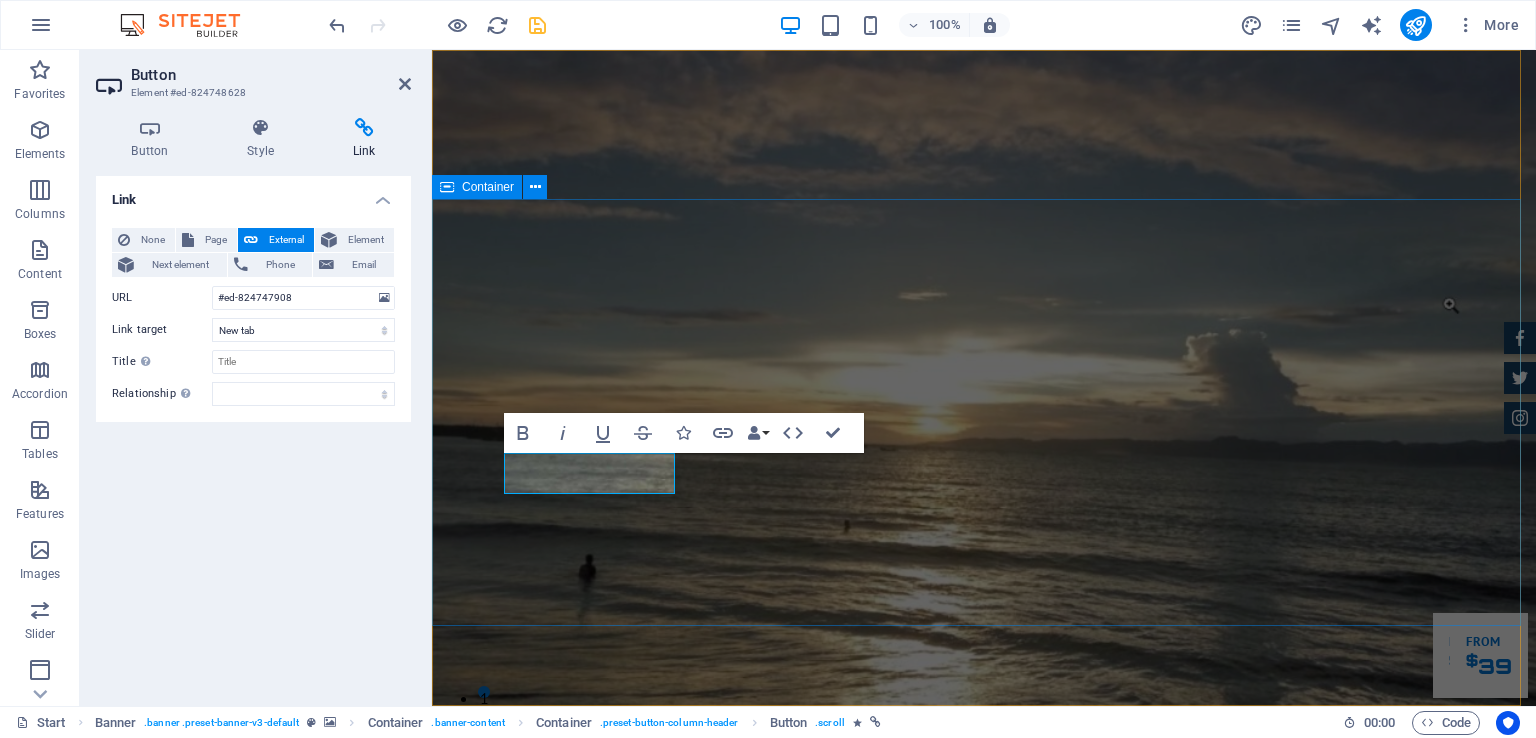 click on "PT. Wisata Batu bintang Kenyamanan Anda Saat Berlibur adalah  Prioritas Utama Kami.  Fasilitas Kami   Reservasi" at bounding box center (984, 1140) 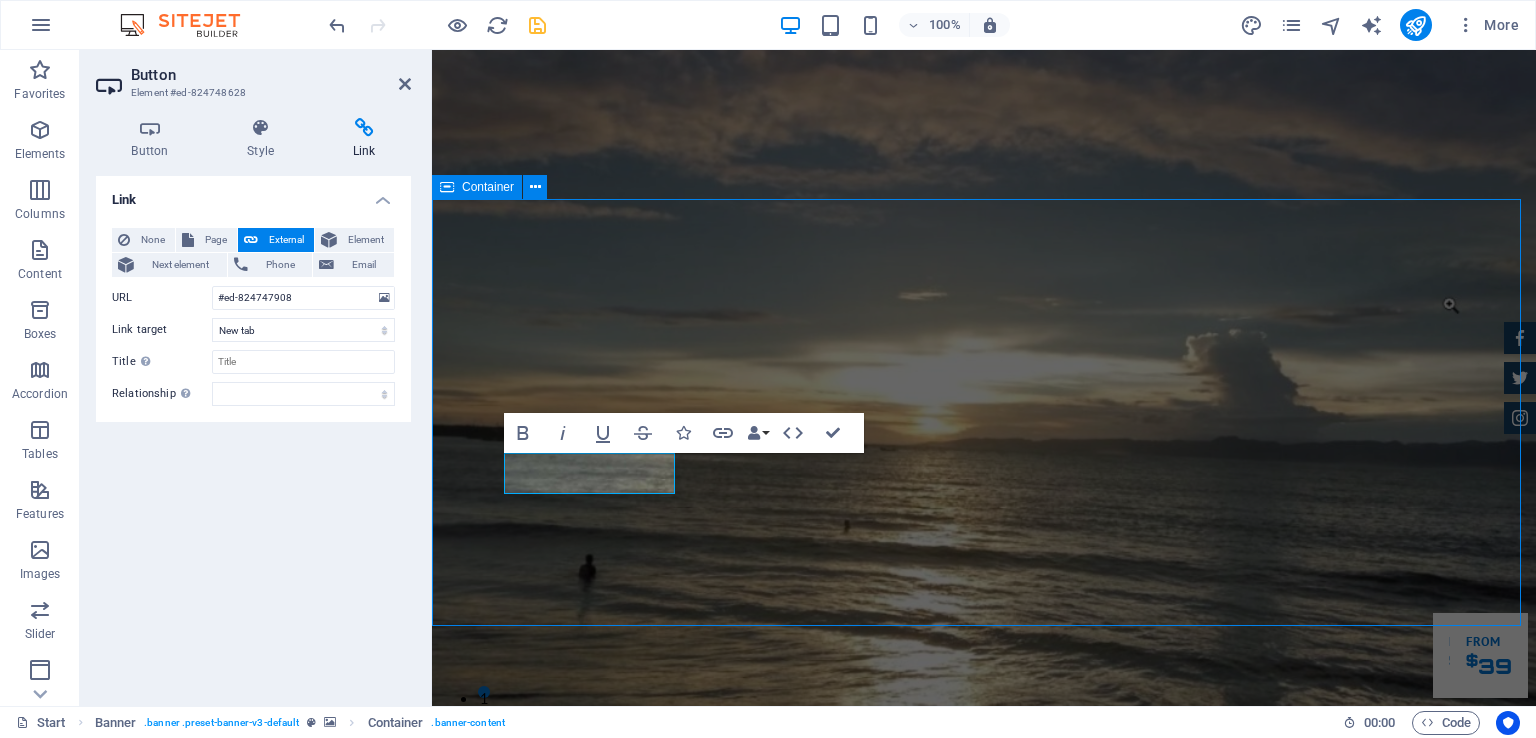 click on "PT. Wisata Batu bintang Kenyamanan Anda Saat Berlibur adalah  Prioritas Utama Kami.  Fasilitas Kami   Reservasi" at bounding box center (984, 1140) 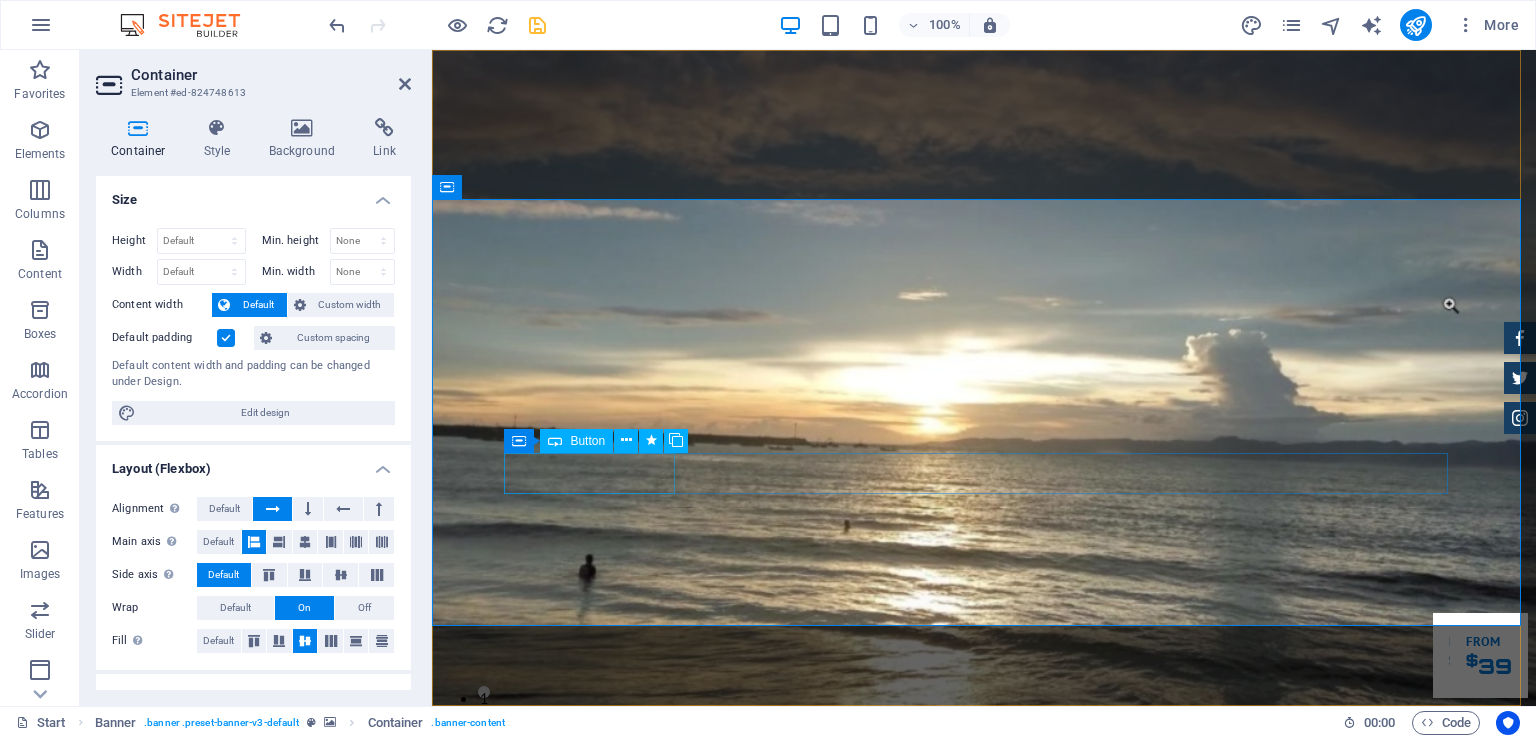 click on "Fasilitas Kami" at bounding box center [984, 1174] 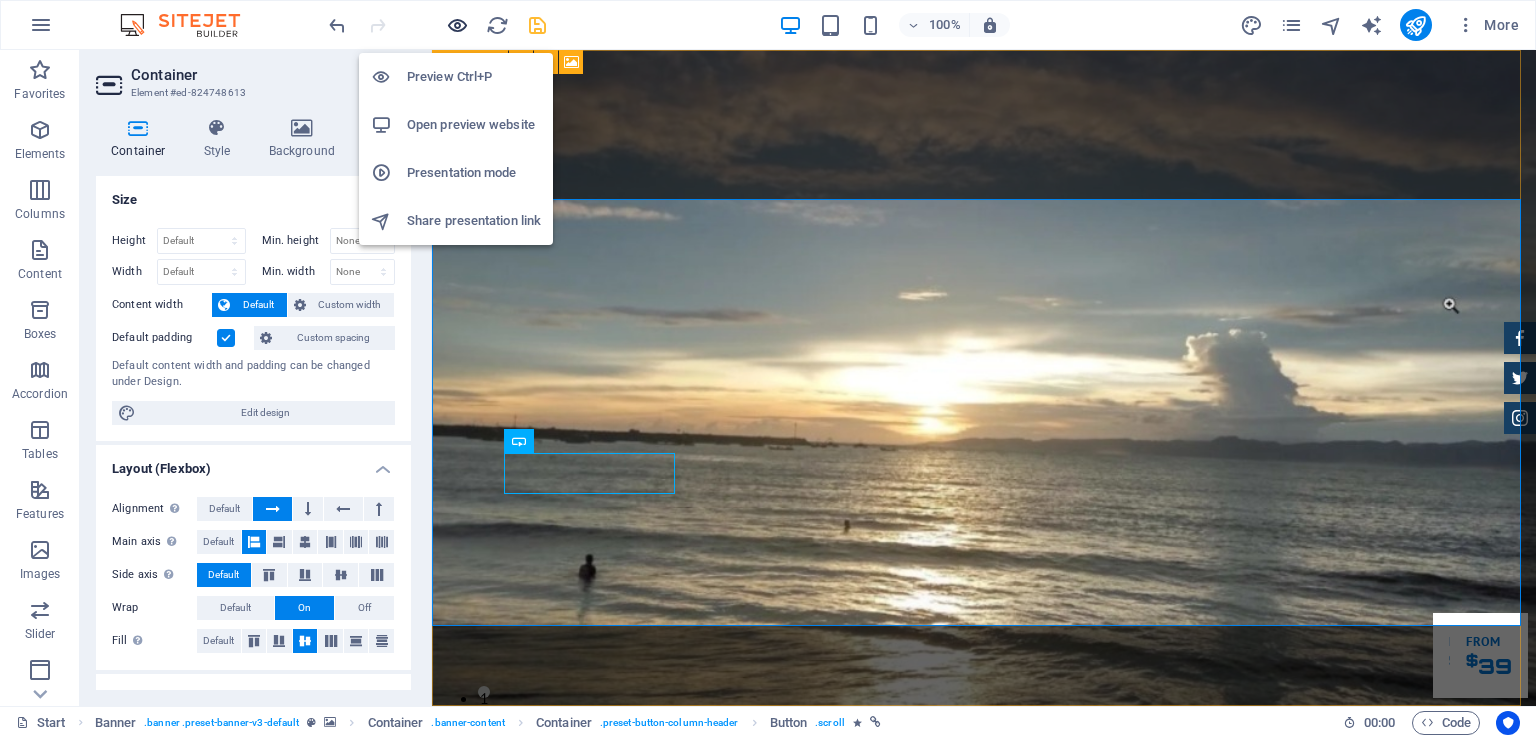 click at bounding box center [457, 25] 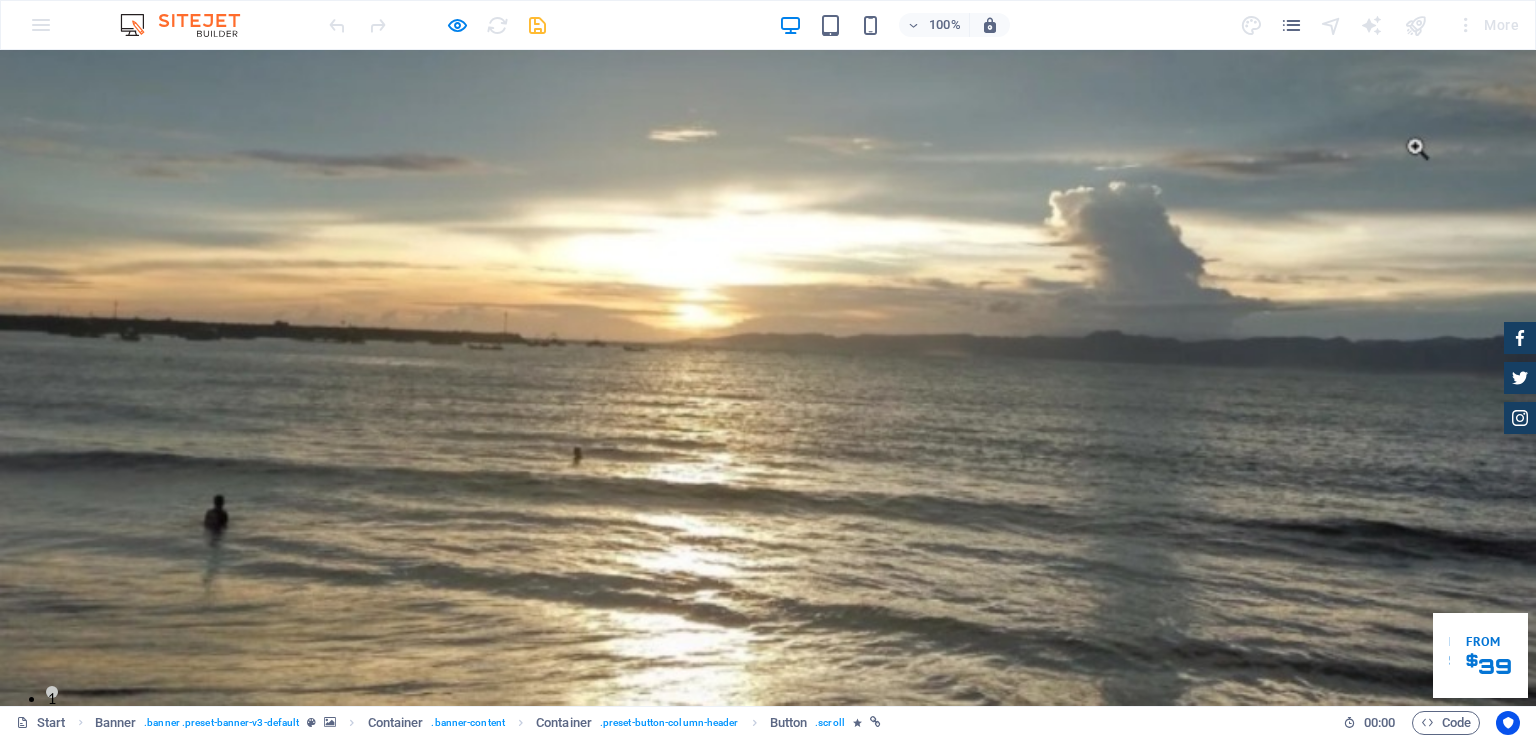 click on "Fasilitas Kami" at bounding box center [367, 1174] 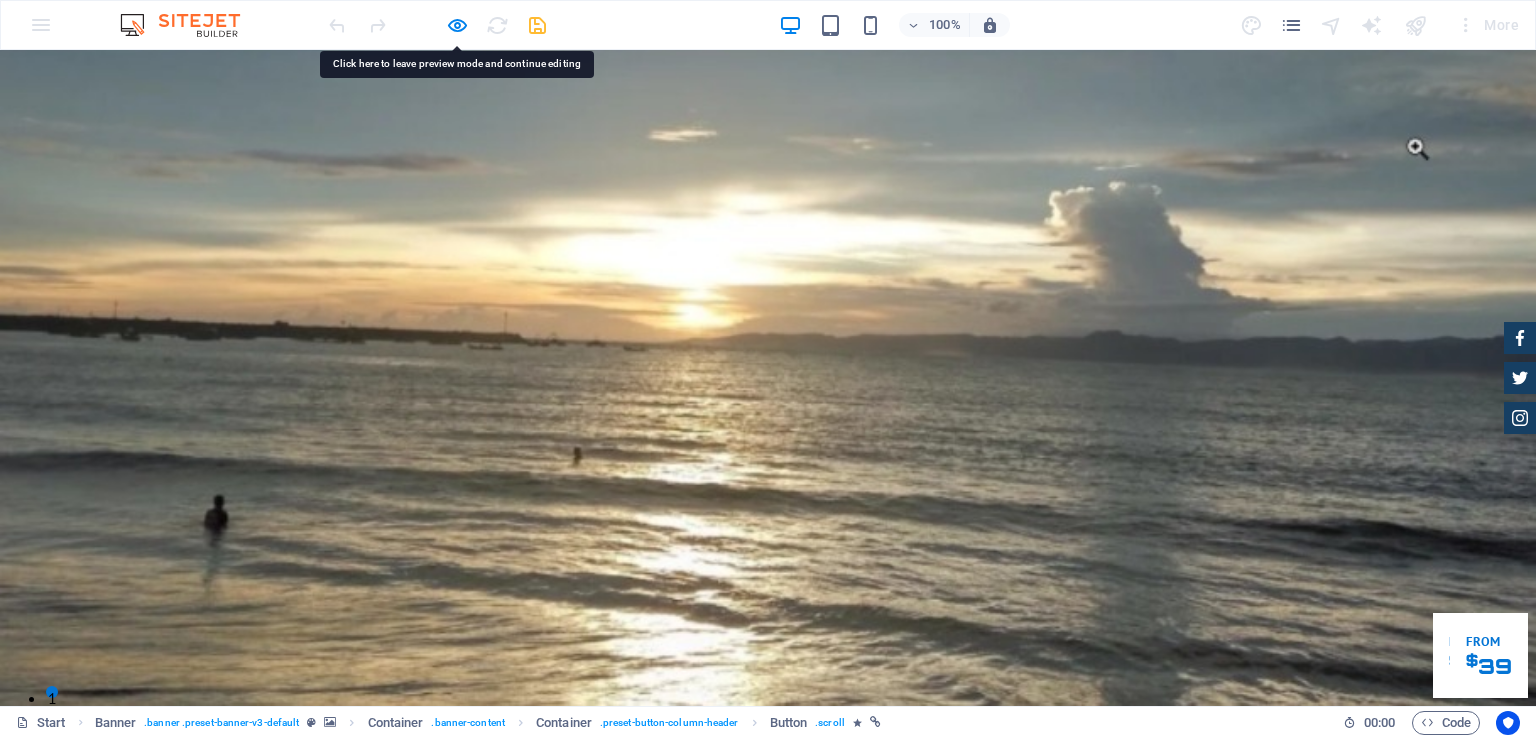 click on "Fasilitas Kami" at bounding box center [713, 863] 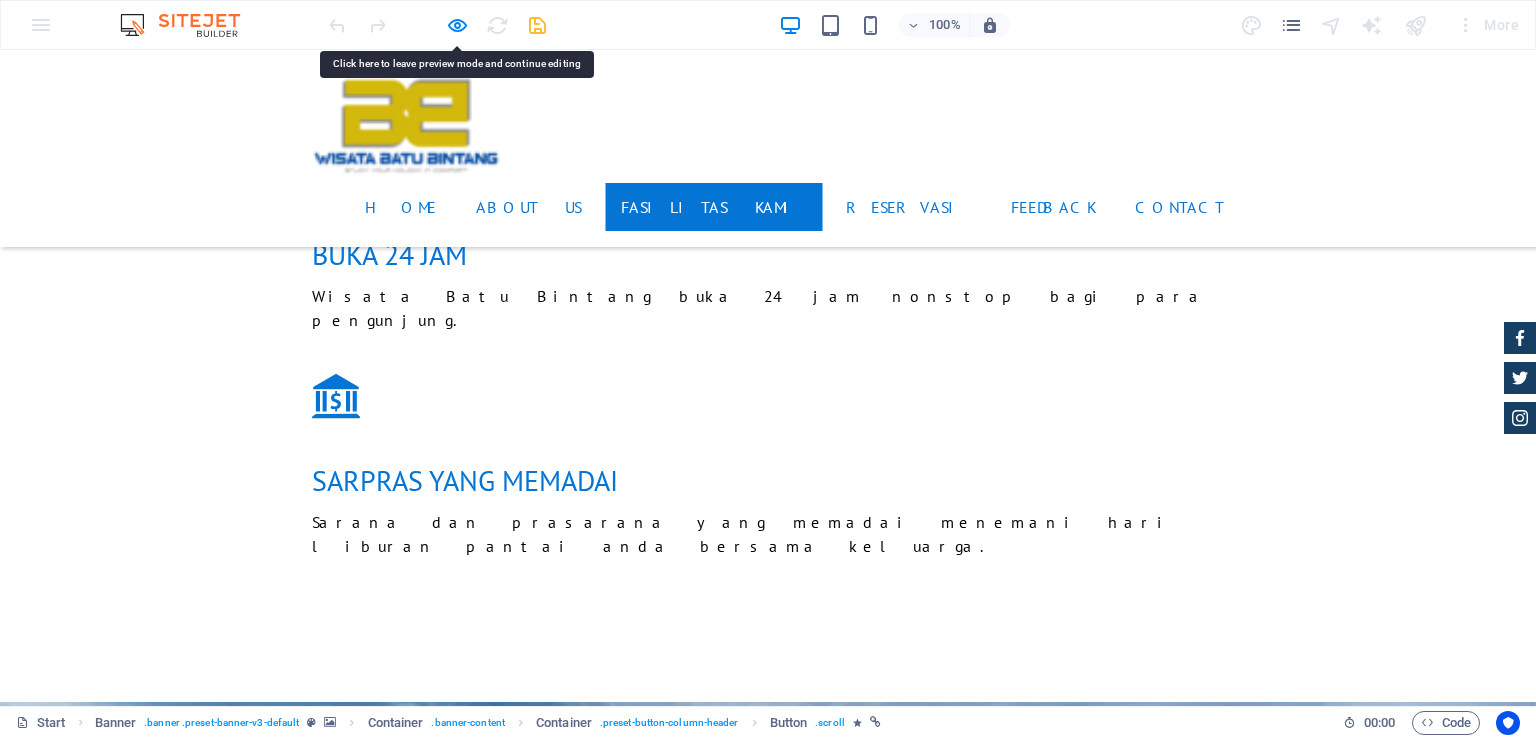 scroll, scrollTop: 1884, scrollLeft: 0, axis: vertical 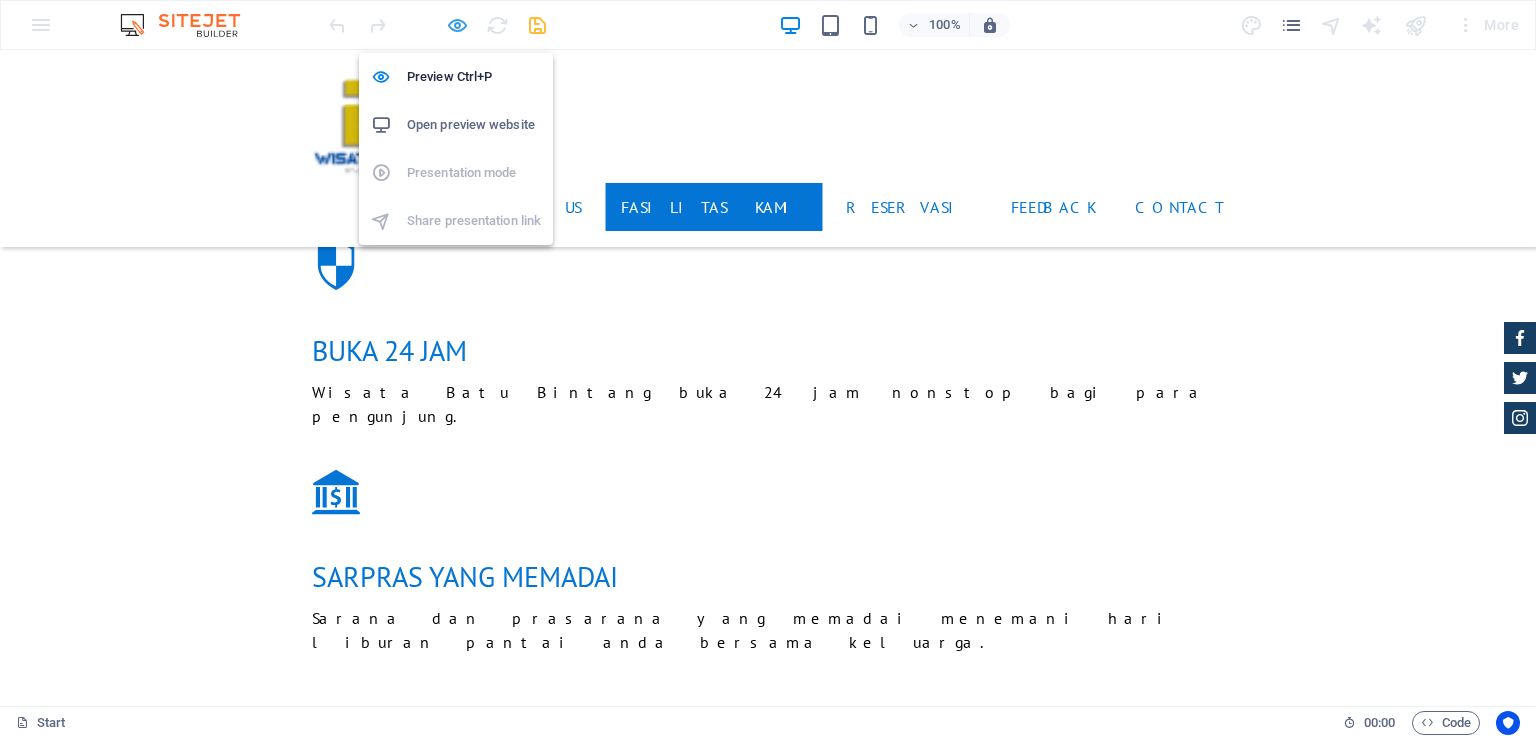 click at bounding box center [457, 25] 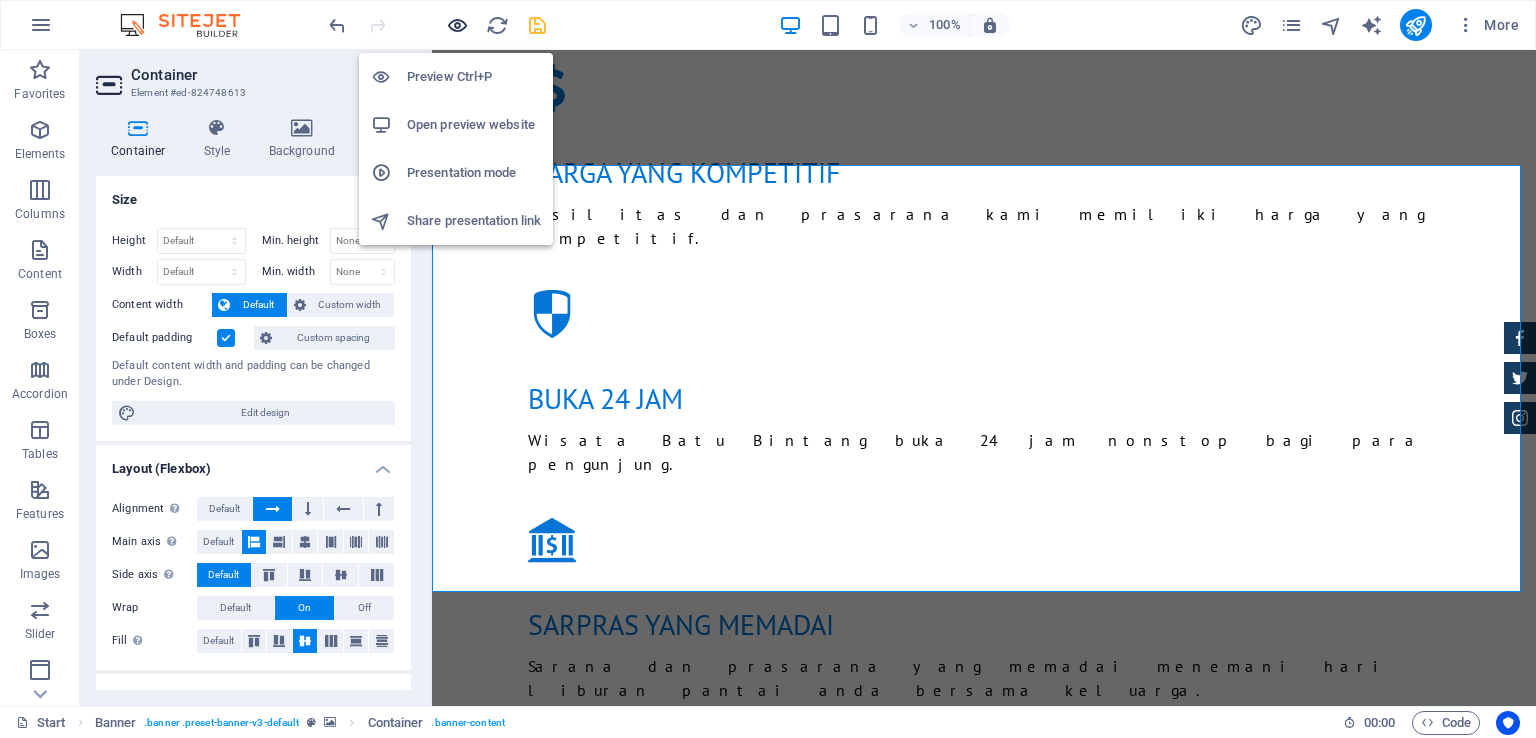 scroll, scrollTop: 34, scrollLeft: 0, axis: vertical 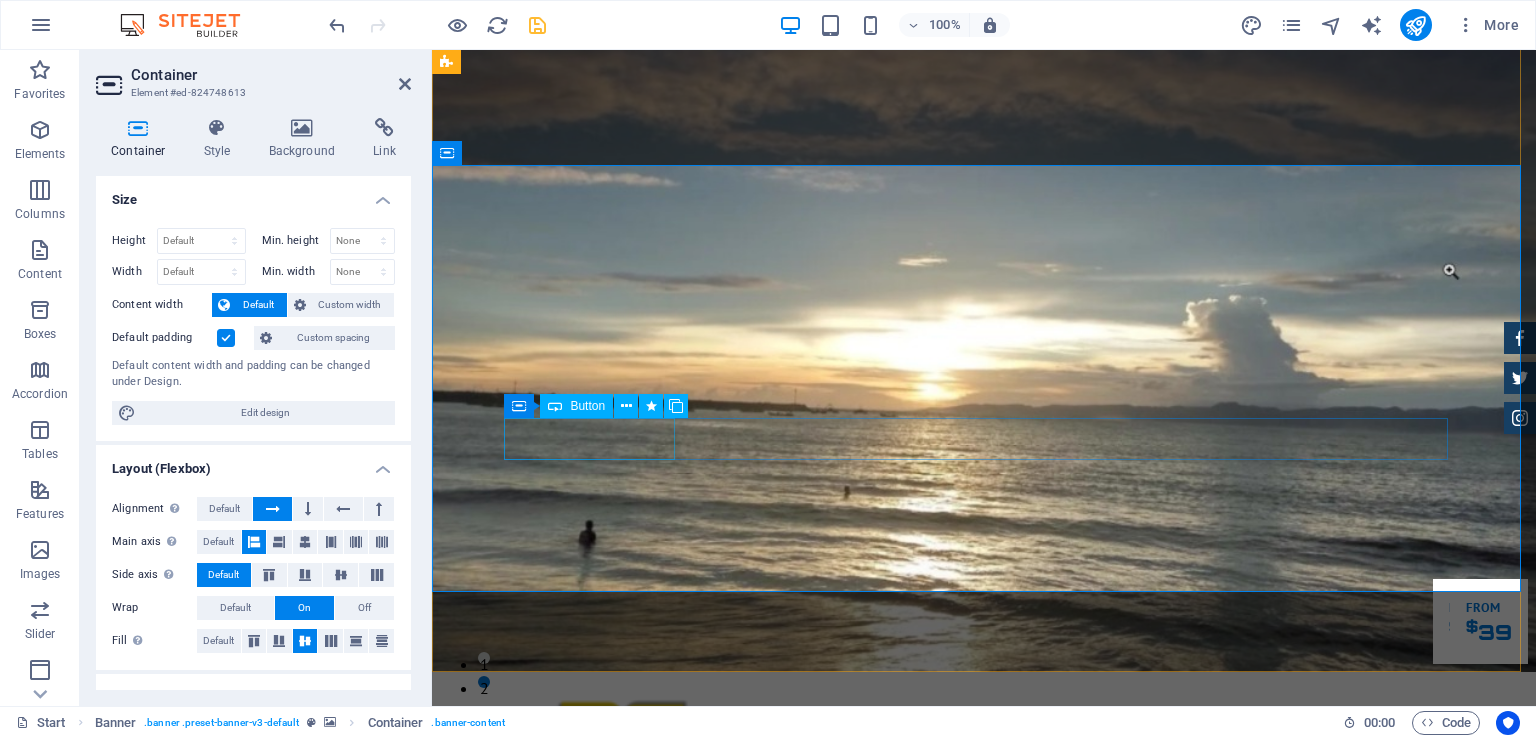 click on "Fasilitas Kami" at bounding box center (984, 1140) 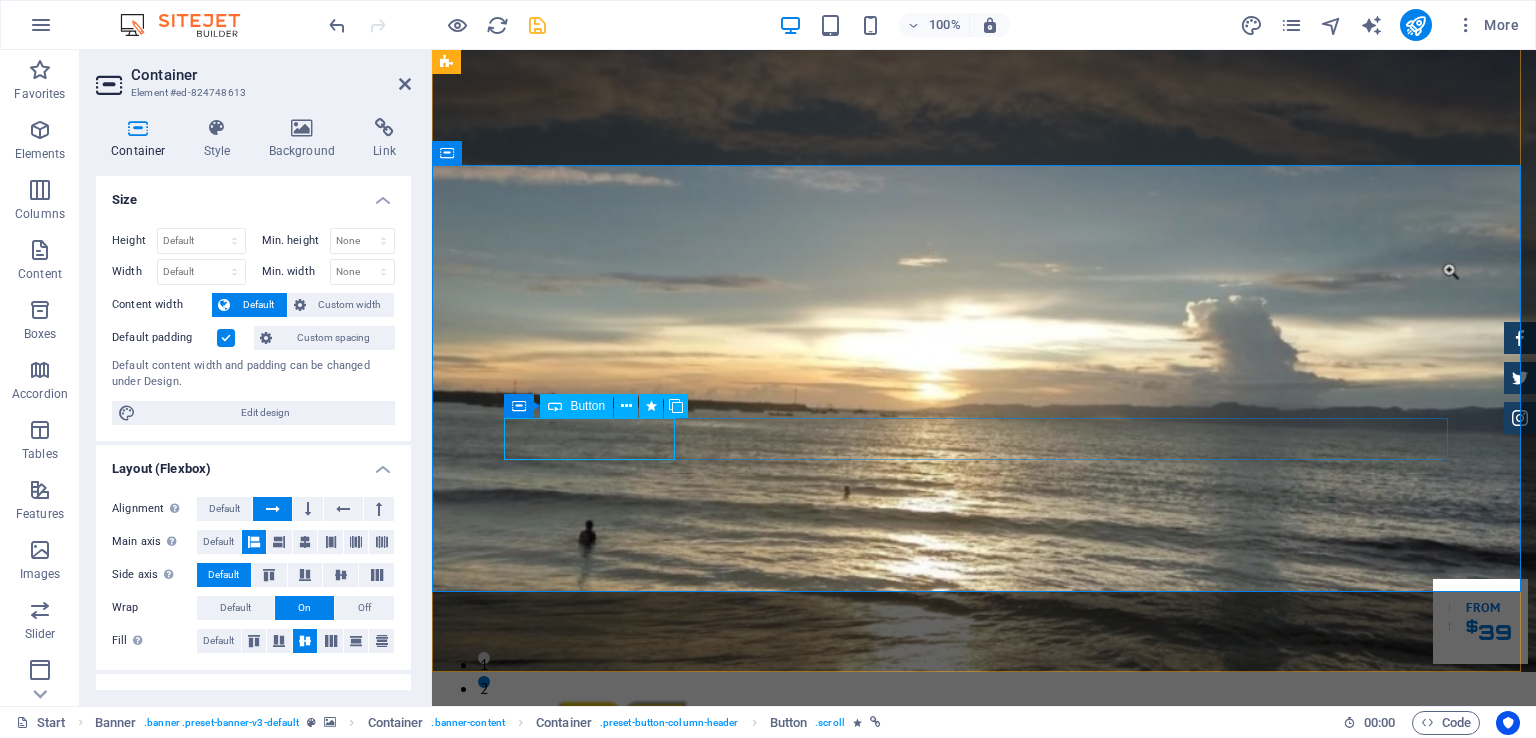 click on "Fasilitas Kami" at bounding box center (984, 1140) 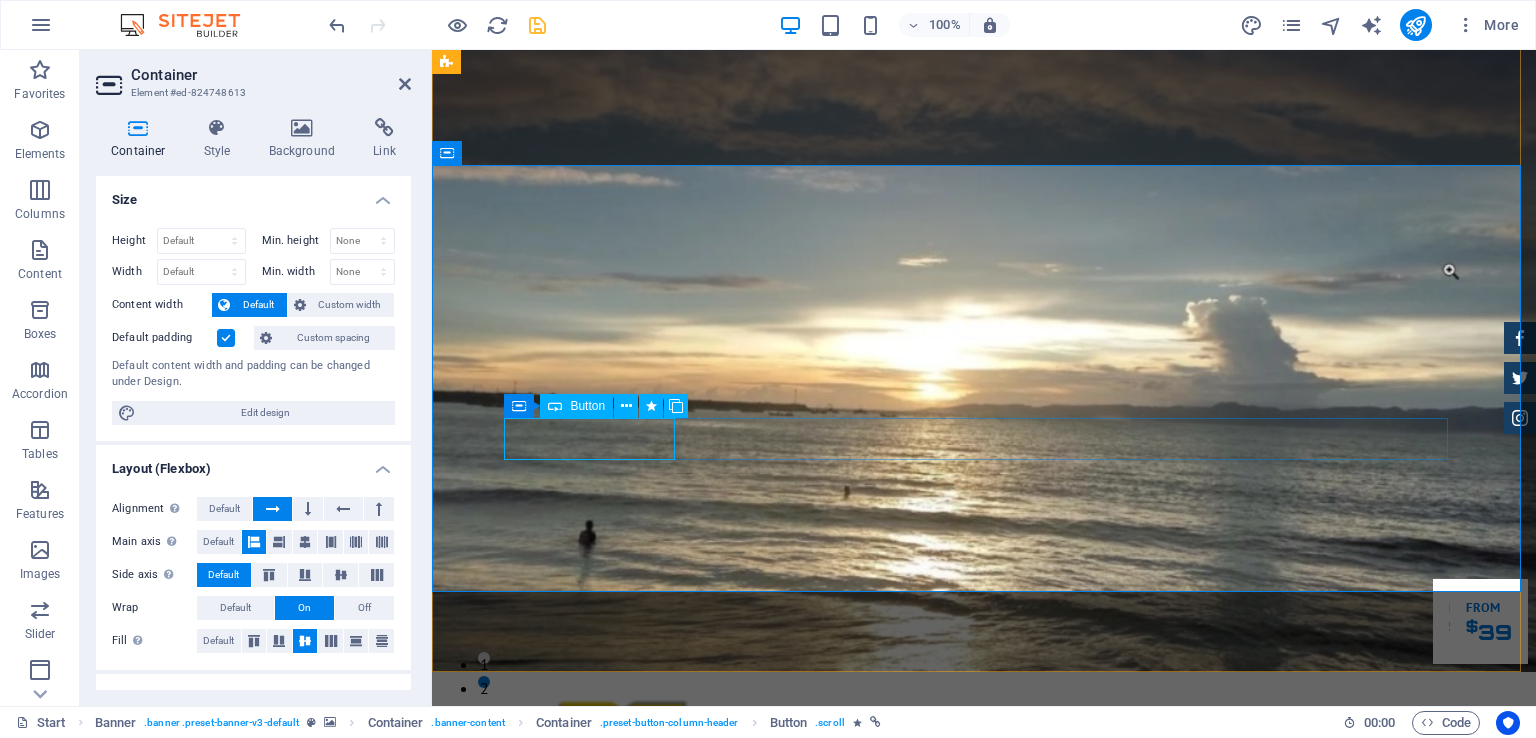 click on "Fasilitas Kami" at bounding box center (984, 1140) 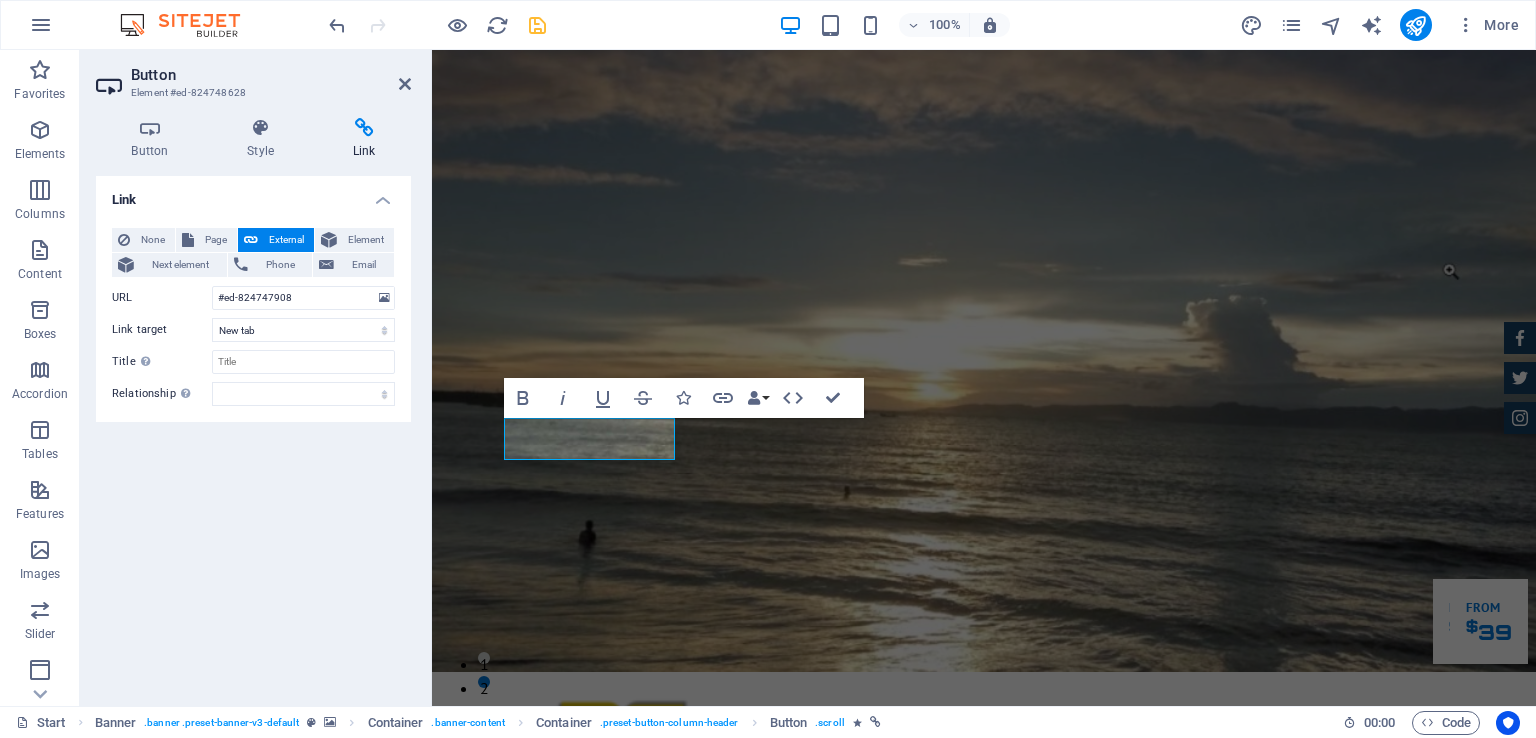 click at bounding box center [364, 128] 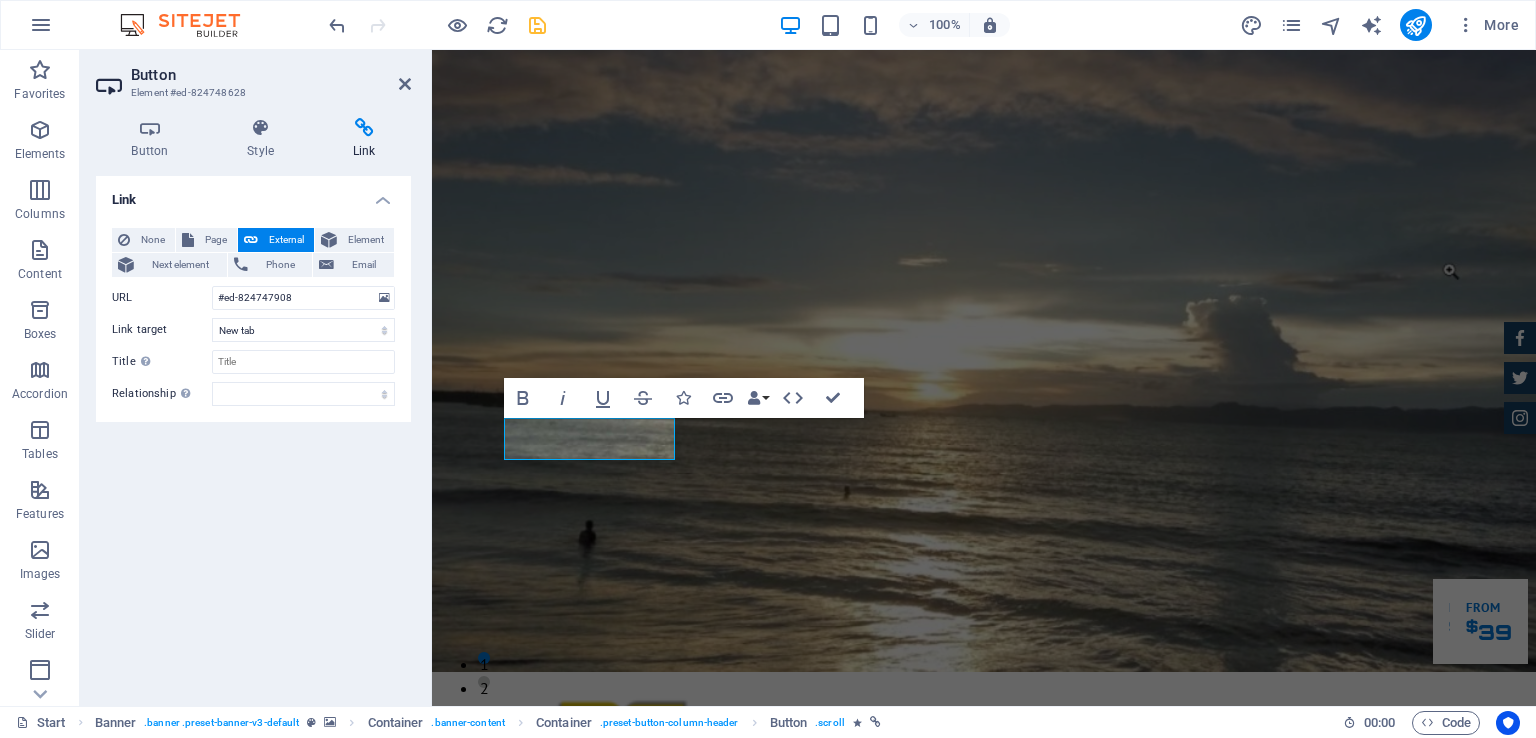 click at bounding box center [364, 128] 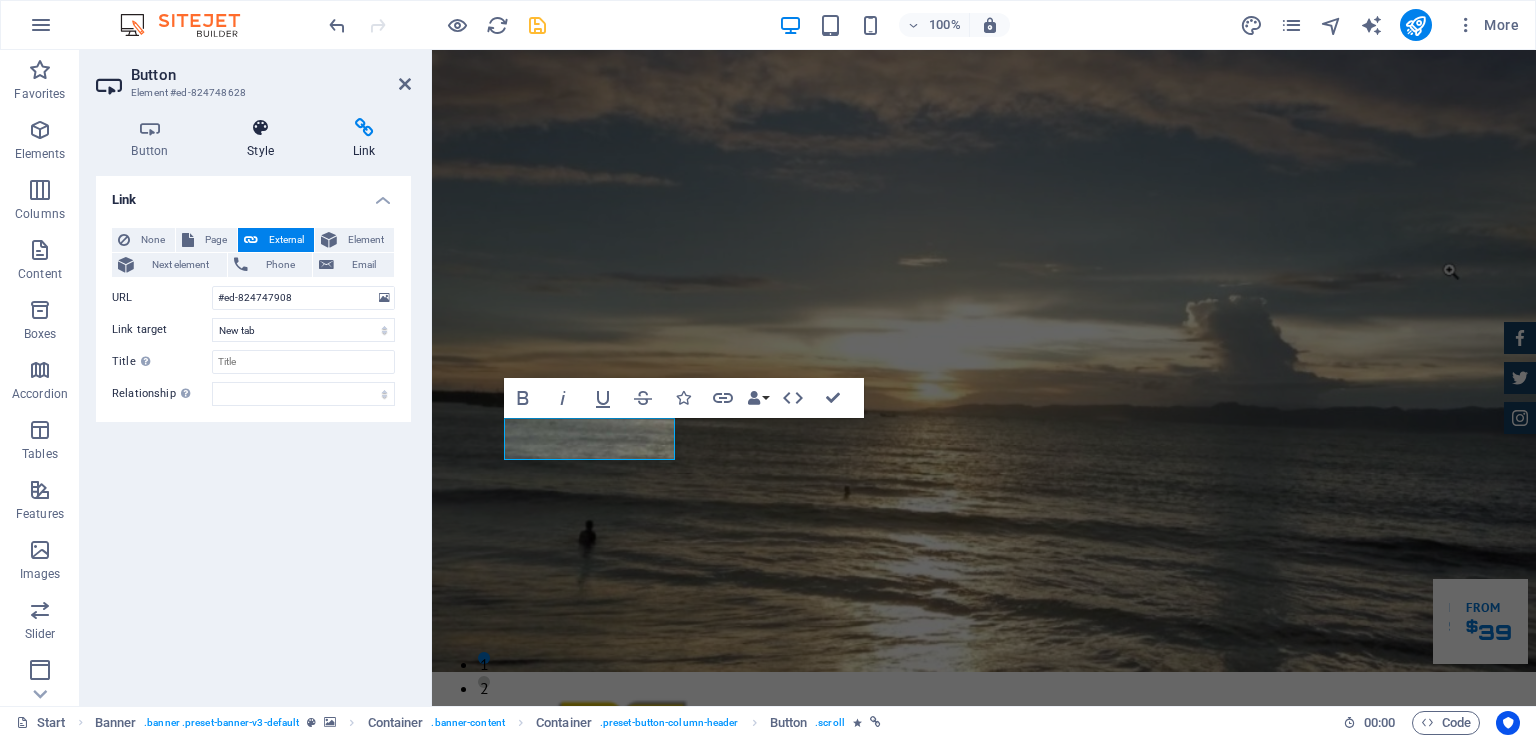 click at bounding box center [261, 128] 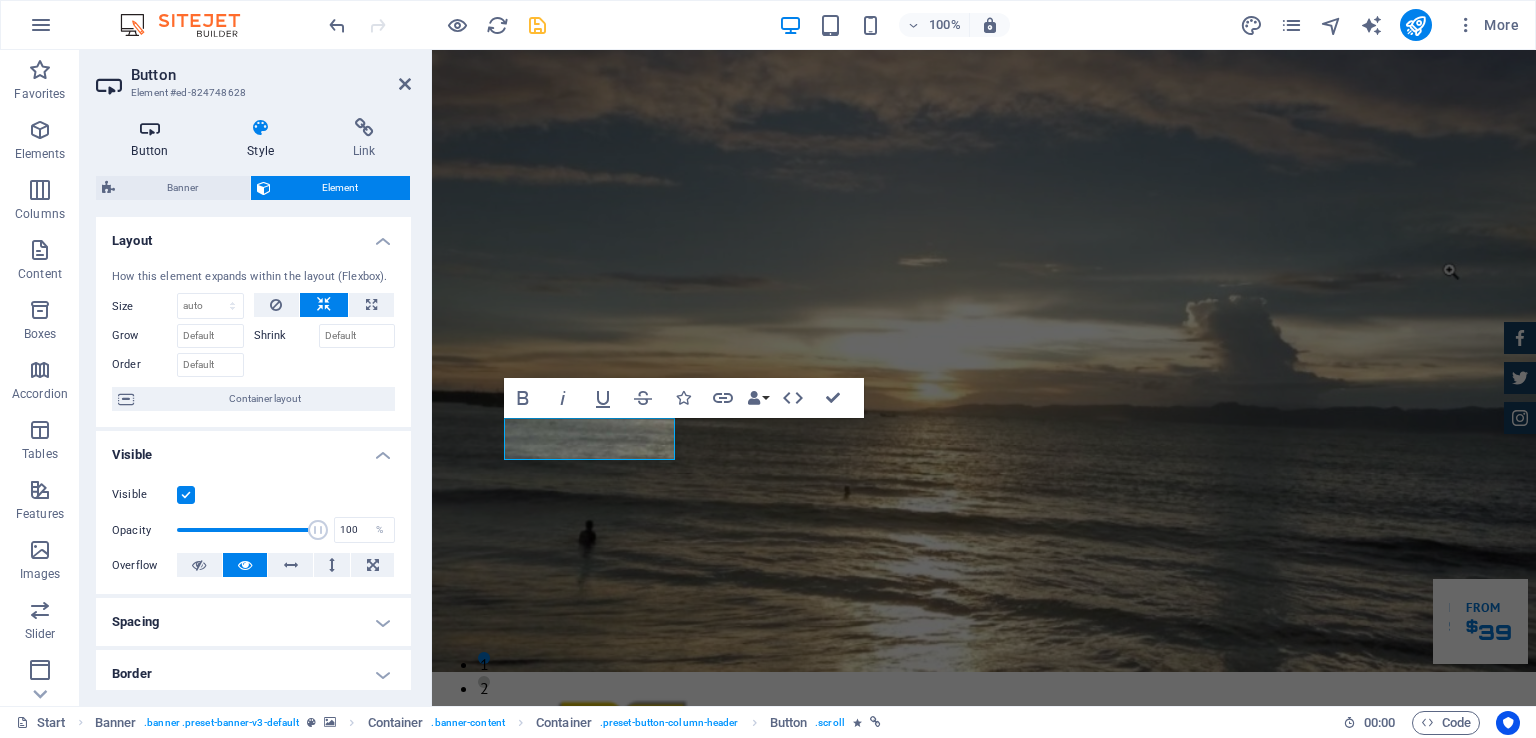 click at bounding box center [150, 128] 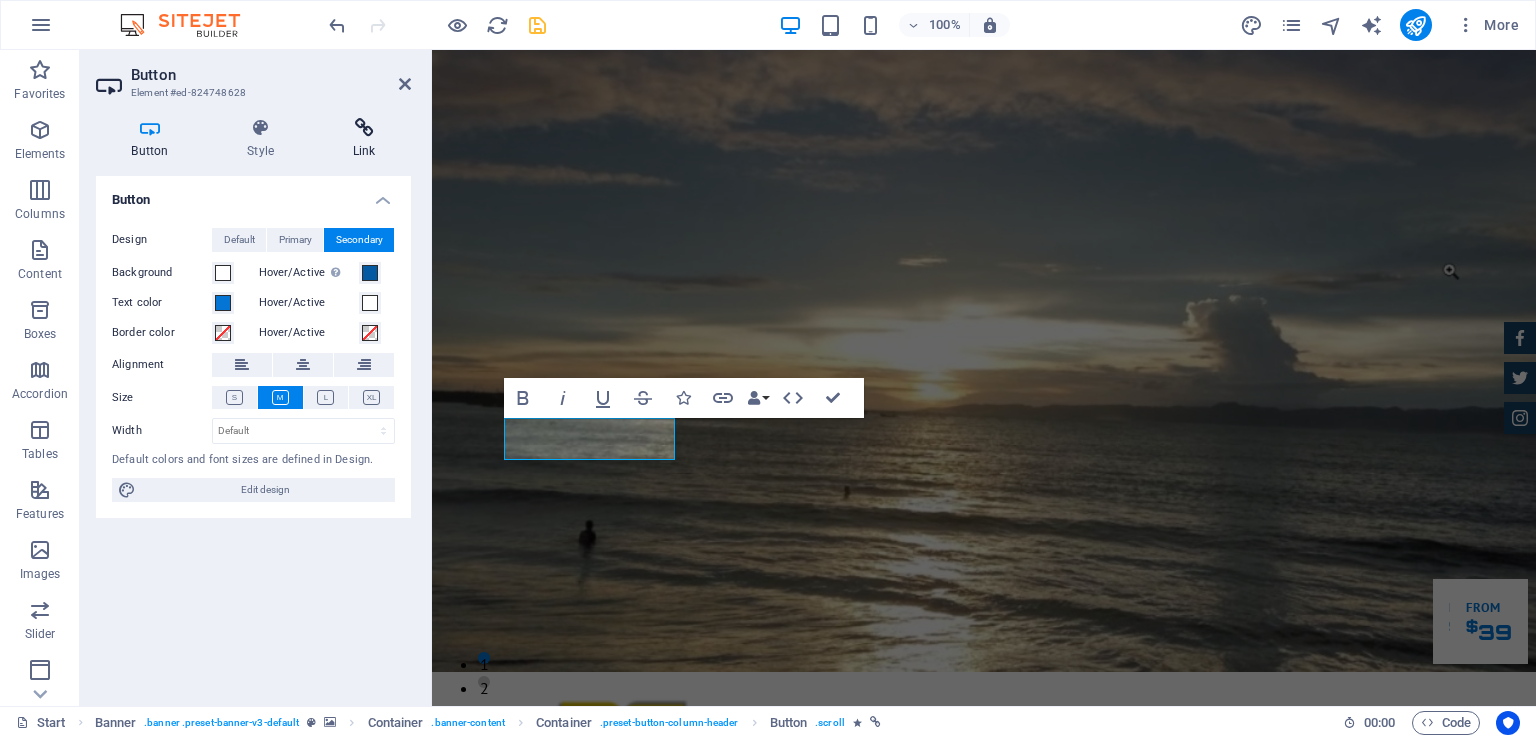 click at bounding box center [364, 128] 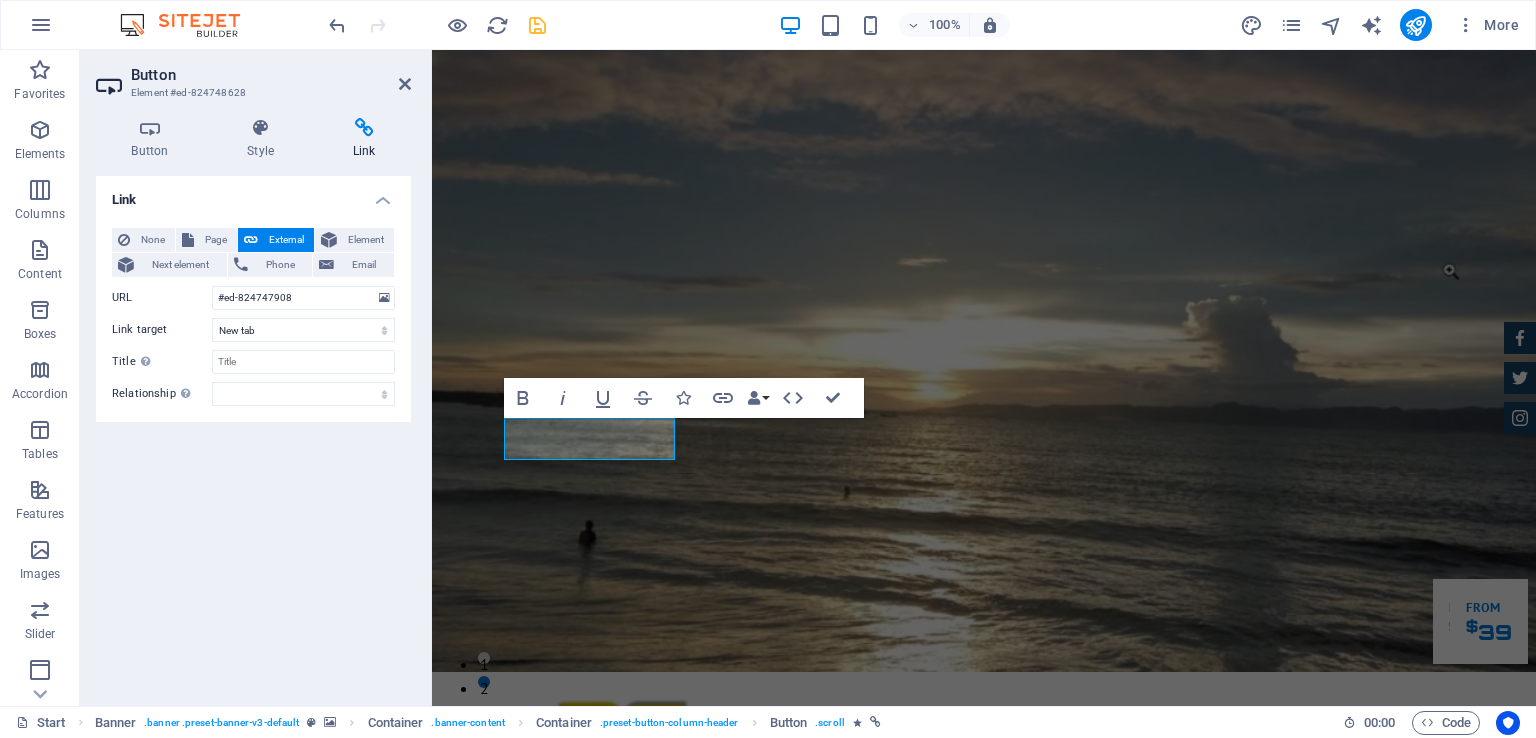 click on "Link None Page External Element Next element Phone Email Page Start Subpage Legal Notice Privacy Element
URL #ed-824747908 Phone Email Link target New tab Same tab Overlay Title Additional link description, should not be the same as the link text. The title is most often shown as a tooltip text when the mouse moves over the element. Leave empty if uncertain. Relationship Sets the  relationship of this link to the link target . For example, the value "nofollow" instructs search engines not to follow the link. Can be left empty. alternate author bookmark external help license next nofollow noreferrer noopener prev search tag" at bounding box center (253, 433) 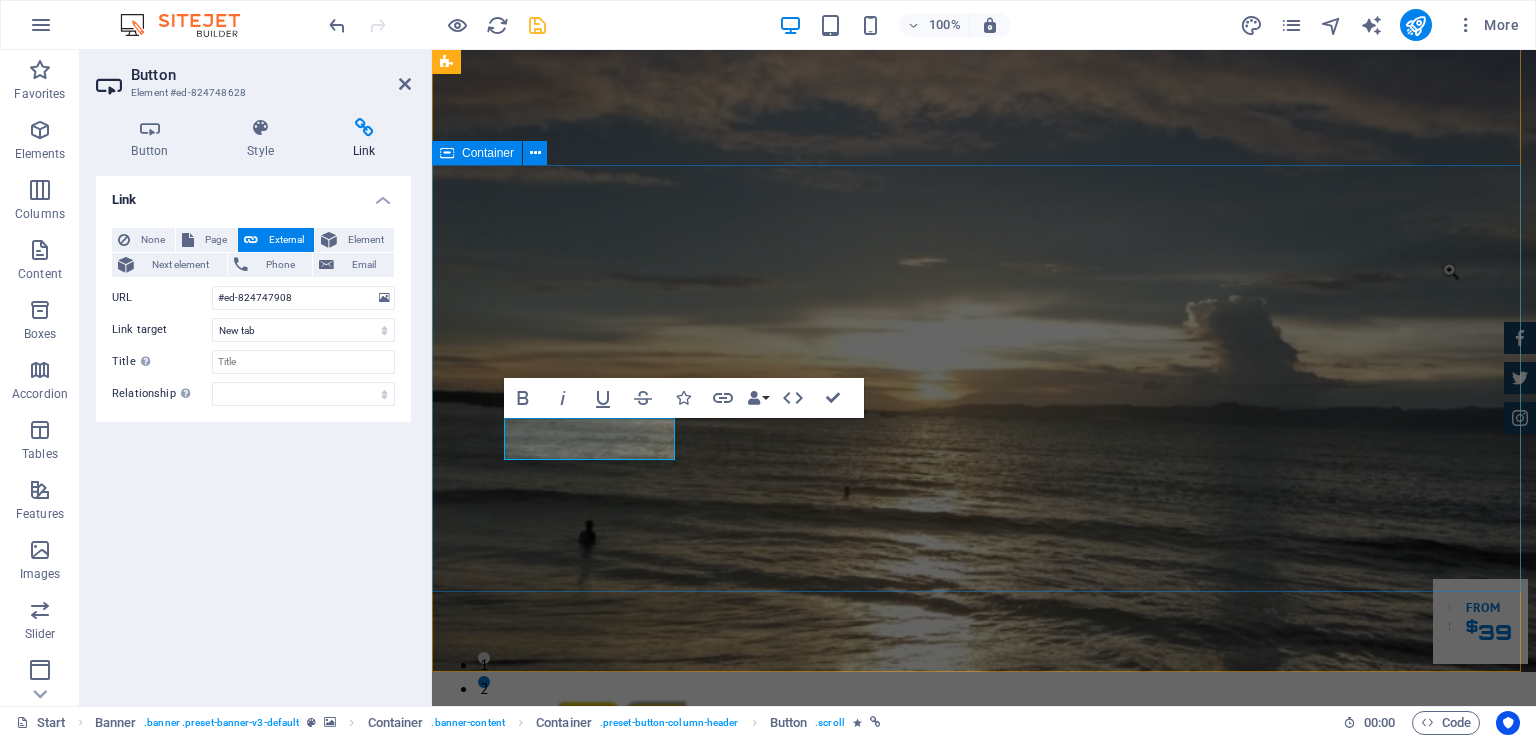 click on "PT. Wisata Batu bintang Kenyamanan Anda Saat Berlibur adalah  Prioritas Utama Kami.  Fasilitas Kami   Reservasi" at bounding box center (984, 1106) 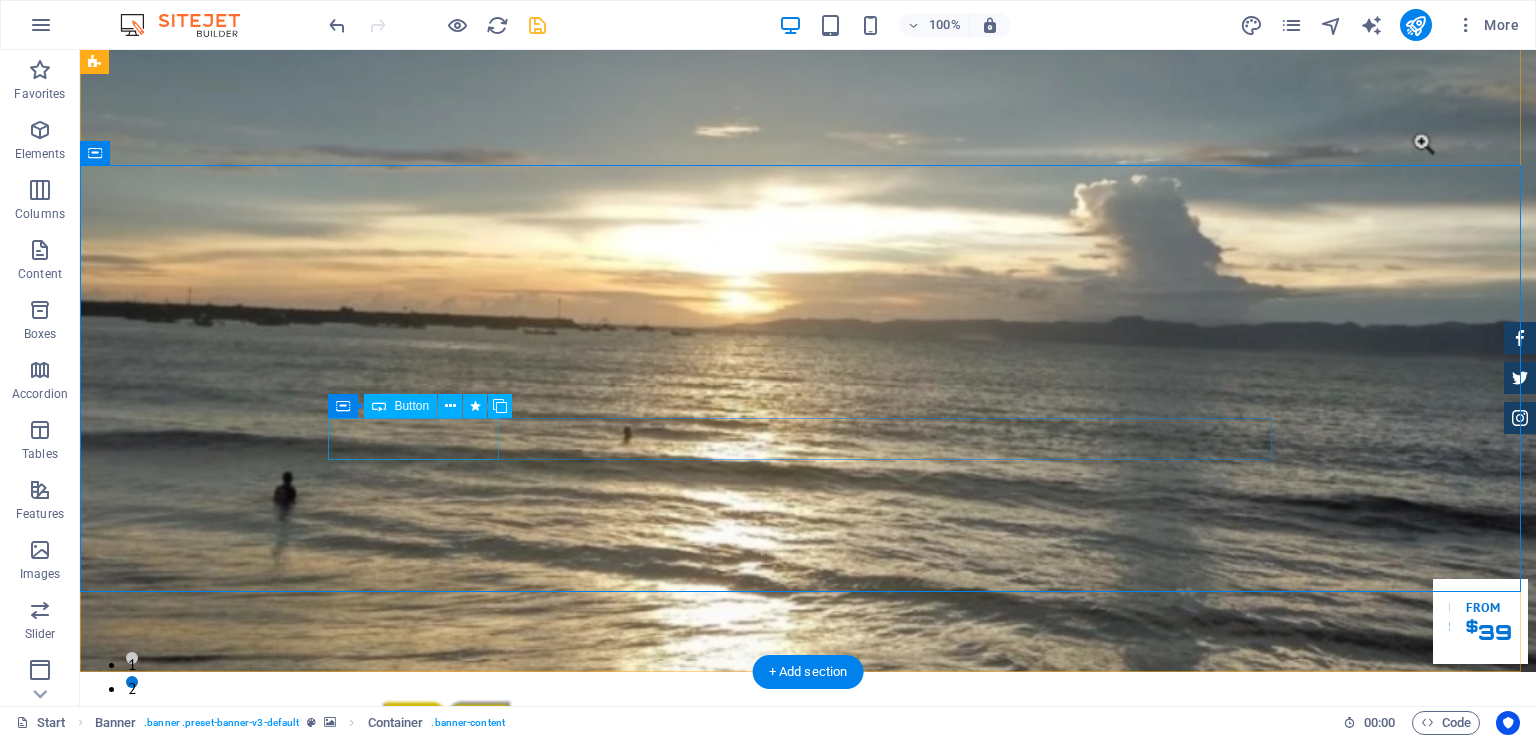 click on "Fasilitas Kami" at bounding box center (808, 1140) 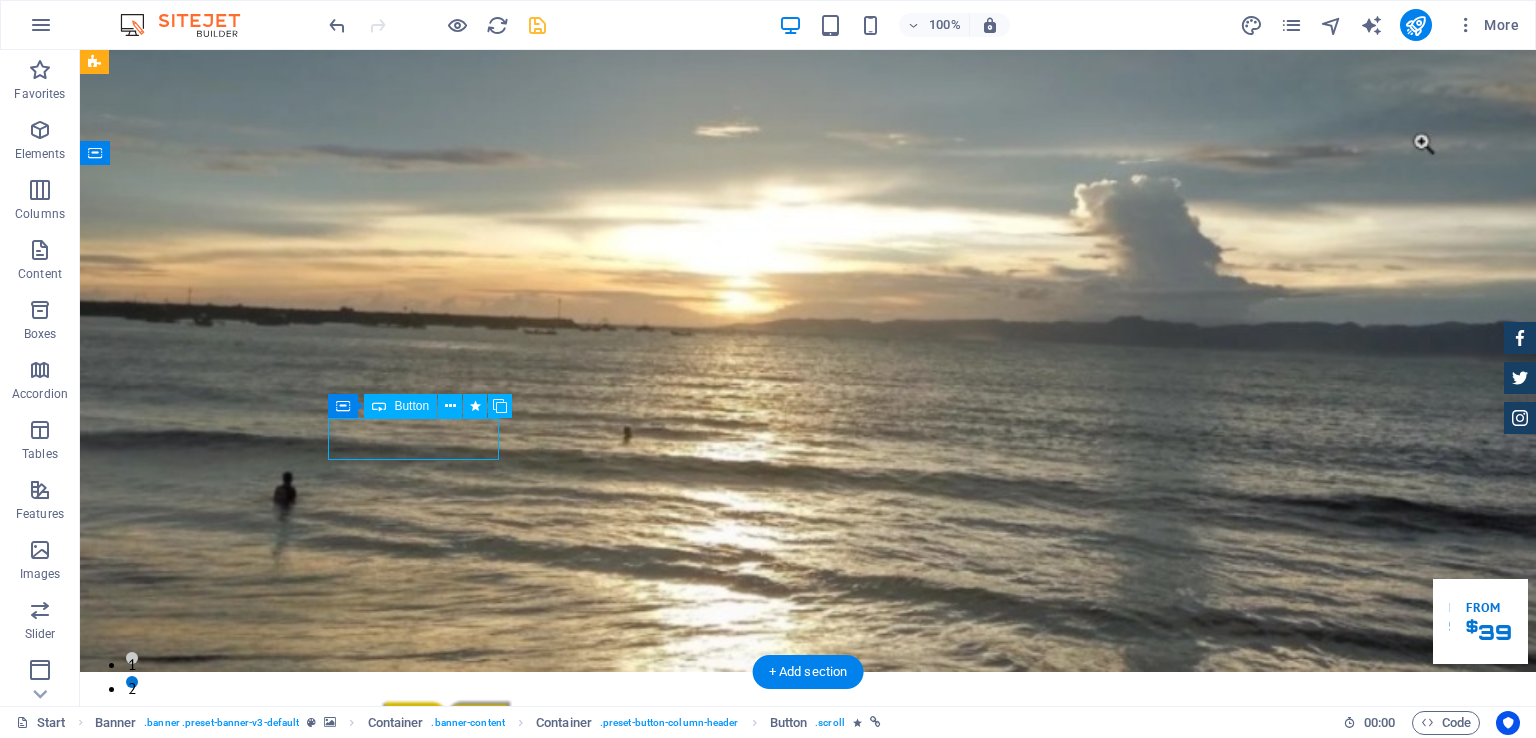 click on "Fasilitas Kami" at bounding box center [808, 1140] 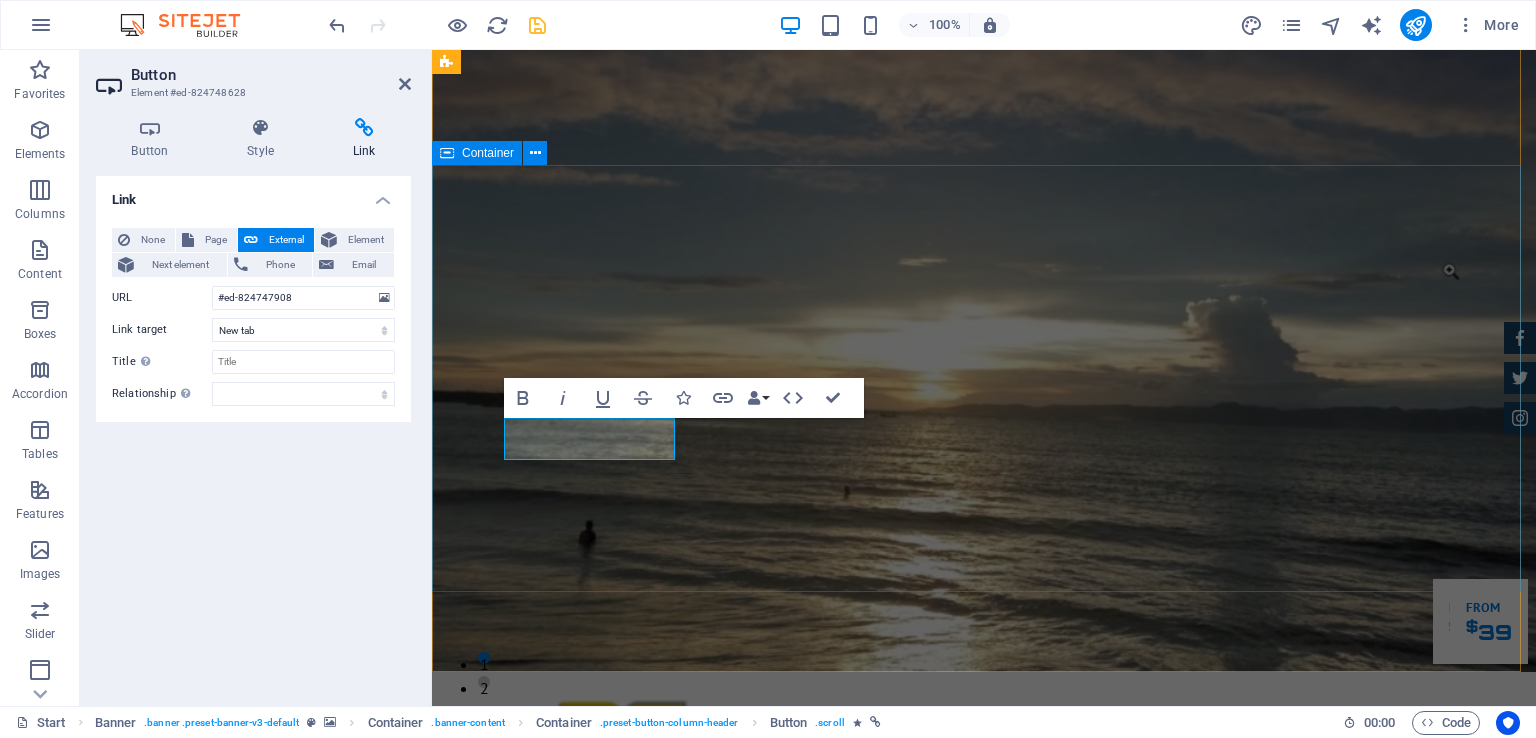 click on "PT. Wisata Batu bintang Kenyamanan Anda Saat Berlibur adalah  Prioritas Utama Kami.  Fasilitas Kami   Reservasi" at bounding box center [984, 1106] 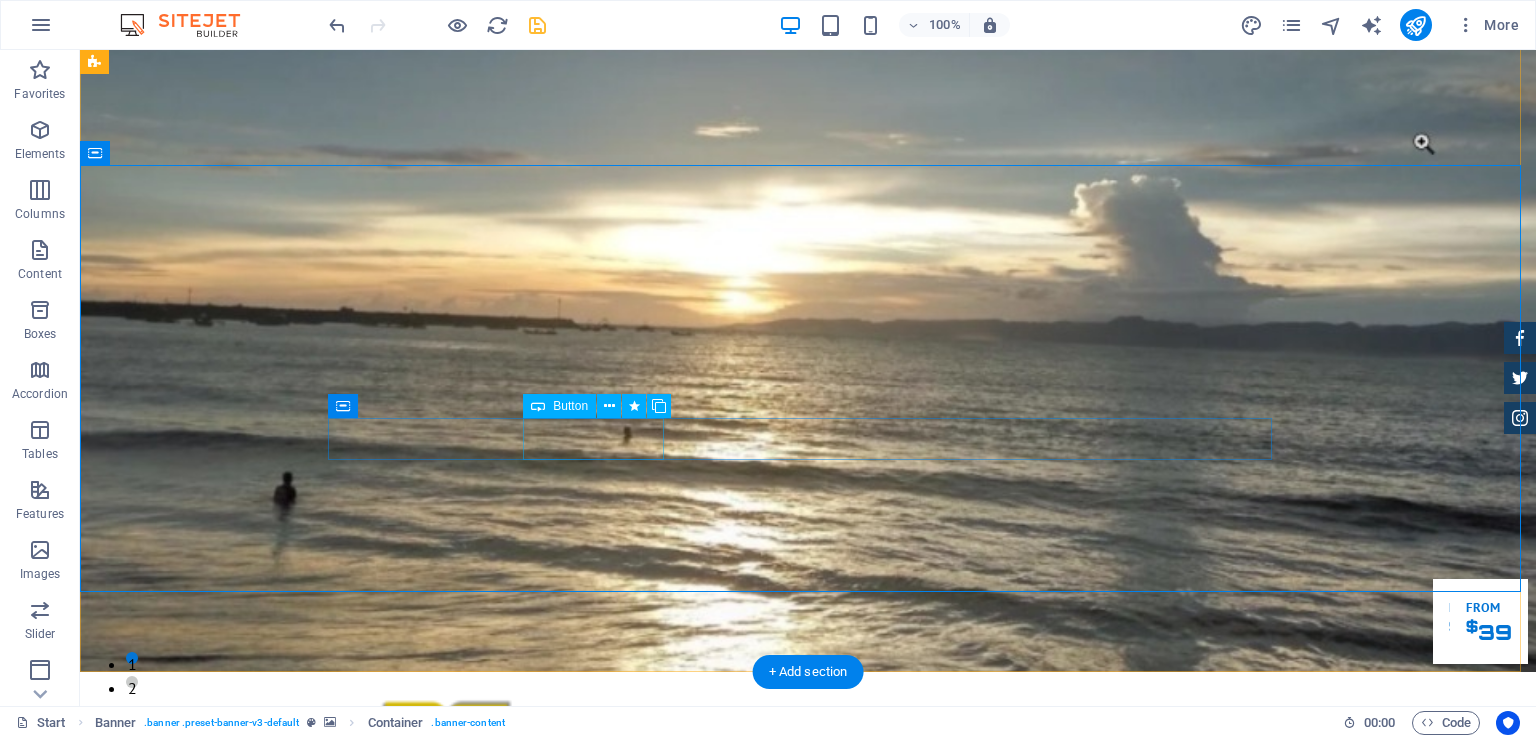 click on "Reservasi" at bounding box center (808, 1194) 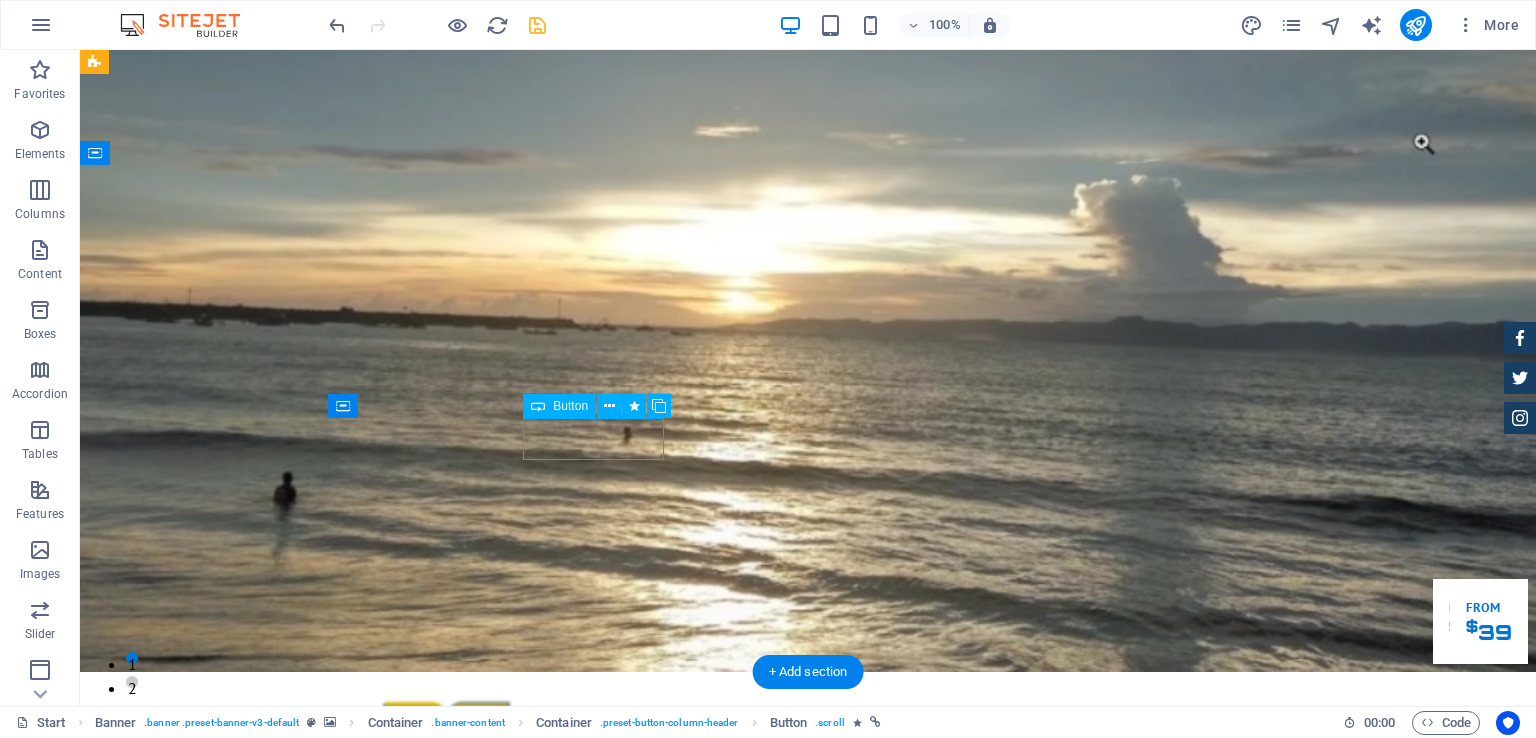 click on "Reservasi" at bounding box center (808, 1194) 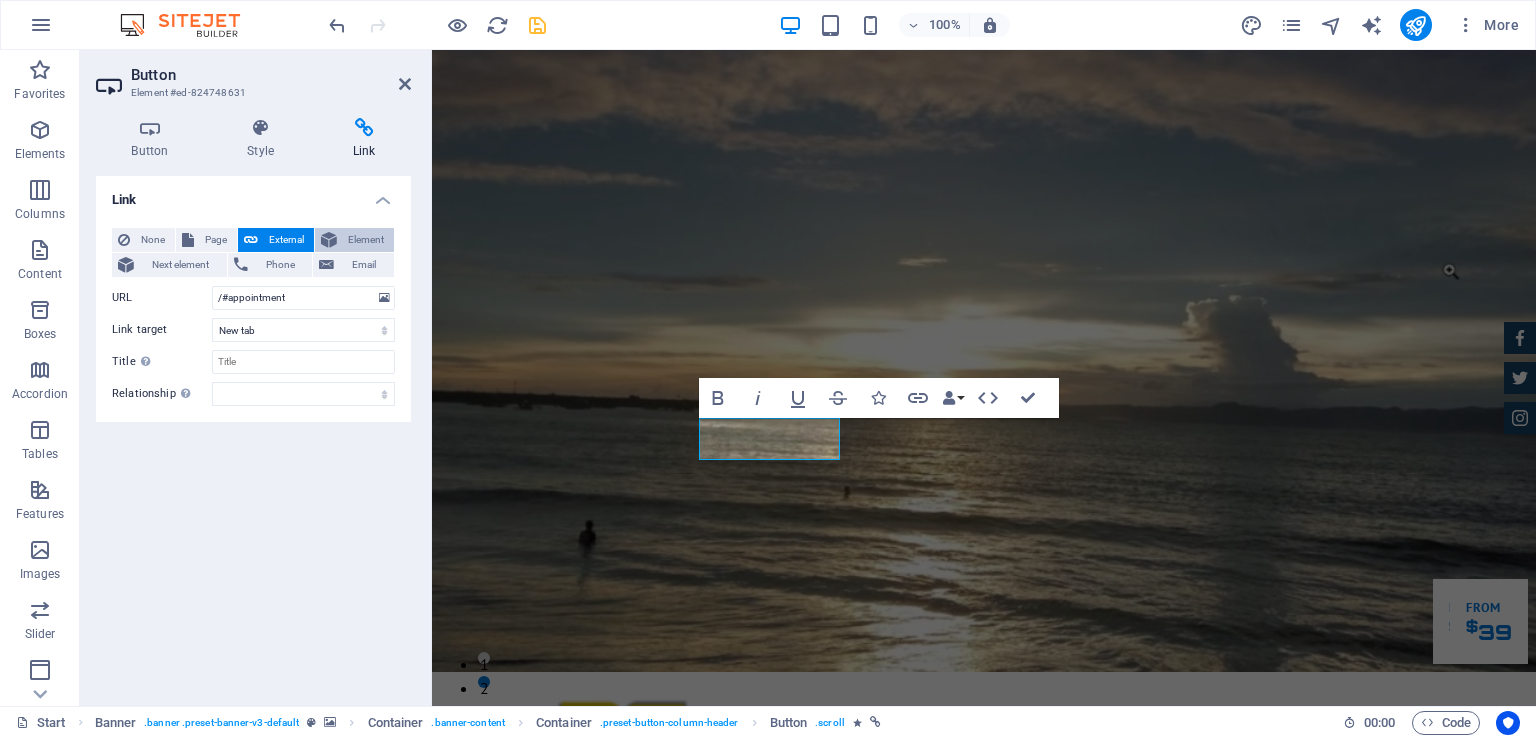 click on "Element" at bounding box center (365, 240) 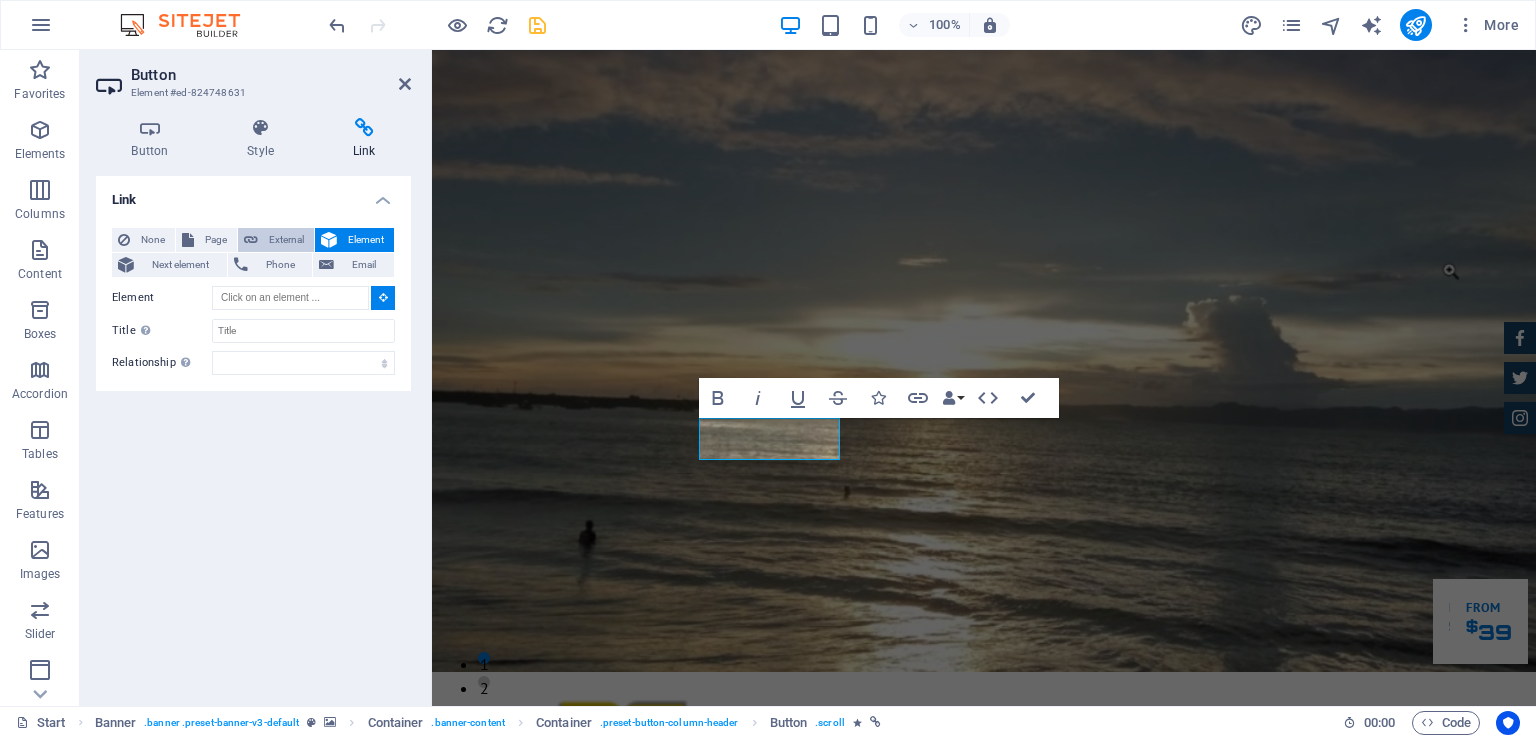 click on "External" at bounding box center (286, 240) 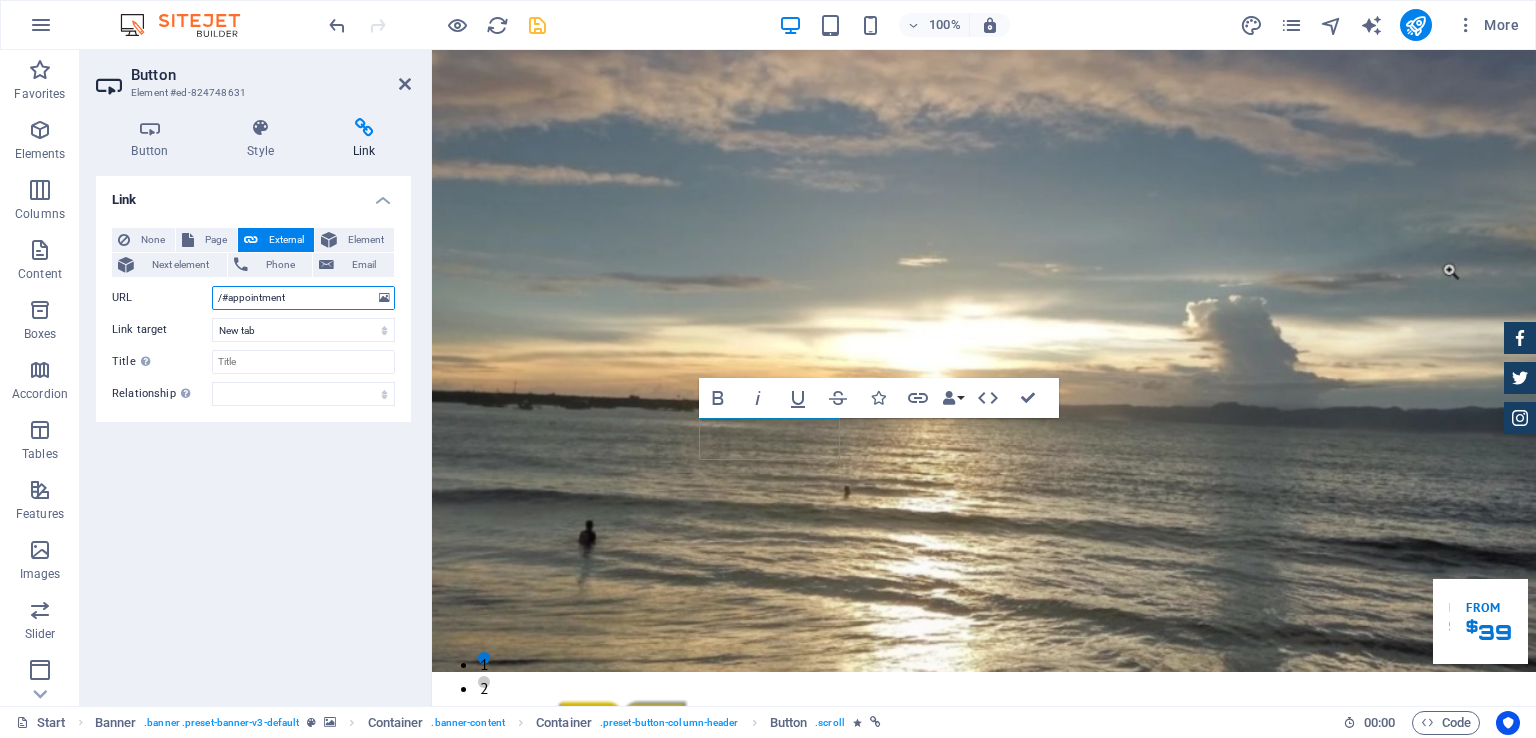 drag, startPoint x: 297, startPoint y: 302, endPoint x: 104, endPoint y: 341, distance: 196.90099 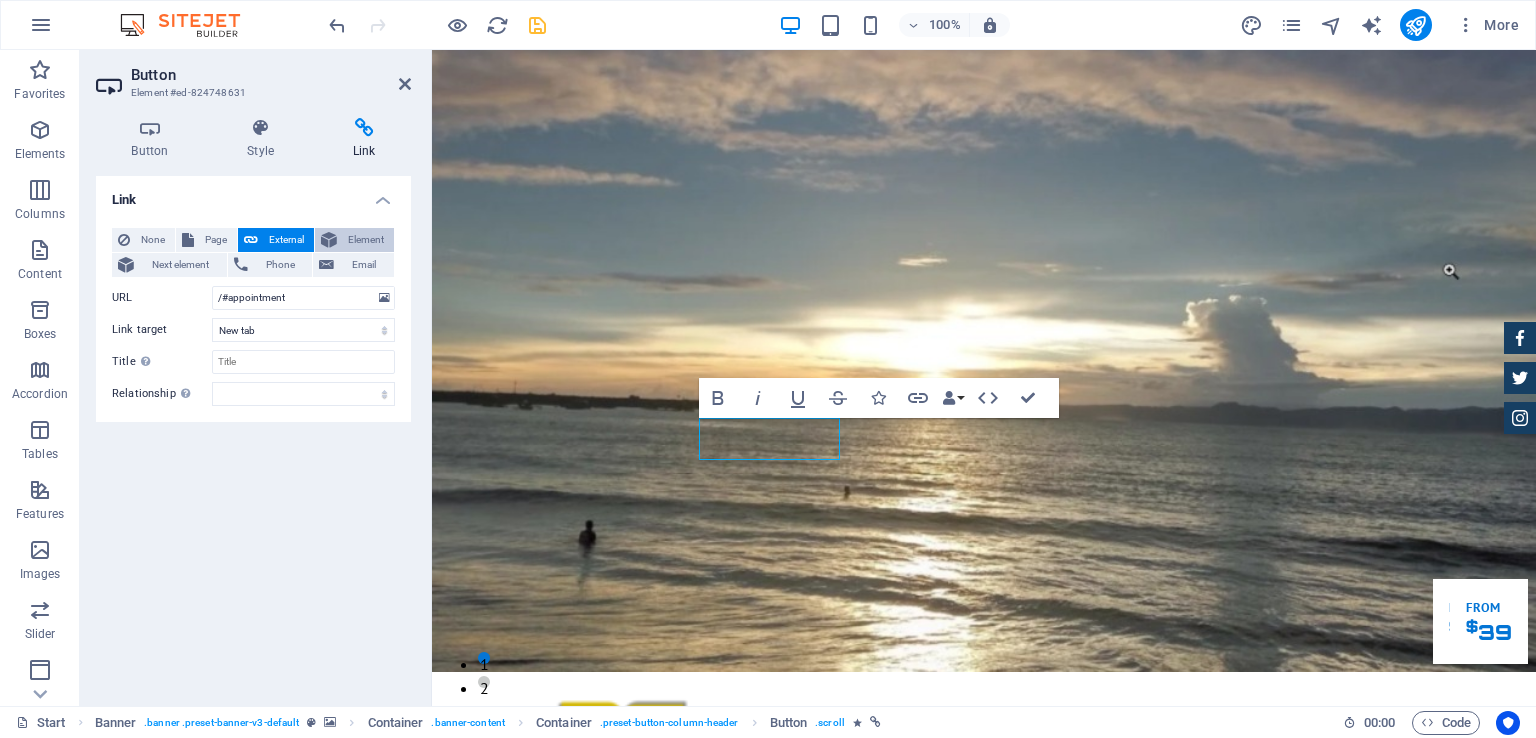 click on "Element" at bounding box center (365, 240) 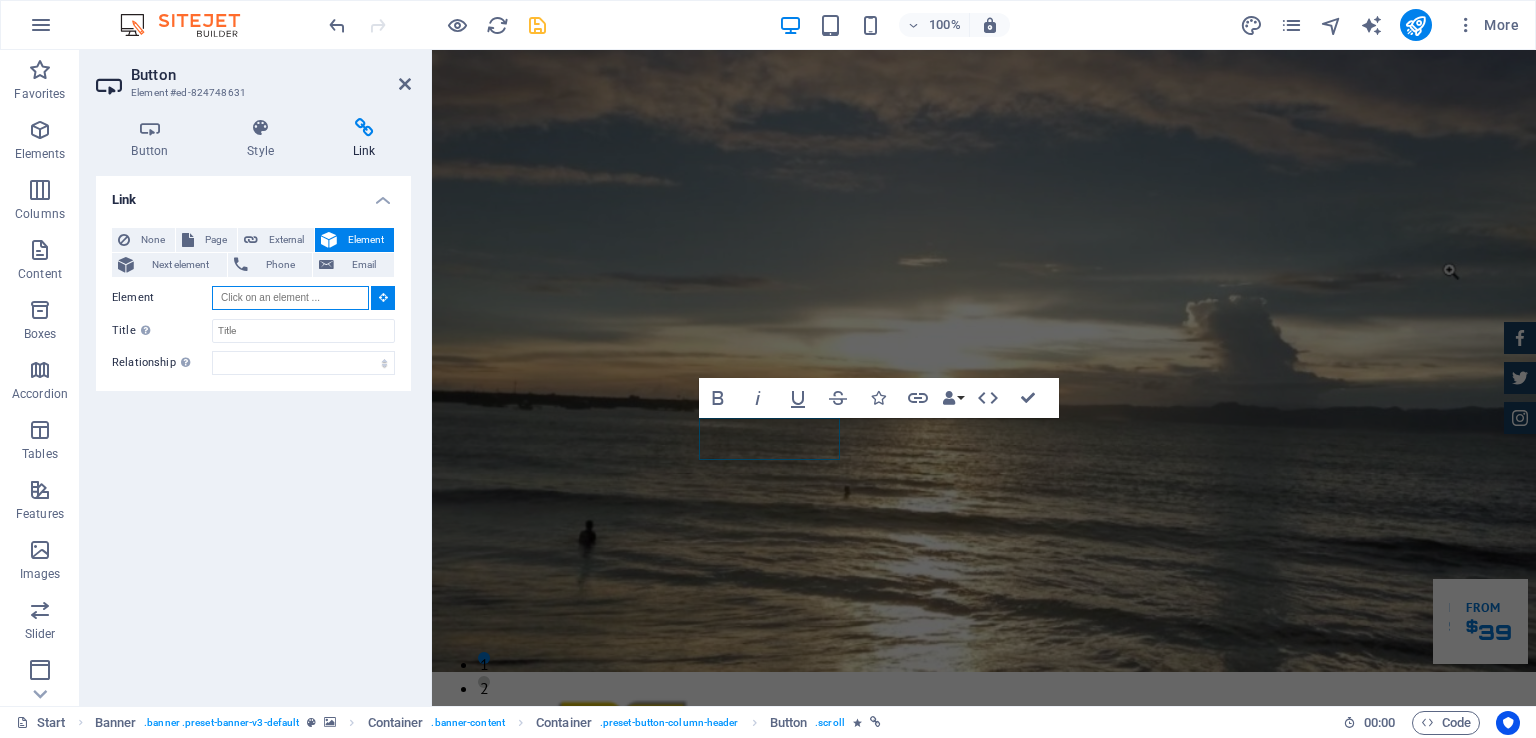 click on "Element" at bounding box center (290, 298) 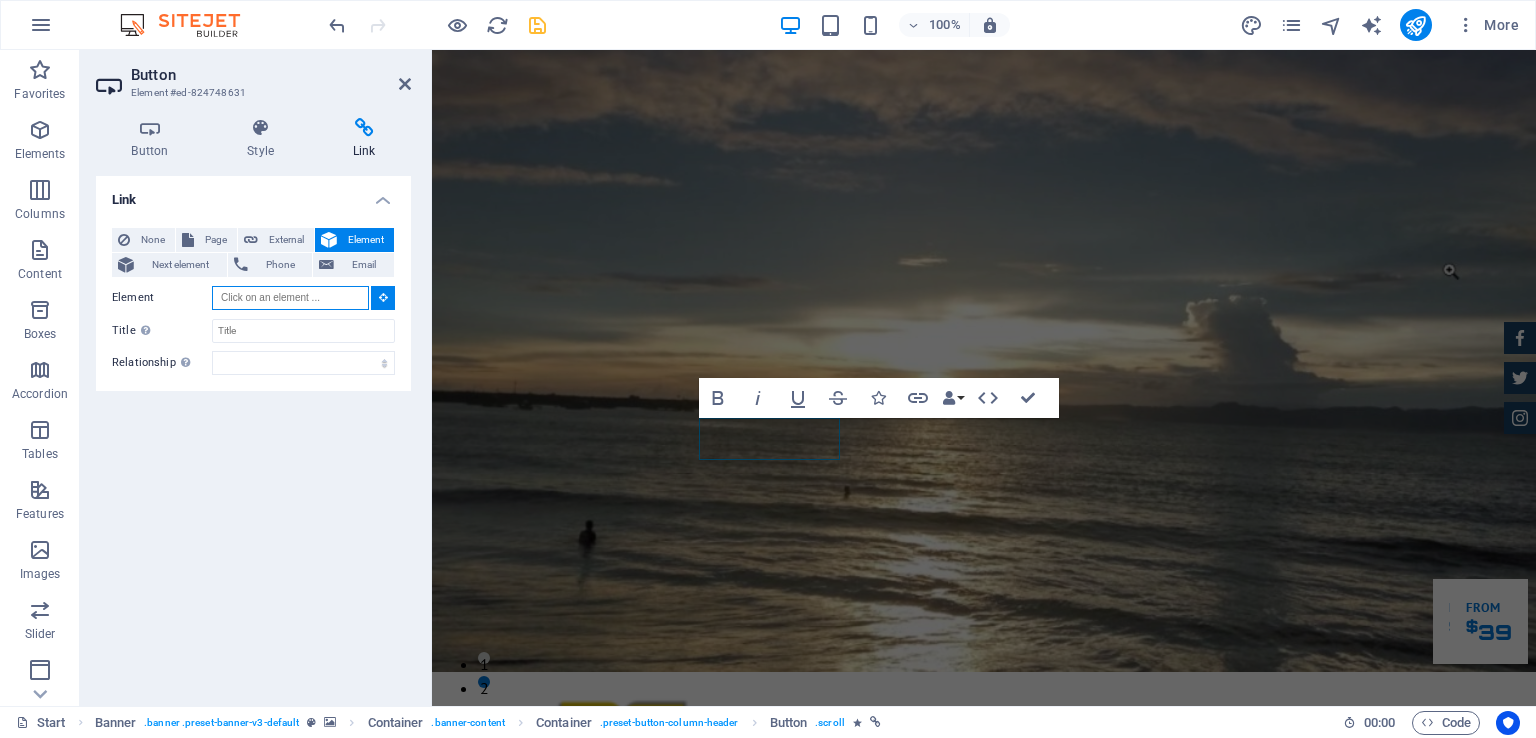 paste on "/#appointment" 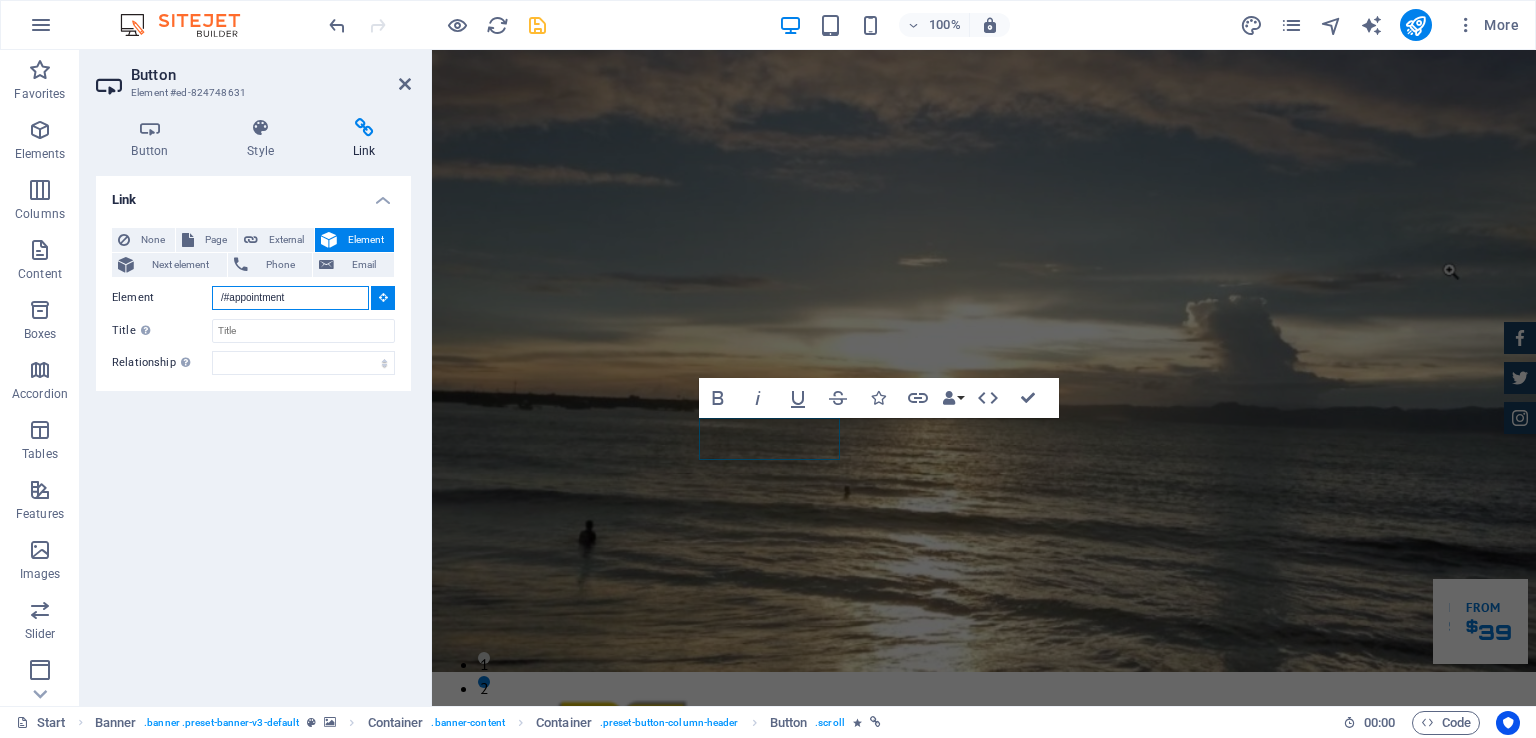 type on "/#appointment" 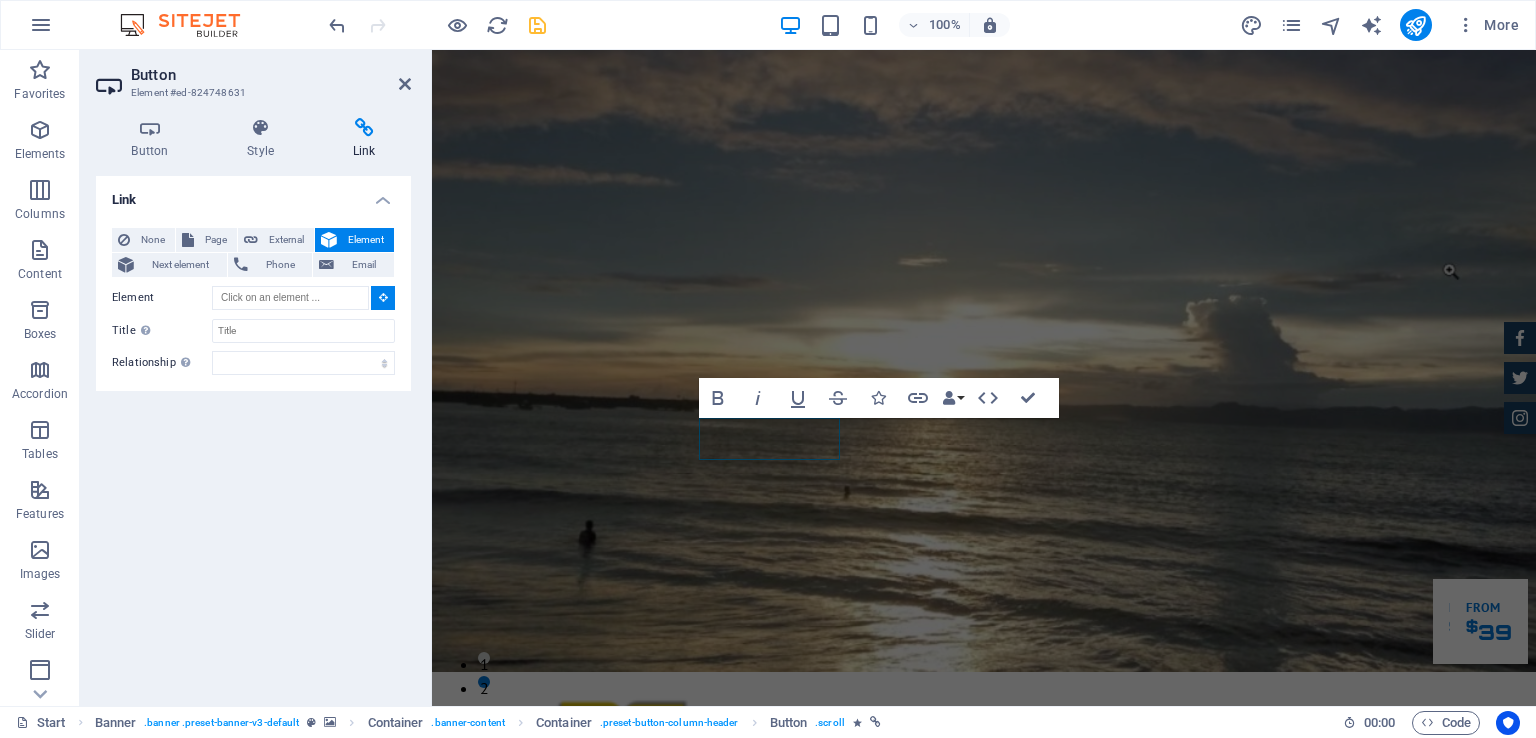click on "Link None Page External Element Next element Phone Email Page Start Subpage Legal Notice Privacy Element
URL /#appointment Phone Email Link target New tab Same tab Overlay Title Additional link description, should not be the same as the link text. The title is most often shown as a tooltip text when the mouse moves over the element. Leave empty if uncertain. Relationship Sets the  relationship of this link to the link target . For example, the value "nofollow" instructs search engines not to follow the link. Can be left empty. alternate author bookmark external help license next nofollow noreferrer noopener prev search tag" at bounding box center [253, 433] 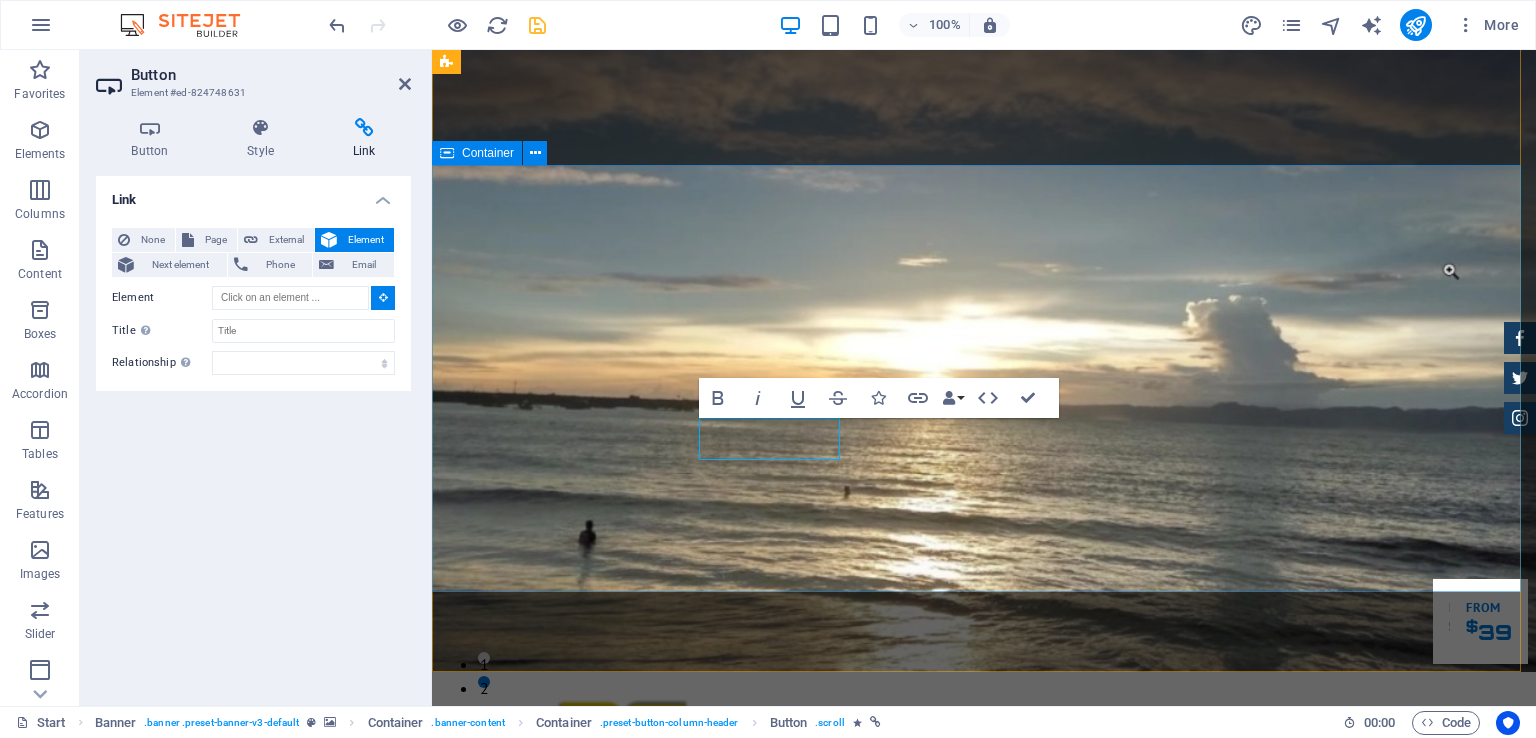 click on "PT. Wisata Batu bintang Kenyamanan Anda Saat Berlibur adalah  Prioritas Utama Kami.  Fasilitas Kami   Reservasi" at bounding box center [984, 1106] 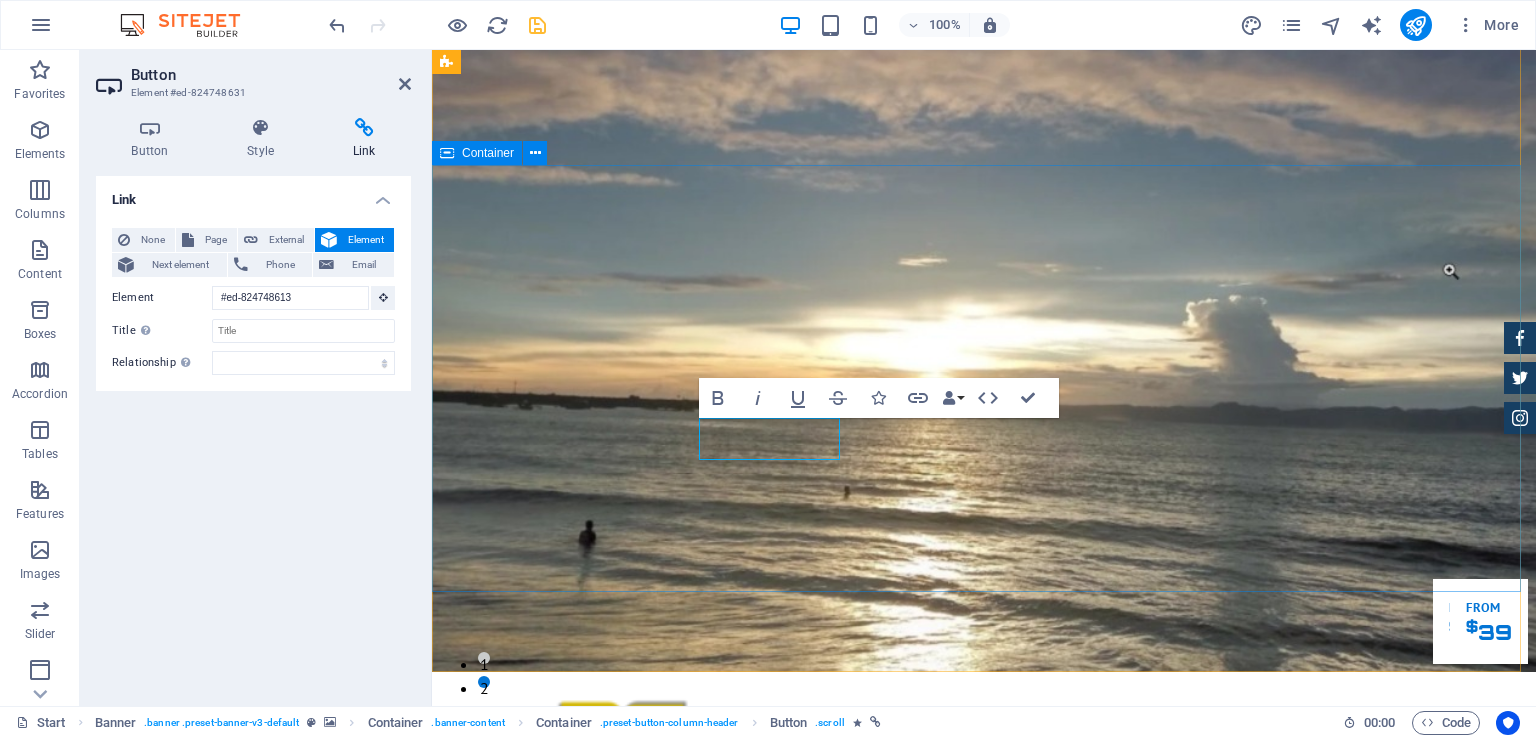 click on "PT. Wisata Batu bintang Kenyamanan Anda Saat Berlibur adalah  Prioritas Utama Kami.  Fasilitas Kami   Reservasi" at bounding box center (984, 1106) 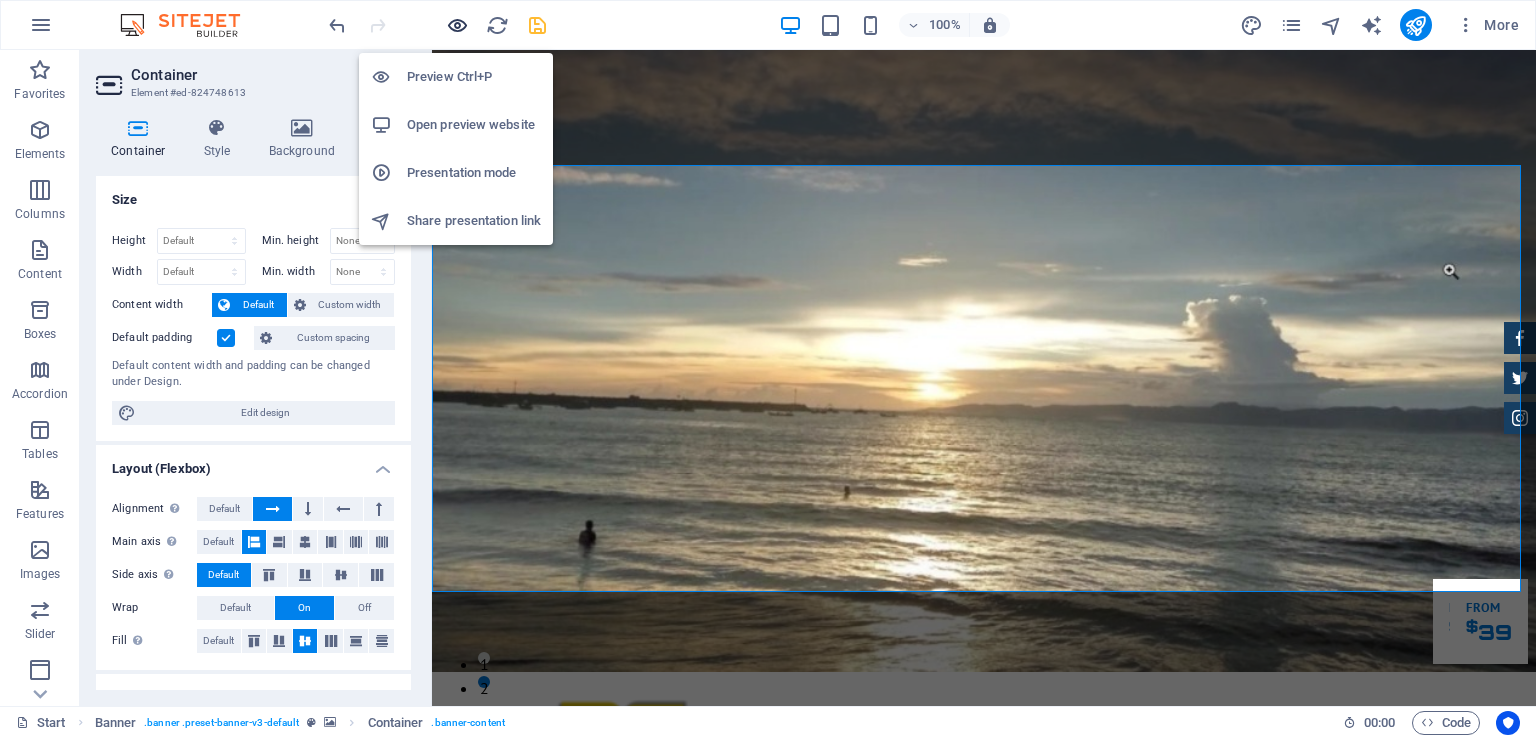 click at bounding box center (457, 25) 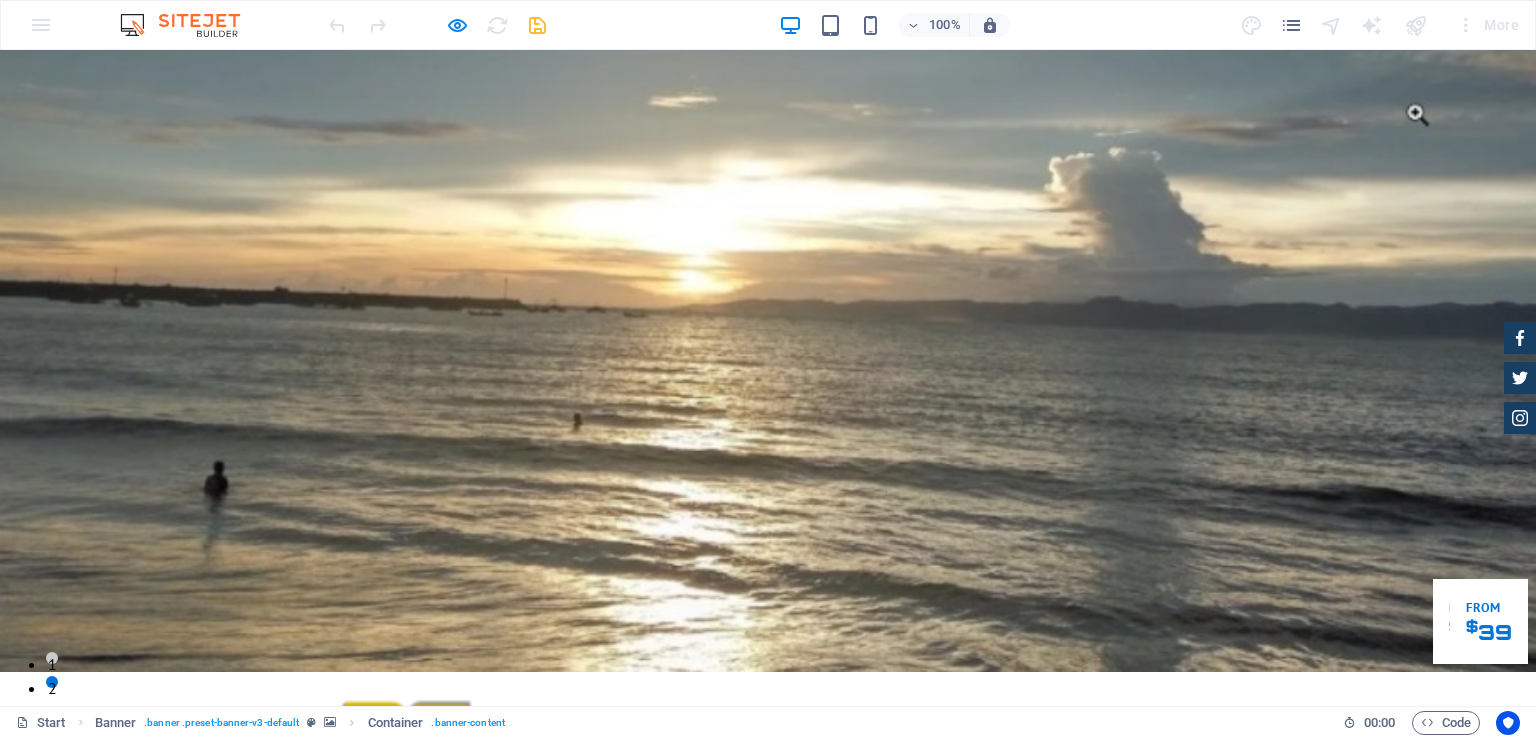 click on "Reservasi" at bounding box center [350, 1194] 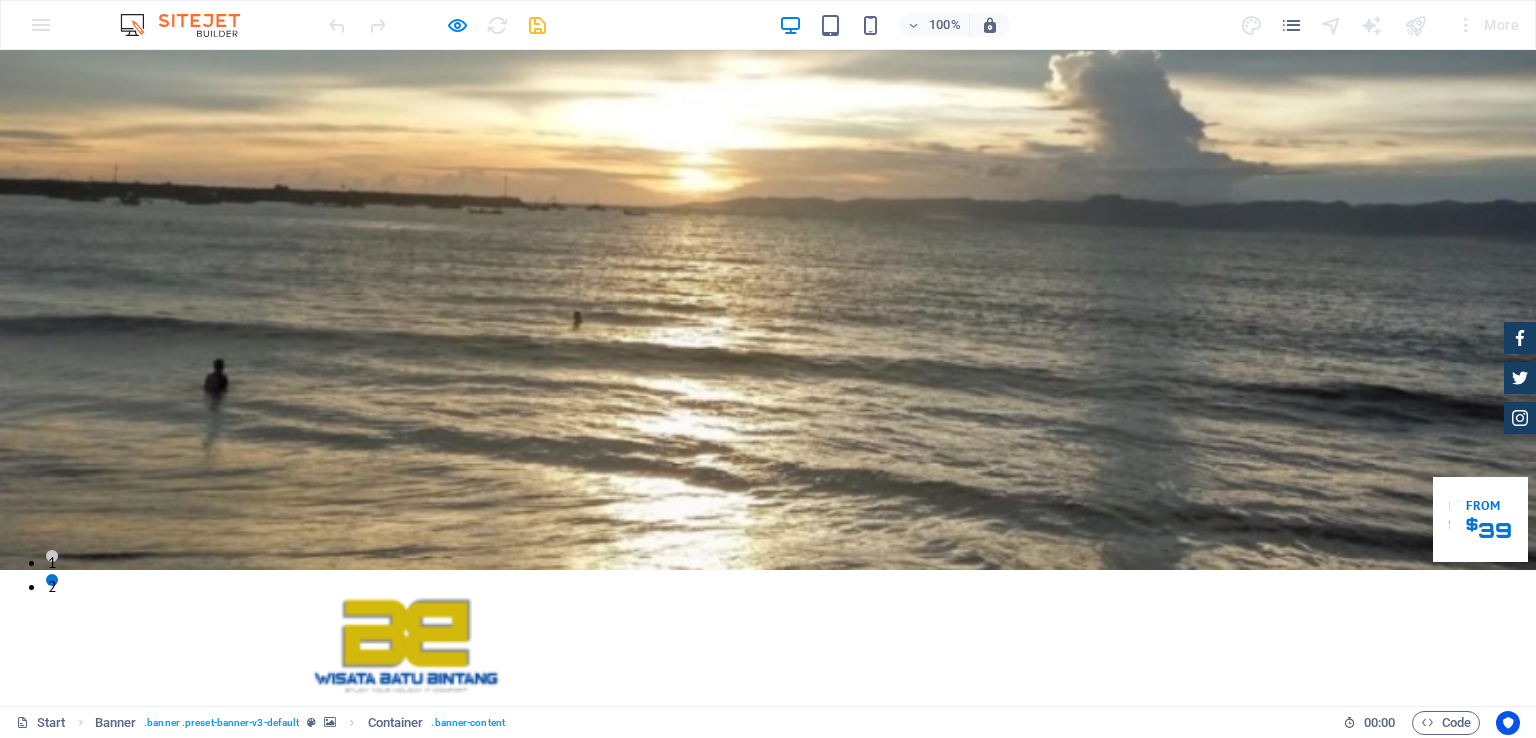 scroll, scrollTop: 149, scrollLeft: 0, axis: vertical 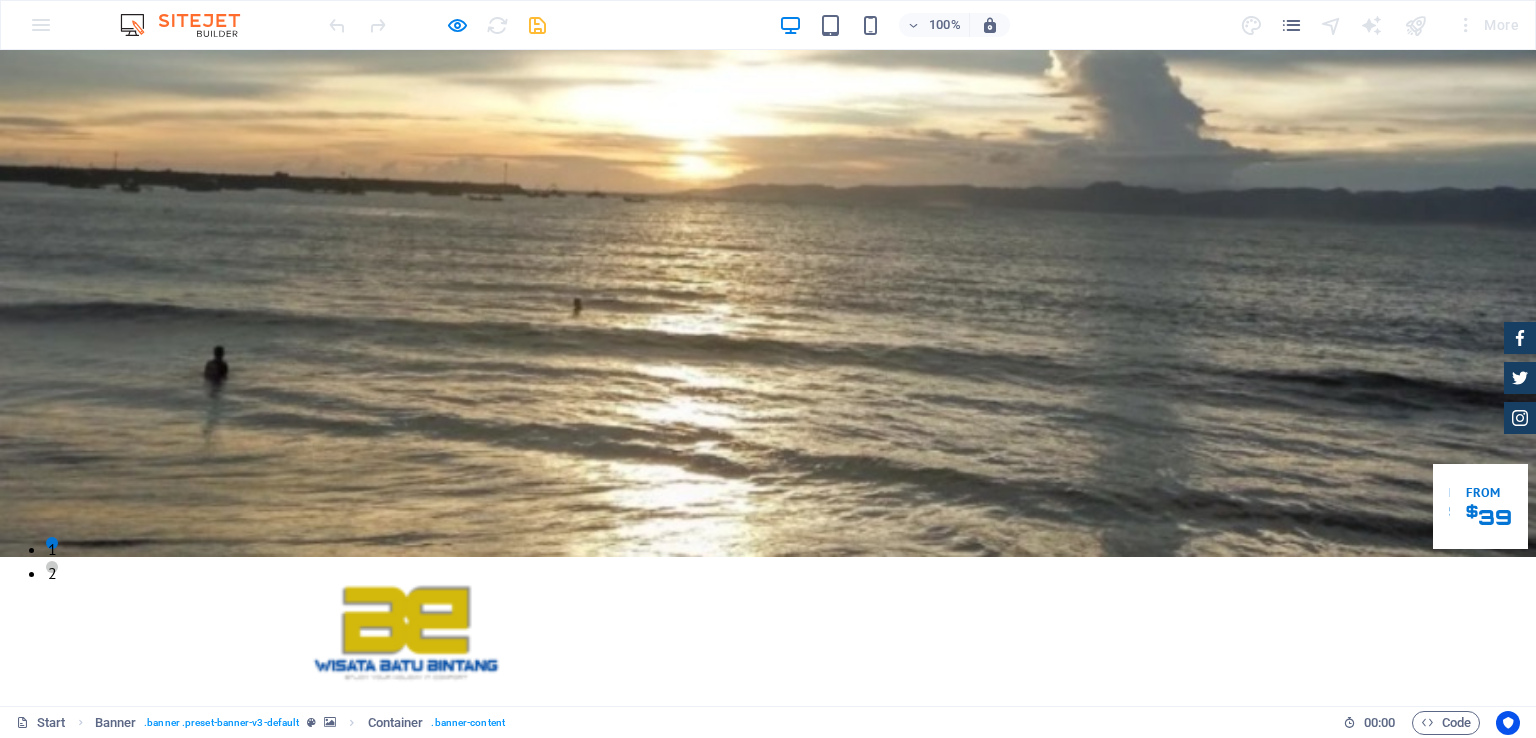 click on "Reservasi" at bounding box center [350, 1079] 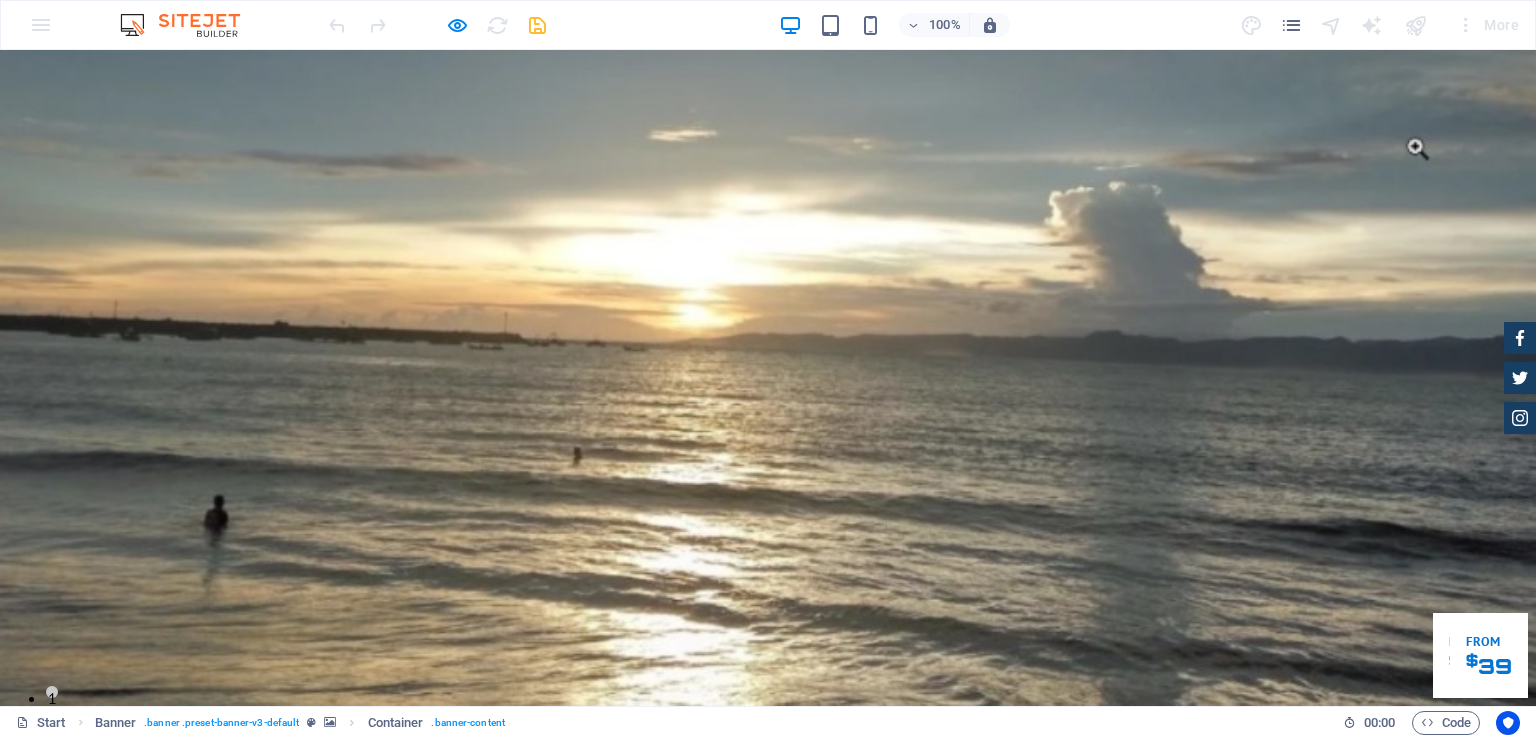 click on "Reservasi" at bounding box center [908, 863] 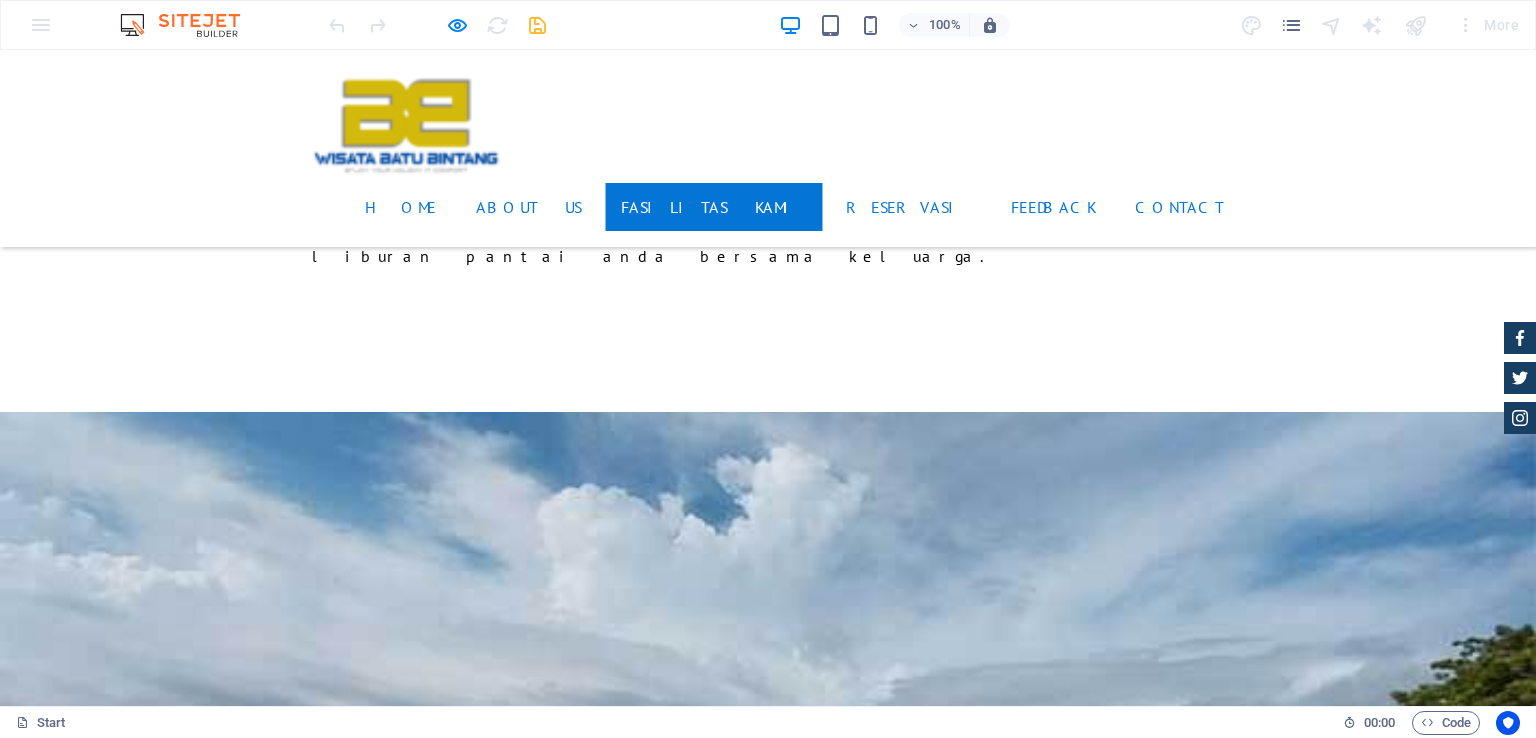 scroll, scrollTop: 2264, scrollLeft: 0, axis: vertical 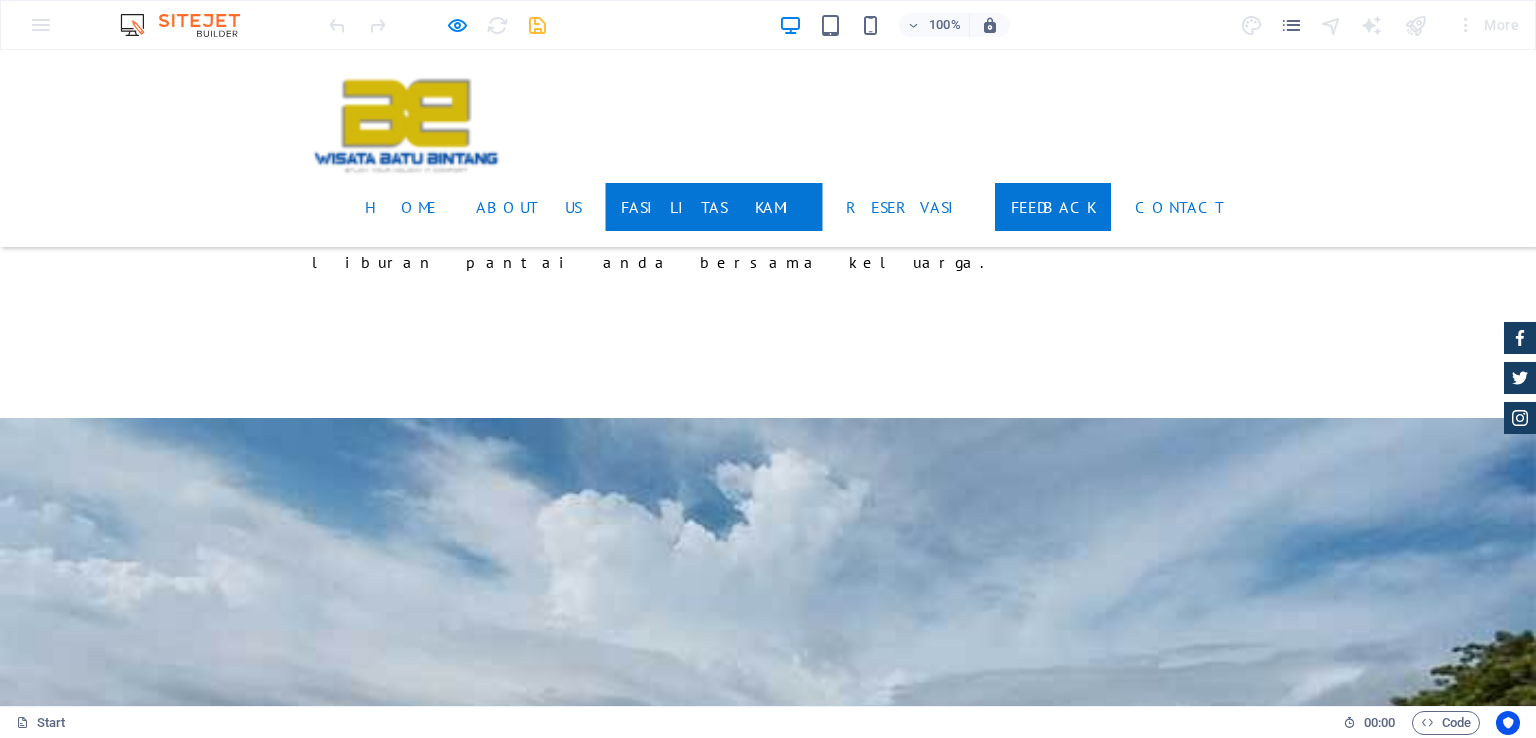 click on "Feedback" at bounding box center (1053, 207) 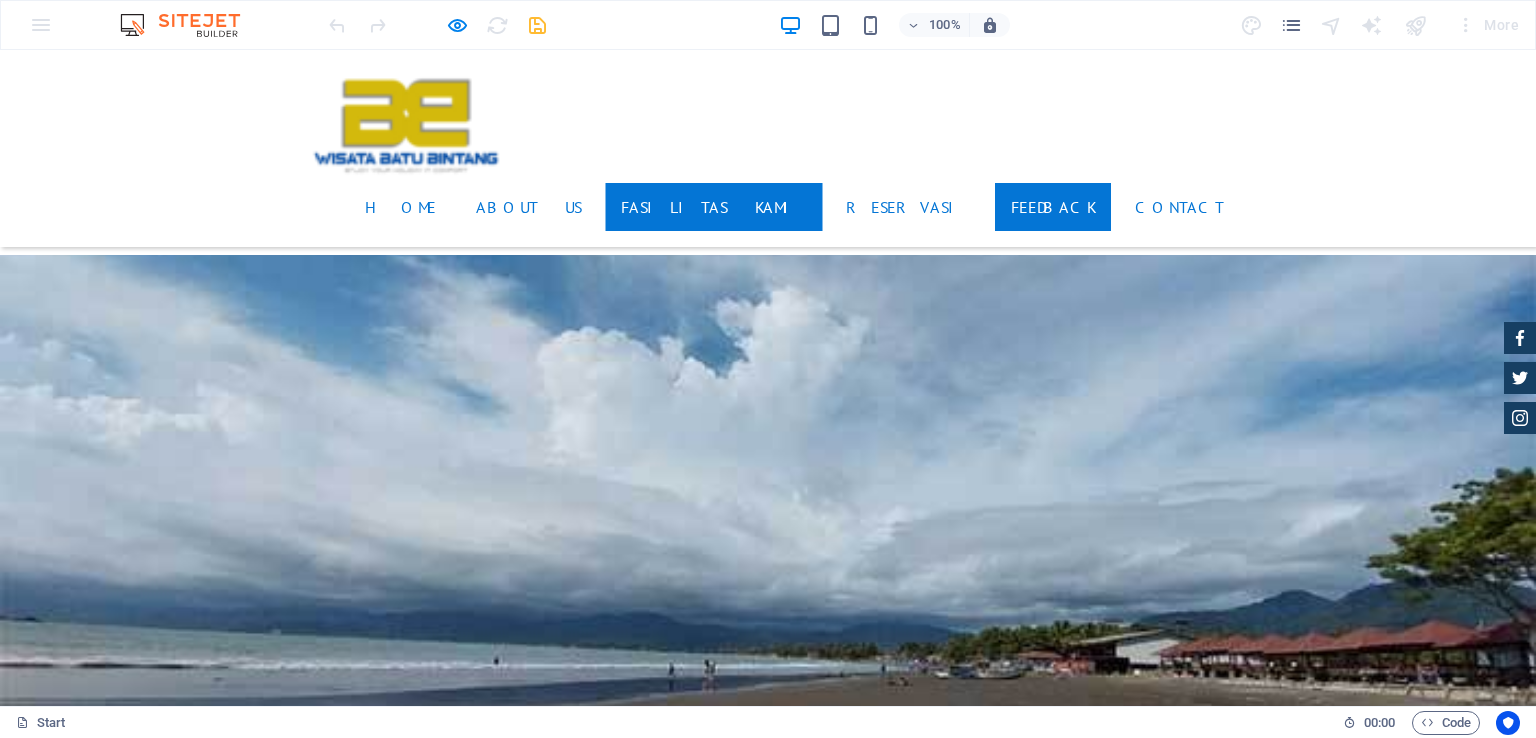 click on "Feedback" at bounding box center (1053, 207) 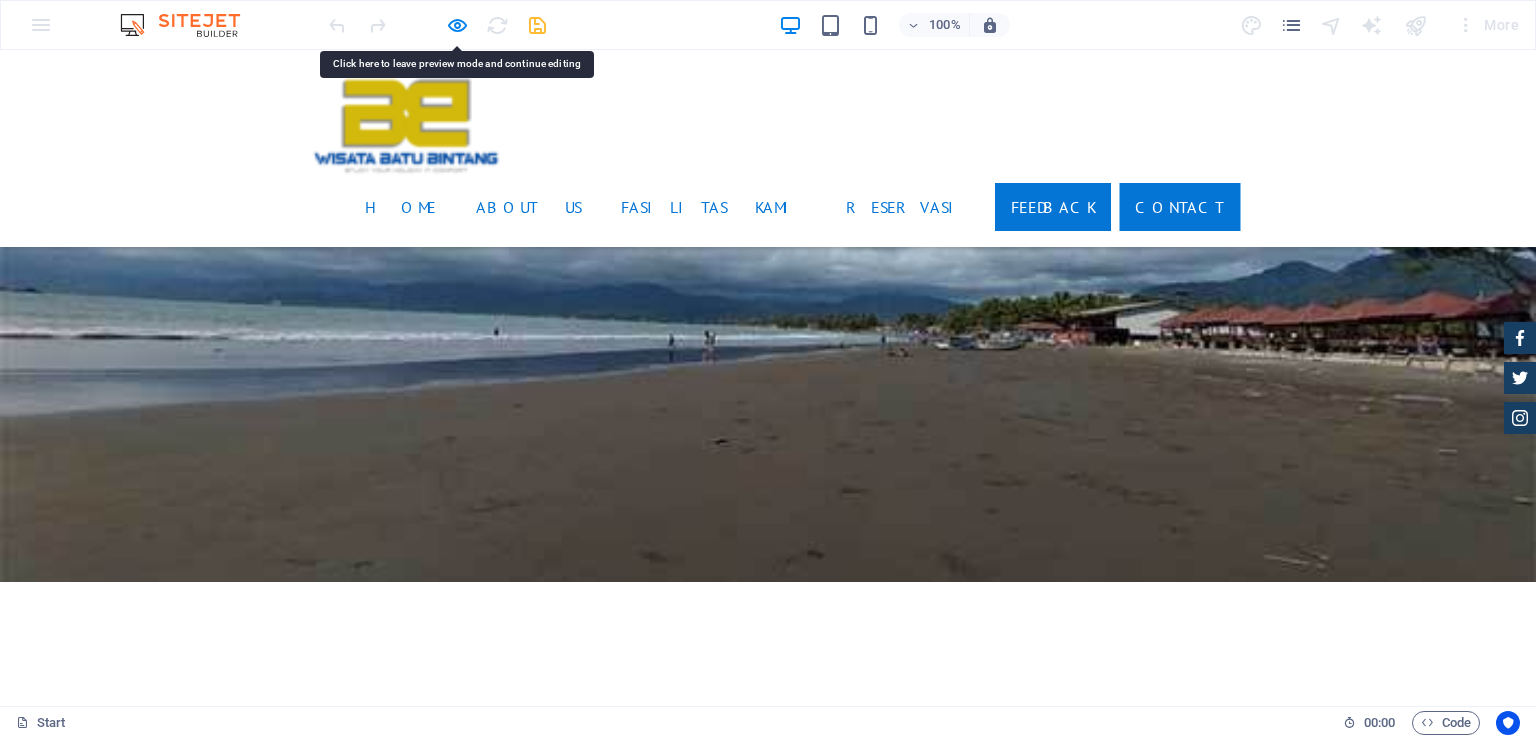 click on "Contact" at bounding box center [1179, 207] 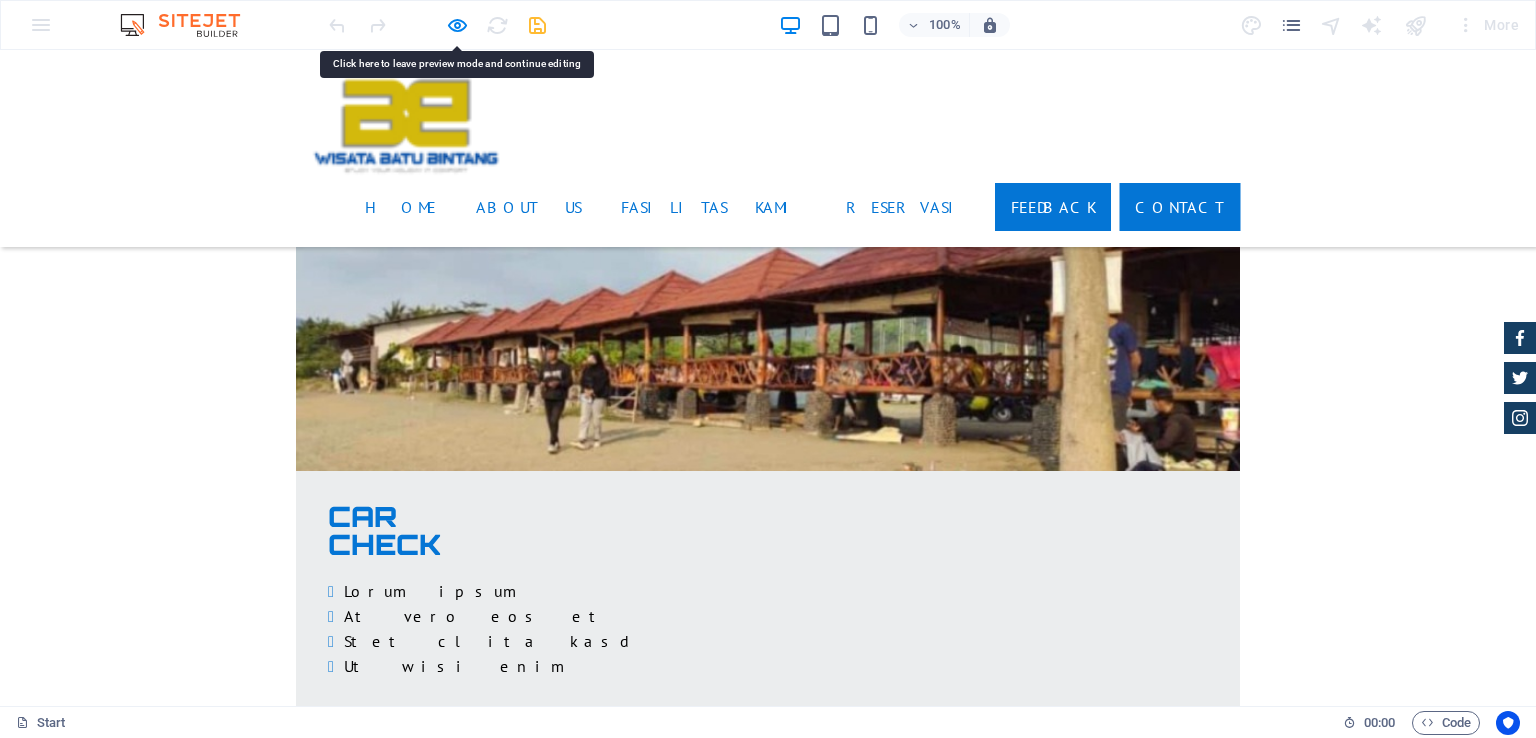 click on "Feedback" at bounding box center (1053, 207) 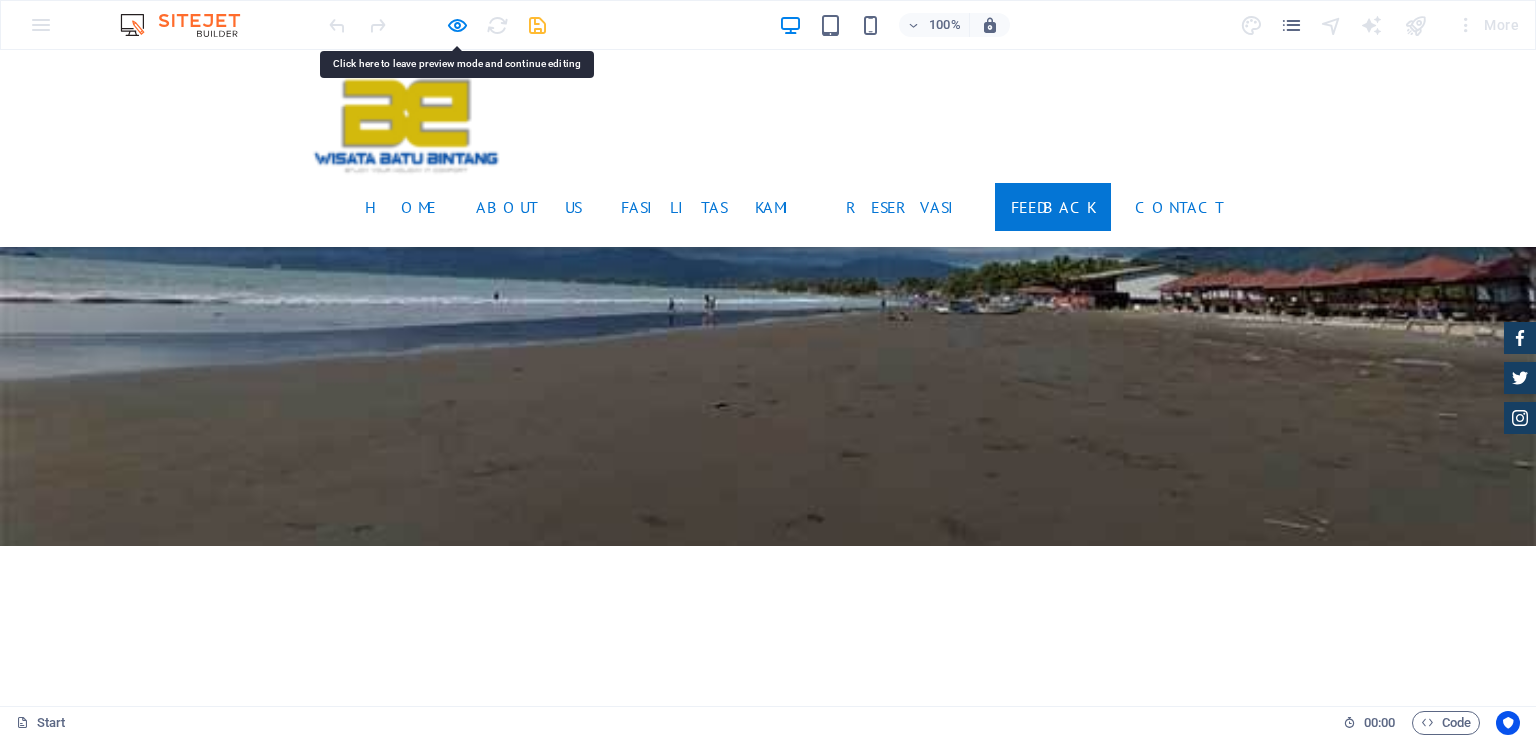 scroll, scrollTop: 2756, scrollLeft: 0, axis: vertical 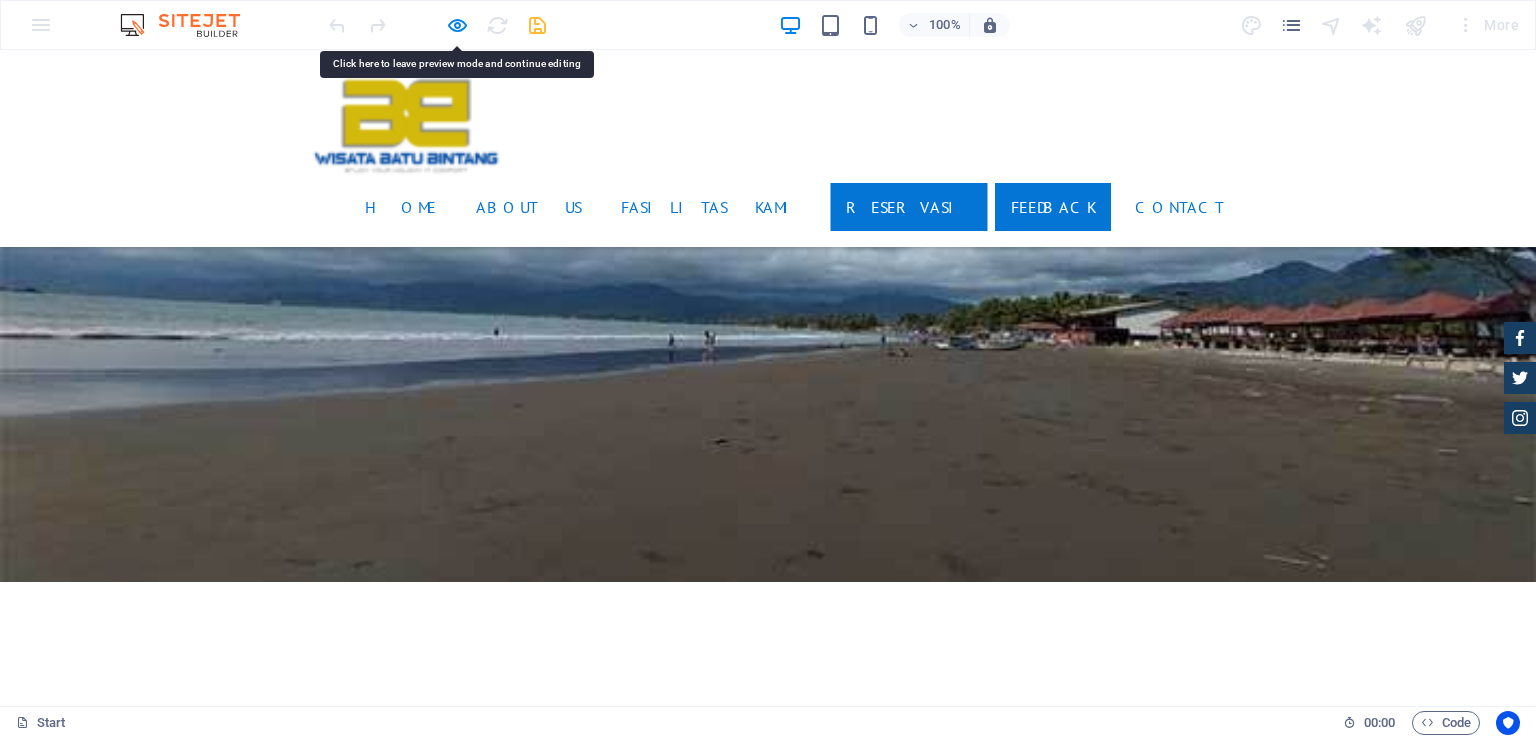 click on "Reservasi" at bounding box center [908, 207] 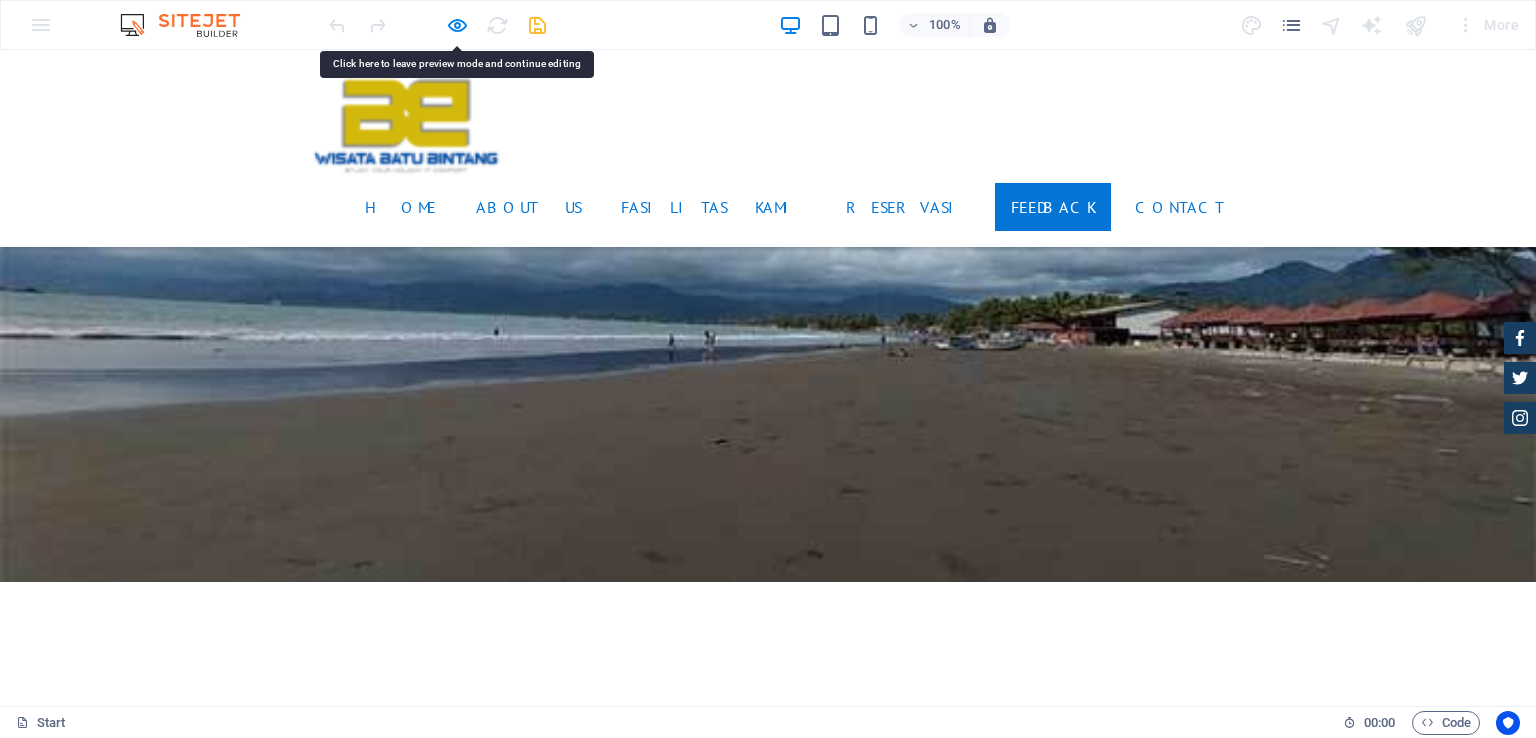 click on "Feedback" at bounding box center (1053, 207) 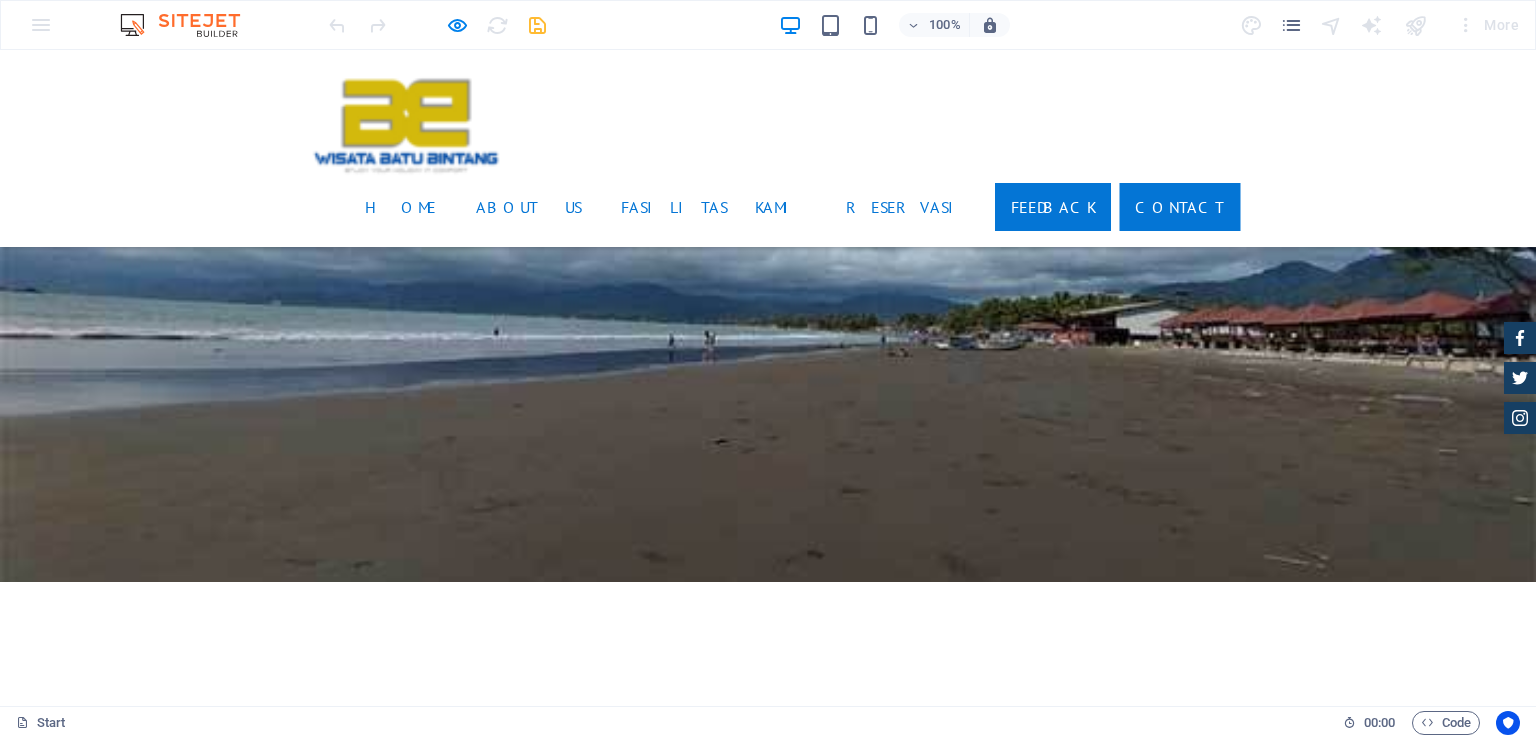 click on "Contact" at bounding box center [1179, 207] 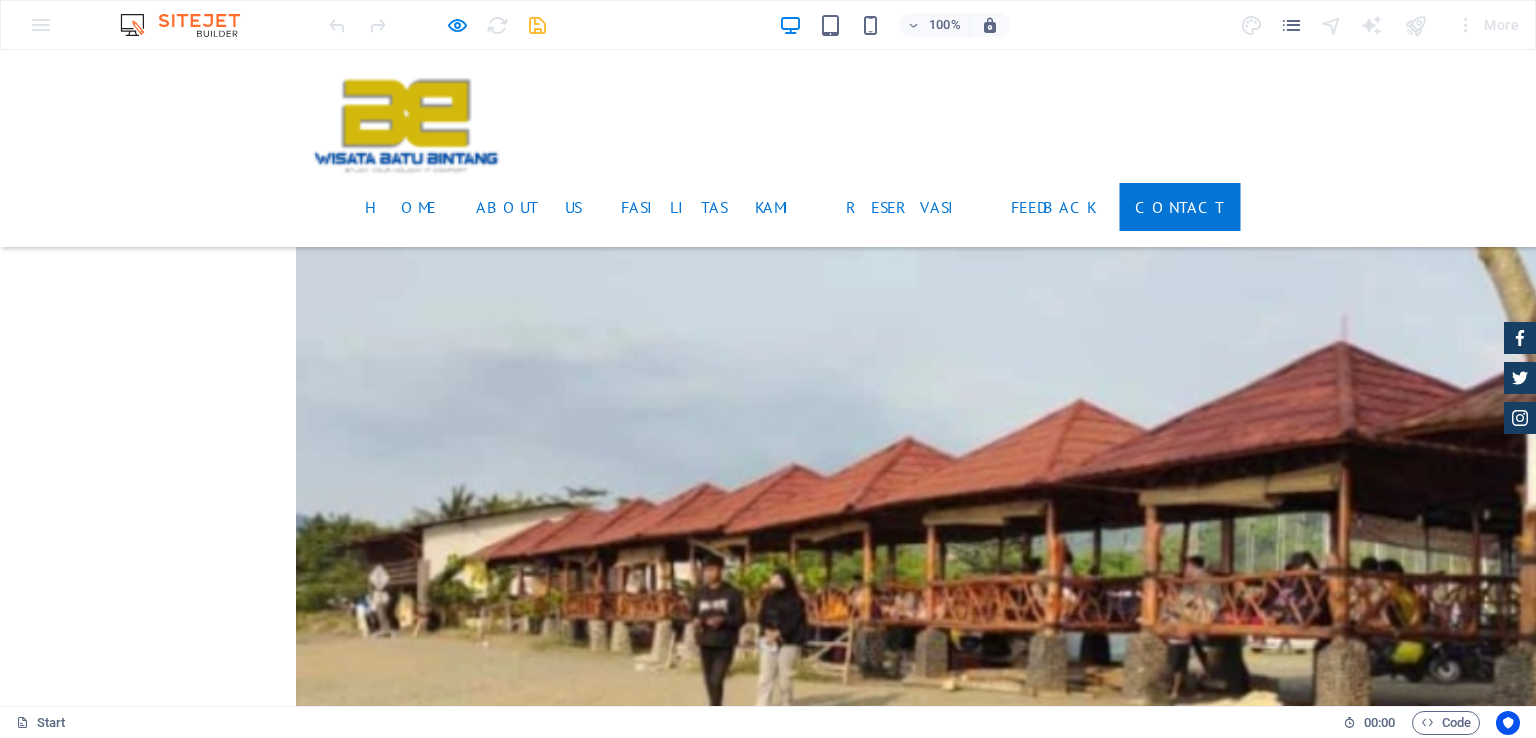 scroll, scrollTop: 3475, scrollLeft: 0, axis: vertical 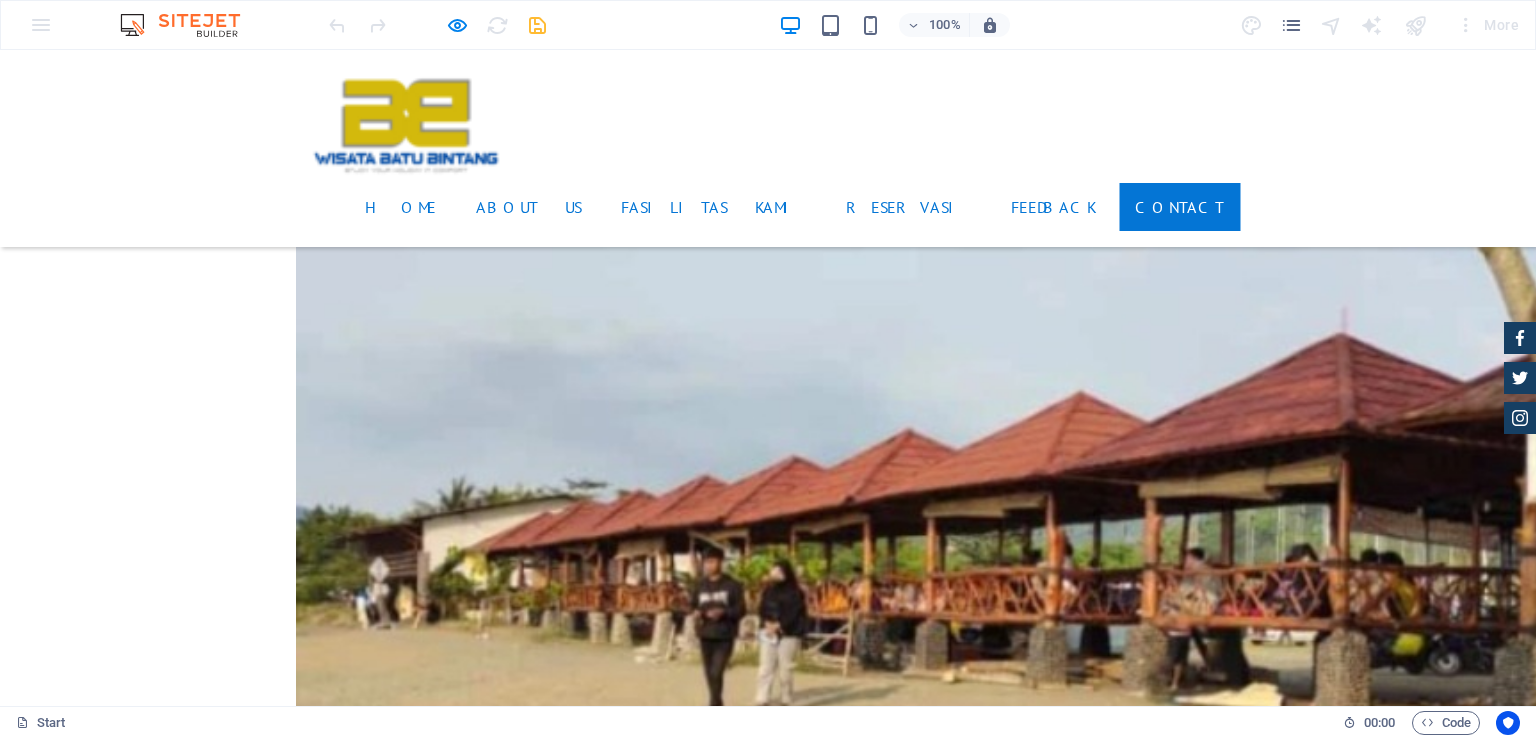 click on "wisatabatubintang@gmail.com" at bounding box center [533, 9317] 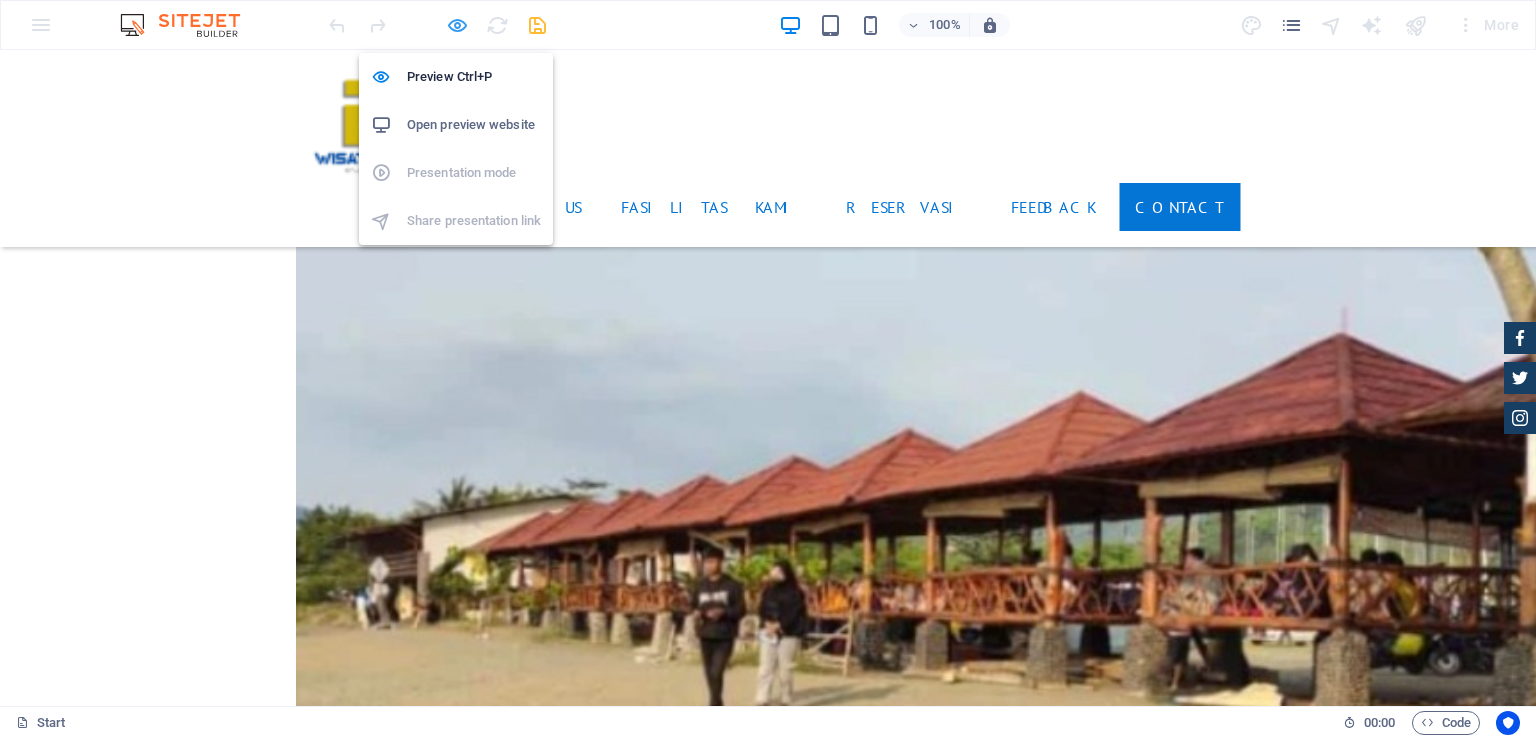 click at bounding box center (457, 25) 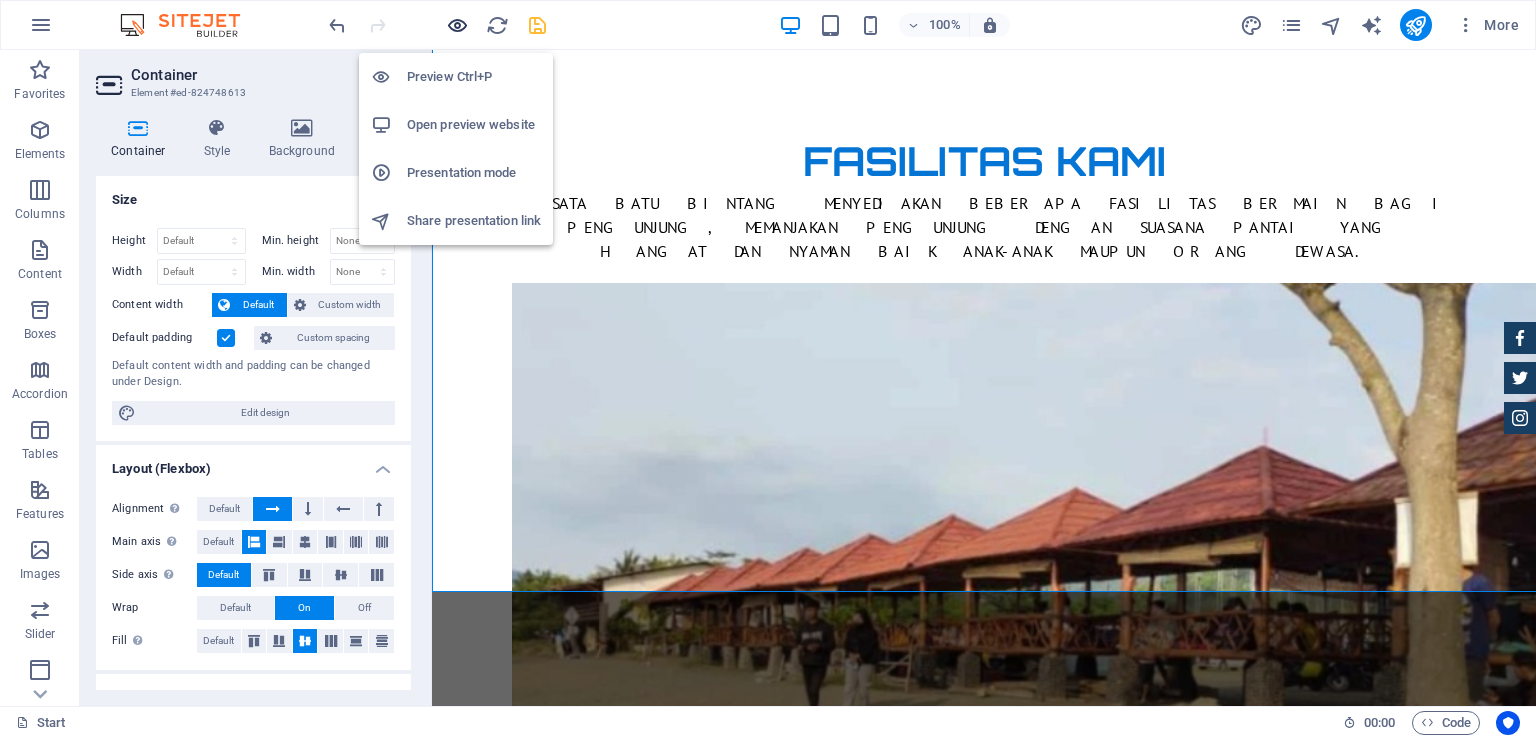 scroll, scrollTop: 34, scrollLeft: 0, axis: vertical 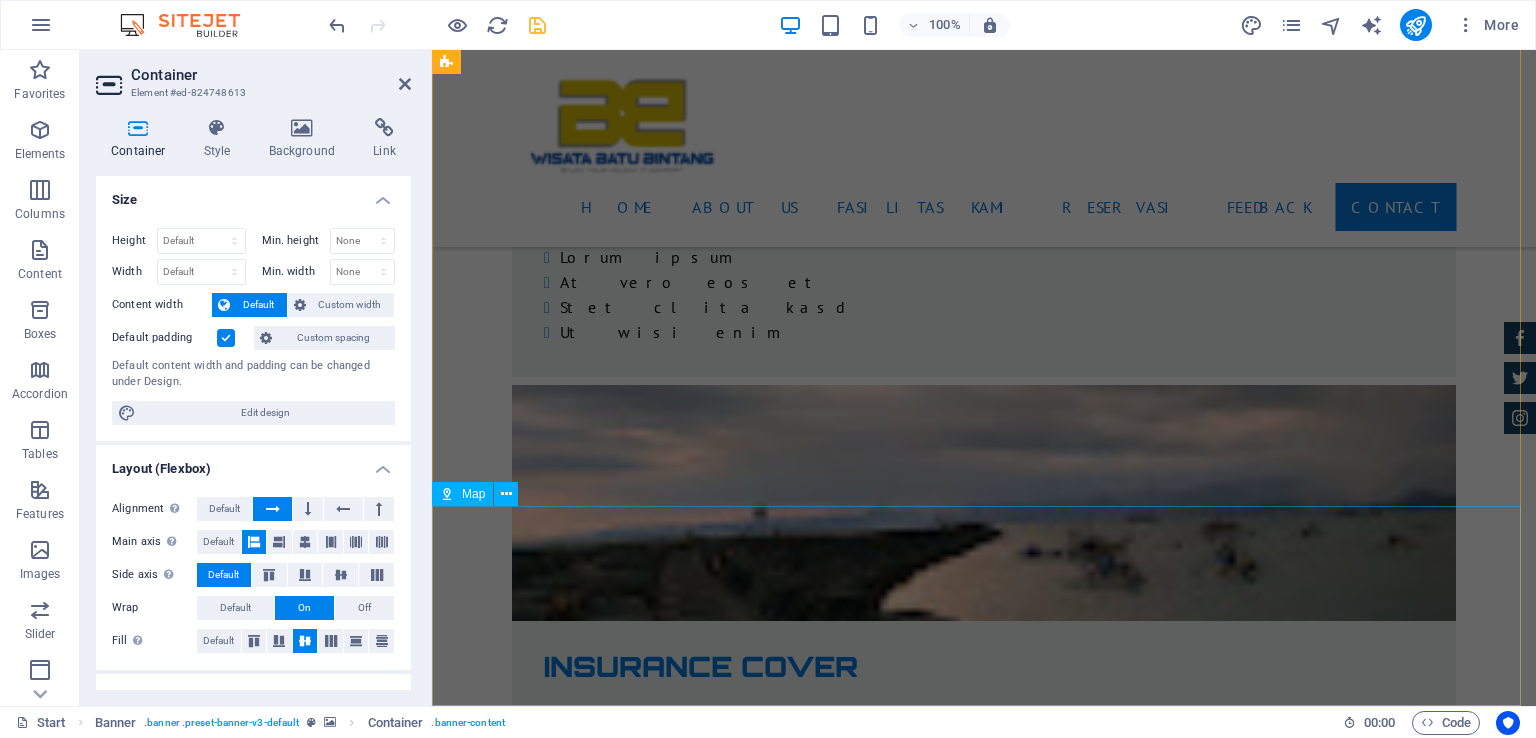 click at bounding box center [984, 9653] 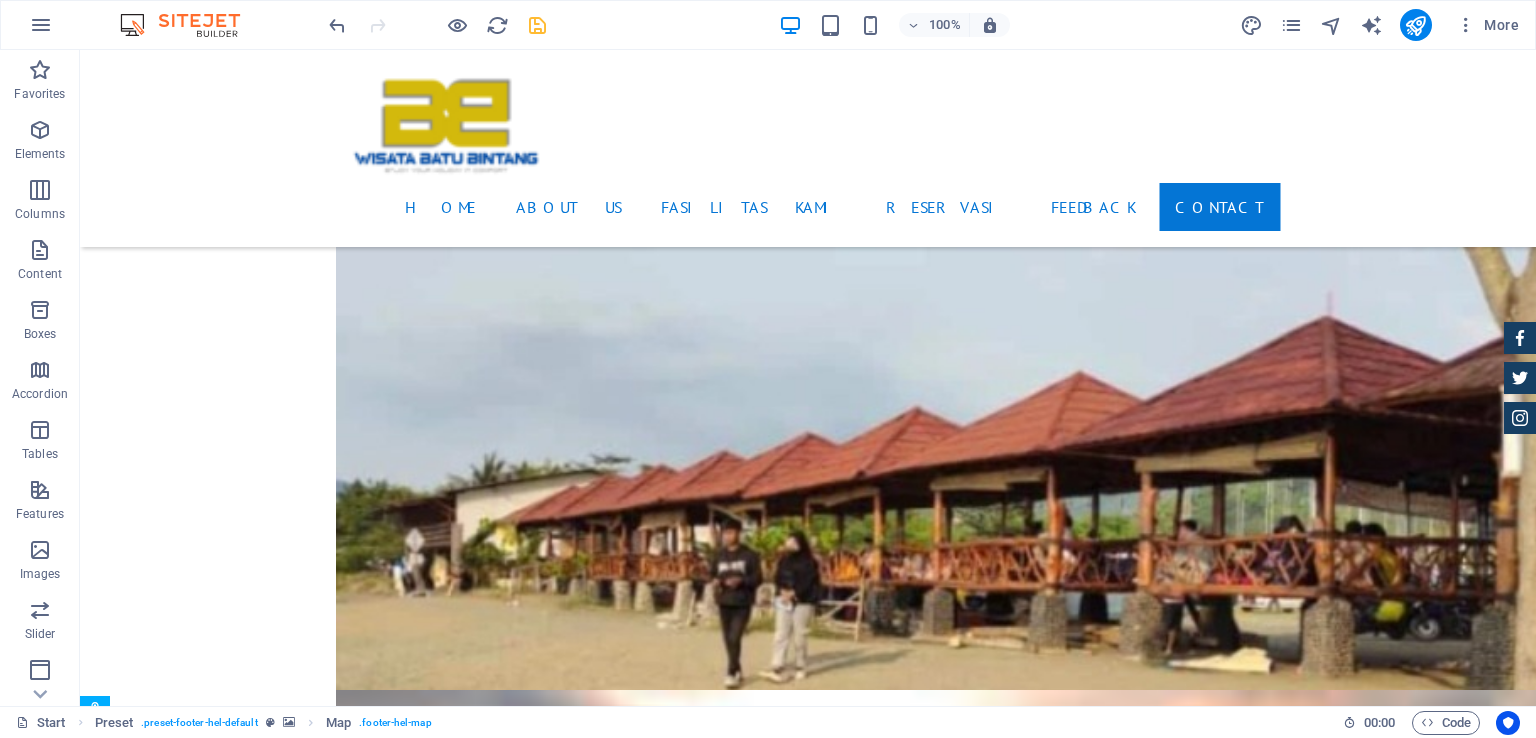scroll, scrollTop: 3492, scrollLeft: 0, axis: vertical 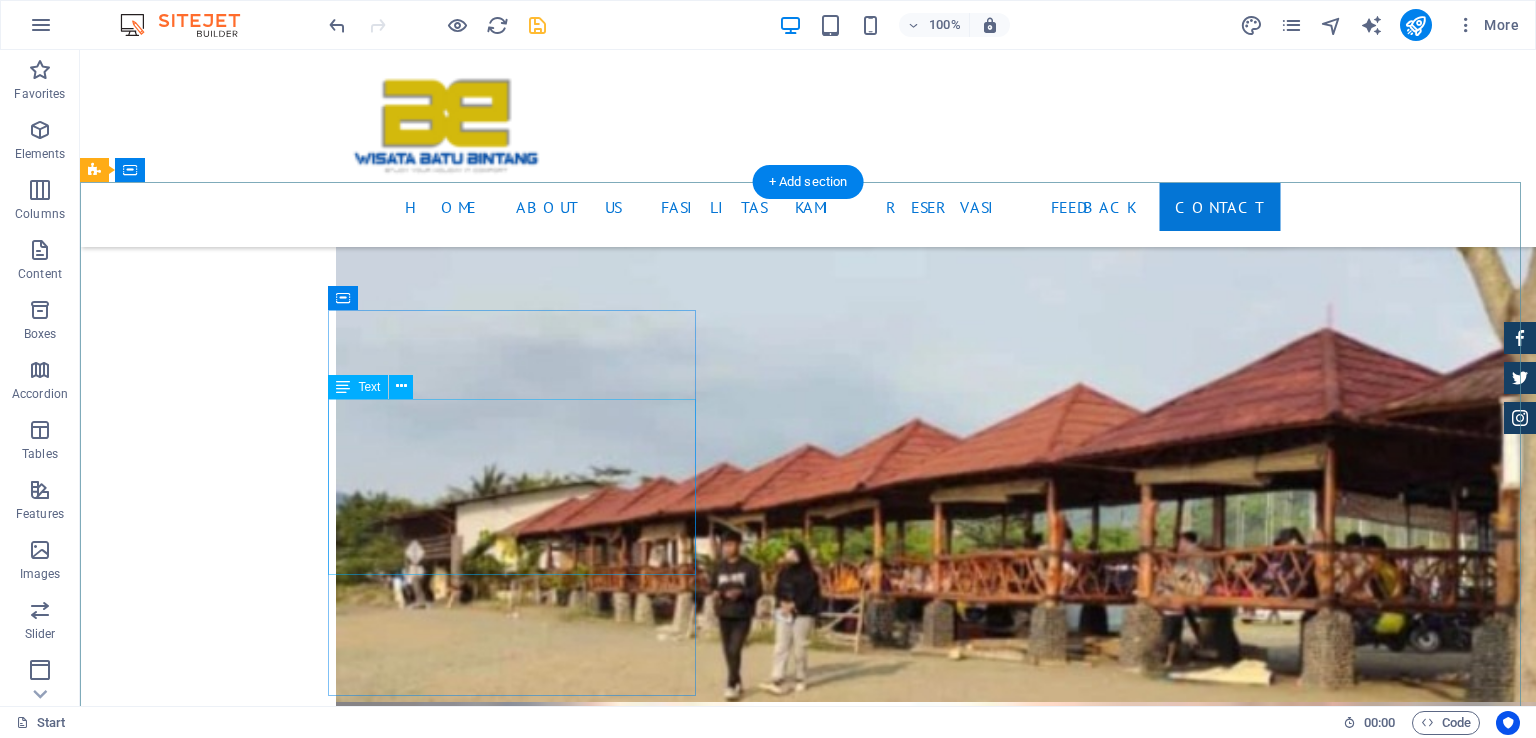 click on "wisatabatubintang.id [NUMBER] [STREET] , [CITY] [STATE] [PHONE] wisatabatubintang wisatabatubintang@[DOMAIN].com @[DOMAIN].com Legal Notice  |  Privacy" at bounding box center [568, 9268] 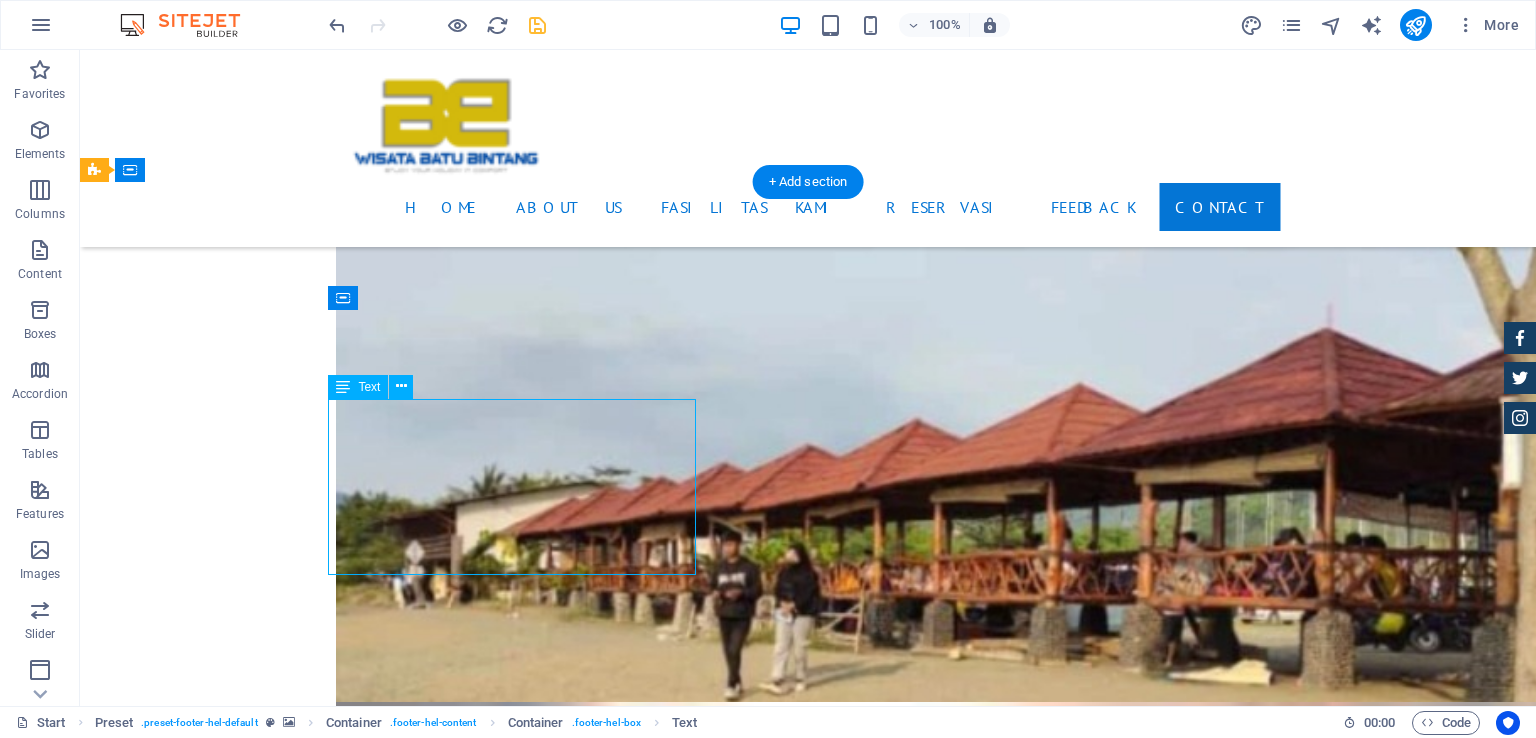 click on "wisatabatubintang.id [NUMBER] [STREET] , [CITY] [STATE] [PHONE] wisatabatubintang wisatabatubintang@[DOMAIN].com @[DOMAIN].com Legal Notice  |  Privacy" at bounding box center [568, 9268] 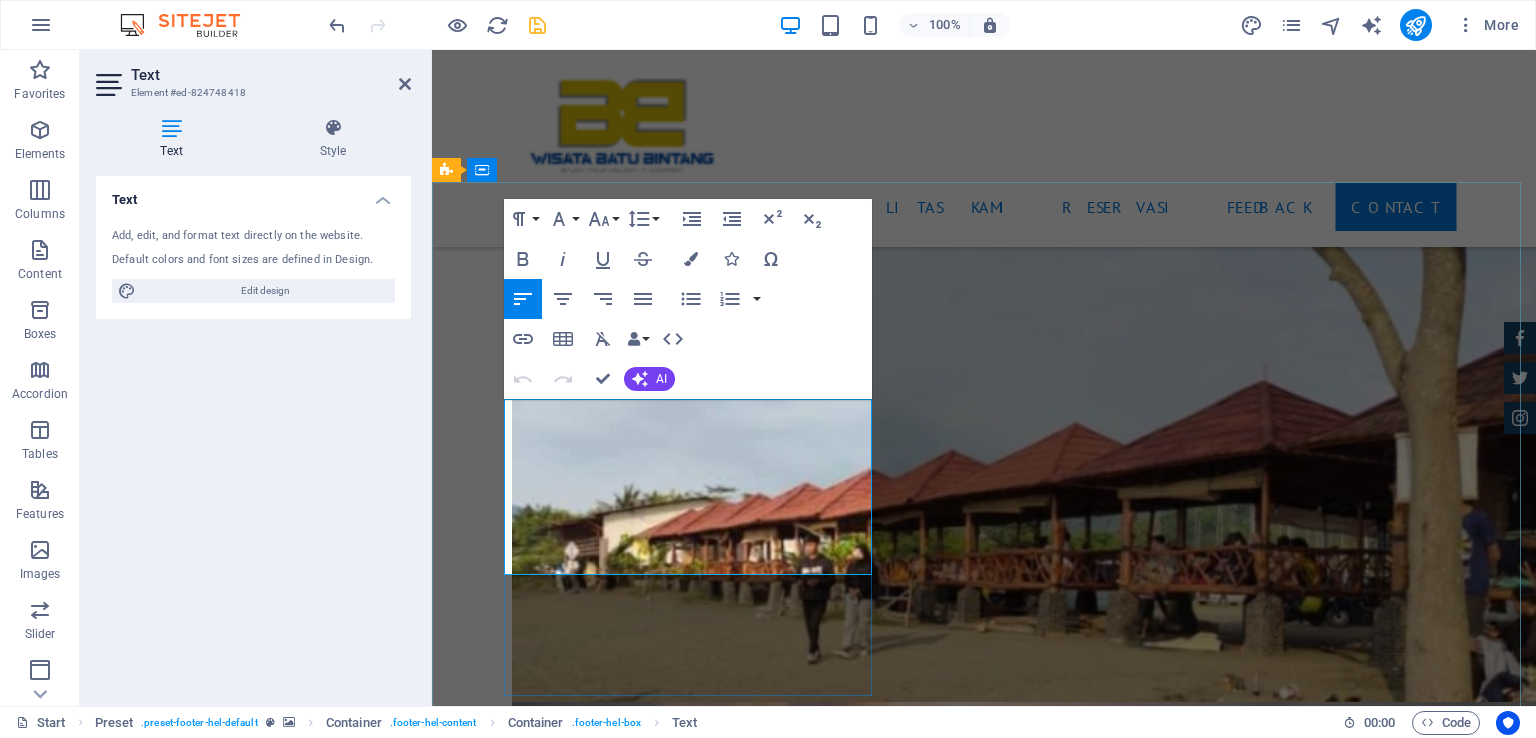 click on "wisatabatubintang wisatabatubintang@[DOMAIN].com @[DOMAIN].com" at bounding box center [933, 9300] 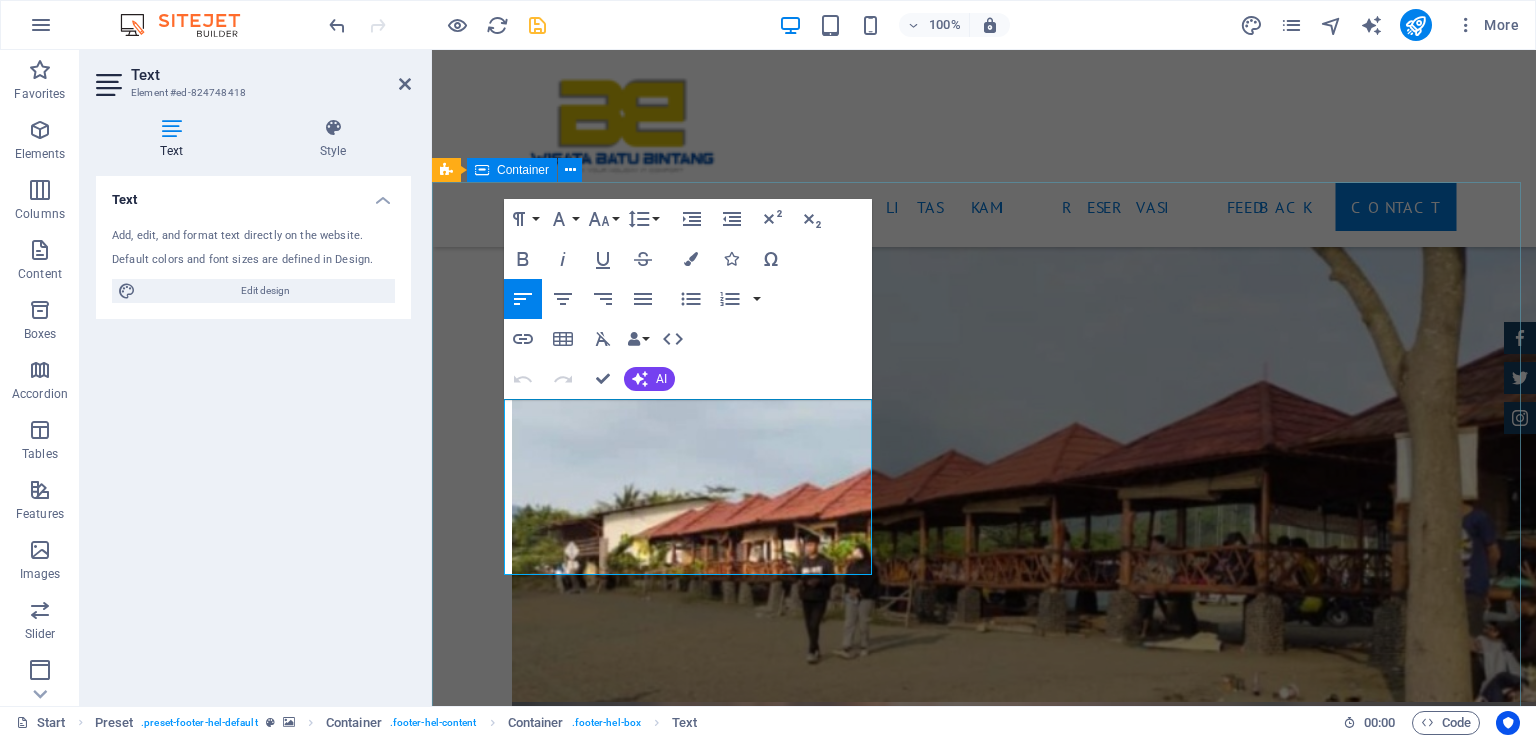 drag, startPoint x: 656, startPoint y: 512, endPoint x: 497, endPoint y: 506, distance: 159.11317 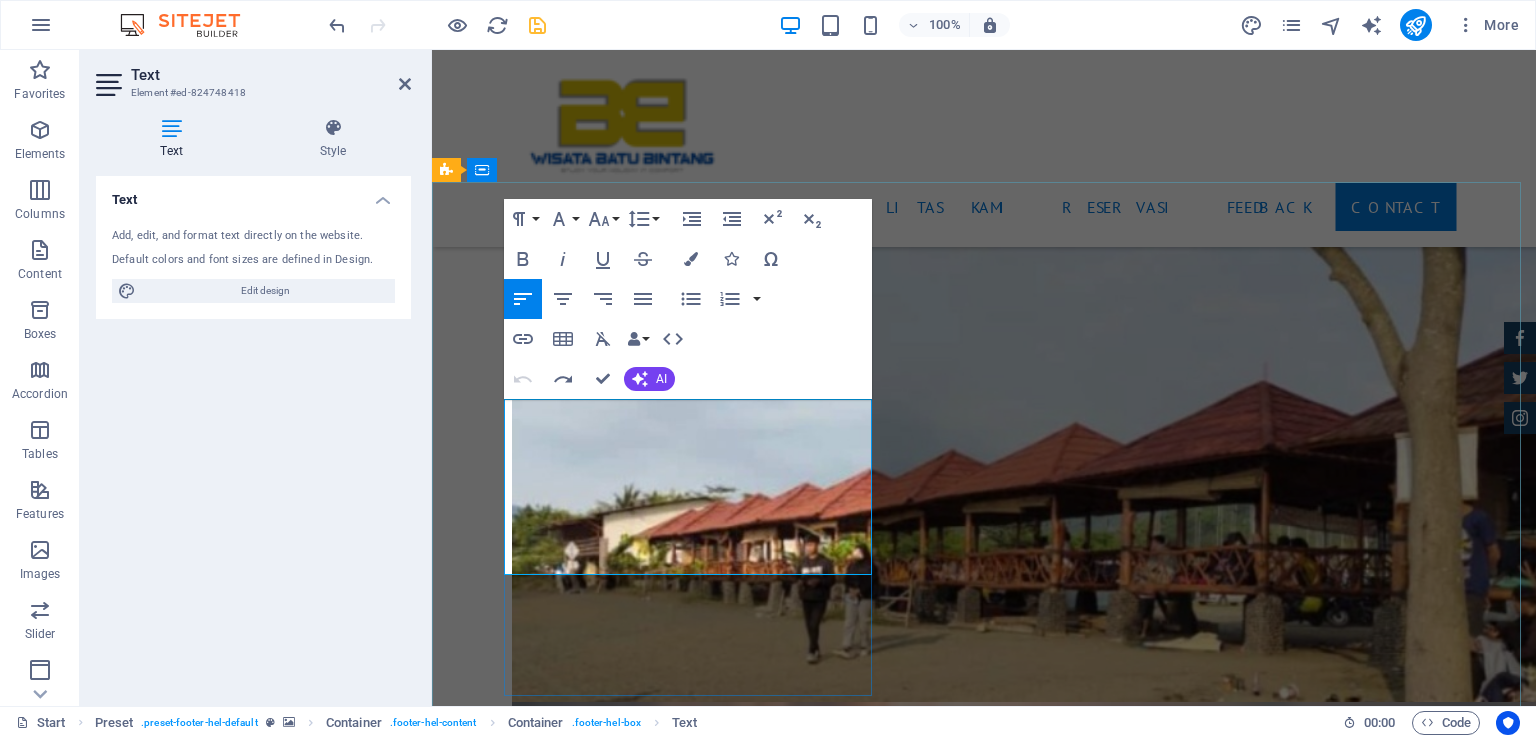 click on "wisatabatubintang wisatabatubintang@[DOMAIN].com @[DOMAIN].com" at bounding box center [933, 9300] 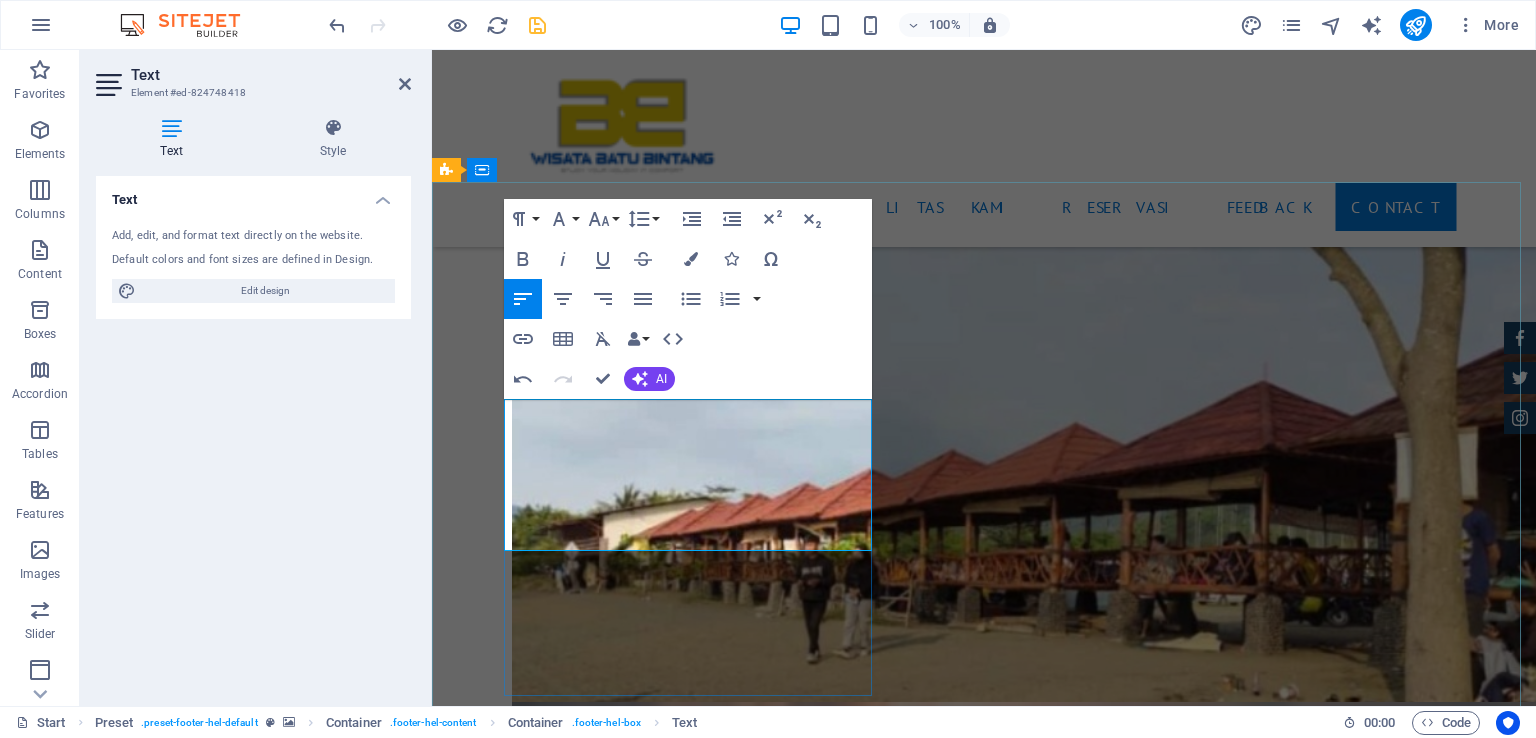 click on "Contact We are happy to assist you wisatabatubintang.id [NUMBER] [STREET] , [CITY] [STATE] [PHONE] wisatabatubintang@[DOMAIN].com @[DOMAIN].com Legal Notice  |  Privacy" at bounding box center [920, 9223] 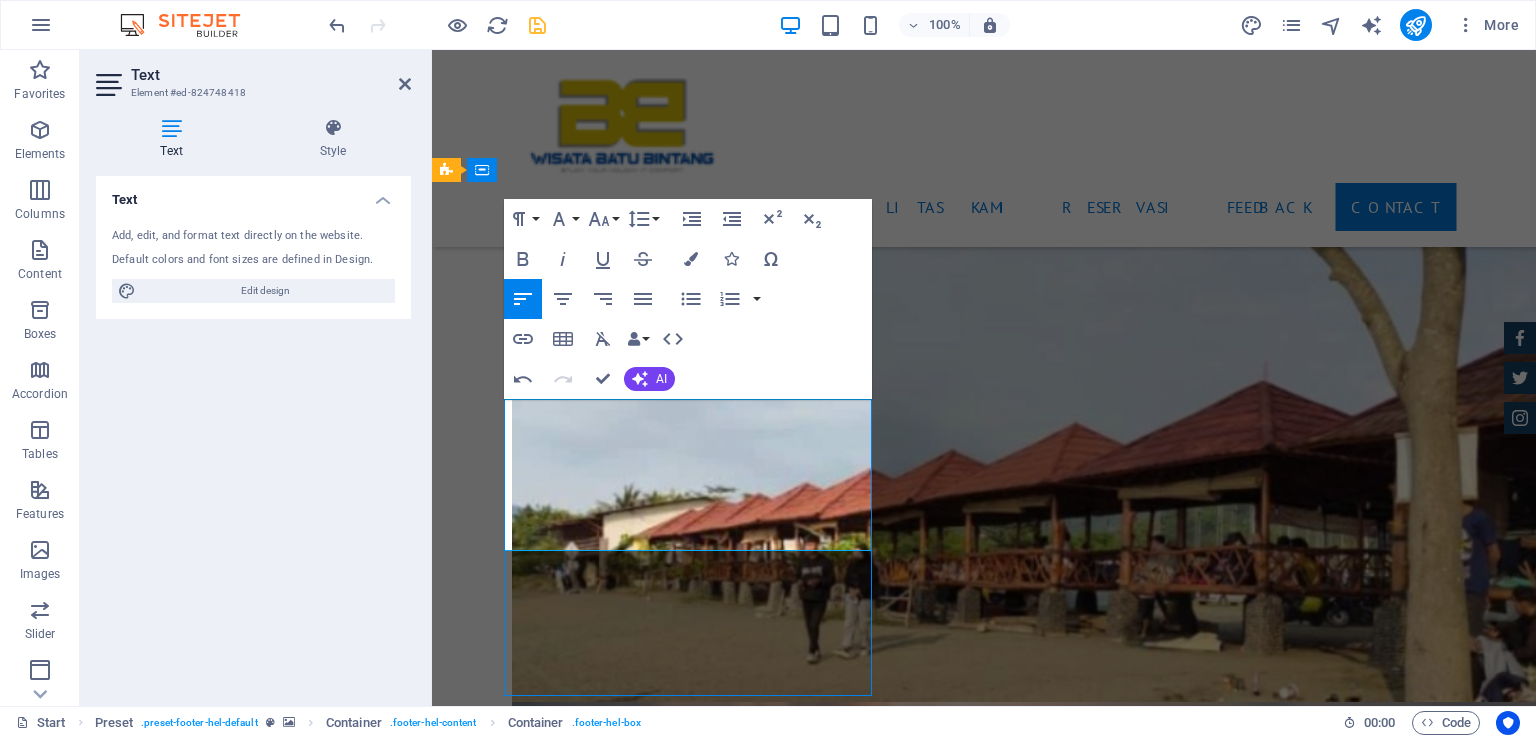 click on "Contact We are happy to assist you wisatabatubintang.id [NUMBER] [STREET] , [CITY] [STATE] [PHONE] wisatabatubintang@[DOMAIN].com @[DOMAIN].com Legal Notice  |  Privacy" at bounding box center (920, 9223) 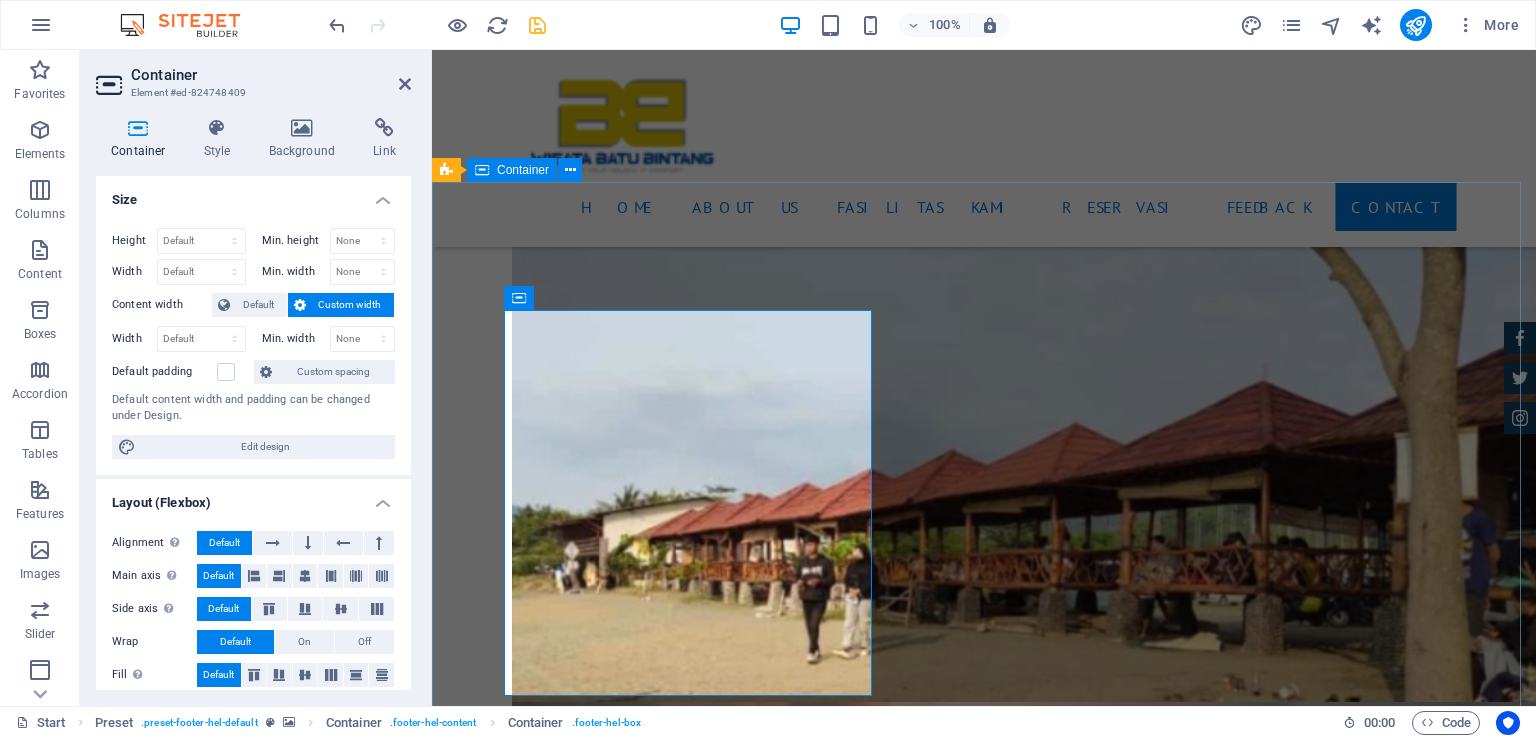 click on "Contact We are happy to assist you wisatabatubintang.id [NUMBER] [STREET] , [CITY] [STATE] [PHONE] wisatabatubintang wisatabatubintang@[DOMAIN].com @[DOMAIN].com Legal Notice  |  Privacy   I have read and understand the privacy policy. Unreadable? Load new Send" at bounding box center [984, 9422] 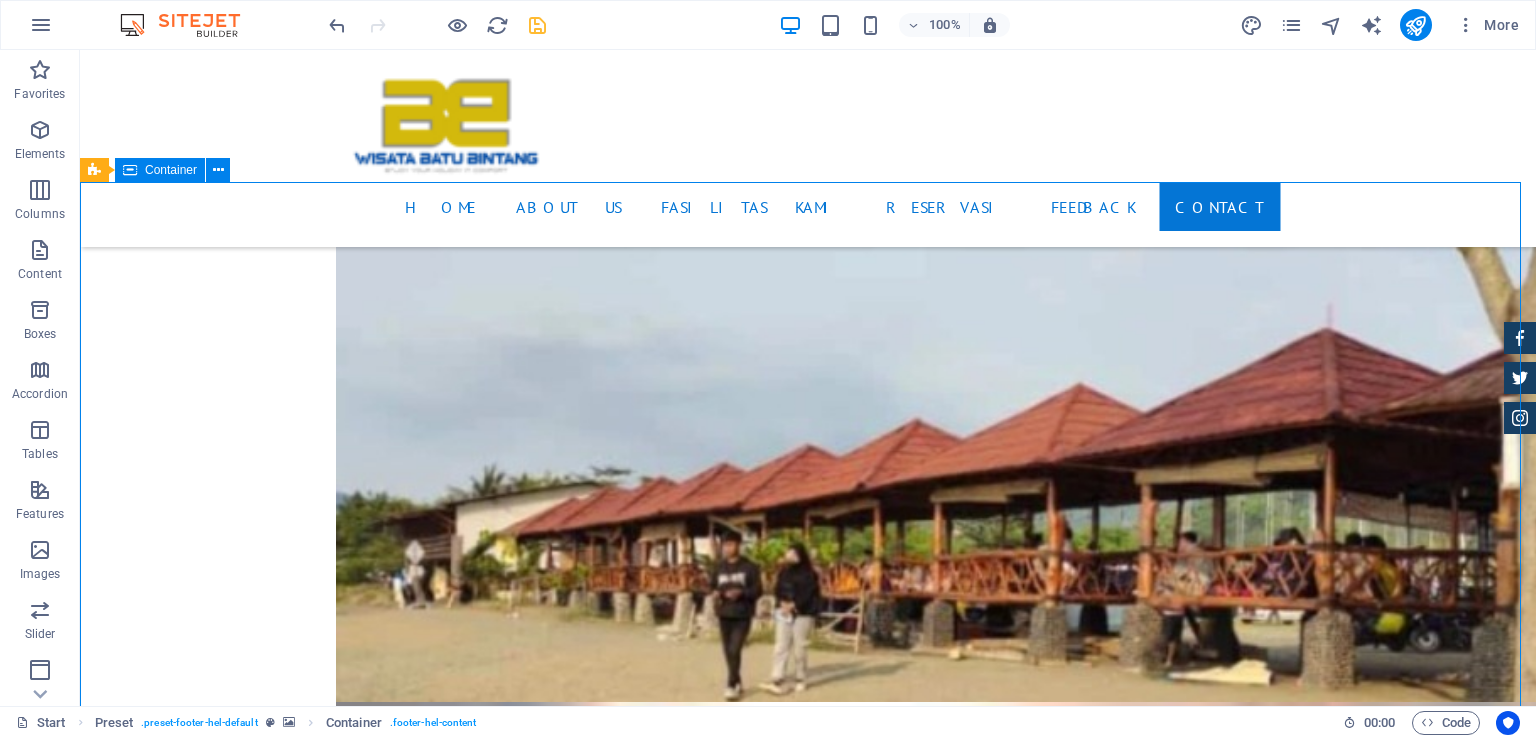 click on "Contact We are happy to assist you wisatabatubintang.id [NUMBER] [STREET] , [CITY] [STATE] [PHONE] wisatabatubintang wisatabatubintang@[DOMAIN].com @[DOMAIN].com Legal Notice  |  Privacy   I have read and understand the privacy policy. Unreadable? Load new Send" at bounding box center [808, 9422] 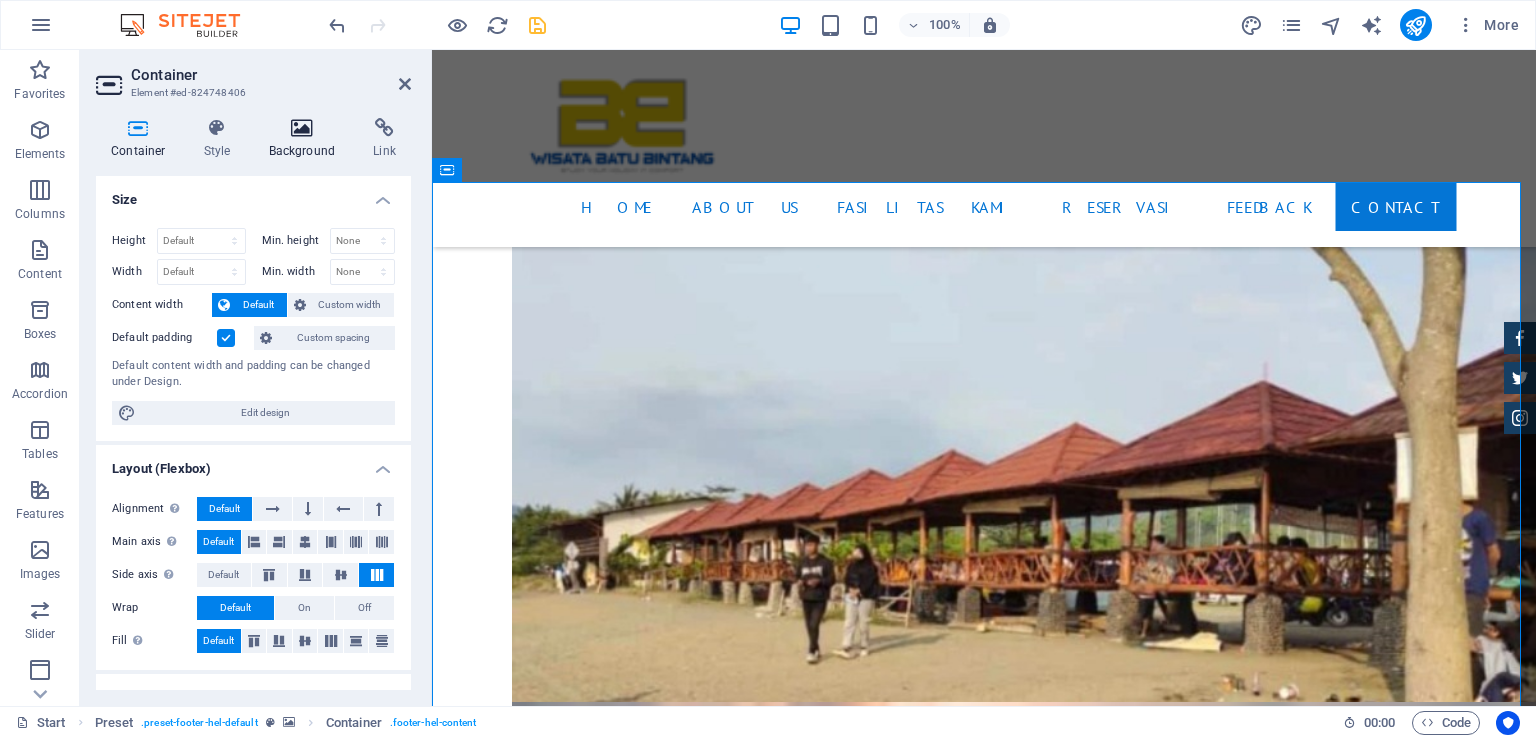 click at bounding box center (302, 128) 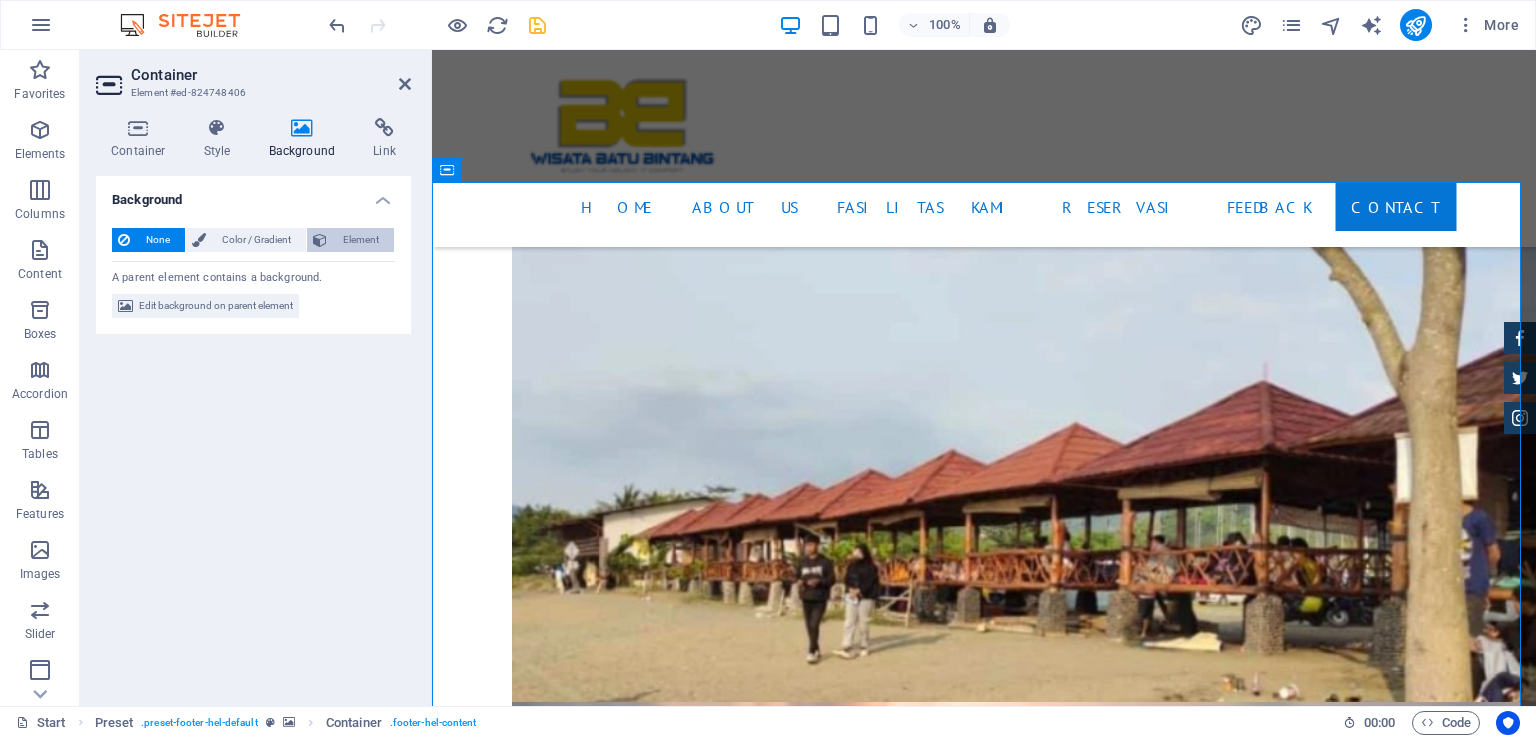 click on "Element" at bounding box center [360, 240] 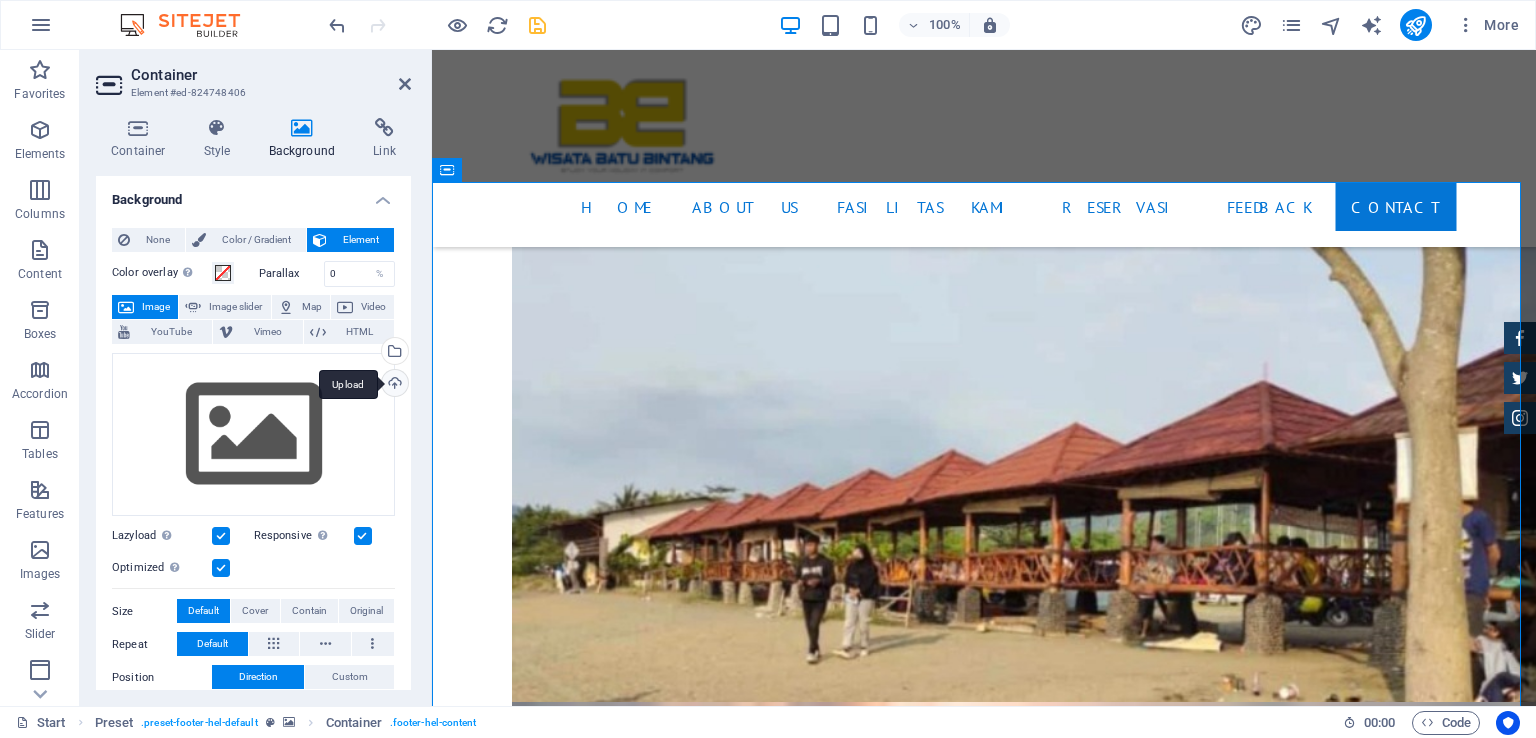 click on "Upload" at bounding box center (393, 385) 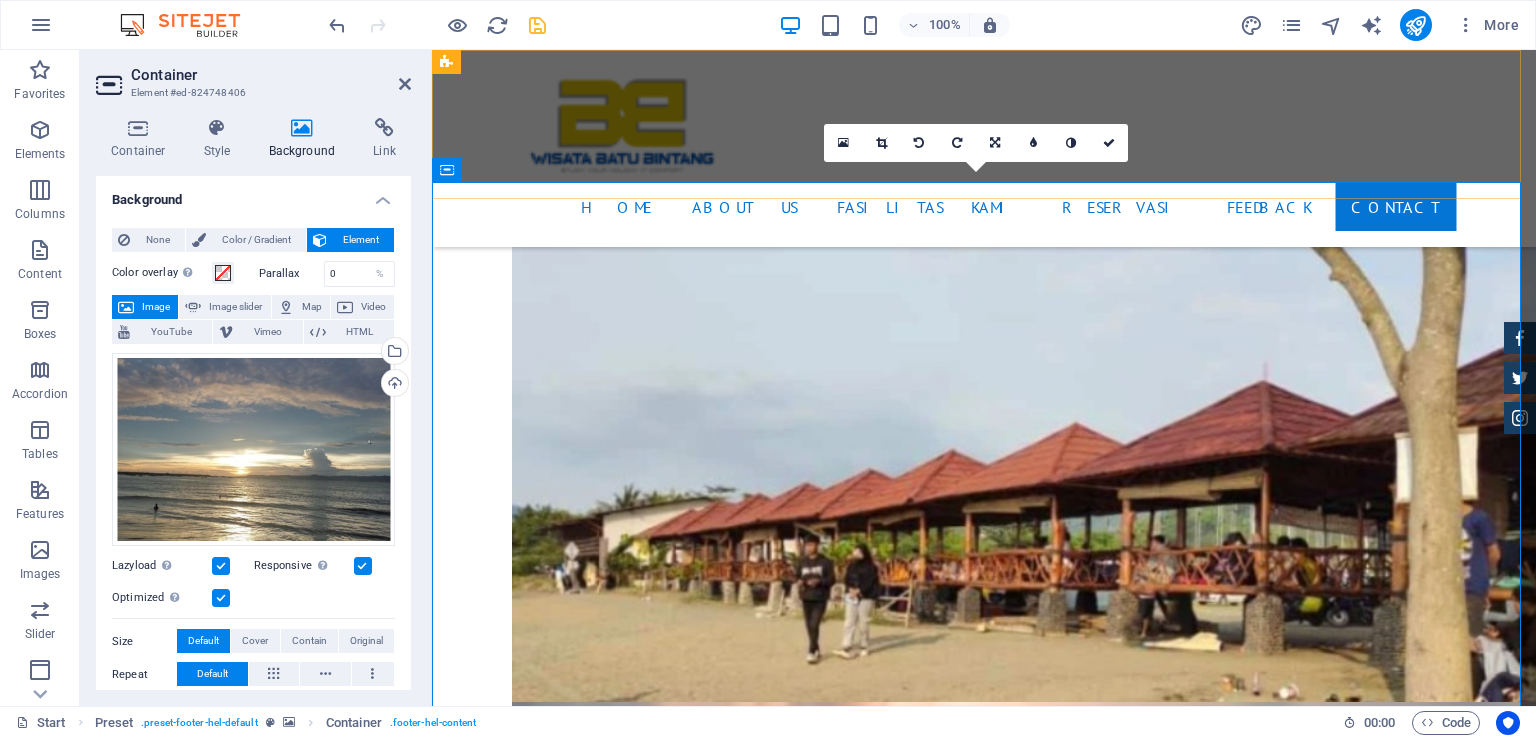 click on "Home About us Fasilitas Kami Reservasi Feedback Contact" at bounding box center [984, 148] 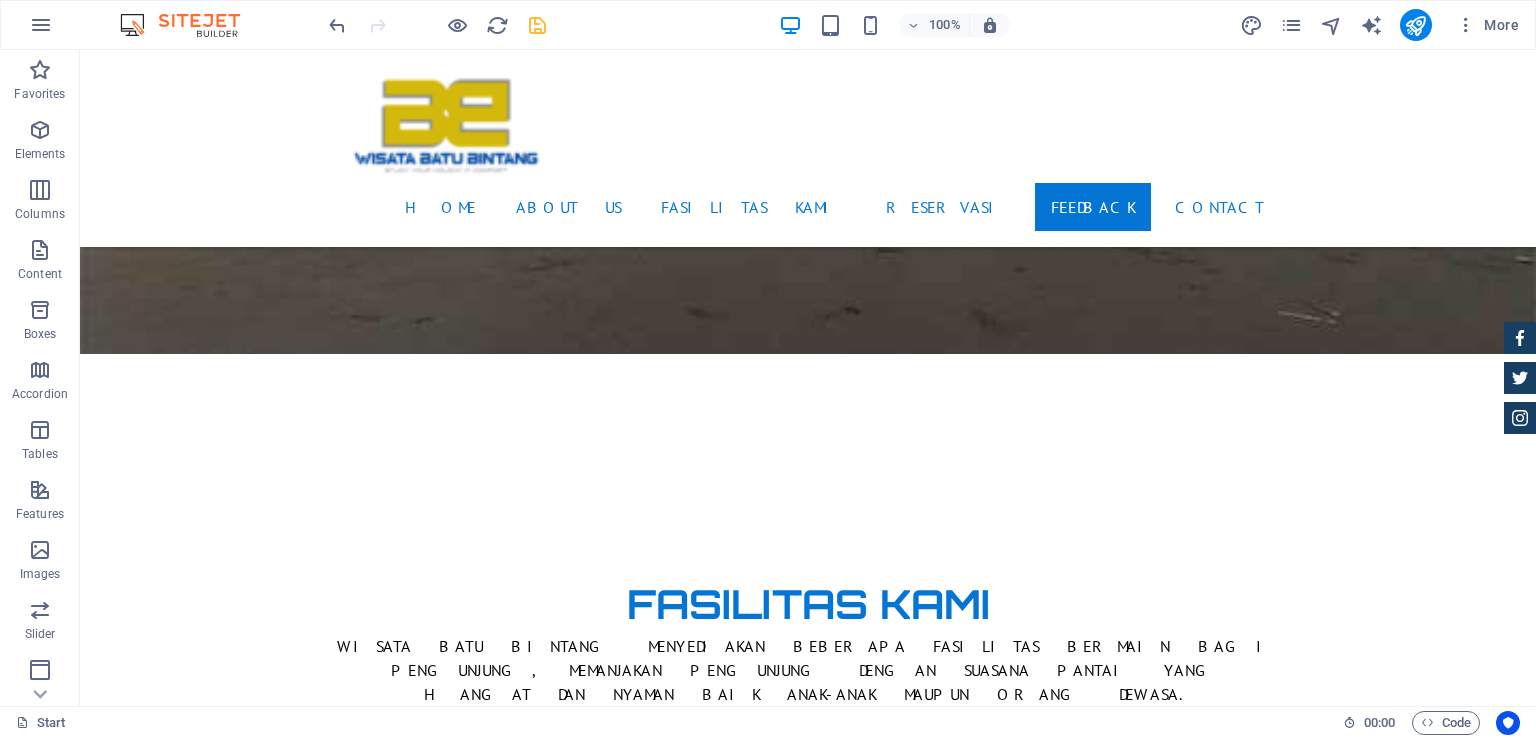 scroll, scrollTop: 2880, scrollLeft: 0, axis: vertical 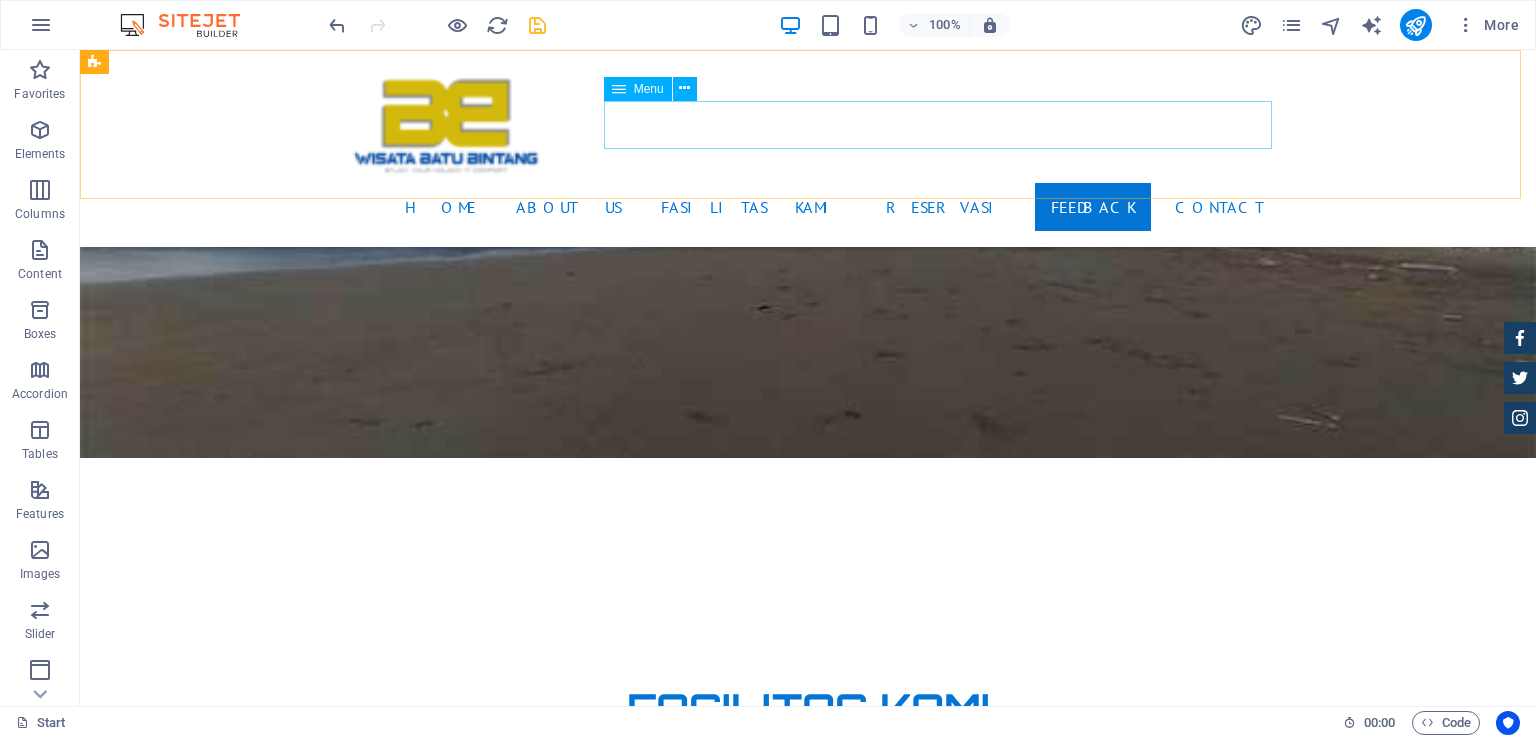 click on "Home About us Fasilitas Kami Reservasi Feedback Contact" at bounding box center [808, 207] 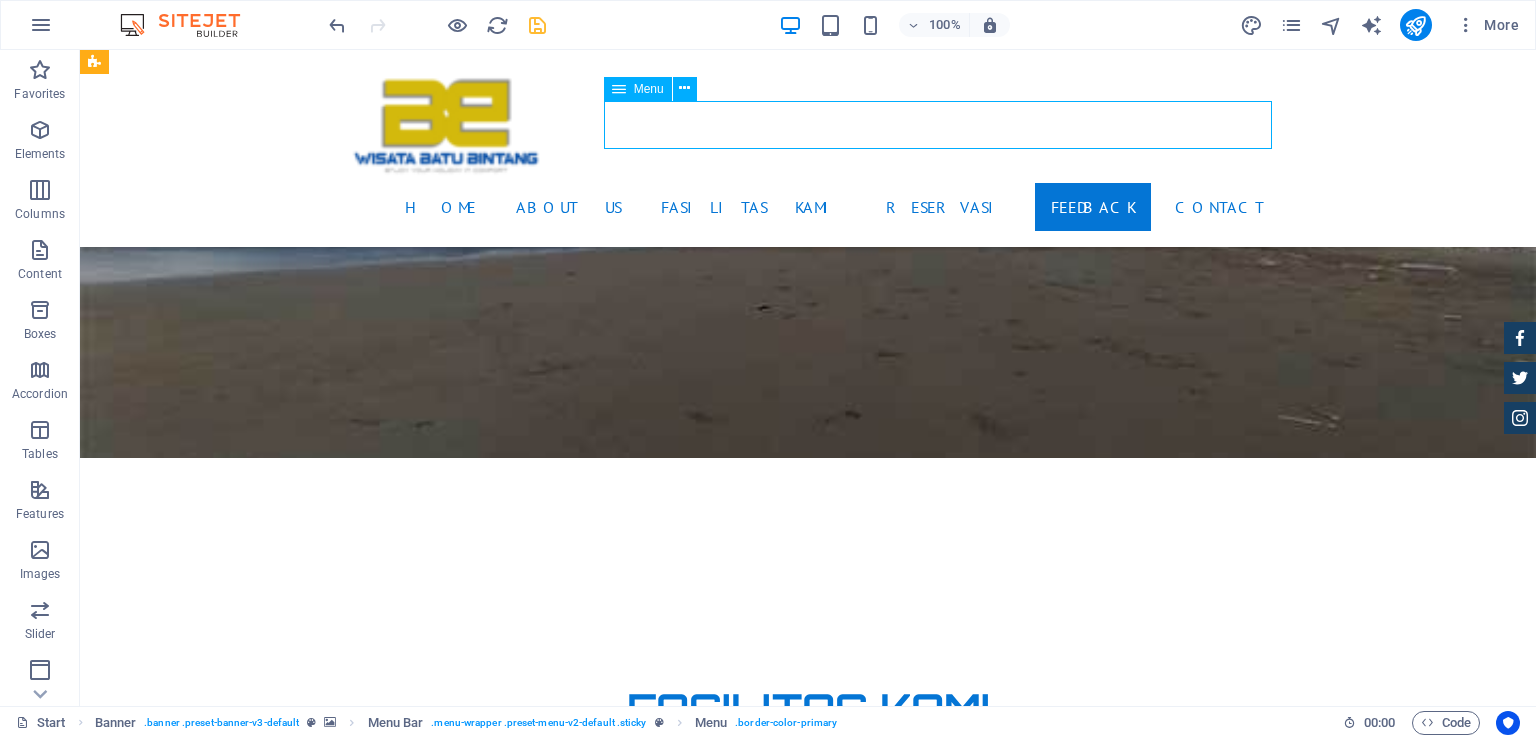 click on "Home About us Fasilitas Kami Reservasi Feedback Contact" at bounding box center (808, 207) 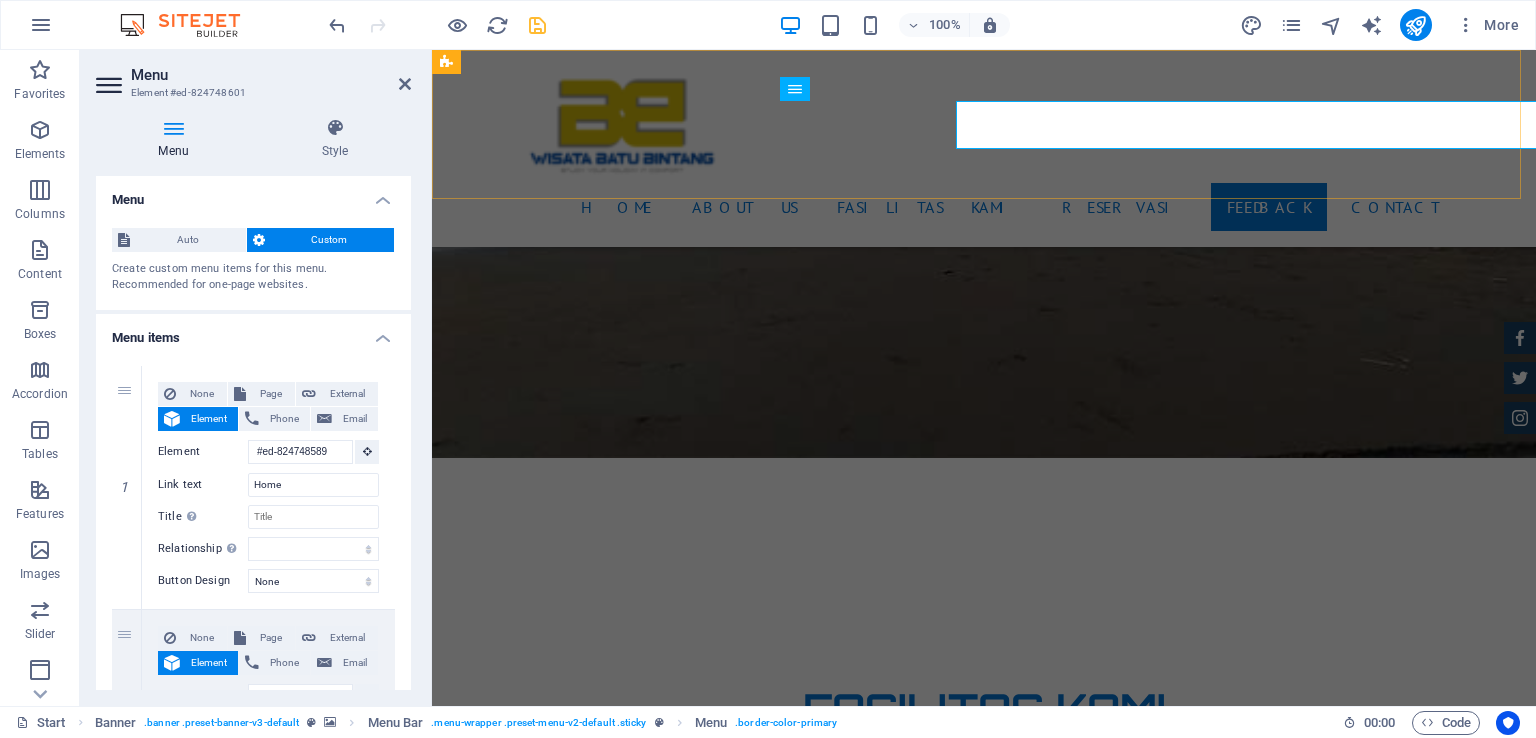 click on "Home About us Fasilitas Kami Reservasi Feedback Contact" at bounding box center [984, 148] 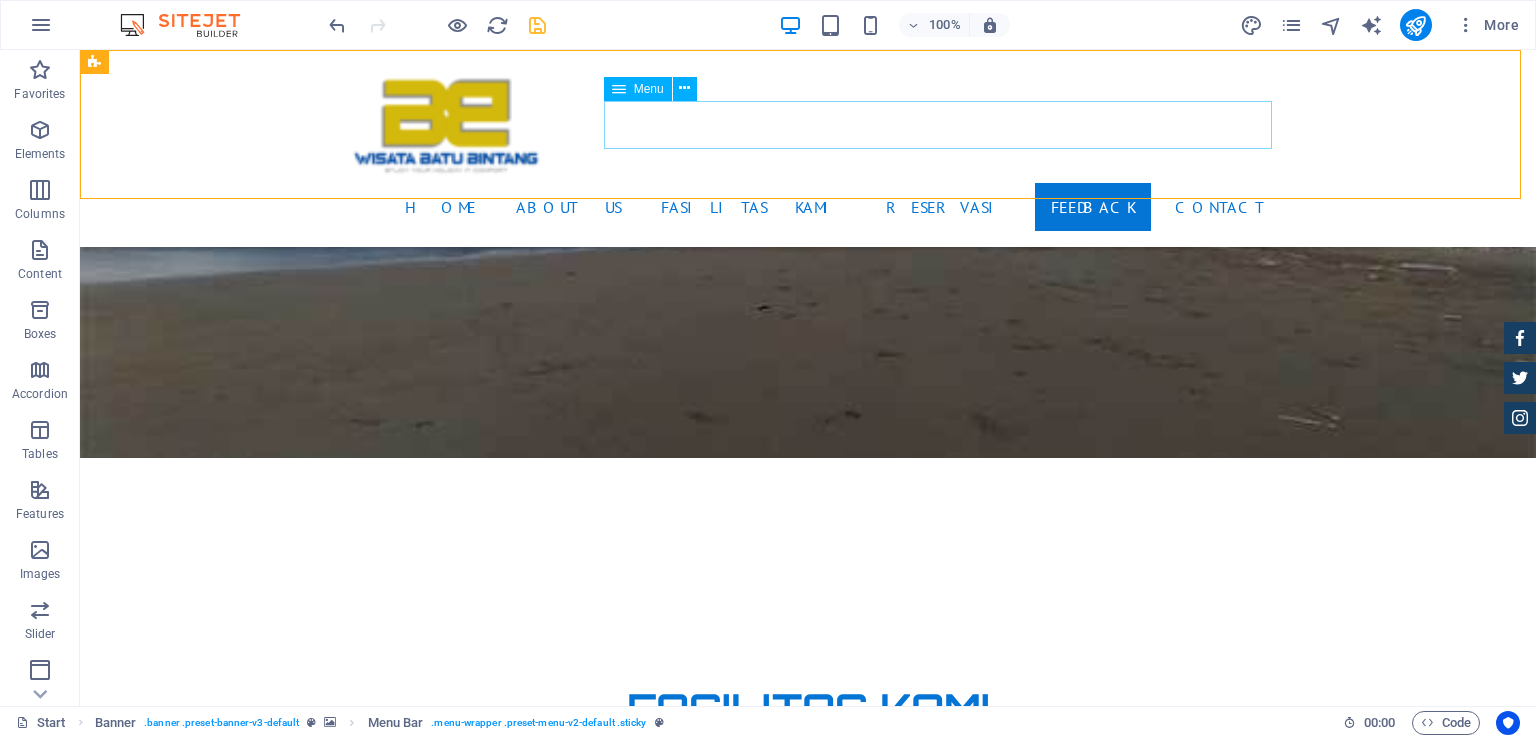 click on "Home About us Fasilitas Kami Reservasi Feedback Contact" at bounding box center [808, 207] 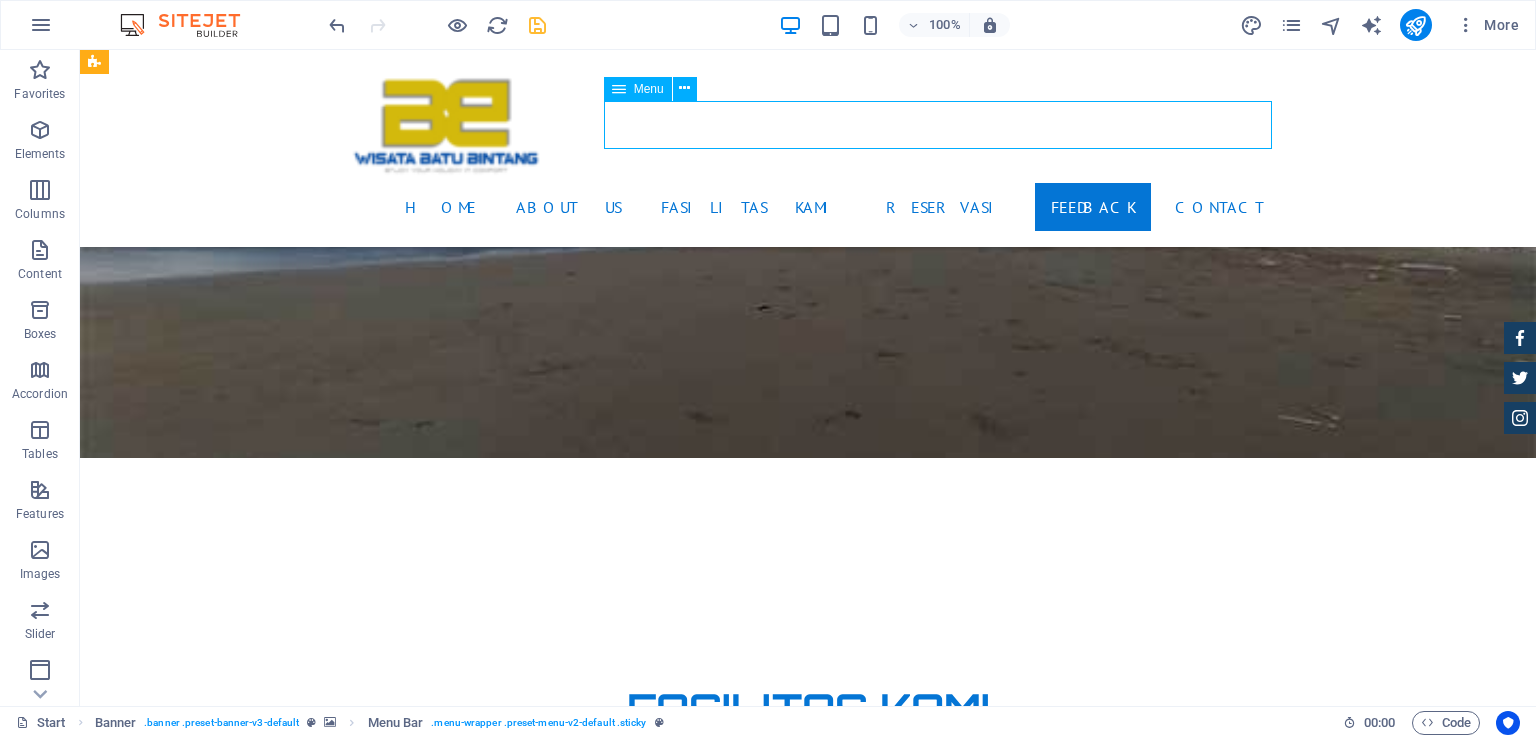 click on "Home About us Fasilitas Kami Reservasi Feedback Contact" at bounding box center (808, 207) 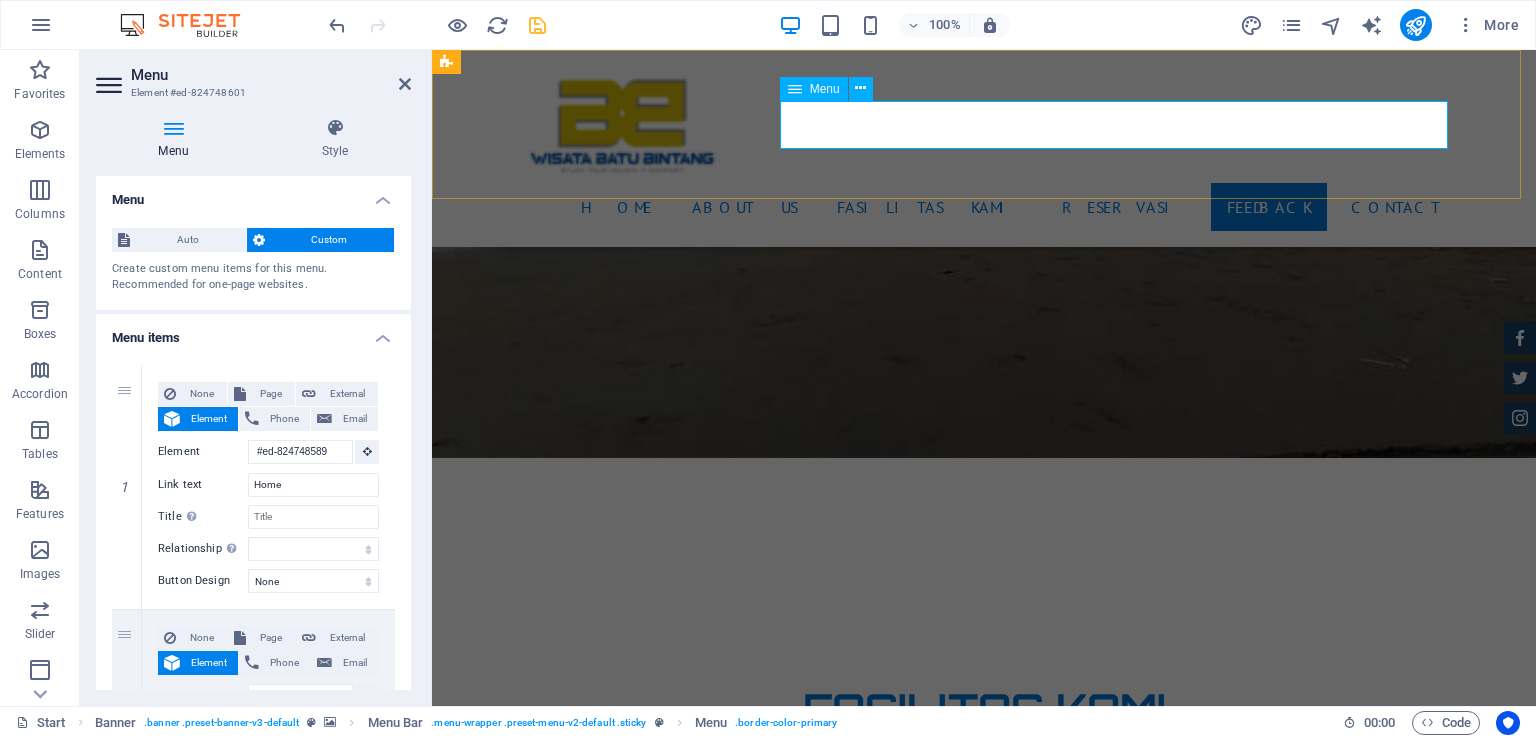 click on "Home About us Fasilitas Kami Reservasi Feedback Contact" at bounding box center [984, 207] 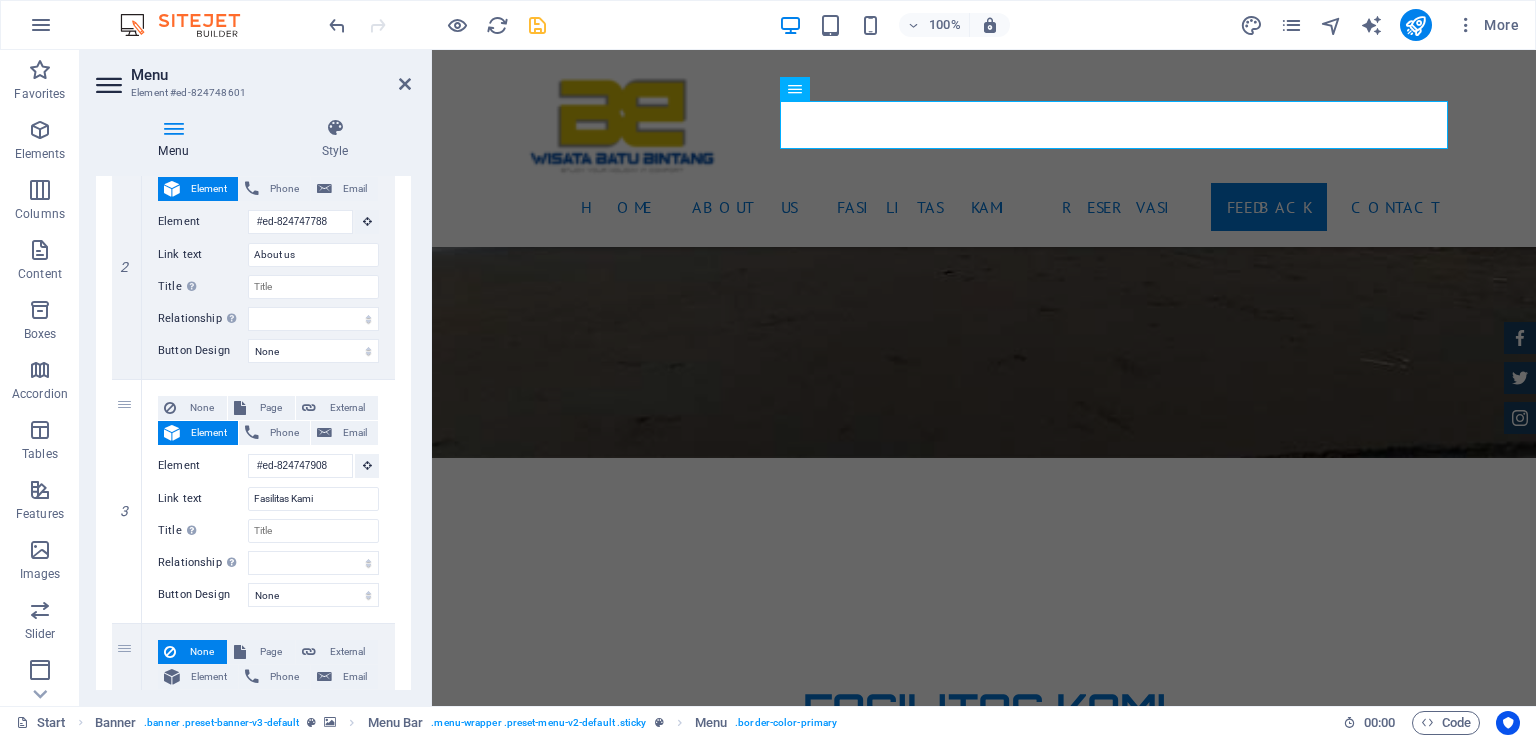 scroll, scrollTop: 489, scrollLeft: 0, axis: vertical 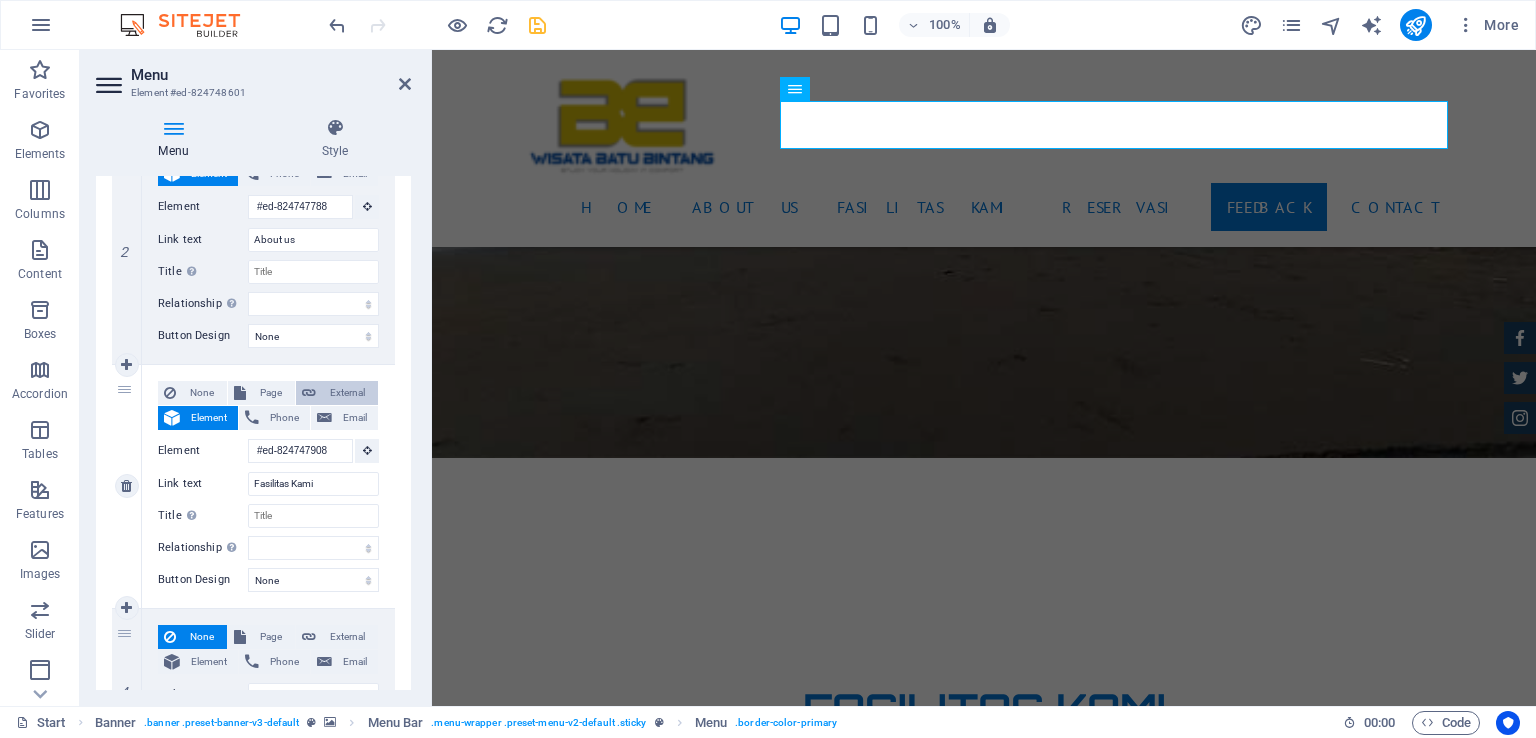 click on "External" at bounding box center (347, 393) 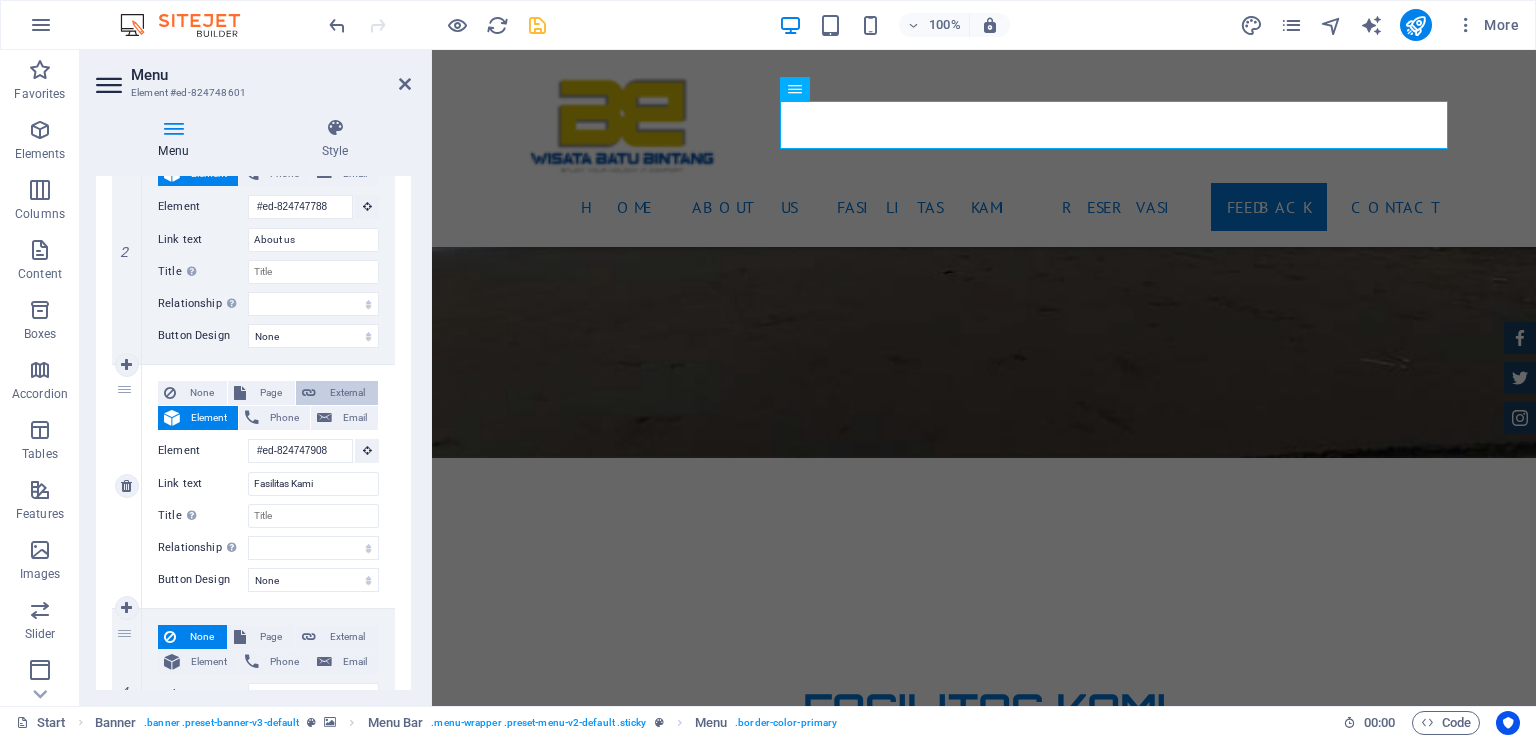 select 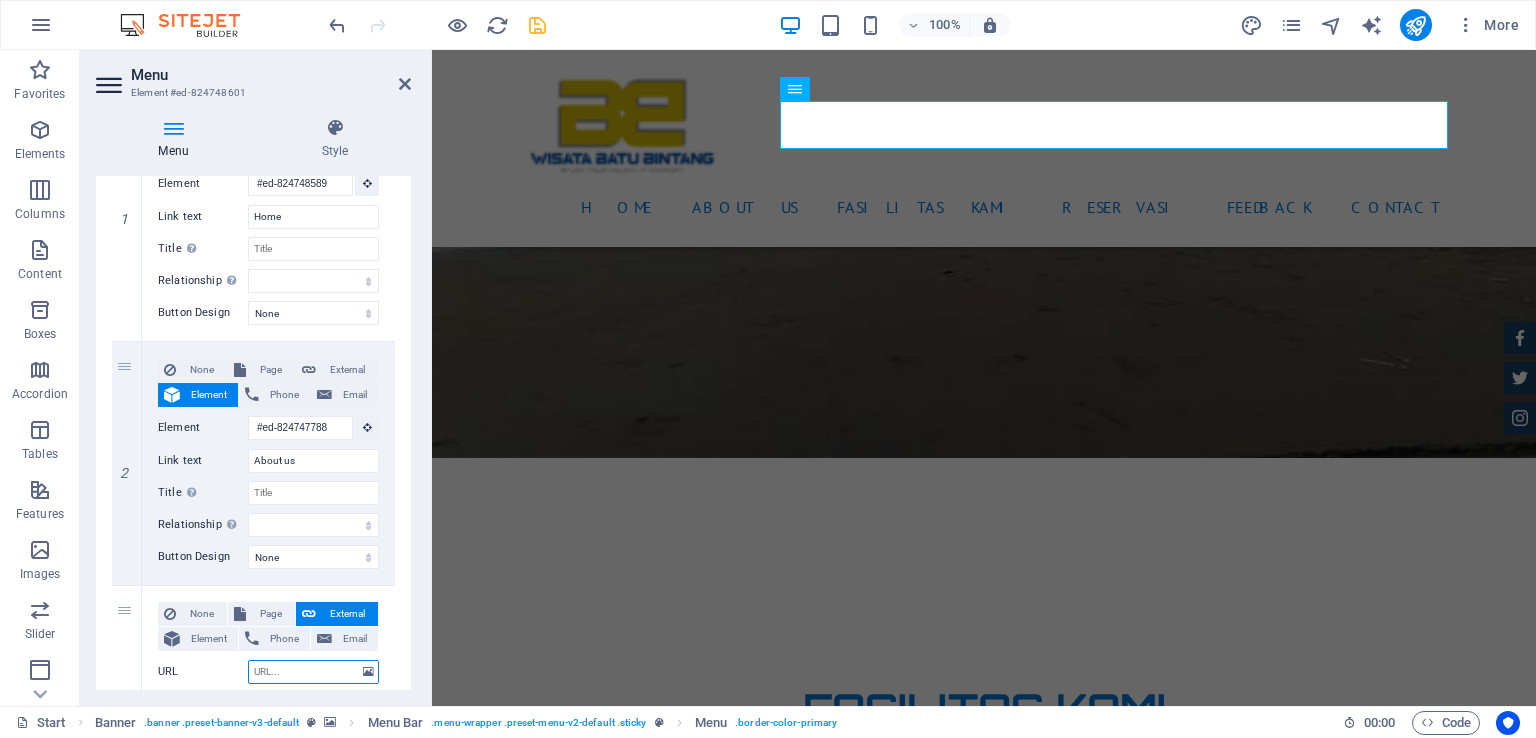 scroll, scrollTop: 217, scrollLeft: 0, axis: vertical 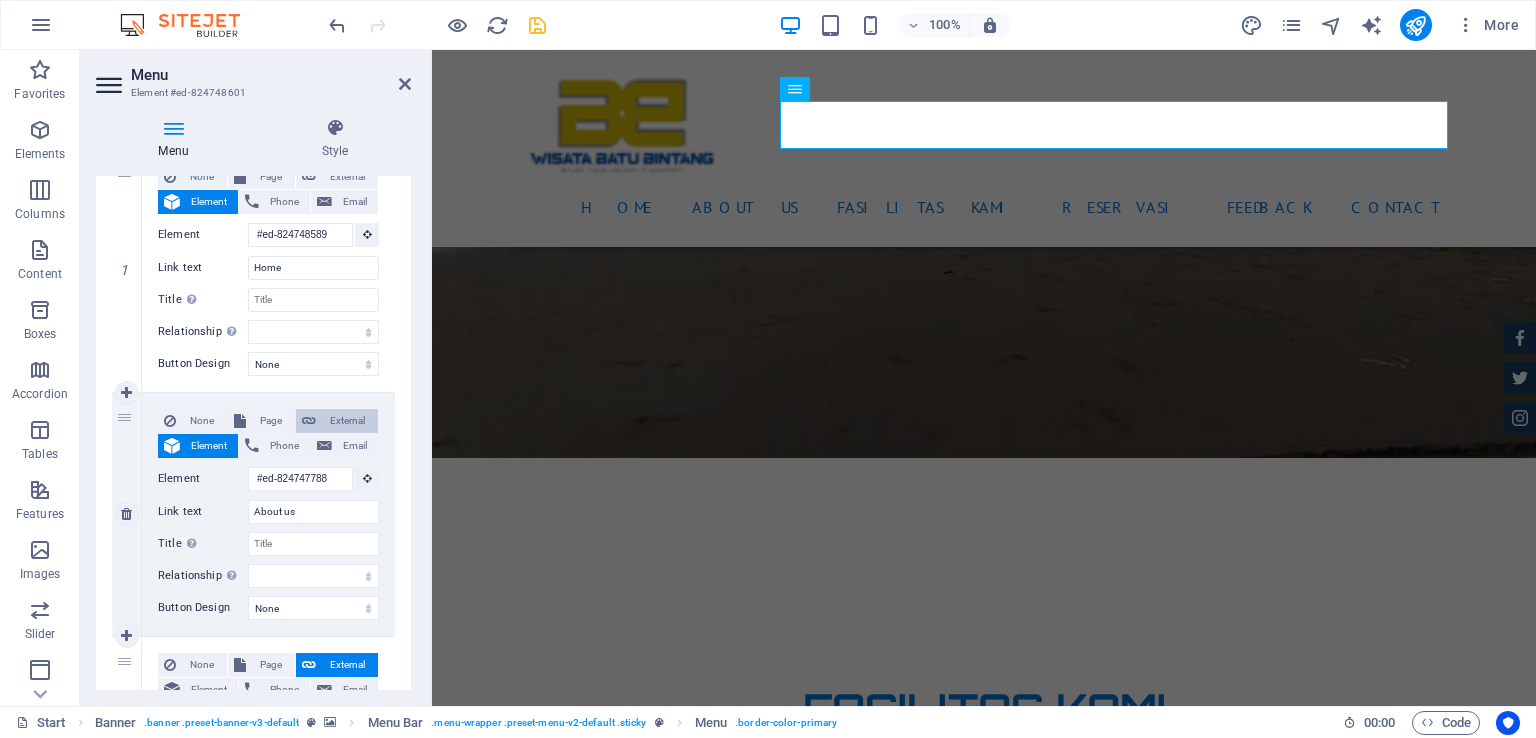 click on "External" at bounding box center (347, 421) 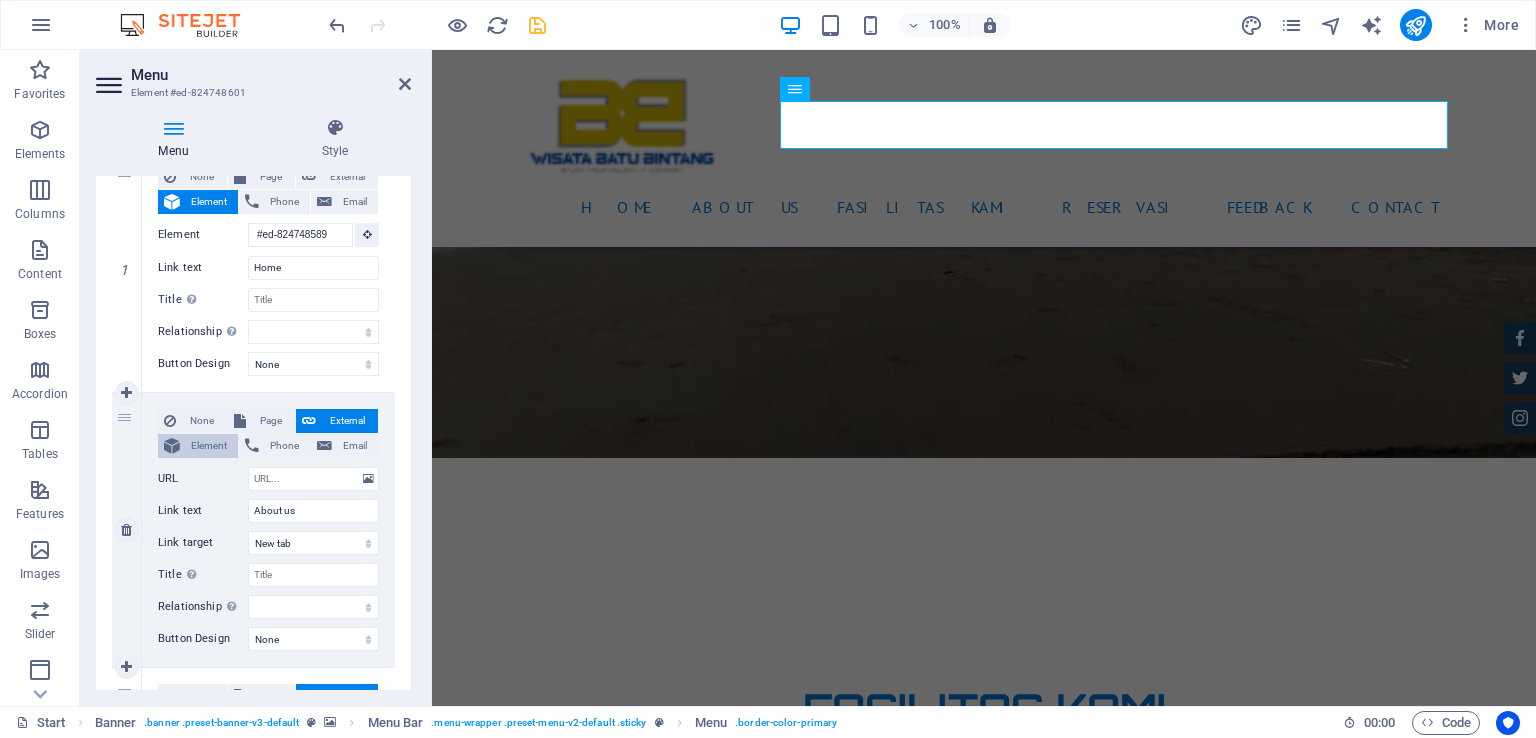 click on "Element" at bounding box center (209, 446) 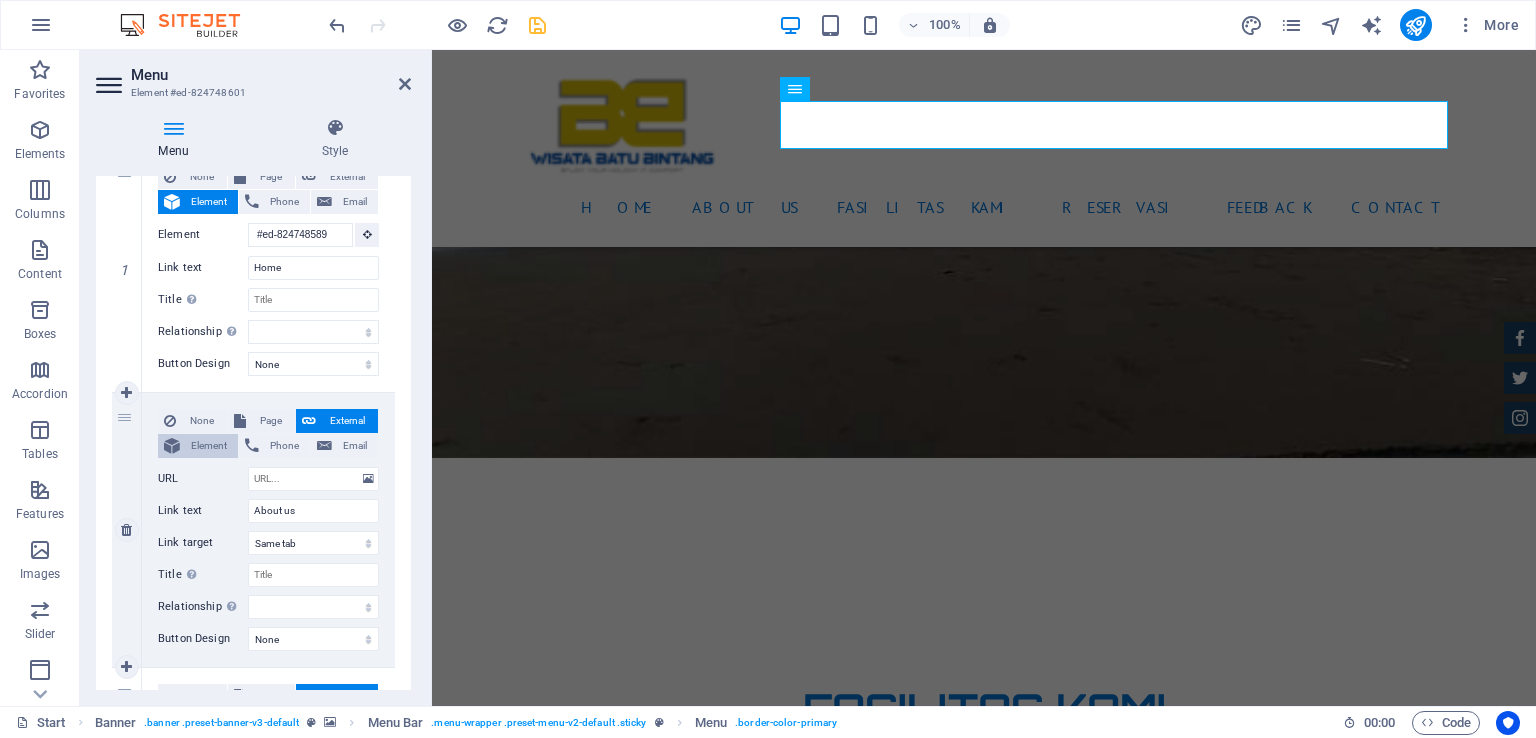 scroll, scrollTop: 0, scrollLeft: 2, axis: horizontal 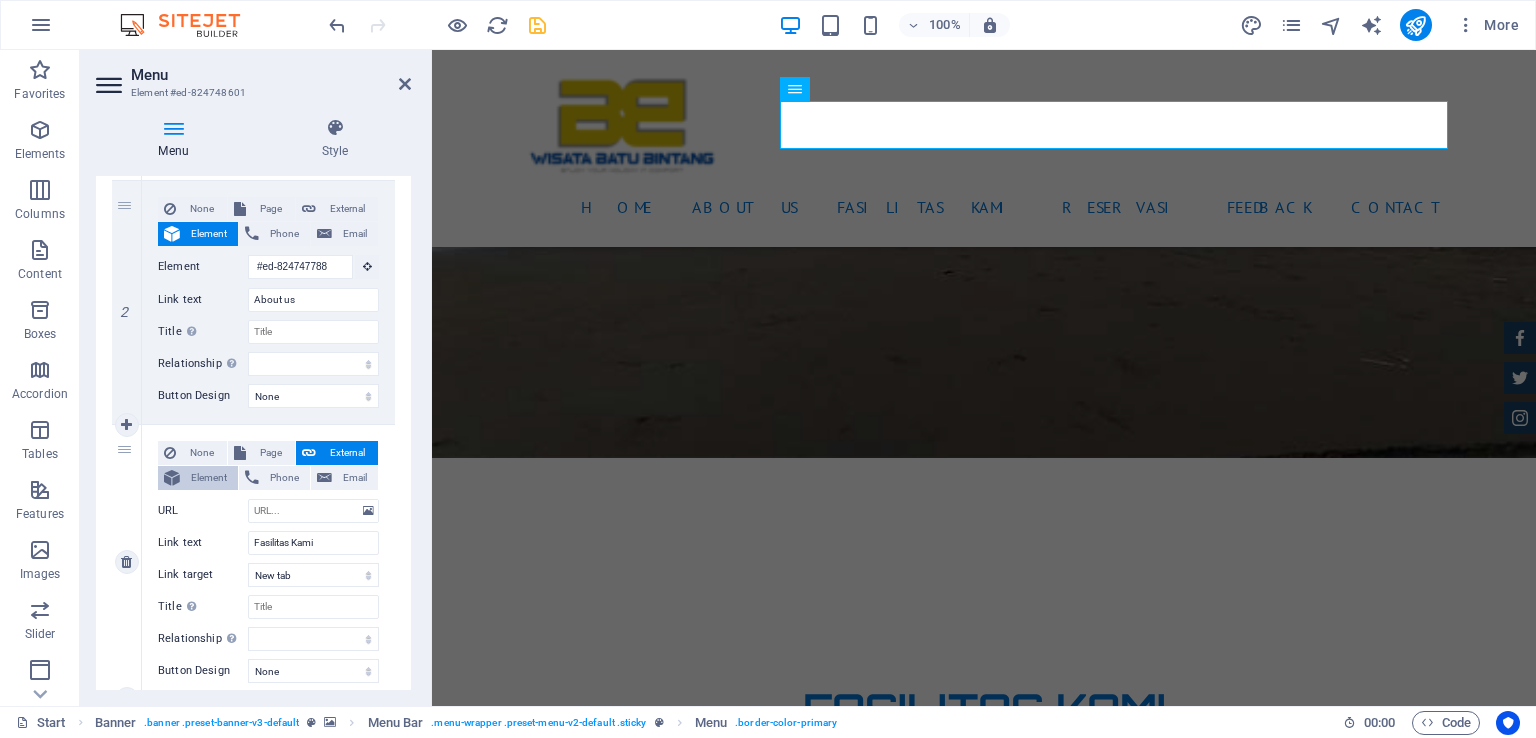 click on "Element" at bounding box center (209, 478) 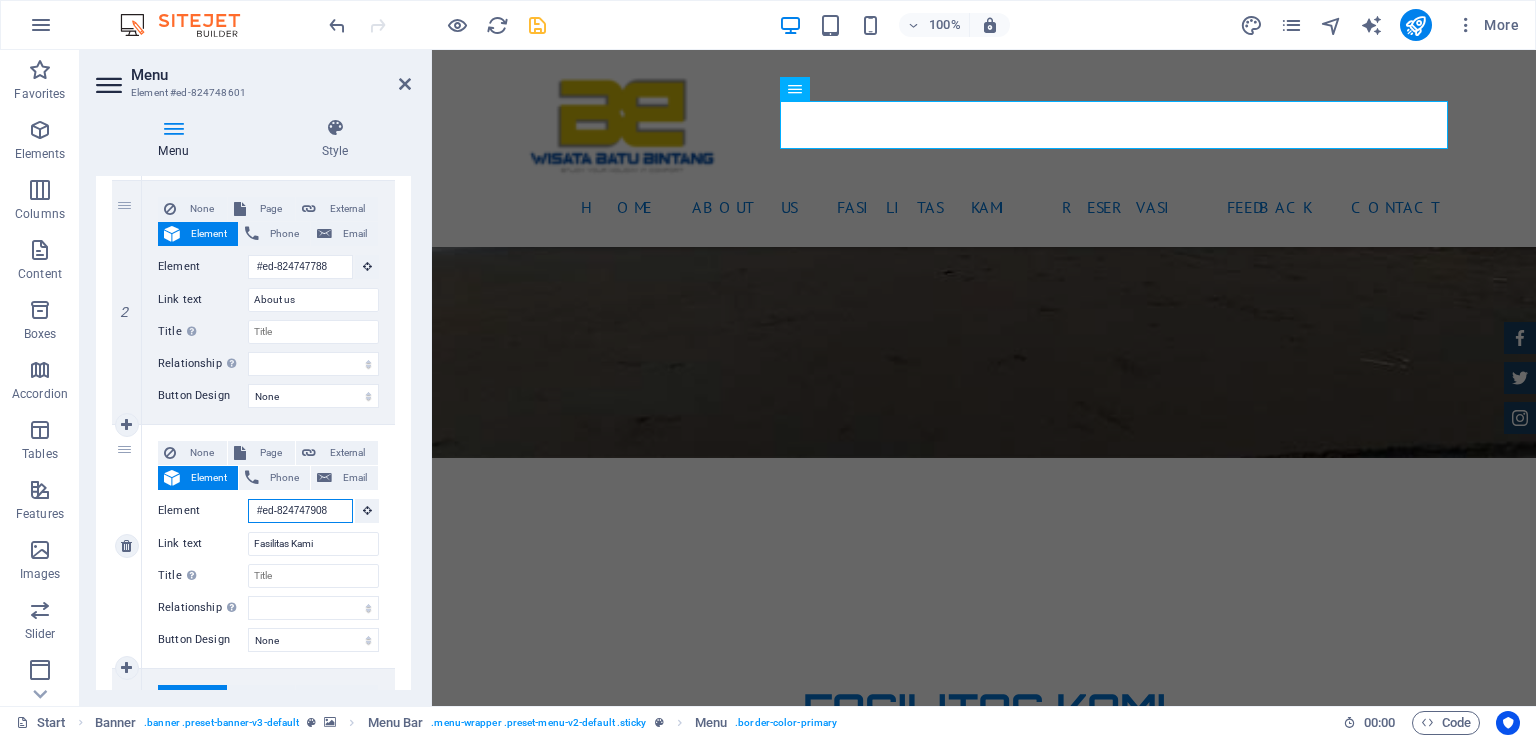 scroll, scrollTop: 0, scrollLeft: 0, axis: both 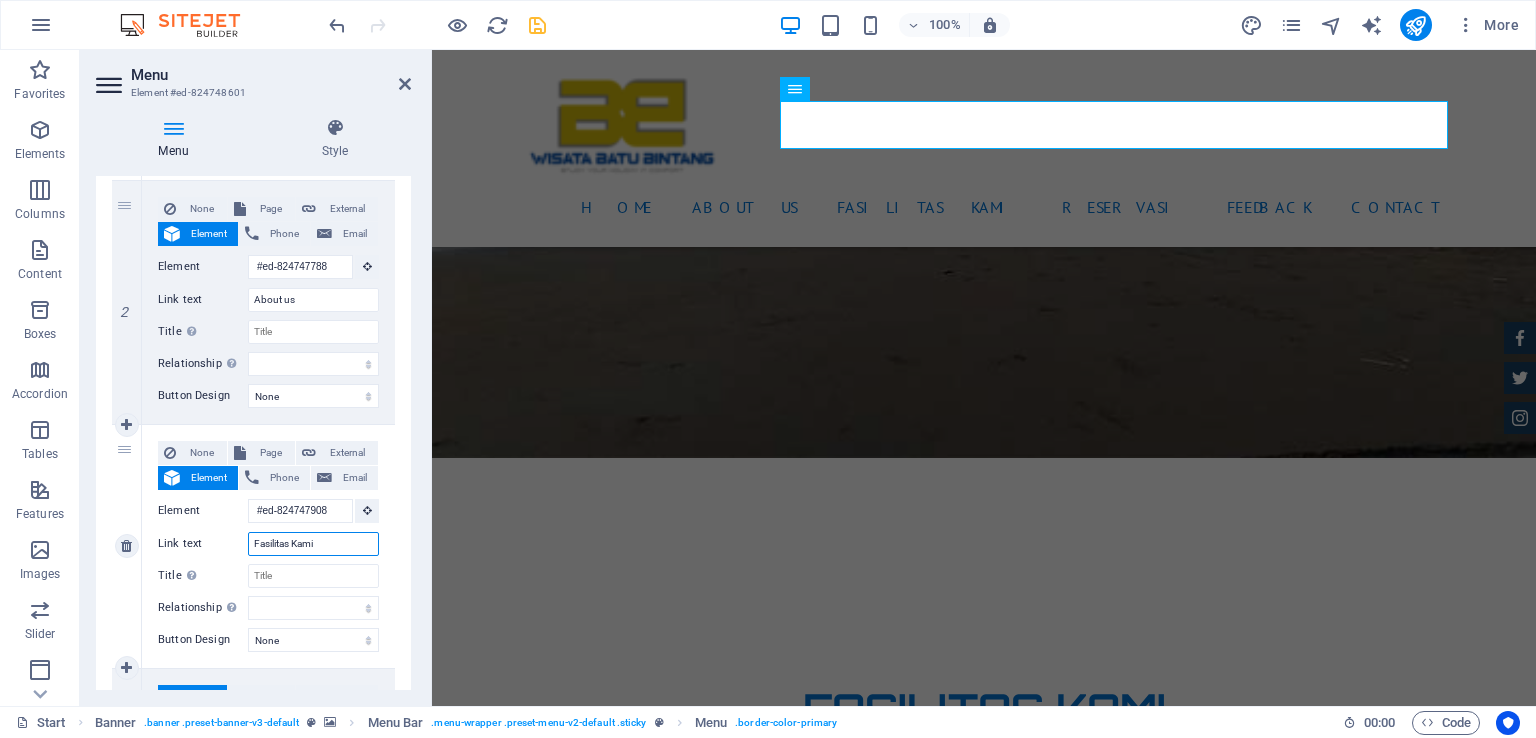 drag, startPoint x: 349, startPoint y: 538, endPoint x: 220, endPoint y: 524, distance: 129.75746 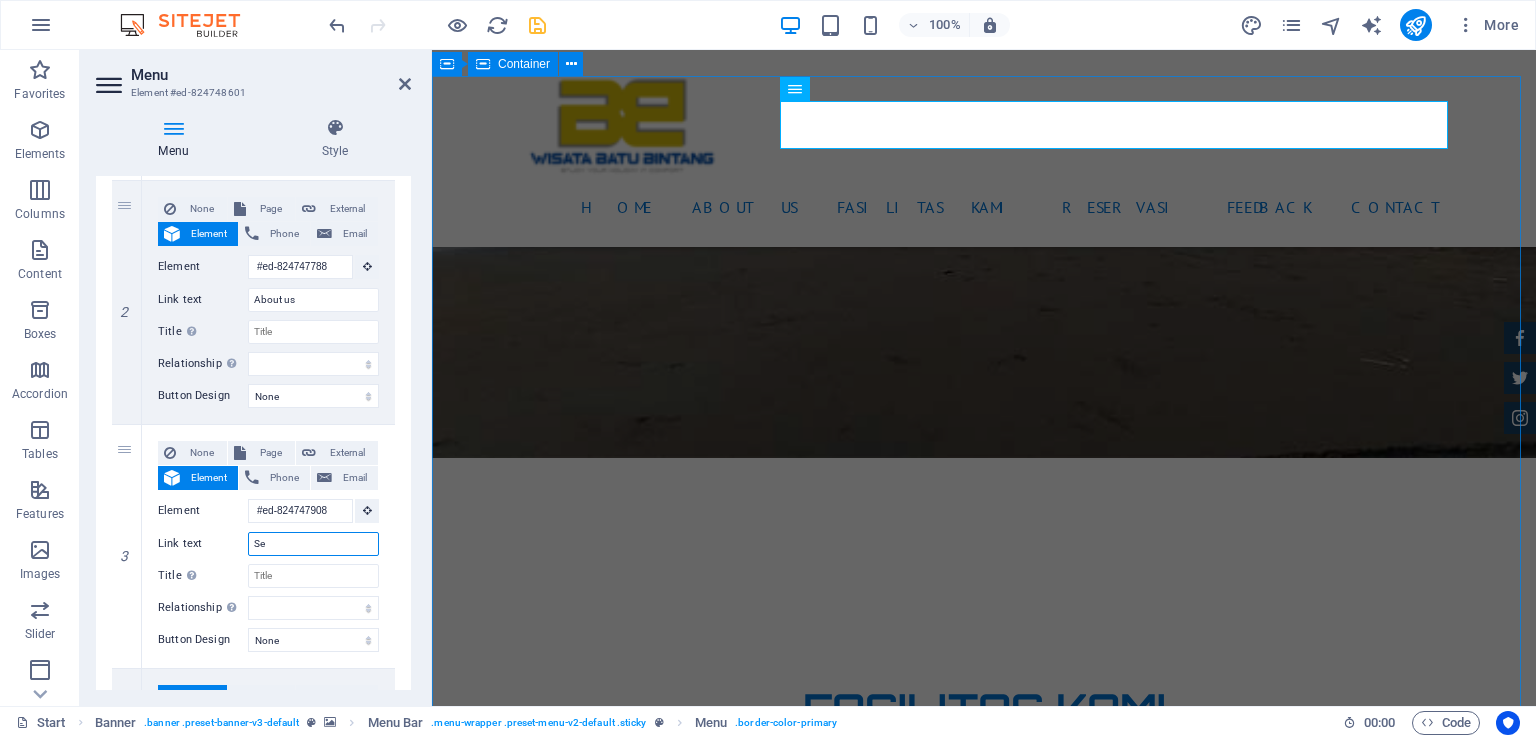 type on "Ser" 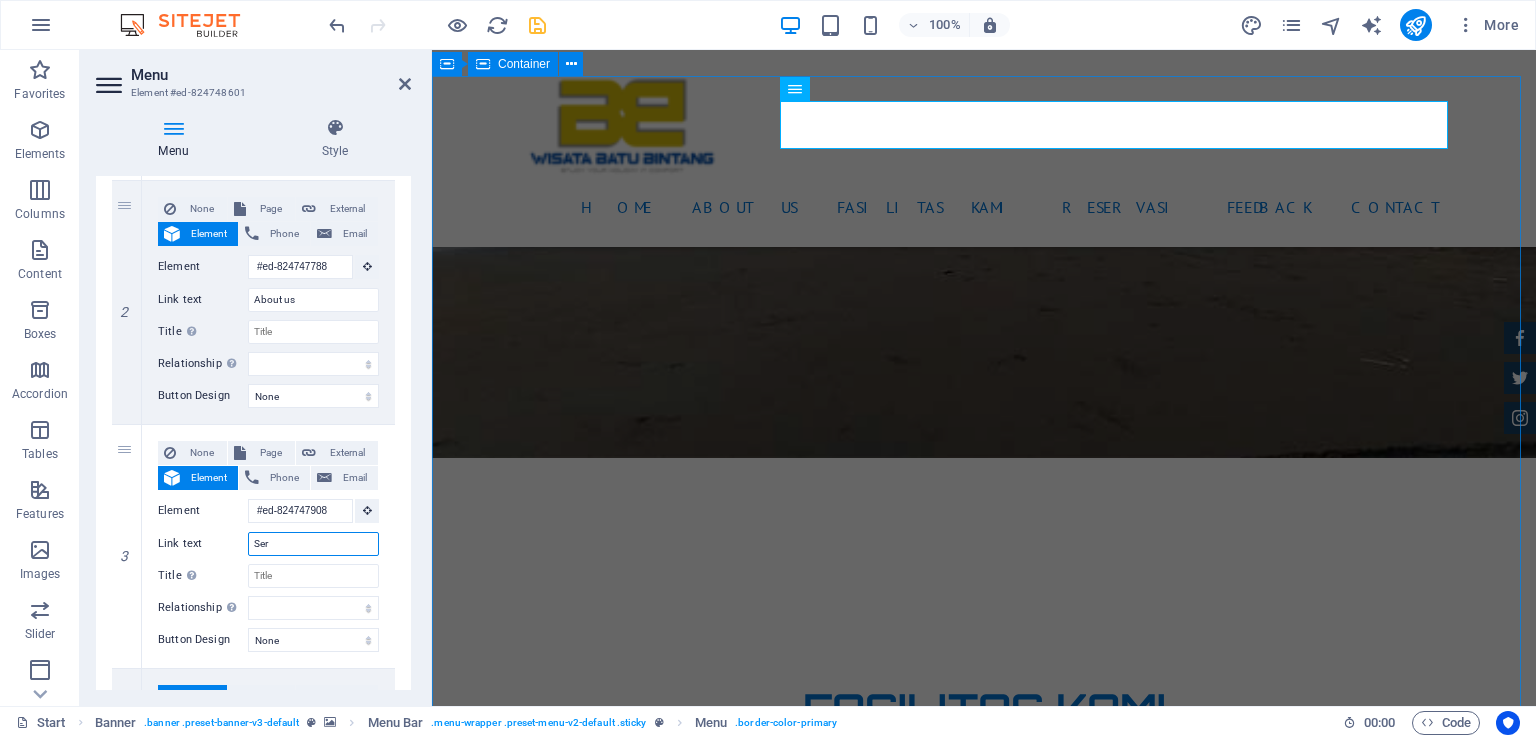 select 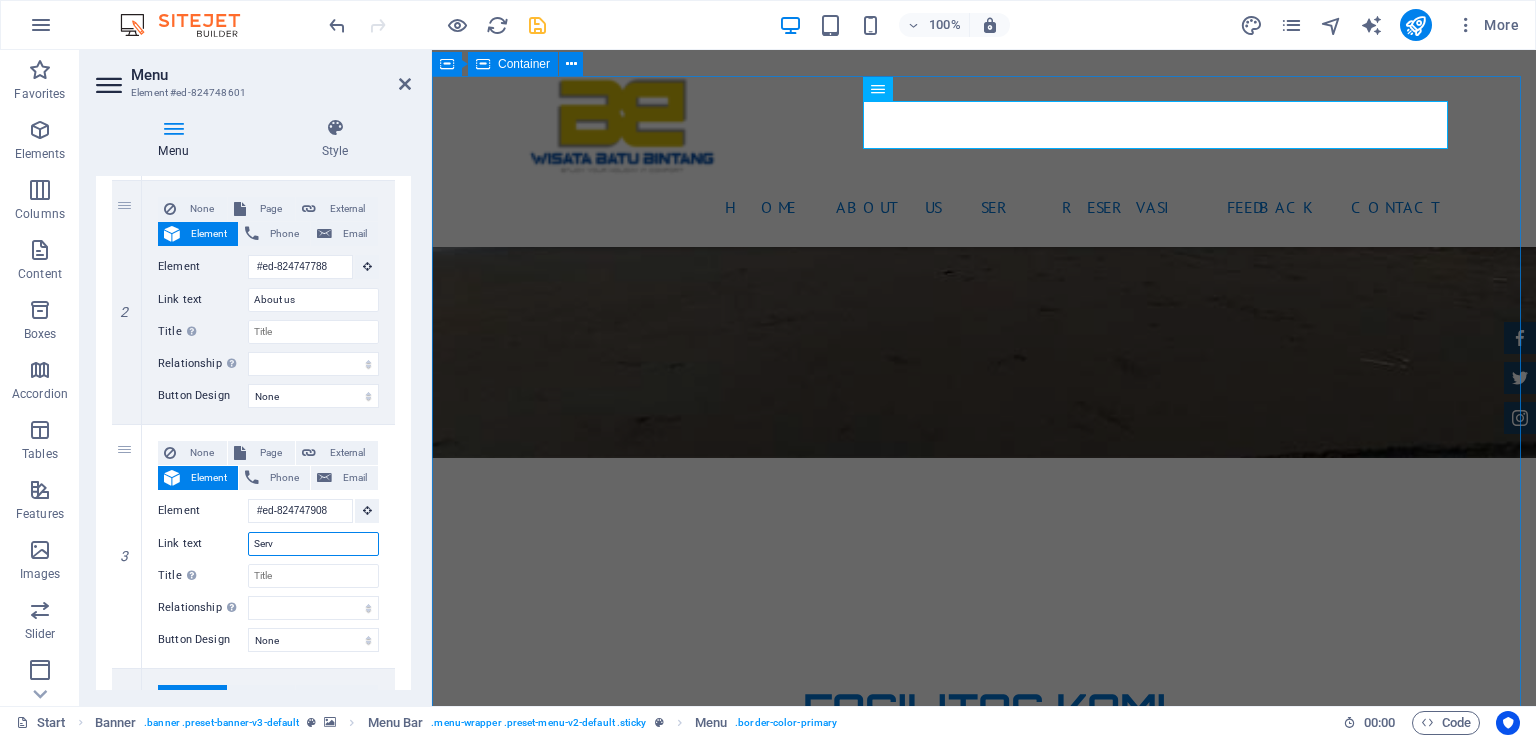 type on "Servi" 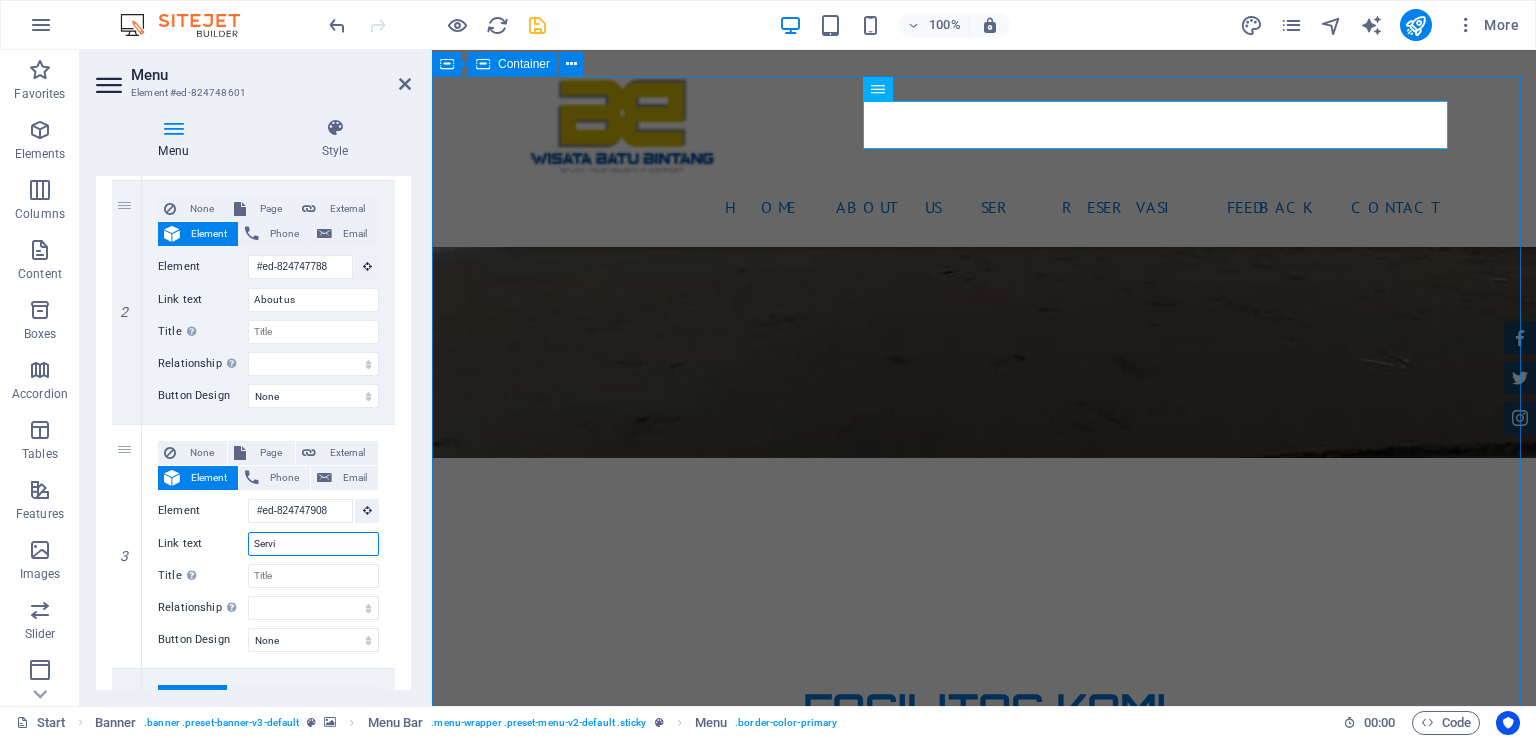 select 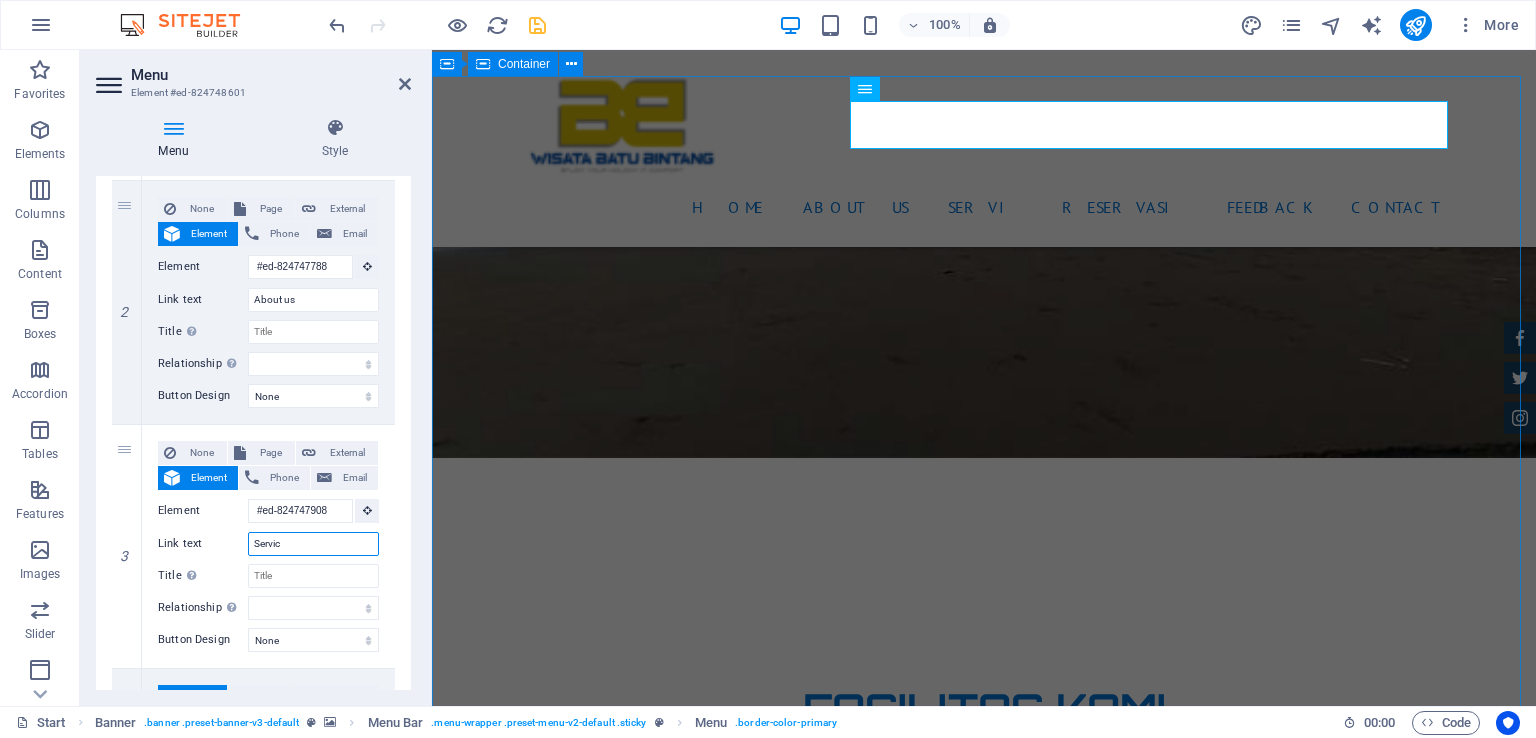type on "Service" 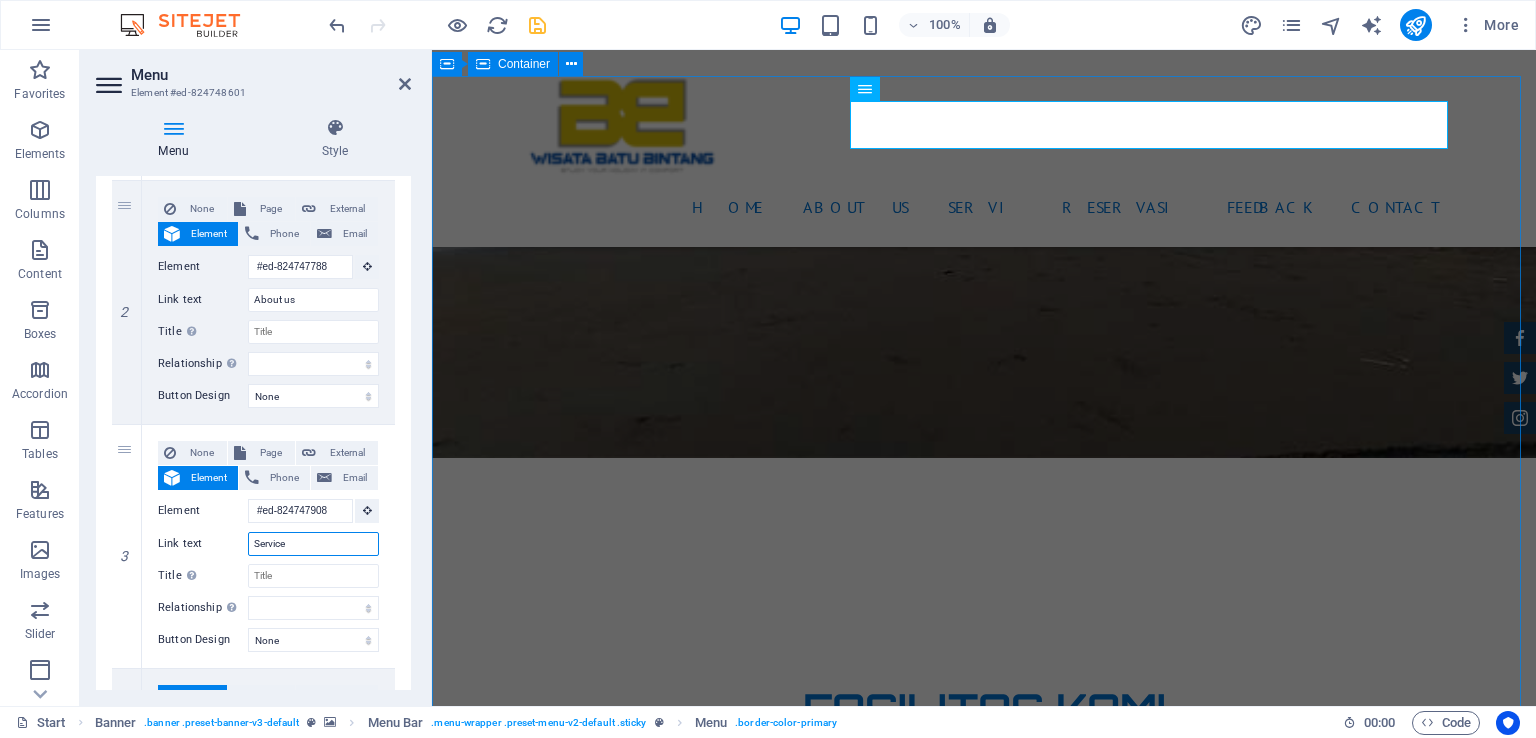 select 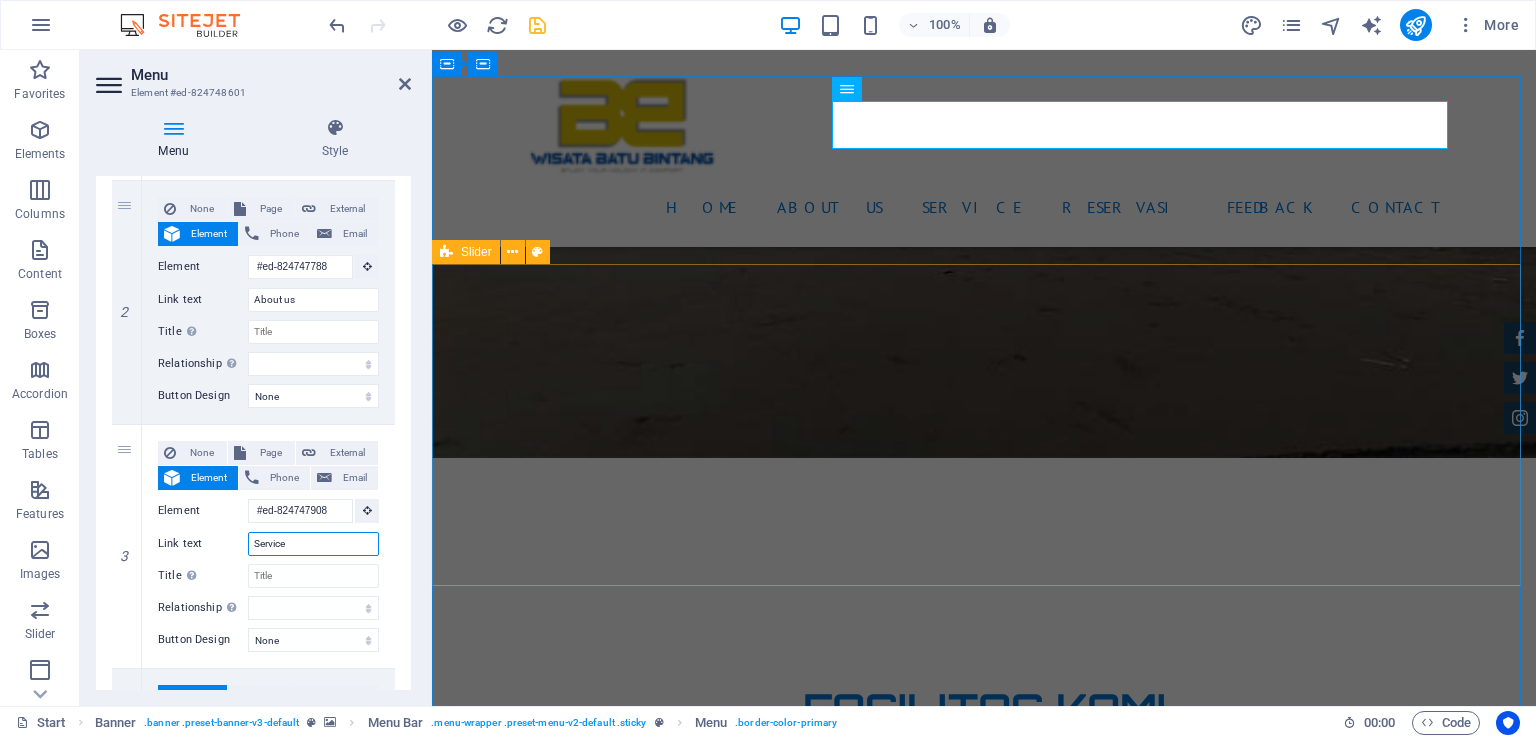 type on "Service" 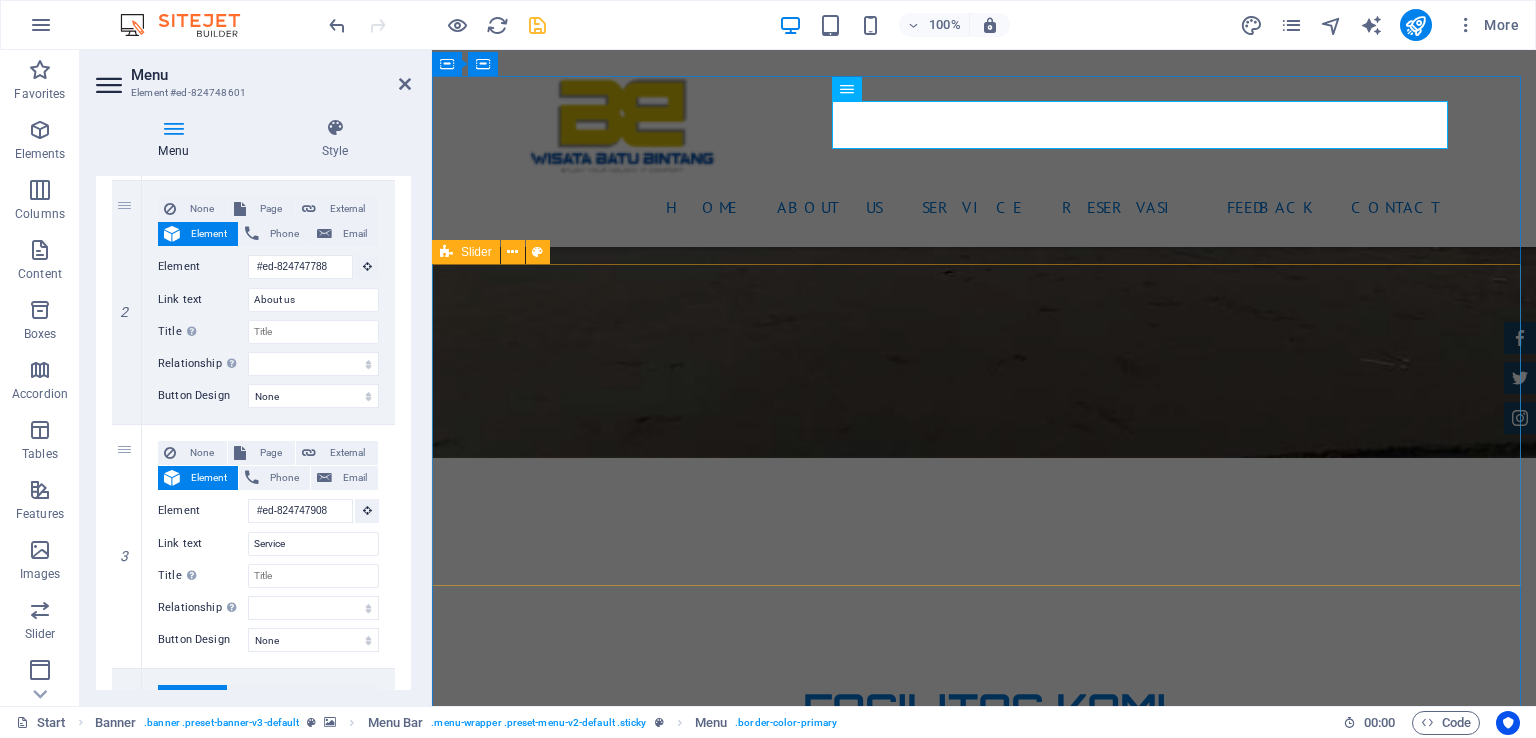 click on "[FIRST] [LAST] -  Lorem ipsum dolor sit amet, consetetur sadipscing elitr, sed diam nonumy eirmod tempor invidunt ut labore et dolore magna aliquyam erat. [FIRST] [LAST] -  Lorem ipsum dolor sit amet, consetetur sadipscing elitr, sed diam nonumy eirmod tempor invidunt ut labore et dolore magna aliquyam erat. [FIRST] [LAST] -  Lorem ipsum dolor sit amet, consetetur sadipscing elitr, sed diam nonumy eirmod tempor invidunt ut labore et dolore magna aliquyam erat. [FIRST] [LAST]  -  Lorem ipsum dolor sit amet, consetetur sadipscing elitr, sed diam nonumy eirmod tempor invidunt ut labore et dolore magna aliquyam erat. [FIRST] [LAST]  -  Lorem ipsum dolor sit amet, consetetur sadipscing elitr, sed diam nonumy eirmod tempor invidunt ut labore et dolore magna aliquyam erat. [FIRST] [LAST]  -  Lorem ipsum dolor sit amet, consetetur sadipscing elitr, sed diam nonumy eirmod tempor invidunt ut labore et dolore magna aliquyam erat. [FIRST] [LAST] -  [FIRST] [LAST] -  [FIRST] [LAST] -  [FIRST] [LAST]  -  [FIRST] [LAST]  -  [FIRST] [LAST]  -  1 2" at bounding box center [984, 6605] 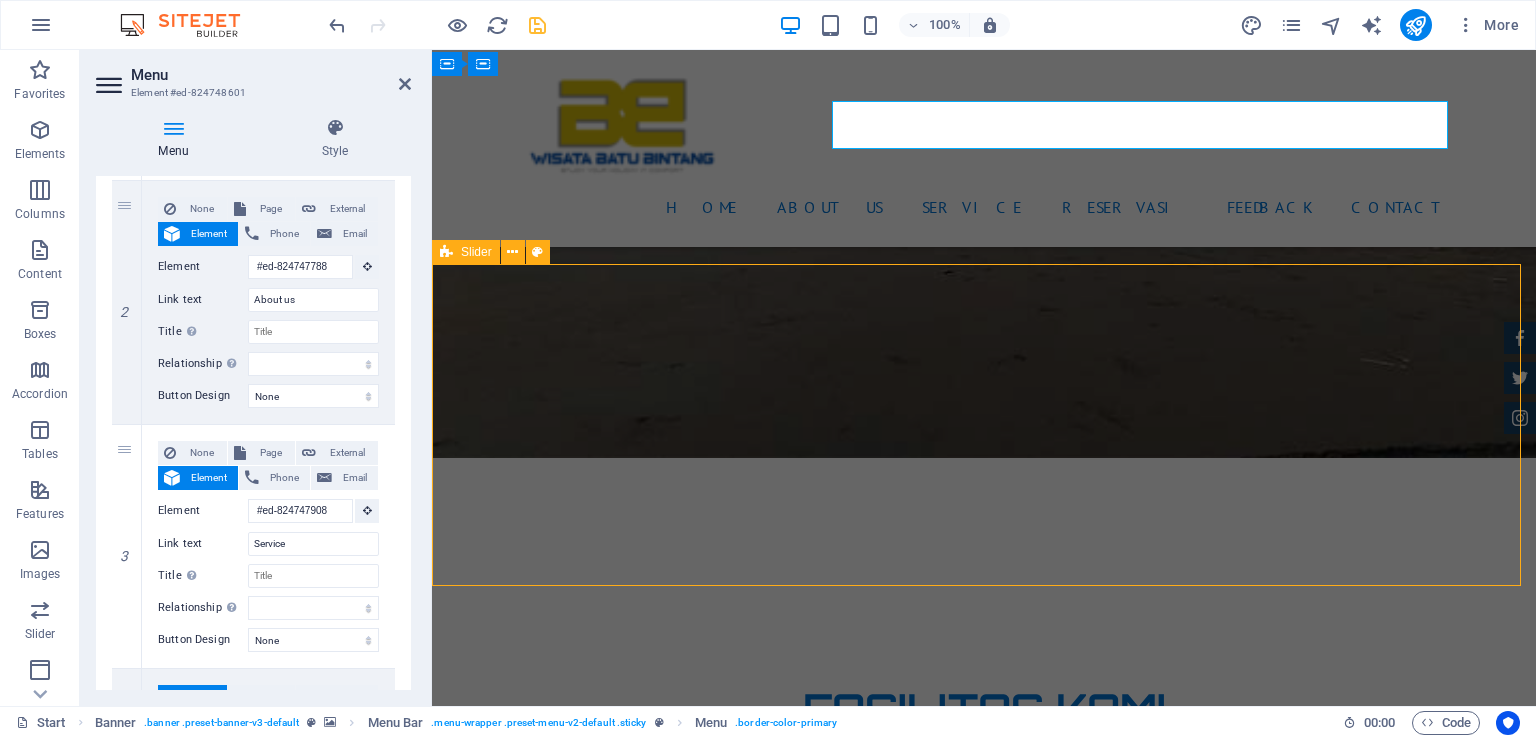 click on "[FIRST] [LAST] -  Lorem ipsum dolor sit amet, consetetur sadipscing elitr, sed diam nonumy eirmod tempor invidunt ut labore et dolore magna aliquyam erat. [FIRST] [LAST] -  Lorem ipsum dolor sit amet, consetetur sadipscing elitr, sed diam nonumy eirmod tempor invidunt ut labore et dolore magna aliquyam erat. [FIRST] [LAST] -  Lorem ipsum dolor sit amet, consetetur sadipscing elitr, sed diam nonumy eirmod tempor invidunt ut labore et dolore magna aliquyam erat. [FIRST] [LAST]  -  Lorem ipsum dolor sit amet, consetetur sadipscing elitr, sed diam nonumy eirmod tempor invidunt ut labore et dolore magna aliquyam erat. [FIRST] [LAST]  -  Lorem ipsum dolor sit amet, consetetur sadipscing elitr, sed diam nonumy eirmod tempor invidunt ut labore et dolore magna aliquyam erat. [FIRST] [LAST]  -  Lorem ipsum dolor sit amet, consetetur sadipscing elitr, sed diam nonumy eirmod tempor invidunt ut labore et dolore magna aliquyam erat. [FIRST] [LAST] -  [FIRST] [LAST] -  [FIRST] [LAST] -  [FIRST] [LAST]  -  [FIRST] [LAST]  -  [FIRST] [LAST]  -  1 2" at bounding box center [984, 6605] 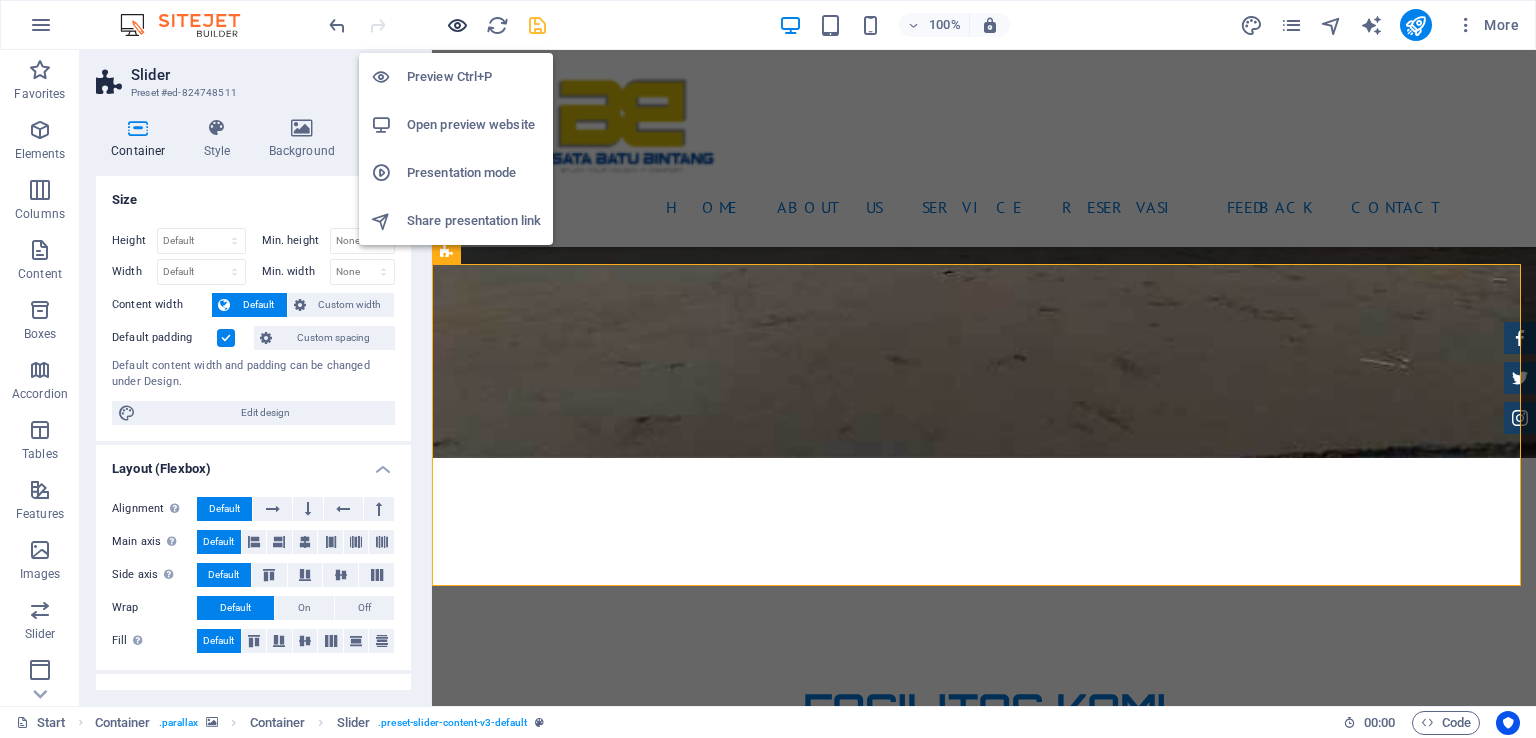 click at bounding box center [457, 25] 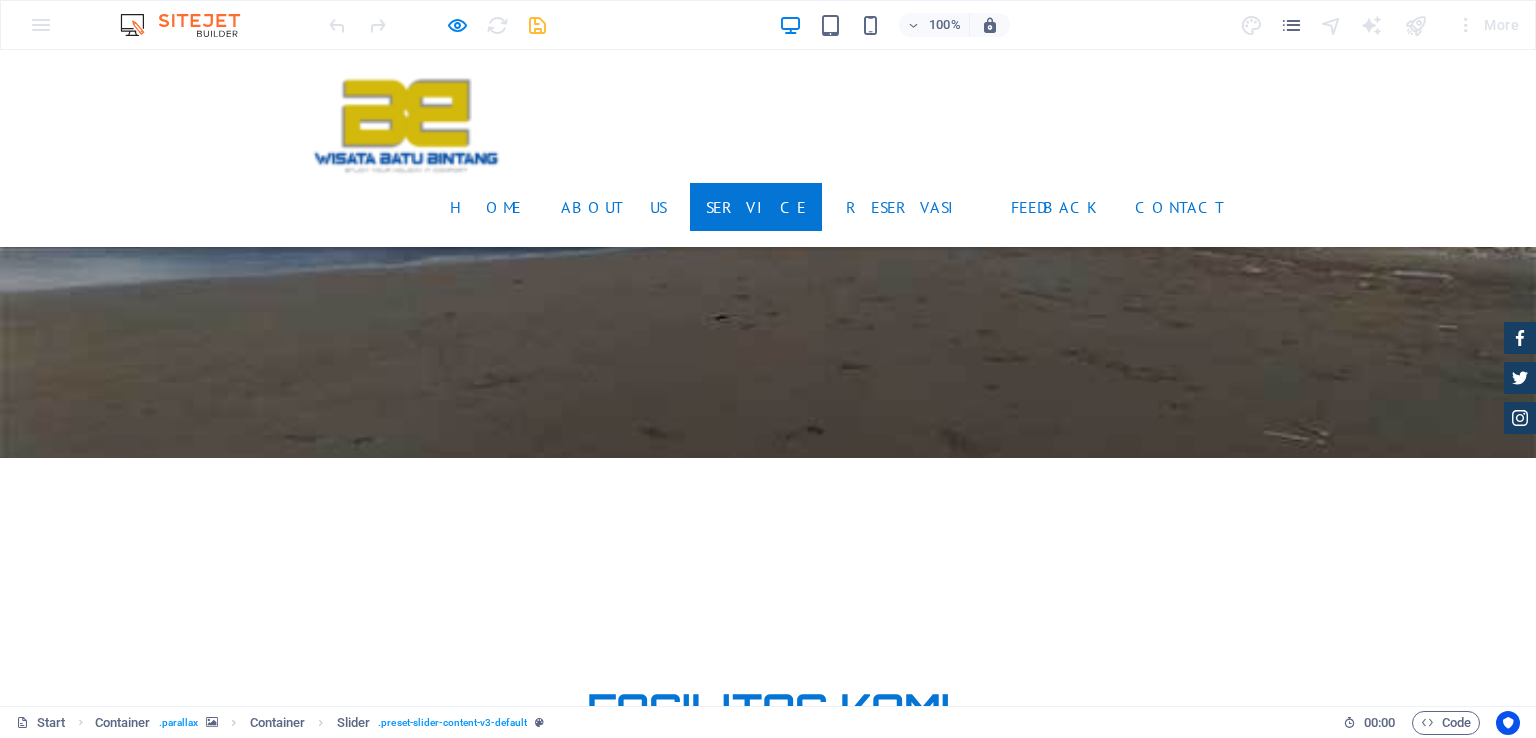 click on "Service" at bounding box center [756, 207] 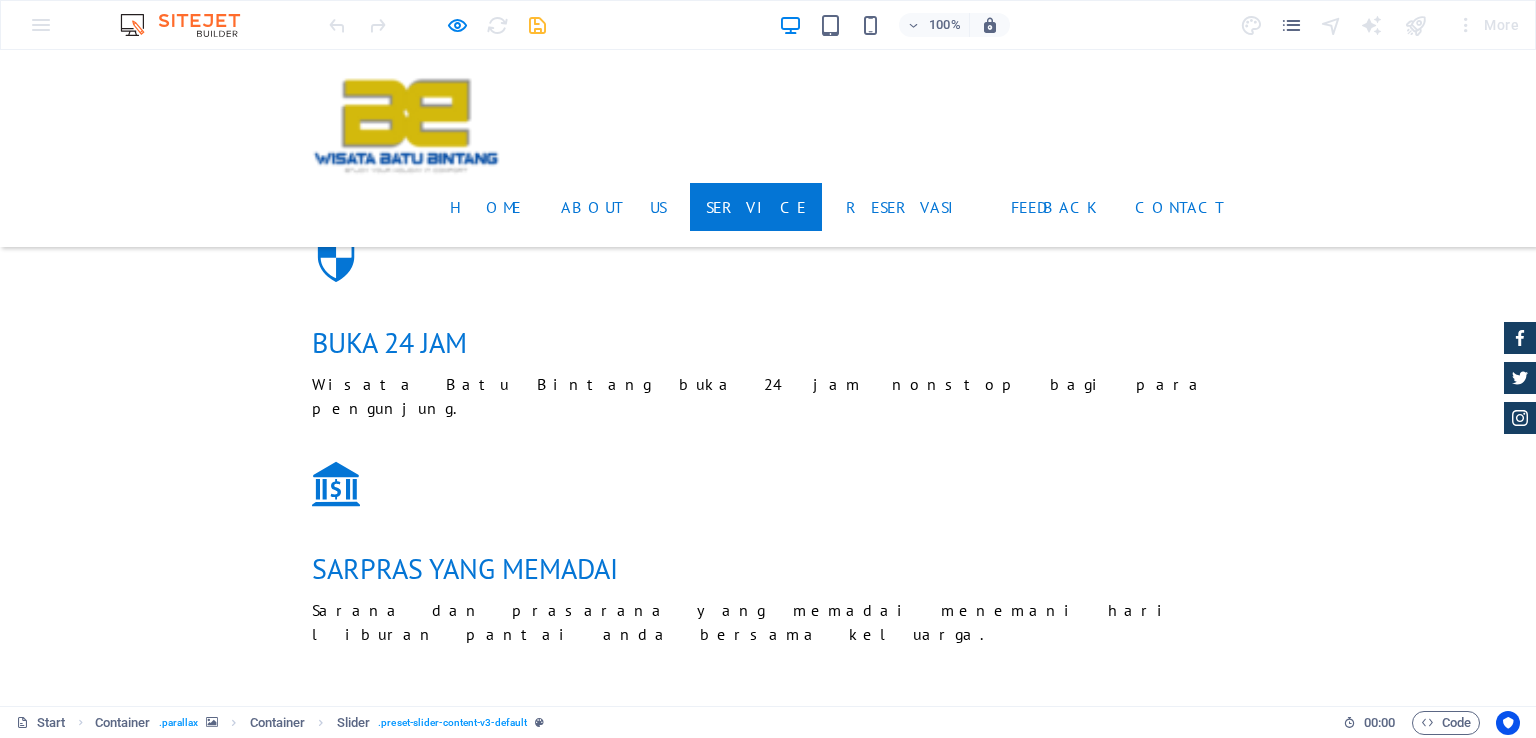 scroll, scrollTop: 1884, scrollLeft: 0, axis: vertical 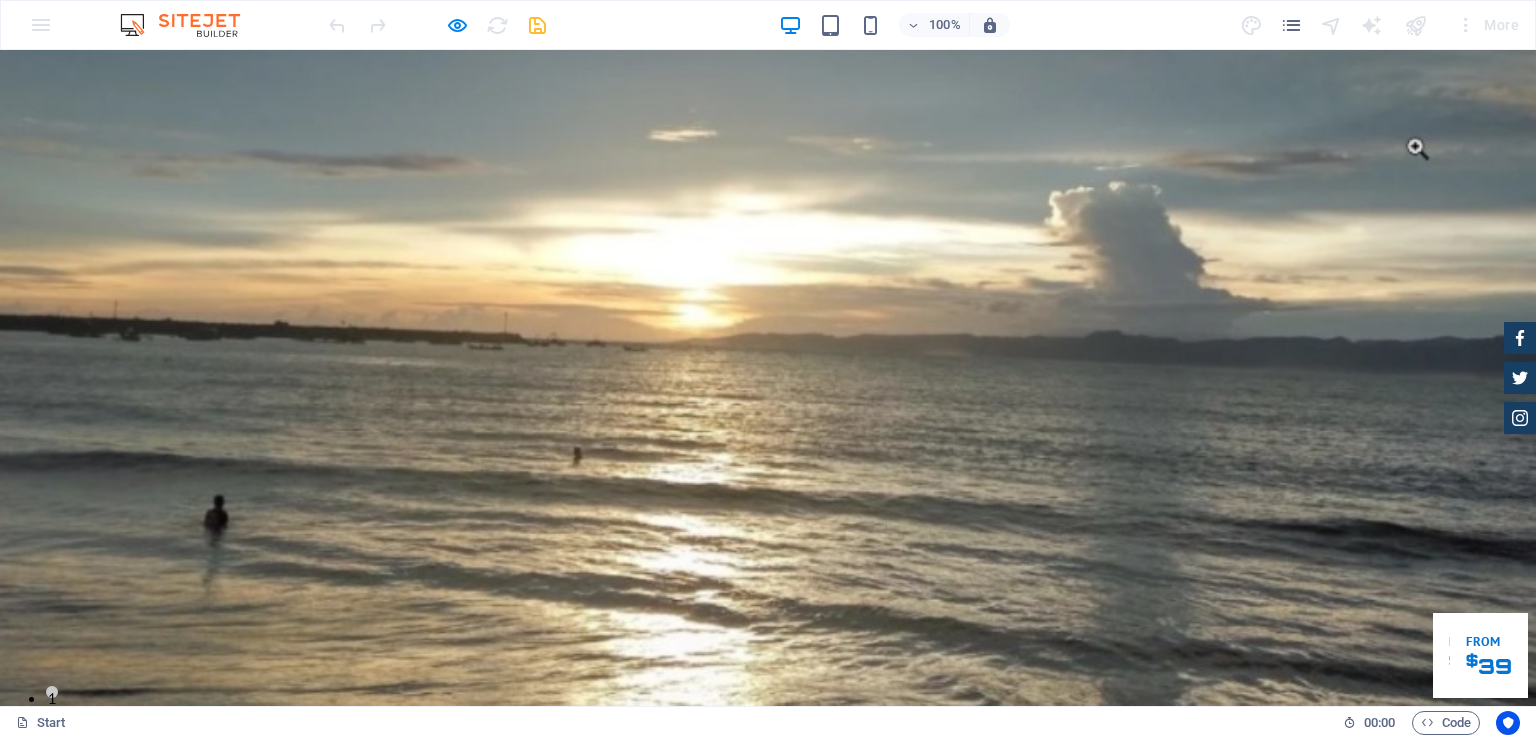 click on "Fasilitas Kami" at bounding box center [367, 1174] 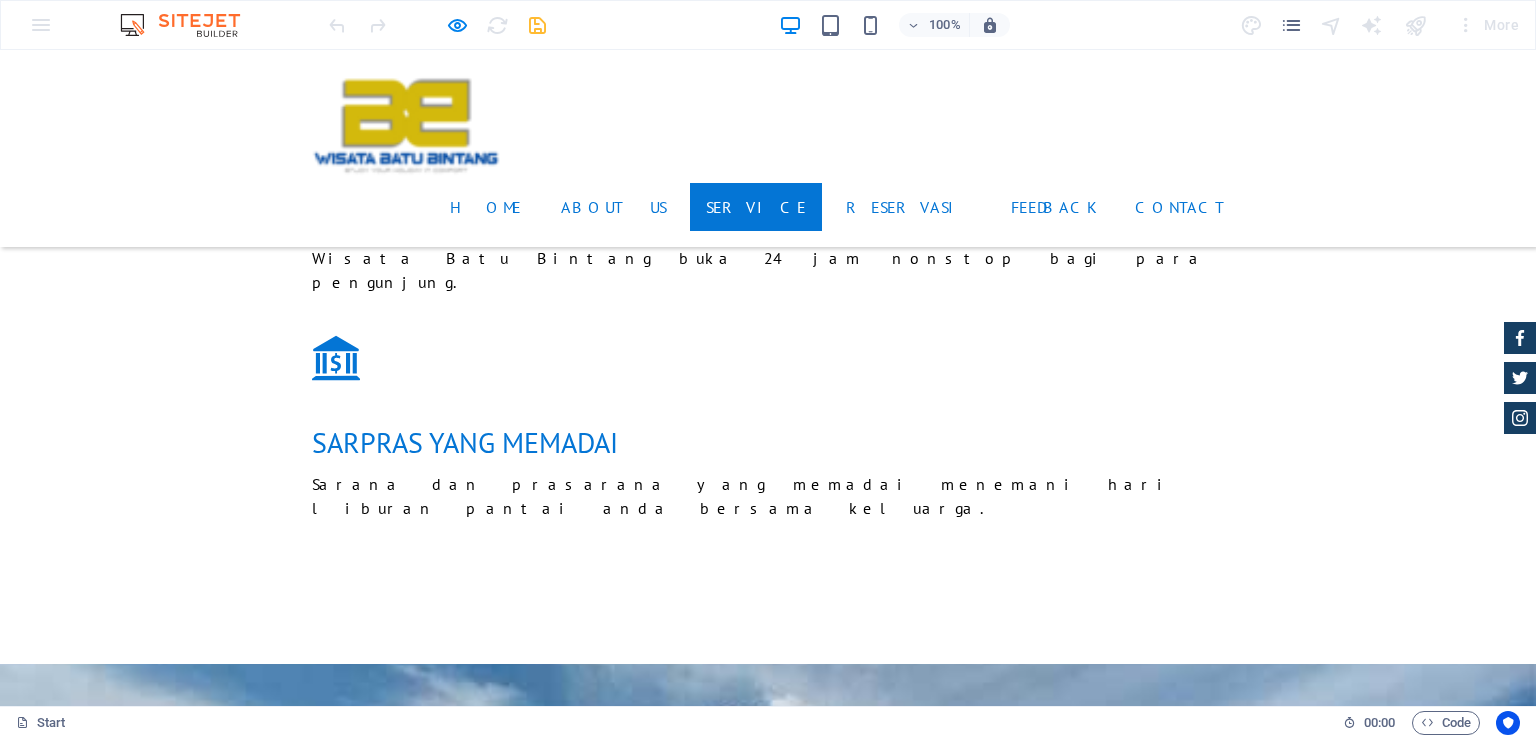 scroll, scrollTop: 1884, scrollLeft: 0, axis: vertical 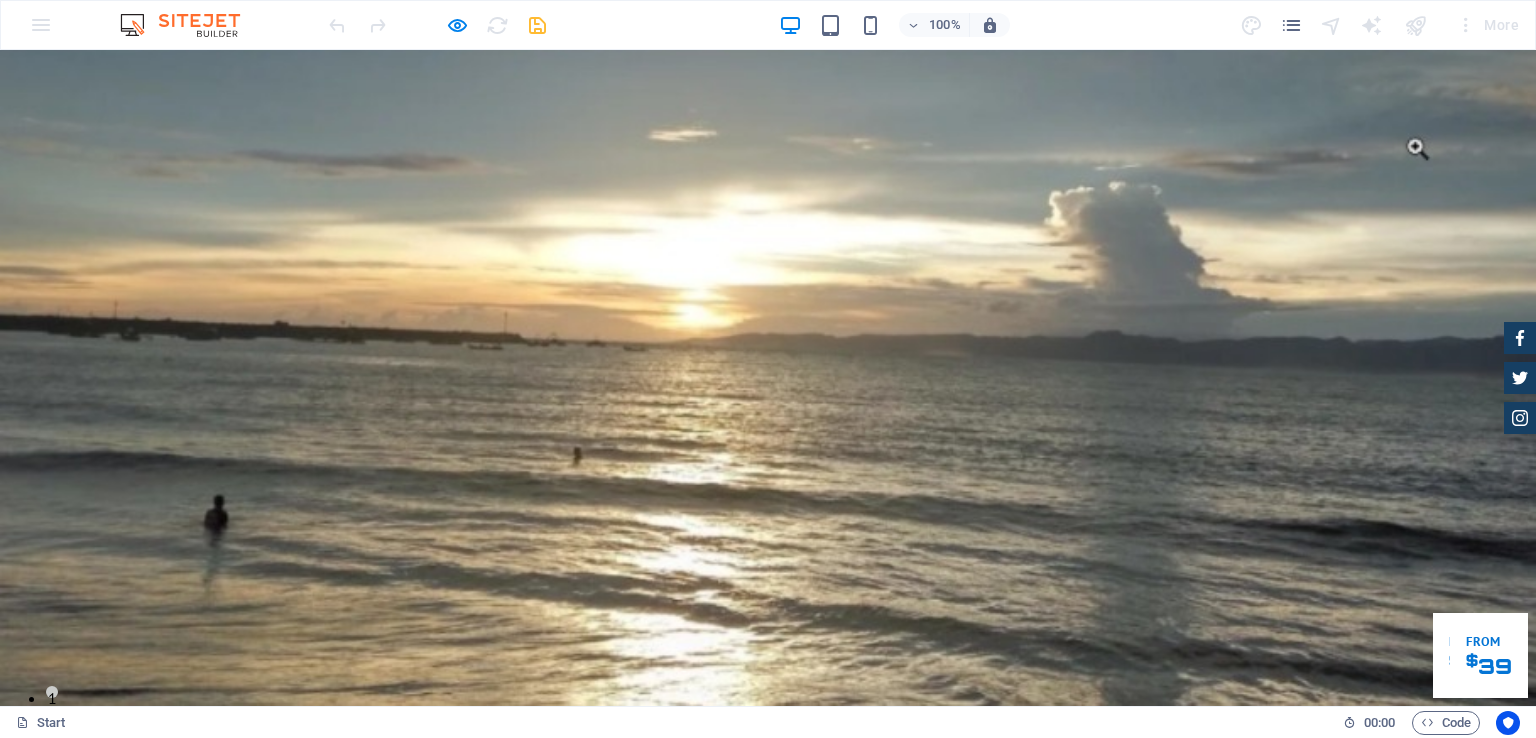click on "Service" at bounding box center [756, 863] 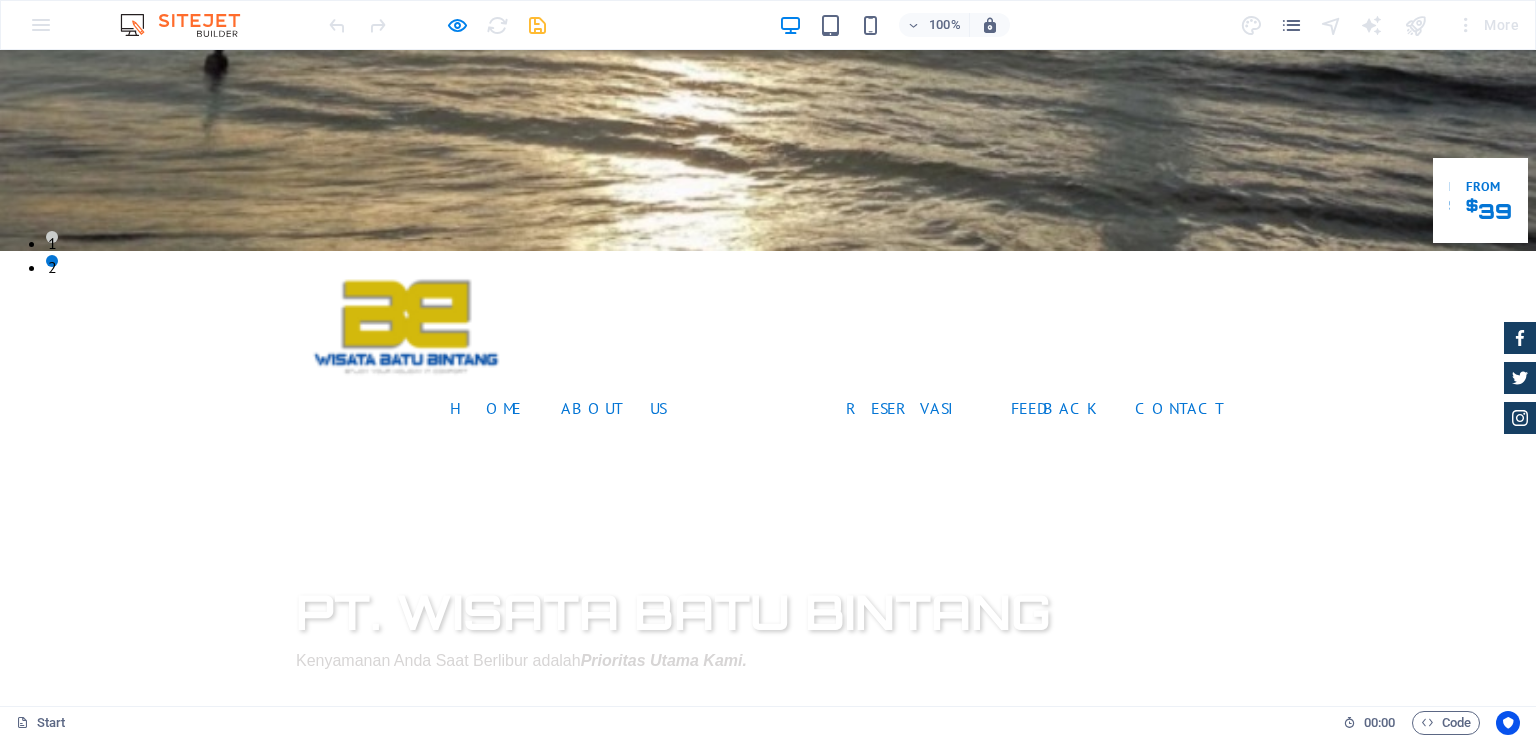 click on "PT. Wisata Batu bintang Kenyamanan Anda Saat Berlibur adalah  Prioritas Utama Kami.  Fasilitas Kami   Reservasi" at bounding box center (768, 685) 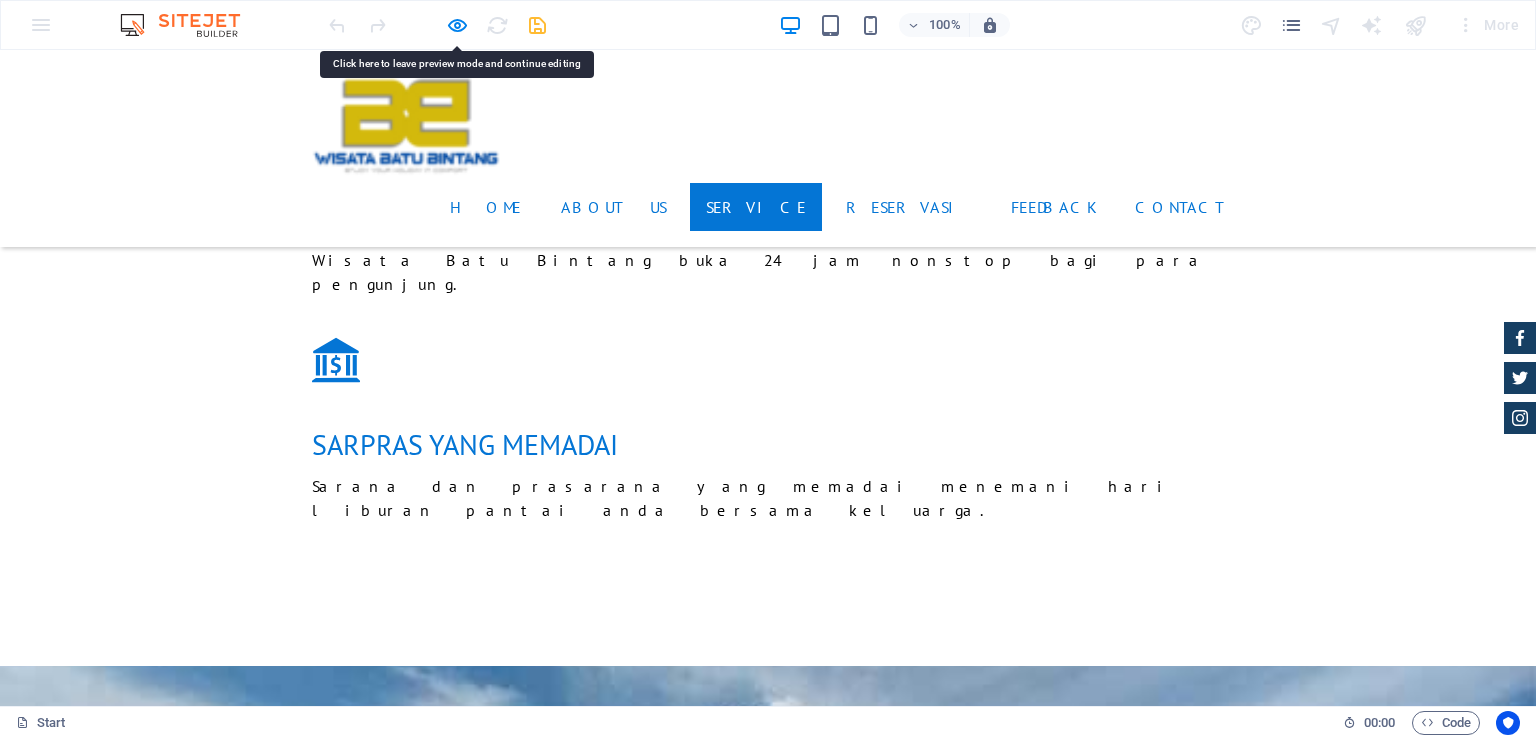 scroll, scrollTop: 1884, scrollLeft: 0, axis: vertical 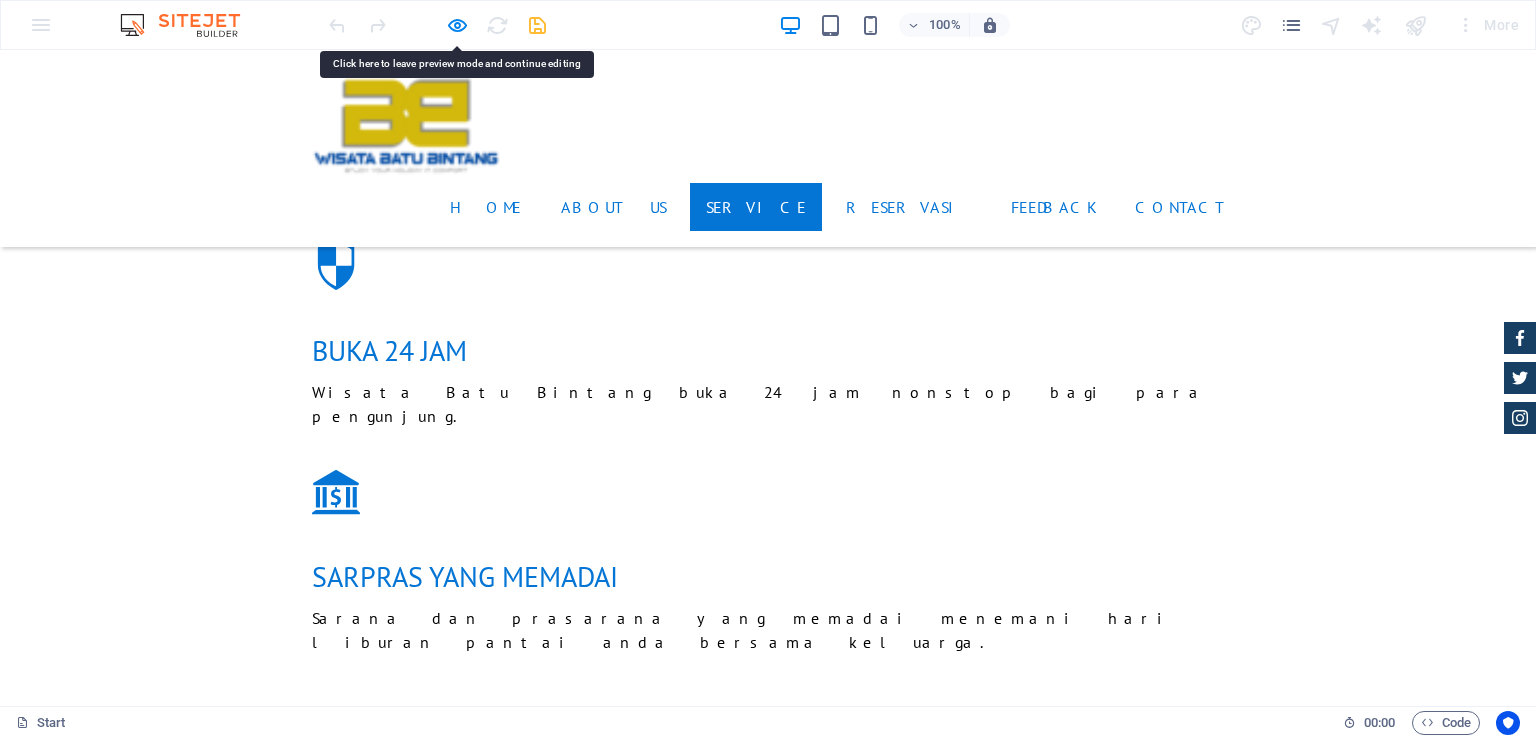 click on "Service" at bounding box center [756, 207] 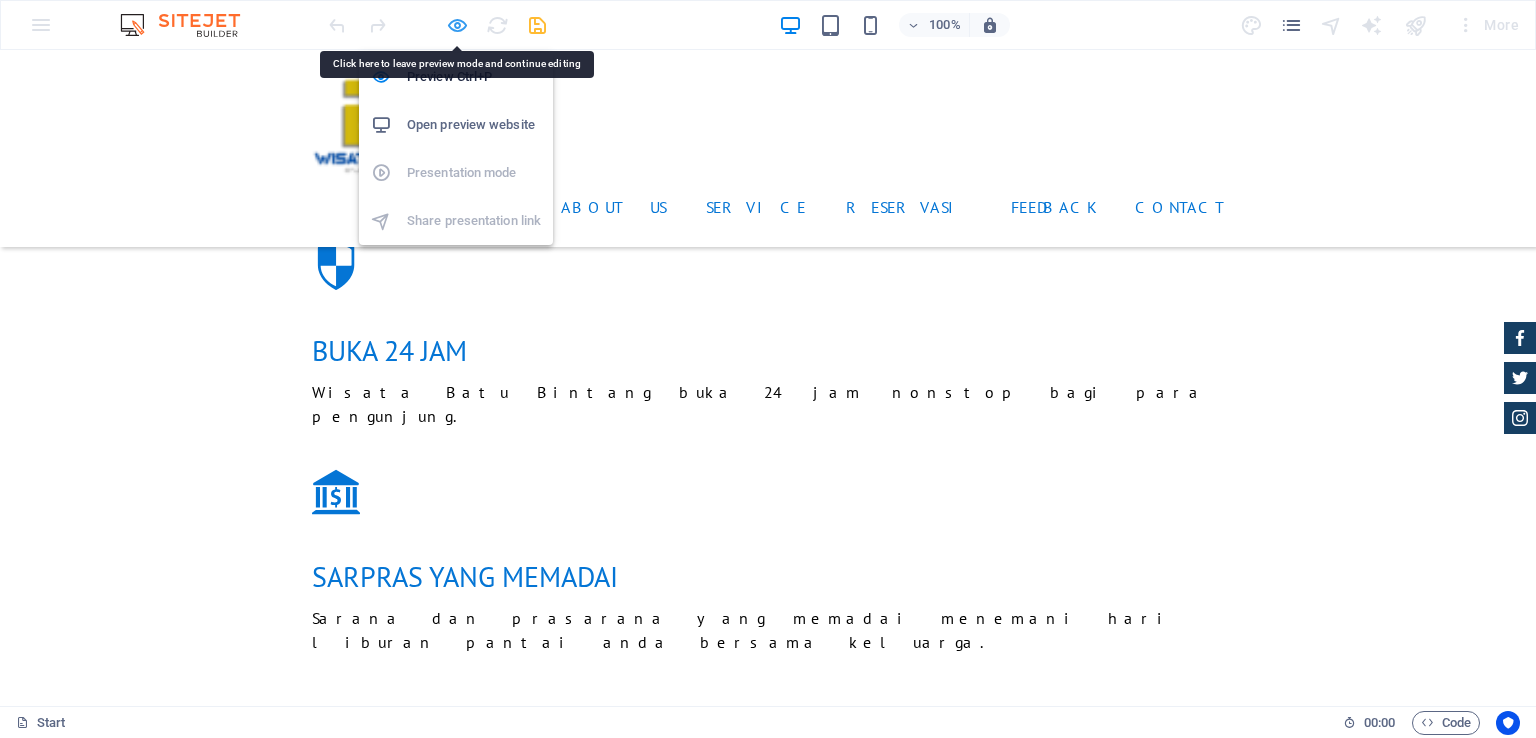 click at bounding box center [457, 25] 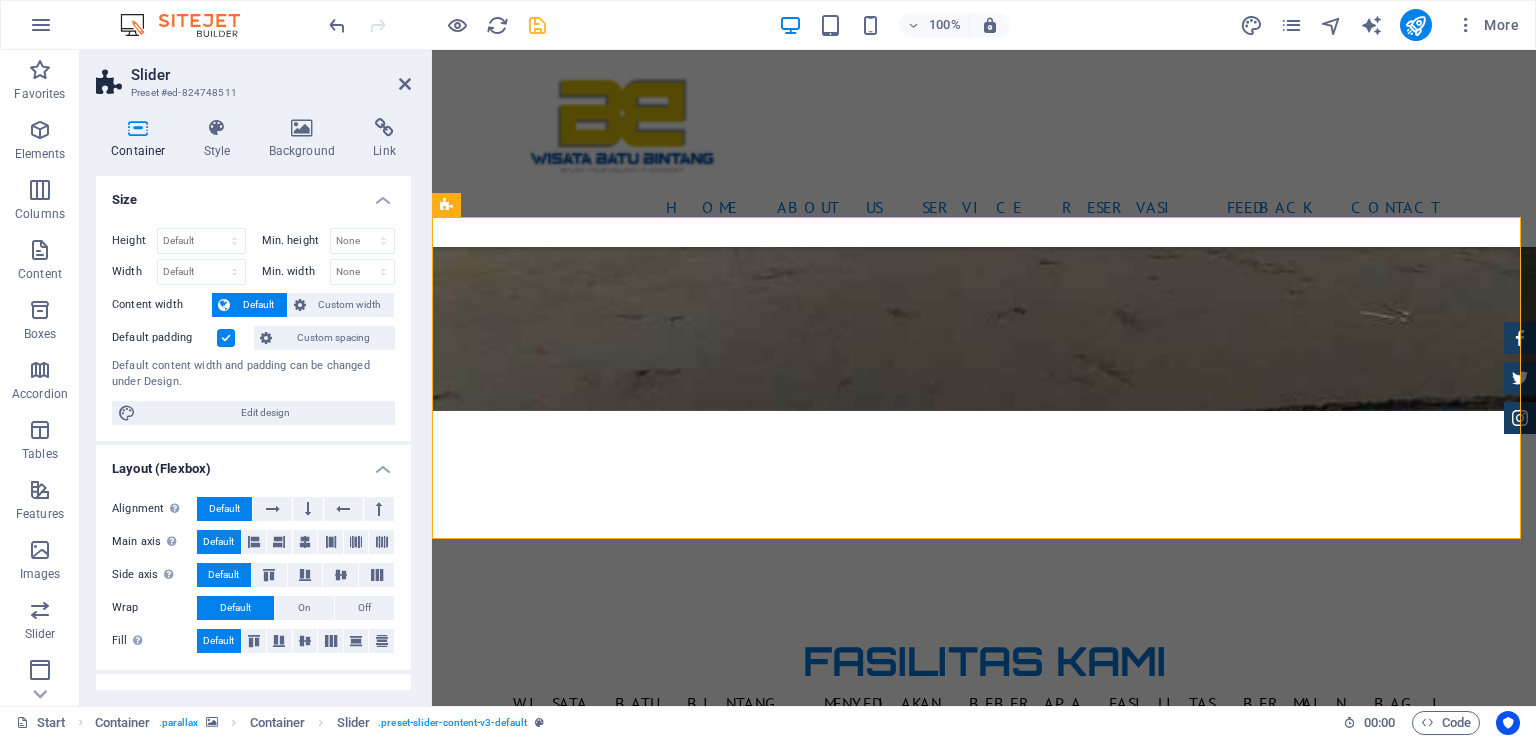 scroll, scrollTop: 0, scrollLeft: 0, axis: both 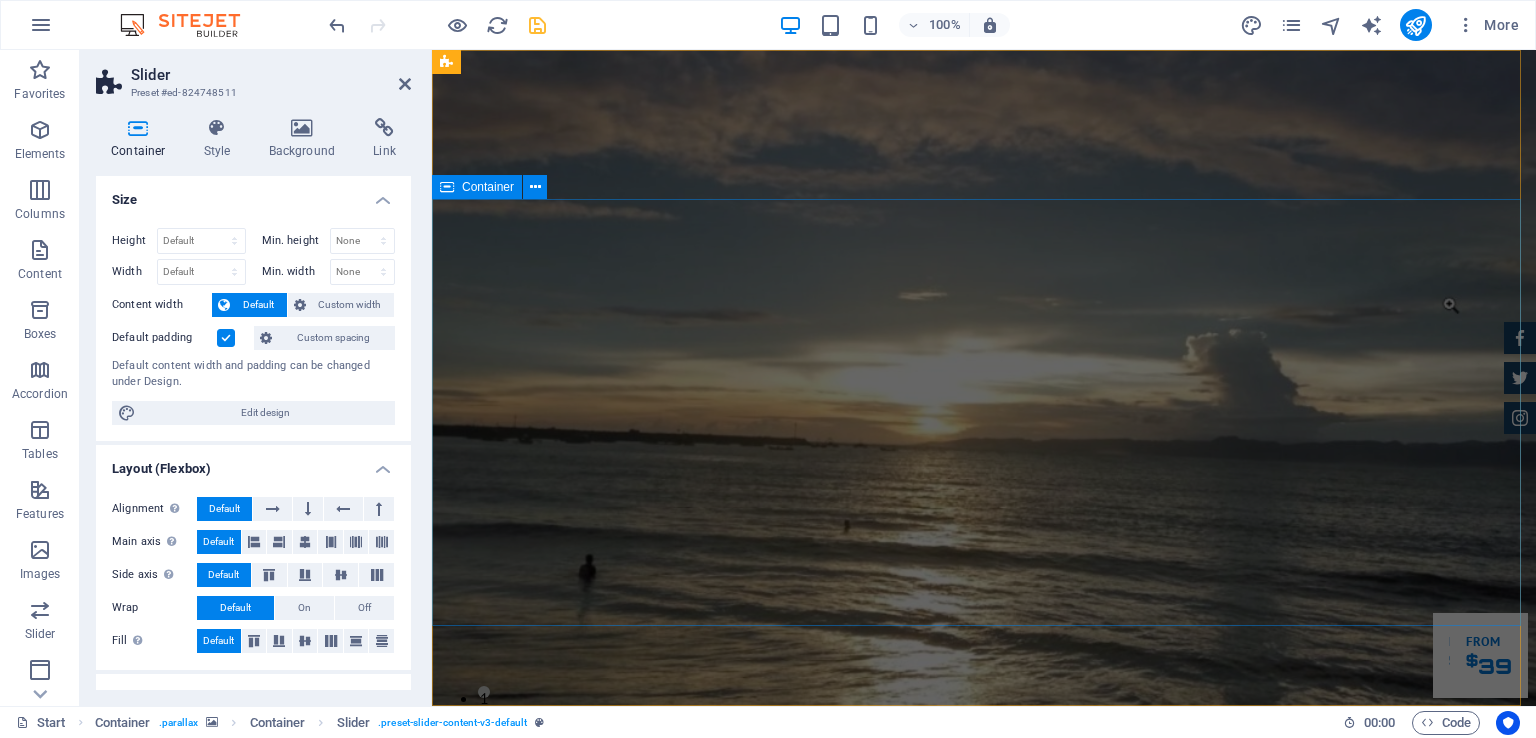 click on "PT. Wisata Batu bintang Kenyamanan Anda Saat Berlibur adalah  Prioritas Utama Kami.  Fasilitas Kami   Reservasi" at bounding box center [984, 1140] 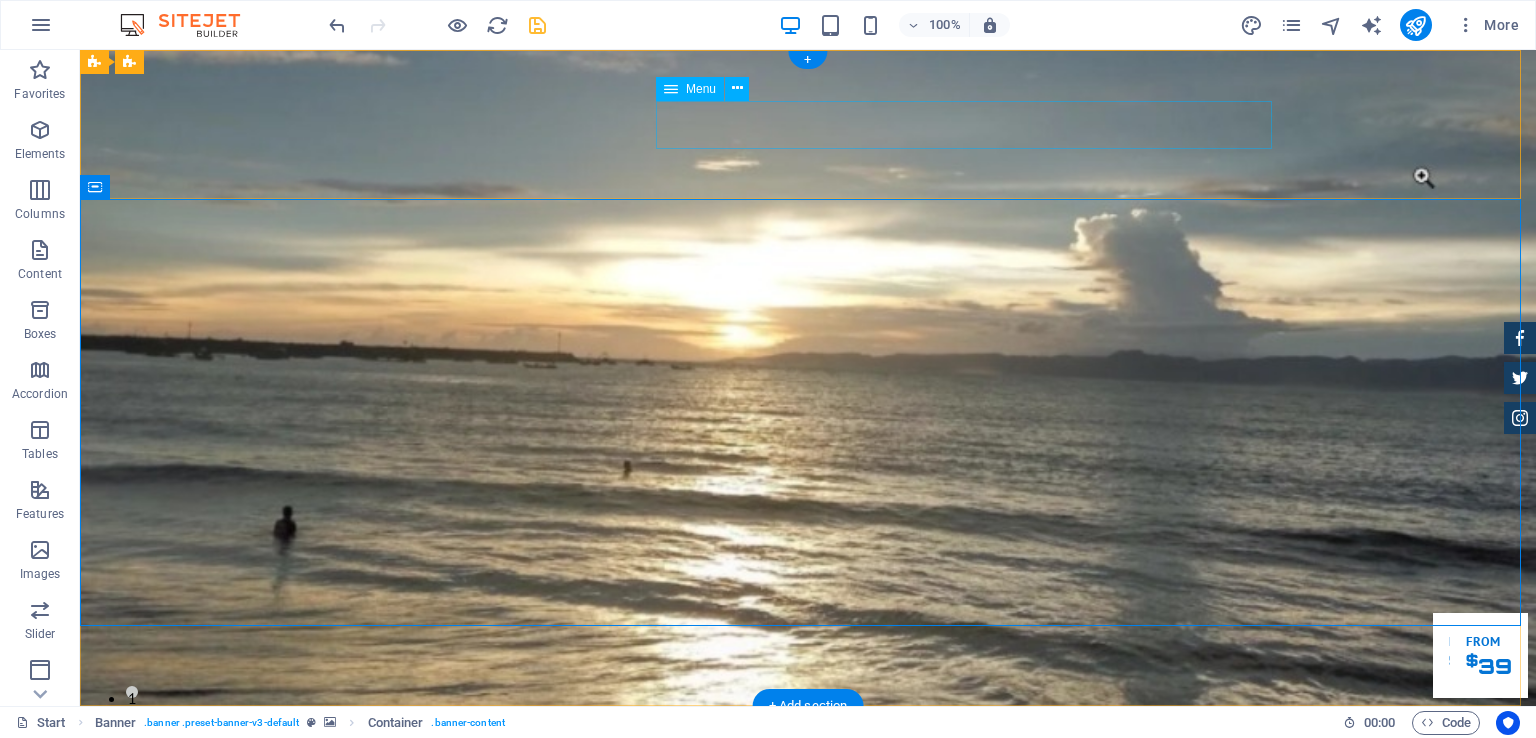 click on "Home About us Service Reservasi Feedback Contact" at bounding box center (808, 863) 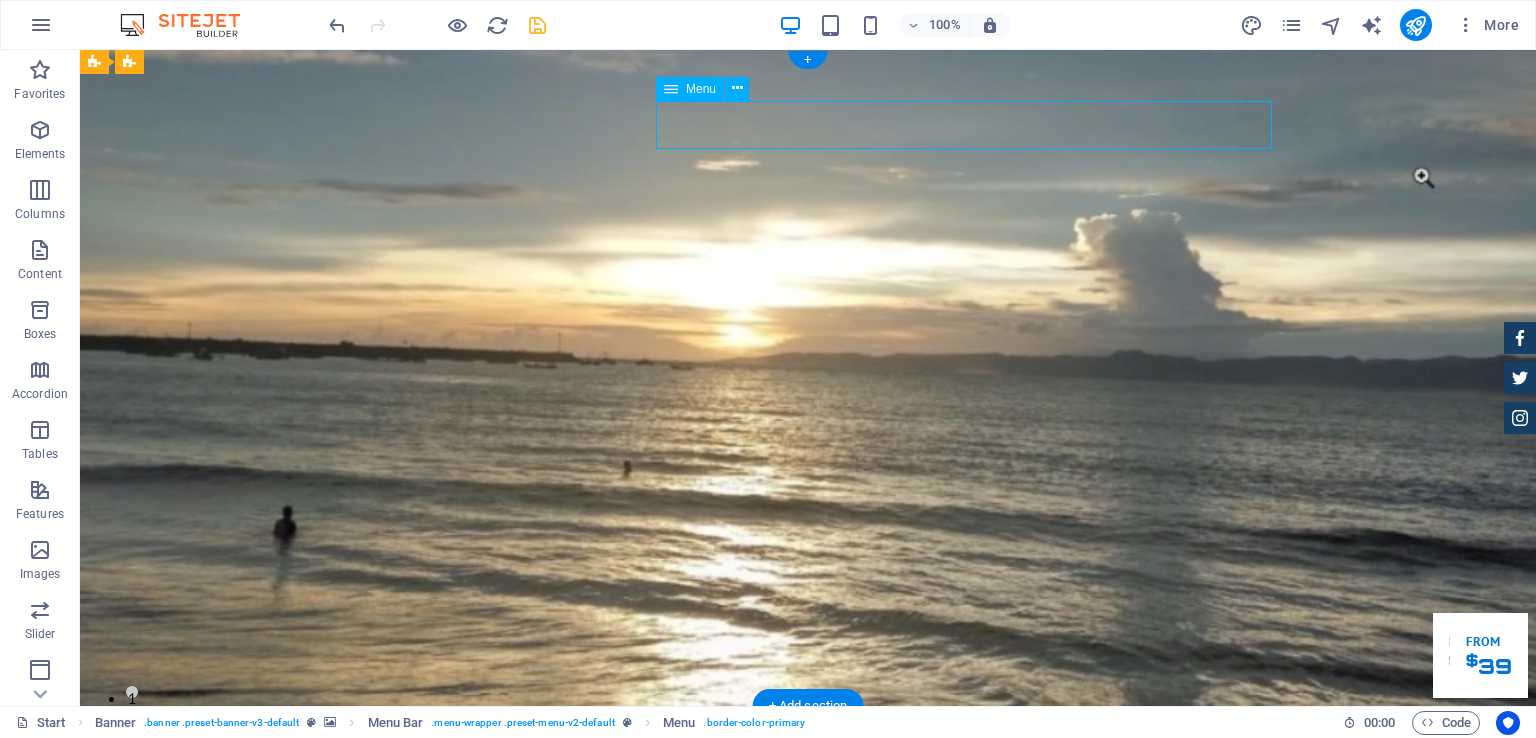 click on "Home About us Service Reservasi Feedback Contact" at bounding box center (808, 863) 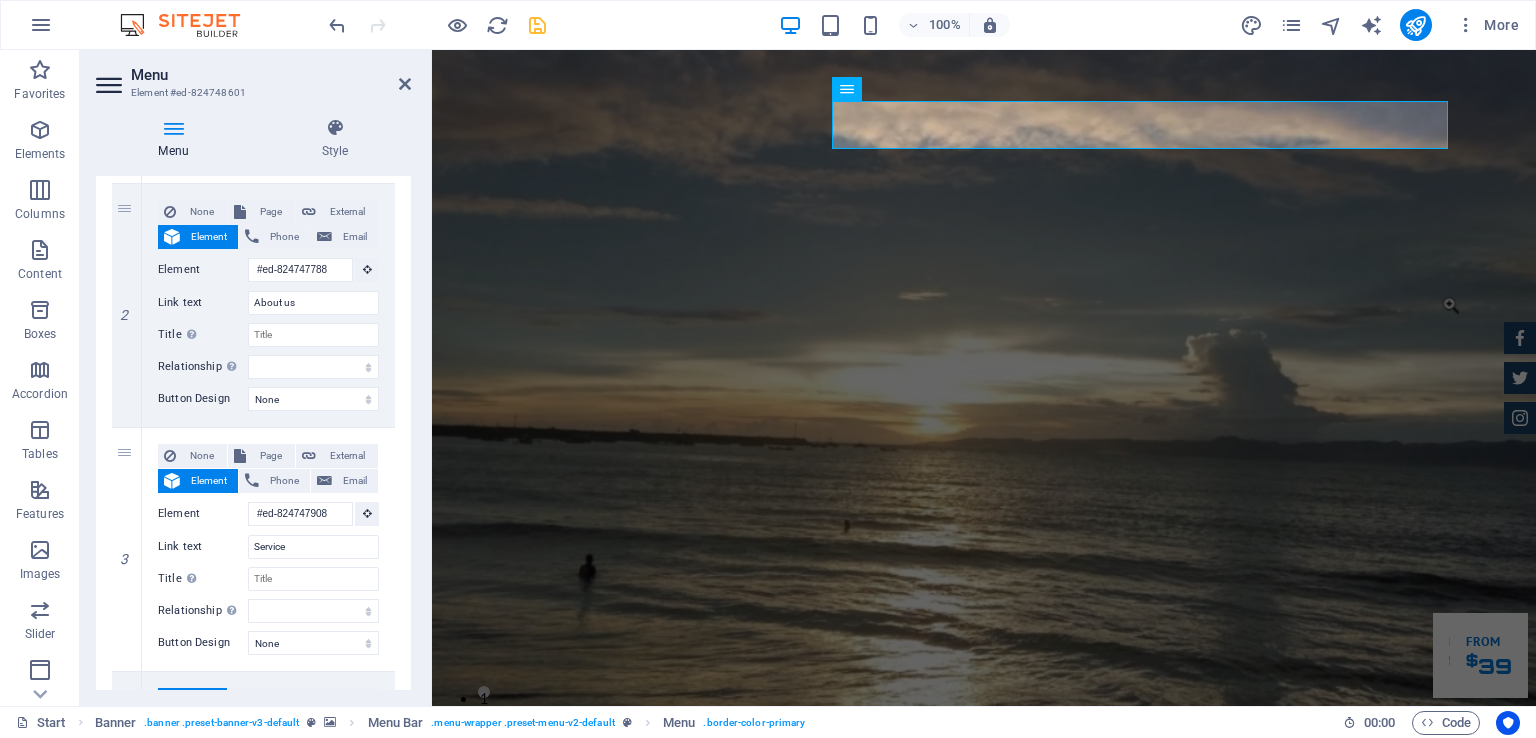 scroll, scrollTop: 429, scrollLeft: 0, axis: vertical 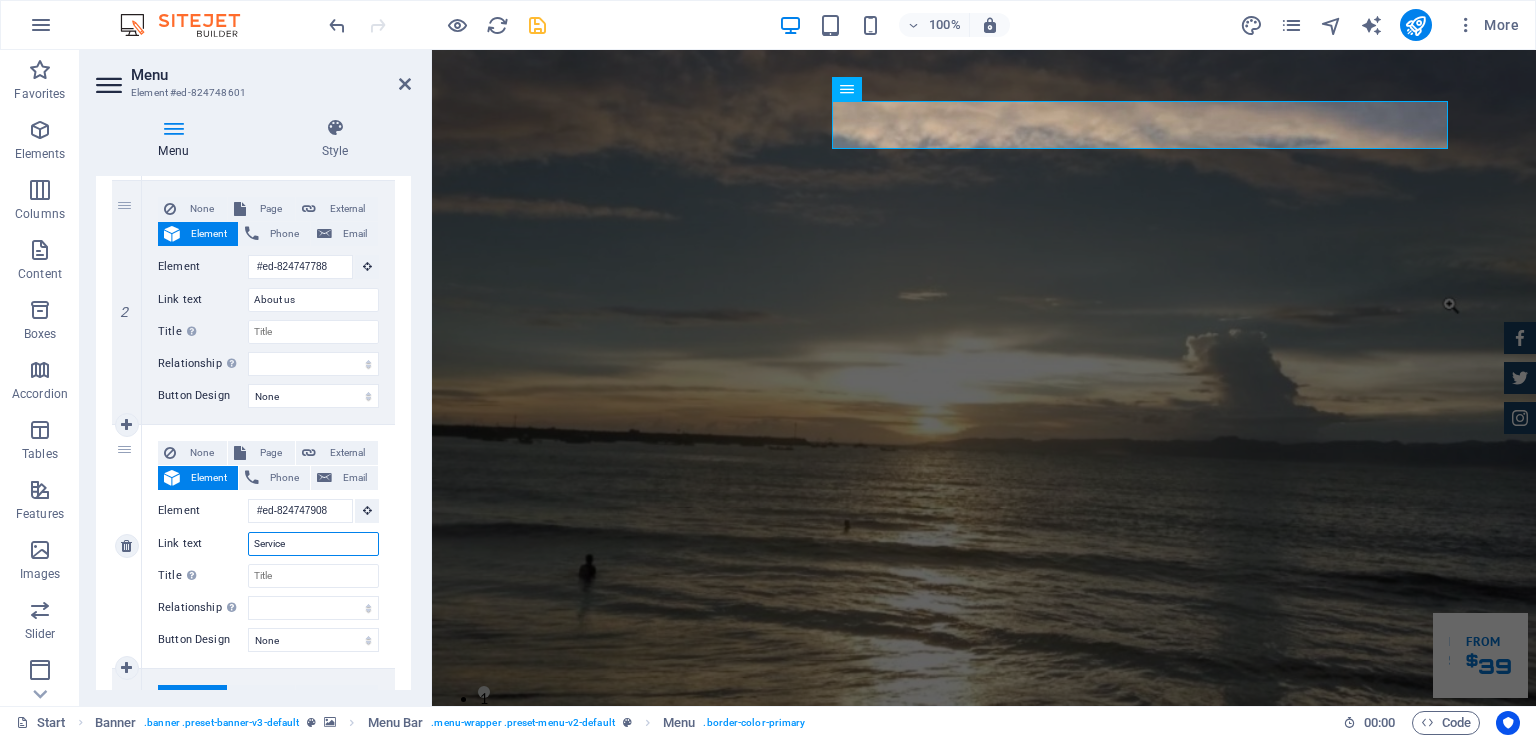 drag, startPoint x: 293, startPoint y: 546, endPoint x: 149, endPoint y: 555, distance: 144.28098 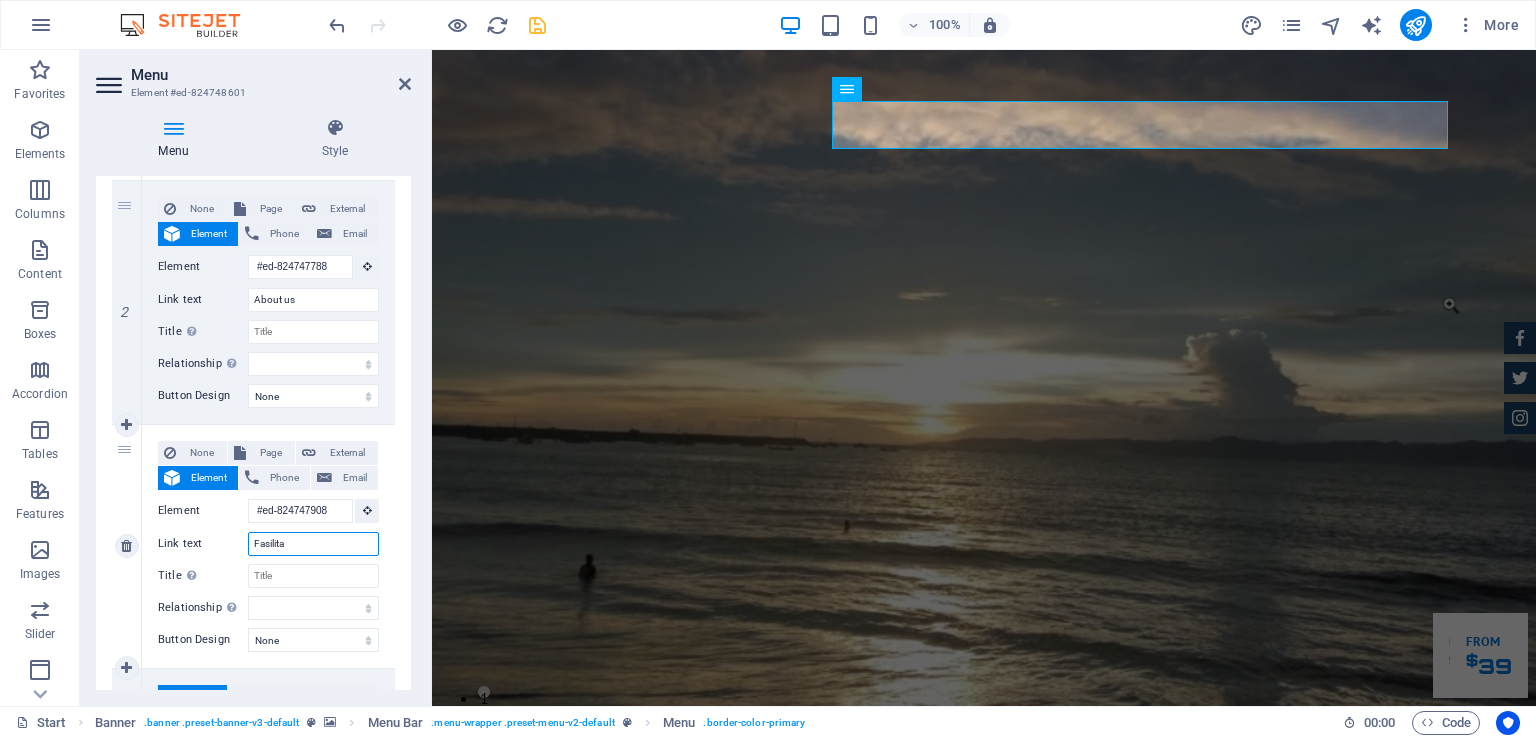 type on "Fasilitas" 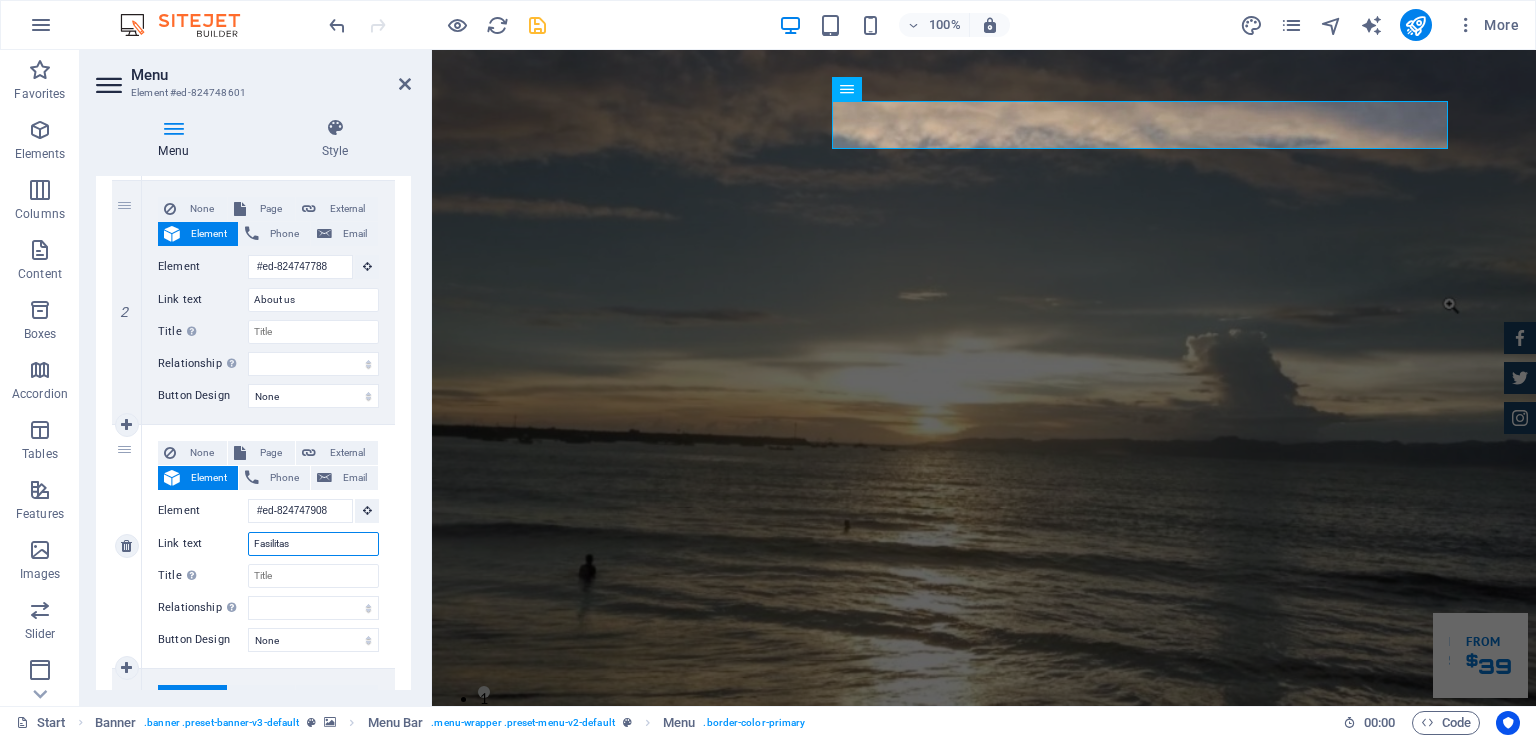 select 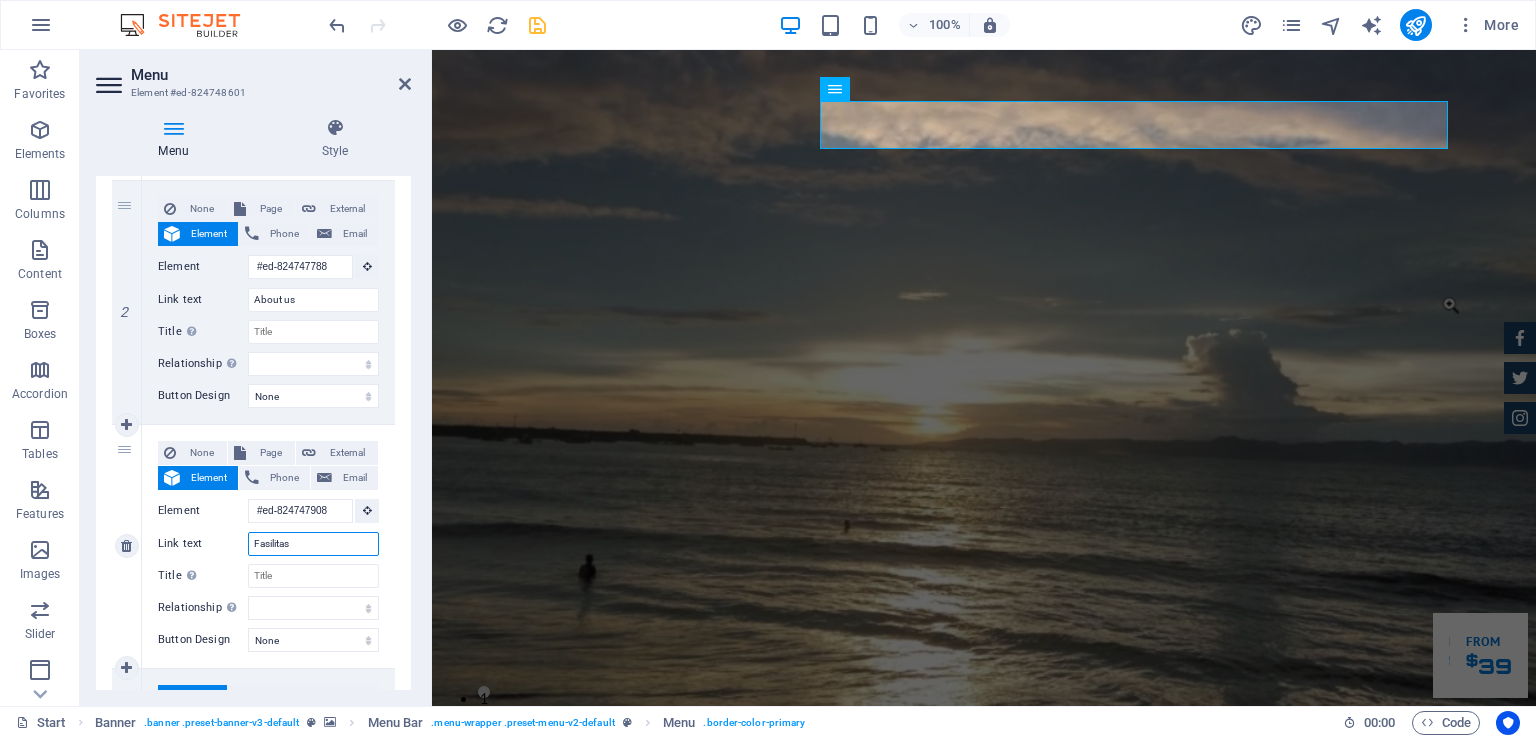 type on "Fasilitas Kami" 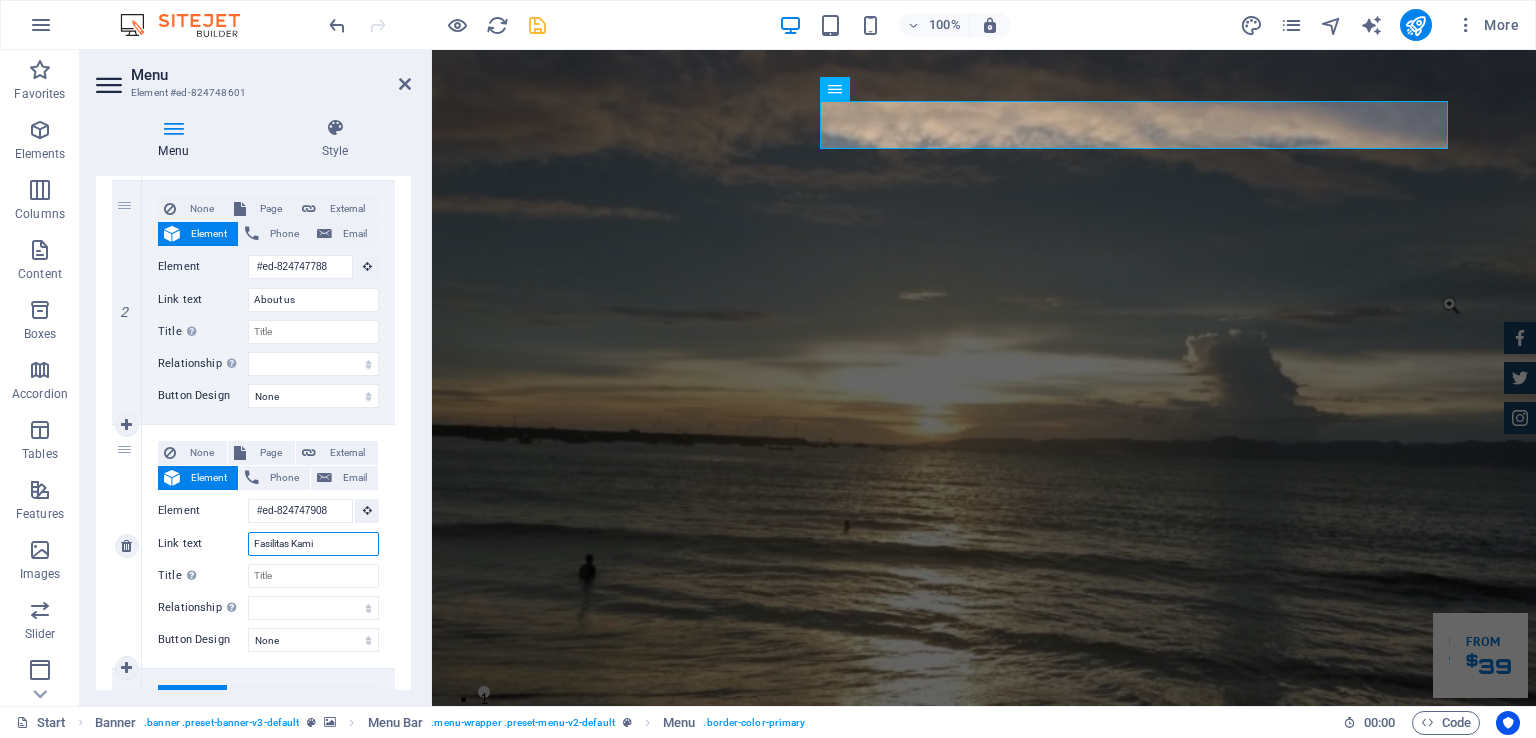 select 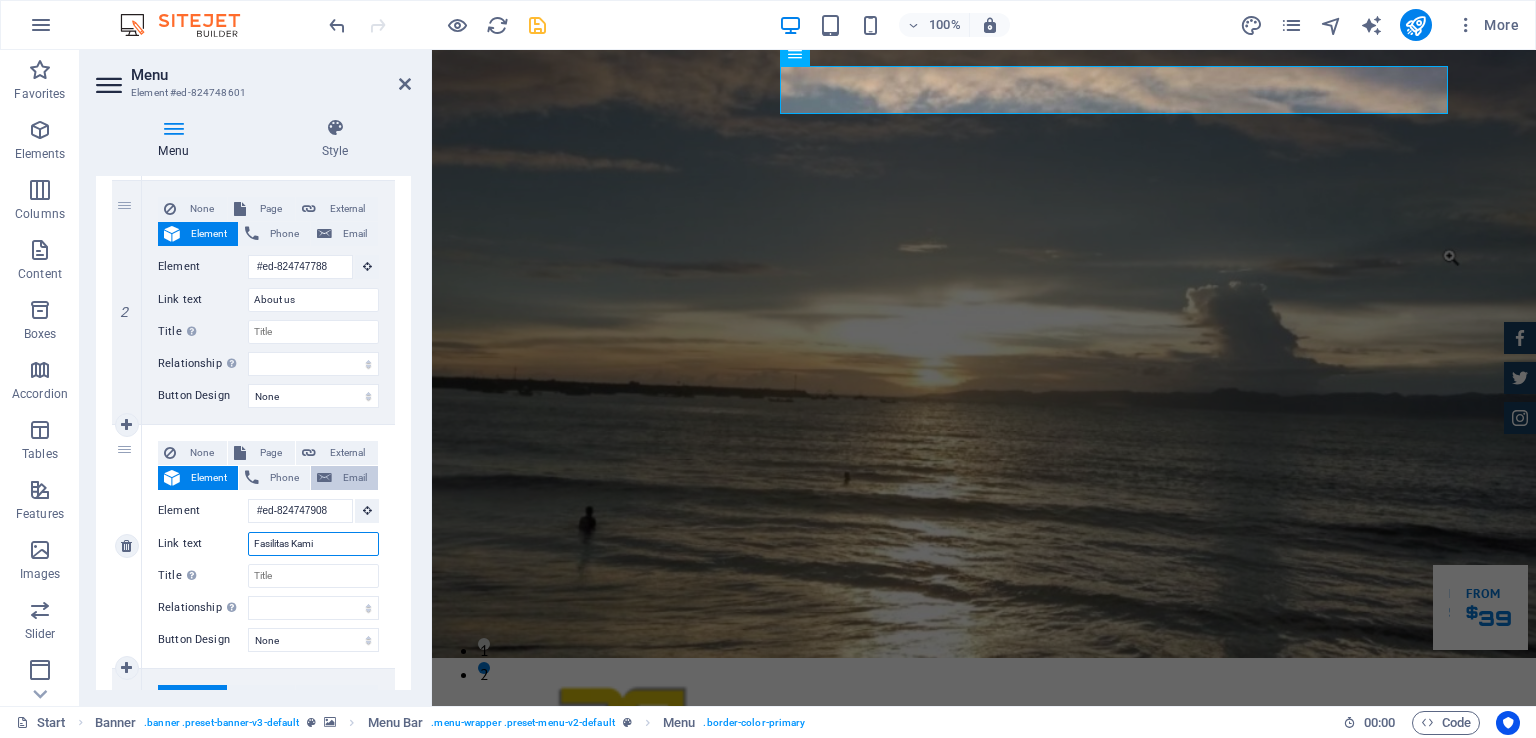 scroll, scrollTop: 0, scrollLeft: 0, axis: both 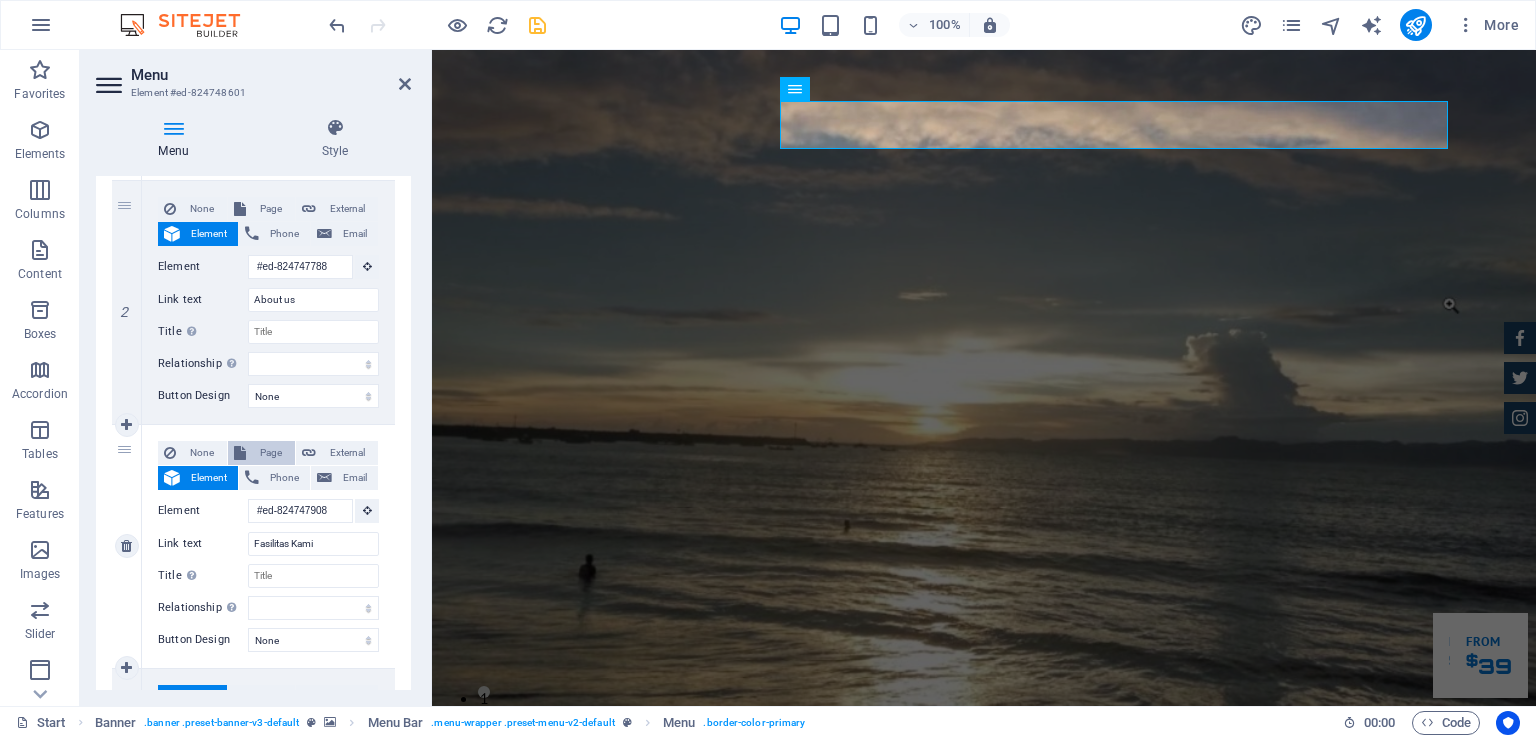 click on "Page" at bounding box center [270, 453] 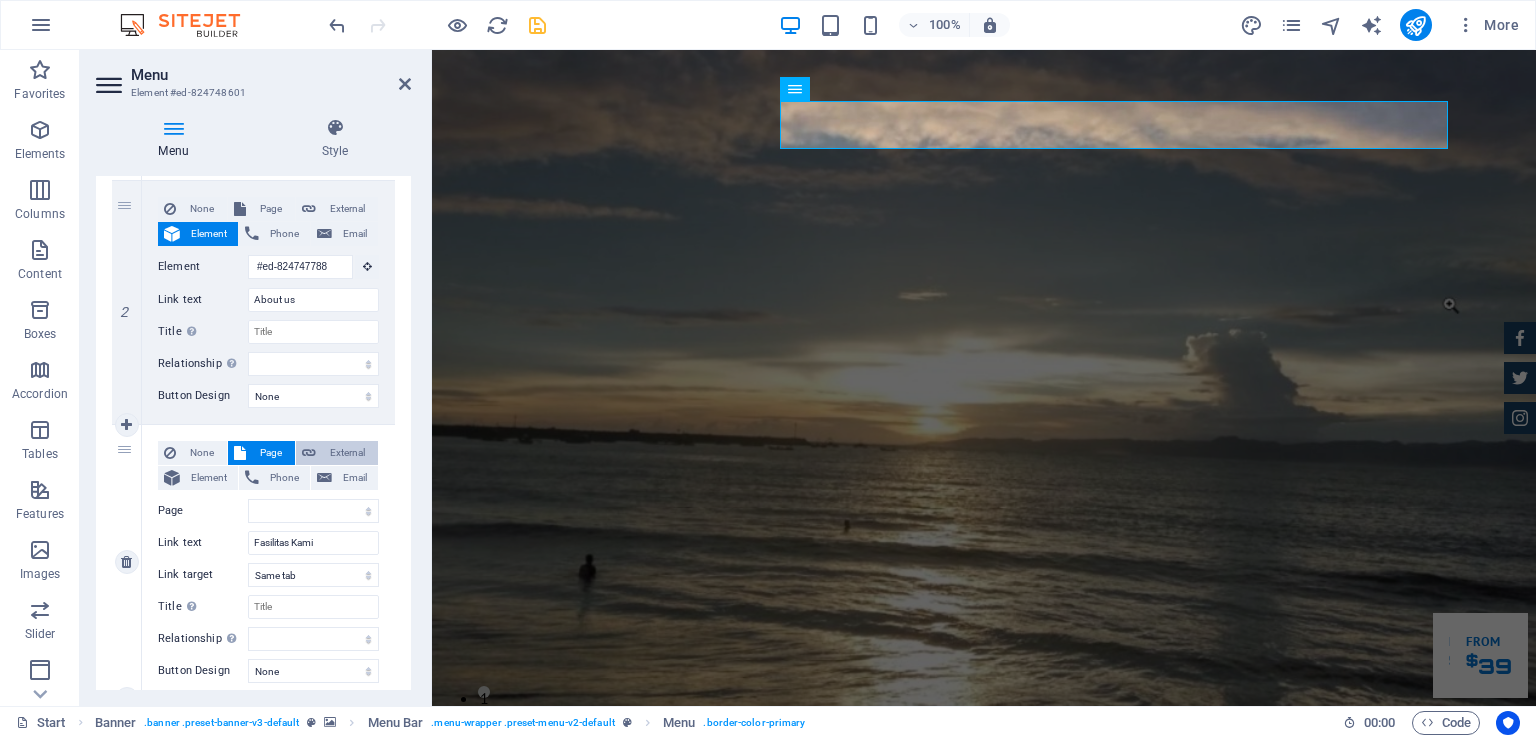 click on "External" at bounding box center (337, 453) 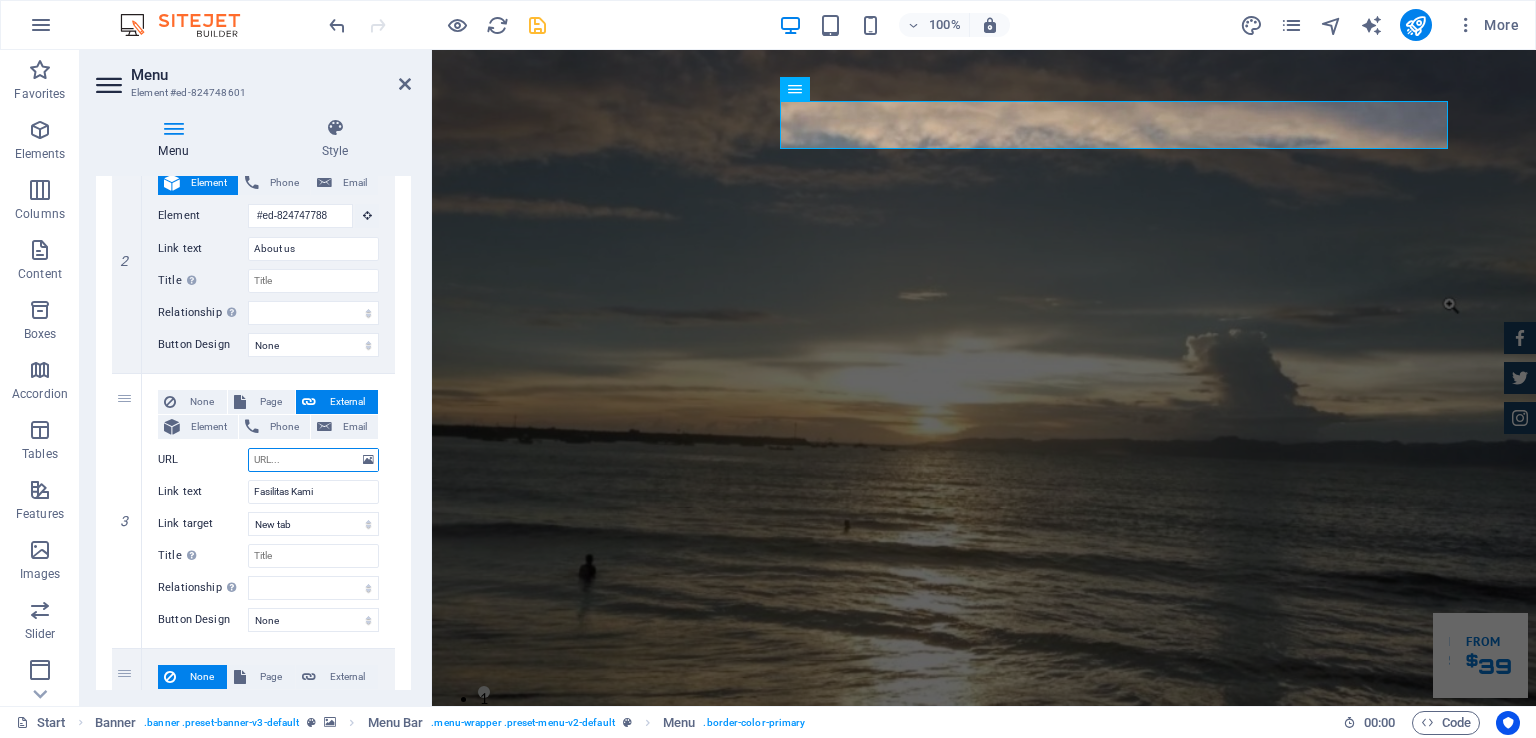scroll, scrollTop: 620, scrollLeft: 0, axis: vertical 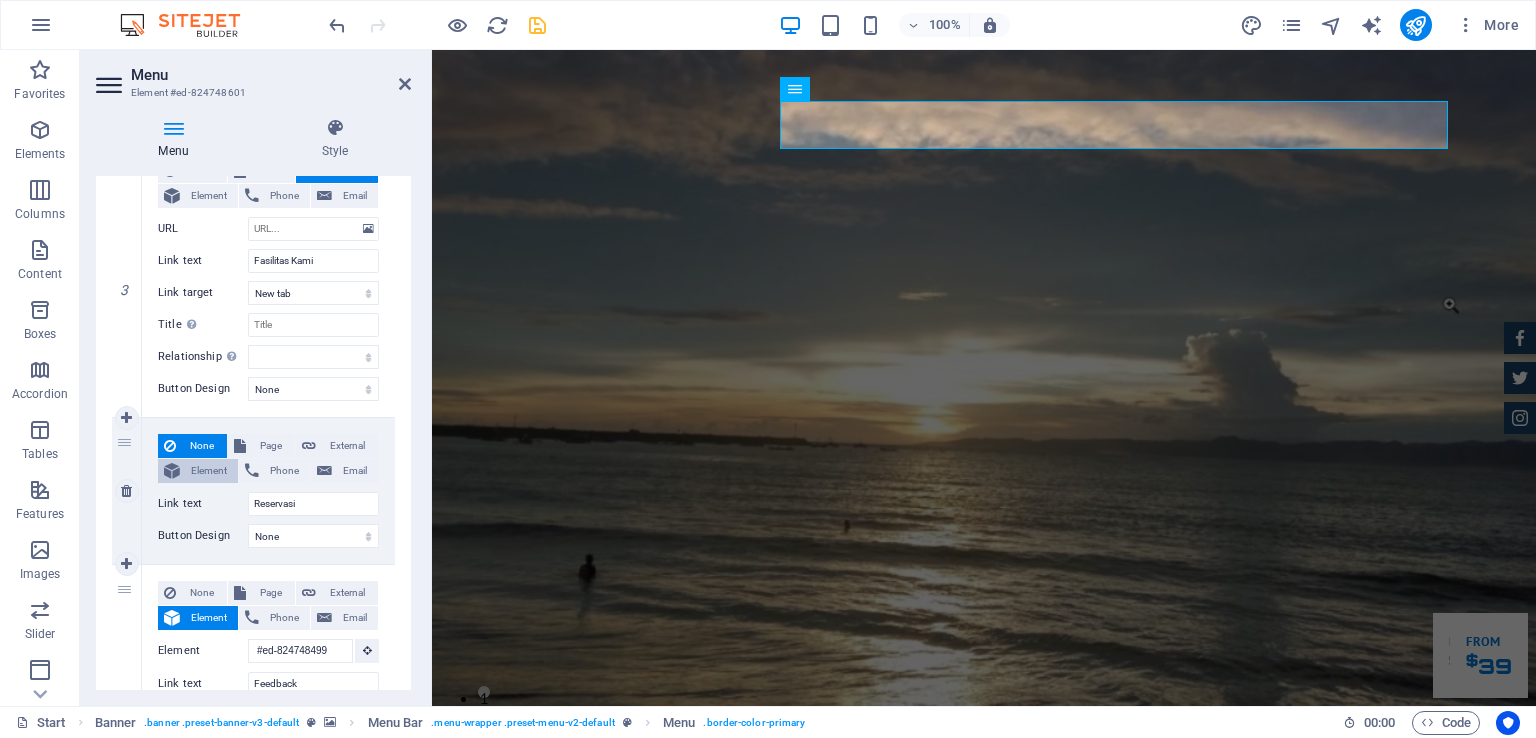 click on "Element" at bounding box center (209, 471) 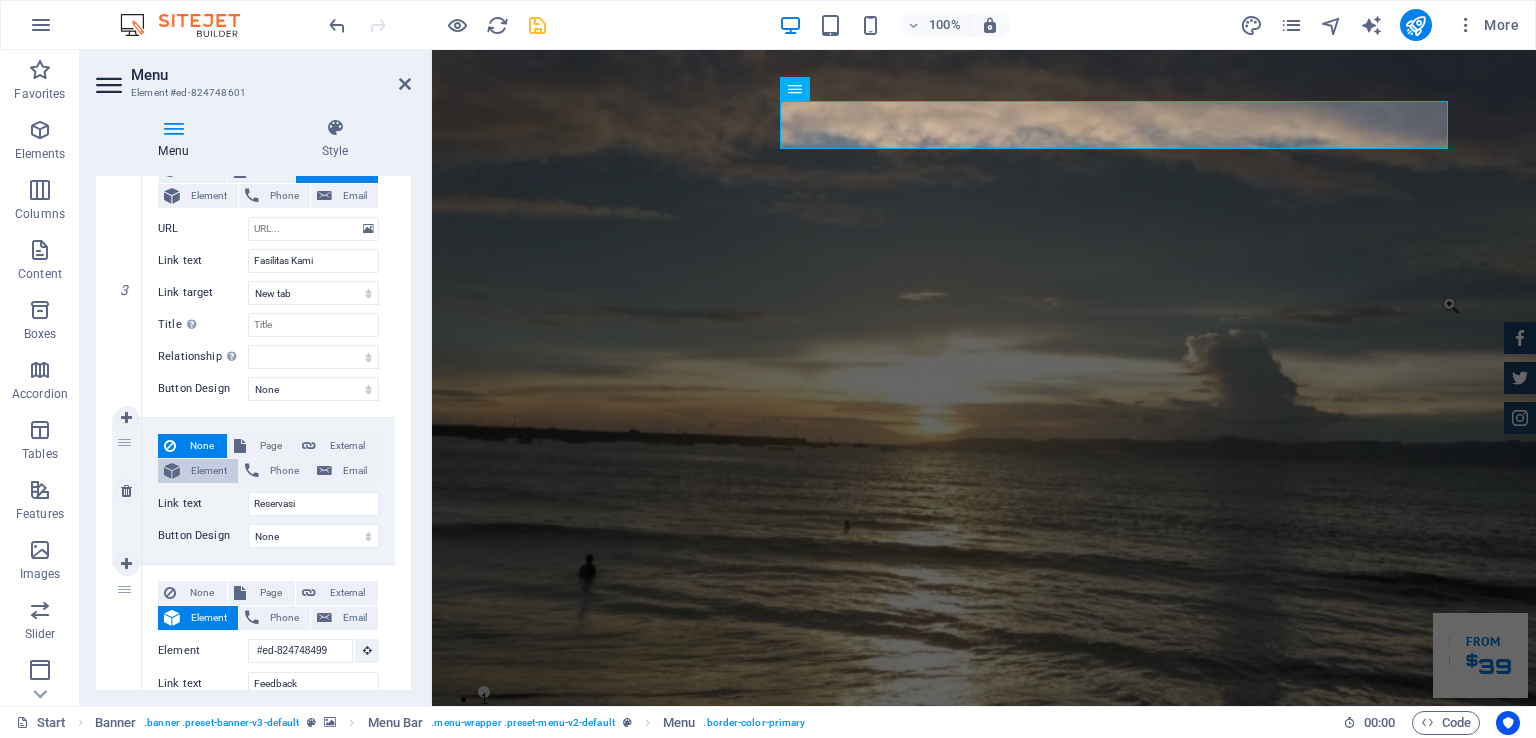 select 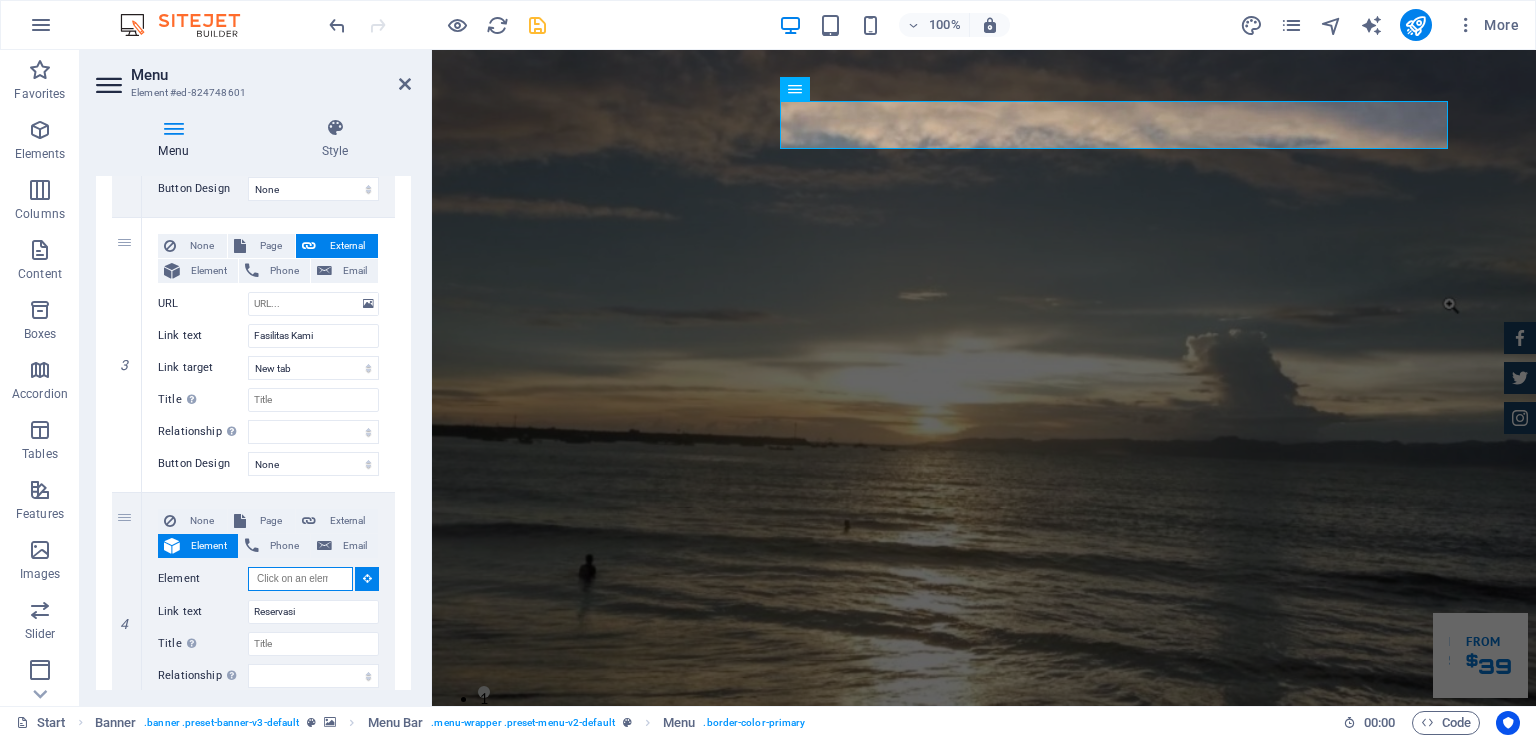 scroll, scrollTop: 642, scrollLeft: 0, axis: vertical 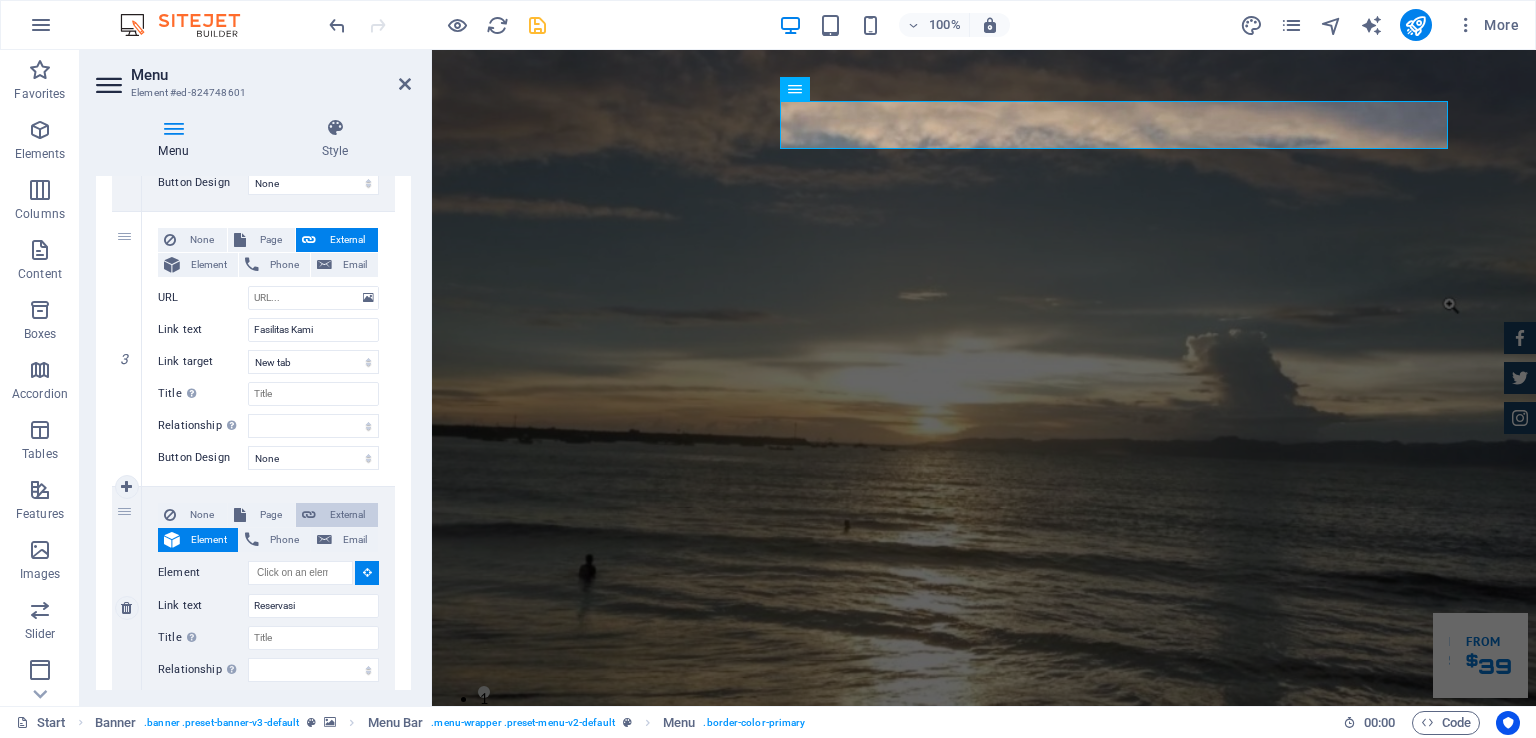 click on "External" at bounding box center [337, 515] 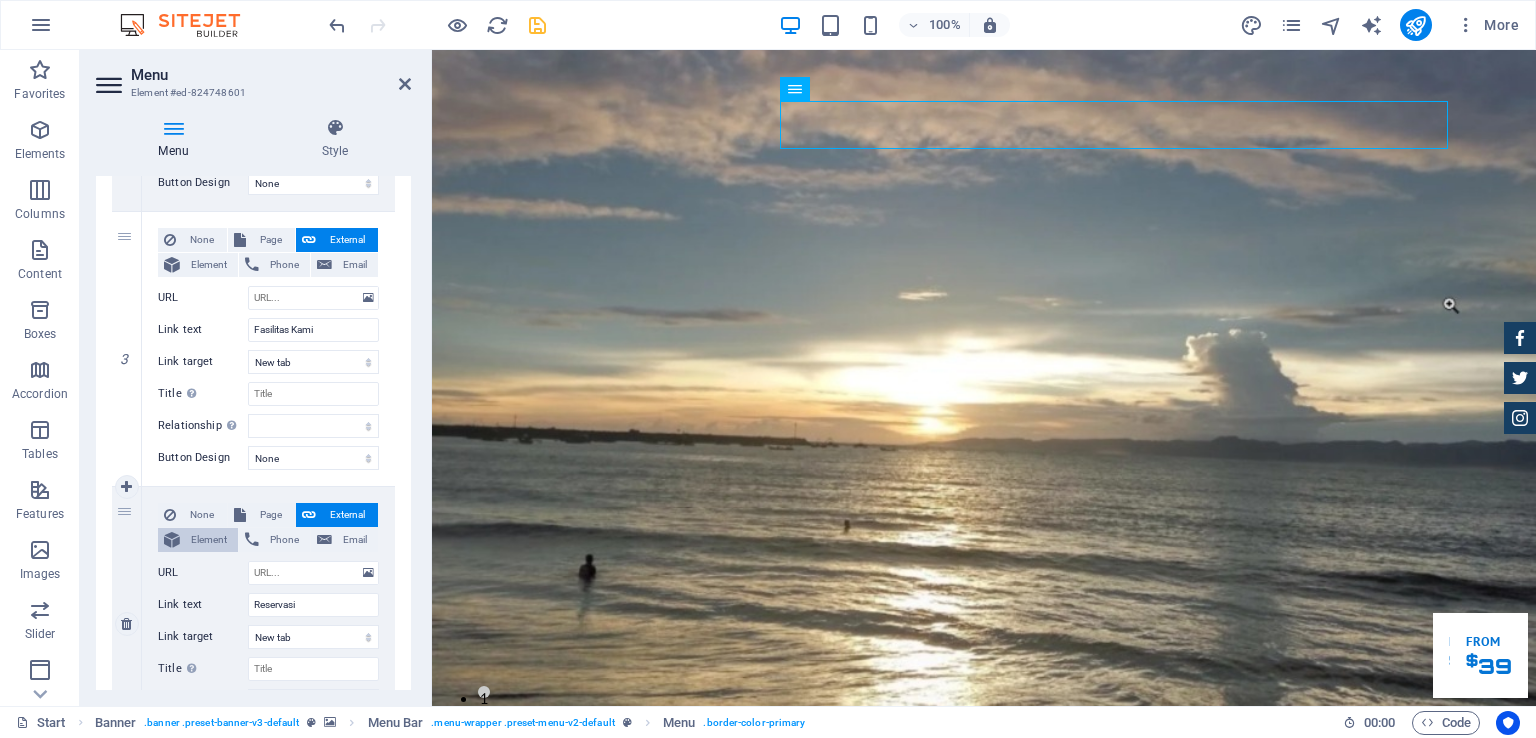 click on "Element" at bounding box center (209, 540) 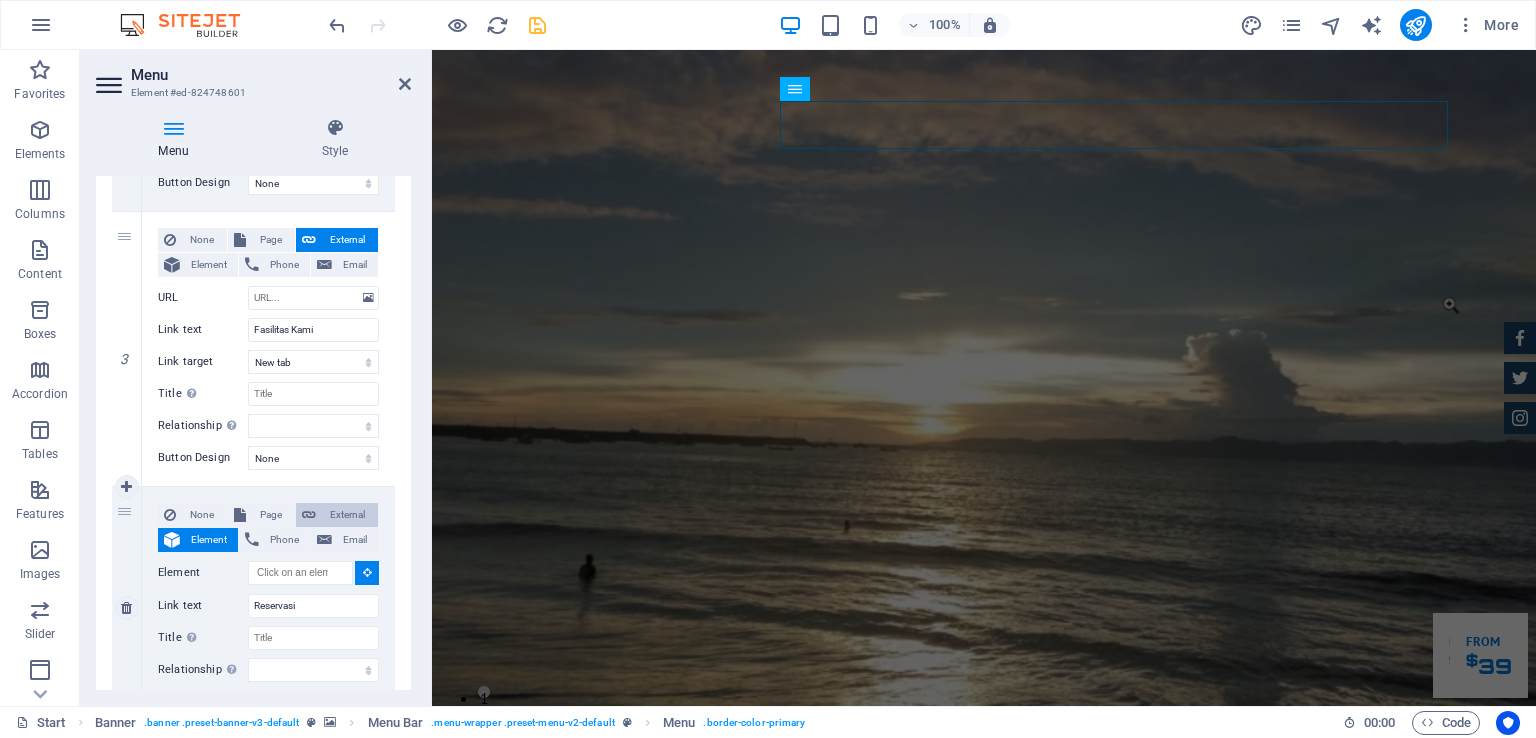click on "External" at bounding box center [347, 515] 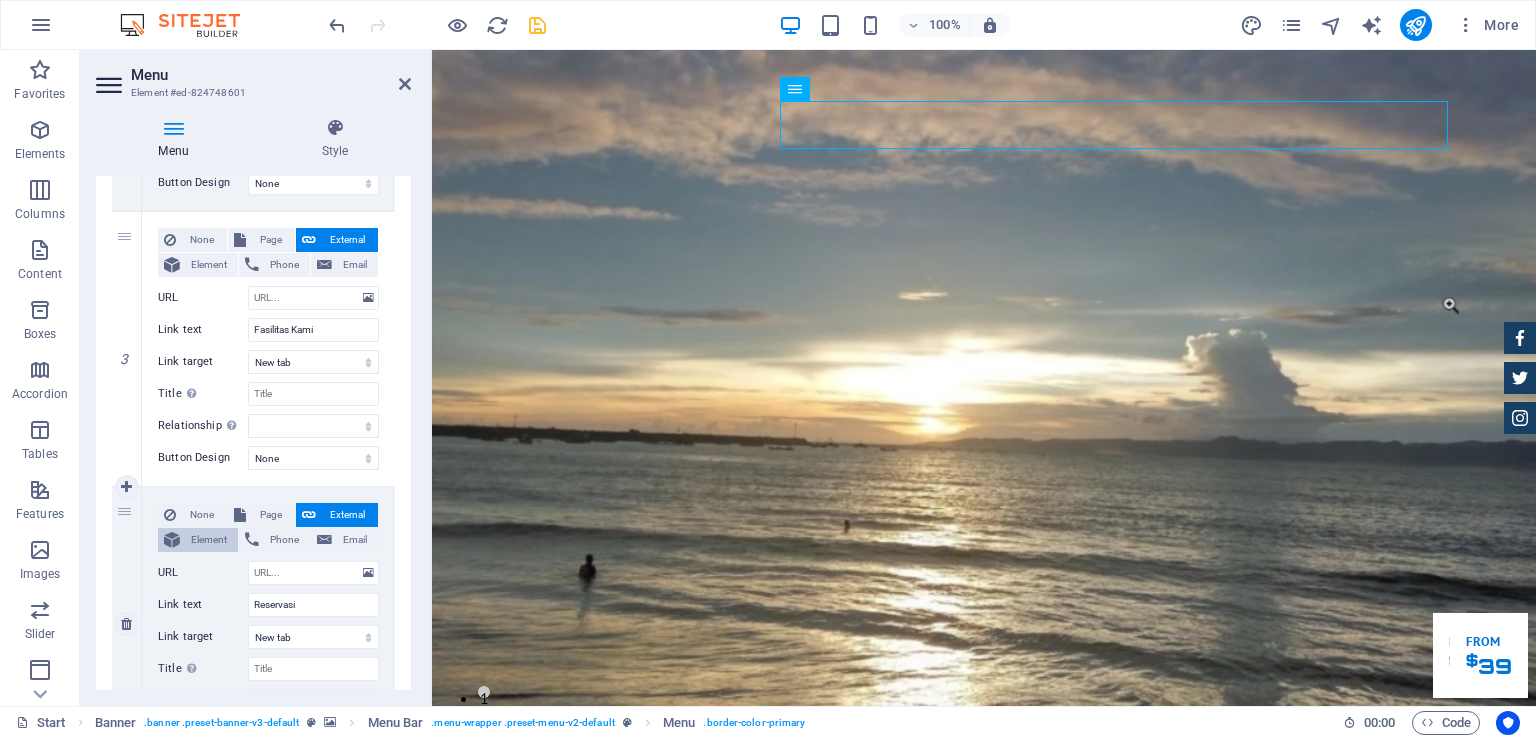 click on "Element" at bounding box center (209, 540) 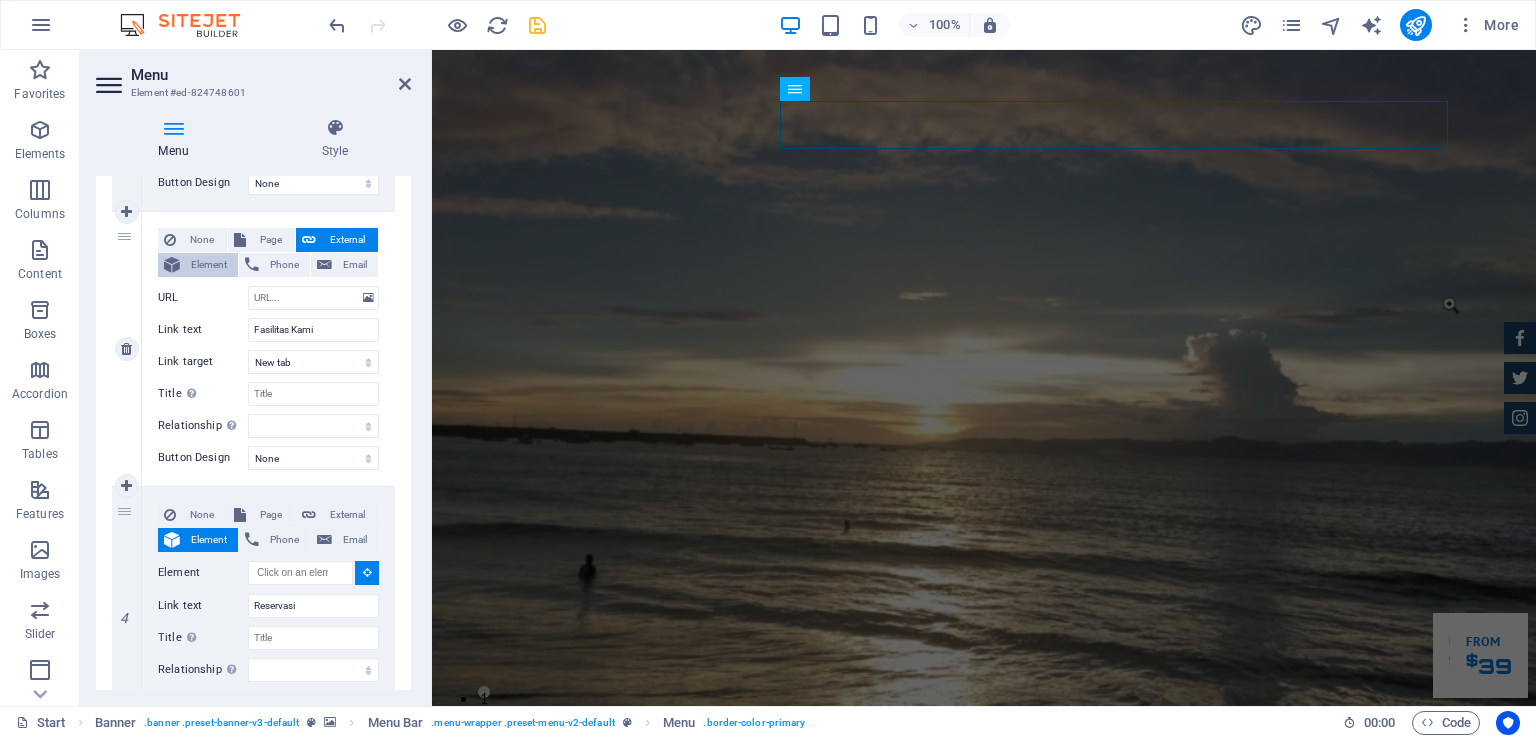 click on "Element" at bounding box center [209, 265] 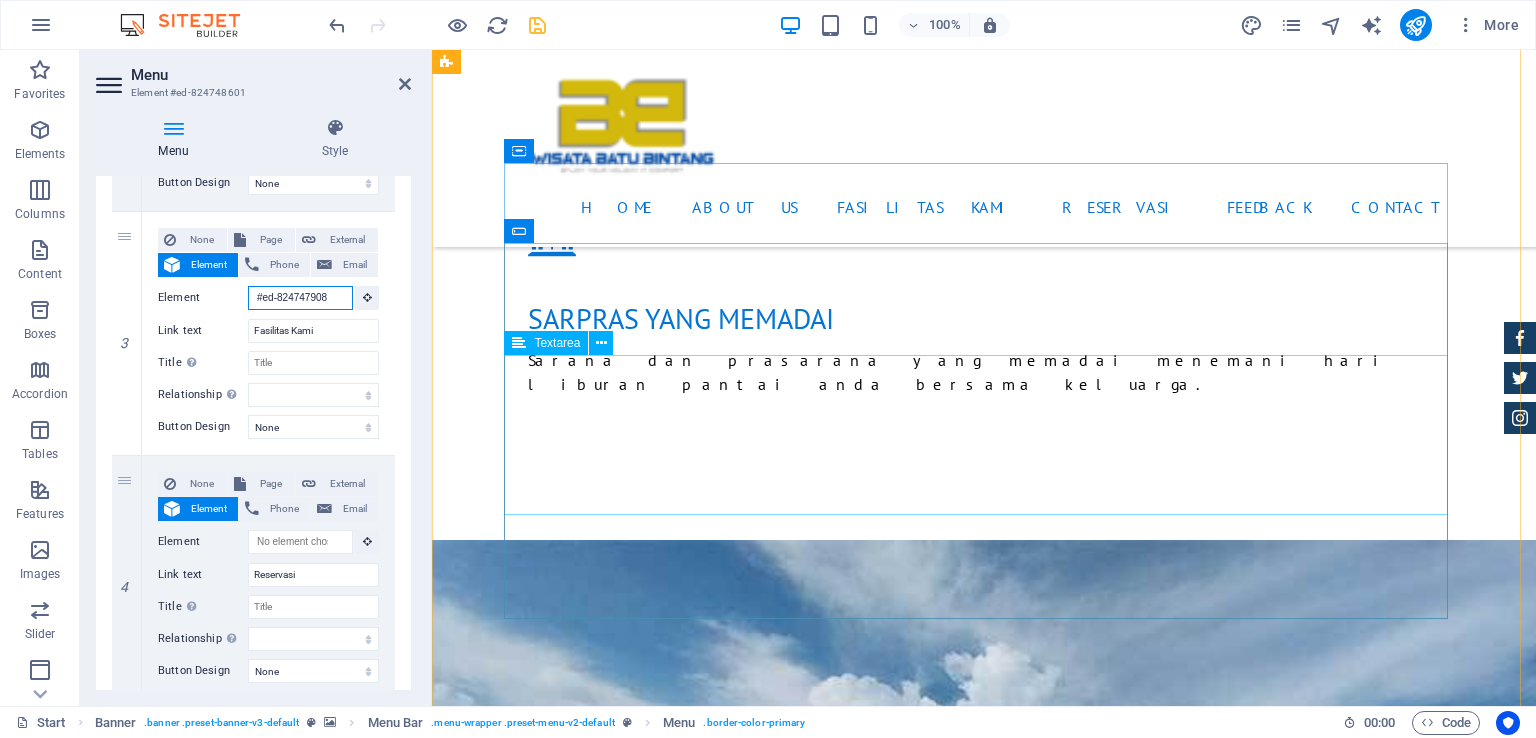 scroll, scrollTop: 0, scrollLeft: 0, axis: both 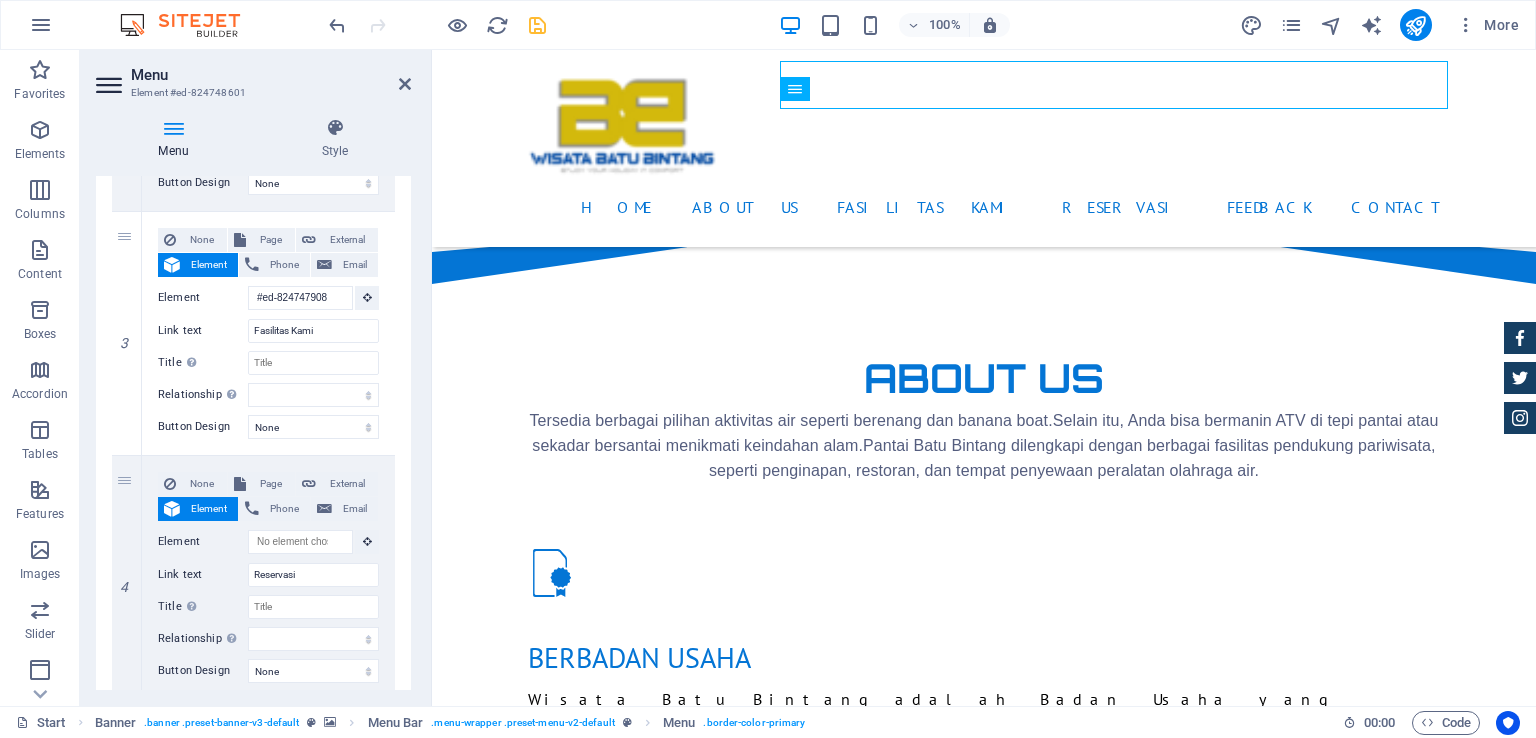 click at bounding box center [984, 1885] 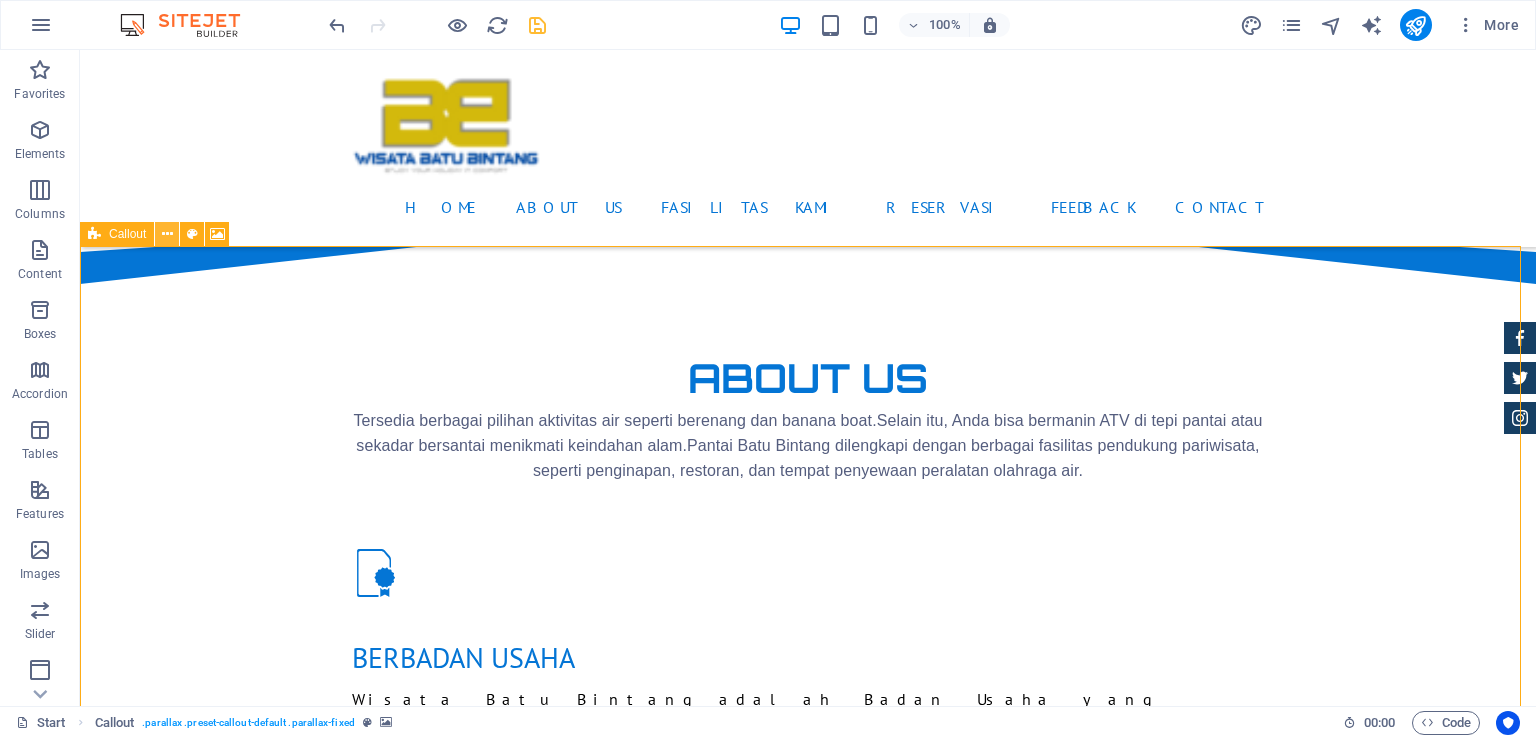 click at bounding box center (167, 234) 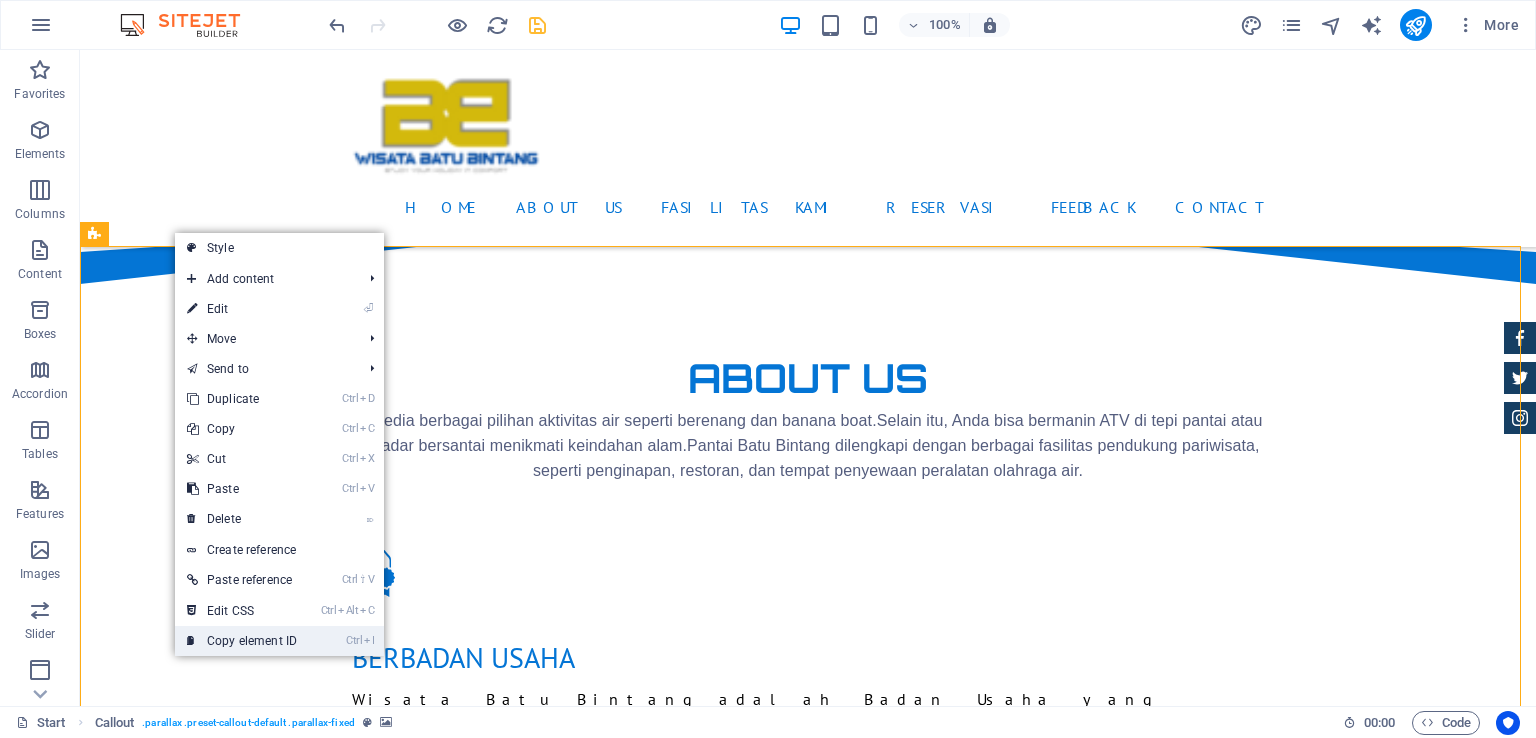 click on "Ctrl I  Copy element ID" at bounding box center [242, 641] 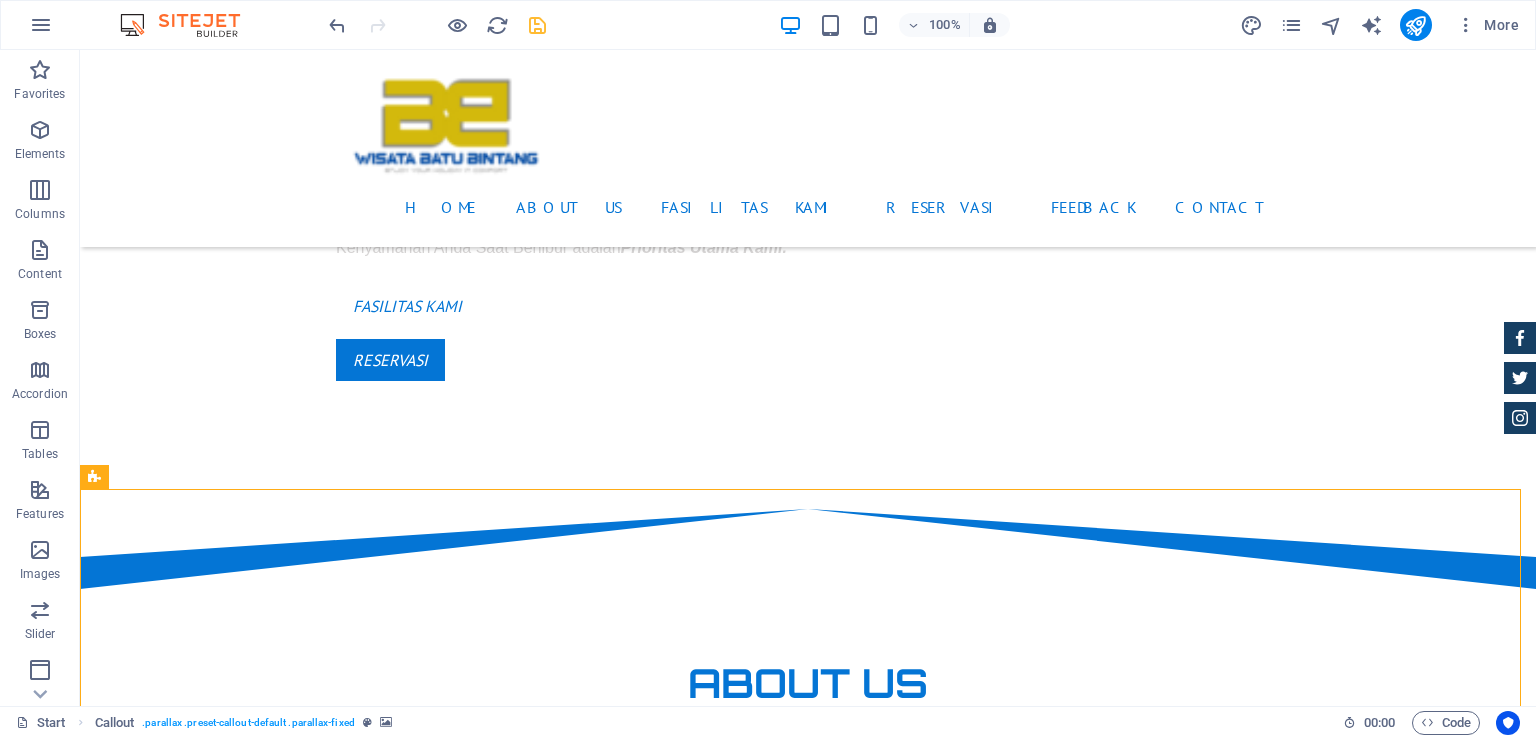 scroll, scrollTop: 576, scrollLeft: 0, axis: vertical 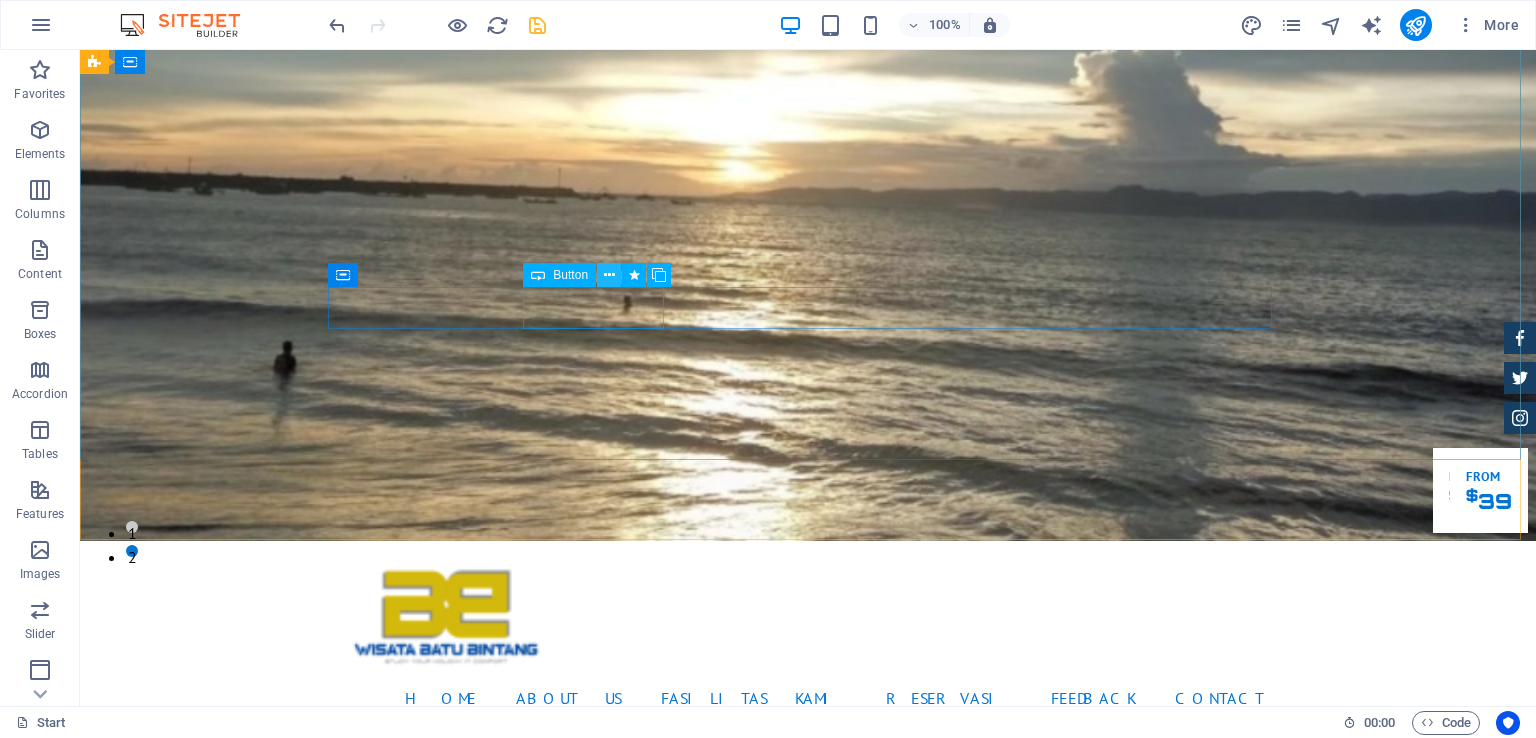 click at bounding box center [609, 275] 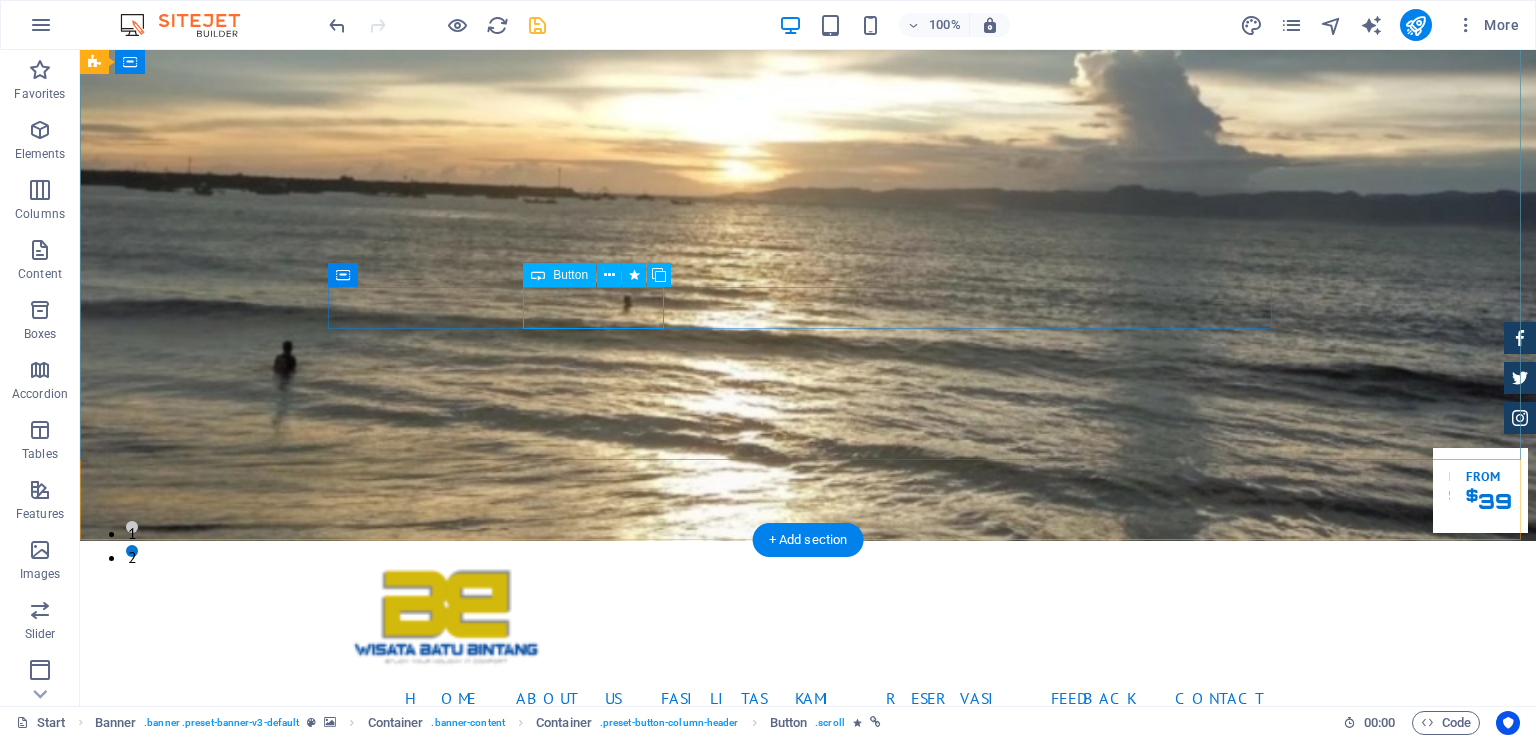 click on "Reservasi" at bounding box center (808, 1063) 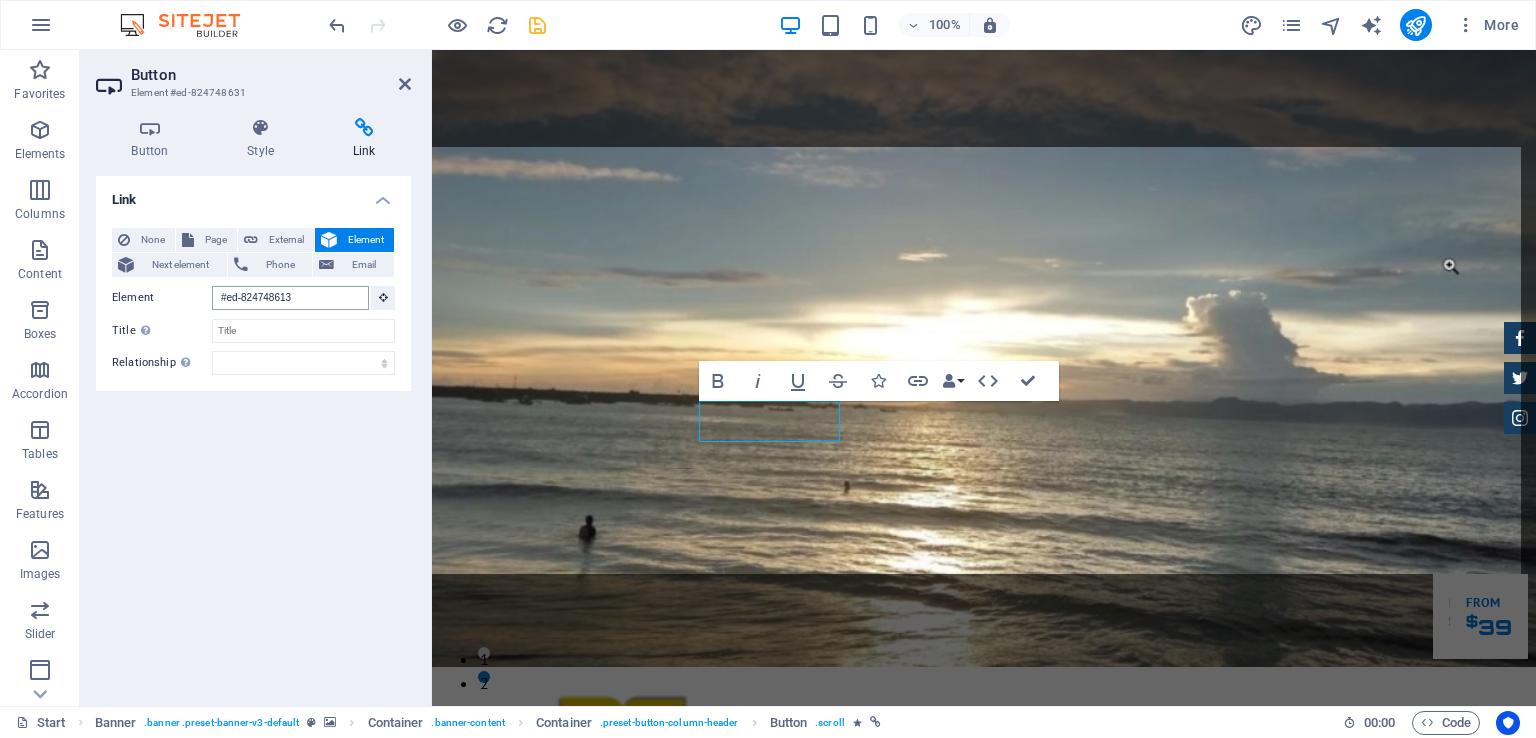 scroll, scrollTop: 35, scrollLeft: 0, axis: vertical 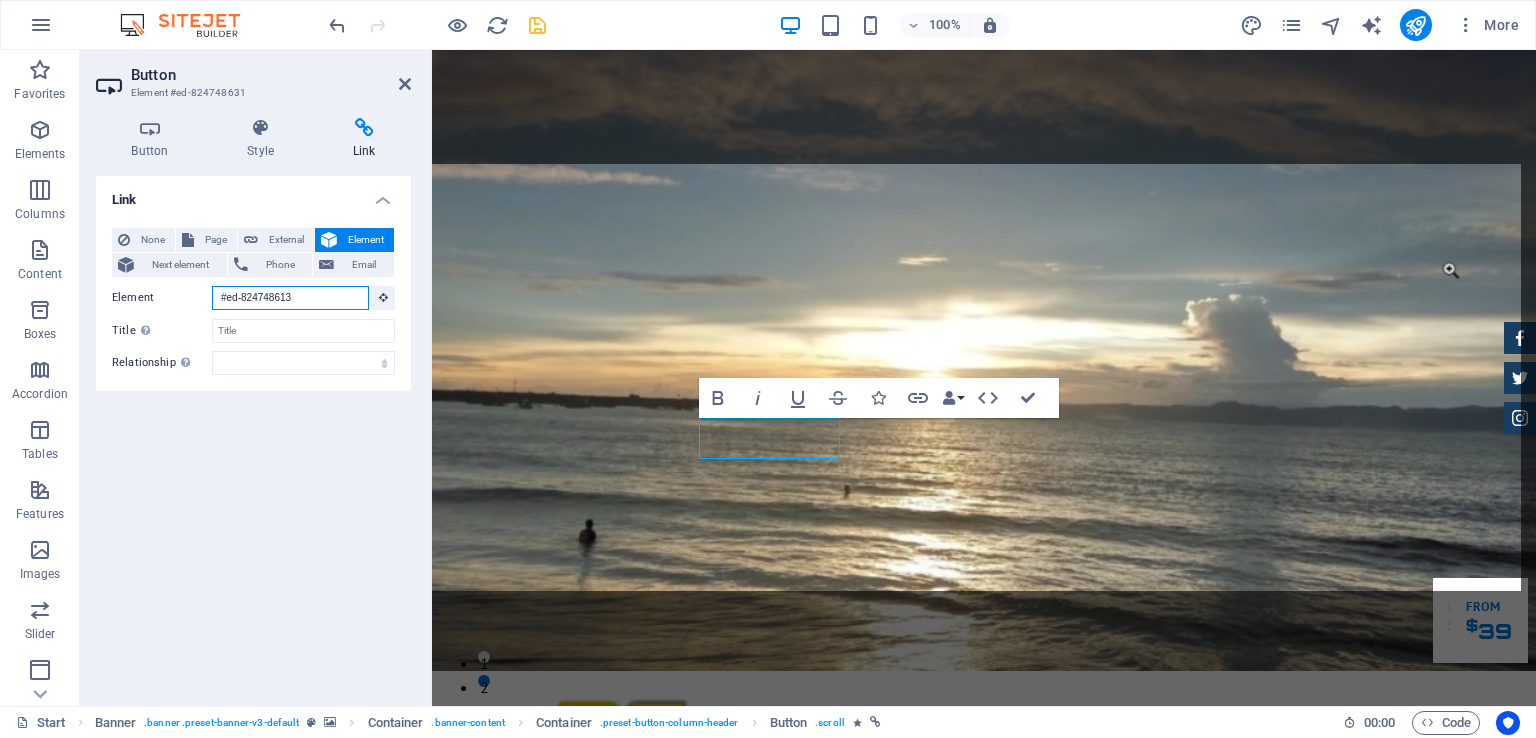 click on "#ed-824748613" at bounding box center (290, 298) 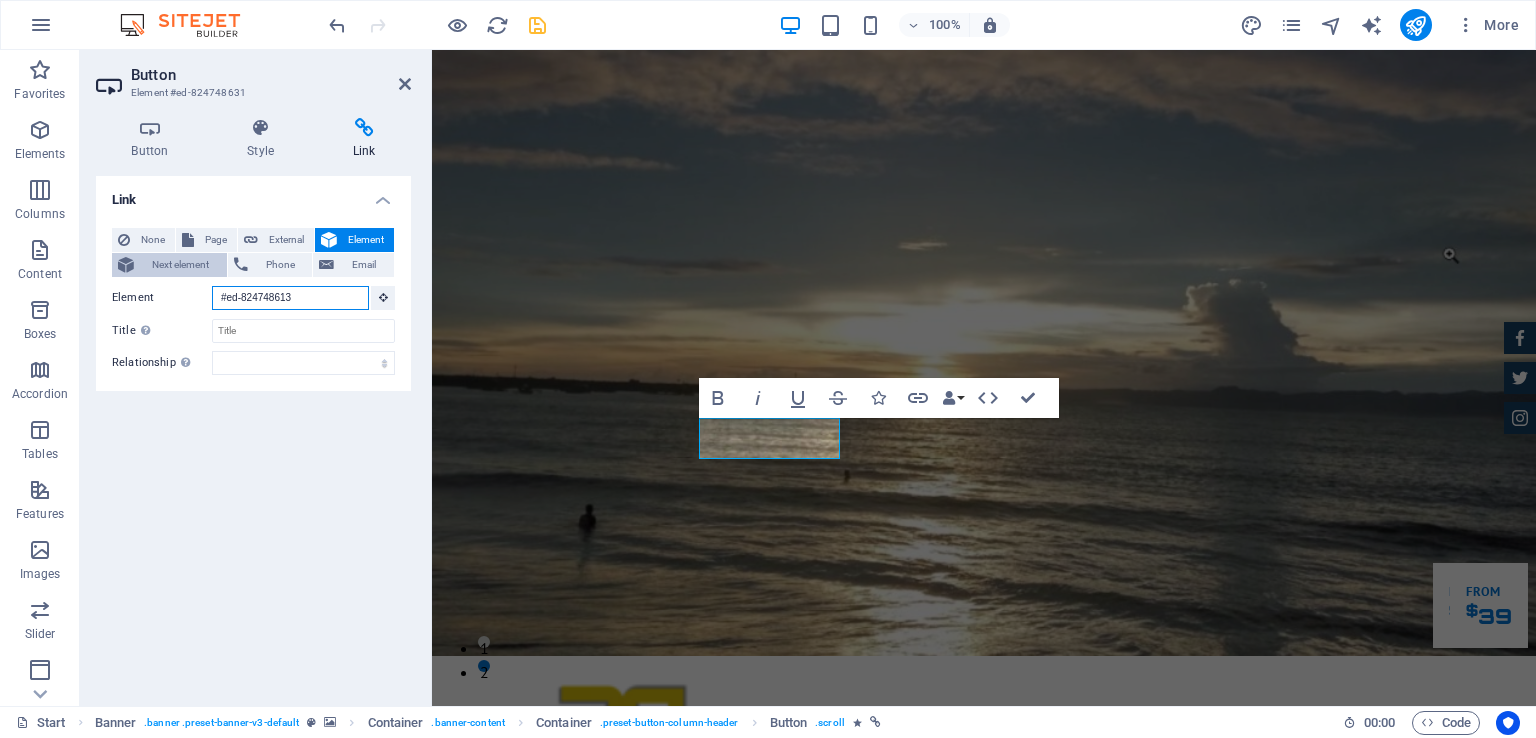 scroll, scrollTop: 57, scrollLeft: 0, axis: vertical 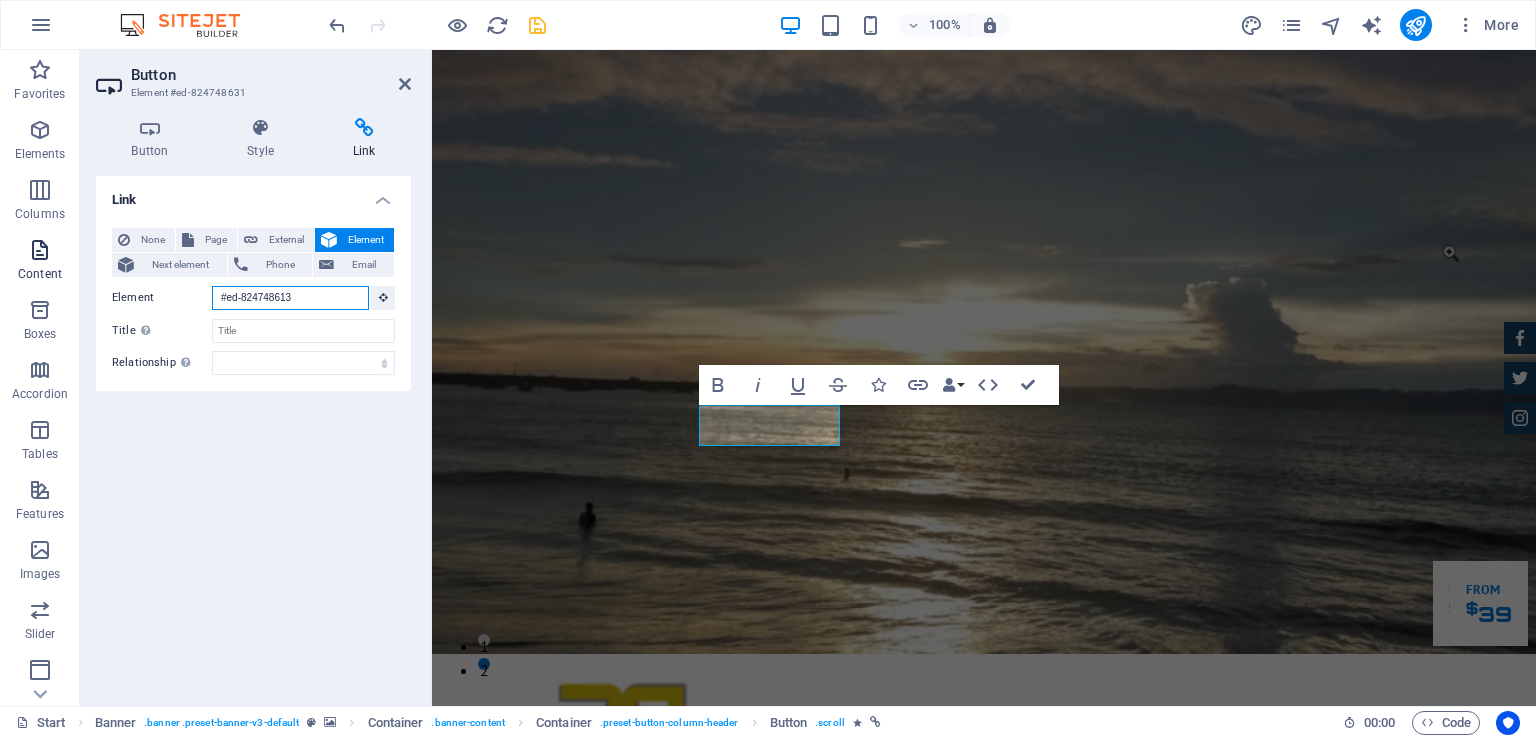 drag, startPoint x: 305, startPoint y: 300, endPoint x: 66, endPoint y: 274, distance: 240.41006 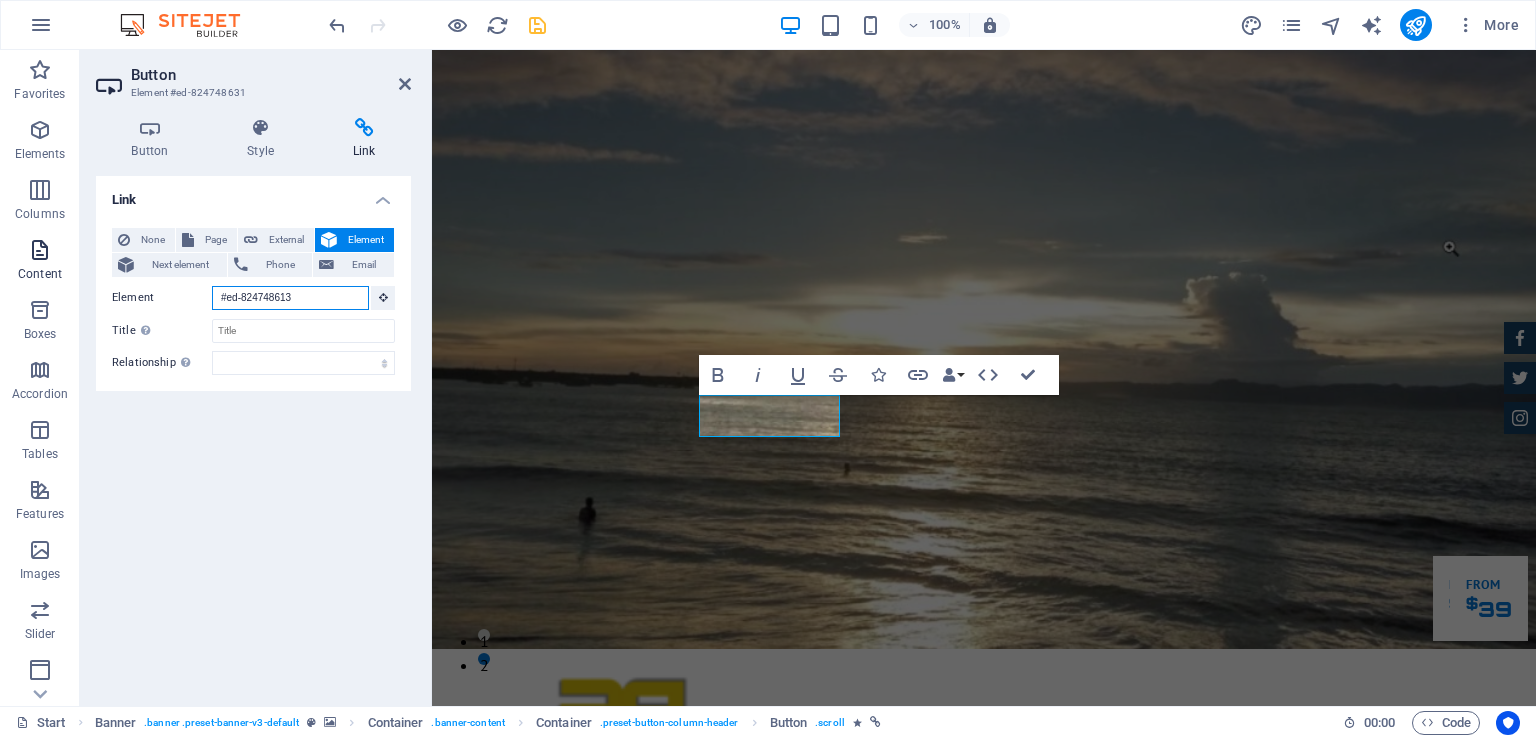 paste on "786" 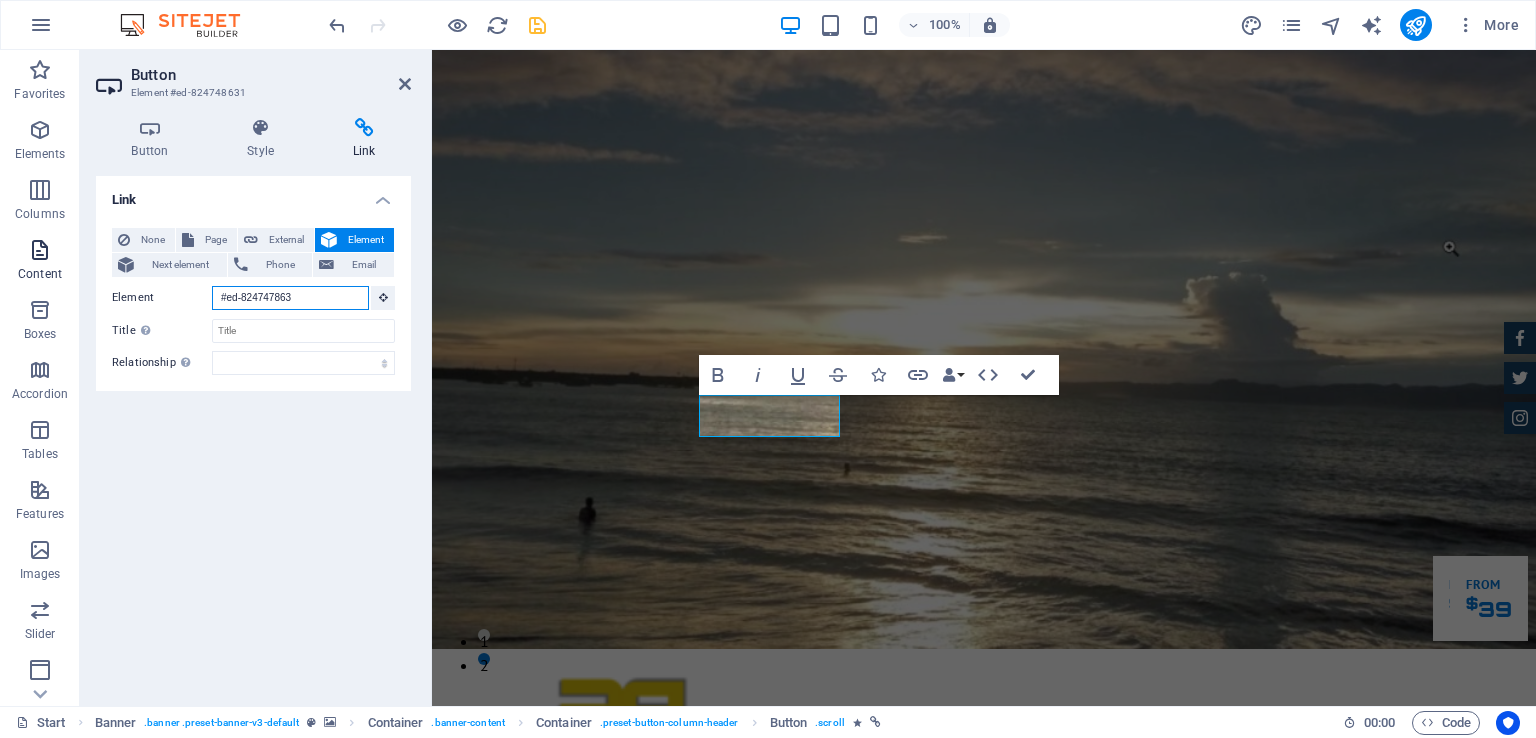 type on "#ed-824747863" 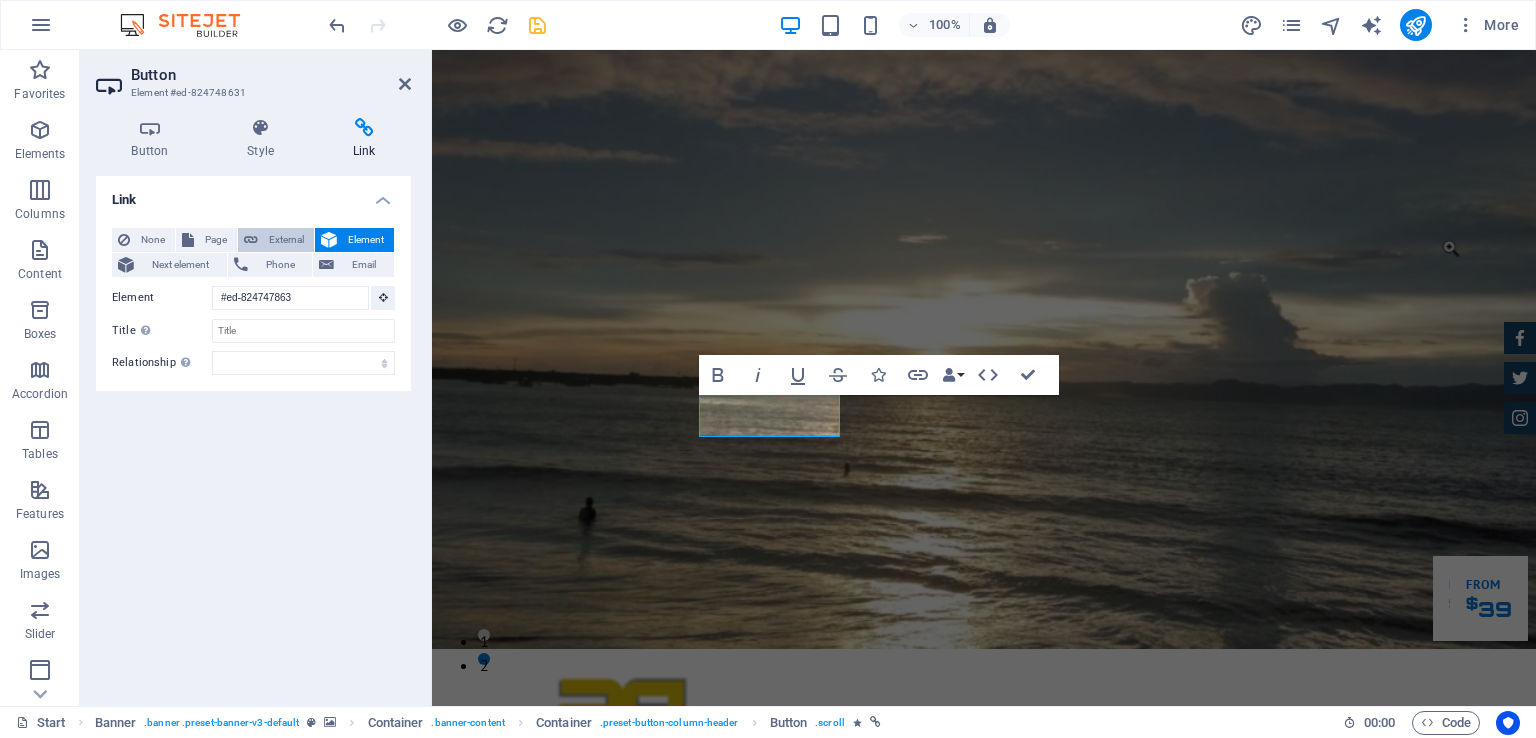 click on "External" at bounding box center (276, 240) 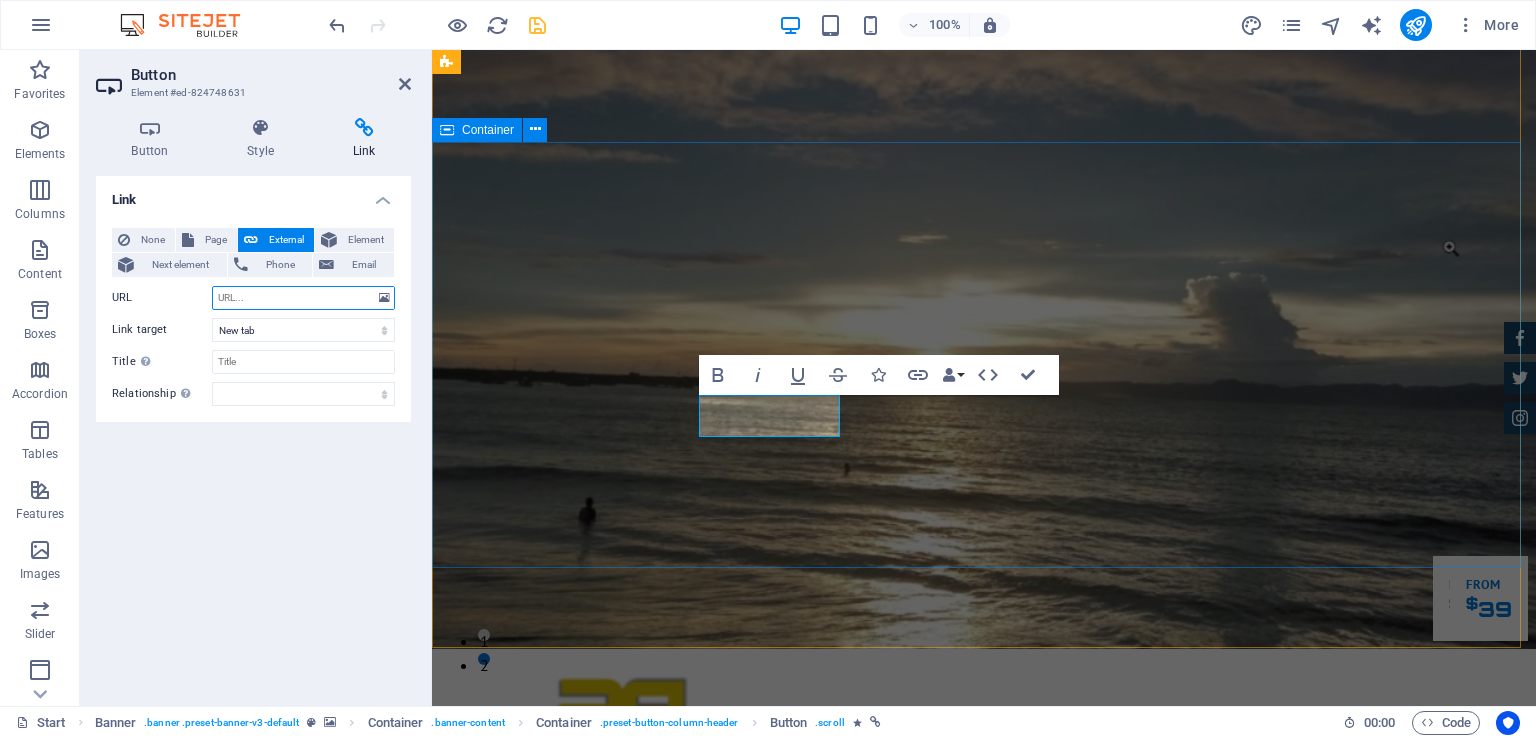 type 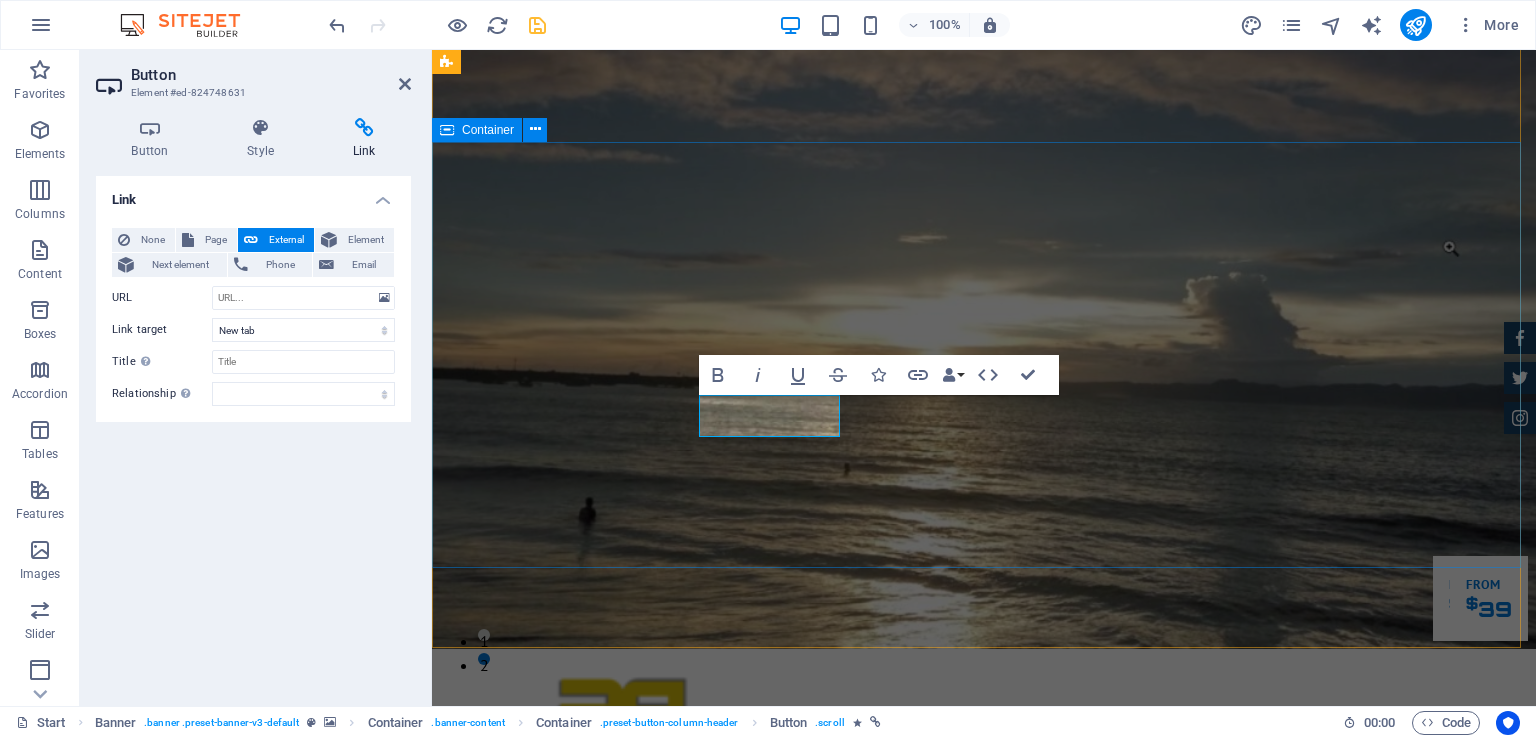 click on "PT. Wisata Batu bintang Kenyamanan Anda Saat Berlibur adalah  Prioritas Utama Kami.  Fasilitas Kami   Reservasi" at bounding box center (984, 1083) 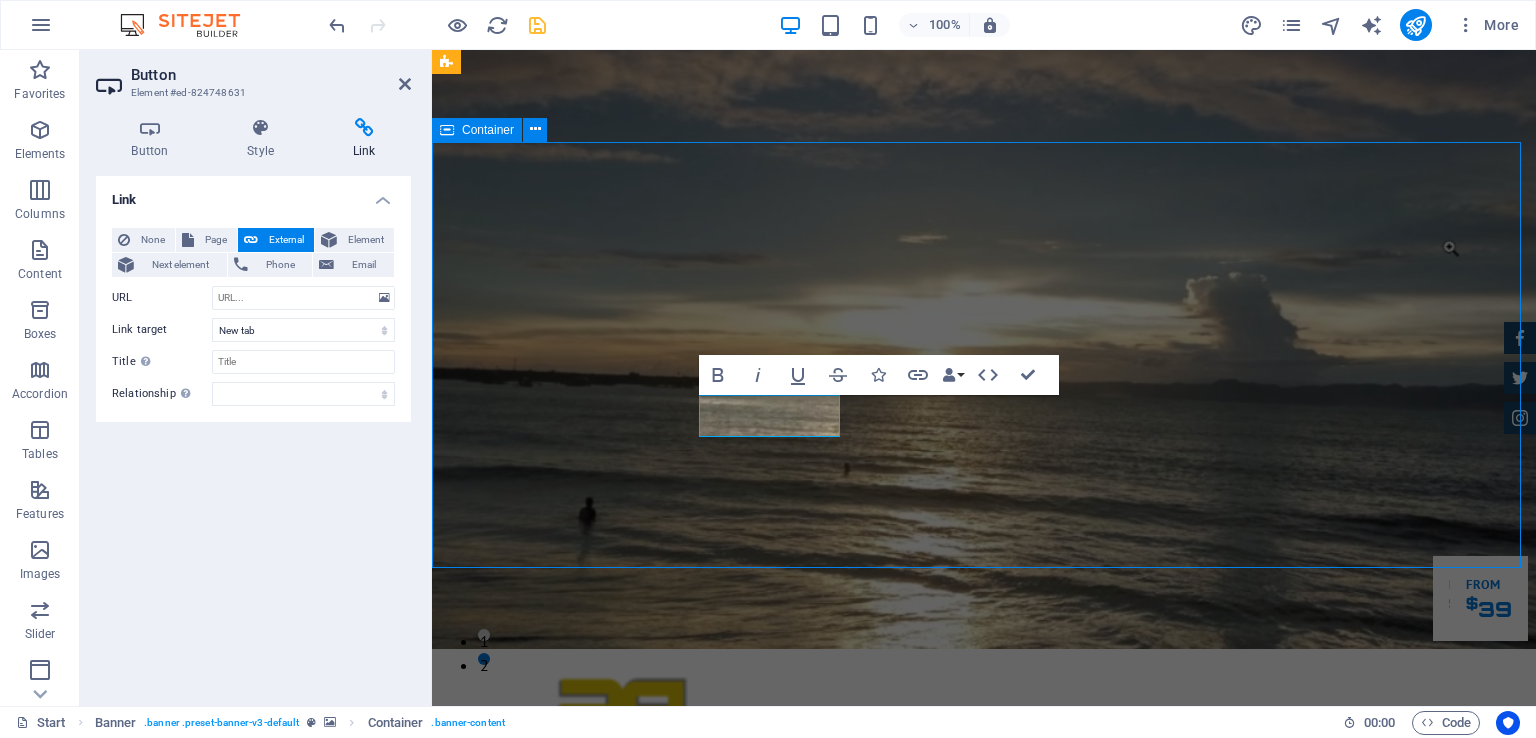 click on "PT. Wisata Batu bintang Kenyamanan Anda Saat Berlibur adalah  Prioritas Utama Kami.  Fasilitas Kami   Reservasi" at bounding box center (984, 1083) 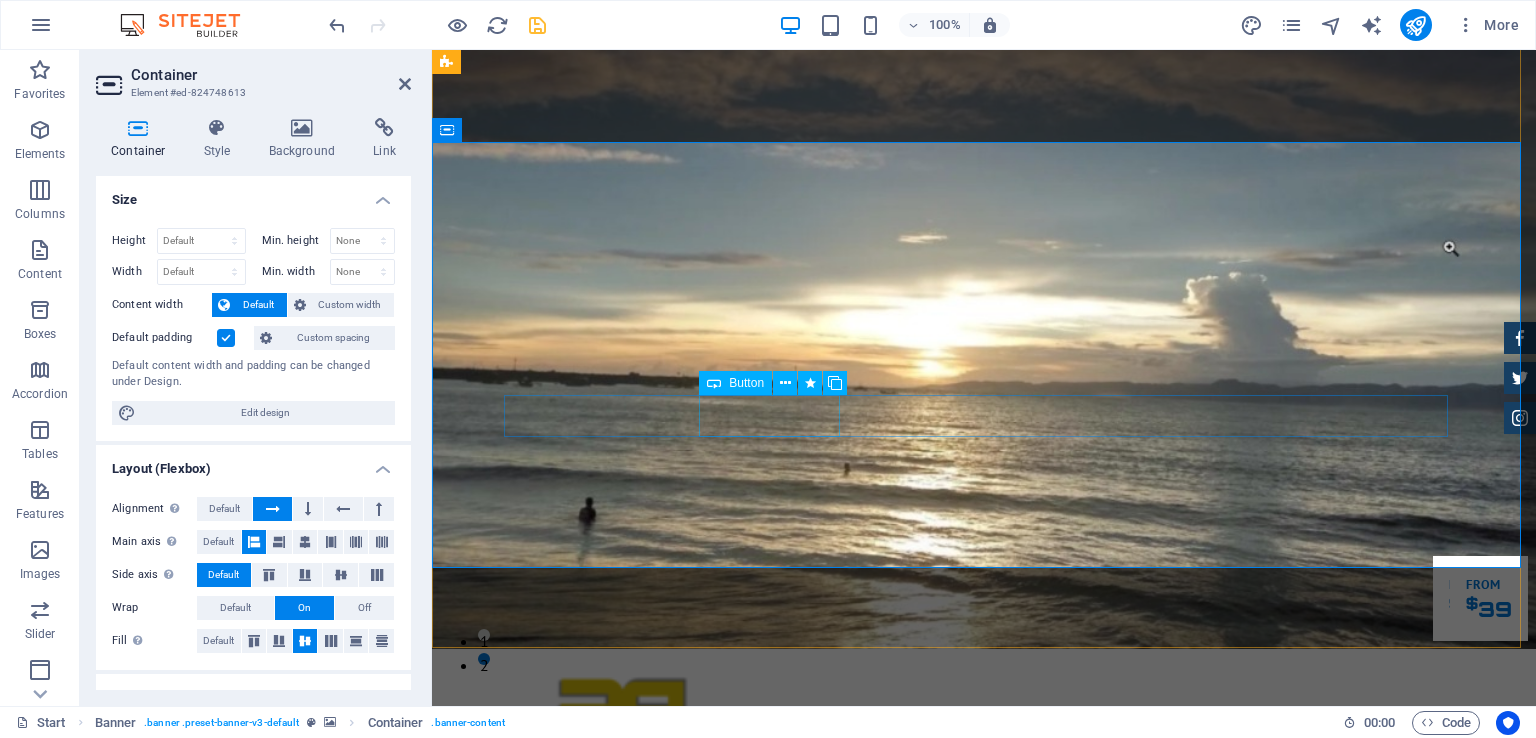click on "Reservasi" at bounding box center (984, 1171) 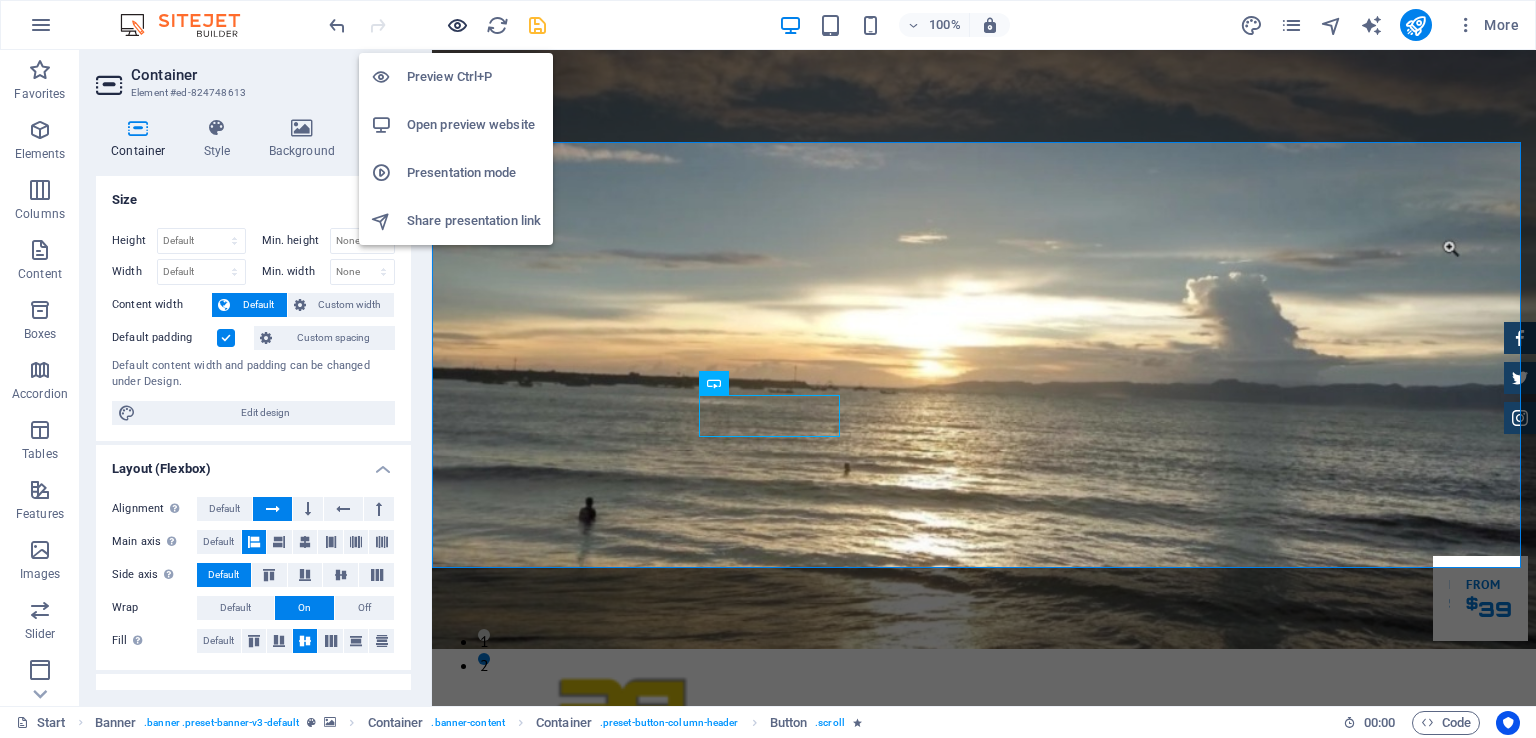 click at bounding box center [457, 25] 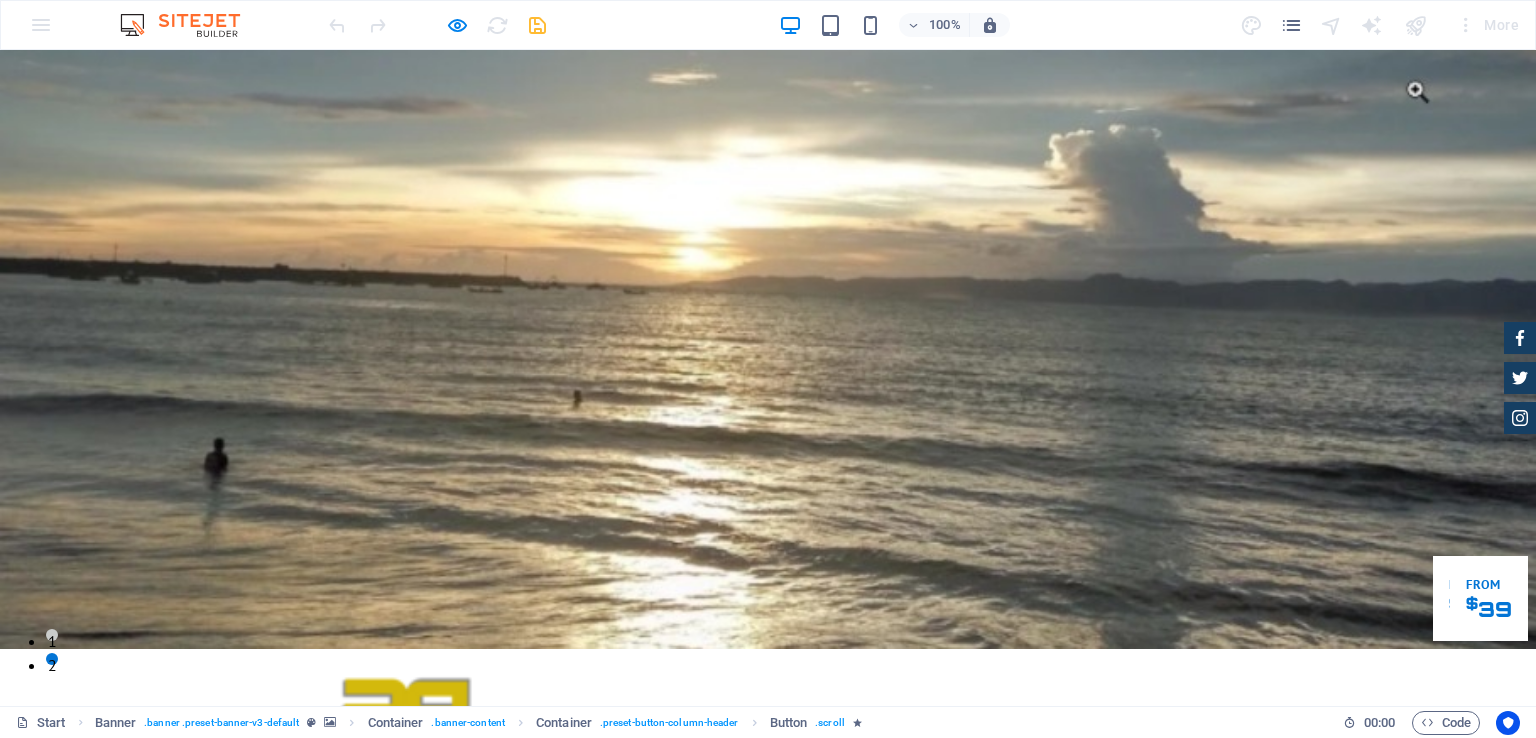 click on "Reservasi" at bounding box center [350, 1171] 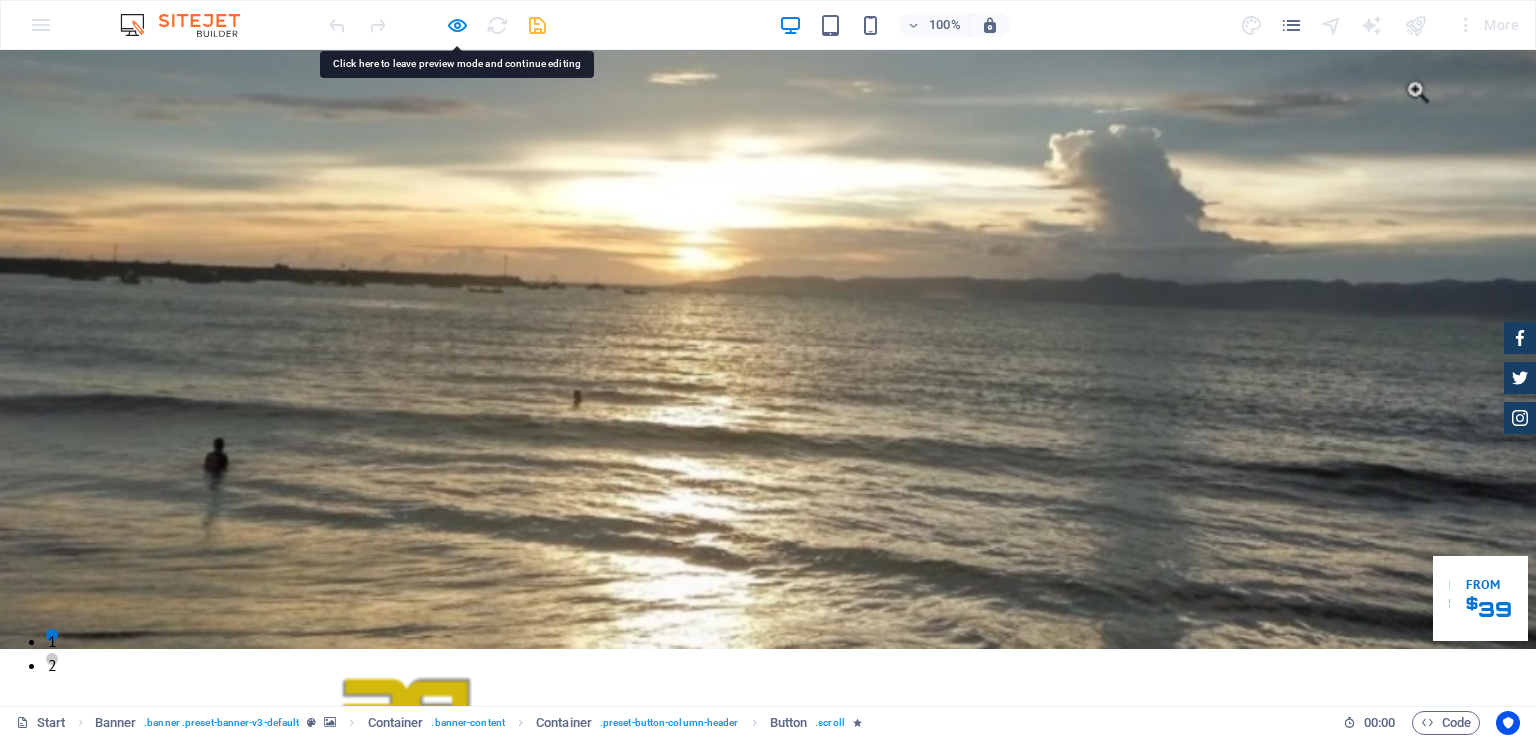click on "Fasilitas Kami" at bounding box center (367, 1117) 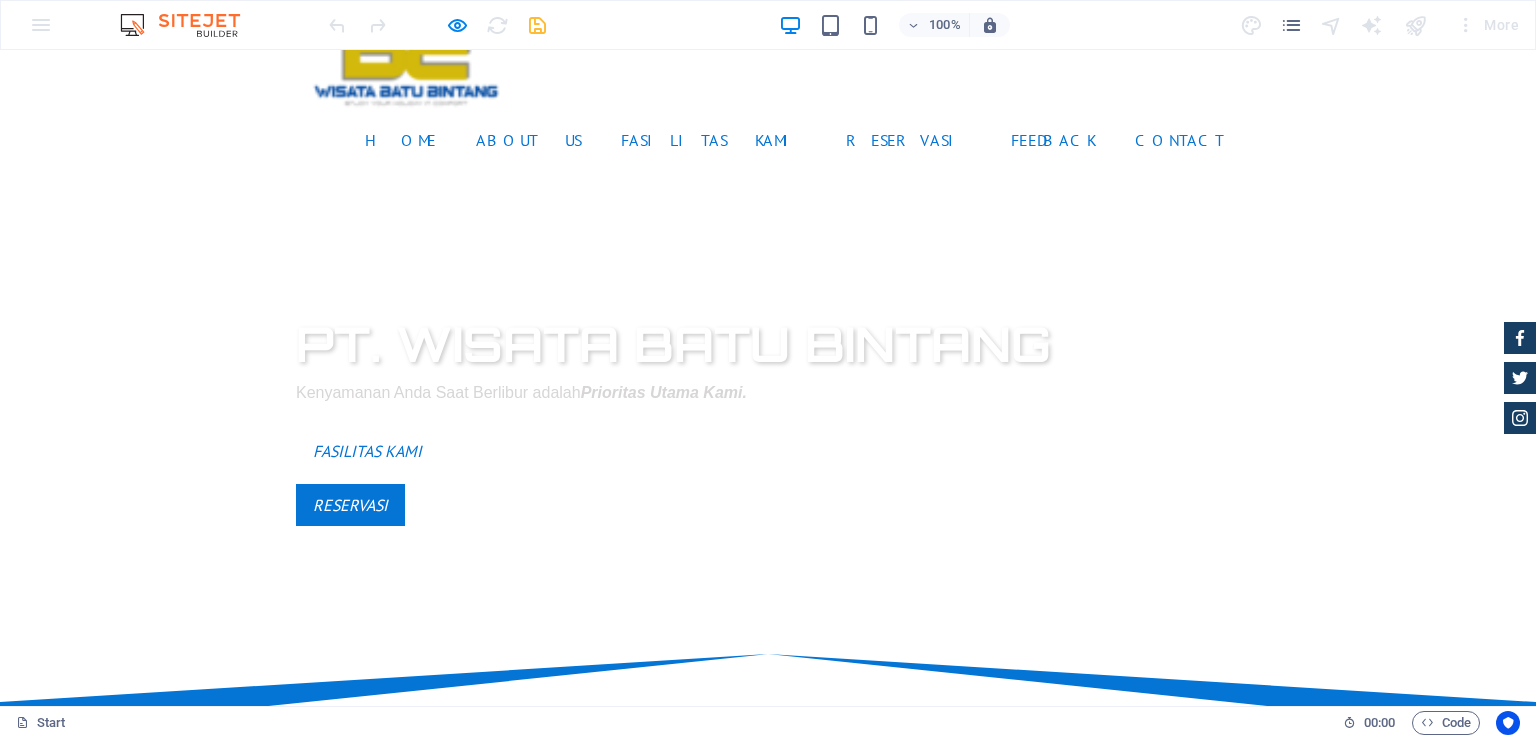 scroll, scrollTop: 0, scrollLeft: 0, axis: both 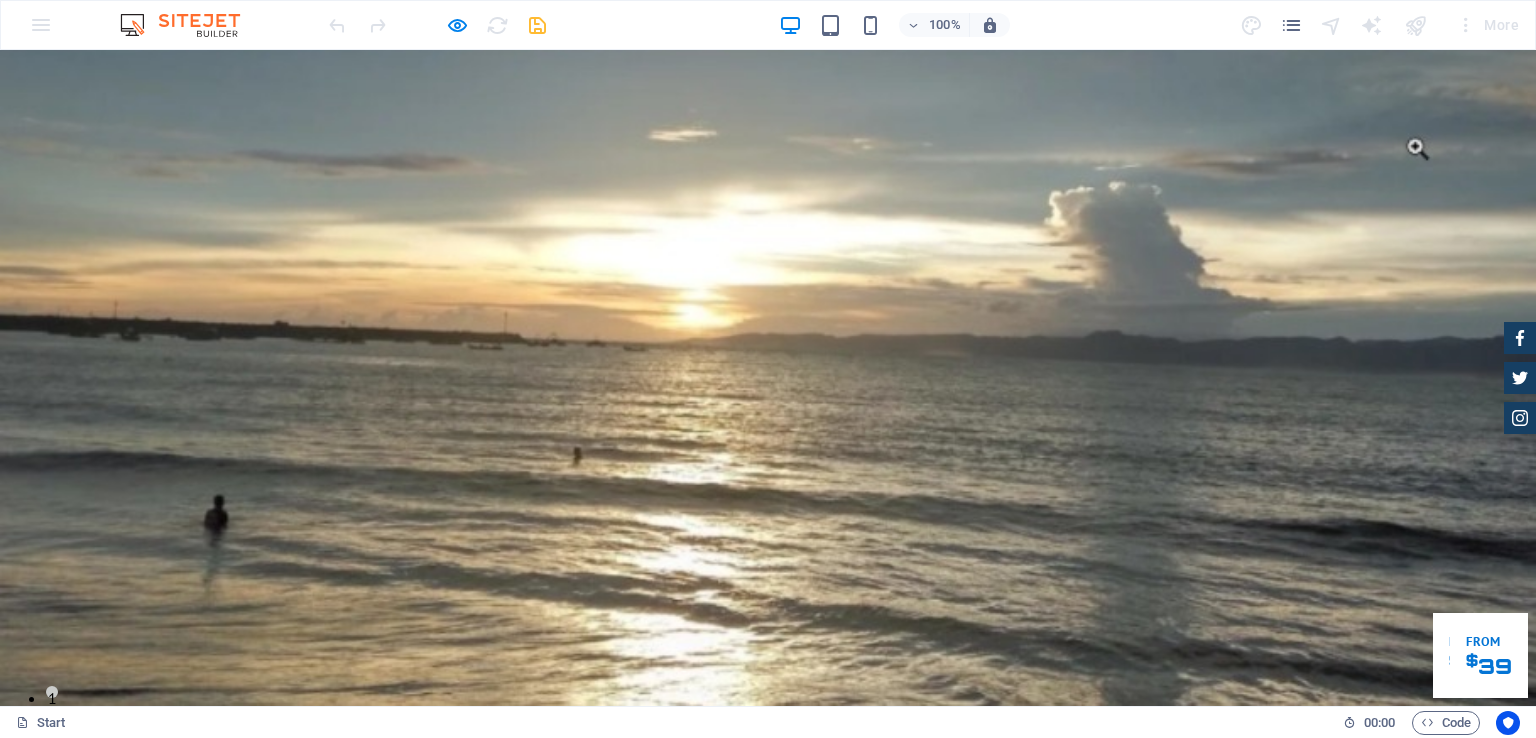 click on "Reservasi" at bounding box center (908, 863) 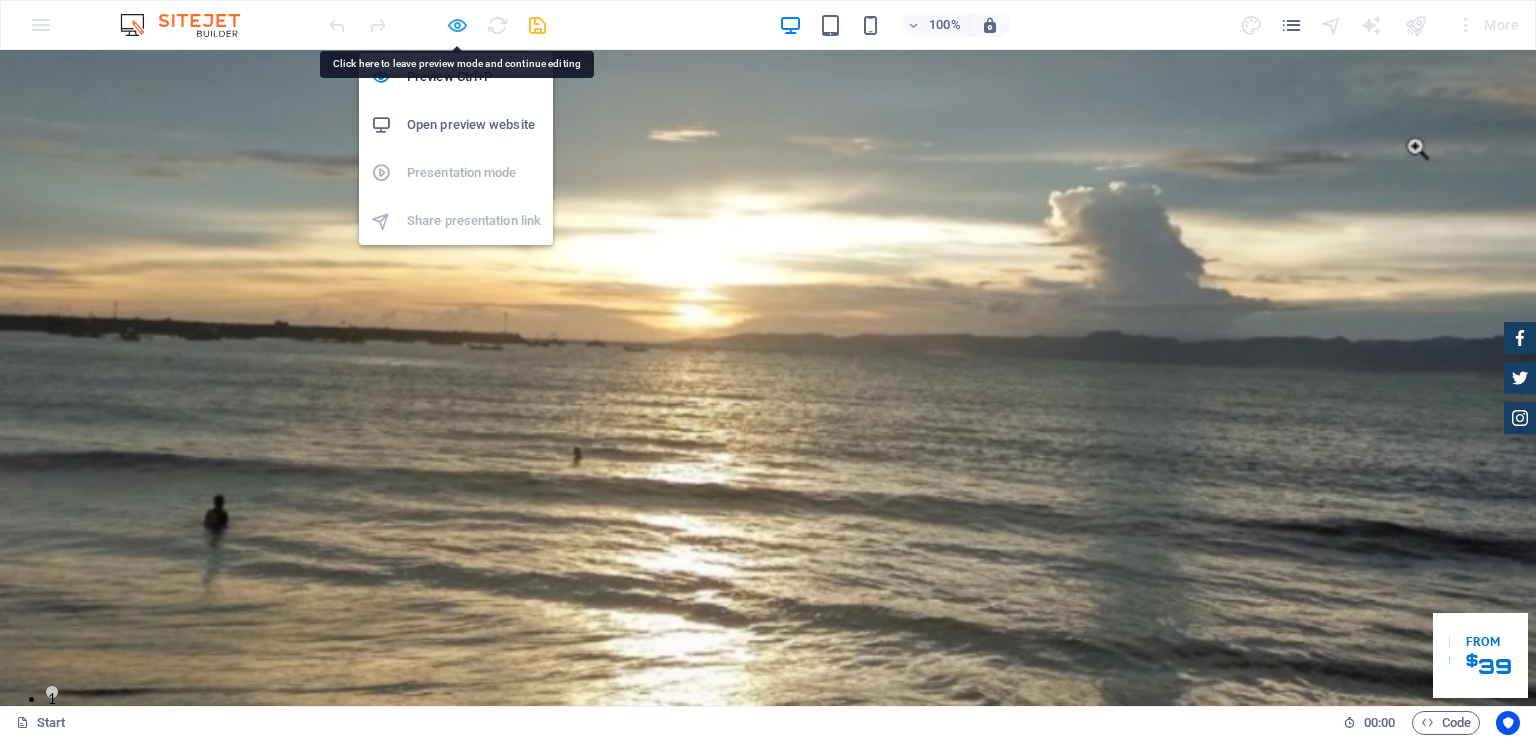 click at bounding box center (457, 25) 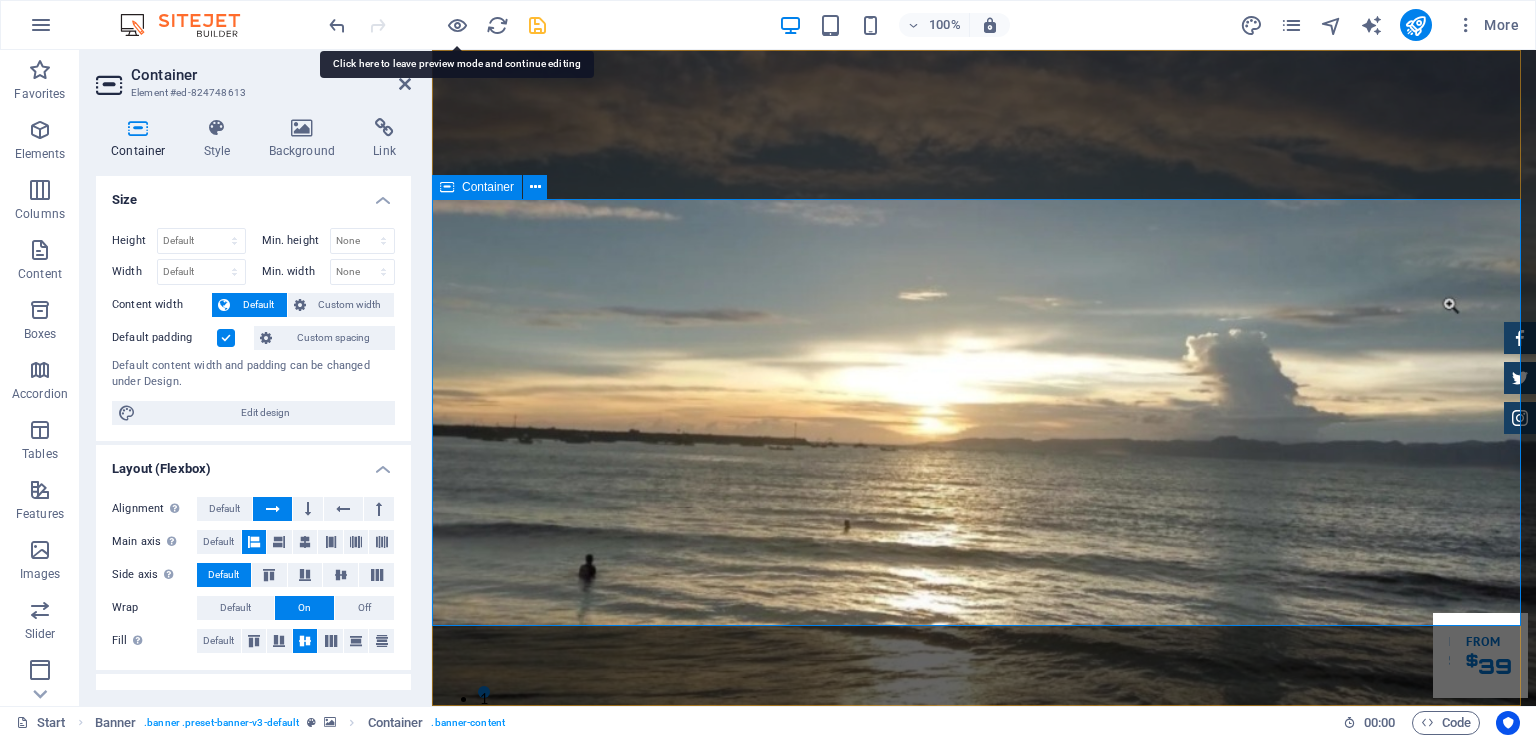 click on "PT. Wisata Batu bintang Kenyamanan Anda Saat Berlibur adalah  Prioritas Utama Kami.  Fasilitas Kami   Reservasi" at bounding box center [984, 1140] 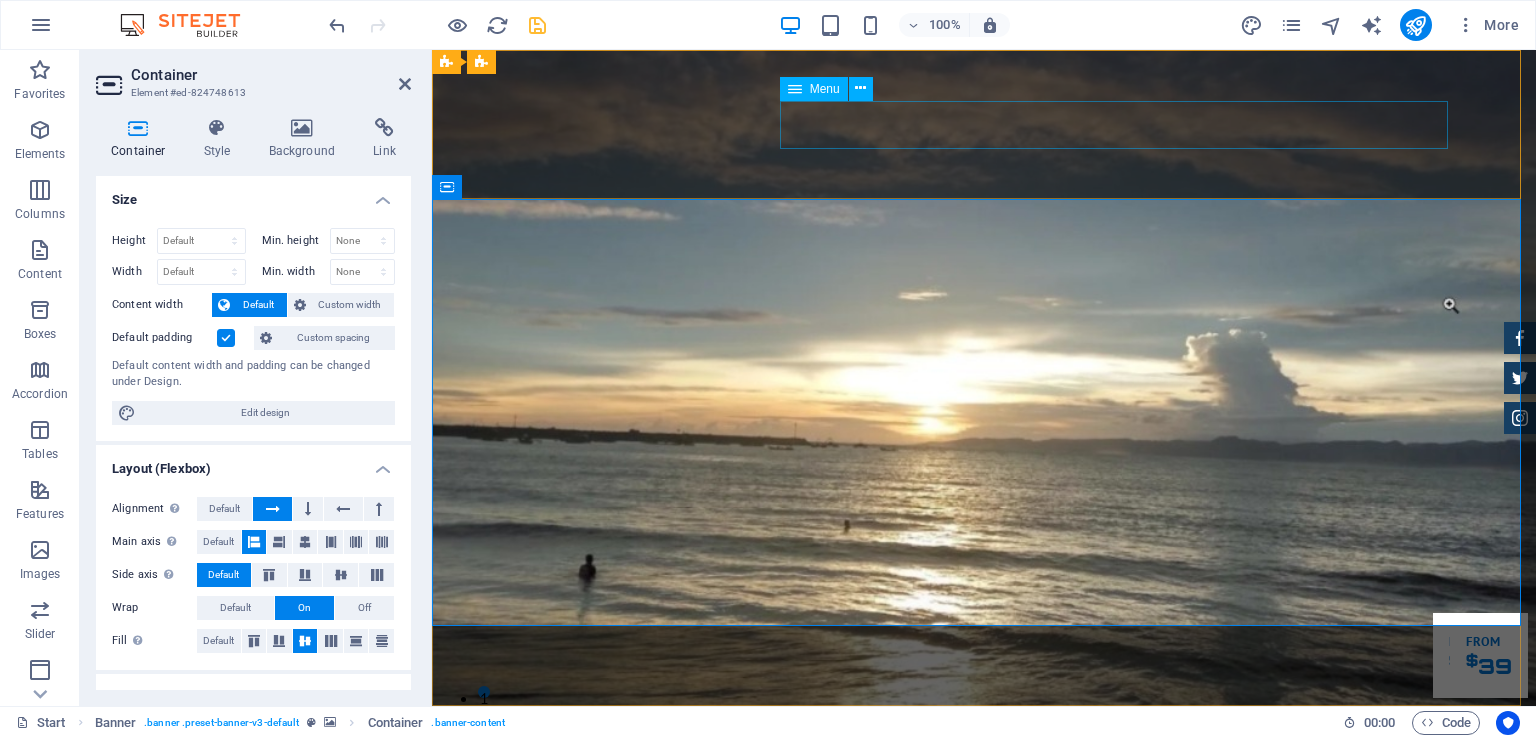 click on "Home About us Fasilitas Kami Reservasi Feedback Contact" at bounding box center [984, 863] 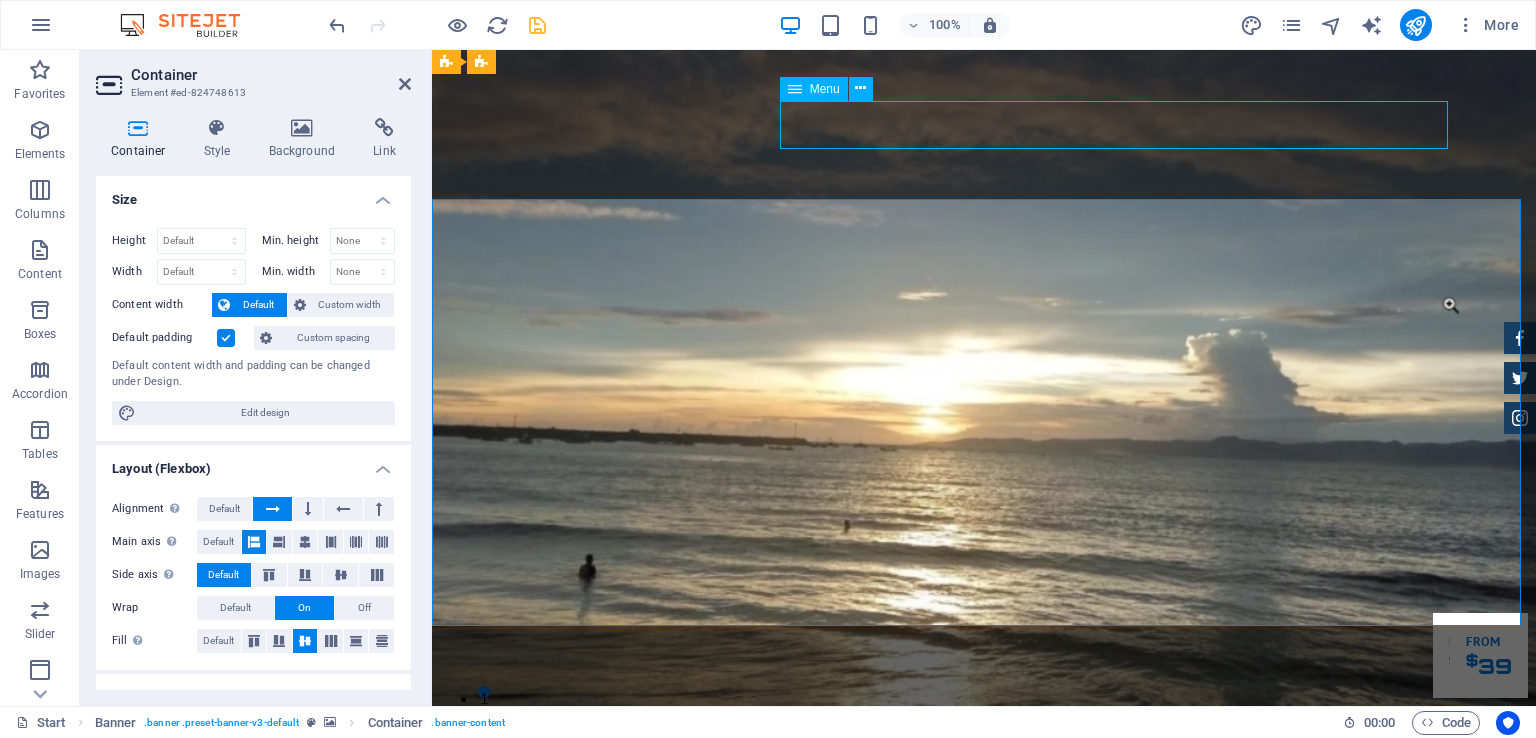 click on "Home About us Fasilitas Kami Reservasi Feedback Contact" at bounding box center (984, 863) 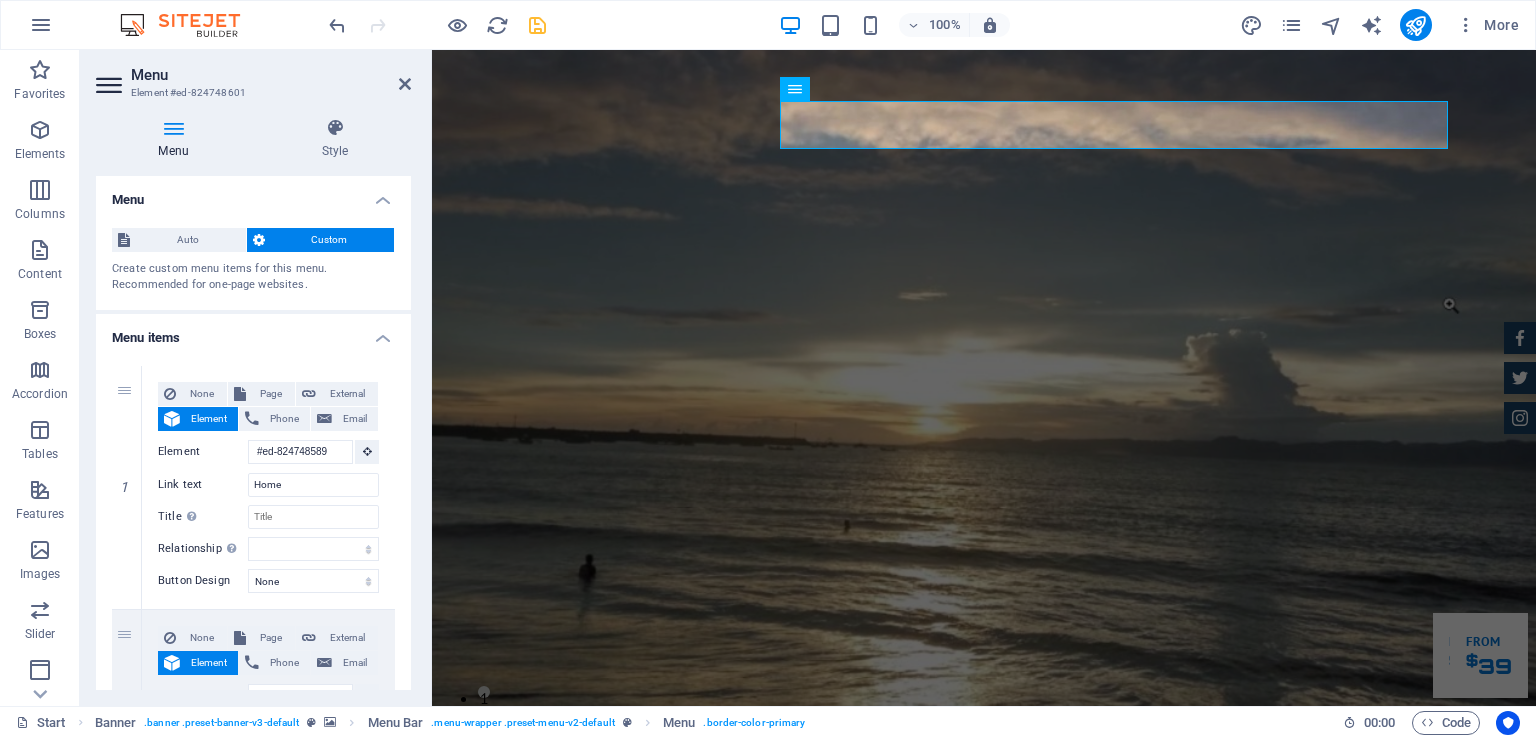 drag, startPoint x: 406, startPoint y: 269, endPoint x: 414, endPoint y: 293, distance: 25.298222 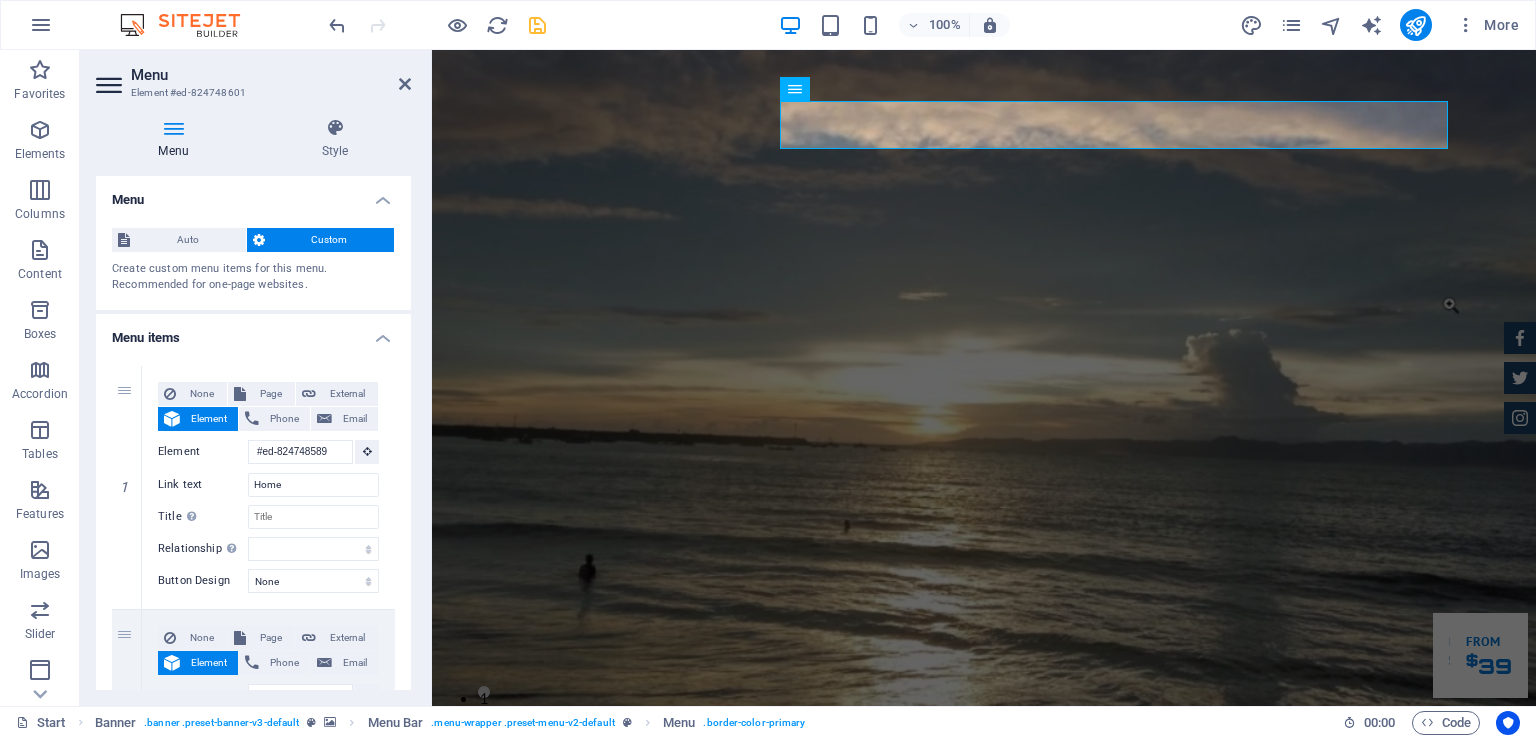 click on "Menu Style Menu Auto Custom Create custom menu items for this menu. Recommended for one-page websites. Manage pages Menu items 1 None Page External Element Phone Email Page Start Subpage Legal Notice Privacy Element #ed-824748589
URL Phone Email Link text Home Link target New tab Same tab Overlay Title Additional link description, should not be the same as the link text. The title is most often shown as a tooltip text when the mouse moves over the element. Leave empty if uncertain. Relationship Sets the  relationship of this link to the link target . For example, the value "nofollow" instructs search engines not to follow the link. Can be left empty. alternate author bookmark external help license next nofollow noreferrer noopener prev search tag Button Design None Default Primary Secondary 2 None Page External Element Phone Email Page Start Subpage Legal Notice Privacy Element #ed-824747788
URL Phone Email Link text About us Link target New tab Same tab Overlay" at bounding box center (253, 404) 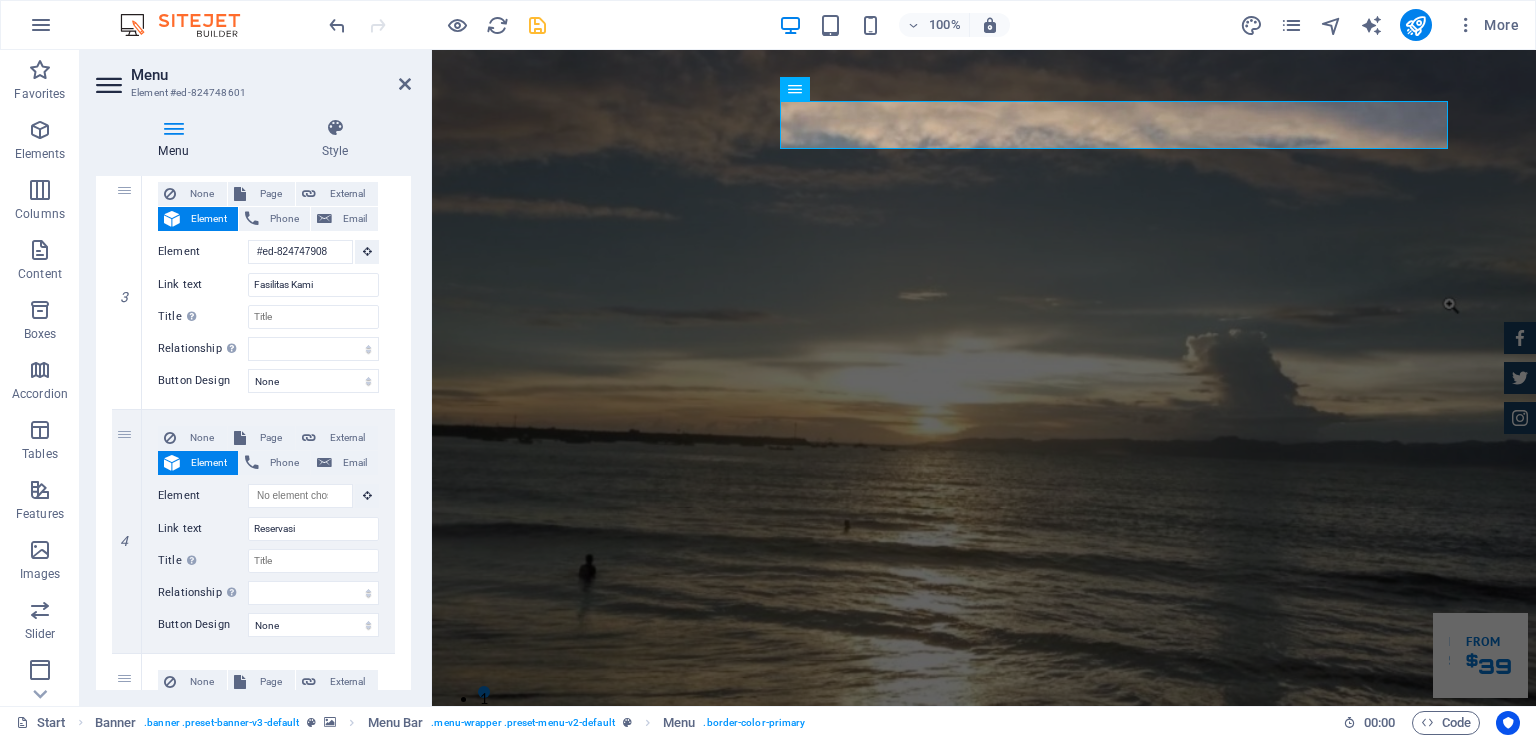 scroll, scrollTop: 689, scrollLeft: 0, axis: vertical 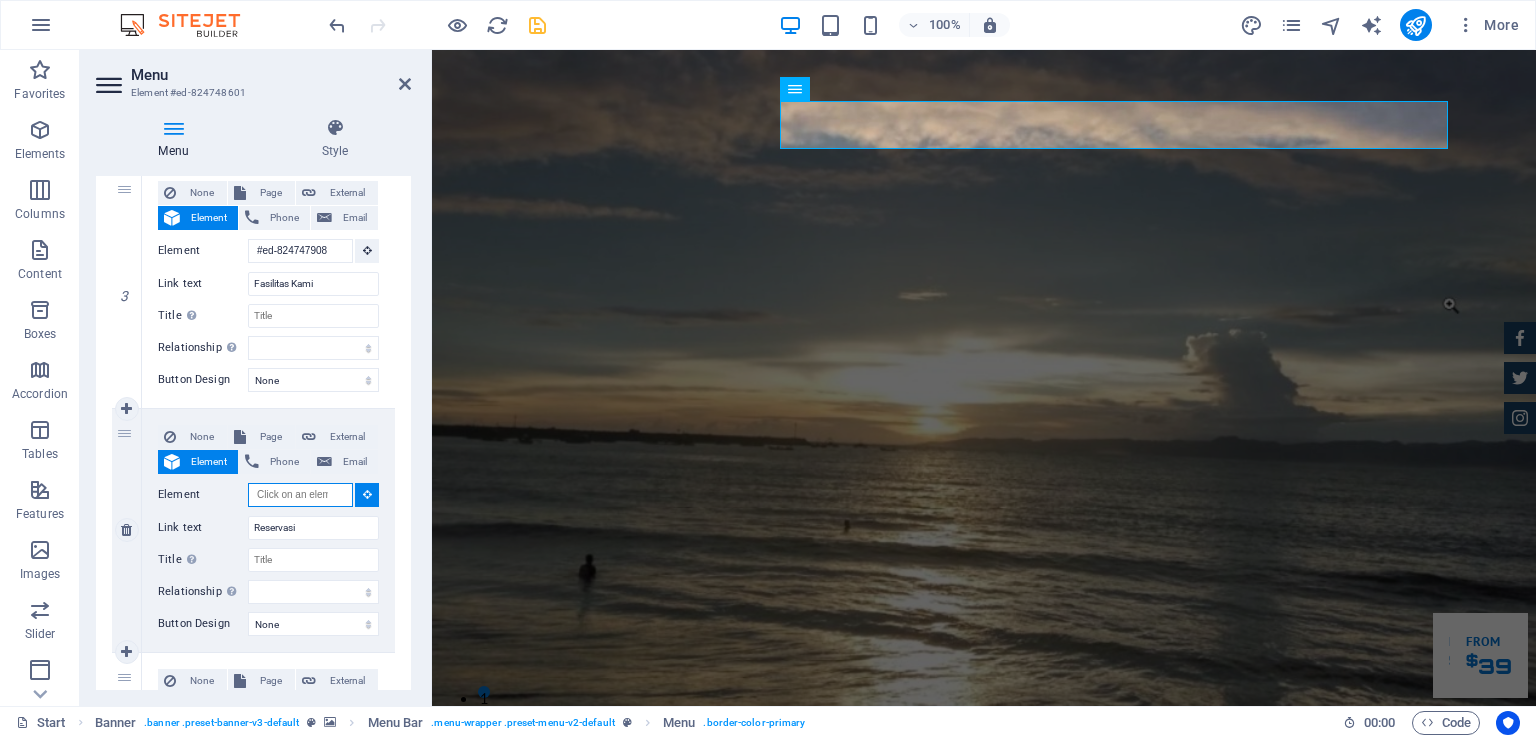 drag, startPoint x: 333, startPoint y: 496, endPoint x: 188, endPoint y: 490, distance: 145.12408 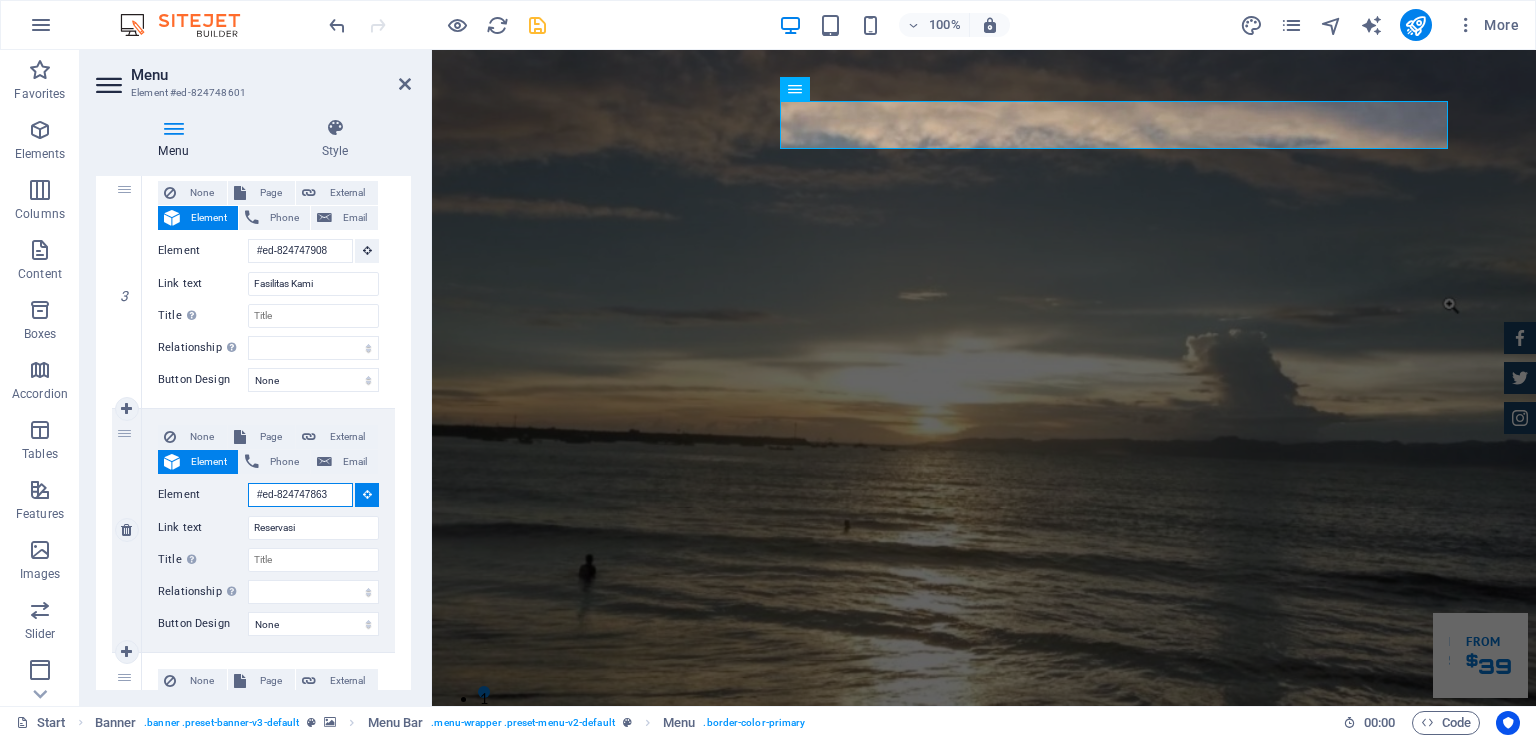 scroll, scrollTop: 0, scrollLeft: 2, axis: horizontal 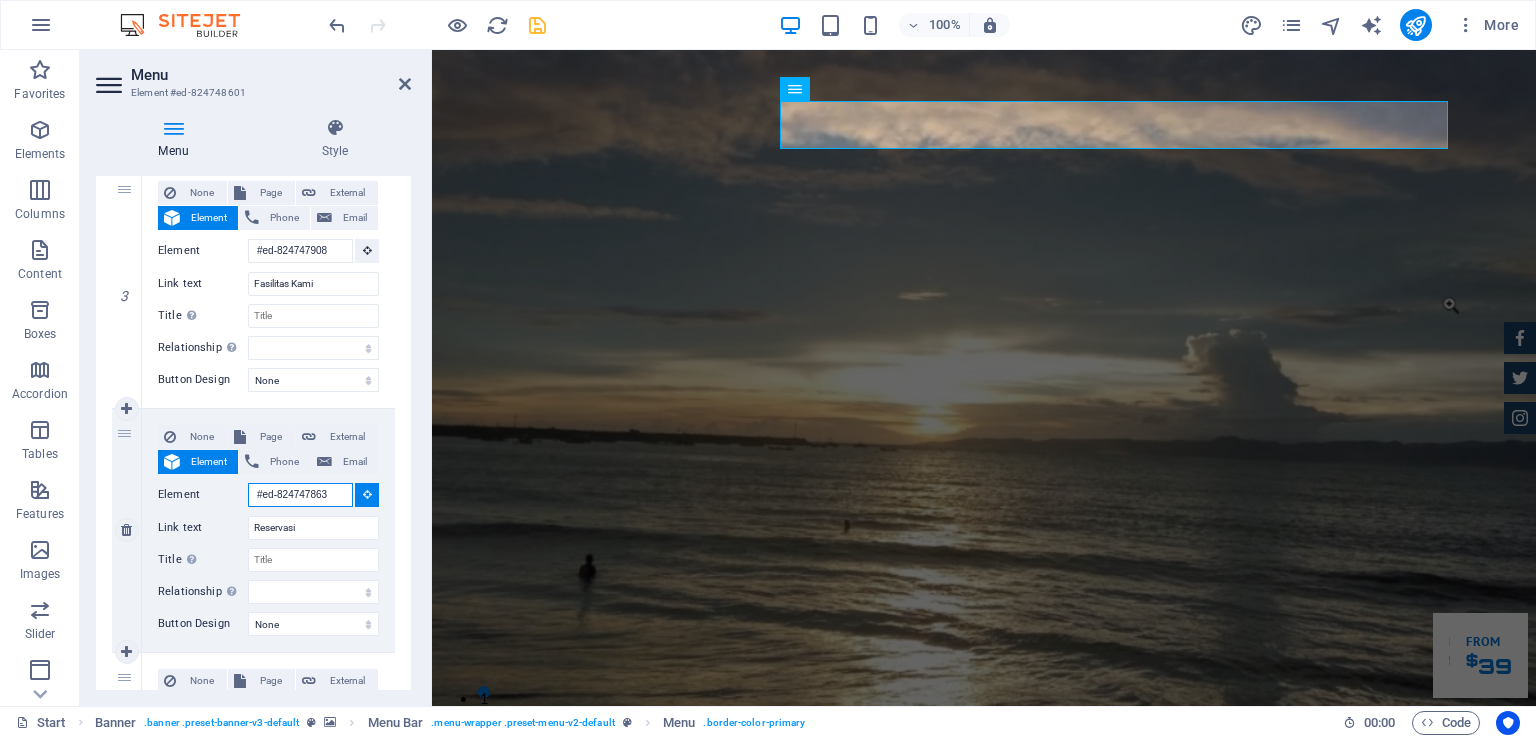 type on "#ed-824747863" 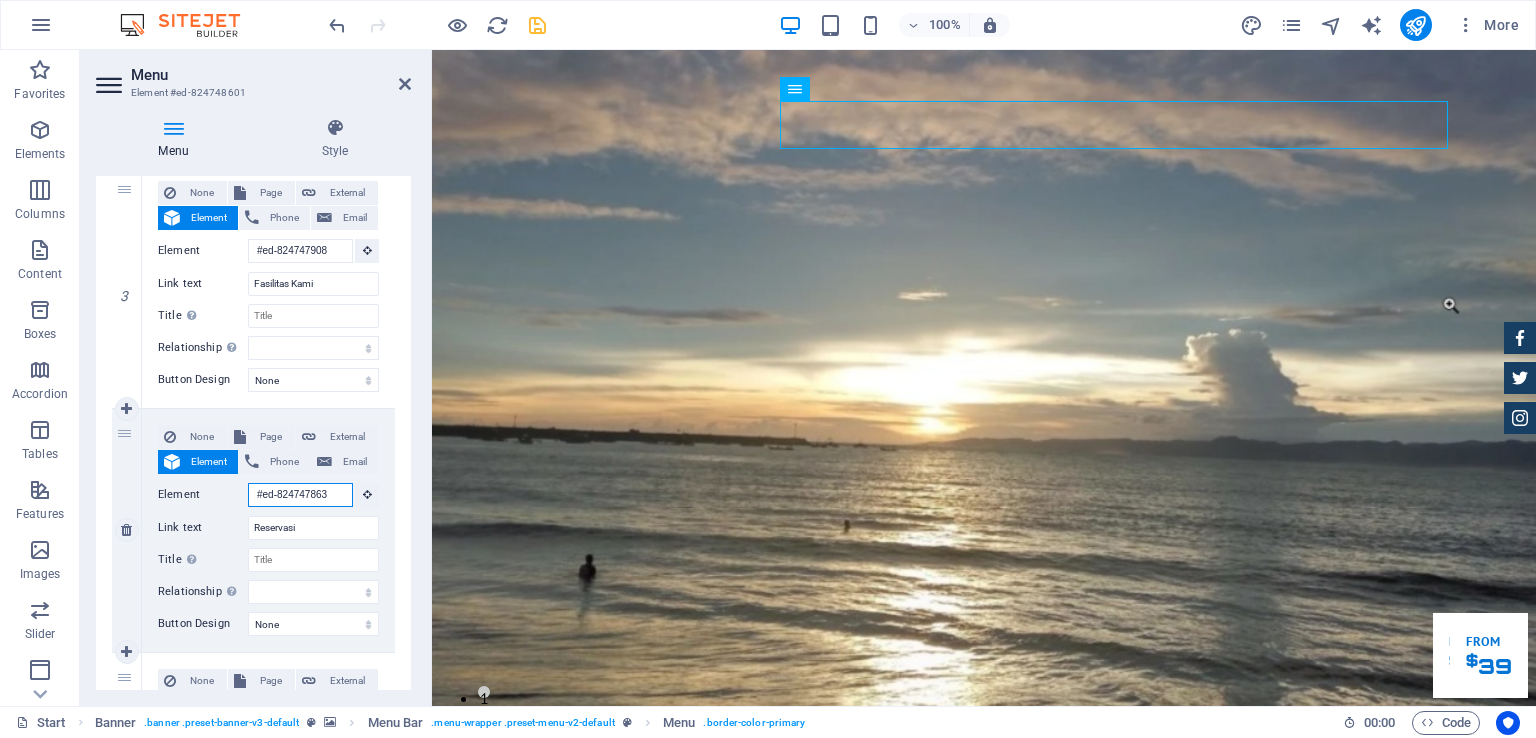 scroll, scrollTop: 0, scrollLeft: 0, axis: both 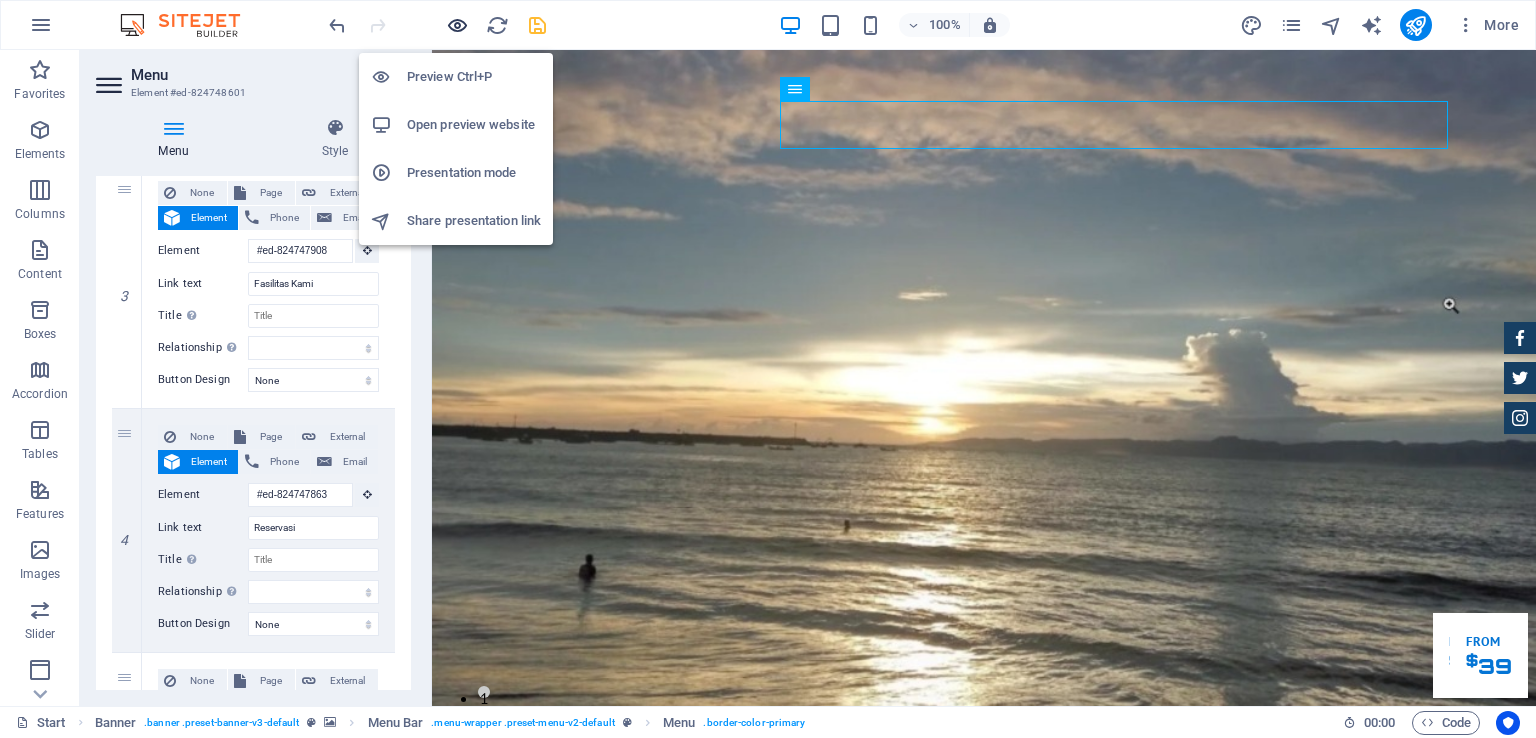 click at bounding box center (457, 25) 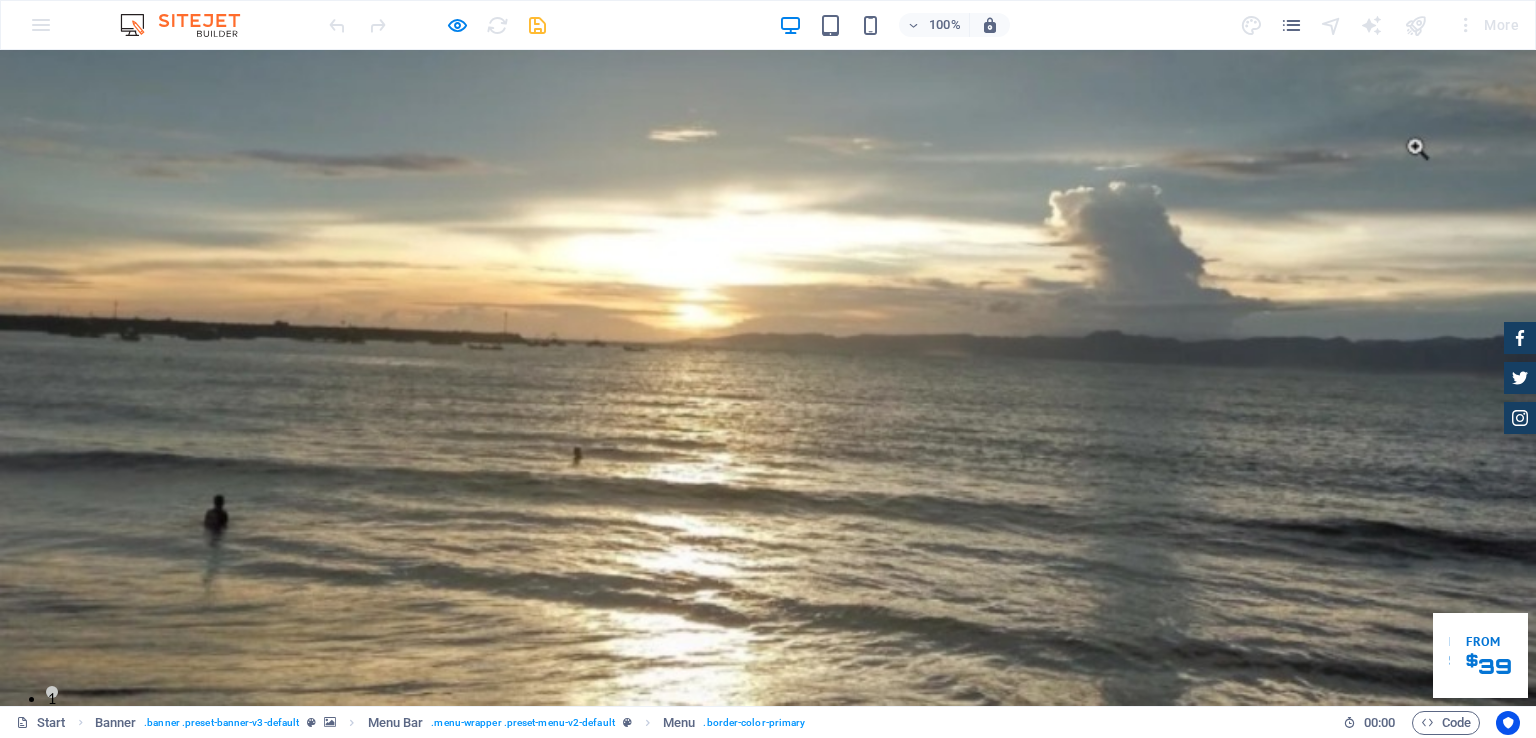 click on "Feedback" at bounding box center [1053, 863] 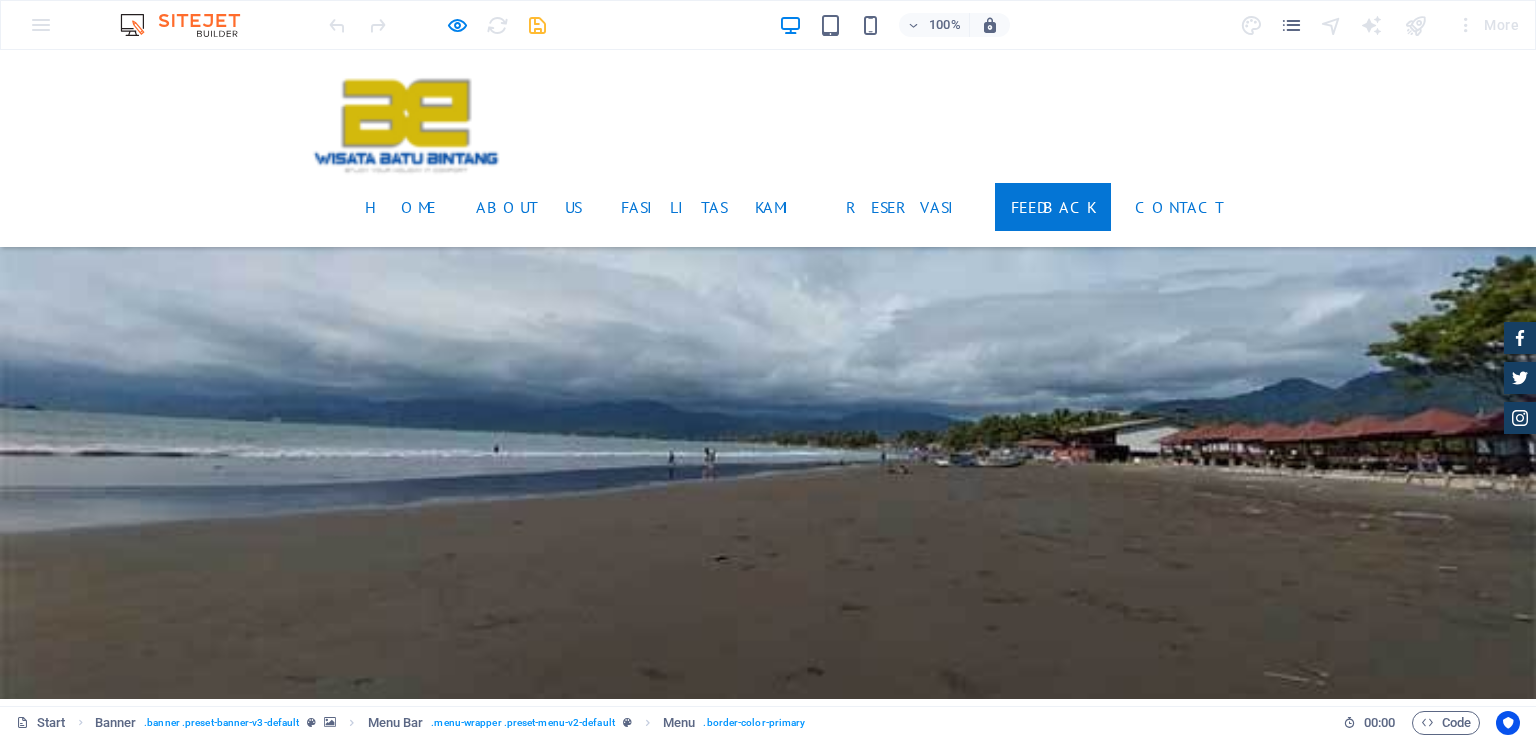 scroll, scrollTop: 2756, scrollLeft: 0, axis: vertical 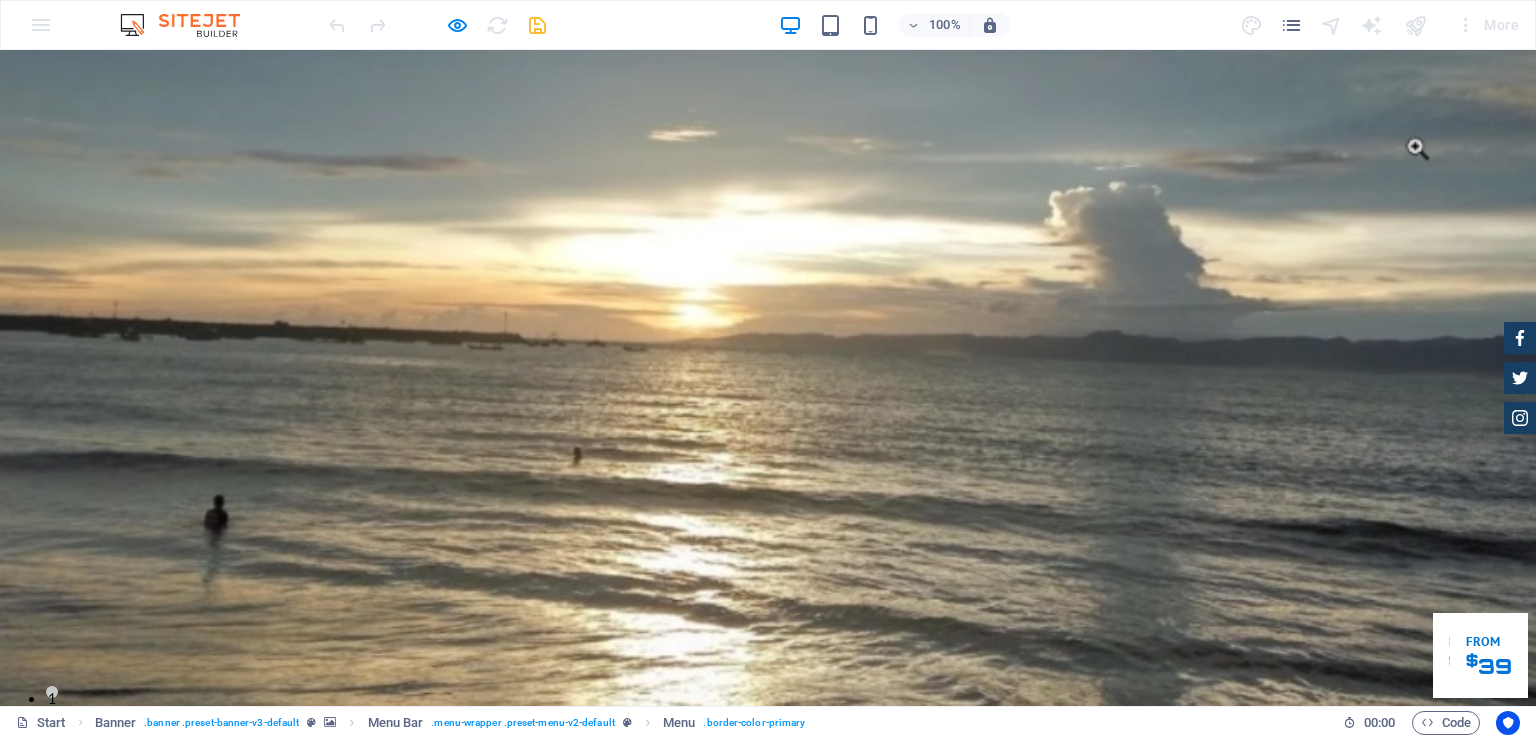 click on "Reservasi" at bounding box center [908, 863] 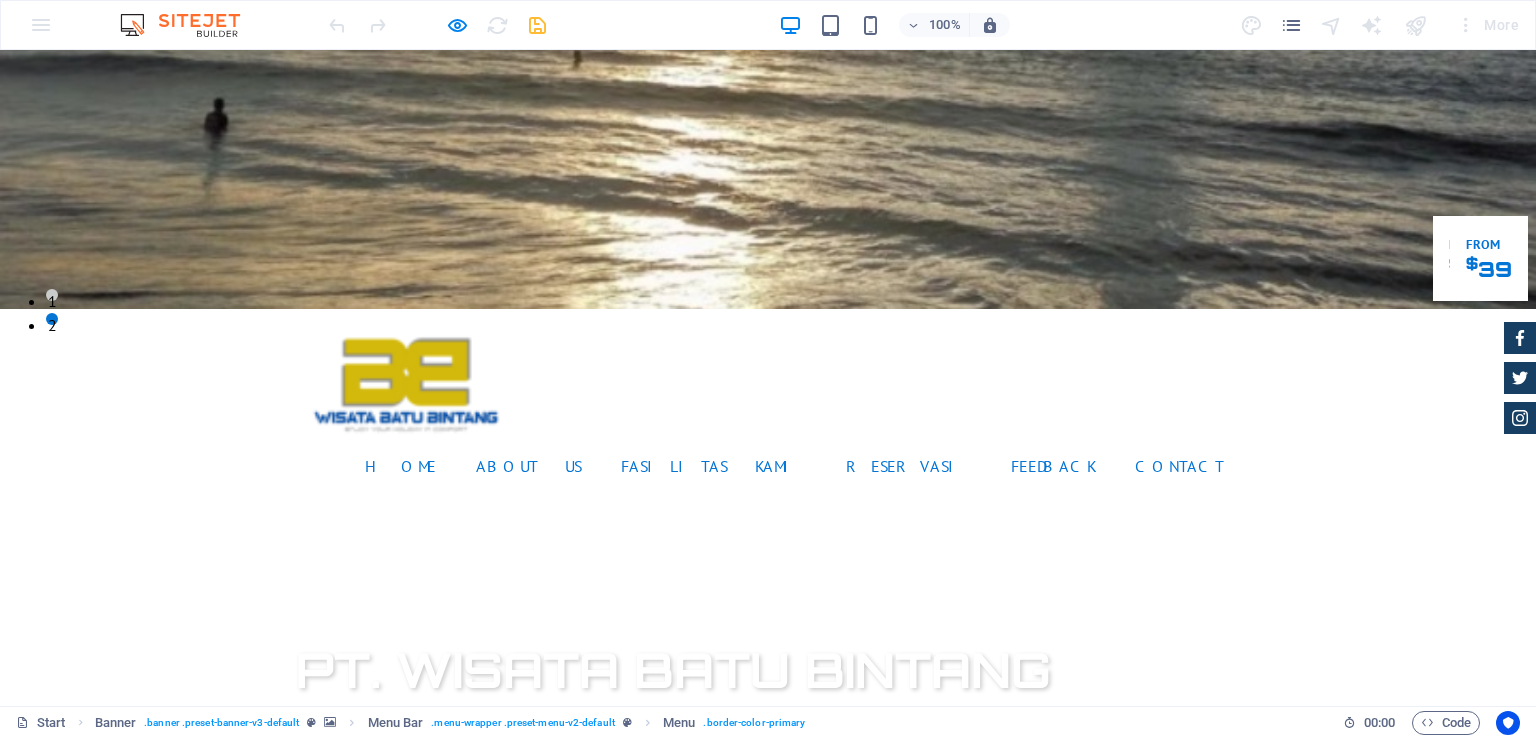 scroll, scrollTop: 0, scrollLeft: 0, axis: both 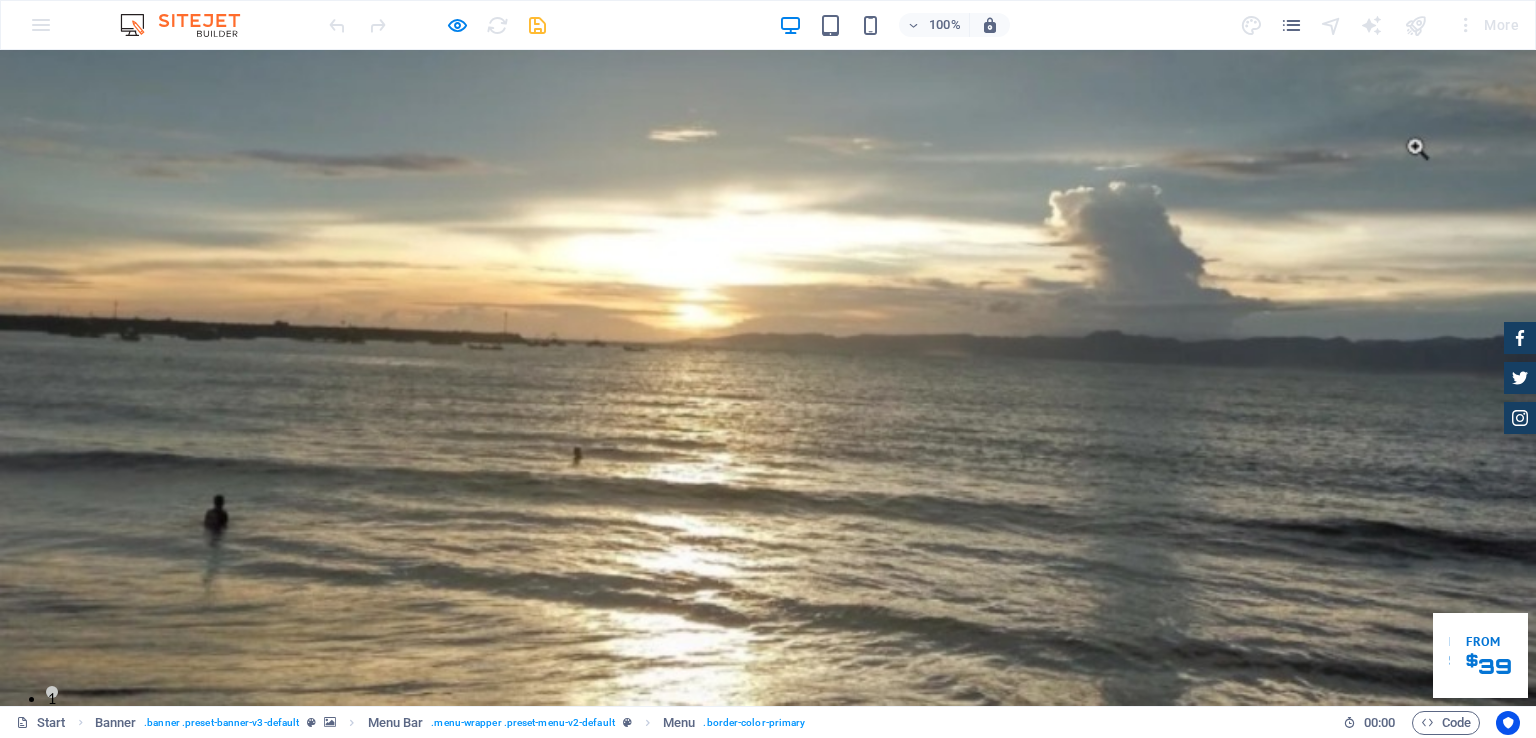 click on "Fasilitas Kami" at bounding box center [713, 863] 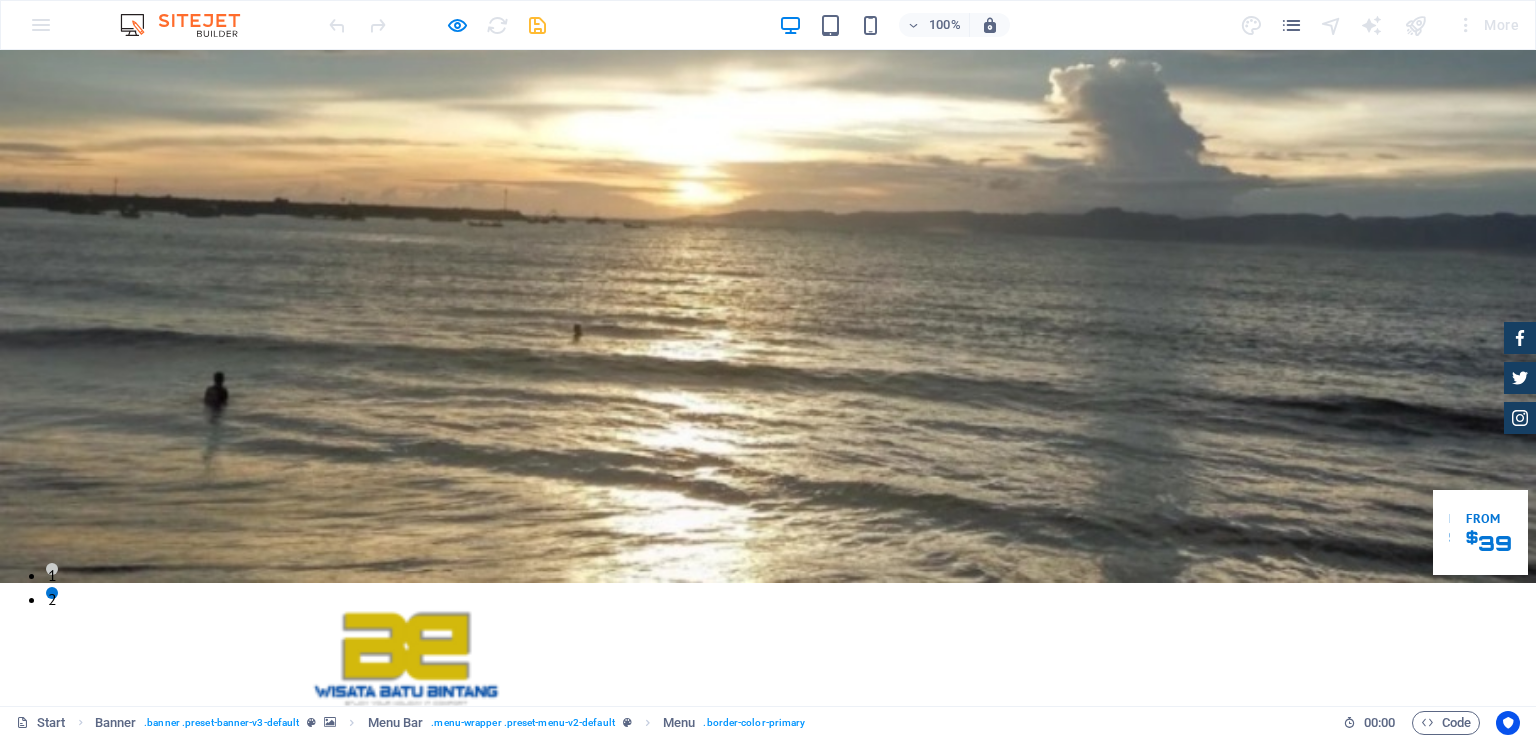 scroll, scrollTop: 0, scrollLeft: 0, axis: both 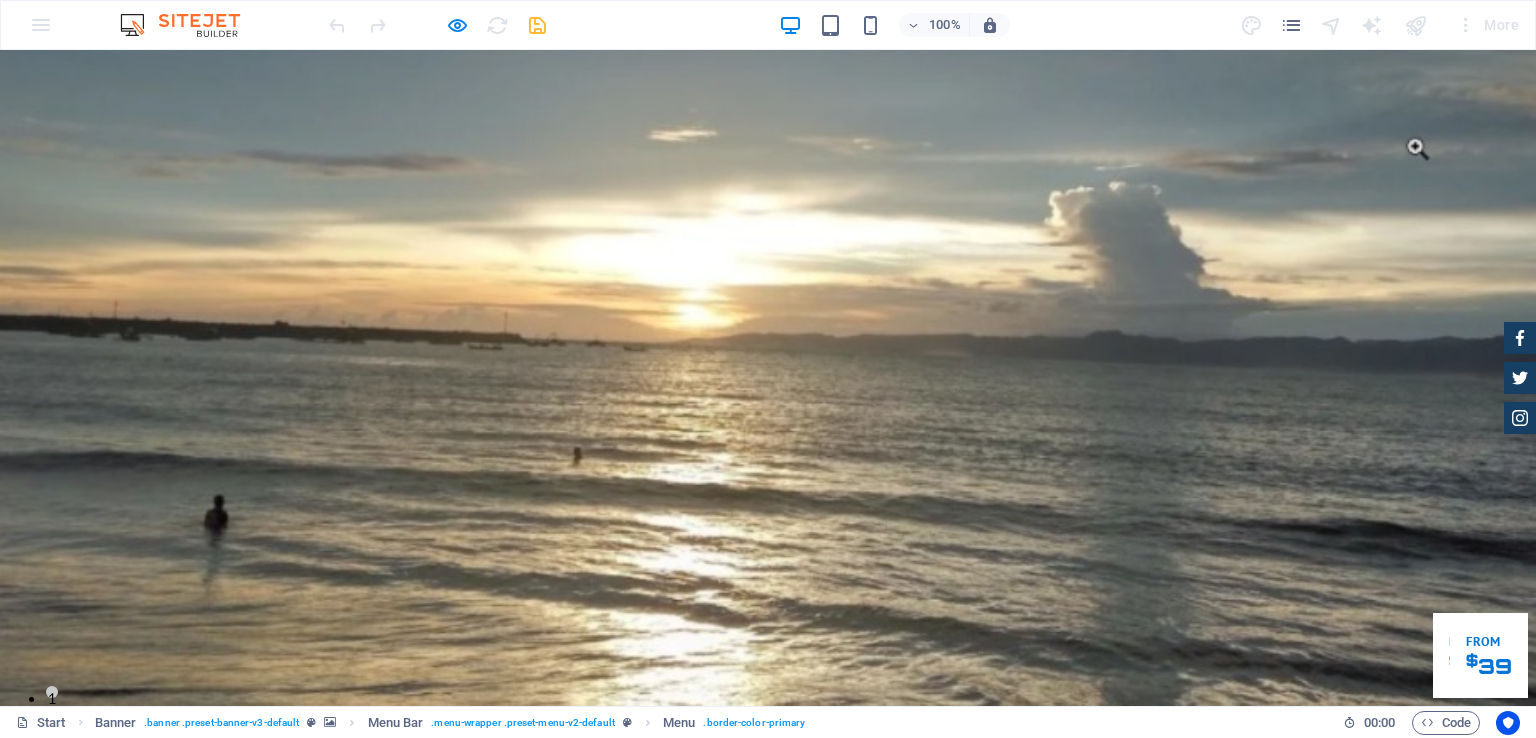 drag, startPoint x: 1534, startPoint y: 362, endPoint x: 1316, endPoint y: 59, distance: 373.27335 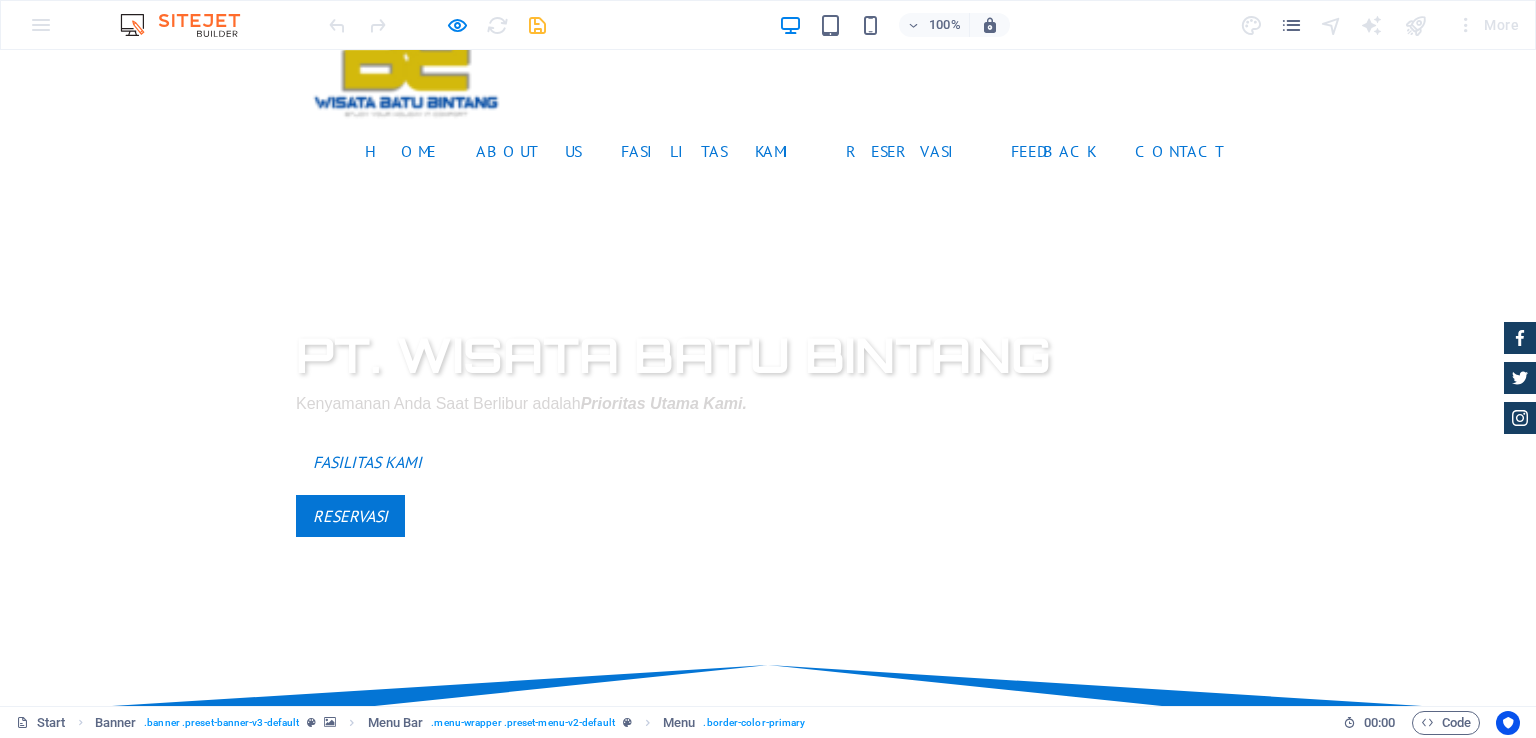 scroll, scrollTop: 0, scrollLeft: 0, axis: both 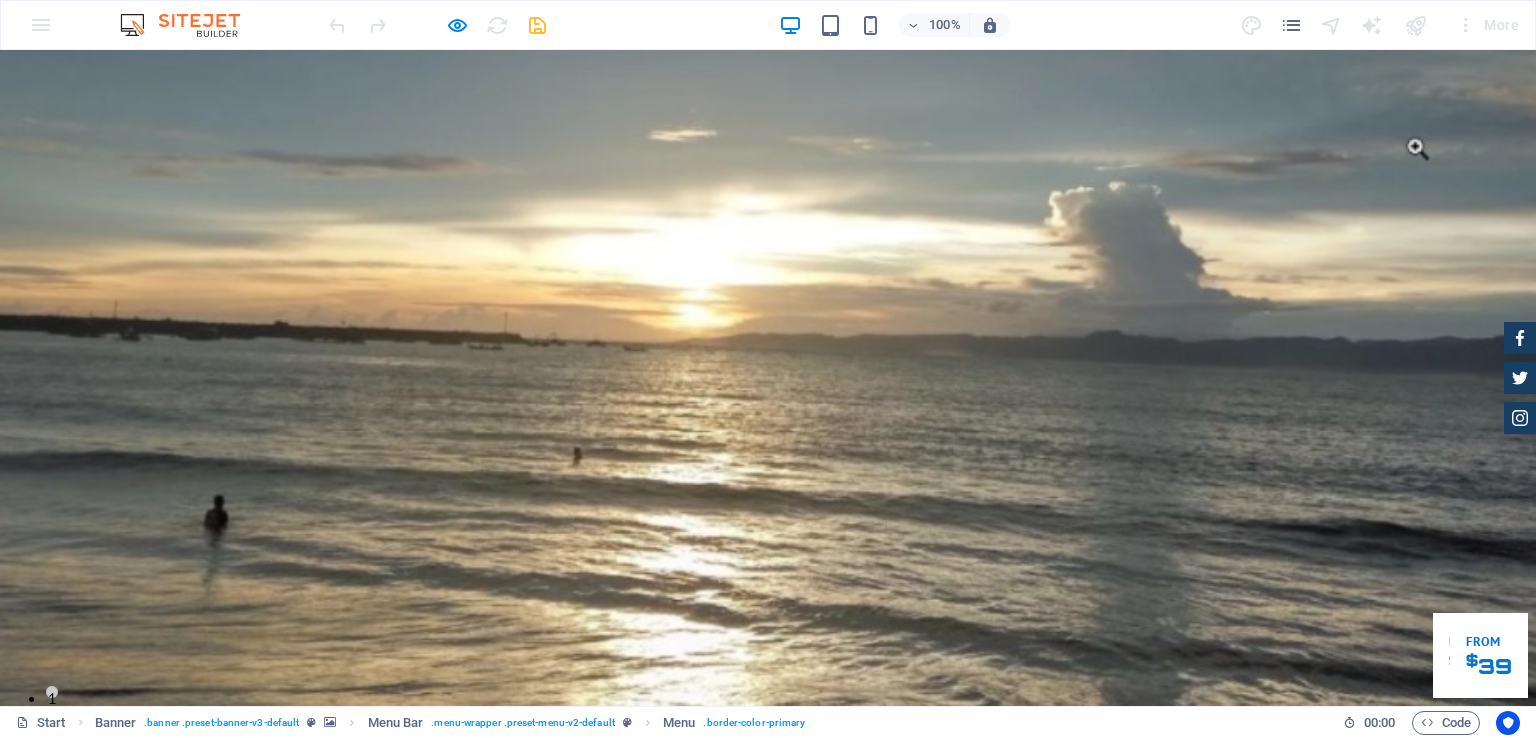 click on "Feedback" at bounding box center (1053, 863) 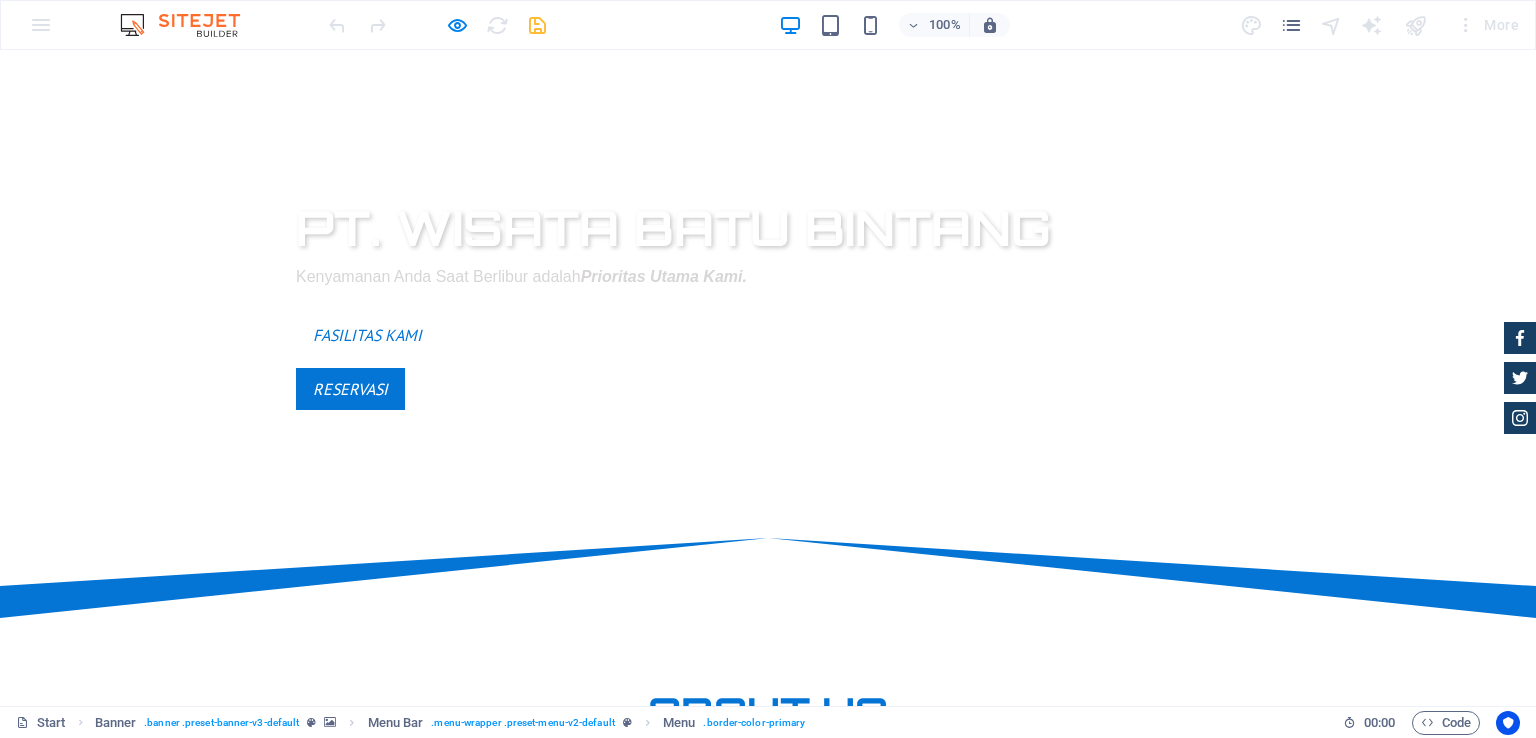 click on "Home About us Fasilitas Kami Reservasi Feedback Contact PT. Wisata Batu bintang Kenyamanan Anda Saat Berlibur adalah  Prioritas Utama Kami.  Fasilitas Kami   Reservasi
About us Tersedia berbagai pilihan aktivitas air seperti berenang dan banana boat.  Selain itu, Anda bisa bermanin ATV di tepi pantai atau sekadar bersantai menikmati keindahan alam.  Pantai Batu Bintang dilengkapi dengan berbagai fasilitas pendukung pariwisata, seperti penginapan, restoran, dan tempat penyewaan peralatan olahraga air. BERBADAN USAHA Wisata Batu Bintang adalah Badan Usaha yang bergerak di bidang pariwisata. HARGA YANG KOMPETITIF fasilitas dan prasarana kami memiliki harga yang kompetitif. BUKA 24 JAM Wisata Batu Bintang buka 24 jam nonstop bagi para pengunjung. SARPRAS YANG MEMADAI Sarana dan prasarana yang memadai menemani hari liburan pantai anda bersama keluarga. RESERVASI   I have read and understand the privacy policy. Unreadable? Load new Send your request fasilitas kami CAR  CHECK from $" at bounding box center (768, 6312) 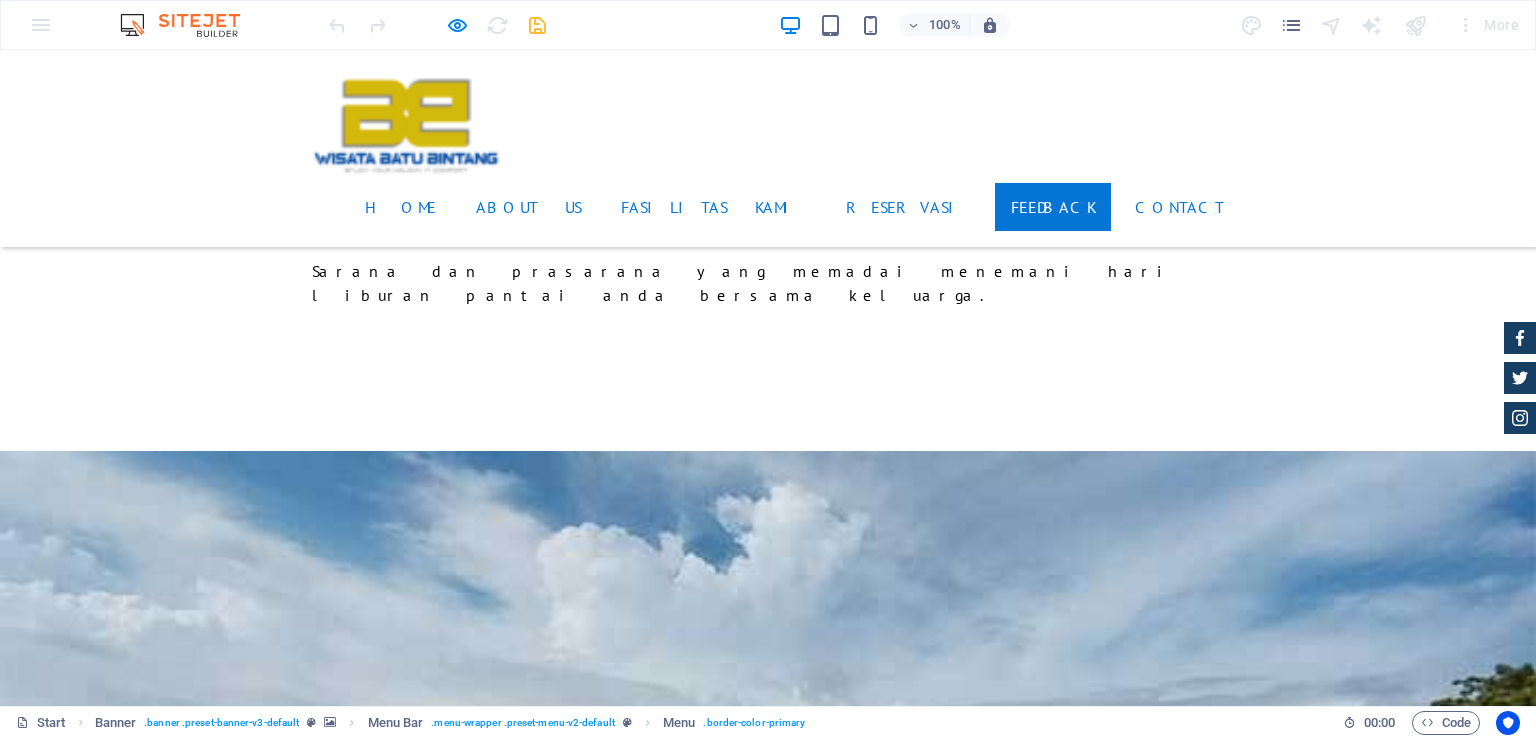 scroll, scrollTop: 2756, scrollLeft: 0, axis: vertical 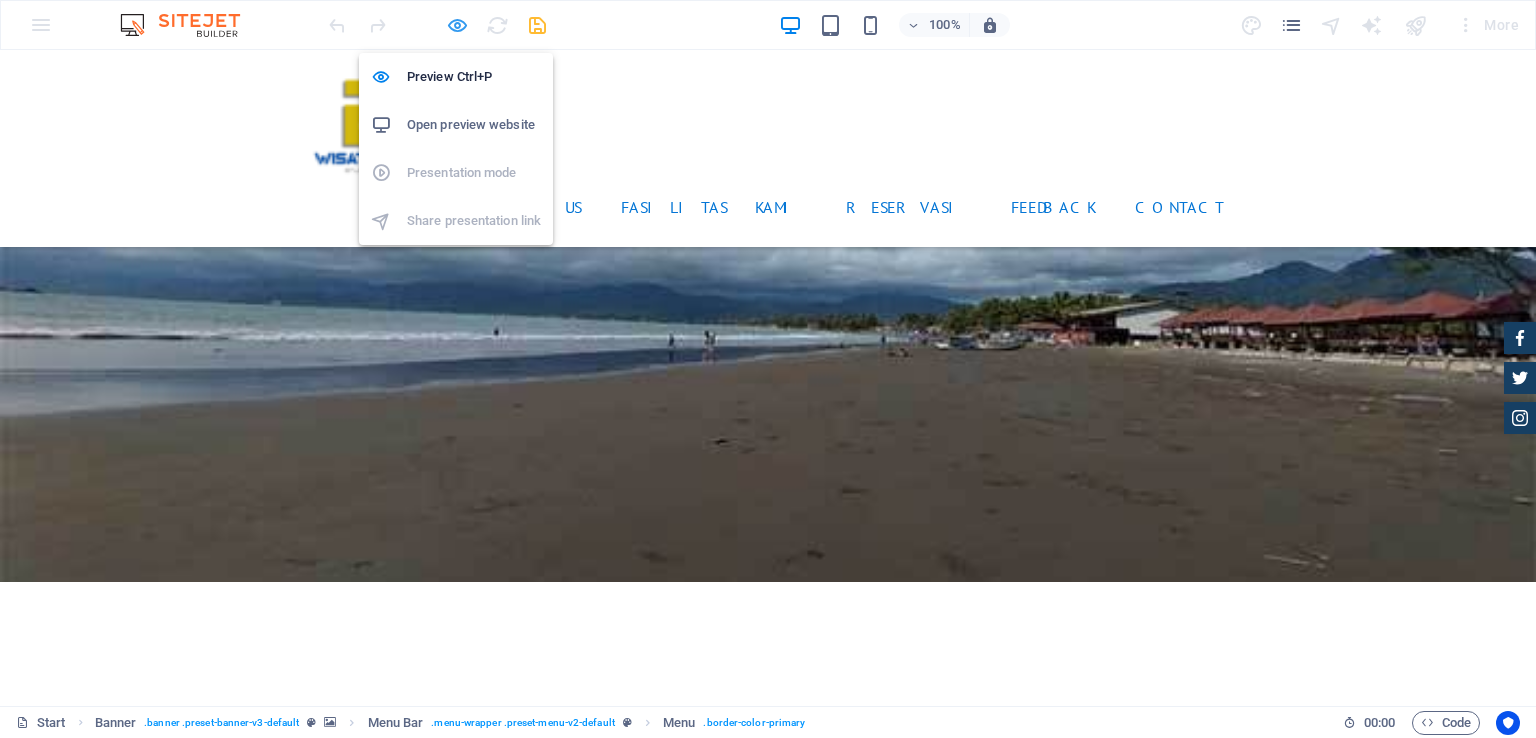 click at bounding box center (457, 25) 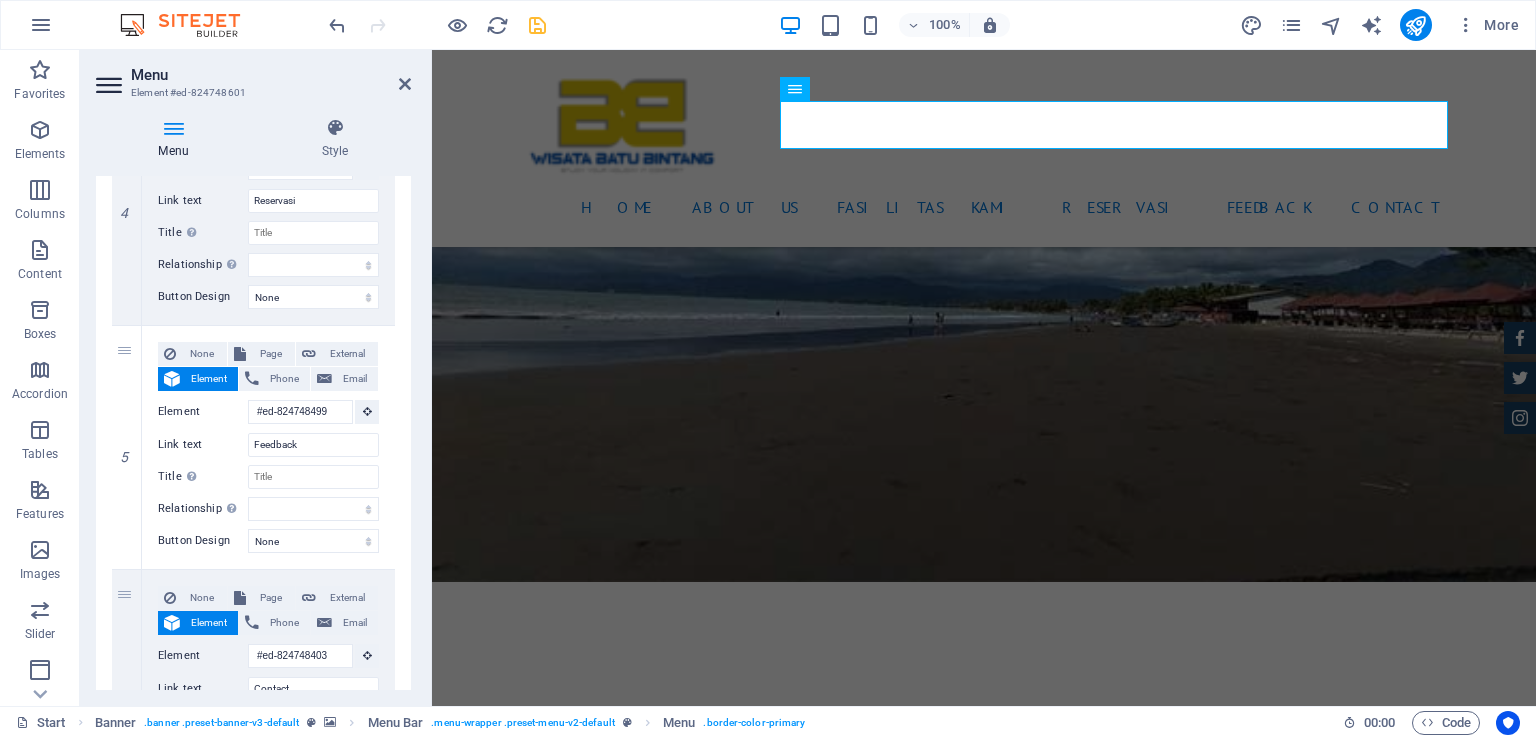 scroll, scrollTop: 1018, scrollLeft: 0, axis: vertical 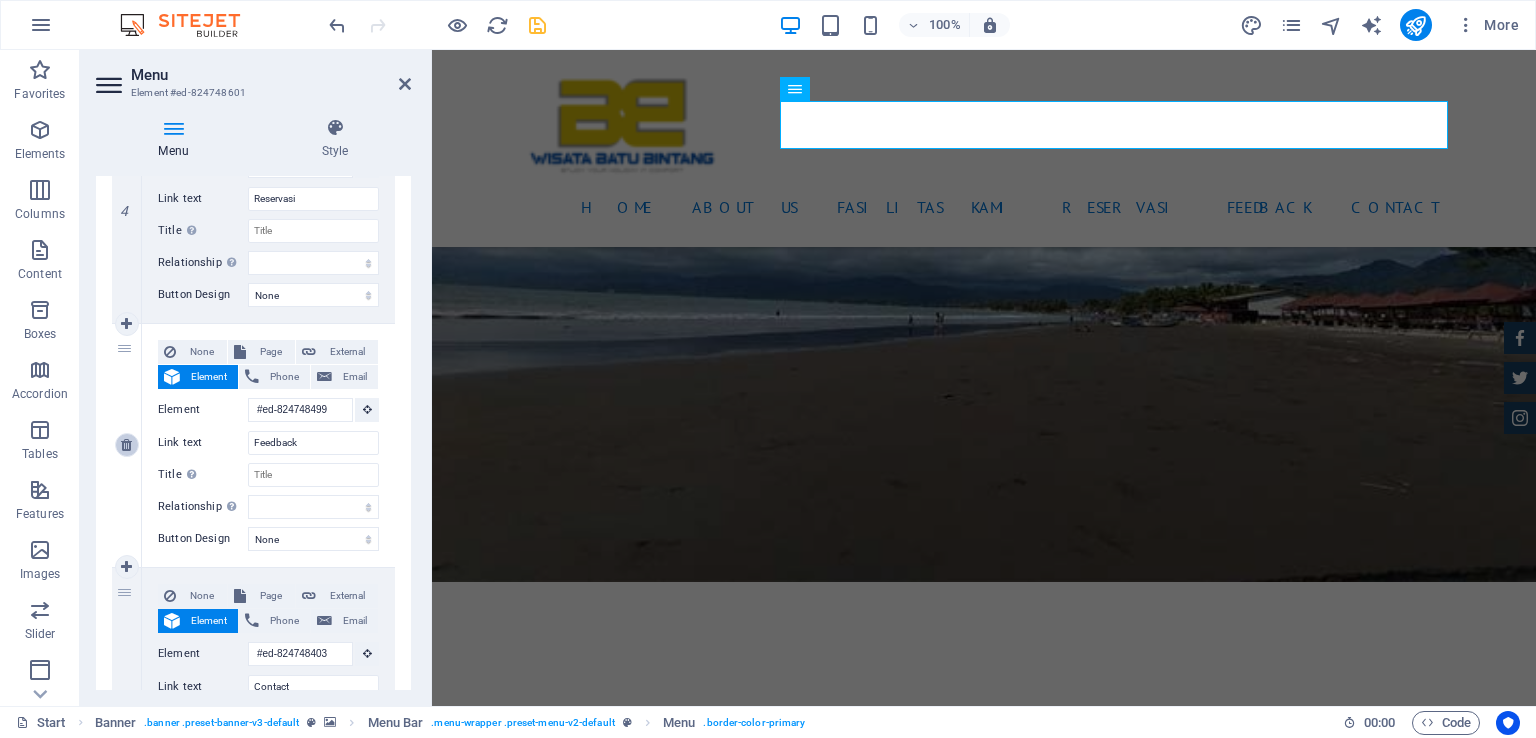 click at bounding box center (126, 445) 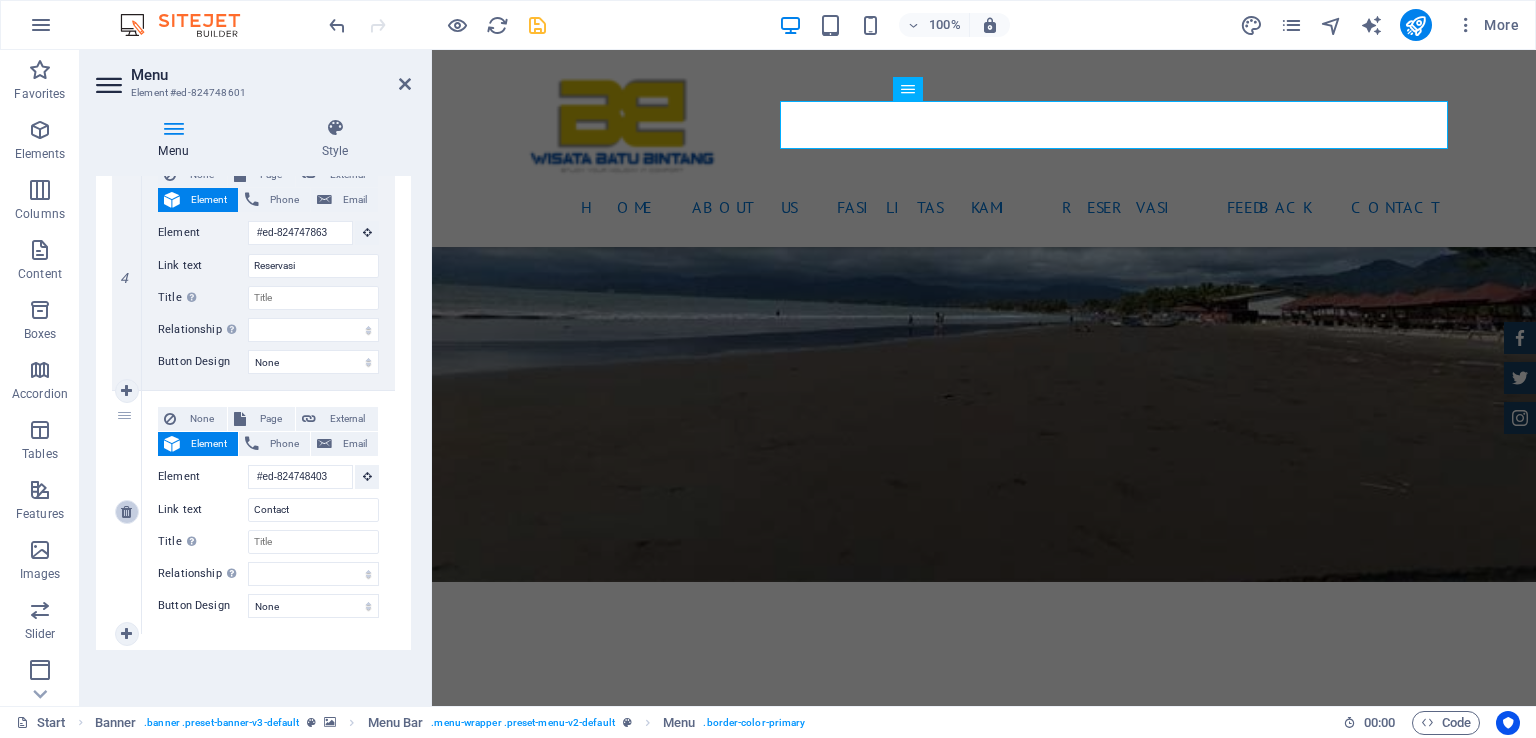 scroll, scrollTop: 950, scrollLeft: 0, axis: vertical 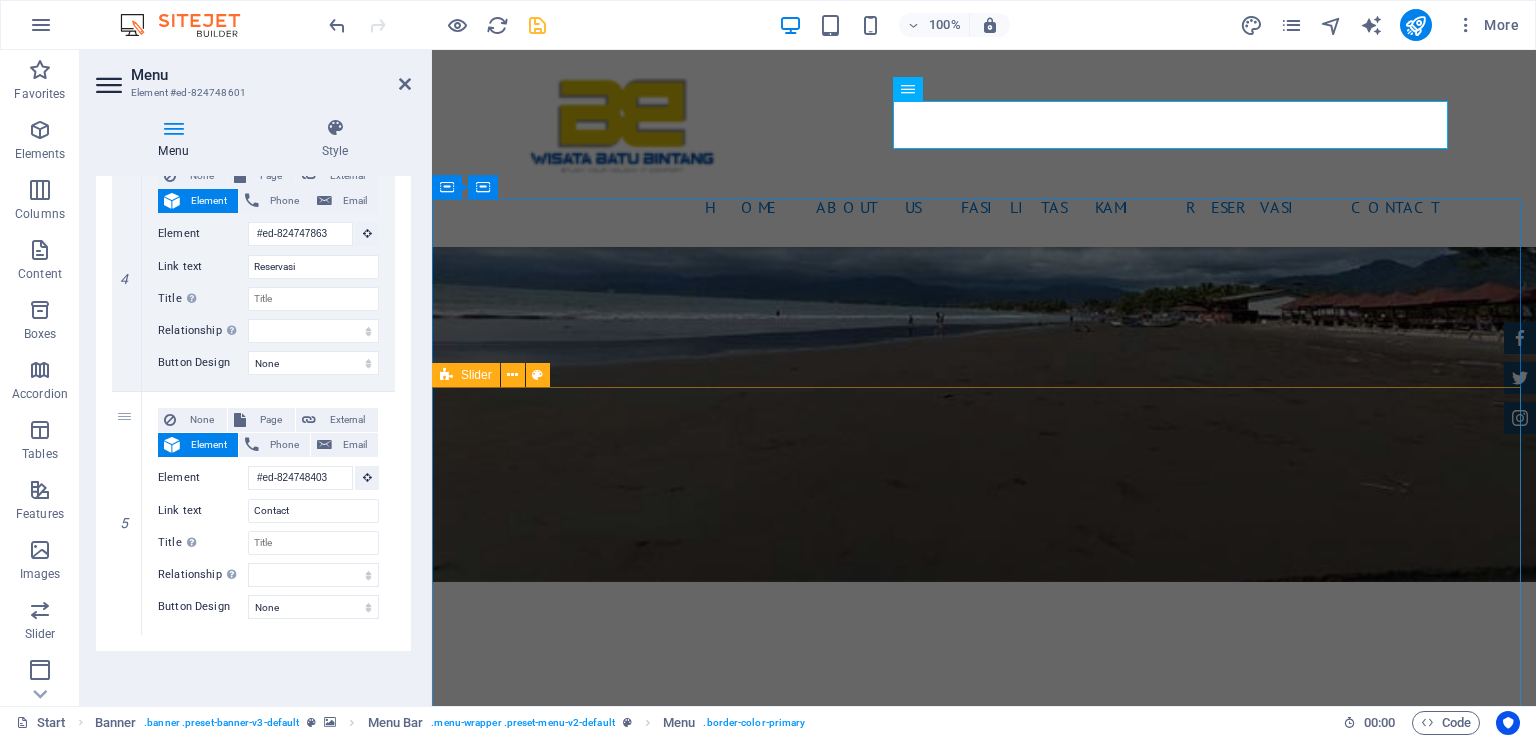 click on "[FIRST] [LAST] -  Lorem ipsum dolor sit amet, consetetur sadipscing elitr, sed diam nonumy eirmod tempor invidunt ut labore et dolore magna aliquyam erat. [FIRST] [LAST] -  Lorem ipsum dolor sit amet, consetetur sadipscing elitr, sed diam nonumy eirmod tempor invidunt ut labore et dolore magna aliquyam erat. [FIRST] [LAST] -  Lorem ipsum dolor sit amet, consetetur sadipscing elitr, sed diam nonumy eirmod tempor invidunt ut labore et dolore magna aliquyam erat. [FIRST] [LAST]  -  Lorem ipsum dolor sit amet, consetetur sadipscing elitr, sed diam nonumy eirmod tempor invidunt ut labore et dolore magna aliquyam erat. [FIRST] [LAST]  -  Lorem ipsum dolor sit amet, consetetur sadipscing elitr, sed diam nonumy eirmod tempor invidunt ut labore et dolore magna aliquyam erat. [FIRST] [LAST]  -  Lorem ipsum dolor sit amet, consetetur sadipscing elitr, sed diam nonumy eirmod tempor invidunt ut labore et dolore magna aliquyam erat. [FIRST] [LAST] -  [FIRST] [LAST] -  [FIRST] [LAST] -  [FIRST] [LAST]  -  [FIRST] [LAST]  -  [FIRST] [LAST]  -  1 2" at bounding box center [984, 6729] 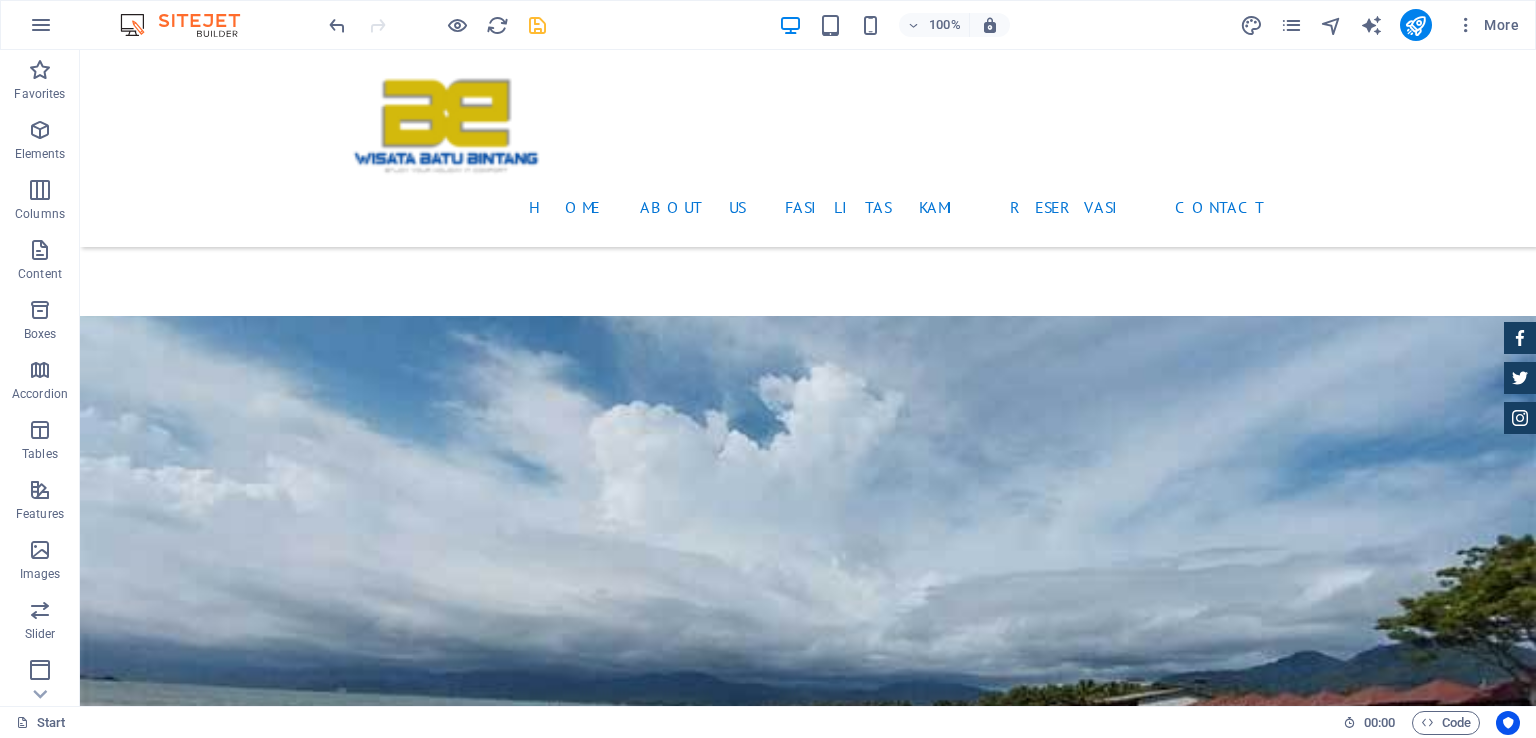 scroll, scrollTop: 2493, scrollLeft: 0, axis: vertical 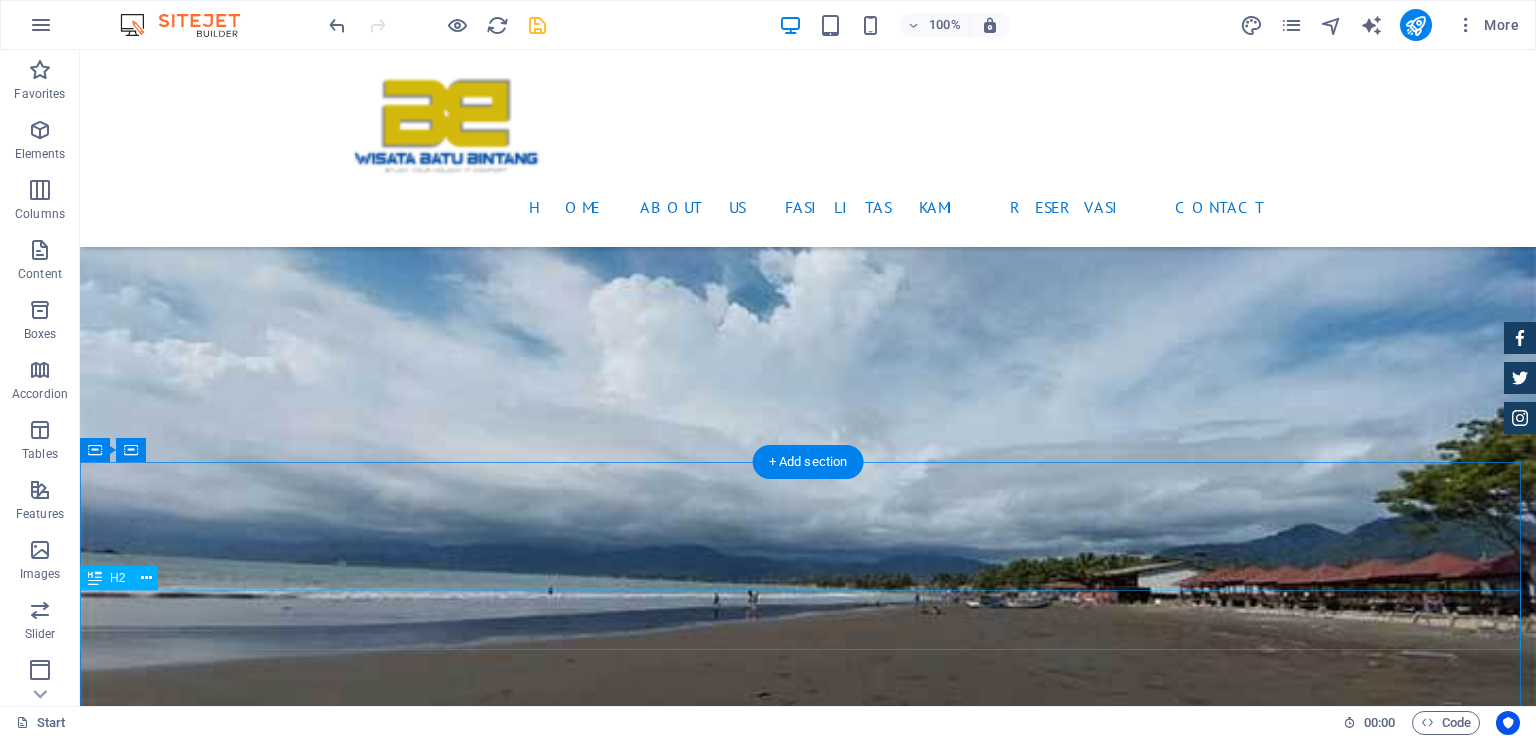 click on "Feedback" at bounding box center [808, 5030] 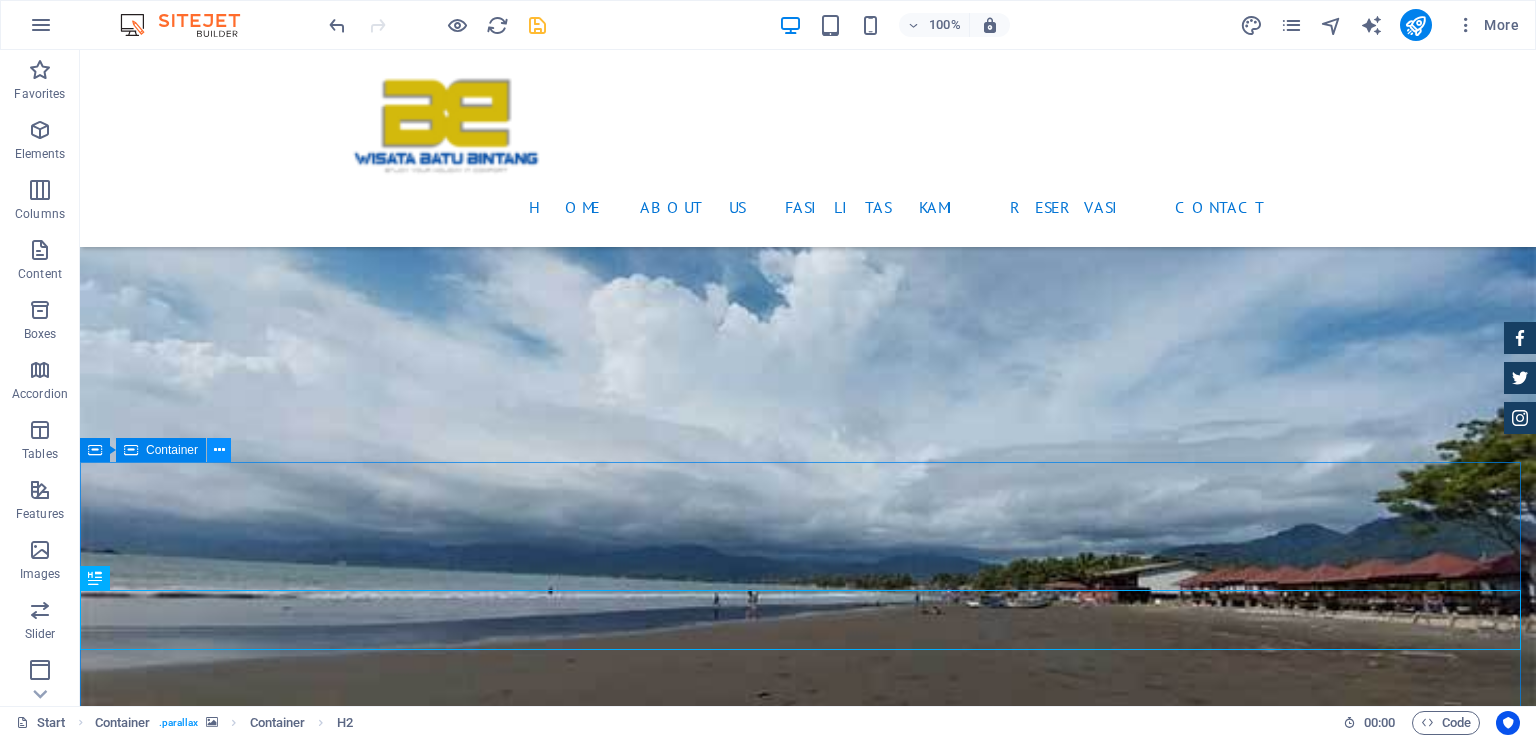 click at bounding box center (219, 450) 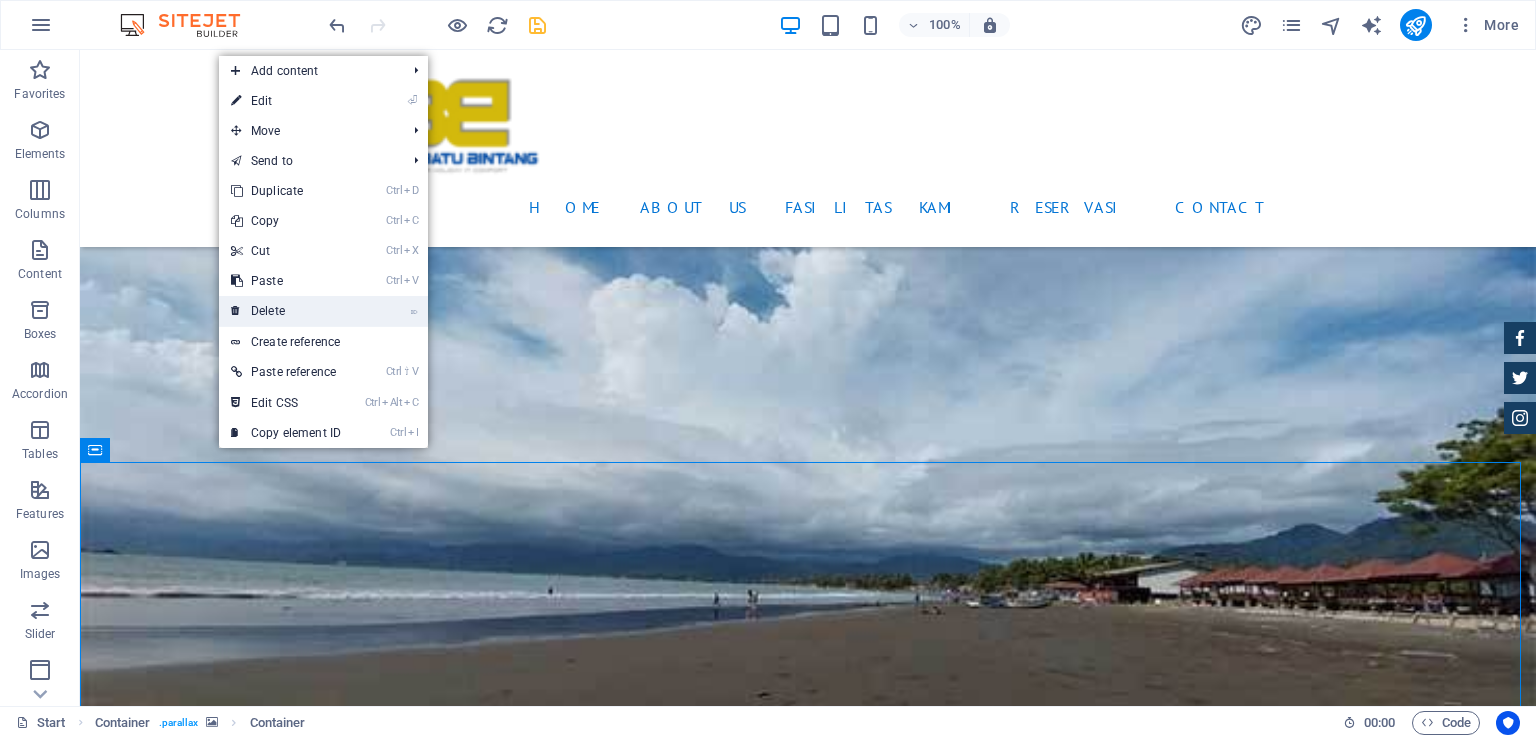 click on "⌦  Delete" at bounding box center [286, 311] 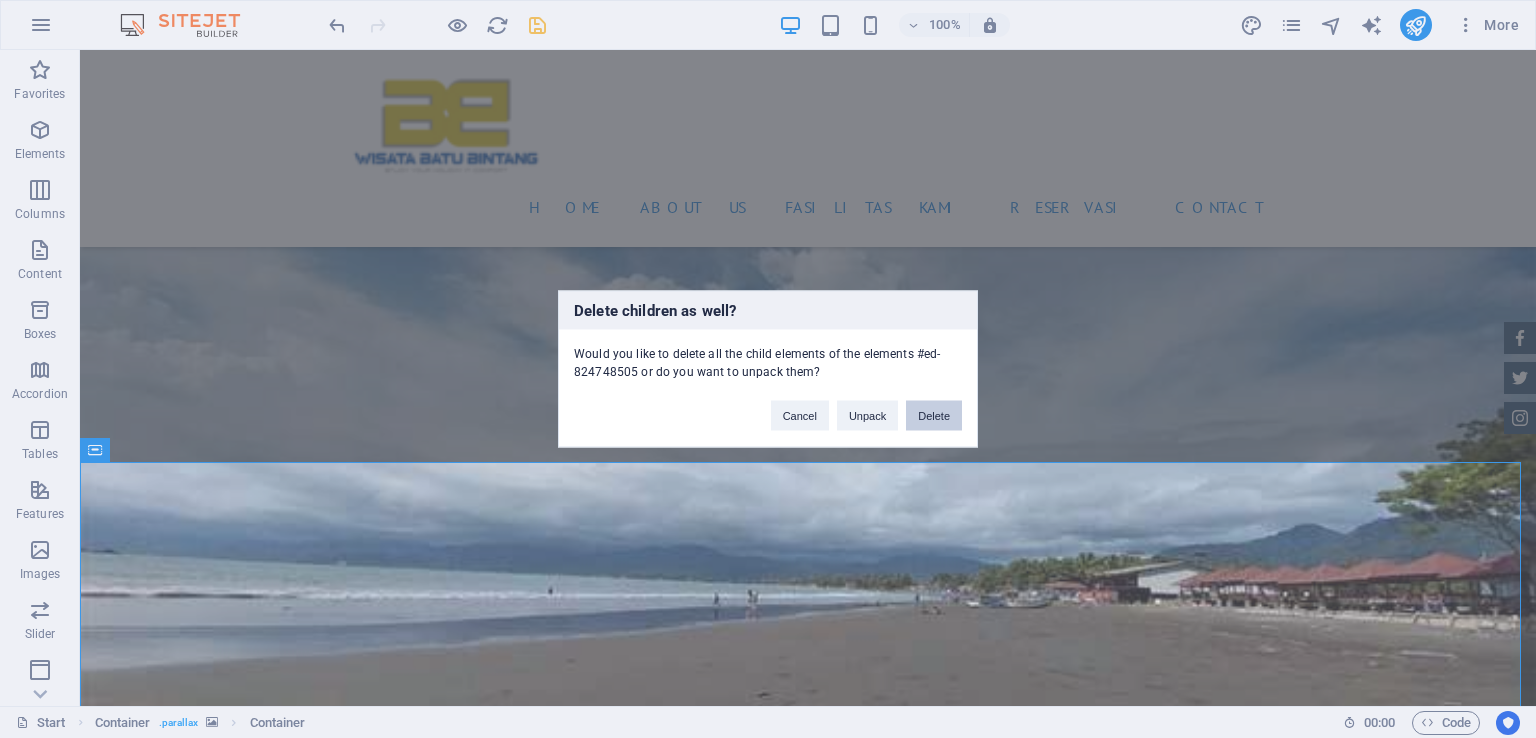 click on "Delete" at bounding box center (934, 416) 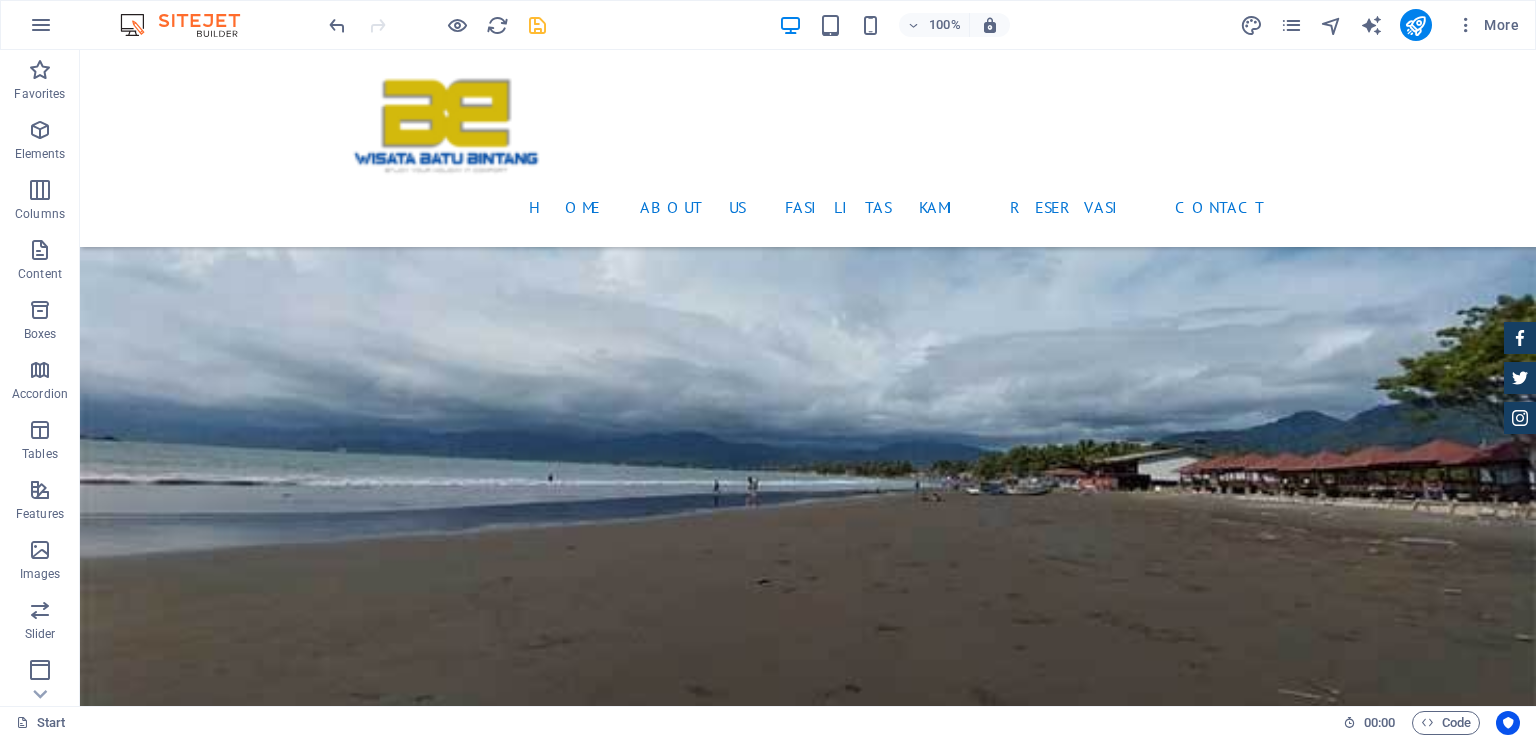 scroll, scrollTop: 2596, scrollLeft: 0, axis: vertical 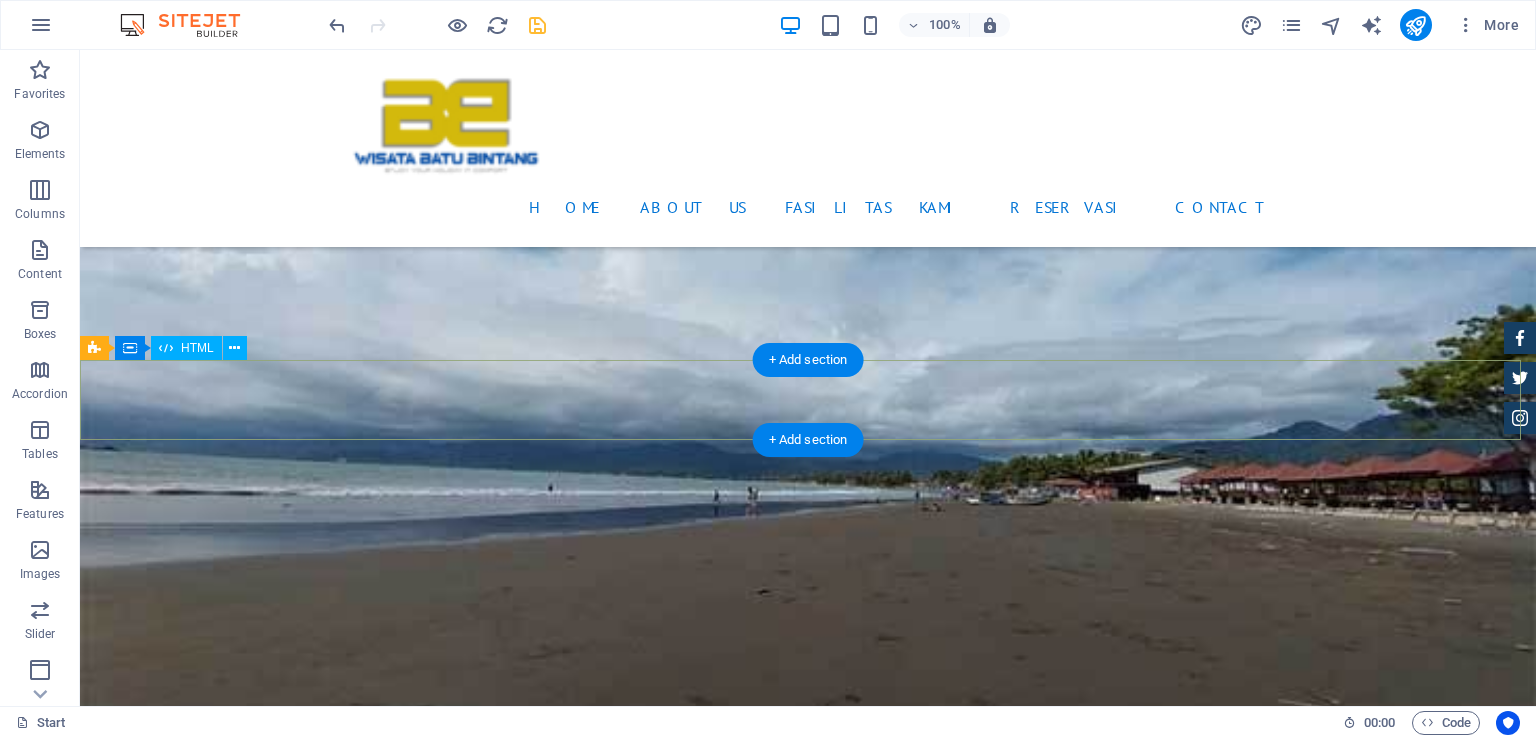 click at bounding box center (808, 4490) 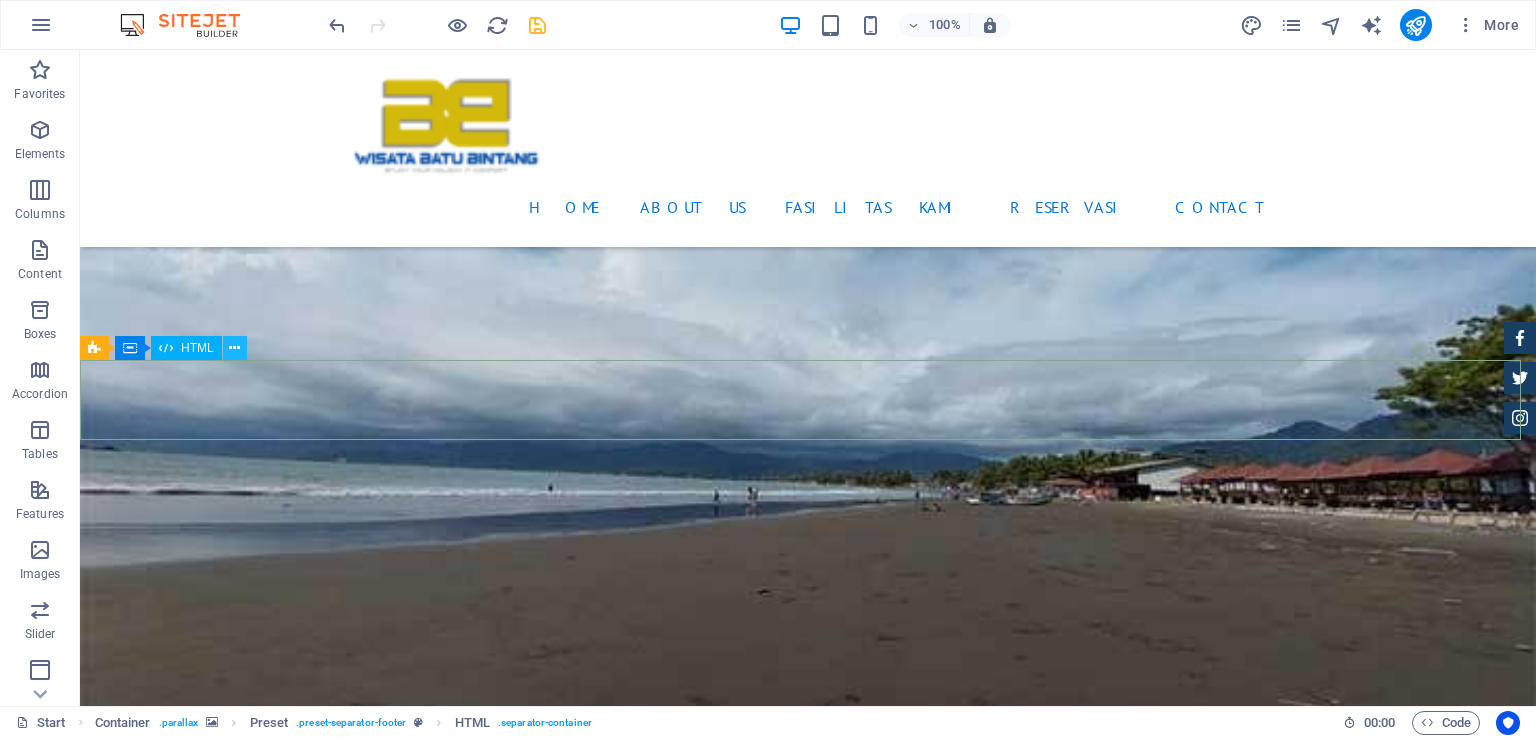click at bounding box center (234, 348) 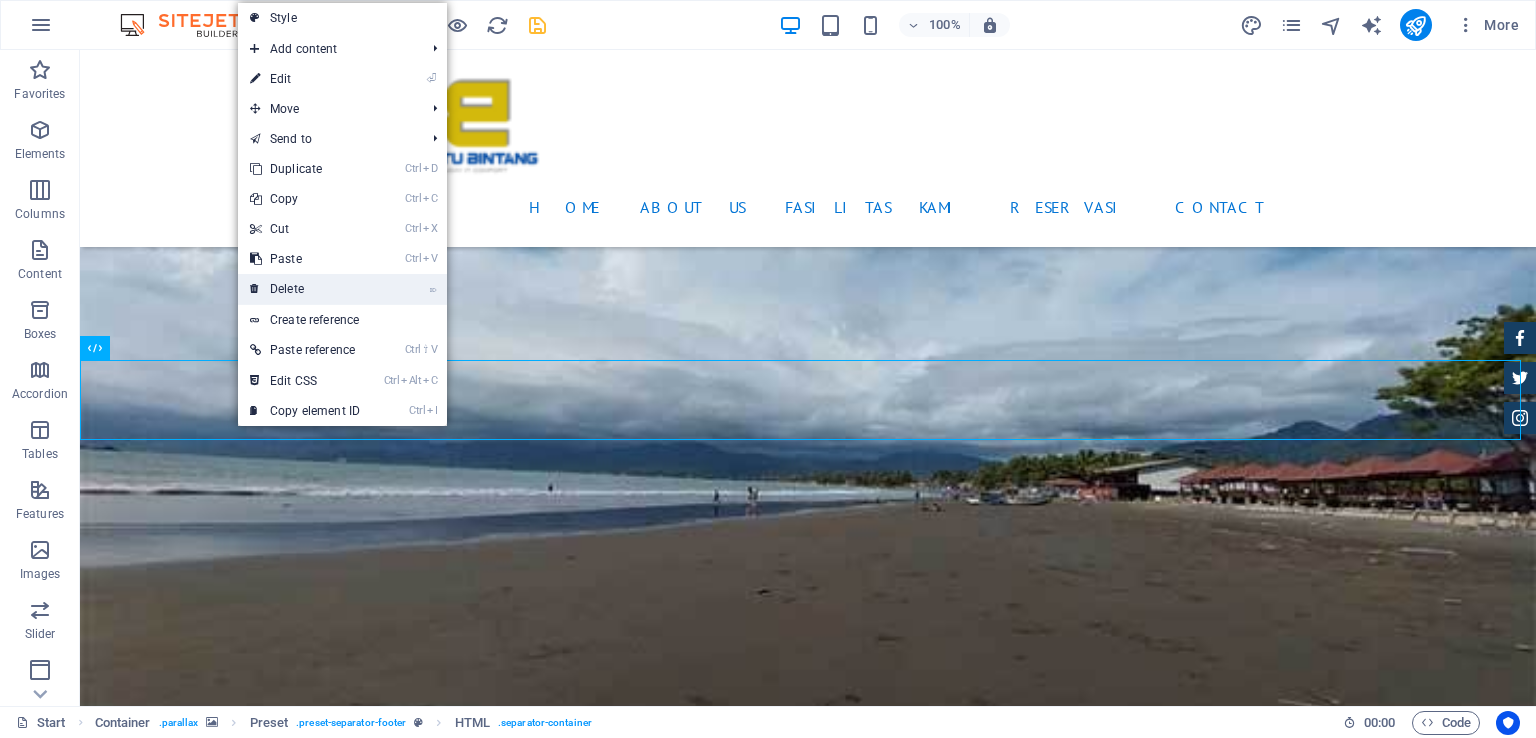click on "⌦  Delete" at bounding box center (305, 289) 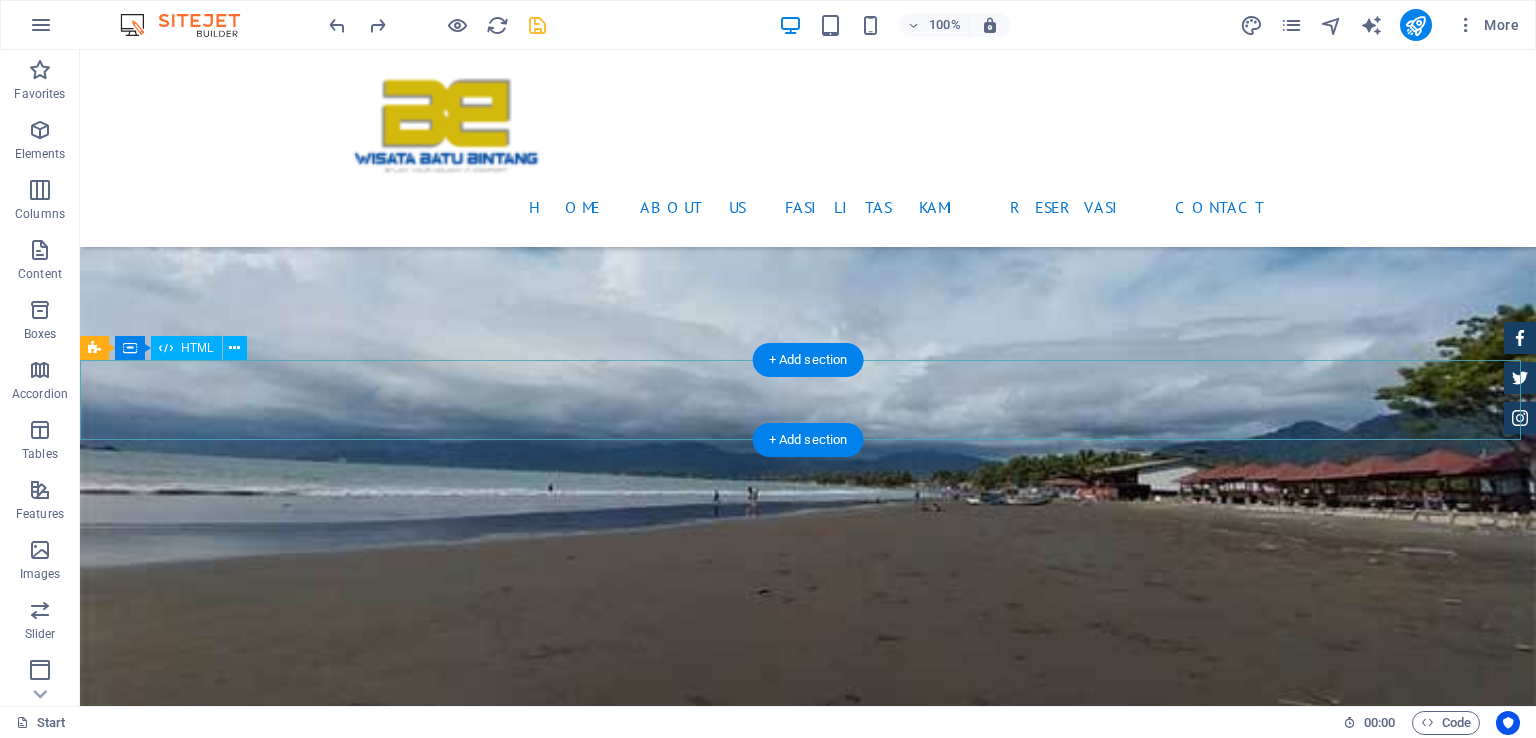 click at bounding box center (808, 4490) 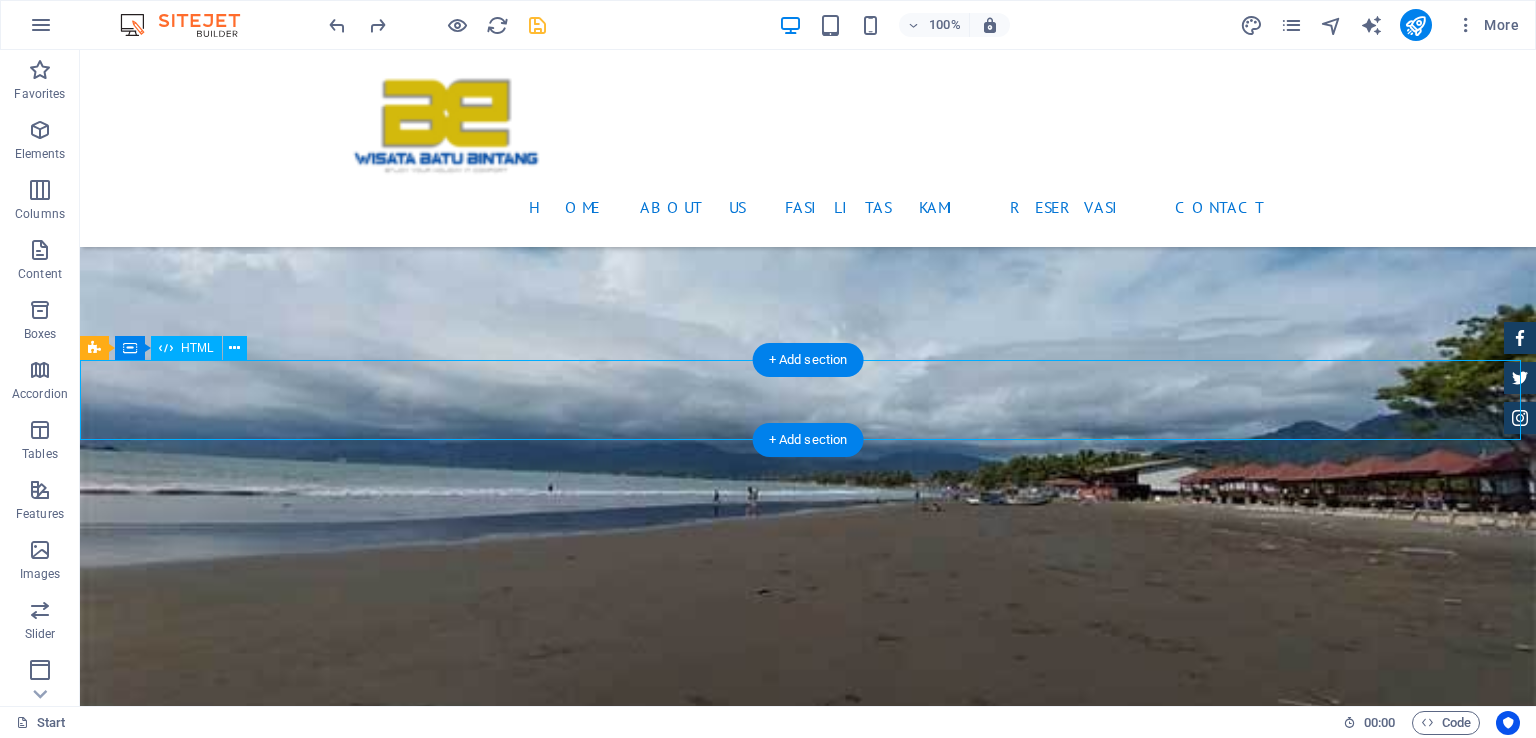 click at bounding box center (808, 4490) 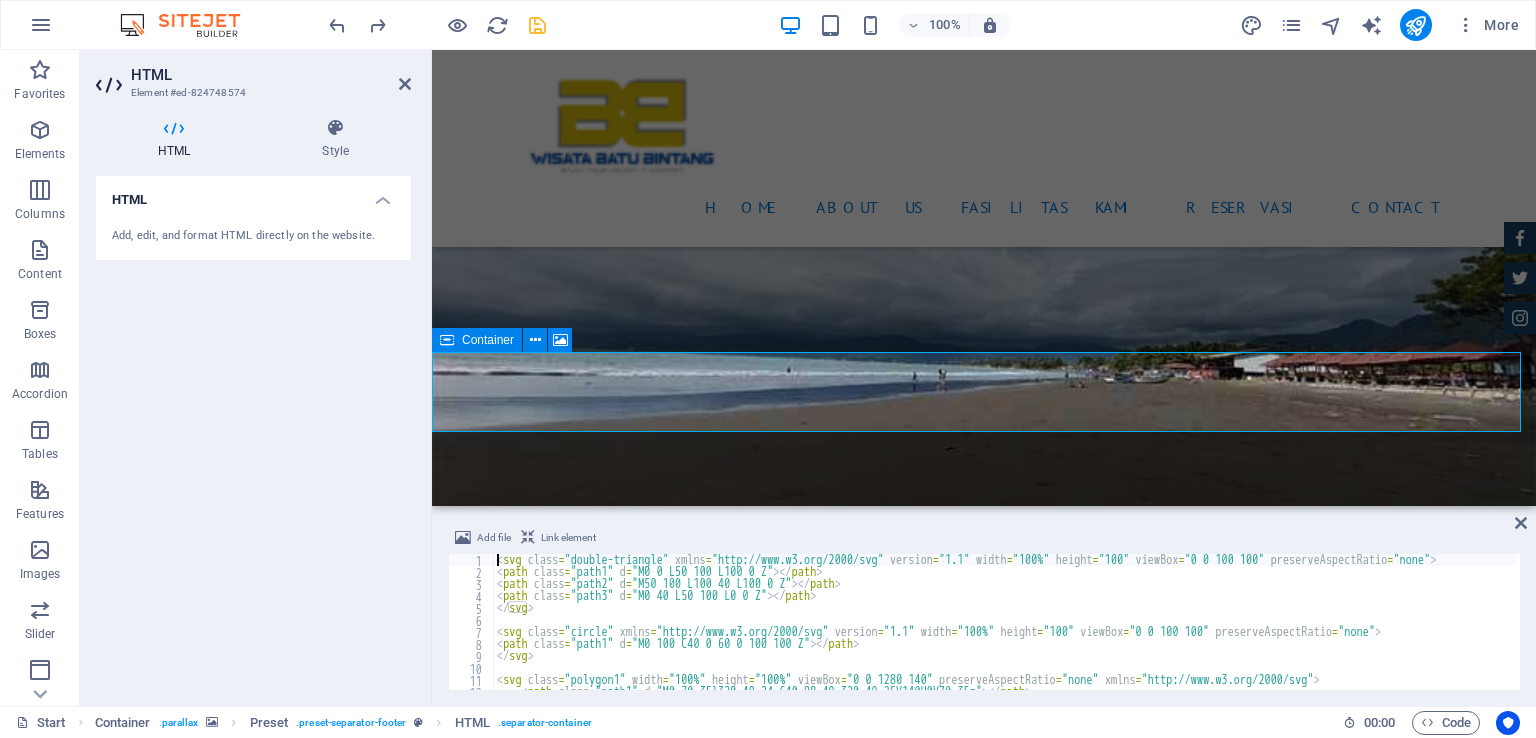 click on "HTML Style HTML Add, edit, and format HTML directly on the website. Preset Element Layout How this element expands within the layout (Flexbox). Size Default auto px % 1/1 1/2 1/3 1/4 1/5 1/6 1/7 1/8 1/9 1/10 Grow Shrink Order Container layout Visible Visible Opacity 100 % Overflow Spacing Margin Default auto px % rem vw vh Custom Custom auto px % rem vw vh auto px % rem vw vh auto px % rem vw vh auto px % rem vw vh Padding Default px rem % vh vw Custom Custom px rem % vh vw px rem % vh vw px rem % vh vw px rem % vh vw Border Style              - Width 1 auto px rem % vh vw Custom Custom 1 auto px rem % vh vw 1 auto px rem % vh vw 1 auto px rem % vh vw 1 auto px rem % vh vw  - Color Round corners Default px rem % vh vw Custom Custom px rem % vh vw px rem % vh vw px rem % vh vw px rem % vh vw Shadow Default None Outside Inside Color X offset 0 px rem vh vw Y offset 0 px rem vh vw Blur 0 px rem % vh vw Spread 0 px rem vh vw Text Shadow Default None Outside Color X offset 0 px rem vh vw Y offset 0 px vh" at bounding box center (253, 404) 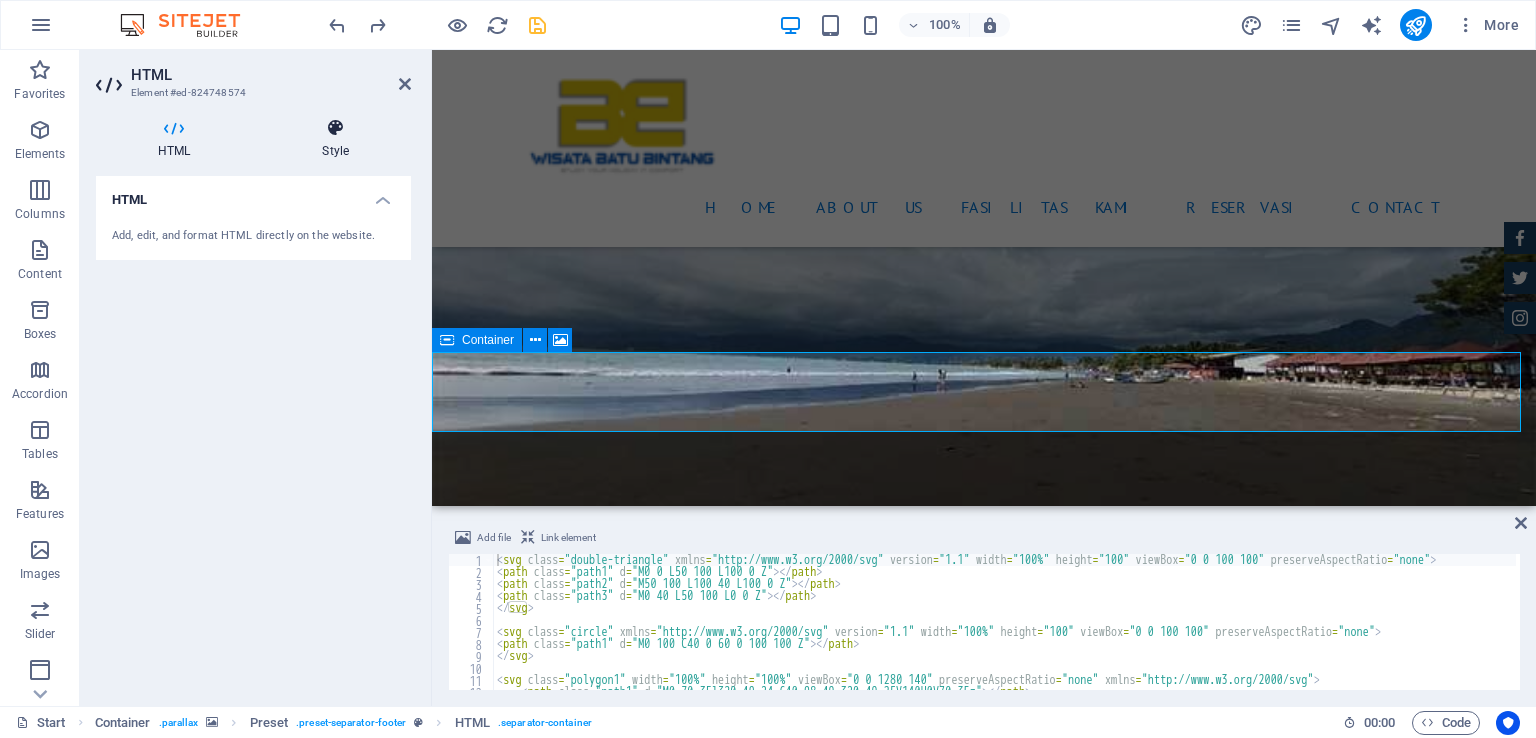 click at bounding box center [335, 128] 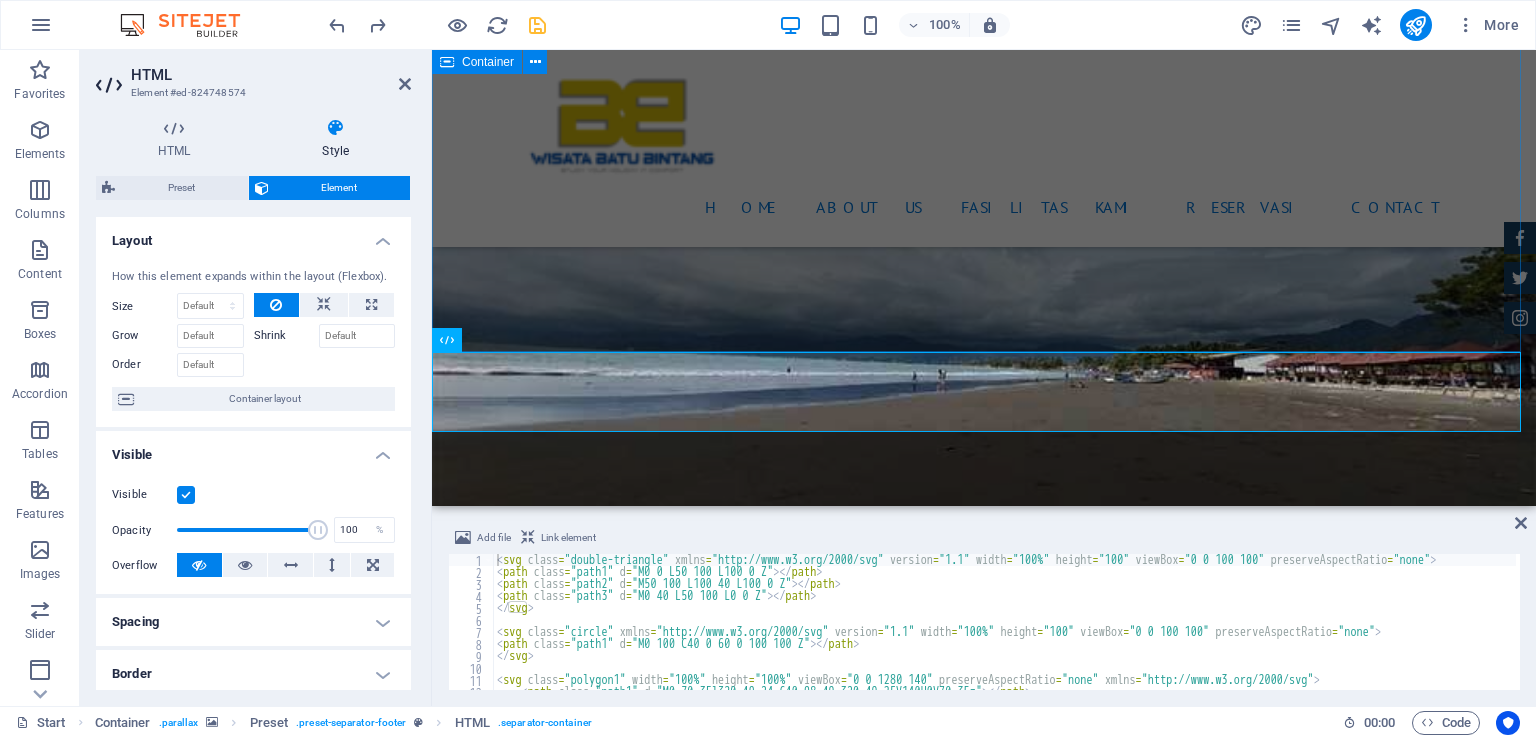 click on "fasilitas kami WISATA BATU BINTANG MENYEDIAKAN BEBERAPA FASILITAS BERMAIN BAGI PENGUNJUNG, MEMANJAKAN PENGUNJUNG DENGAN SUASANA PANTAI YANG HANGAT DAN NYAMAN BAIK ANAK-ANAK MAUPUN ORANG DEWASA. CAR  CHECK Lorum ipsum At vero eos et  Stet clita kasd  Ut wisi enim from $ 119 Insurance cover Lorum ipsum At vero eos et Stet clita kasd  Ut wisi enim from $ 259 Tire  Change Lorum ipsum At vero eos et  Stet clita kasd  Ut wisi enim from $ 49 System upgrade Lorum ipsum At vero eos et  Stet clita kasd  Ut wisi enim from $ 99 Oil Change Lorum ipsum At vero eos et  Stet clita kasd  Ut wisi enim from $ 19 Car Cleanup Lorum ipsum At vero eos et  Stet clita kasd  Ut wisi enim from $ 39" at bounding box center (984, 2458) 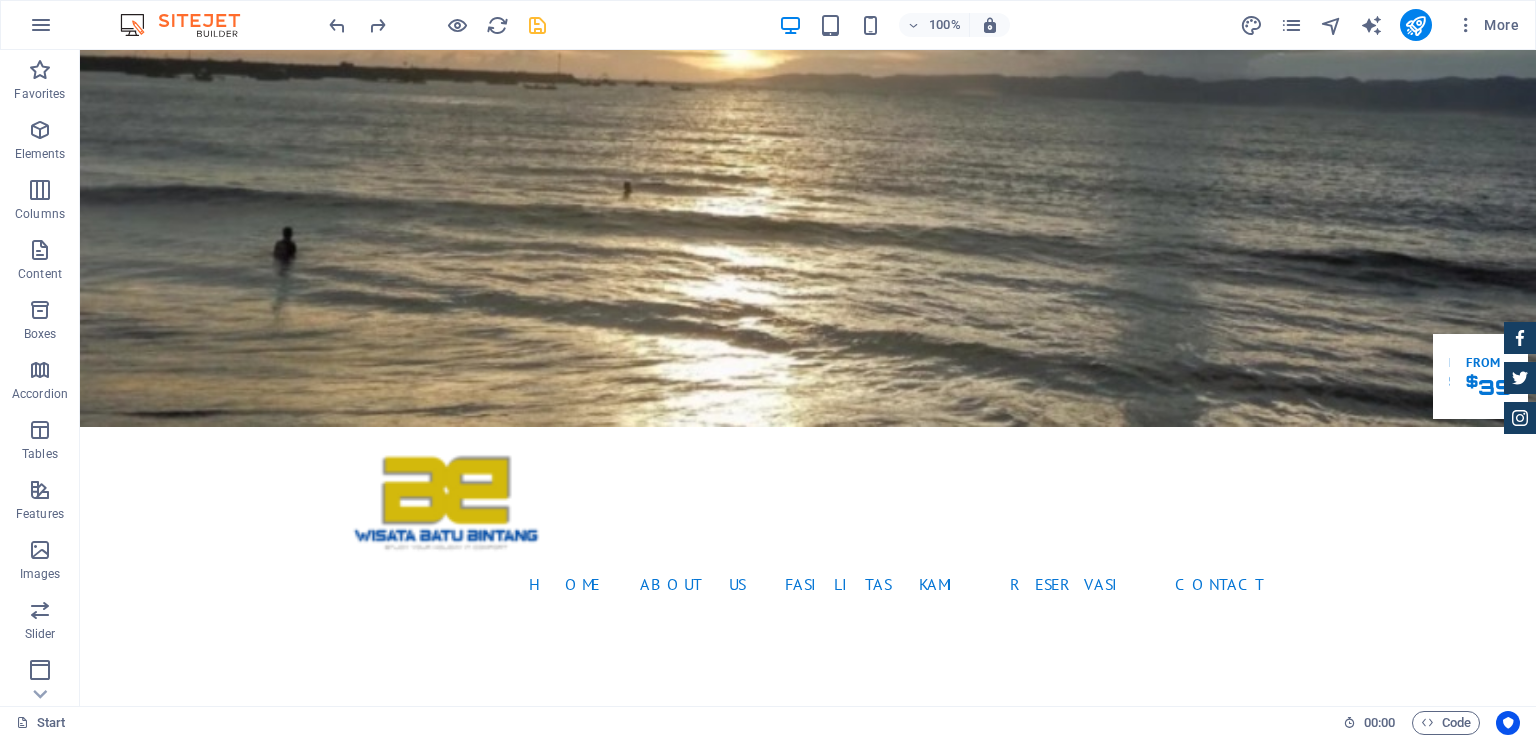 scroll, scrollTop: 0, scrollLeft: 0, axis: both 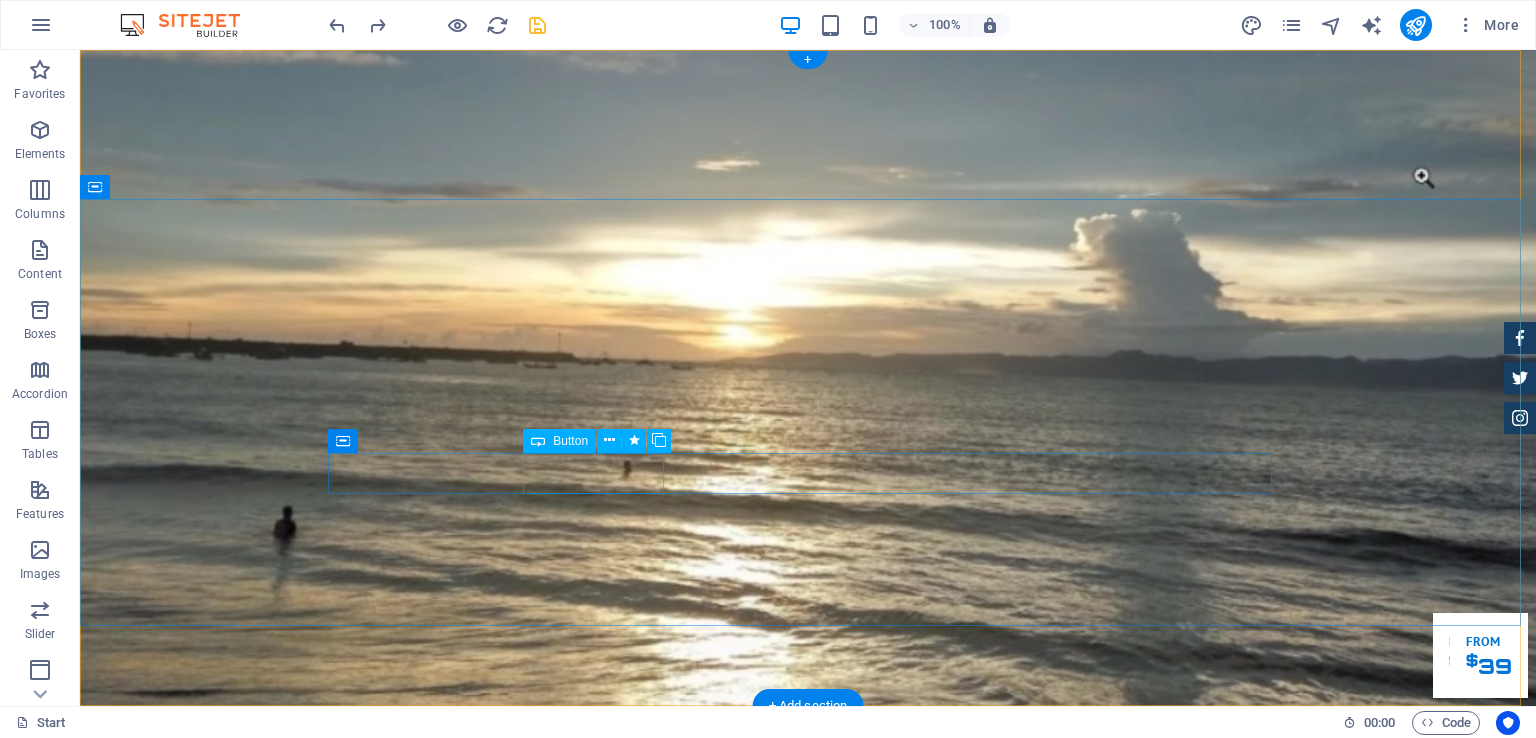 click on "Reservasi" at bounding box center [808, 1228] 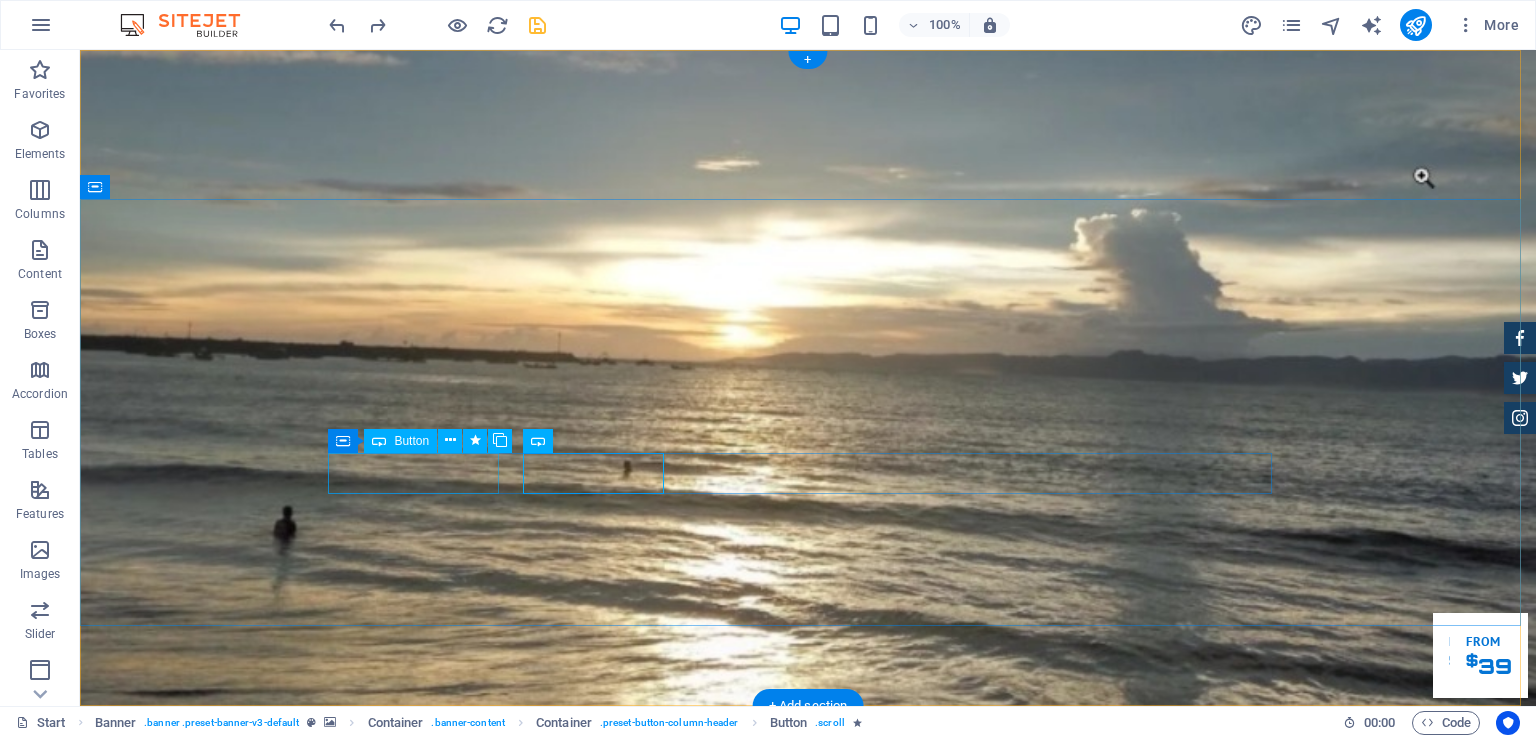 click on "Fasilitas Kami" at bounding box center [808, 1174] 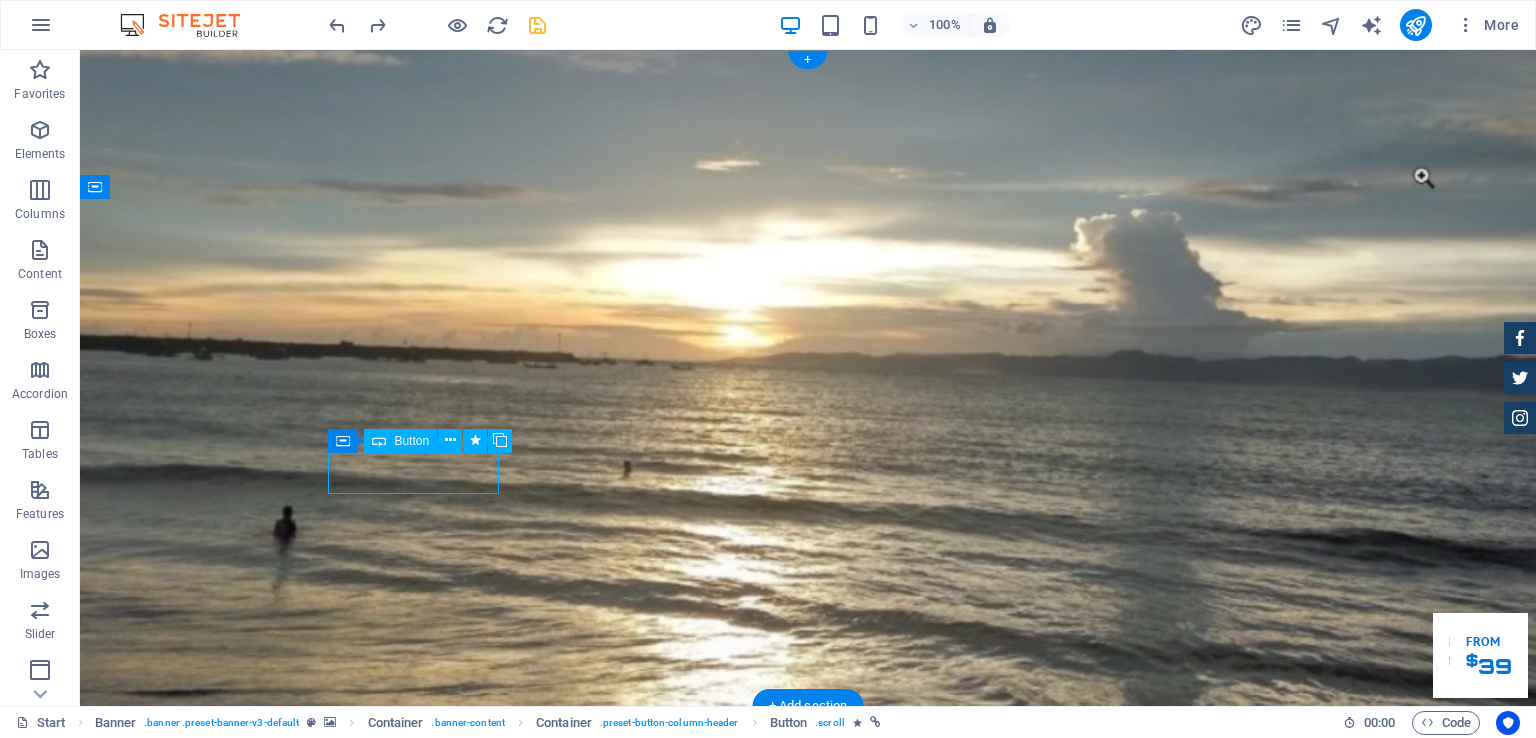 click on "Fasilitas Kami" at bounding box center (808, 1174) 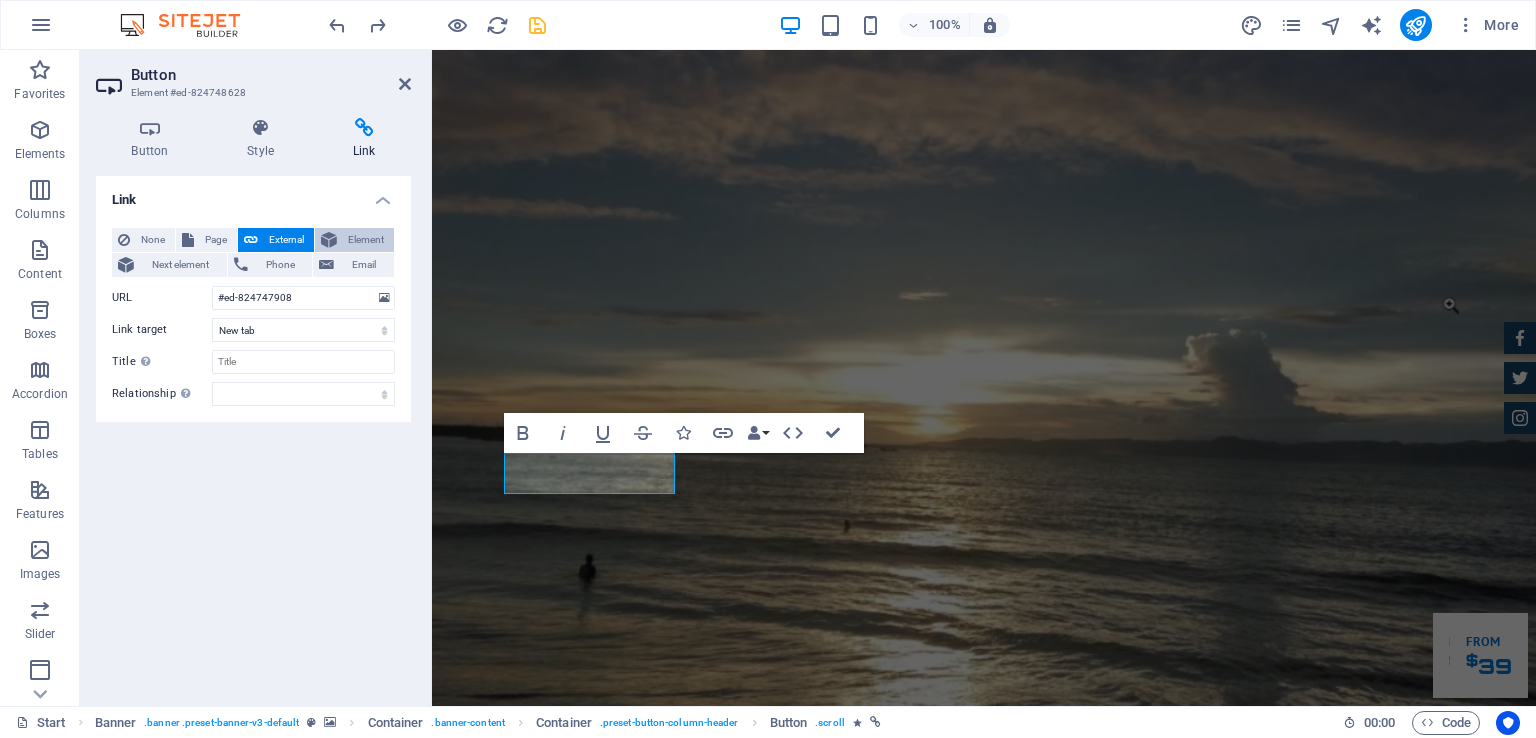 click on "Element" at bounding box center [354, 240] 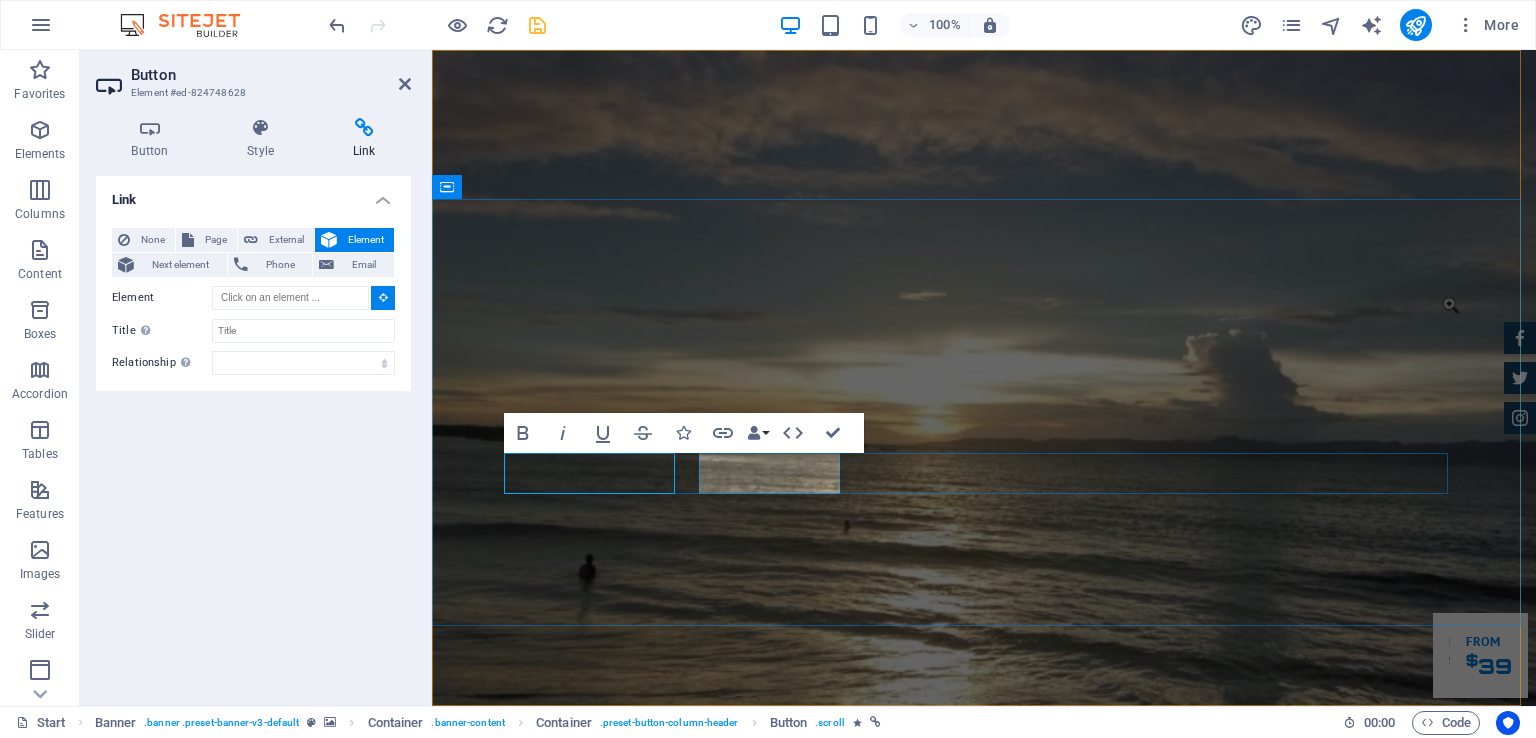 click on "Reservasi" at bounding box center [984, 1228] 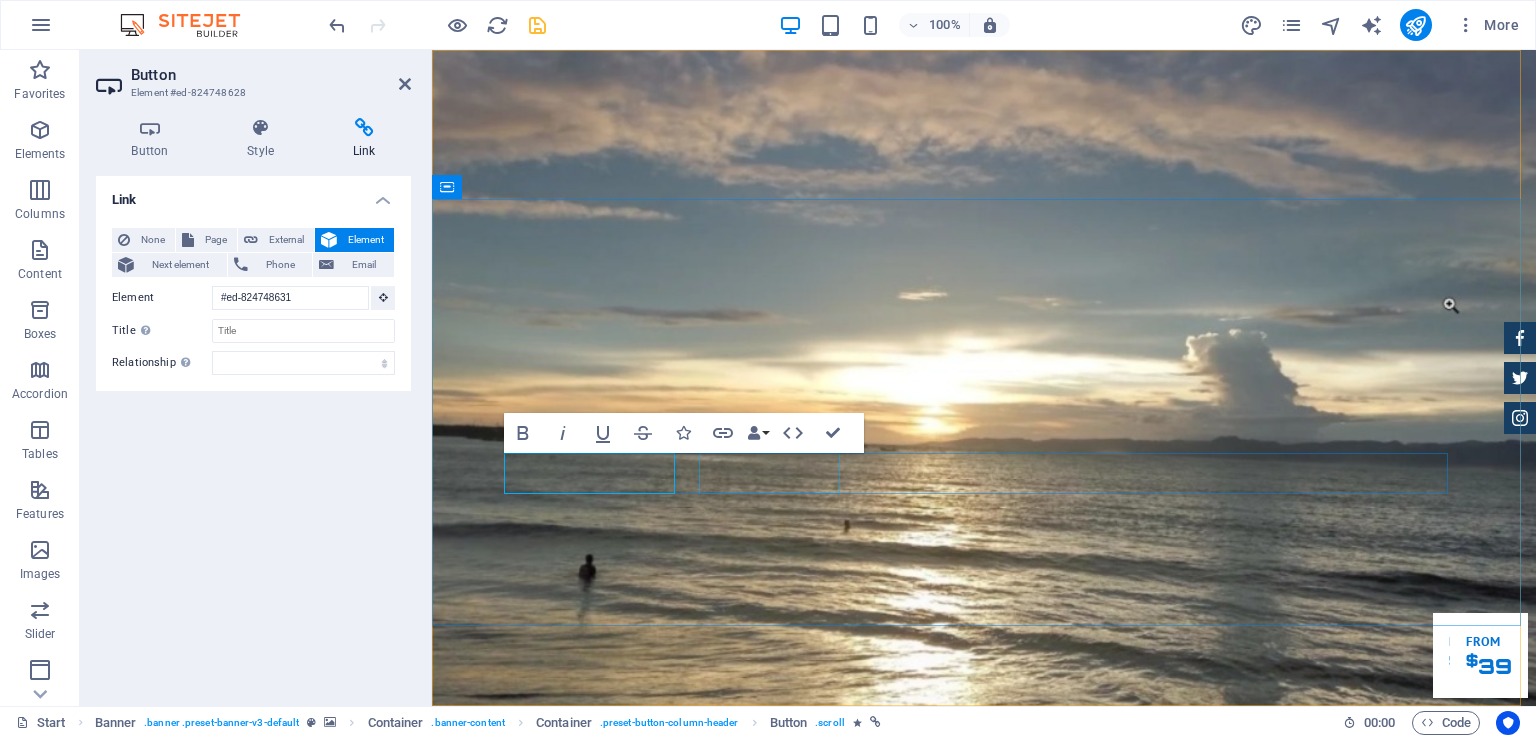 click on "Reservasi" at bounding box center (984, 1228) 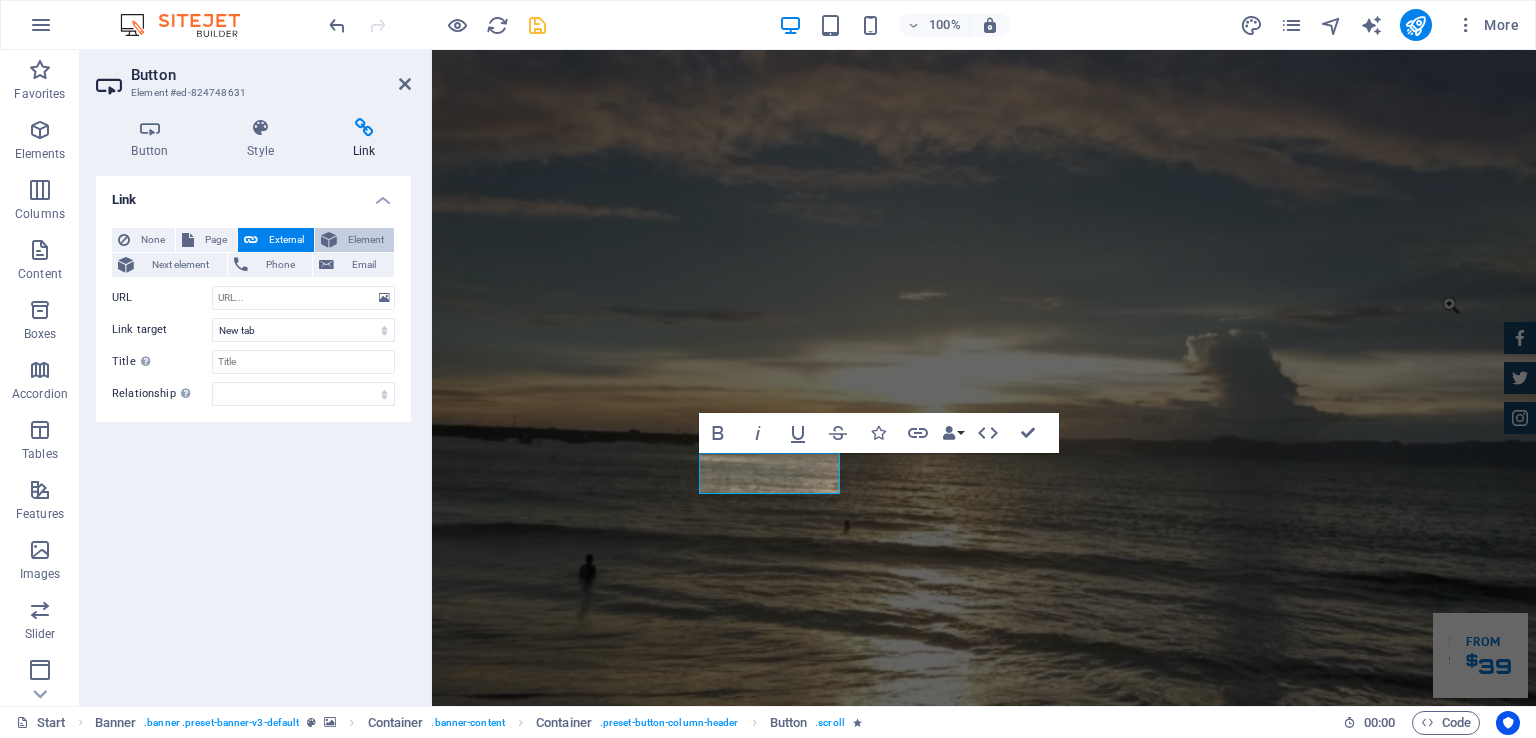 click on "Element" at bounding box center [365, 240] 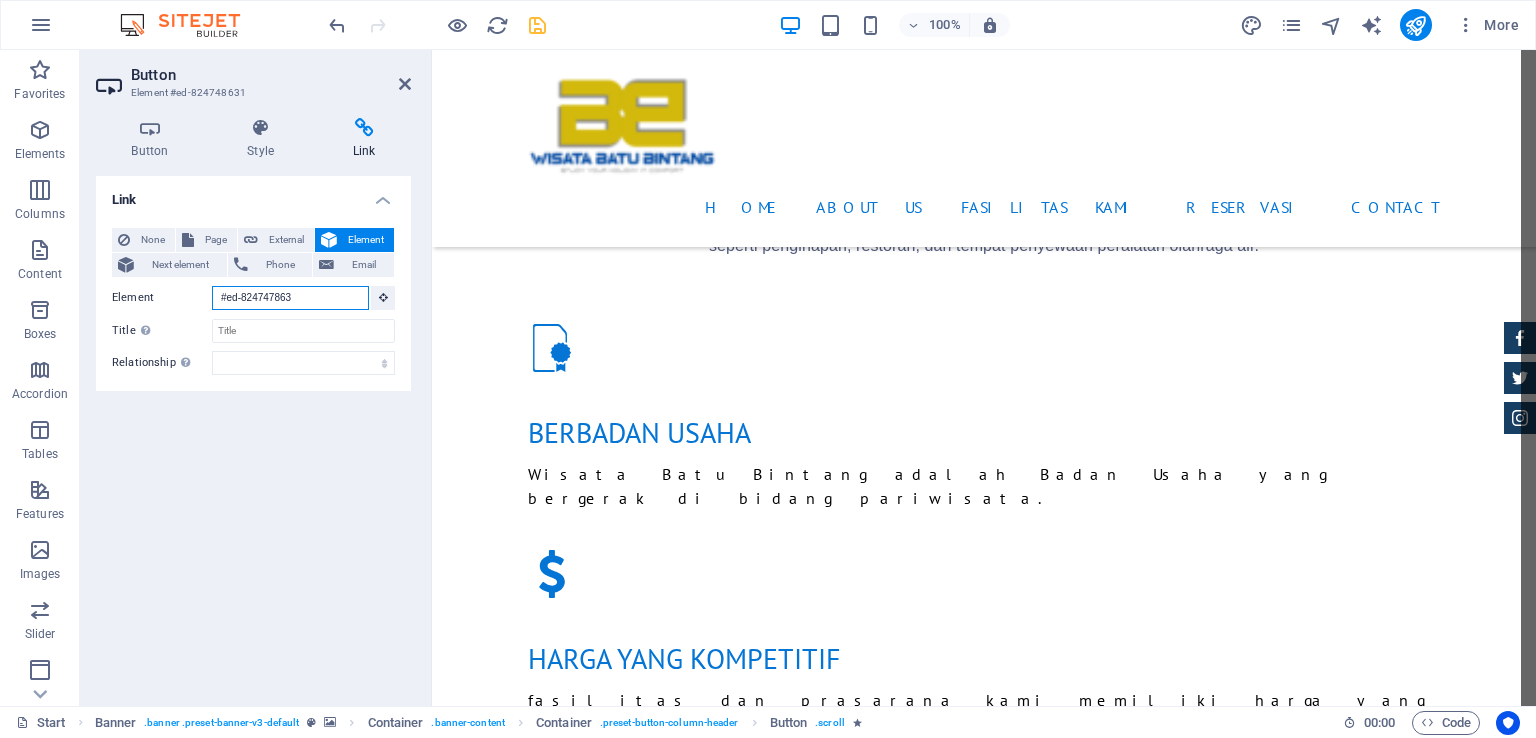 scroll, scrollTop: 0, scrollLeft: 0, axis: both 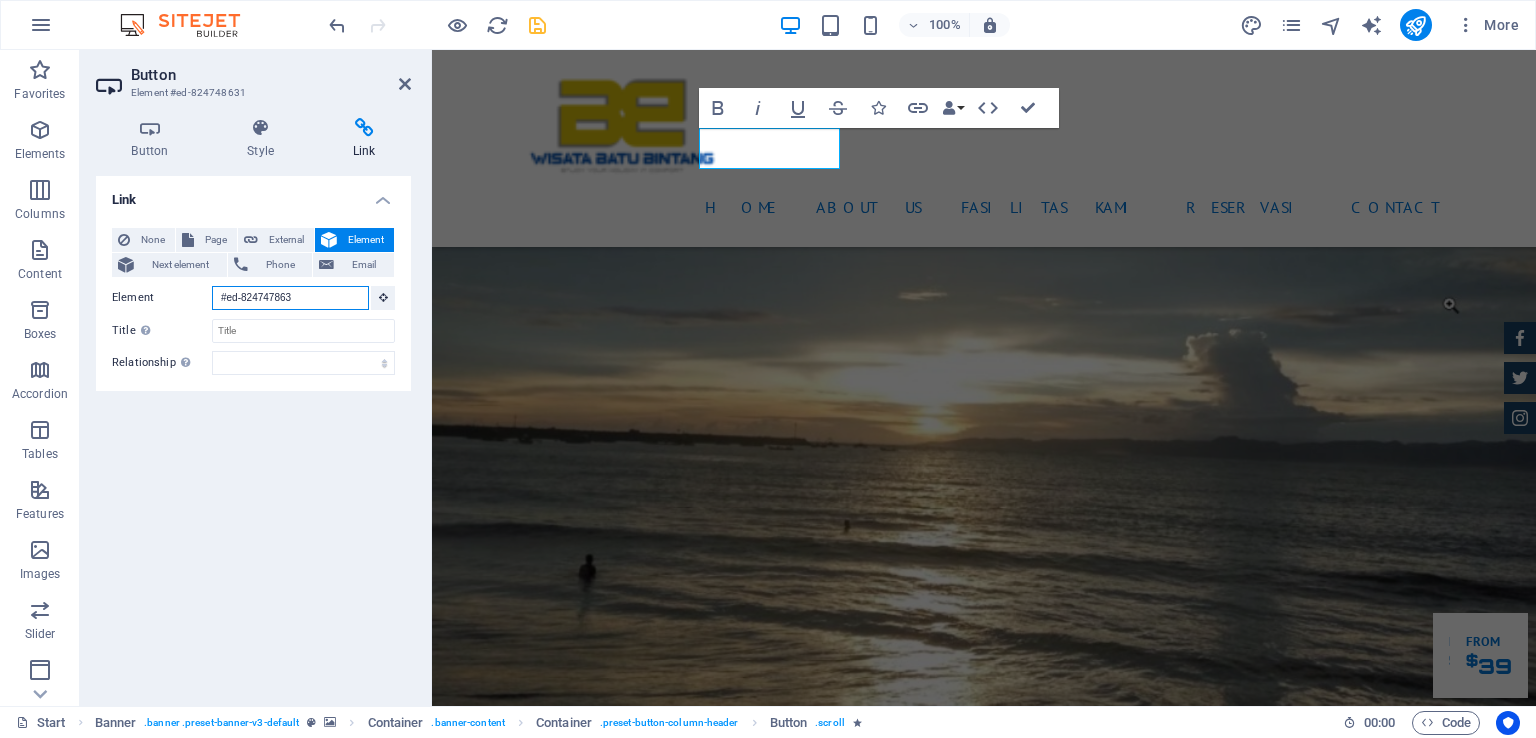 drag, startPoint x: 325, startPoint y: 289, endPoint x: 134, endPoint y: 313, distance: 192.50195 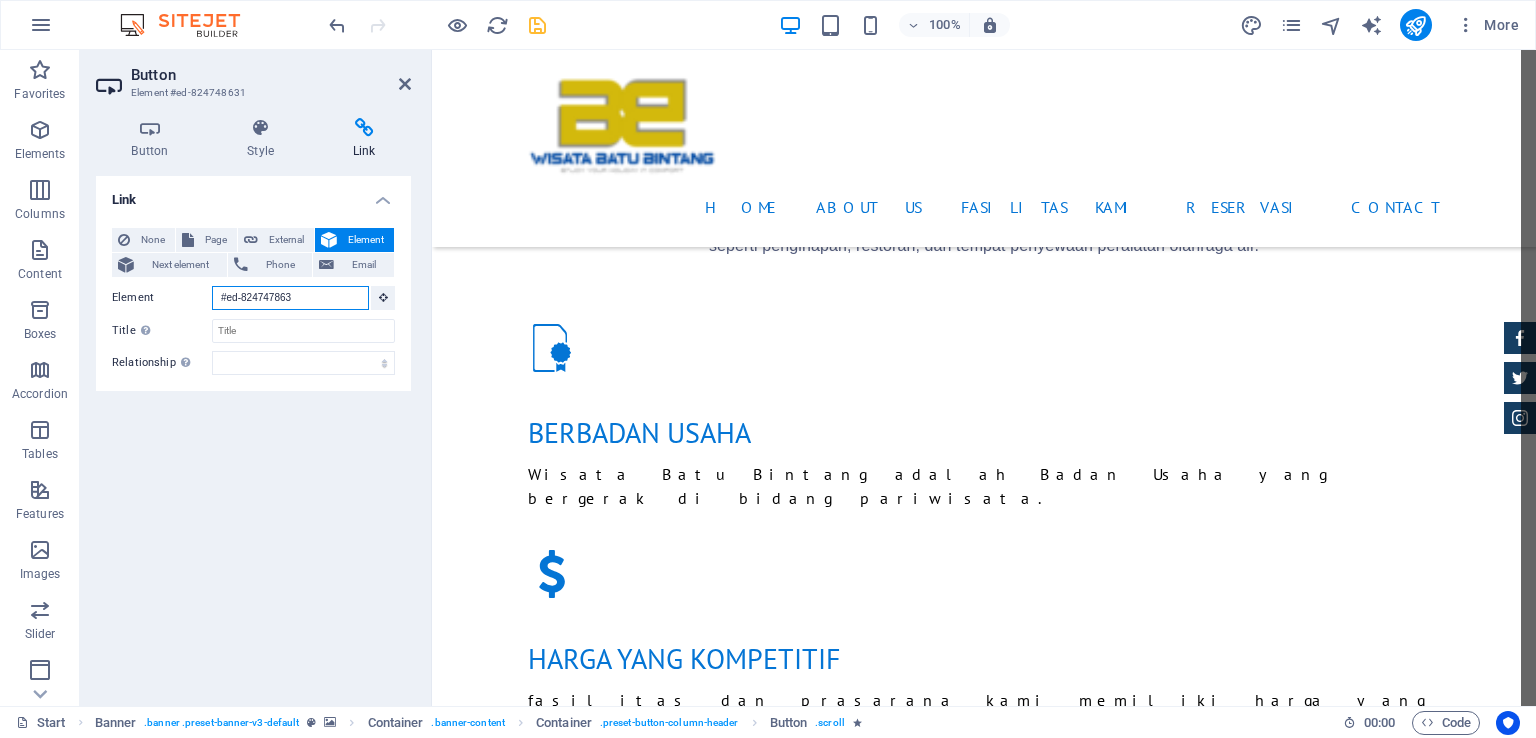 scroll, scrollTop: 0, scrollLeft: 0, axis: both 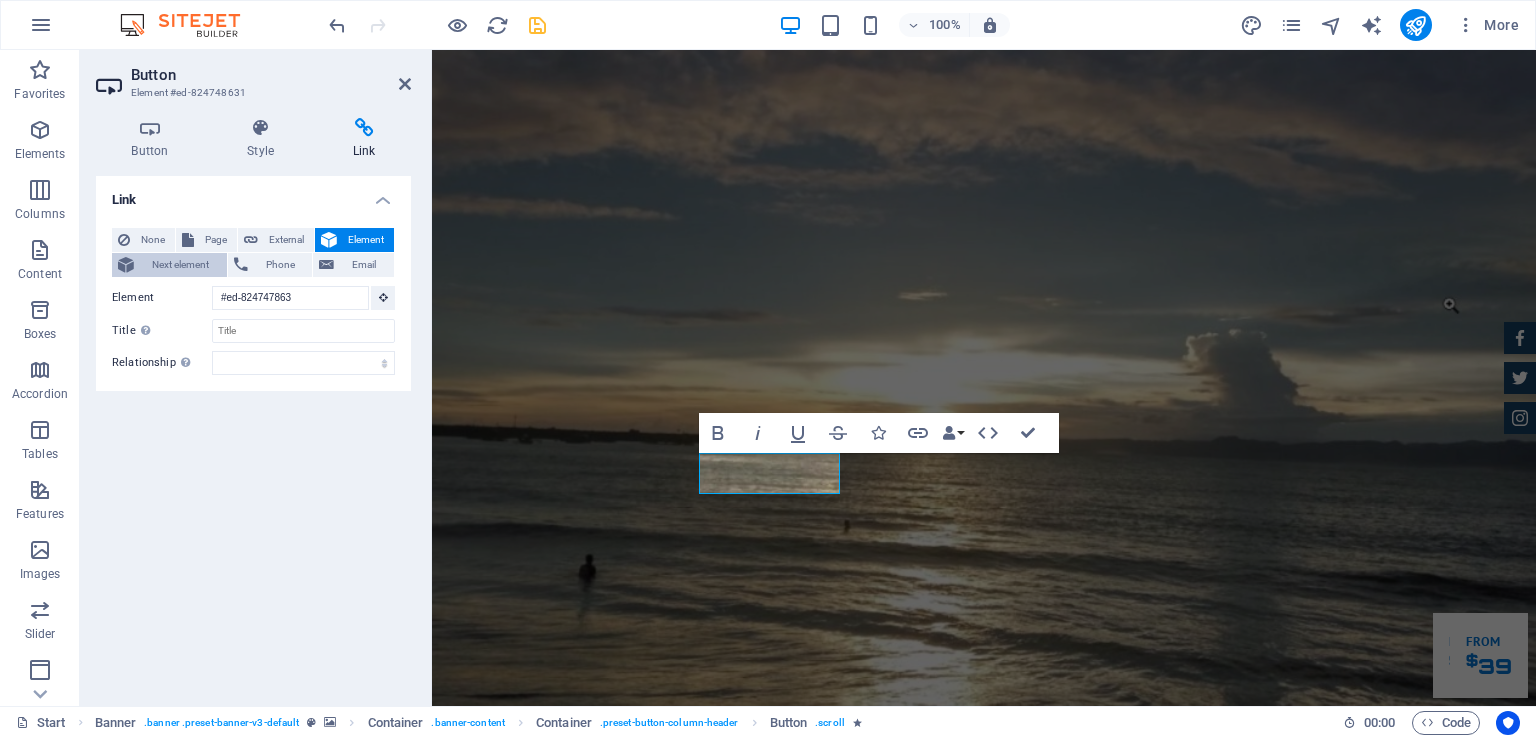 click on "Next element" at bounding box center (180, 265) 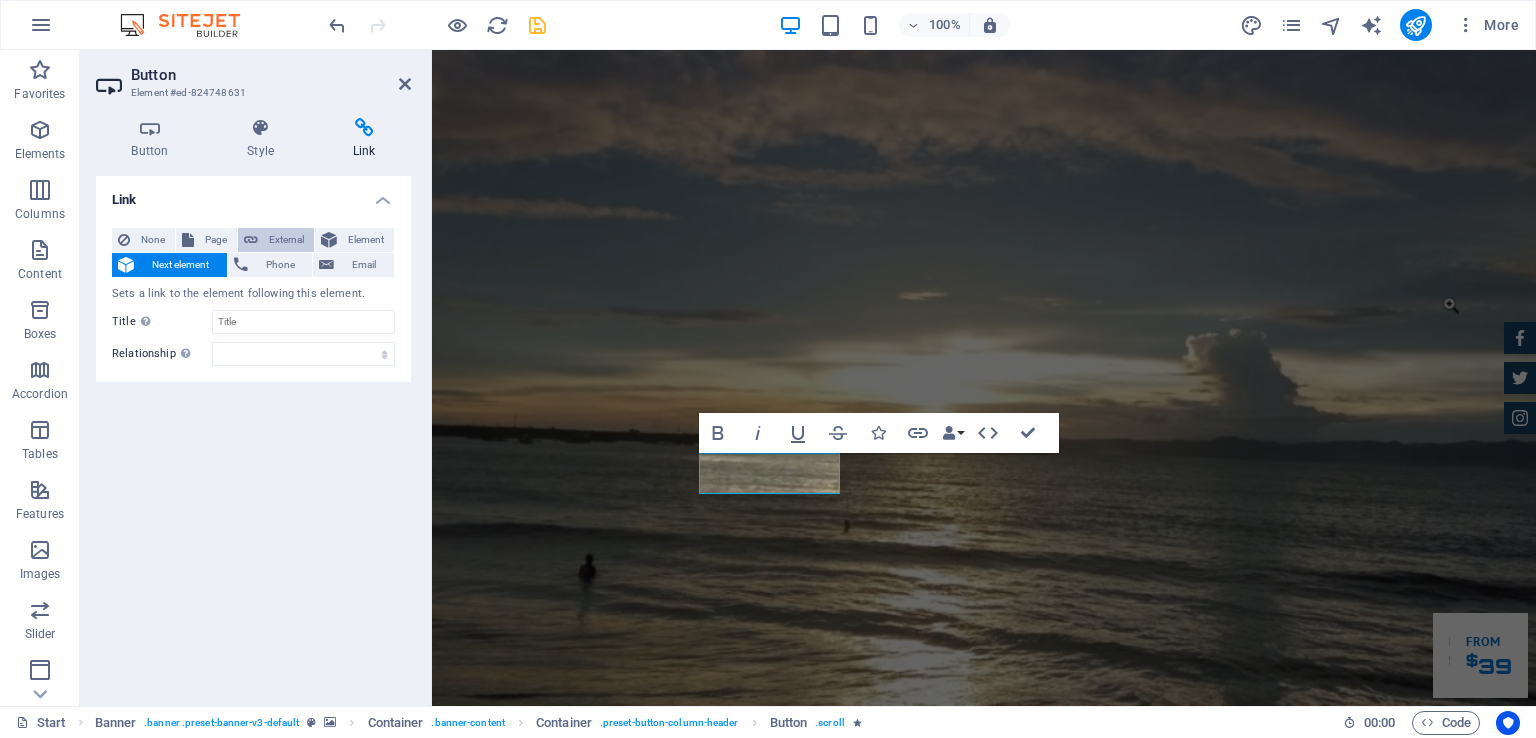 click on "External" at bounding box center [276, 240] 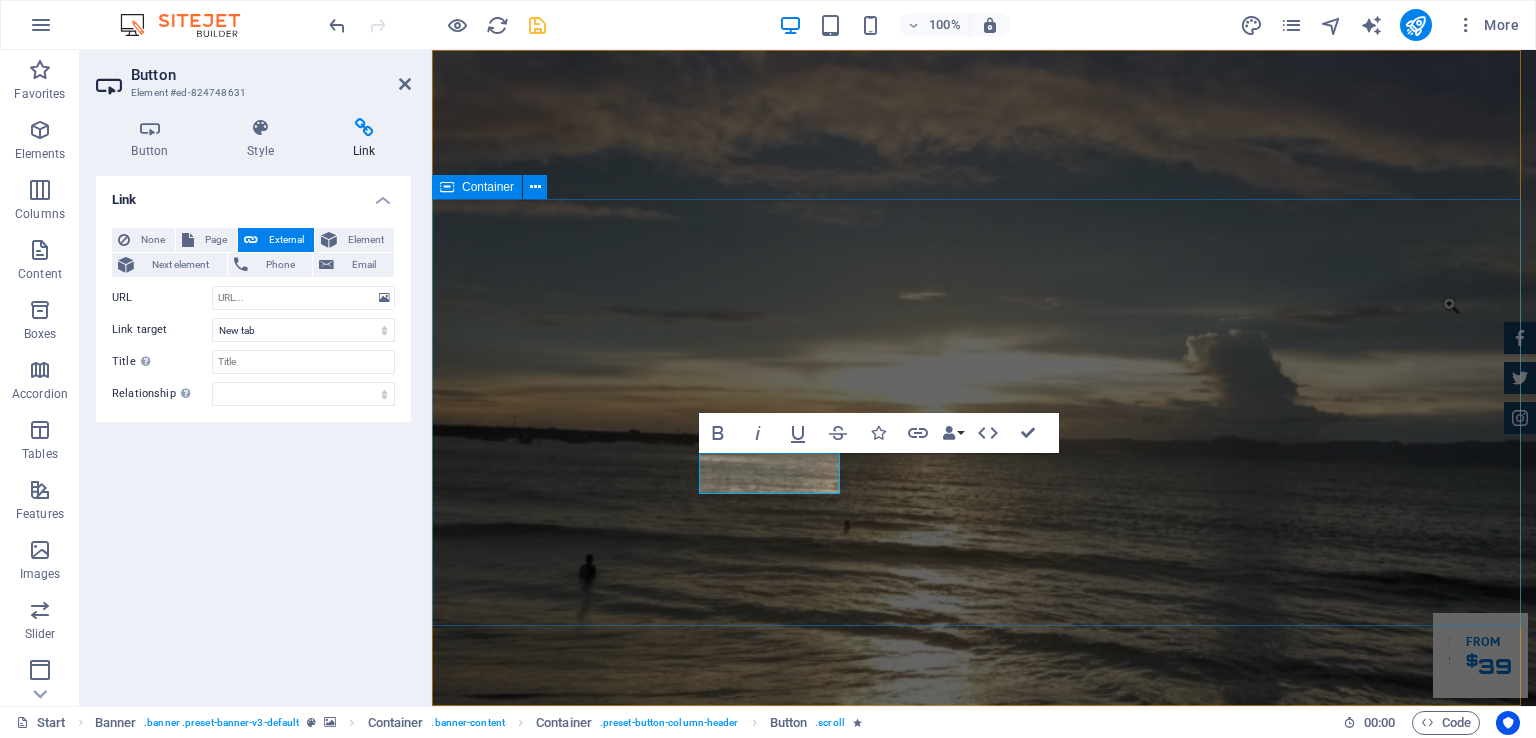 click on "PT. Wisata Batu bintang Kenyamanan Anda Saat Berlibur adalah  Prioritas Utama Kami.  Fasilitas Kami   Reservasi" at bounding box center [984, 1140] 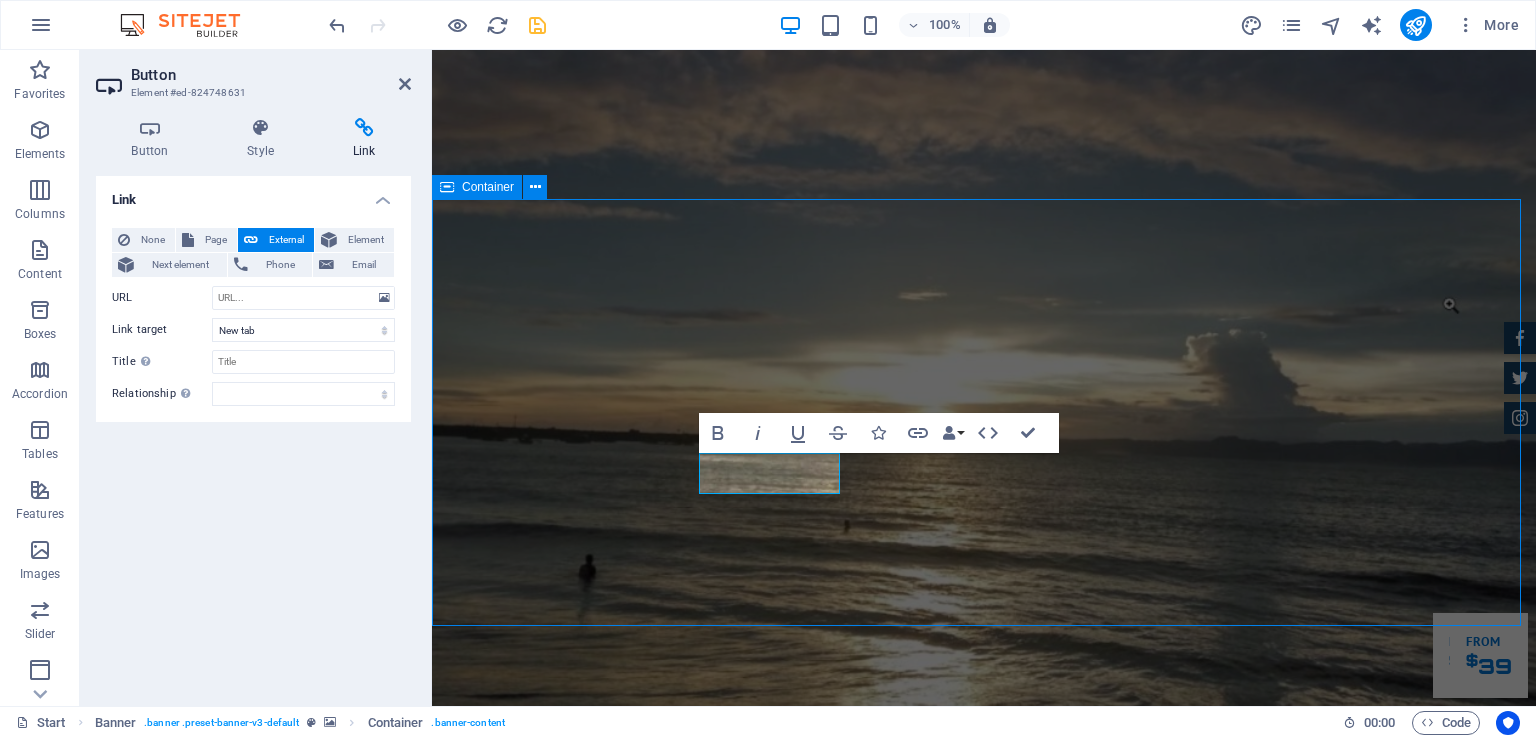 click on "PT. Wisata Batu bintang Kenyamanan Anda Saat Berlibur adalah  Prioritas Utama Kami.  Fasilitas Kami   Reservasi" at bounding box center (984, 1140) 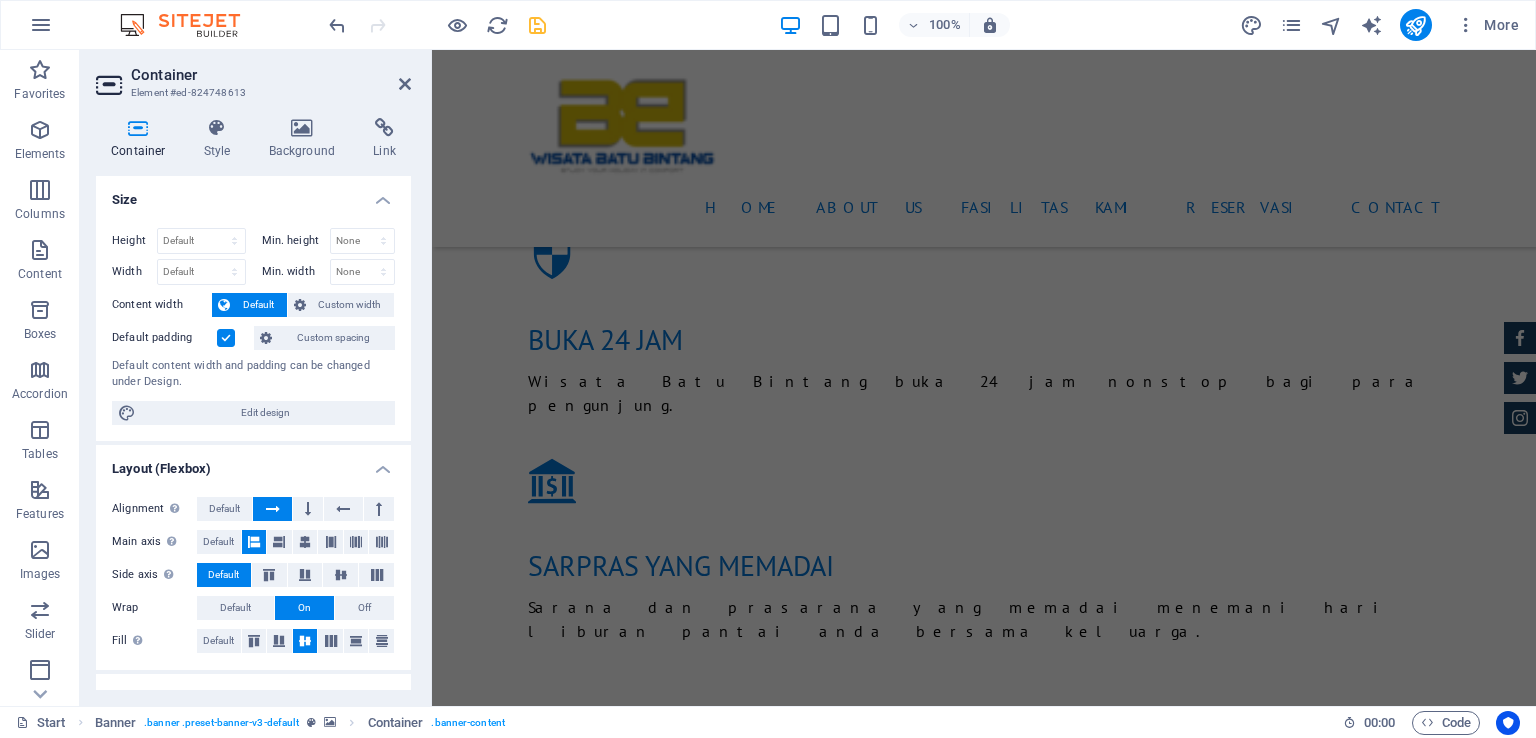 scroll, scrollTop: 1776, scrollLeft: 0, axis: vertical 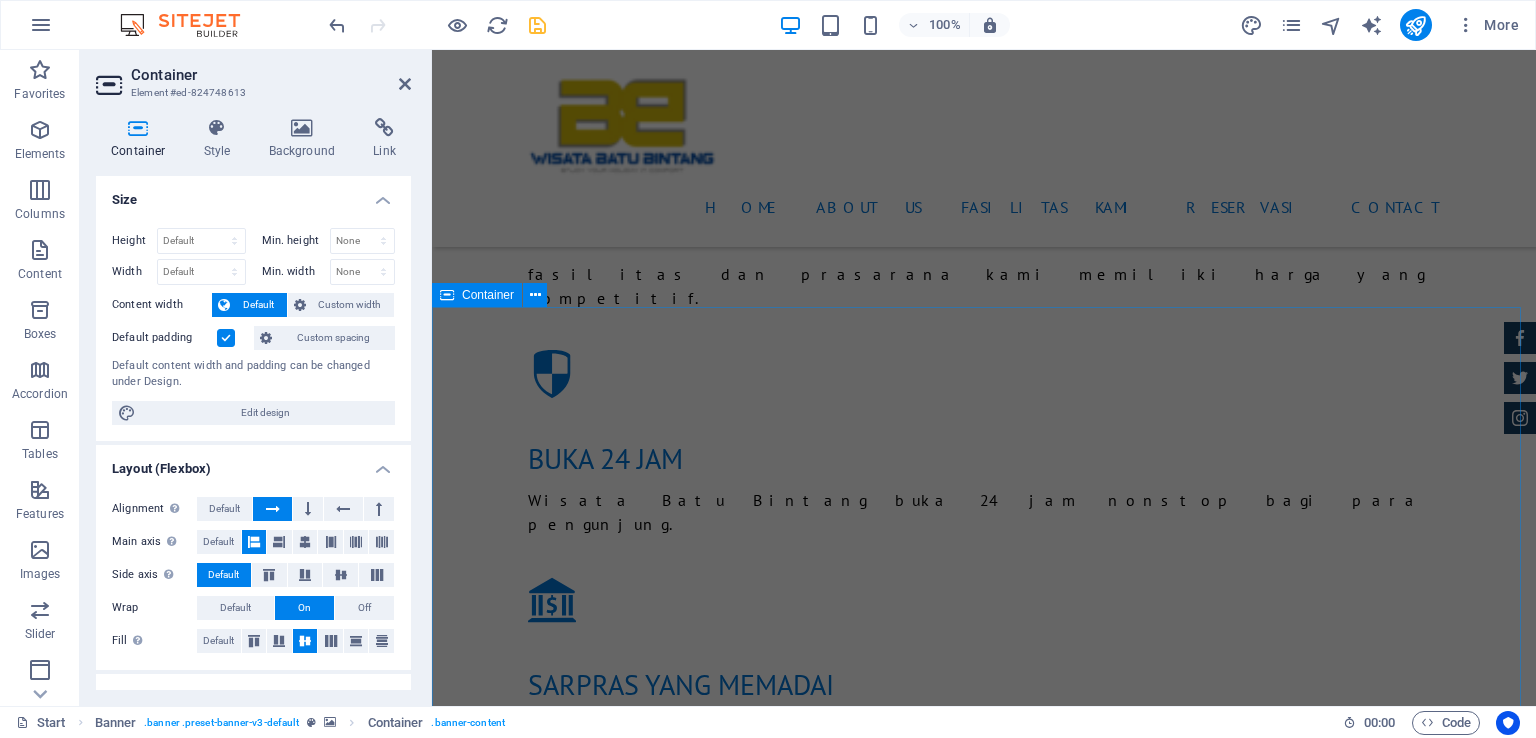 click on "fasilitas kami WISATA BATU BINTANG MENYEDIAKAN BEBERAPA FASILITAS BERMAIN BAGI PENGUNJUNG, MEMANJAKAN PENGUNJUNG DENGAN SUASANA PANTAI YANG HANGAT DAN NYAMAN BAIK ANAK-ANAK MAUPUN ORANG DEWASA. CAR  CHECK Lorum ipsum At vero eos et  Stet clita kasd  Ut wisi enim from $ 119 Insurance cover Lorum ipsum At vero eos et Stet clita kasd  Ut wisi enim from $ 259 Tire  Change Lorum ipsum At vero eos et  Stet clita kasd  Ut wisi enim from $ 49 System upgrade Lorum ipsum At vero eos et  Stet clita kasd  Ut wisi enim from $ 99 Oil Change Lorum ipsum At vero eos et  Stet clita kasd  Ut wisi enim from $ 19 Car Cleanup Lorum ipsum At vero eos et  Stet clita kasd  Ut wisi enim from $ 39" at bounding box center (984, 3278) 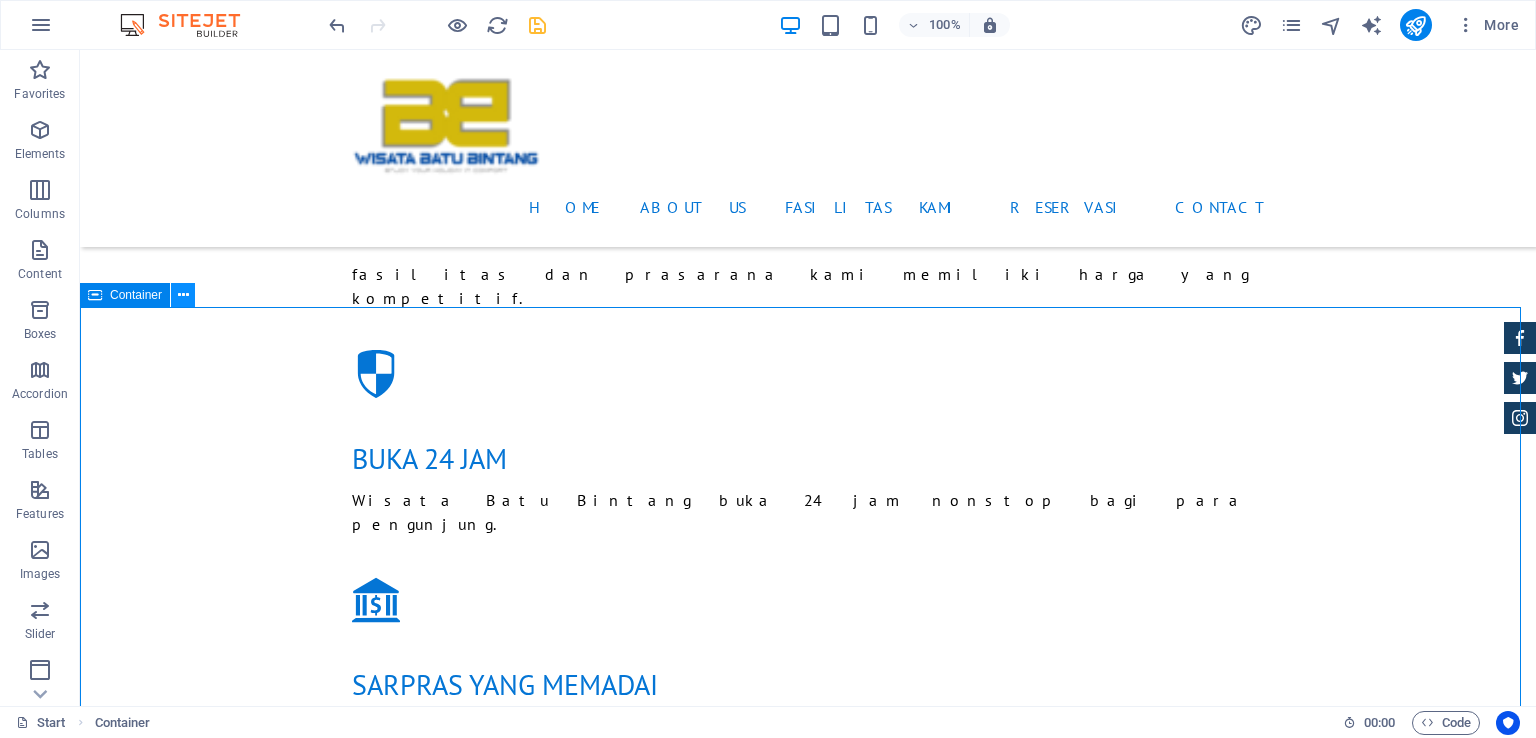 click at bounding box center [183, 295] 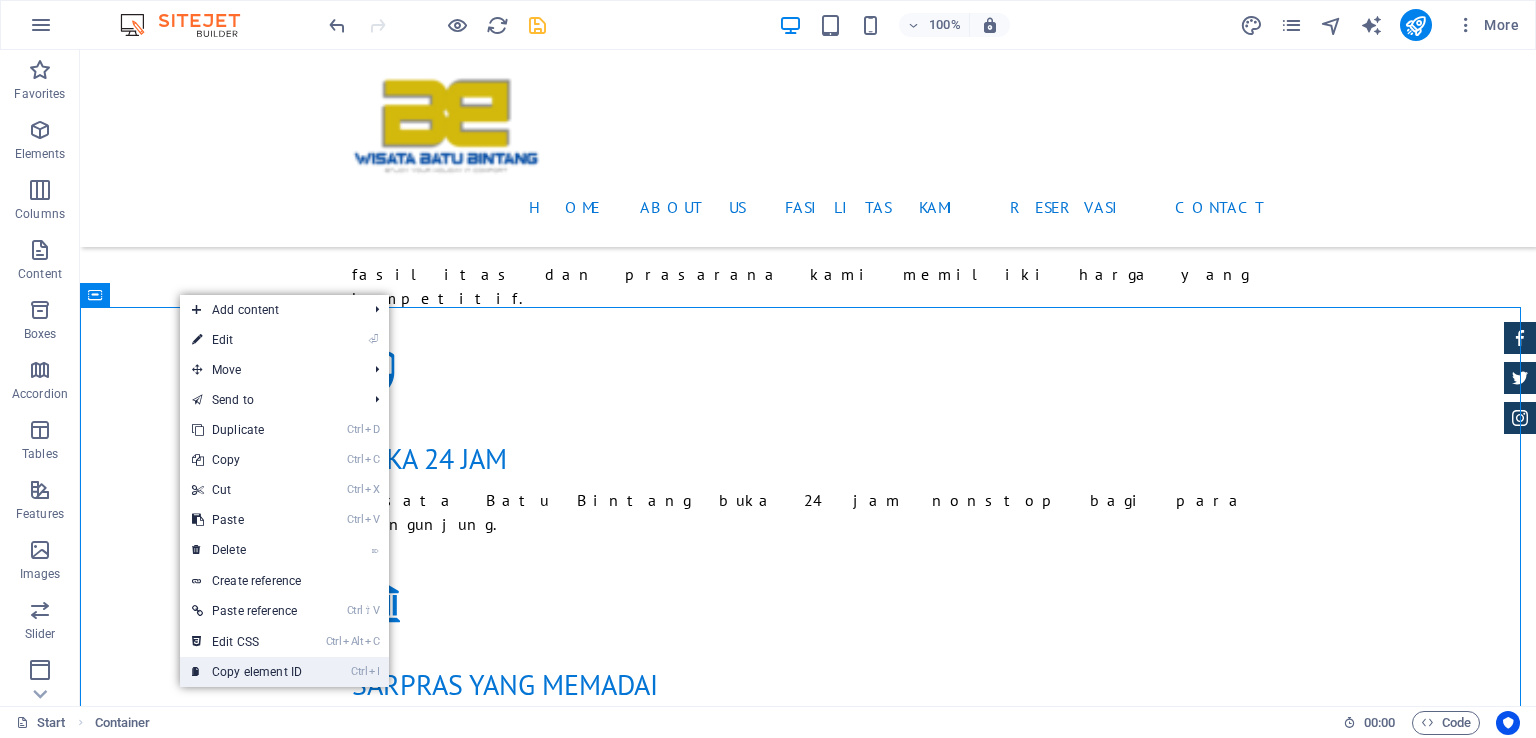 click on "Ctrl I  Copy element ID" at bounding box center [247, 672] 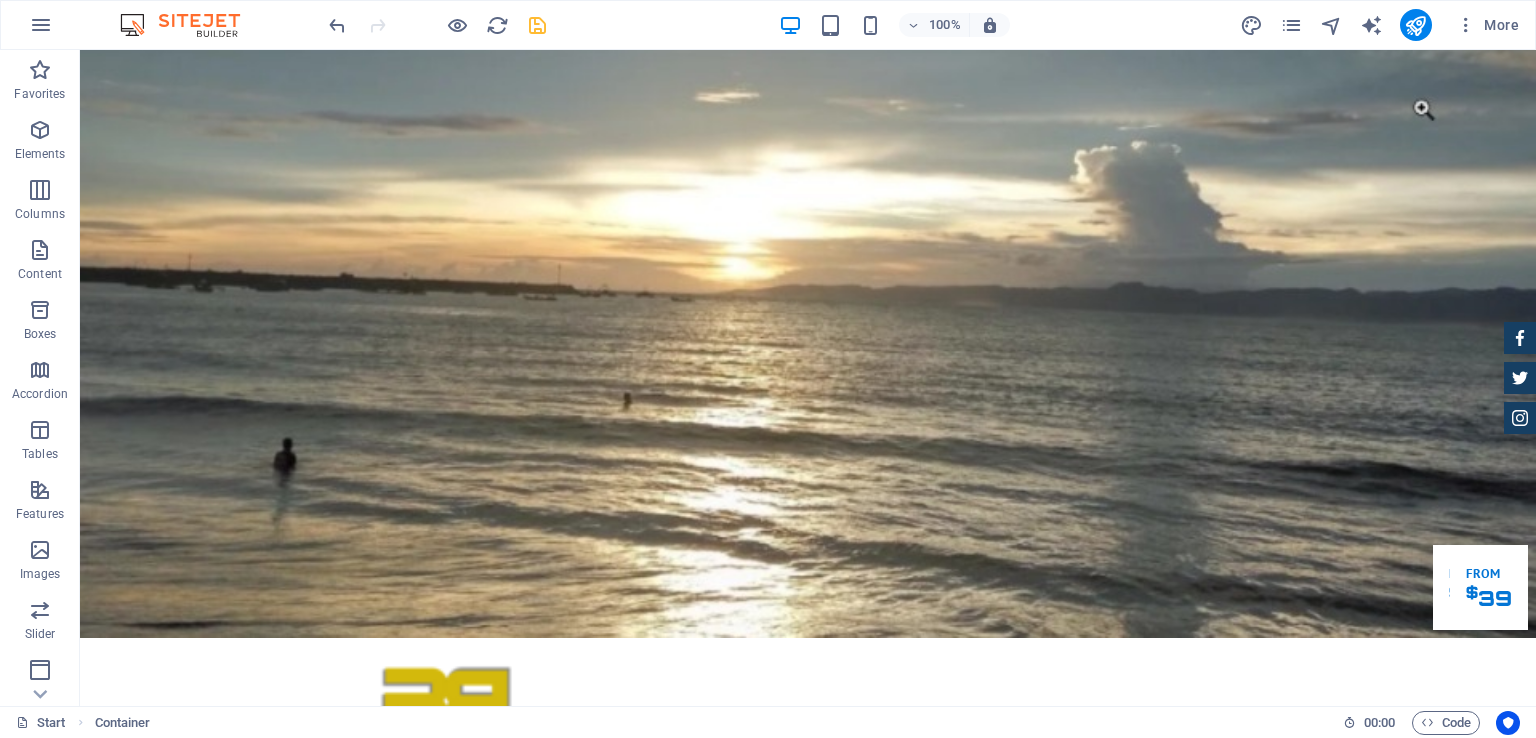 scroll, scrollTop: 0, scrollLeft: 0, axis: both 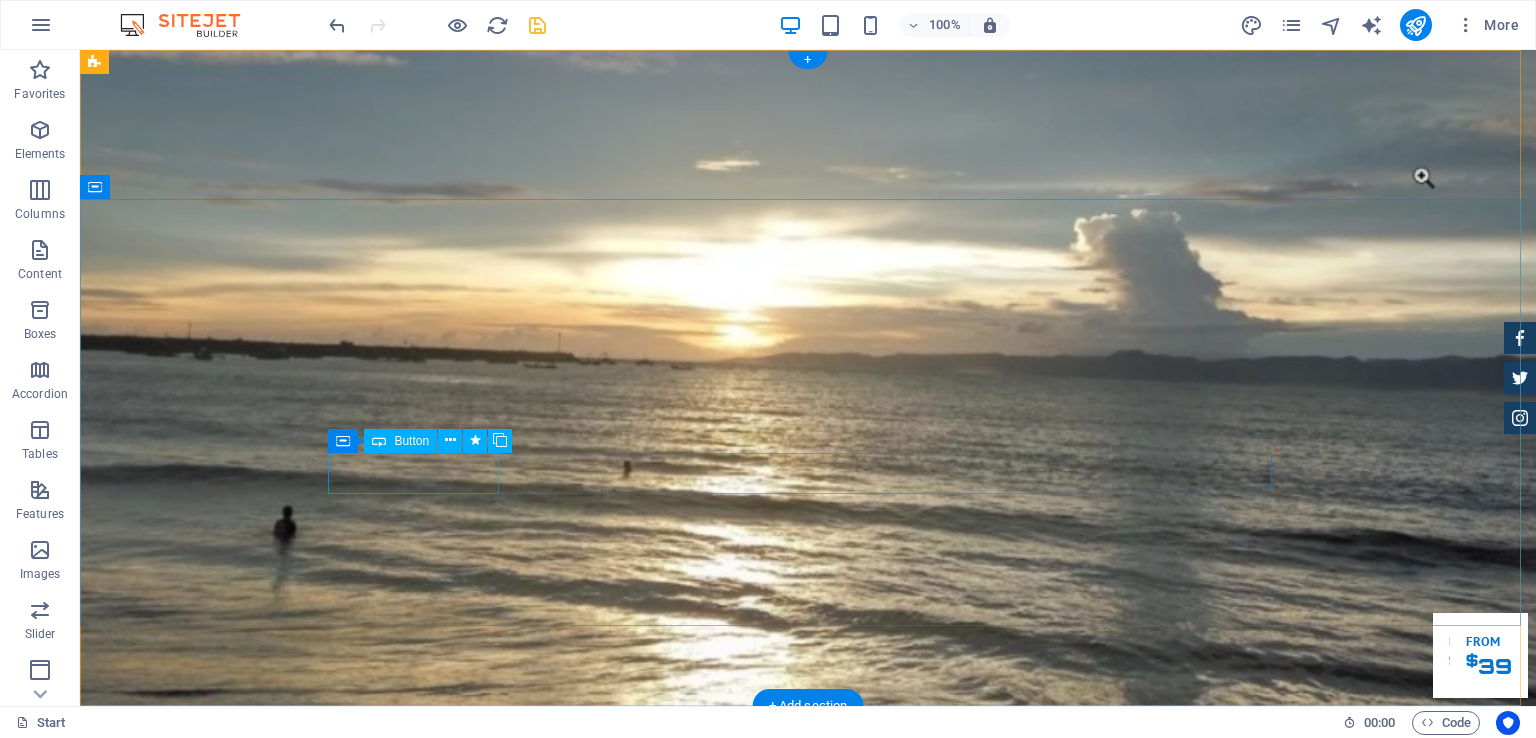 click on "Fasilitas Kami" at bounding box center [808, 1174] 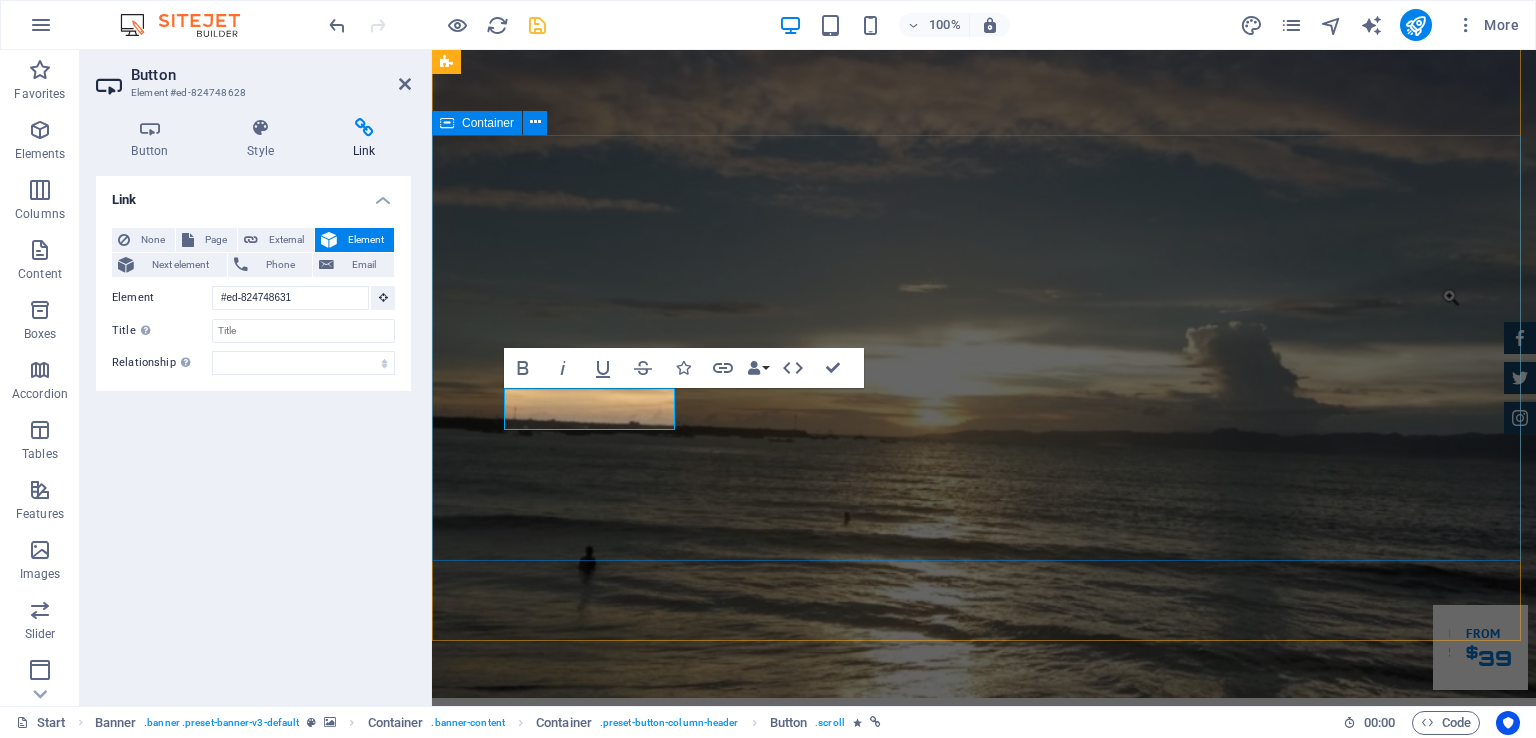 scroll, scrollTop: 0, scrollLeft: 0, axis: both 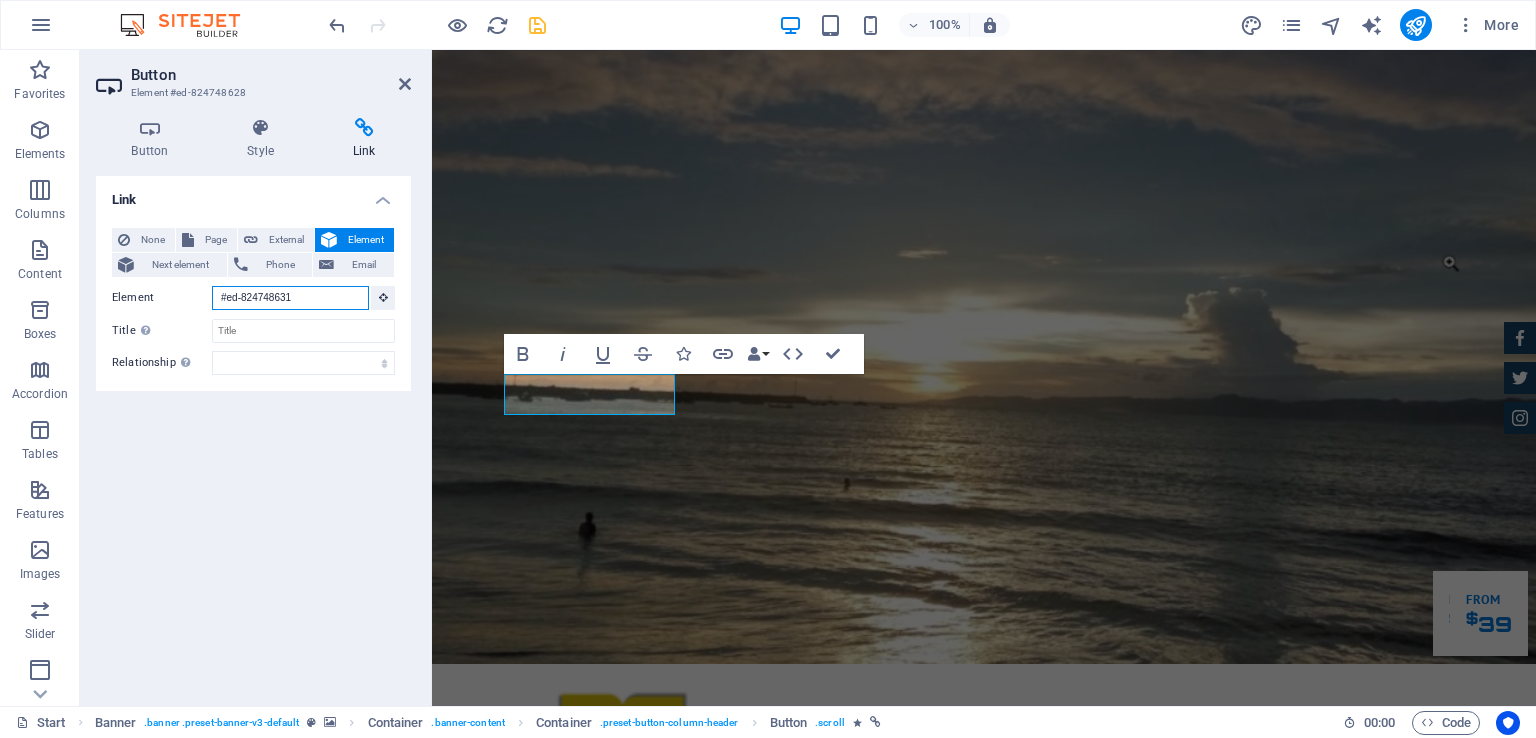drag, startPoint x: 308, startPoint y: 293, endPoint x: 111, endPoint y: 298, distance: 197.06345 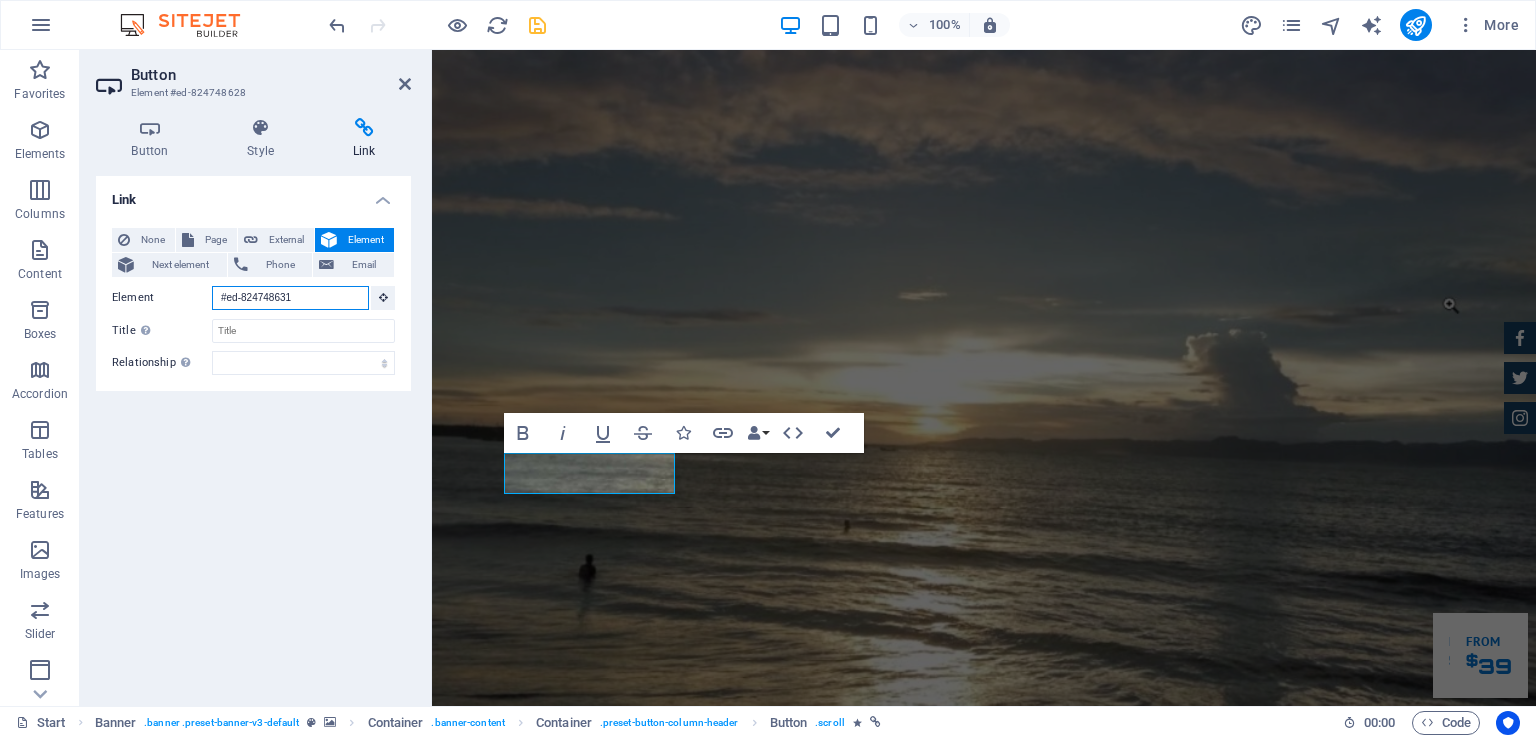 paste on "7908" 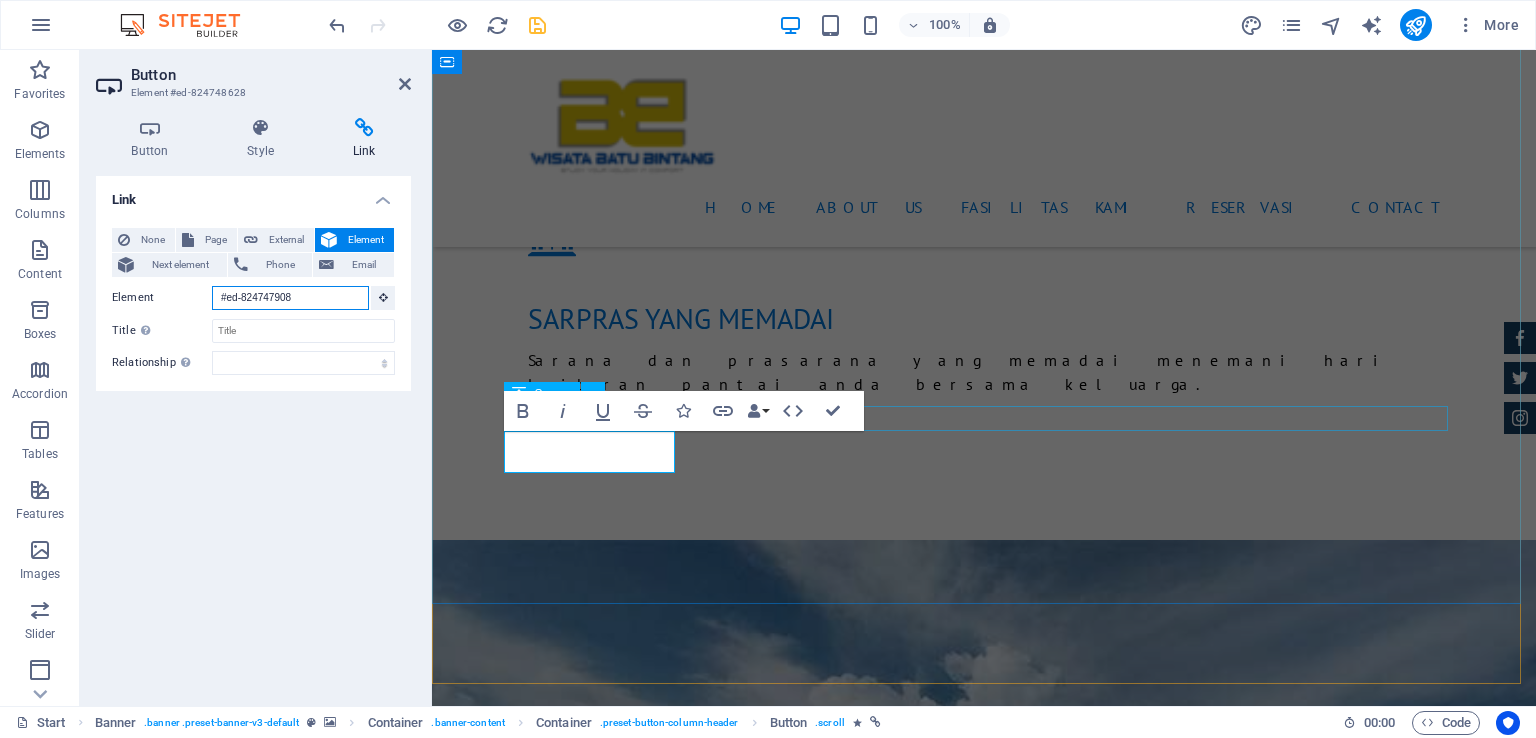 scroll, scrollTop: 0, scrollLeft: 0, axis: both 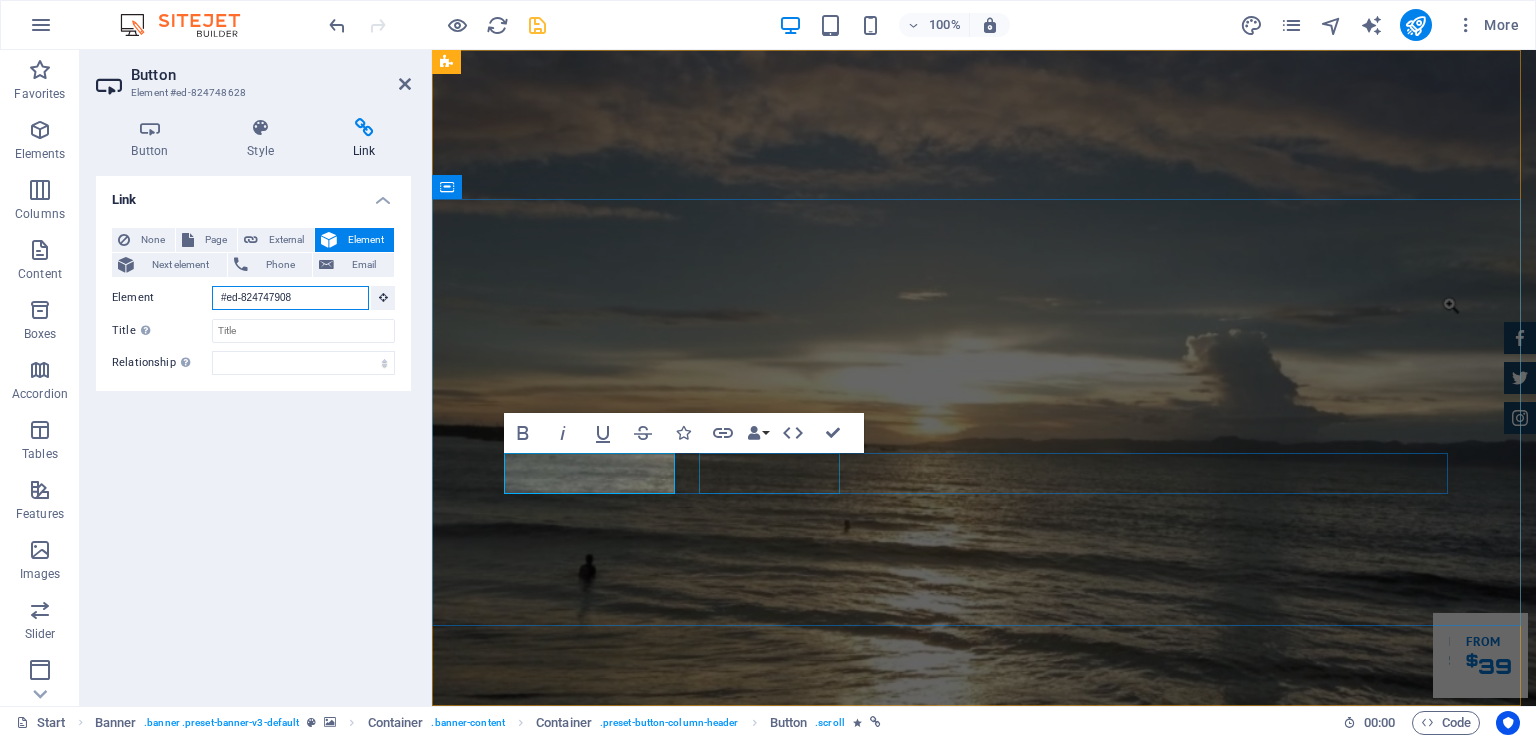 type on "#ed-824747908" 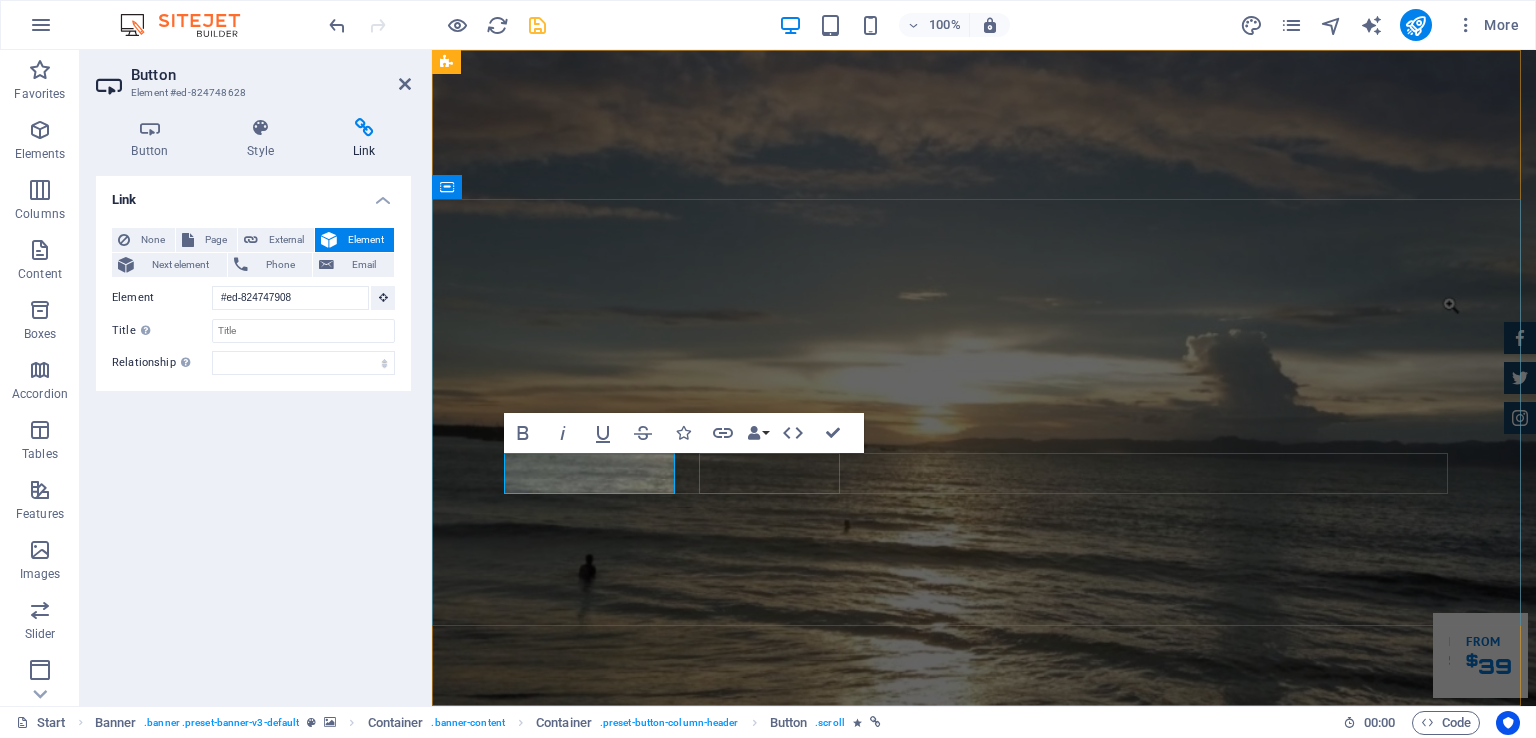 click on "Reservasi" at bounding box center [984, 1228] 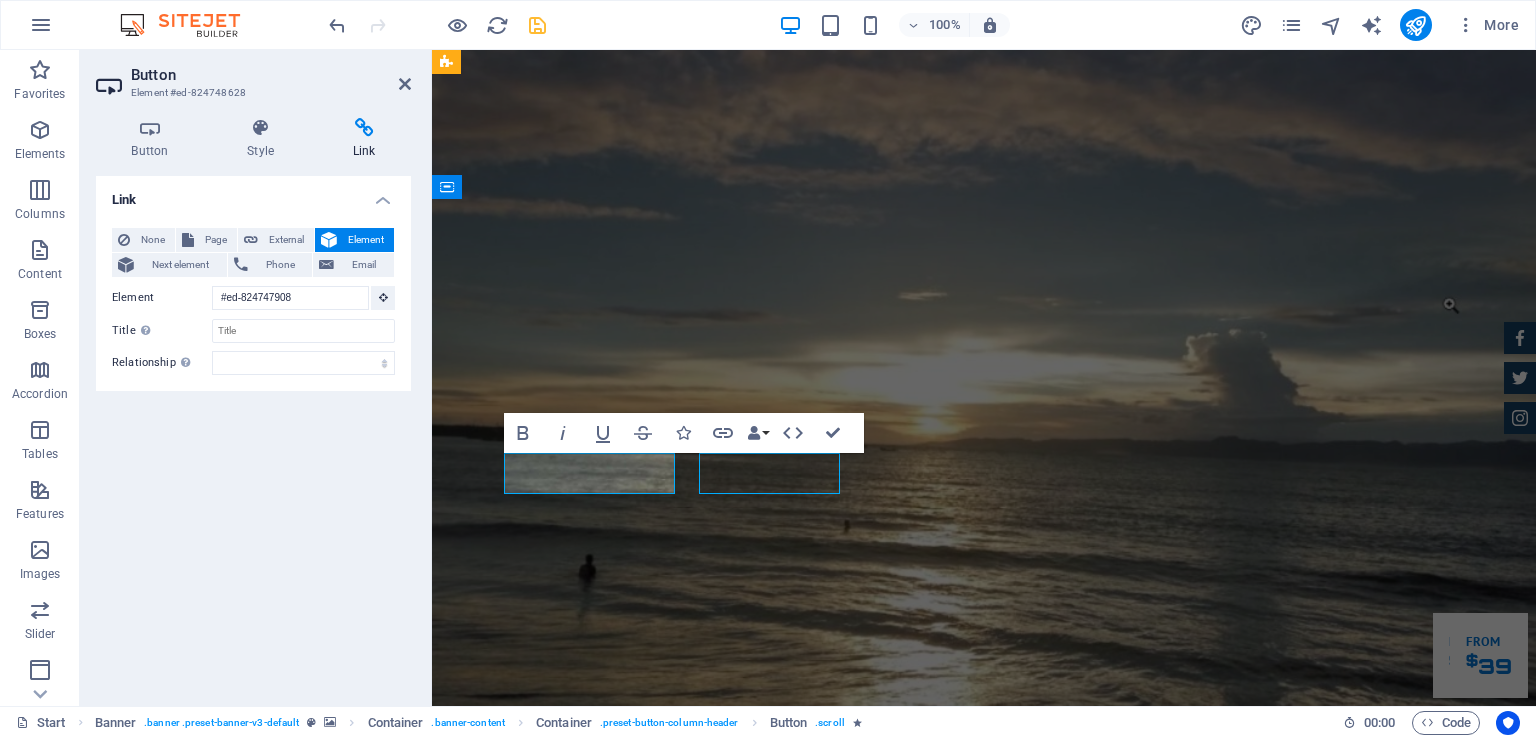 click on "Reservasi" at bounding box center (984, 1228) 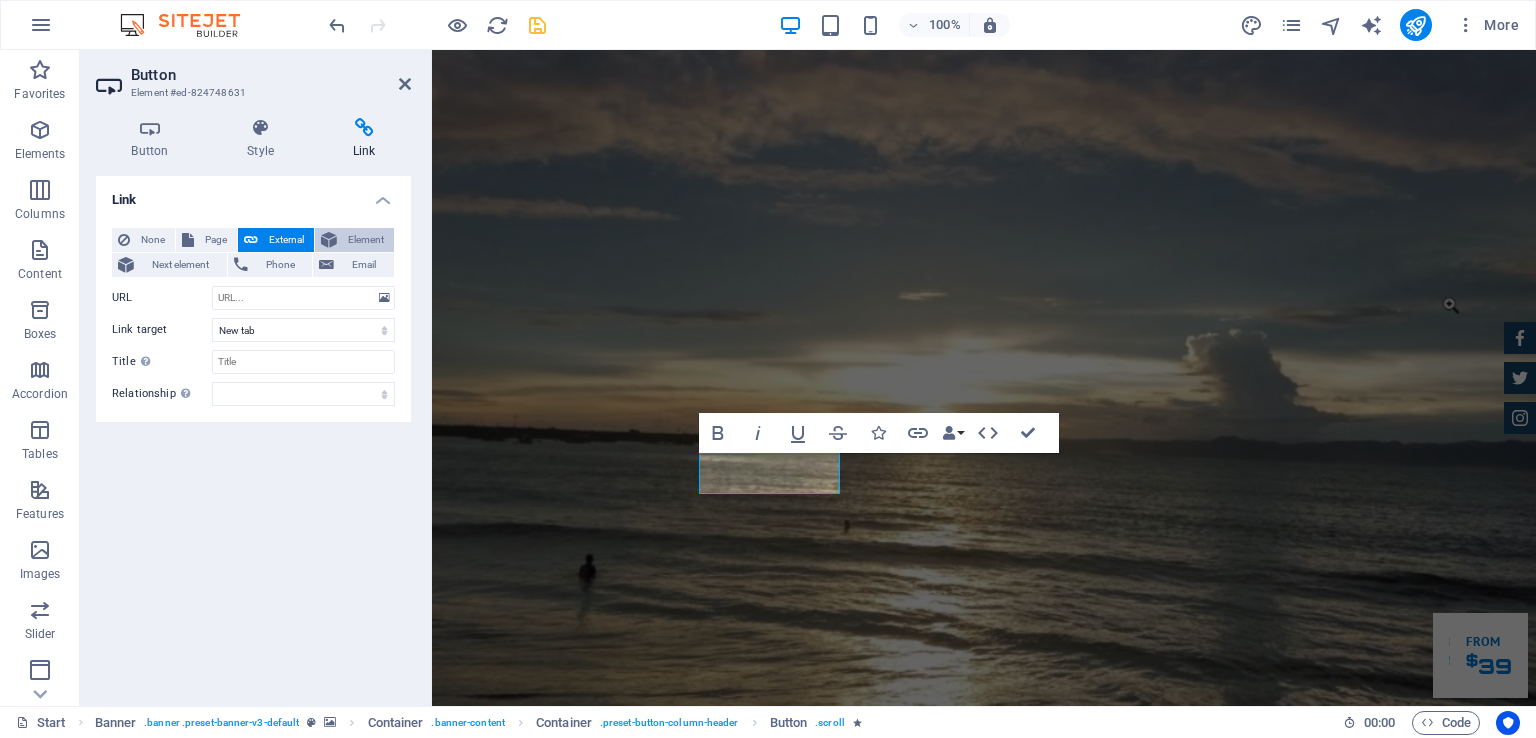 click on "Element" at bounding box center [365, 240] 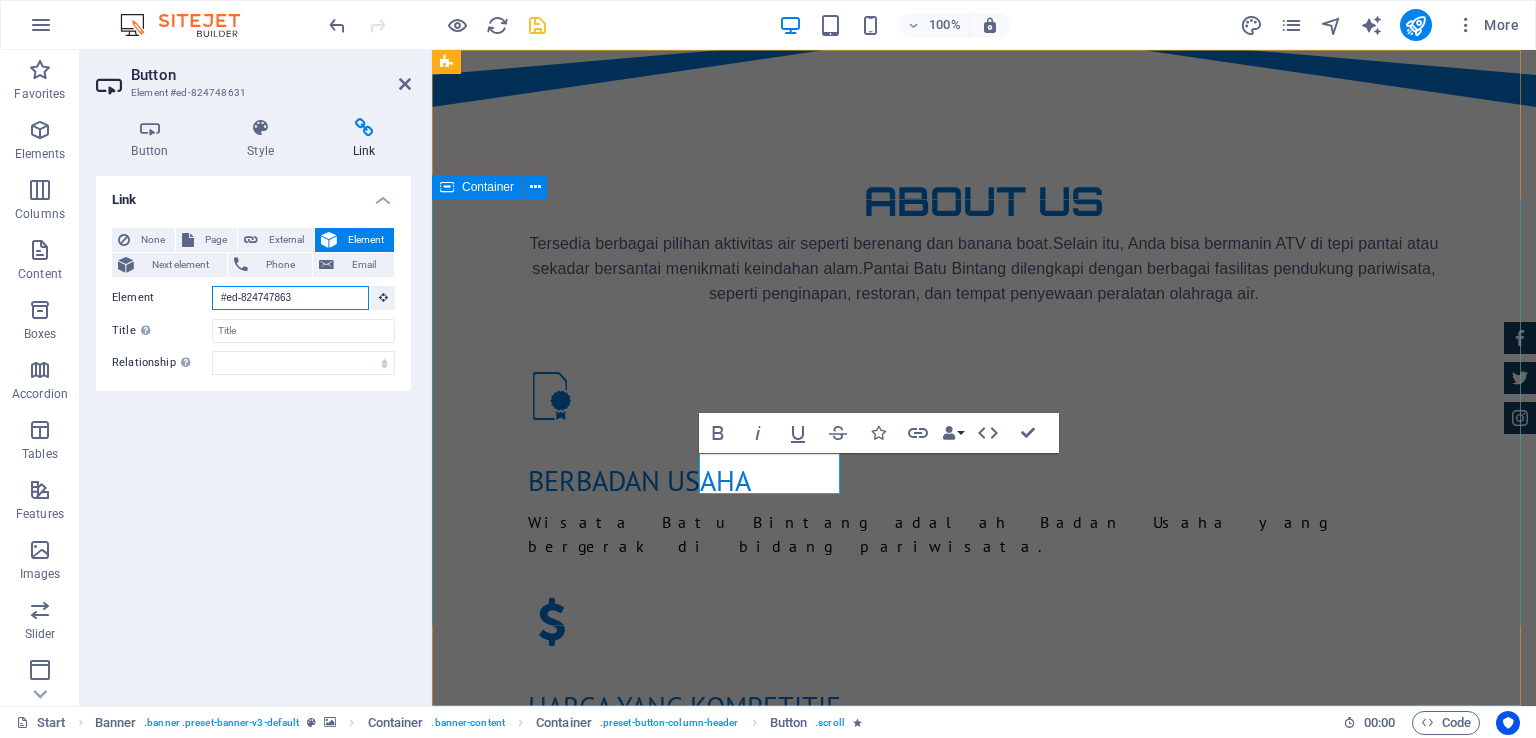 scroll, scrollTop: 0, scrollLeft: 0, axis: both 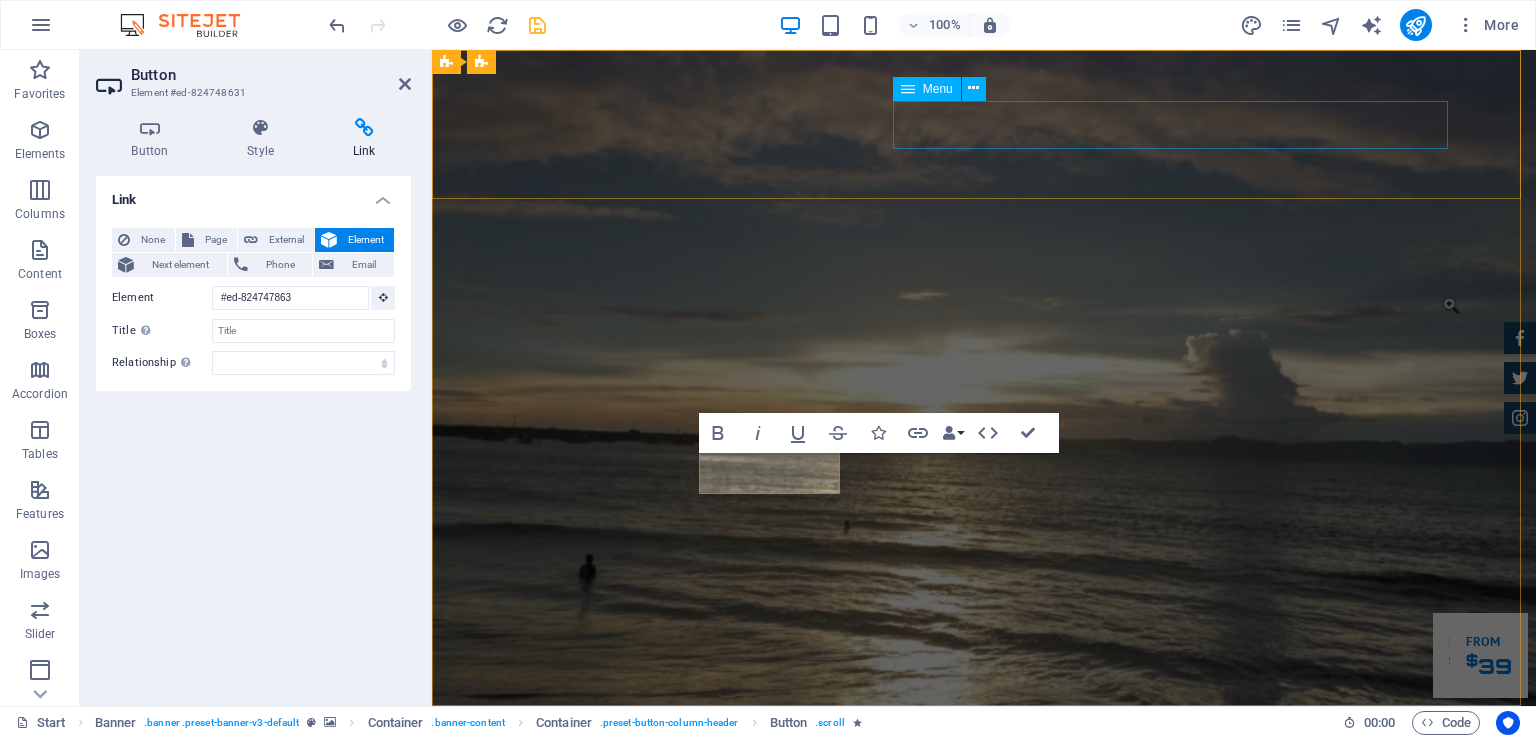 click on "Home About us Fasilitas Kami Reservasi Contact" at bounding box center (984, 863) 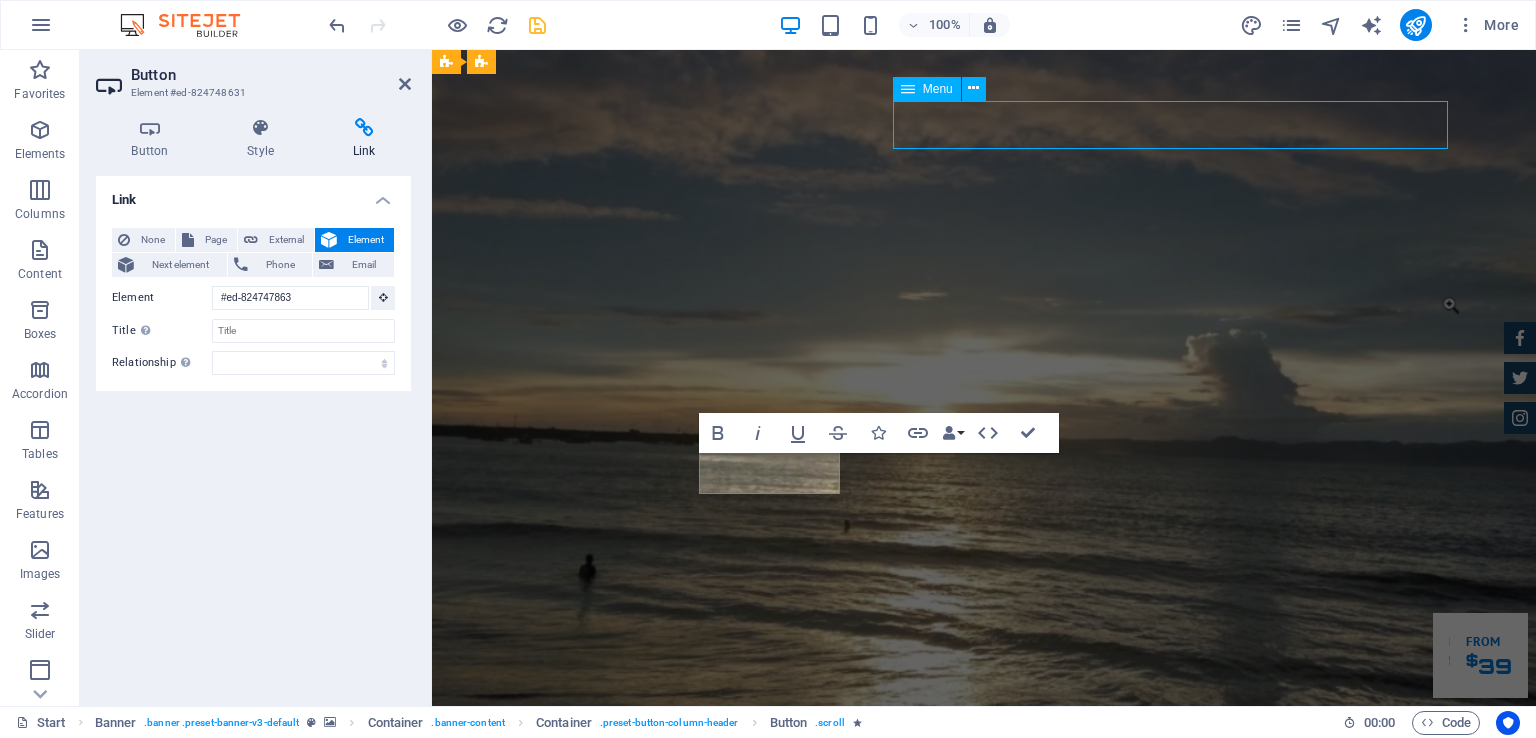click on "Home About us Fasilitas Kami Reservasi Contact" at bounding box center (984, 863) 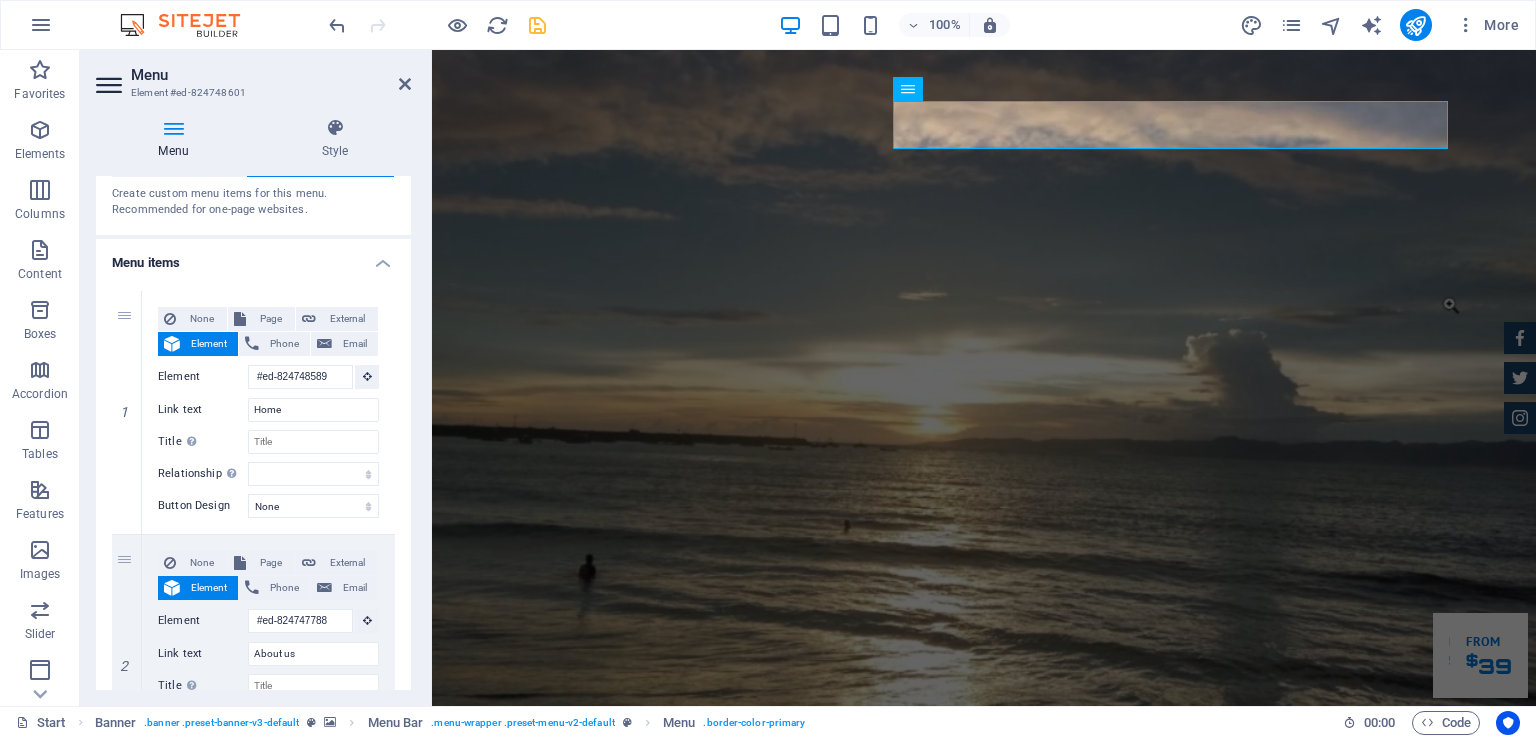 scroll, scrollTop: 88, scrollLeft: 0, axis: vertical 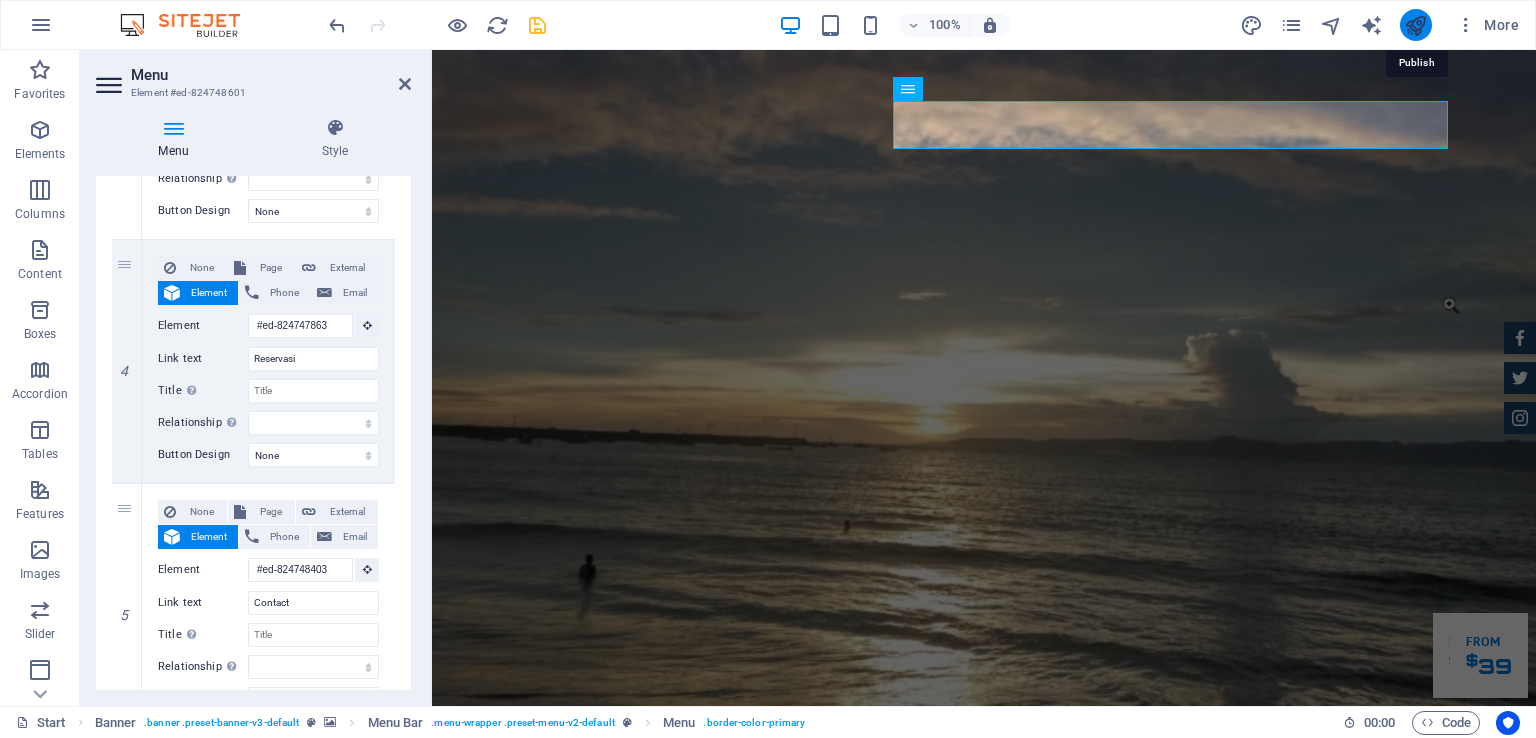 click at bounding box center [1415, 25] 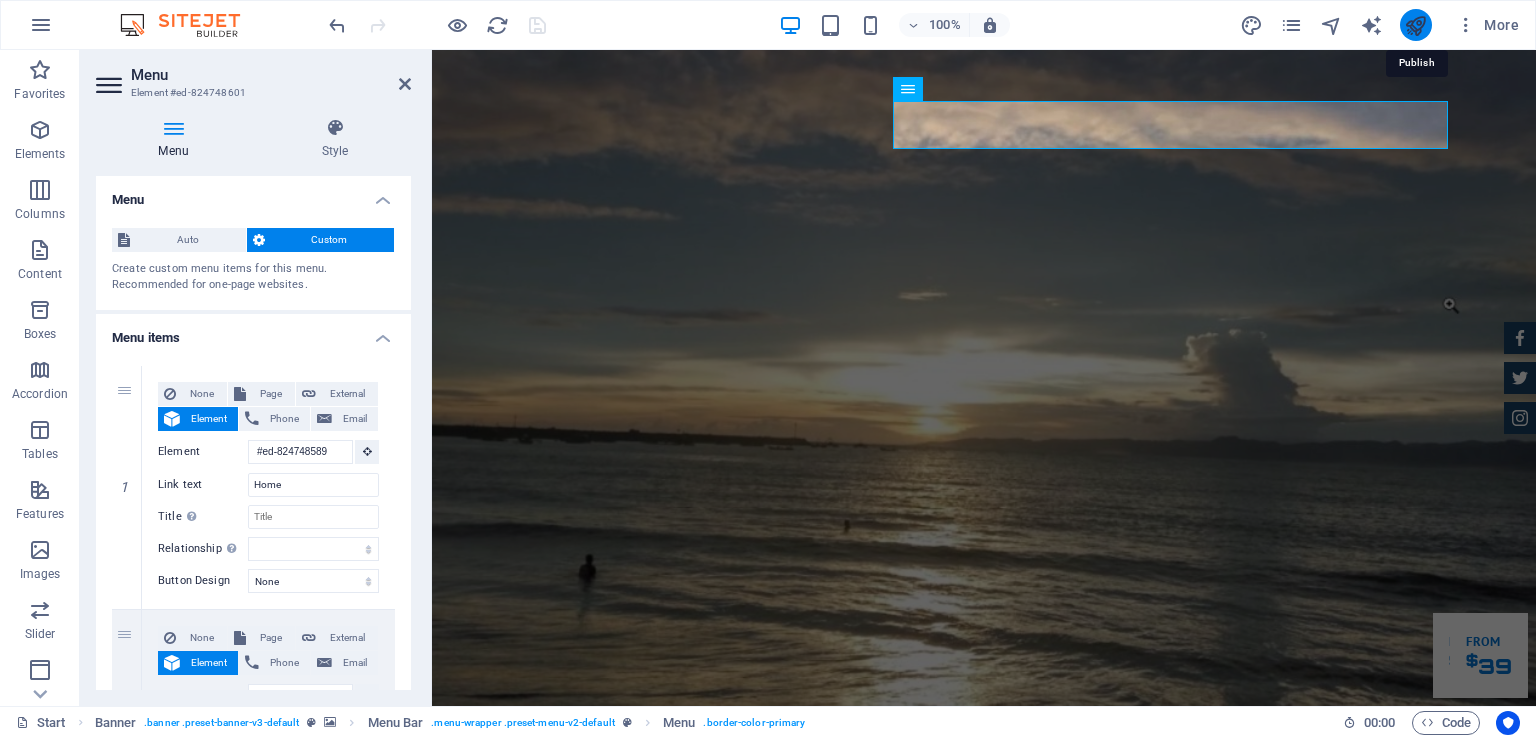 click at bounding box center [1415, 25] 